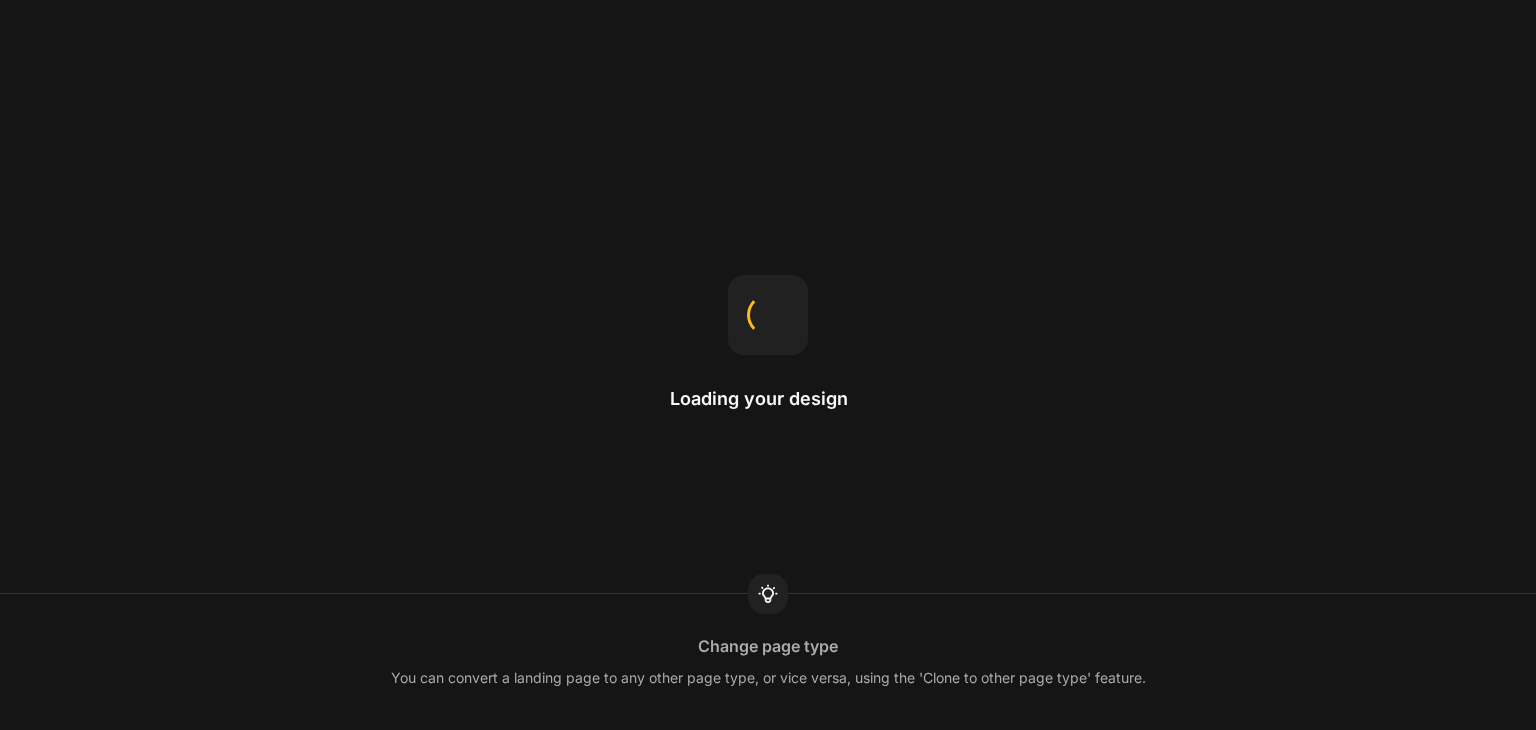 scroll, scrollTop: 0, scrollLeft: 0, axis: both 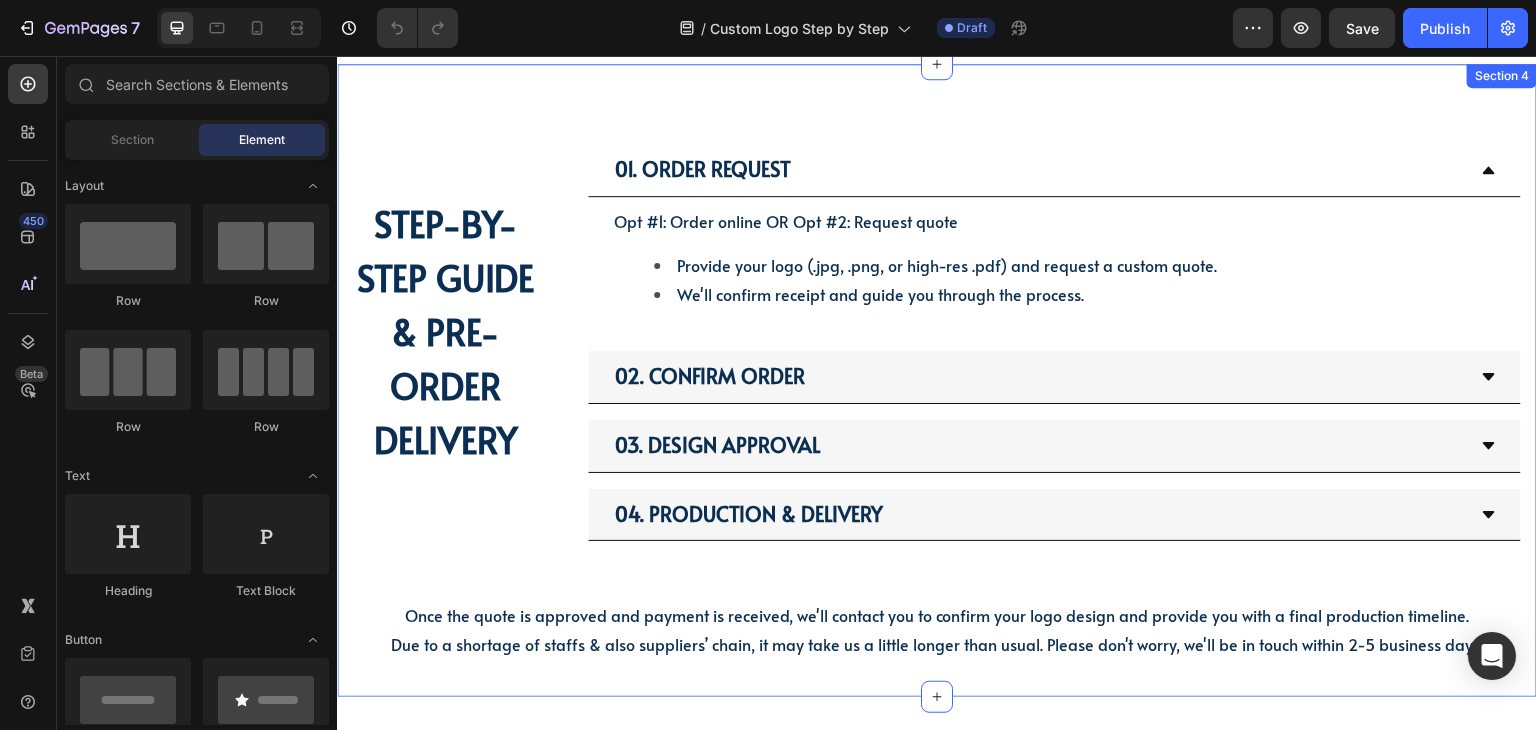 click on "01. Order Request Opt #1: Order online OR Opt #2: Request quote  Provide your logo (.jpg, .png, or high-res .pdf) and request a custom quote. We'll confirm receipt and guide you through the process. Text Block
02. Confirm Order
03. Design Approval
04. Production & Delivery Accordion STEP-BY-STEP GUIDE & PRE-ORDER DELIVERY Heading Row Once the quote is approved and payment is received, we'll contact you to confirm your logo design and provide you with a final production timeline. Due to a shortage of staffs & also suppliers’ chain, it may take us a little longer than usual. Please don't worry, we'll be in touch within 2-5 business days. Text Block Section 4" at bounding box center [937, 380] 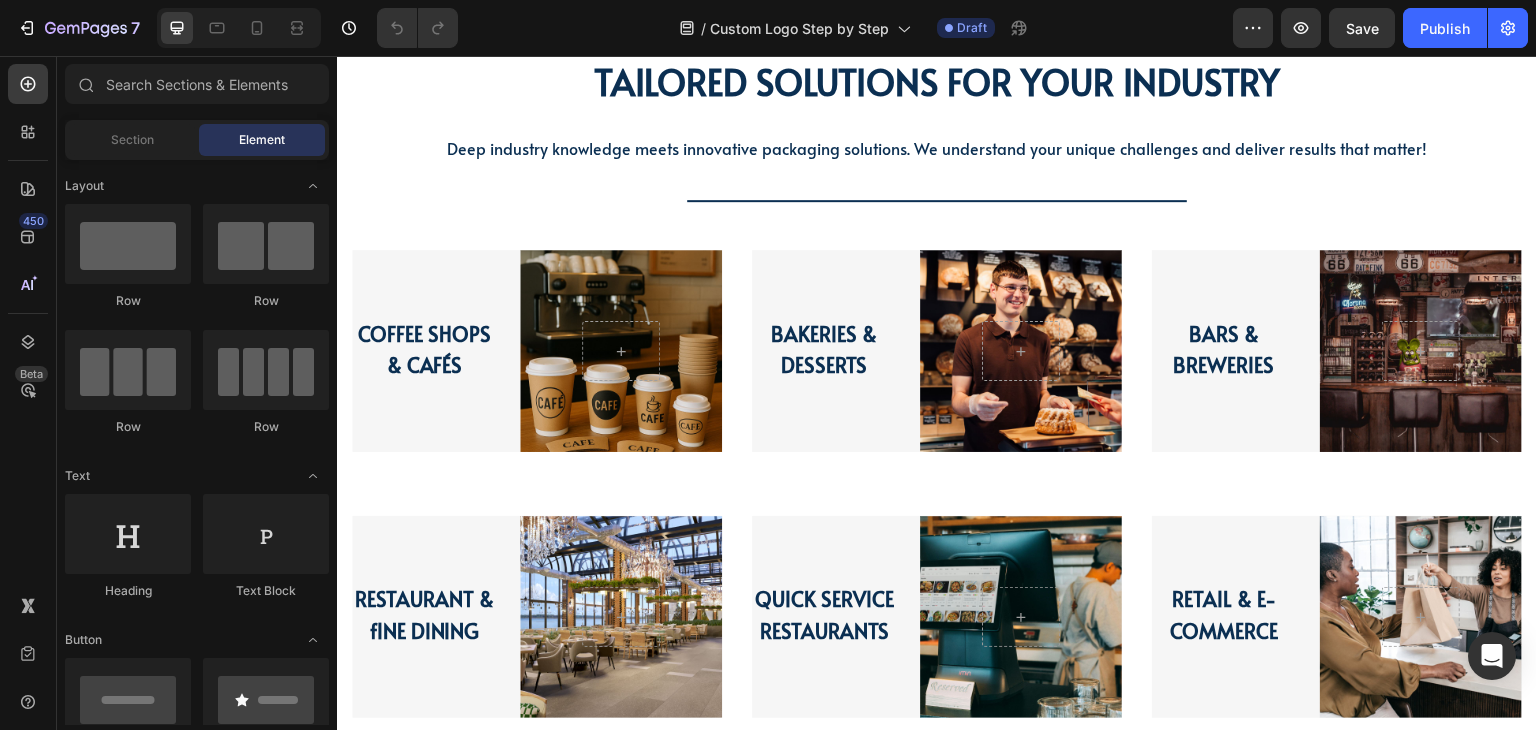 scroll, scrollTop: 1968, scrollLeft: 0, axis: vertical 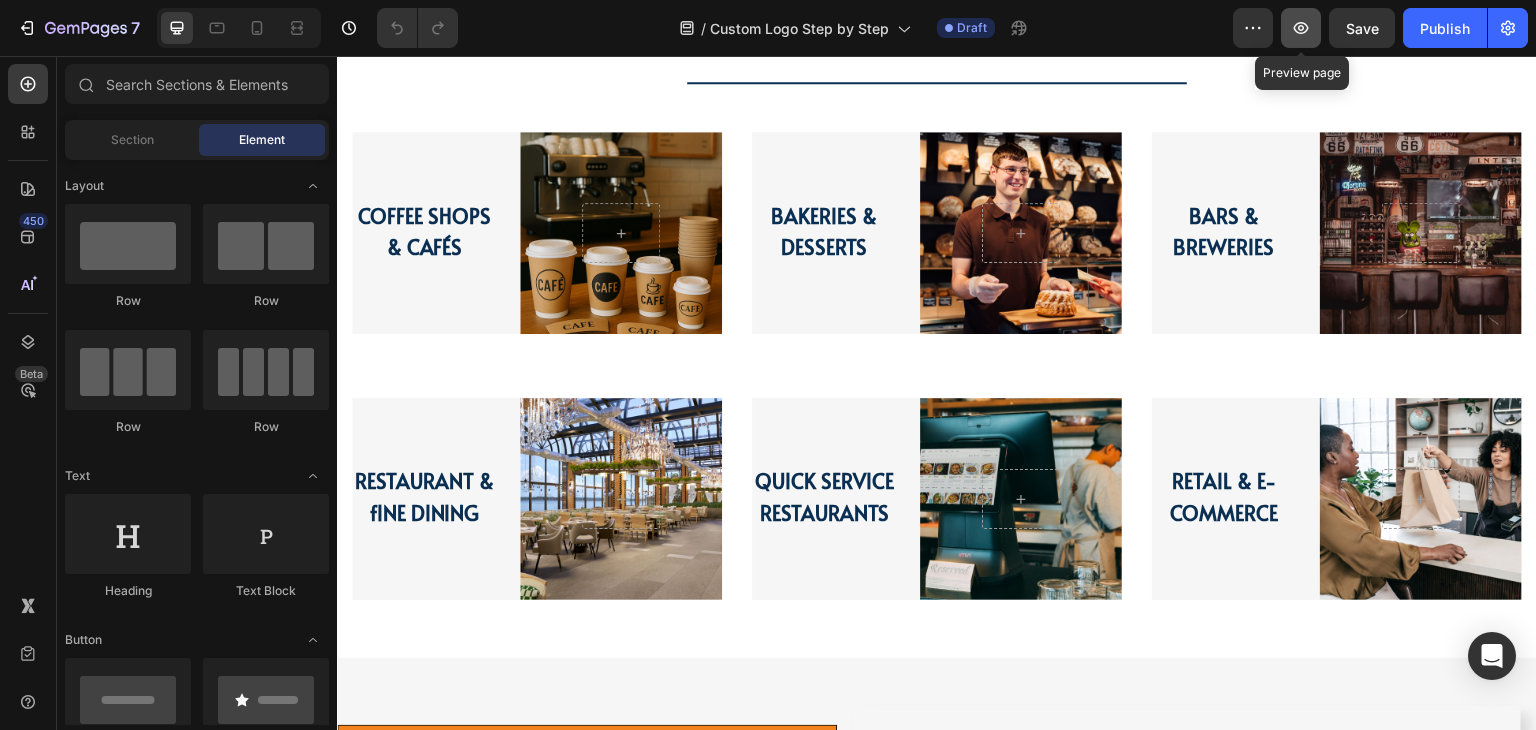 click 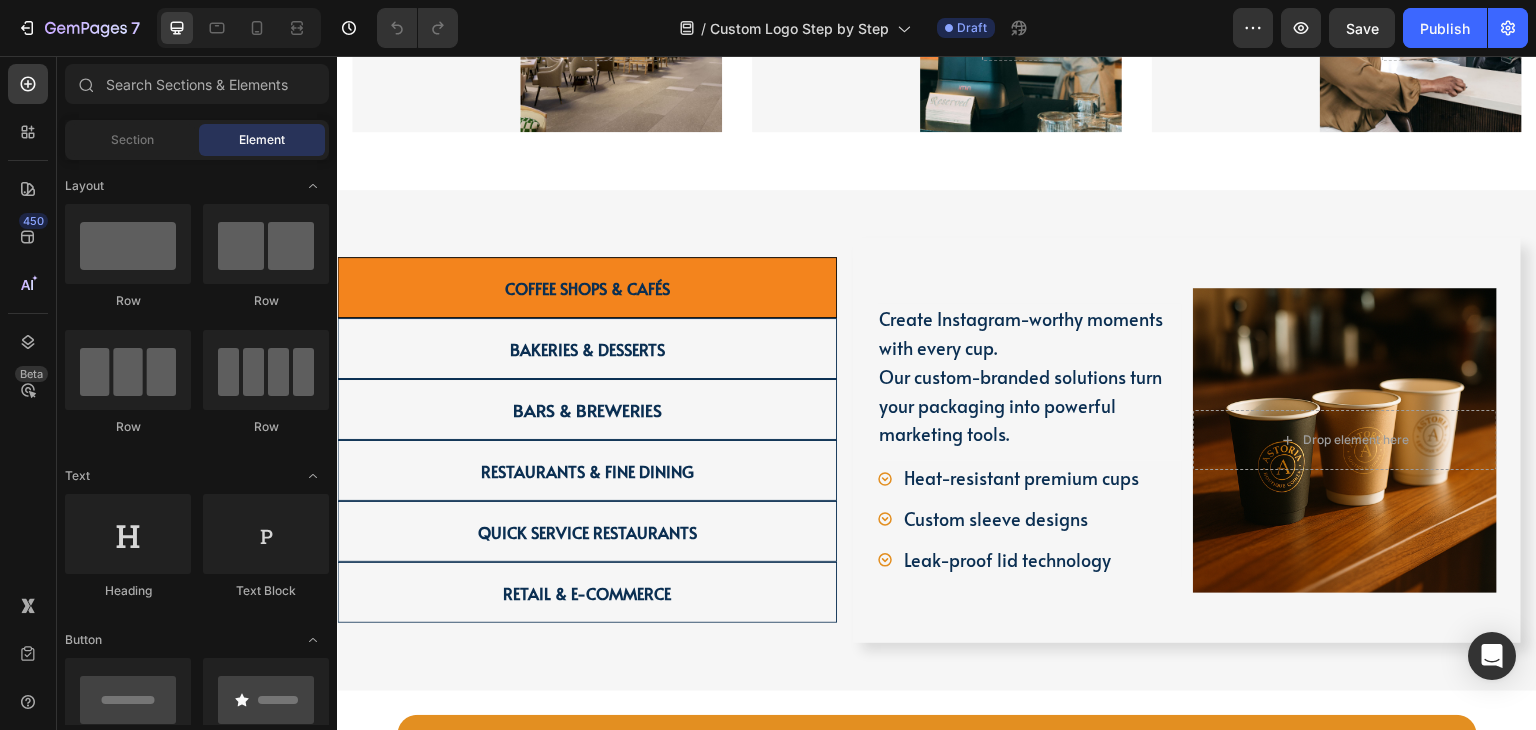scroll, scrollTop: 2553, scrollLeft: 0, axis: vertical 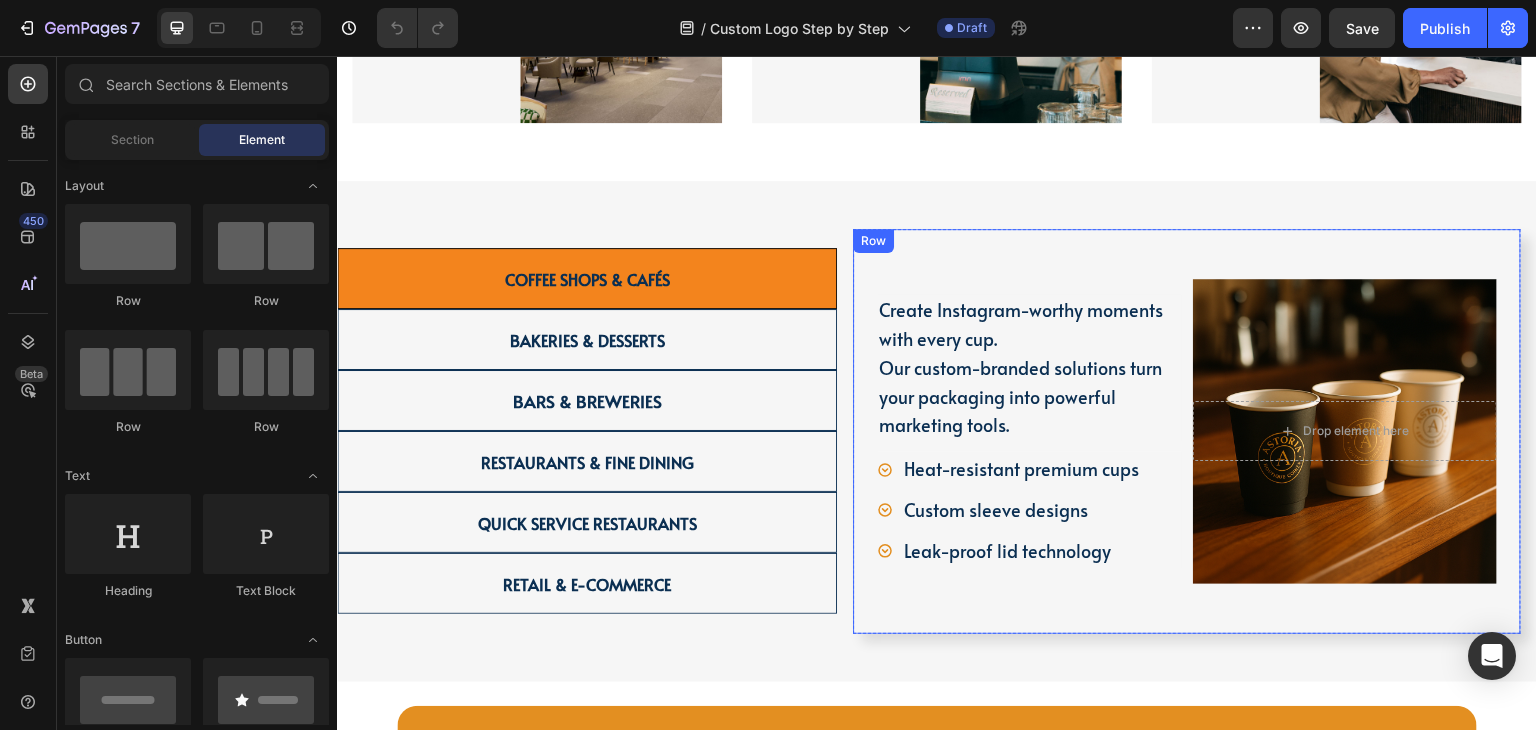 click on "Create Instagram-worthy moments with every cup.  Our custom-branded solutions turn your packaging into powerful marketing tools. Text Block
Heat-resistant premium cups
Custom sleeve designs
Leak-proof lid technology Item List
Drop element here Hero Banner Row" at bounding box center [1187, 431] 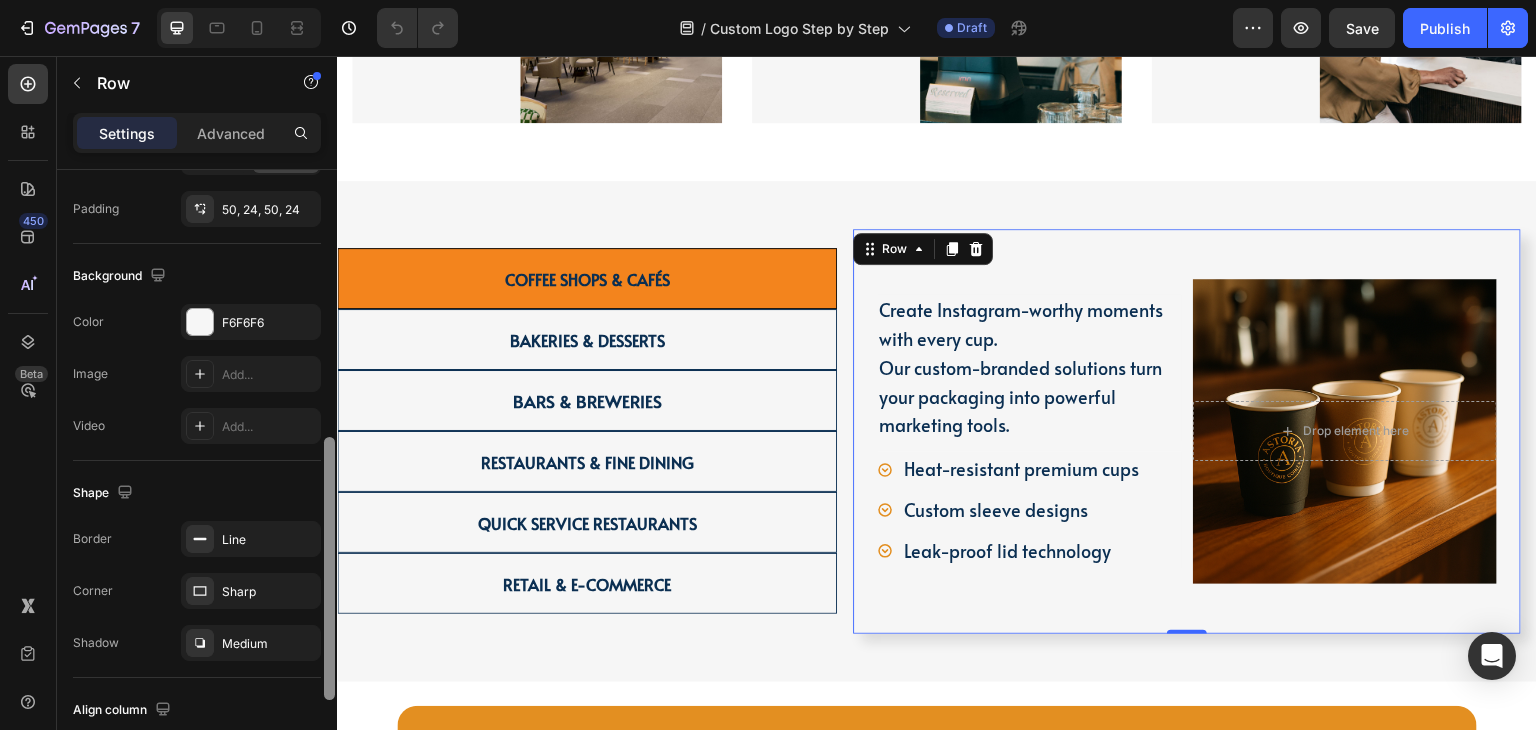 scroll, scrollTop: 700, scrollLeft: 0, axis: vertical 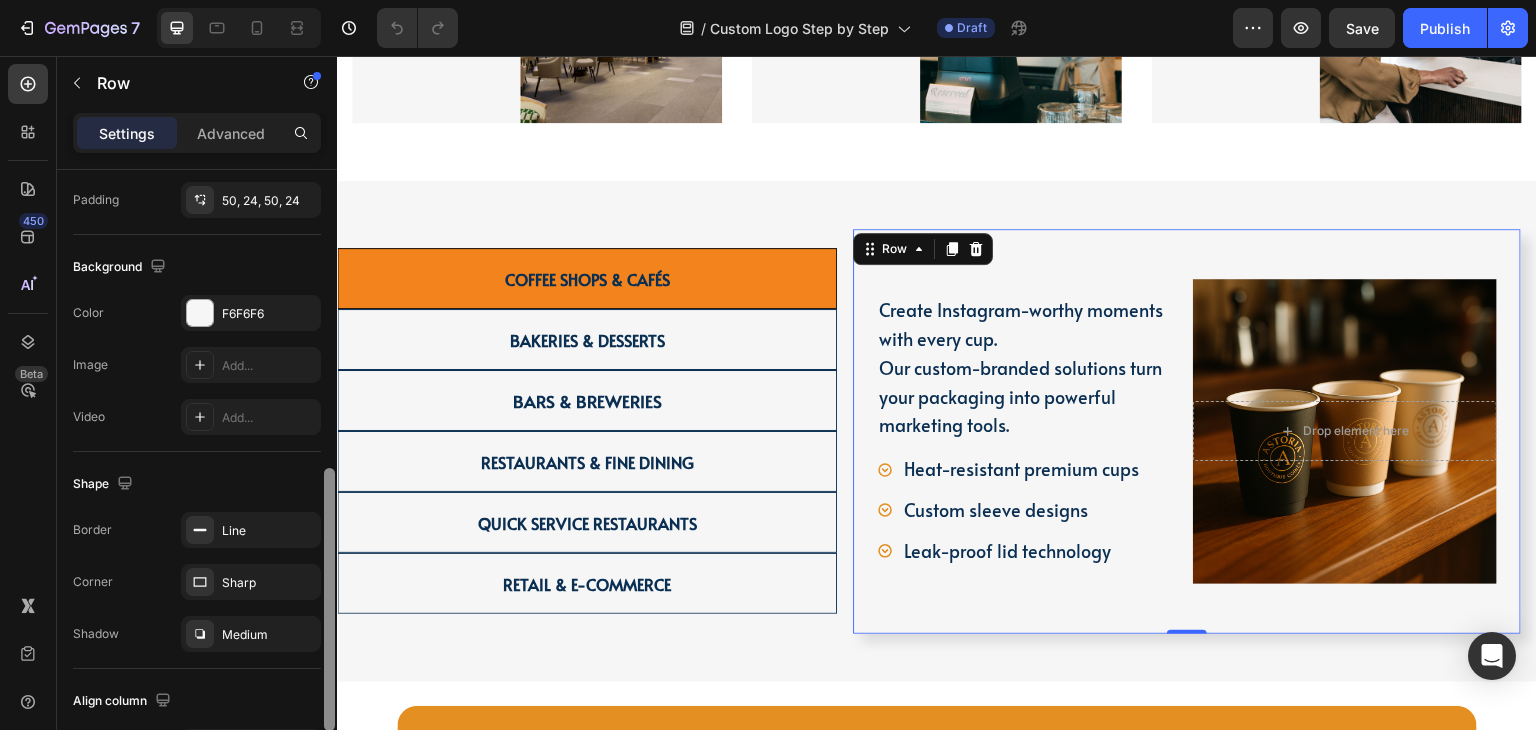 drag, startPoint x: 328, startPoint y: 410, endPoint x: 298, endPoint y: 709, distance: 300.50125 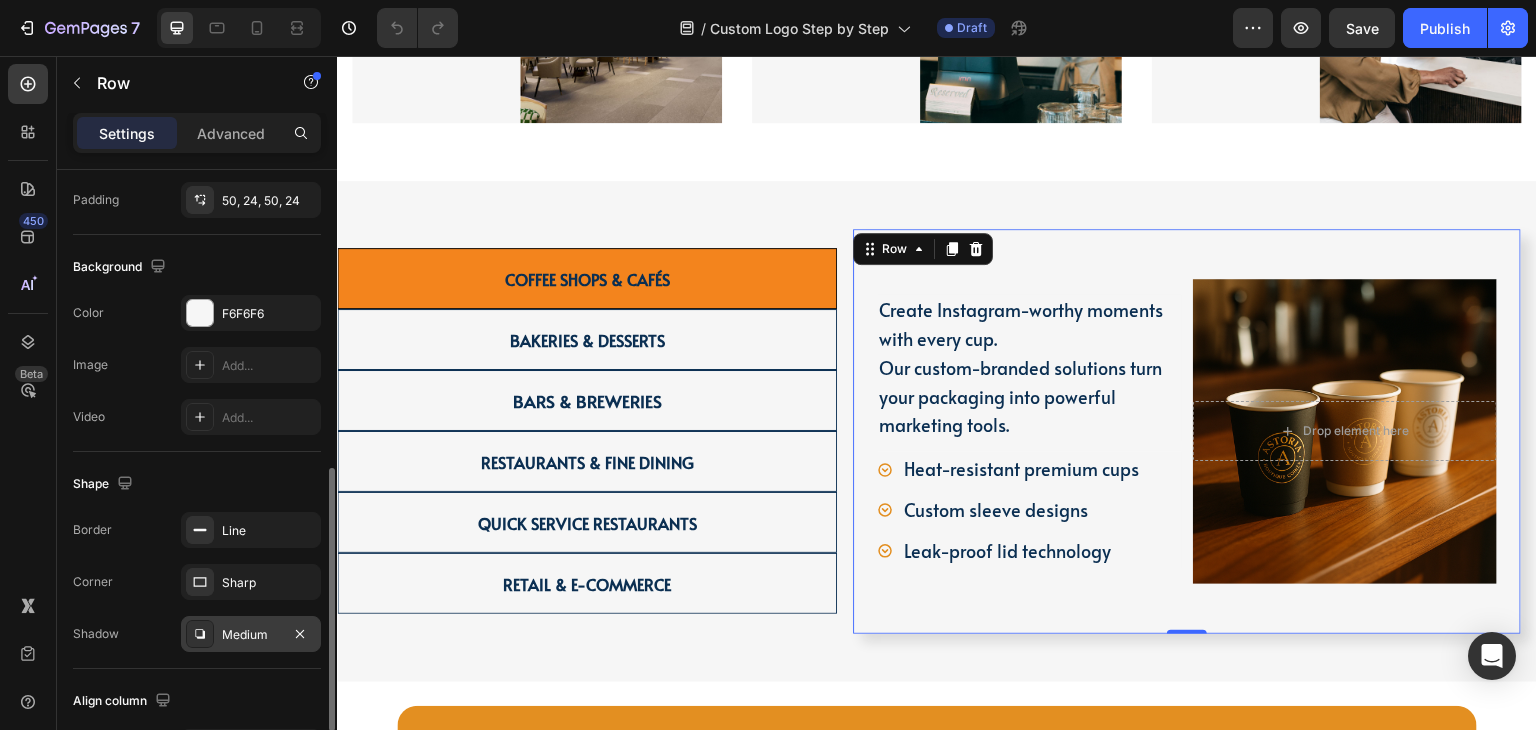 click on "Medium" at bounding box center (251, 635) 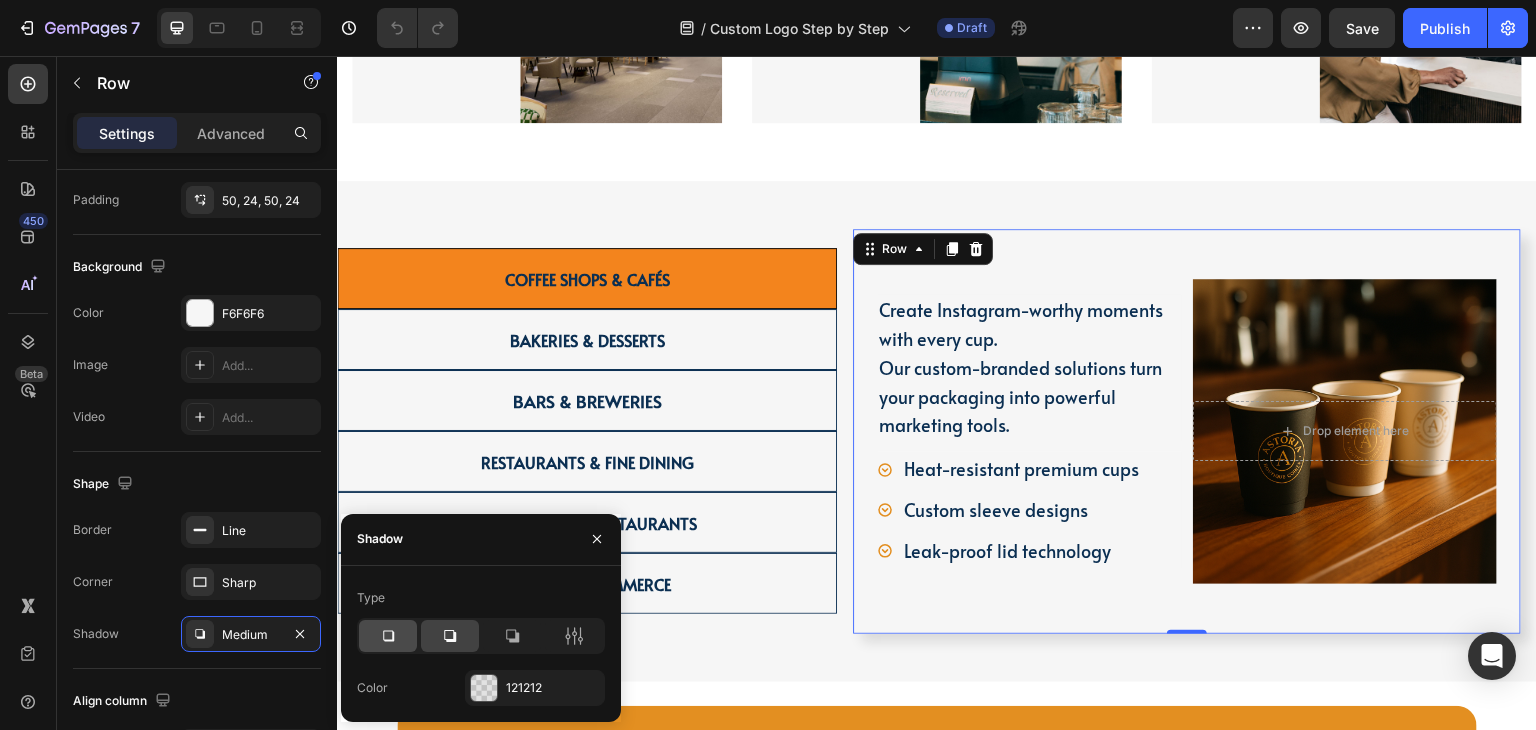 drag, startPoint x: 386, startPoint y: 645, endPoint x: 459, endPoint y: 549, distance: 120.60265 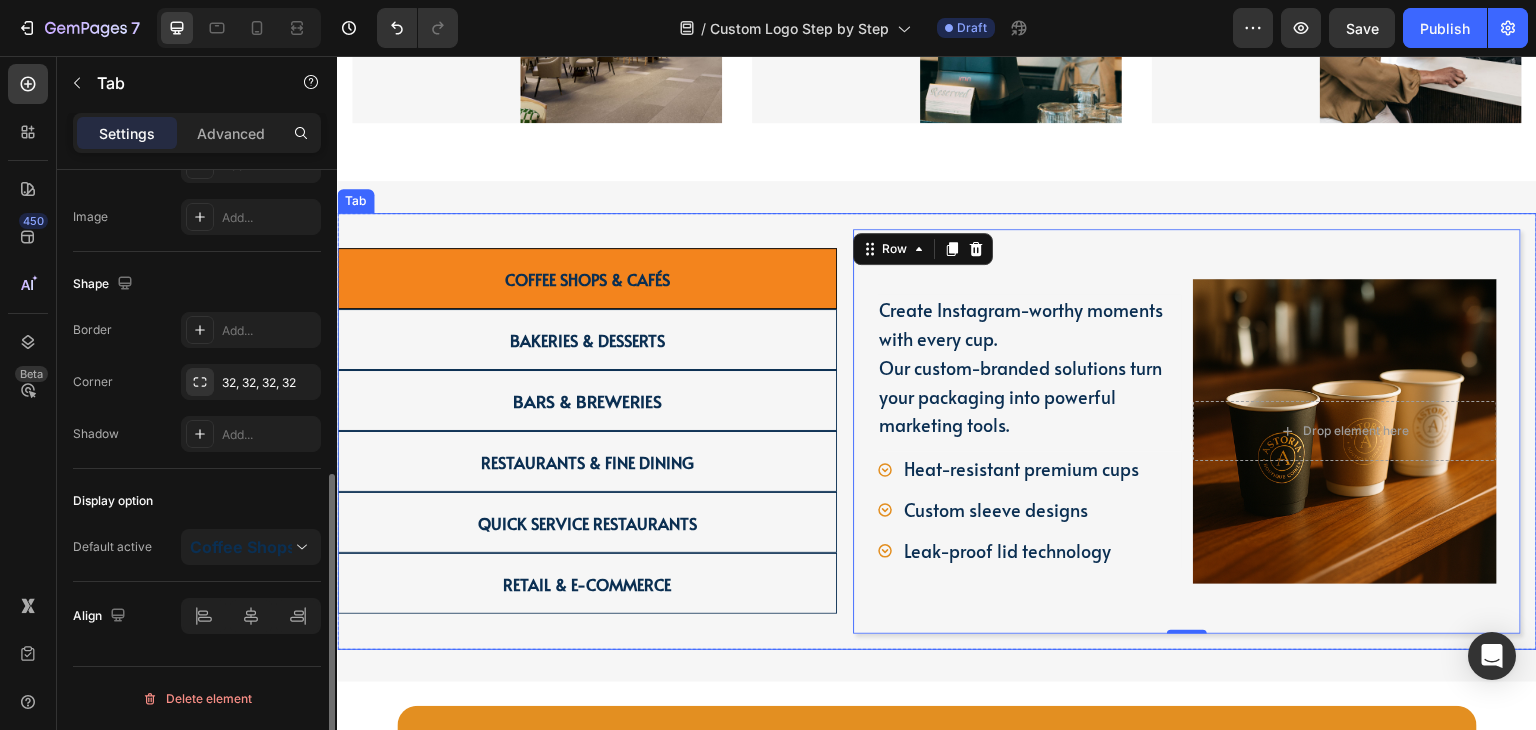 scroll, scrollTop: 0, scrollLeft: 0, axis: both 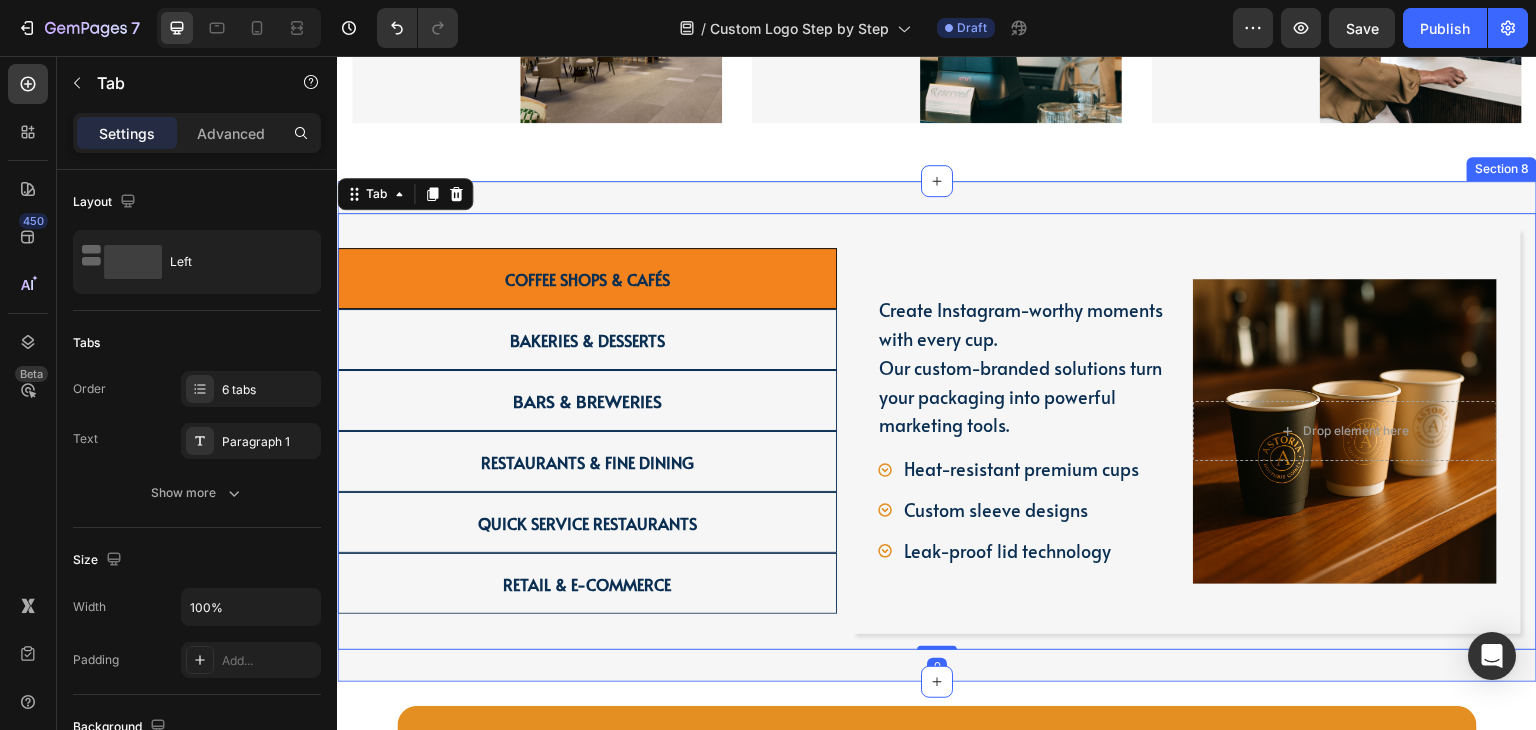 click on "Coffee Shops & Cafés Bakeries & Desserts Bars & Breweries Restaurants & Fine Dining Quick Service Restaurants Retail & E-commerce Create Instagram-worthy moments with every cup.  Our custom-branded solutions turn your packaging into powerful marketing tools. Text Block
Heat-resistant premium cups
Custom sleeve designs
Leak-proof lid technology Item List
Drop element here Hero Banner Row Row Protect your delicate creations while showcasing their beauty with our specialized bakery packaging solutions Text Block
Window display boxes
Moisture-resistant materials
Elegant cake carriers Item List
Hero Banner Row Extend your brand experience with takeout solutions that maintain the quality and atmosphere of your establishment. Text Block
Spill-proof containers
Custom growlers and bottles
Branded coasters and napkins Item List" at bounding box center (937, 431) 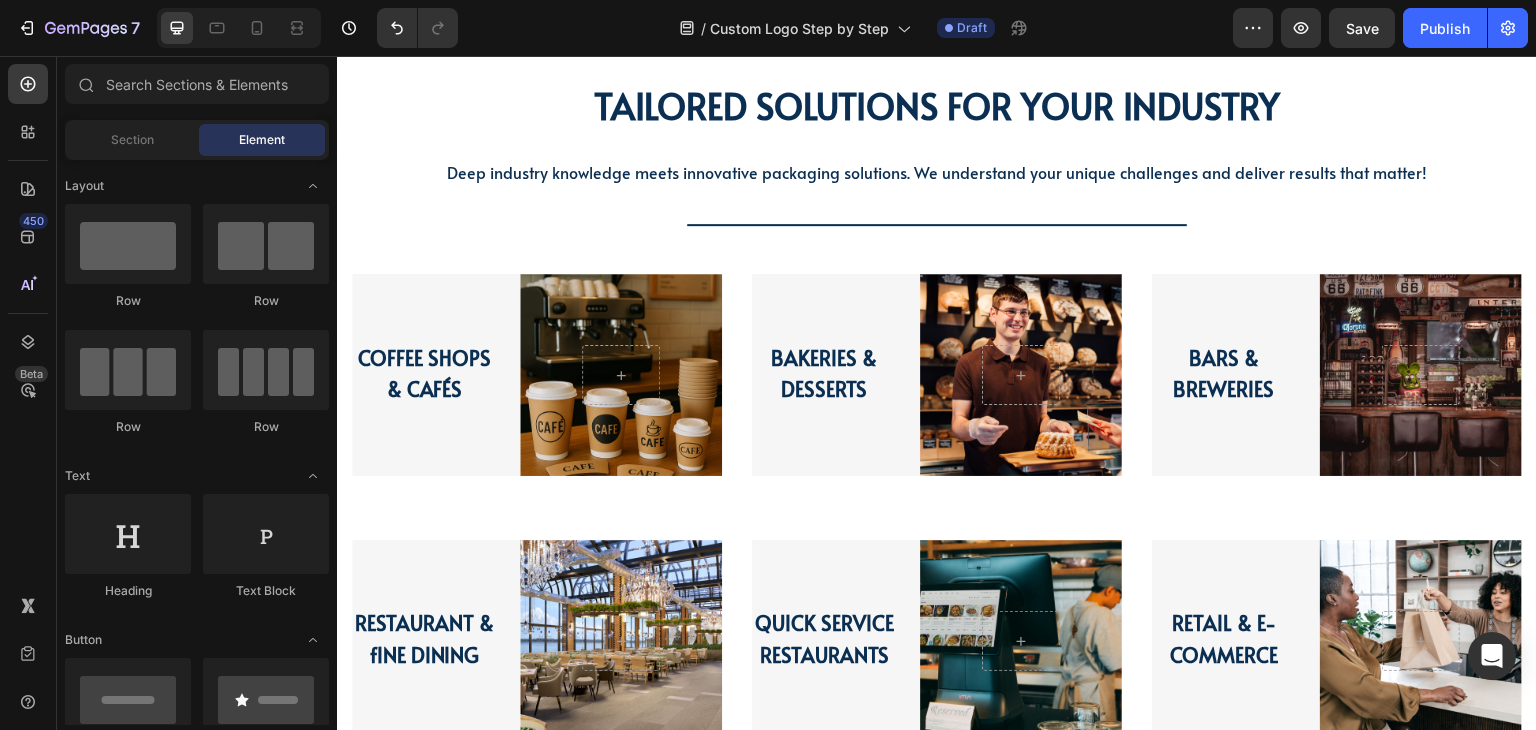 scroll, scrollTop: 2072, scrollLeft: 0, axis: vertical 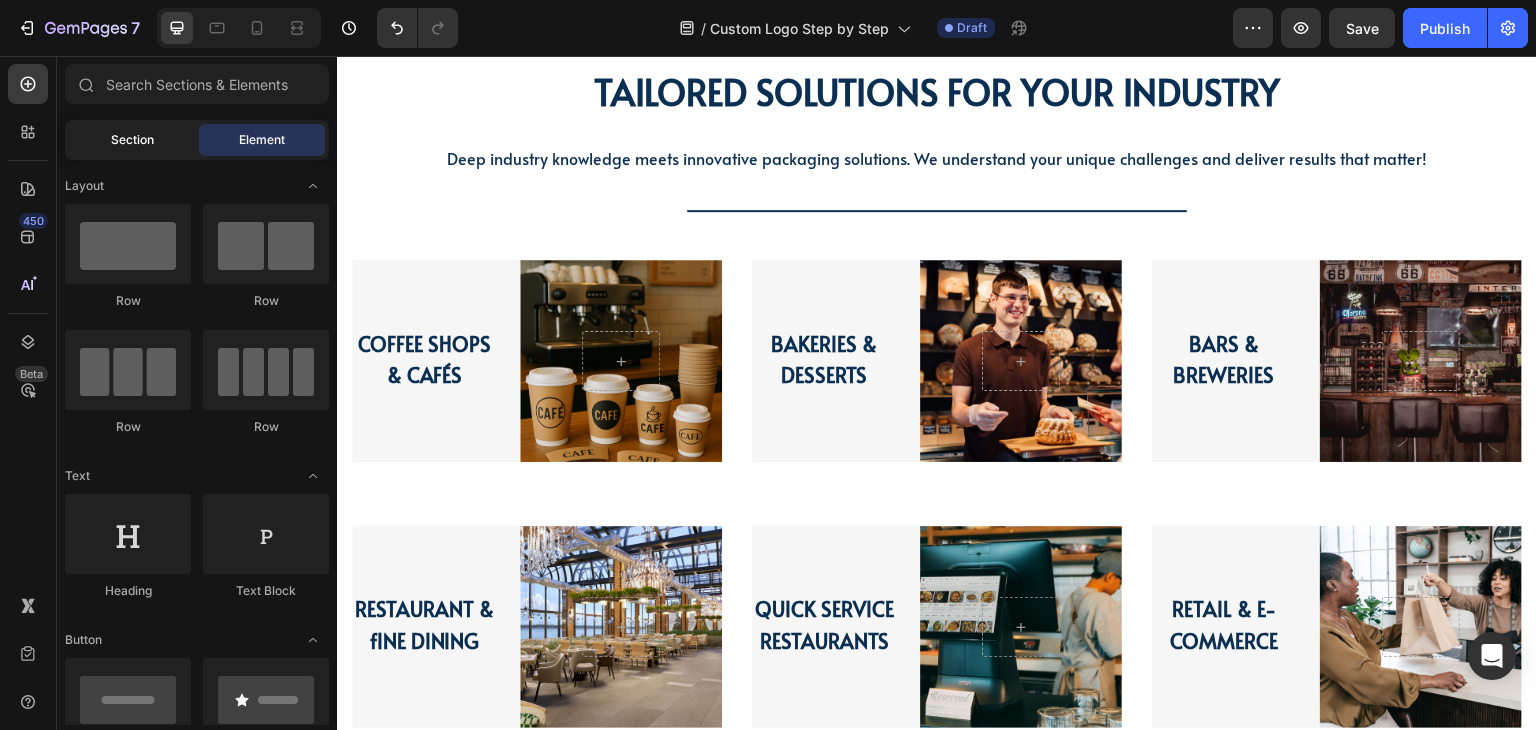 click on "Section" 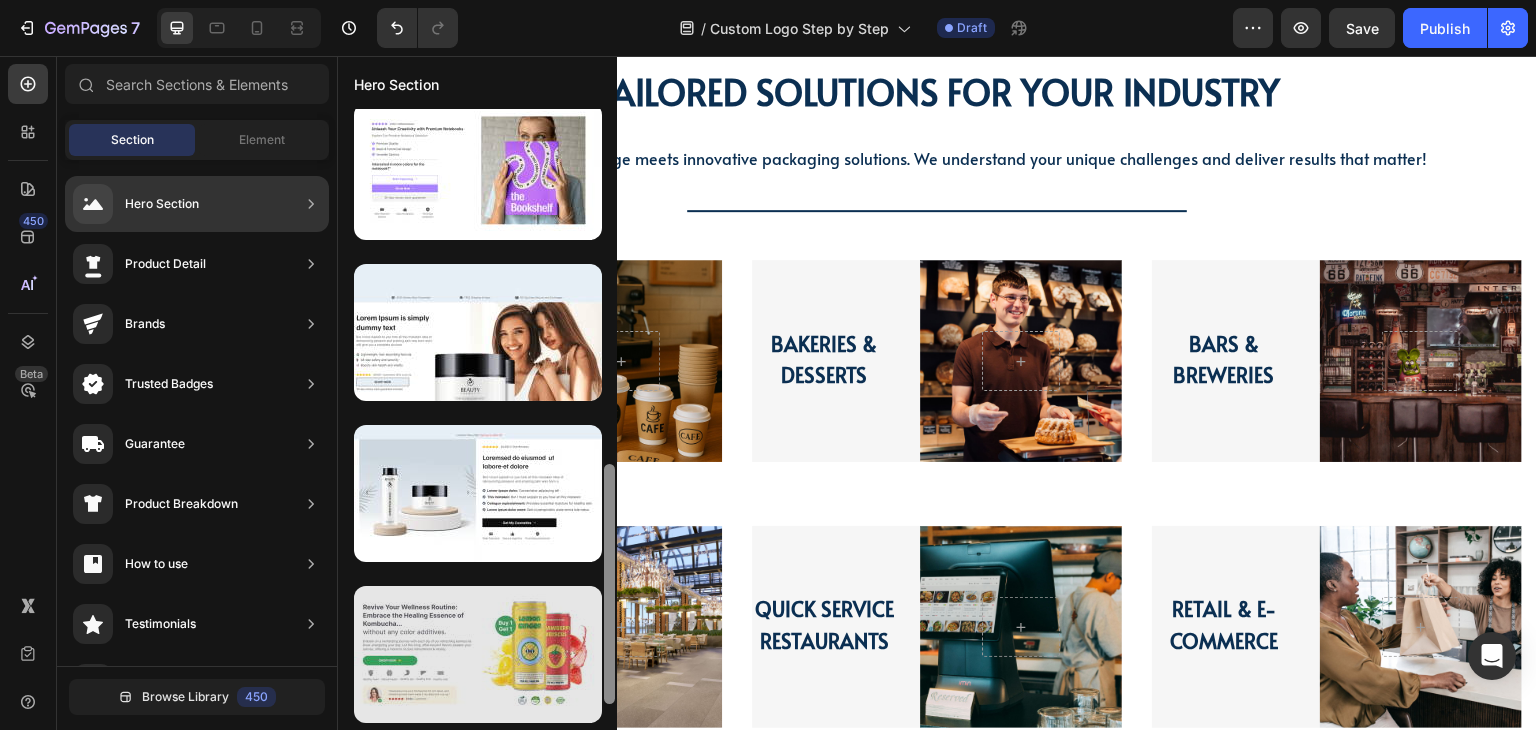 scroll, scrollTop: 1027, scrollLeft: 0, axis: vertical 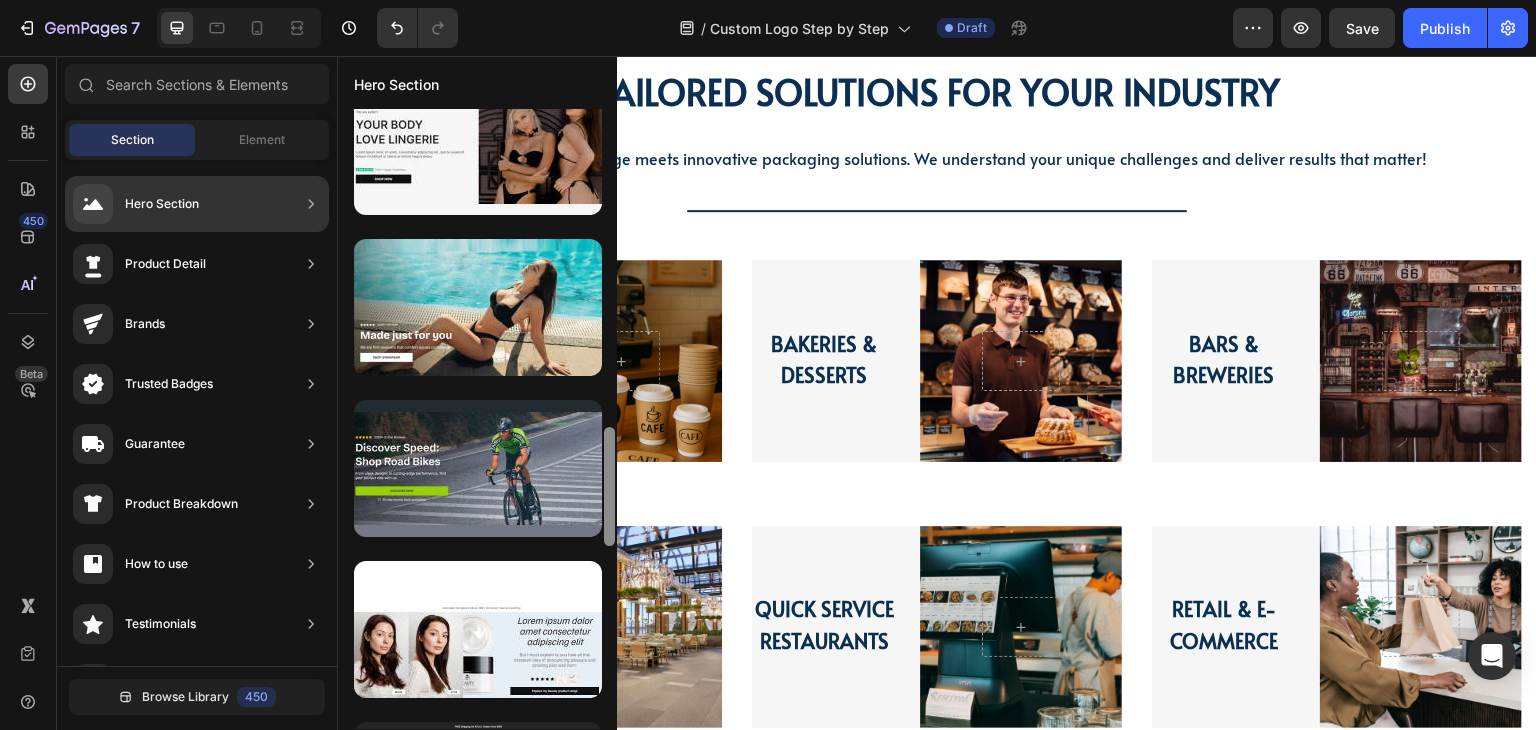 drag, startPoint x: 616, startPoint y: 360, endPoint x: 612, endPoint y: 453, distance: 93.08598 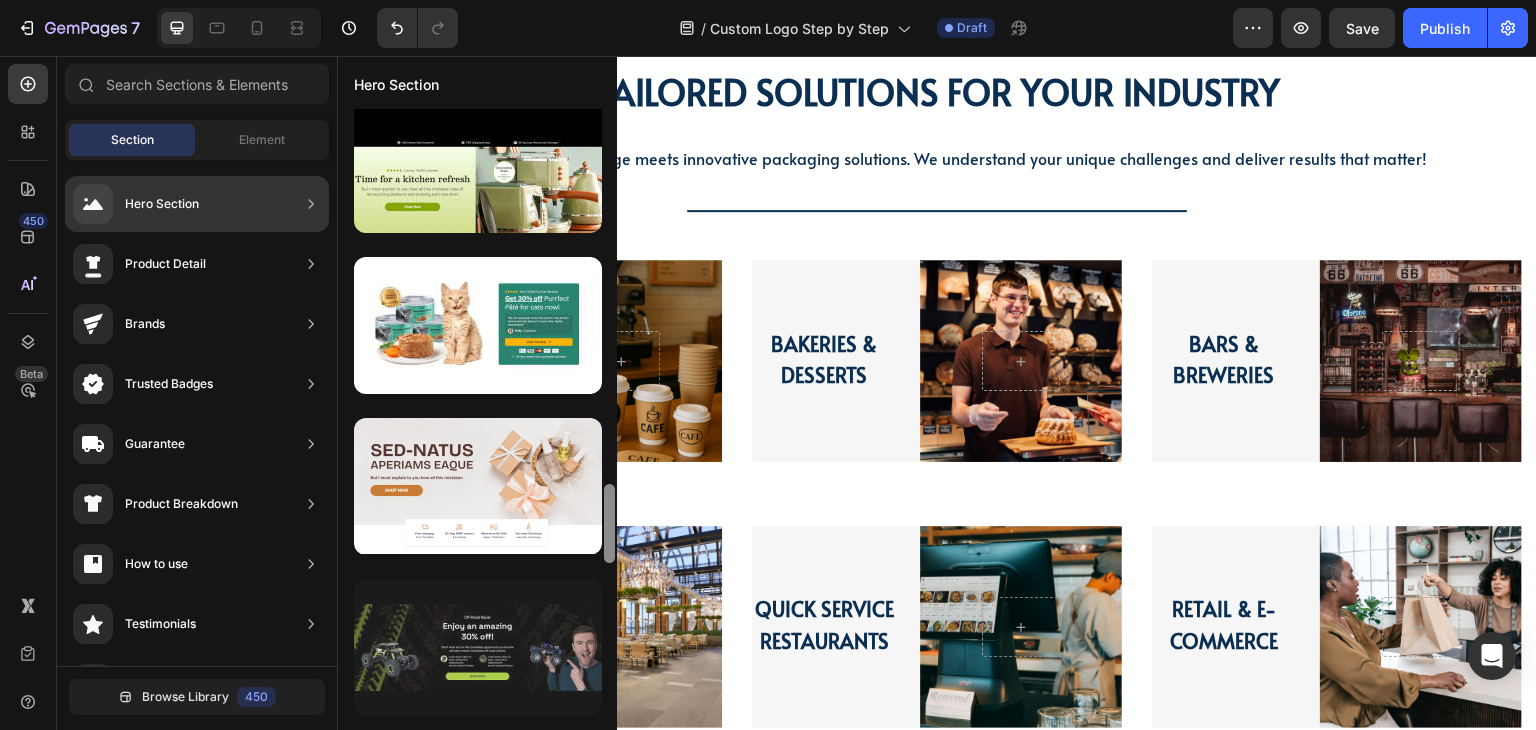 scroll, scrollTop: 2923, scrollLeft: 0, axis: vertical 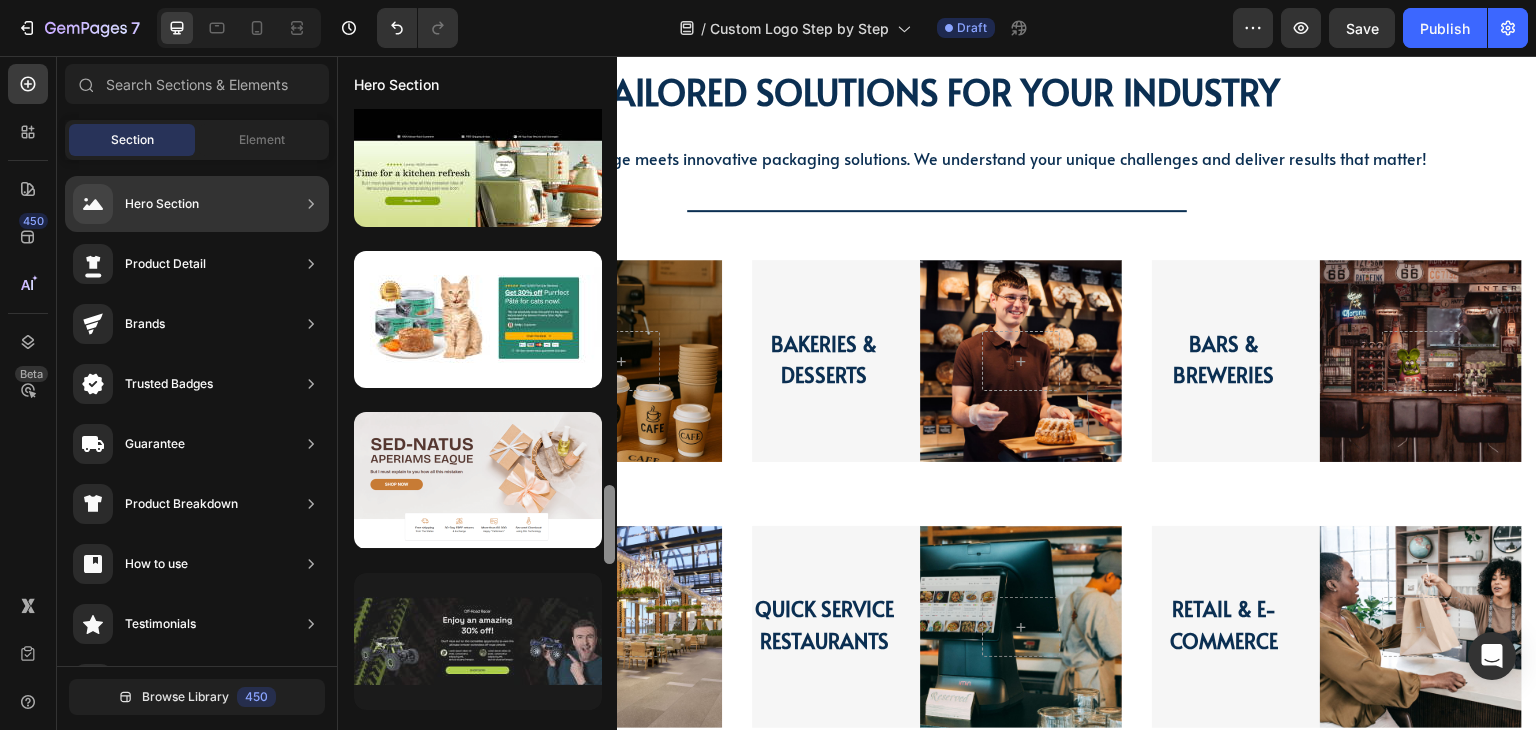 drag, startPoint x: 612, startPoint y: 453, endPoint x: 600, endPoint y: 700, distance: 247.29132 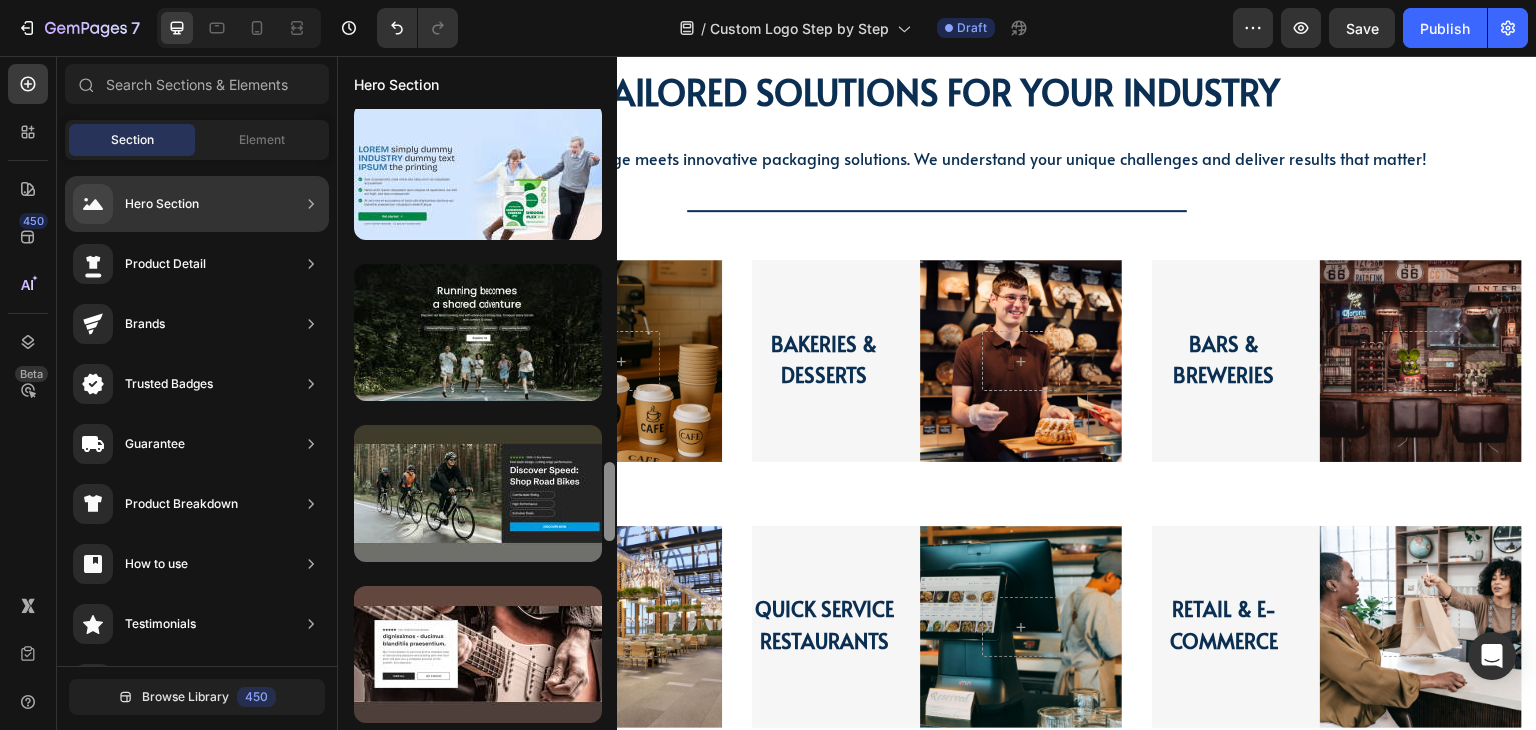 scroll, scrollTop: 4343, scrollLeft: 0, axis: vertical 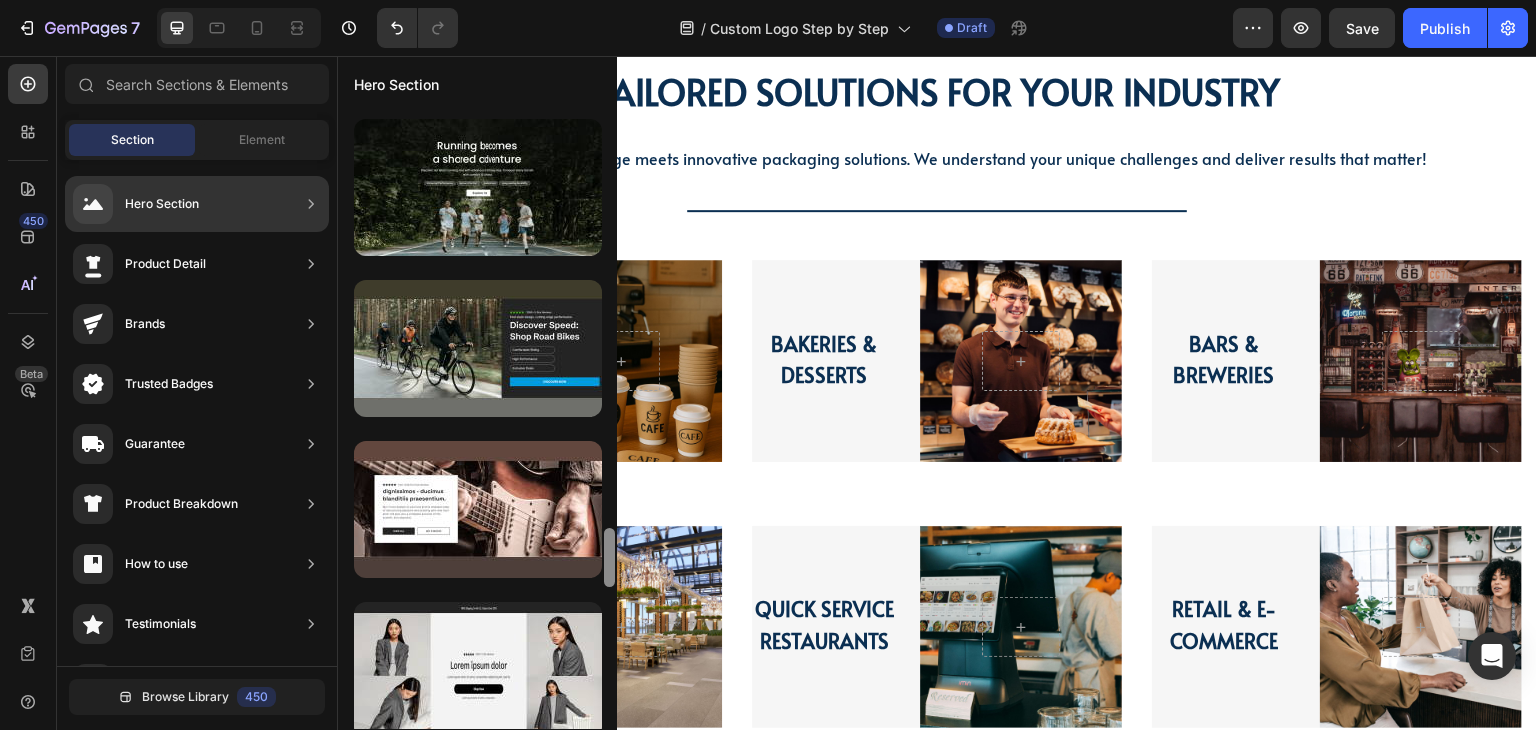 drag, startPoint x: 612, startPoint y: 540, endPoint x: 601, endPoint y: 723, distance: 183.3303 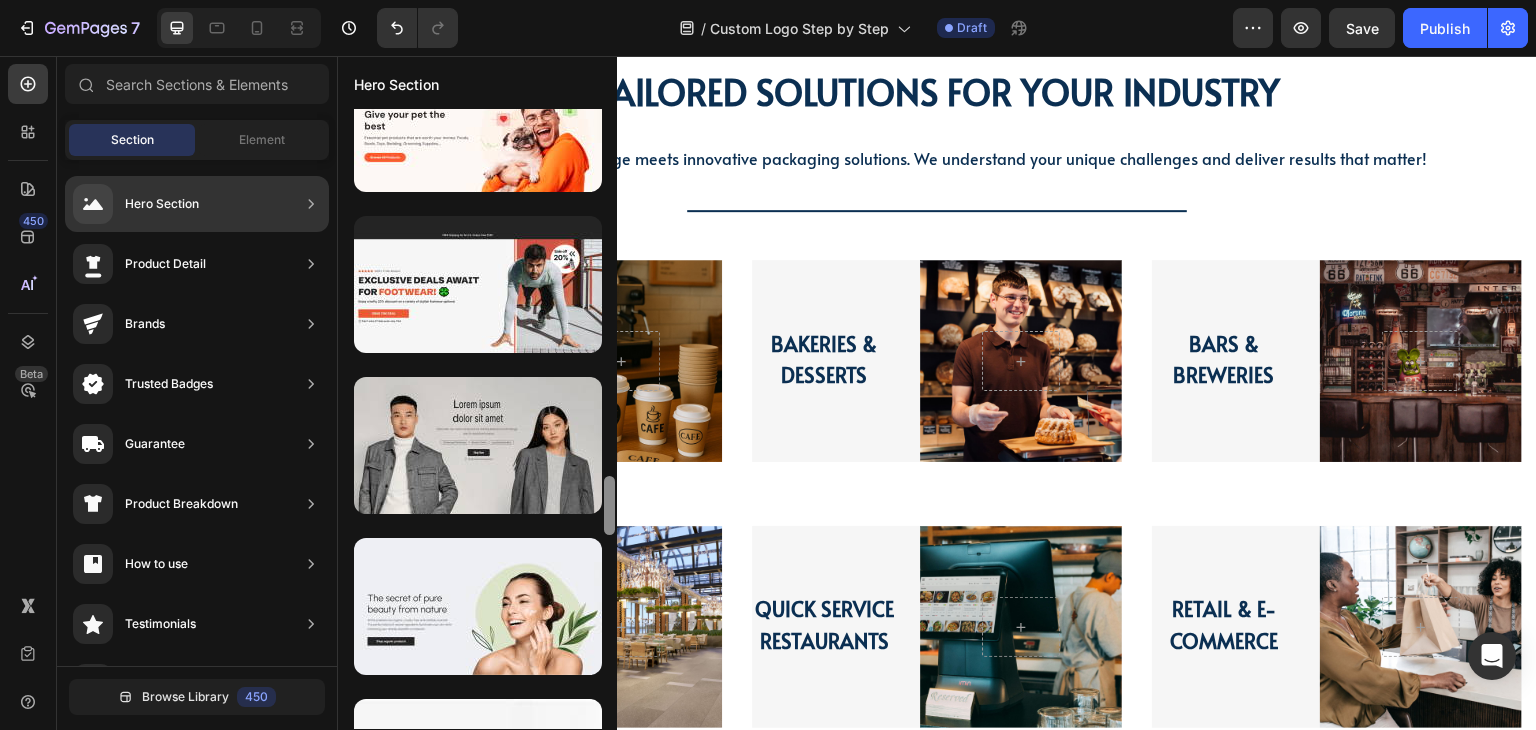 scroll, scrollTop: 5254, scrollLeft: 0, axis: vertical 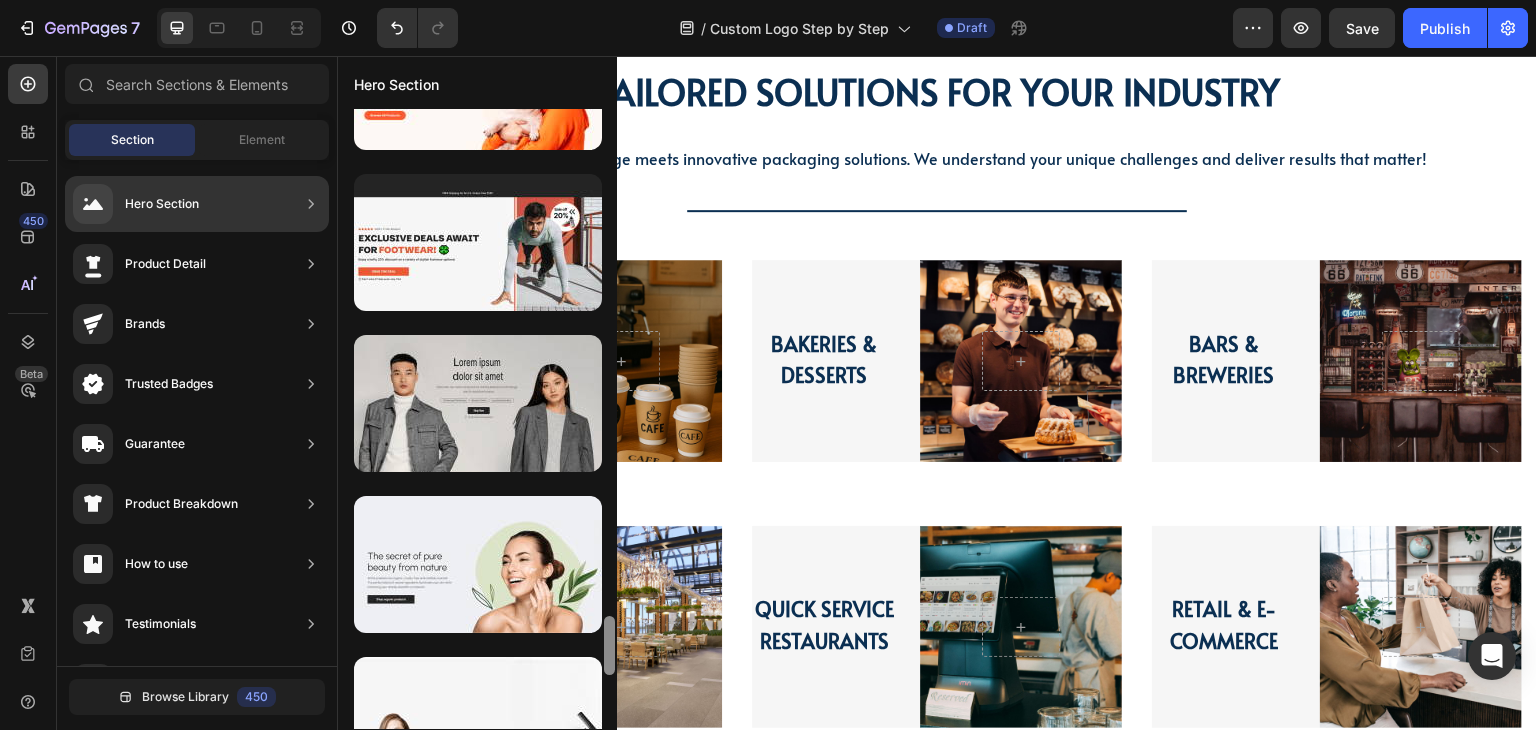 drag, startPoint x: 610, startPoint y: 557, endPoint x: 600, endPoint y: 645, distance: 88.56636 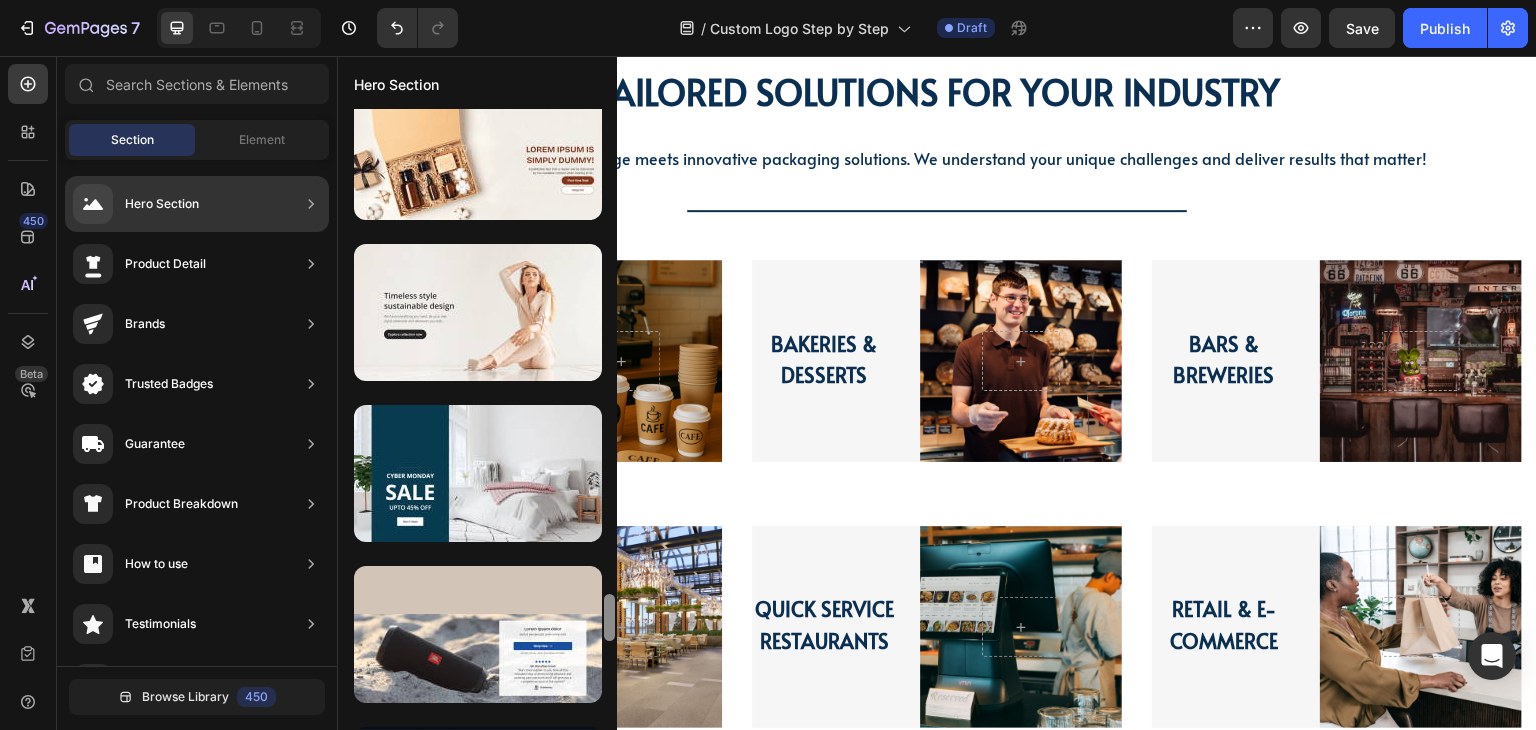 scroll, scrollTop: 6020, scrollLeft: 0, axis: vertical 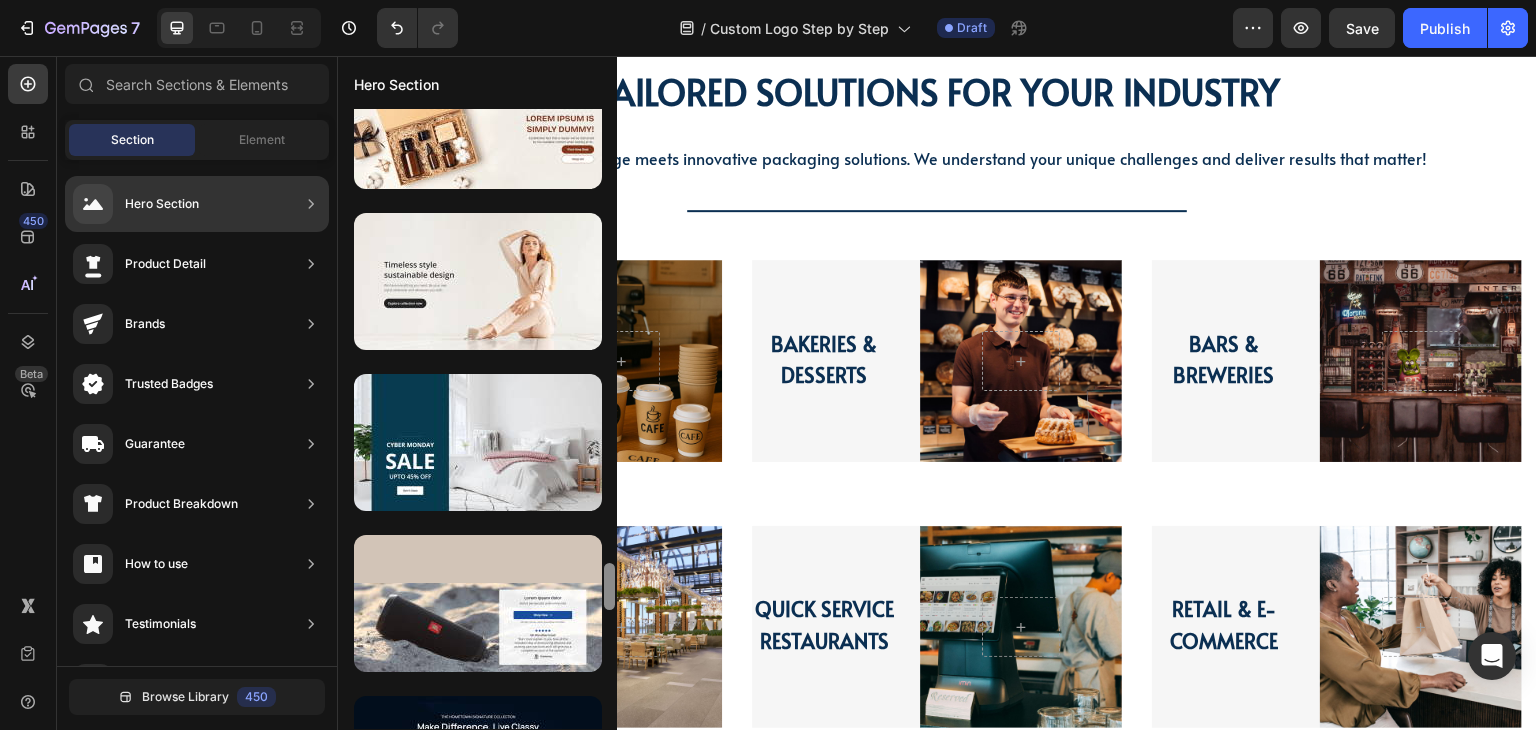 drag, startPoint x: 608, startPoint y: 625, endPoint x: 607, endPoint y: 699, distance: 74.00676 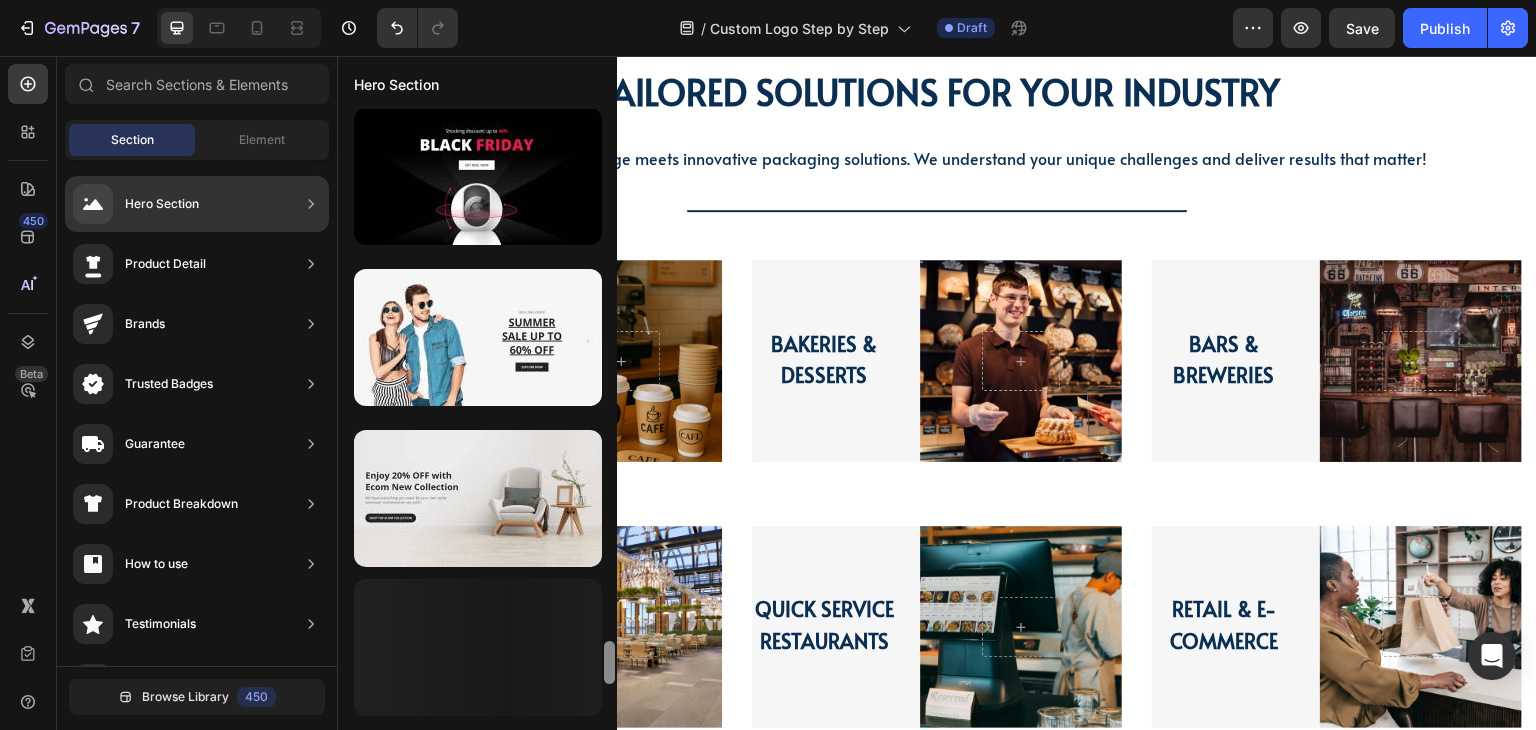 scroll, scrollTop: 7612, scrollLeft: 0, axis: vertical 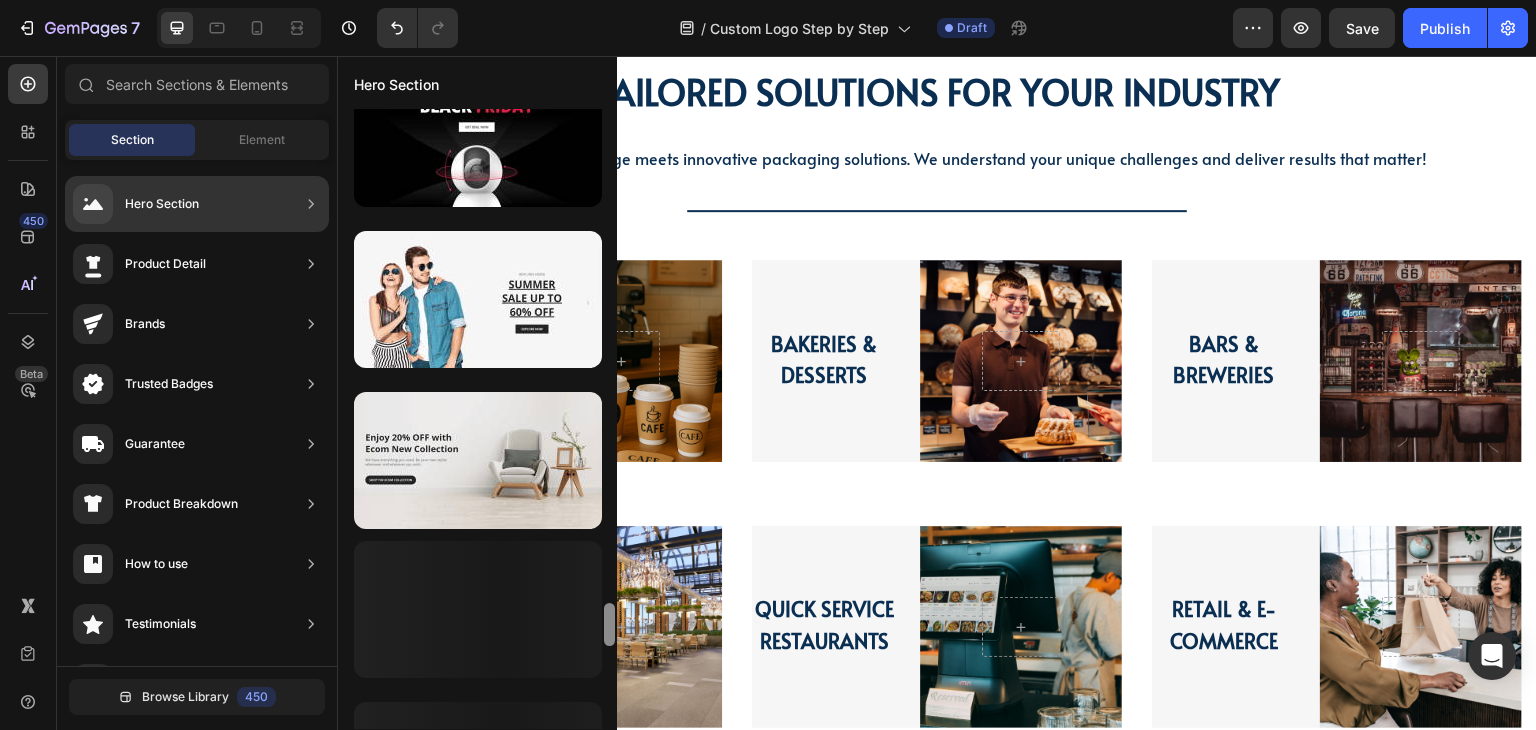 drag, startPoint x: 612, startPoint y: 597, endPoint x: 608, endPoint y: 720, distance: 123.065025 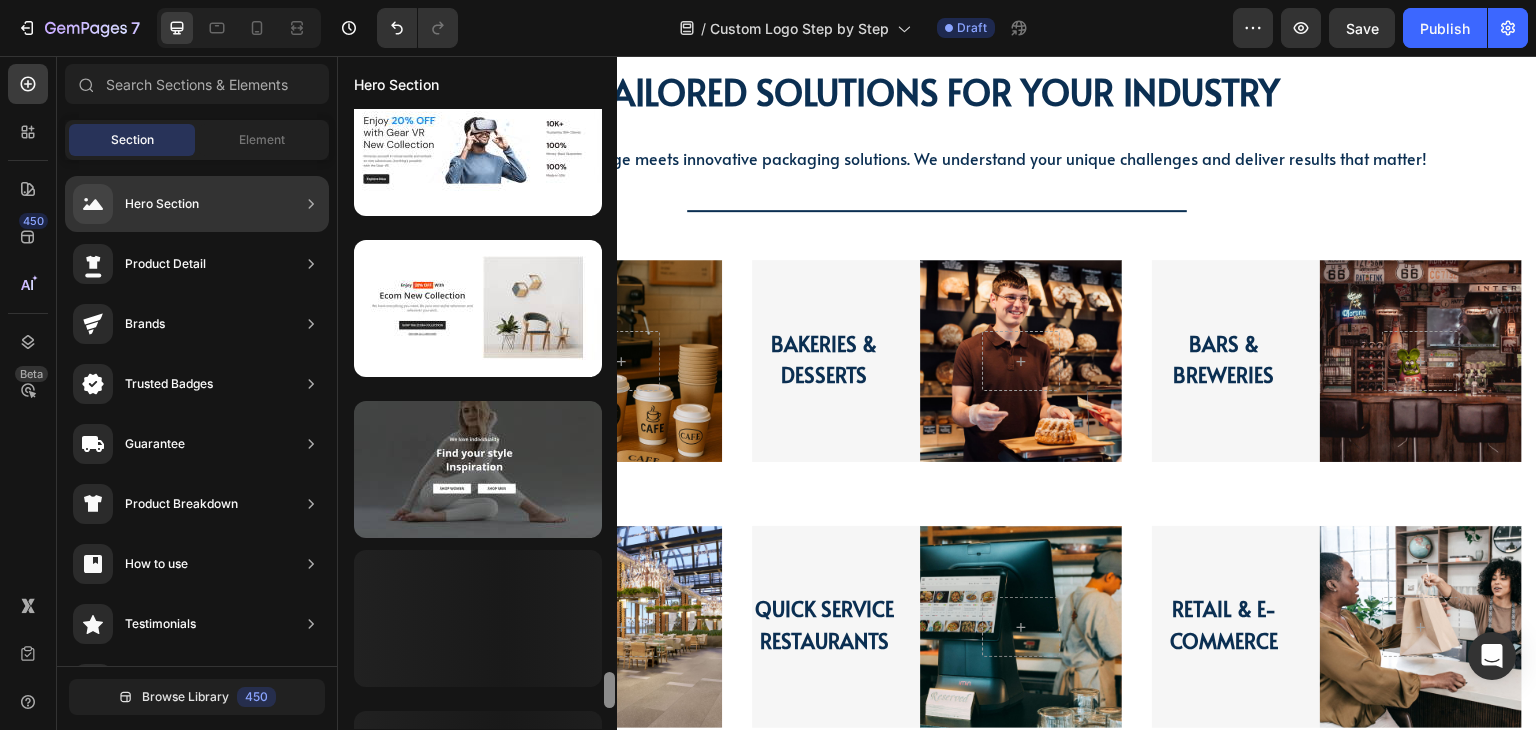 scroll, scrollTop: 9244, scrollLeft: 0, axis: vertical 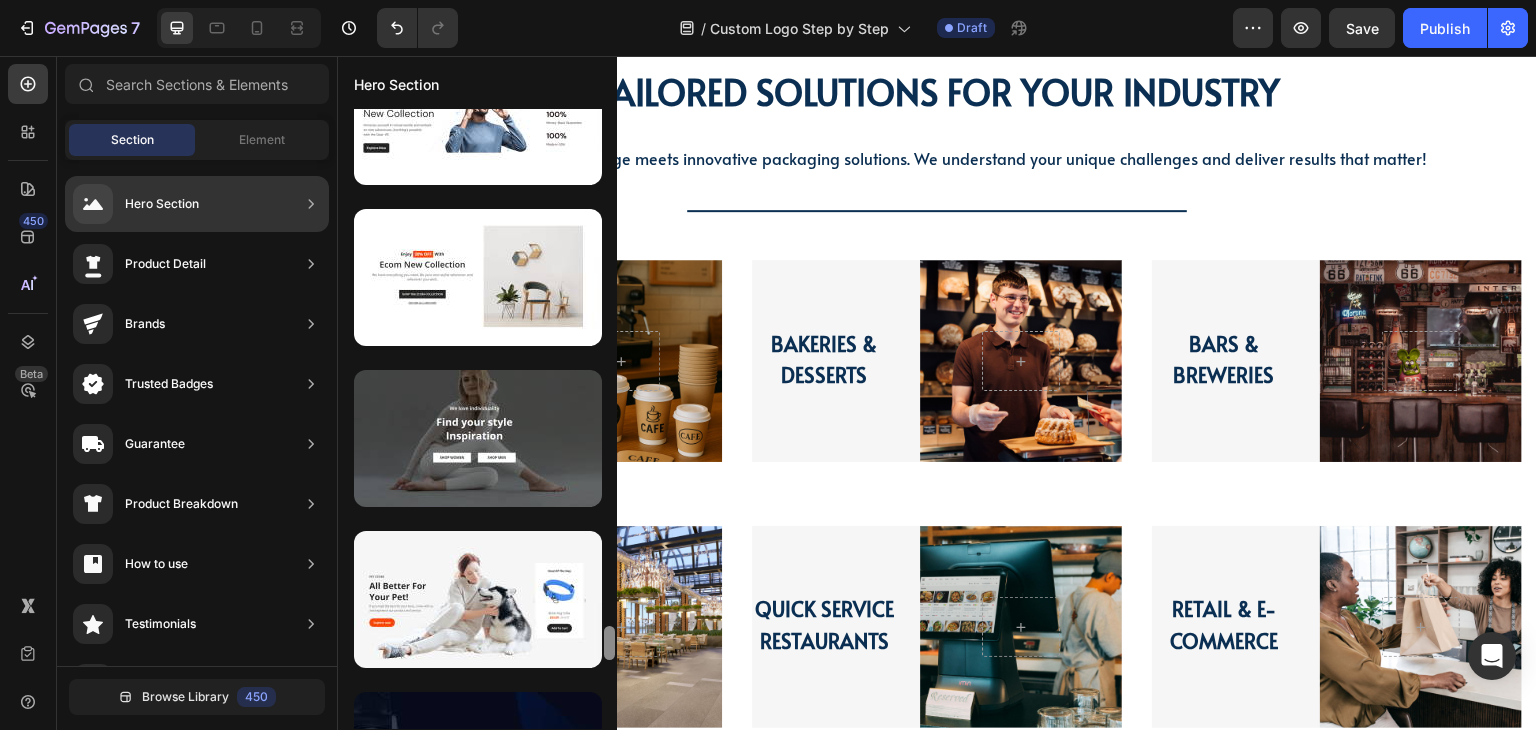 drag, startPoint x: 608, startPoint y: 619, endPoint x: 609, endPoint y: 724, distance: 105.00476 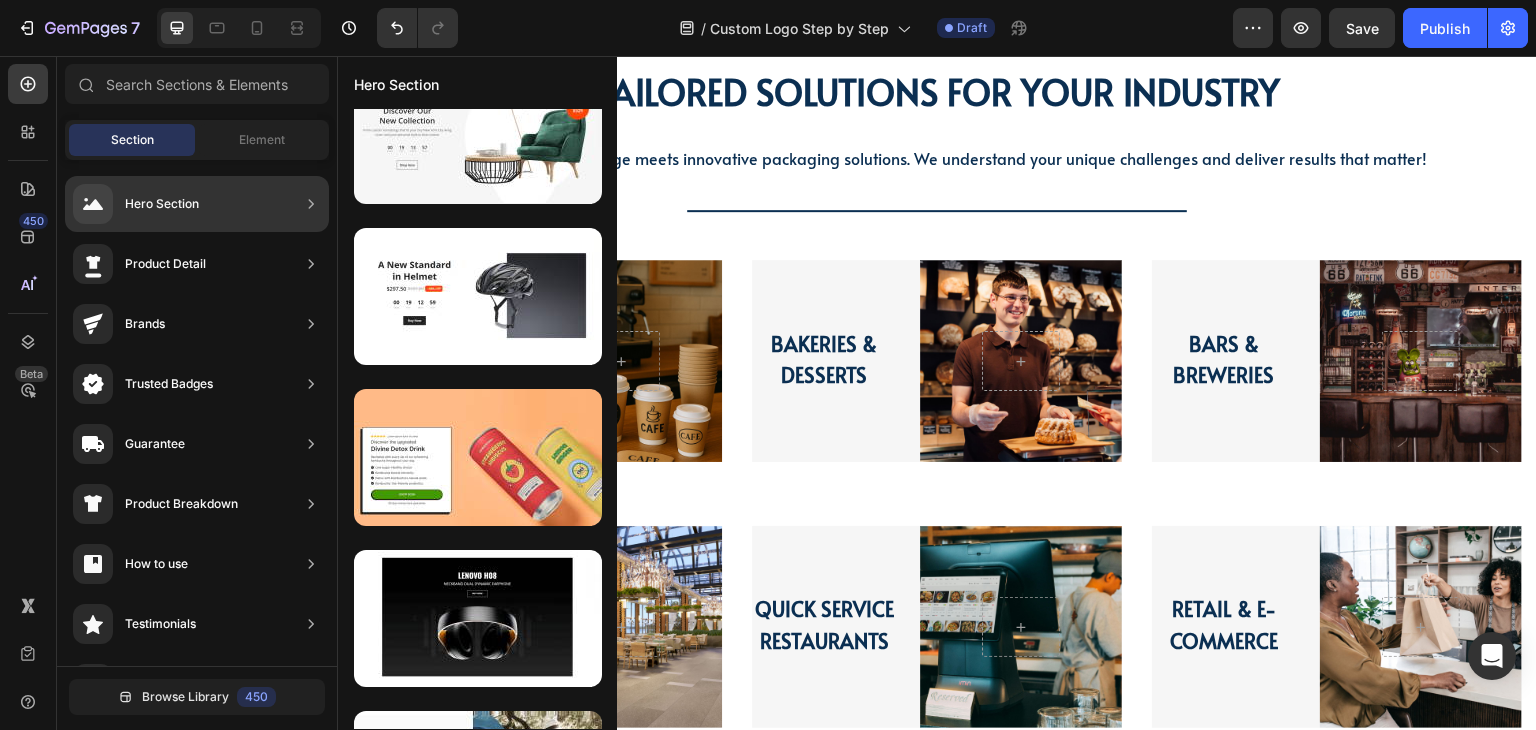 scroll, scrollTop: 10476, scrollLeft: 0, axis: vertical 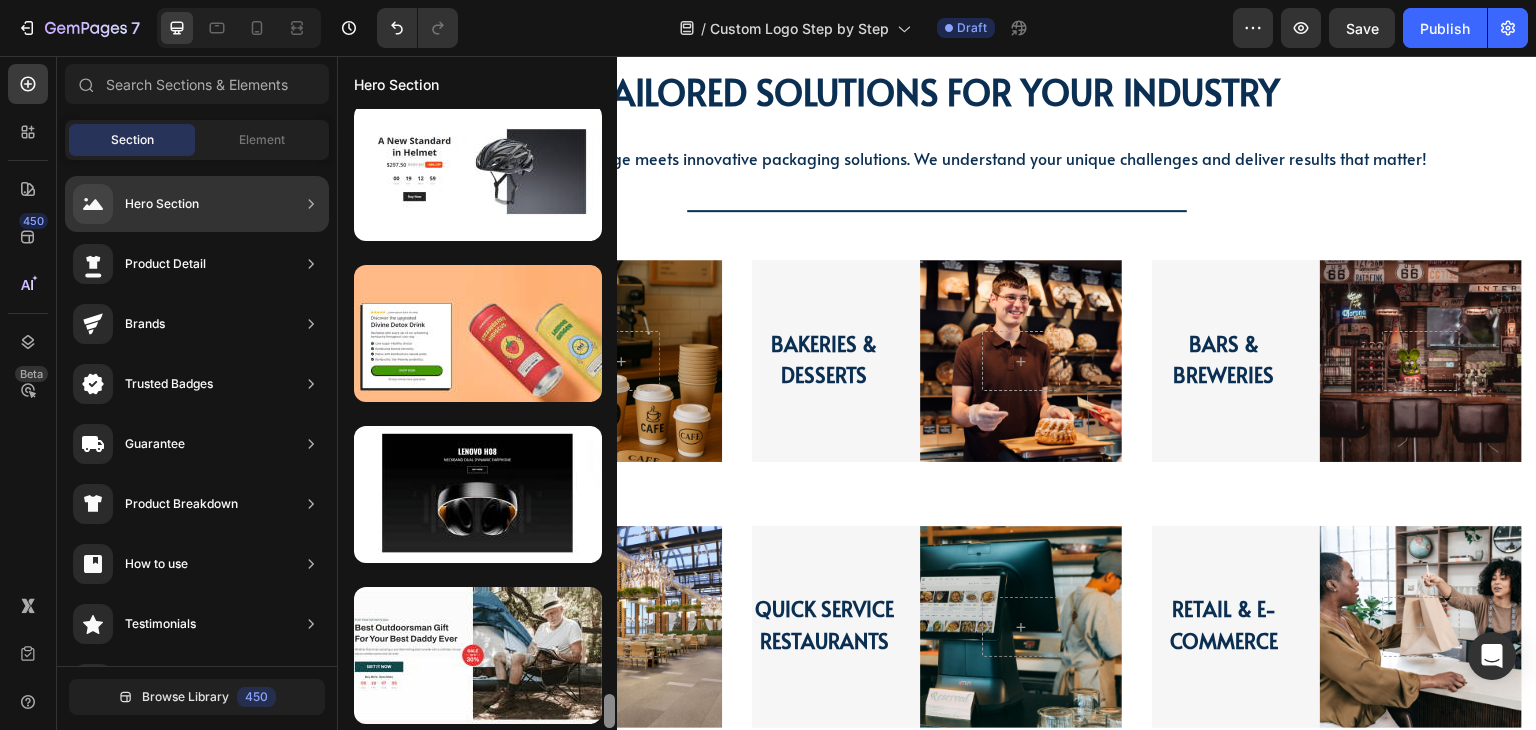 drag, startPoint x: 609, startPoint y: 634, endPoint x: 605, endPoint y: 706, distance: 72.11102 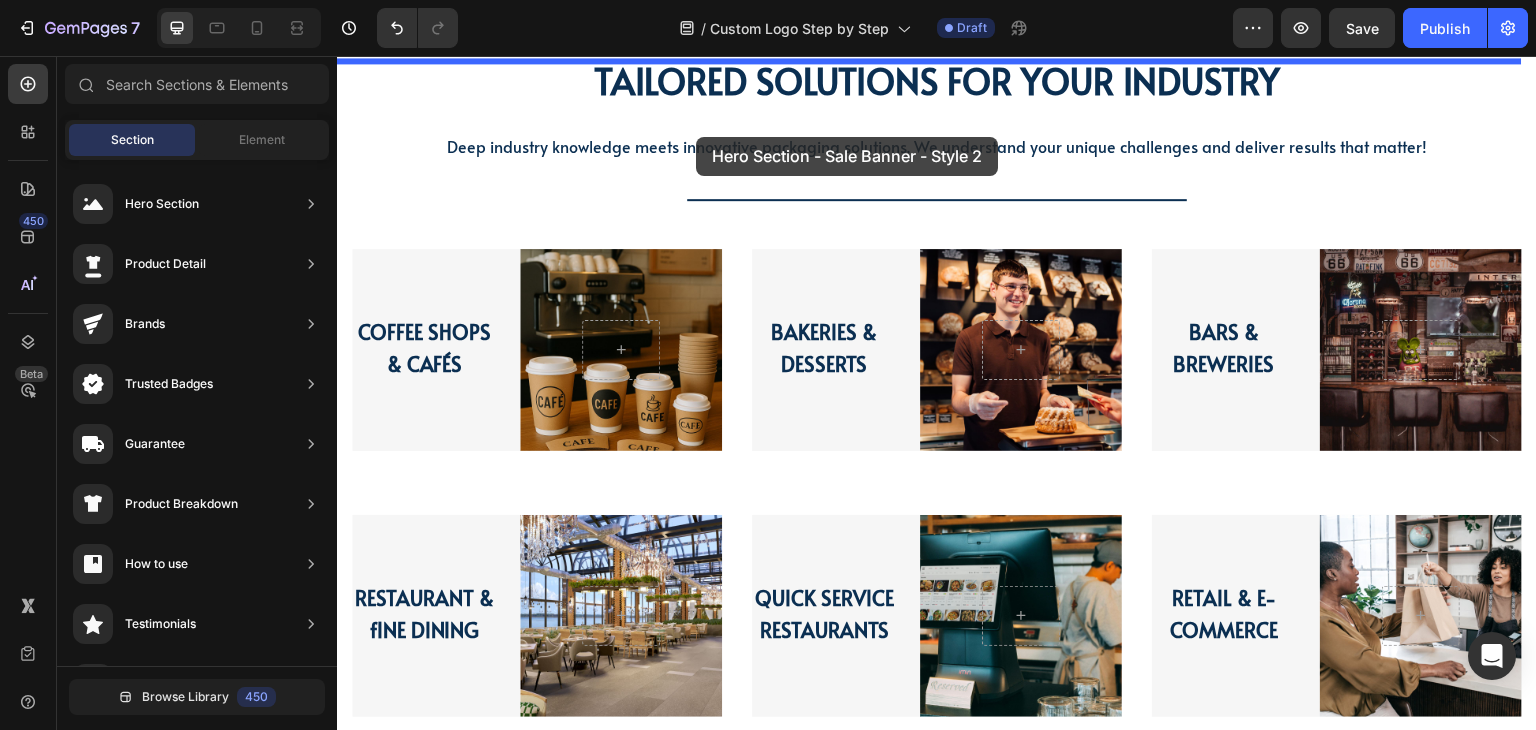 scroll, scrollTop: 1884, scrollLeft: 0, axis: vertical 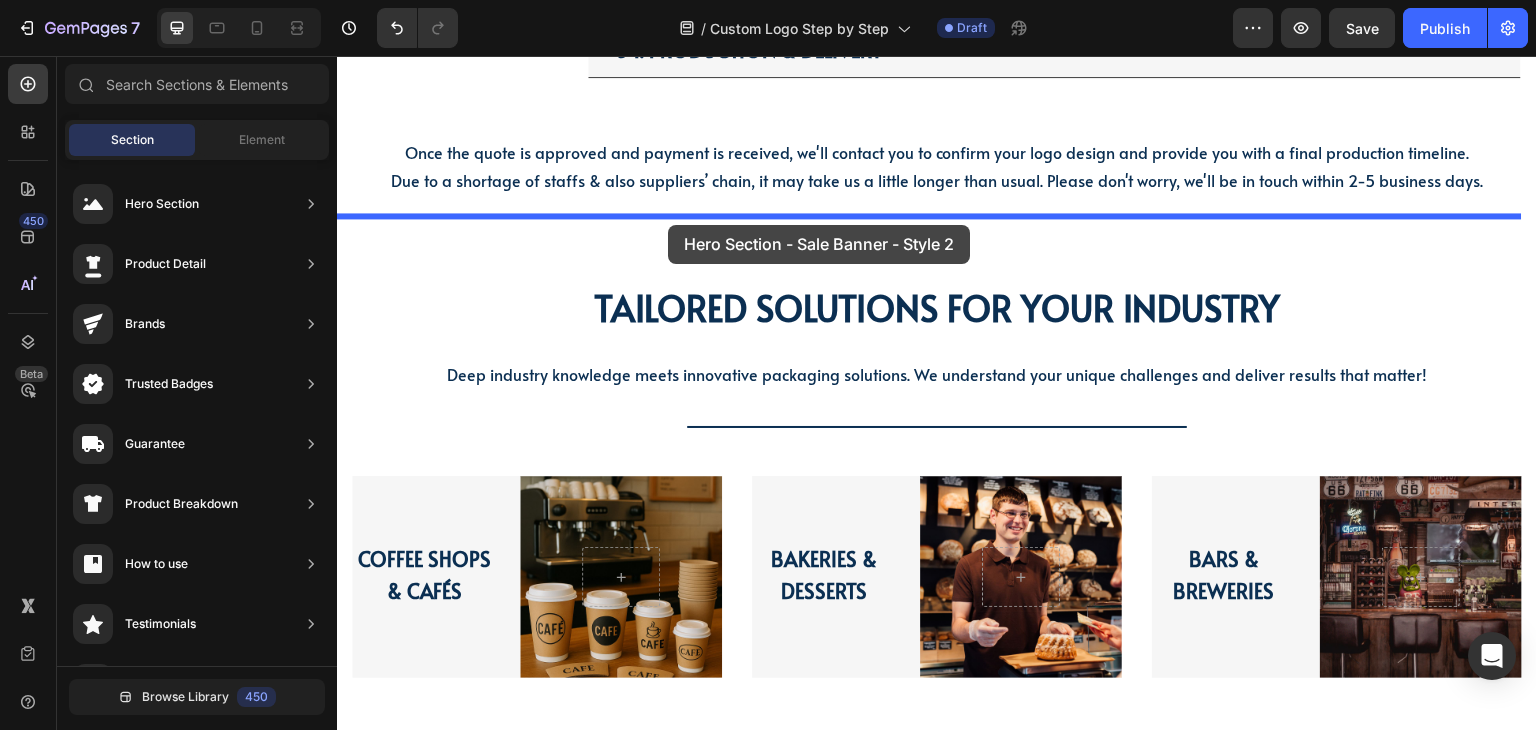 drag, startPoint x: 809, startPoint y: 664, endPoint x: 668, endPoint y: 225, distance: 461.08783 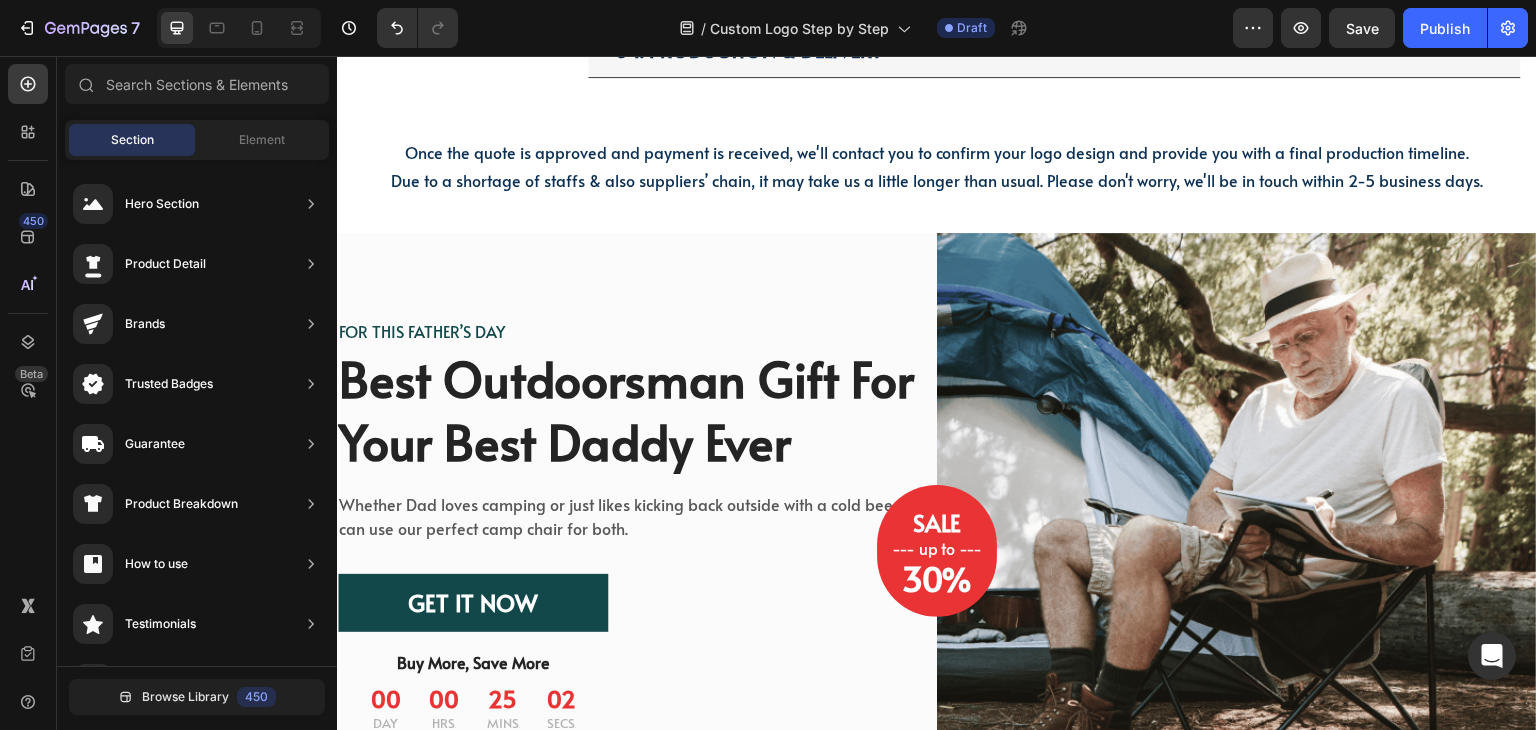 scroll, scrollTop: 1819, scrollLeft: 0, axis: vertical 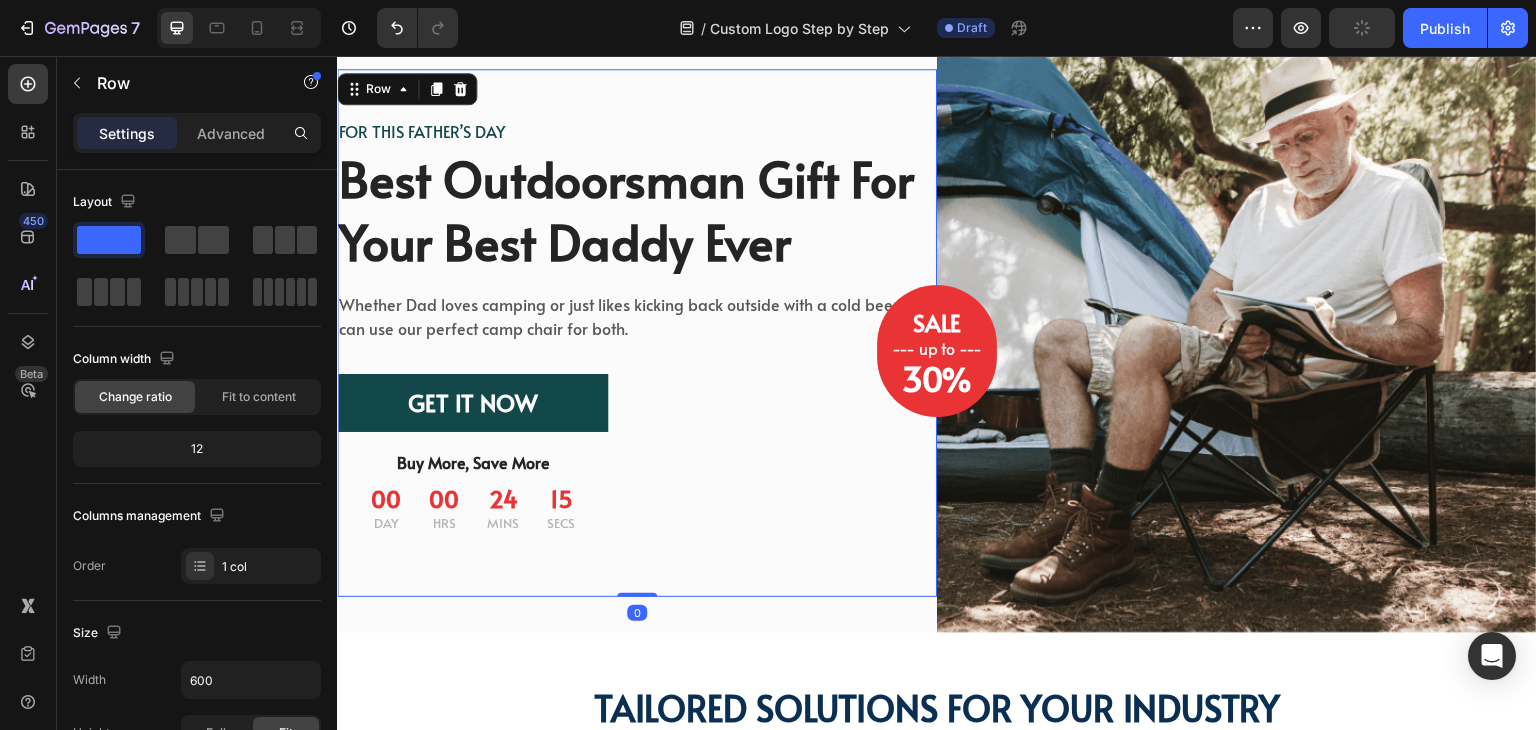 click on "FOR THIS FATHER’S DAY Text block Best Outdoorsman Gift For Your Best Daddy Ever Heading Whether Dad loves camping or just likes kicking back outside with a cold beer, he can use our perfect camp chair for both. Text block GET IT NOW Button Buy More, Save More Text block 00 Day 00 Hrs 24 Mins 15 Secs Countdown Timer Row Row   0" at bounding box center [637, 333] 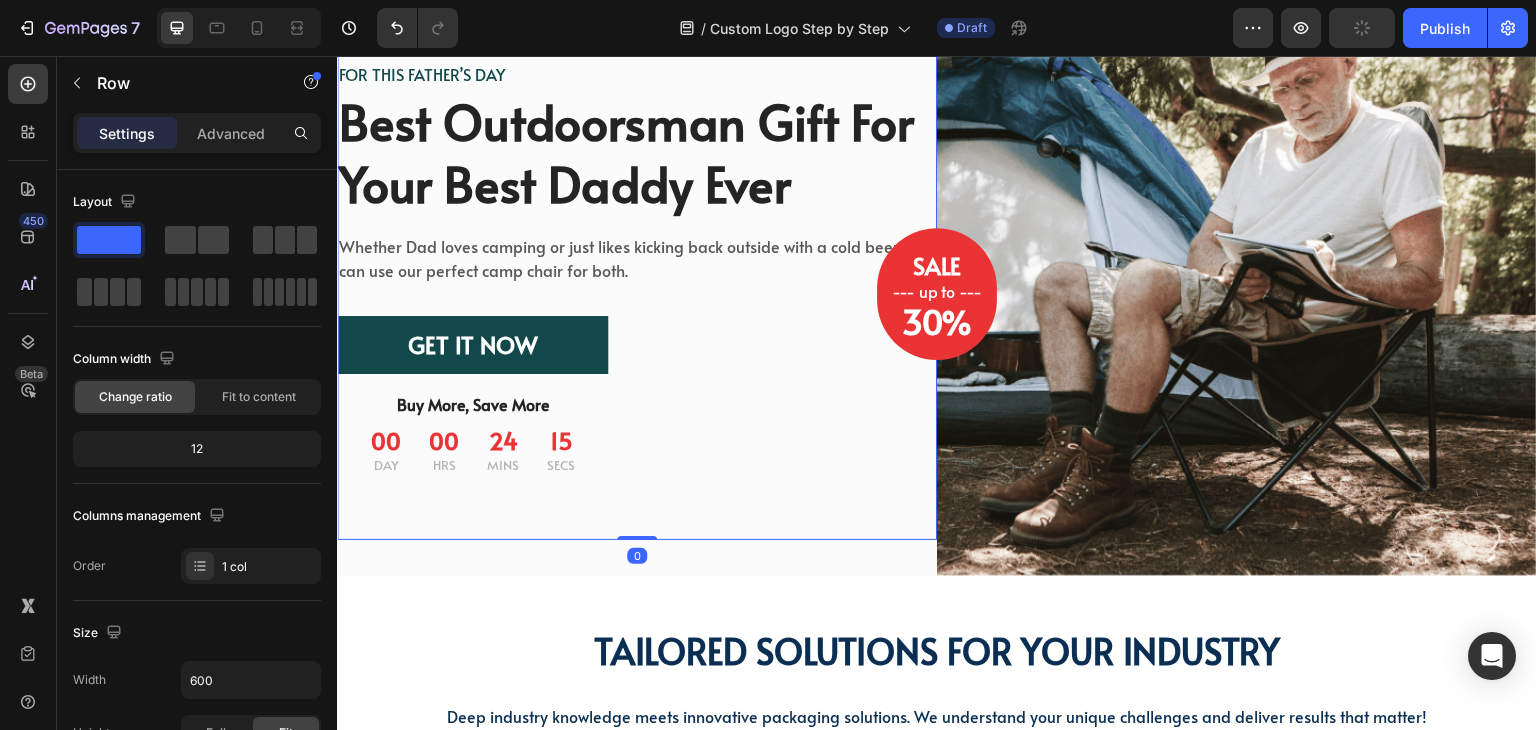 scroll, scrollTop: 1900, scrollLeft: 0, axis: vertical 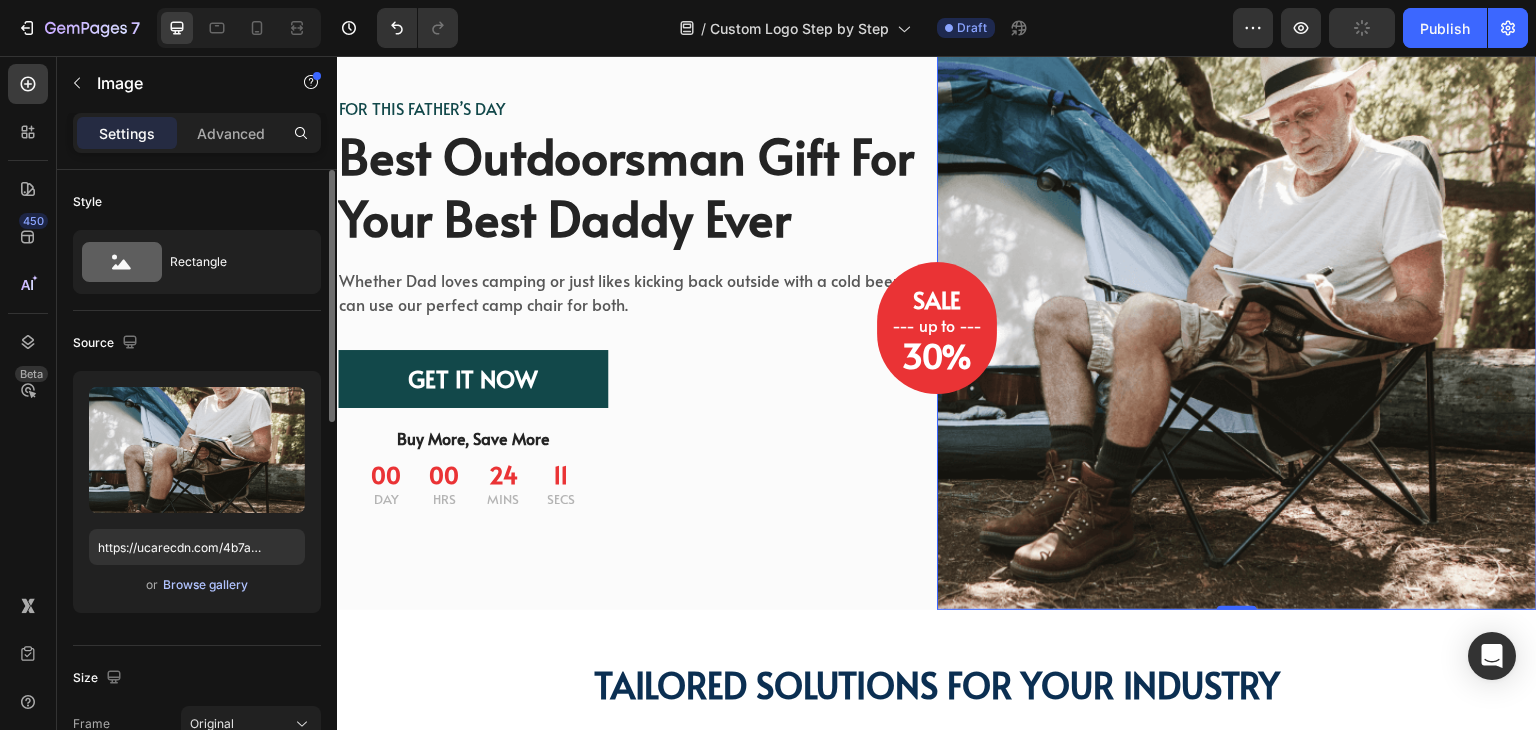 click on "Browse gallery" at bounding box center [205, 585] 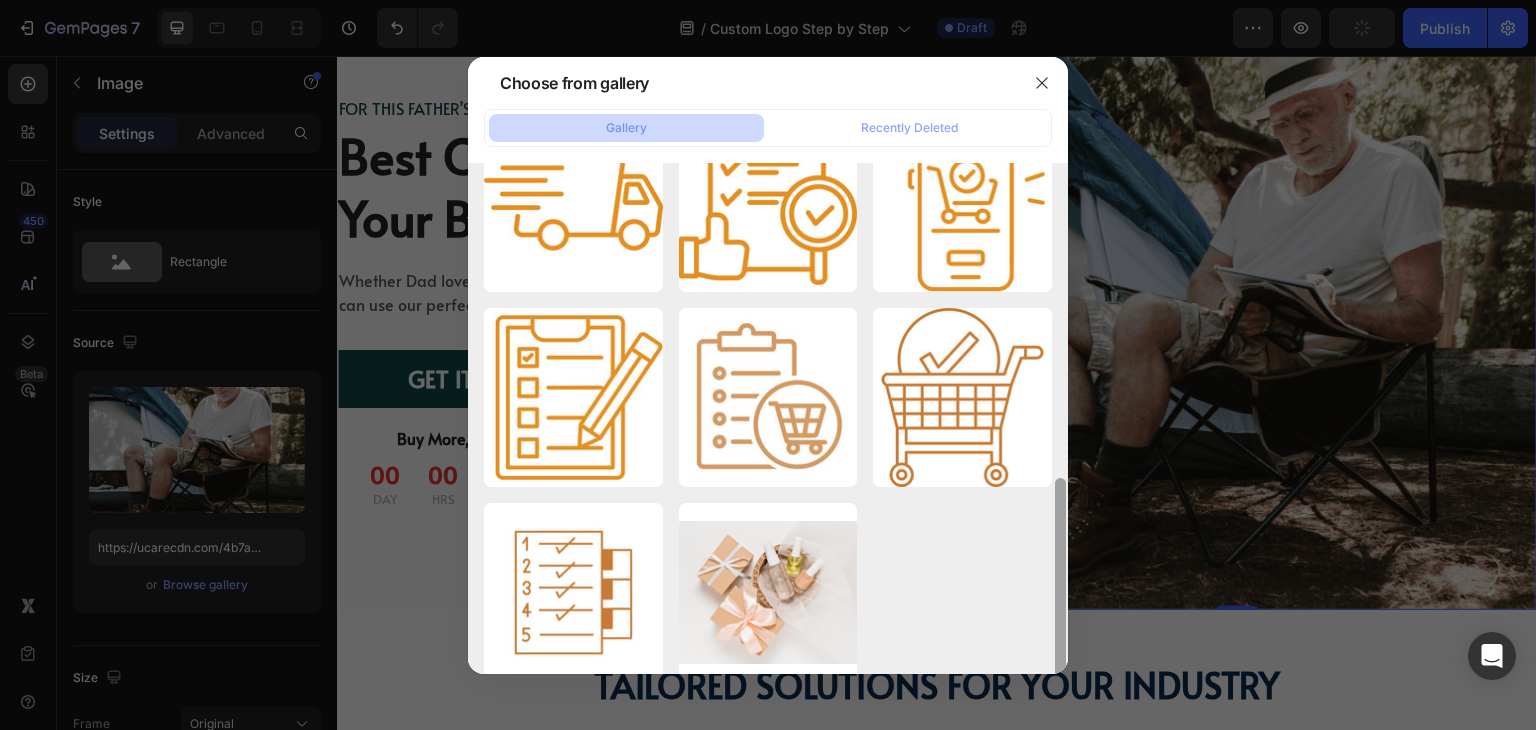 scroll, scrollTop: 673, scrollLeft: 0, axis: vertical 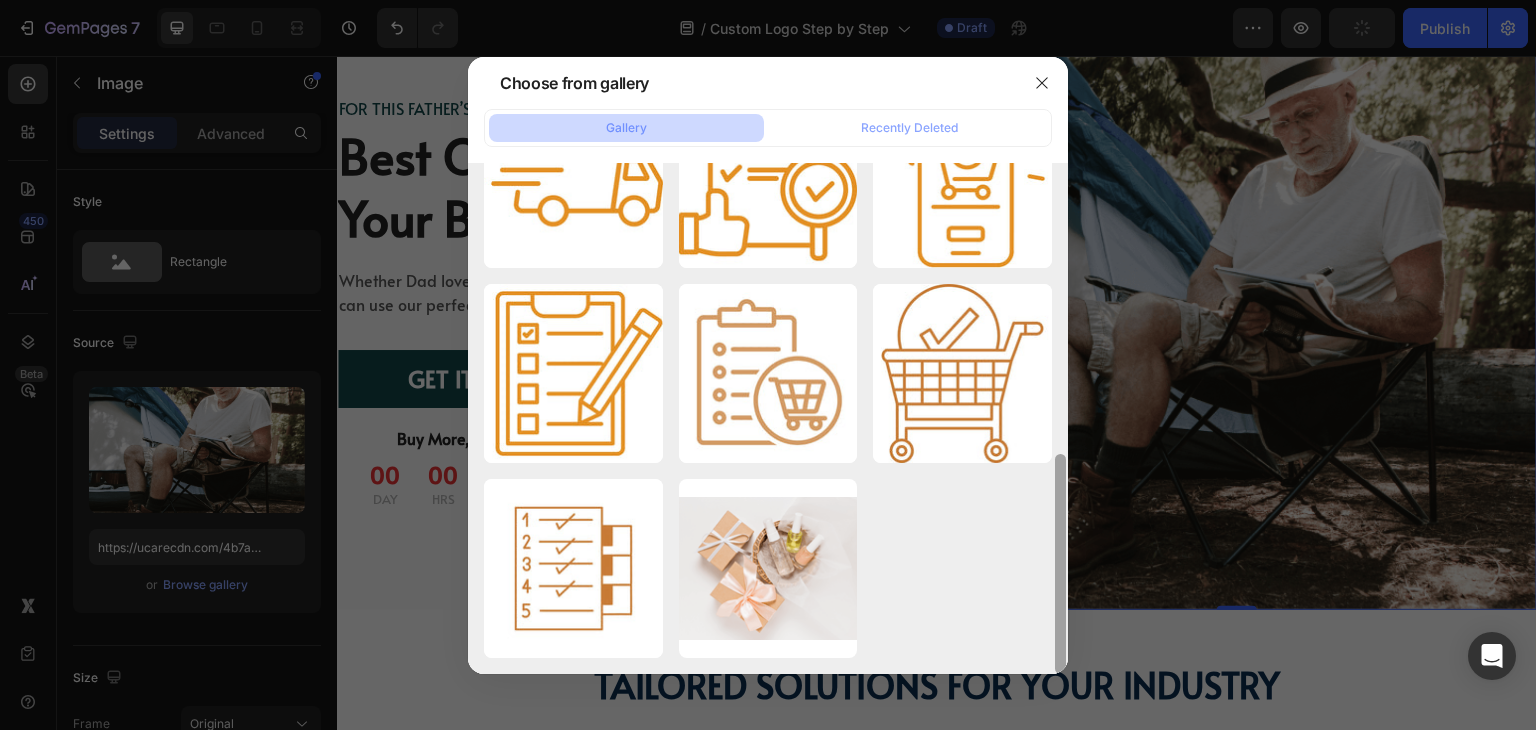 drag, startPoint x: 1062, startPoint y: 176, endPoint x: 1070, endPoint y: 486, distance: 310.1032 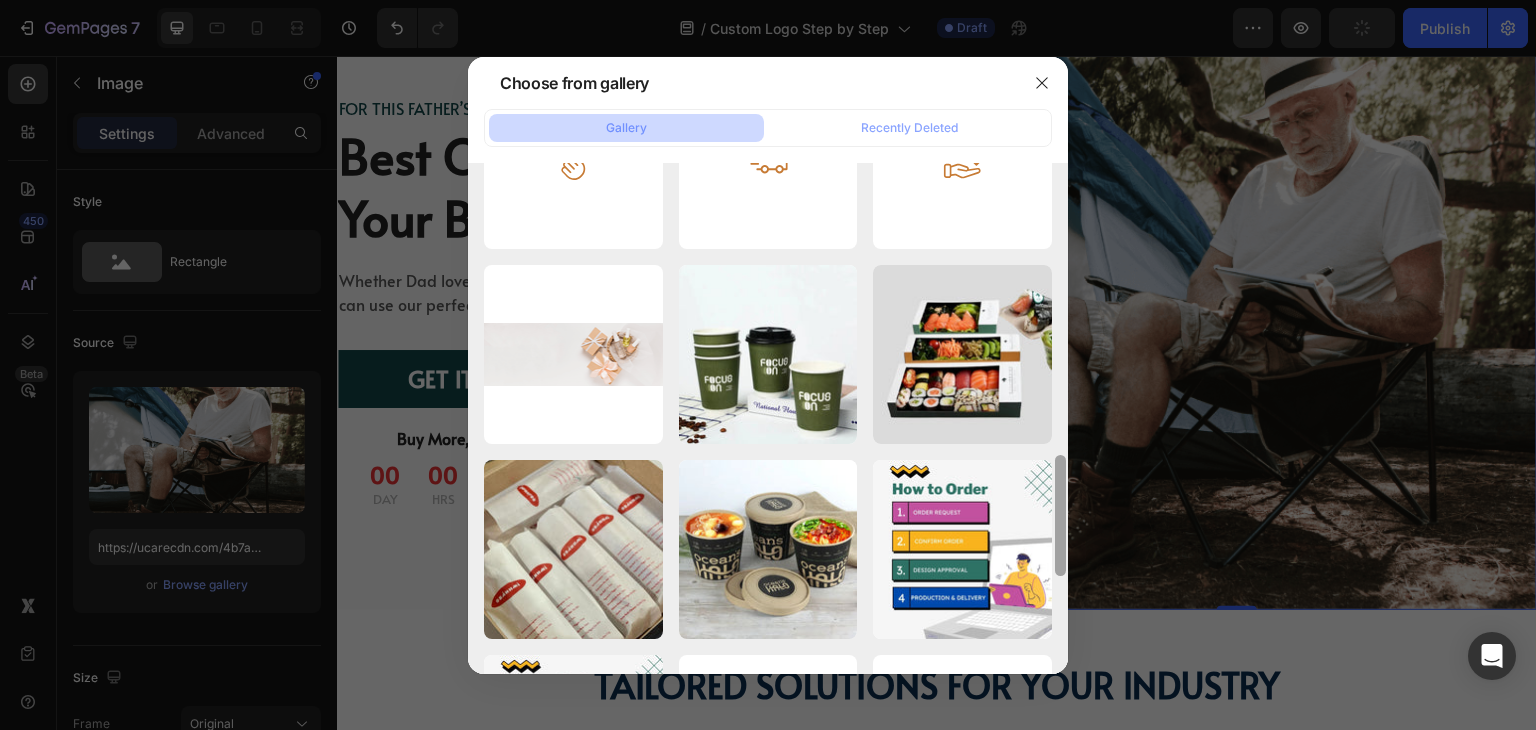 scroll, scrollTop: 1348, scrollLeft: 0, axis: vertical 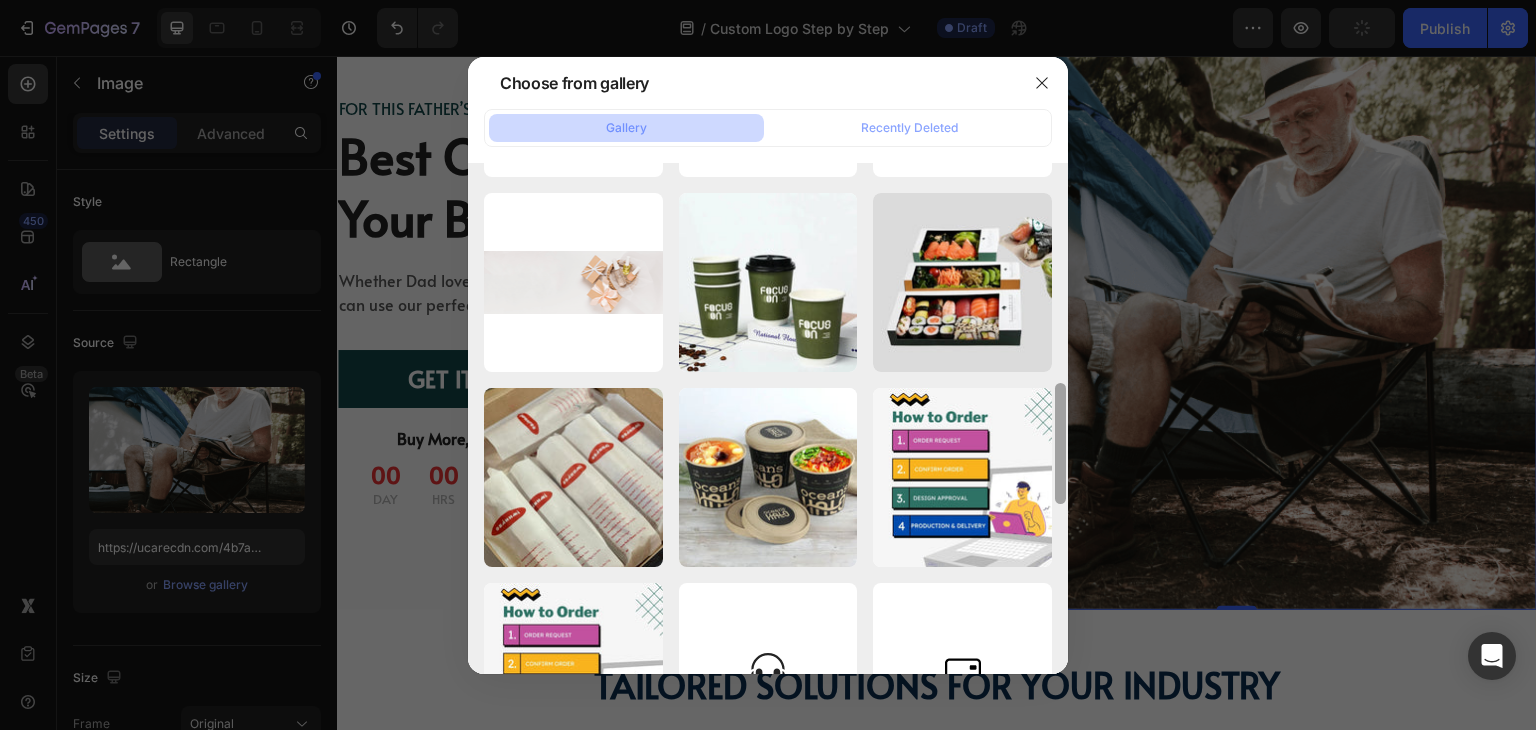 drag, startPoint x: 1062, startPoint y: 413, endPoint x: 1061, endPoint y: 573, distance: 160.00313 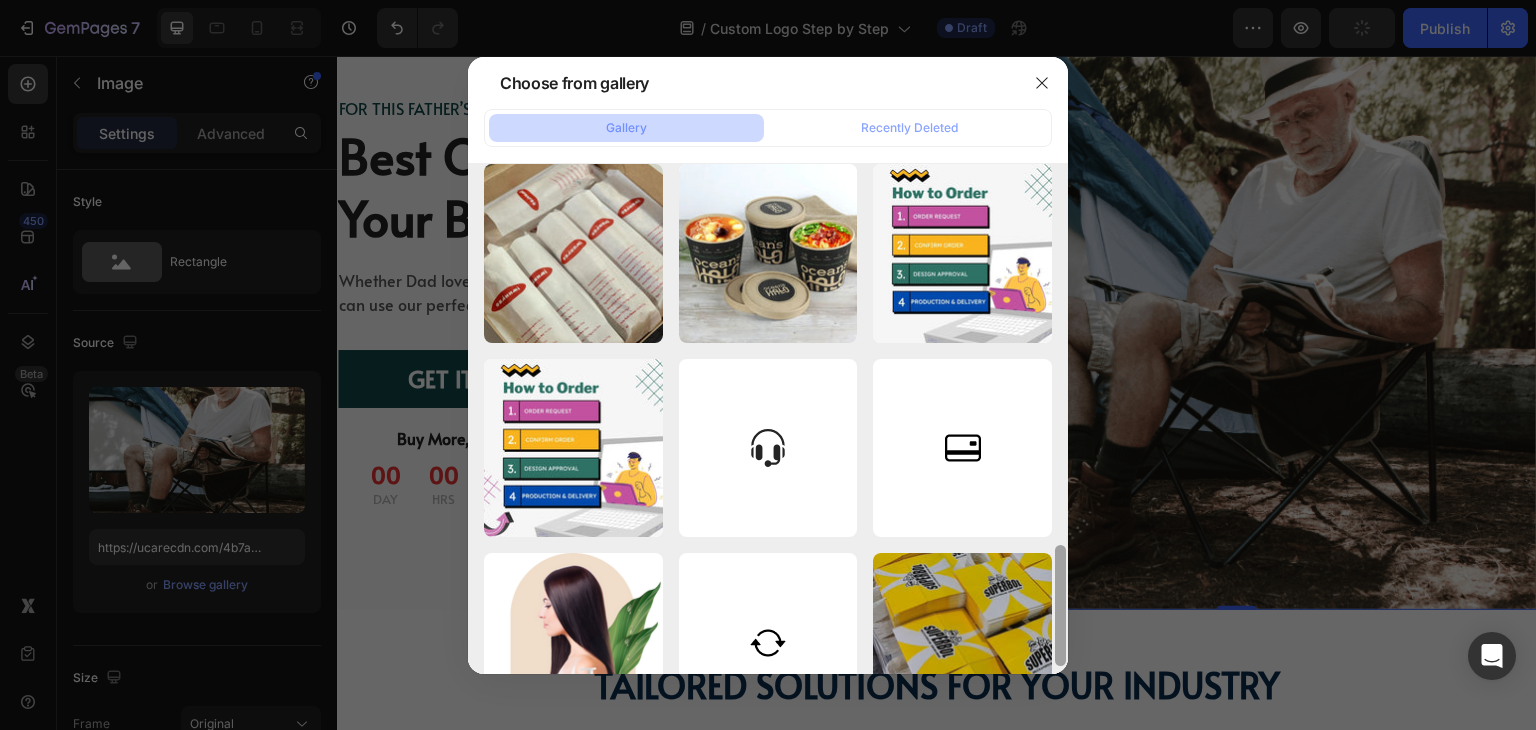 scroll, scrollTop: 1597, scrollLeft: 0, axis: vertical 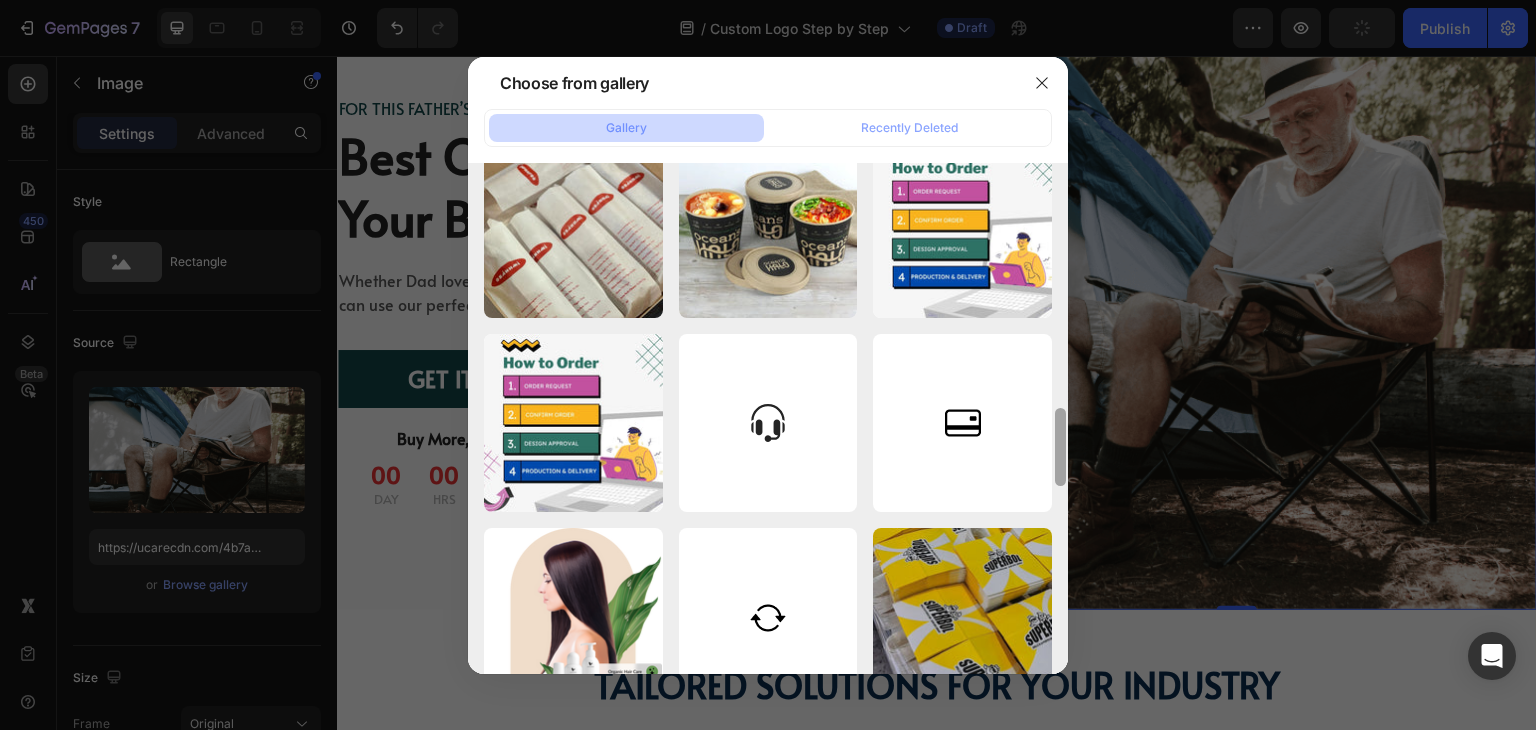drag, startPoint x: 1060, startPoint y: 526, endPoint x: 1058, endPoint y: 585, distance: 59.03389 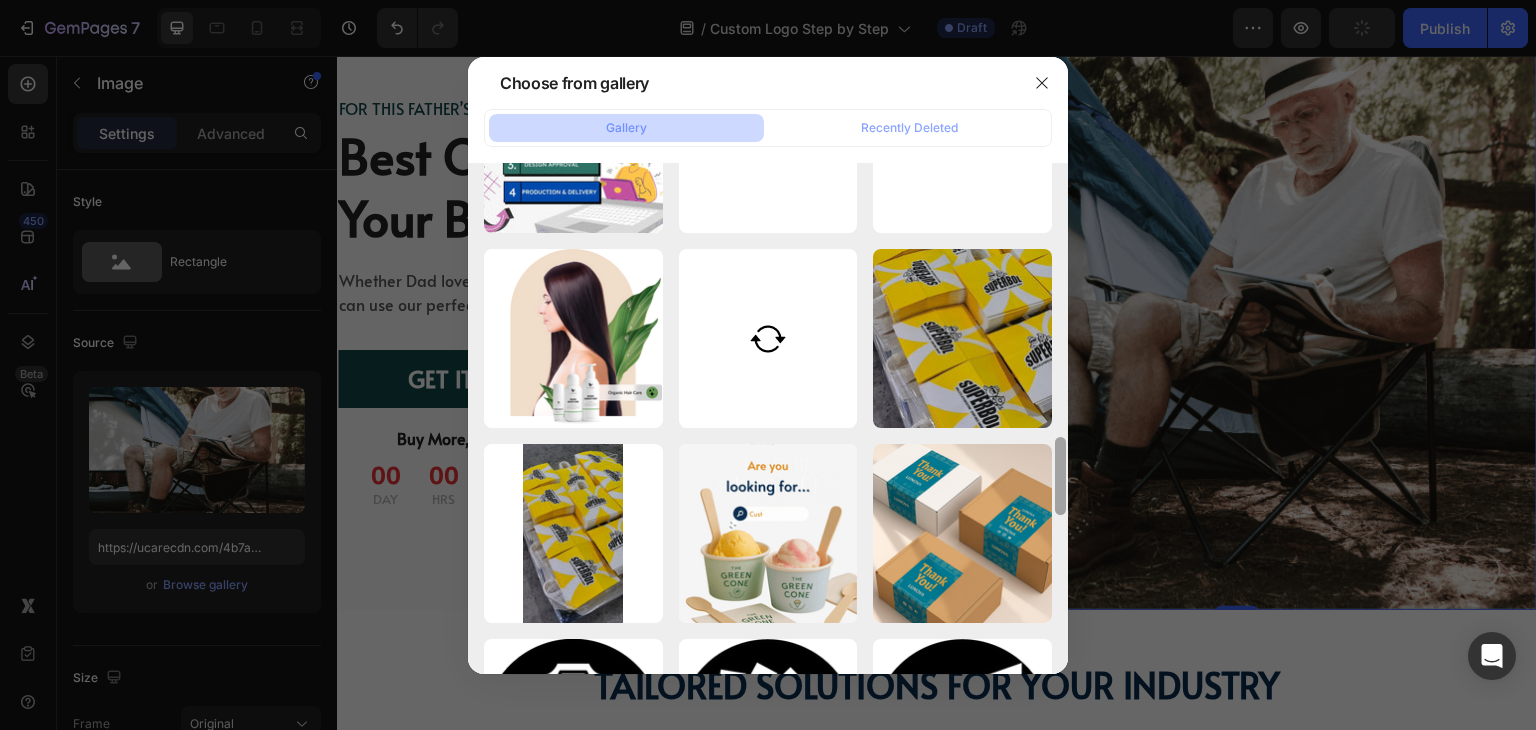 scroll, scrollTop: 1890, scrollLeft: 0, axis: vertical 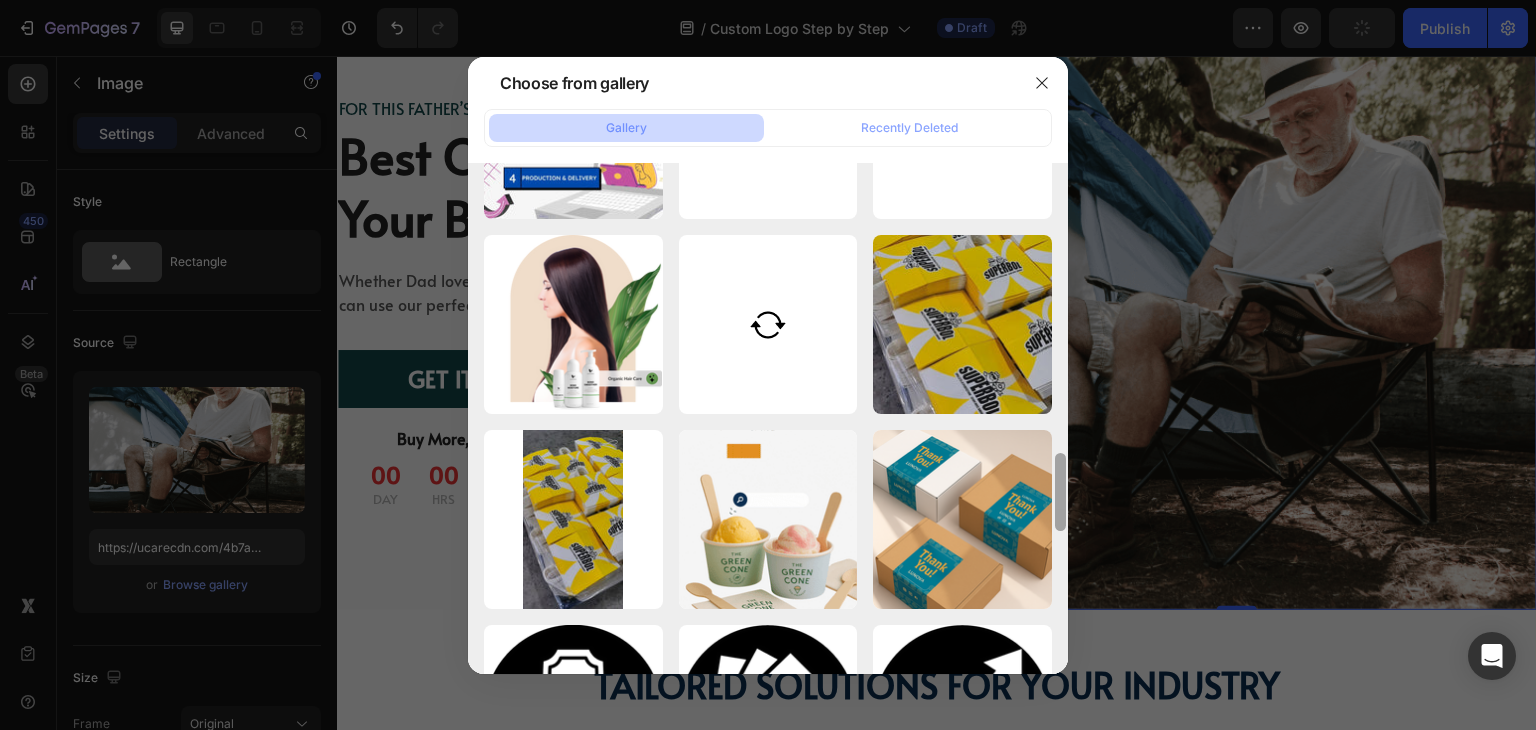 drag, startPoint x: 1059, startPoint y: 460, endPoint x: 1061, endPoint y: 505, distance: 45.044422 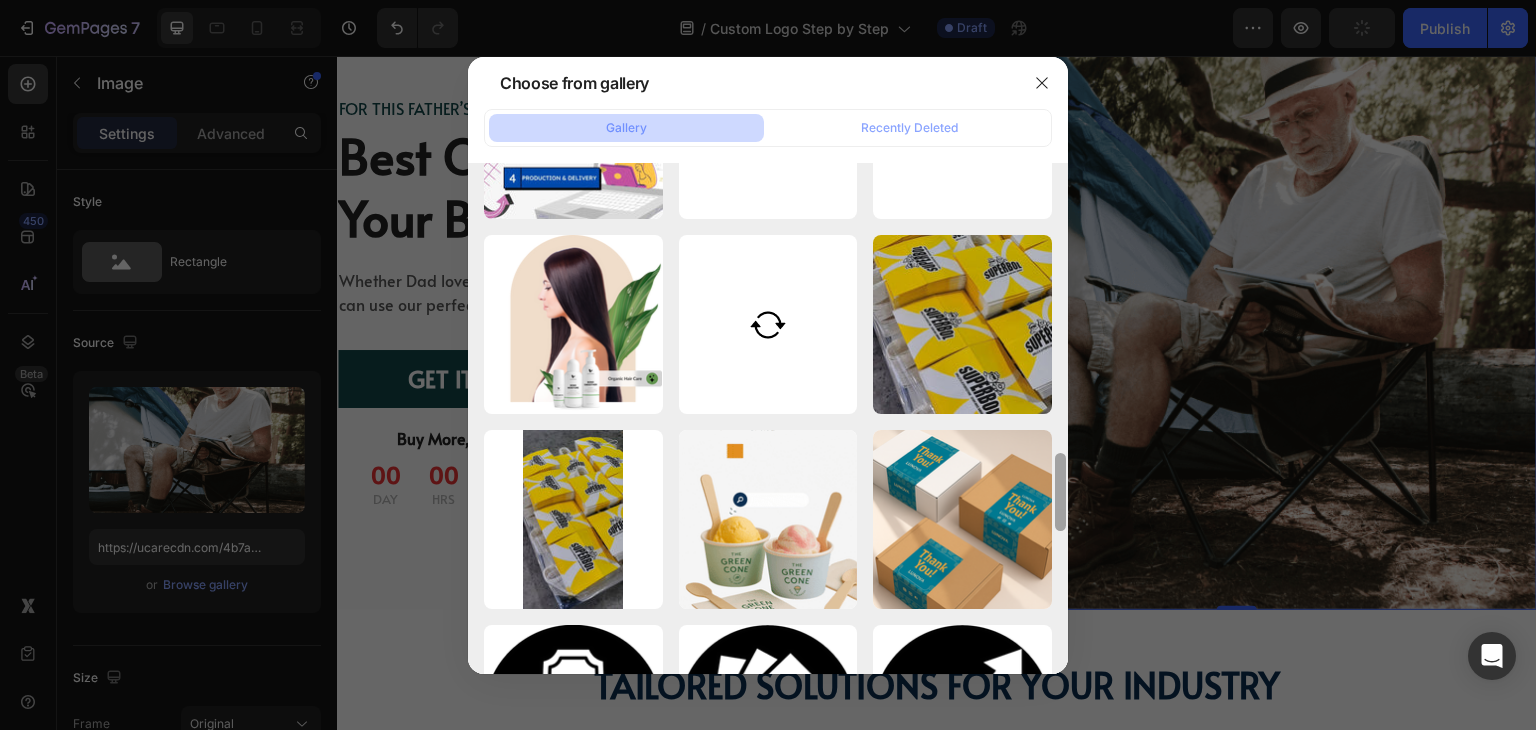 click at bounding box center [1060, 492] 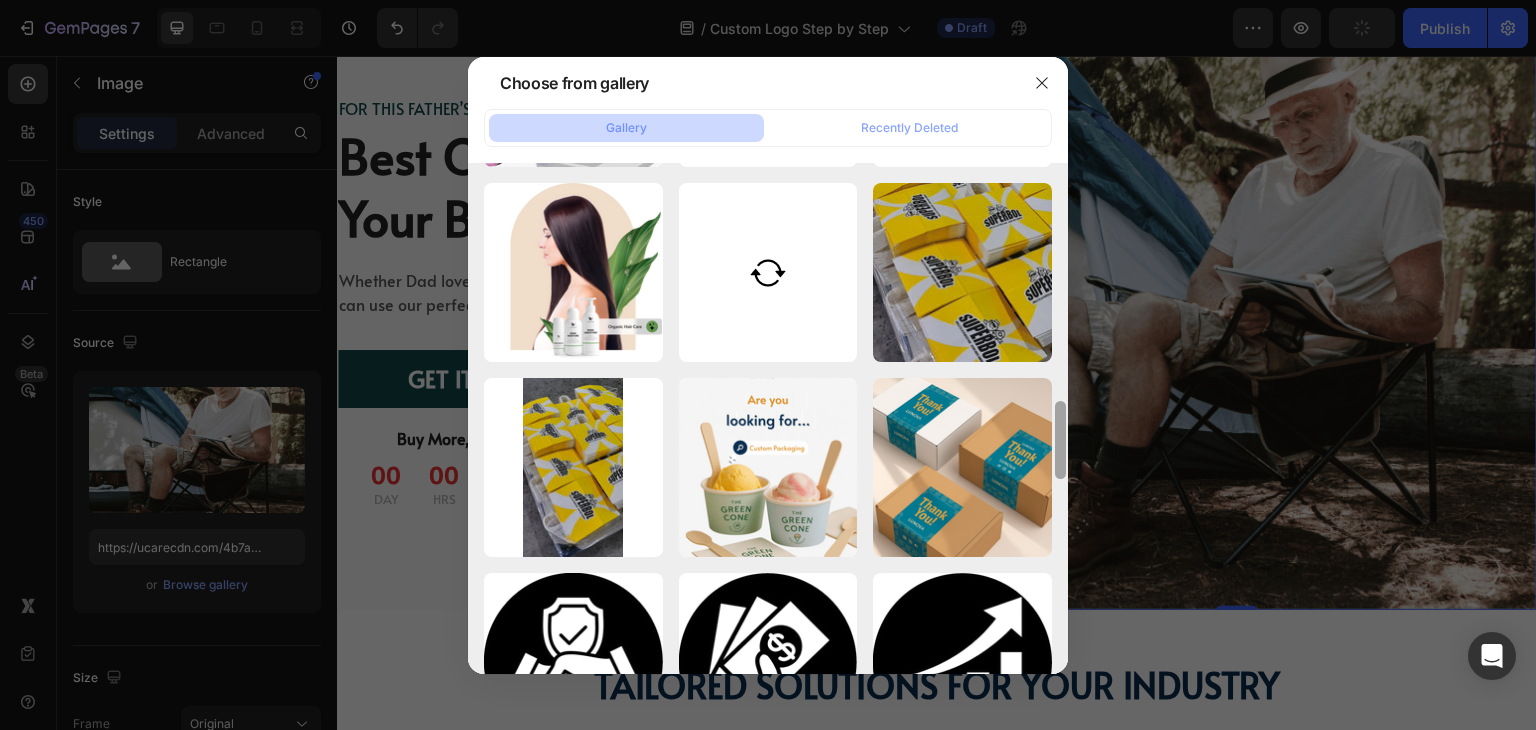 scroll, scrollTop: 1968, scrollLeft: 0, axis: vertical 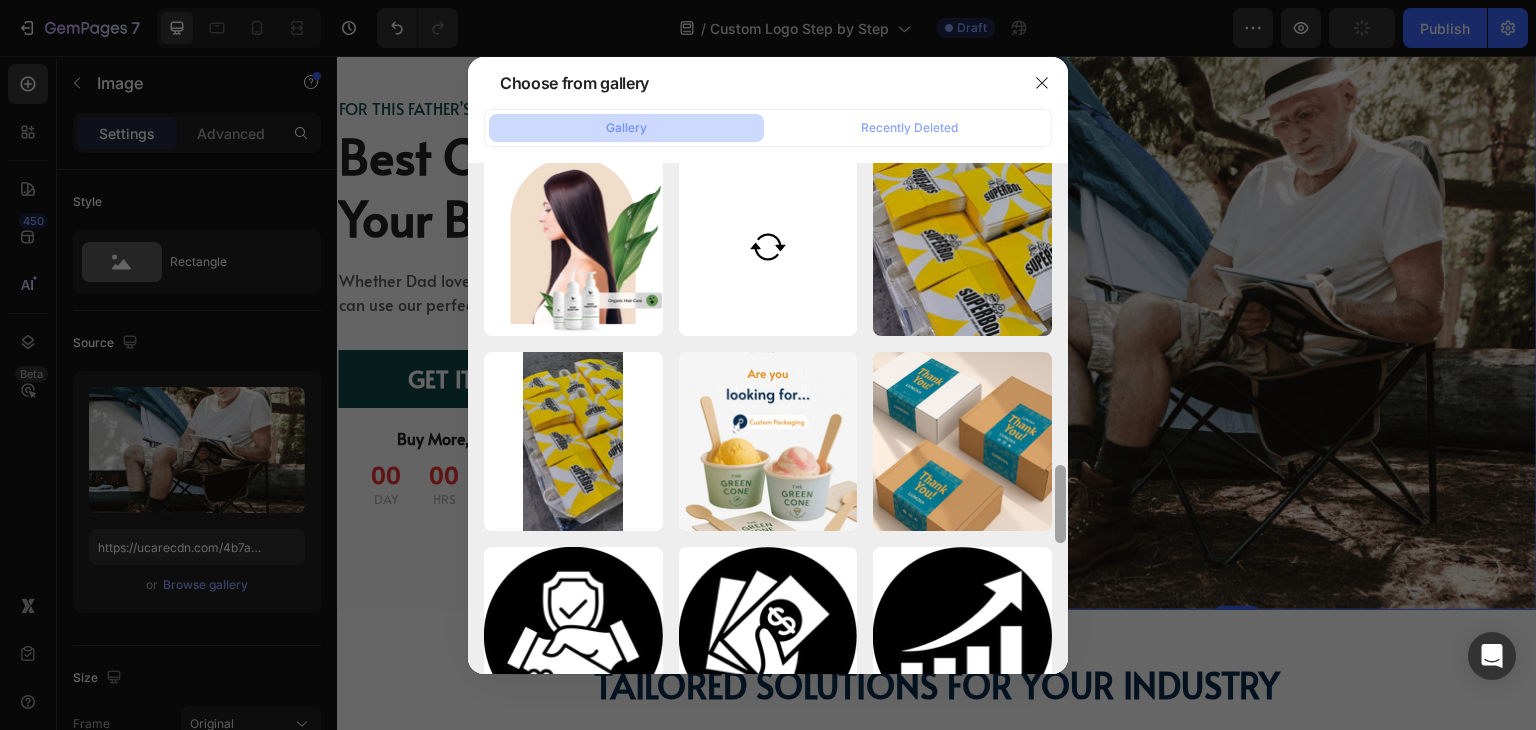drag, startPoint x: 1061, startPoint y: 505, endPoint x: 1060, endPoint y: 517, distance: 12.0415945 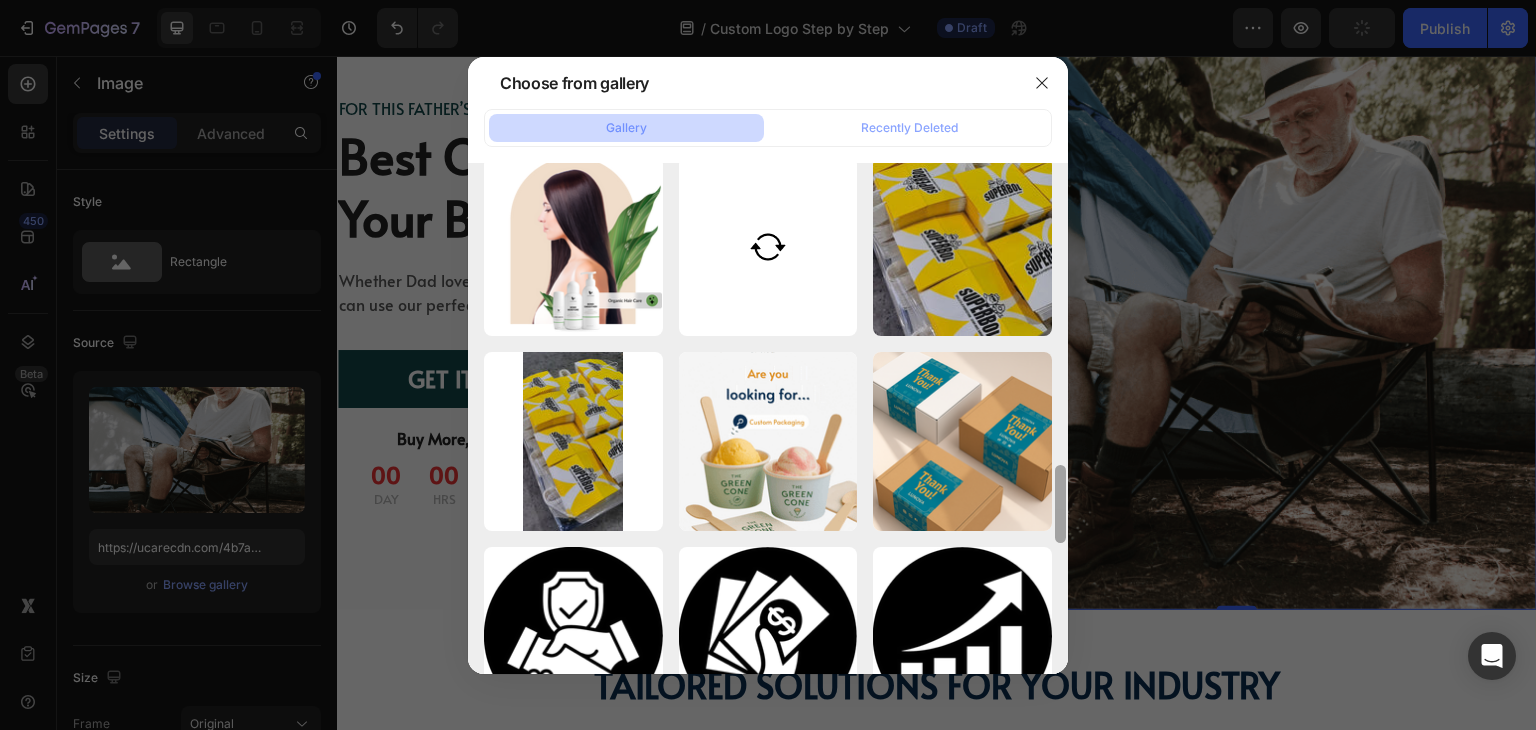 click at bounding box center (1060, 504) 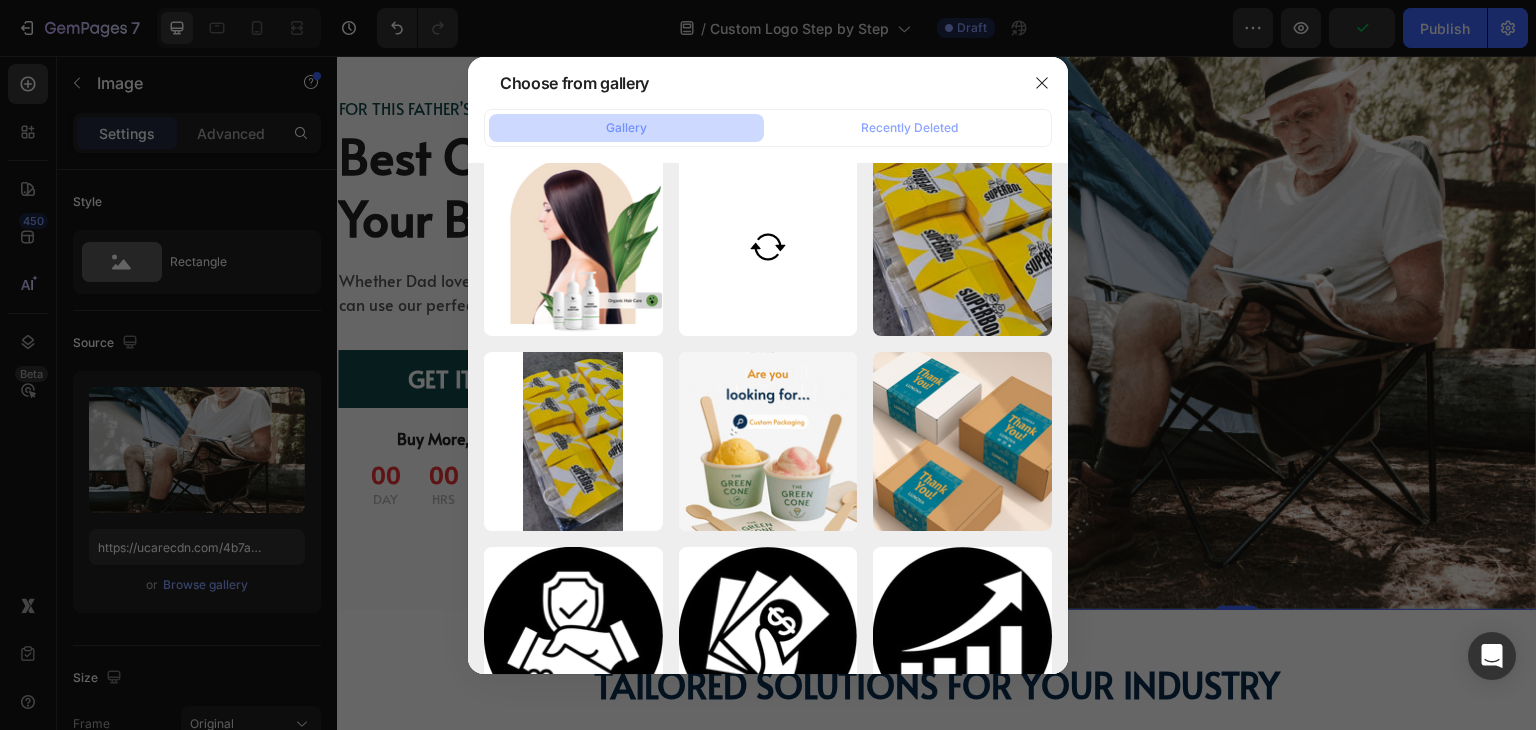 click at bounding box center (768, 365) 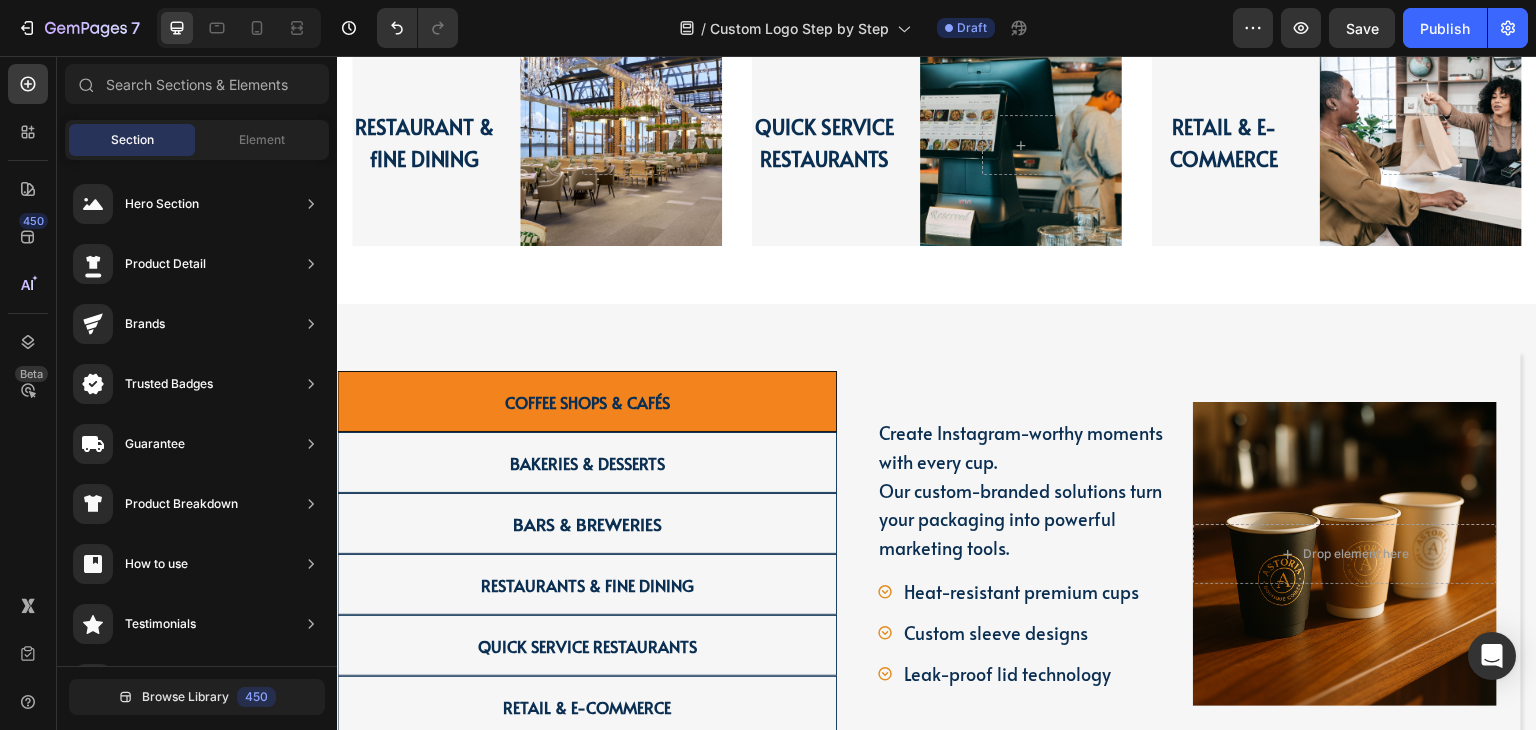 scroll, scrollTop: 3066, scrollLeft: 0, axis: vertical 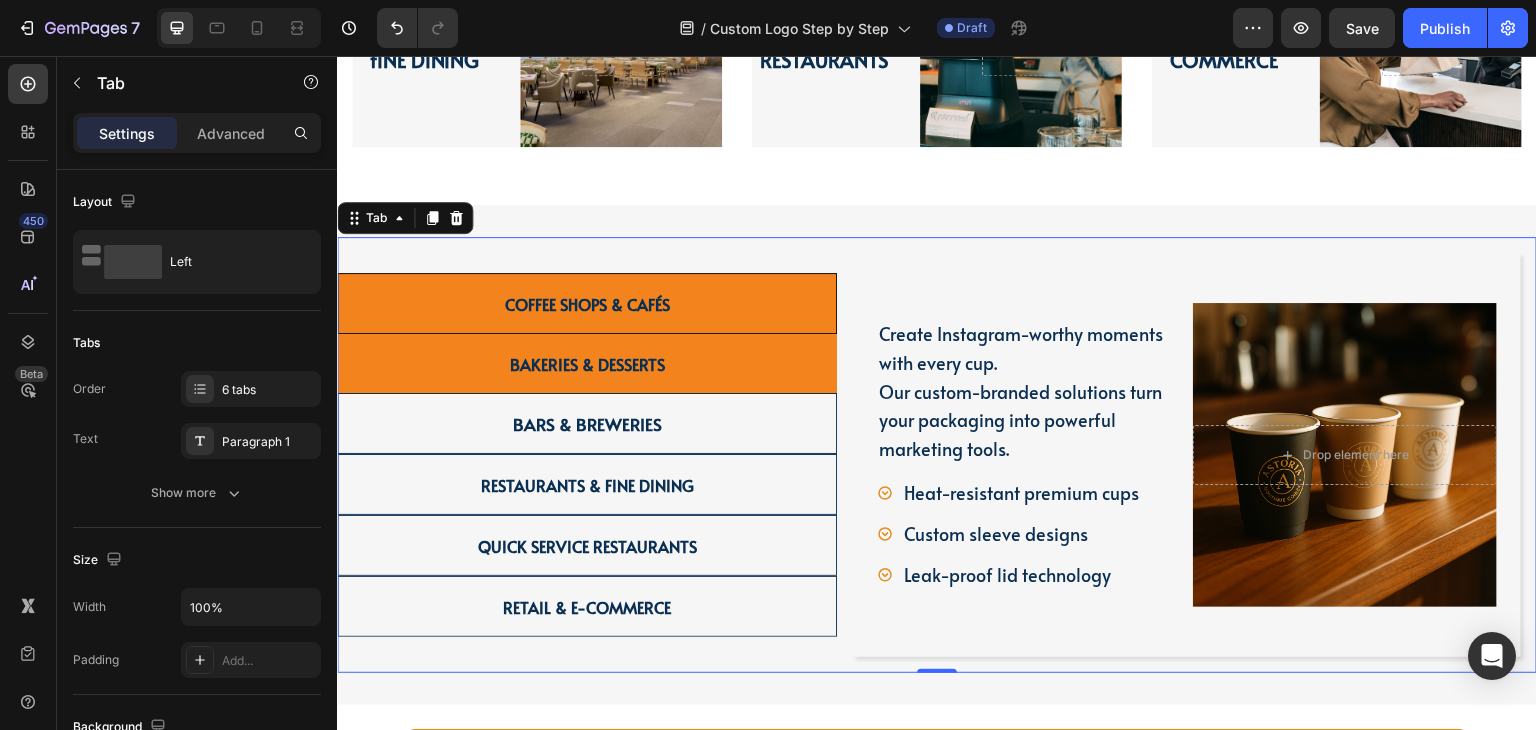 click on "Bakeries & Desserts" at bounding box center (587, 363) 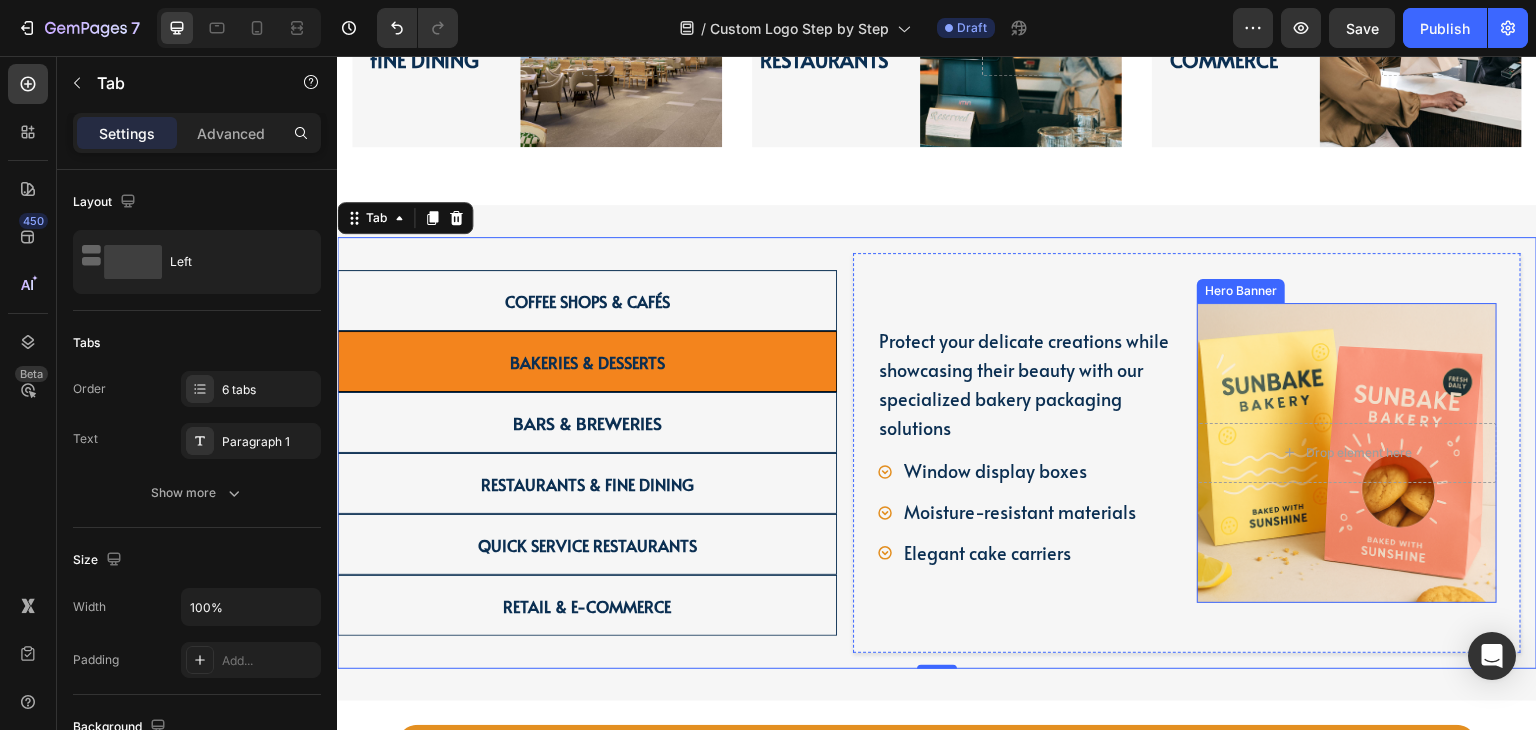 click at bounding box center [1347, 453] 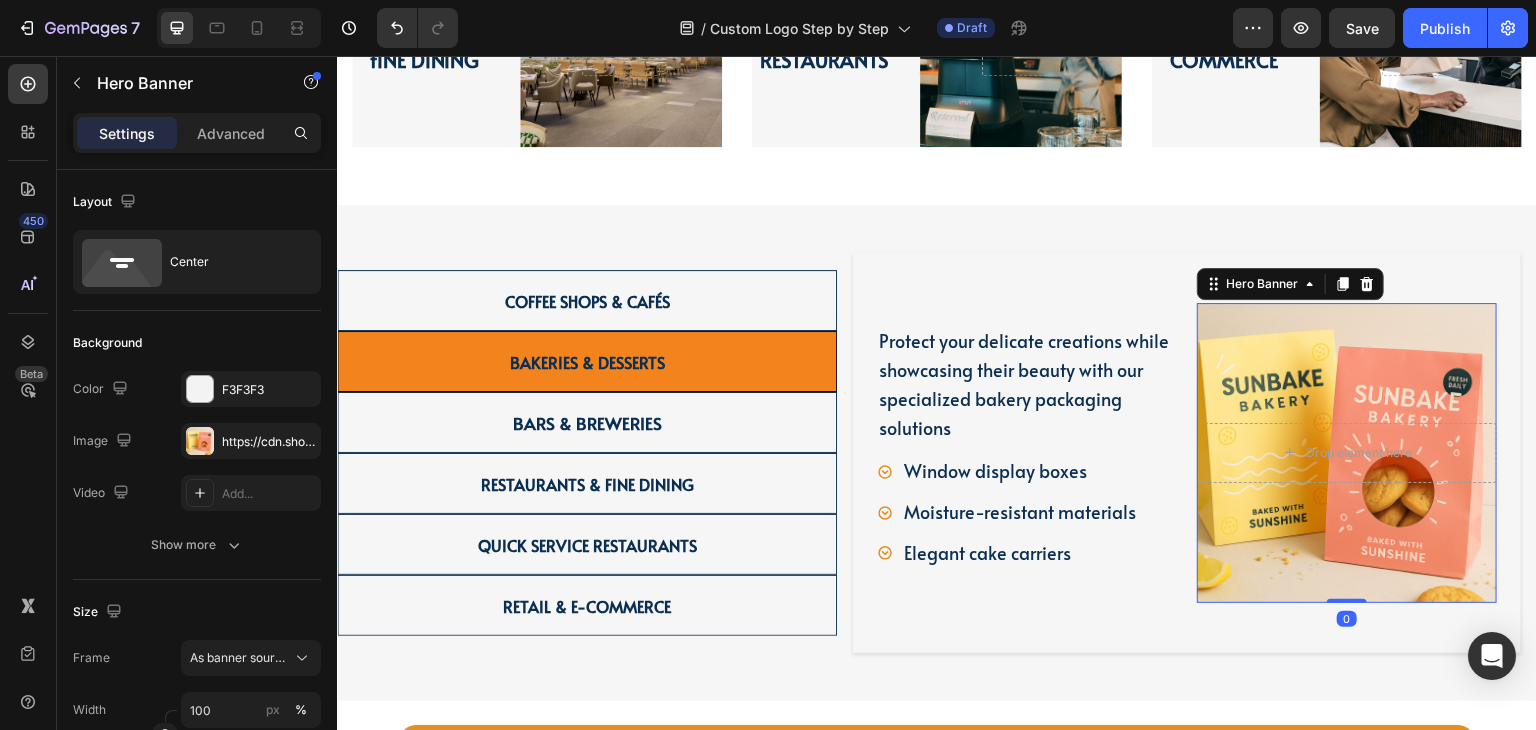 click at bounding box center [1347, 453] 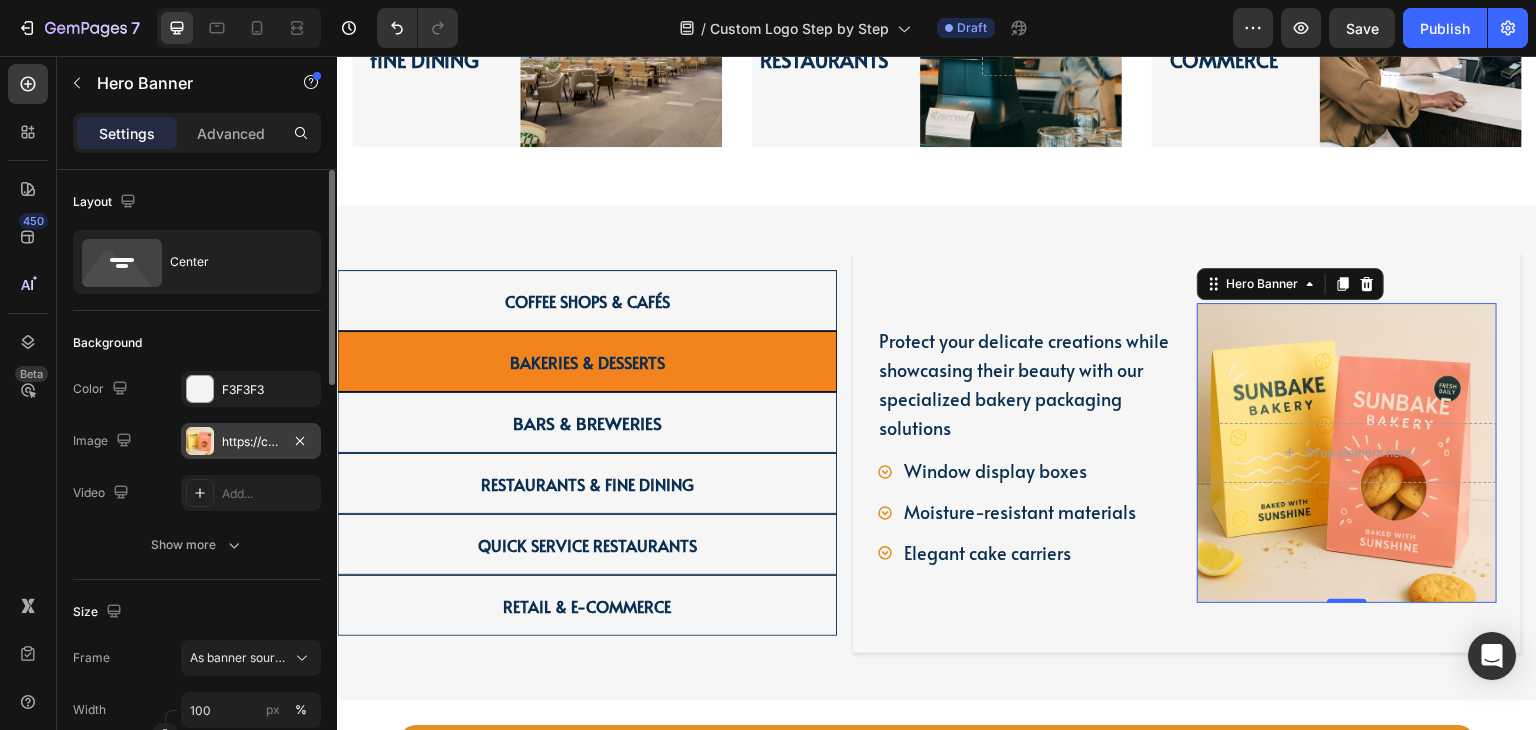 click on "https://cdn.shopify.com/s/files/1/0518/3825/5255/files/gempages_554882697223209794-97dd1c22-d6e4-4112-8a23-6464e07c5dee.png" at bounding box center [251, 441] 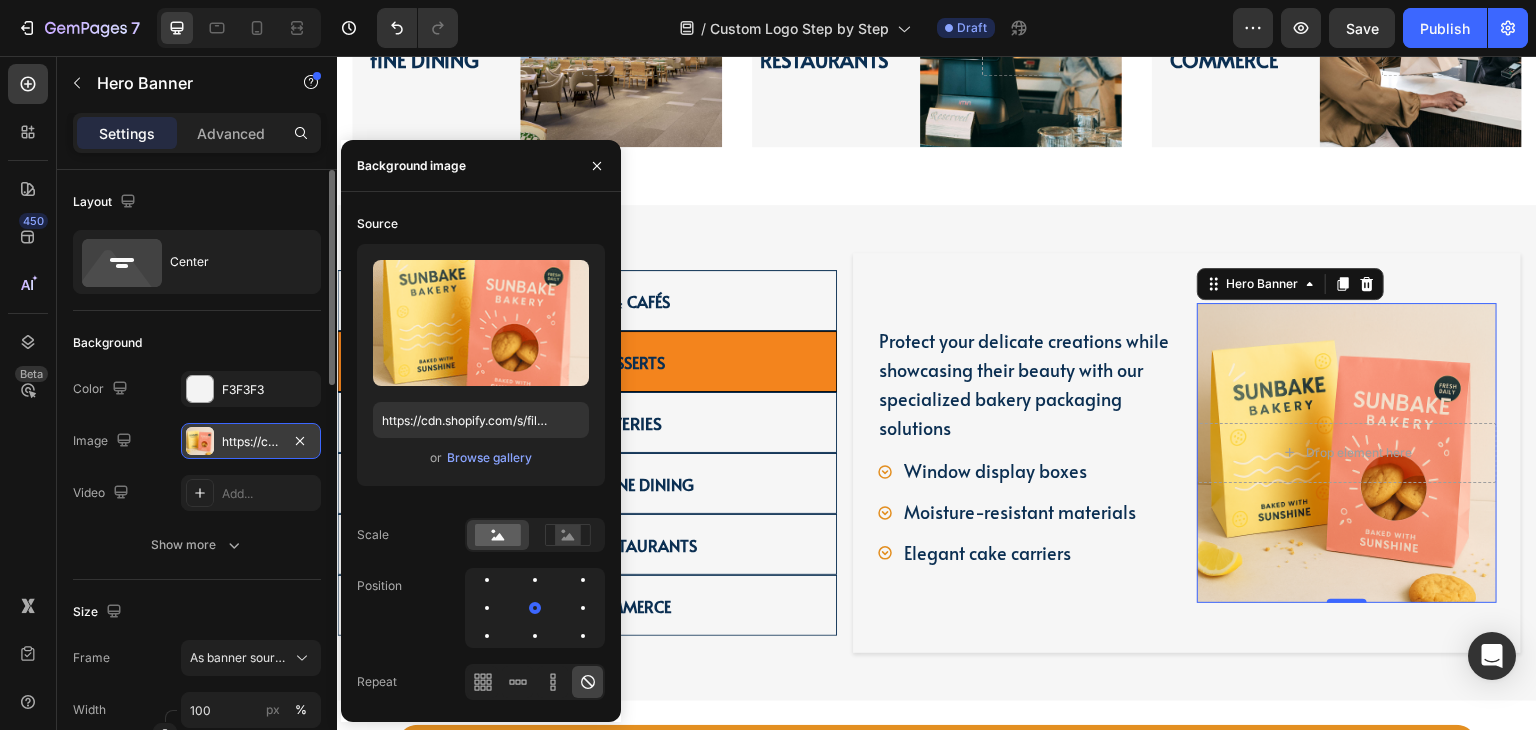 click on "https://cdn.shopify.com/s/files/1/0518/3825/5255/files/gempages_554882697223209794-97dd1c22-d6e4-4112-8a23-6464e07c5dee.png" at bounding box center (251, 441) 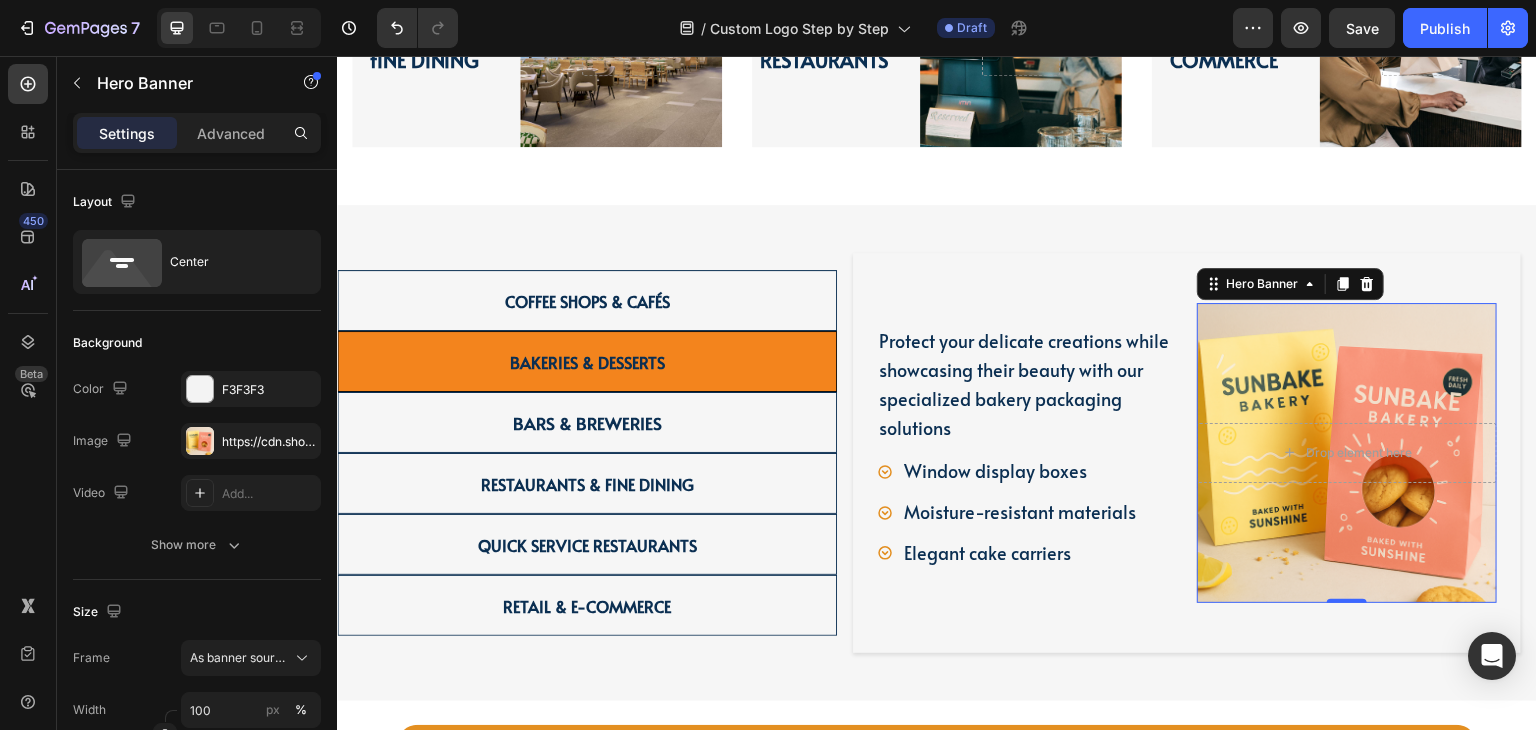 click at bounding box center (1347, 453) 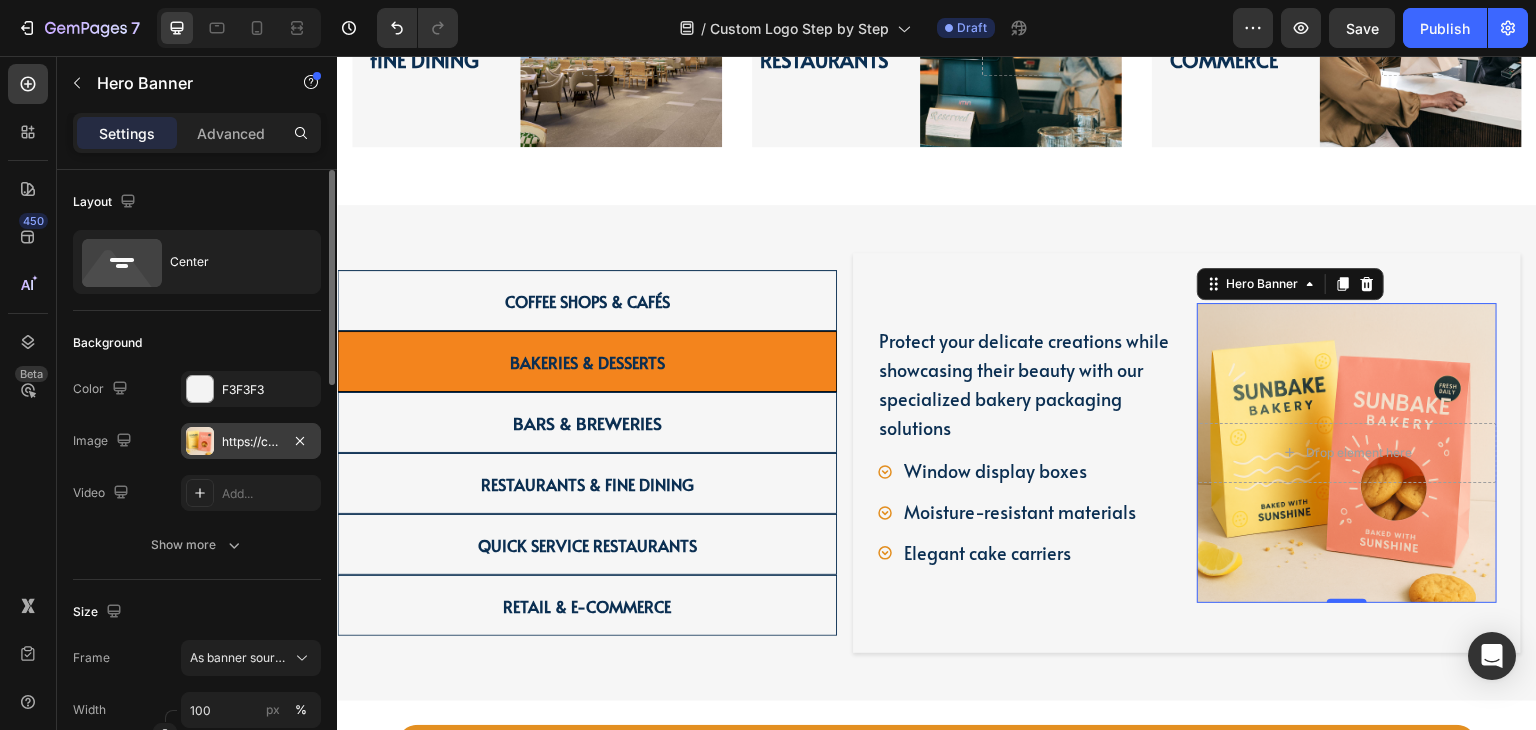 click on "https://cdn.shopify.com/s/files/1/0518/3825/5255/files/gempages_554882697223209794-97dd1c22-d6e4-4112-8a23-6464e07c5dee.png" at bounding box center (251, 442) 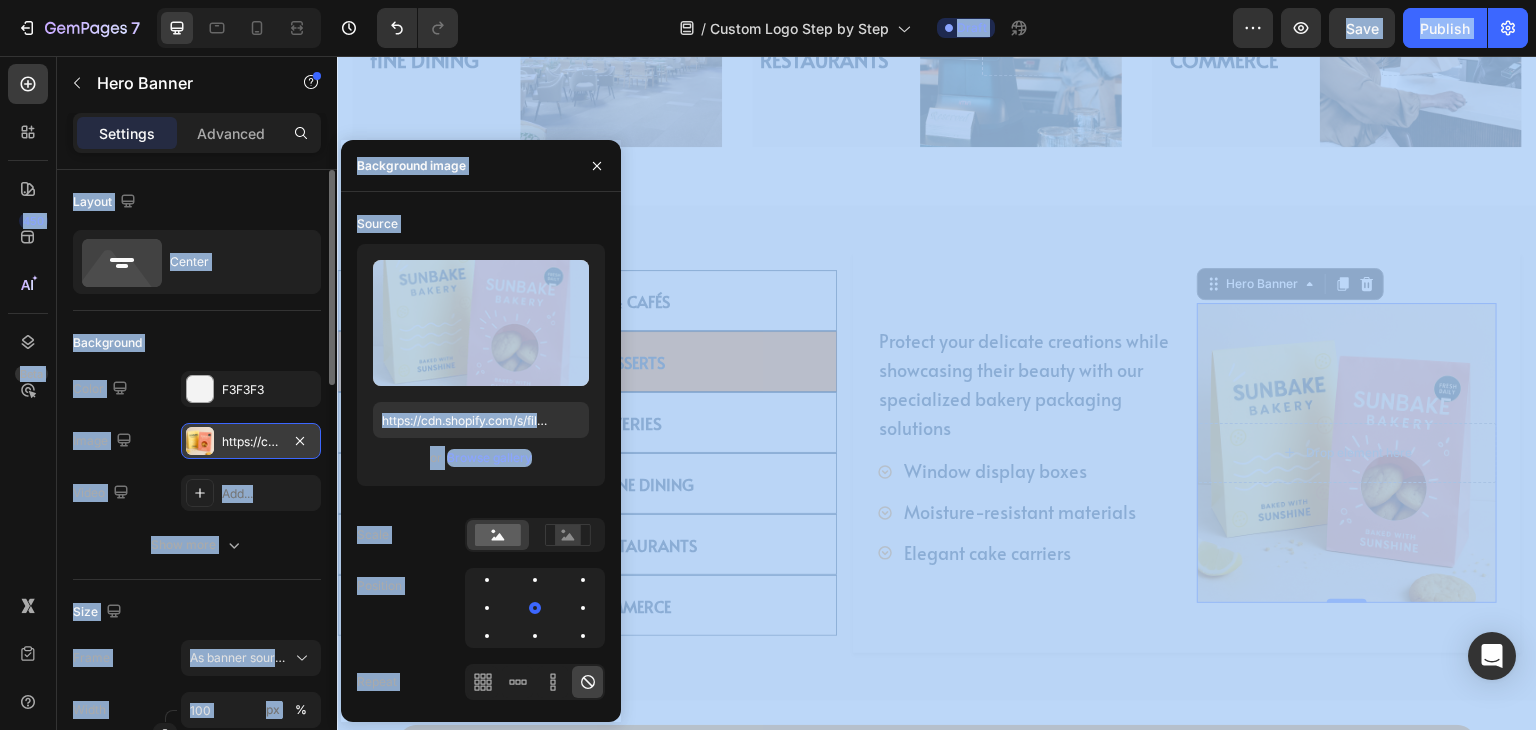 click on "https://cdn.shopify.com/s/files/1/0518/3825/5255/files/gempages_554882697223209794-97dd1c22-d6e4-4112-8a23-6464e07c5dee.png" at bounding box center [251, 442] 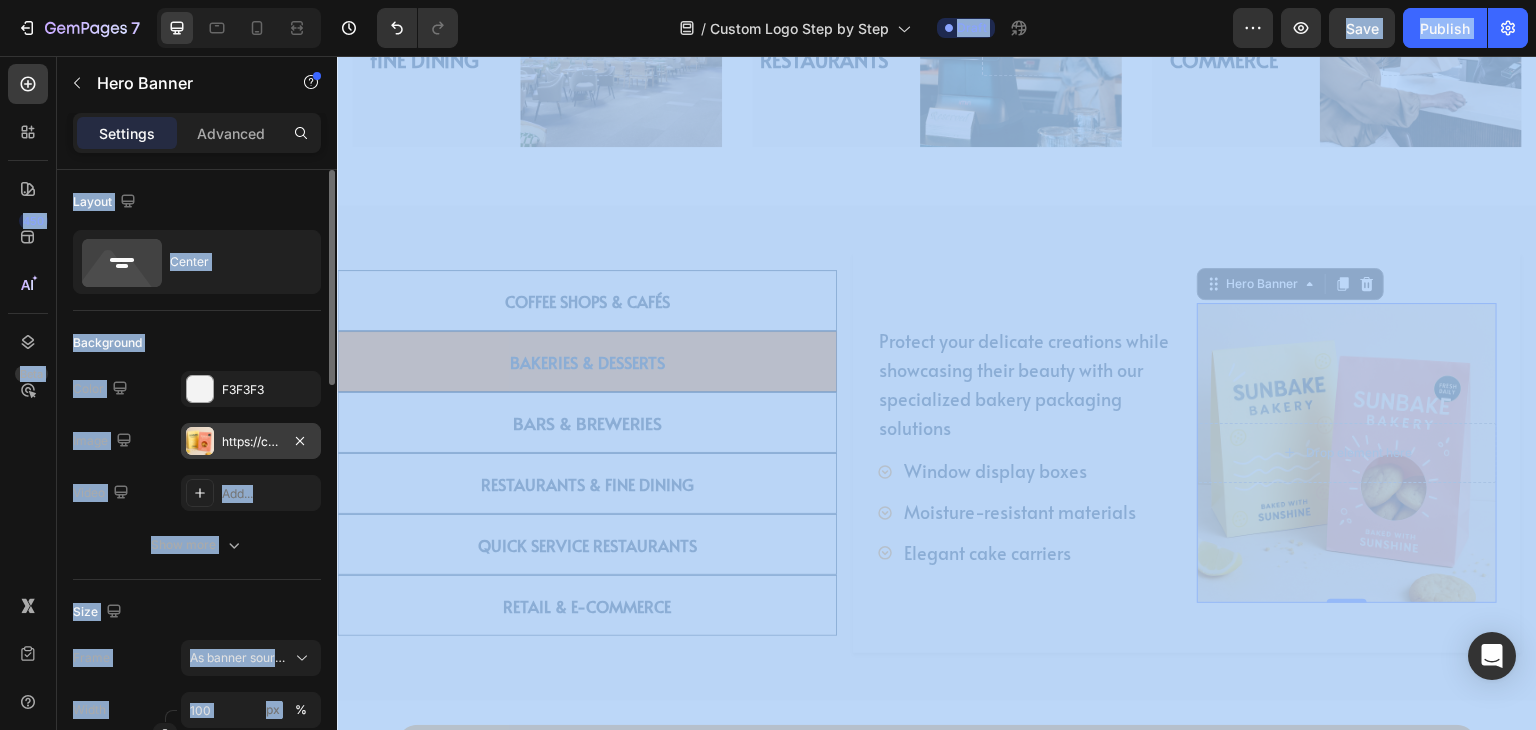 click on "https://cdn.shopify.com/s/files/1/0518/3825/5255/files/gempages_554882697223209794-97dd1c22-d6e4-4112-8a23-6464e07c5dee.png" at bounding box center [251, 442] 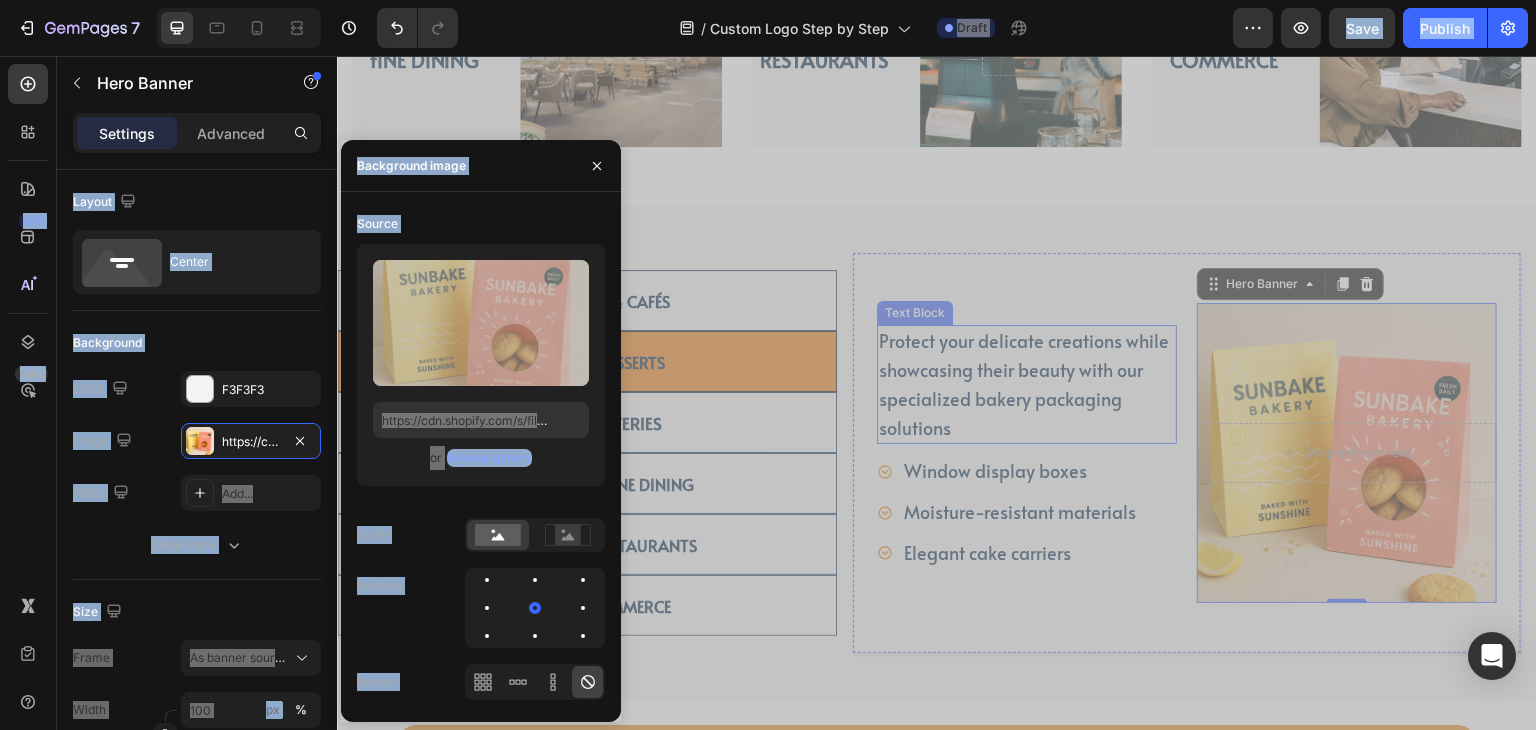 click on "Protect your delicate creations while showcasing their beauty with our specialized bakery packaging solutions" at bounding box center (1027, 384) 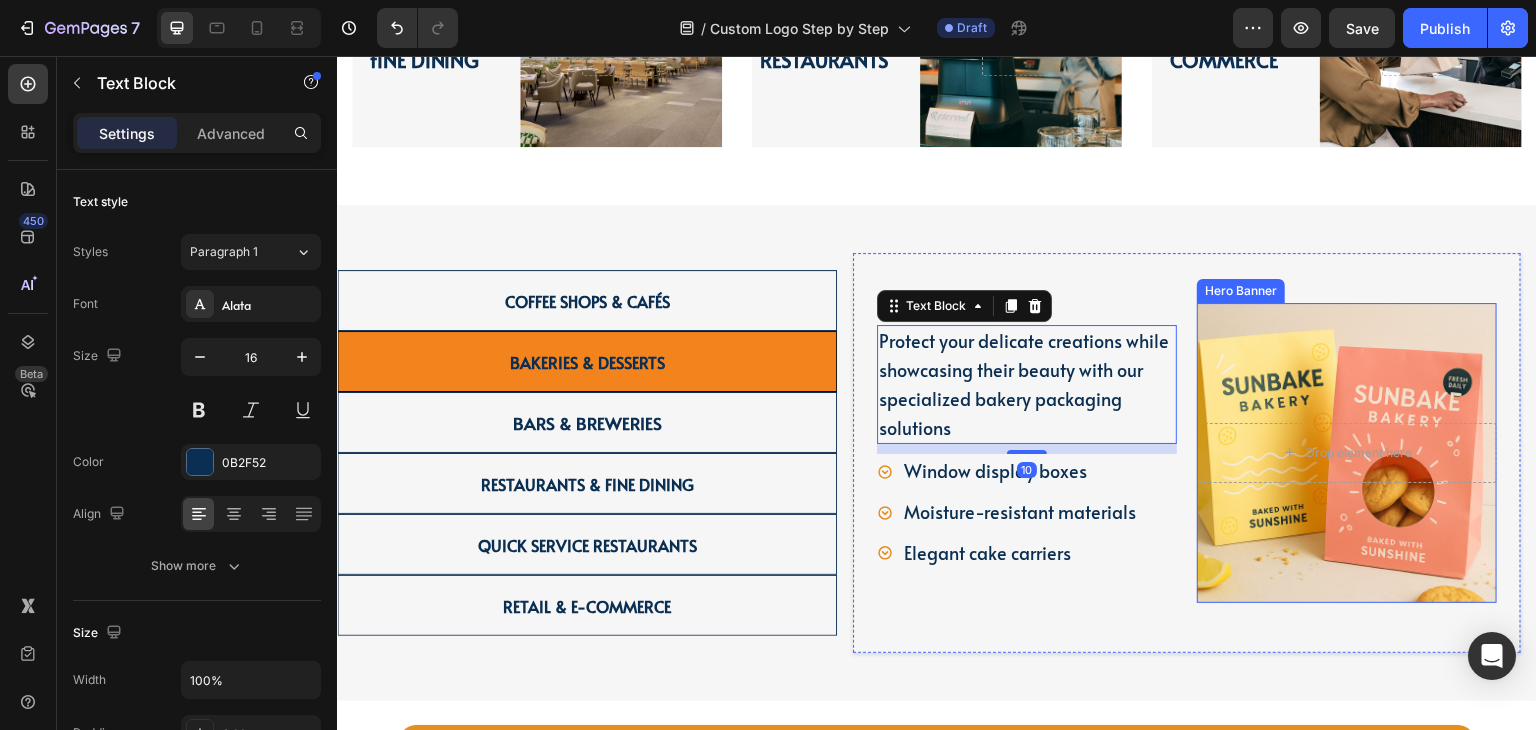 click on "Drop element here" at bounding box center (1347, 453) 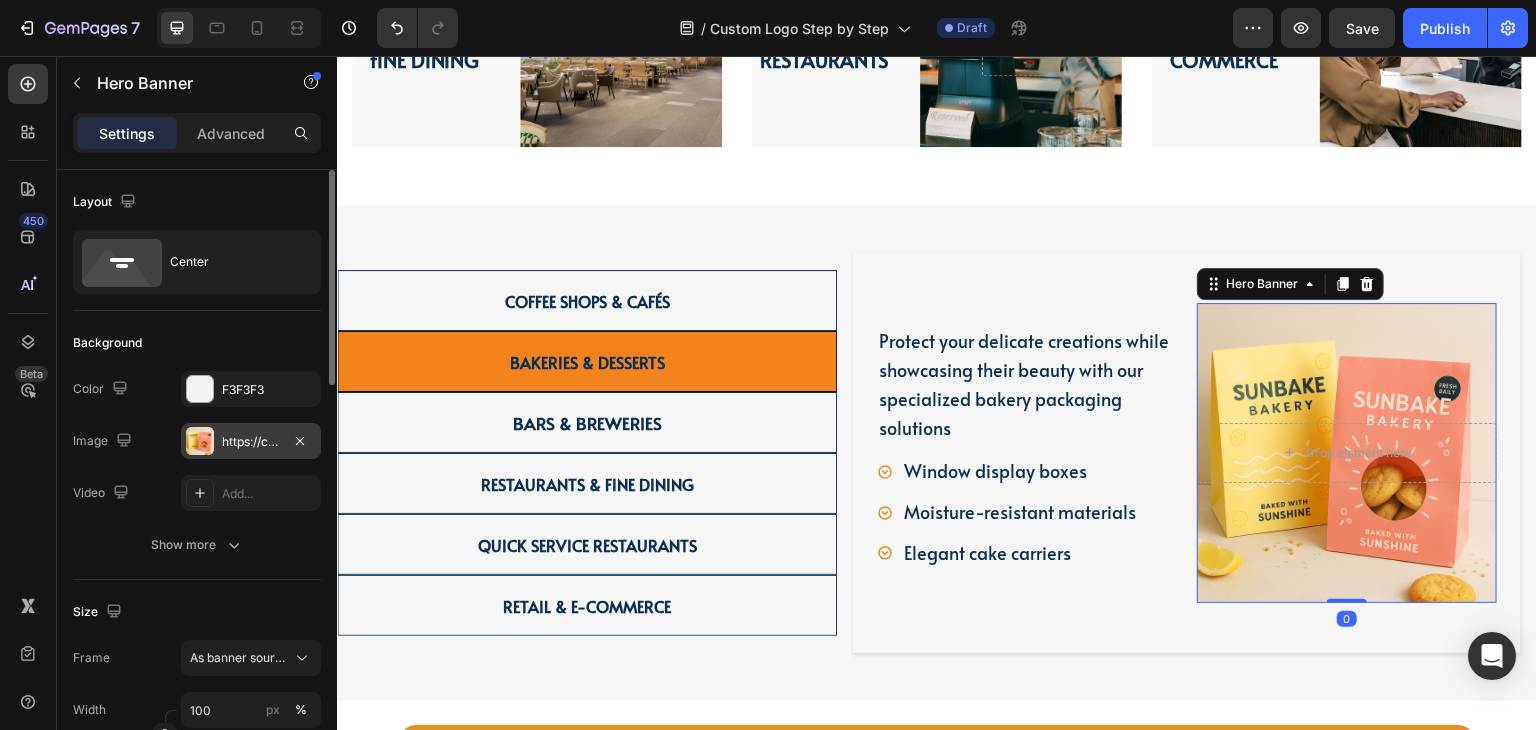 click on "https://cdn.shopify.com/s/files/1/0518/3825/5255/files/gempages_554882697223209794-97dd1c22-d6e4-4112-8a23-6464e07c5dee.png" at bounding box center [251, 441] 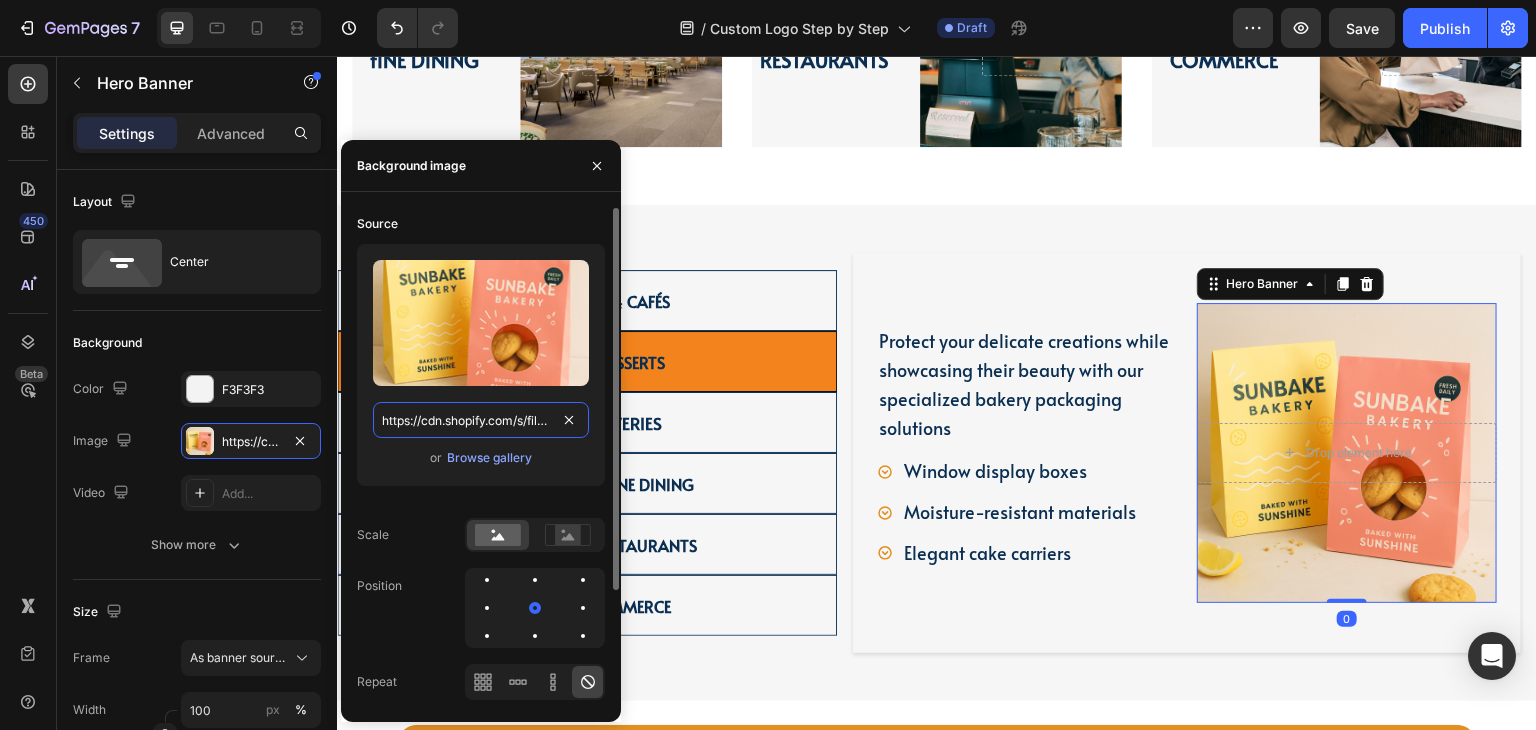 click on "https://cdn.shopify.com/s/files/1/0518/3825/5255/files/gempages_554882697223209794-97dd1c22-d6e4-4112-8a23-6464e07c5dee.png" at bounding box center (481, 420) 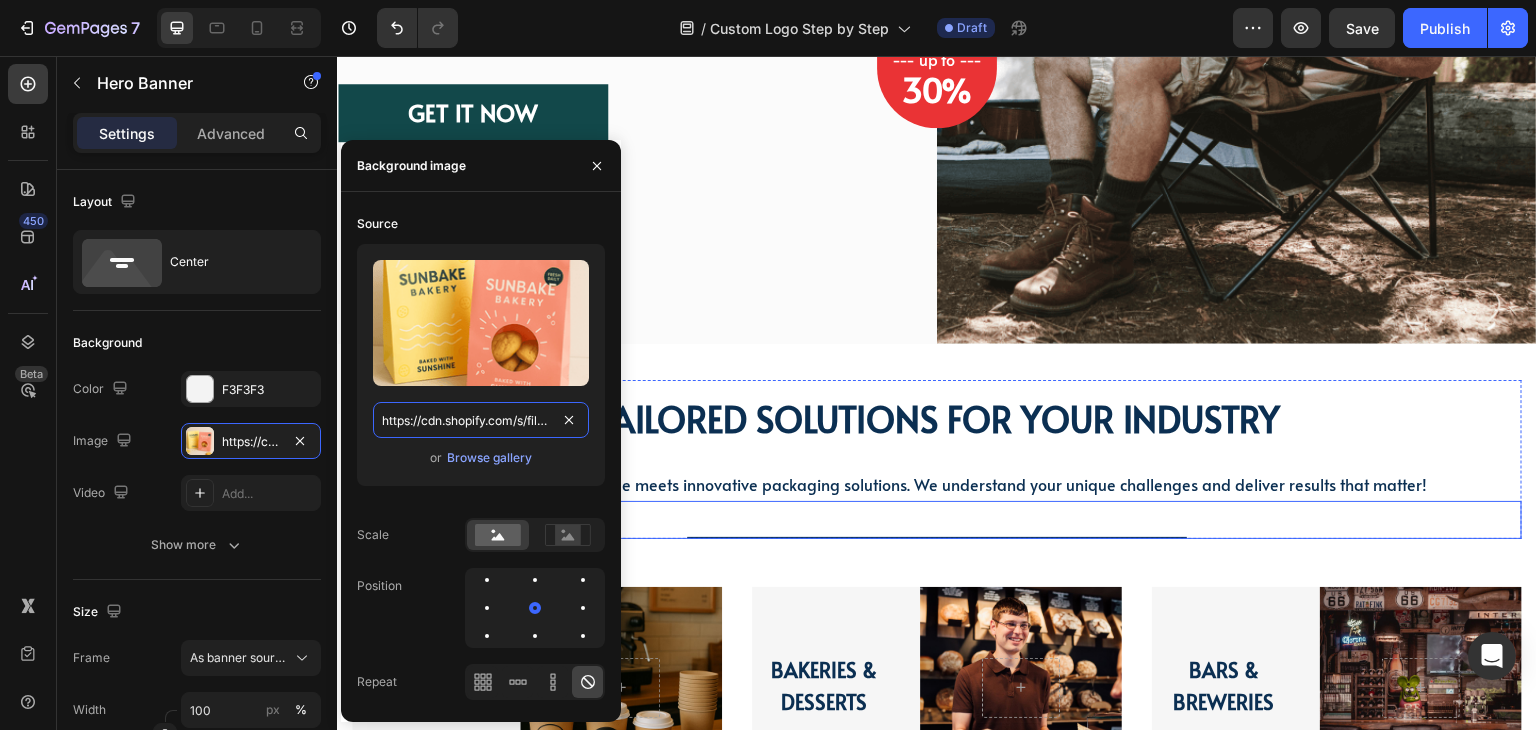 scroll, scrollTop: 1866, scrollLeft: 0, axis: vertical 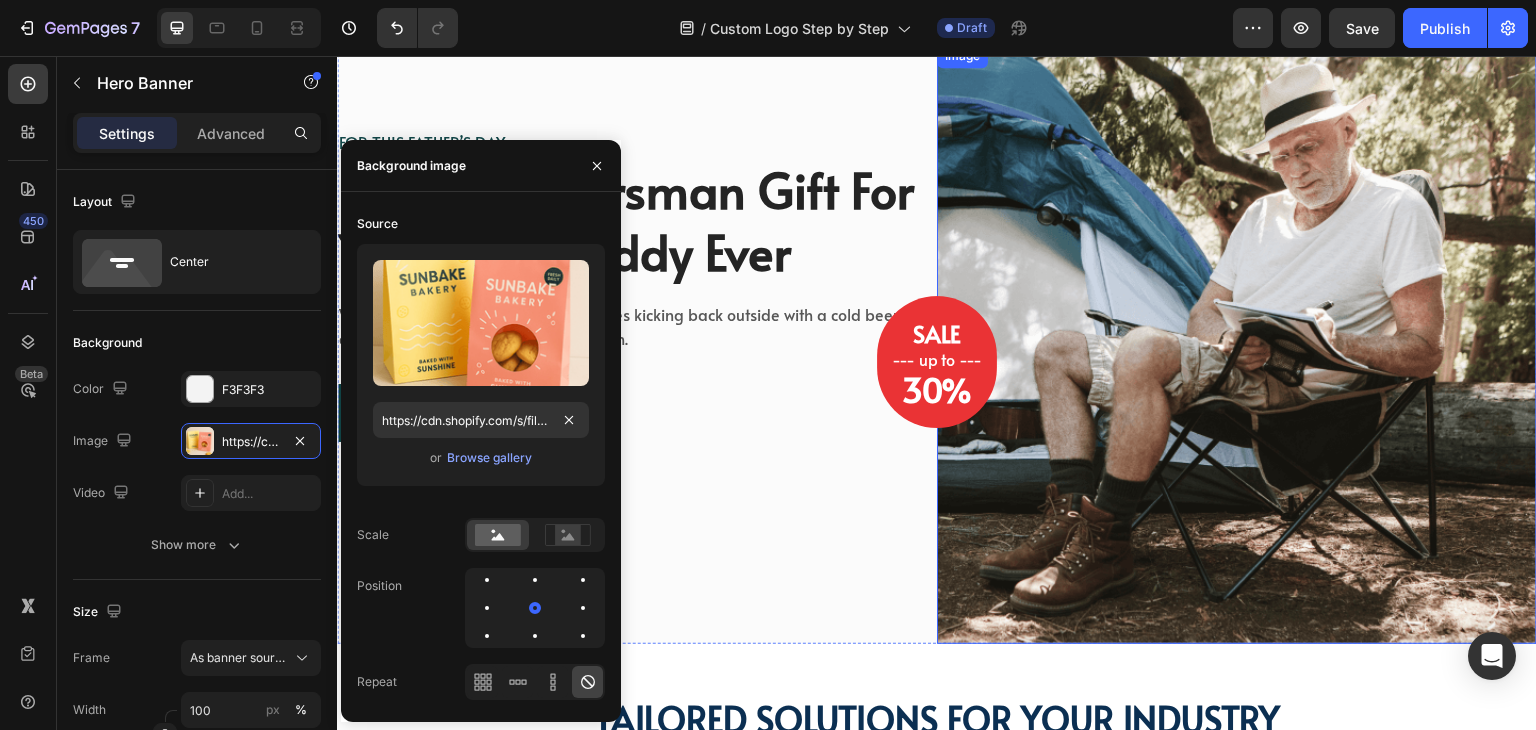 click at bounding box center [1237, 344] 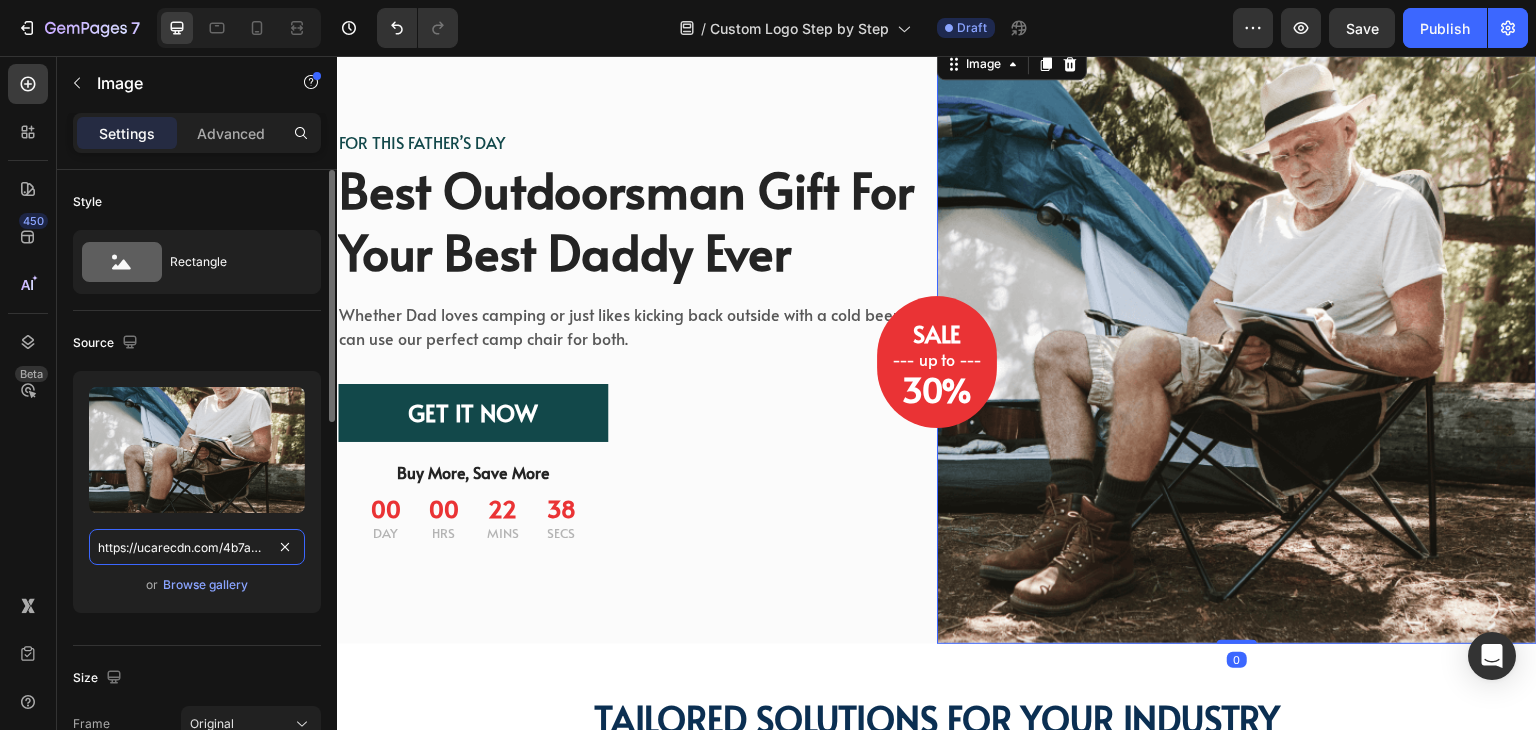 click on "https://ucarecdn.com/4b7a6c01-290b-44b8-8a8d-a8f7723a35c3/-/format/auto/" at bounding box center (197, 547) 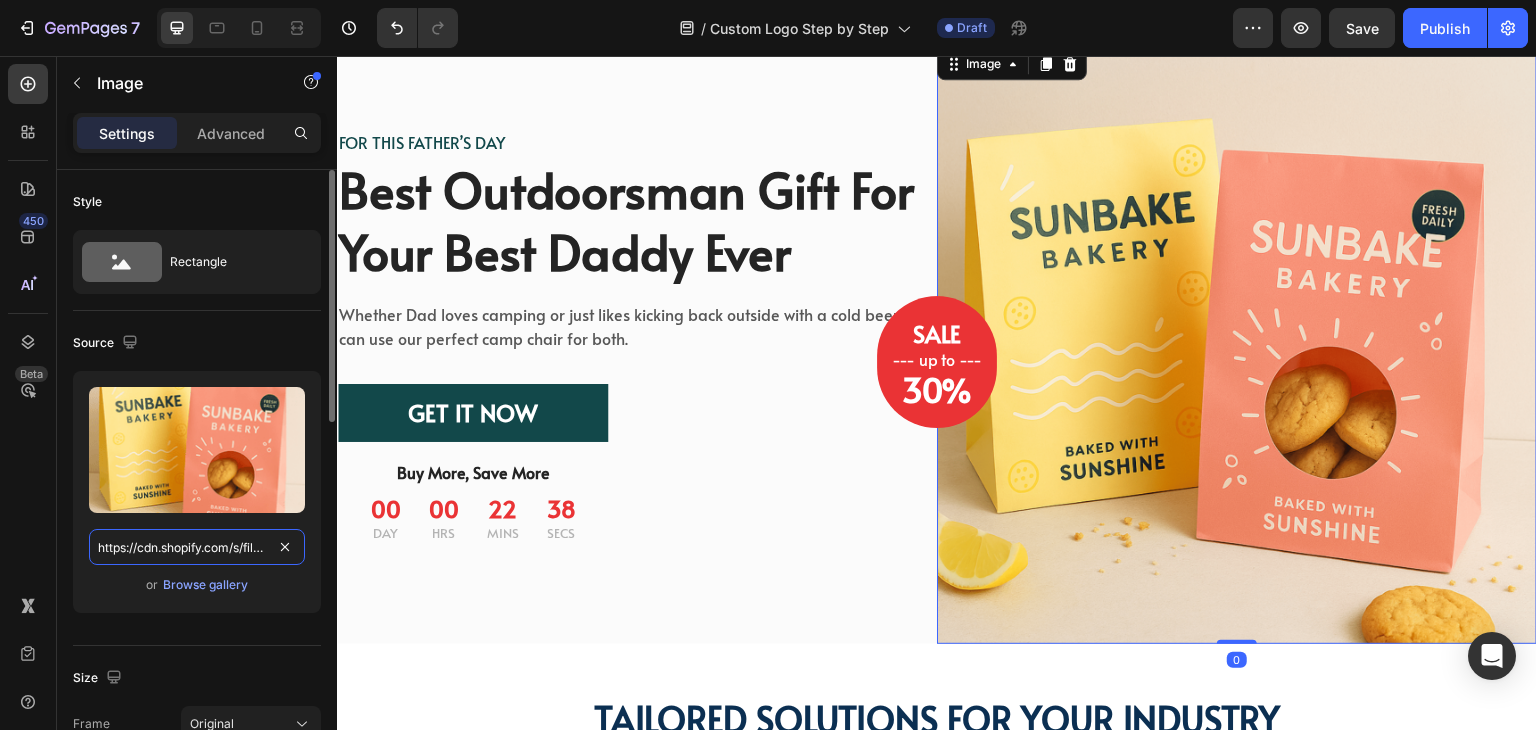 scroll, scrollTop: 0, scrollLeft: 619, axis: horizontal 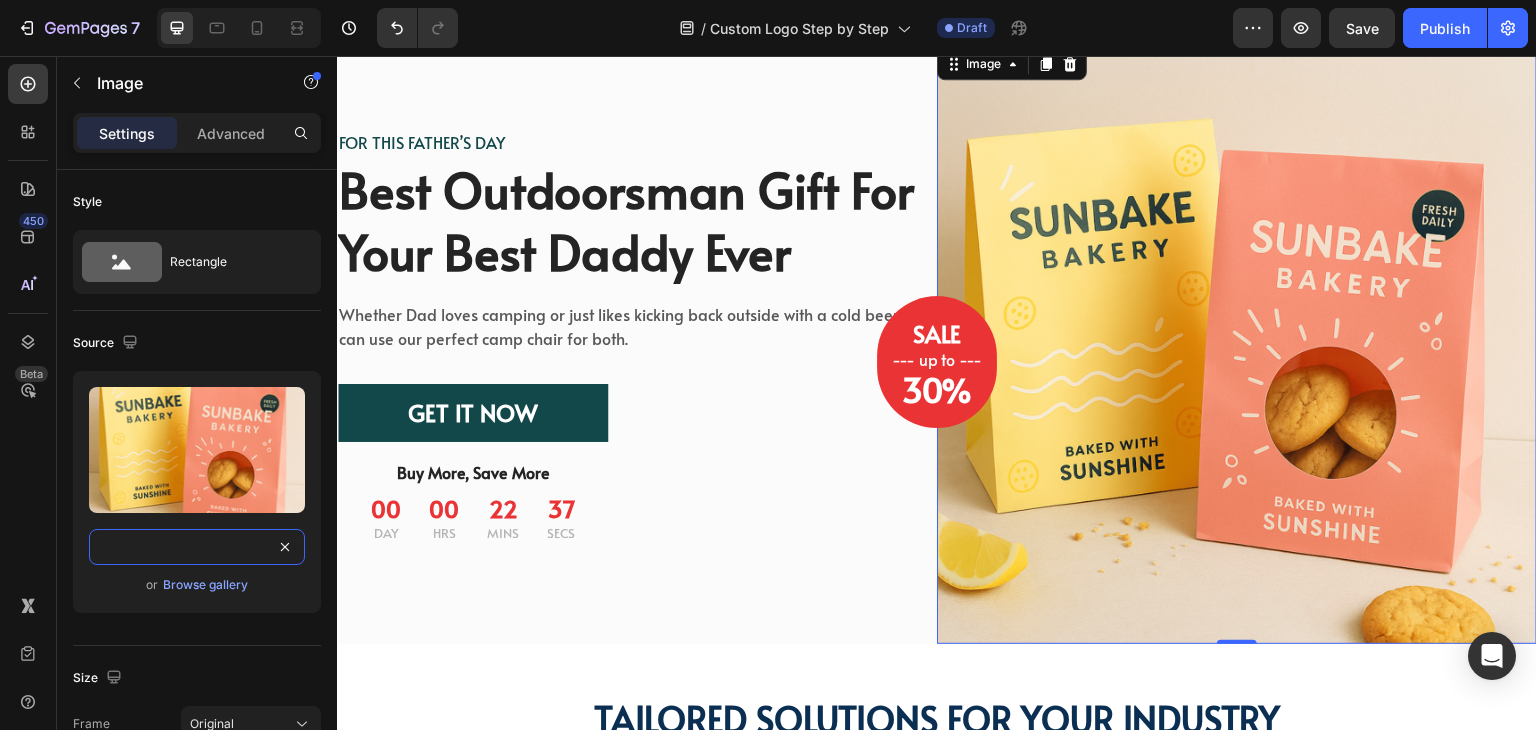 type on "https://cdn.shopify.com/s/files/1/0518/3825/5255/files/gempages_554882697223209794-97dd1c22-d6e4-4112-8a23-6464e07c5dee.png" 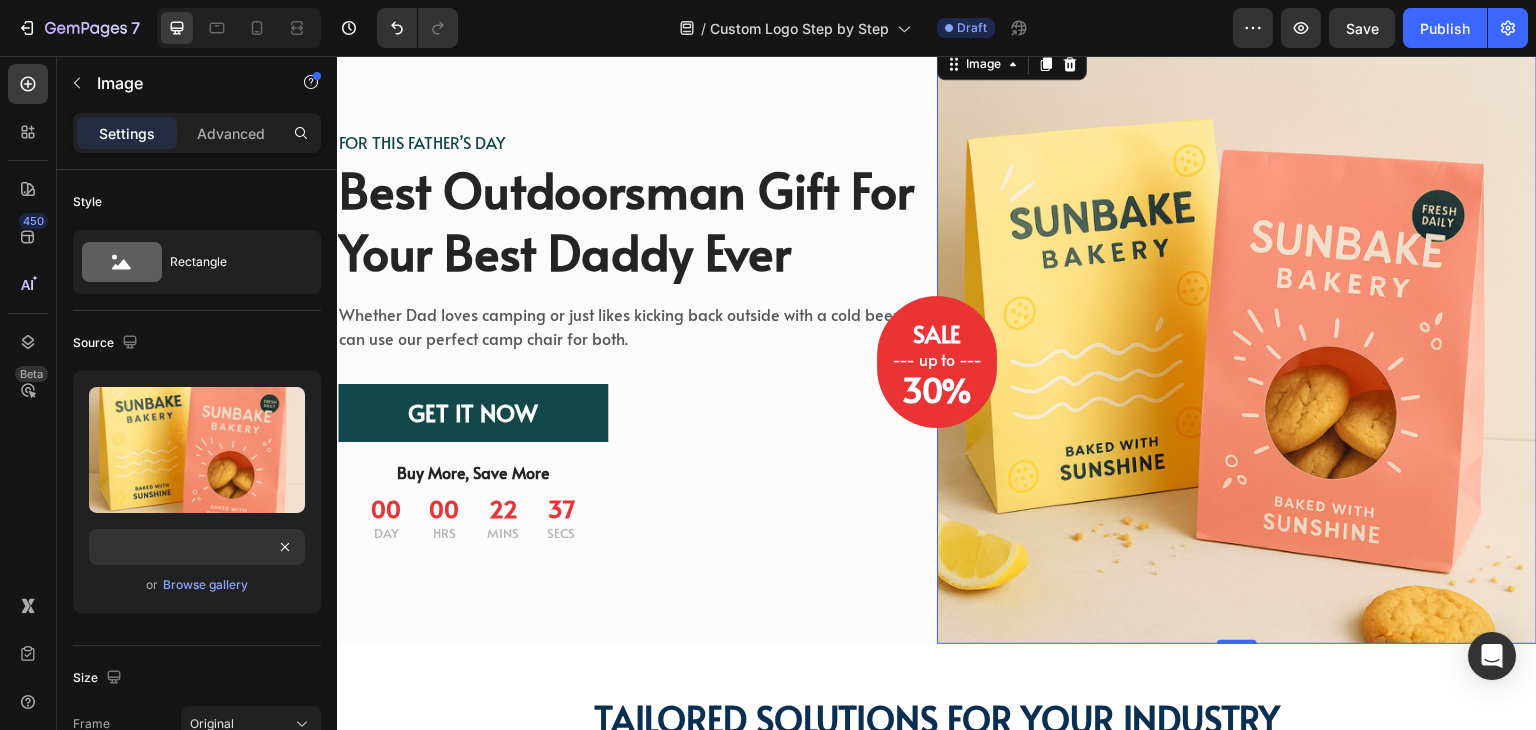 click at bounding box center (1237, 344) 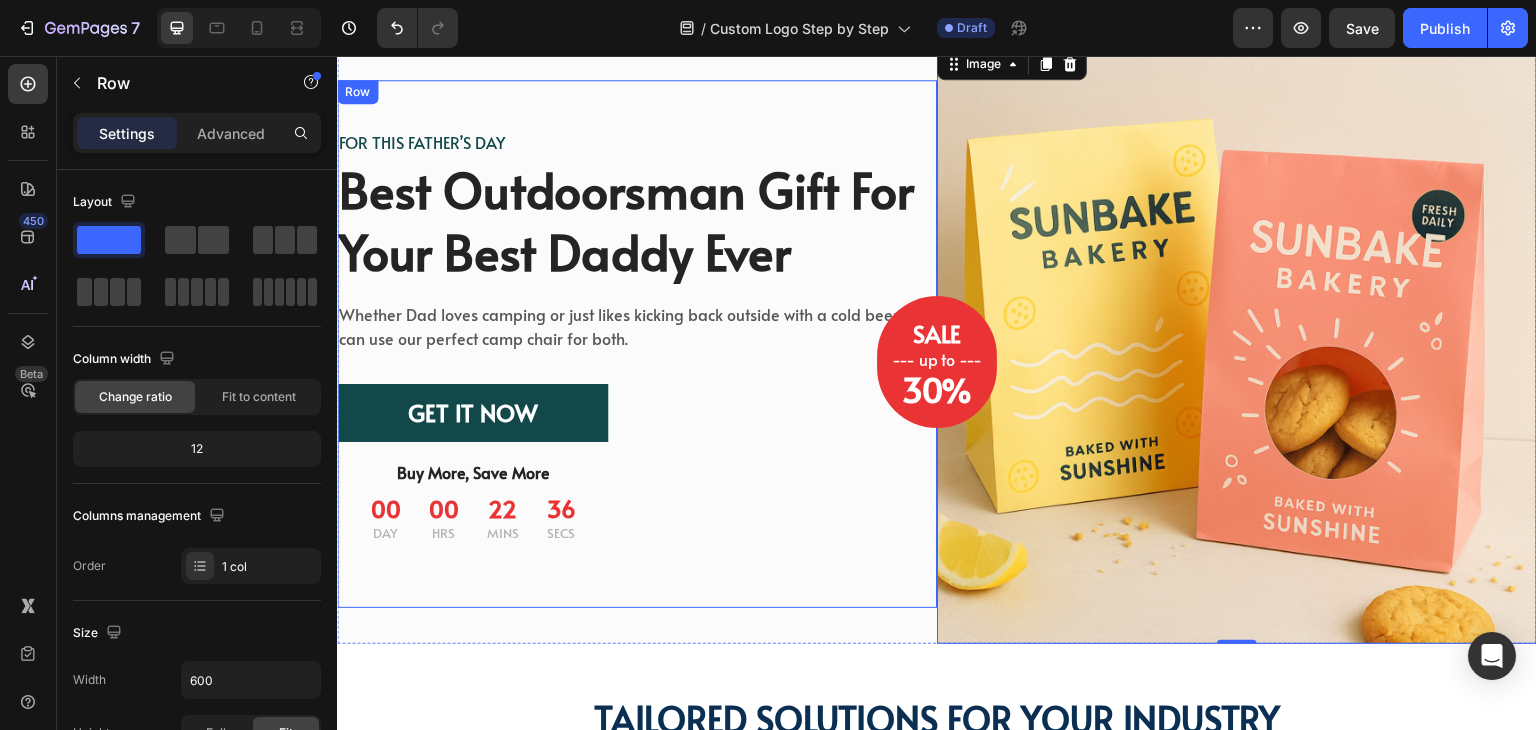 click on "FOR THIS FATHER’S DAY Text block Best Outdoorsman Gift For Your Best Daddy Ever Heading Whether Dad loves camping or just likes kicking back outside with a cold beer, he can use our perfect camp chair for both. Text block GET IT NOW Button Buy More, Save More Text block 00 Day 00 Hrs 22 Mins 36 Secs Countdown Timer Row" at bounding box center [637, 344] 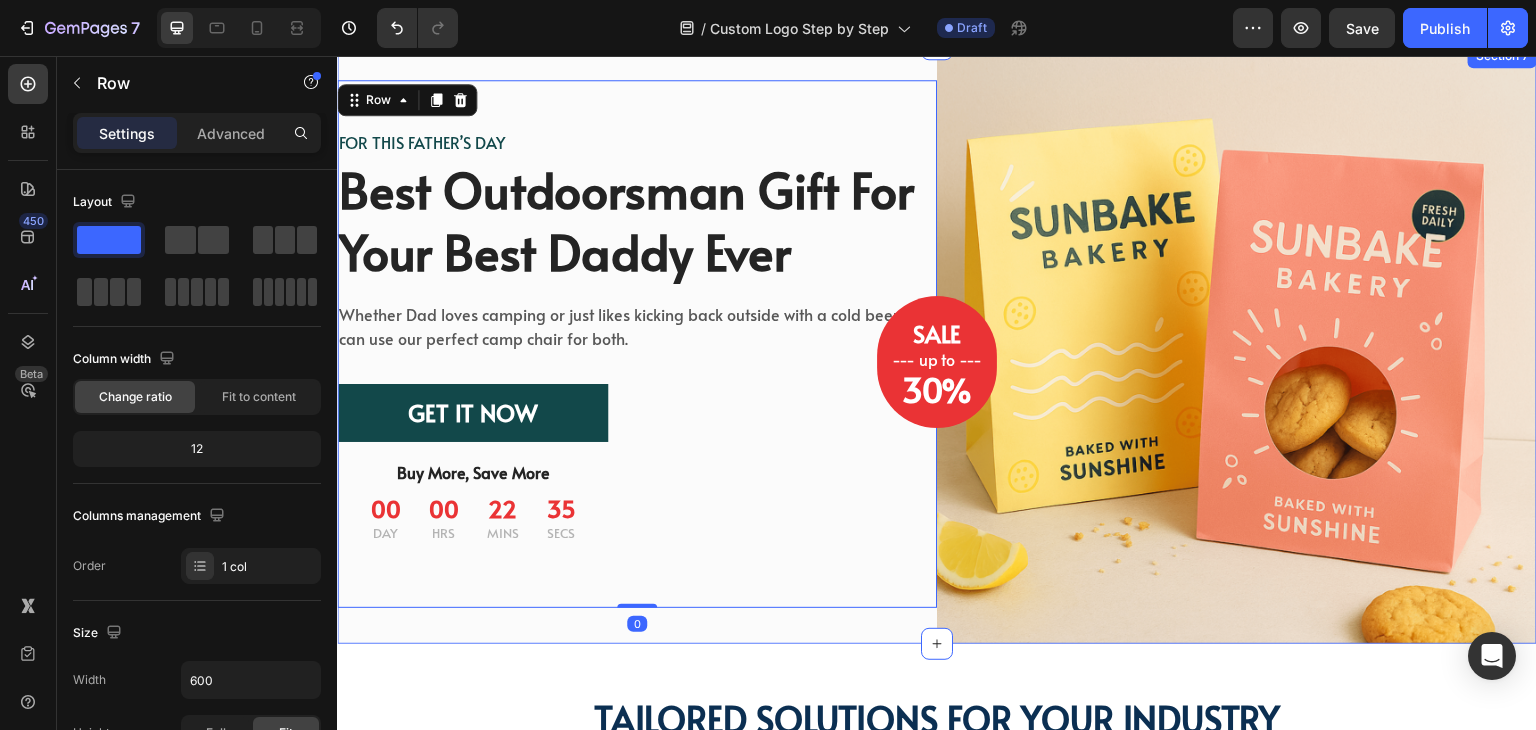 click on "FOR THIS FATHER’S DAY Text block Best Outdoorsman Gift For Your Best Daddy Ever Heading Whether Dad loves camping or just likes kicking back outside with a cold beer, he can use our perfect camp chair for both. Text block GET IT NOW Button Buy More, Save More Text block 00 Day 00 Hrs 22 Mins 35 Secs Countdown Timer Row Row   0" at bounding box center [637, 344] 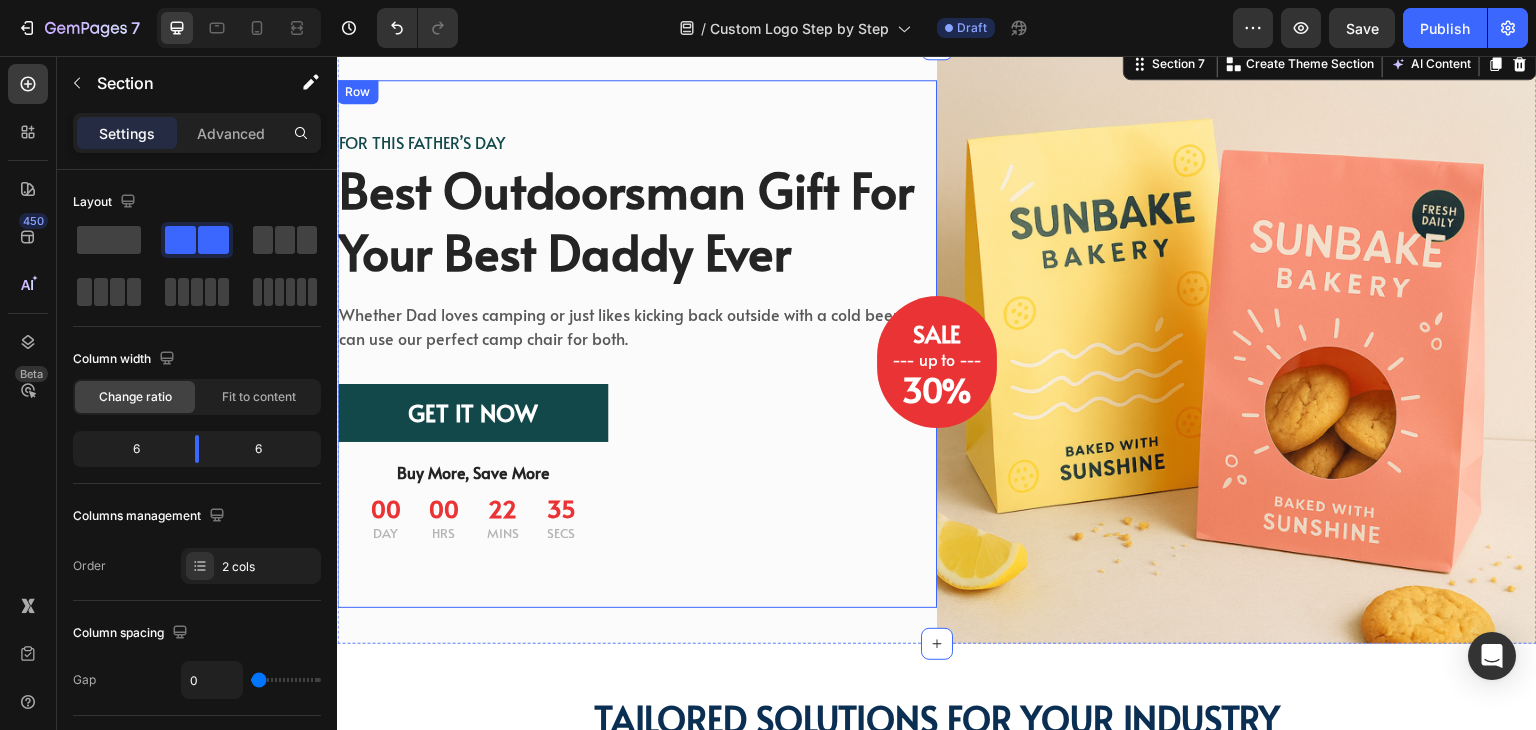 click on "FOR THIS FATHER’S DAY Text block Best Outdoorsman Gift For Your Best Daddy Ever Heading Whether Dad loves camping or just likes kicking back outside with a cold beer, he can use our perfect camp chair for both. Text block GET IT NOW Button Buy More, Save More Text block 00 Day 00 Hrs 22 Mins 35 Secs Countdown Timer Row" at bounding box center [637, 344] 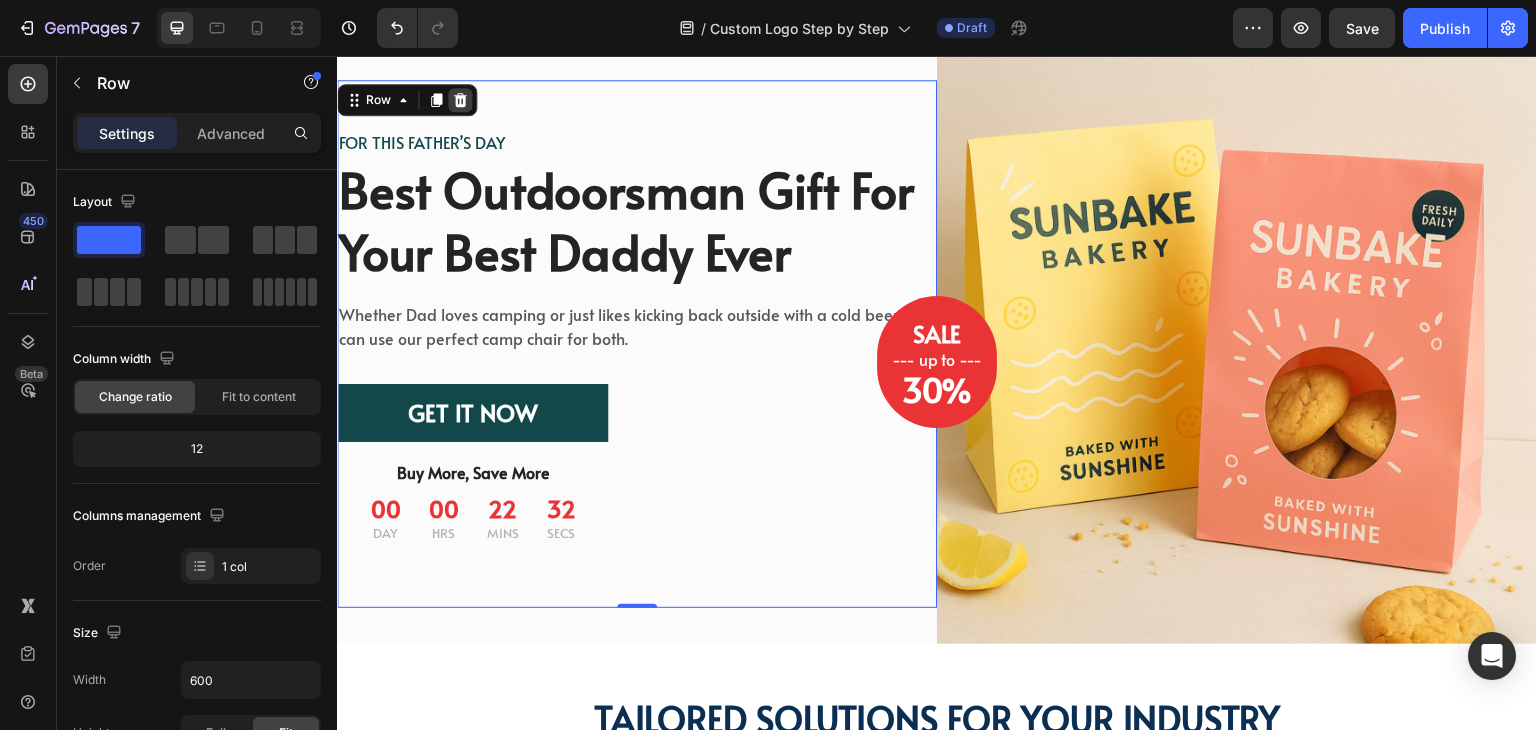 click 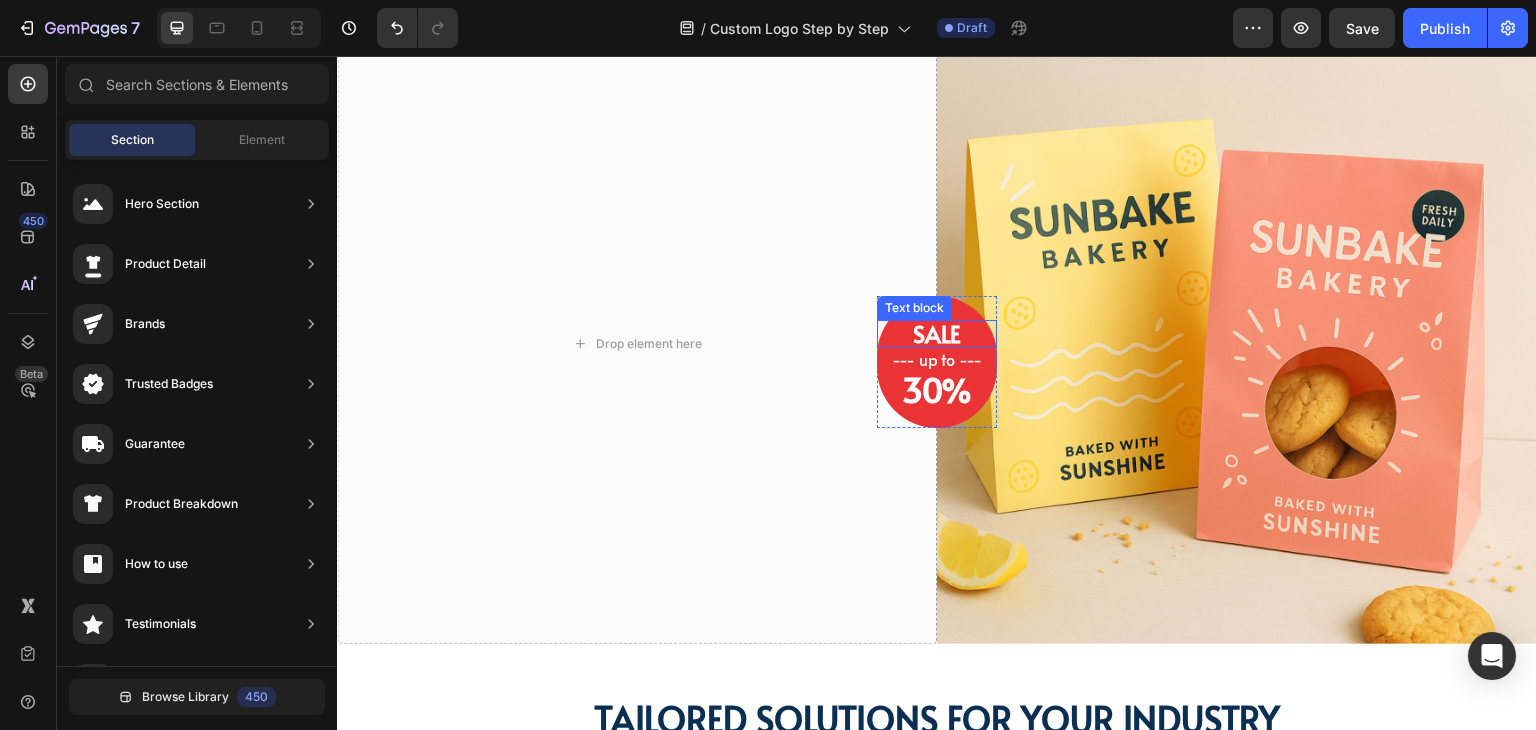 click on "SALE" at bounding box center [937, 333] 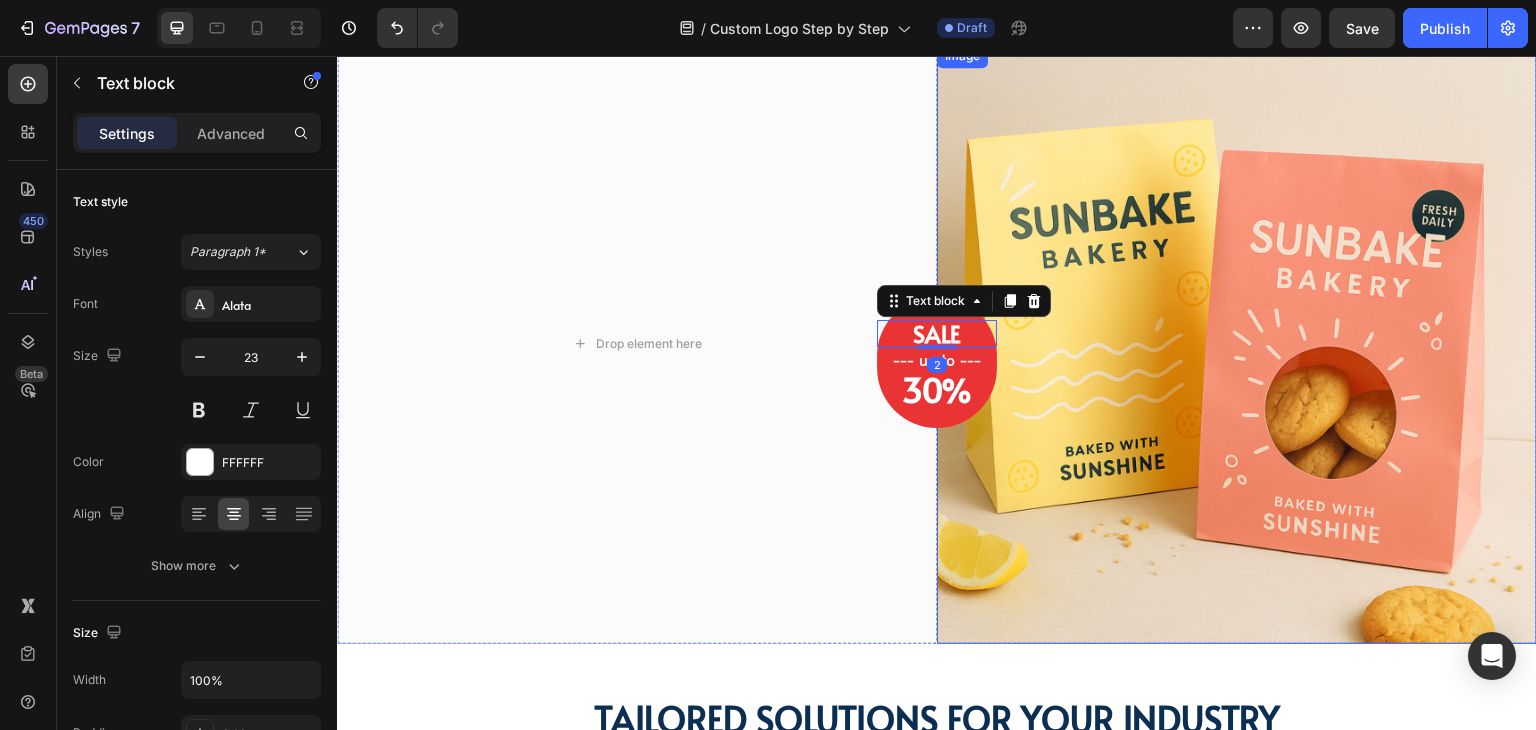 click at bounding box center (1237, 344) 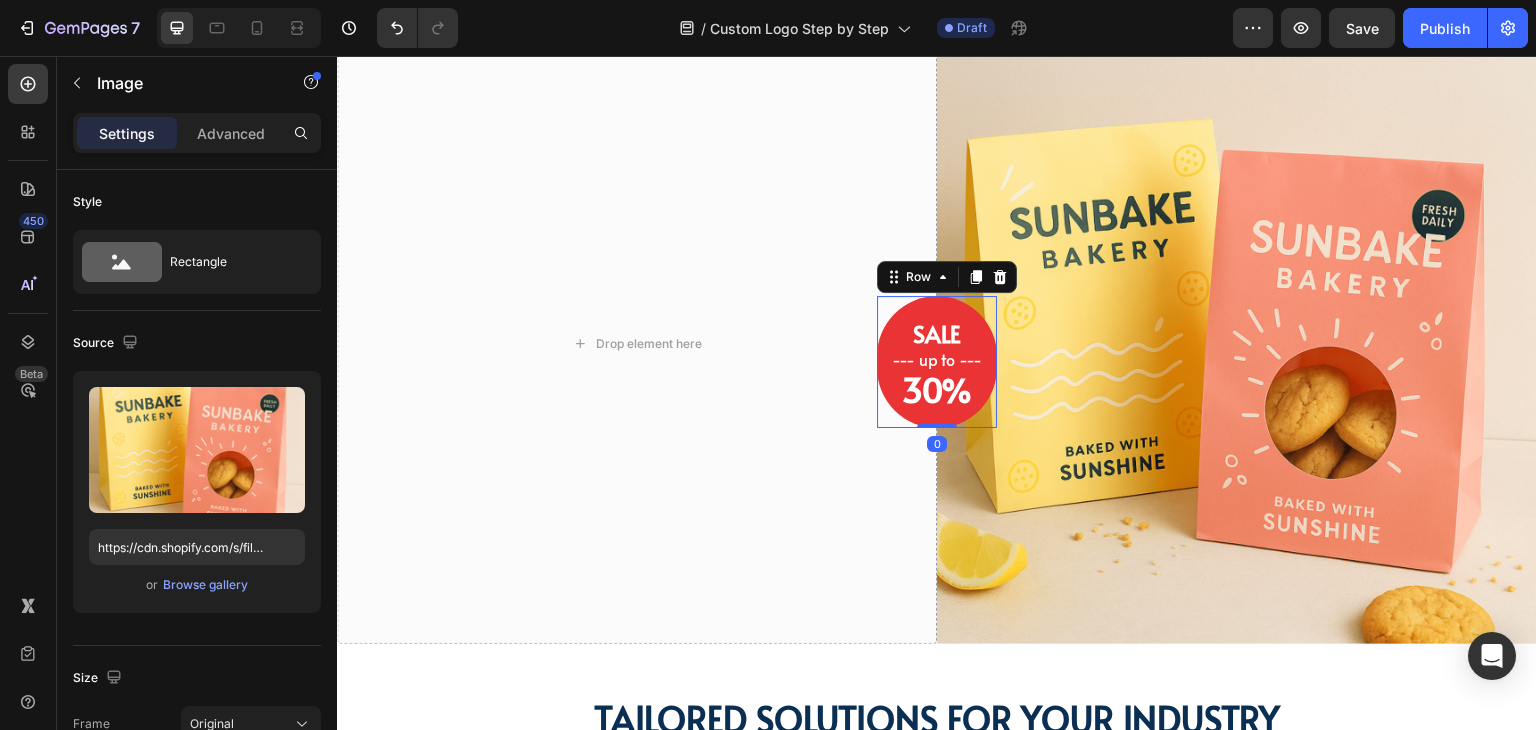 click on "SALE Text block --- up to --- Text block 30% Text block Row   0" at bounding box center [937, 362] 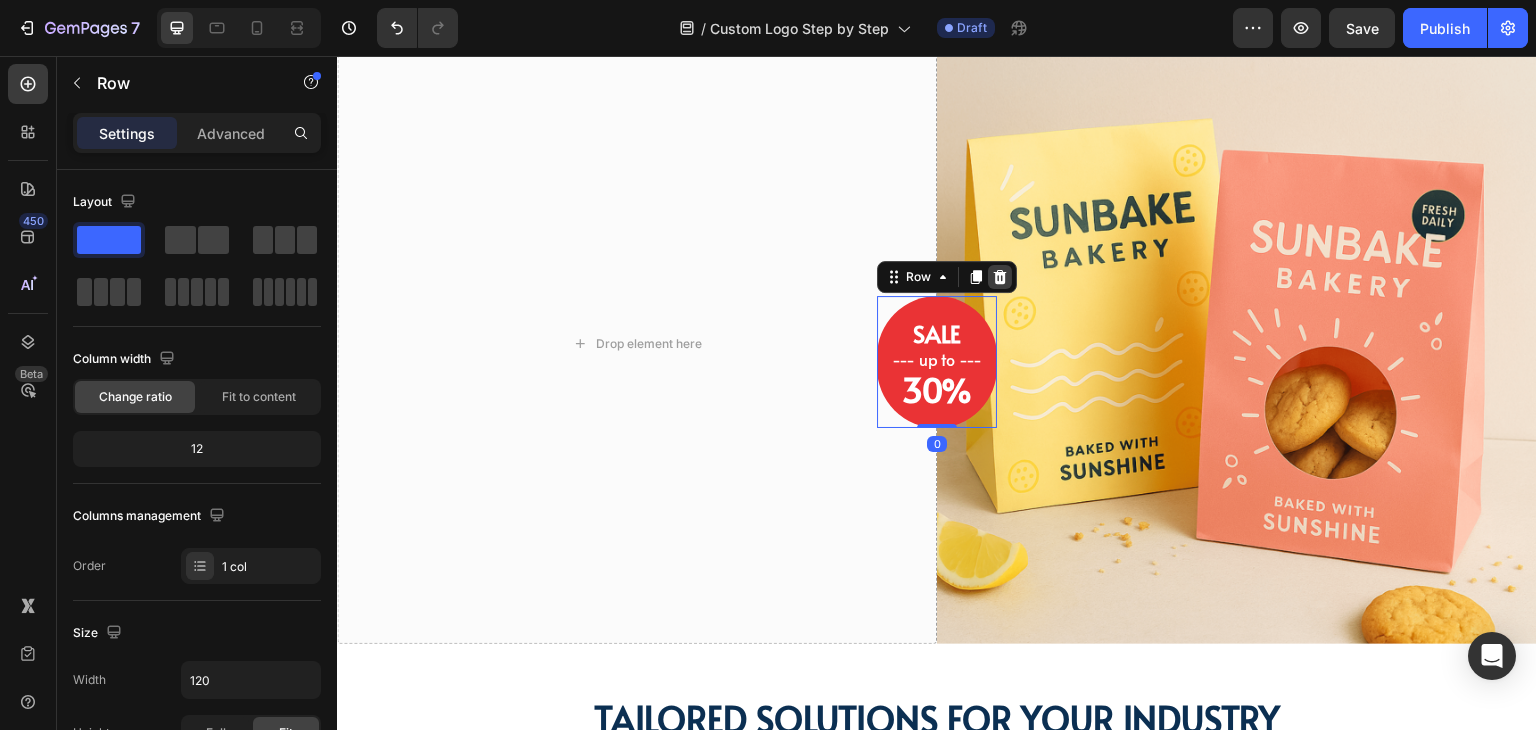 click 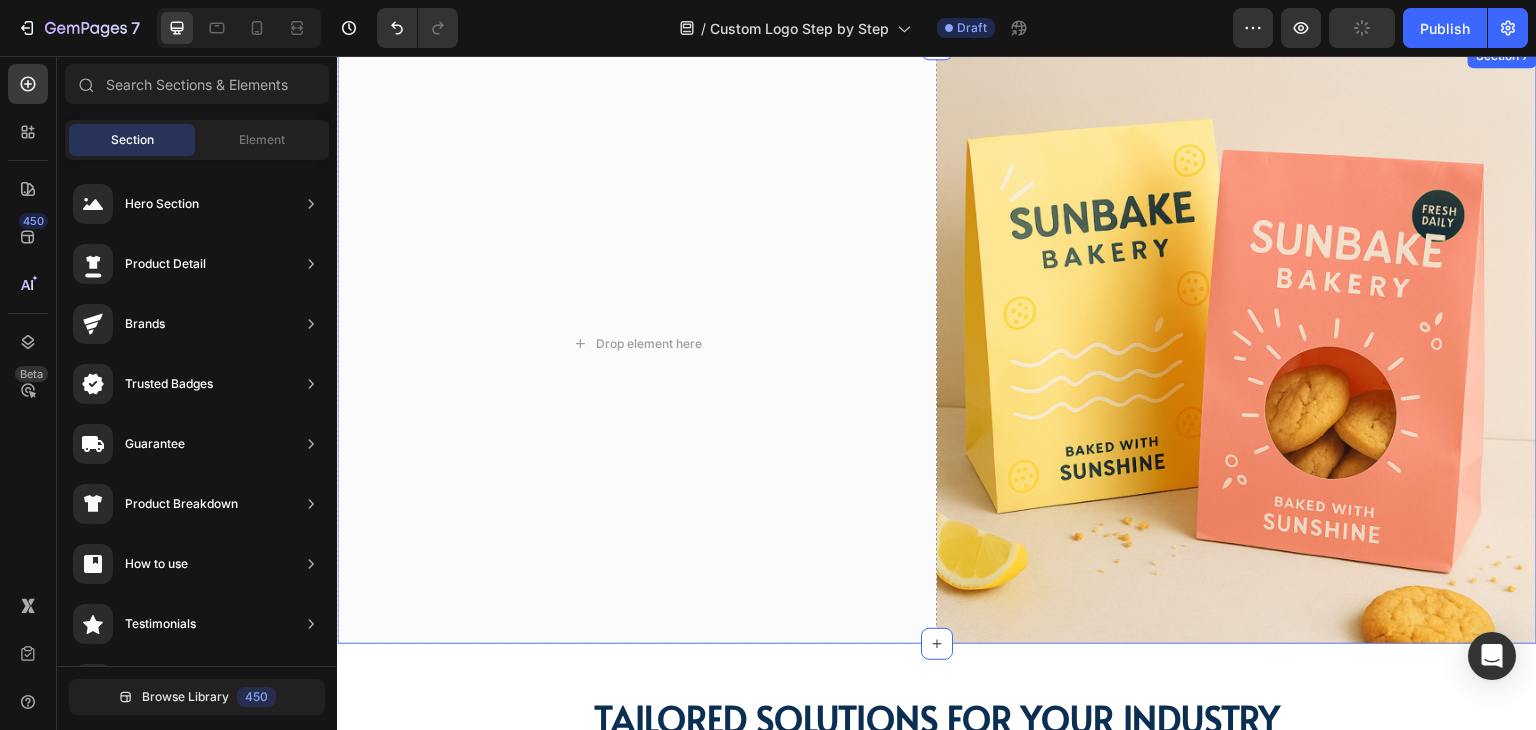 click on "Drop element here" at bounding box center [637, 344] 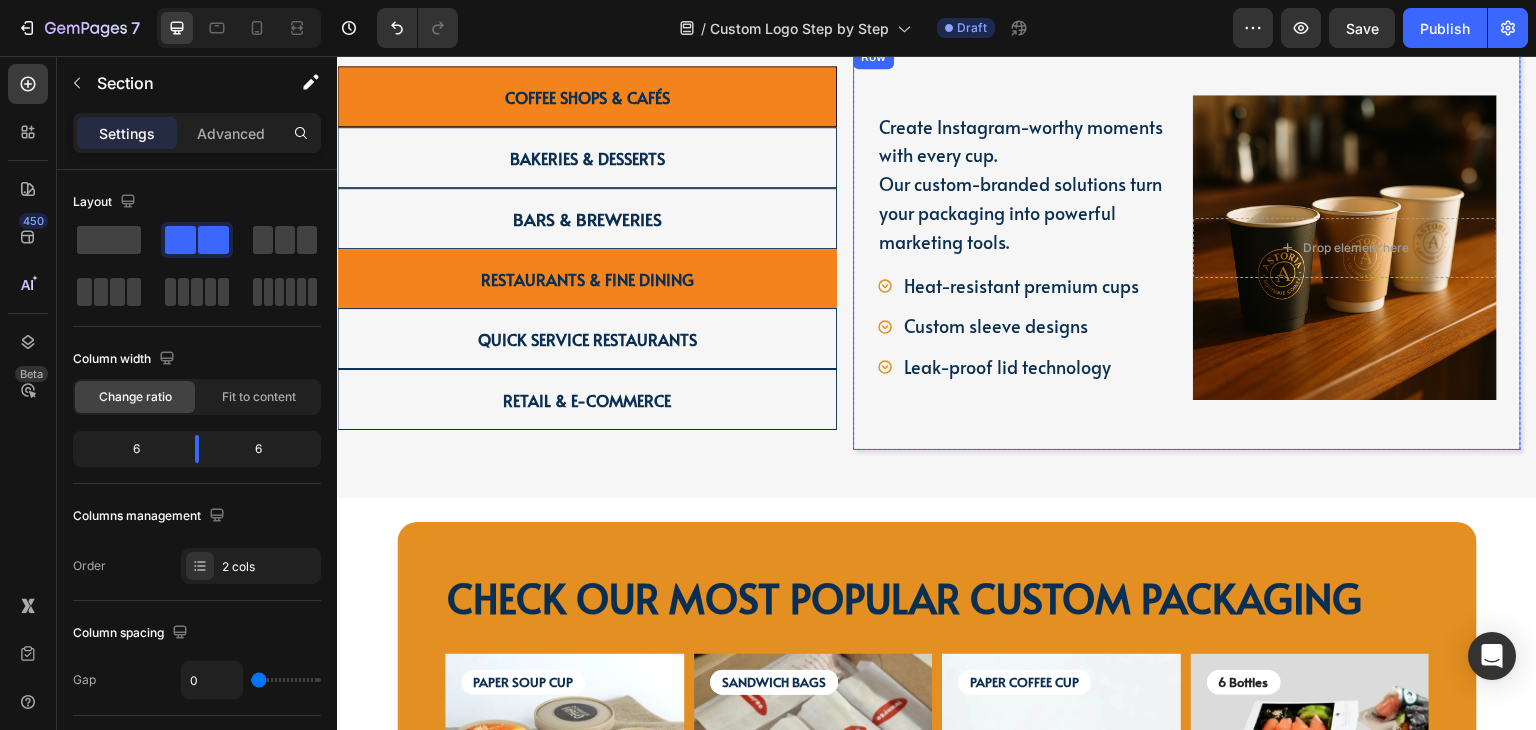 scroll, scrollTop: 3267, scrollLeft: 0, axis: vertical 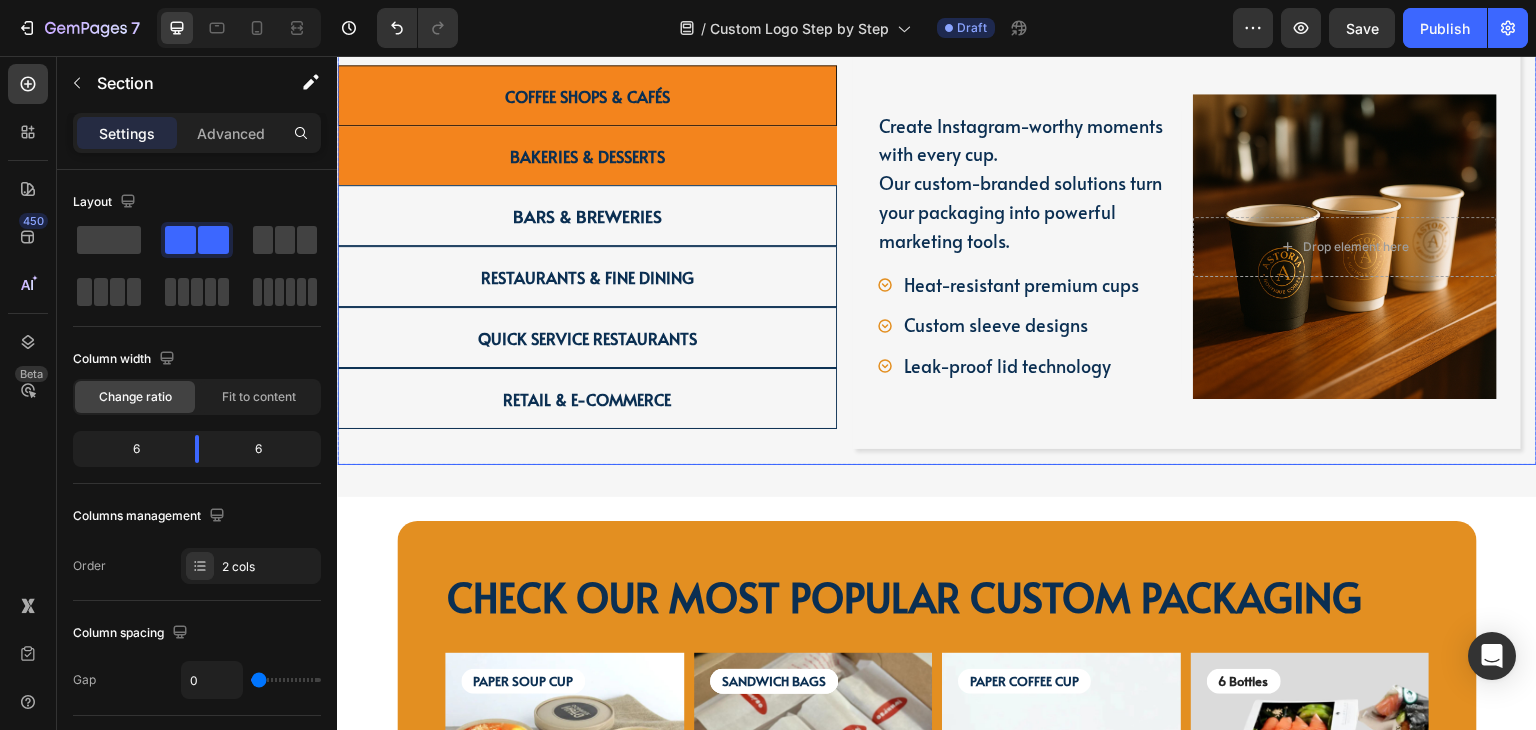 click on "Bakeries & Desserts" at bounding box center (587, 155) 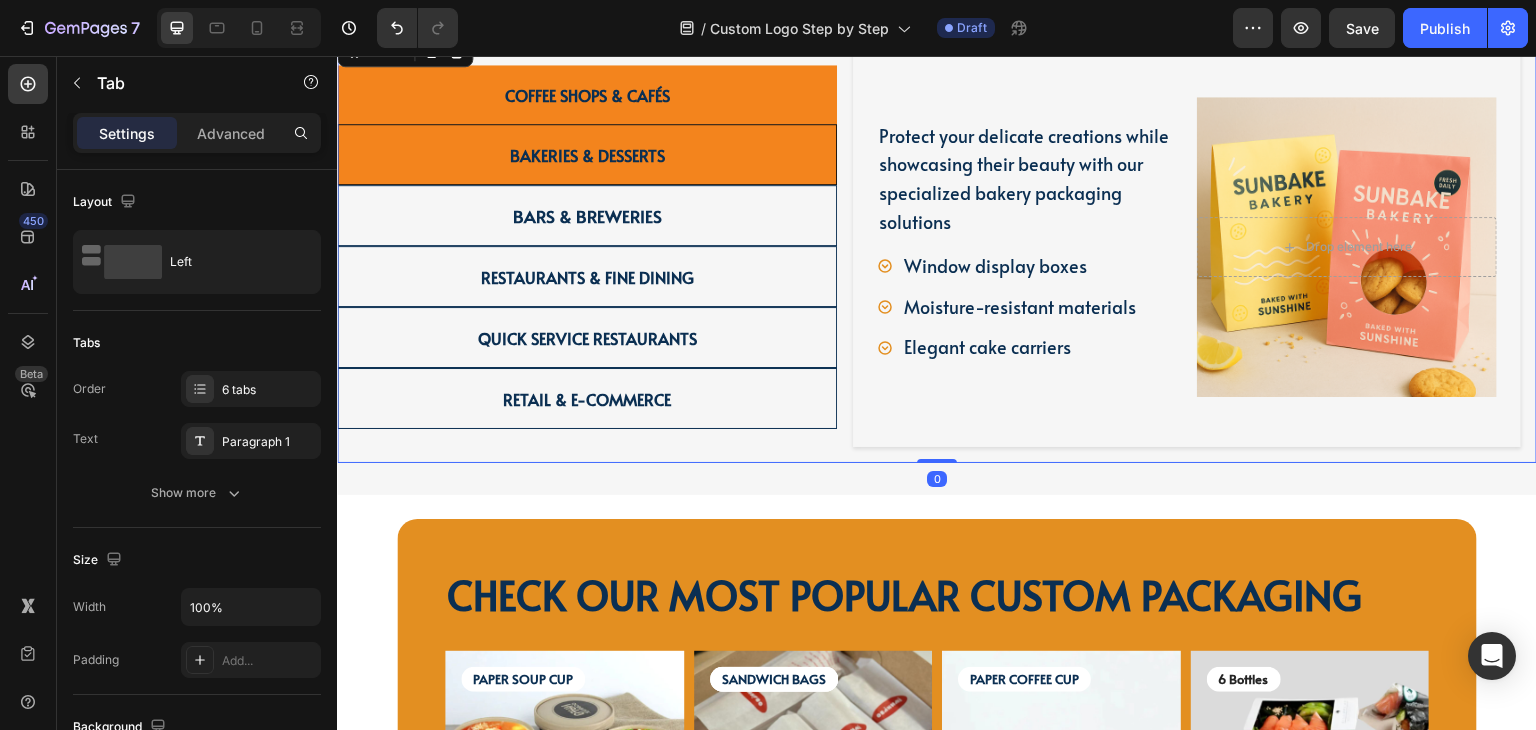 click on "Coffee Shops & Cafés" at bounding box center [587, 94] 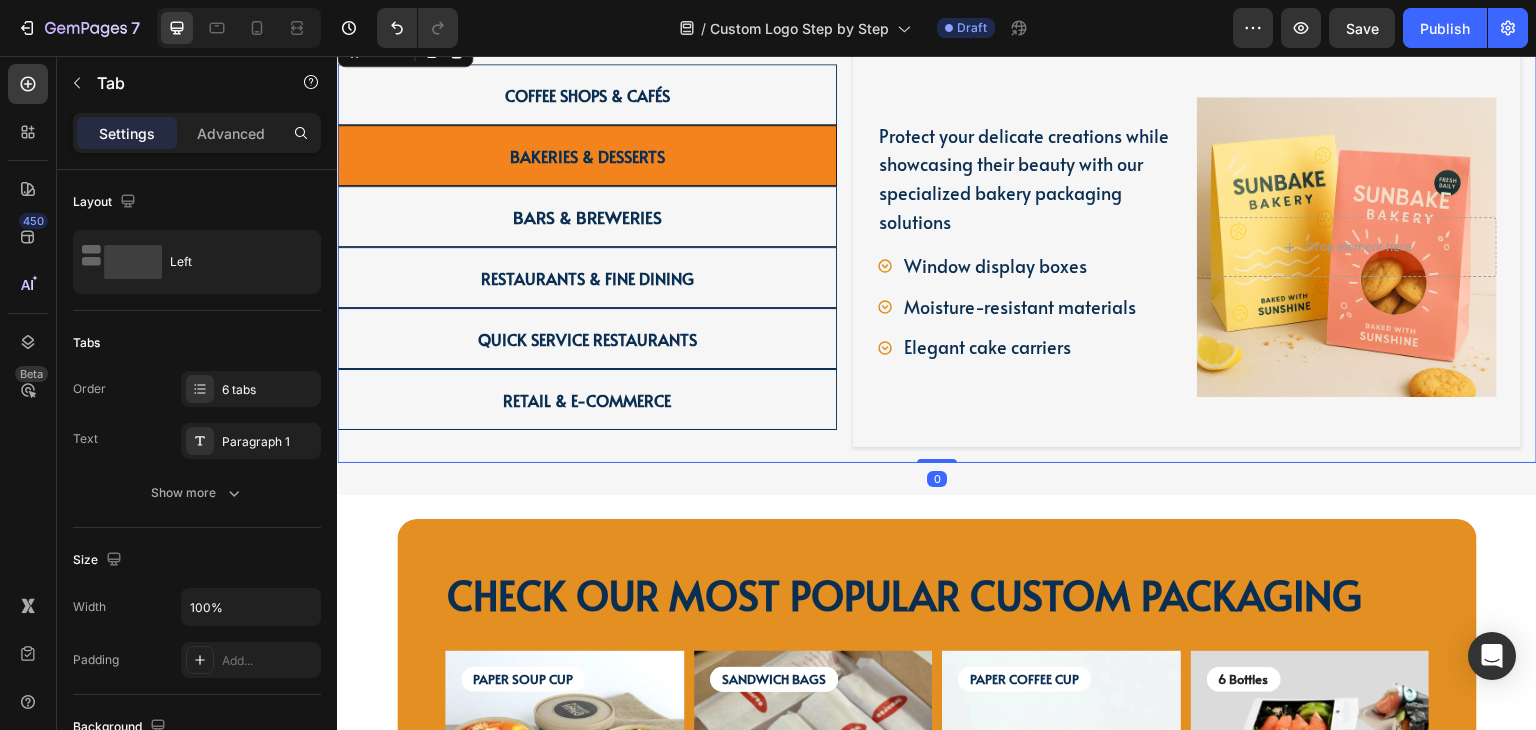 scroll, scrollTop: 3266, scrollLeft: 0, axis: vertical 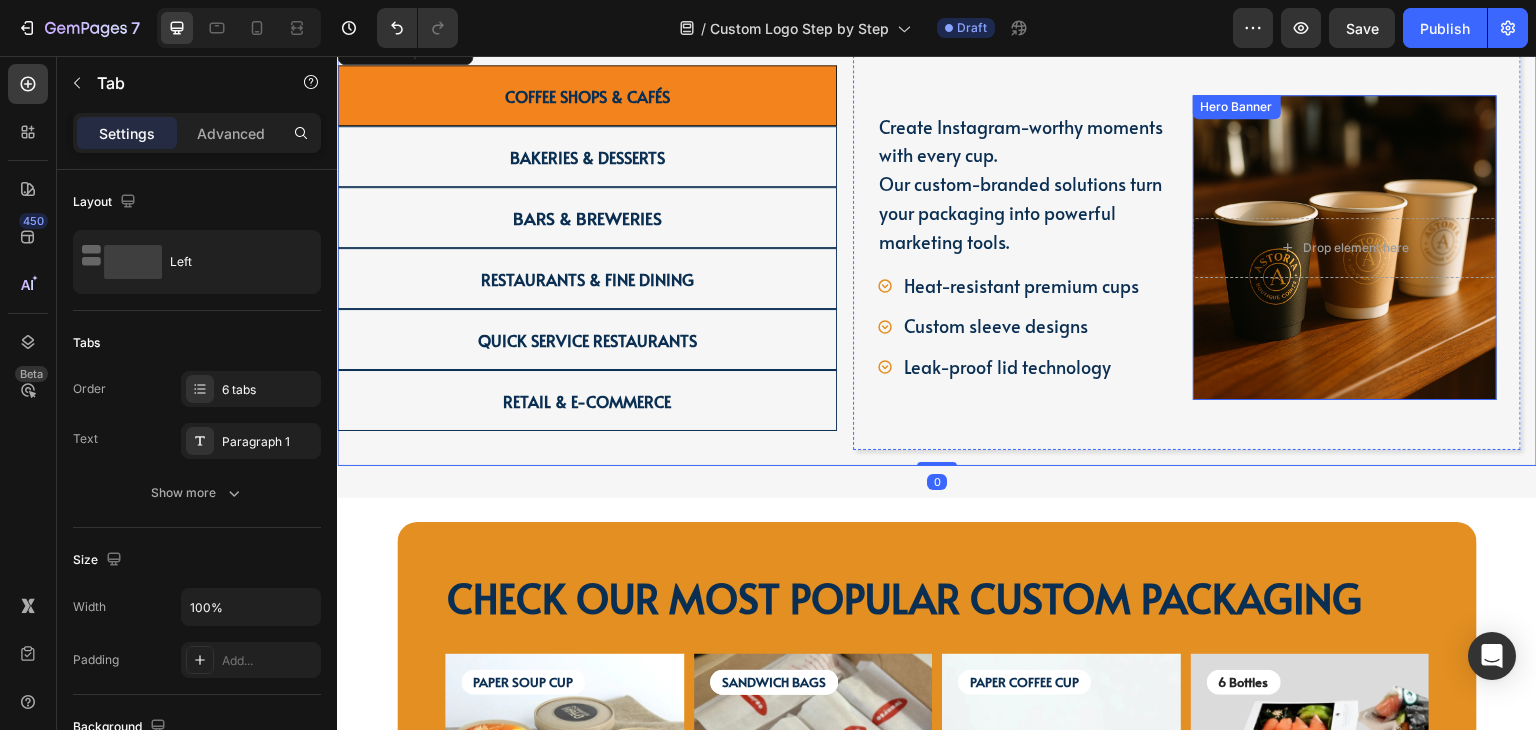 click at bounding box center (1345, 247) 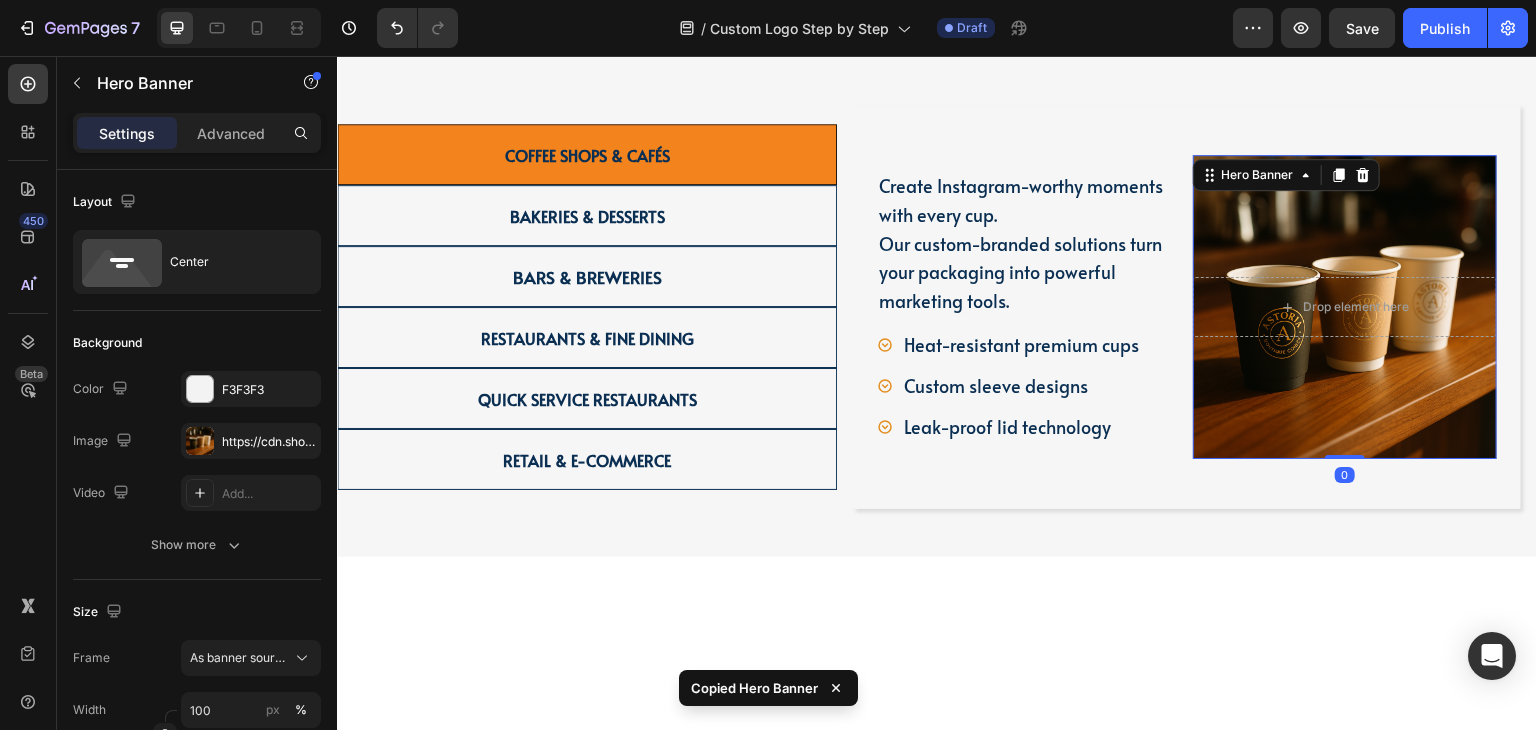 scroll, scrollTop: 2866, scrollLeft: 0, axis: vertical 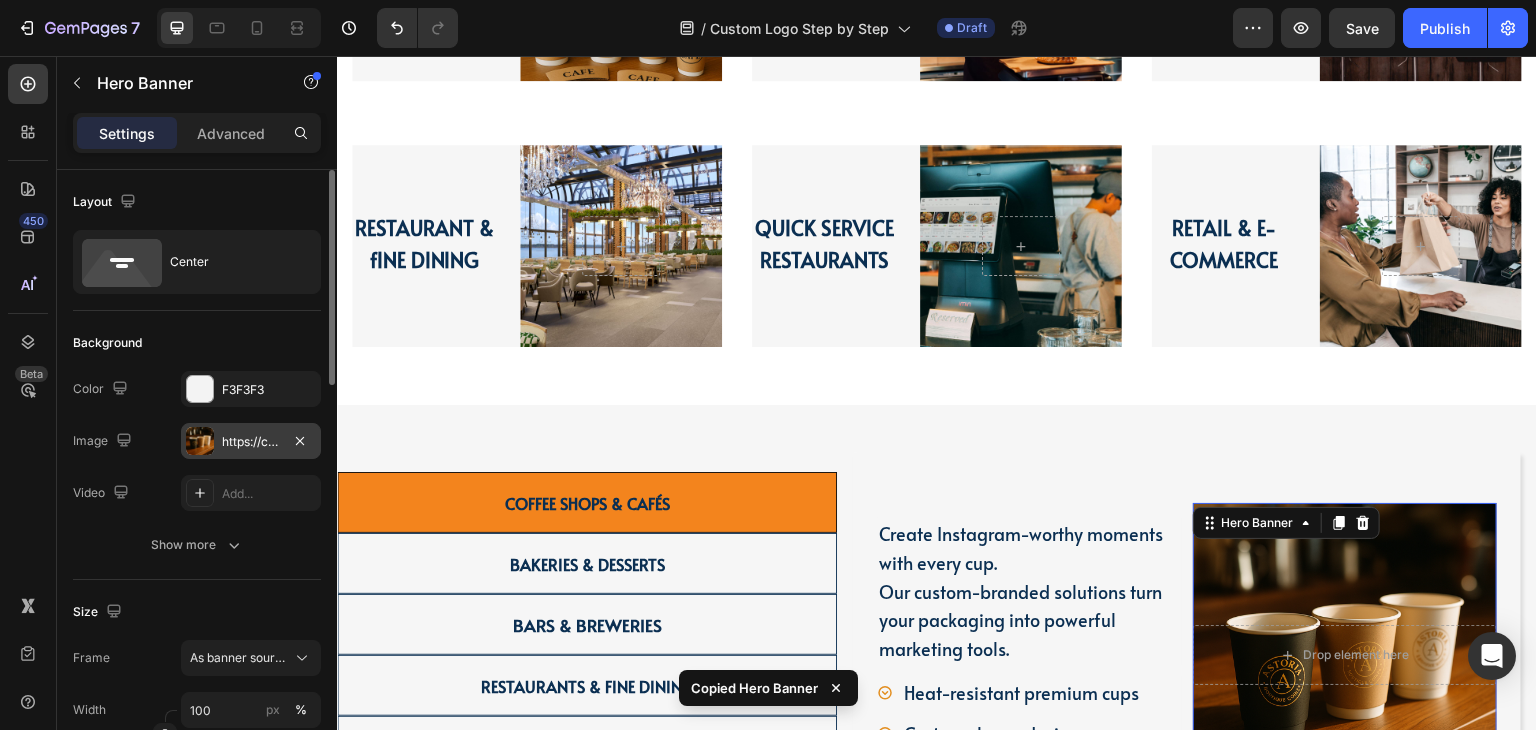 click on "https://cdn.shopify.com/s/files/1/0518/3825/5255/files/gempages_554882697223209794-8650c69d-58b9-40bf-8357-6cba15f0d4dc.png" at bounding box center [251, 441] 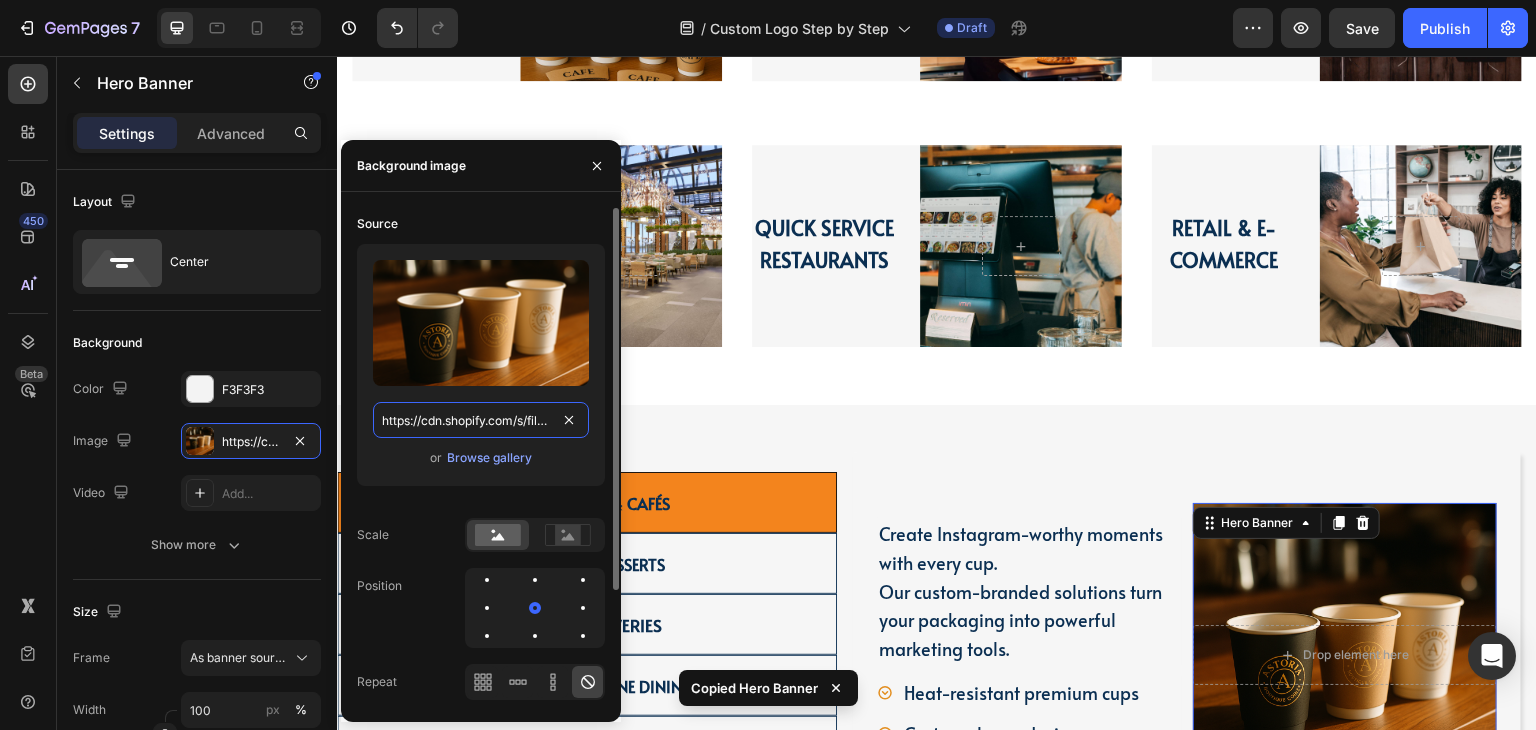 click on "https://cdn.shopify.com/s/files/1/0518/3825/5255/files/gempages_554882697223209794-8650c69d-58b9-40bf-8357-6cba15f0d4dc.png" at bounding box center [481, 420] 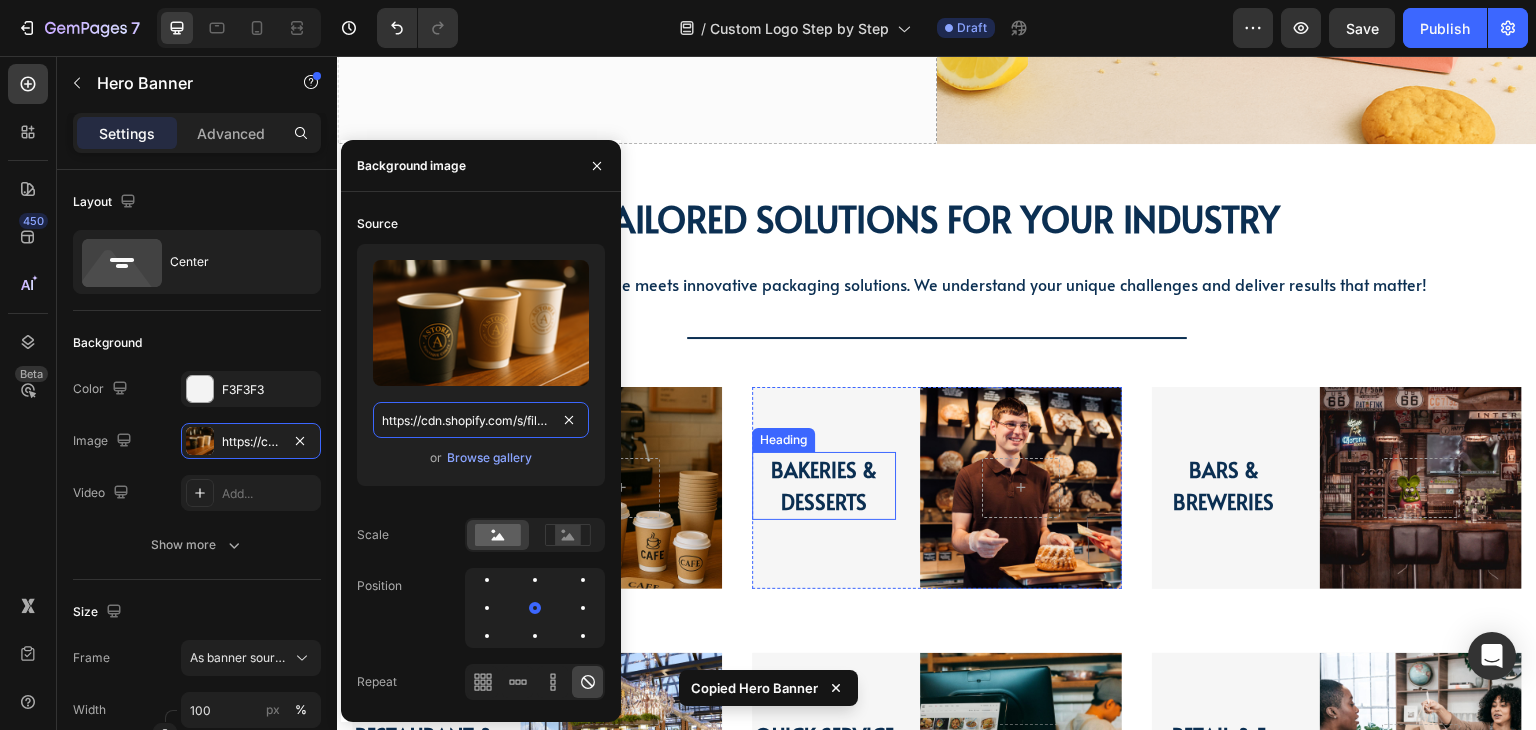 scroll, scrollTop: 2066, scrollLeft: 0, axis: vertical 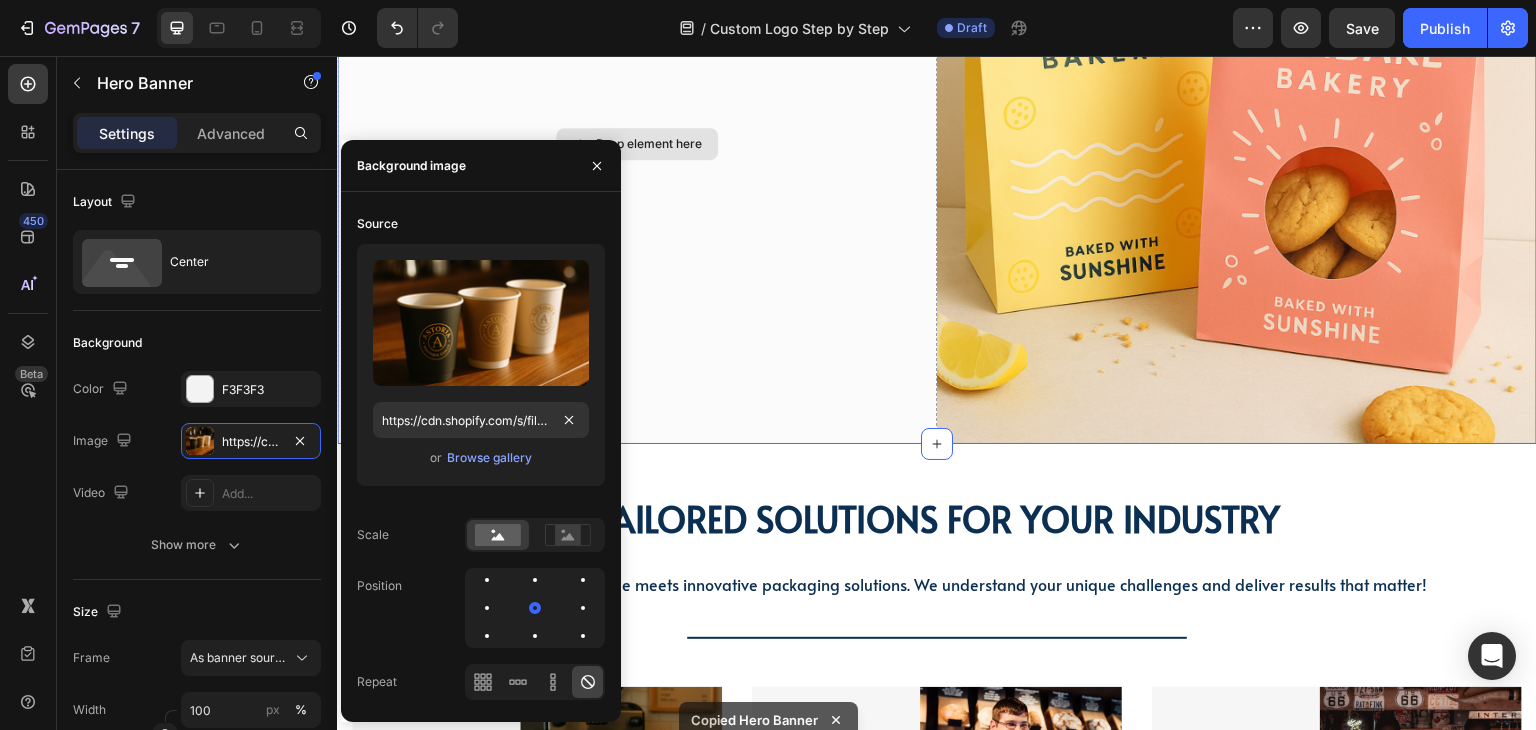 click on "Drop element here" at bounding box center [637, 144] 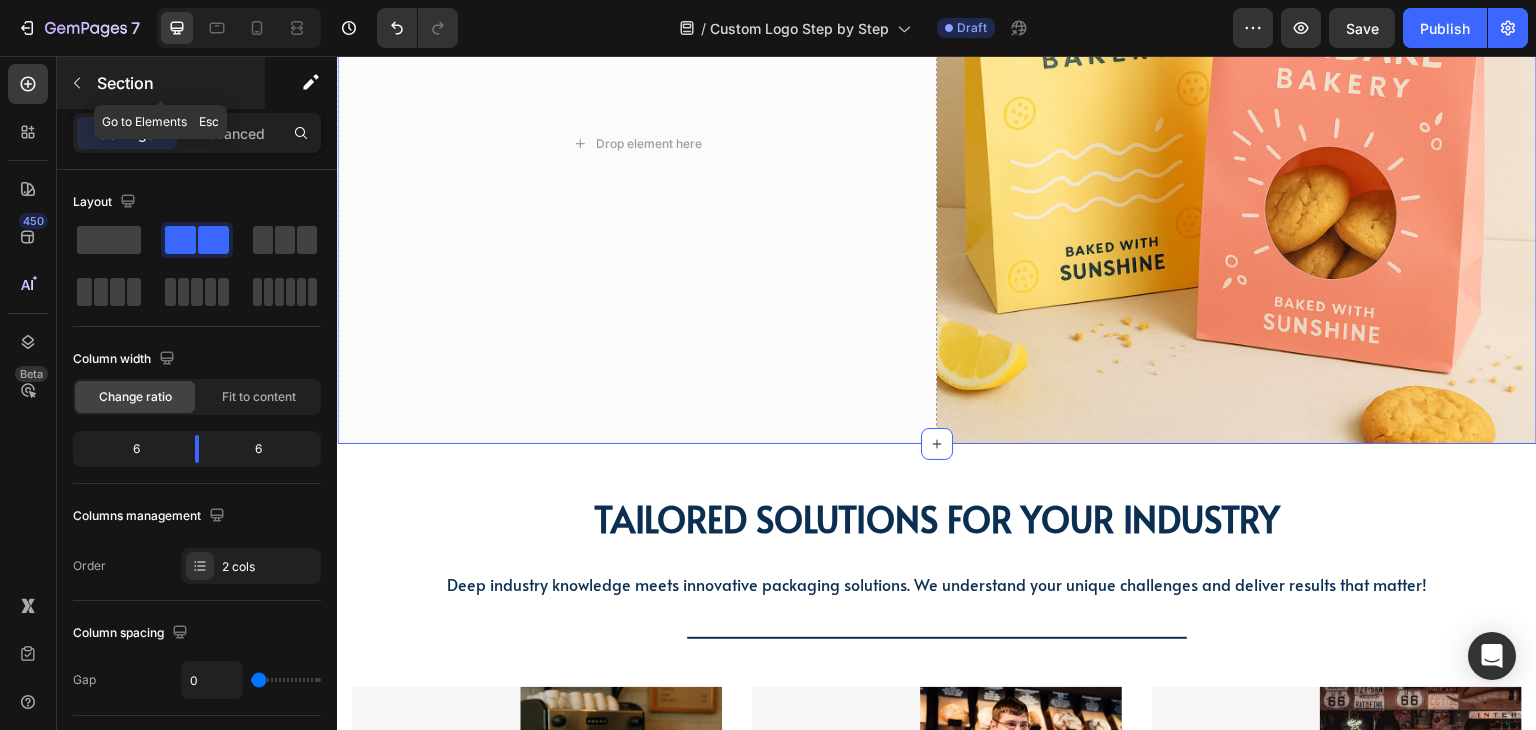 click at bounding box center [77, 83] 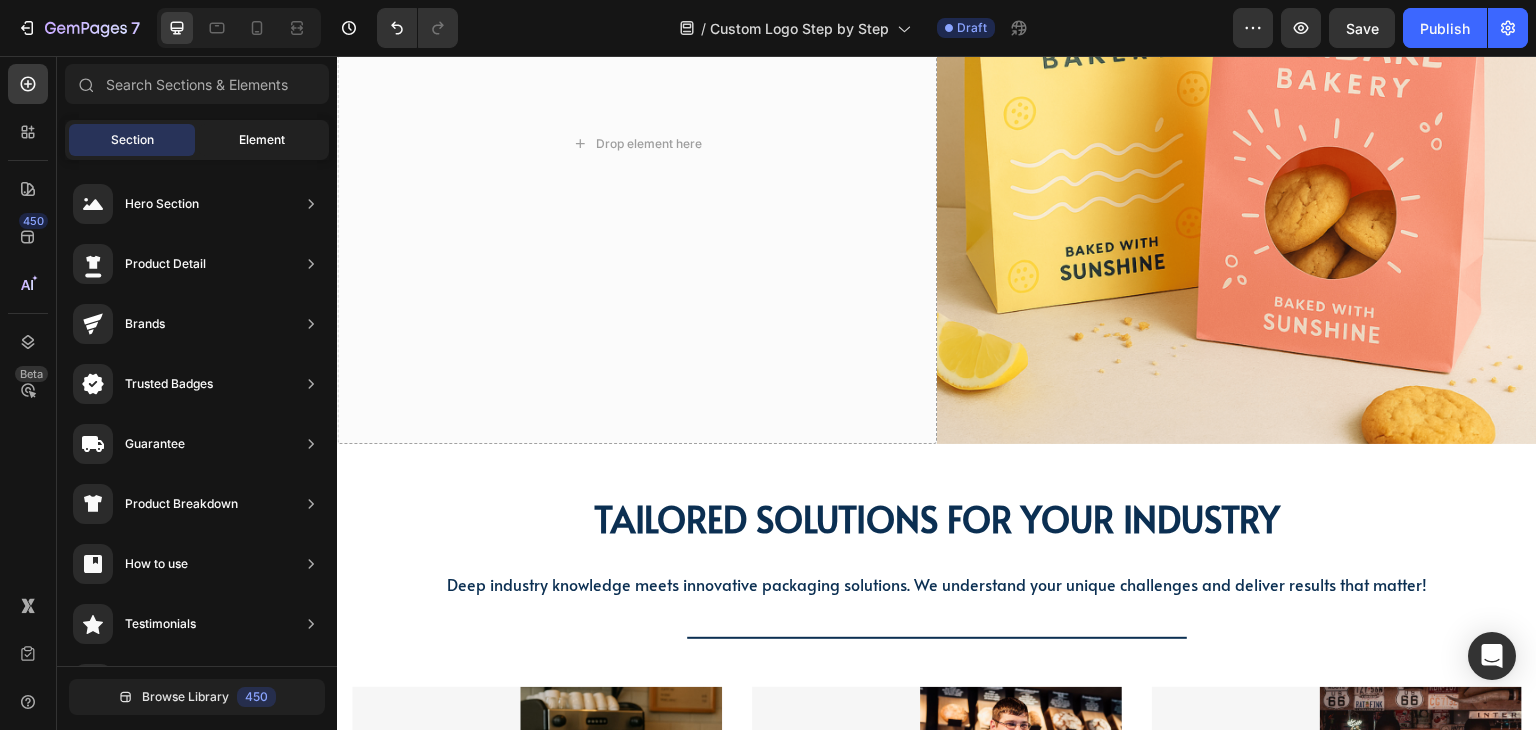 click on "Element" at bounding box center [262, 140] 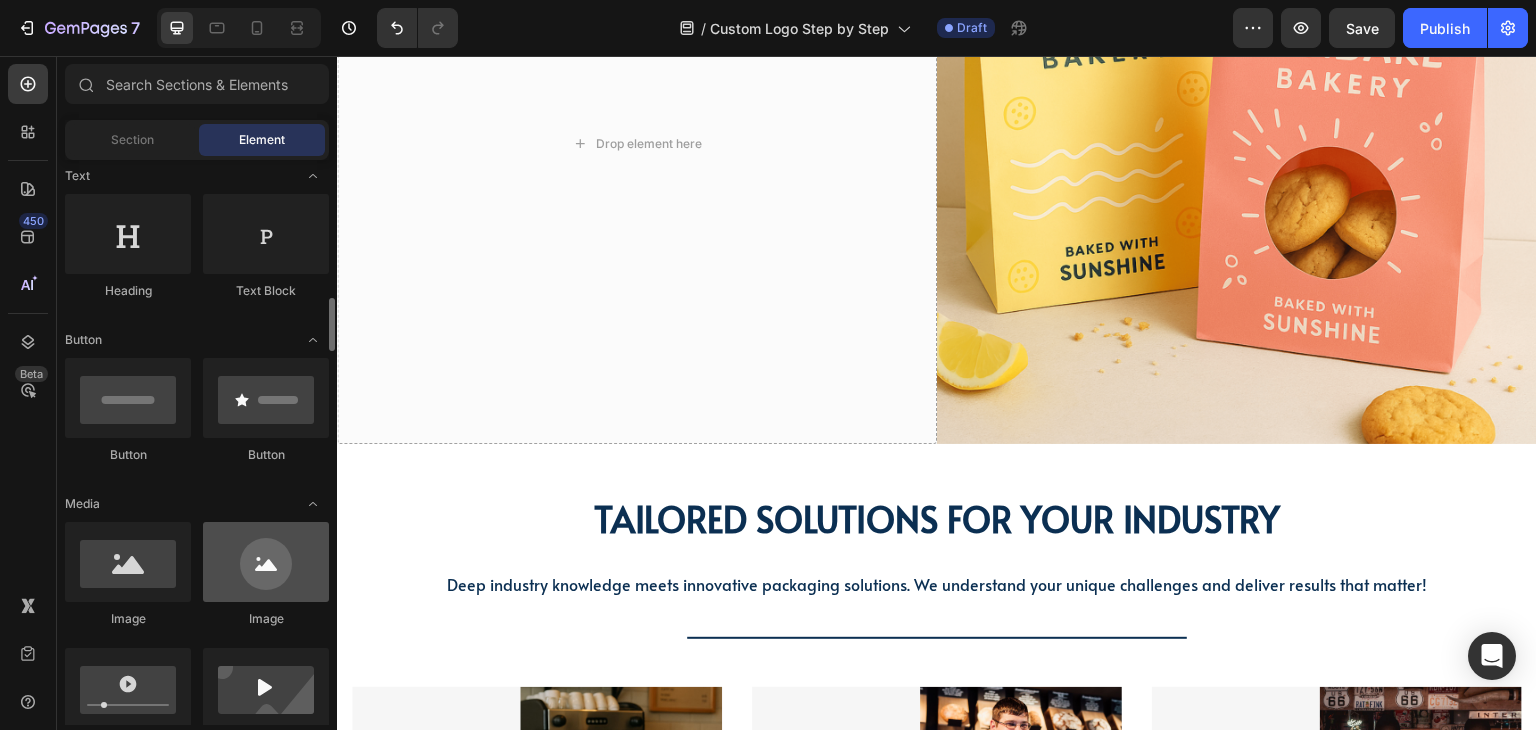 scroll, scrollTop: 400, scrollLeft: 0, axis: vertical 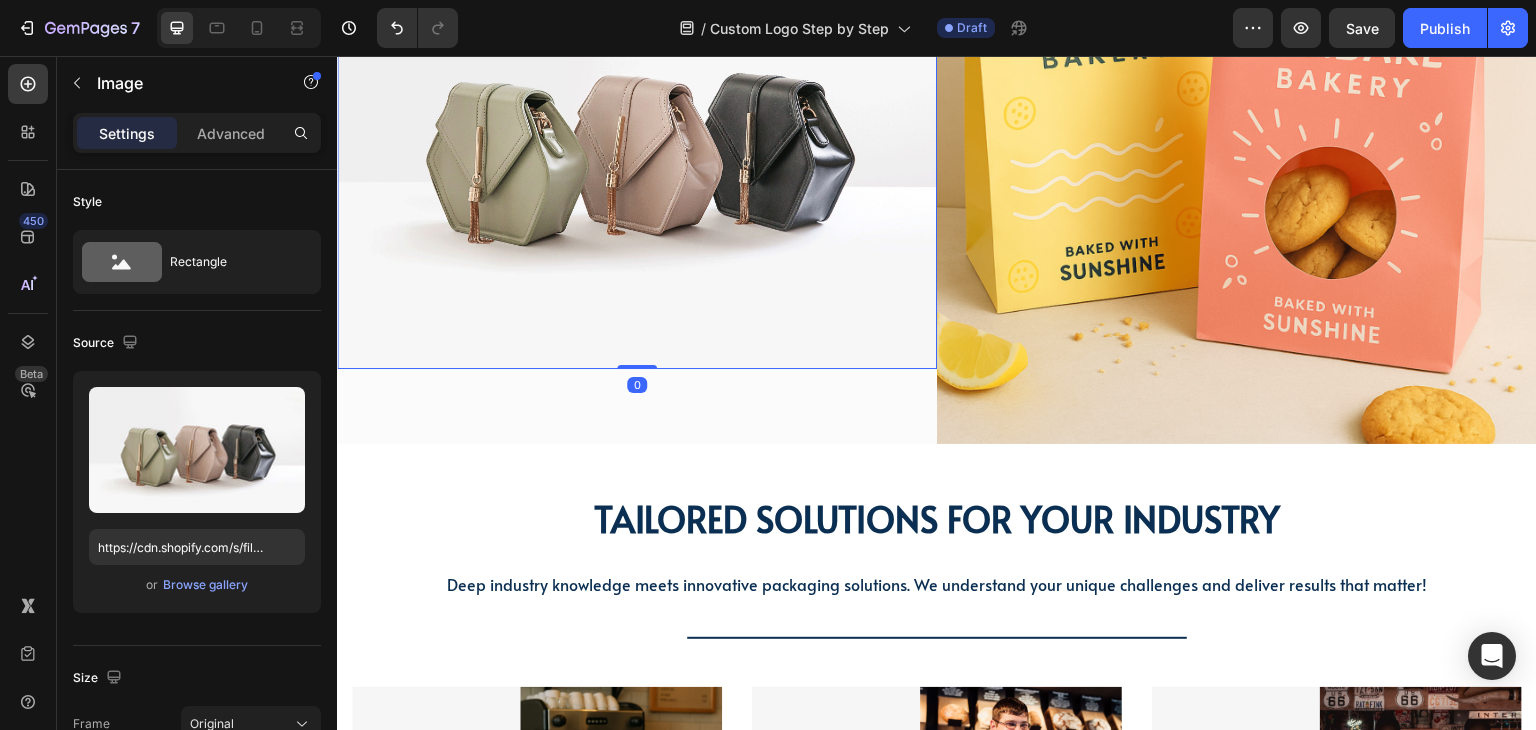 click at bounding box center (637, 144) 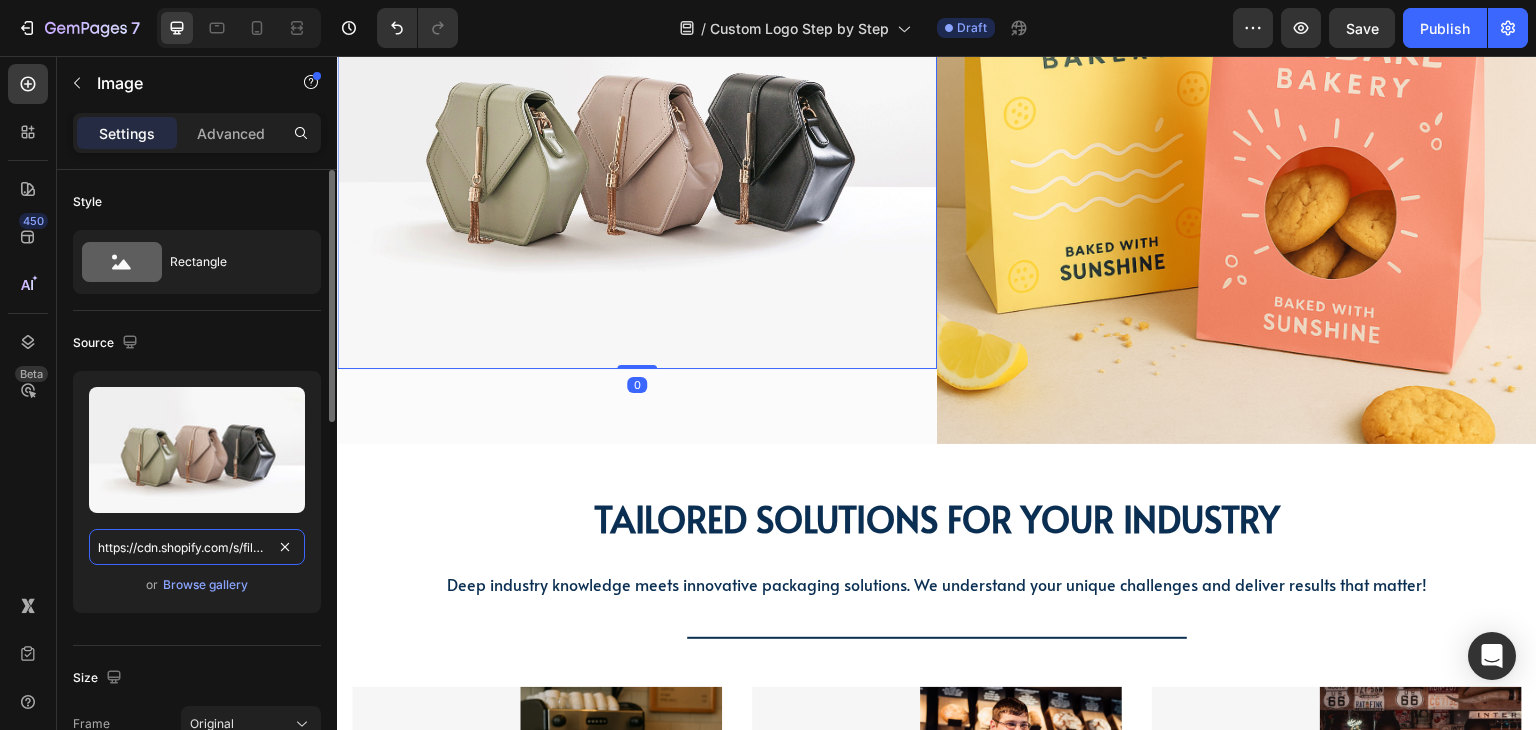 click on "https://cdn.shopify.com/s/files/1/2005/9307/files/image_demo.jpg" at bounding box center (197, 547) 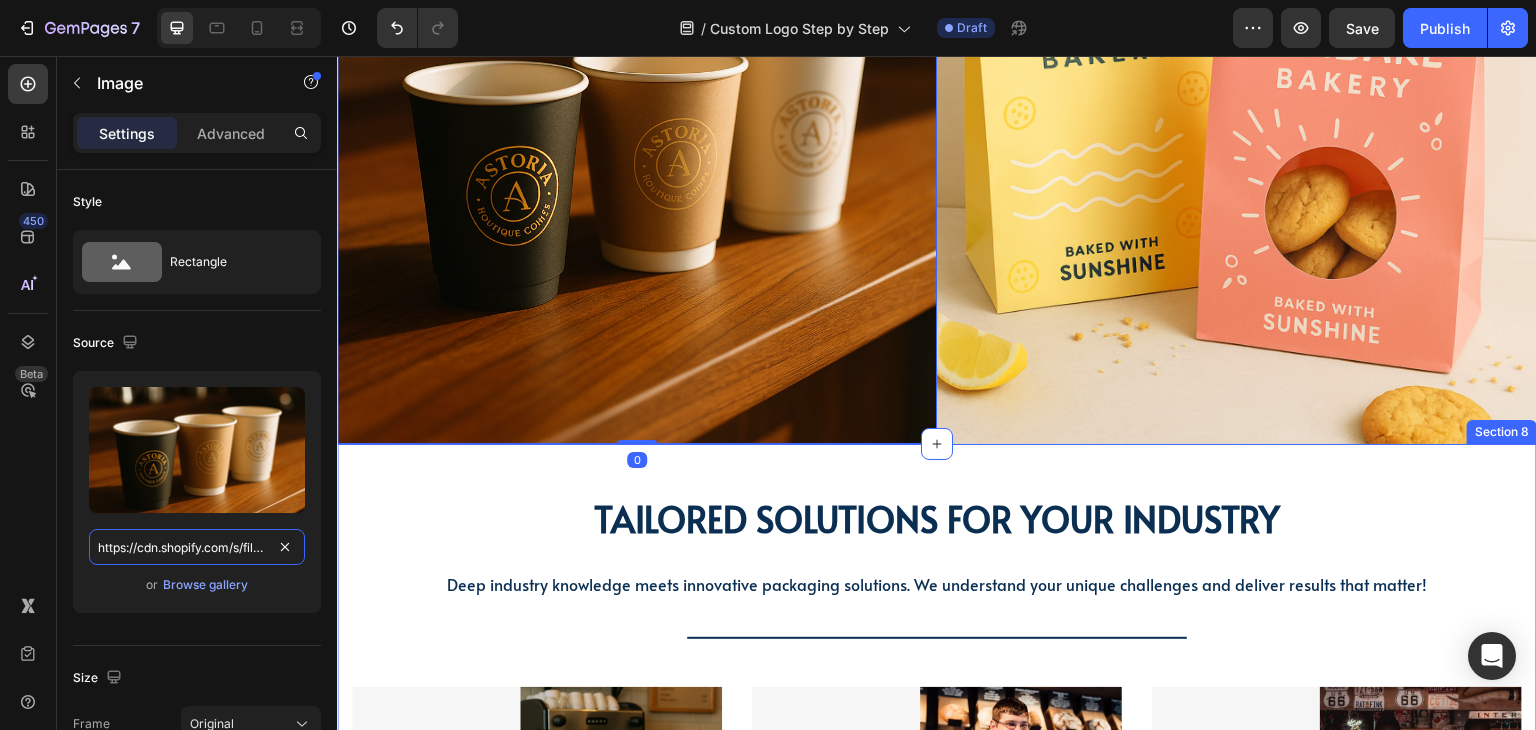 scroll, scrollTop: 0, scrollLeft: 620, axis: horizontal 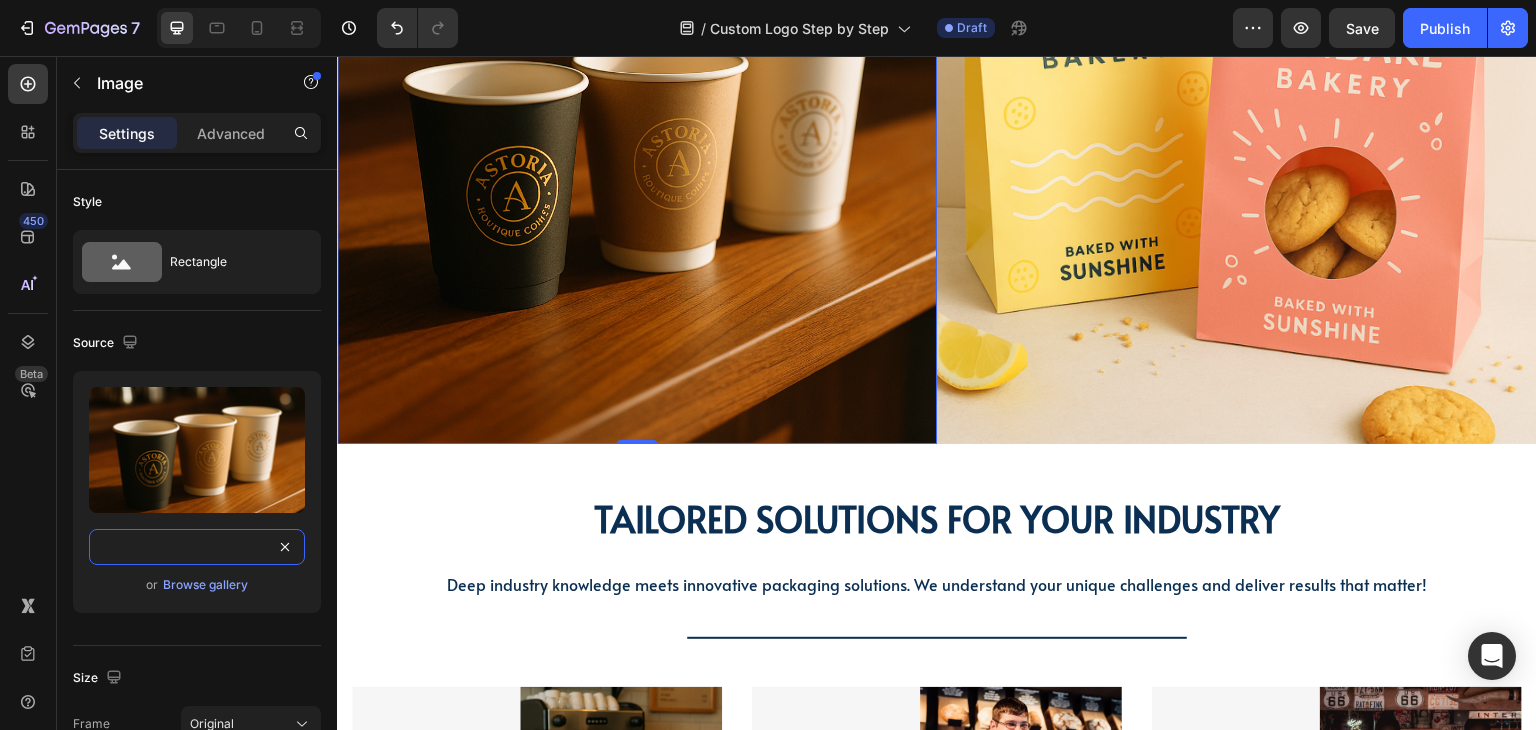 type on "https://cdn.shopify.com/s/files/1/0518/3825/5255/files/gempages_554882697223209794-8650c69d-58b9-40bf-8357-6cba15f0d4dc.png" 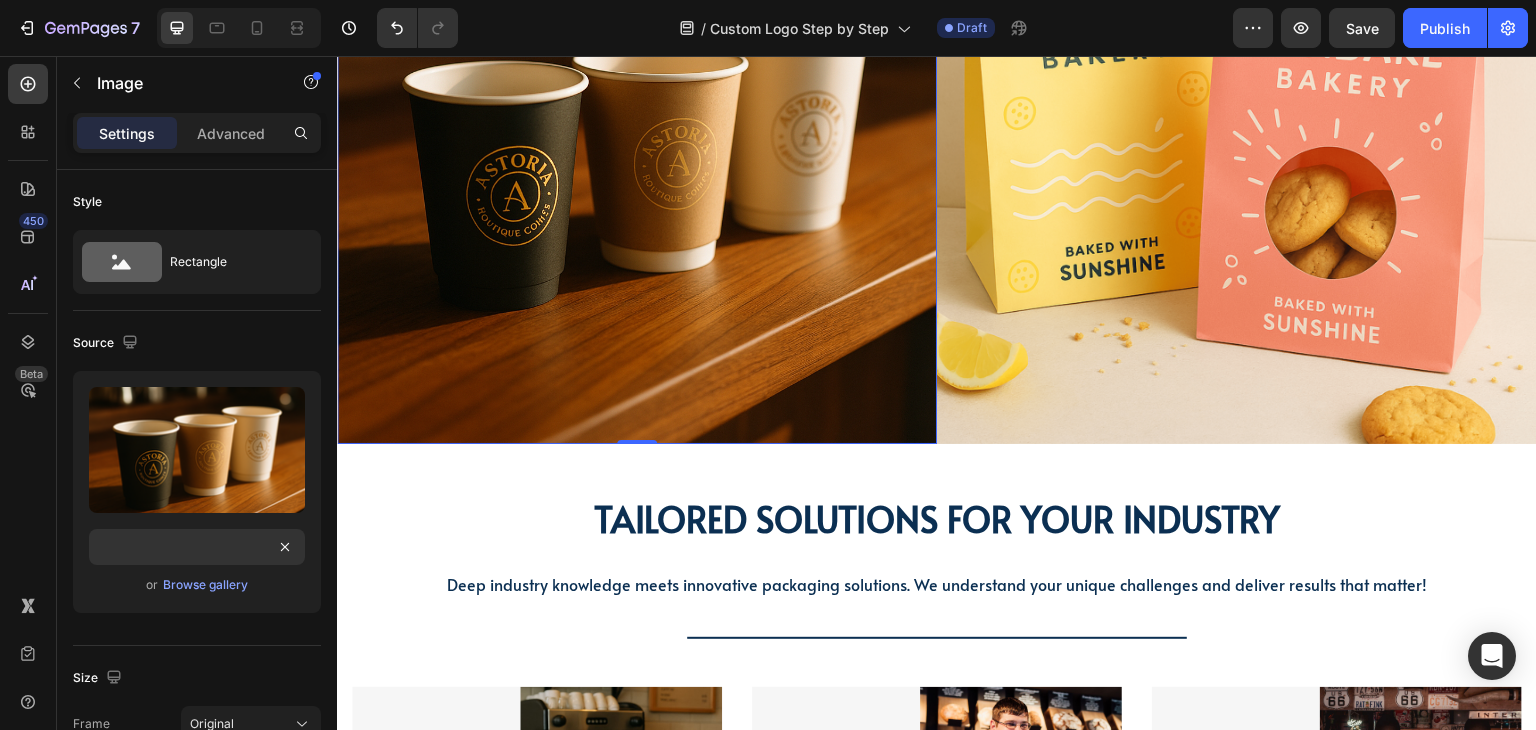 scroll, scrollTop: 0, scrollLeft: 0, axis: both 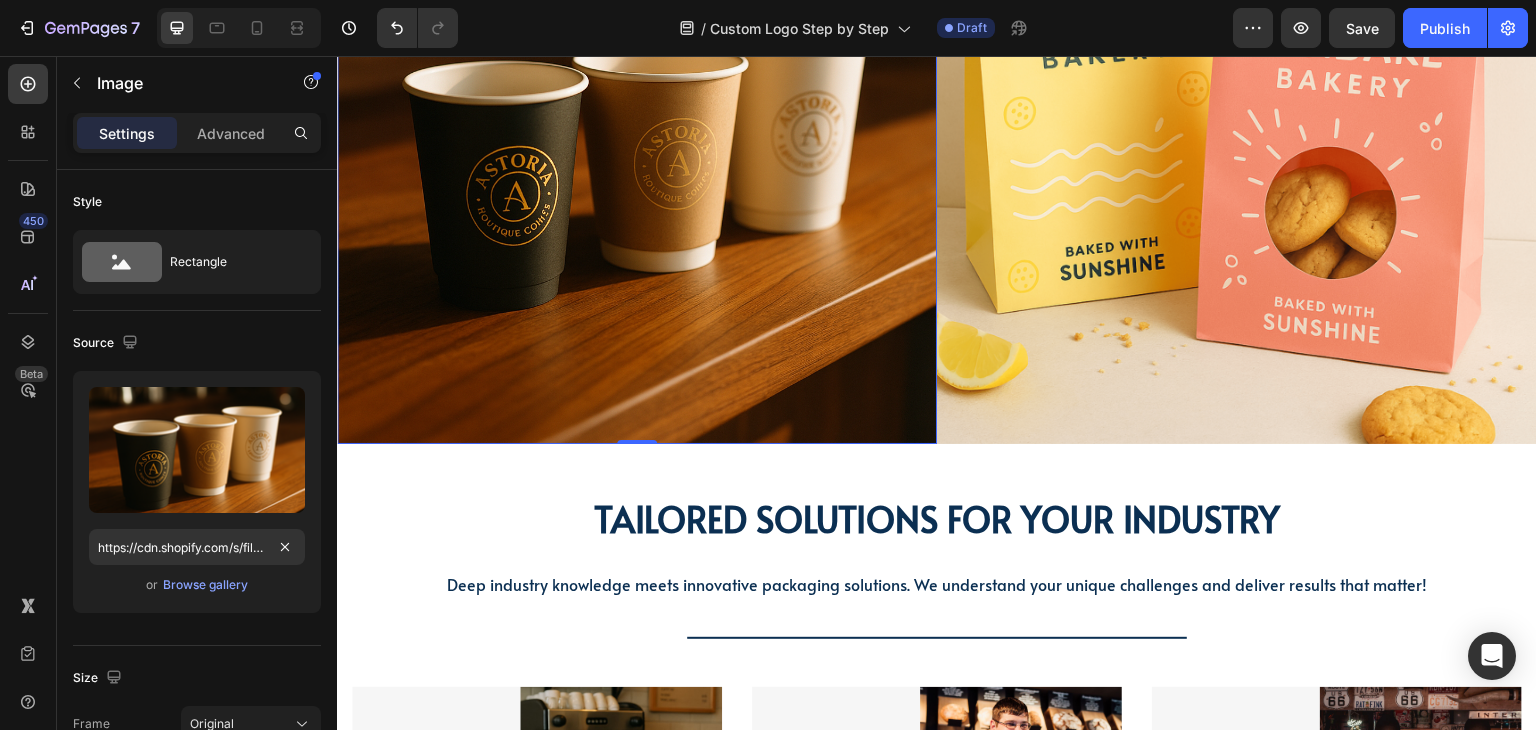 click at bounding box center [637, 144] 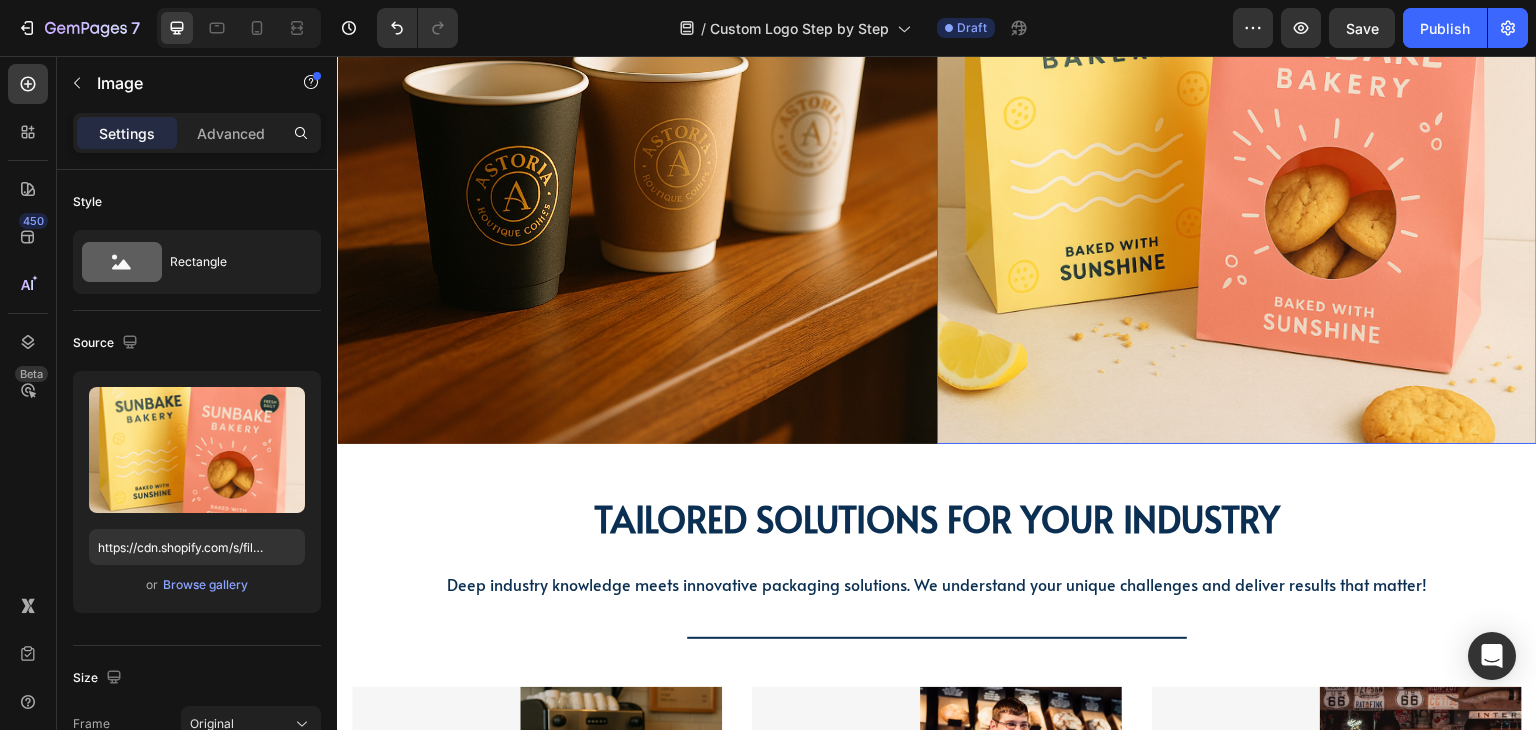 click at bounding box center (1237, 144) 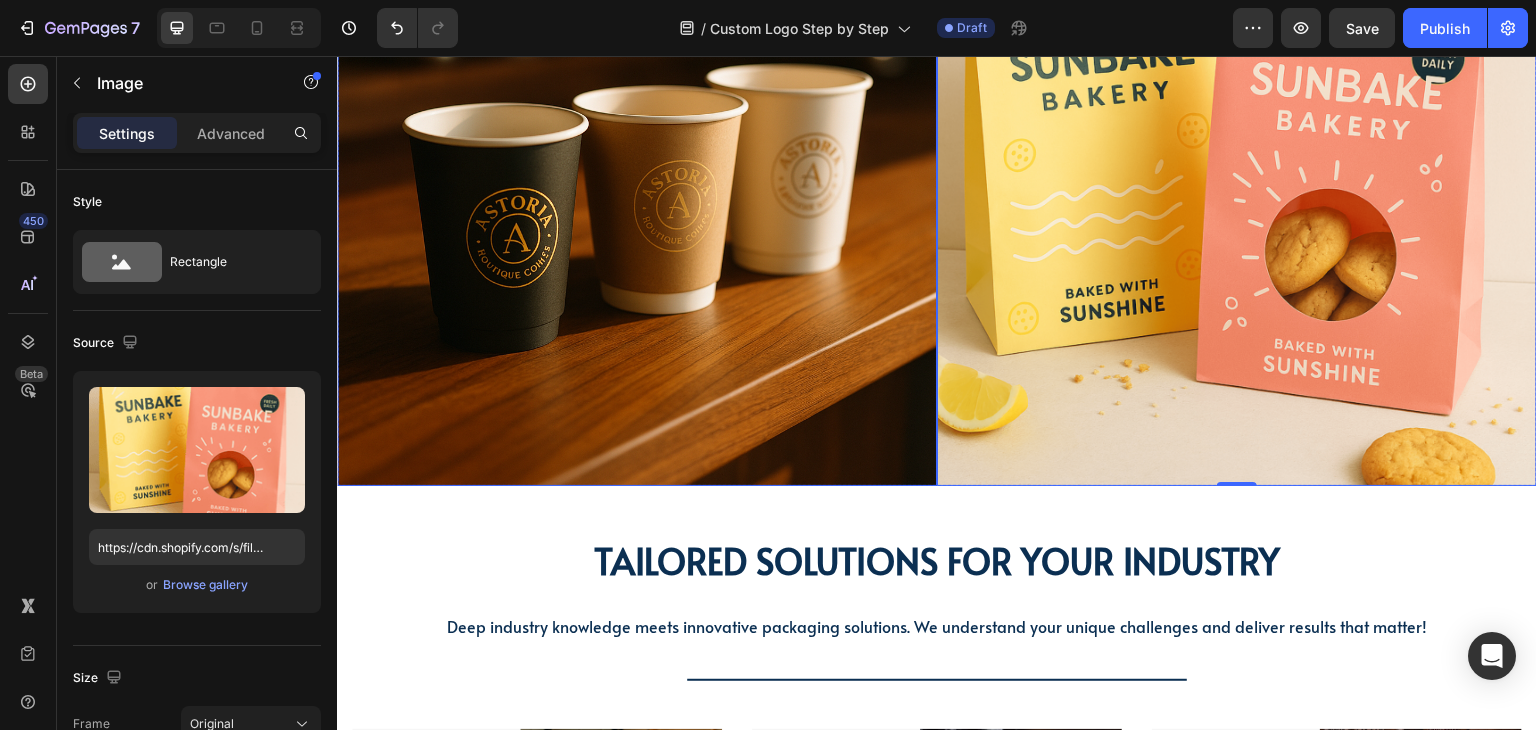 scroll, scrollTop: 1722, scrollLeft: 0, axis: vertical 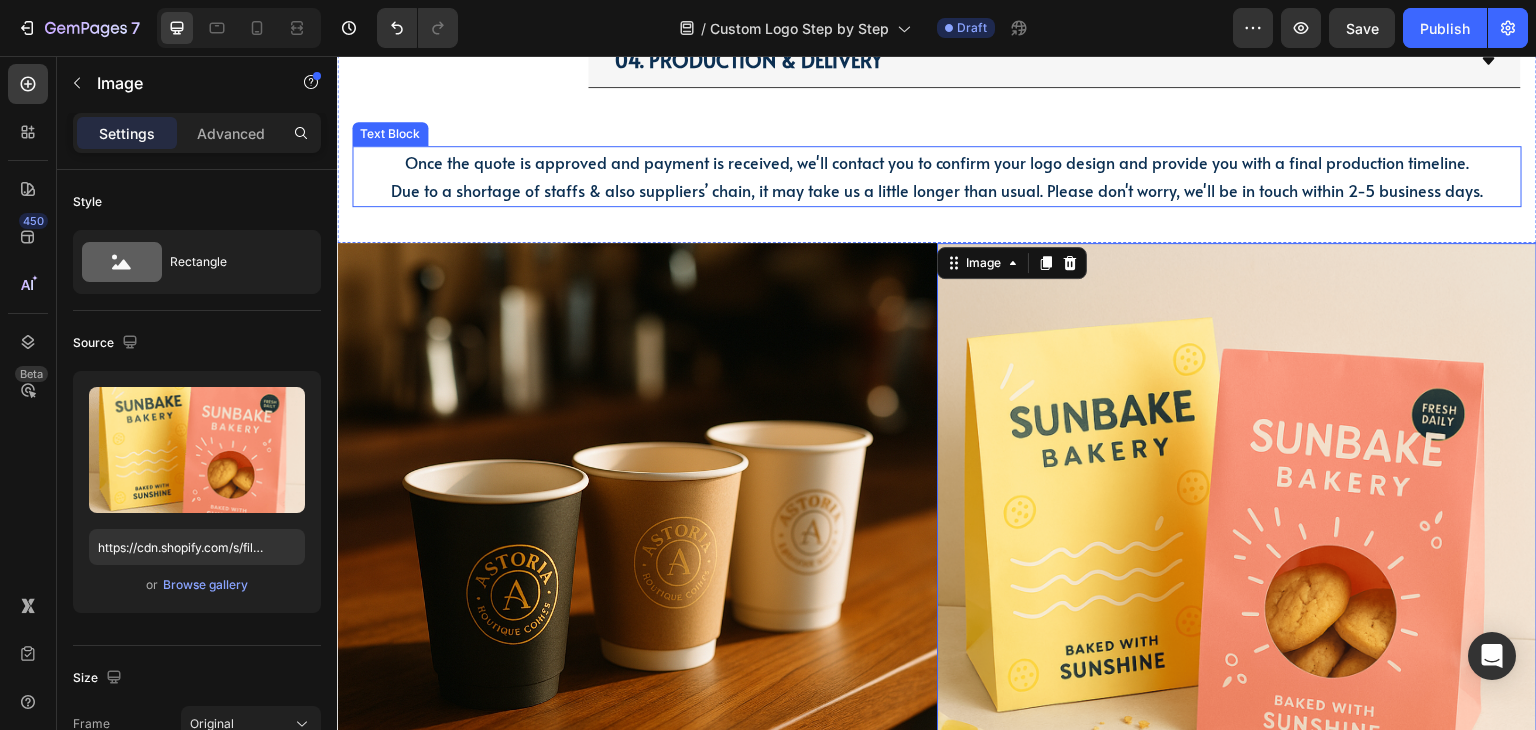 click on "01. Order Request Opt #1: Order online OR Opt #2: Request quote  Provide your logo (.jpg, .png, or high-res .pdf) and request a custom quote. We'll confirm receipt and guide you through the process. Text Block
02. Confirm Order
03. Design Approval
04. Production & Delivery Accordion STEP-BY-STEP GUIDE & PRE-ORDER DELIVERY Heading Row Once the quote is approved and payment is received, we'll contact you to confirm your logo design and provide you with a final production timeline. Due to a shortage of staffs & also suppliers’ chain, it may take us a little longer than usual. Please don't worry, we'll be in touch within 2-5 business days. Text Block Section 4" at bounding box center (937, -74) 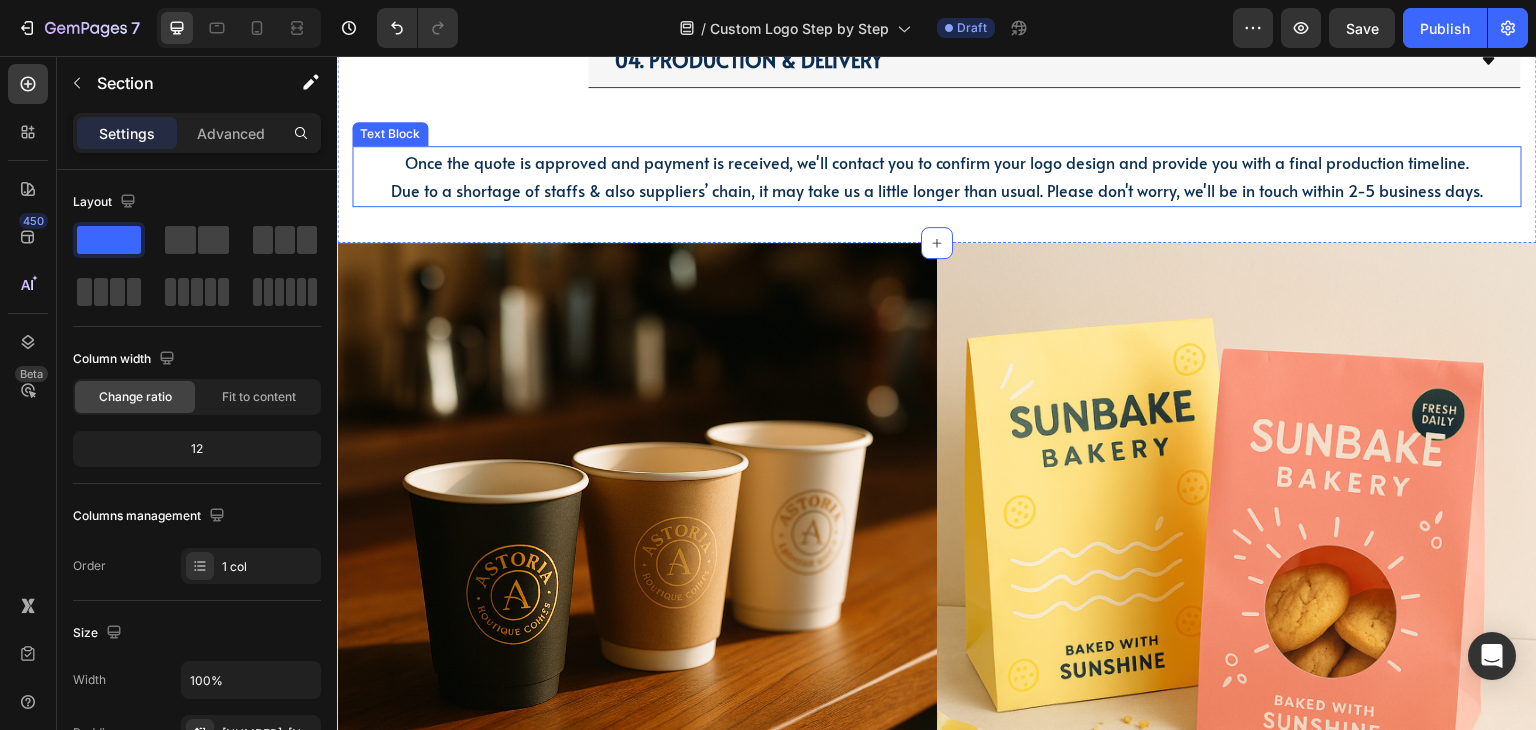 click on "Due to a shortage of staffs & also suppliers’ chain, it may take us a little longer than usual. Please don't worry, we'll be in touch within 2-5 business days." at bounding box center [937, 190] 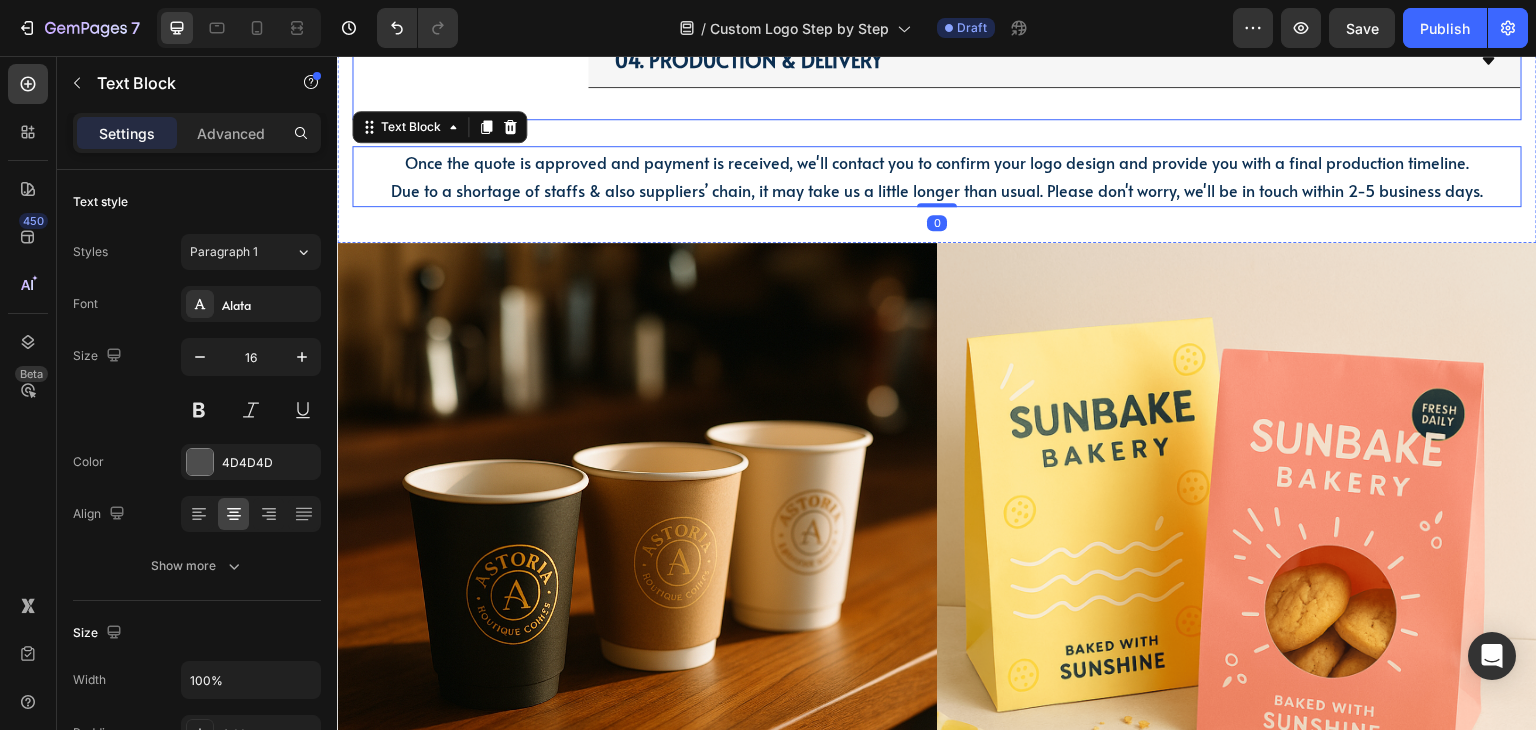 click on "01. Order Request Opt #1: Order online OR Opt #2: Request quote  Provide your logo (.jpg, .png, or high-res .pdf) and request a custom quote. We'll confirm receipt and guide you through the process. Text Block
02. Confirm Order
03. Design Approval
04. Production & Delivery Accordion" at bounding box center (1054, -95) 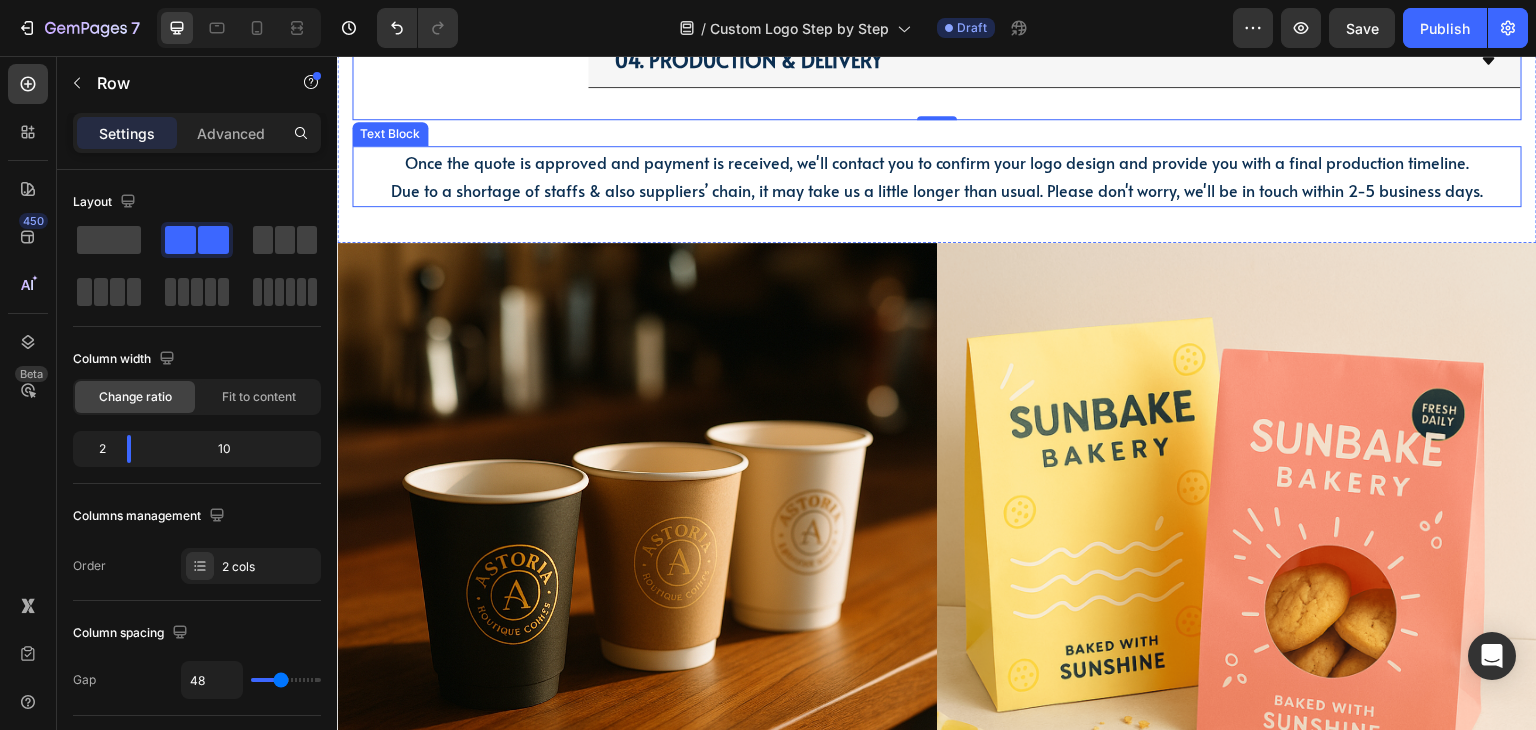 click on "Once the quote is approved and payment is received, we'll contact you to confirm your logo design and provide you with a final production timeline." at bounding box center [937, 162] 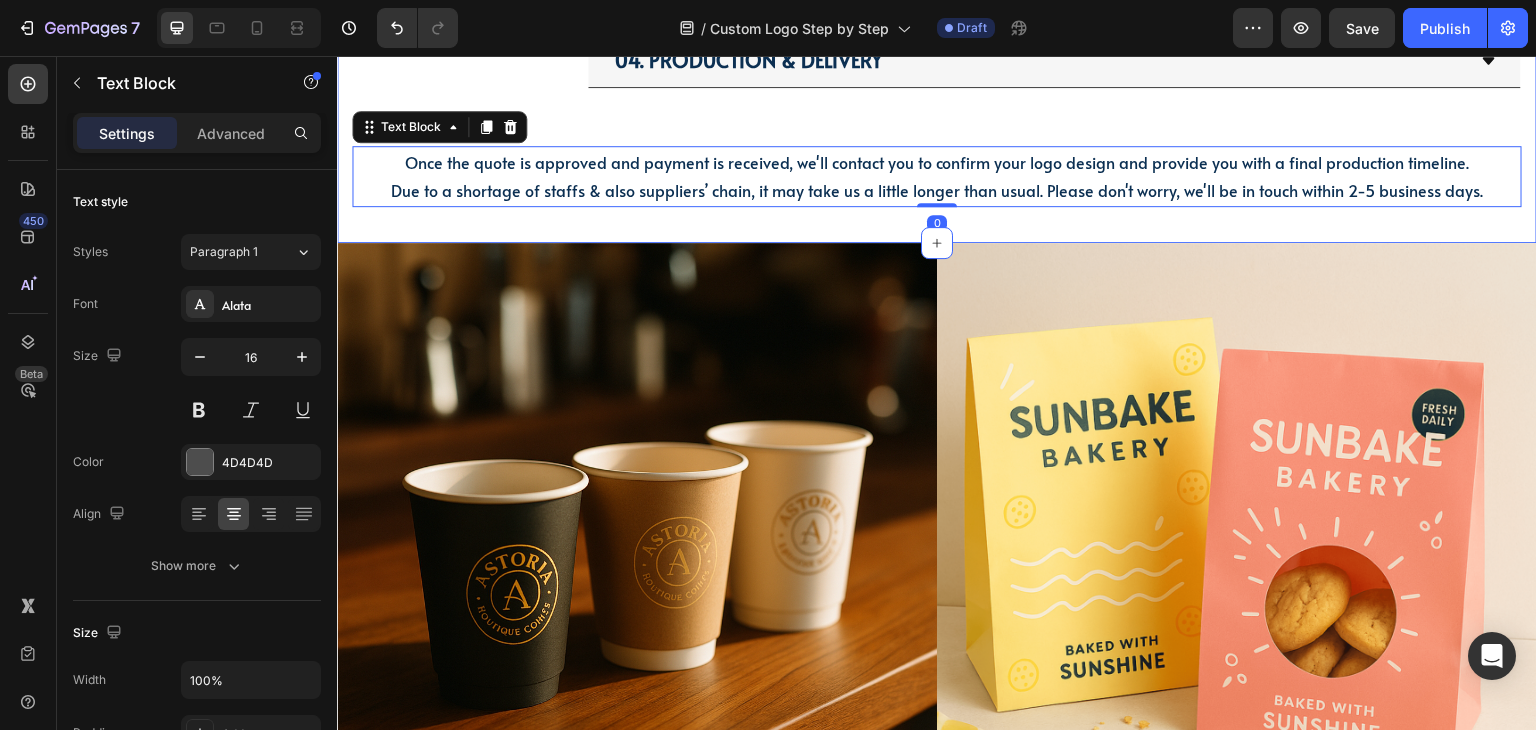 click on "01. Order Request Opt #1: Order online OR Opt #2: Request quote  Provide your logo (.jpg, .png, or high-res .pdf) and request a custom quote. We'll confirm receipt and guide you through the process. Text Block
02. Confirm Order
03. Design Approval
04. Production & Delivery Accordion STEP-BY-STEP GUIDE & PRE-ORDER DELIVERY Heading Row Once the quote is approved and payment is received, we'll contact you to confirm your logo design and provide you with a final production timeline. Due to a shortage of staffs & also suppliers’ chain, it may take us a little longer than usual. Please don't worry, we'll be in touch within 2-5 business days. Text Block   0 Section 4" at bounding box center [937, -74] 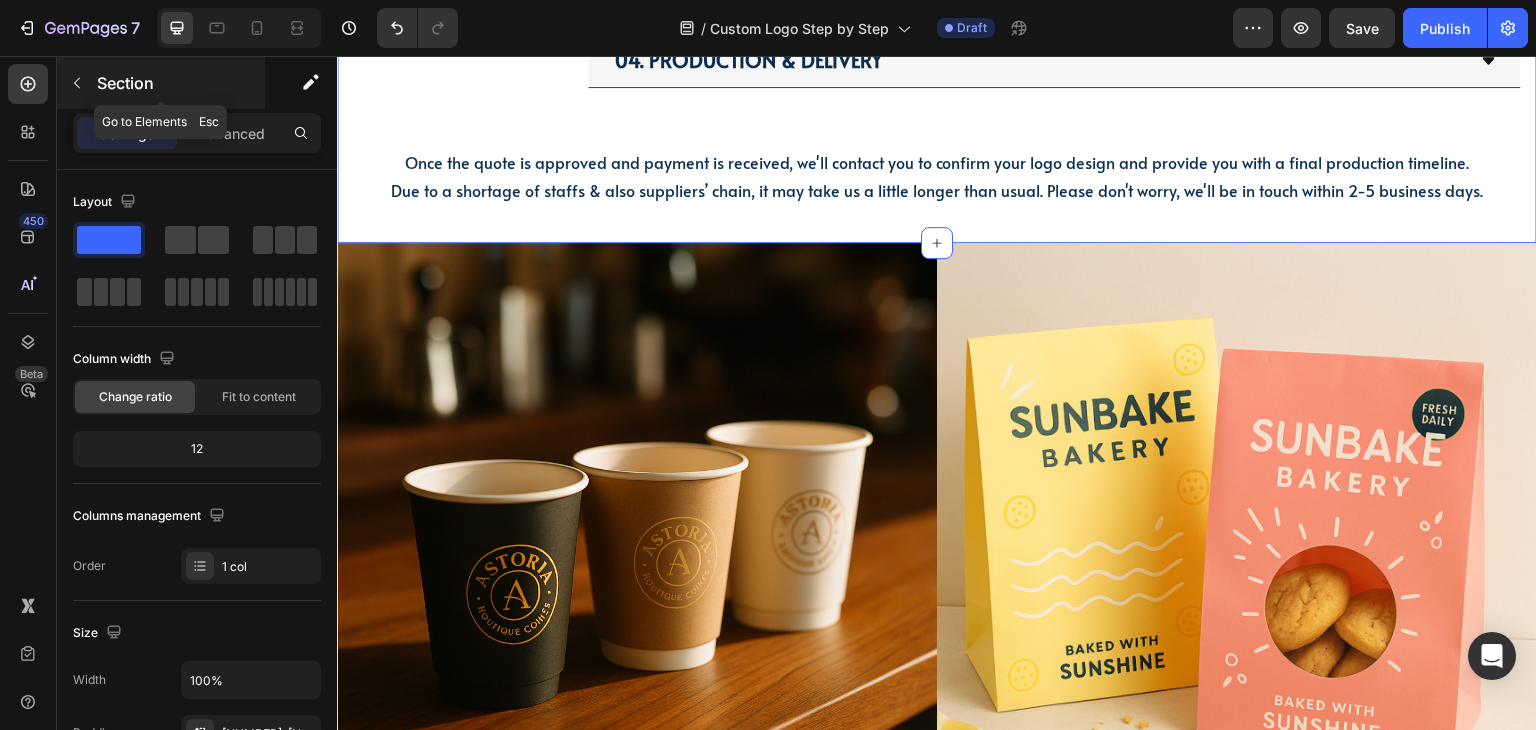 click at bounding box center [77, 83] 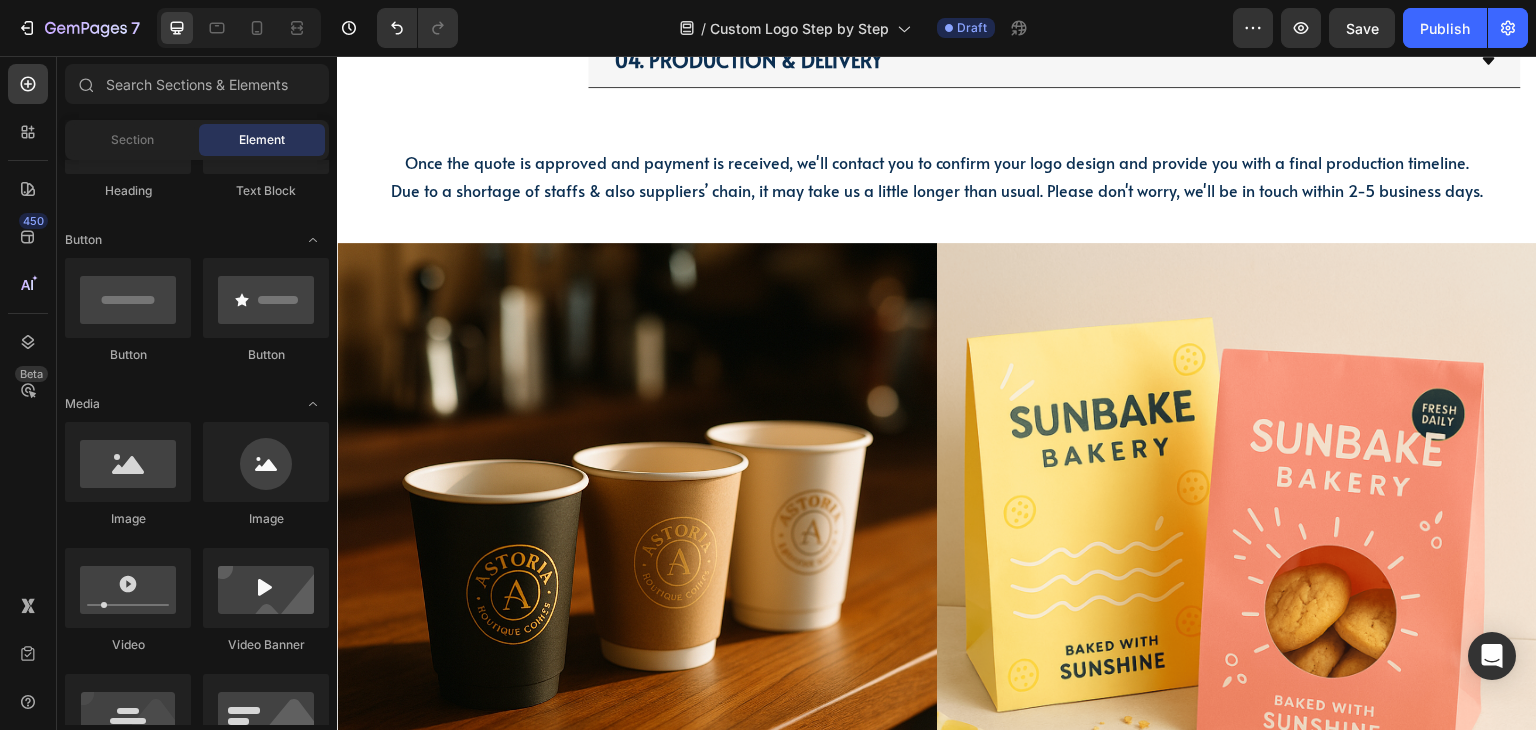 scroll, scrollTop: 0, scrollLeft: 0, axis: both 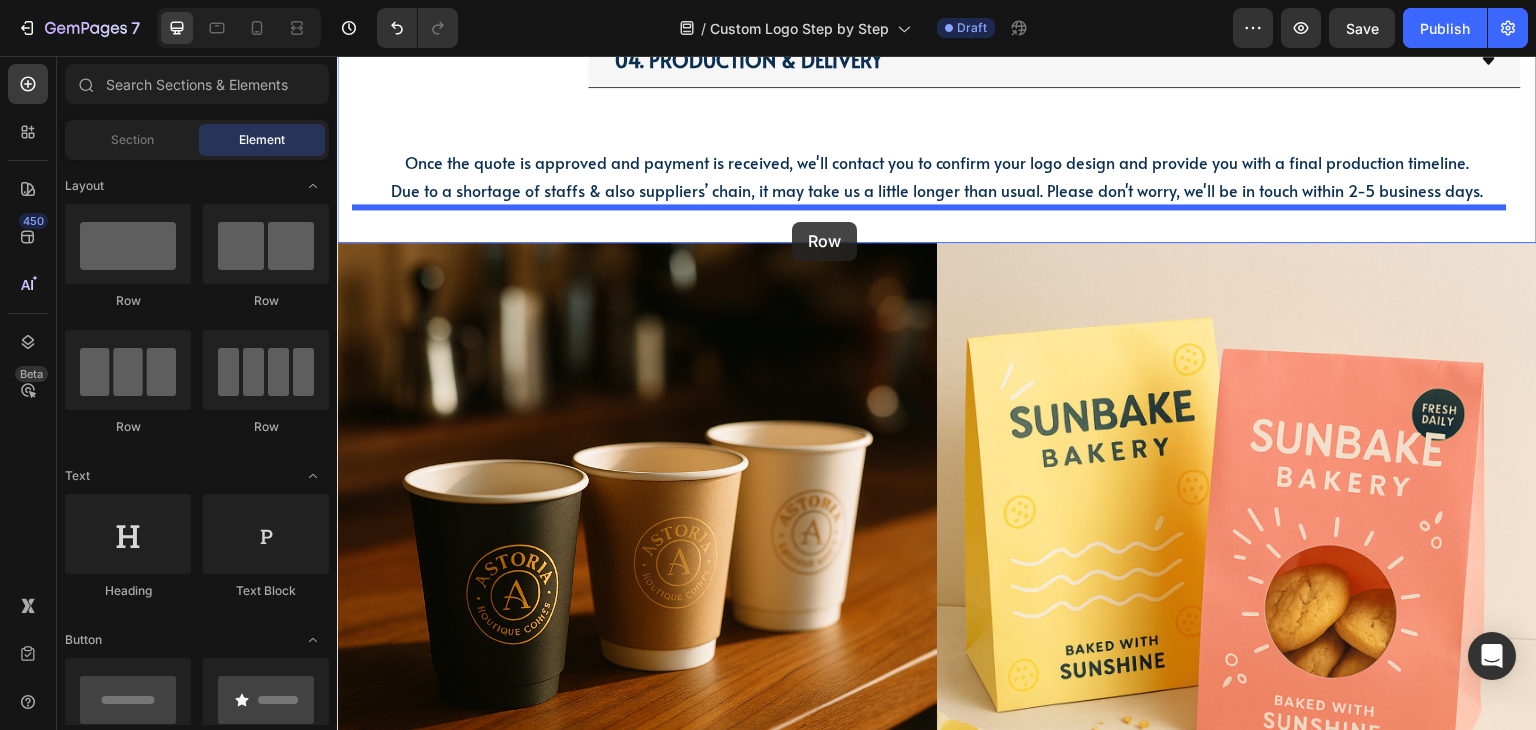 drag, startPoint x: 585, startPoint y: 305, endPoint x: 792, endPoint y: 222, distance: 223.02017 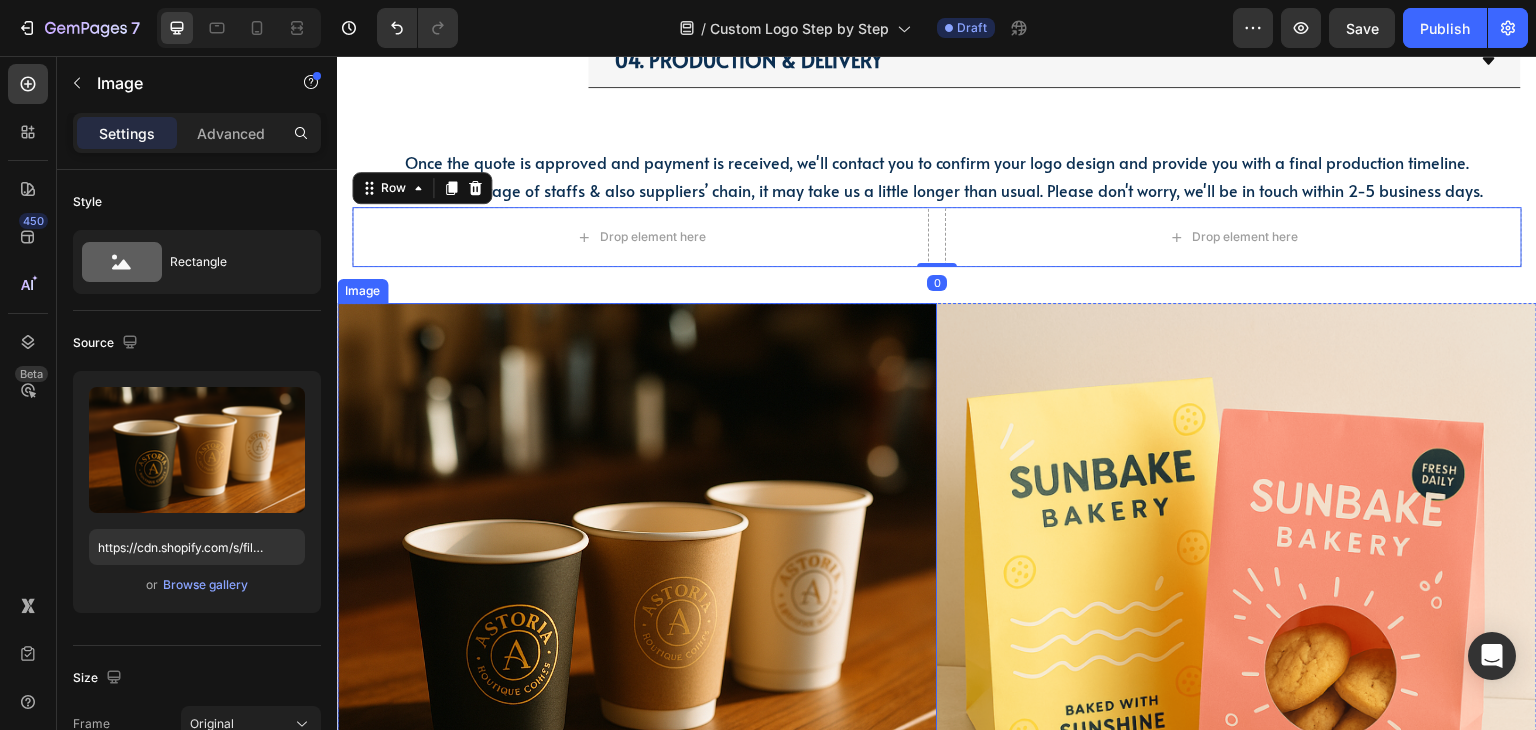 click at bounding box center (637, 603) 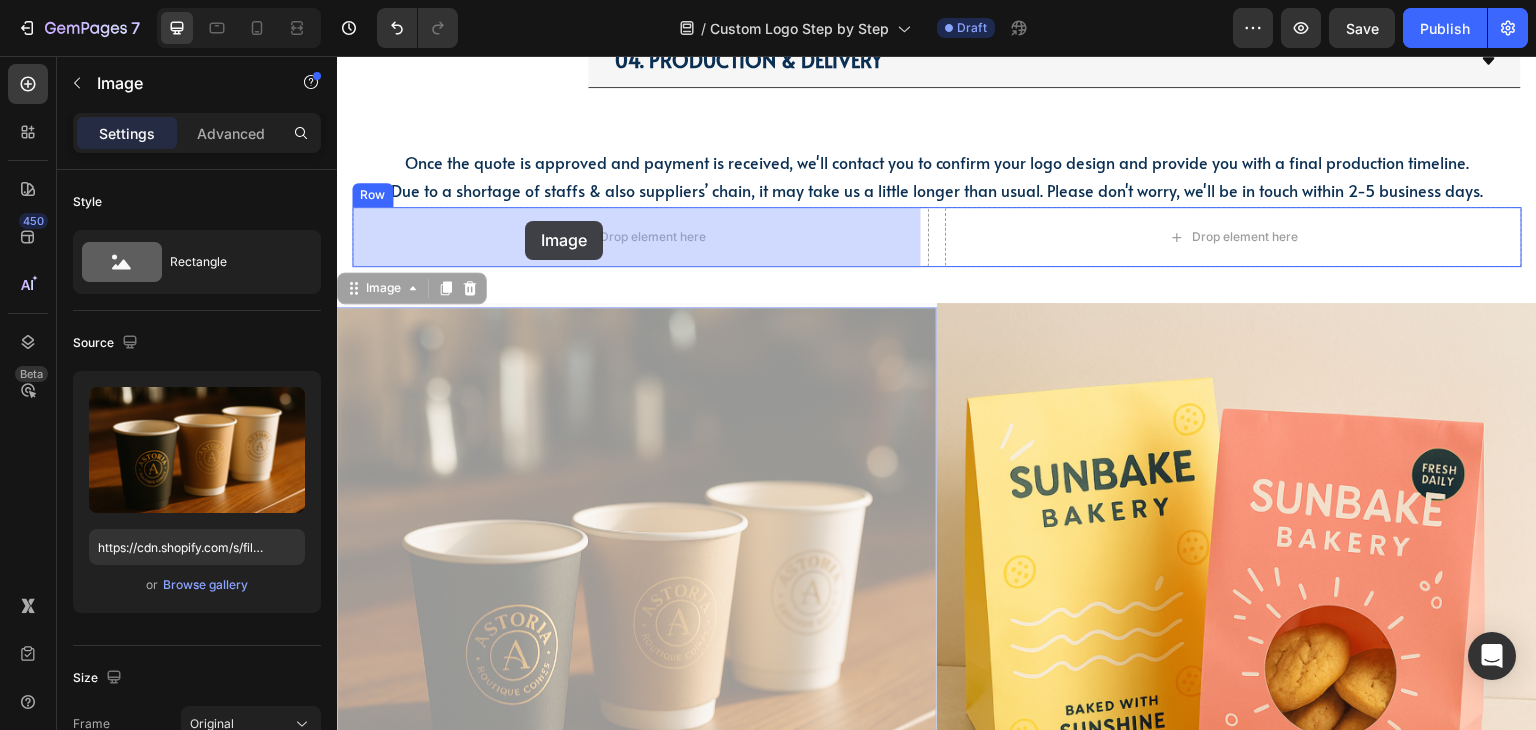 drag, startPoint x: 395, startPoint y: 292, endPoint x: 516, endPoint y: 228, distance: 136.88316 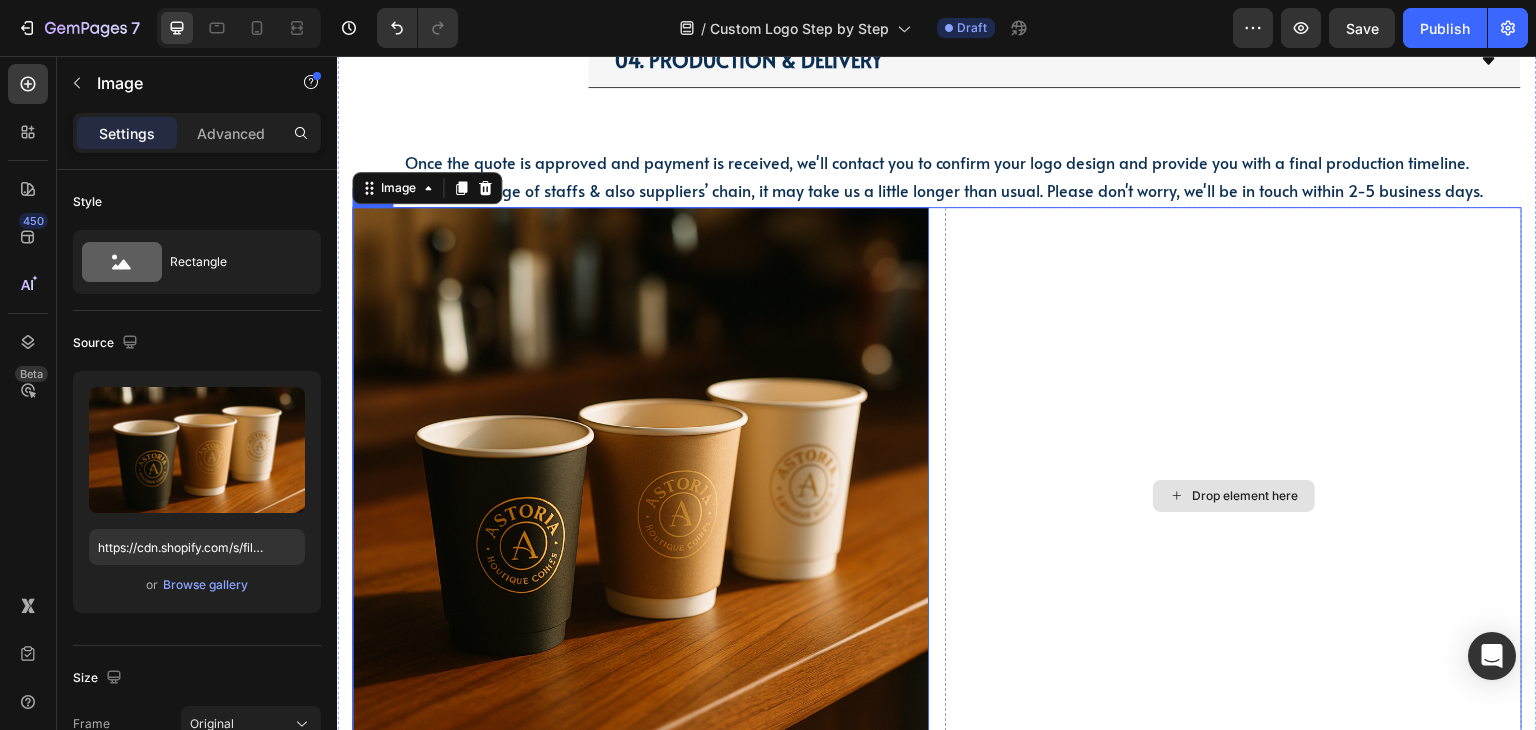 scroll, scrollTop: 2122, scrollLeft: 0, axis: vertical 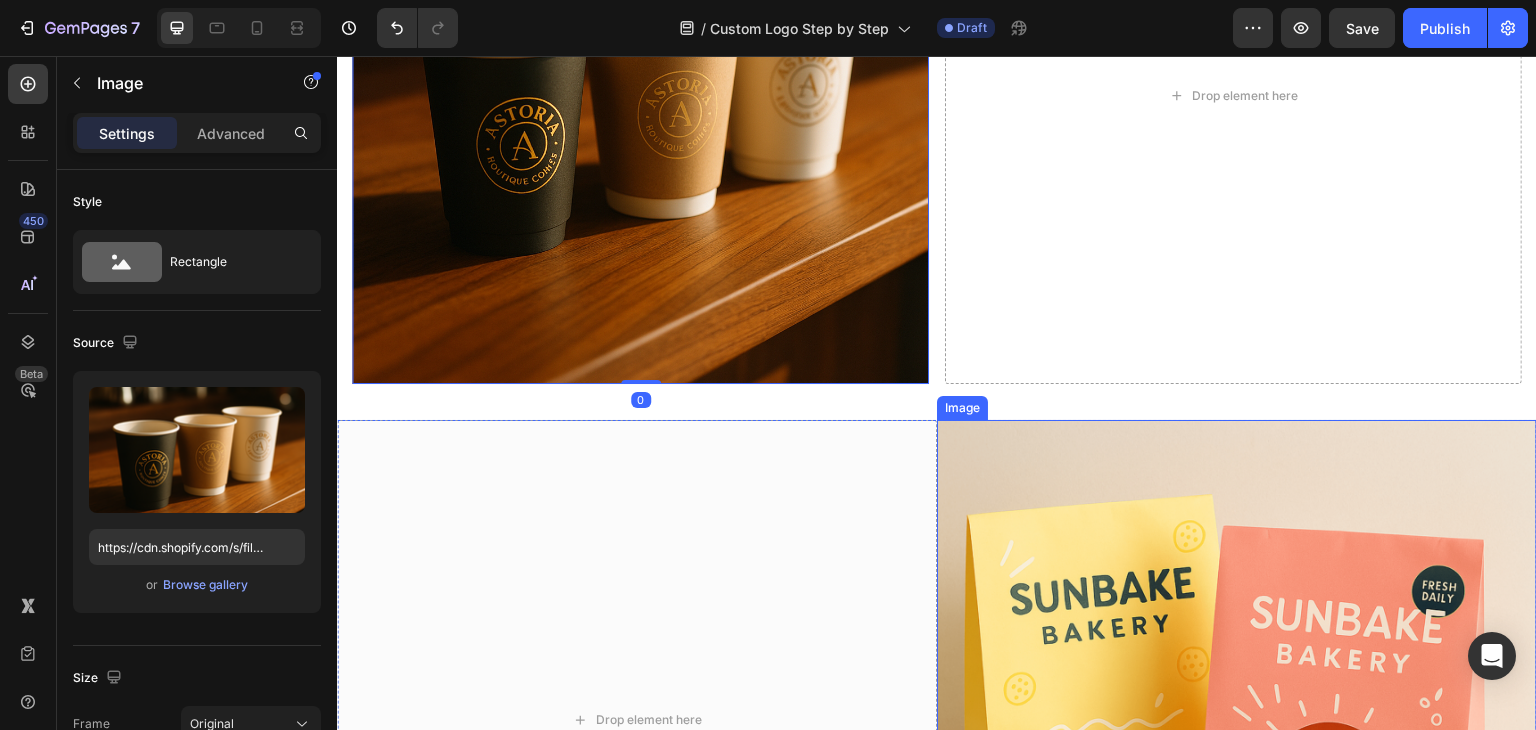 click at bounding box center (1237, 720) 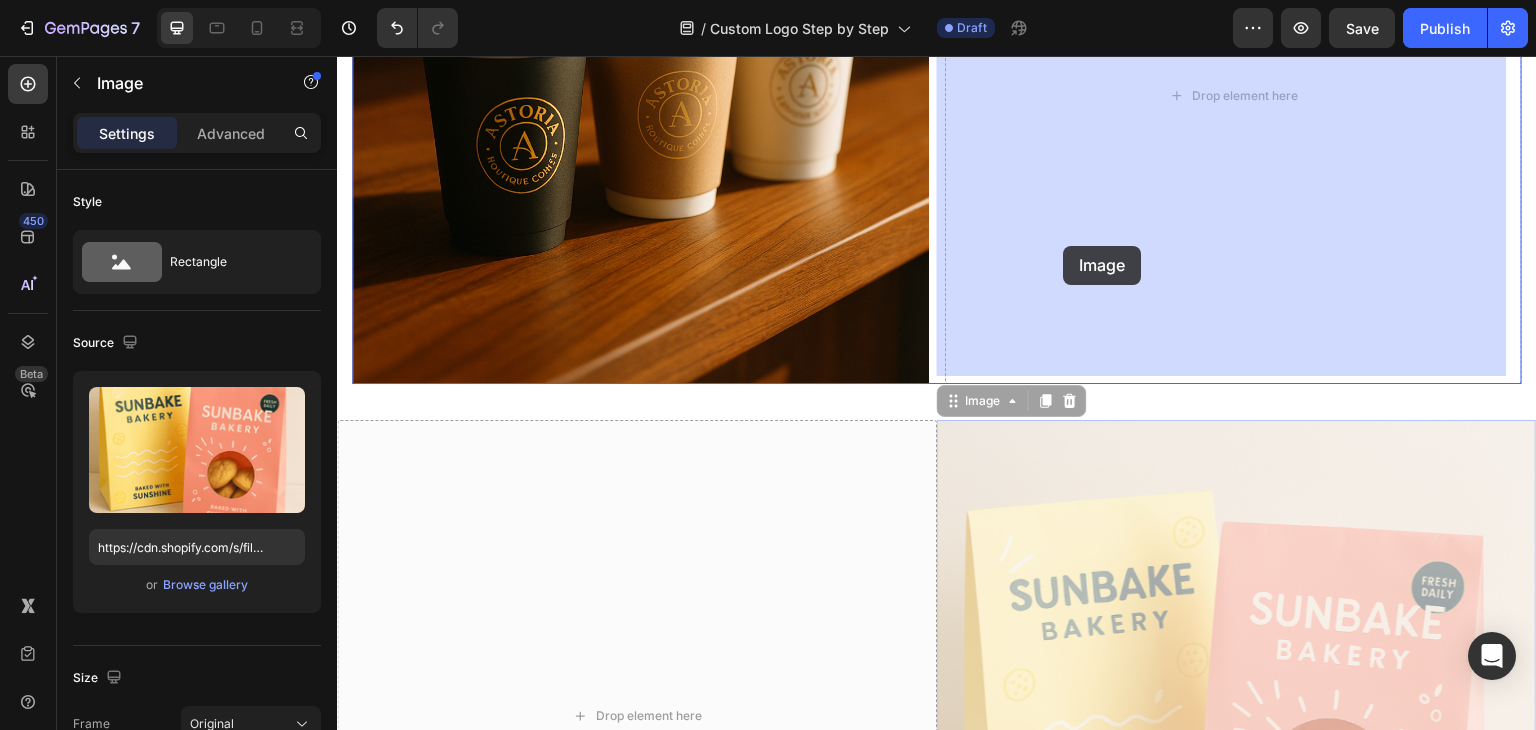 drag, startPoint x: 982, startPoint y: 386, endPoint x: 1064, endPoint y: 246, distance: 162.24672 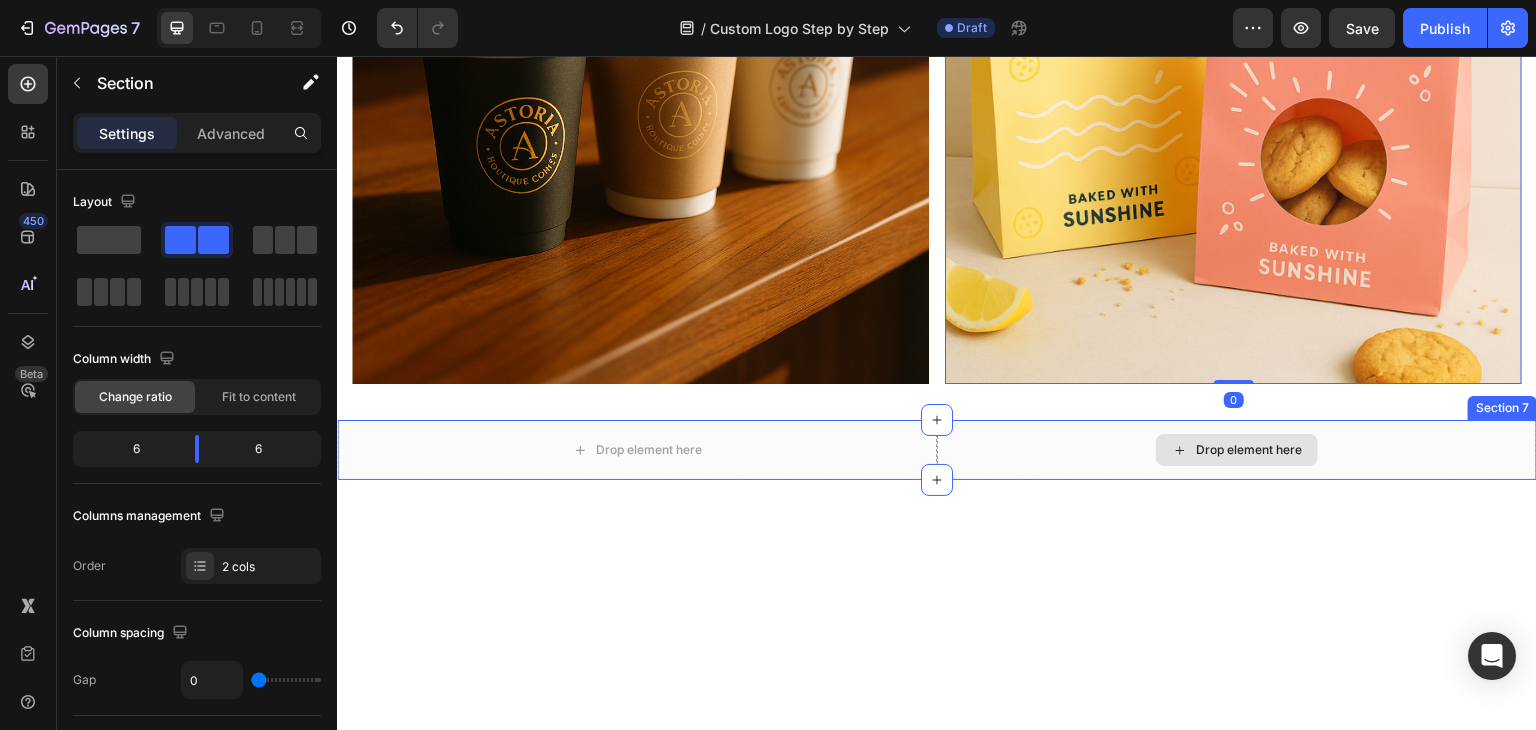 click on "Drop element here" at bounding box center [1237, 450] 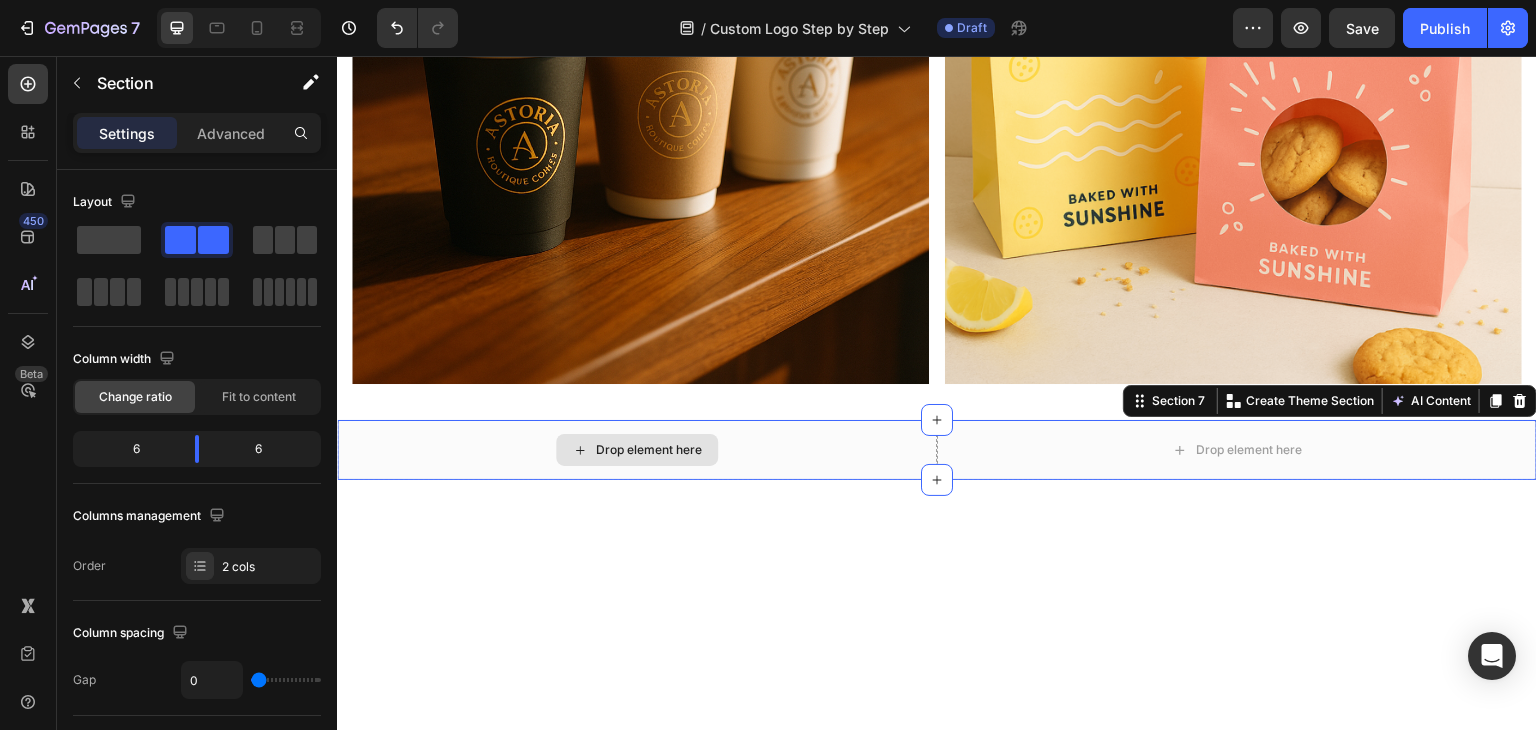 click on "Drop element here" at bounding box center (637, 450) 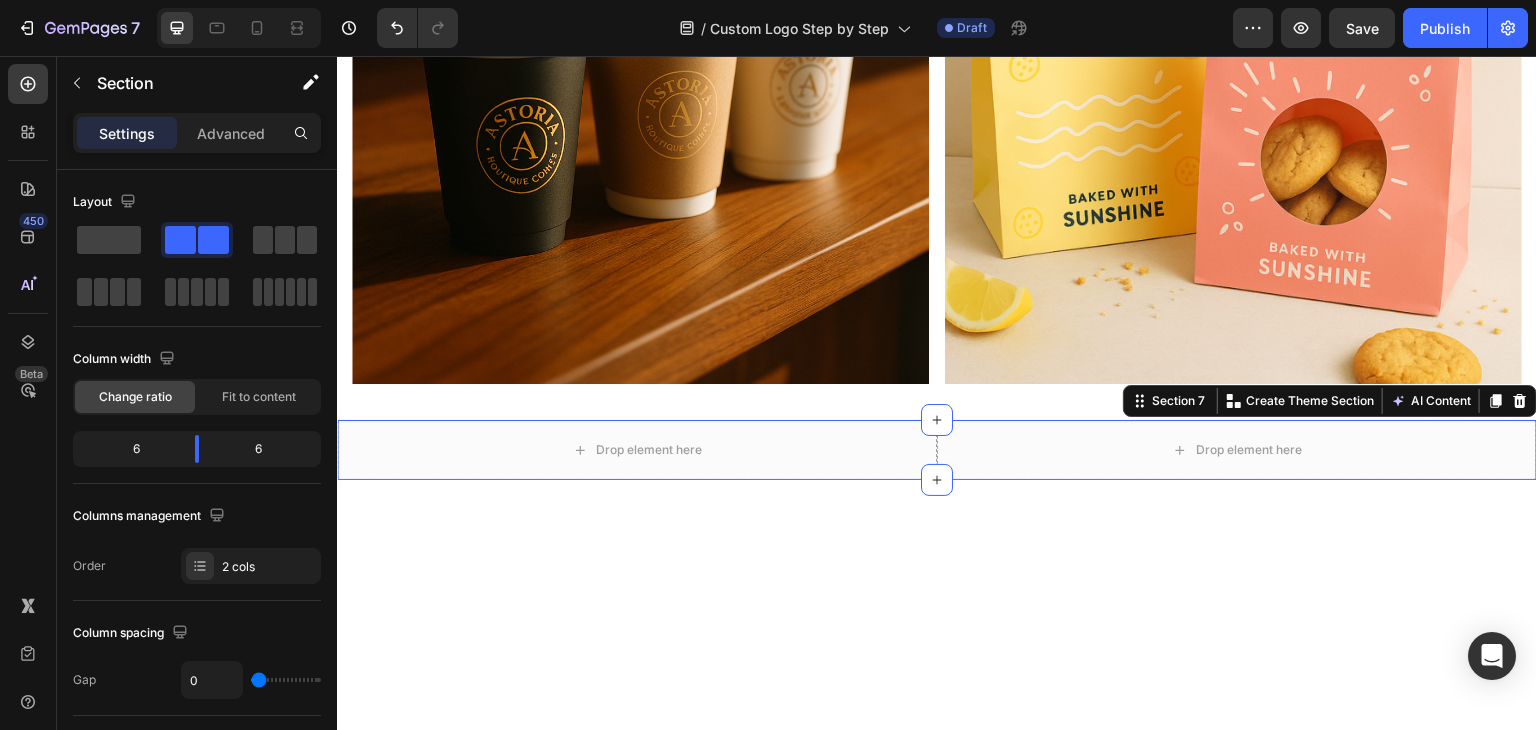 drag, startPoint x: 1504, startPoint y: 395, endPoint x: 1288, endPoint y: 377, distance: 216.7487 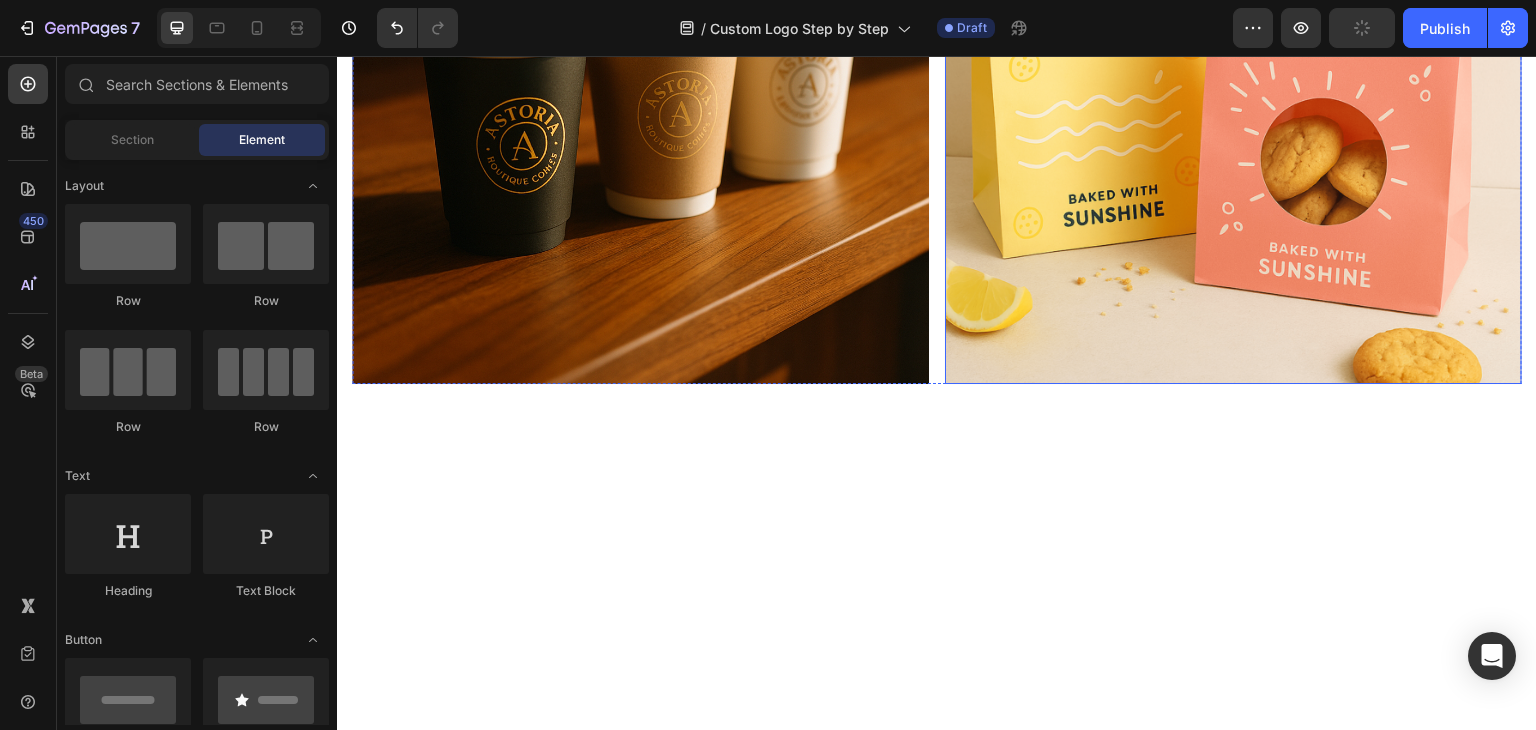 click on "Image Image Row" at bounding box center (937, 95) 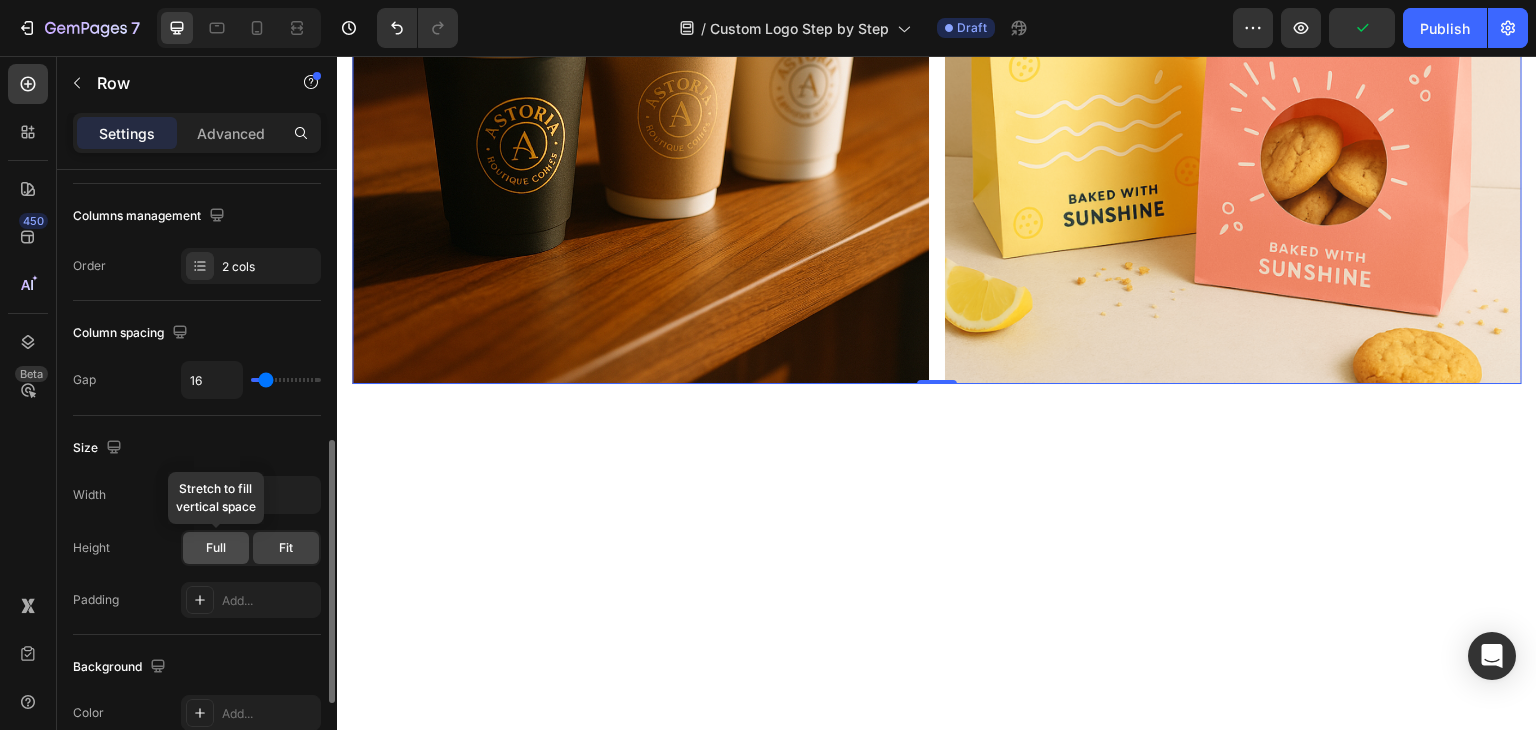 scroll, scrollTop: 400, scrollLeft: 0, axis: vertical 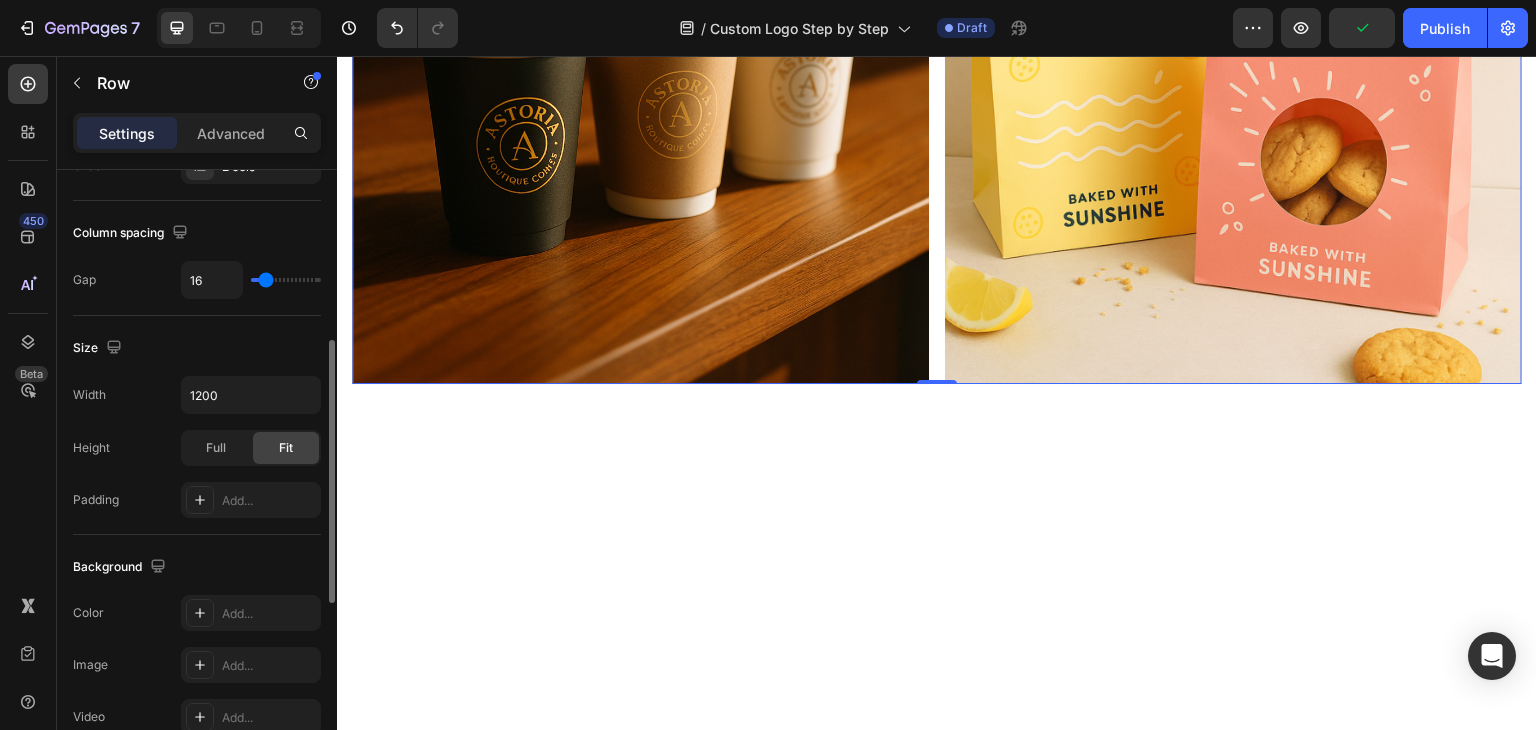 type on "0" 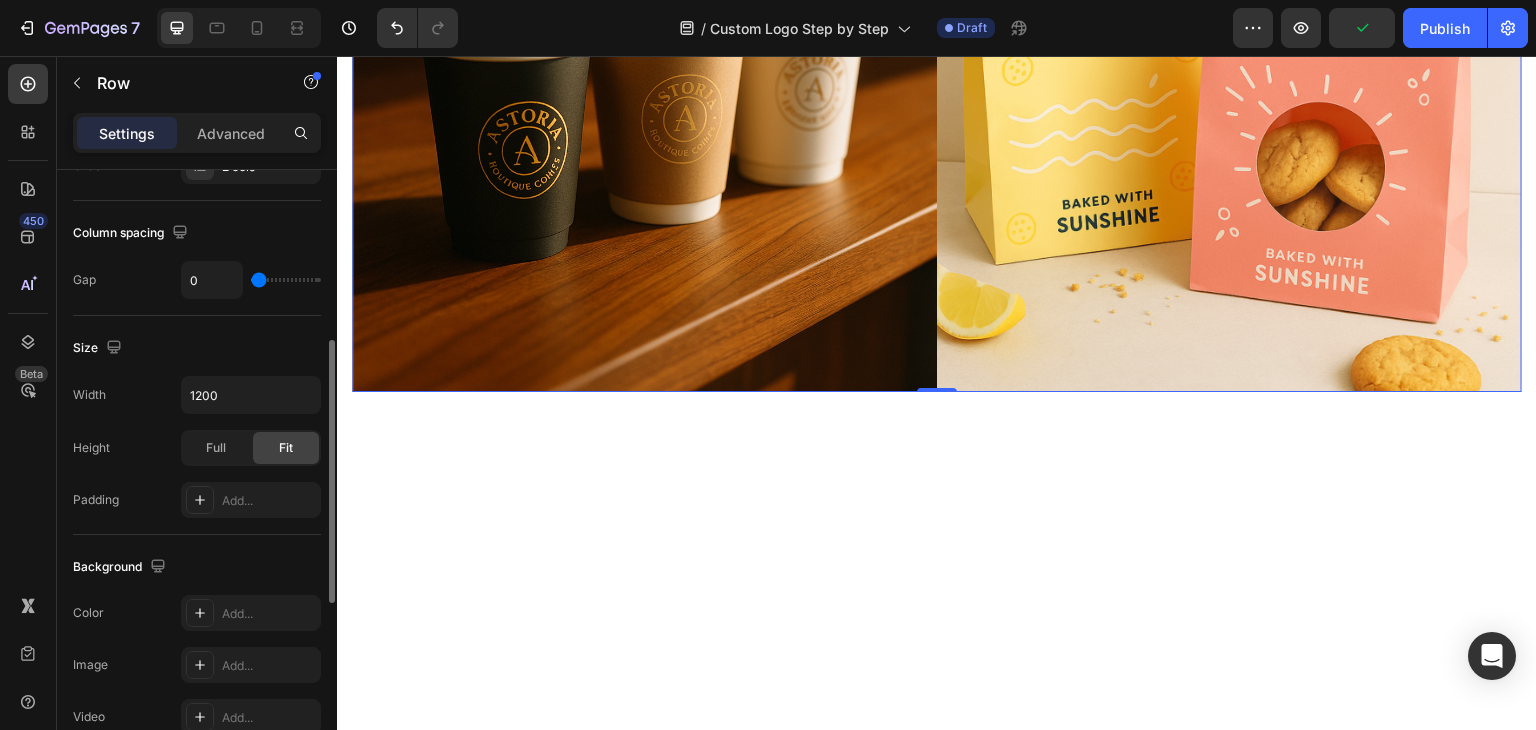 drag, startPoint x: 265, startPoint y: 281, endPoint x: 230, endPoint y: 279, distance: 35.057095 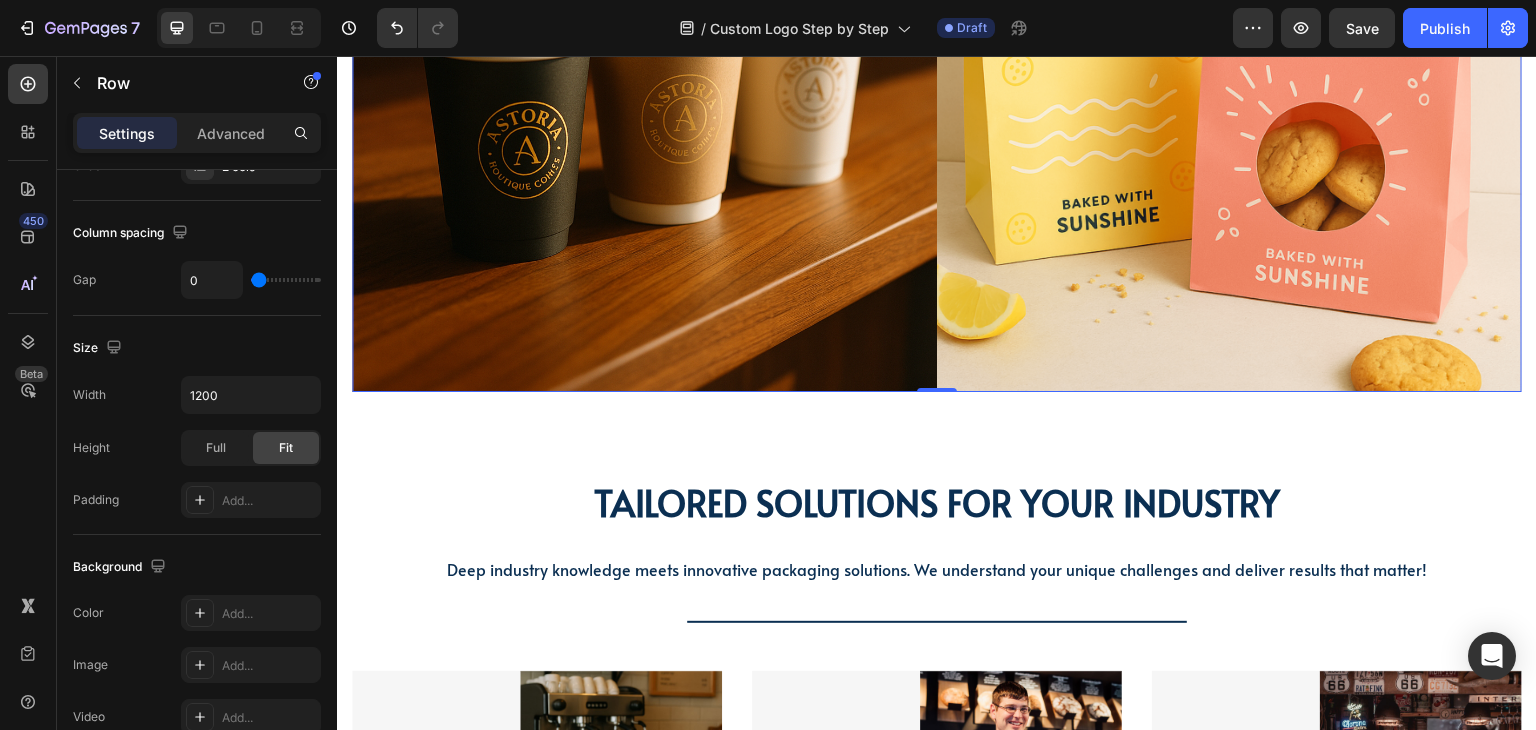 scroll, scrollTop: 1722, scrollLeft: 0, axis: vertical 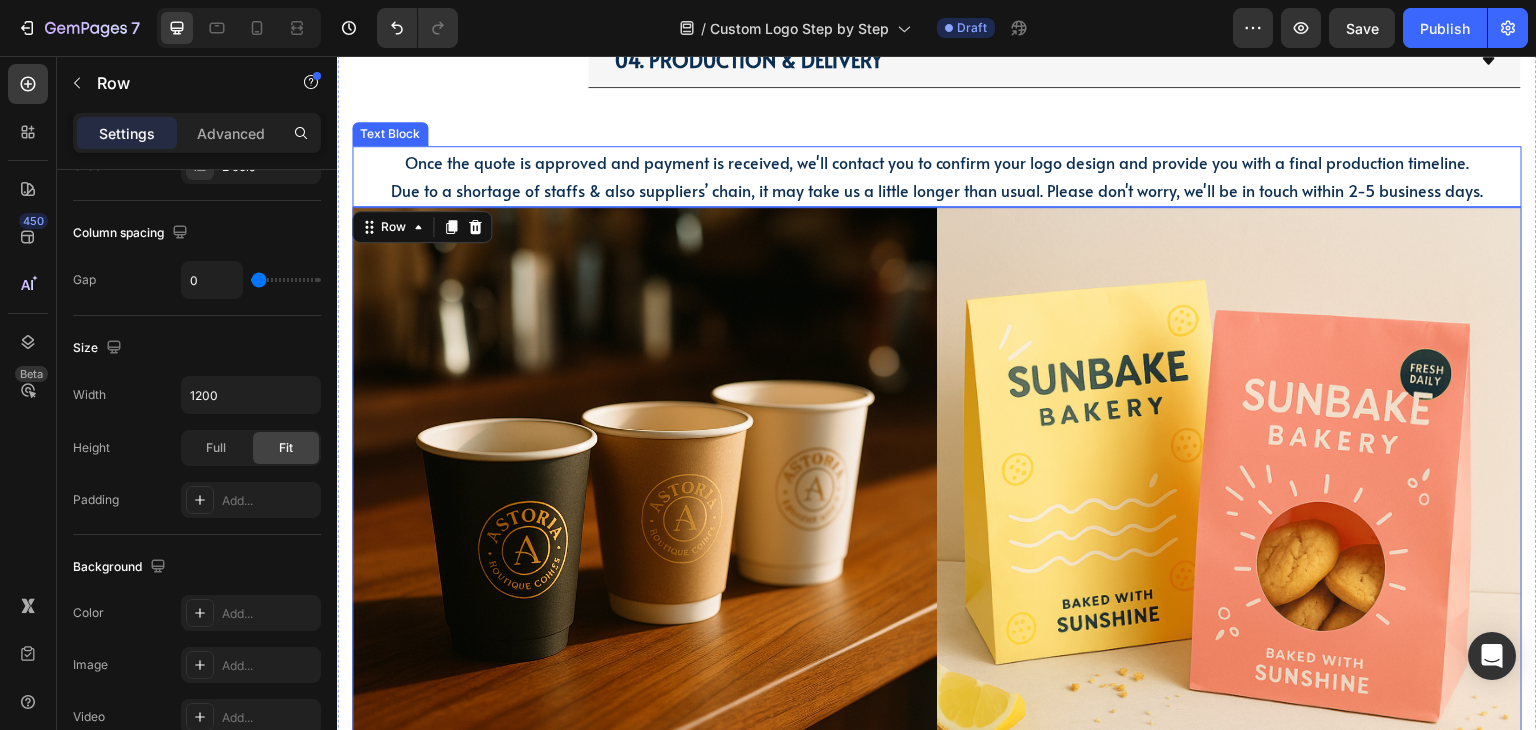 click on "Due to a shortage of staffs & also suppliers’ chain, it may take us a little longer than usual. Please don't worry, we'll be in touch within 2-5 business days." at bounding box center [937, 190] 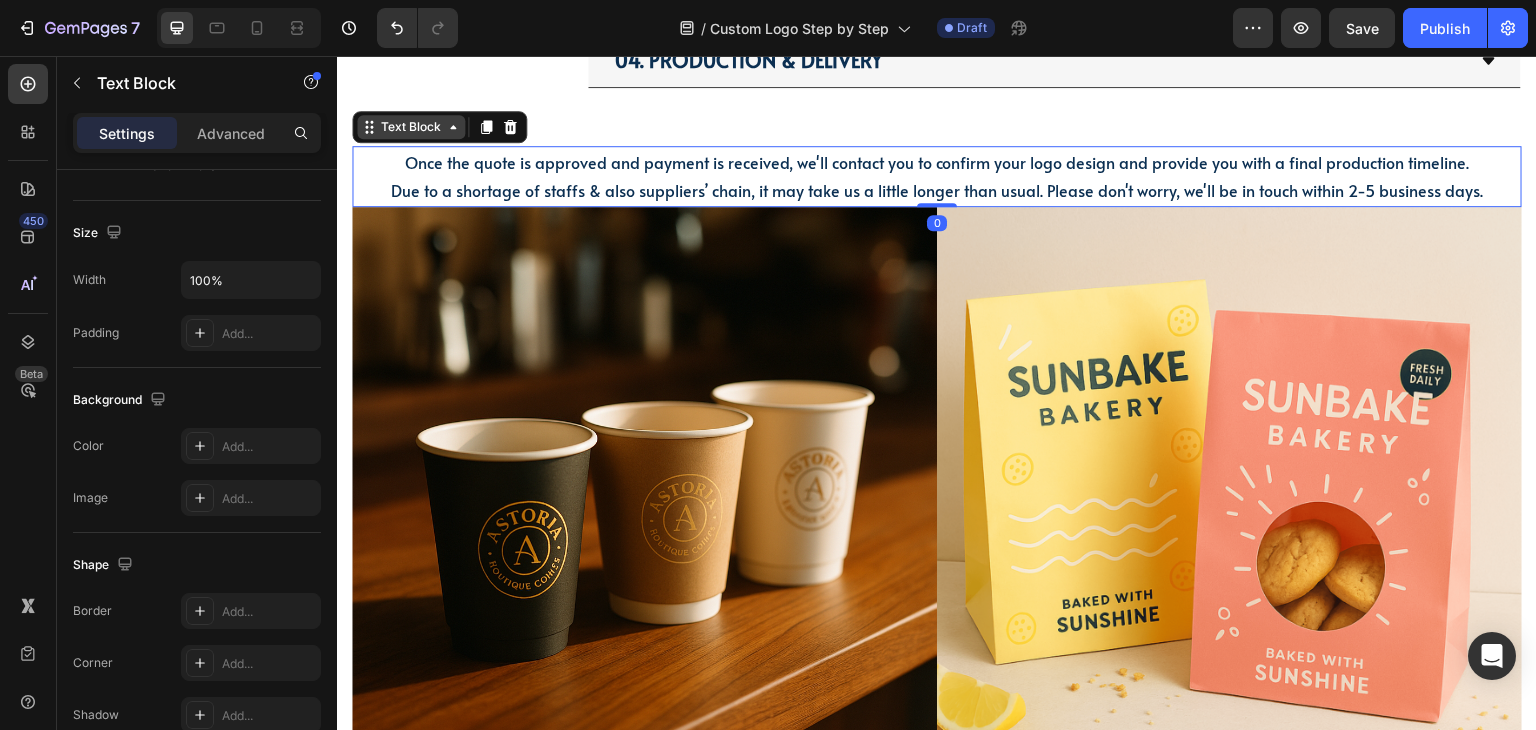 scroll, scrollTop: 0, scrollLeft: 0, axis: both 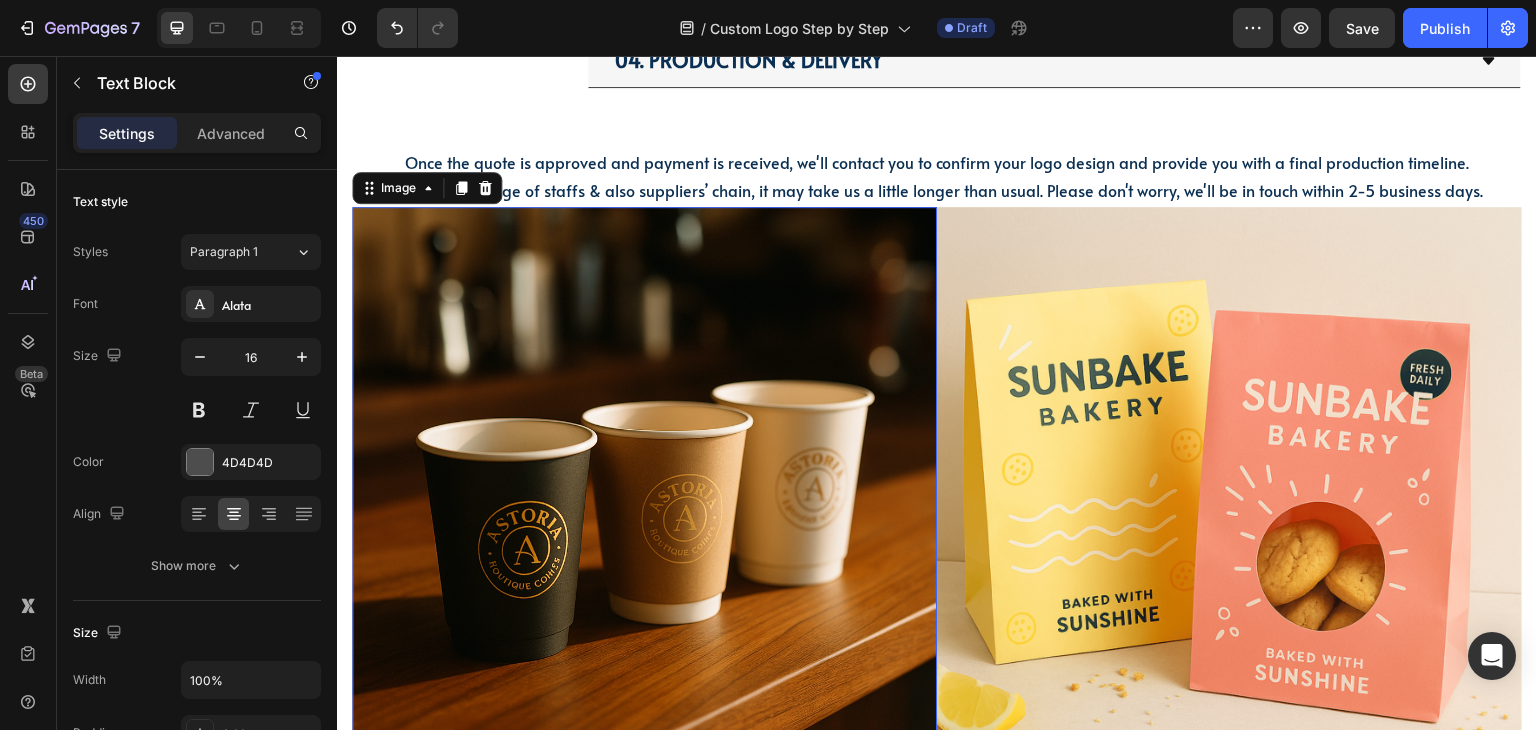 click at bounding box center (644, 499) 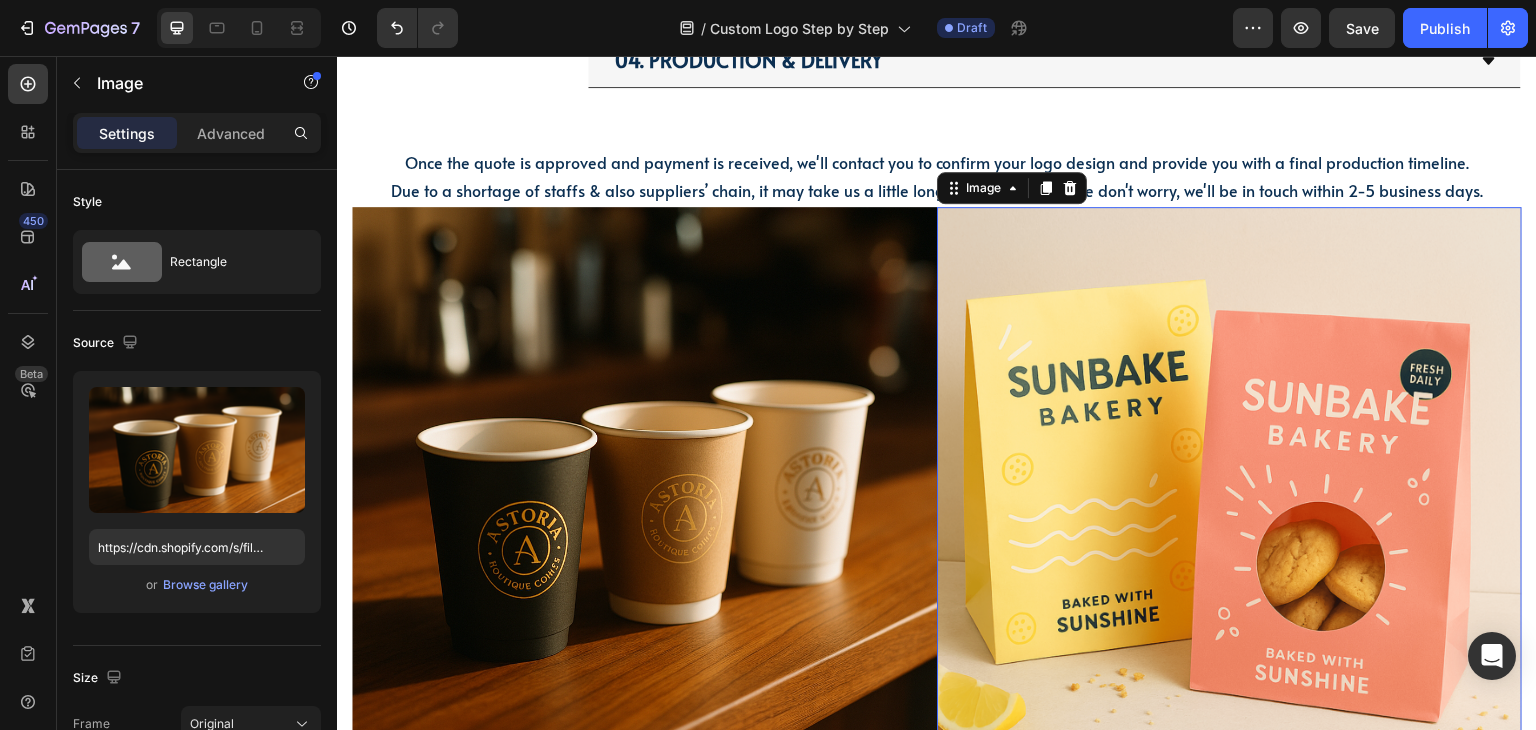 click at bounding box center (1229, 499) 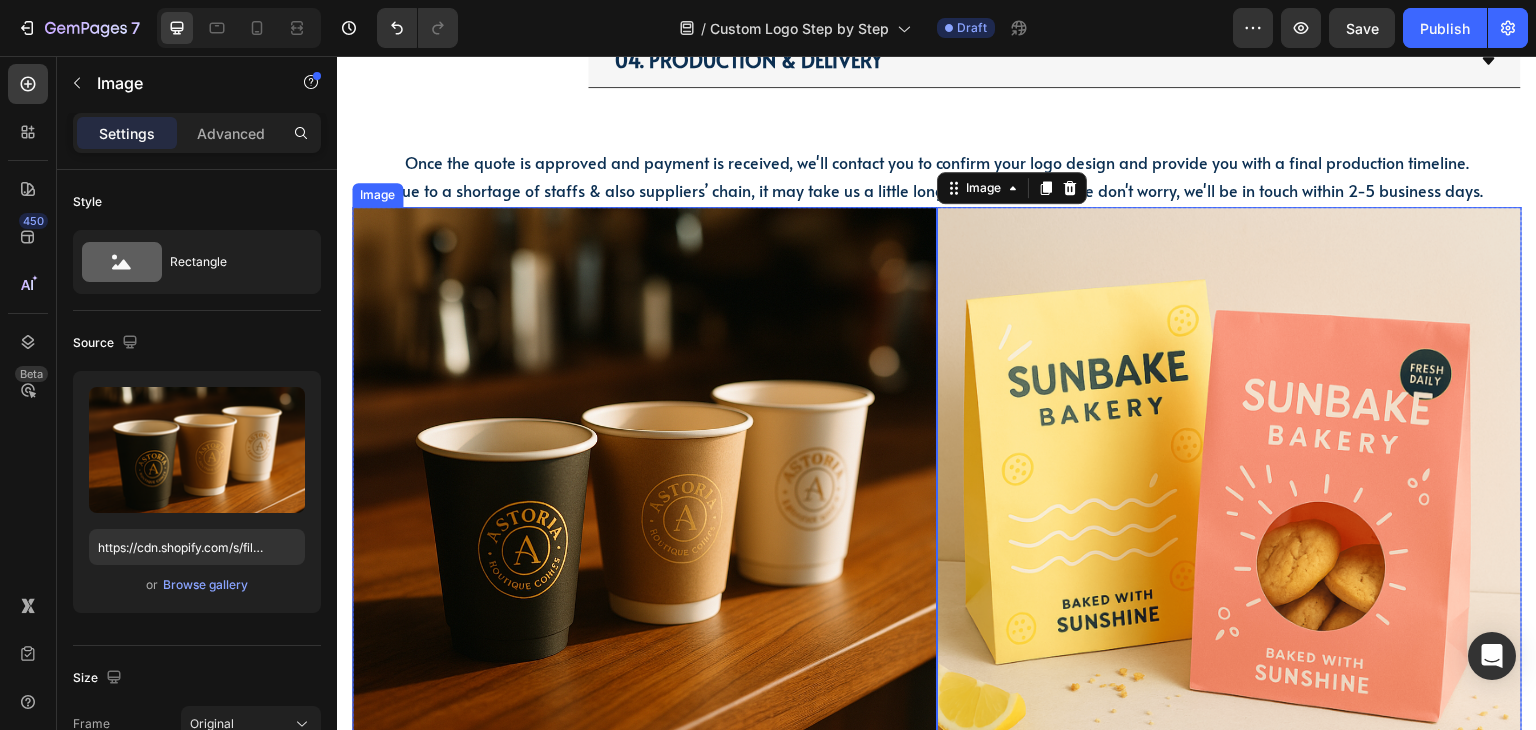 click at bounding box center [644, 499] 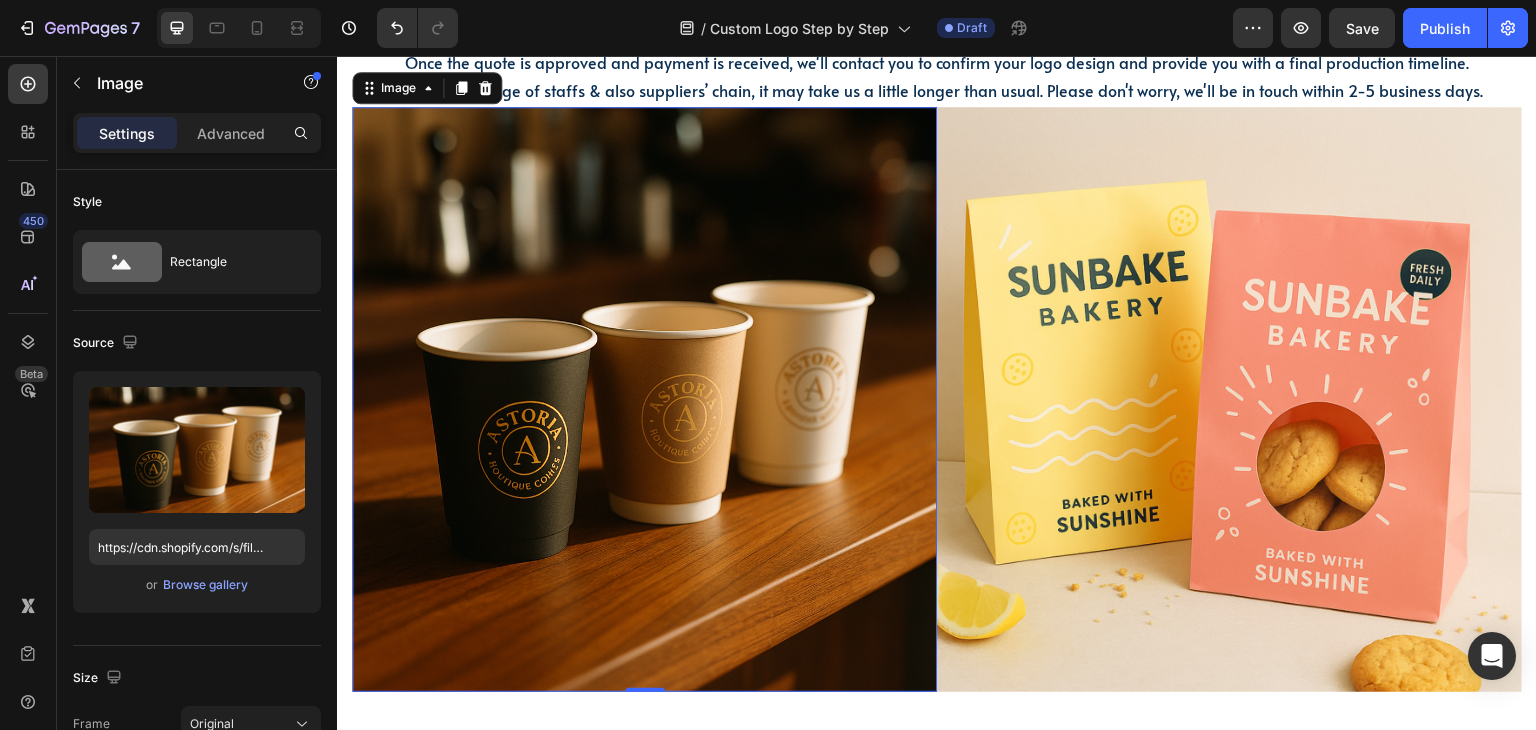scroll, scrollTop: 2022, scrollLeft: 0, axis: vertical 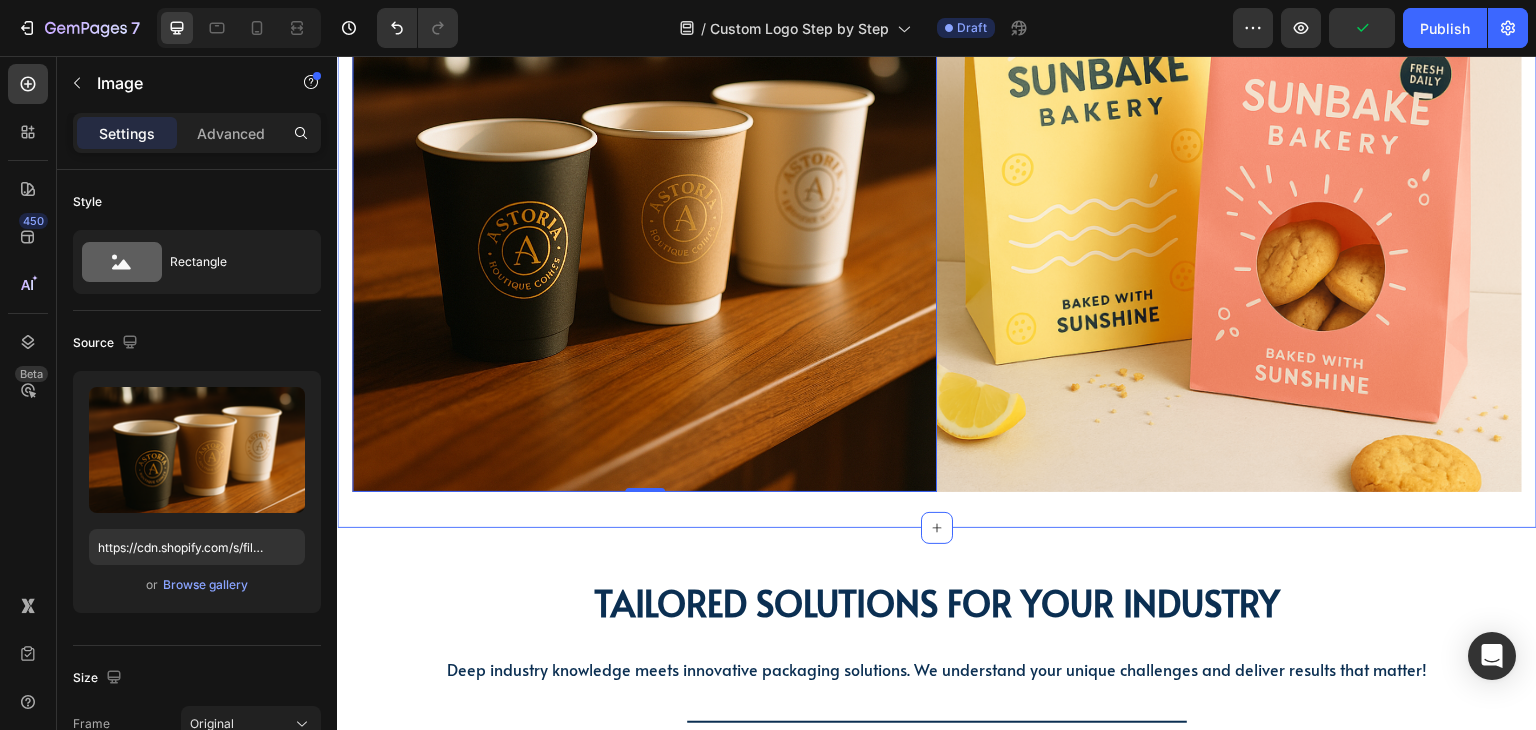 click on "01. Order Request Opt #1: Order online OR Opt #2: Request quote  Provide your logo (.jpg, .png, or high-res .pdf) and request a custom quote. We'll confirm receipt and guide you through the process. Text Block
02. Confirm Order
03. Design Approval
04. Production & Delivery Accordion Image   0 Image Row Section 4" at bounding box center [937, -81] 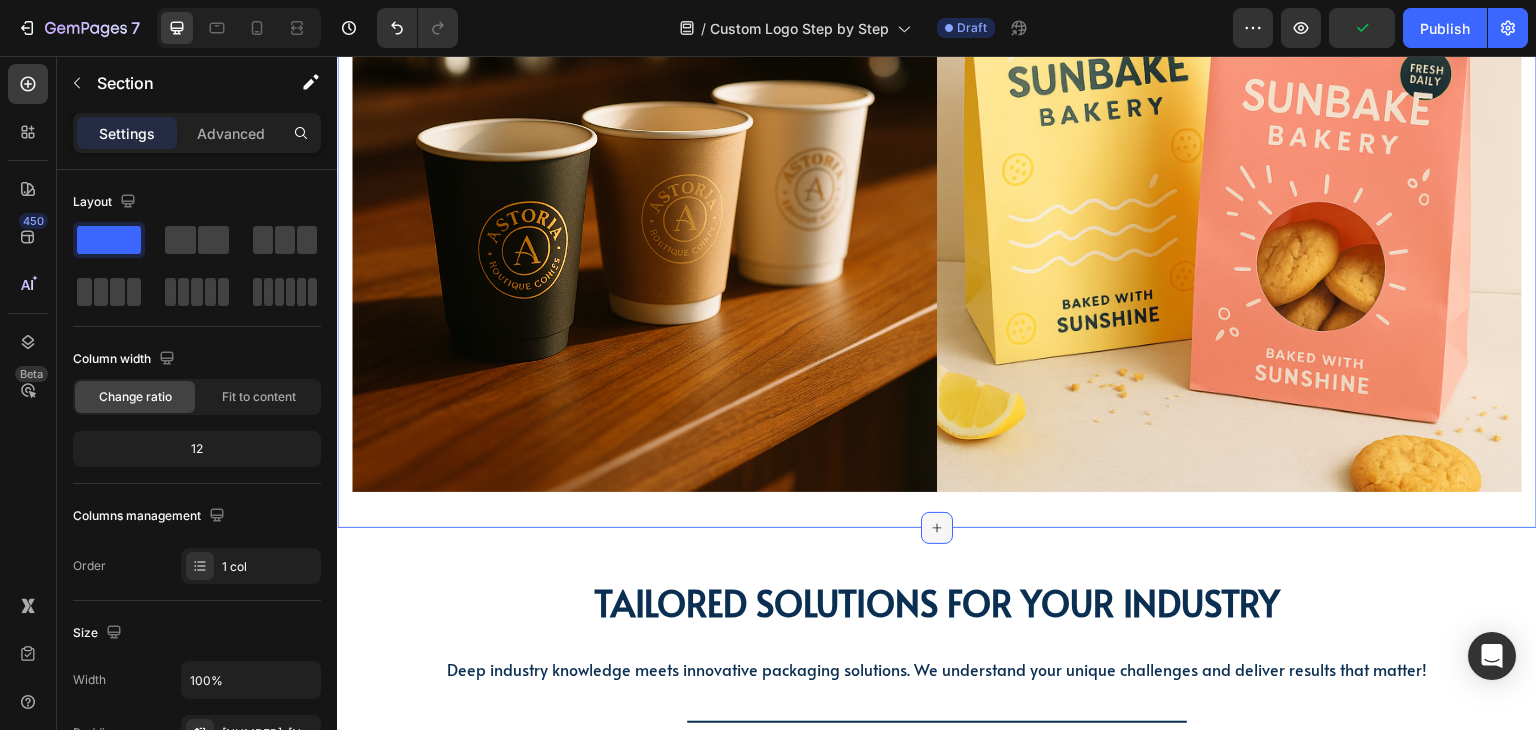 click 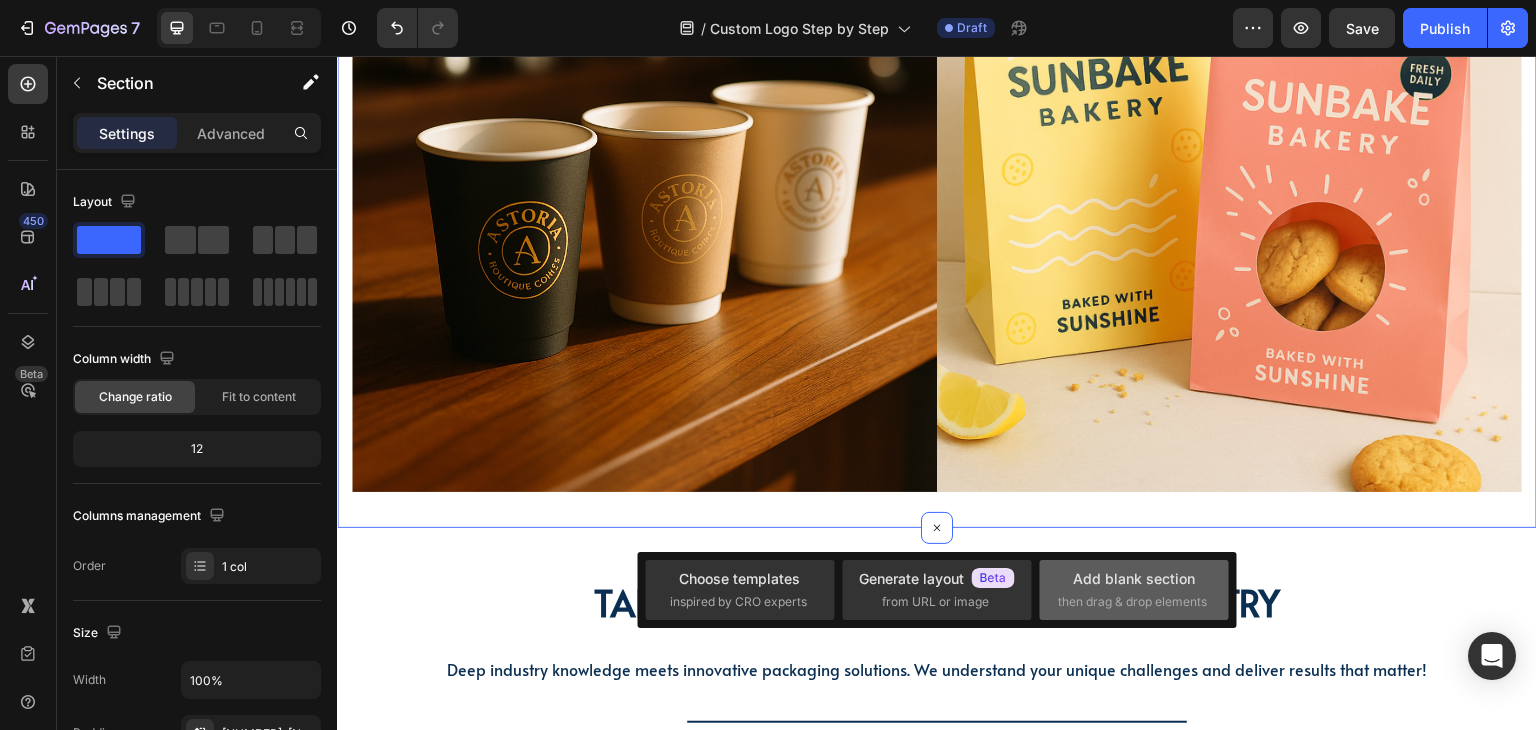 click on "Add blank section" at bounding box center [1134, 578] 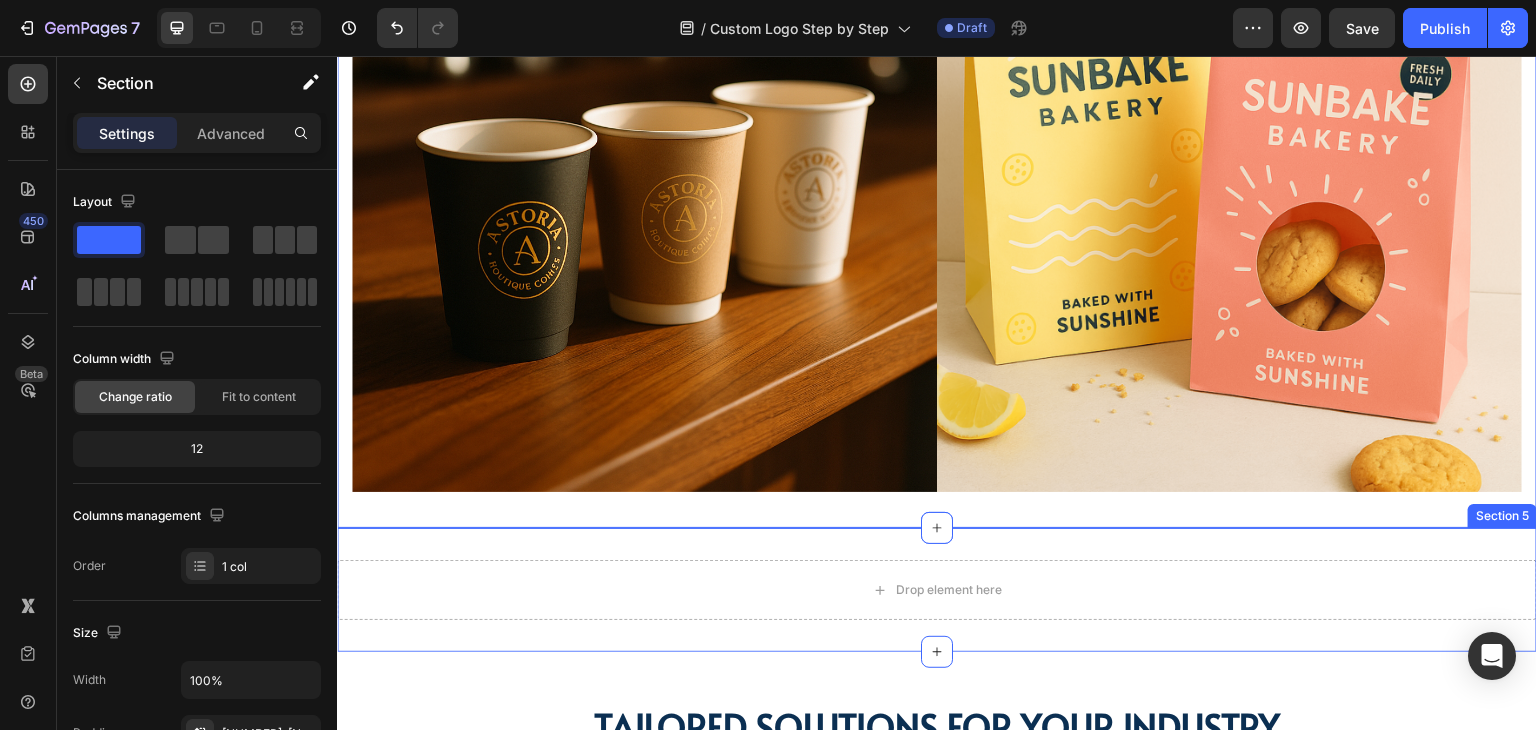 scroll, scrollTop: 2122, scrollLeft: 0, axis: vertical 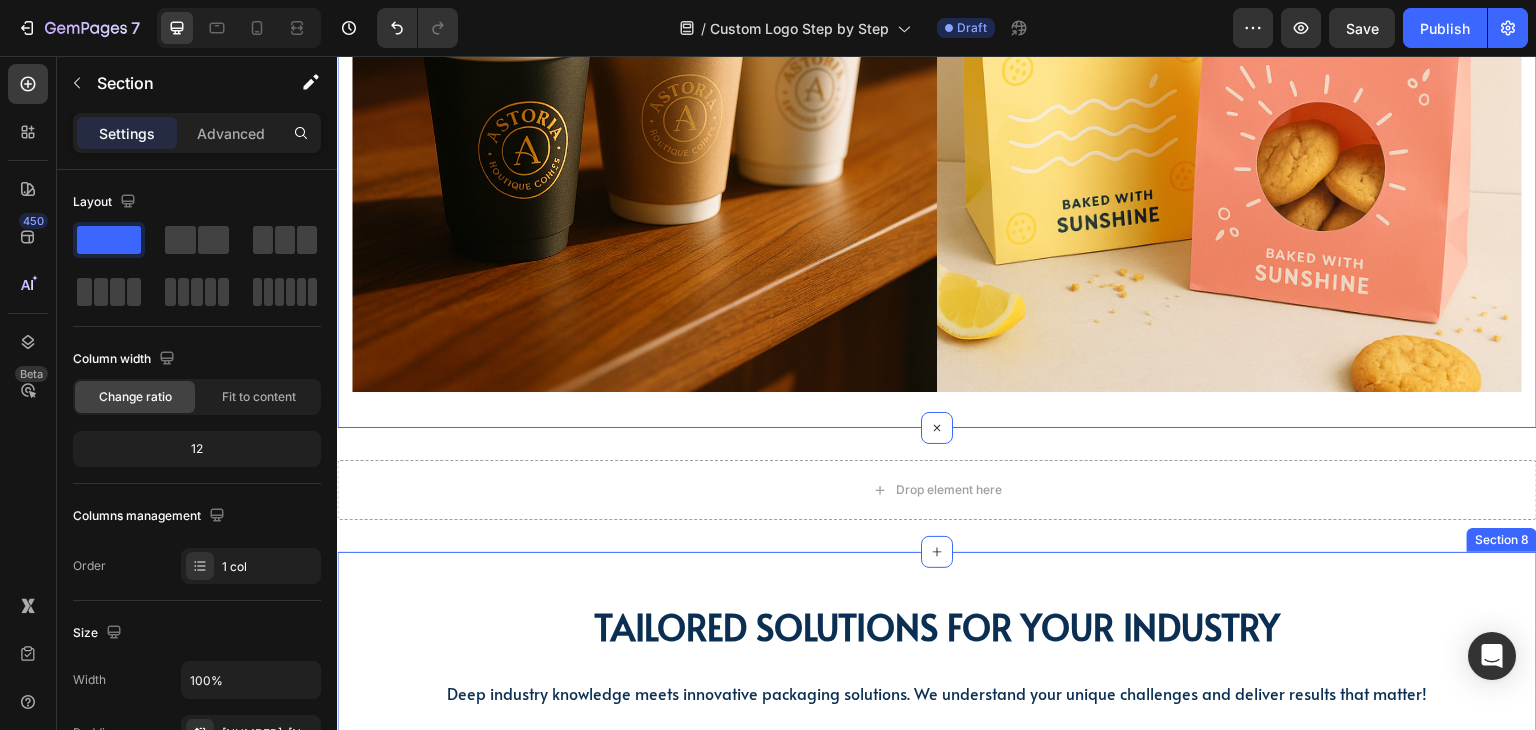 click on "TAILORED SOLUTIONS FOR YOUR INDUSTRY Heading TAILORED SOLUTIONS FOR YOUR INDUSTRY Heading Deep industry knowledge meets innovative packaging solutions. We understand your unique challenges and deliver results that matter! Text block                Title Line Row
Coffee Shops & Cafés Heading
Hero Banner Row Bakeries & Desserts Heading
Hero Banner Row Bars & Breweries Heading
Hero Banner Row RESTAURANT & fINE DINING Heading
Hero Banner Row Quick Service Restaurants Heading
Hero Banner Row Retail & E-commerce Heading
Hero Banner Row
Carousel Coffee Shops & Cafés Heading
Hero Banner Row Bakeries & Desserts Heading
Hero Banner Row Bars & Breweries Heading
Hero Banner Row Row RESTAURANT & fINE DINING Heading
Hero Banner Row Quick Service Restaurants Heading
Hero Banner Row Heading
Row" at bounding box center [937, 936] 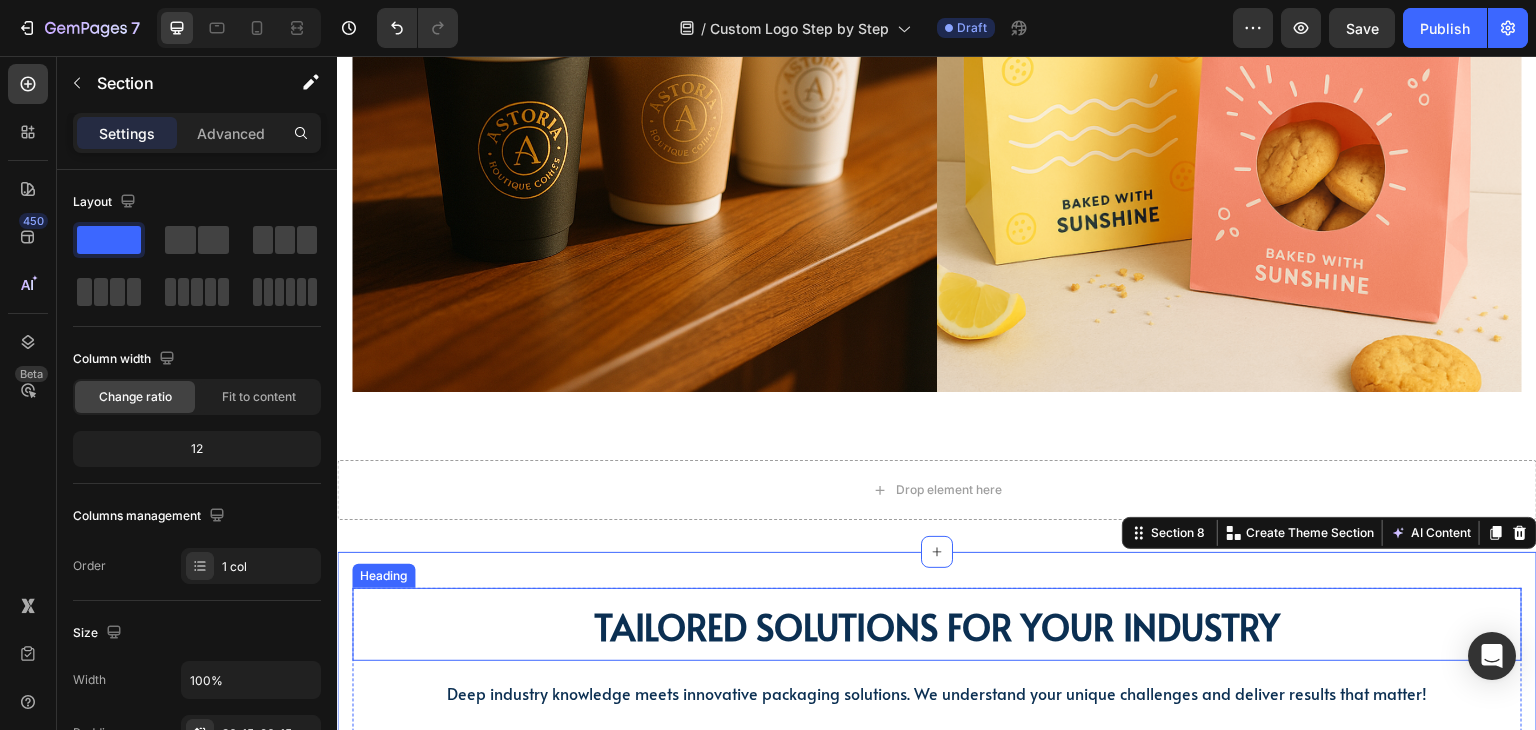 click on "TAILORED SOLUTIONS FOR YOUR INDUSTRY" at bounding box center (937, 626) 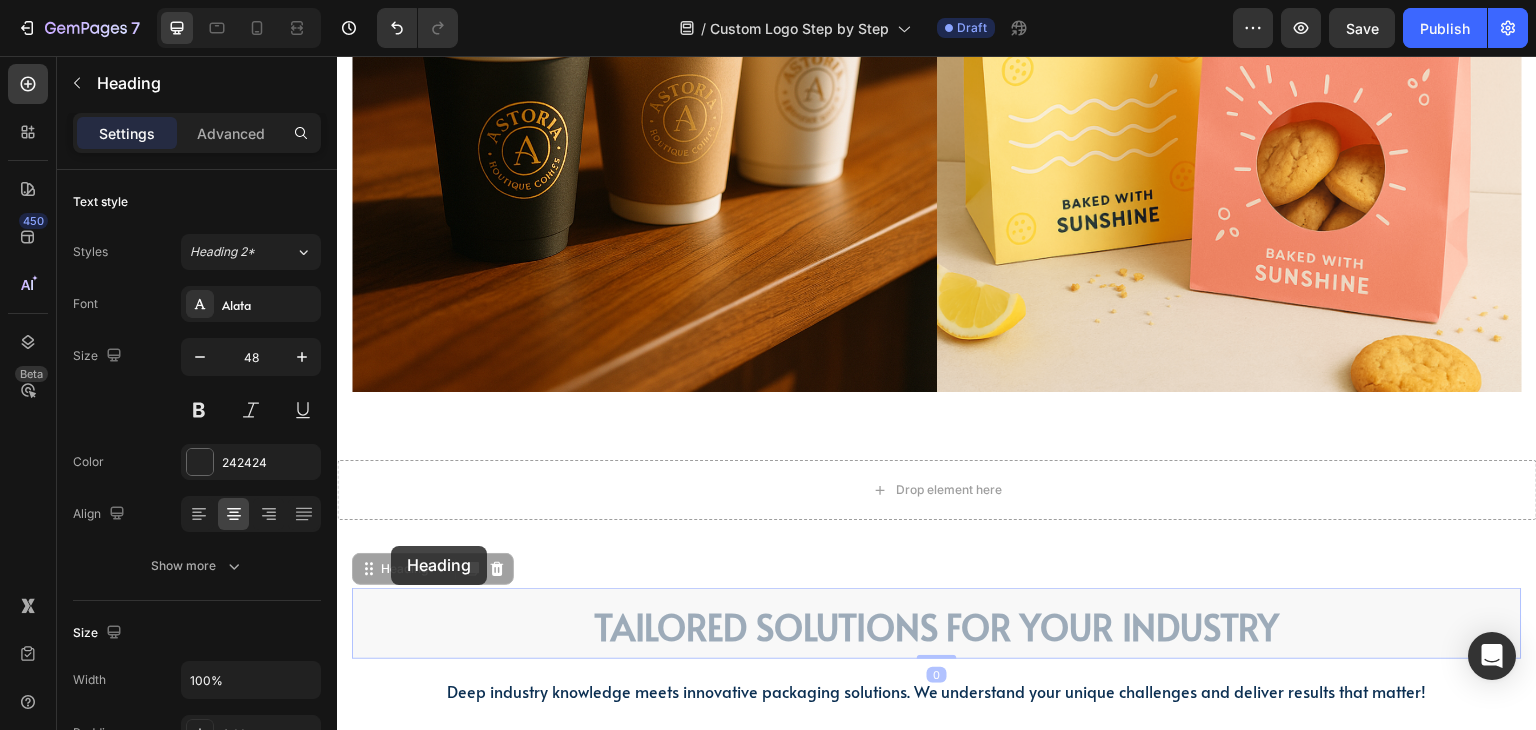 drag, startPoint x: 391, startPoint y: 570, endPoint x: 391, endPoint y: 552, distance: 18 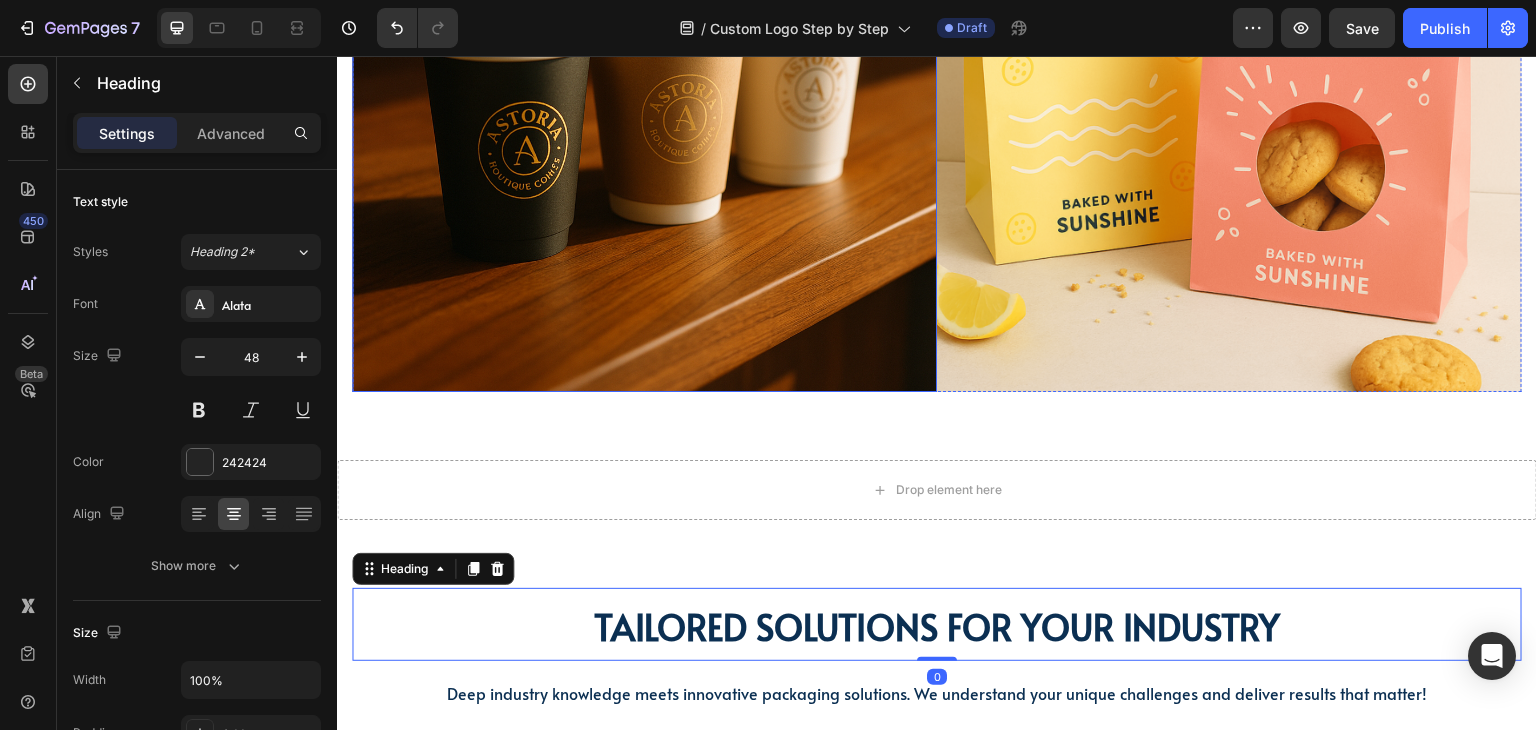click at bounding box center (644, 99) 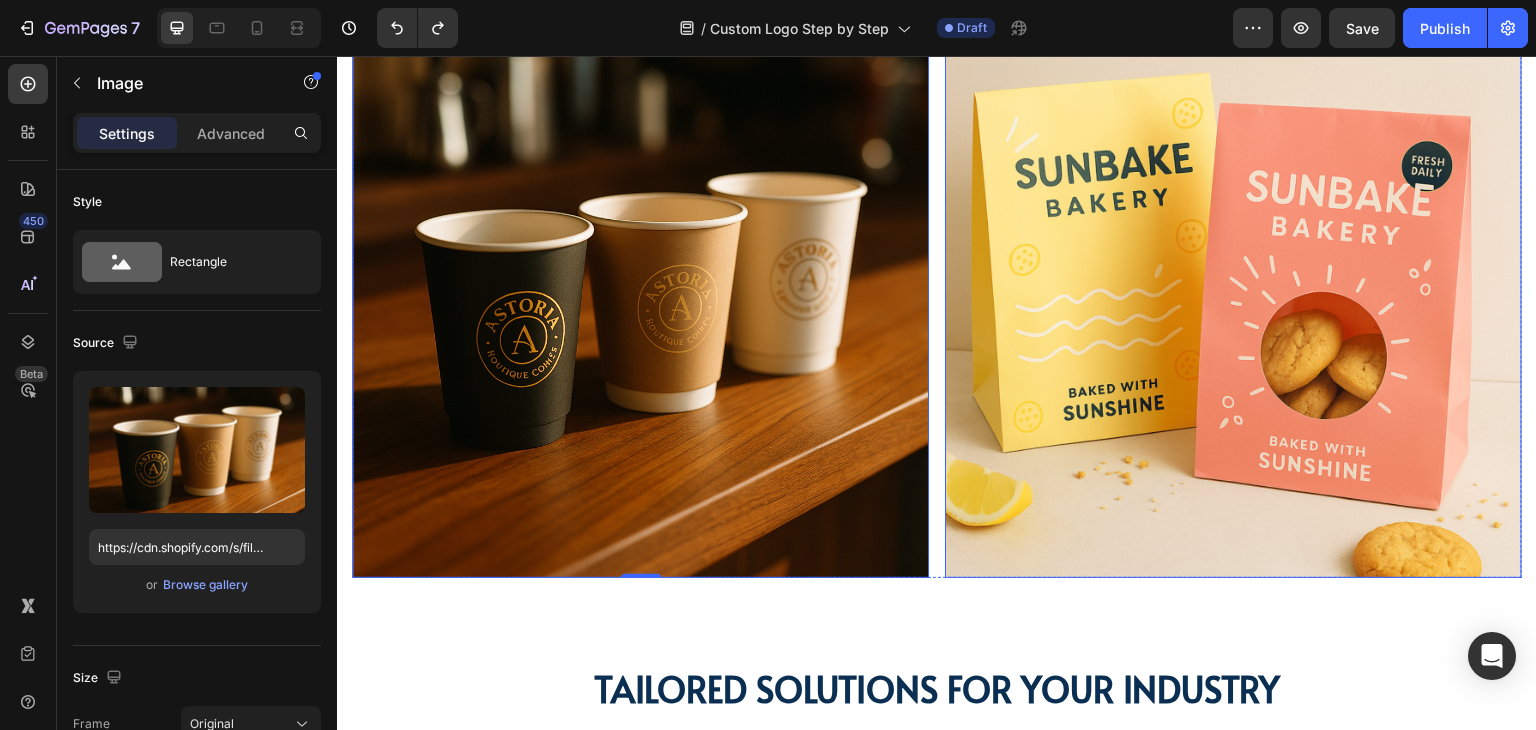 scroll, scrollTop: 1822, scrollLeft: 0, axis: vertical 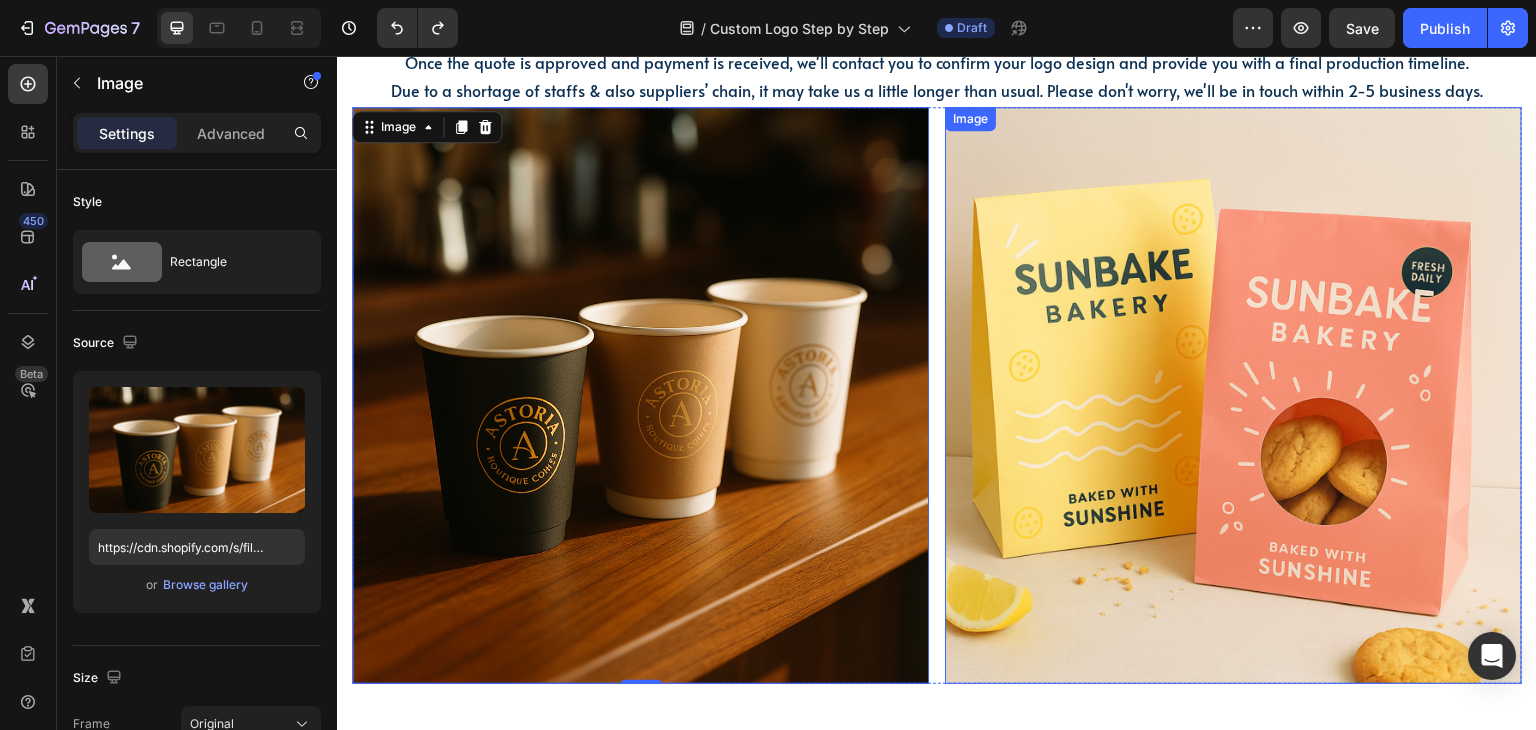 click at bounding box center [1233, 395] 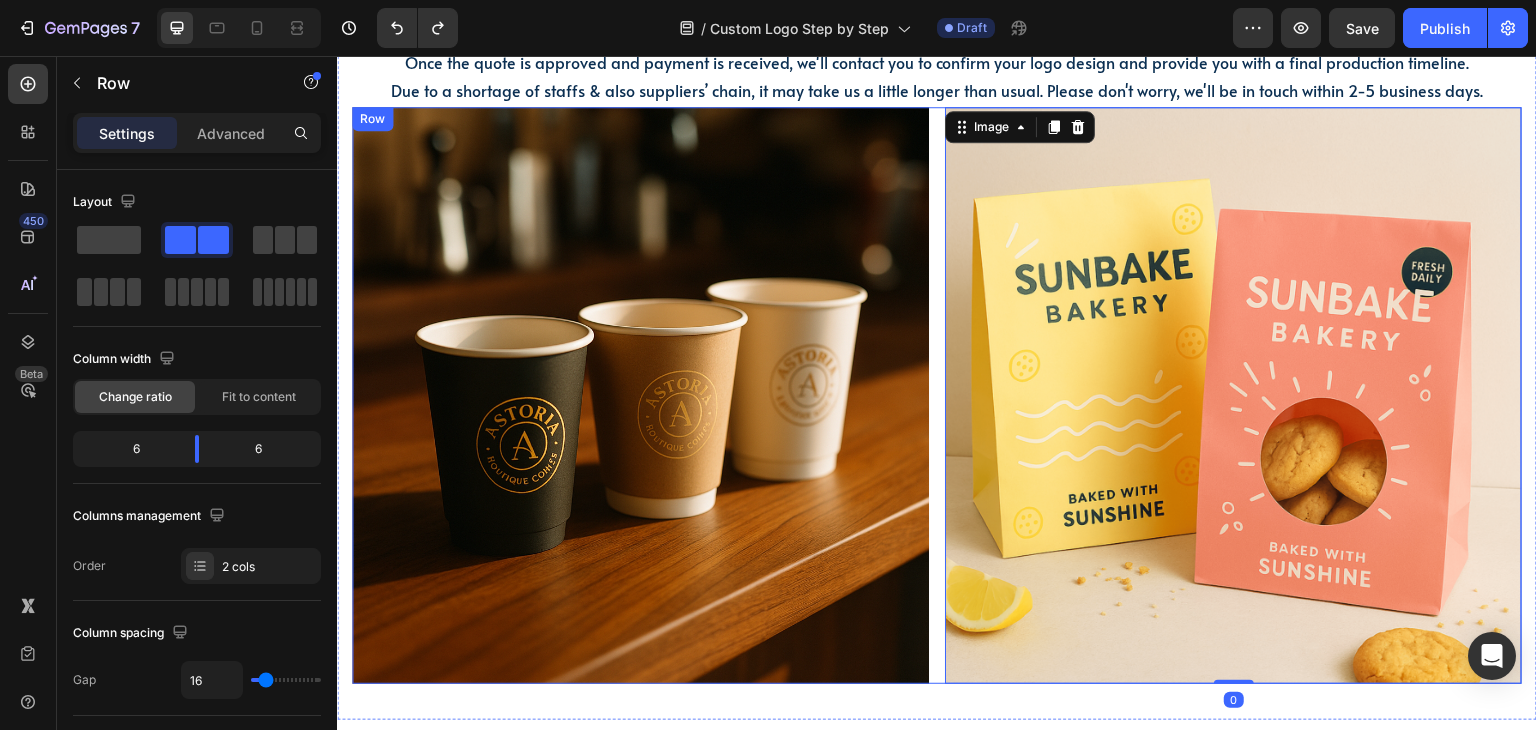 click on "Image Image   0 Row" at bounding box center [937, 395] 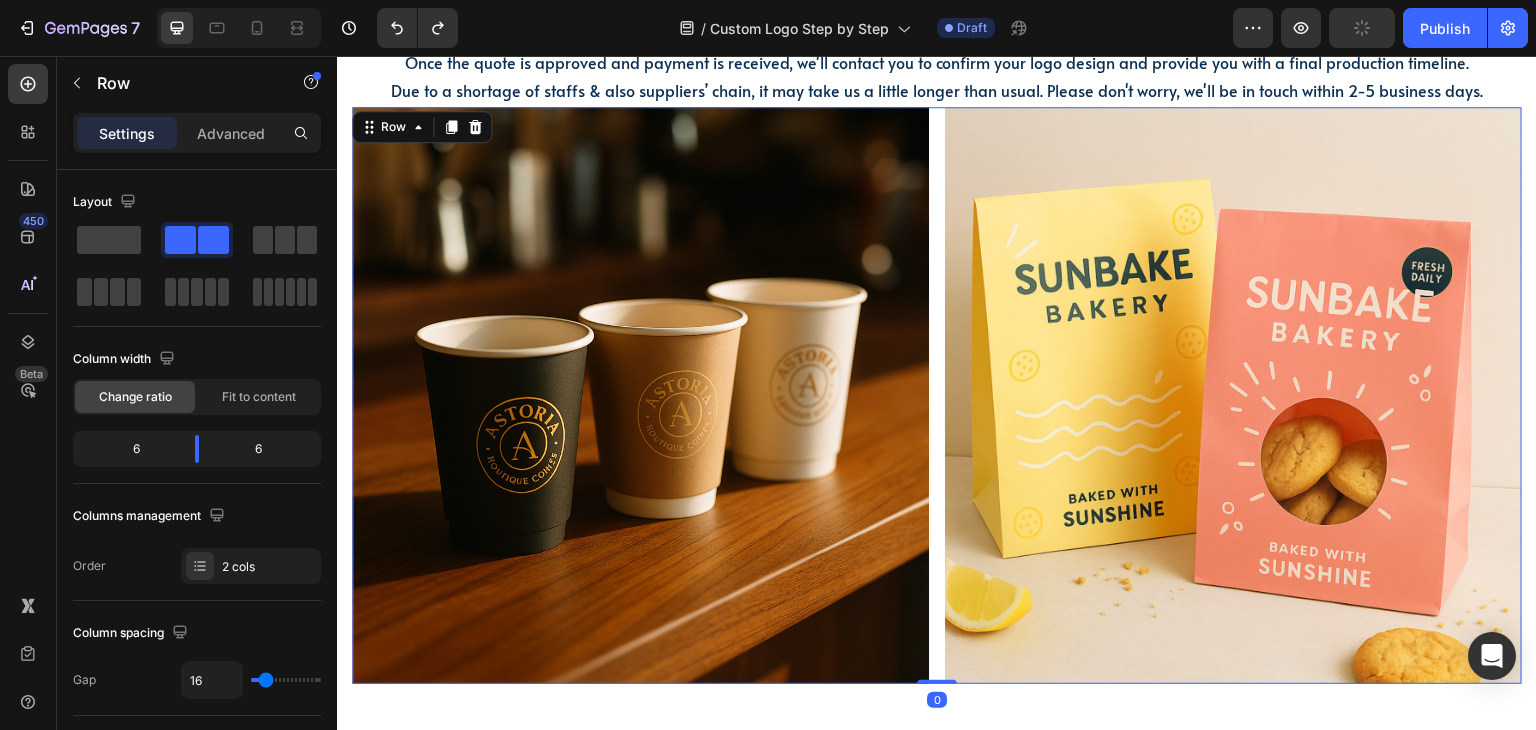 click on "Image Image Row   0" at bounding box center (937, 395) 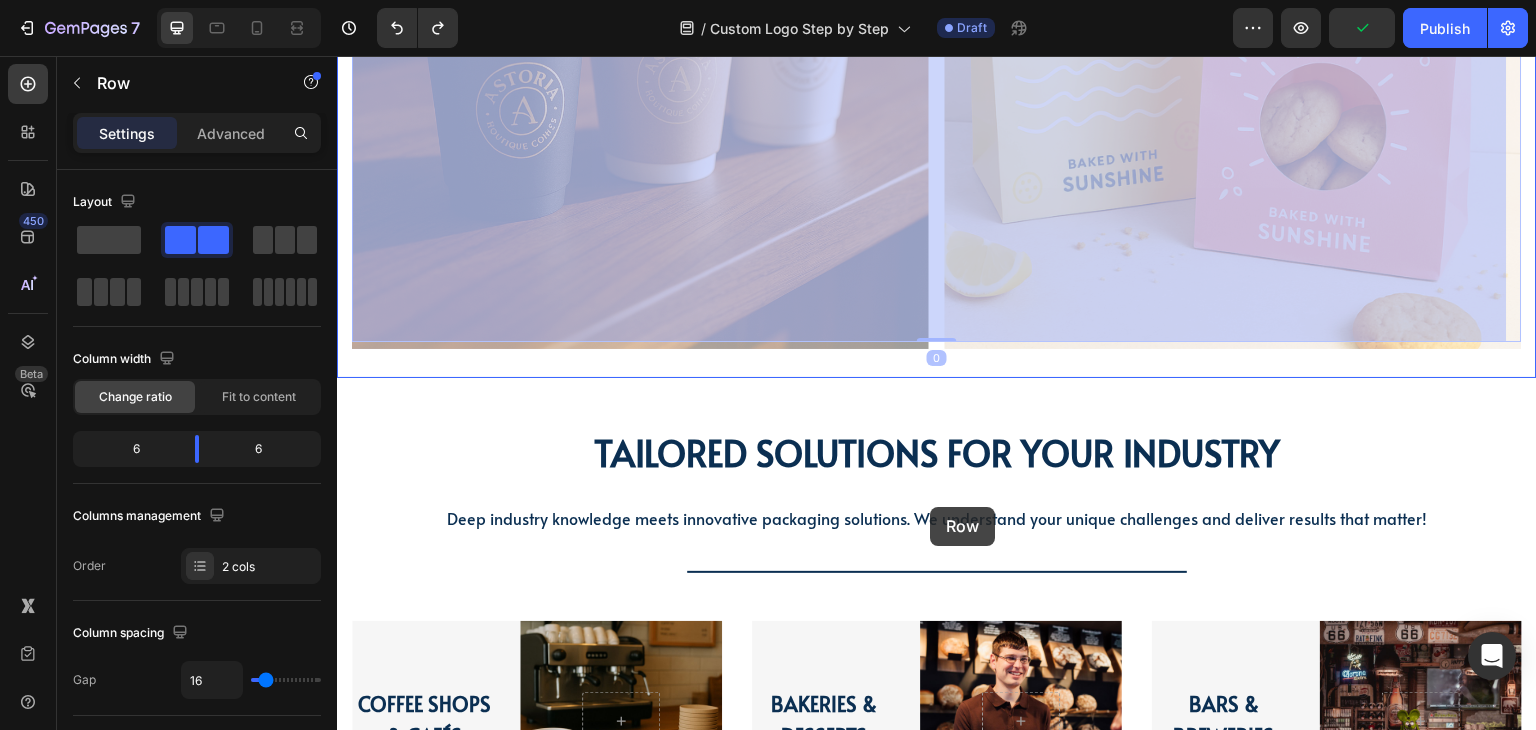 scroll, scrollTop: 2222, scrollLeft: 0, axis: vertical 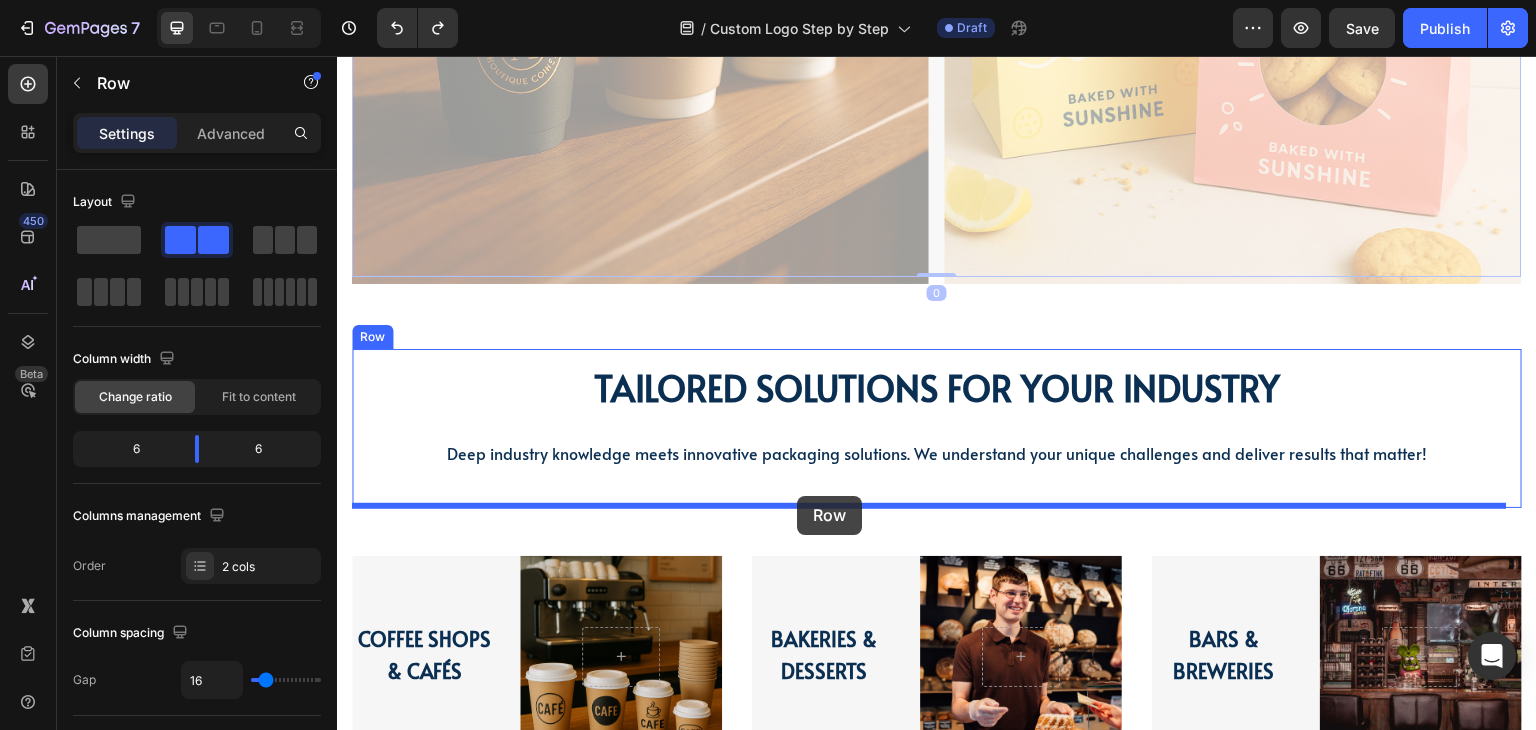 drag, startPoint x: 935, startPoint y: 294, endPoint x: 797, endPoint y: 496, distance: 244.6385 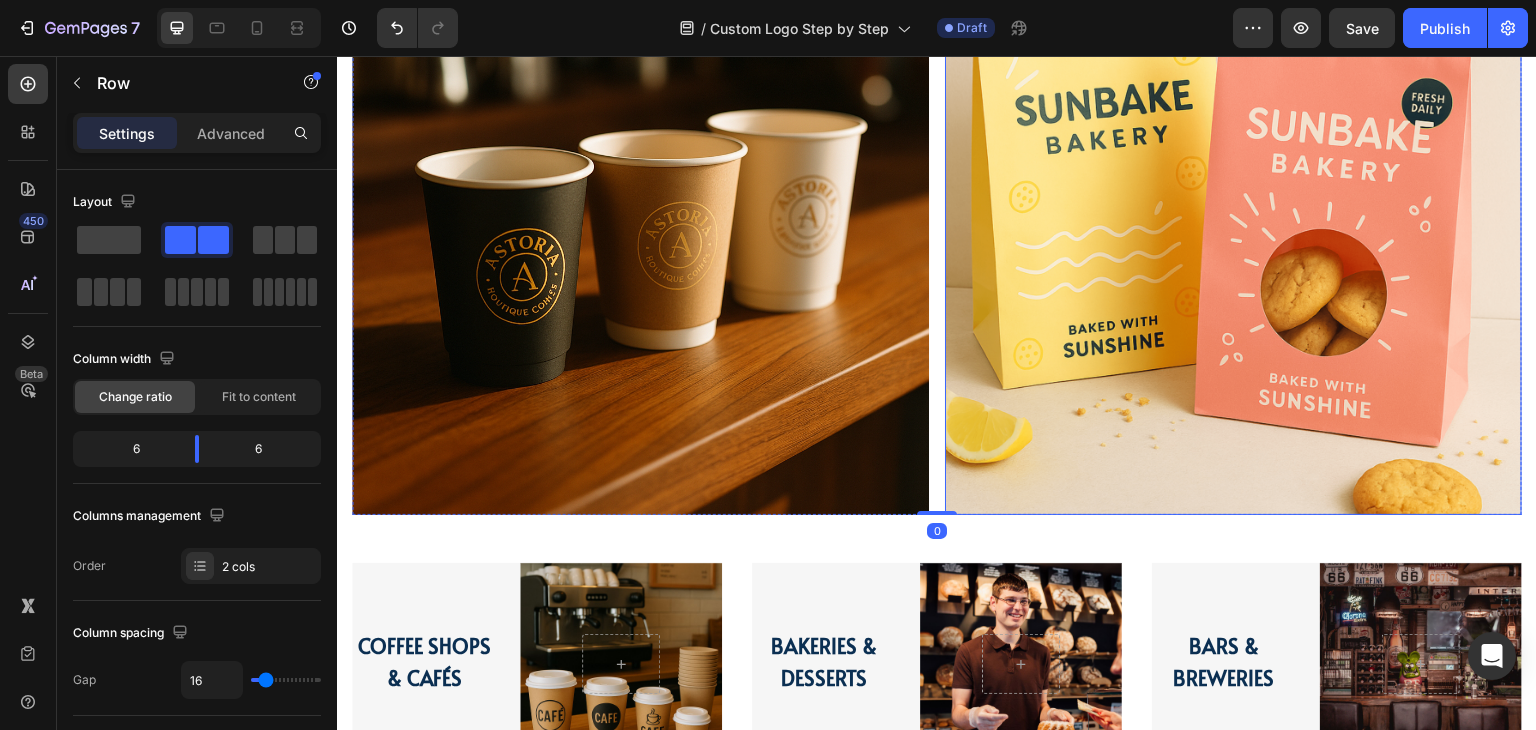 scroll, scrollTop: 1922, scrollLeft: 0, axis: vertical 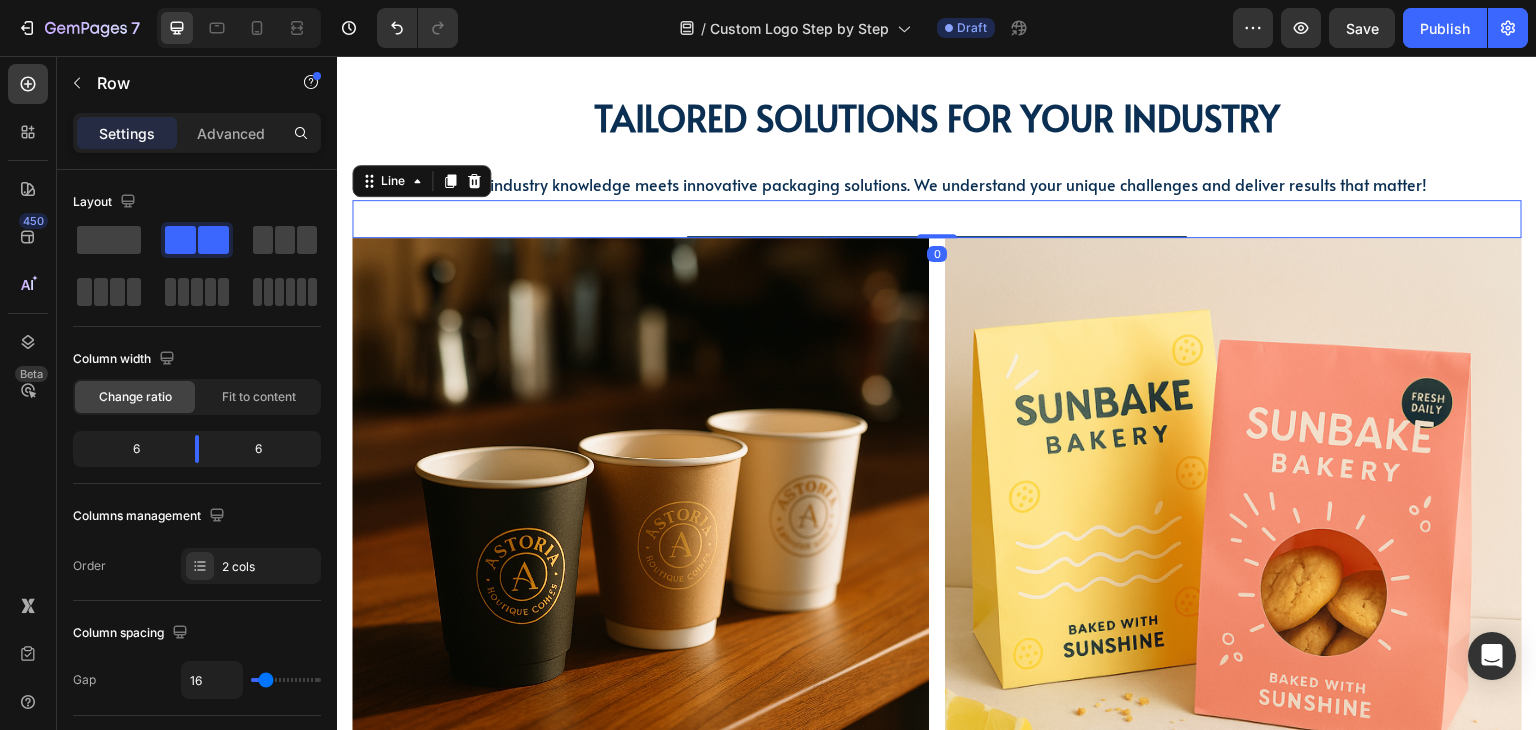 click on "Title Line   0" at bounding box center (937, 219) 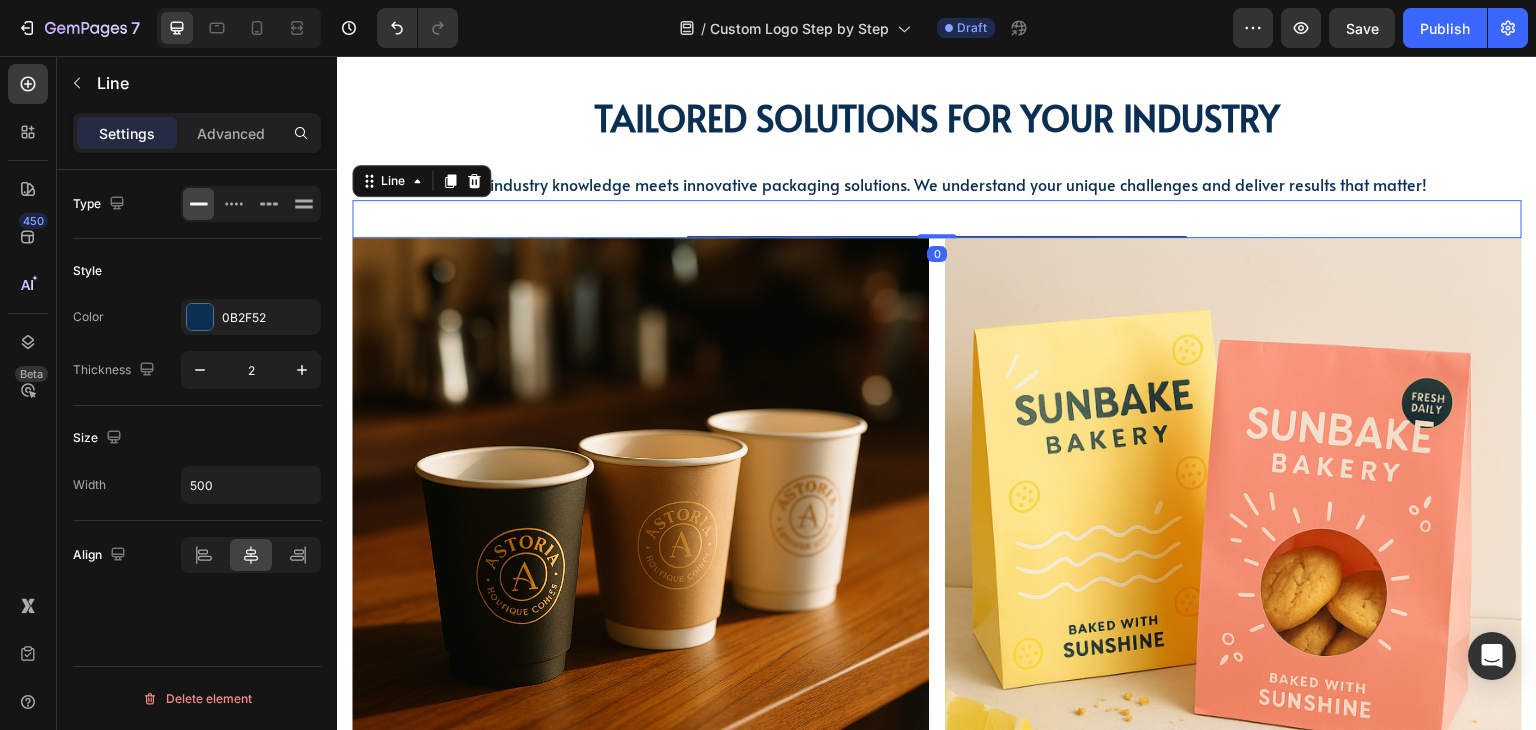 drag, startPoint x: 939, startPoint y: 236, endPoint x: 948, endPoint y: 216, distance: 21.931713 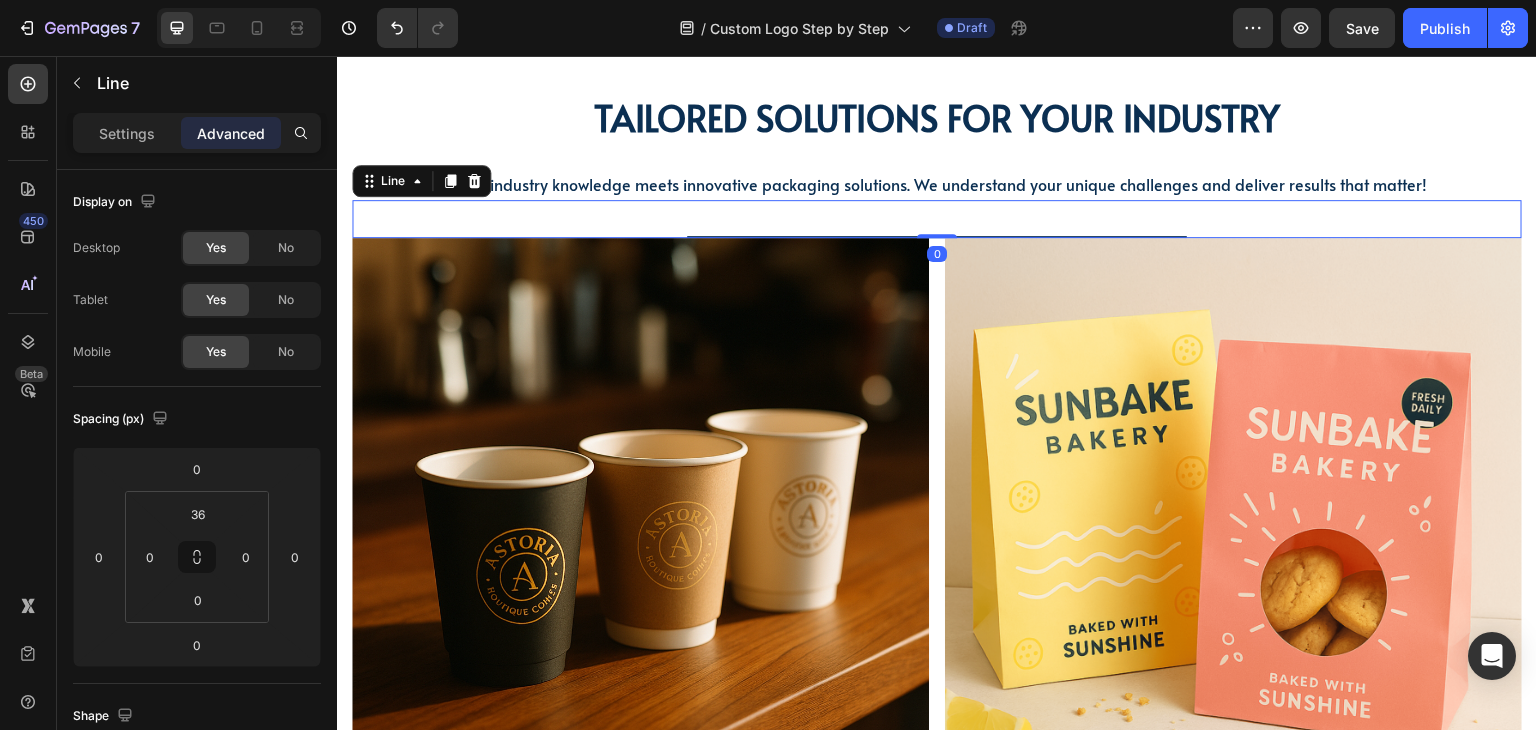 click on "Title Line   0" at bounding box center (937, 219) 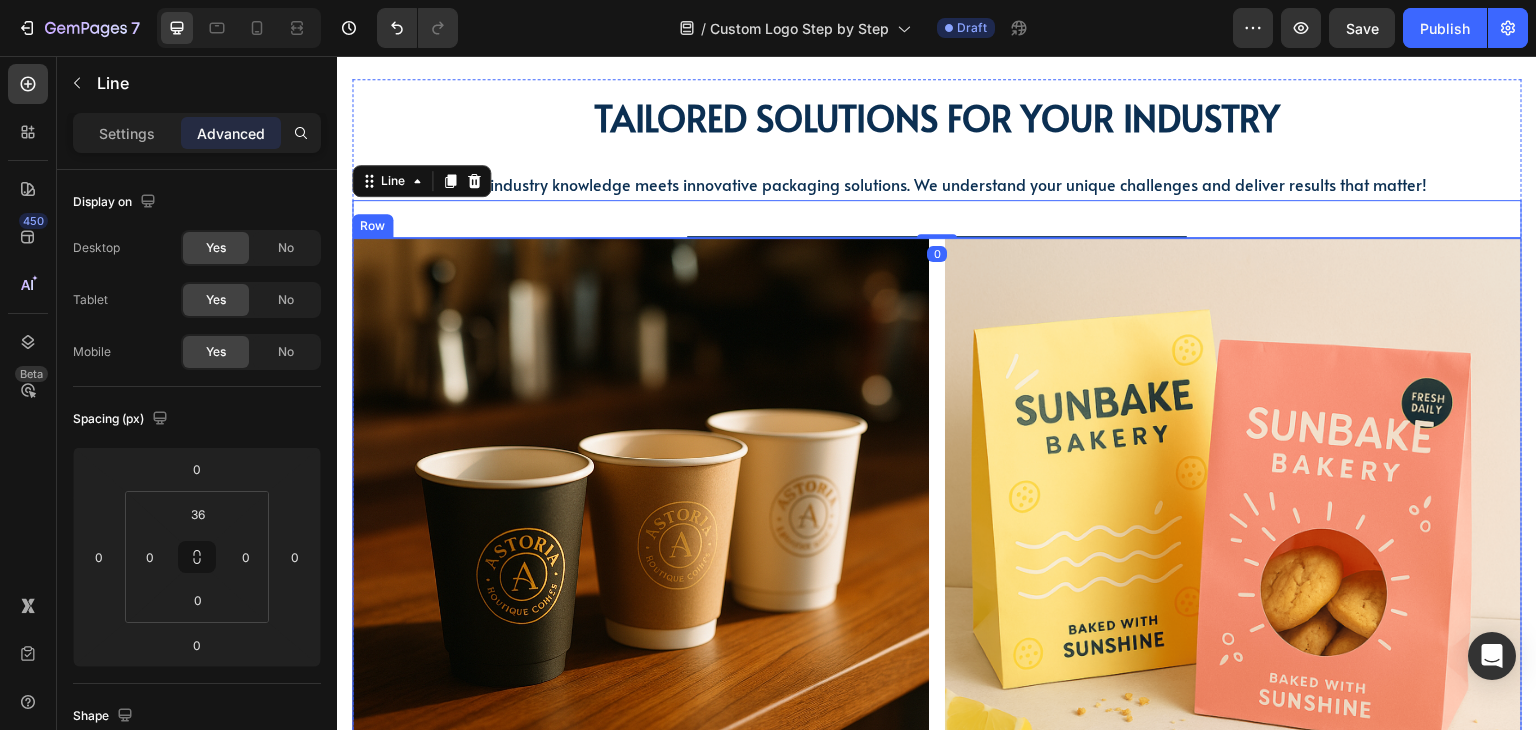 click on "Image Image Row" at bounding box center [937, 526] 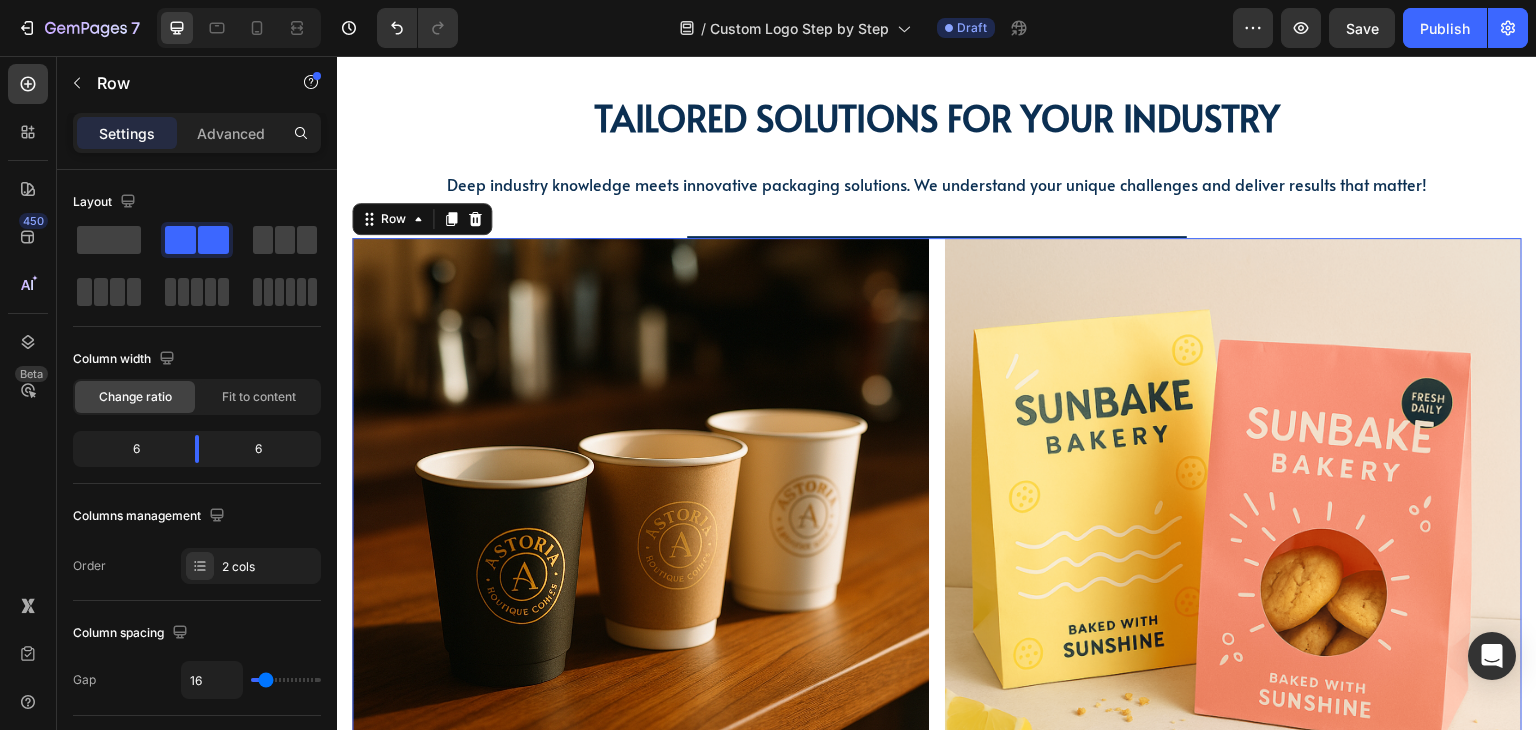 click on "Settings Advanced" at bounding box center [197, 141] 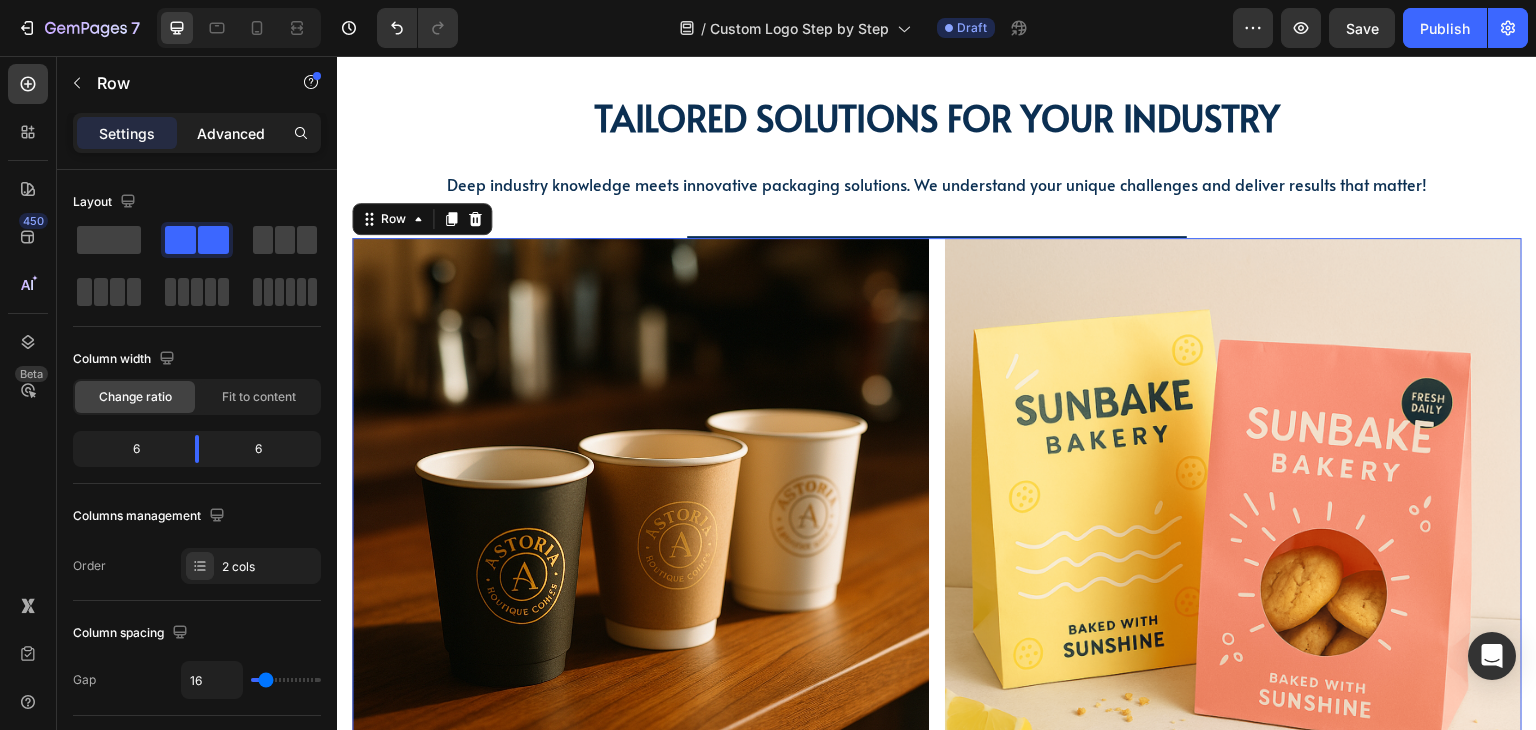 click on "Advanced" 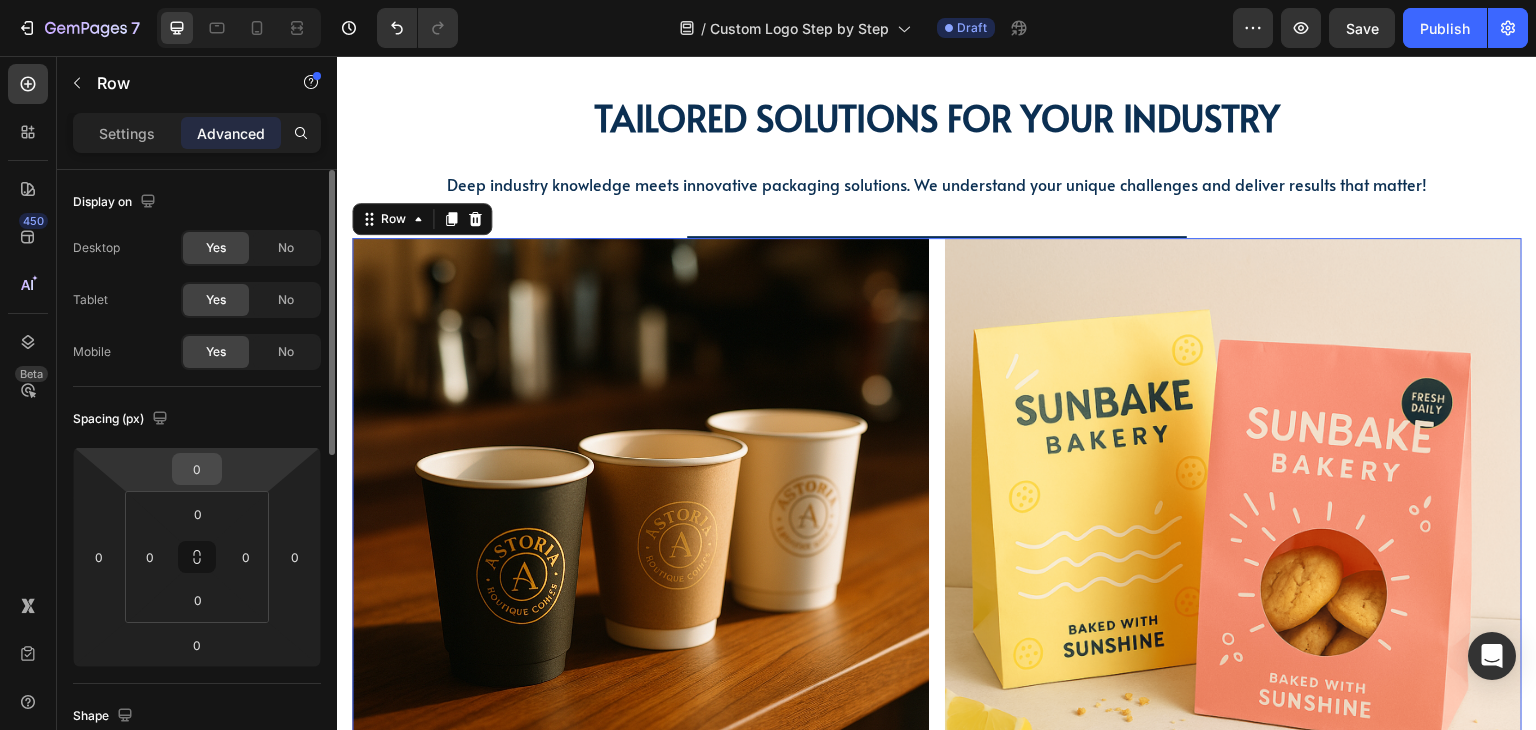 click on "0" at bounding box center (197, 469) 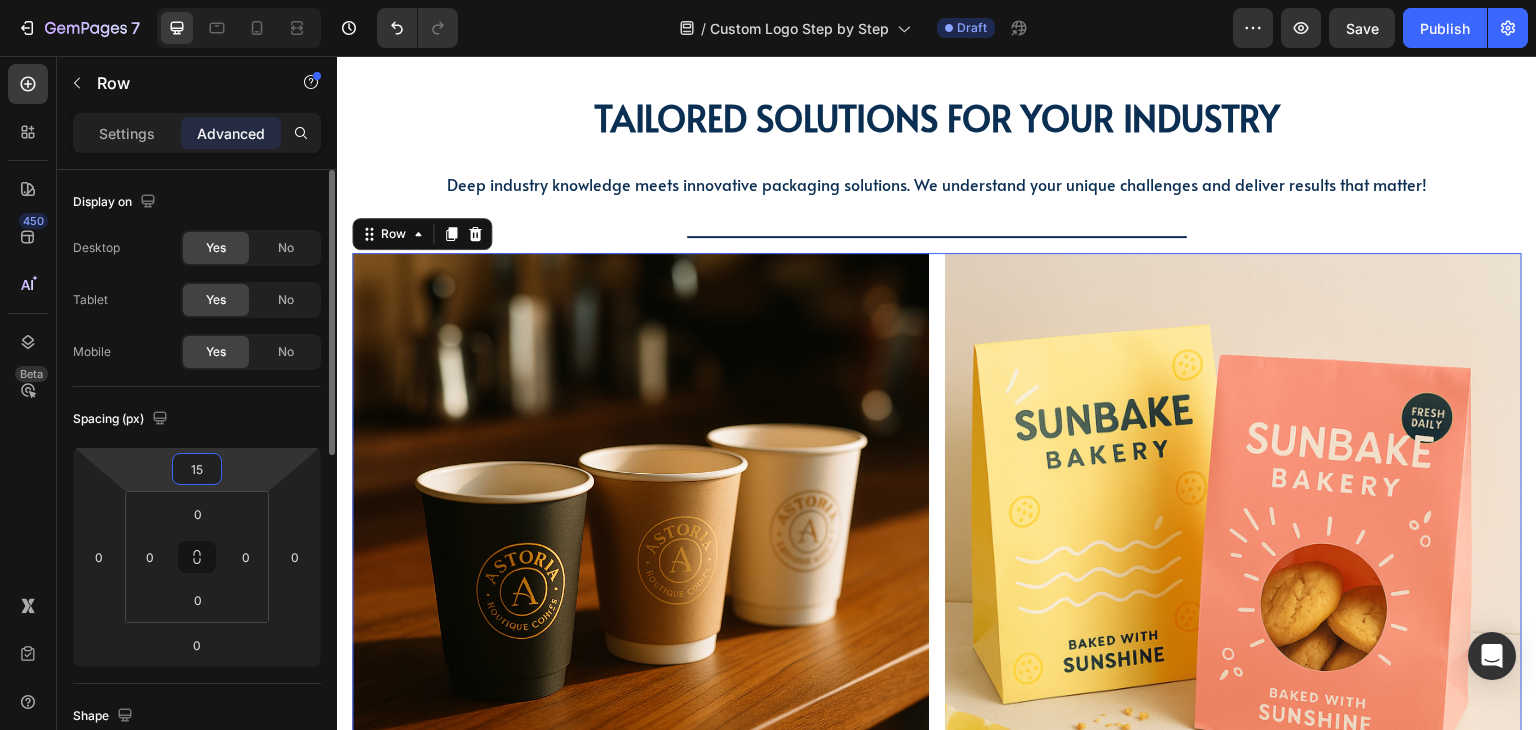type on "1" 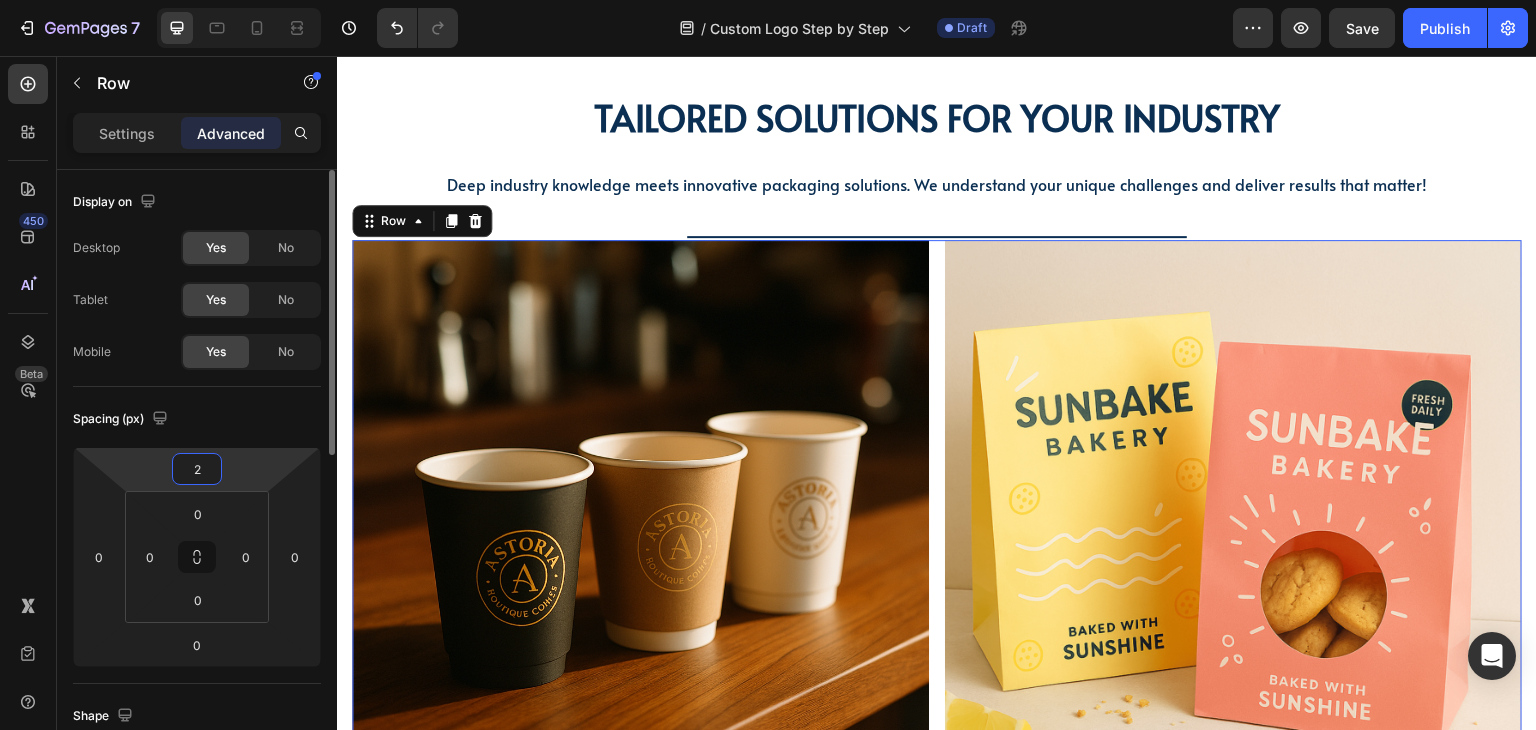 type on "26" 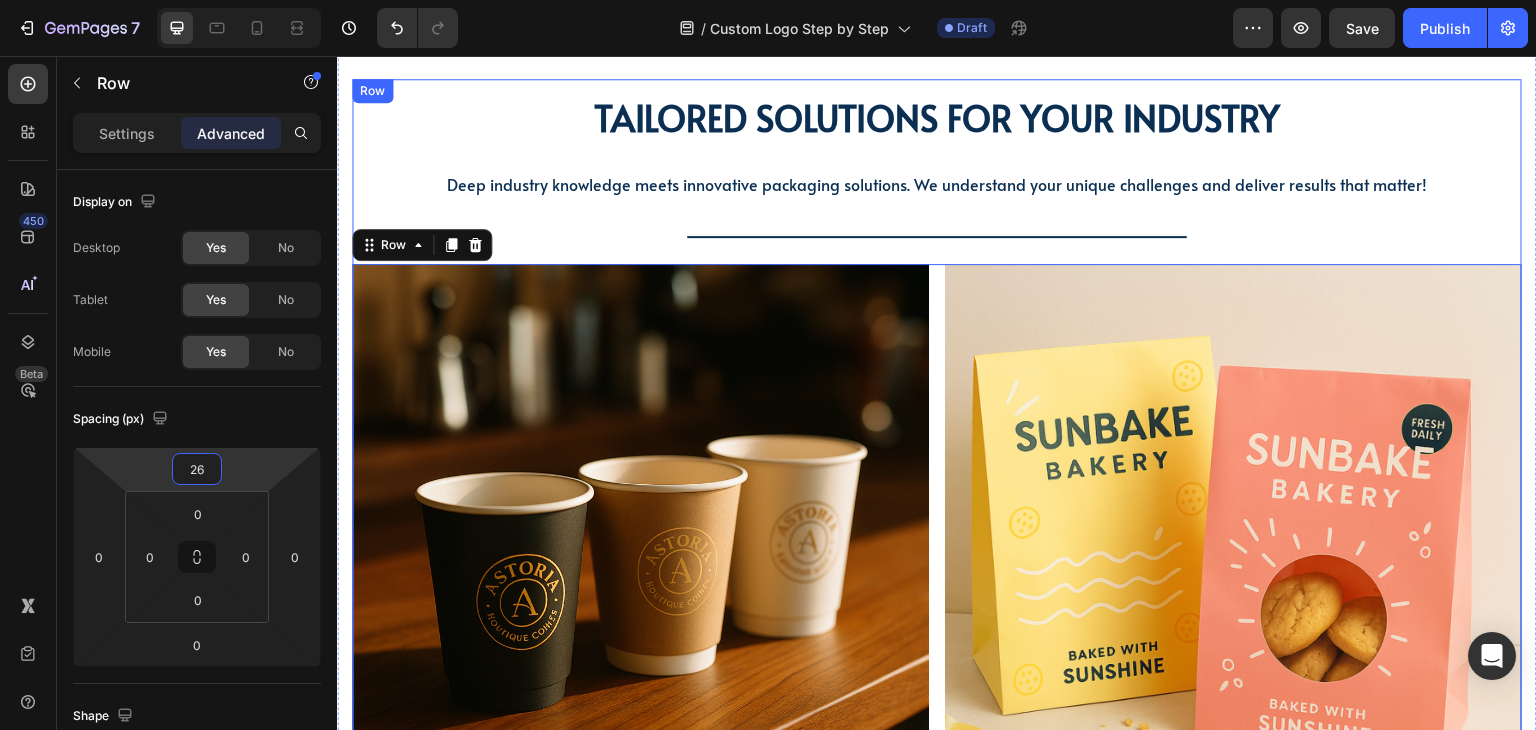 click on "Title Line" at bounding box center (937, 219) 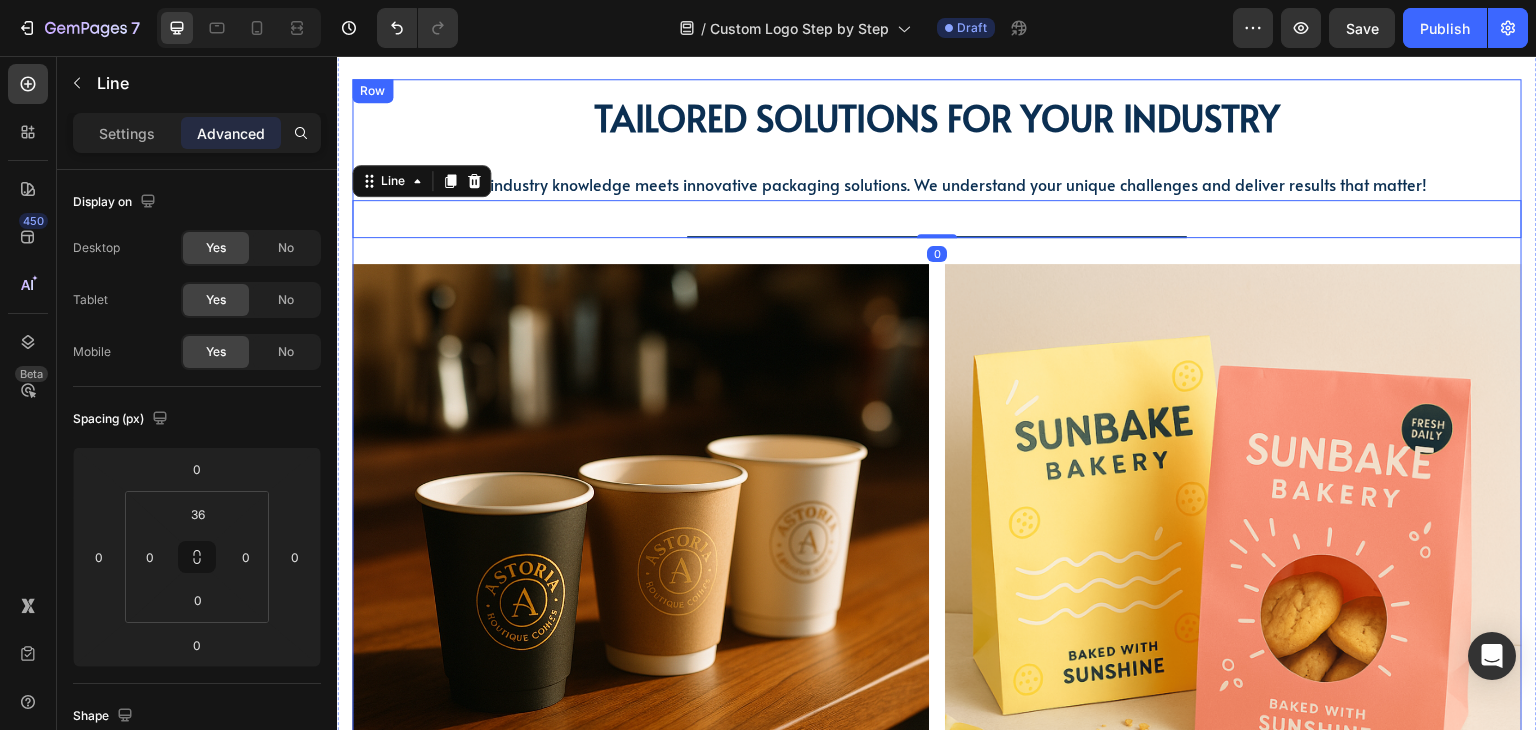 scroll, scrollTop: 2122, scrollLeft: 0, axis: vertical 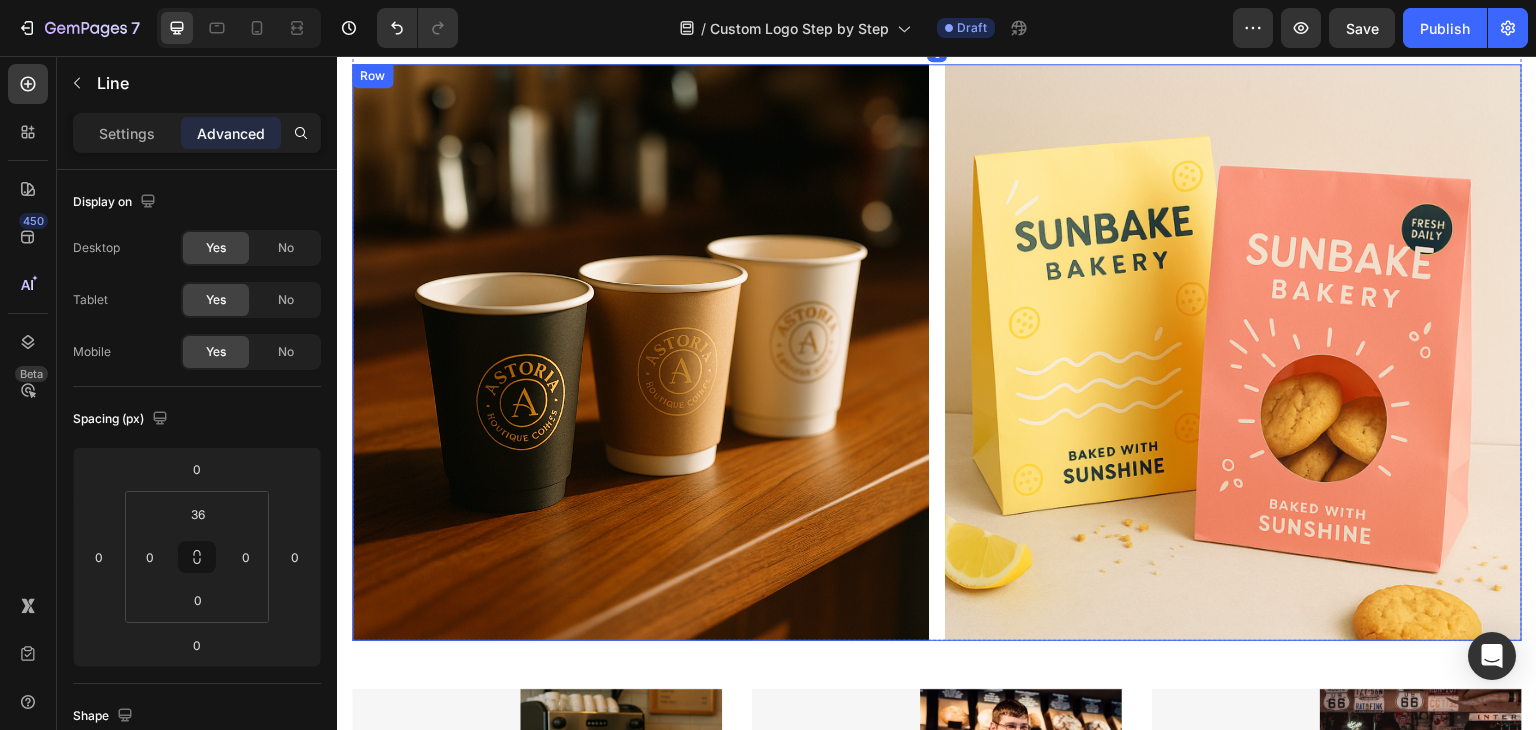 click on "Image Image Row" at bounding box center [937, 352] 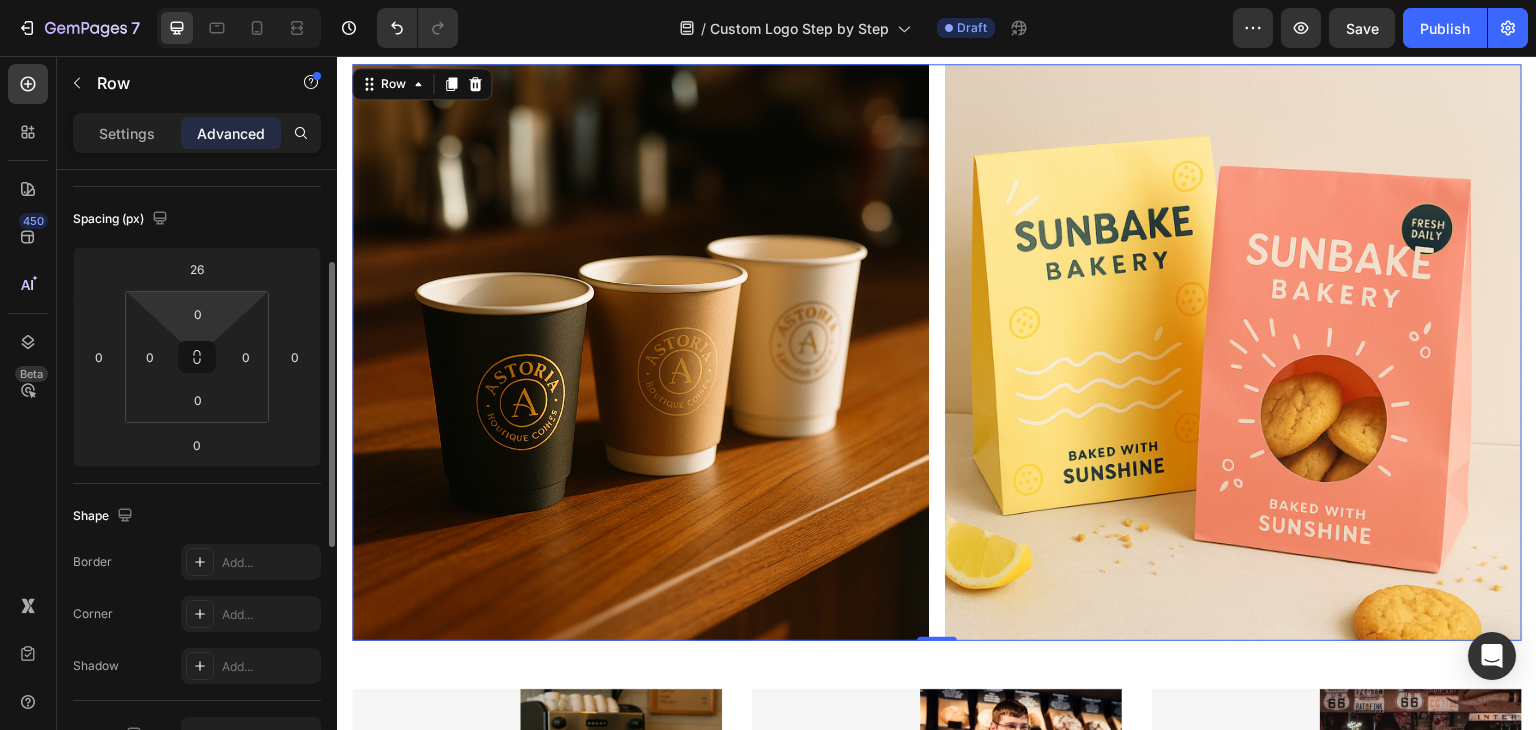 scroll, scrollTop: 0, scrollLeft: 0, axis: both 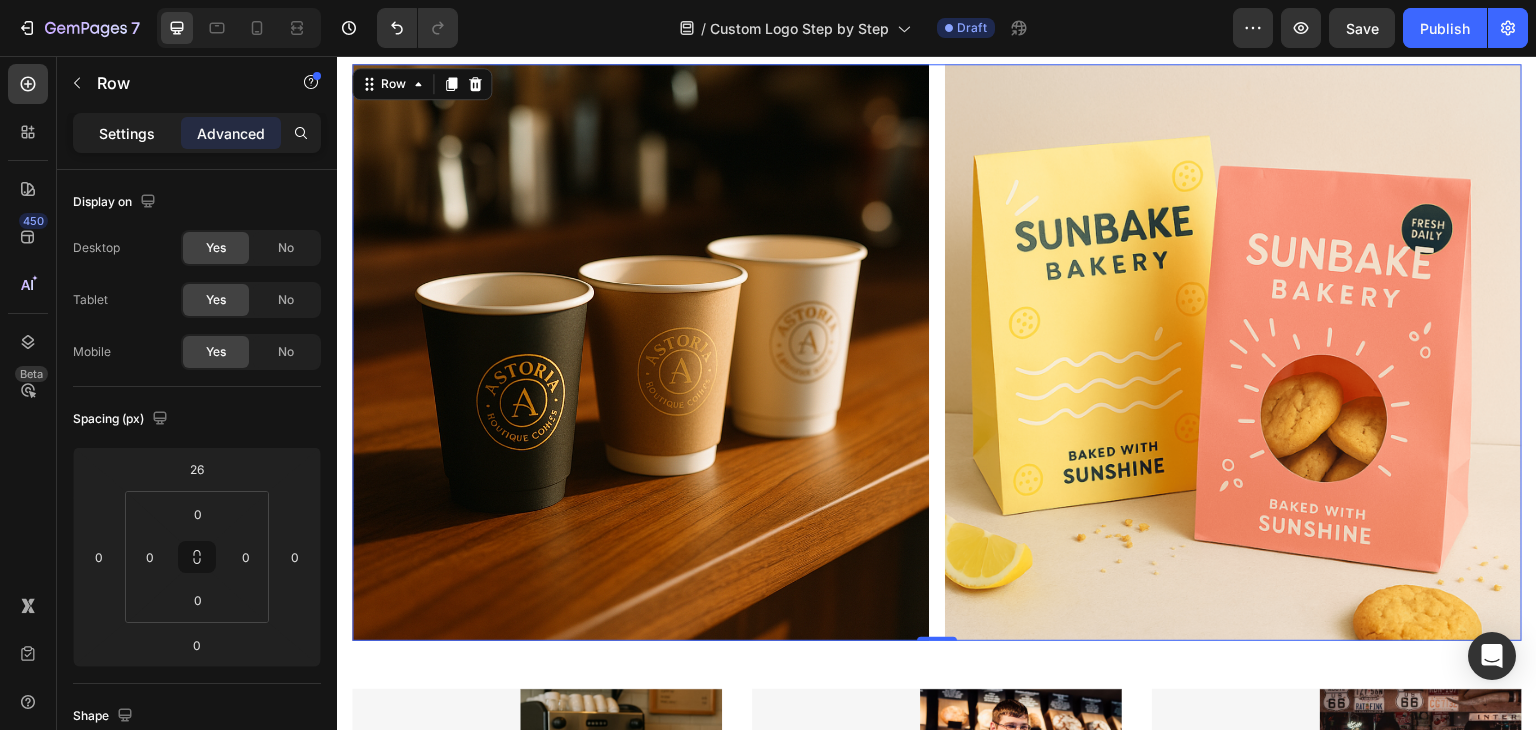 click on "Settings" 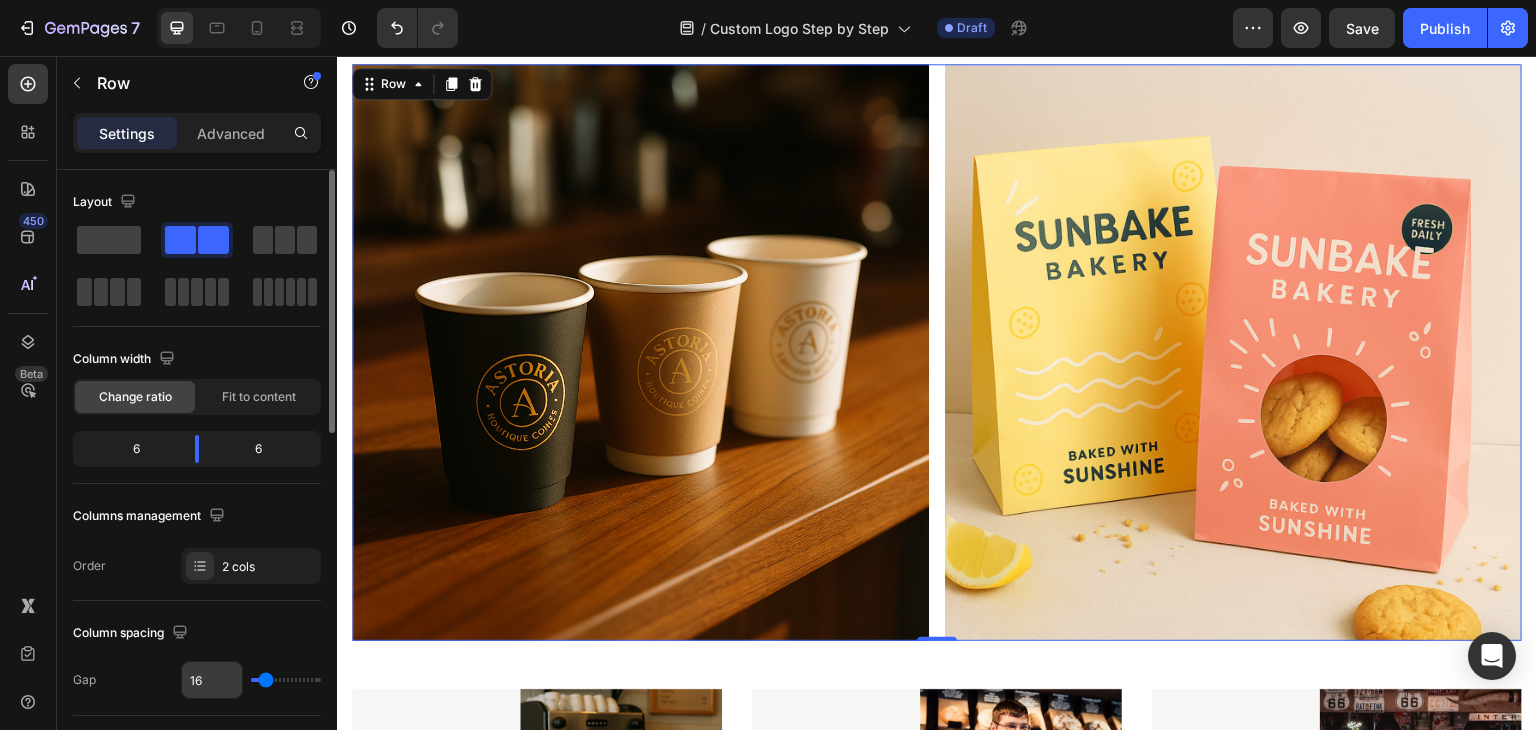 scroll, scrollTop: 200, scrollLeft: 0, axis: vertical 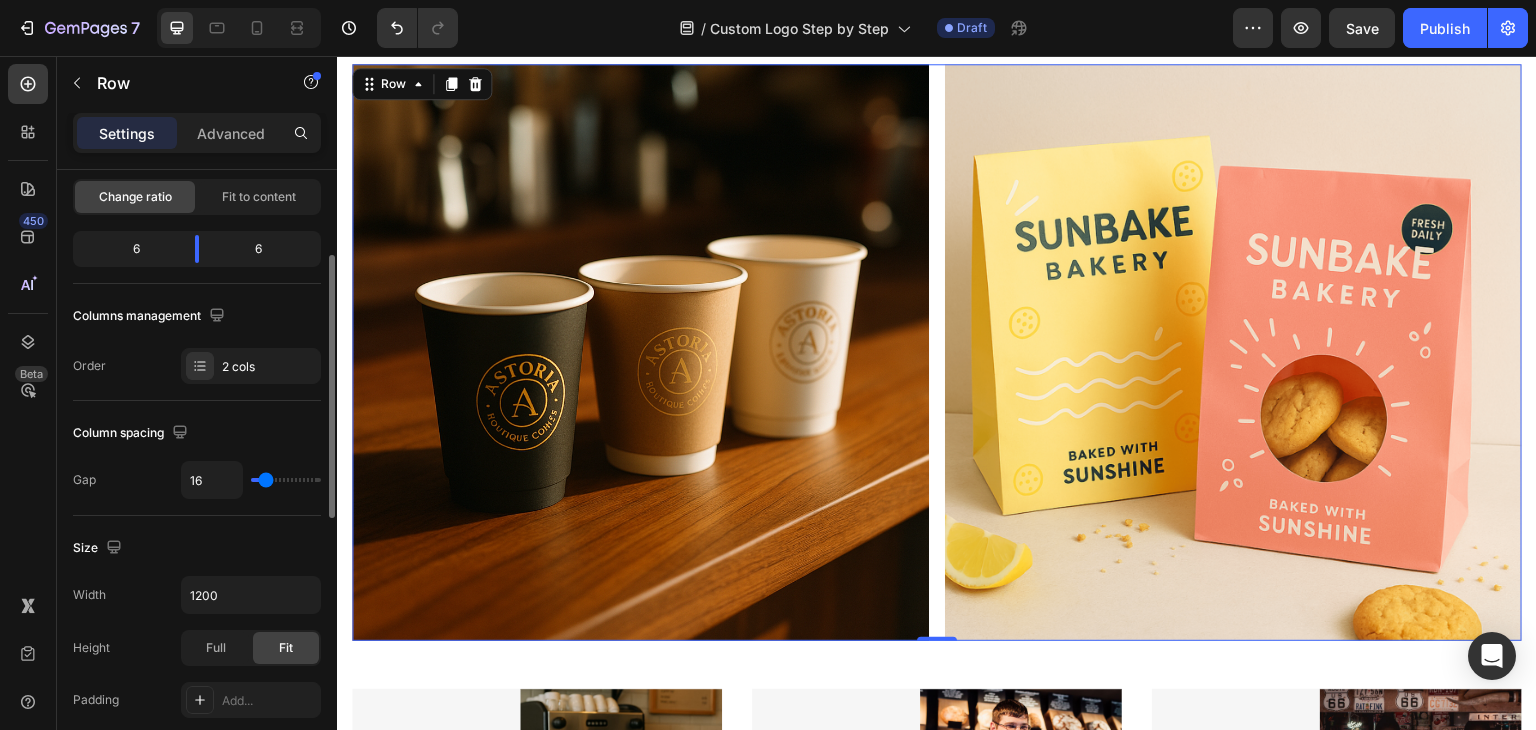 drag, startPoint x: 259, startPoint y: 485, endPoint x: 243, endPoint y: 489, distance: 16.492422 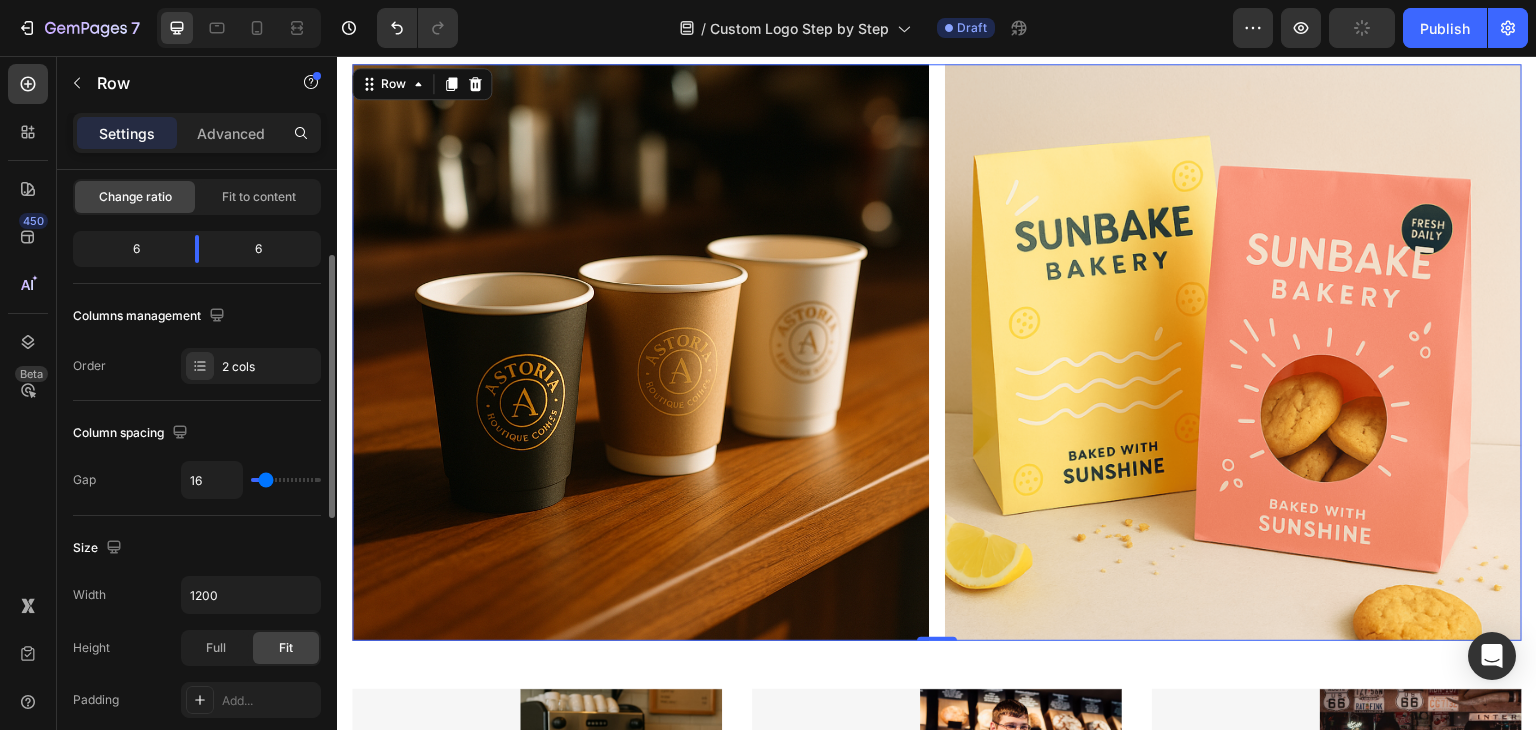 type on "0" 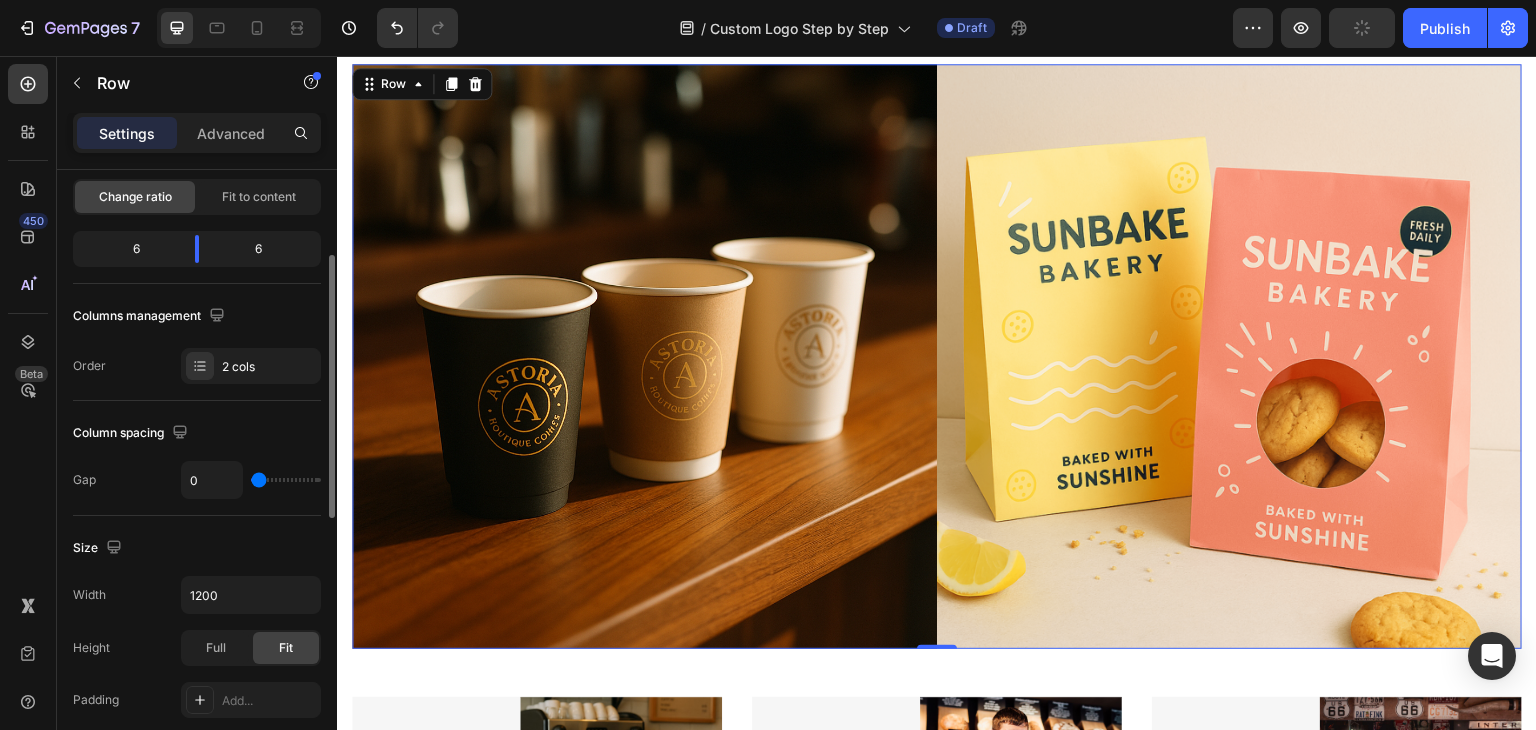 drag, startPoint x: 264, startPoint y: 477, endPoint x: 247, endPoint y: 487, distance: 19.723083 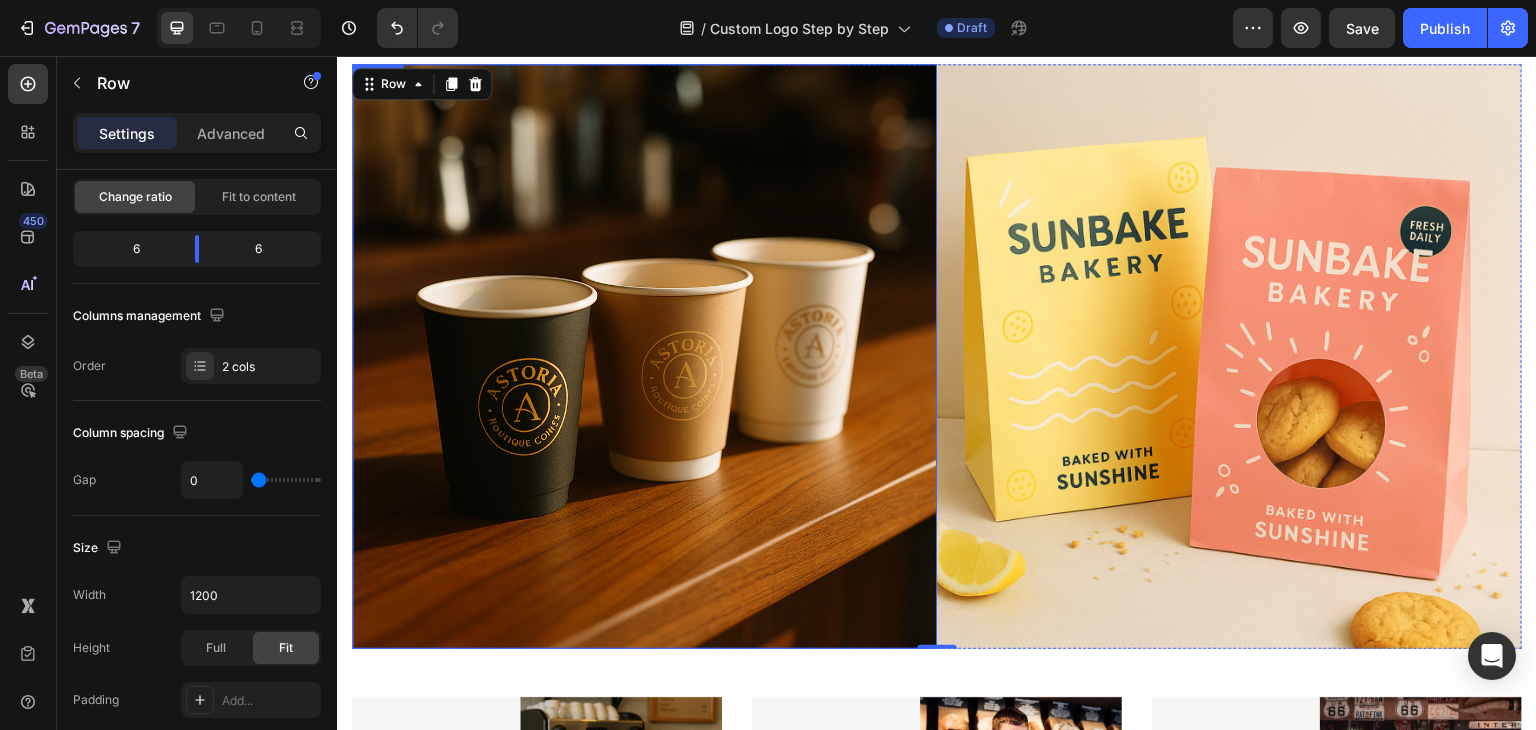 scroll, scrollTop: 2222, scrollLeft: 0, axis: vertical 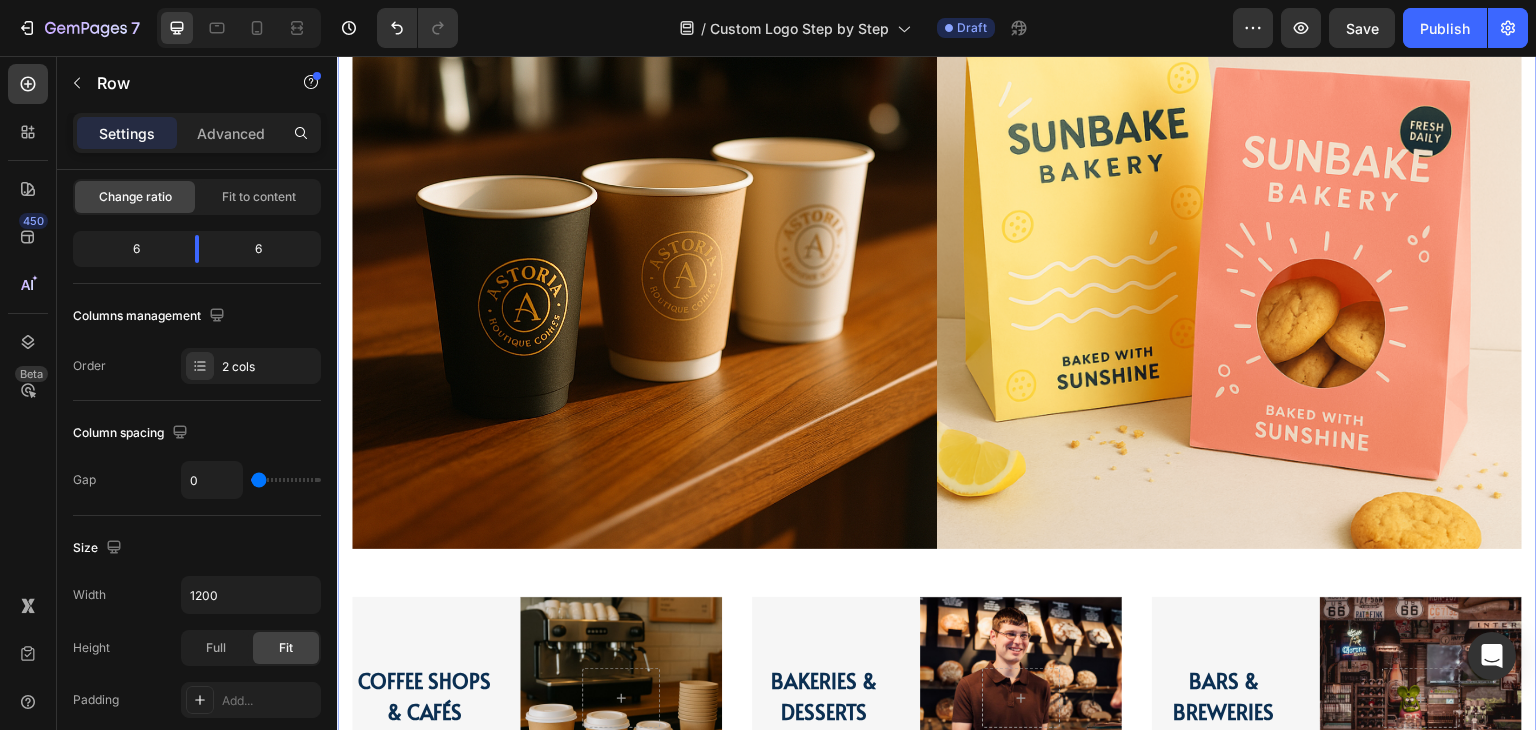 click on "TAILORED SOLUTIONS FOR YOUR INDUSTRY Heading TAILORED SOLUTIONS FOR YOUR INDUSTRY Heading Deep industry knowledge meets innovative packaging solutions. We understand your unique challenges and deliver results that matter! Text block                Title Line Row
Coffee Shops & Cafés Heading
Hero Banner Row Bakeries & Desserts Heading
Hero Banner Row Bars & Breweries Heading
Hero Banner Row RESTAURANT & fINE DINING Heading
Hero Banner Row Quick Service Restaurants Heading
Hero Banner Row Retail & E-commerce Heading
Hero Banner Row
Carousel Coffee Shops & Cafés Heading
Hero Banner Row Bakeries & Desserts Heading
Hero Banner Row Bars & Breweries Heading
Hero Banner Row Row RESTAURANT & fINE DINING Heading
Hero Banner Row Quick Service Restaurants Heading
Hero Banner Row Heading
Row" at bounding box center [937, 438] 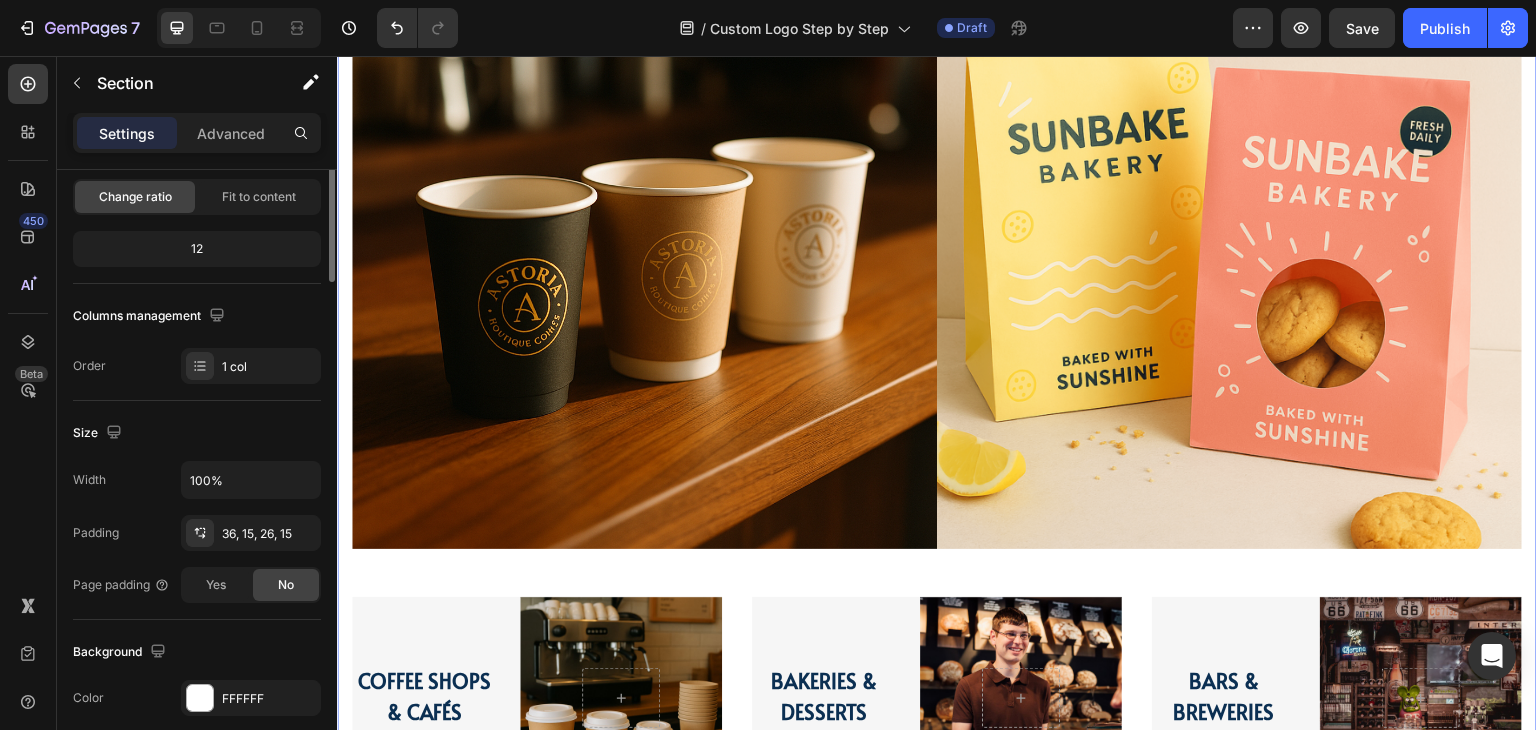 scroll, scrollTop: 0, scrollLeft: 0, axis: both 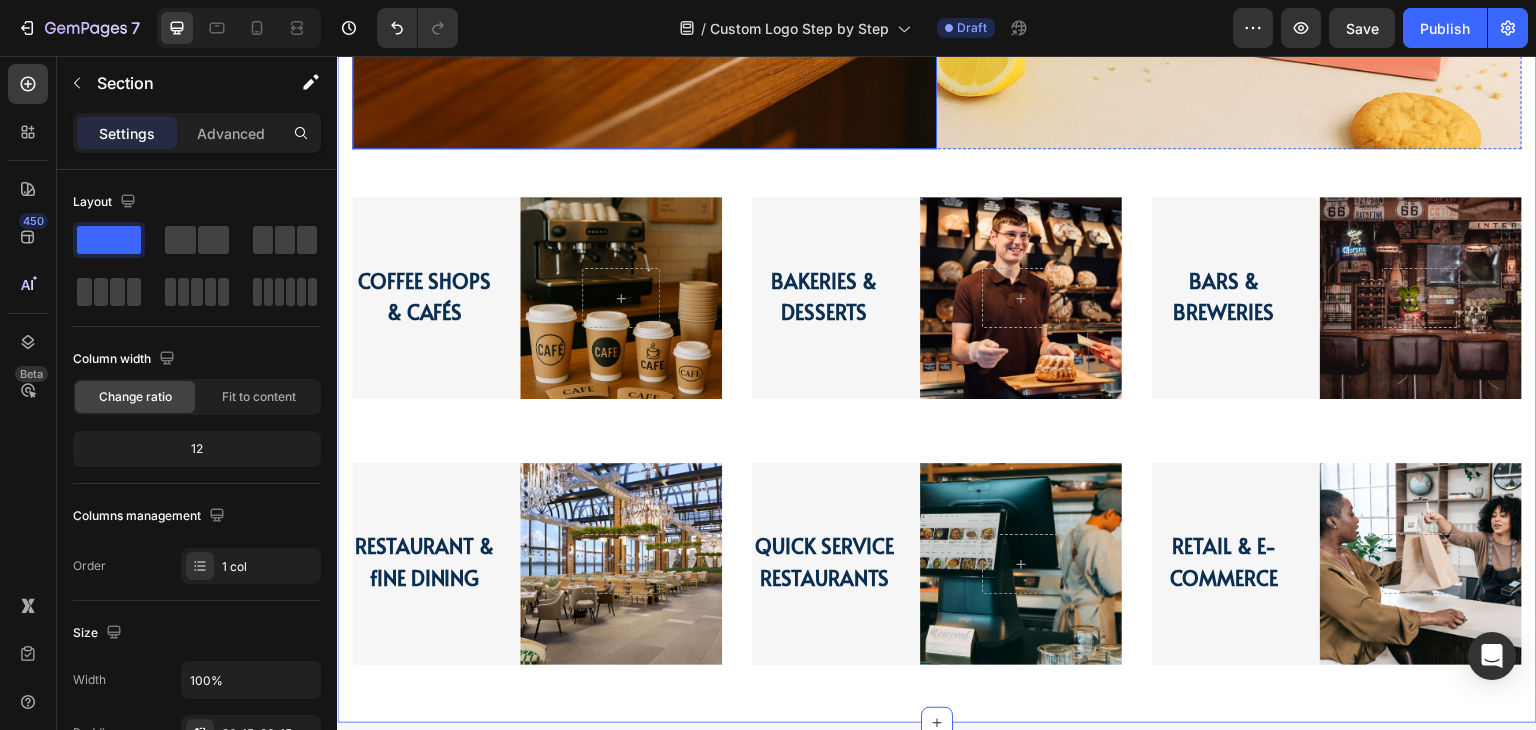 click at bounding box center [644, -144] 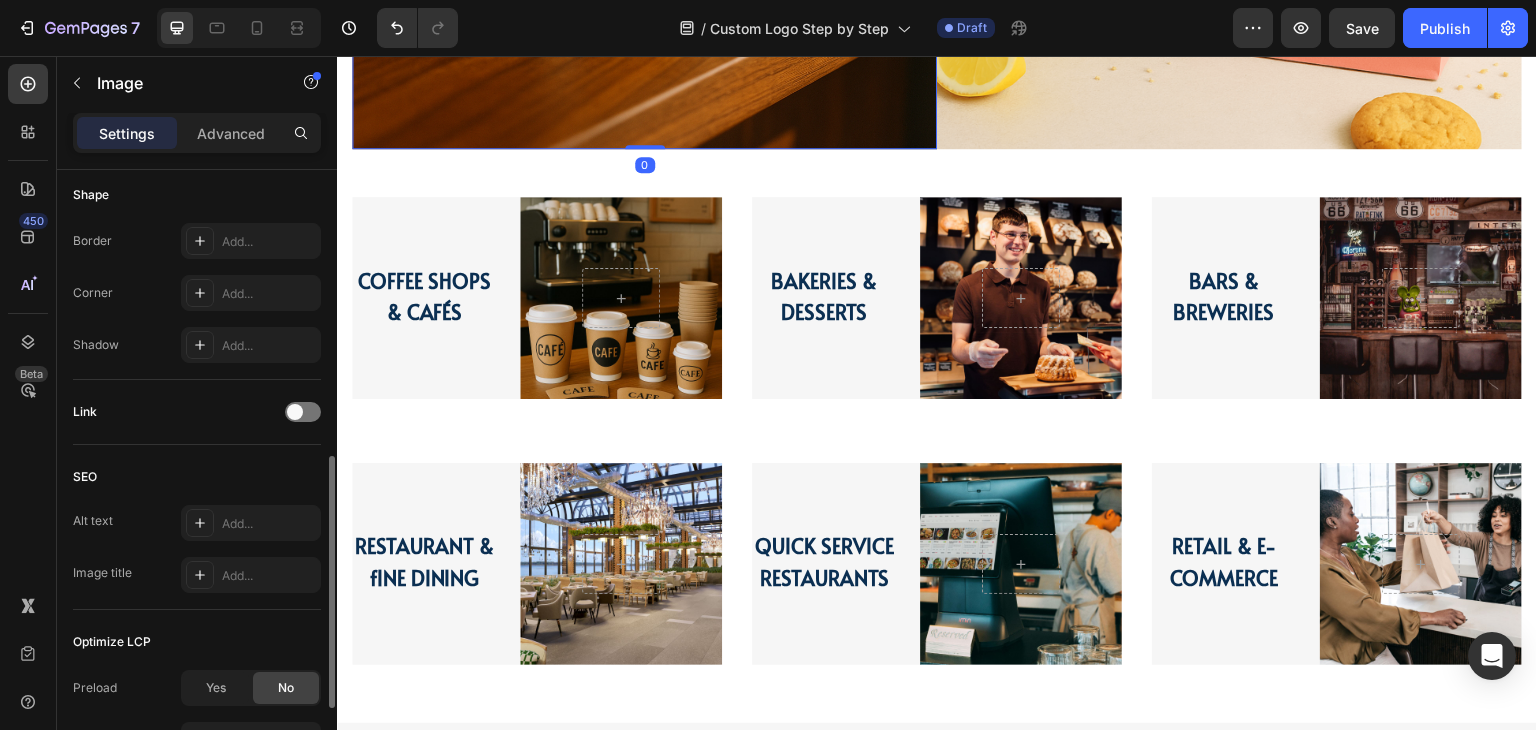 scroll, scrollTop: 892, scrollLeft: 0, axis: vertical 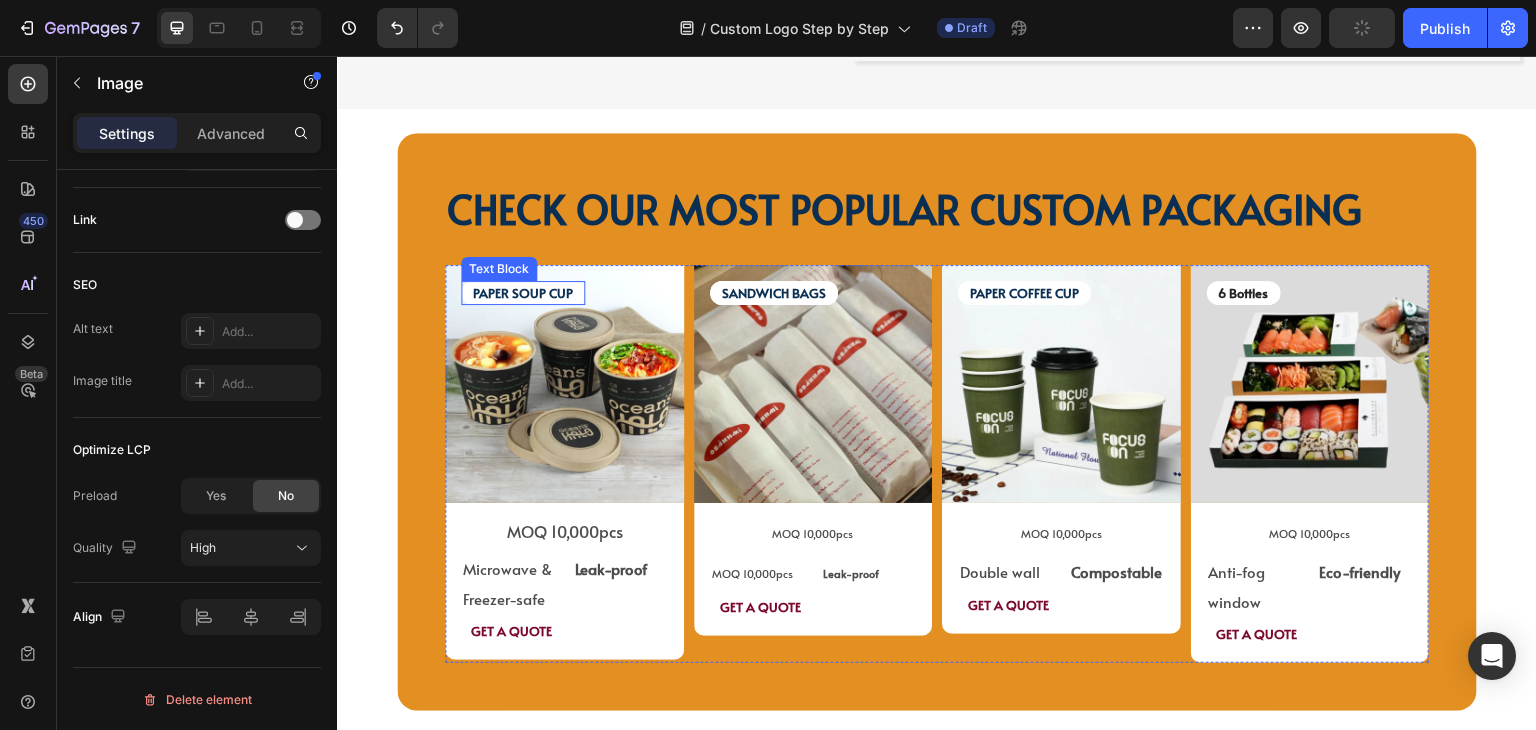 click on "PAPER SOUP CUP" at bounding box center (523, 293) 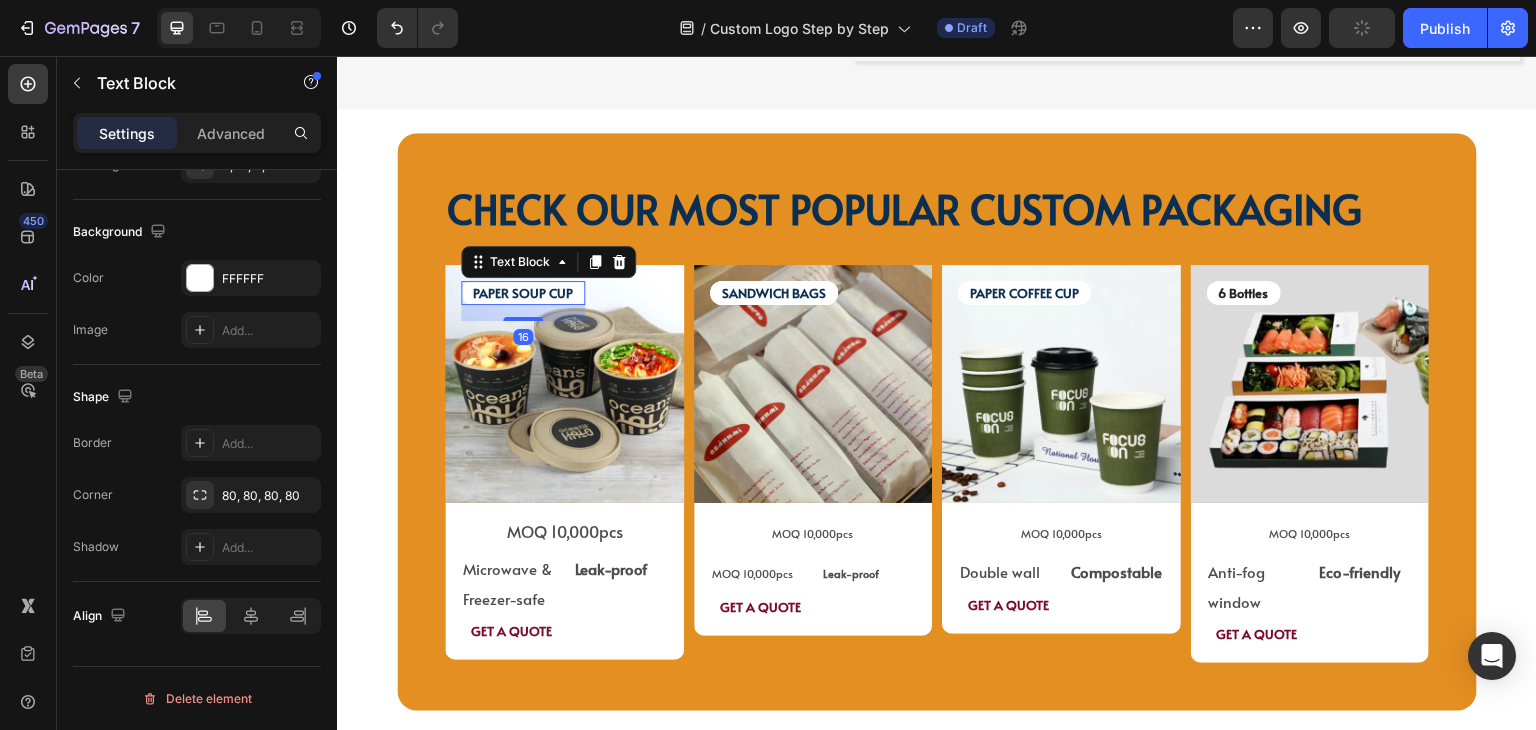 scroll, scrollTop: 0, scrollLeft: 0, axis: both 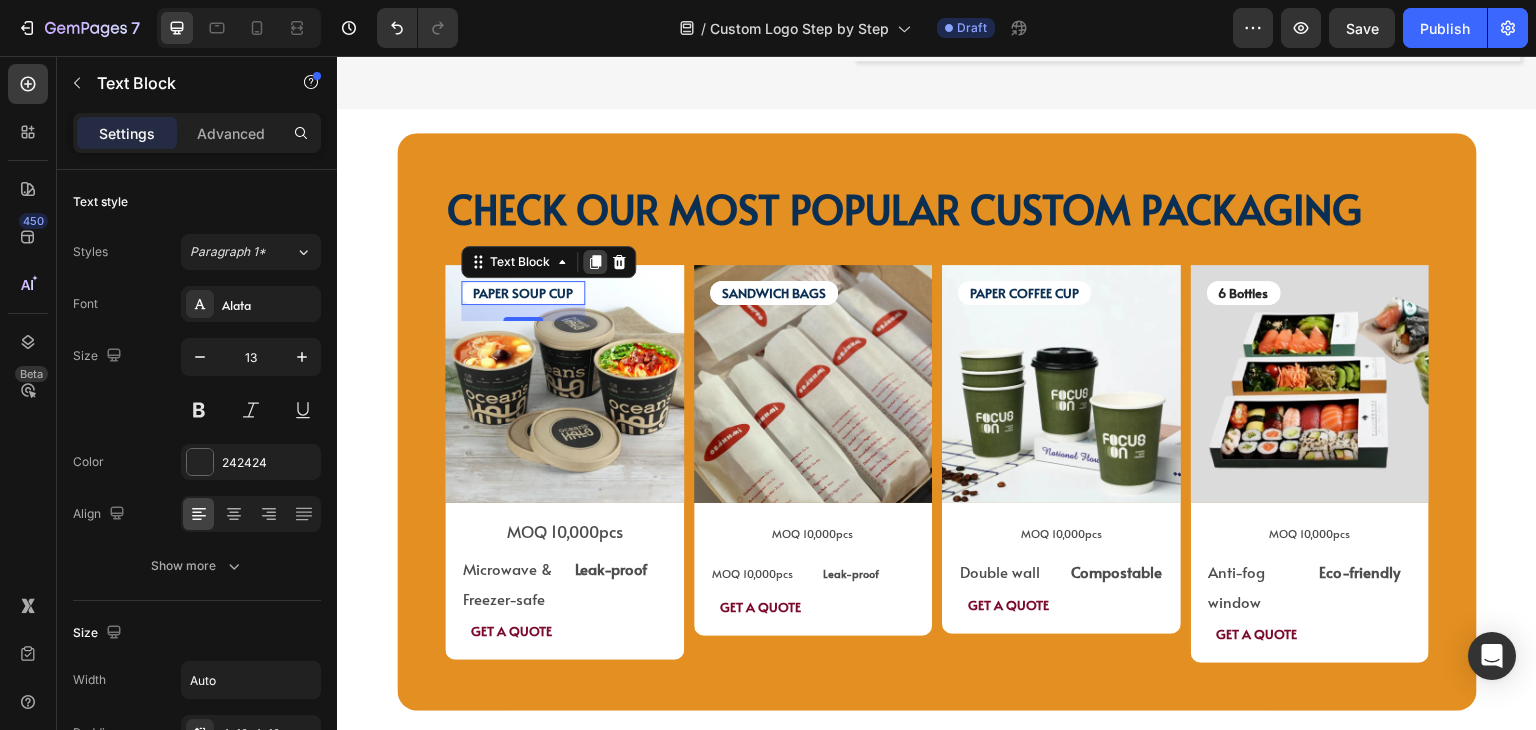 click 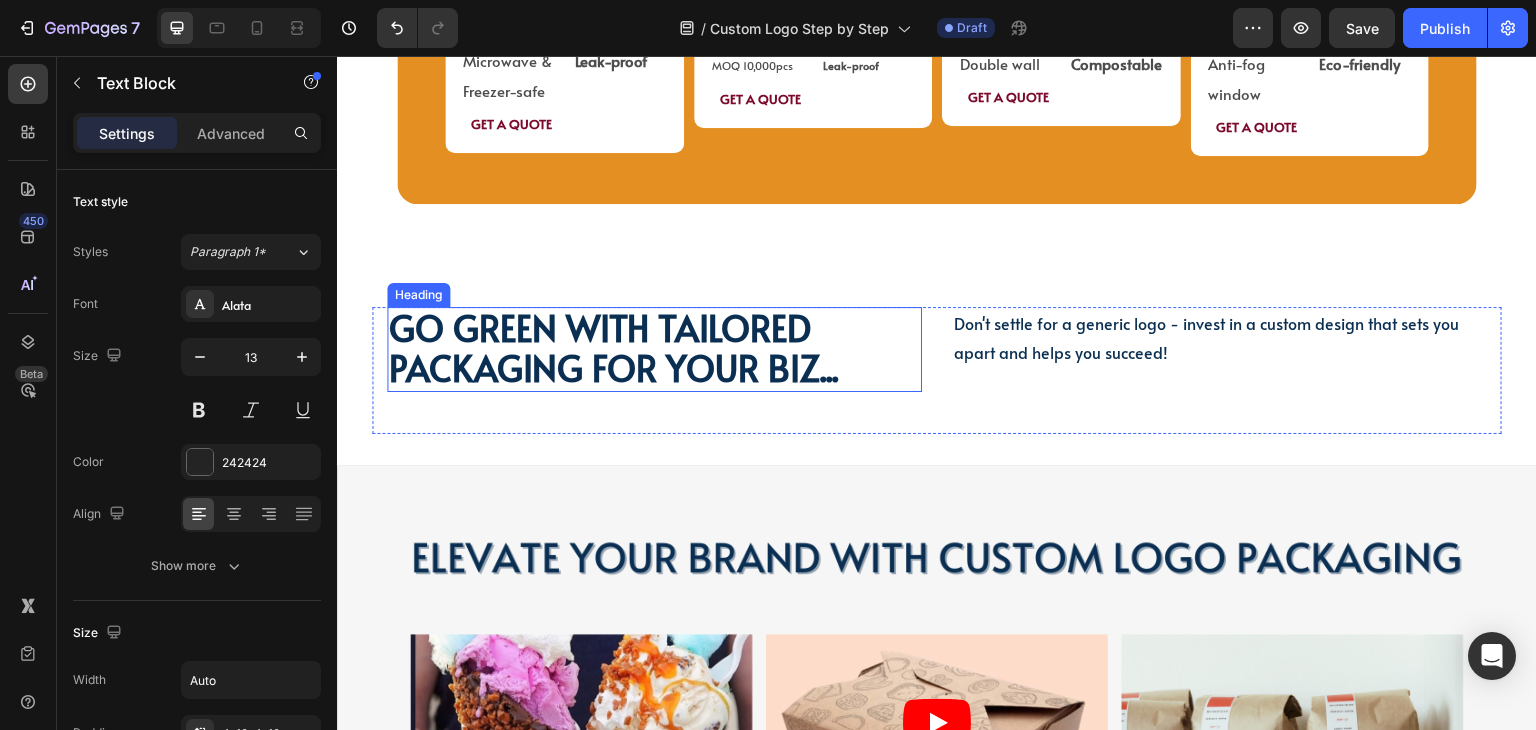 click on "Go green with tailored packaging for your biz..." at bounding box center [654, 349] 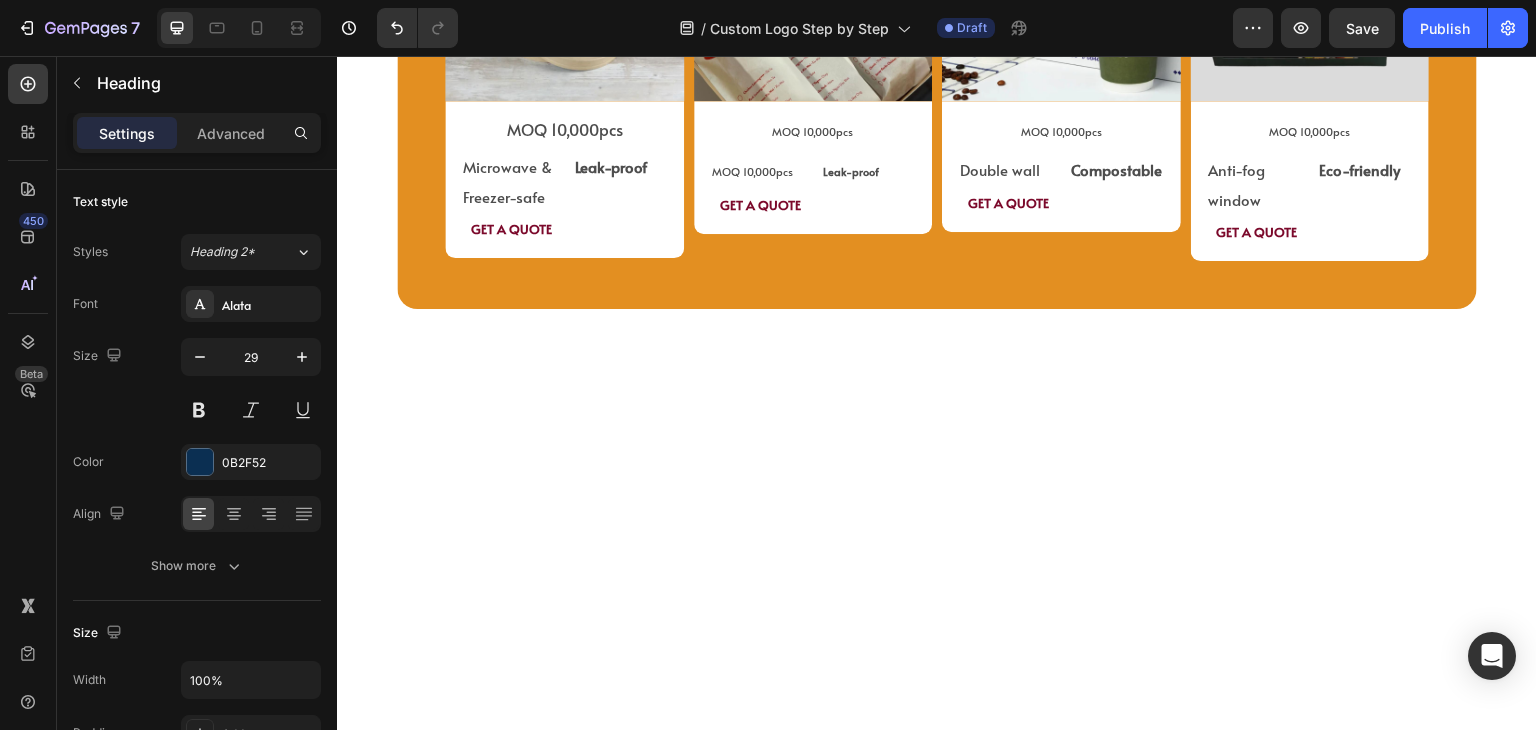 scroll, scrollTop: 3622, scrollLeft: 0, axis: vertical 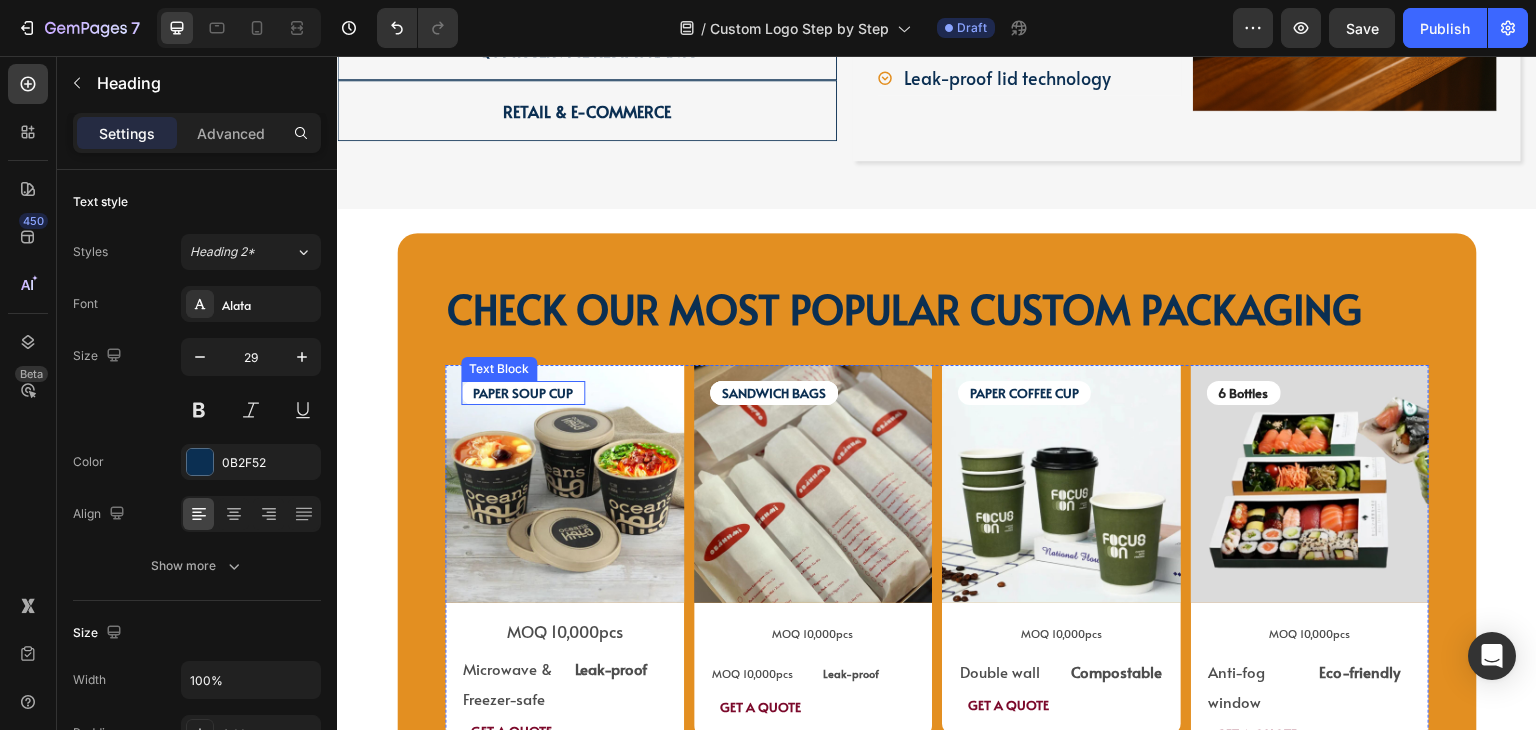 click on "PAPER SOUP CUP" at bounding box center (523, 393) 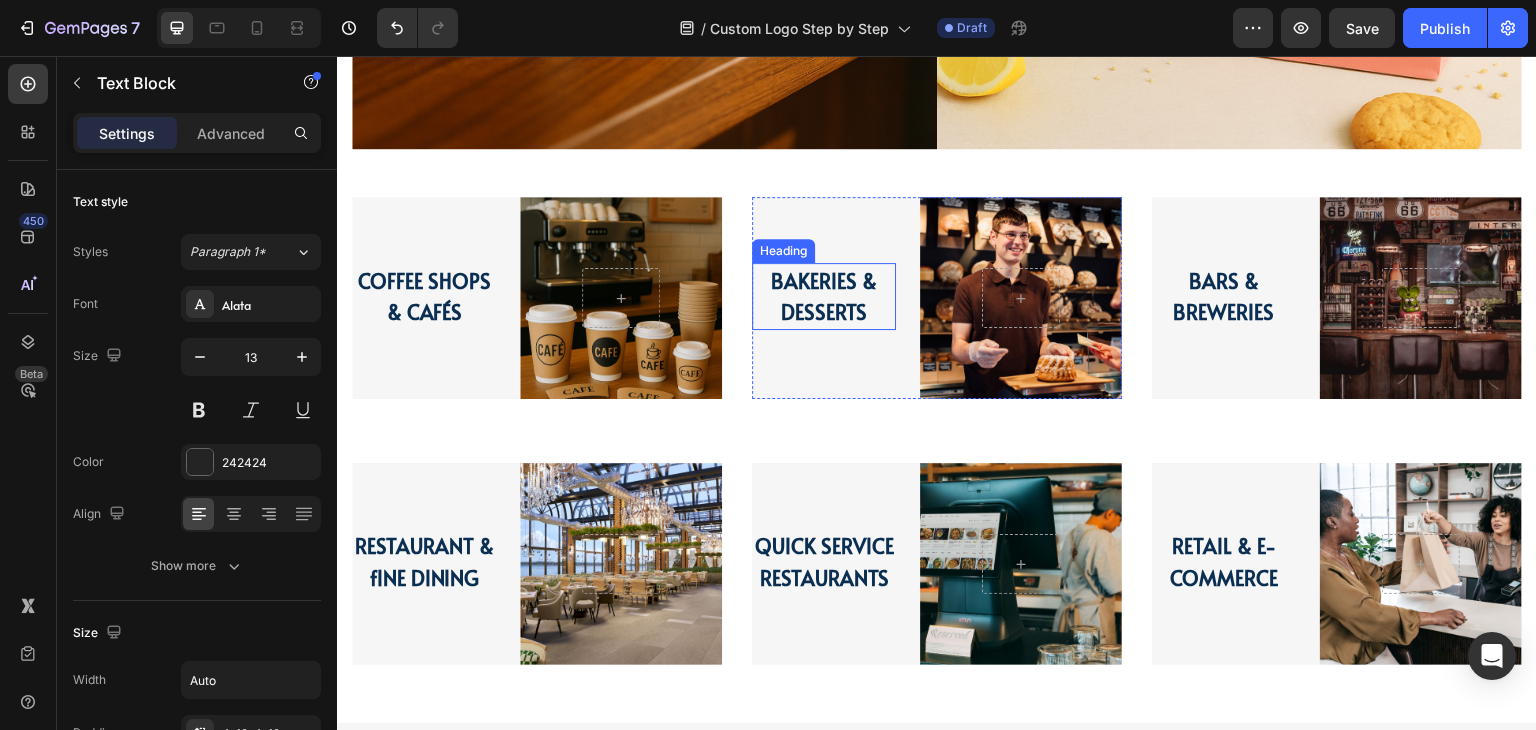 scroll, scrollTop: 2122, scrollLeft: 0, axis: vertical 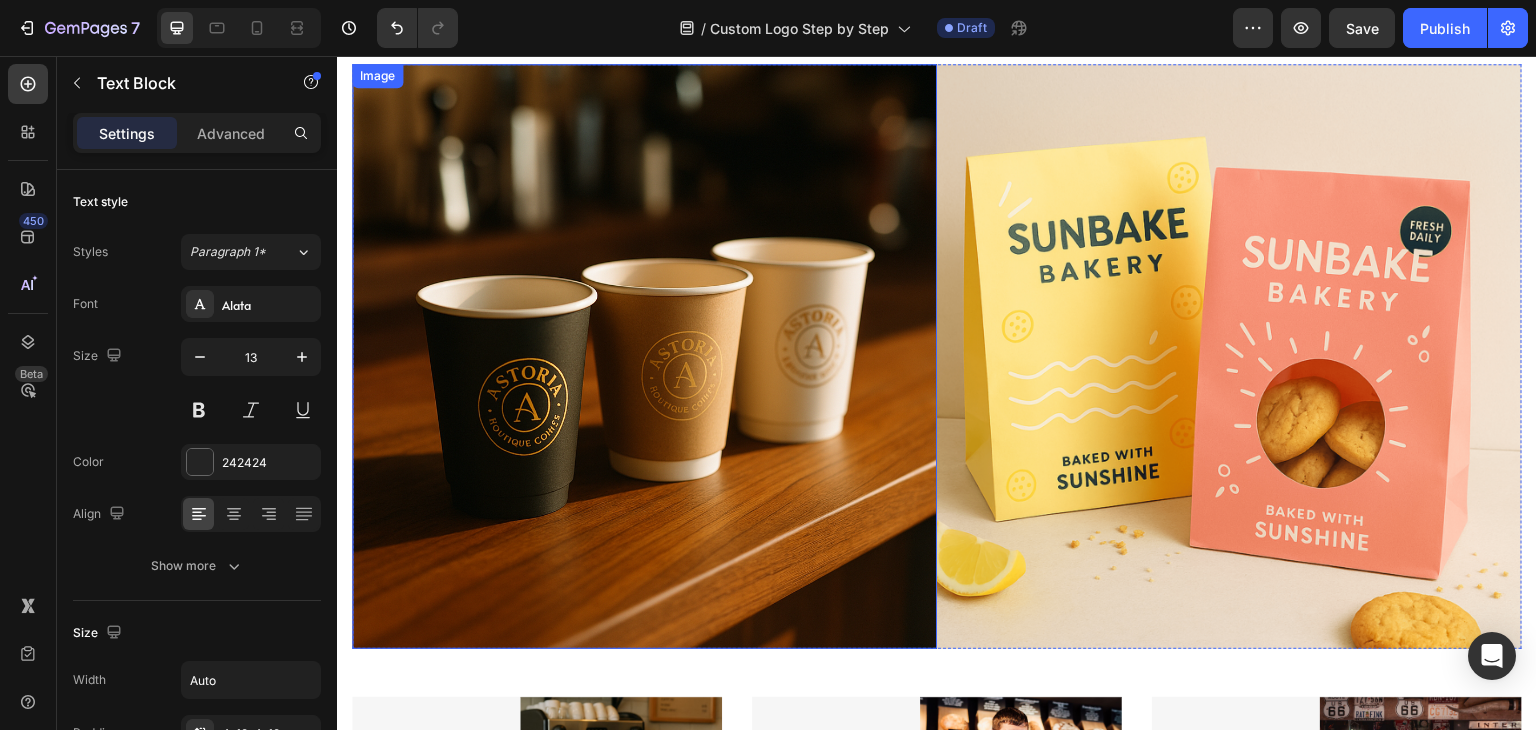 click at bounding box center (644, 356) 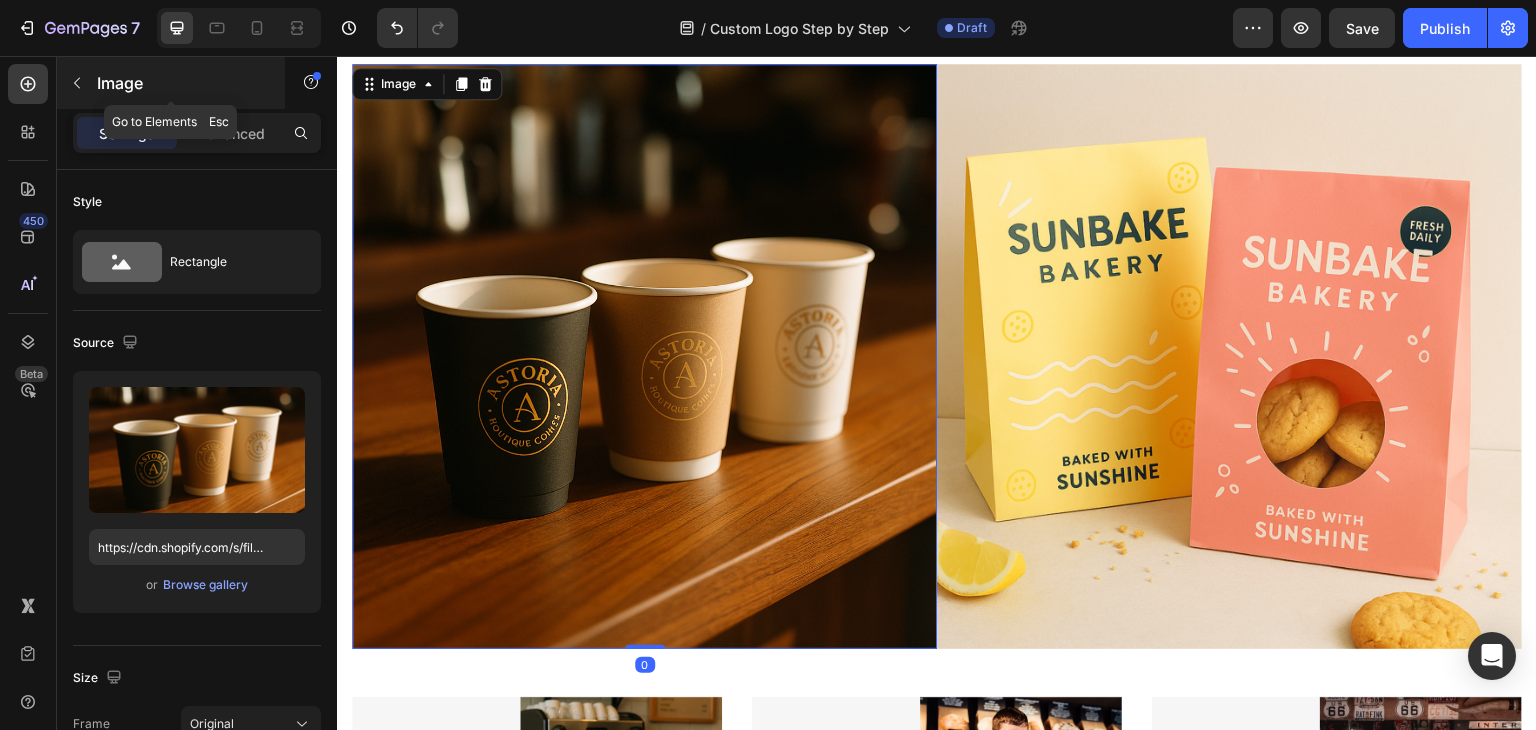click 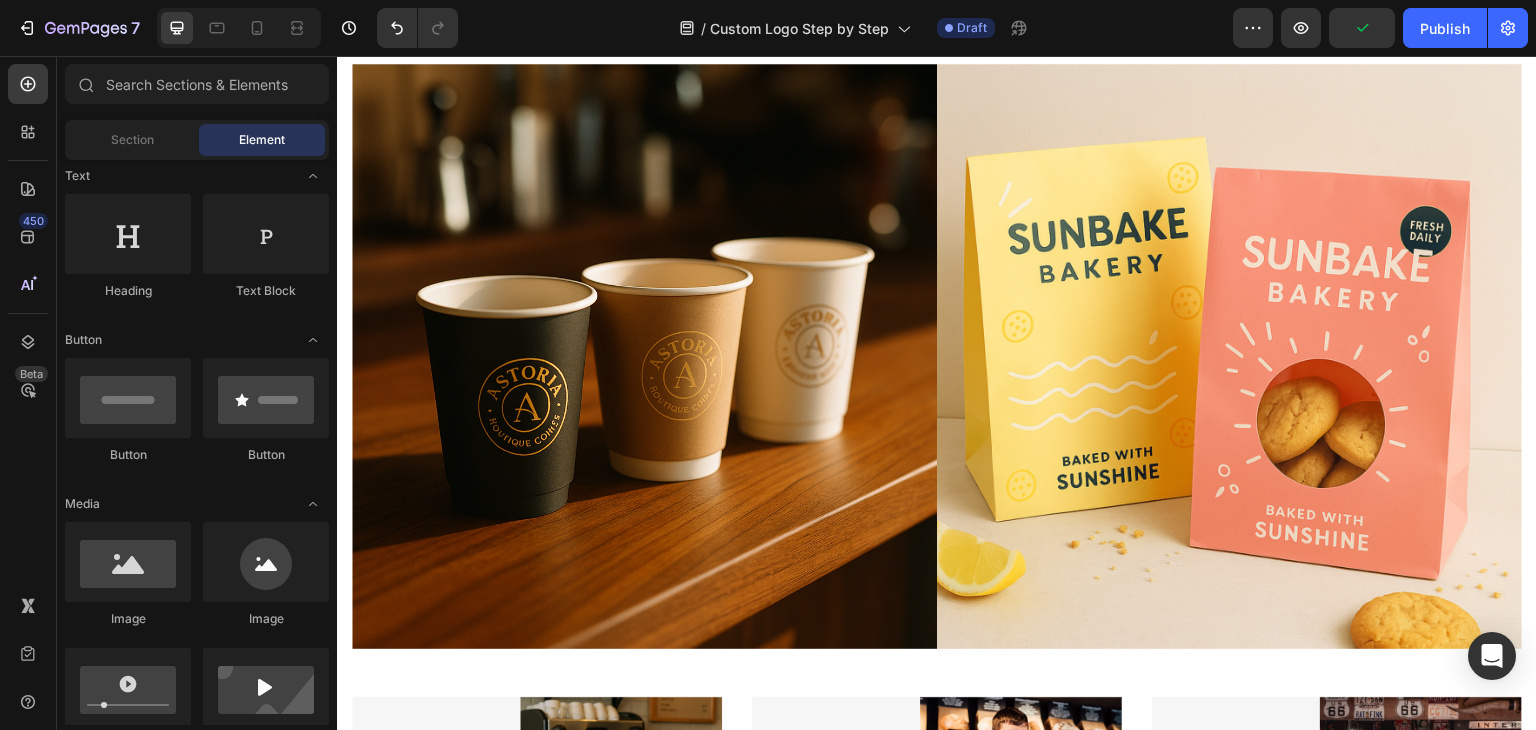 scroll, scrollTop: 200, scrollLeft: 0, axis: vertical 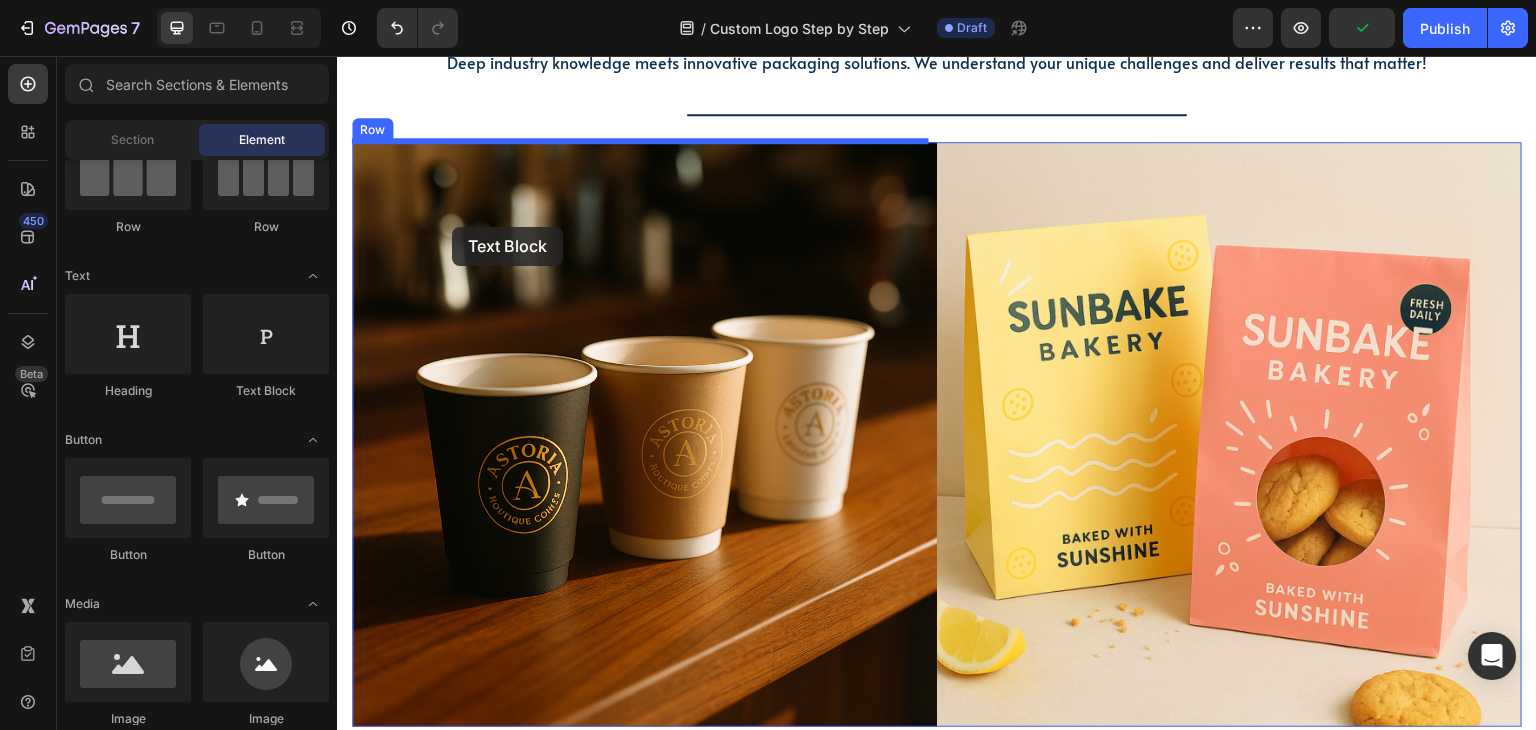 drag, startPoint x: 605, startPoint y: 388, endPoint x: 452, endPoint y: 227, distance: 222.10358 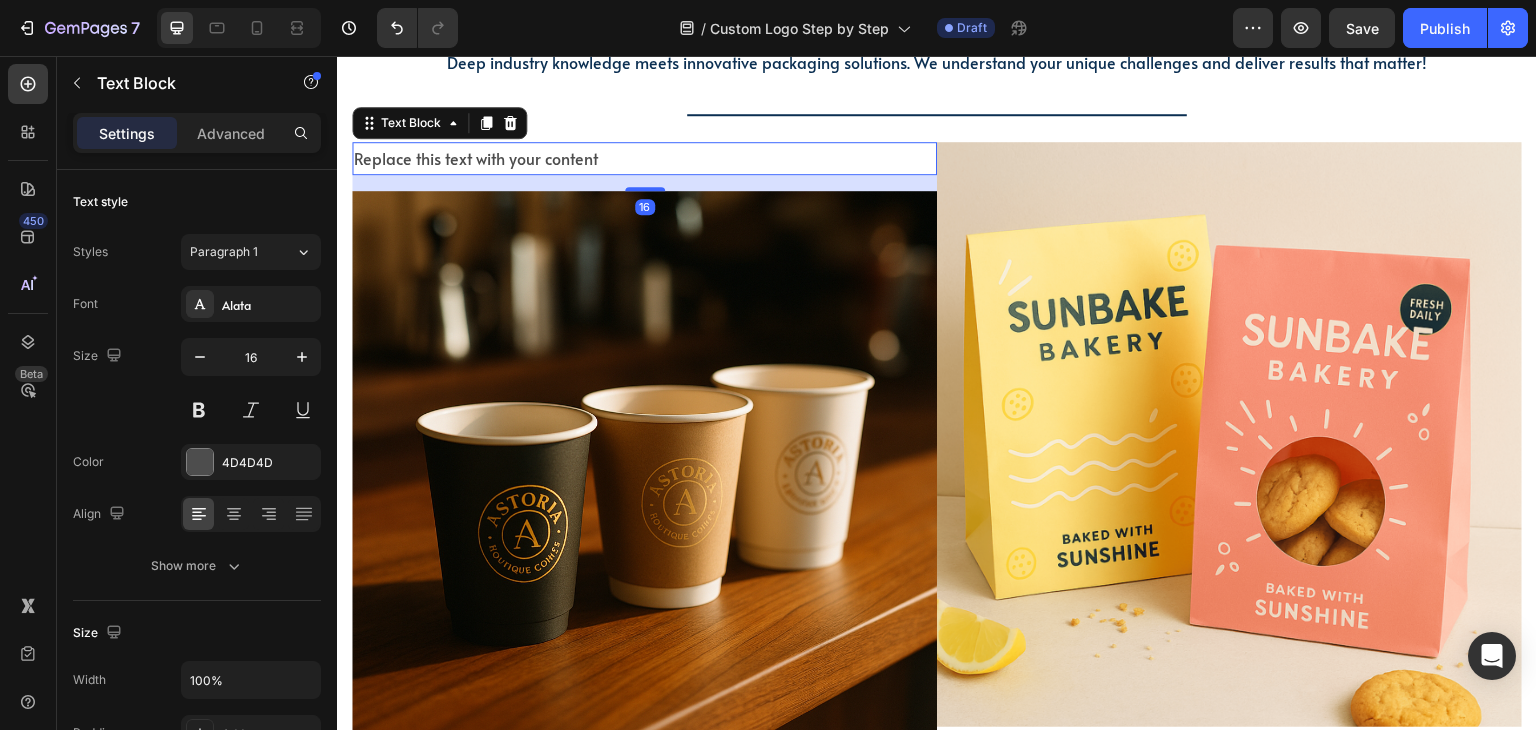 click on "Replace this text with your content" at bounding box center (644, 158) 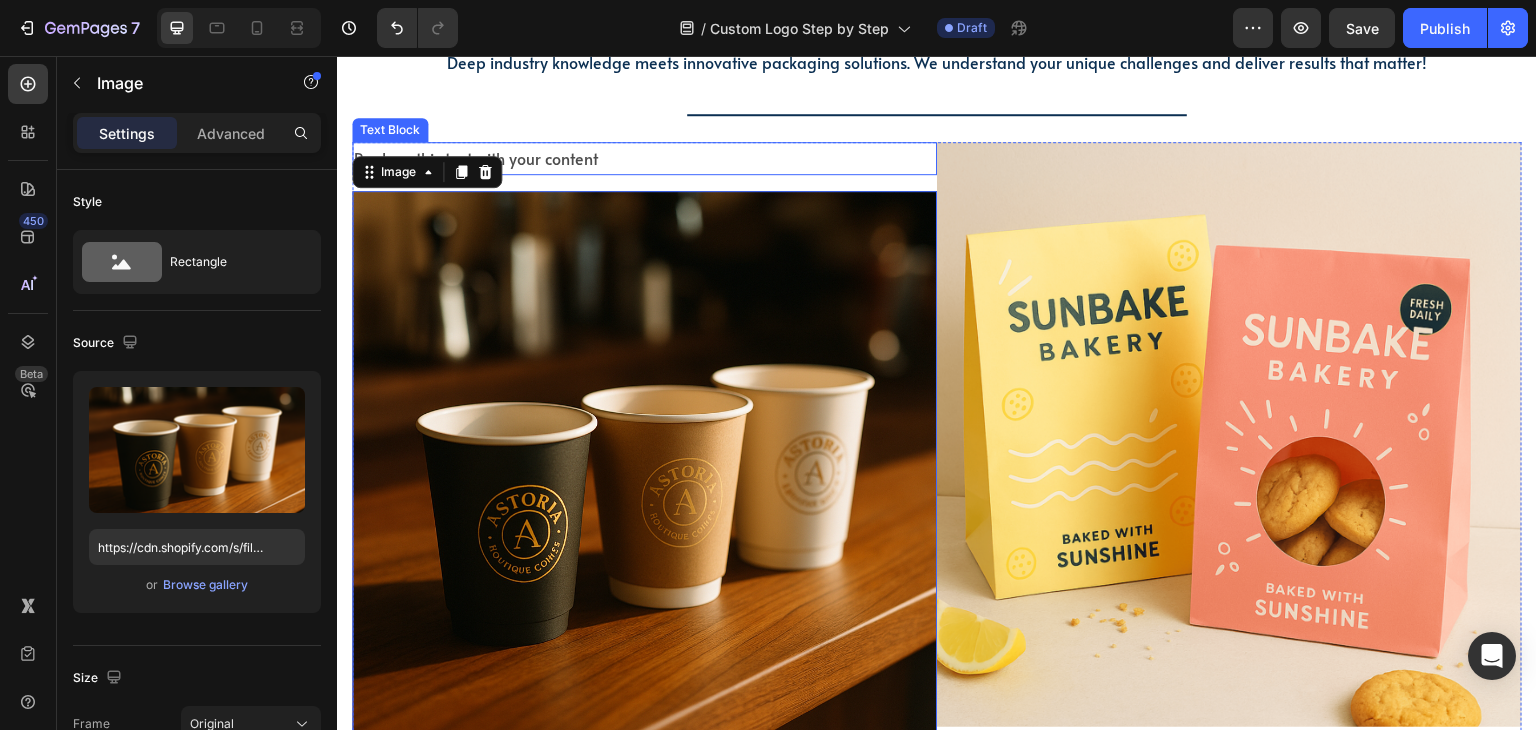 click on "Replace this text with your content" at bounding box center [644, 158] 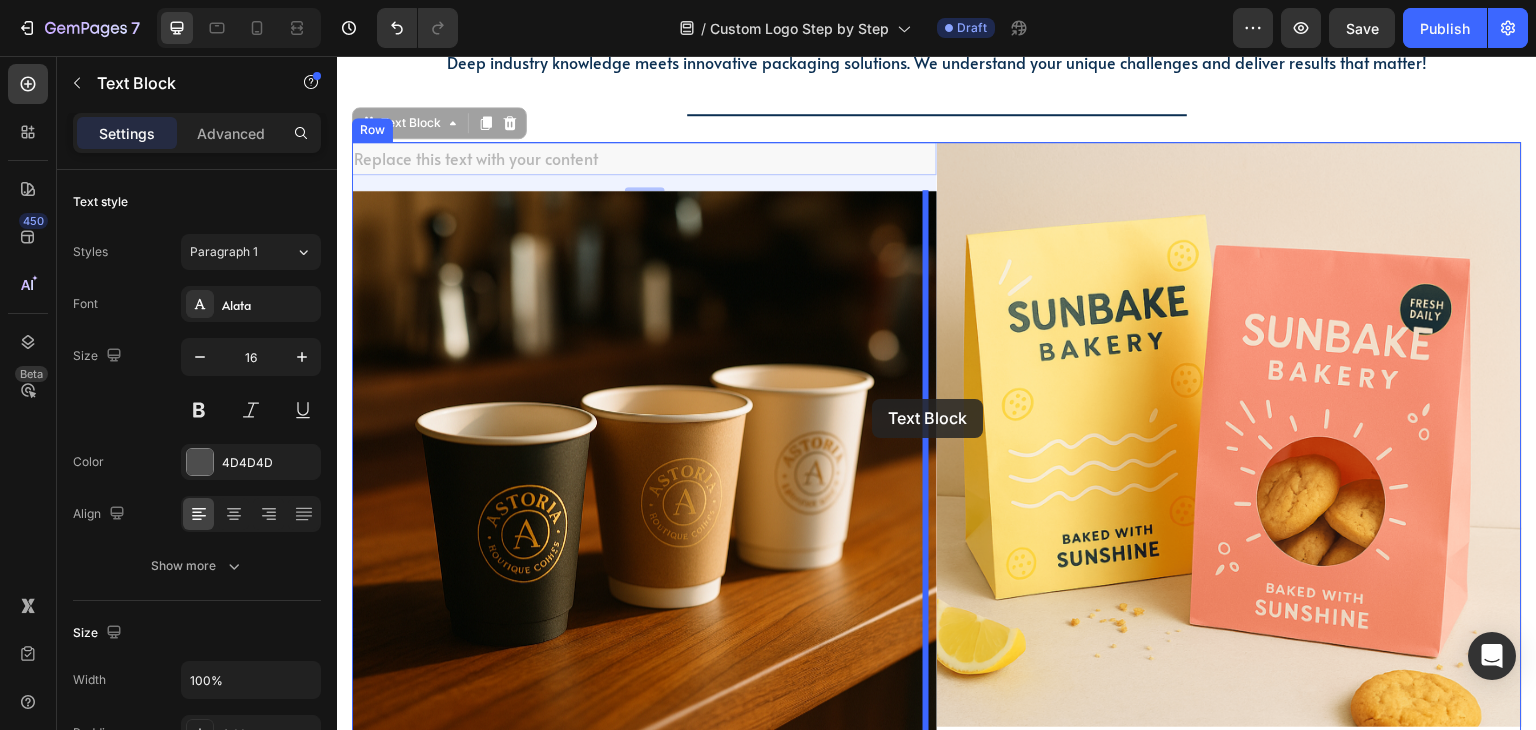 drag, startPoint x: 425, startPoint y: 123, endPoint x: 874, endPoint y: 398, distance: 526.5226 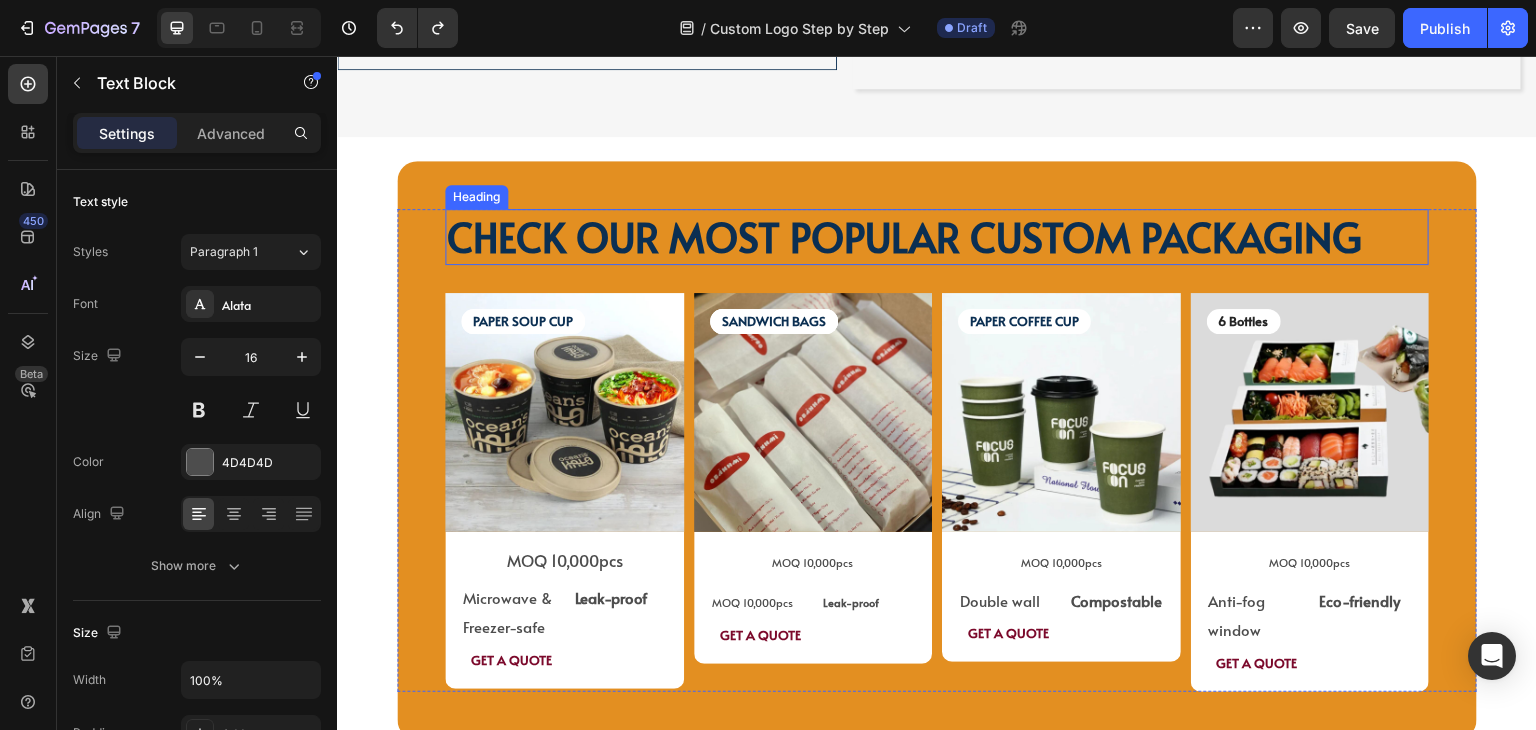 scroll, scrollTop: 3743, scrollLeft: 0, axis: vertical 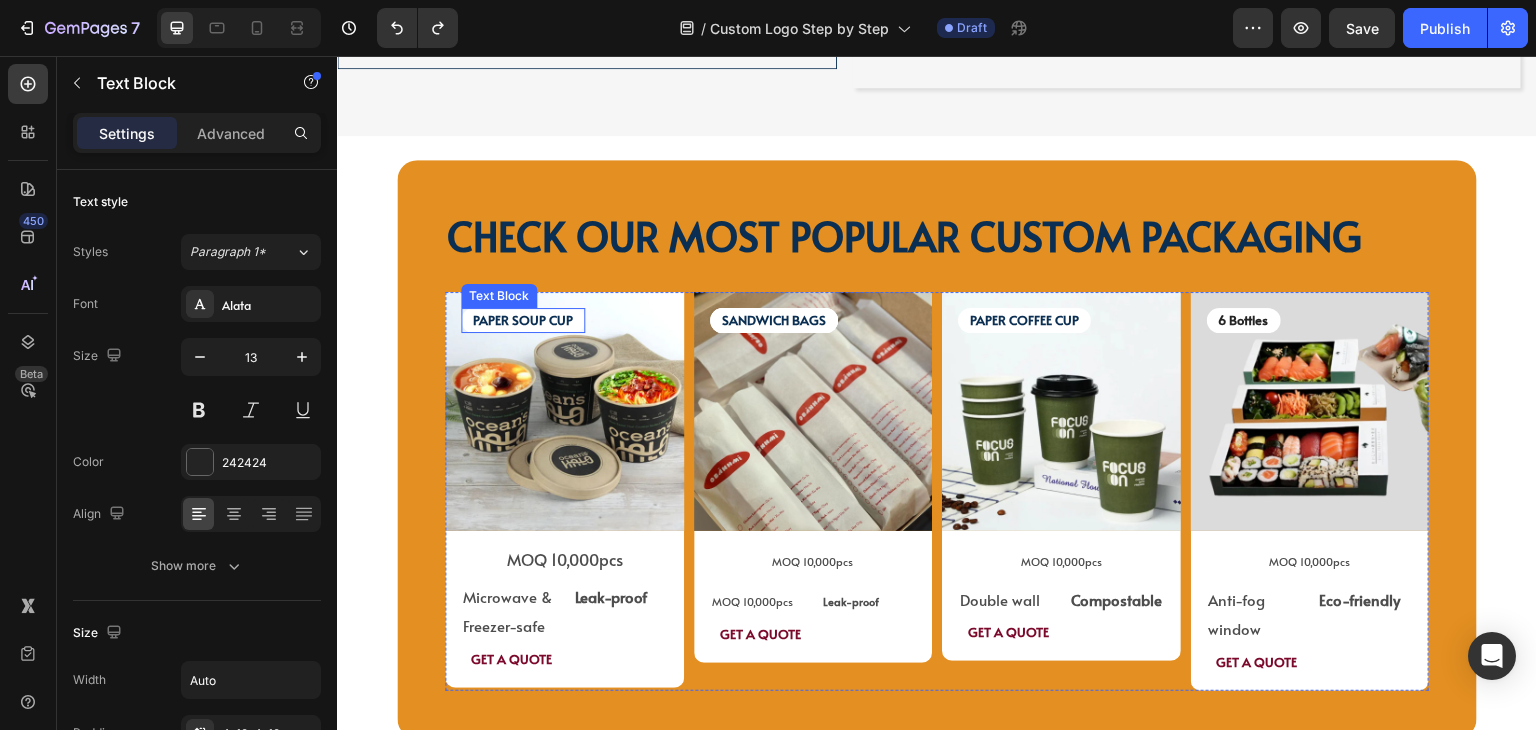 click on "PAPER SOUP CUP" at bounding box center (523, 320) 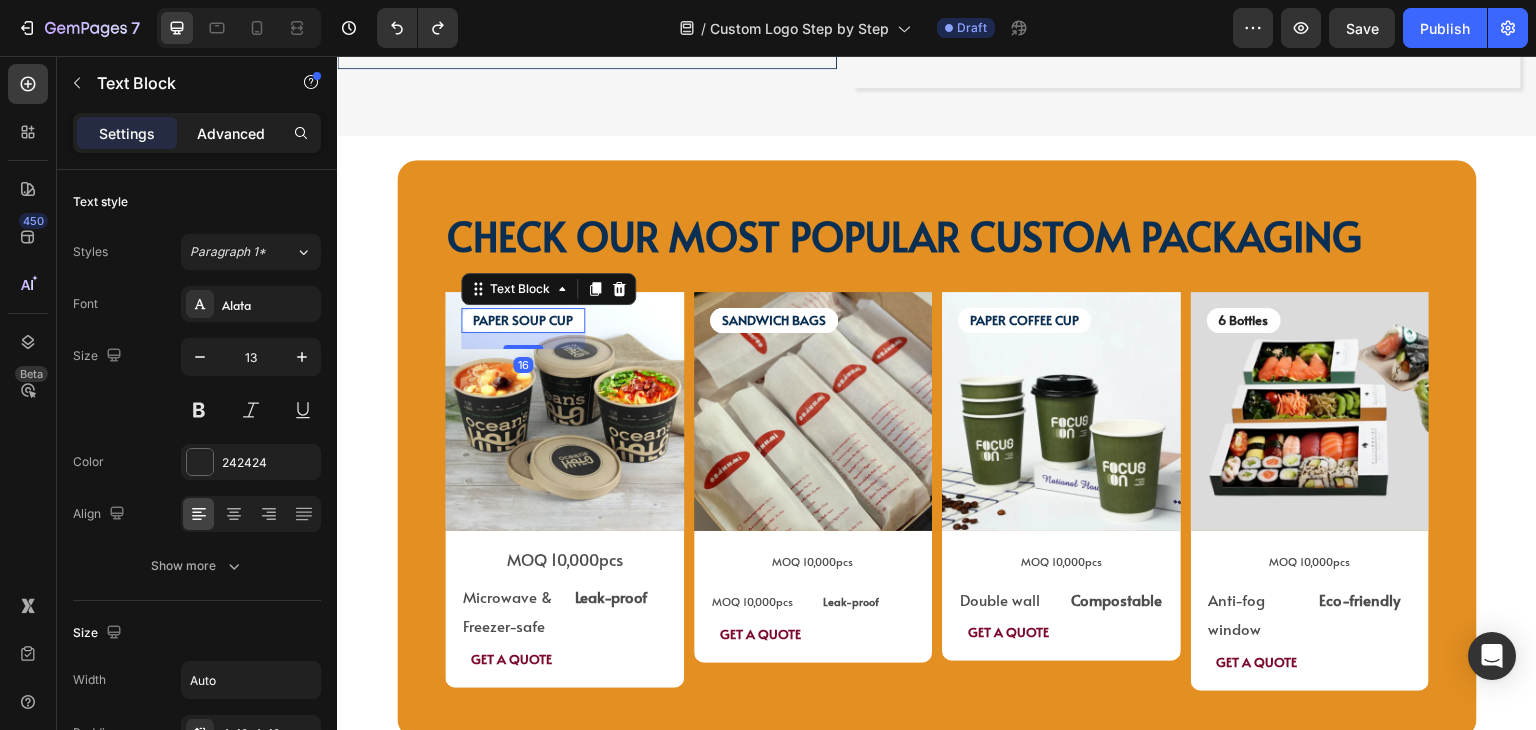 click on "Advanced" at bounding box center [231, 133] 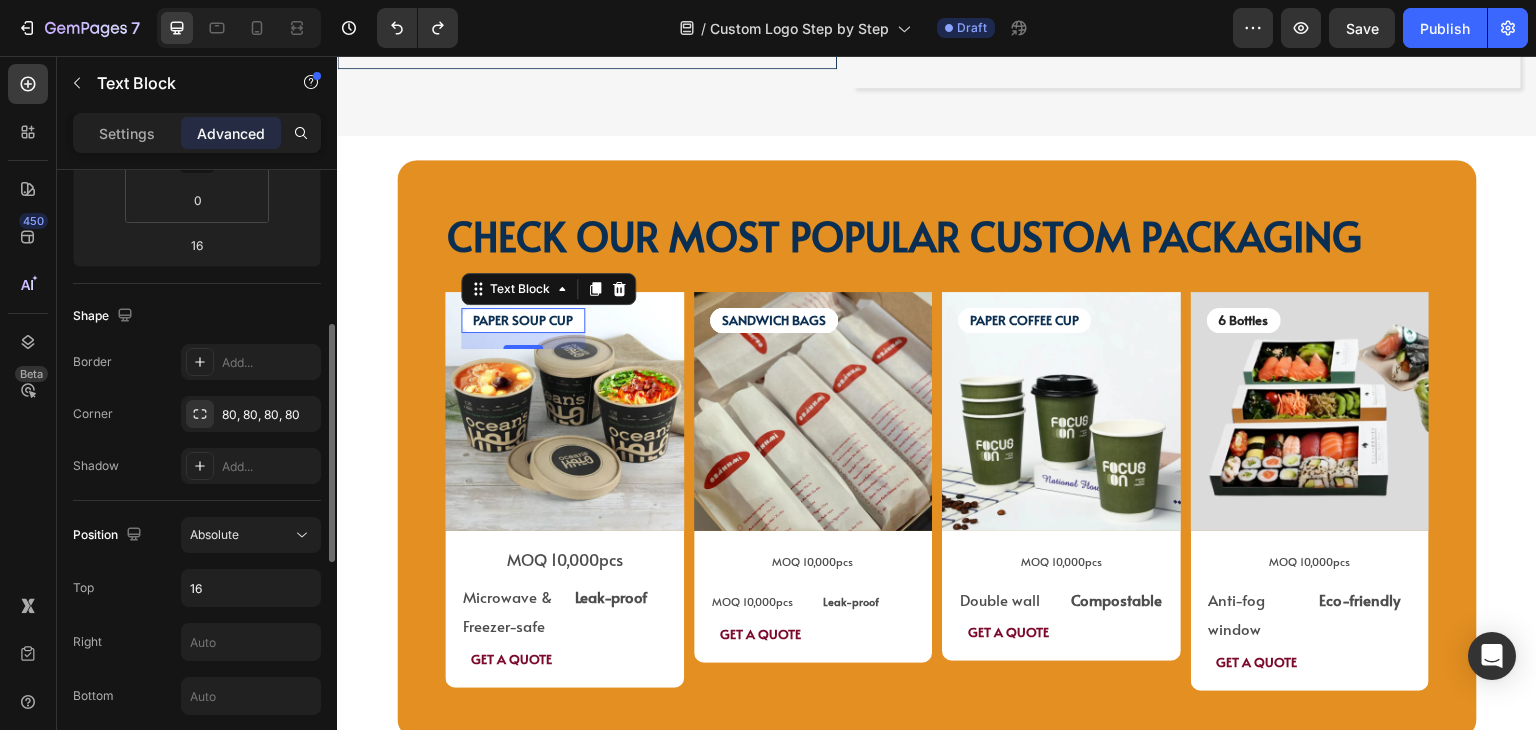 scroll, scrollTop: 700, scrollLeft: 0, axis: vertical 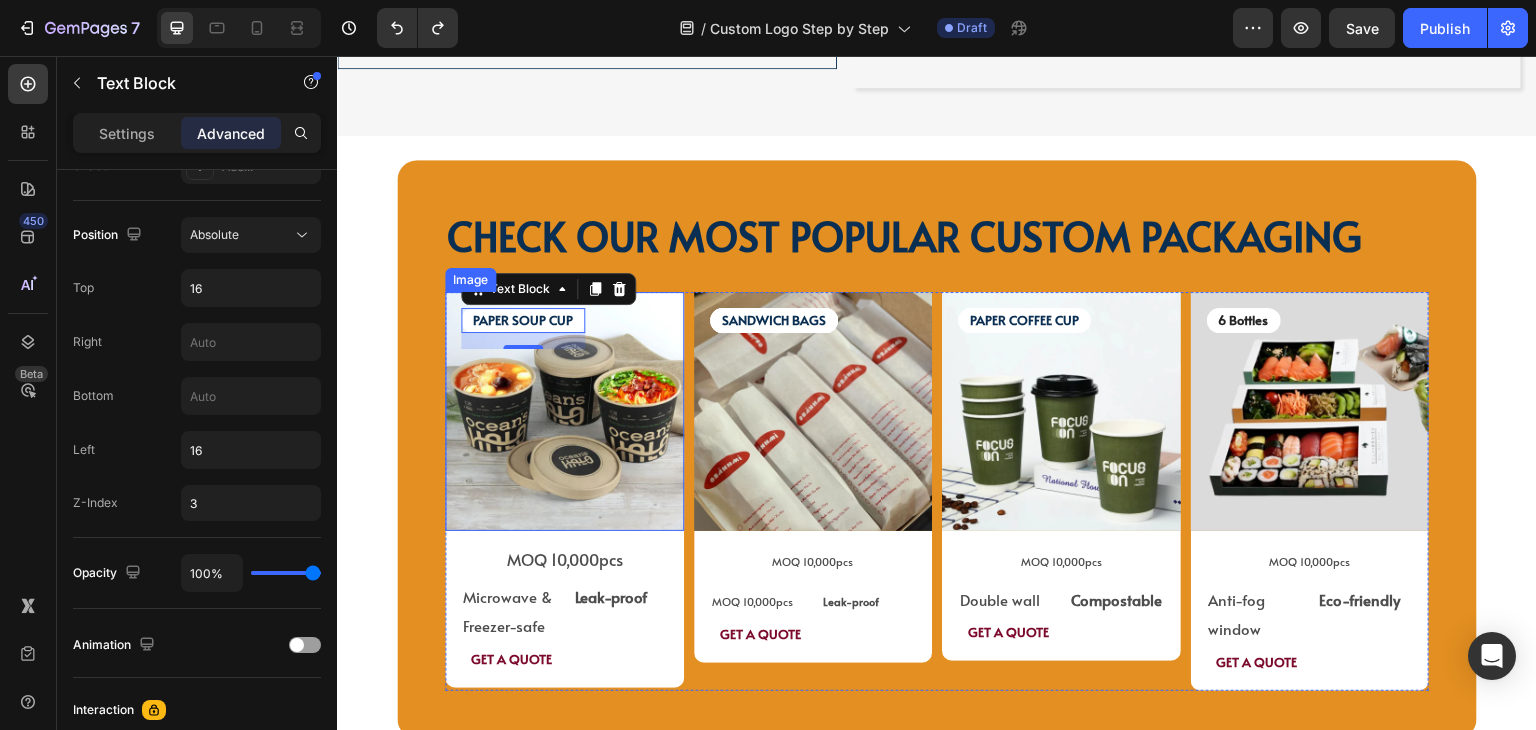 click at bounding box center [564, 411] 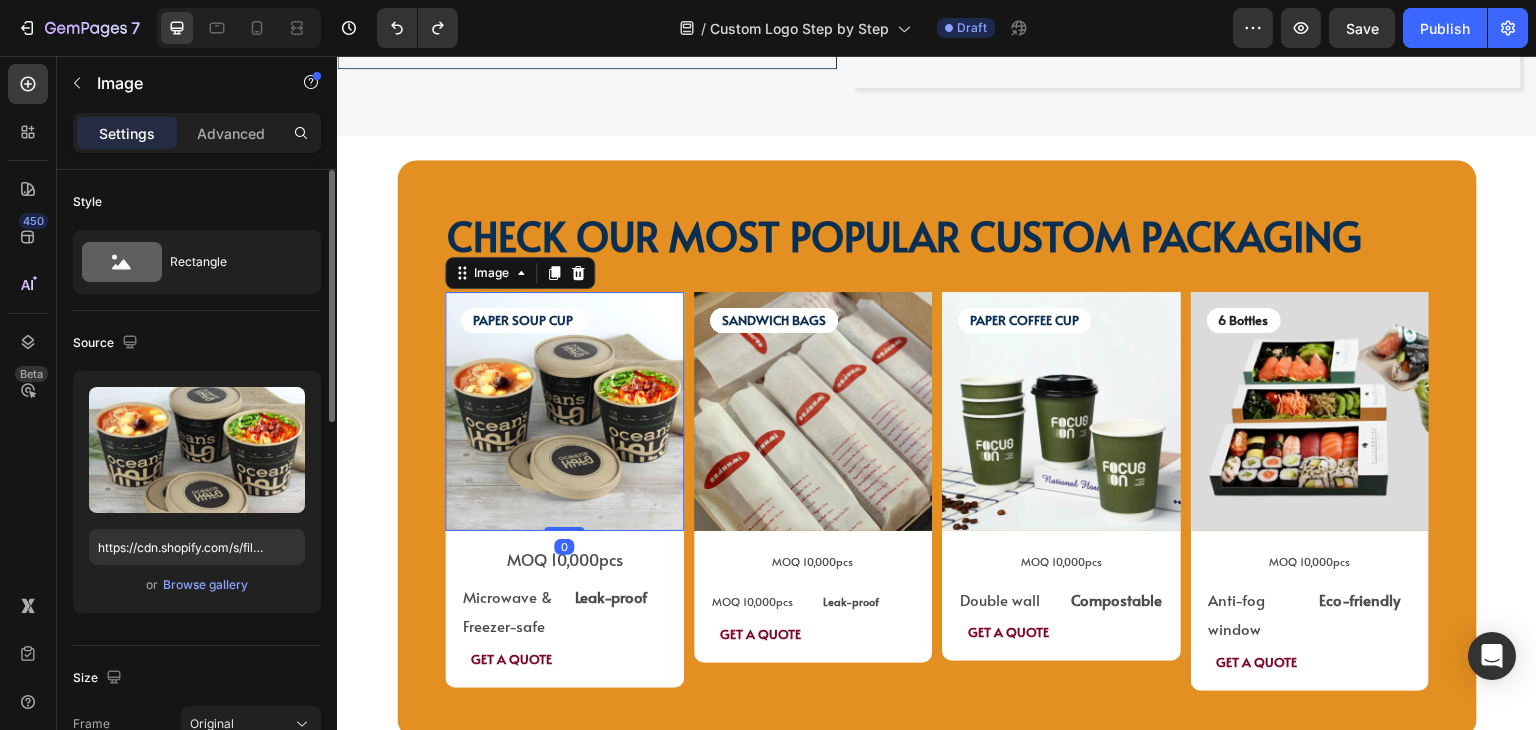 scroll, scrollTop: 600, scrollLeft: 0, axis: vertical 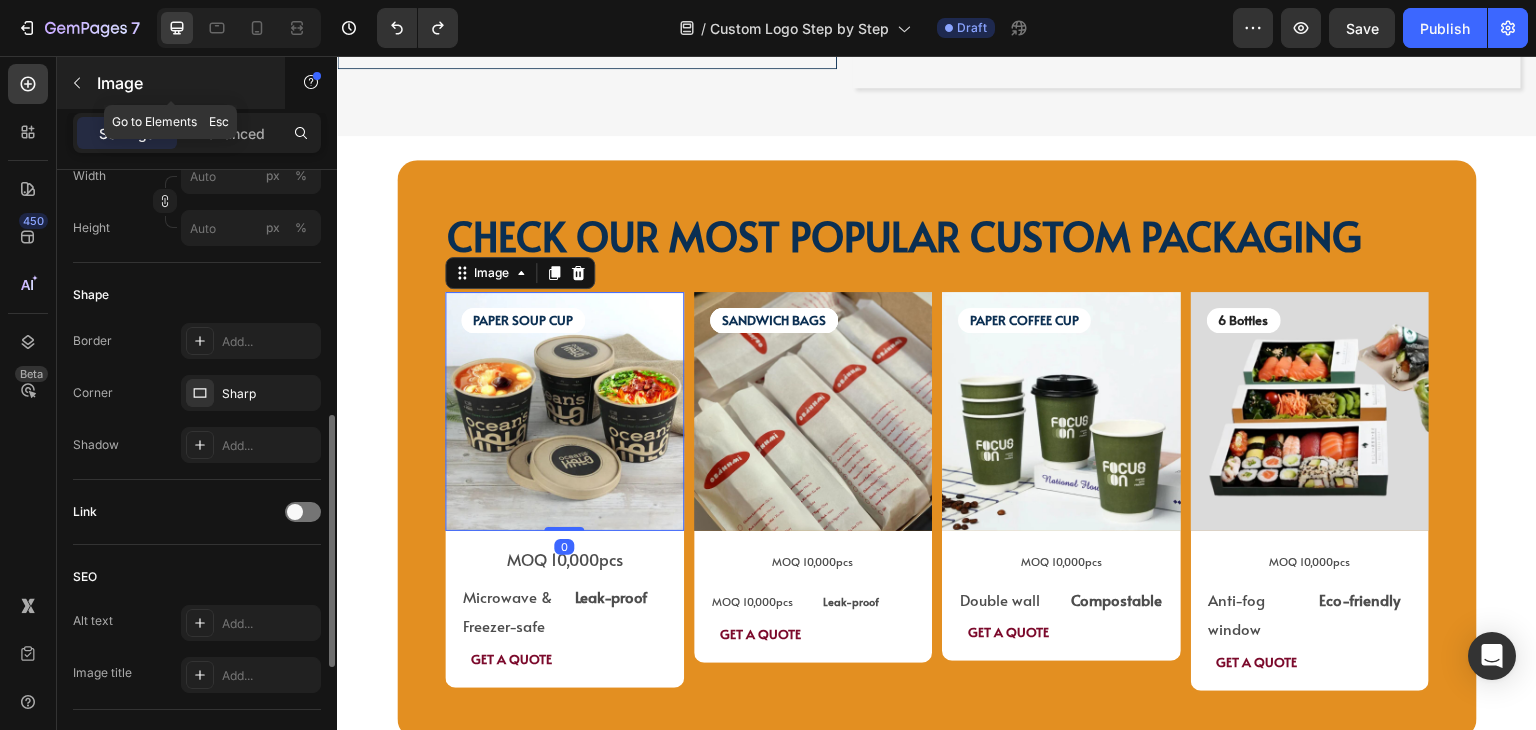 click on "Image" at bounding box center (171, 83) 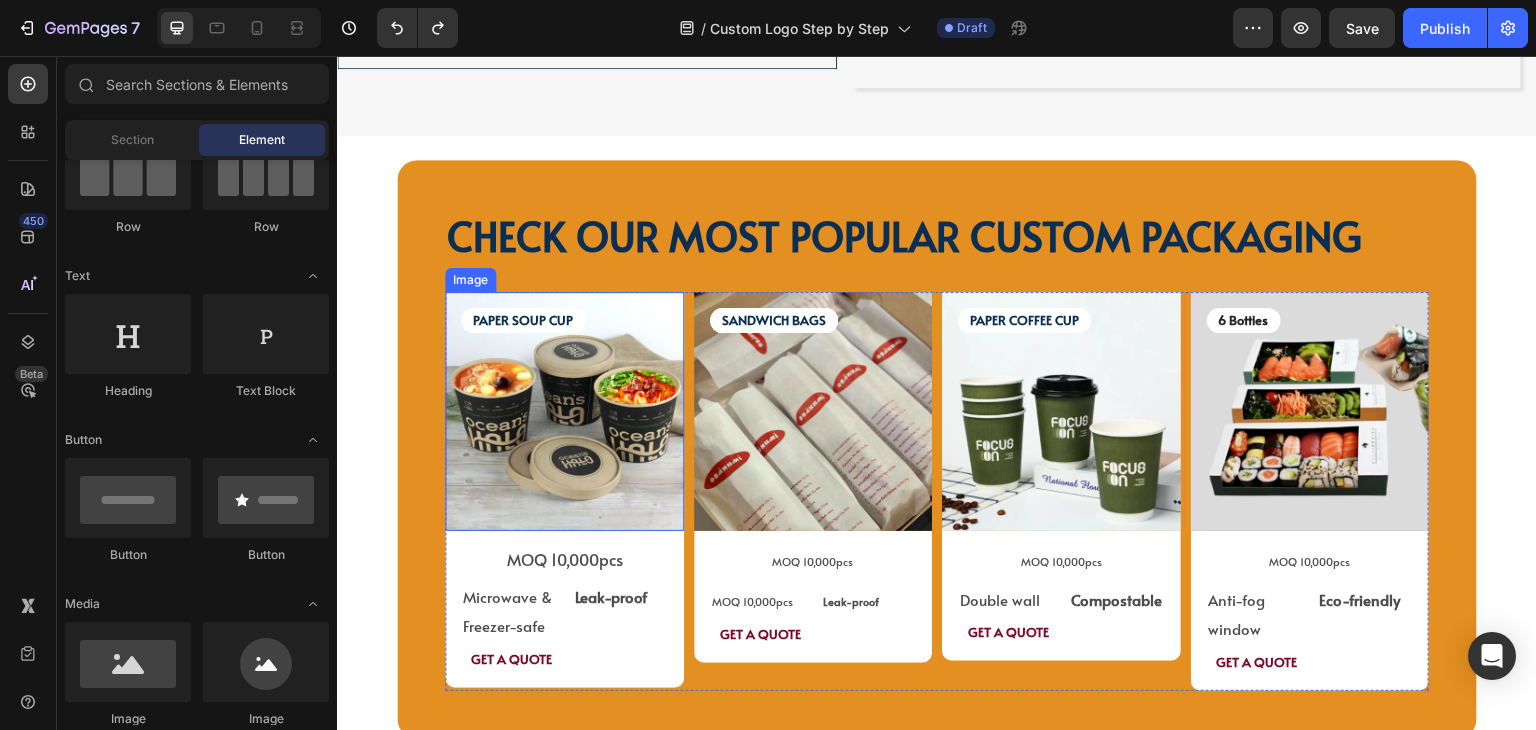 click at bounding box center (564, 411) 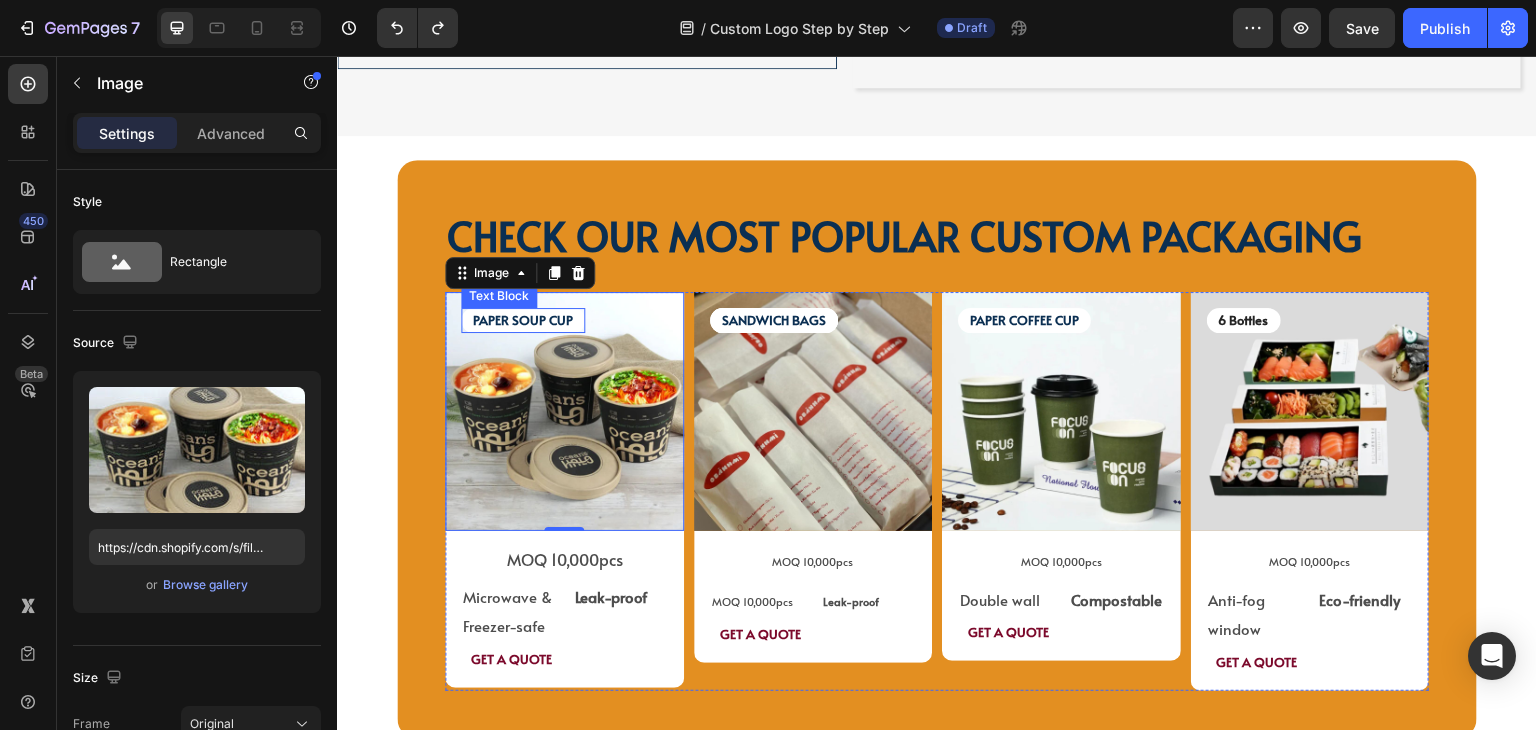 click on "PAPER SOUP CUP" at bounding box center [523, 320] 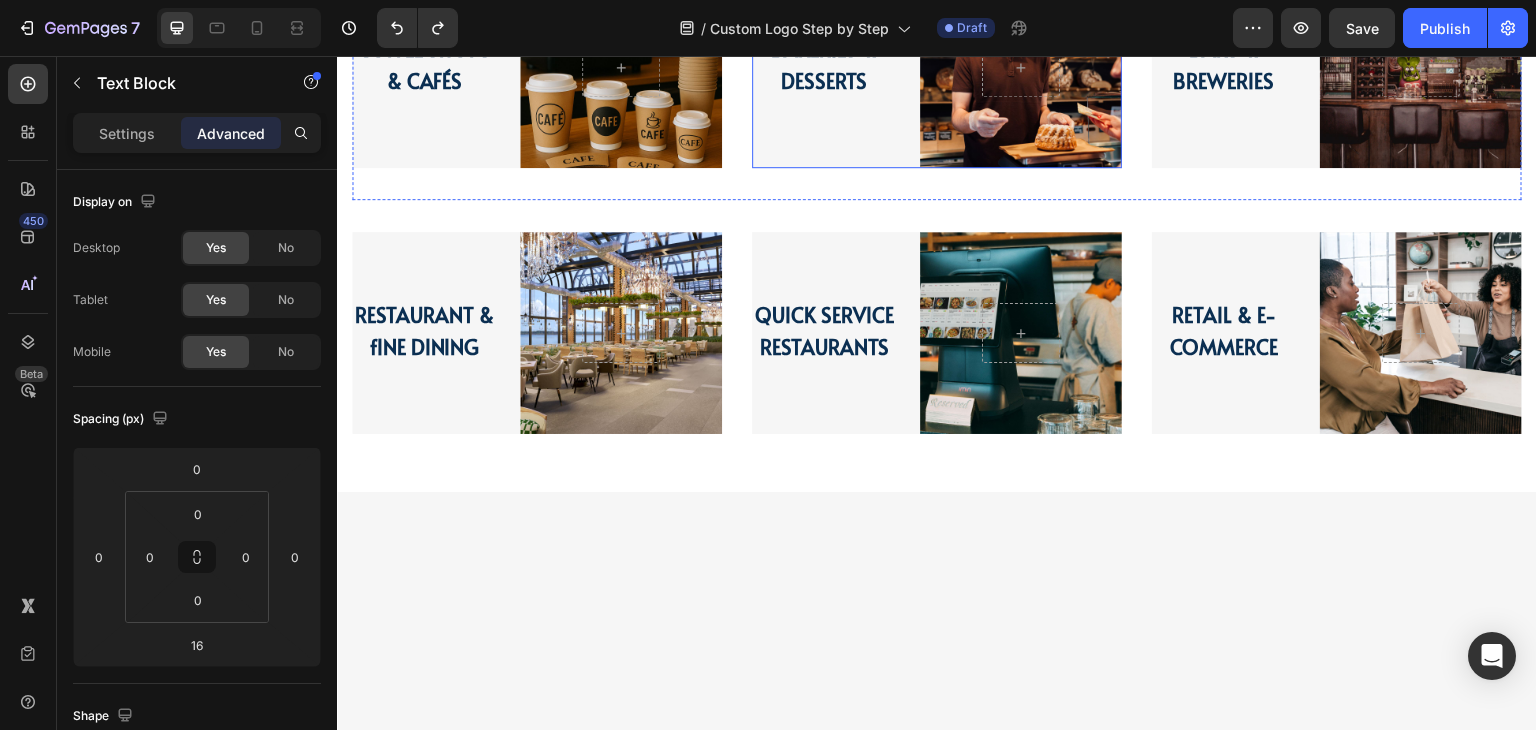 scroll, scrollTop: 2402, scrollLeft: 0, axis: vertical 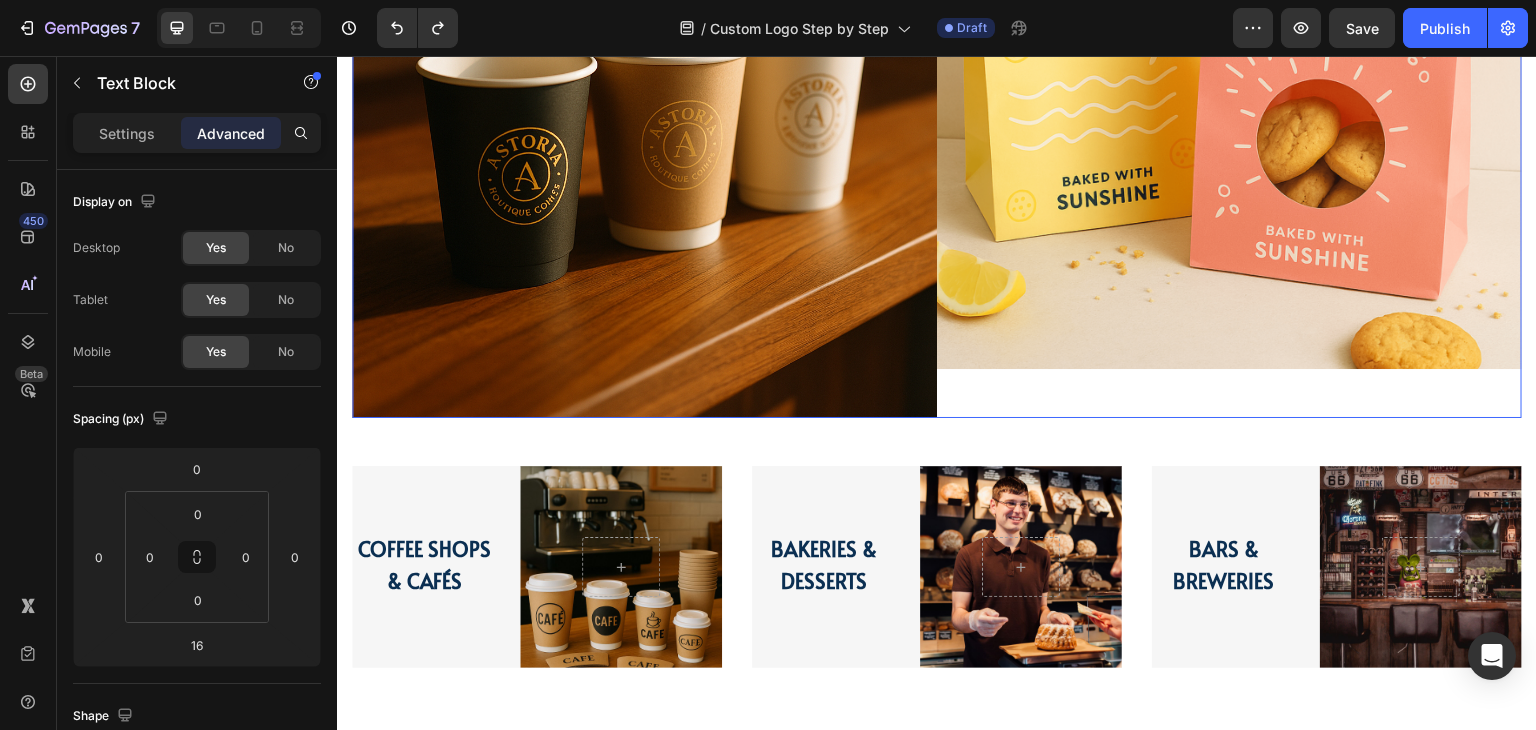 click on "Image" at bounding box center [1229, 101] 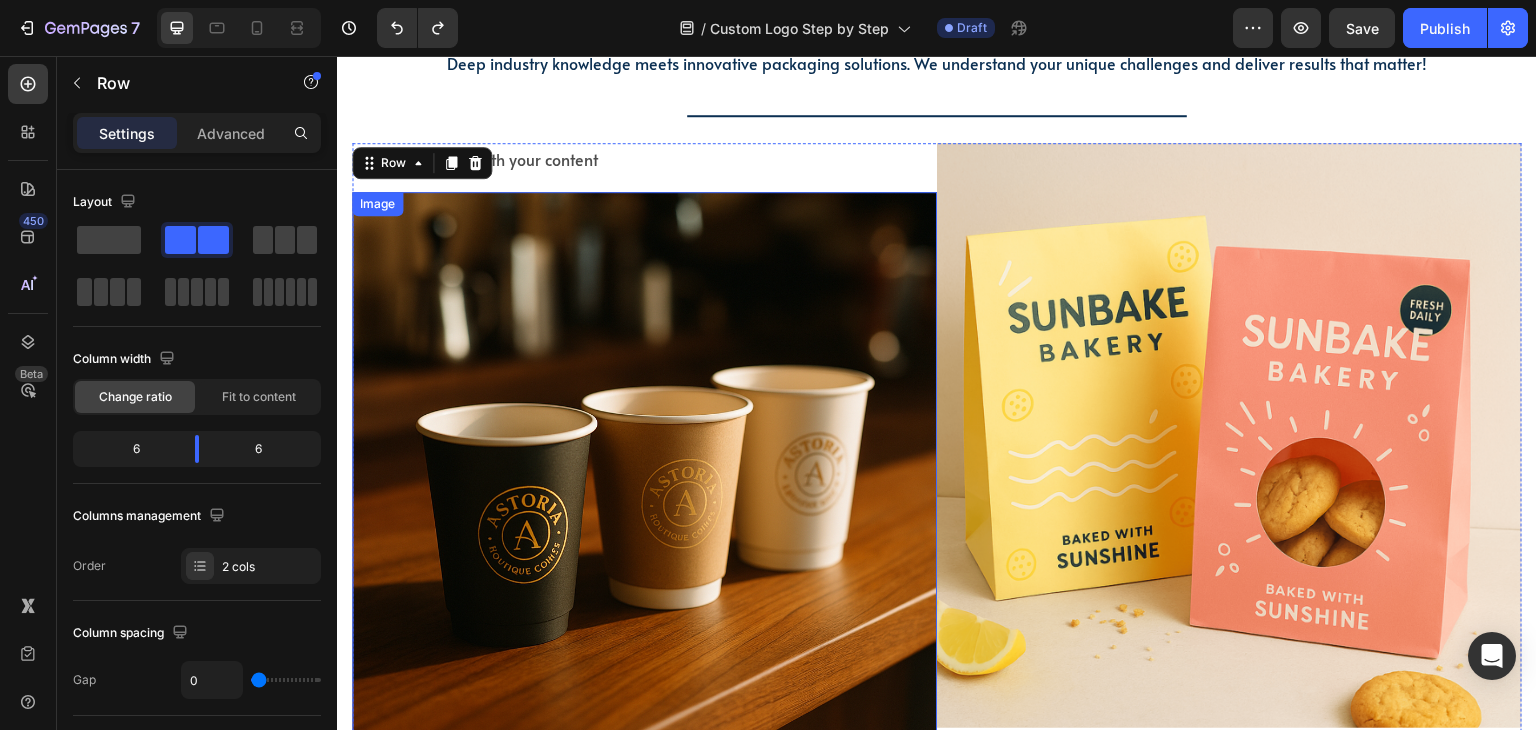scroll, scrollTop: 1902, scrollLeft: 0, axis: vertical 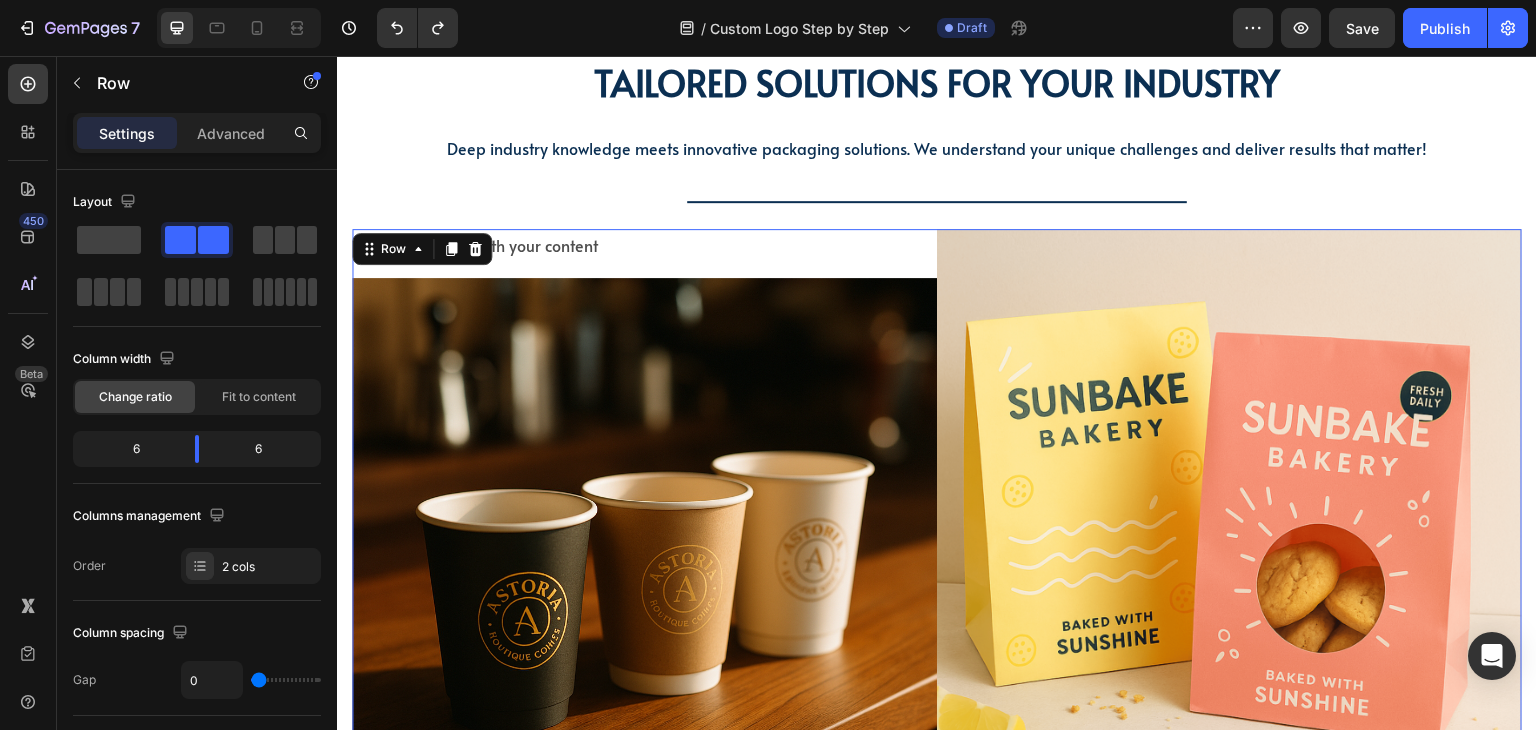 click on "Replace this text with your content" at bounding box center [644, 245] 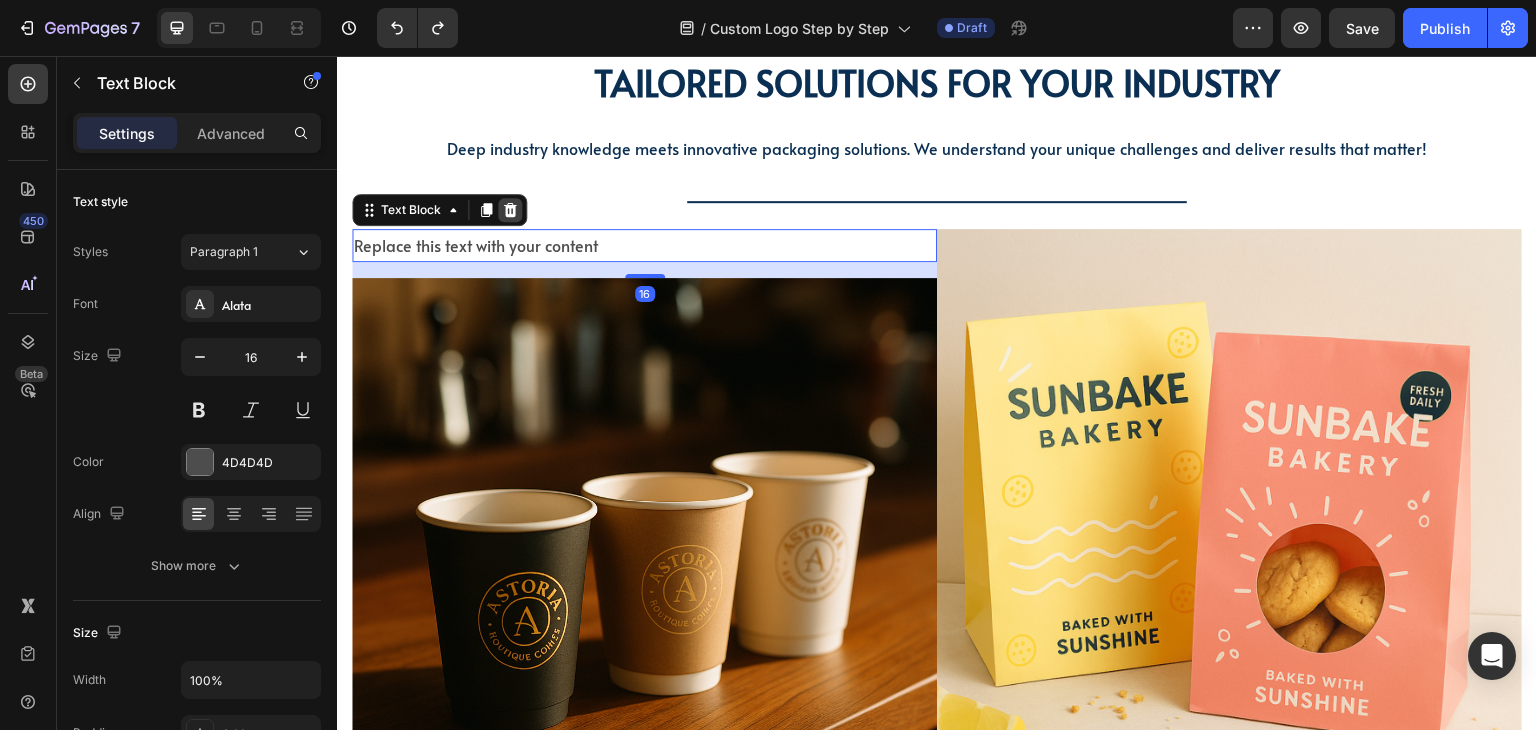 click at bounding box center [510, 210] 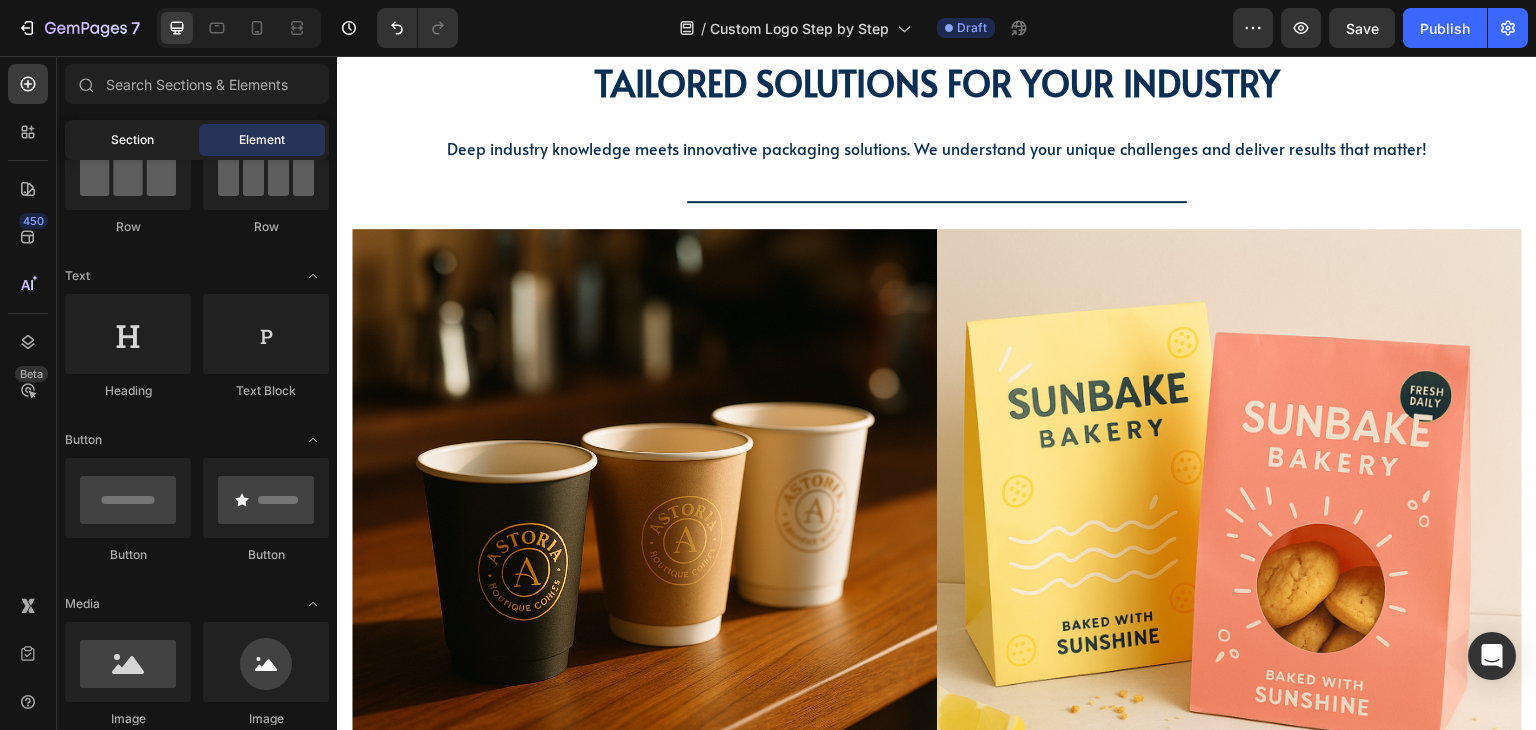 click on "Section" at bounding box center (132, 140) 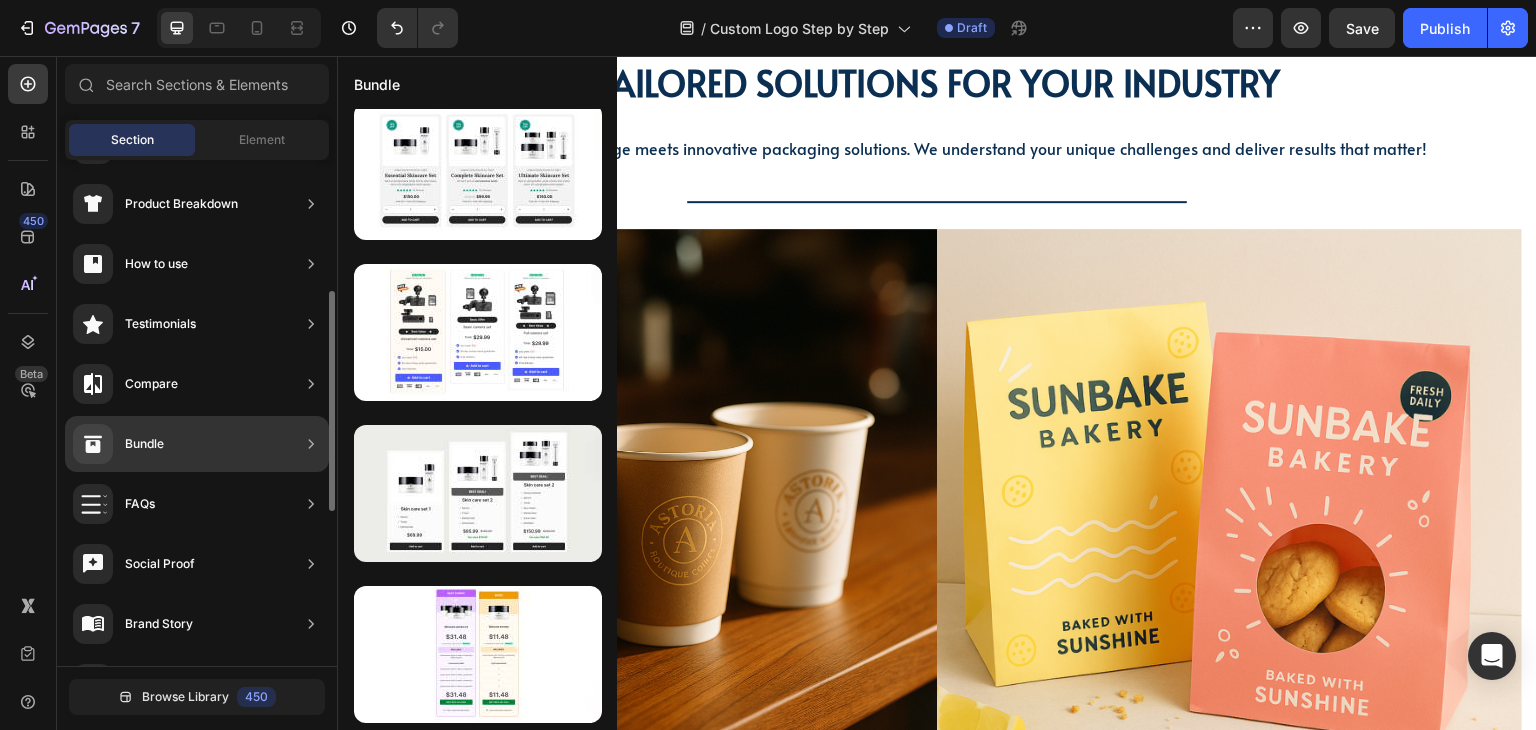 scroll, scrollTop: 600, scrollLeft: 0, axis: vertical 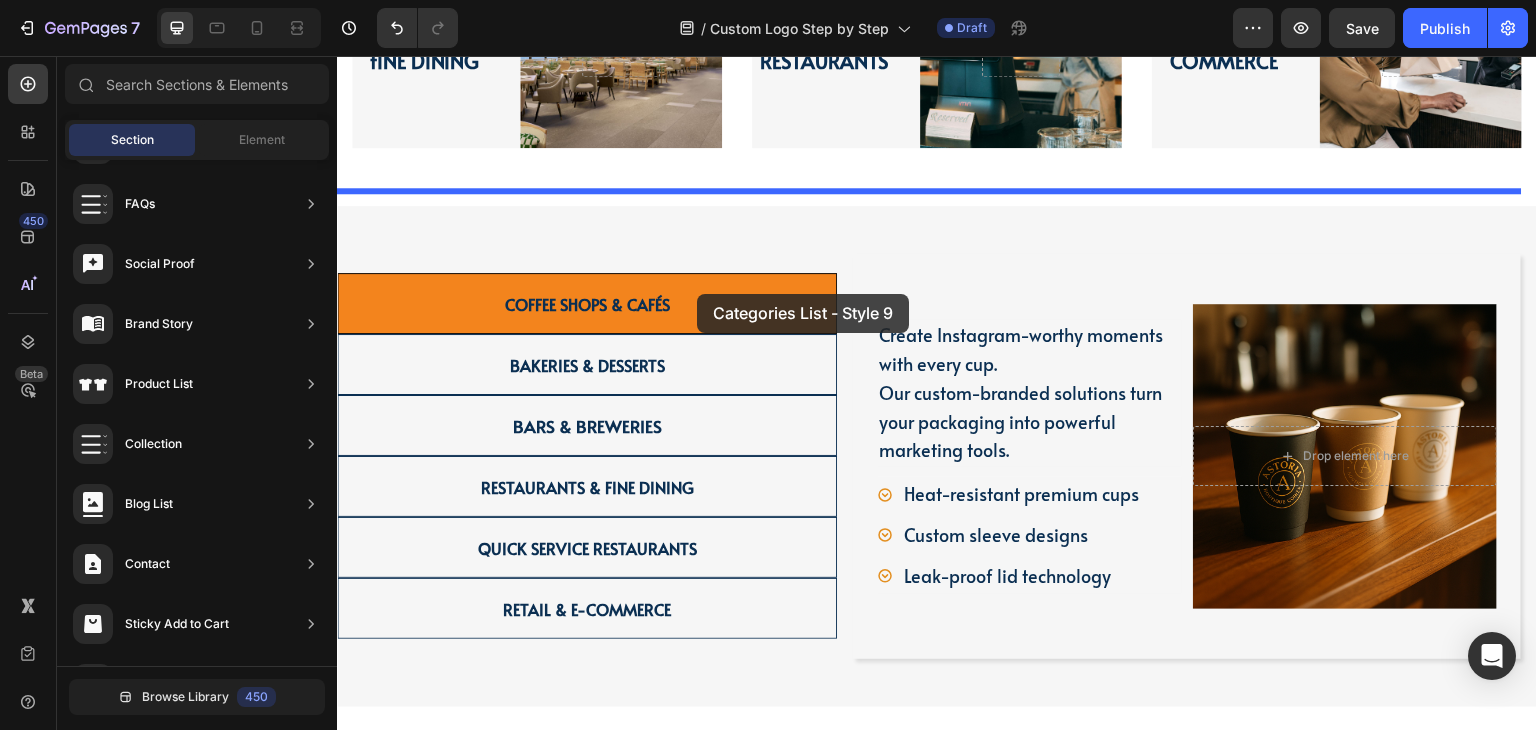 drag, startPoint x: 854, startPoint y: 542, endPoint x: 700, endPoint y: 287, distance: 297.8943 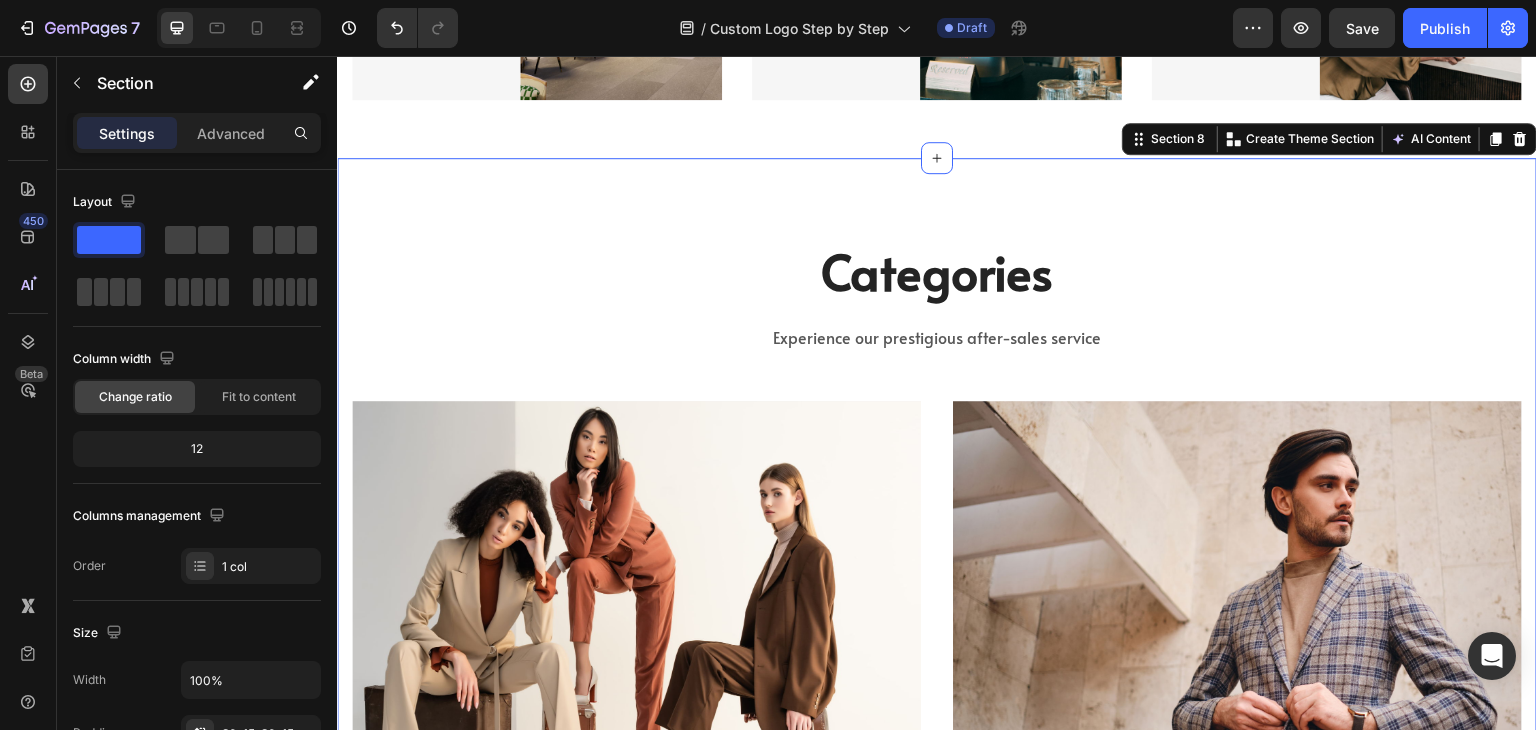 scroll, scrollTop: 3204, scrollLeft: 0, axis: vertical 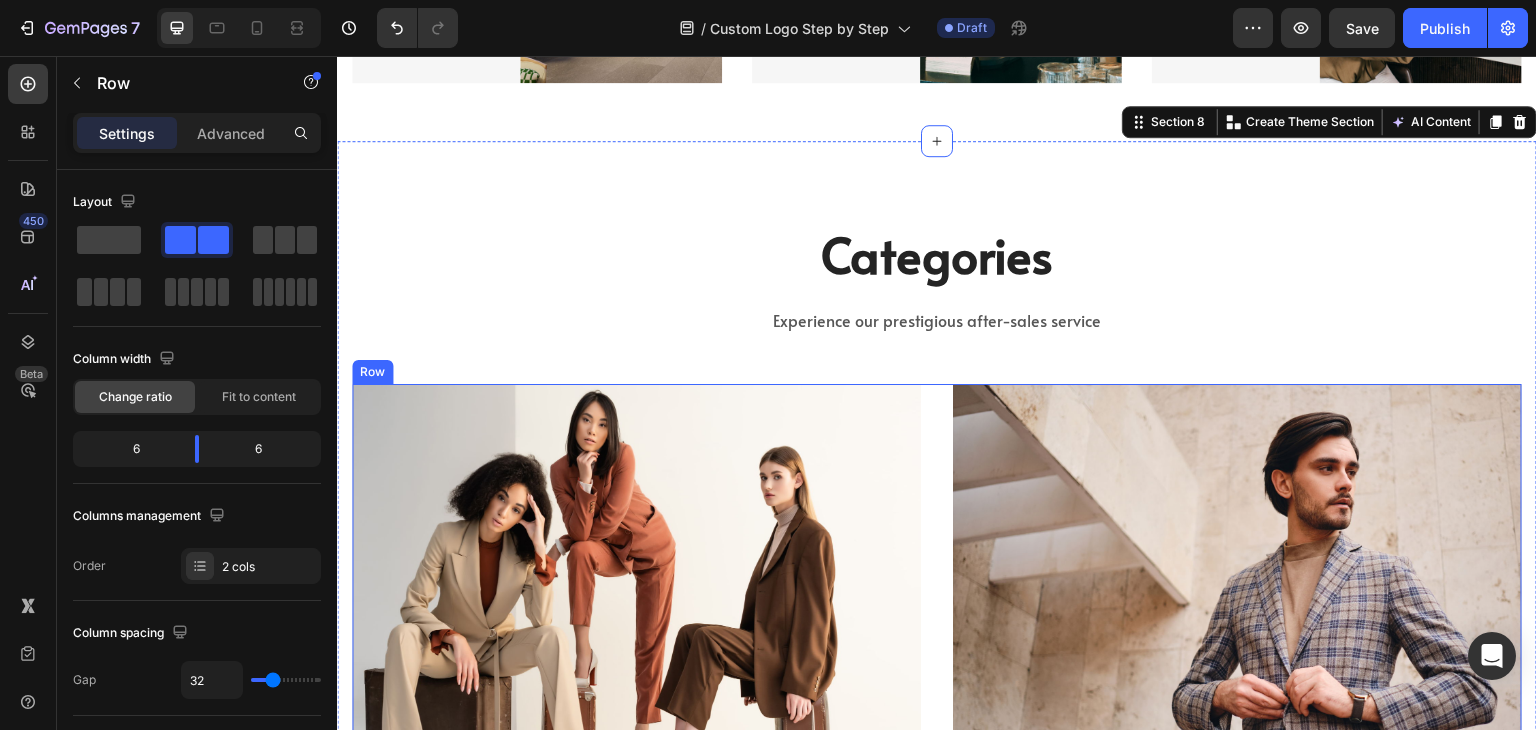 click on "WOMEN’S FASHION Heading
Shop now Button Row Hero Banner MEN’S FASHION Heading
Shop now Button Row Hero Banner Row" at bounding box center [937, 616] 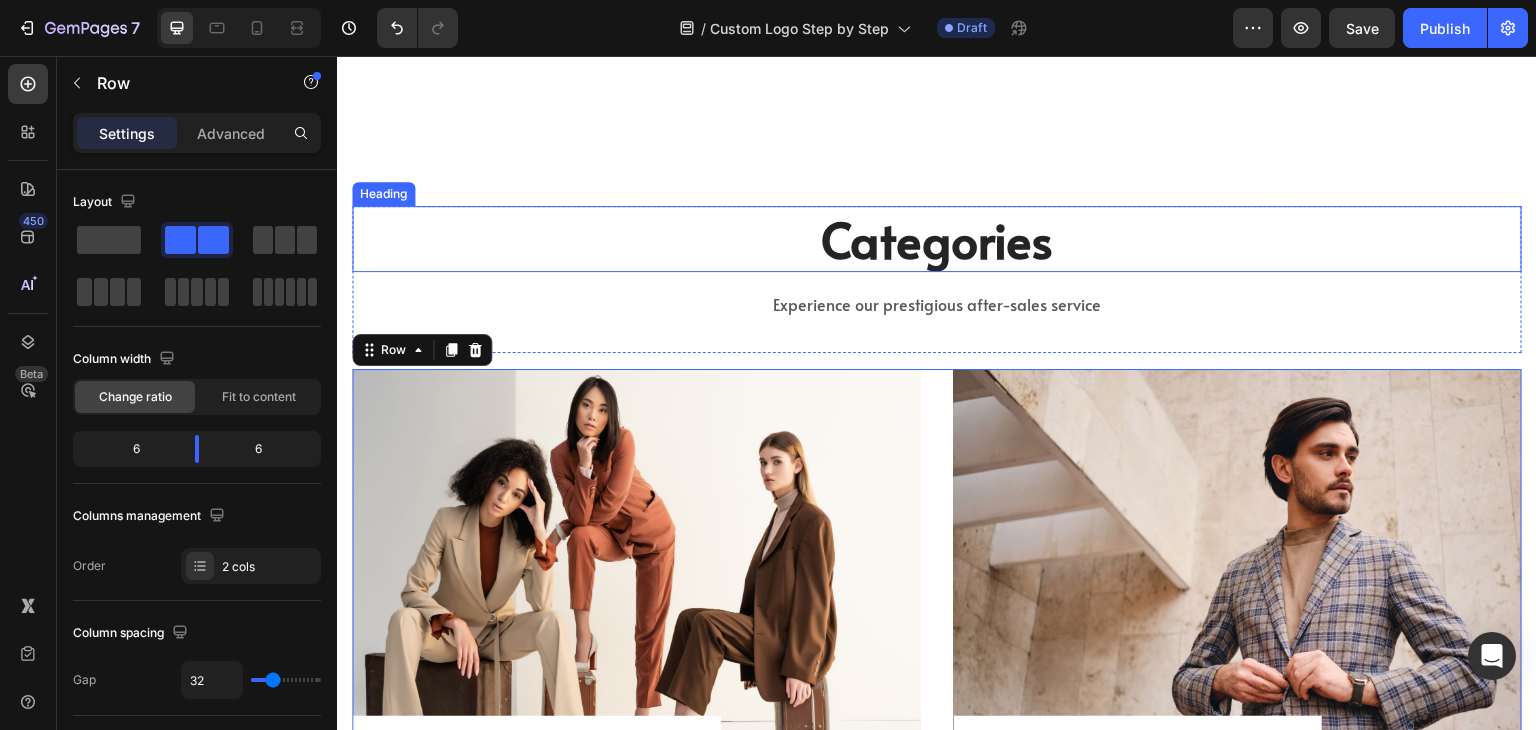 scroll, scrollTop: 3604, scrollLeft: 0, axis: vertical 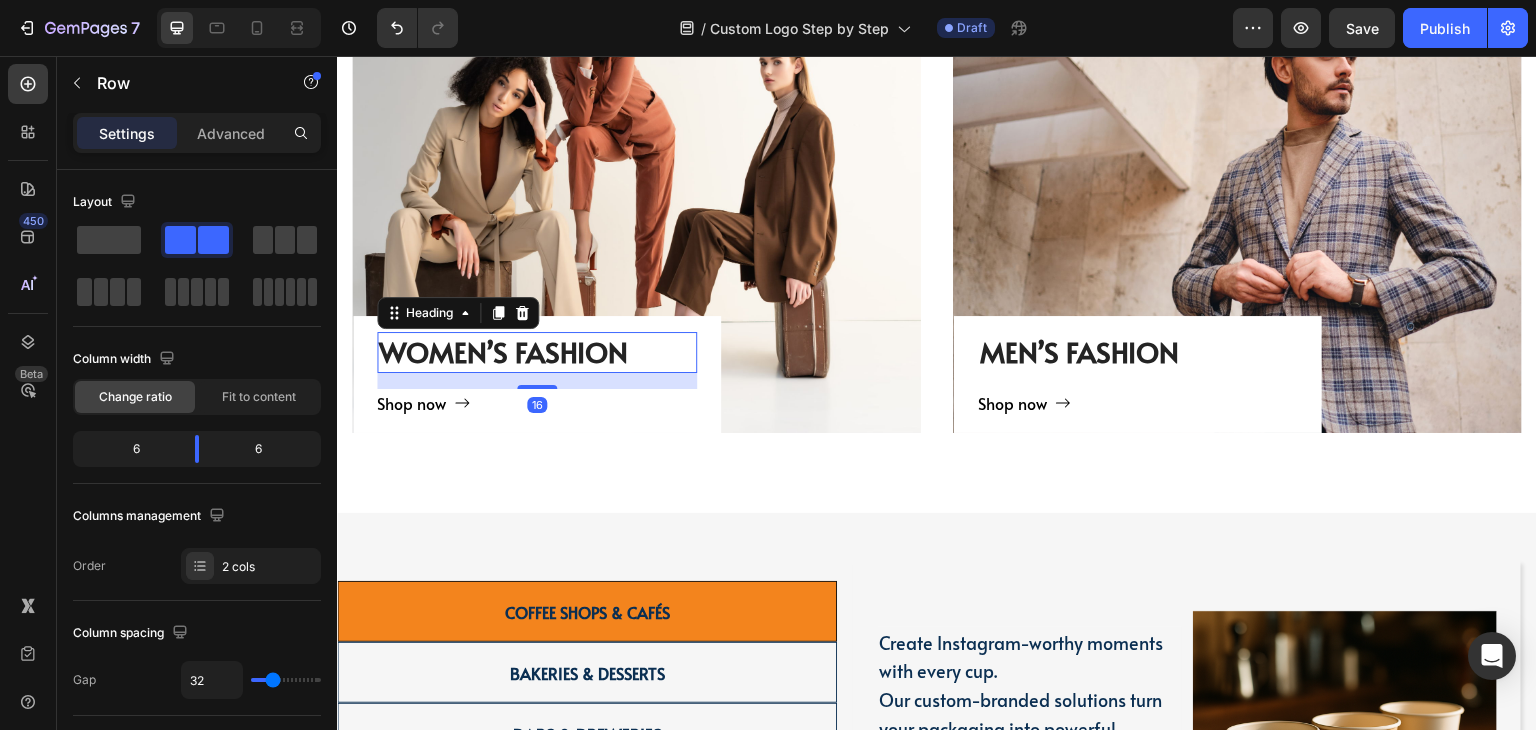 click on "WOMEN’S FASHION" at bounding box center [537, 352] 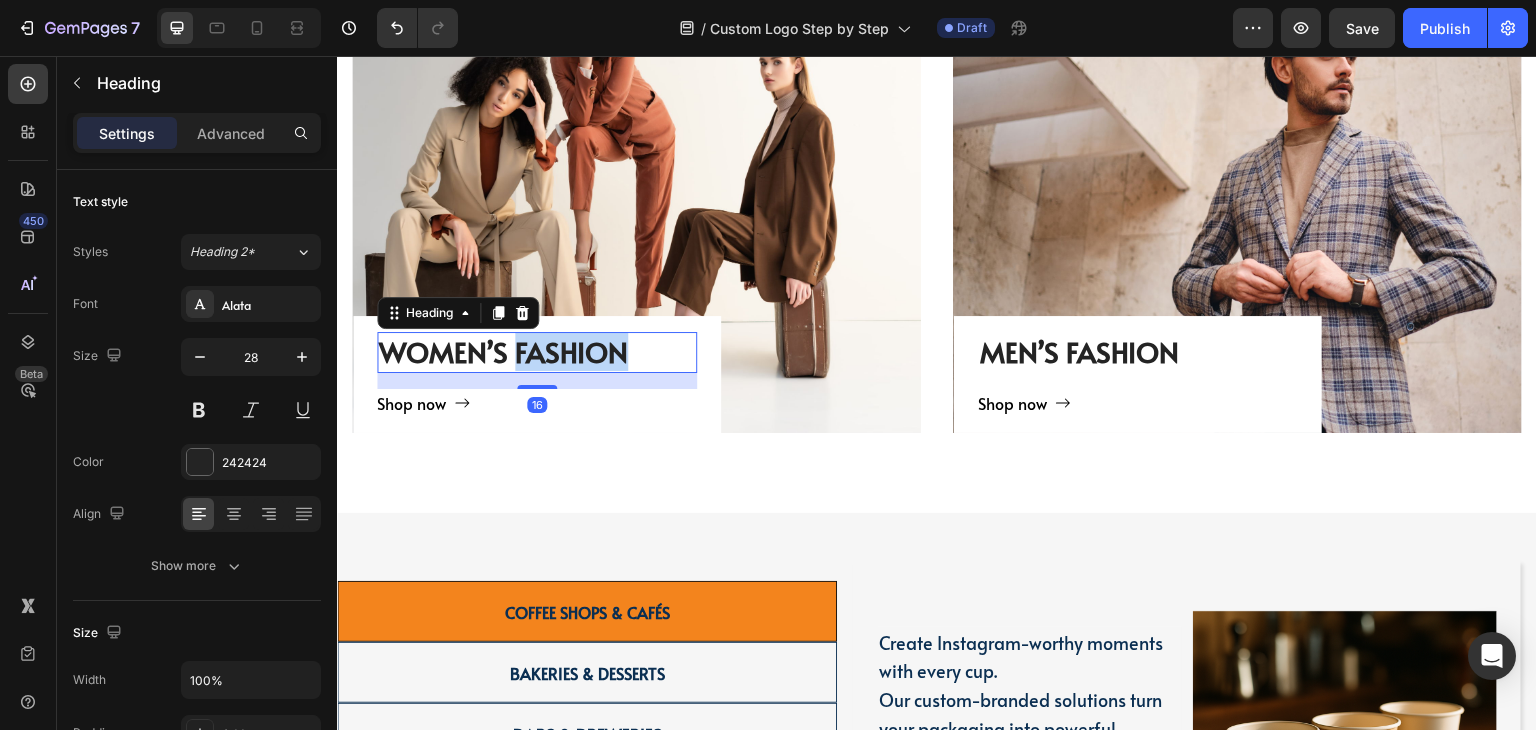 click on "WOMEN’S FASHION" at bounding box center (537, 352) 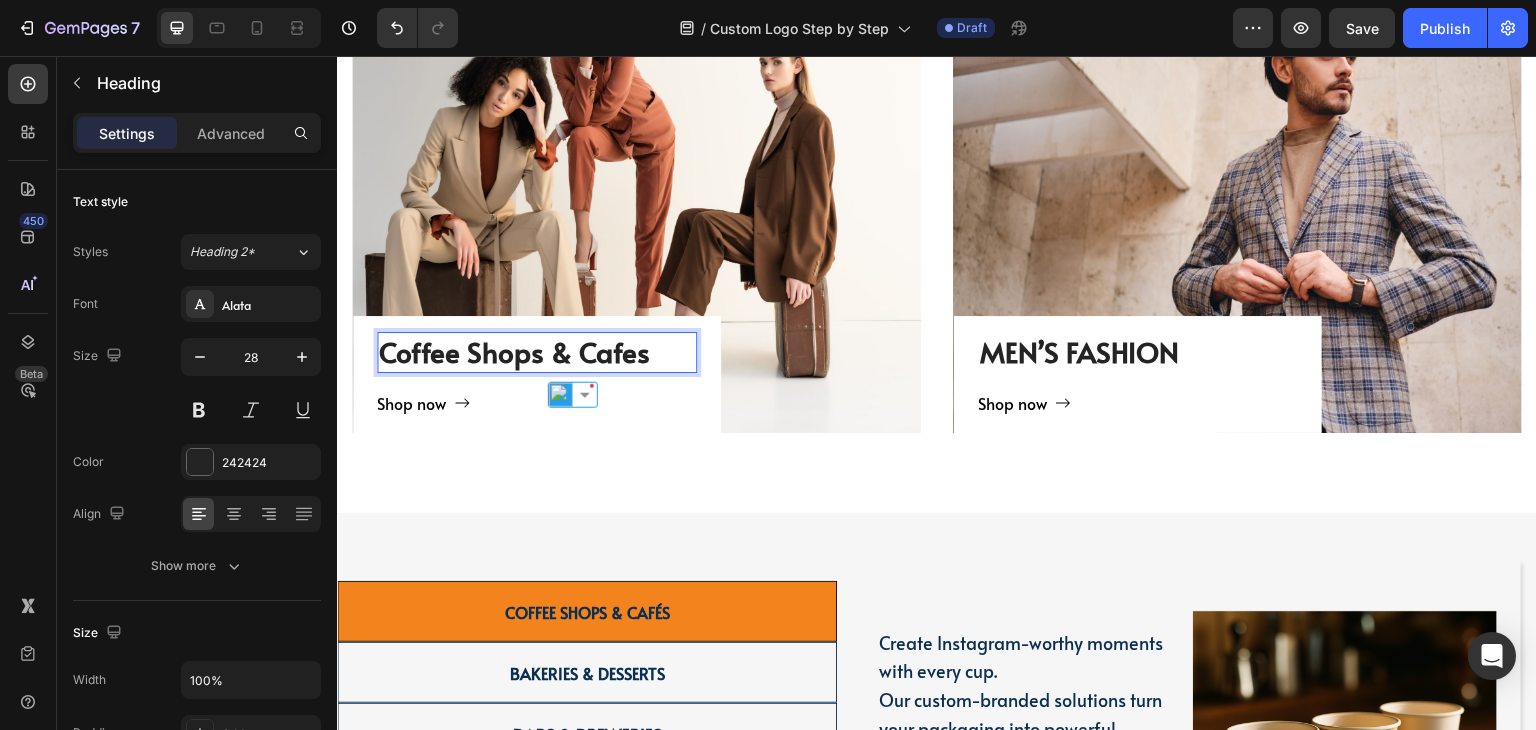 click on "Coffee Shops & Cafes" at bounding box center [537, 352] 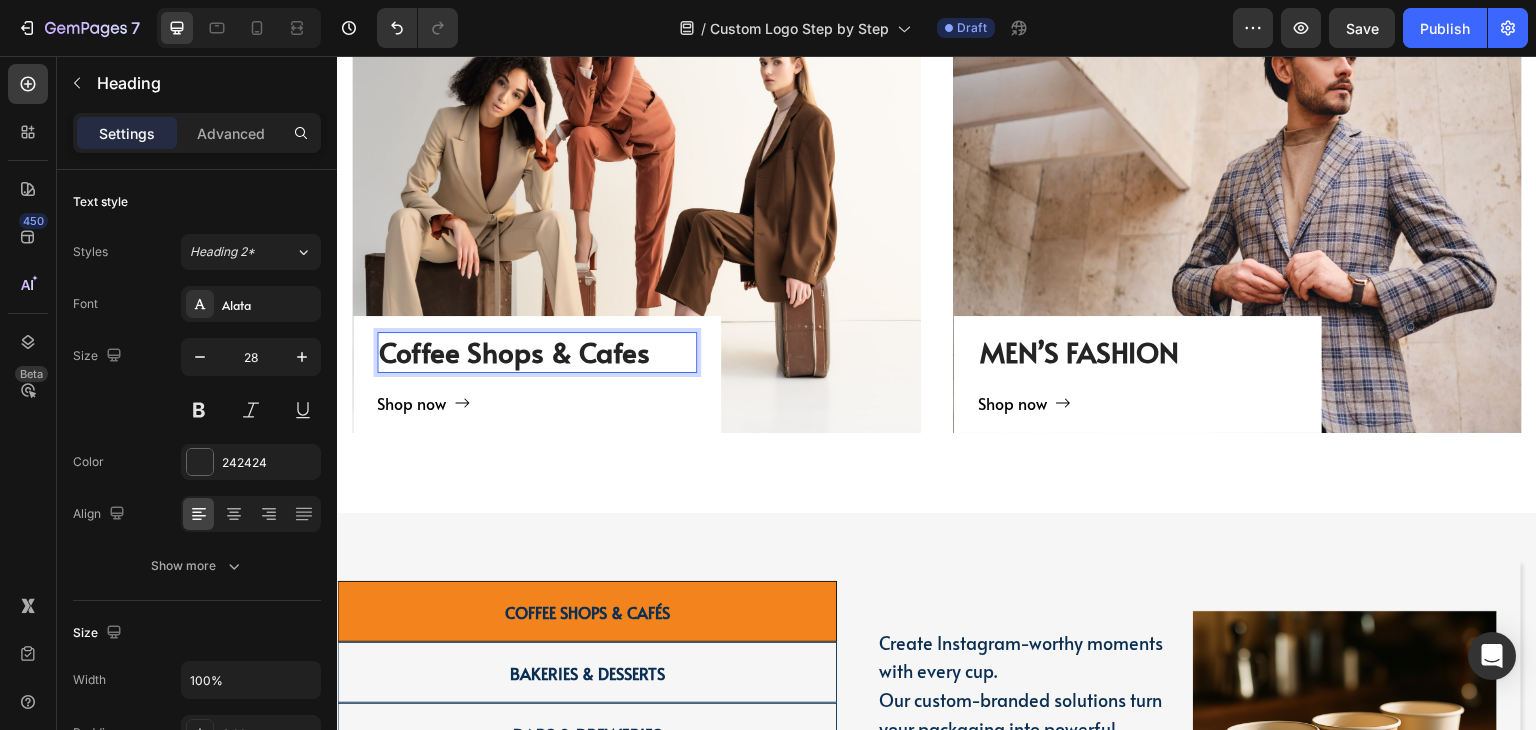 click on "Shop now Button" at bounding box center [537, 403] 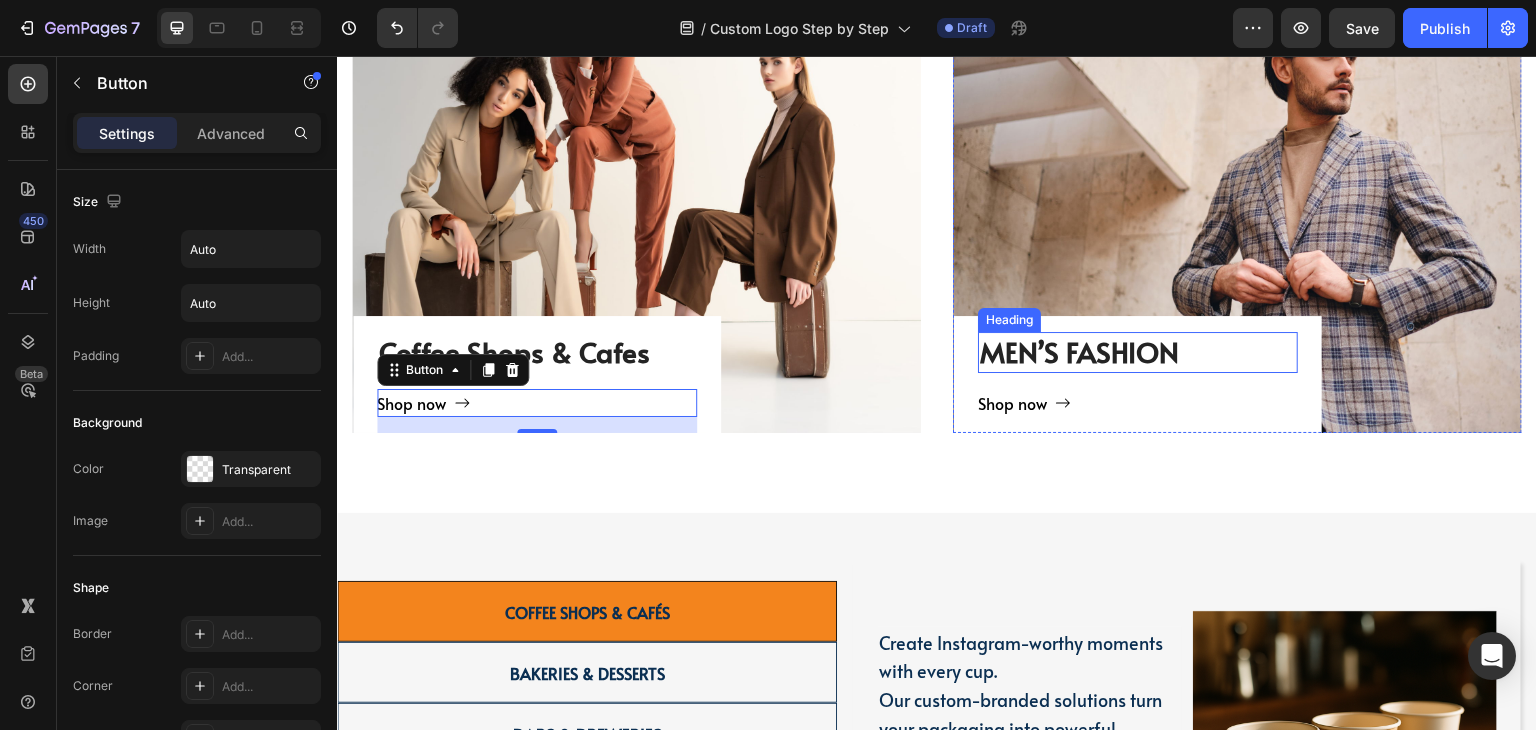 click on "MEN’S FASHION" at bounding box center (1138, 352) 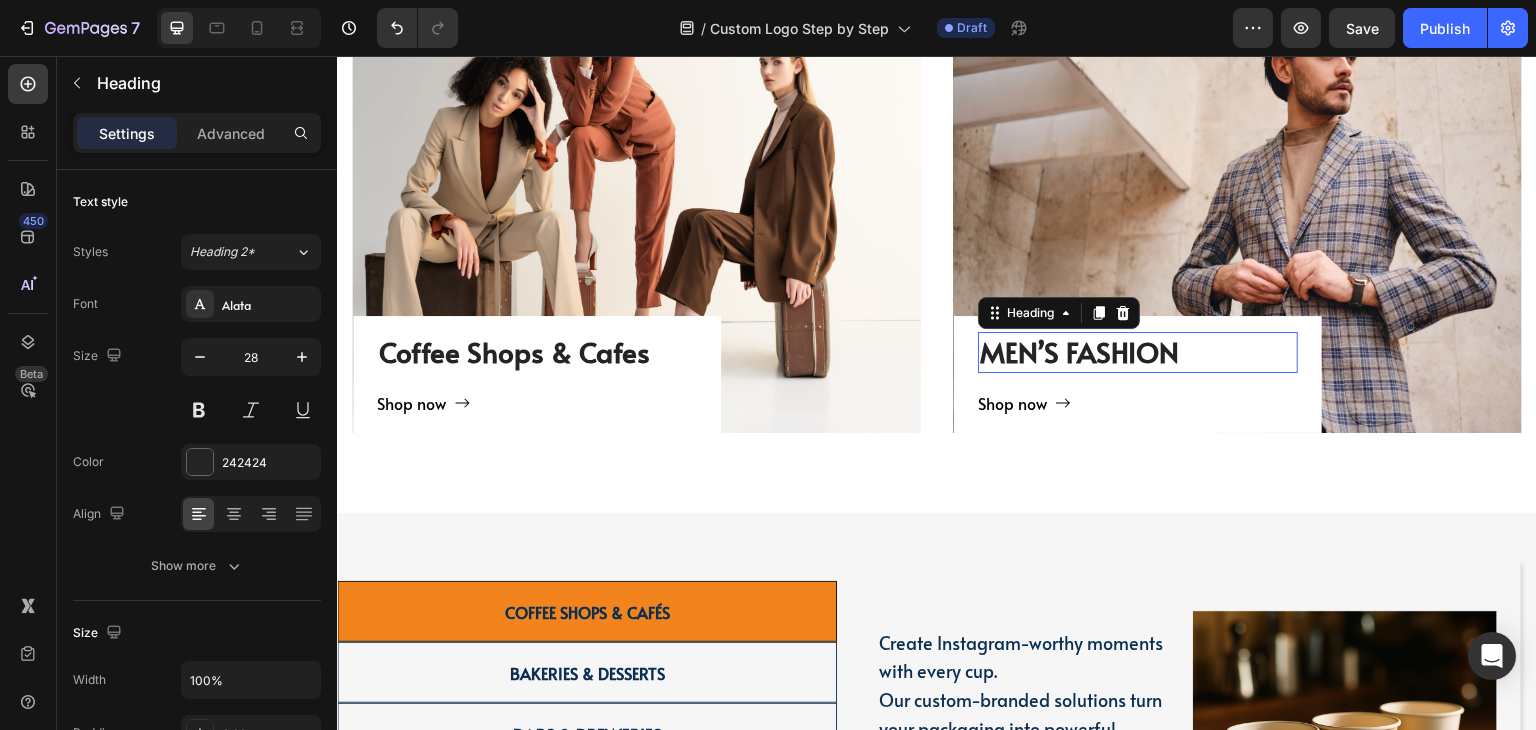 click on "MEN’S FASHION" at bounding box center (1138, 352) 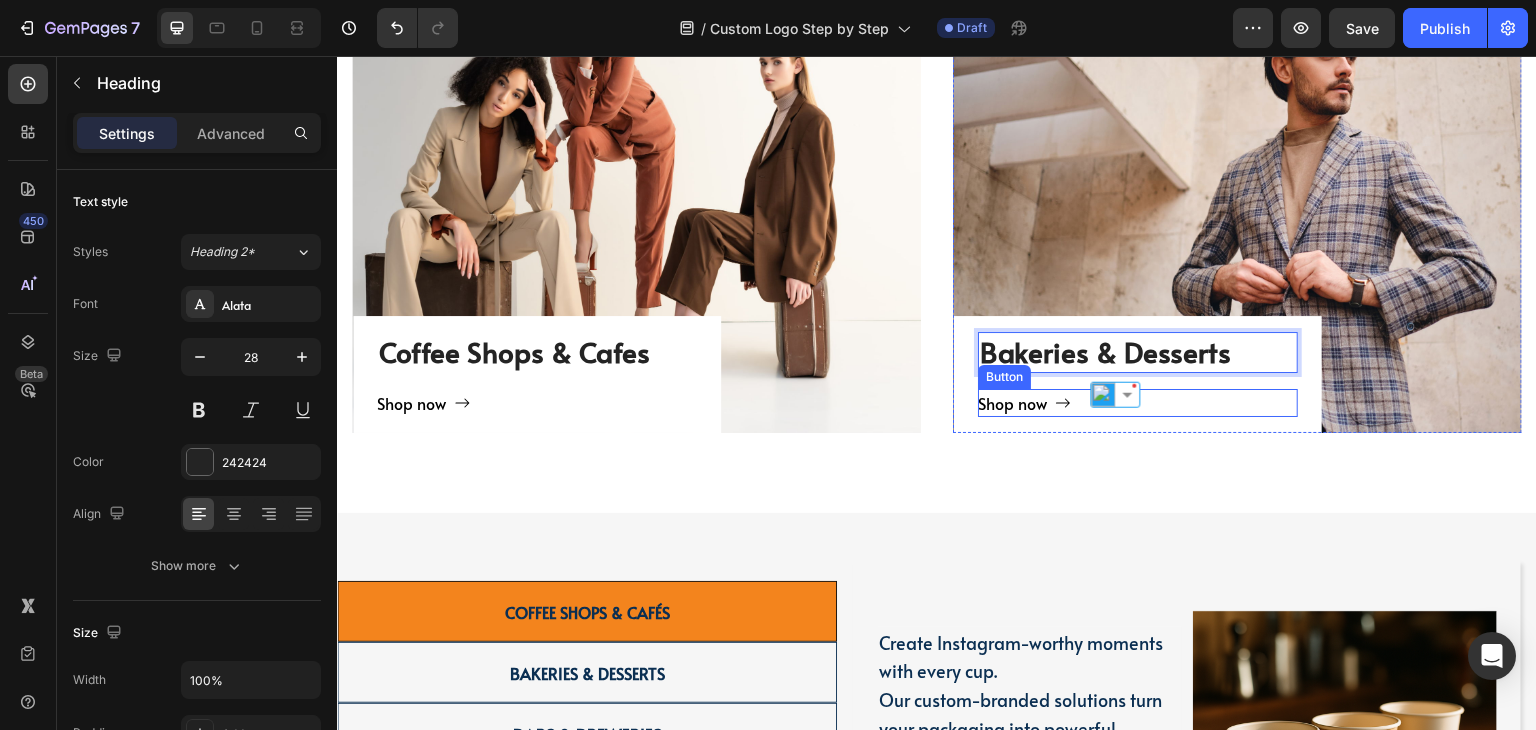 click on "Shop now Button" at bounding box center [1138, 411] 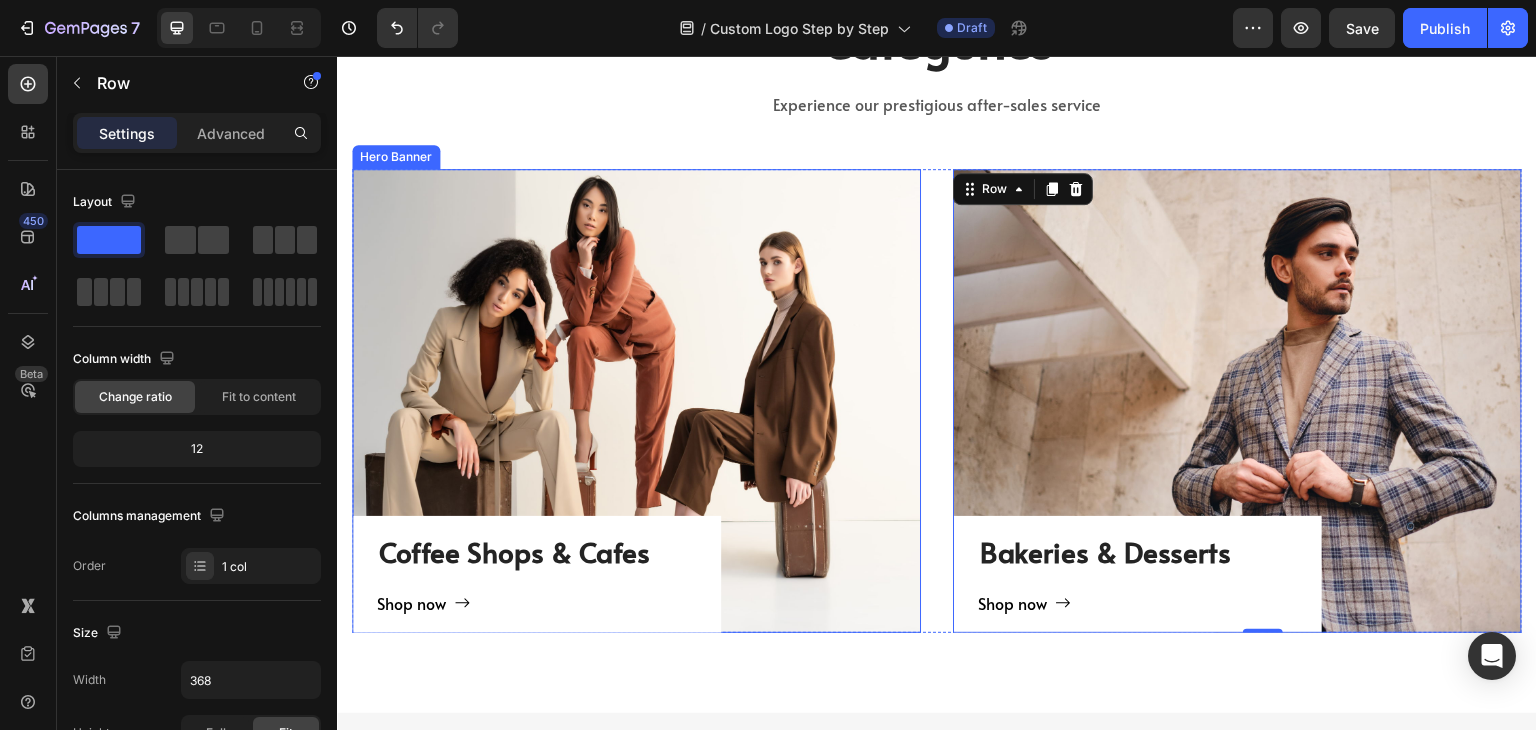 click on "Coffee Shops & Cafes Heading
Shop now Button Row" at bounding box center [636, 401] 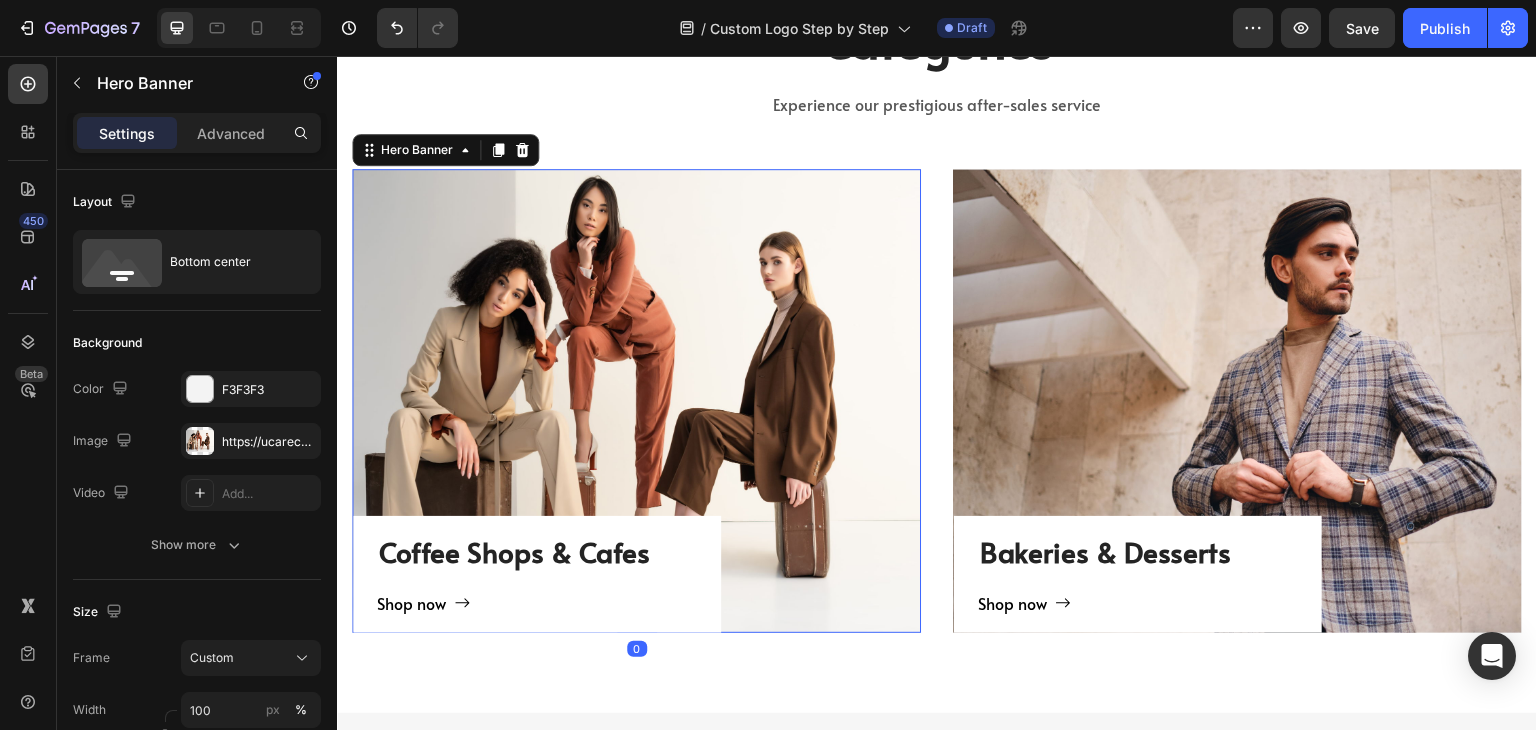 scroll, scrollTop: 3704, scrollLeft: 0, axis: vertical 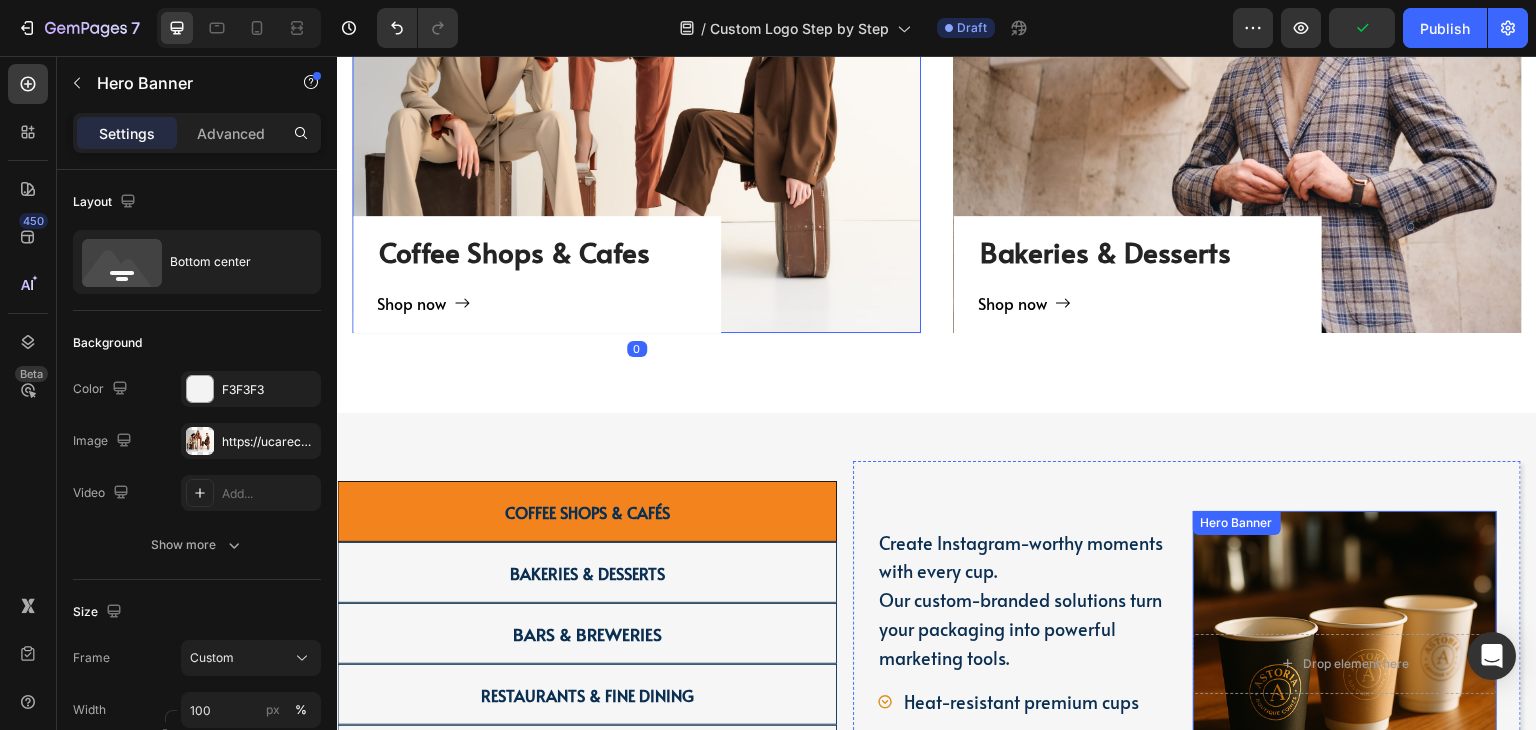 click at bounding box center [1345, 663] 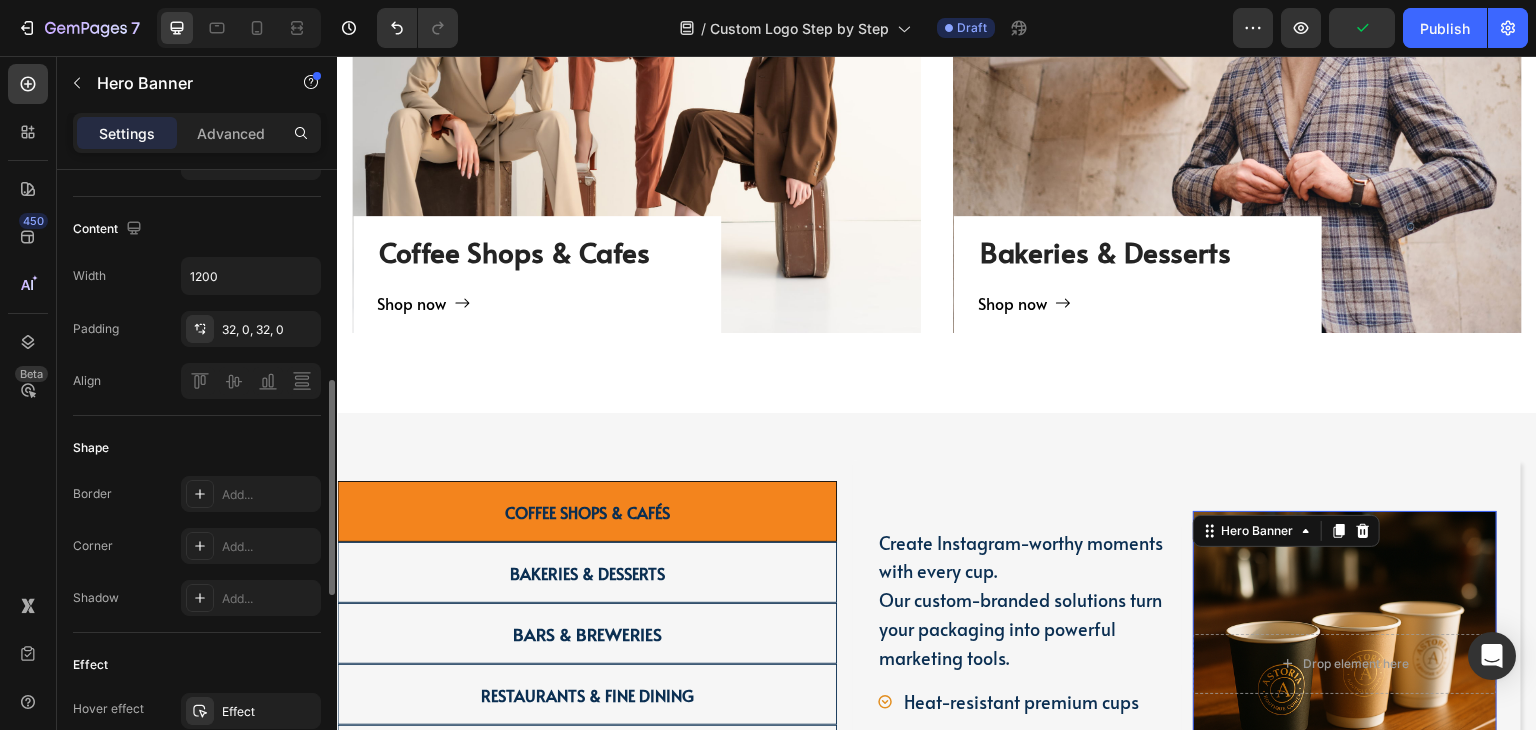 scroll, scrollTop: 900, scrollLeft: 0, axis: vertical 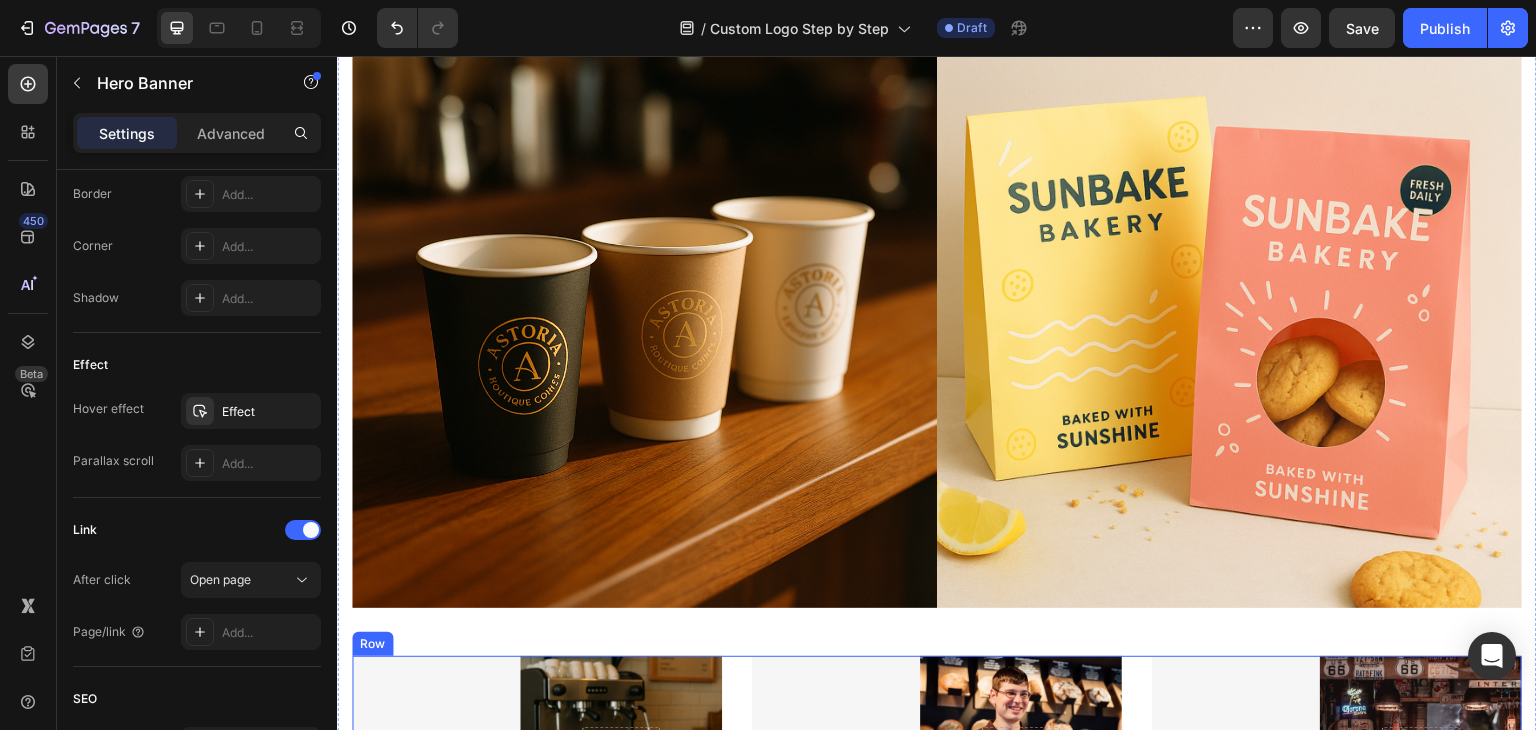 click at bounding box center [644, 315] 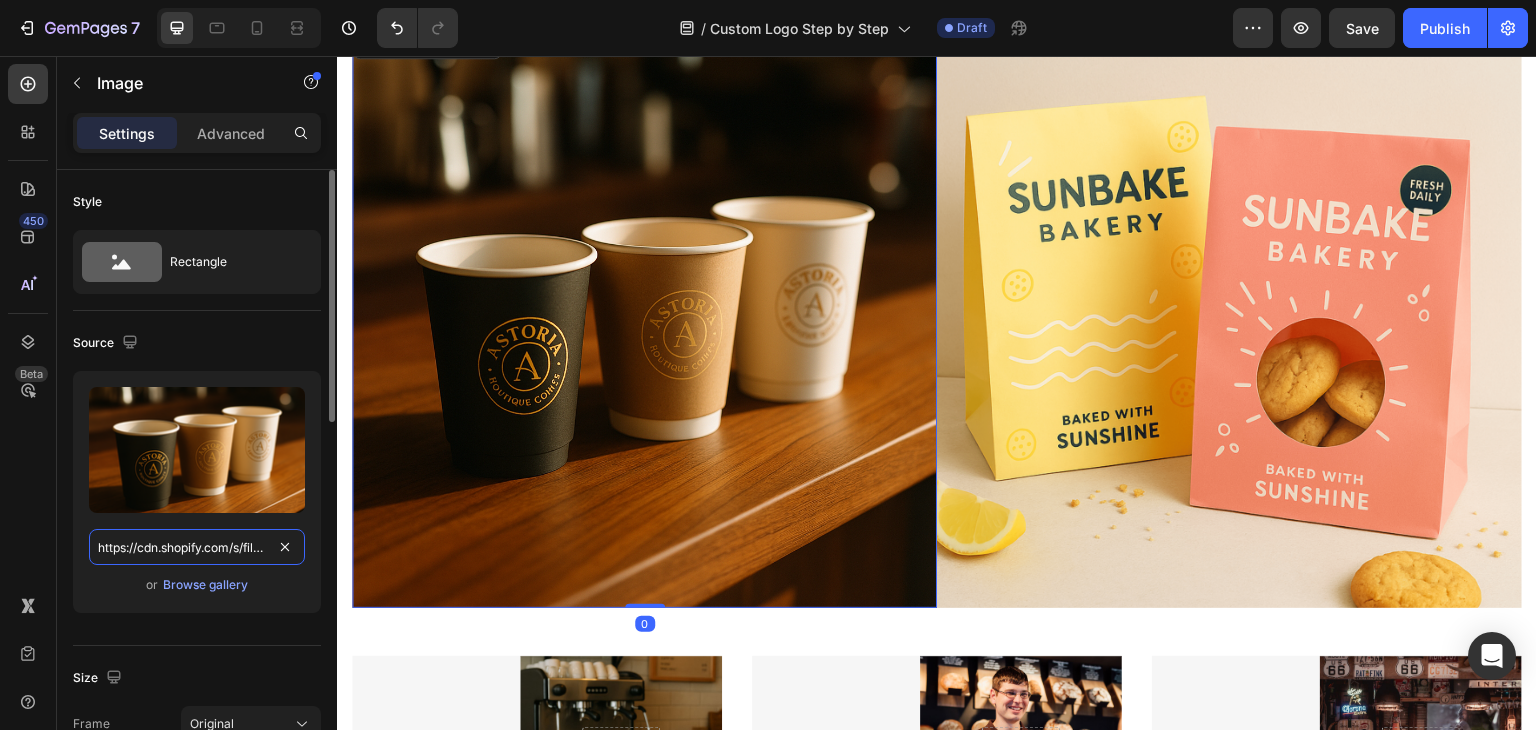 click on "https://cdn.shopify.com/s/files/1/0518/3825/5255/files/gempages_554882697223209794-8650c69d-58b9-40bf-8357-6cba15f0d4dc.png" at bounding box center (197, 547) 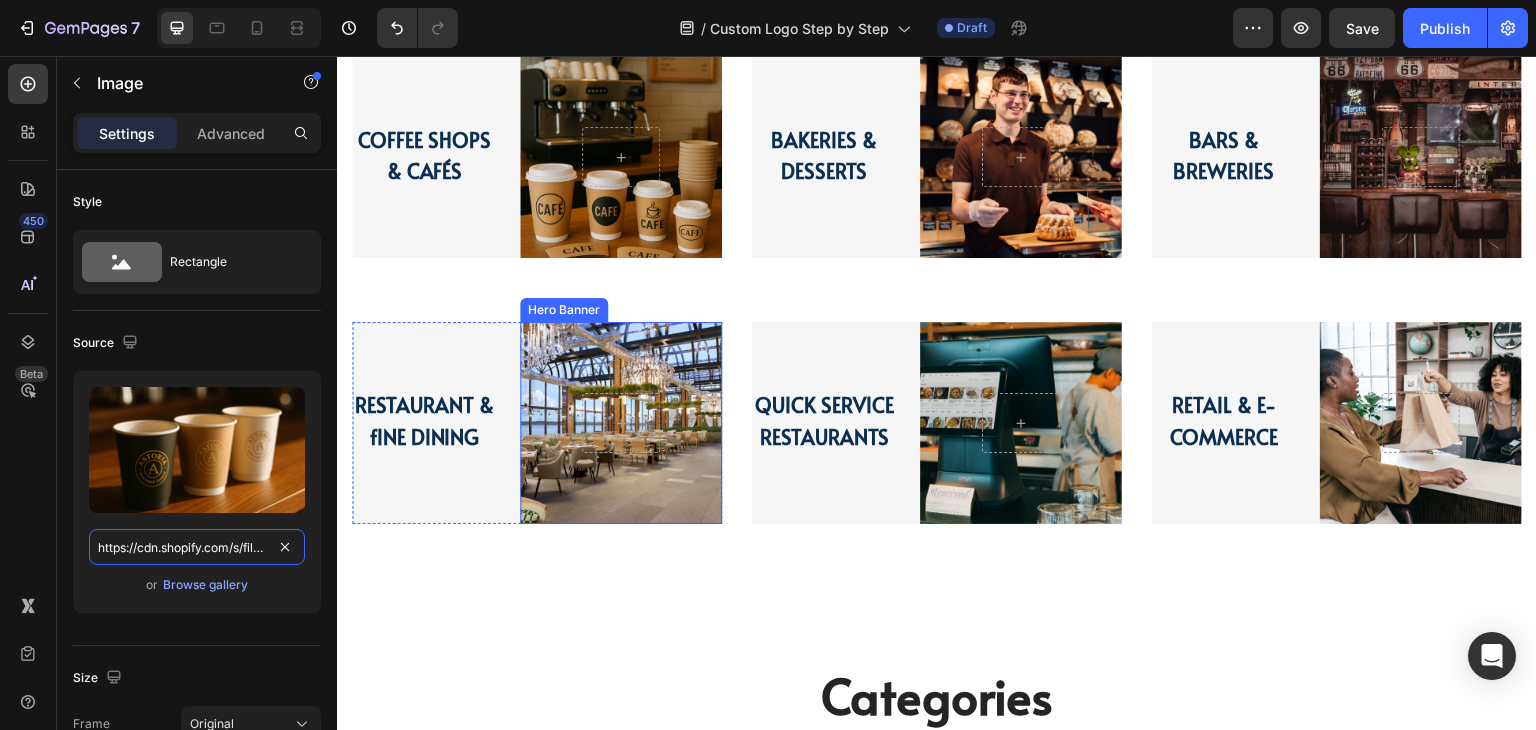 scroll, scrollTop: 3063, scrollLeft: 0, axis: vertical 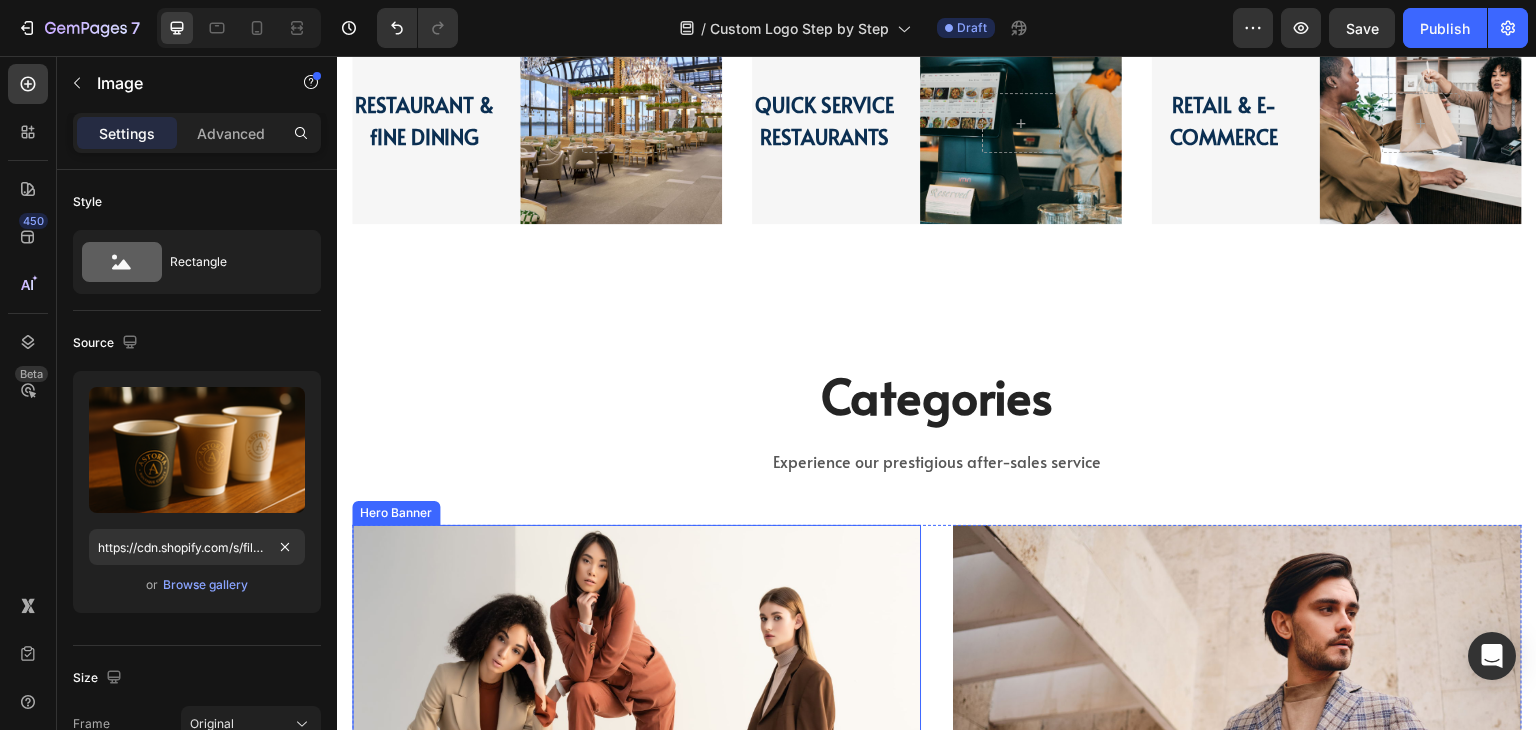 click on "Coffee Shops & Cafes Heading
Shop now Button Row" at bounding box center (636, 757) 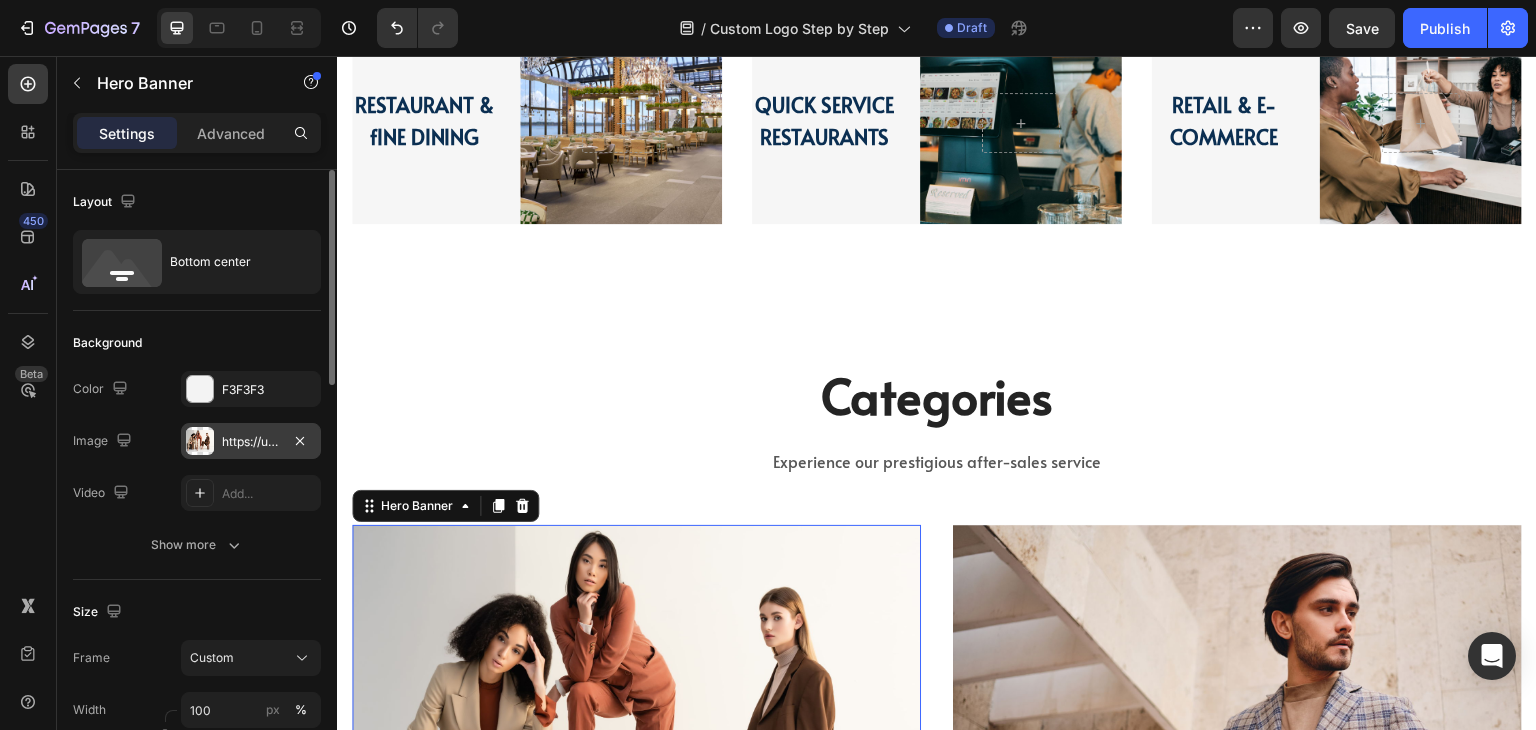 click on "https://ucarecdn.com/f64f602c-cd10-4f23-b7ab-d549a799c68e/-/format/auto/" at bounding box center (251, 442) 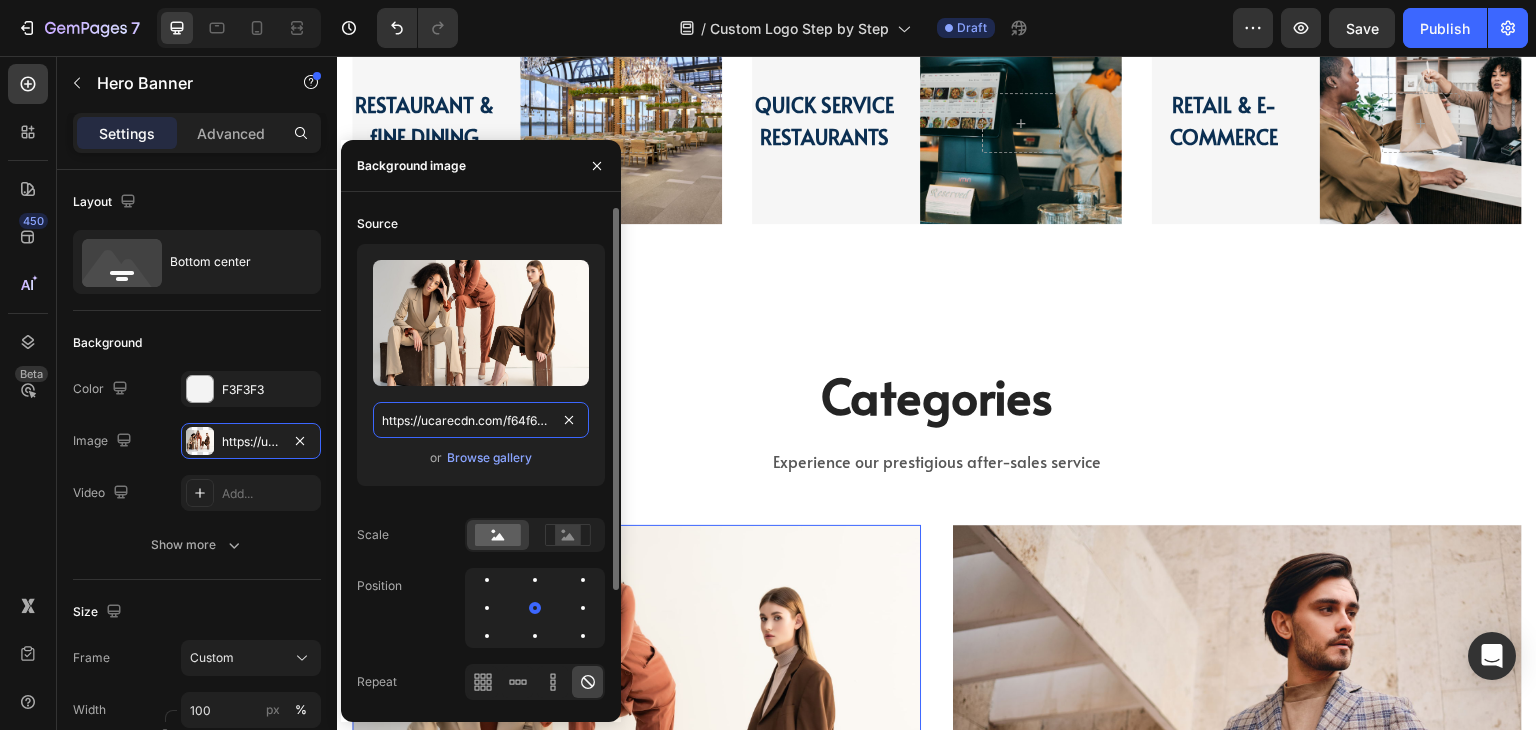 click on "https://ucarecdn.com/f64f602c-cd10-4f23-b7ab-d549a799c68e/-/format/auto/" at bounding box center [481, 420] 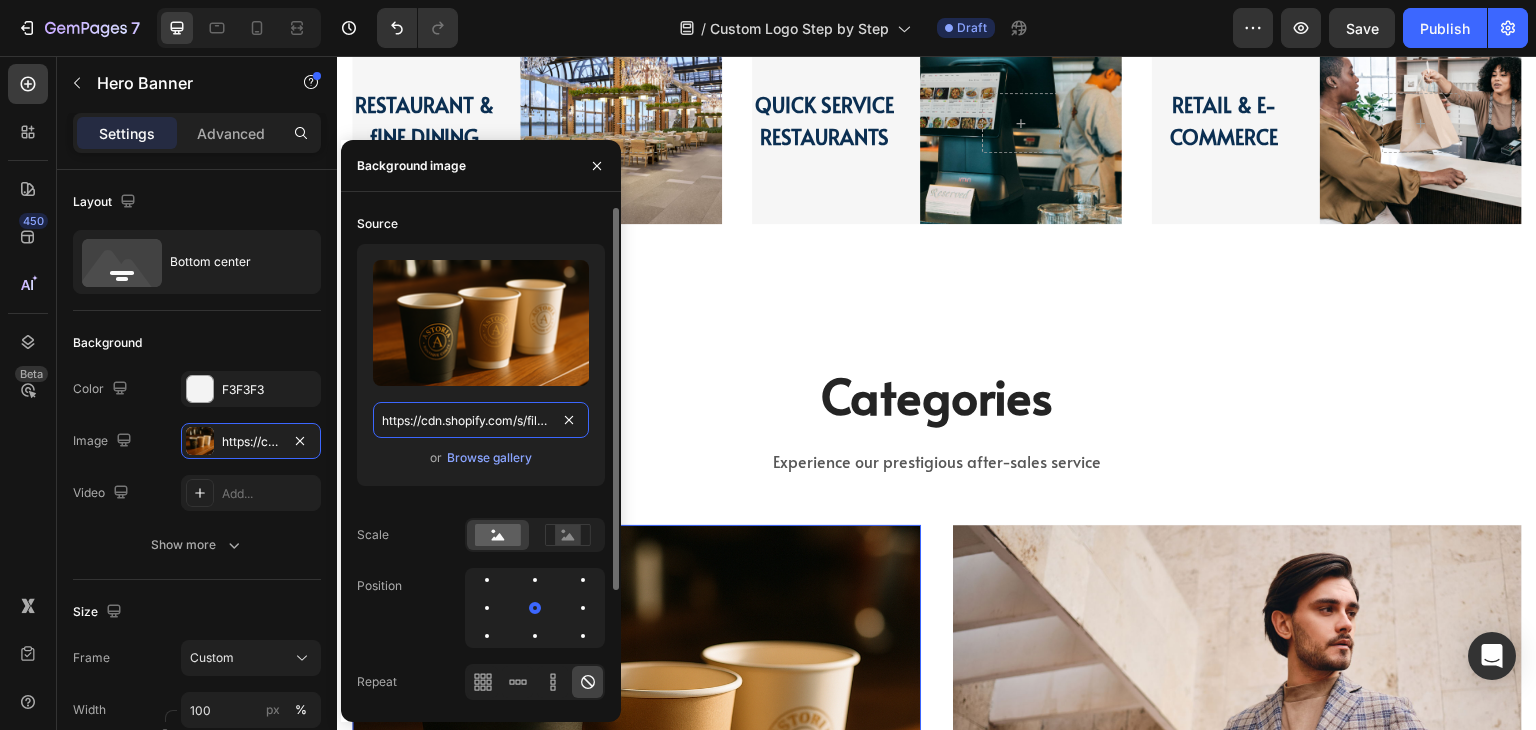 scroll, scrollTop: 0, scrollLeft: 620, axis: horizontal 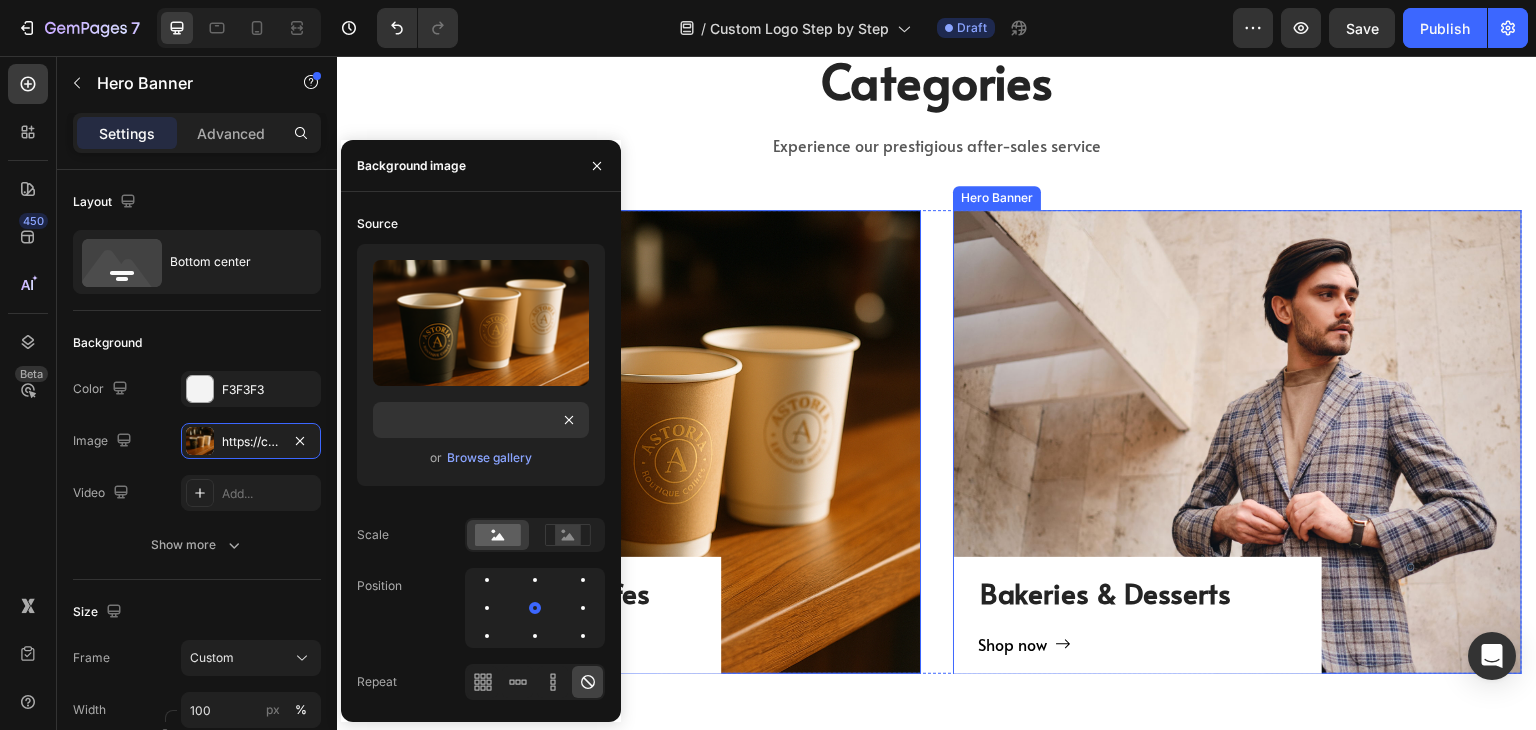 click on "Bakeries & Desserts Heading
Shop now Button Row" at bounding box center [1237, 442] 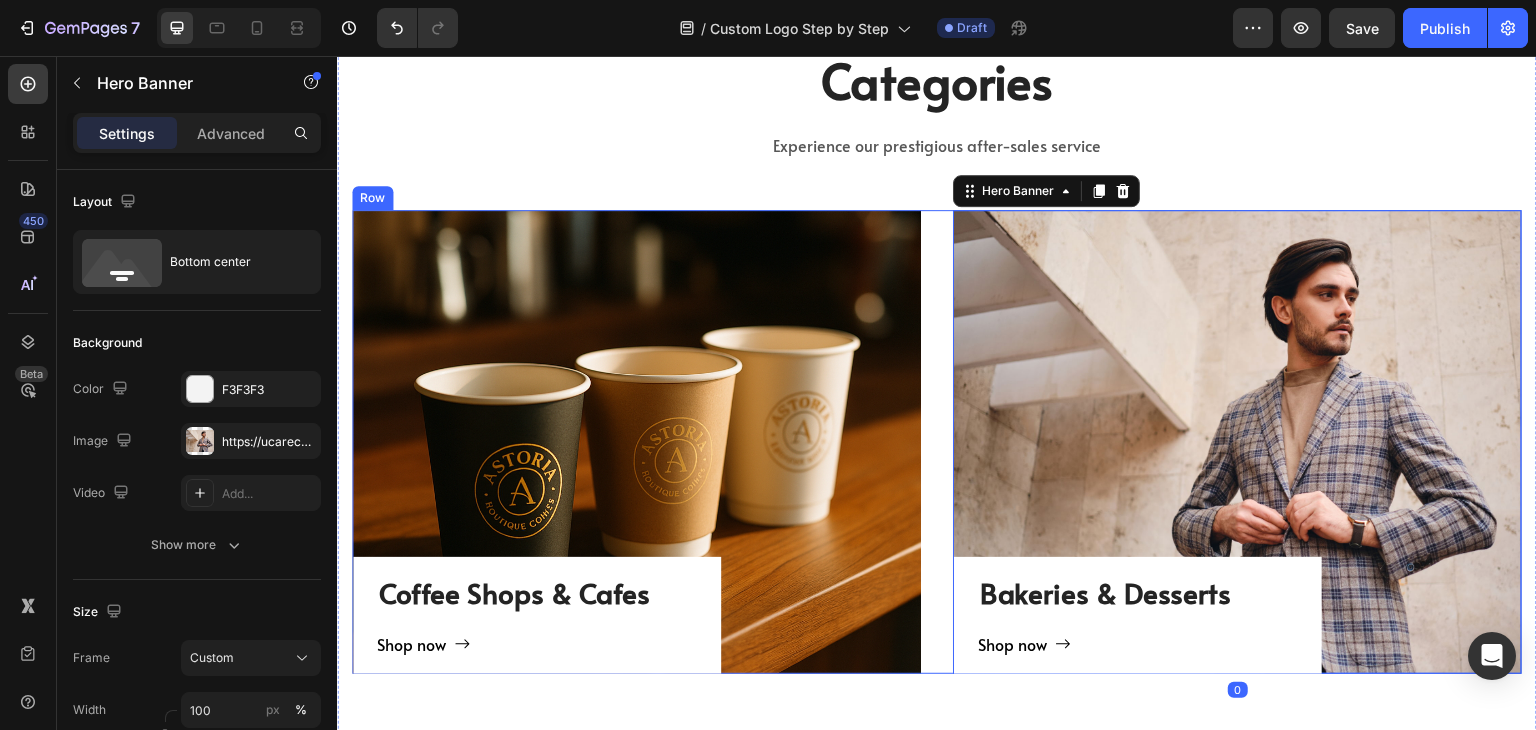 click on "Coffee Shops & Cafes Heading
Shop now Button Row Hero Banner Bakeries & Desserts Heading
Shop now Button Row Hero Banner   0 Row" at bounding box center (937, 442) 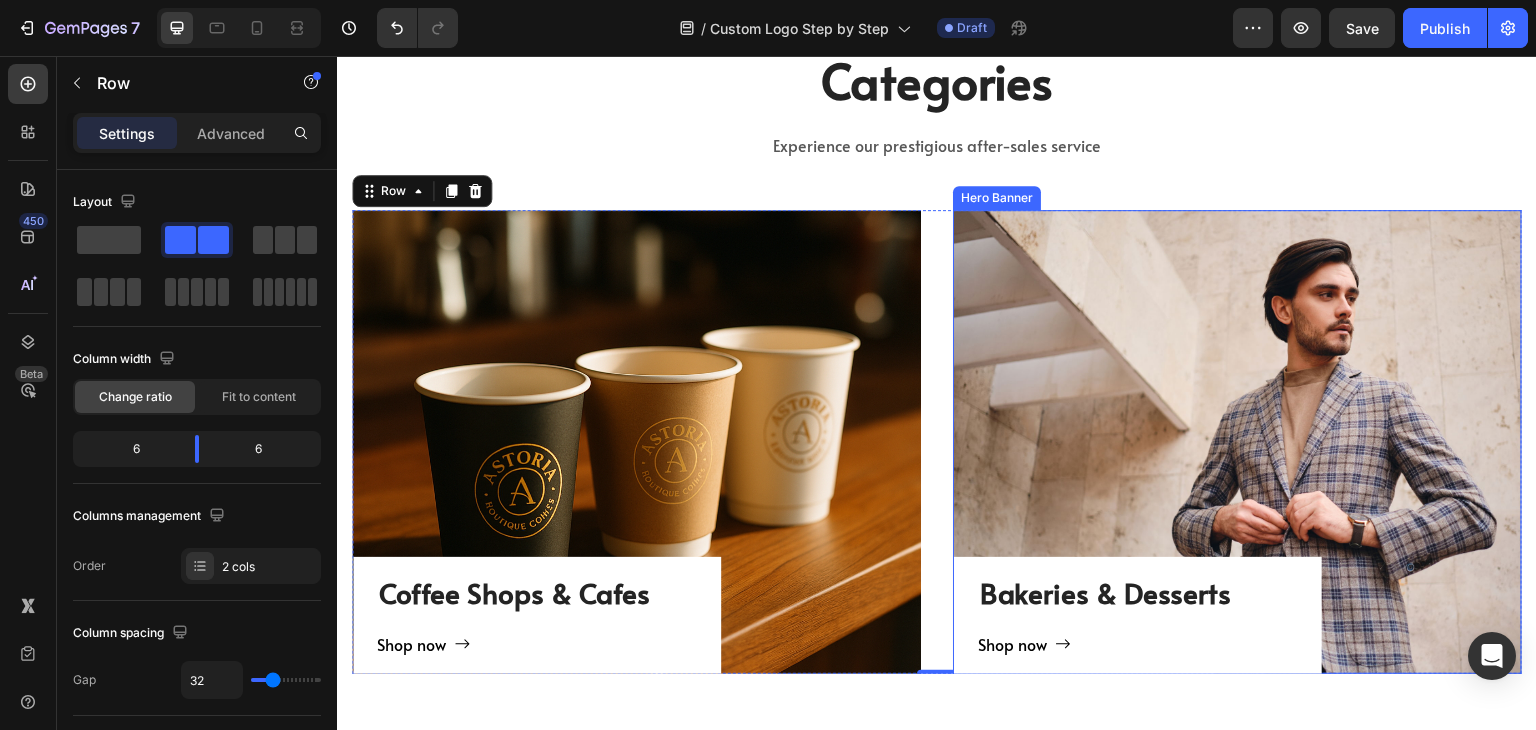 click on "Bakeries & Desserts Heading
Shop now Button Row" at bounding box center [1237, 442] 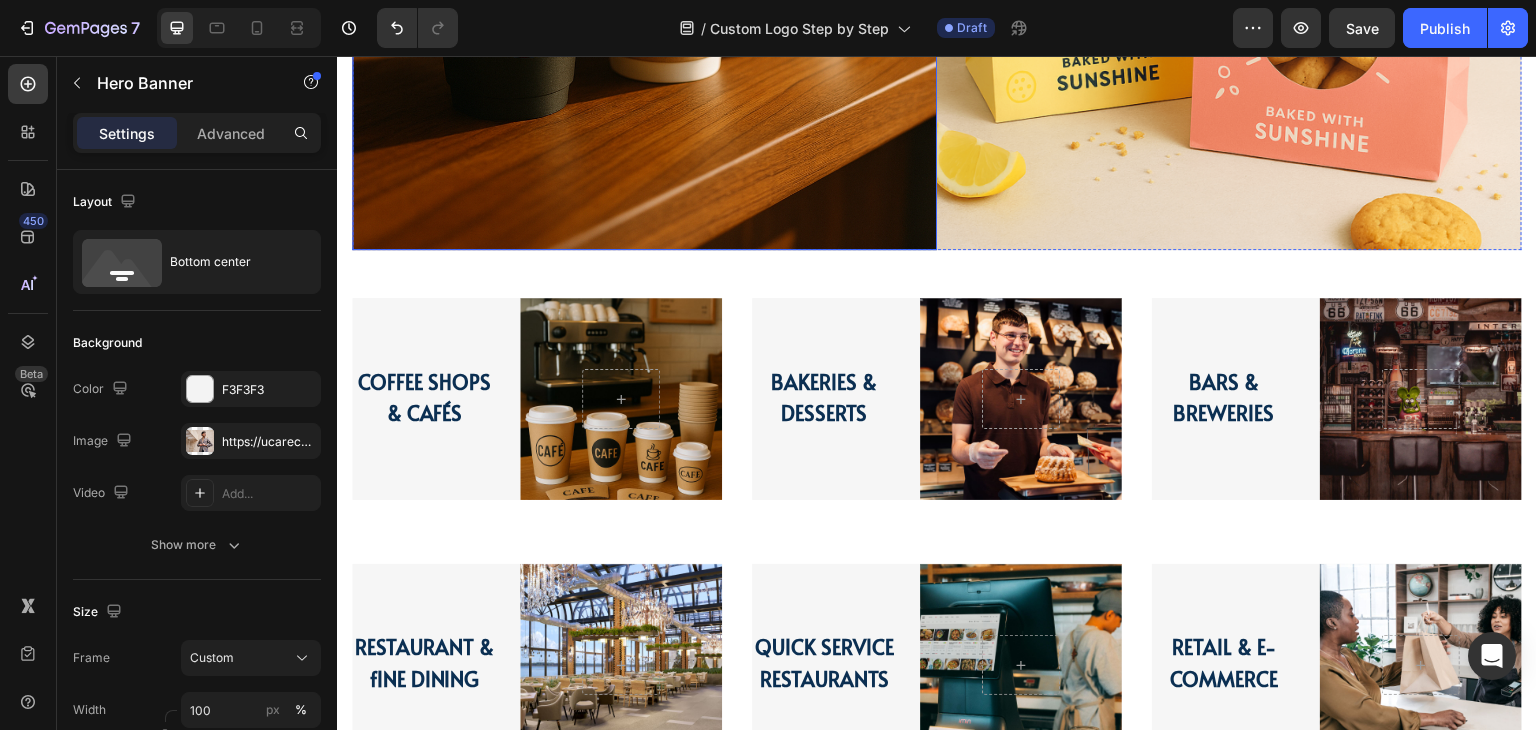 scroll, scrollTop: 2121, scrollLeft: 0, axis: vertical 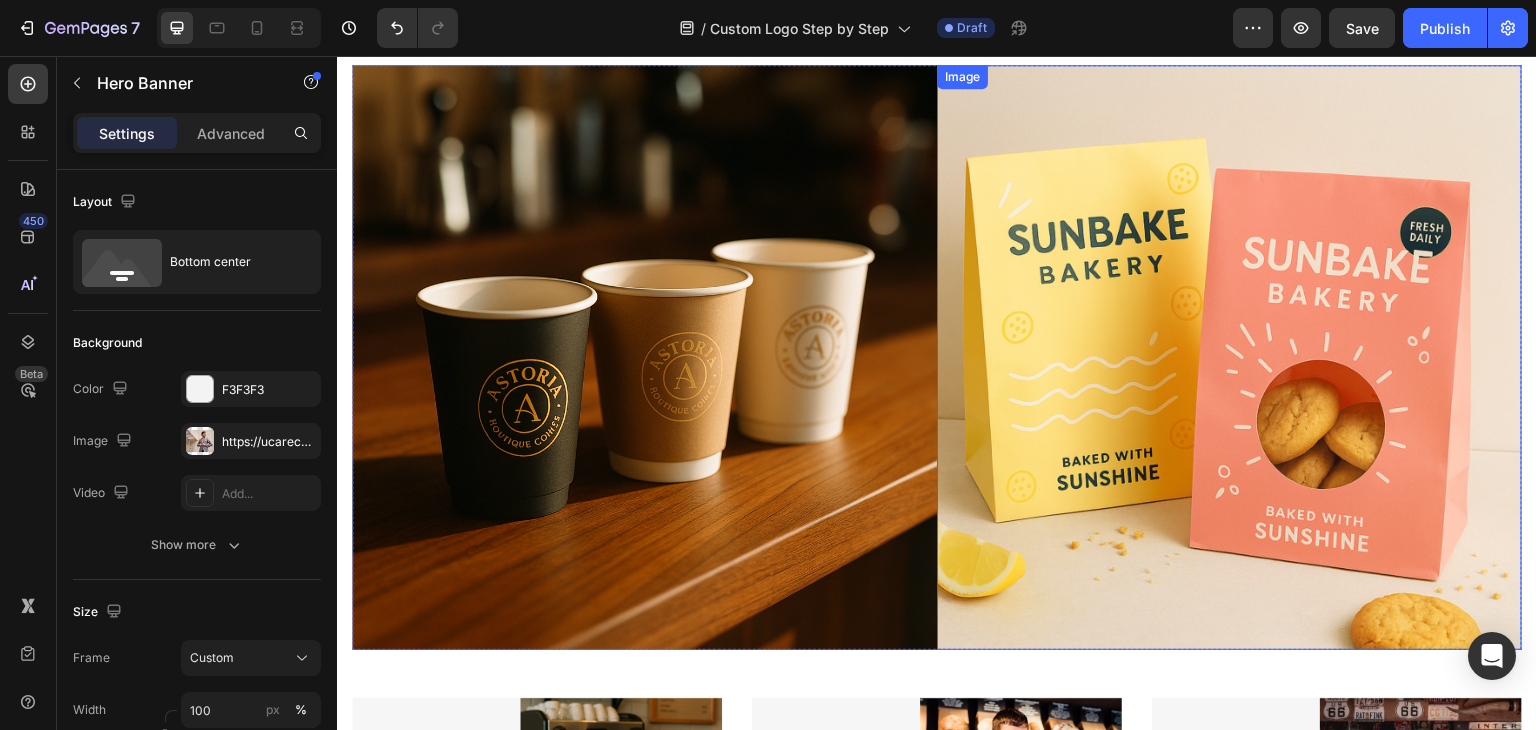 click at bounding box center (1229, 357) 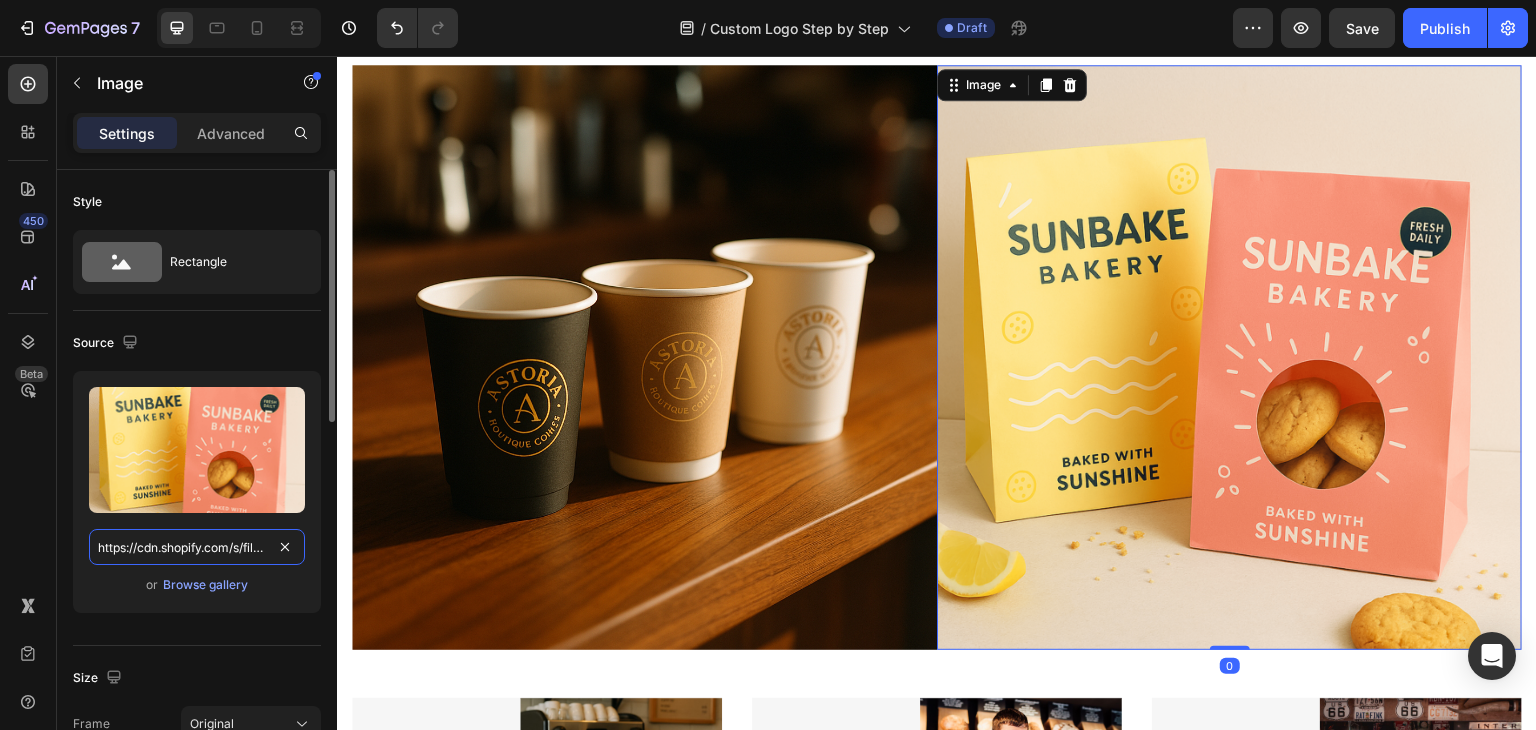 click on "https://cdn.shopify.com/s/files/1/0518/3825/5255/files/gempages_554882697223209794-97dd1c22-d6e4-4112-8a23-6464e07c5dee.png" at bounding box center (197, 547) 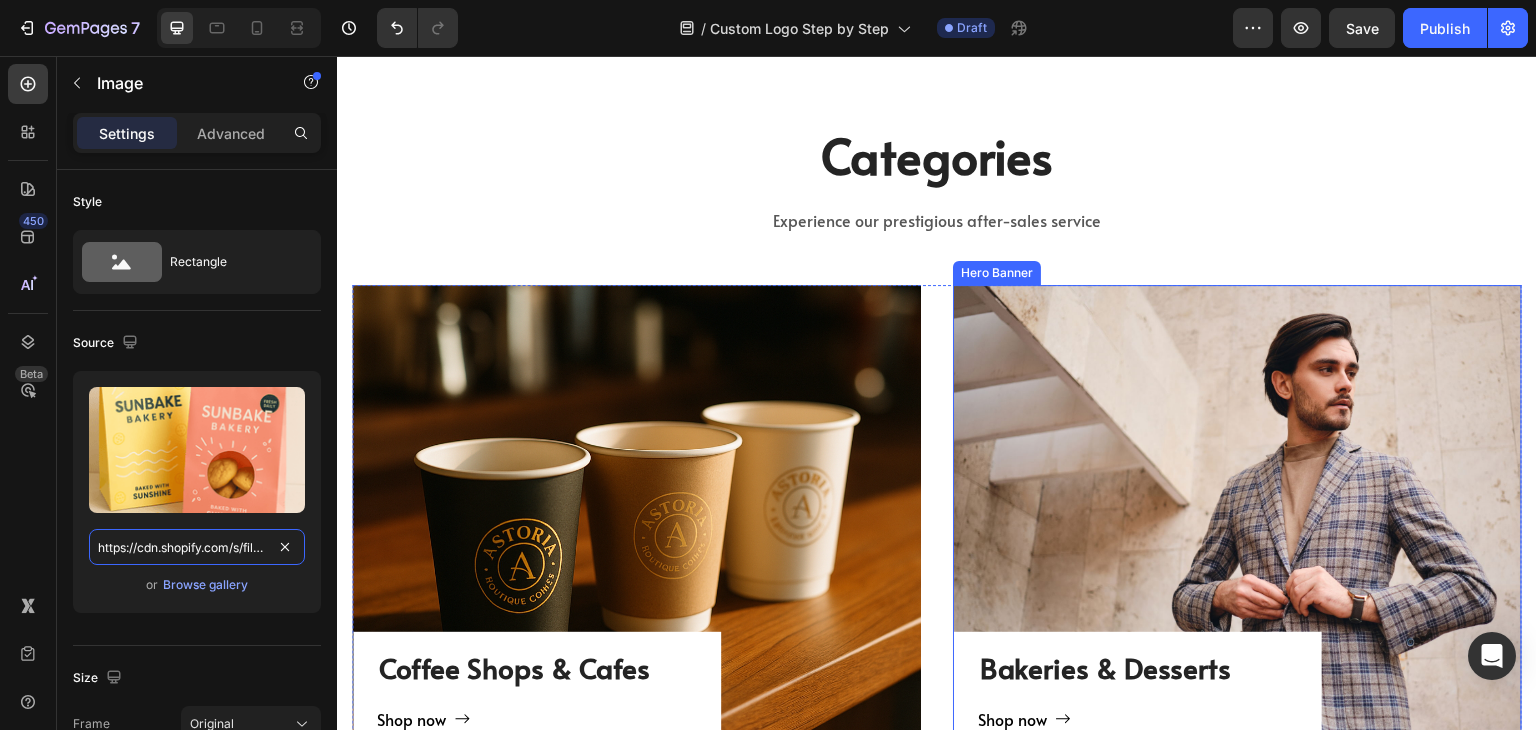 scroll, scrollTop: 3321, scrollLeft: 0, axis: vertical 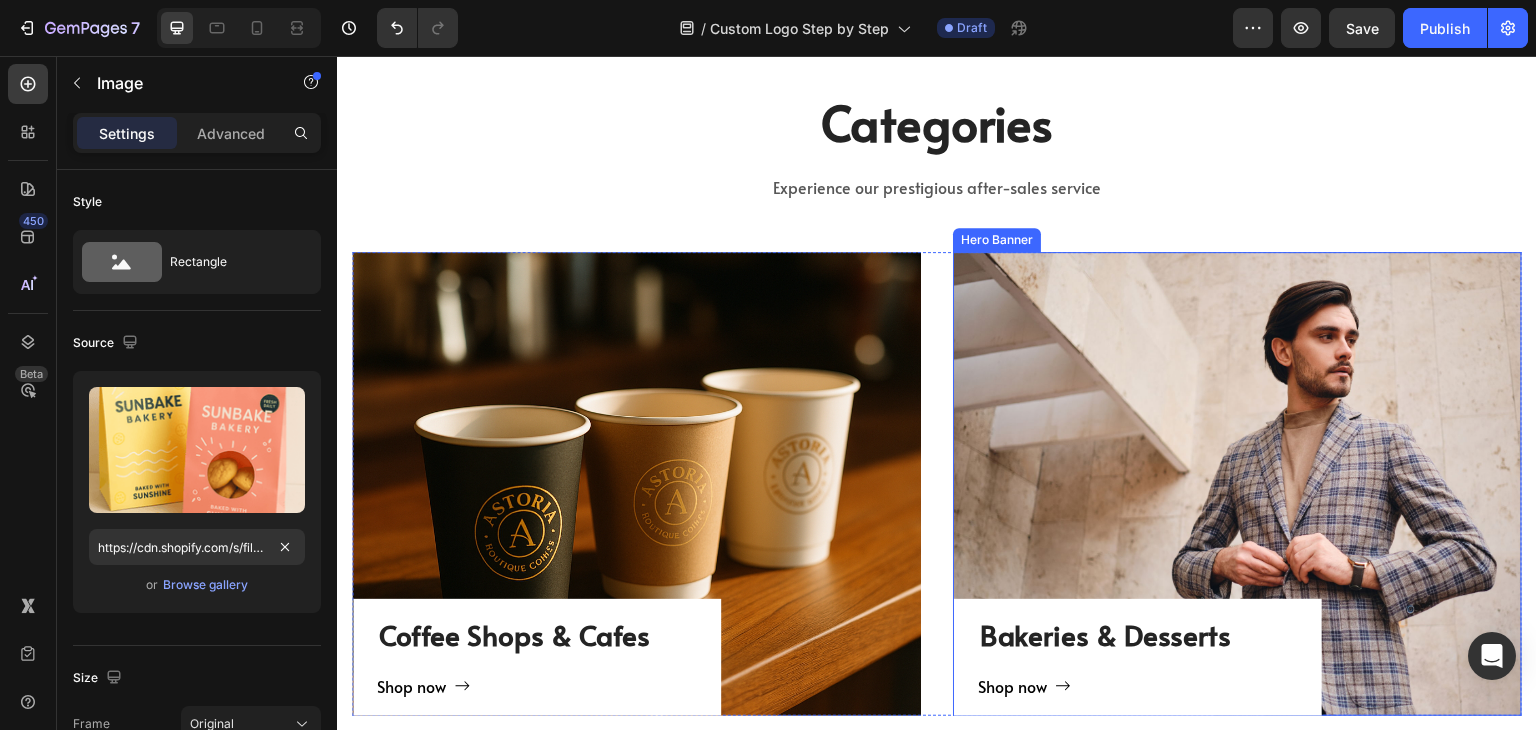 click on "Bakeries & Desserts Heading
Shop now Button Row" at bounding box center (1237, 484) 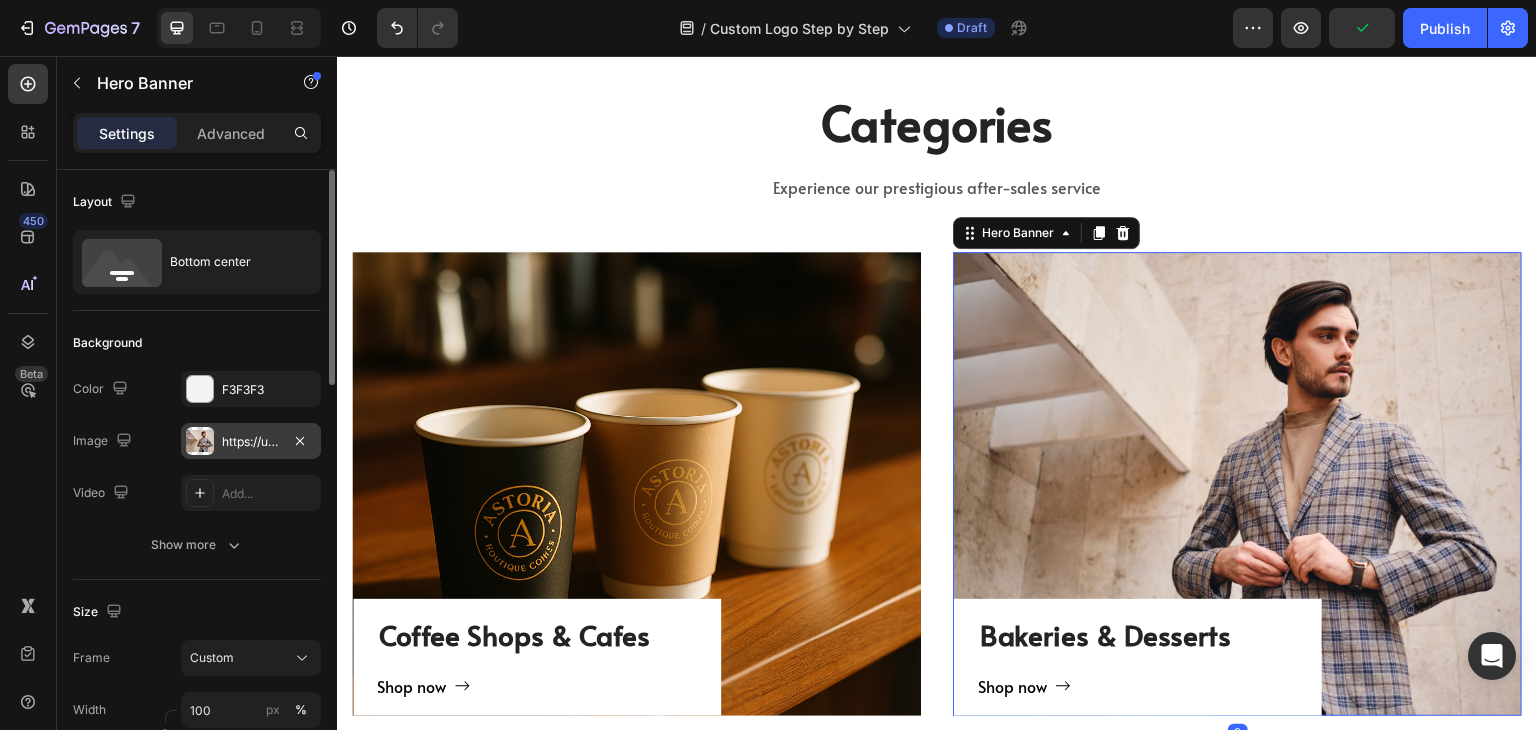 click on "https://ucarecdn.com/7c37dc3d-48a7-404f-af4b-290239d1d72d/-/format/auto/" at bounding box center [251, 442] 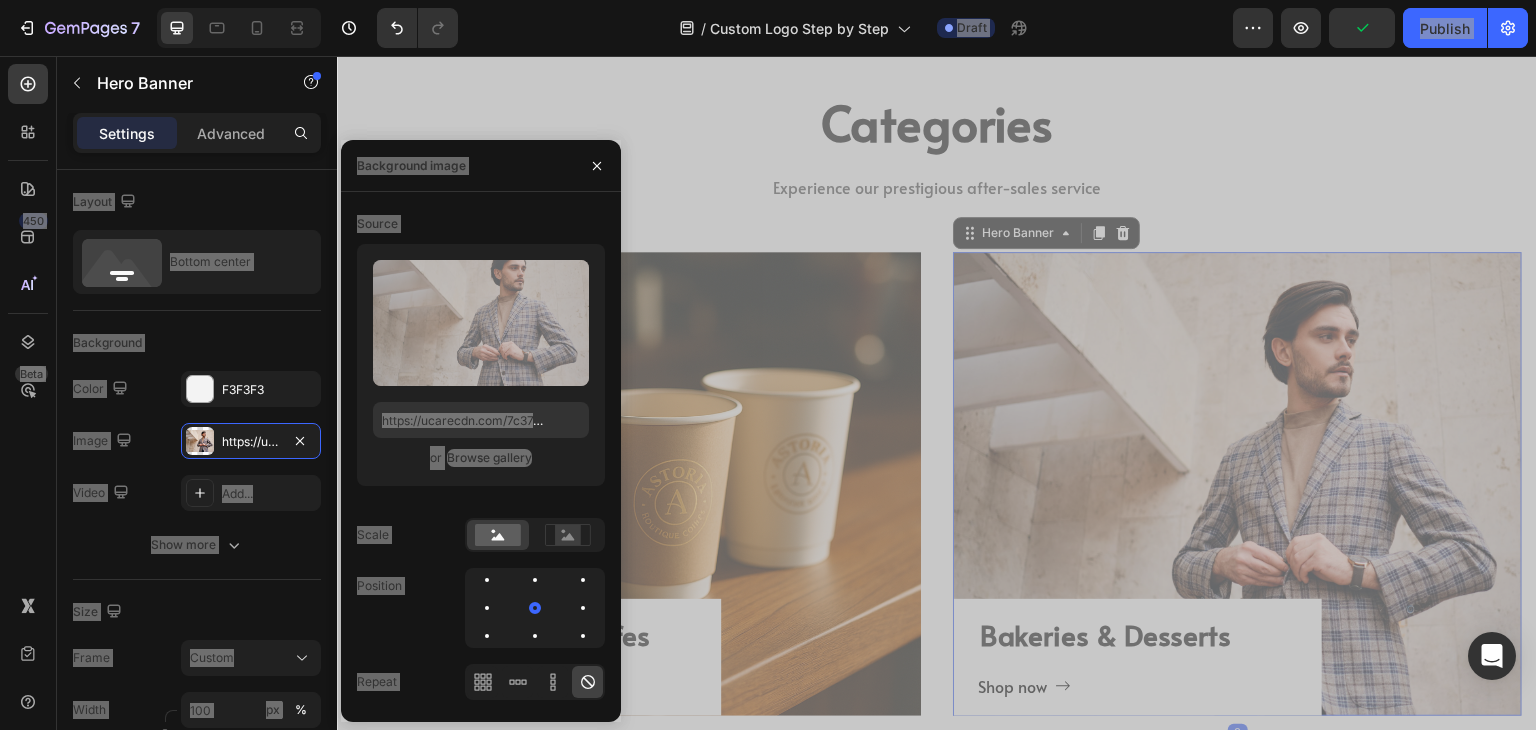 click on "Coffee Shops & Cafes Heading
Shop now Button Row" at bounding box center (636, 484) 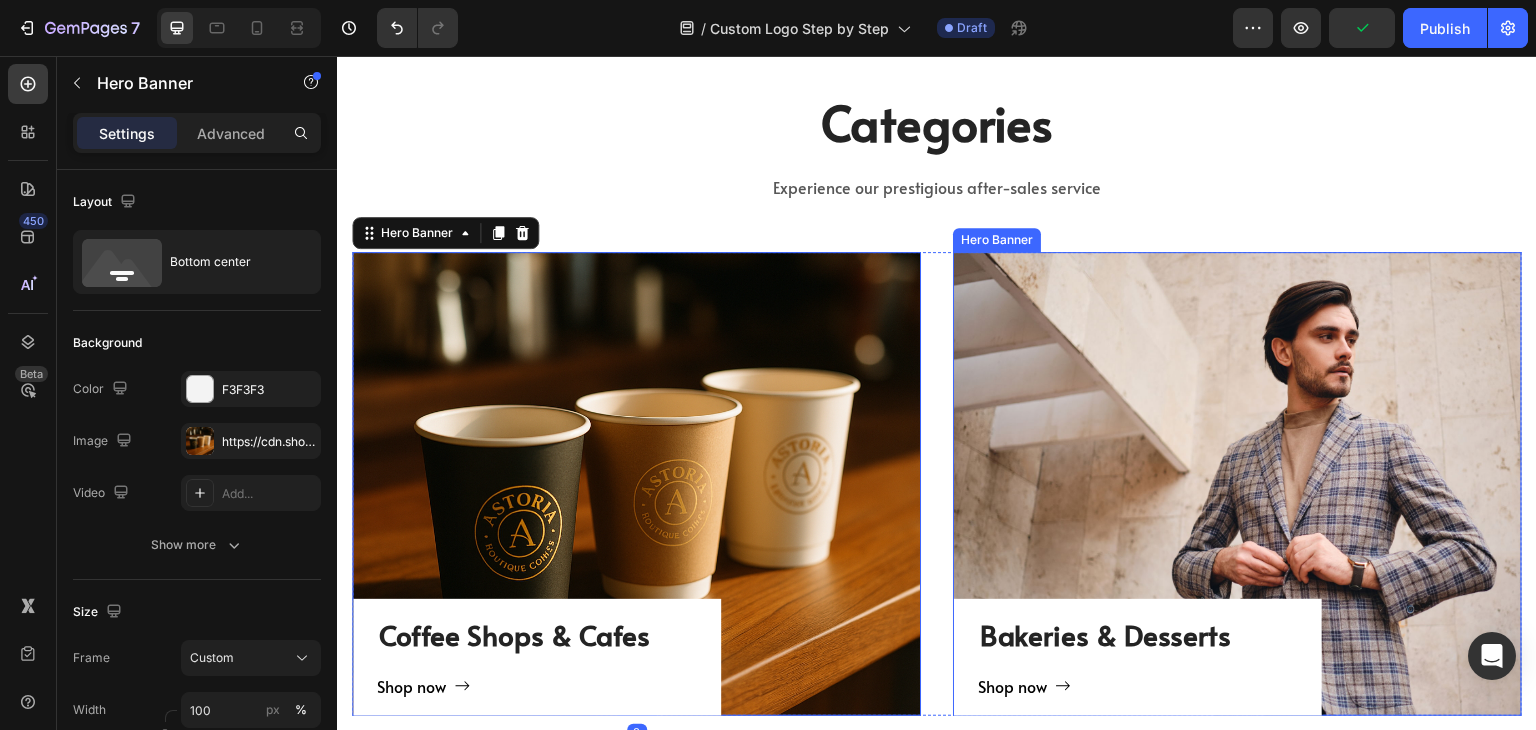 click on "Bakeries & Desserts Heading
Shop now Button Row" at bounding box center [1237, 484] 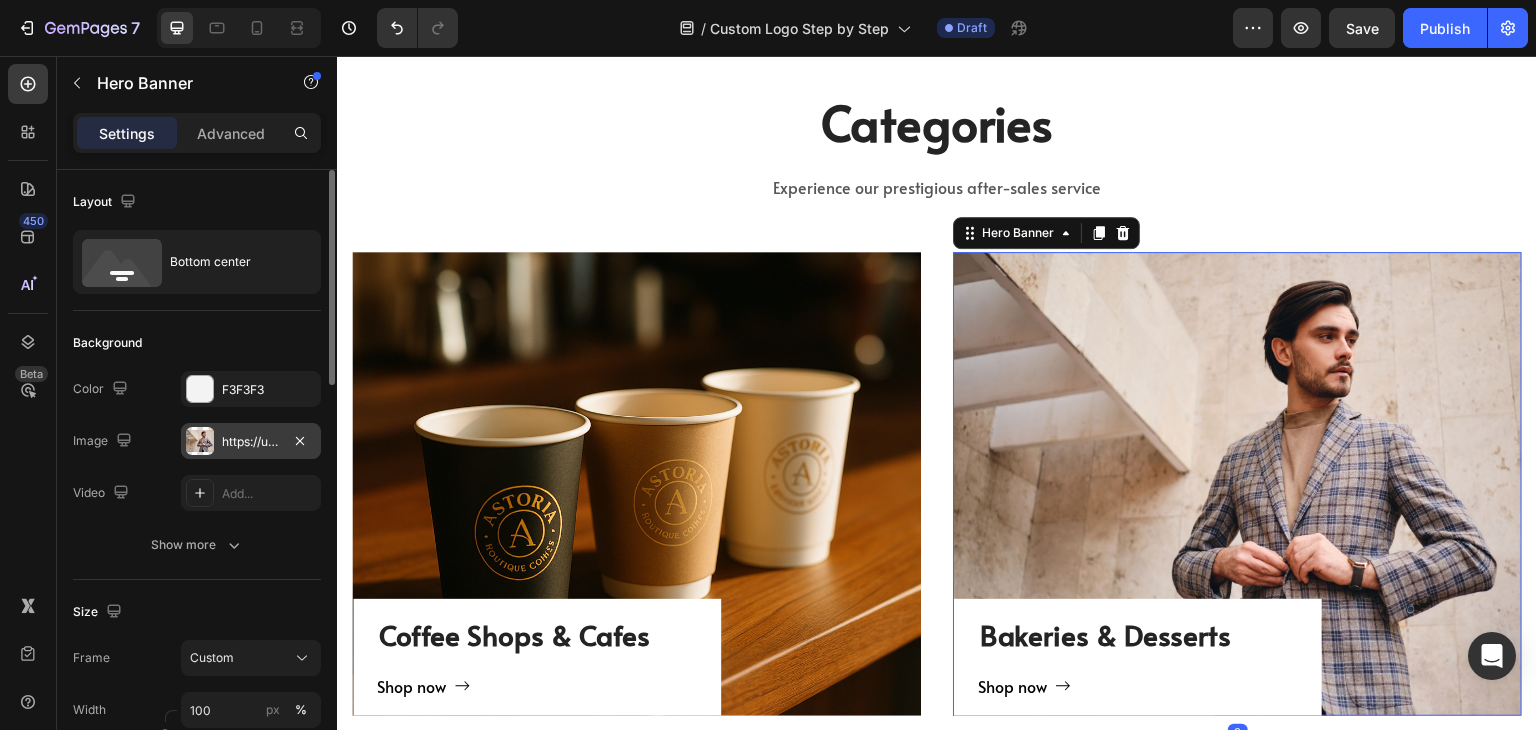 click on "https://ucarecdn.com/7c37dc3d-48a7-404f-af4b-290239d1d72d/-/format/auto/" at bounding box center [251, 441] 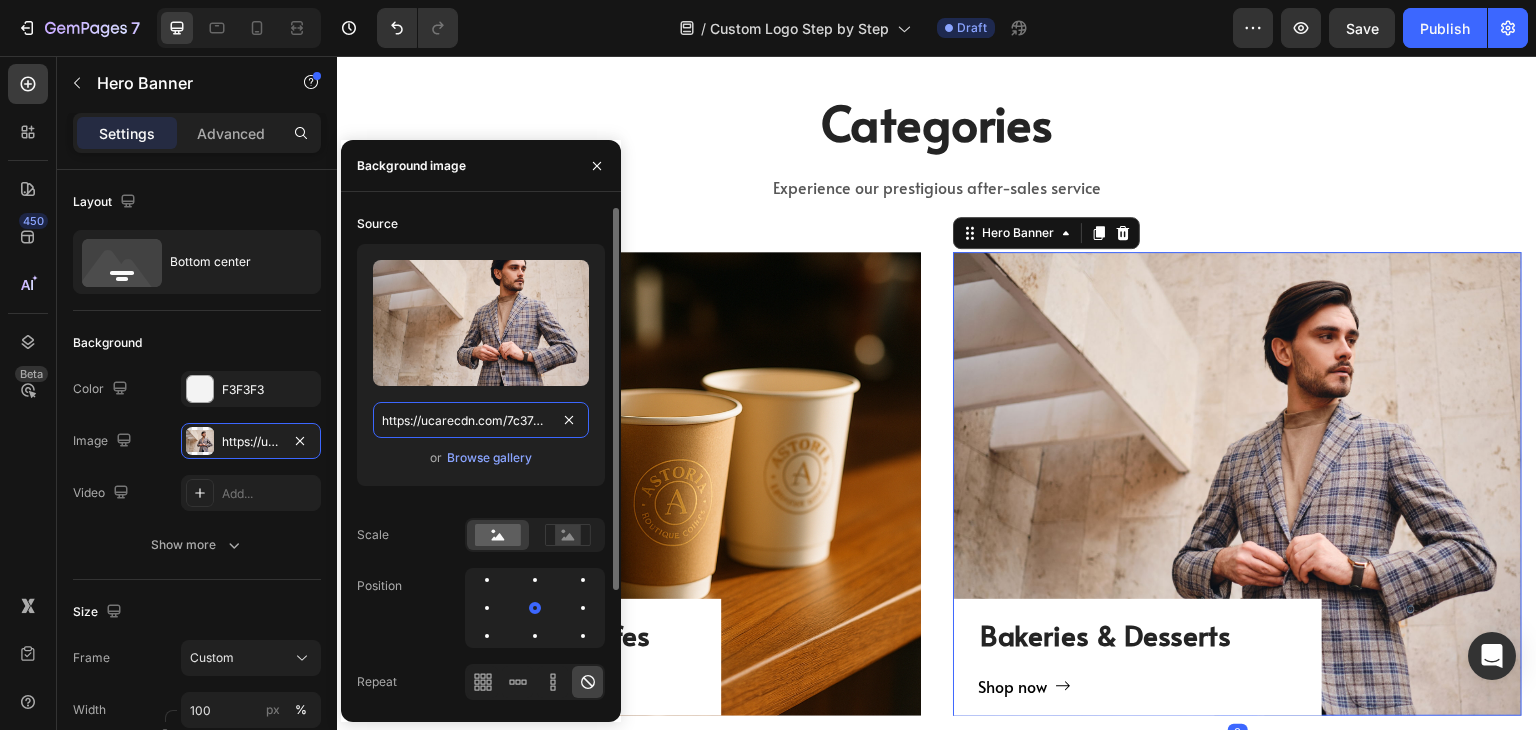 click on "https://ucarecdn.com/7c37dc3d-48a7-404f-af4b-290239d1d72d/-/format/auto/" at bounding box center (481, 420) 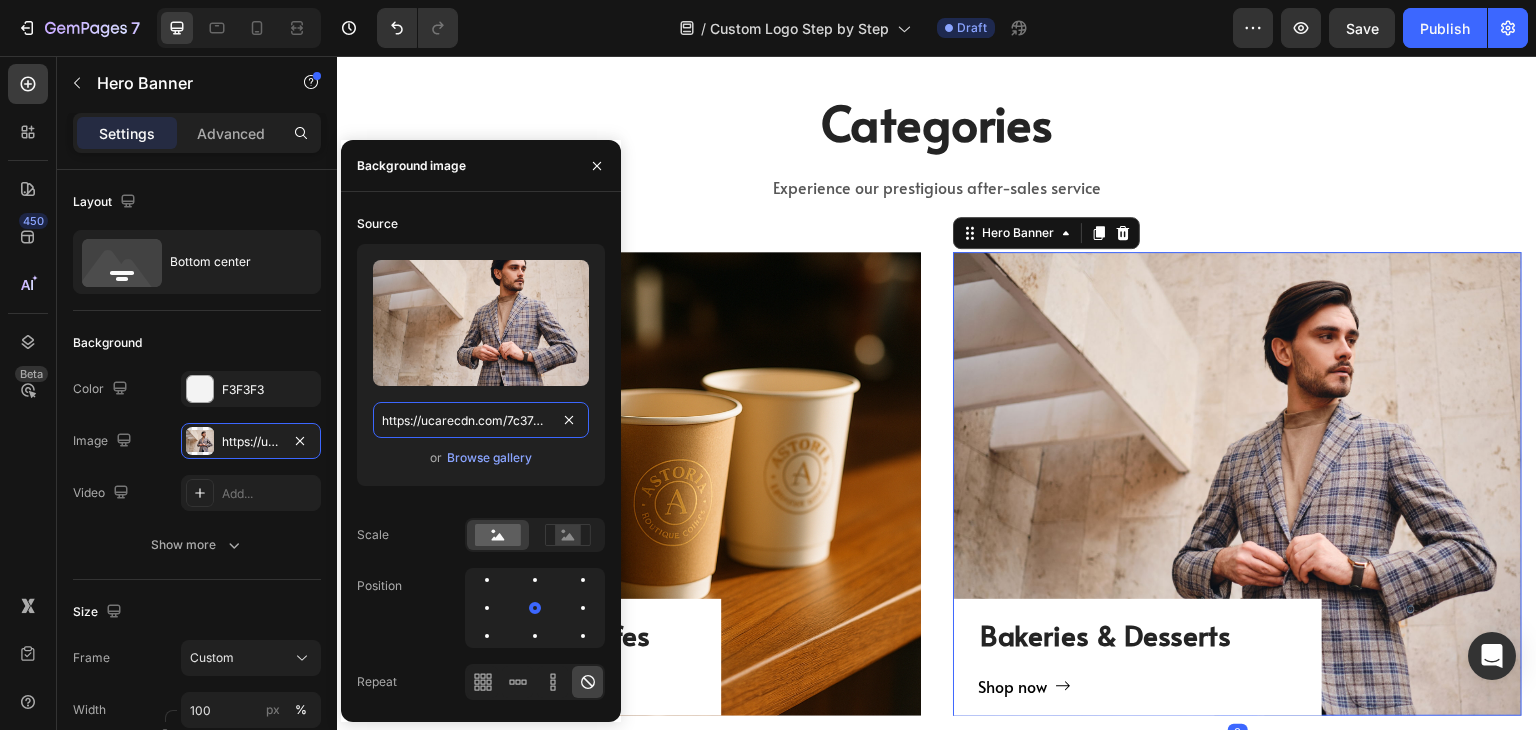 paste on "cdn.shopify.com/s/files/1/0518/3825/5255/files/gempages_554882697223209794-97dd1c22-d6e4-4112-8a23-6464e07c5dee.png" 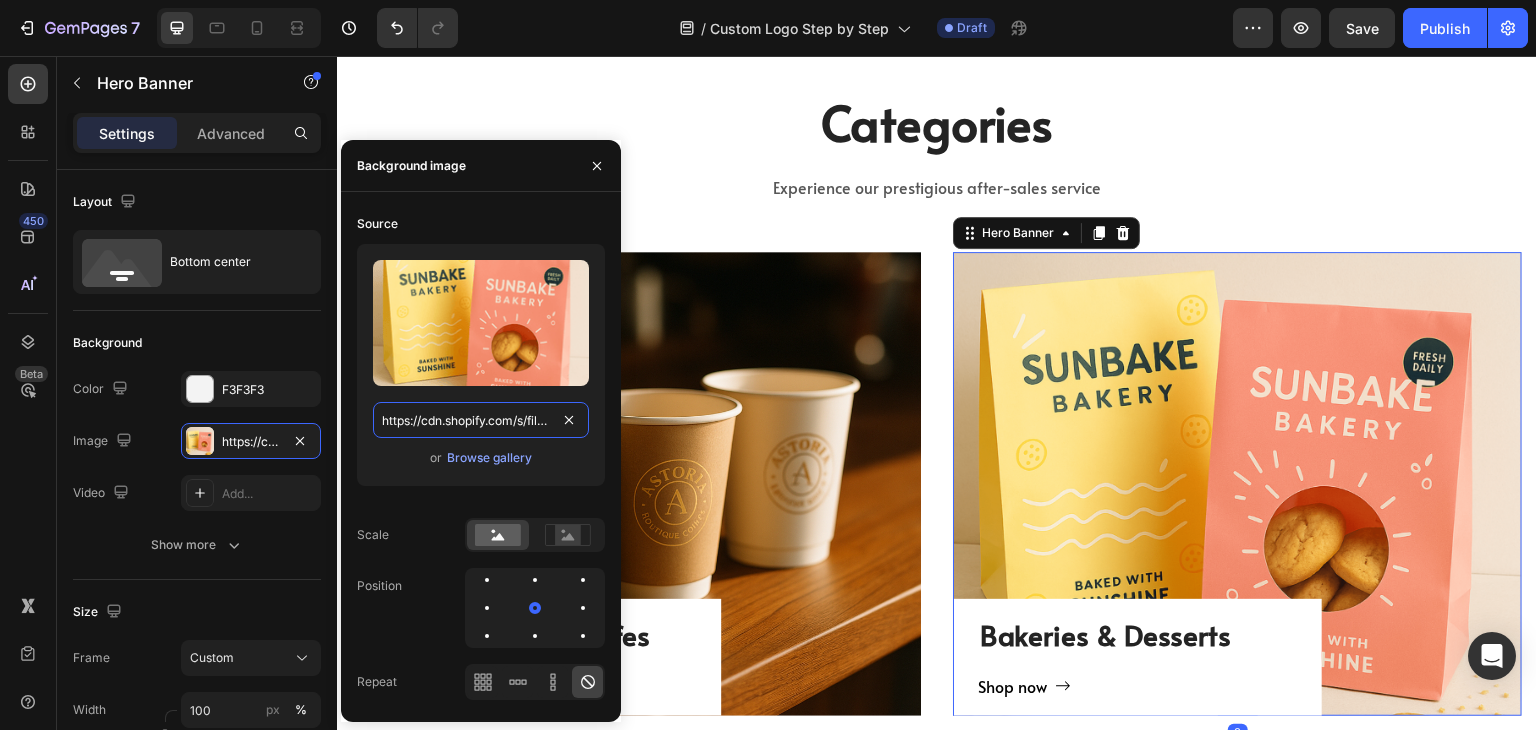 scroll, scrollTop: 0, scrollLeft: 619, axis: horizontal 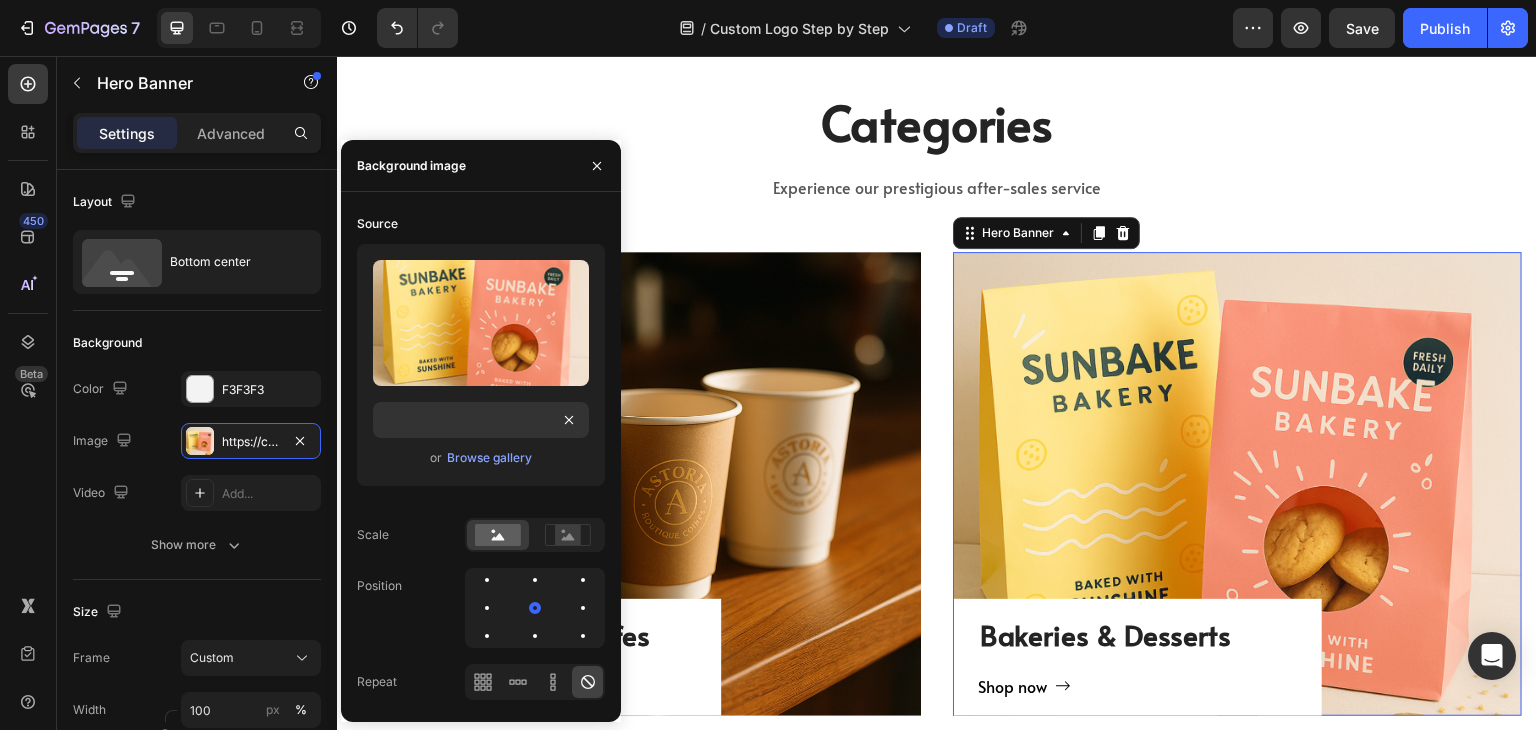 click on "Coffee Shops & Cafes Heading
Shop now Button Row Hero Banner Bakeries & Desserts Heading
Shop now Button Row Hero Banner   0 Row" at bounding box center (937, 484) 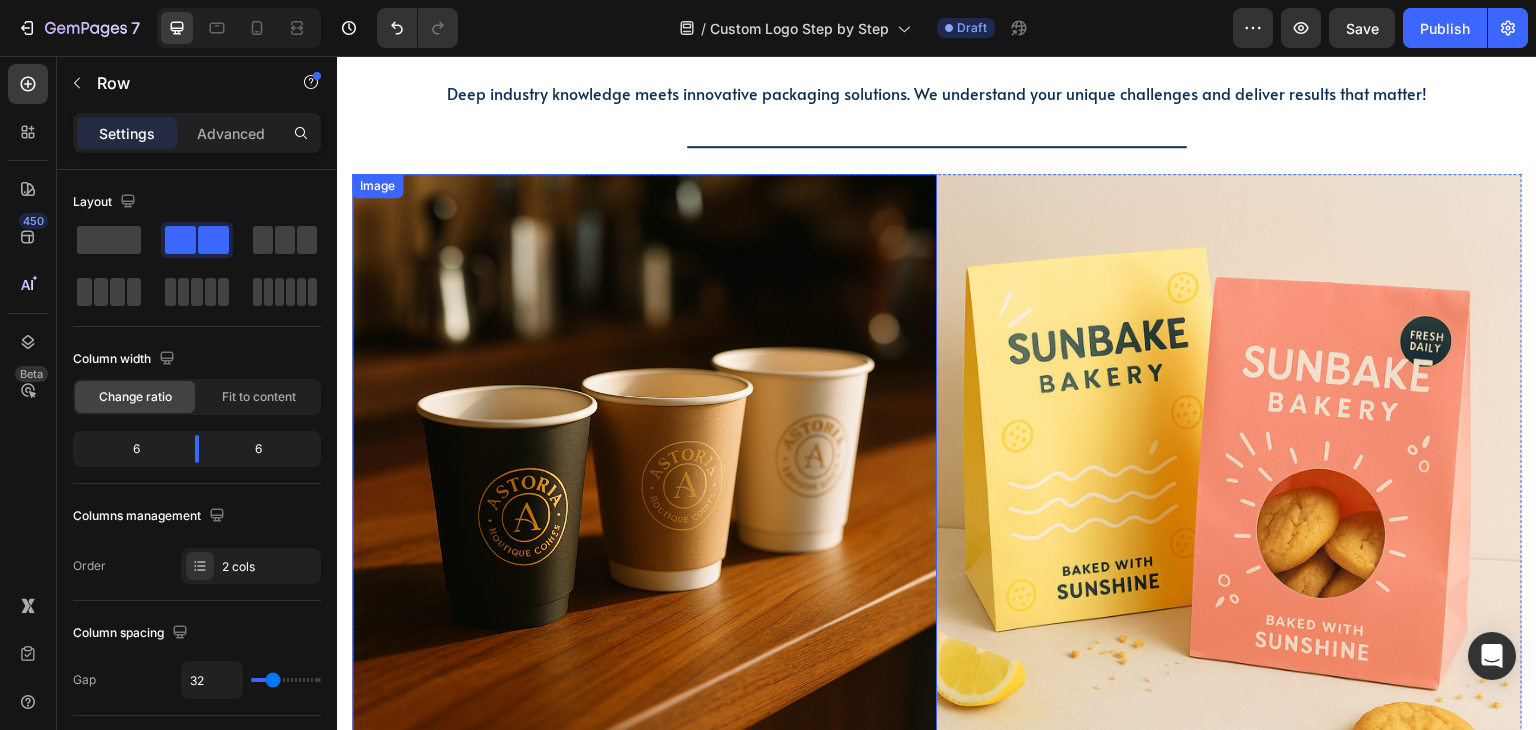 scroll, scrollTop: 1880, scrollLeft: 0, axis: vertical 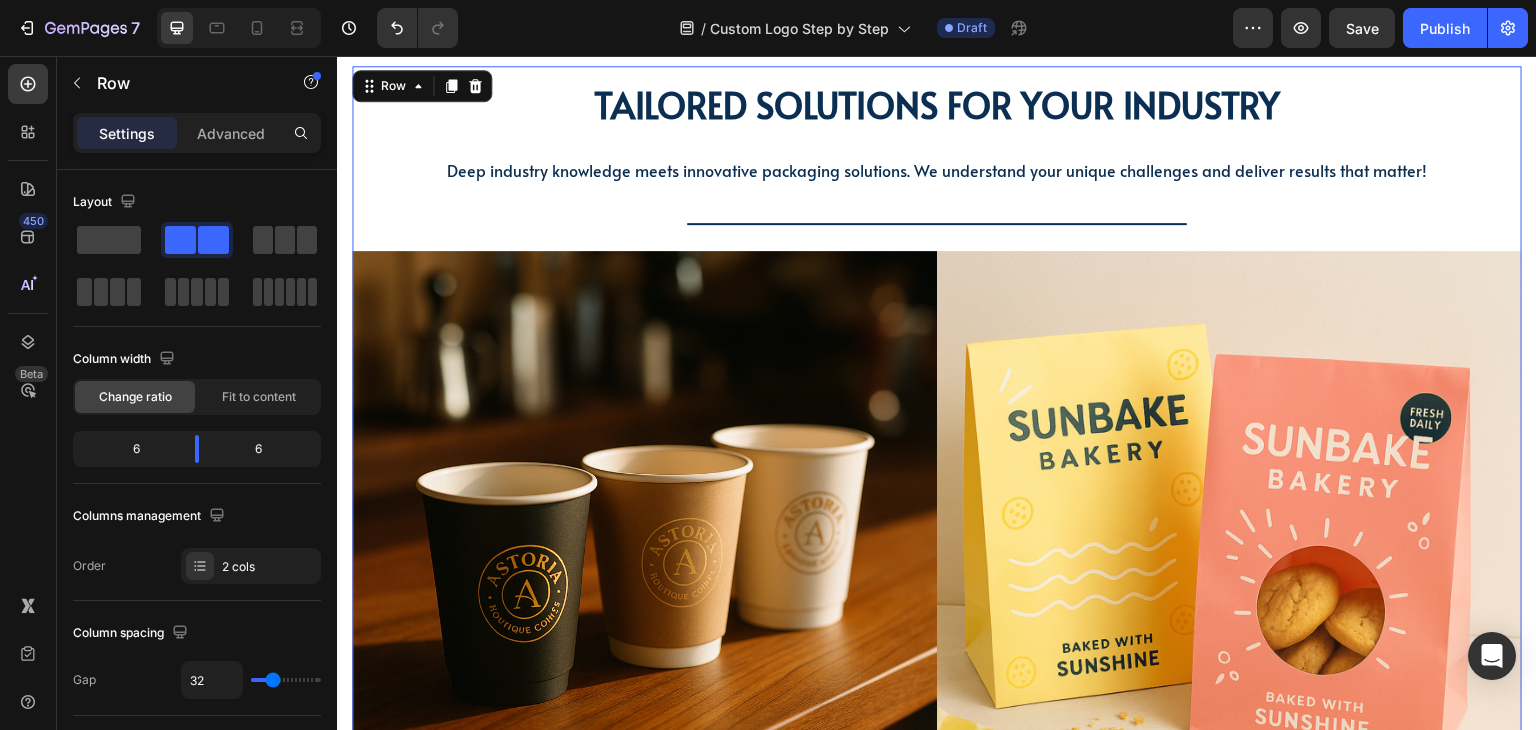 click on "TAILORED SOLUTIONS FOR YOUR INDUSTRY Heading TAILORED SOLUTIONS FOR YOUR INDUSTRY Heading Deep industry knowledge meets innovative packaging solutions. We understand your unique challenges and deliver results that matter! Text block                Title Line Image Image Row" at bounding box center (937, 451) 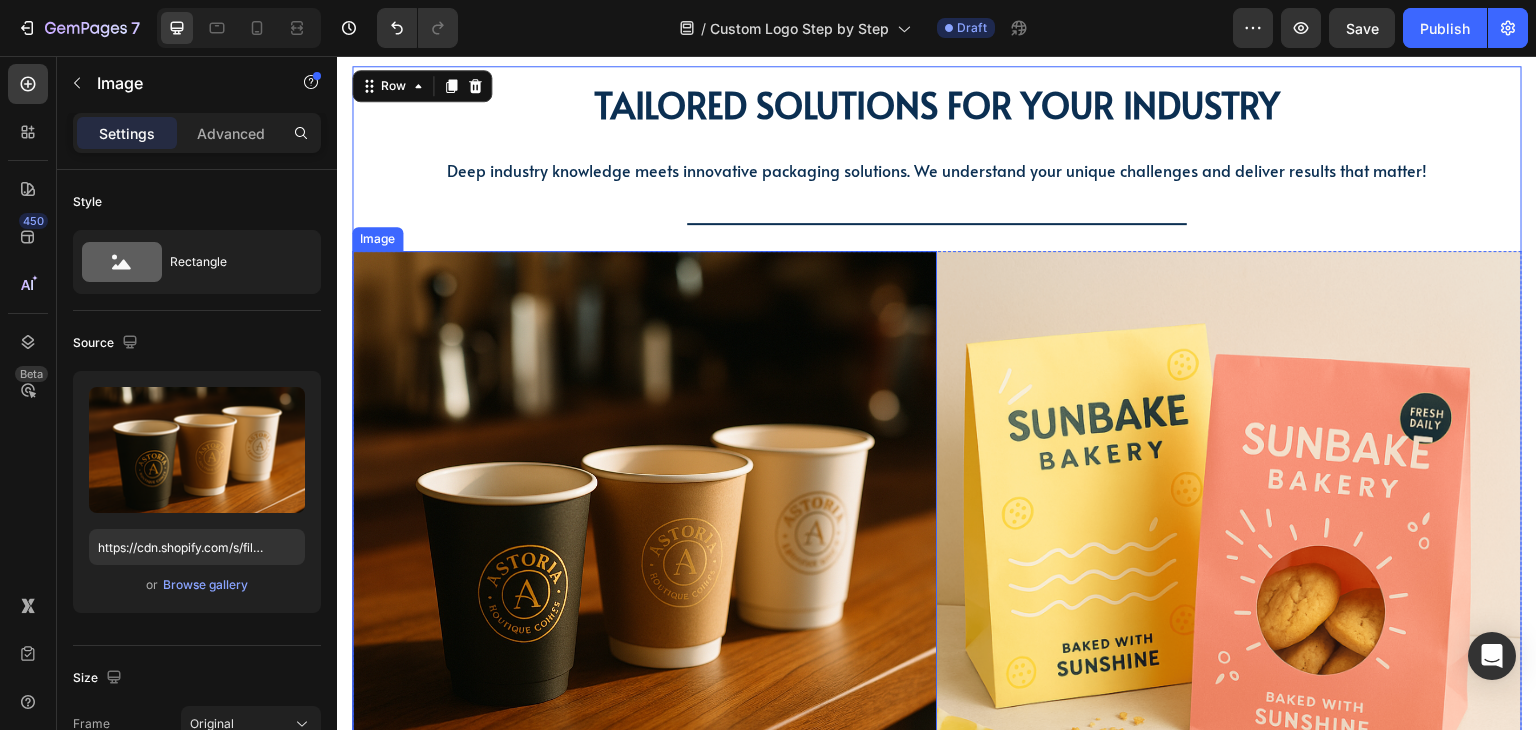 click at bounding box center (644, 543) 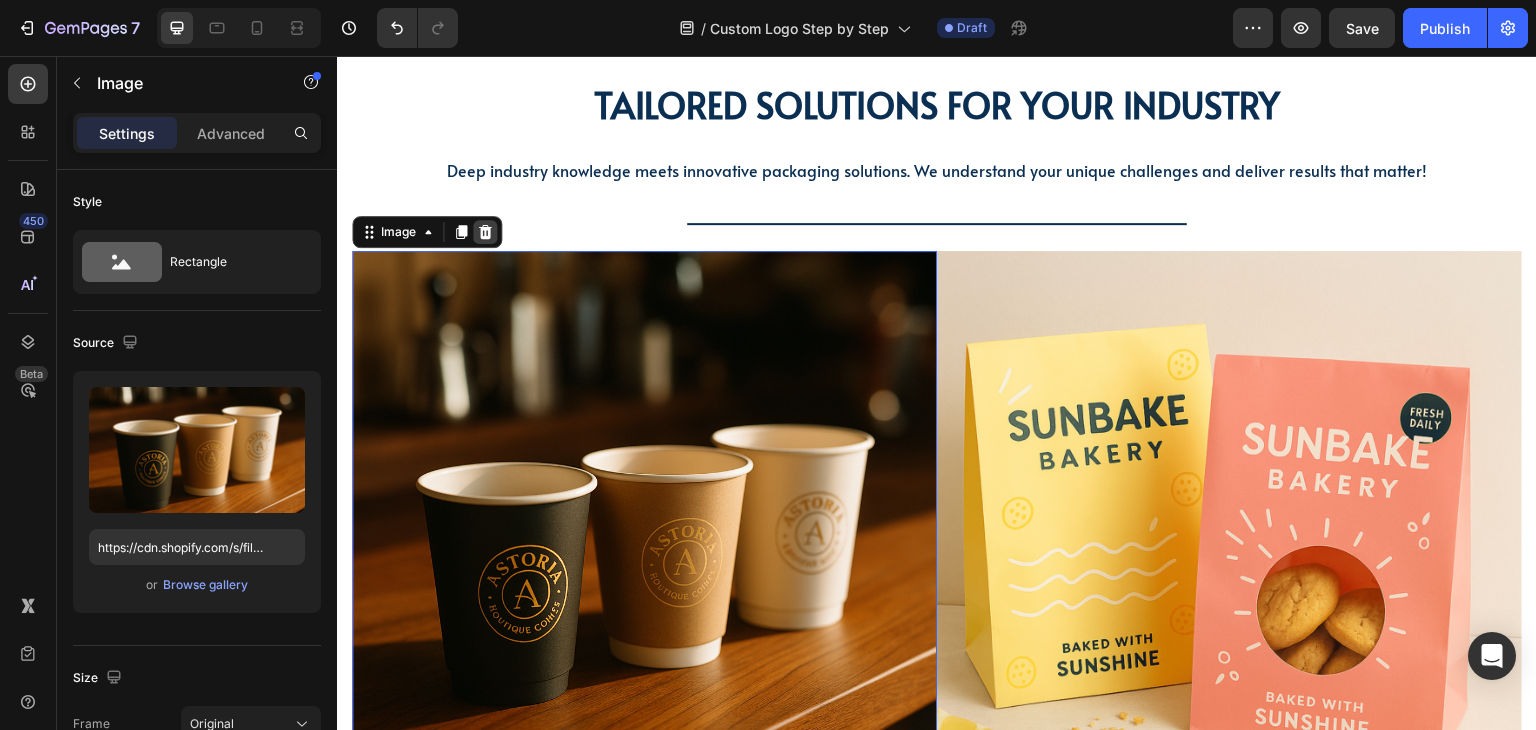 click 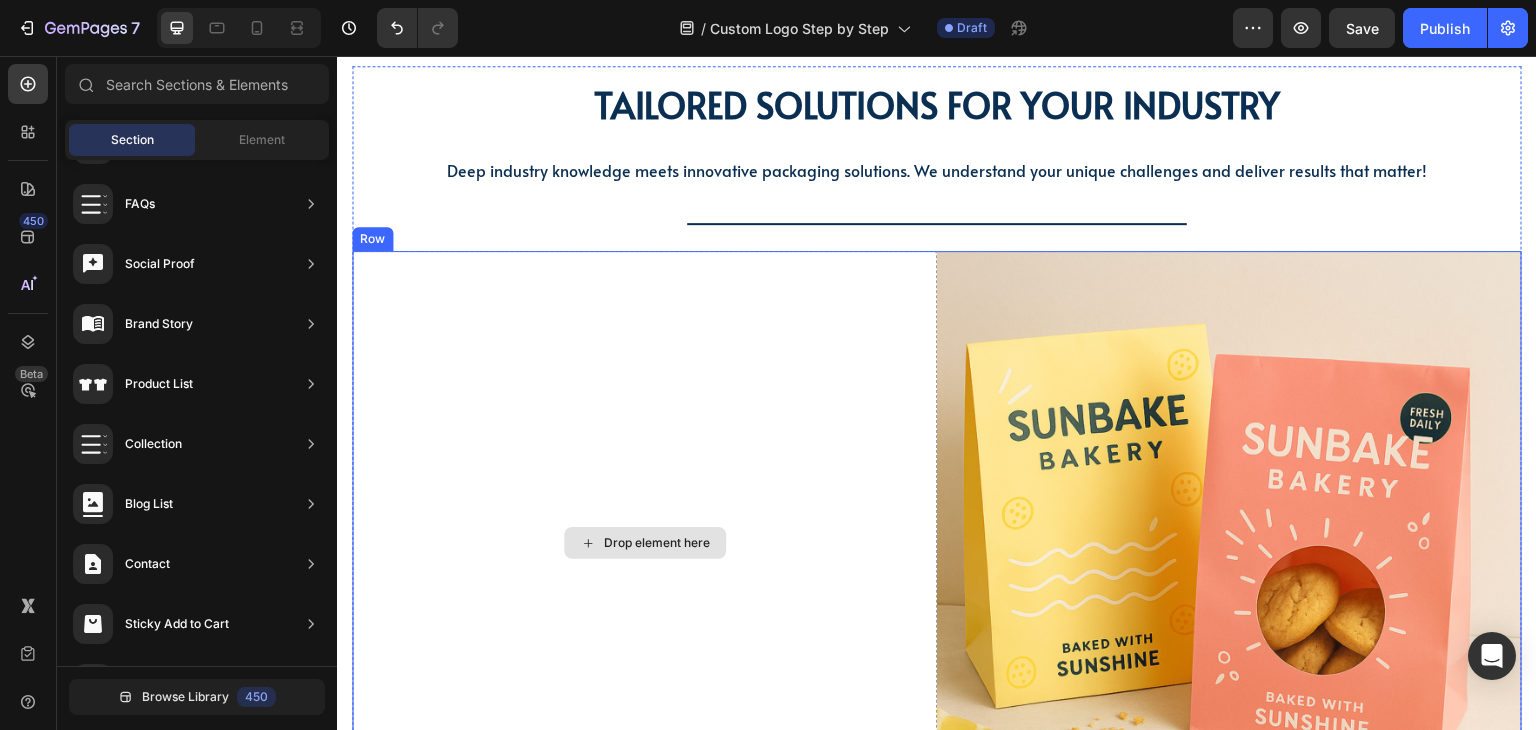 click on "Drop element here" at bounding box center (644, 543) 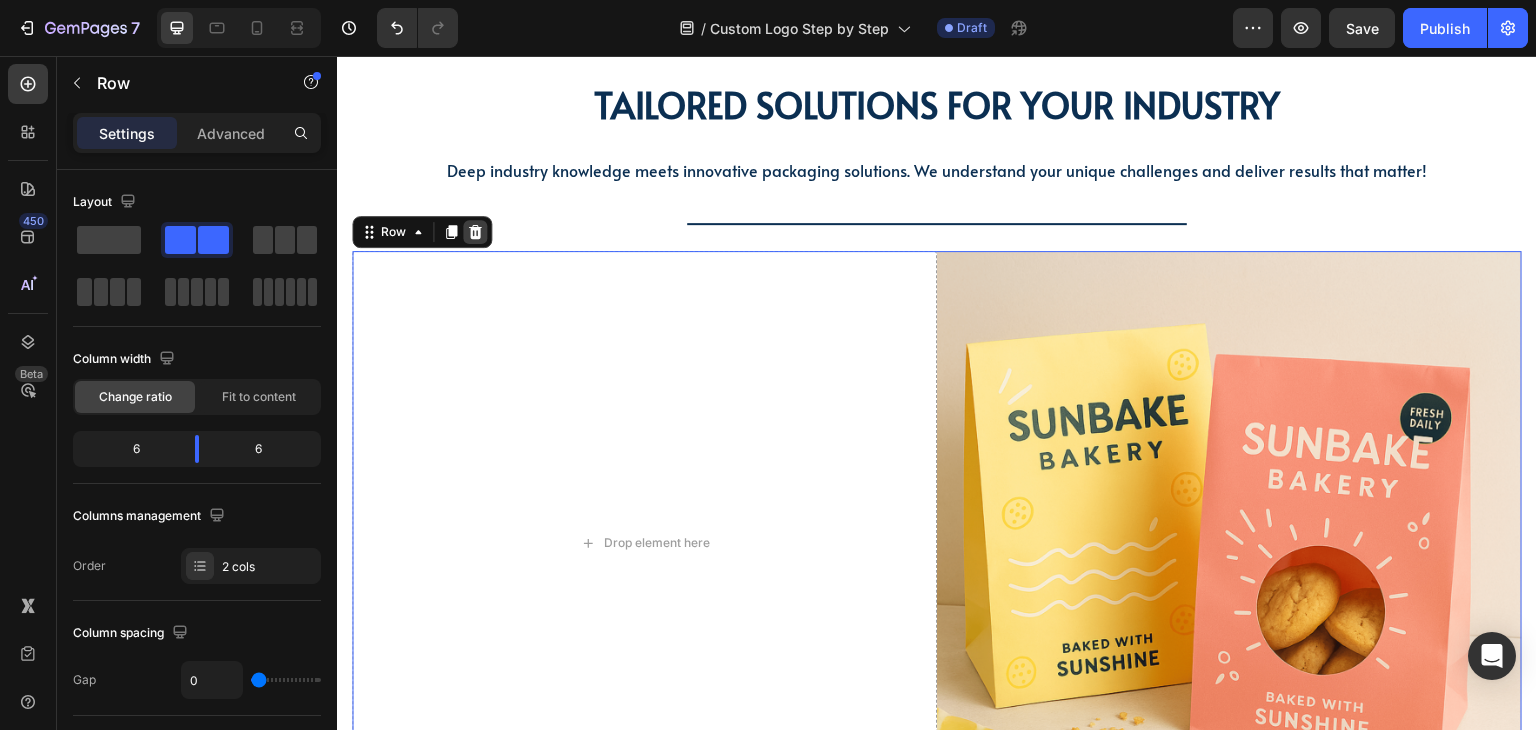click at bounding box center (475, 232) 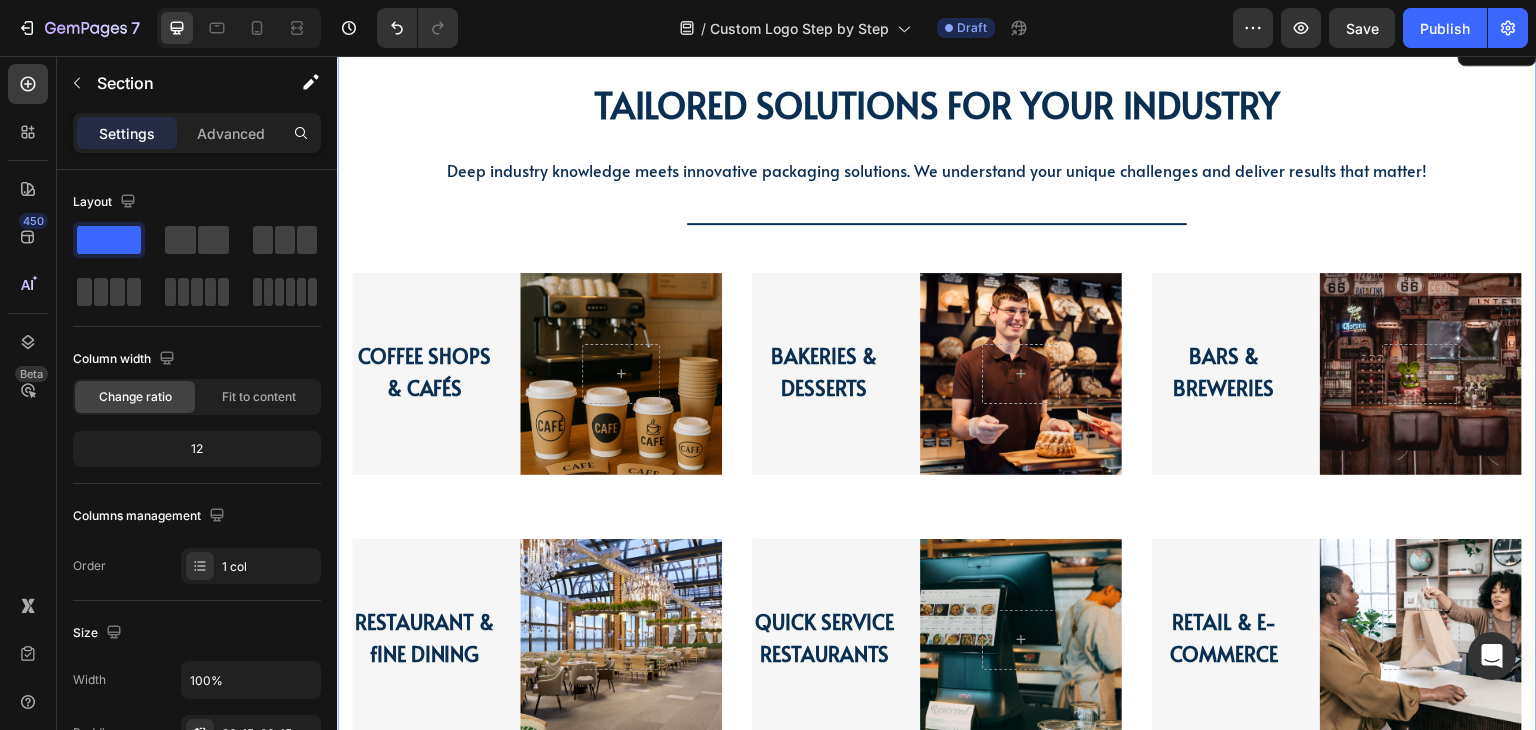 click on "TAILORED SOLUTIONS FOR YOUR INDUSTRY Heading TAILORED SOLUTIONS FOR YOUR INDUSTRY Heading Deep industry knowledge meets innovative packaging solutions. We understand your unique challenges and deliver results that matter! Text block                Title Line Row
Coffee Shops & Cafés Heading
Hero Banner Row Bakeries & Desserts Heading
Hero Banner Row Bars & Breweries Heading
Hero Banner Row RESTAURANT & fINE DINING Heading
Hero Banner Row Quick Service Restaurants Heading
Hero Banner Row Retail & E-commerce Heading
Hero Banner Row
Carousel Coffee Shops & Cafés Heading
Hero Banner Row Bakeries & Desserts Heading
Hero Banner Row Bars & Breweries Heading
Hero Banner Row Row RESTAURANT & fINE DINING Heading
Hero Banner Row Quick Service Restaurants Heading
Hero Banner Row Heading
Row" at bounding box center [937, 419] 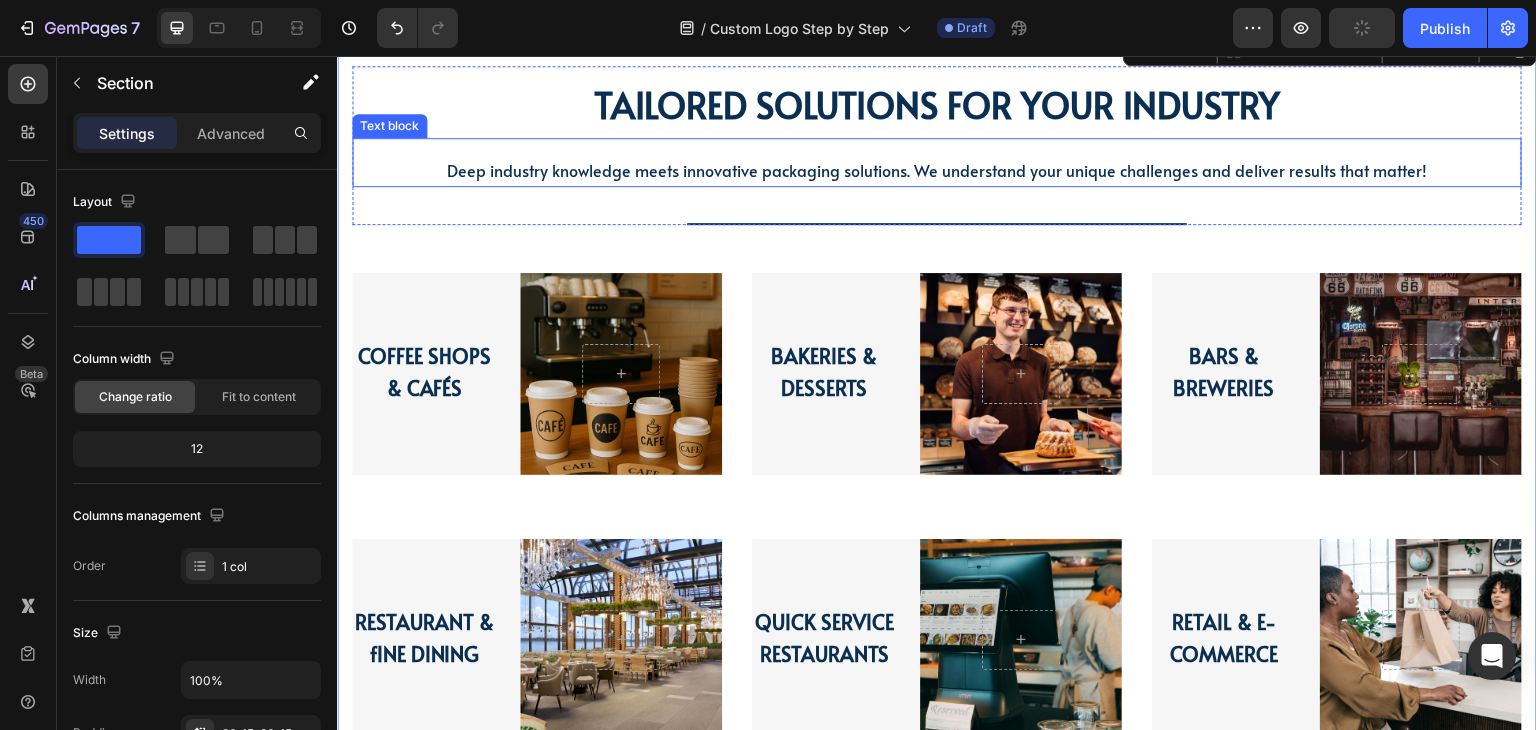 scroll, scrollTop: 1680, scrollLeft: 0, axis: vertical 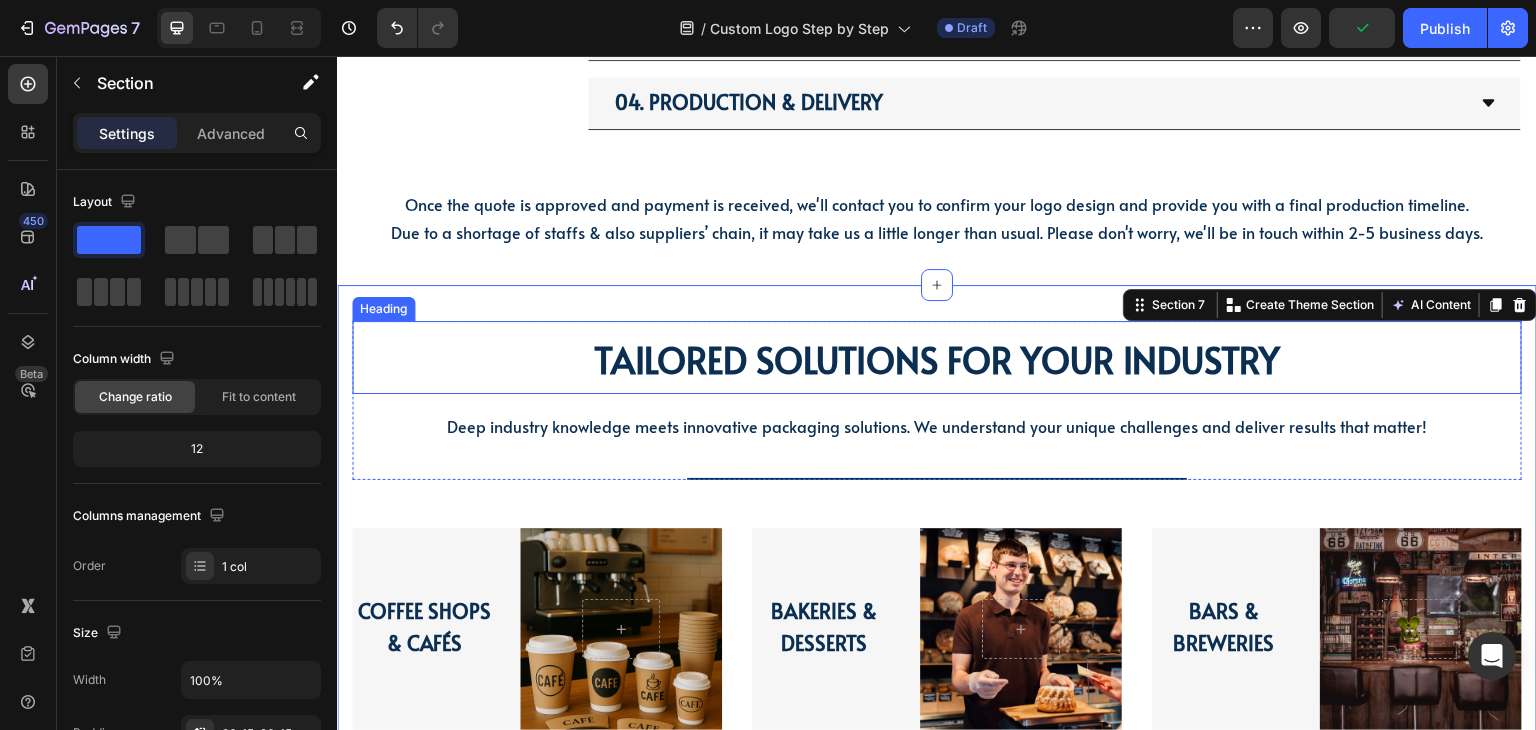 click on "TAILORED SOLUTIONS FOR YOUR INDUSTRY" at bounding box center [937, 359] 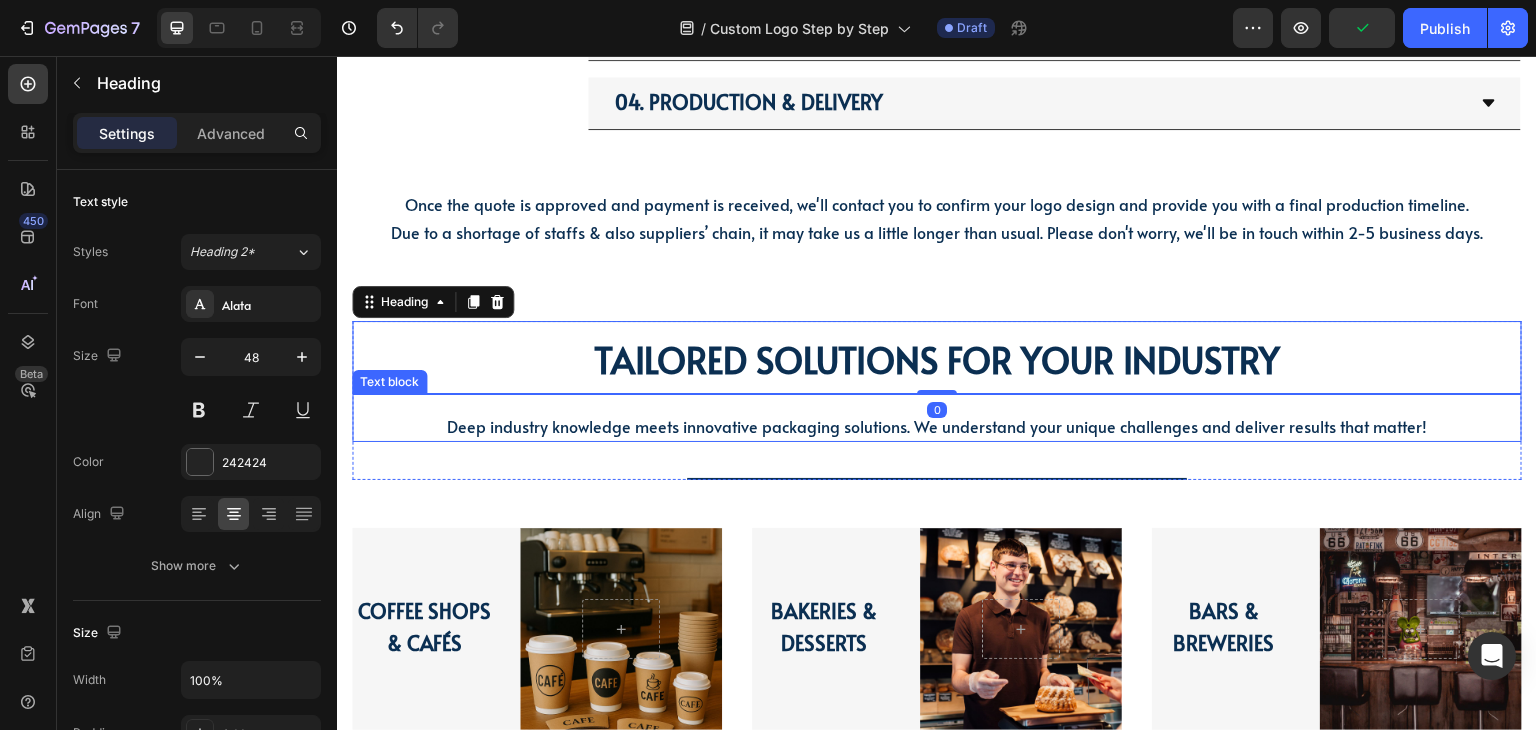 click on "Deep industry knowledge meets innovative packaging solutions. We understand your unique challenges and deliver results that matter!" at bounding box center [937, 426] 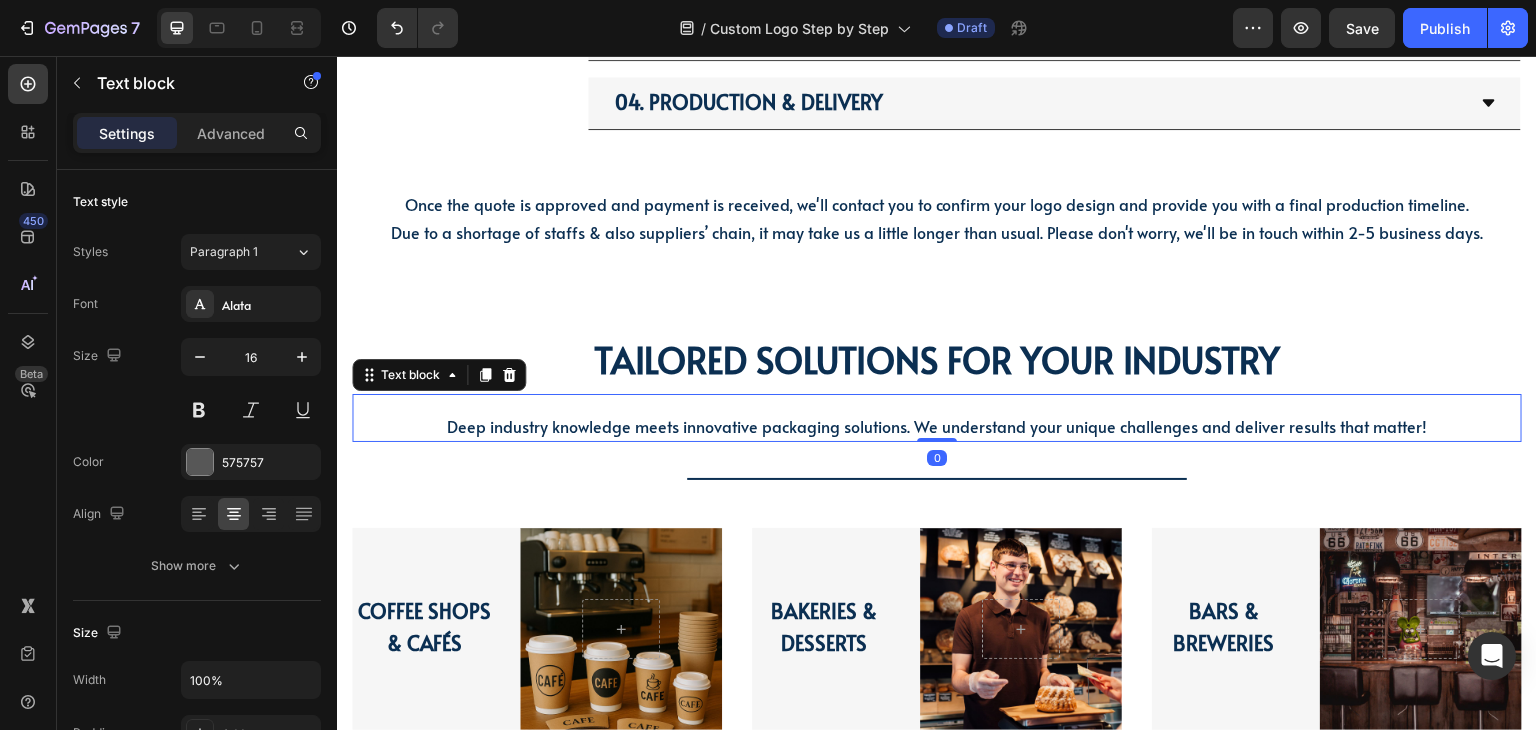 click on "Title Line" at bounding box center (937, 461) 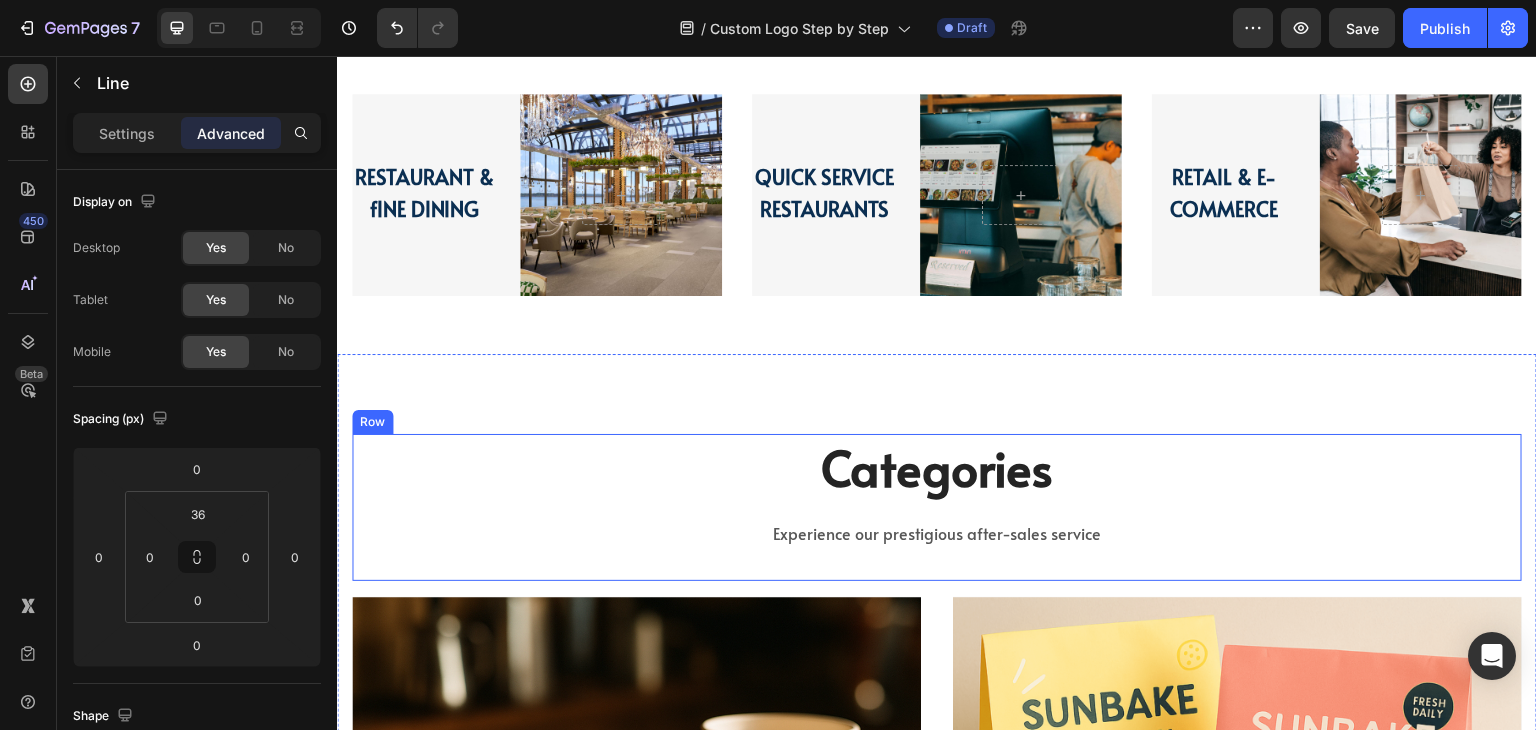 scroll, scrollTop: 2580, scrollLeft: 0, axis: vertical 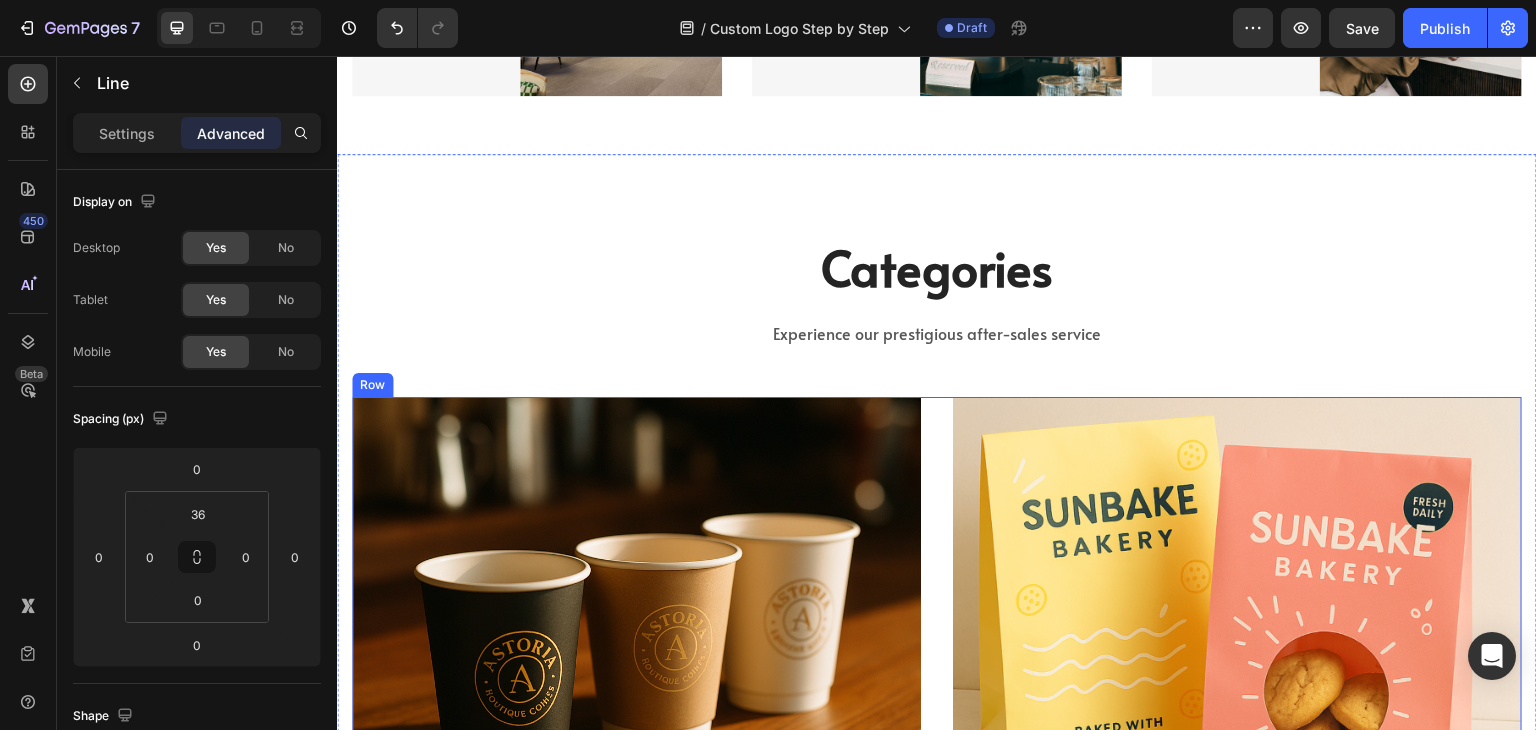 click on "Coffee Shops & Cafes Heading
Shop now Button Row Hero Banner Bakeries & Desserts Heading
Shop now Button Row Hero Banner Row" at bounding box center (937, 629) 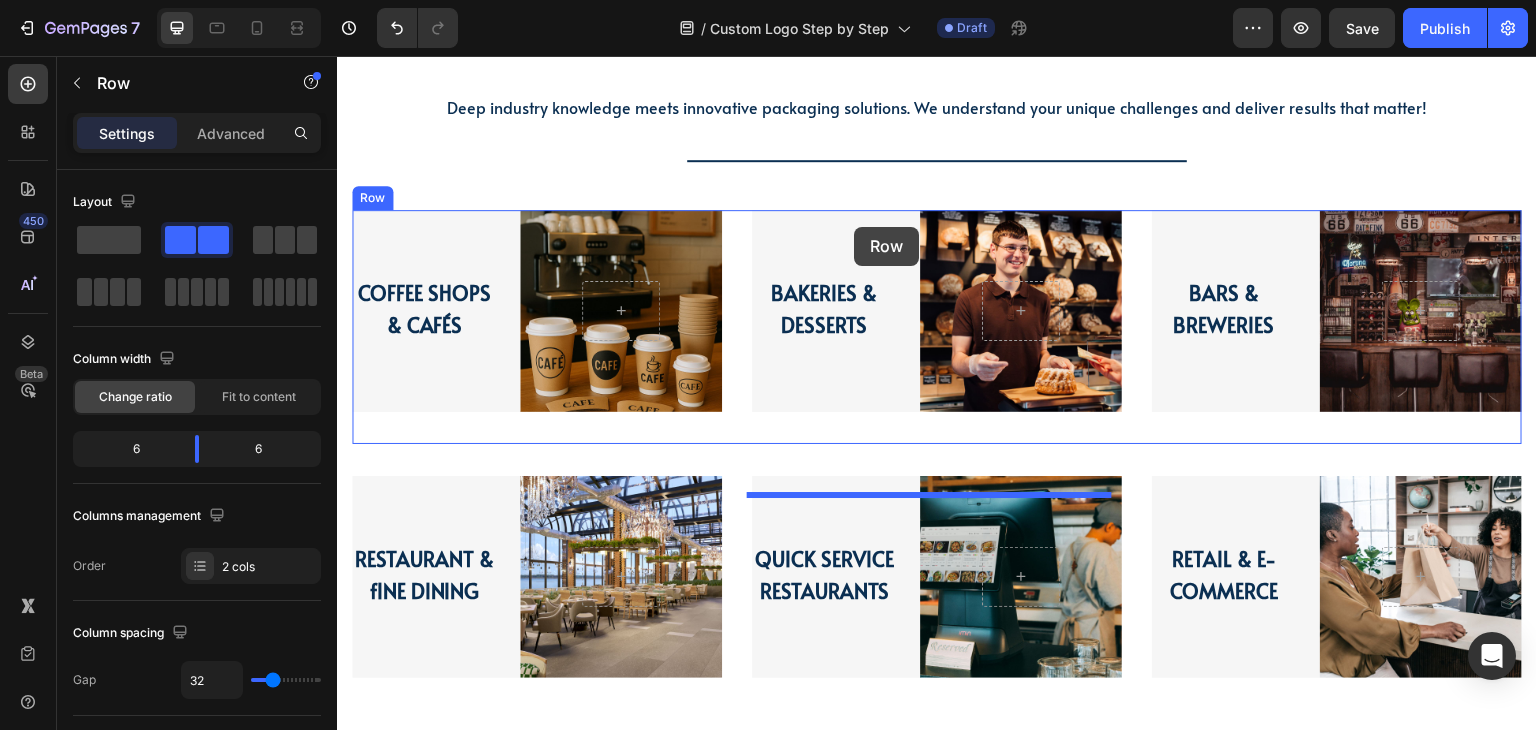 scroll, scrollTop: 1880, scrollLeft: 0, axis: vertical 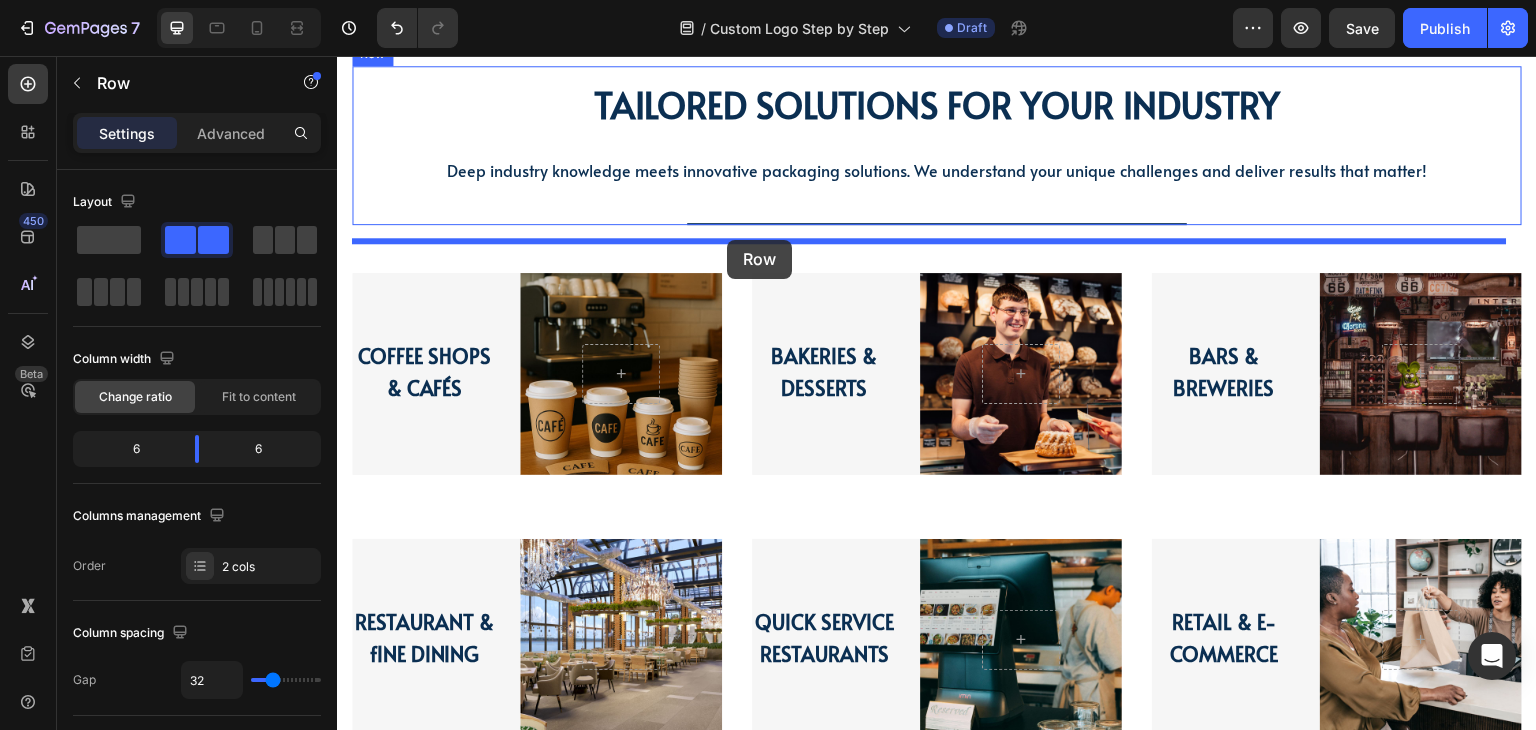 drag, startPoint x: 400, startPoint y: 372, endPoint x: 727, endPoint y: 240, distance: 352.6372 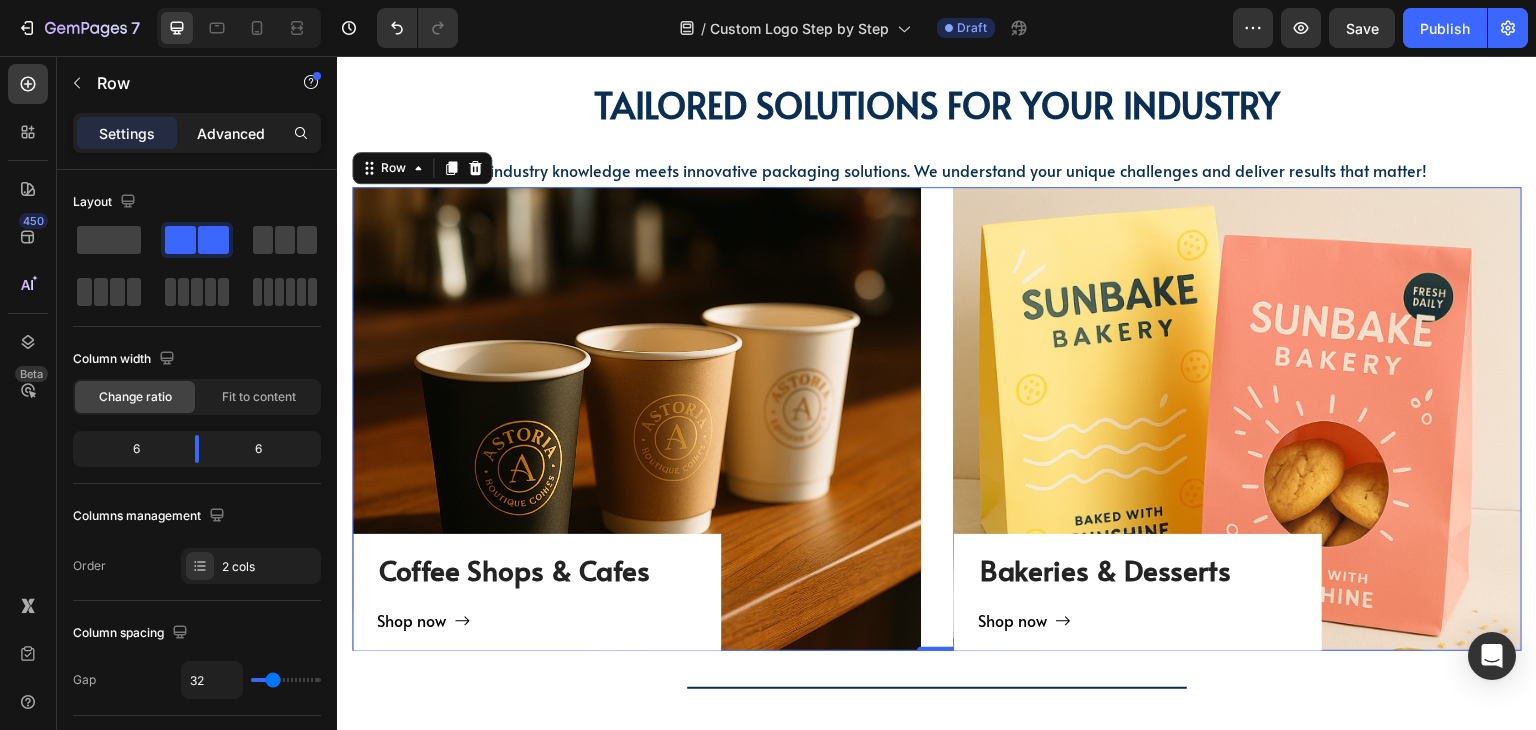 click on "Advanced" at bounding box center (231, 133) 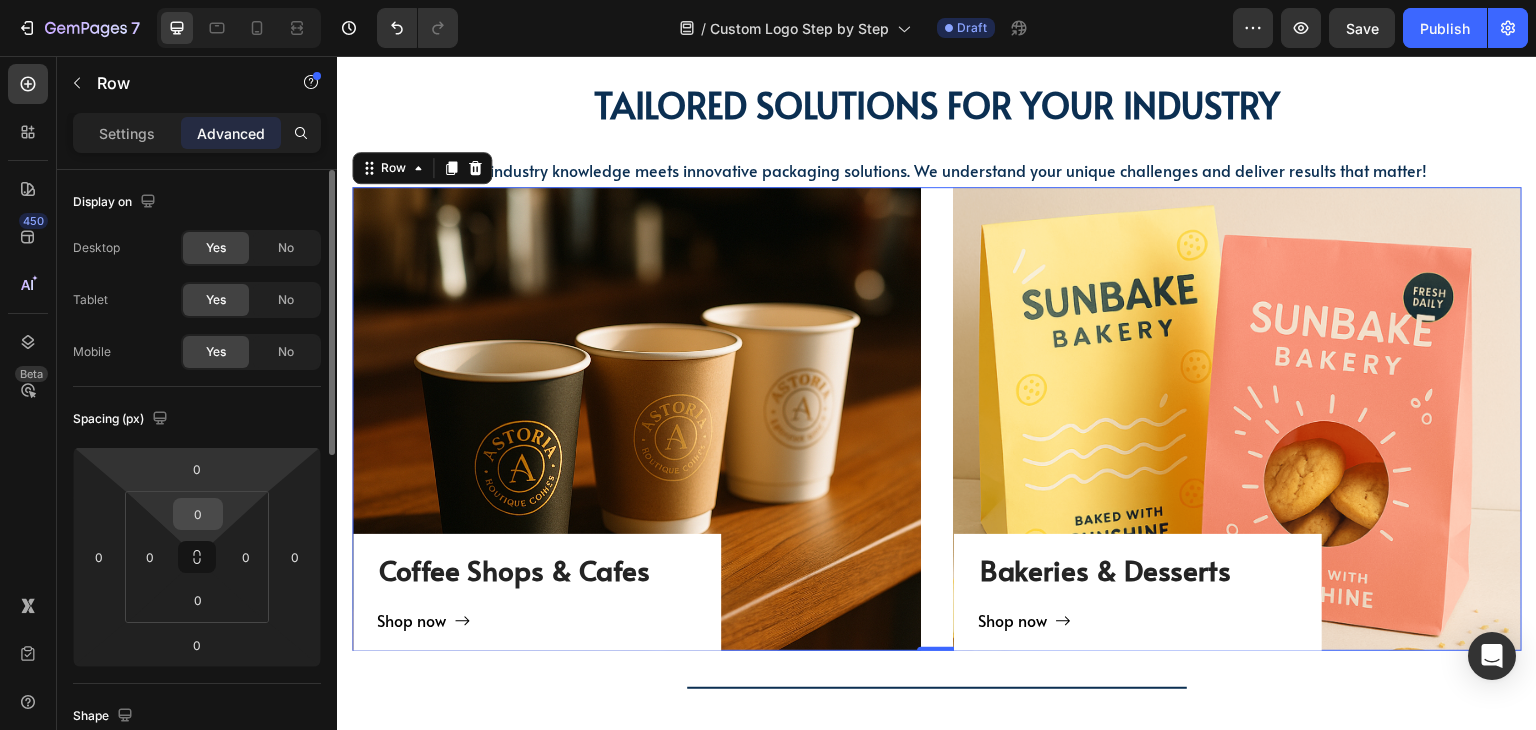 click on "0" at bounding box center (198, 514) 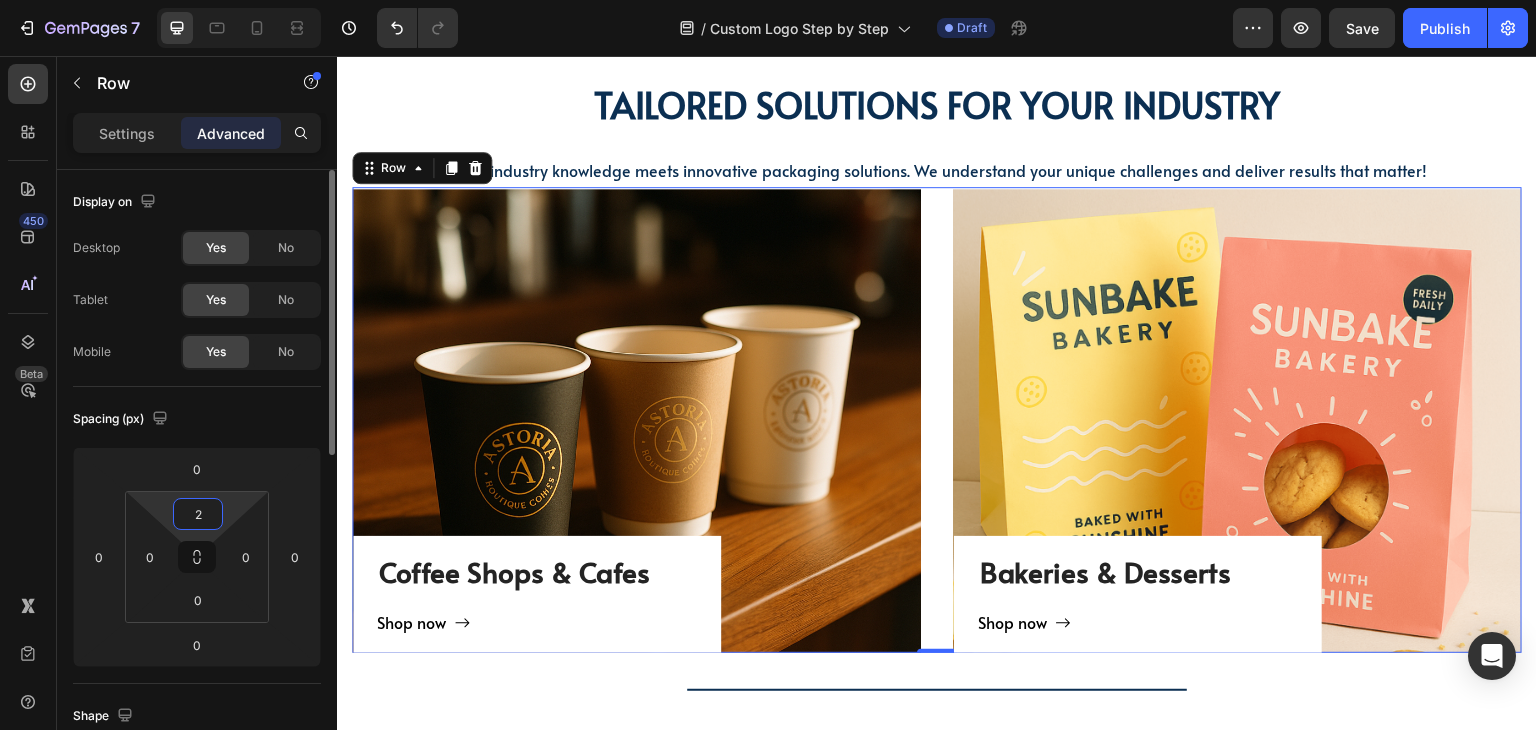 type on "26" 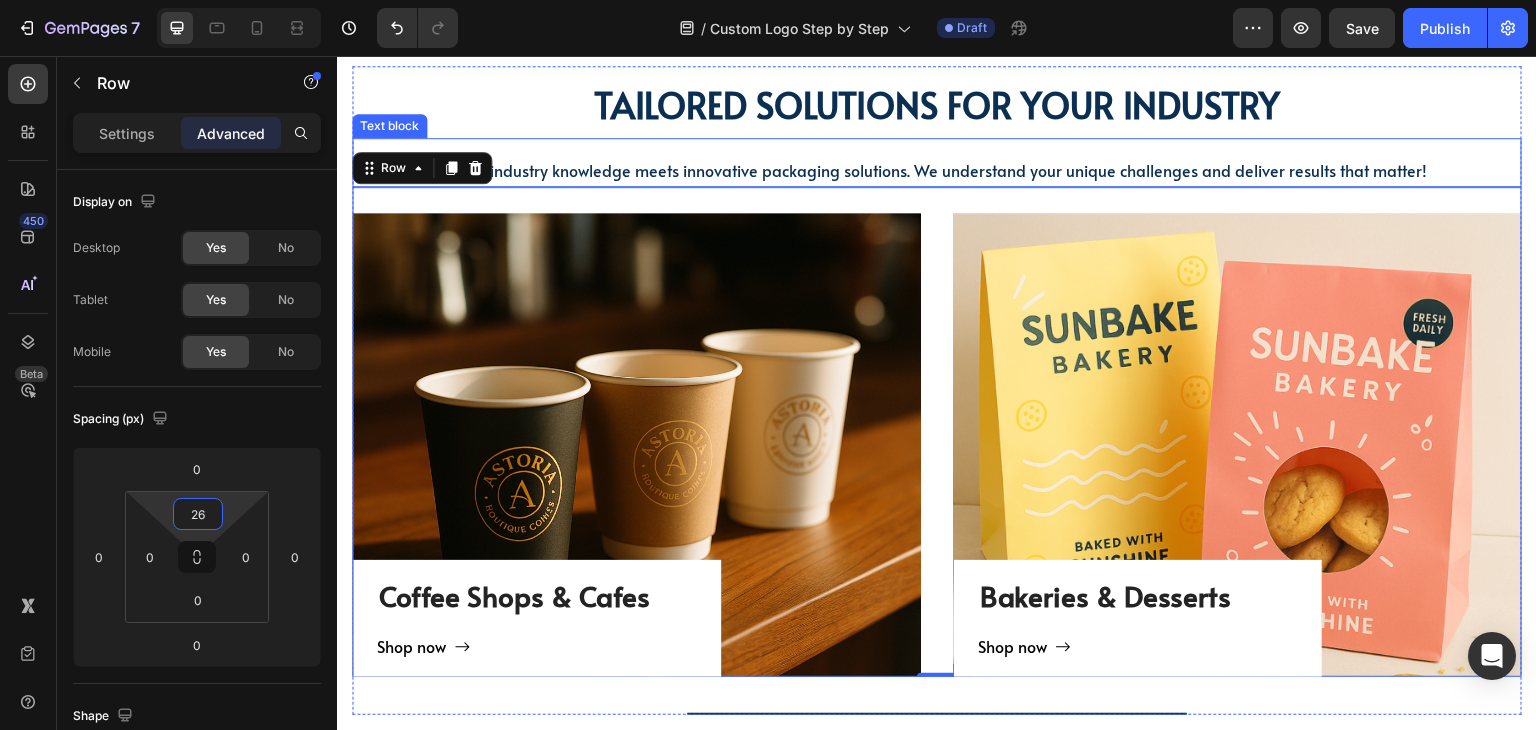 click on "Deep industry knowledge meets innovative packaging solutions. We understand your unique challenges and deliver results that matter!" at bounding box center [937, 170] 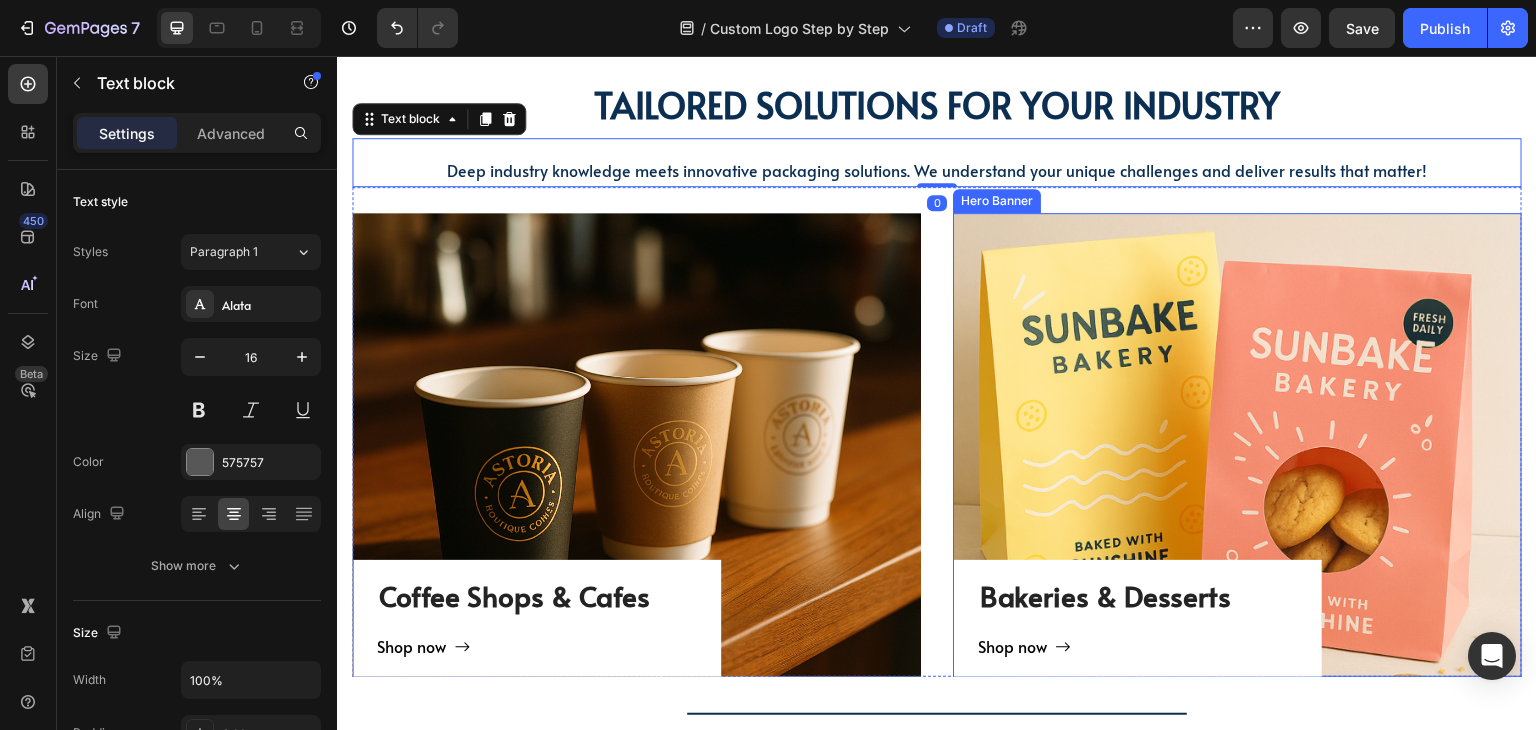 scroll, scrollTop: 2080, scrollLeft: 0, axis: vertical 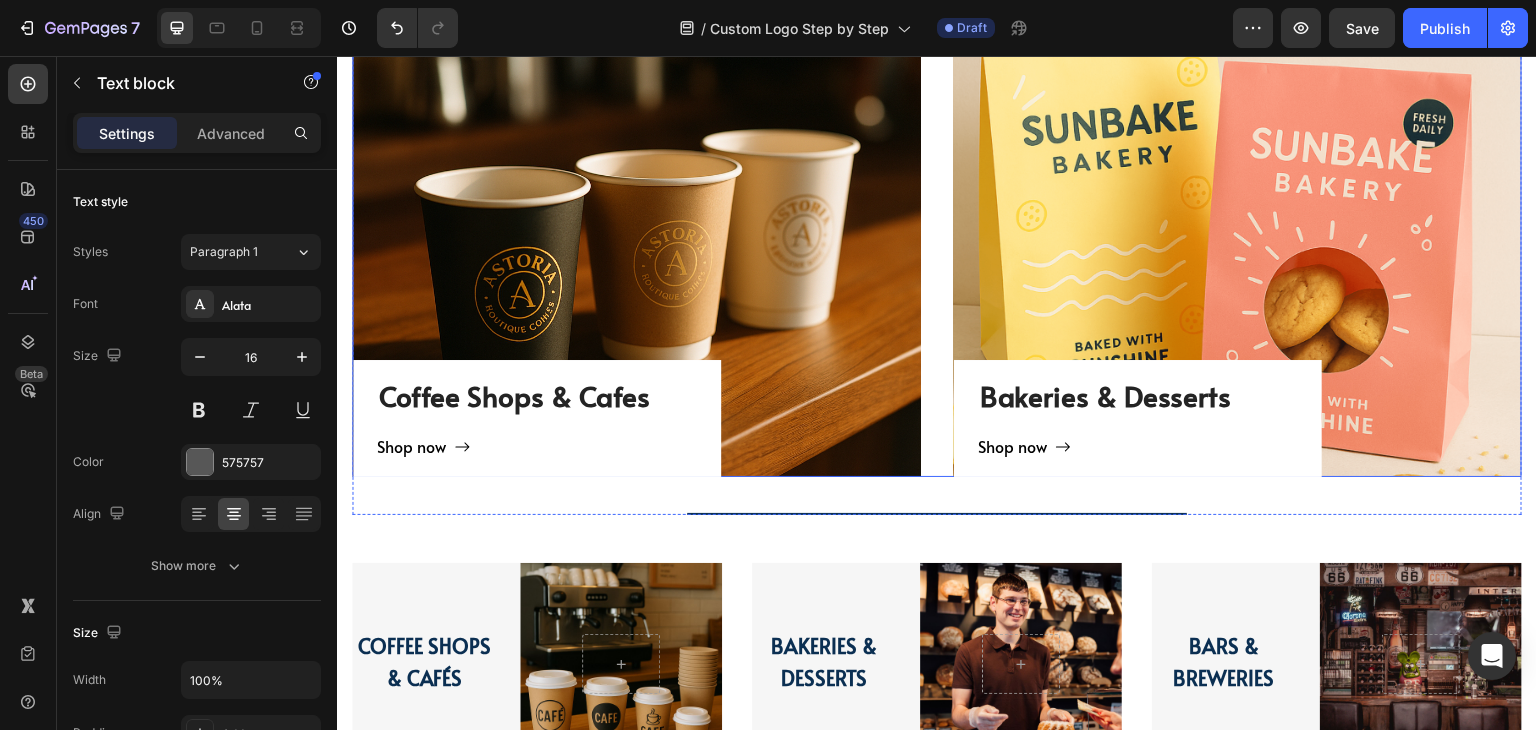click on "Coffee Shops & Cafes Heading
Shop now Button Row Hero Banner Bakeries & Desserts Heading
Shop now Button Row Hero Banner Row" at bounding box center (937, 232) 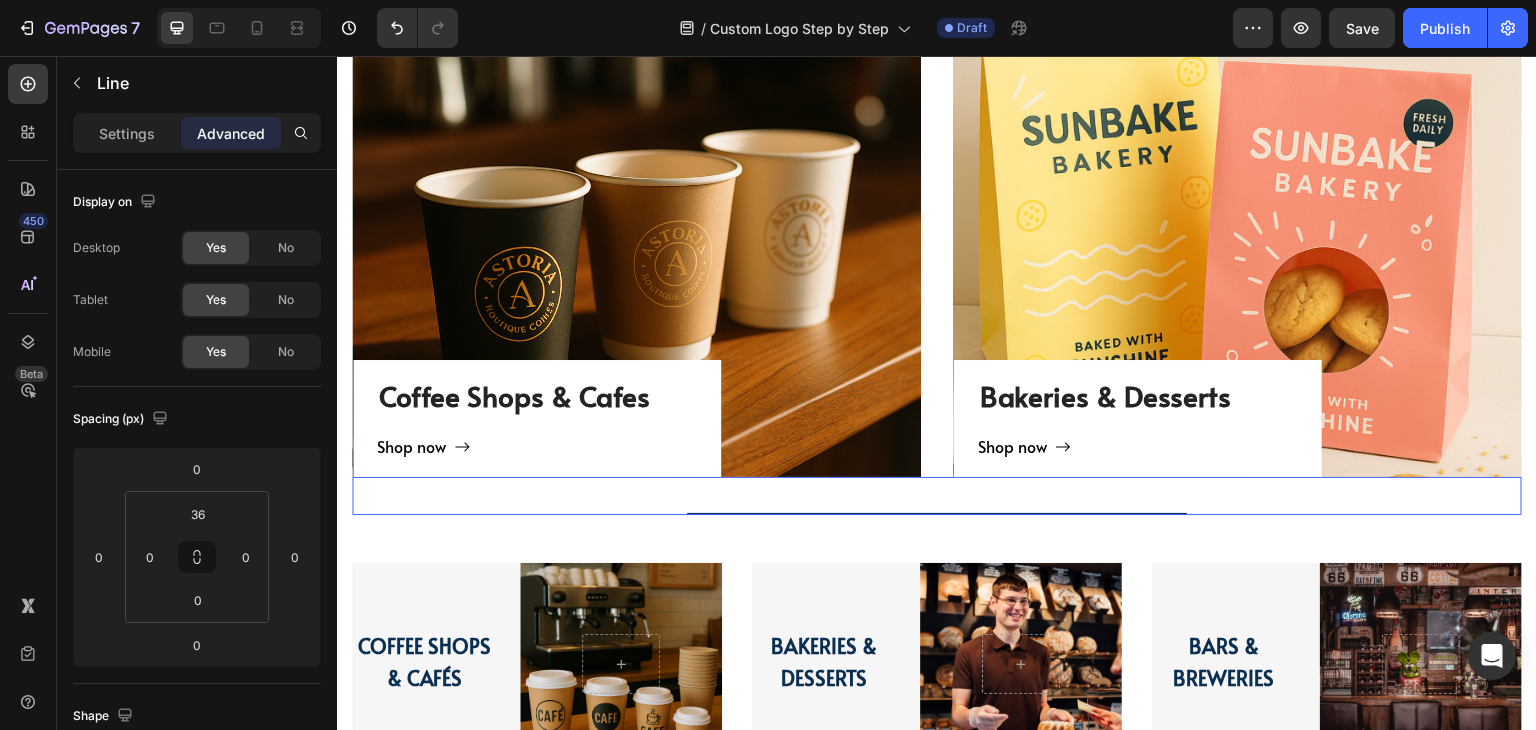 click on "Title Line" at bounding box center (937, 496) 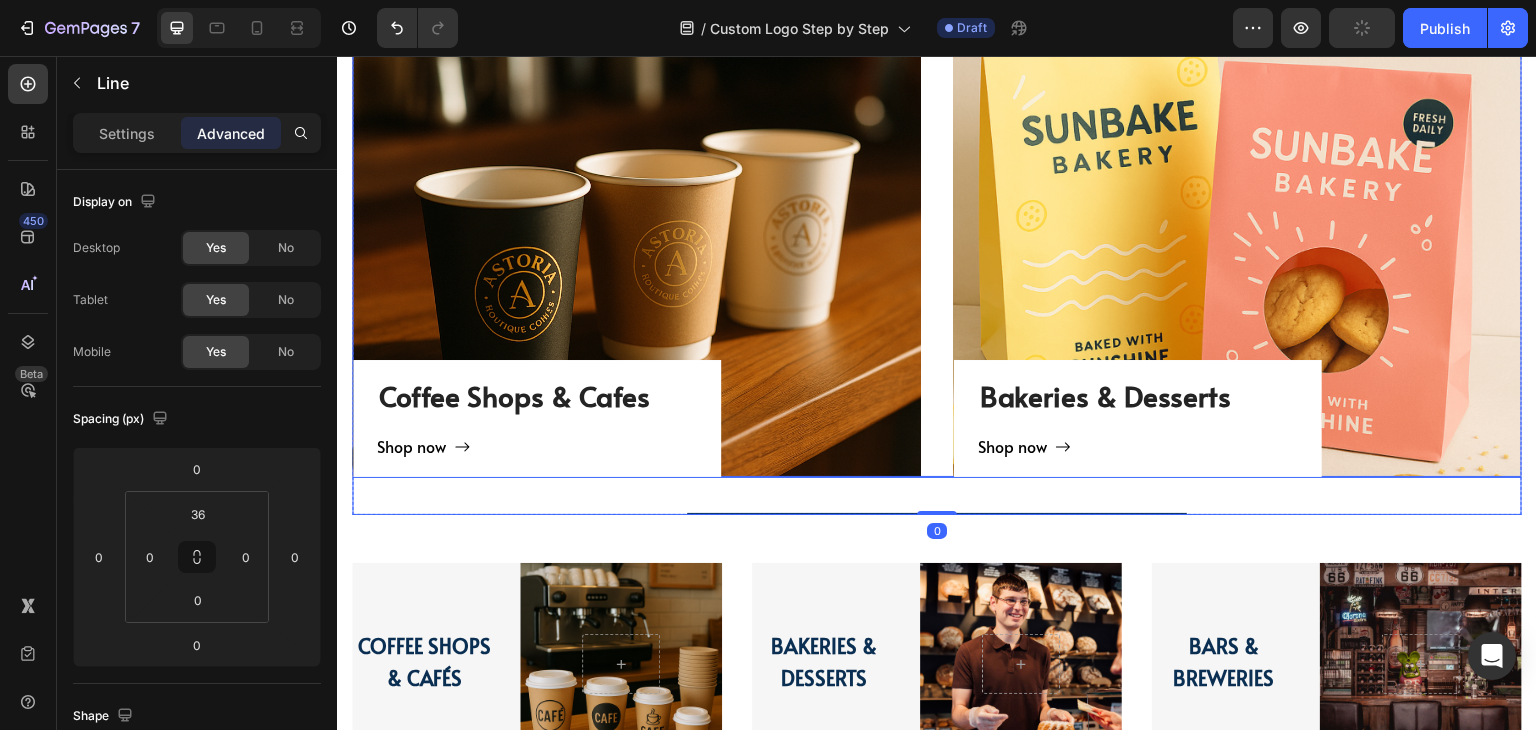 click on "Coffee Shops & Cafes Heading
Shop now Button Row Hero Banner Bakeries & Desserts Heading
Shop now Button Row Hero Banner Row" at bounding box center [937, 232] 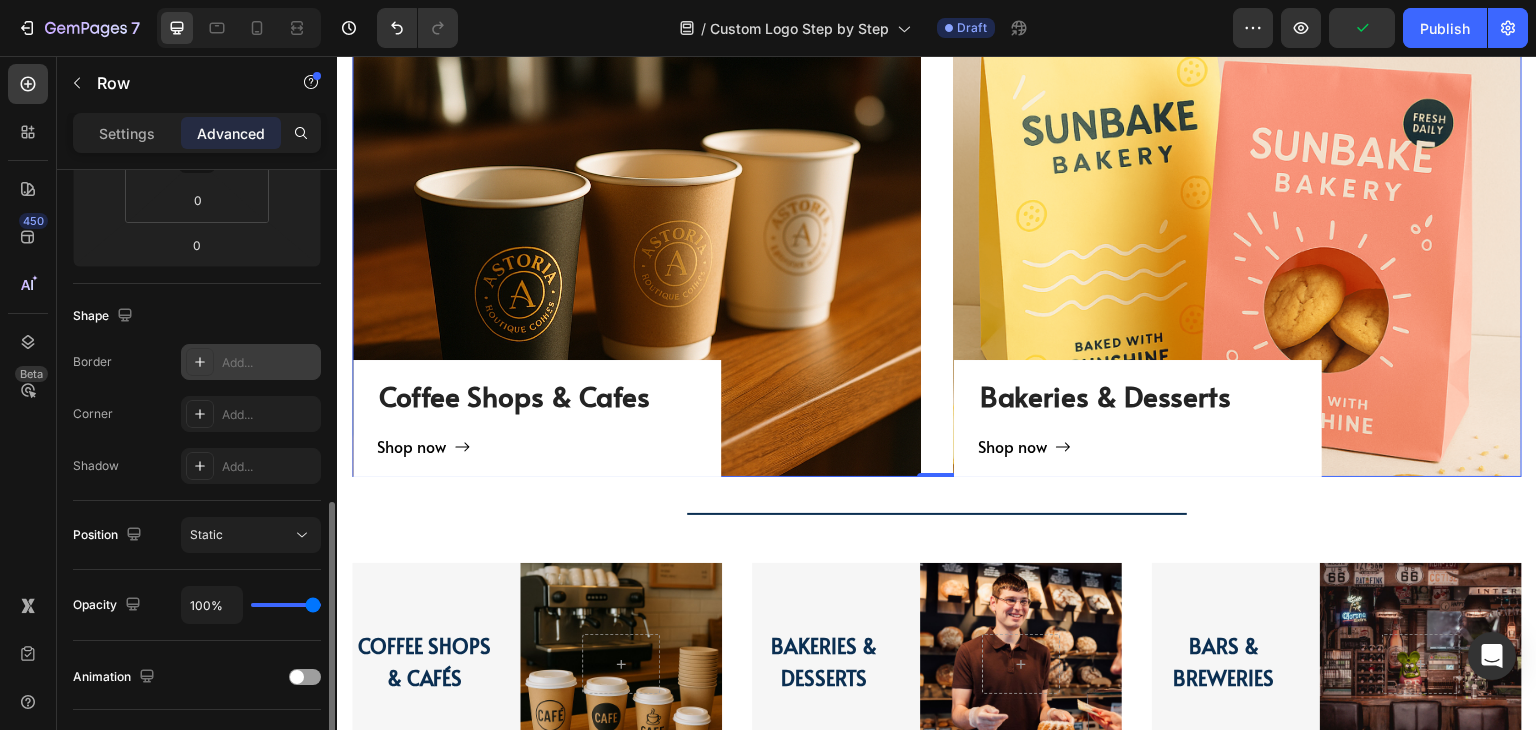 scroll, scrollTop: 600, scrollLeft: 0, axis: vertical 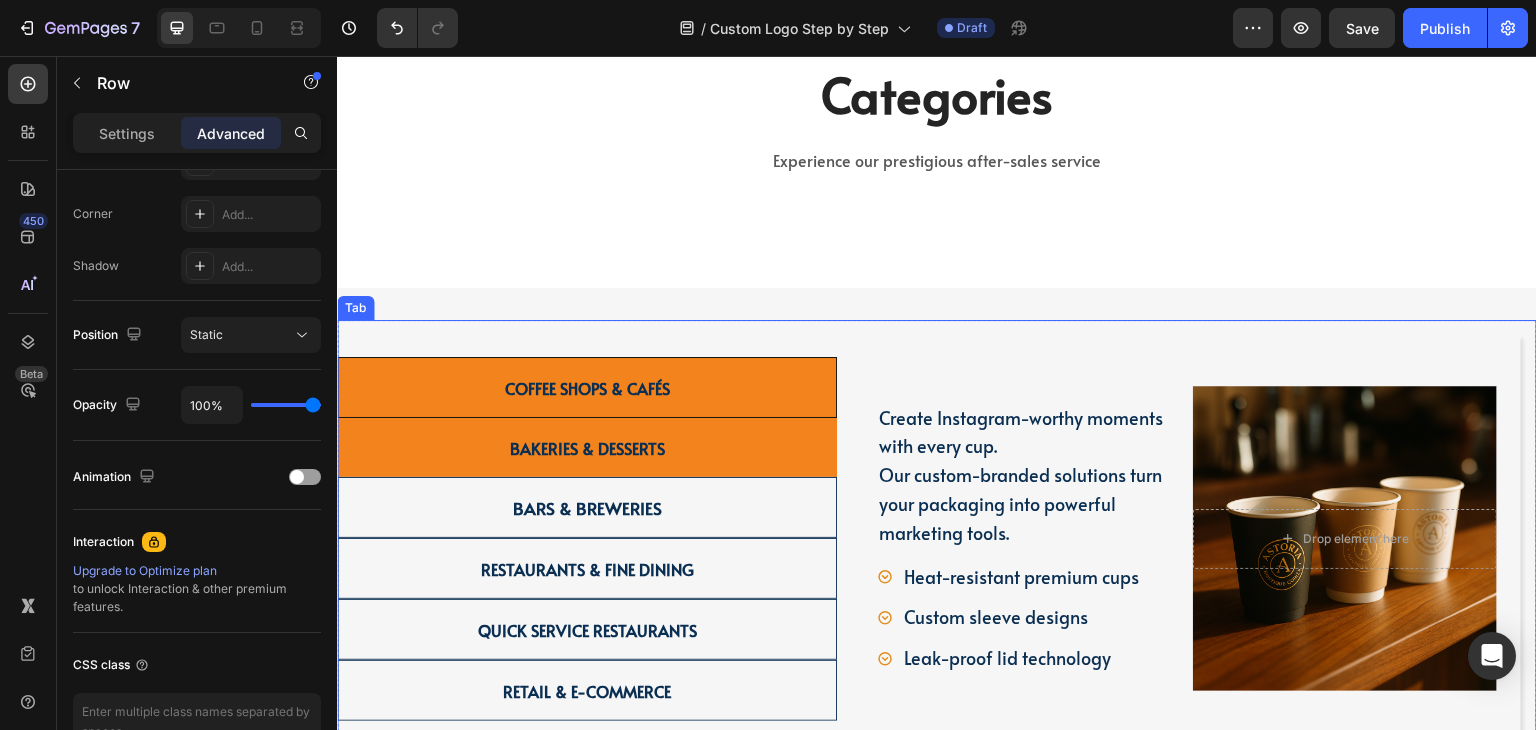 click on "Bakeries & Desserts" at bounding box center (587, 447) 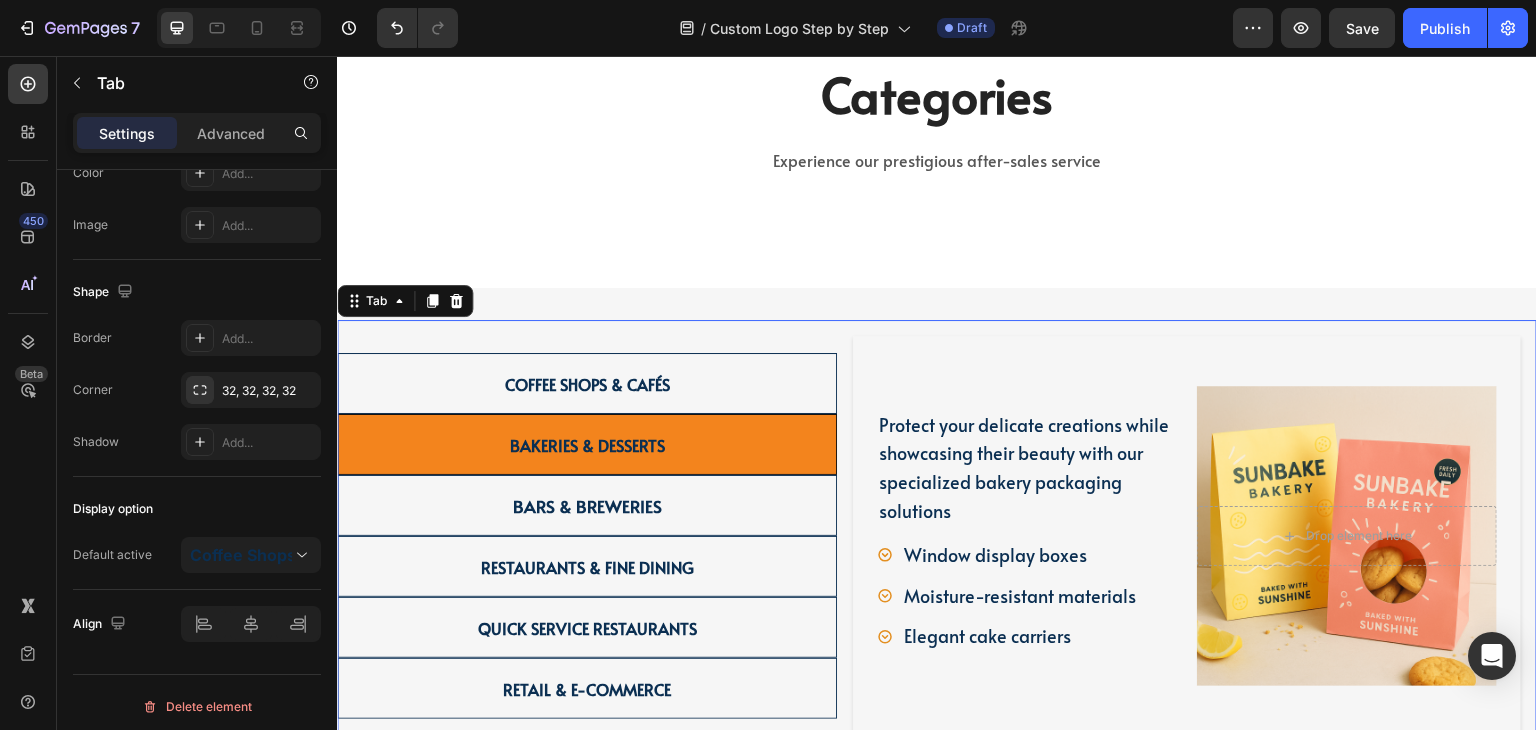 scroll, scrollTop: 0, scrollLeft: 0, axis: both 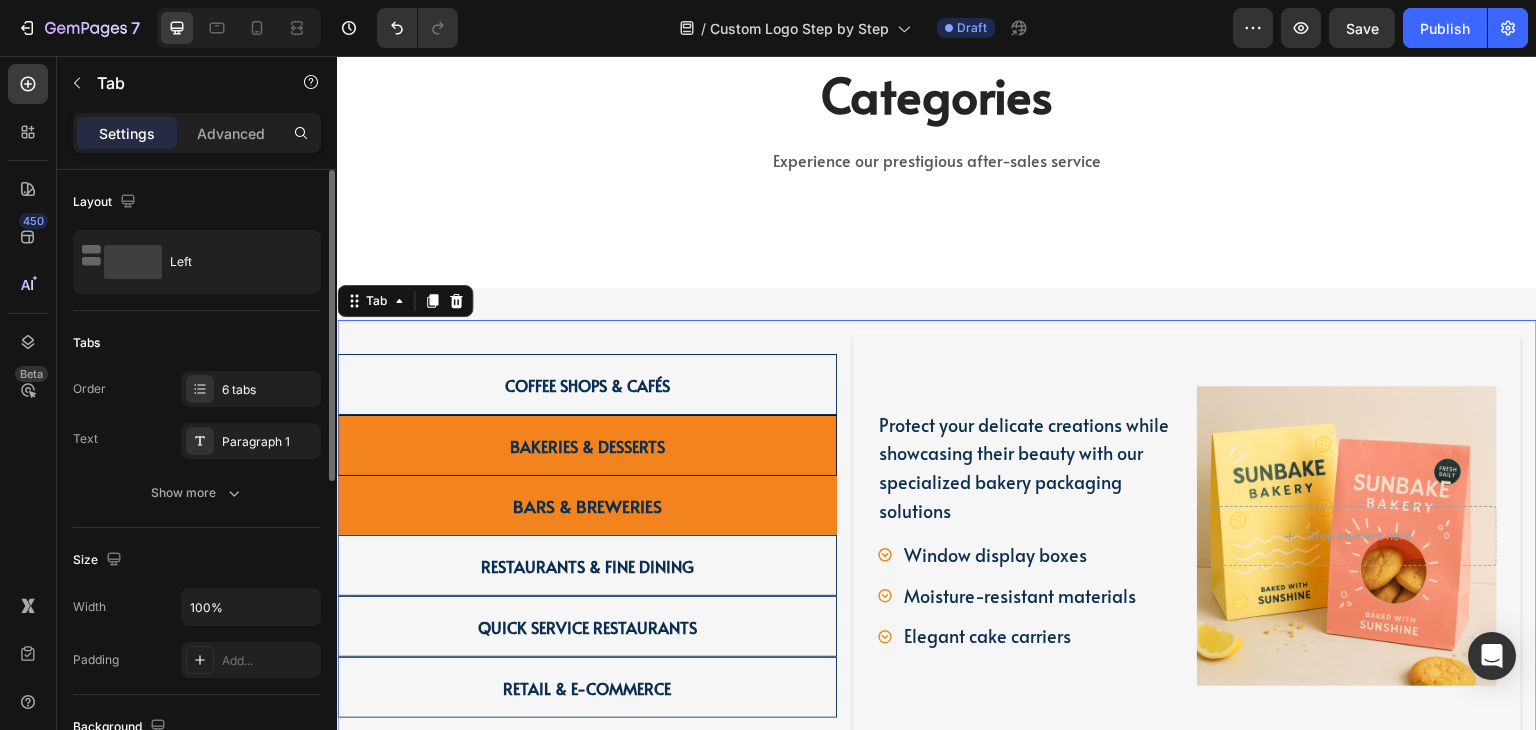 click on "Bars & Breweries" at bounding box center [587, 505] 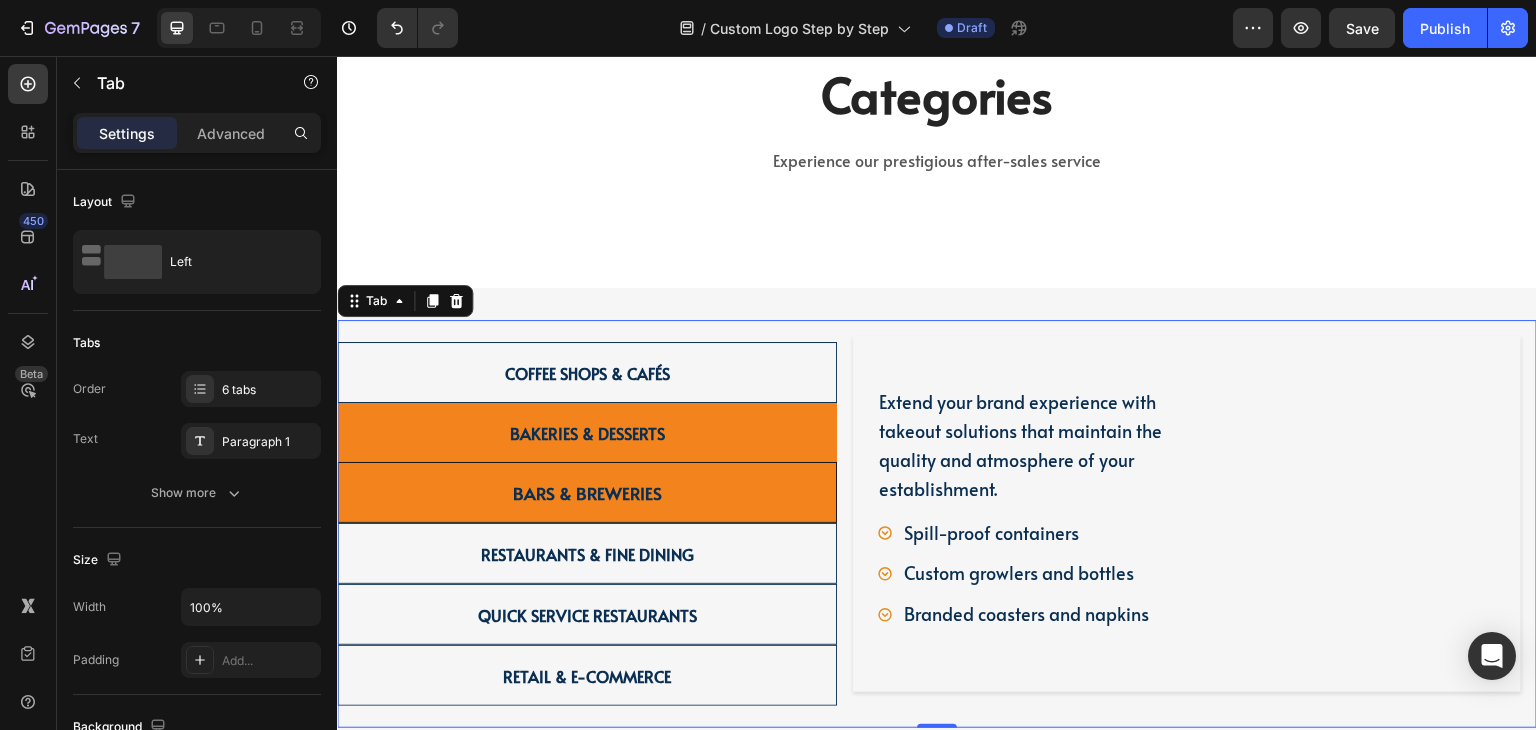 click on "Bakeries & Desserts" at bounding box center (587, 454) 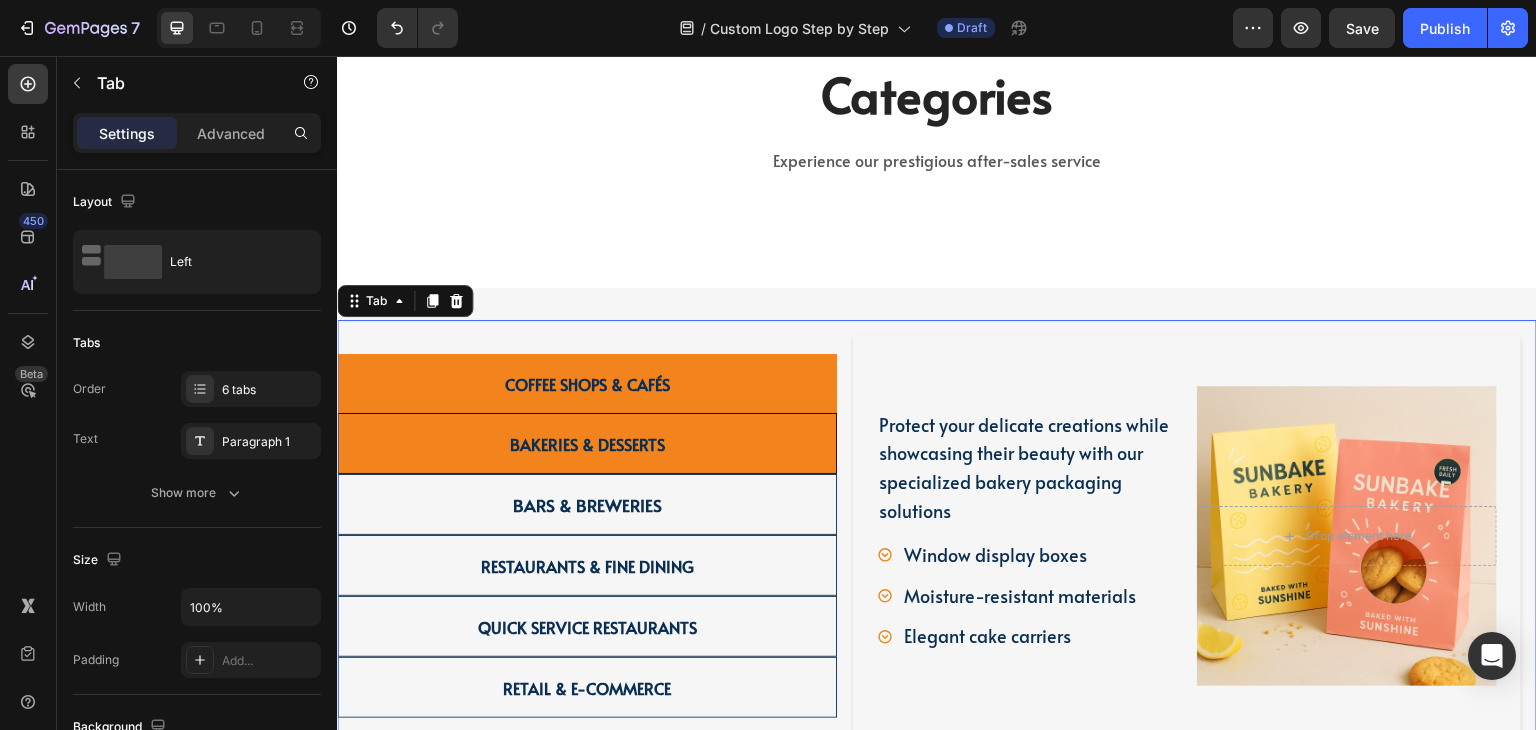 click on "Coffee Shops & Cafés" at bounding box center [587, 383] 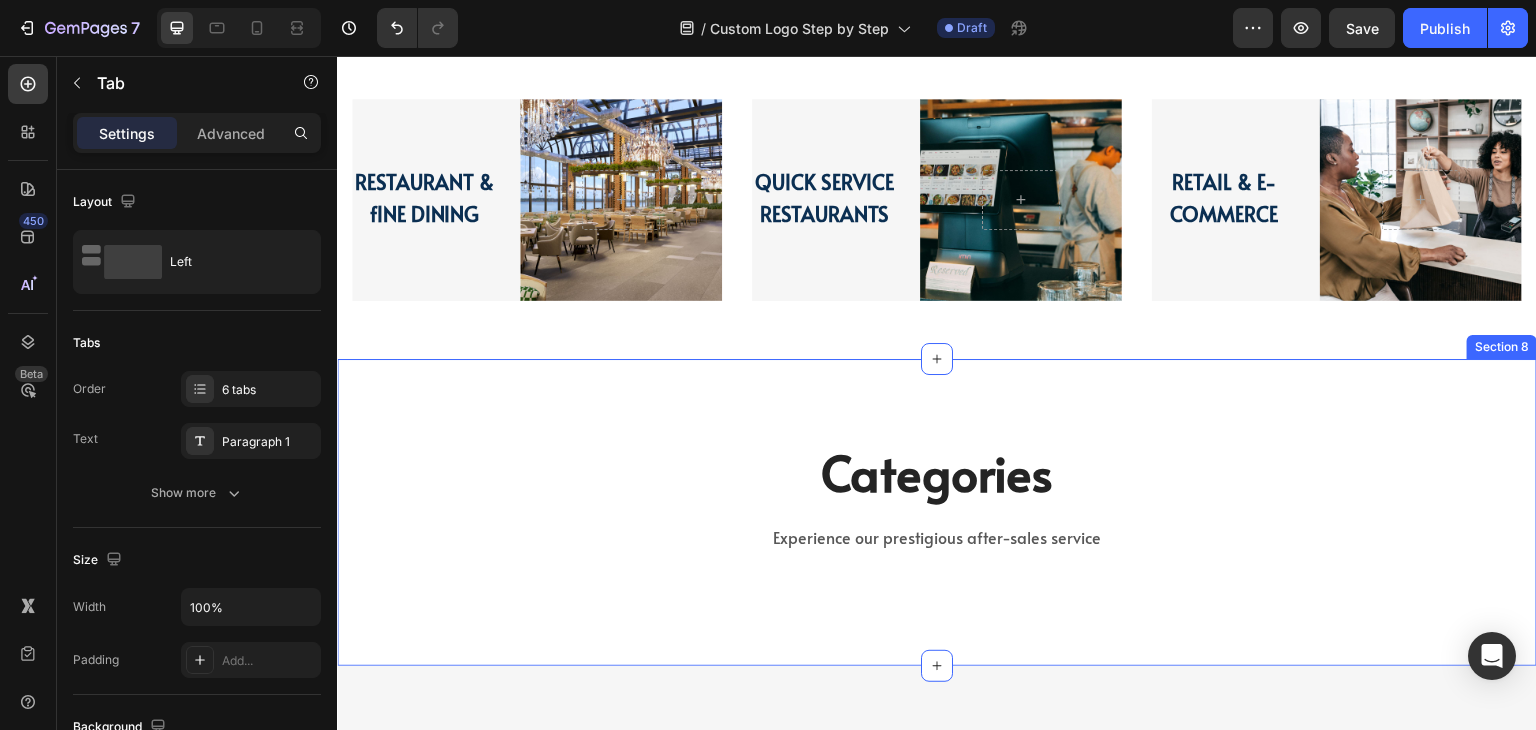 scroll, scrollTop: 2410, scrollLeft: 0, axis: vertical 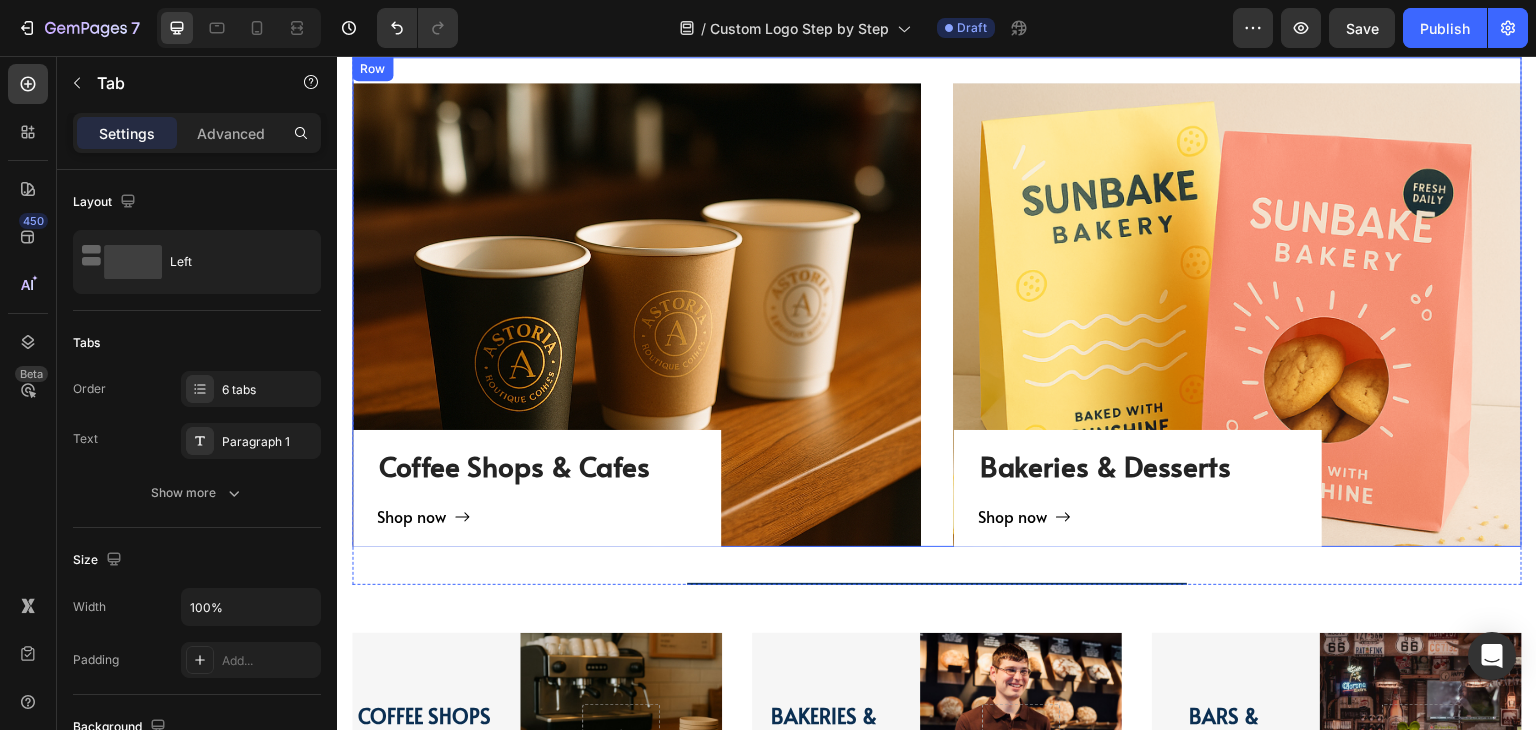 click on "Coffee Shops & Cafes Heading
Shop now Button Row Hero Banner Bakeries & Desserts Heading
Shop now Button Row Hero Banner Row" at bounding box center [937, 302] 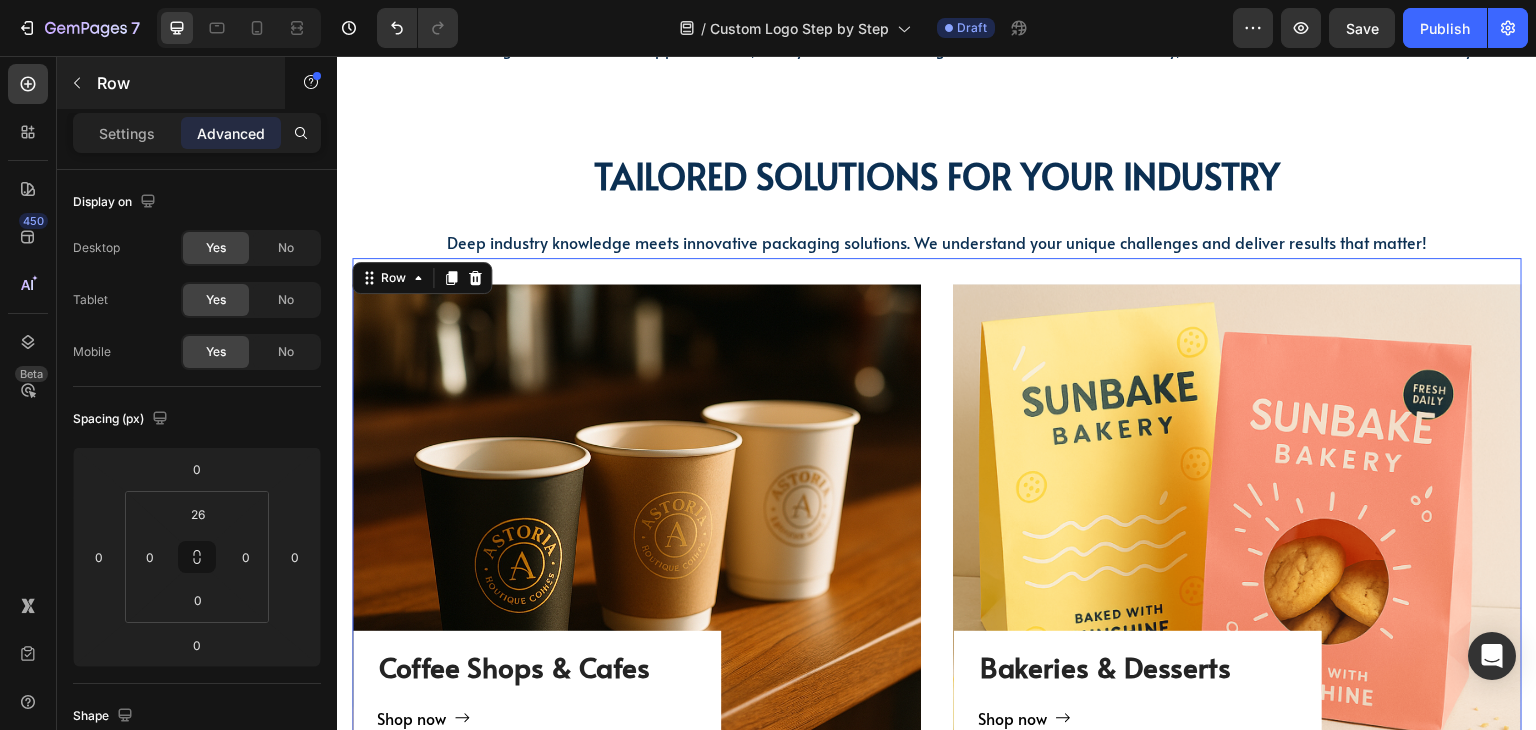 scroll, scrollTop: 1866, scrollLeft: 0, axis: vertical 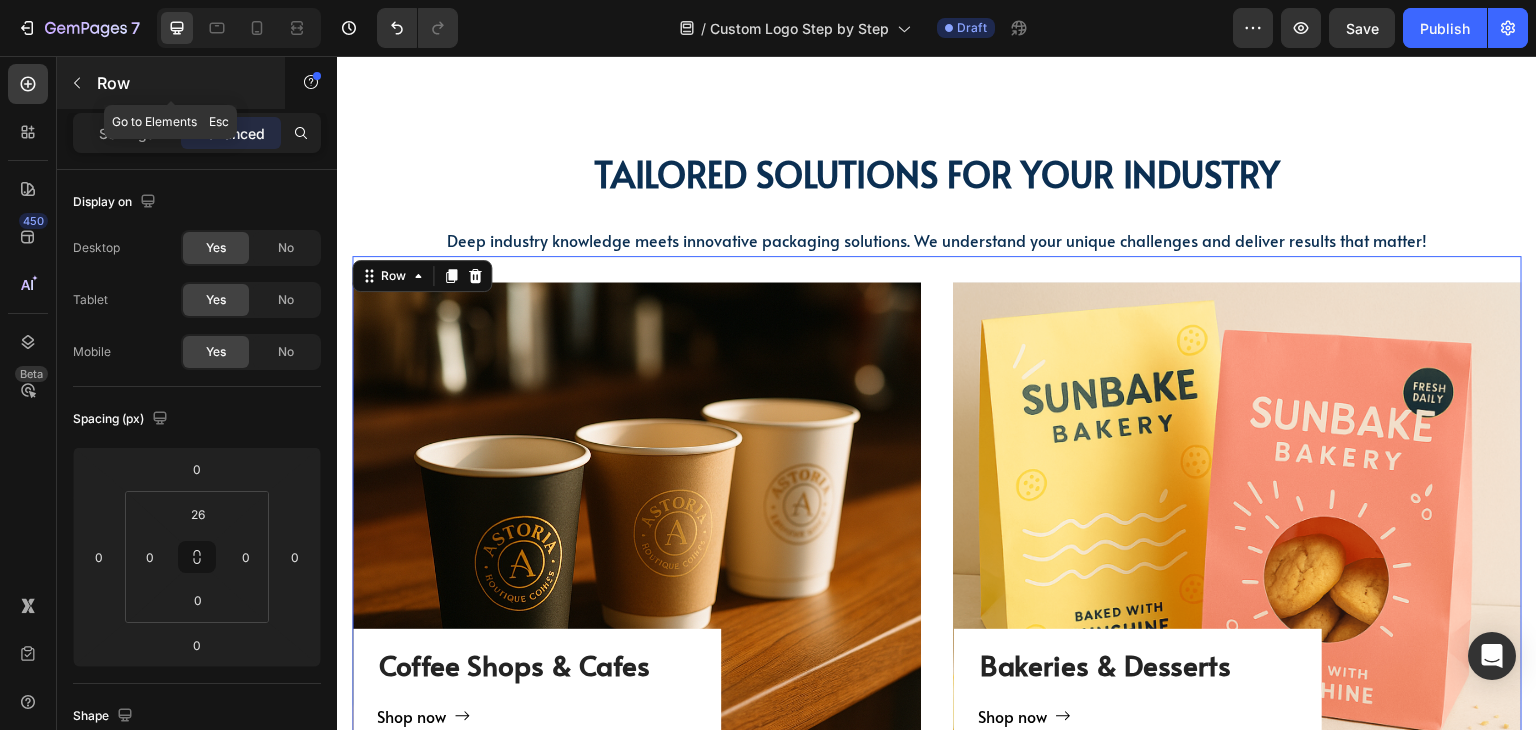 click 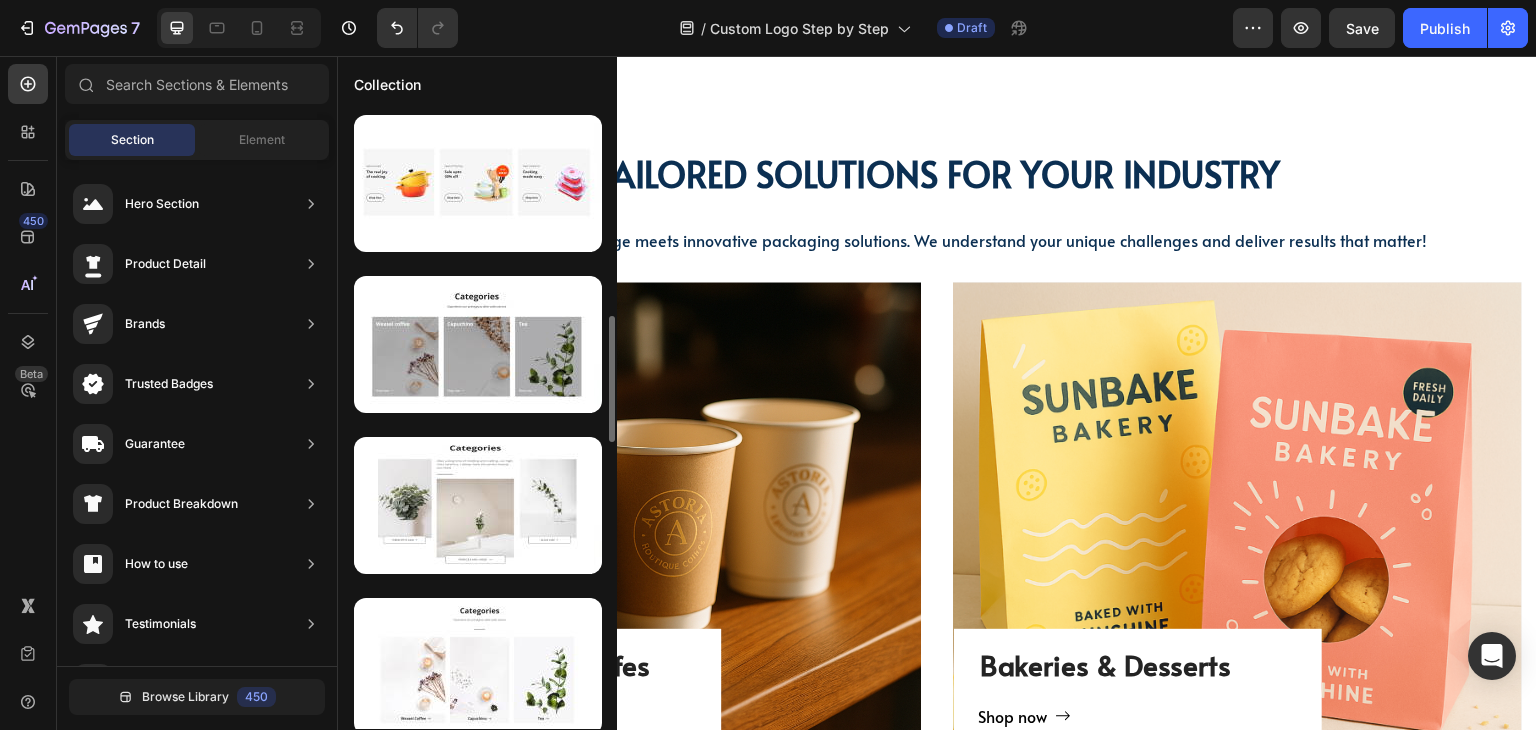scroll, scrollTop: 0, scrollLeft: 0, axis: both 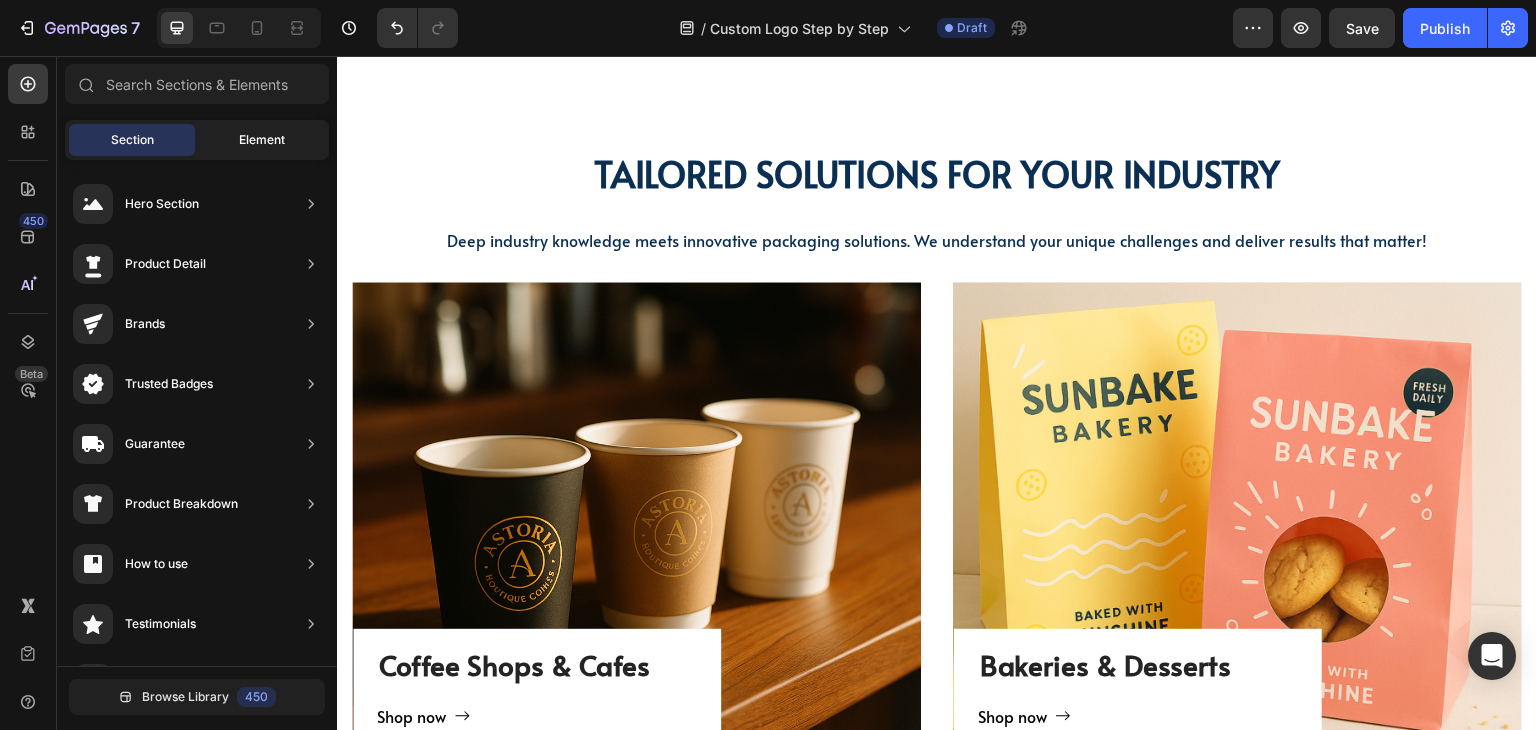 click on "Element" 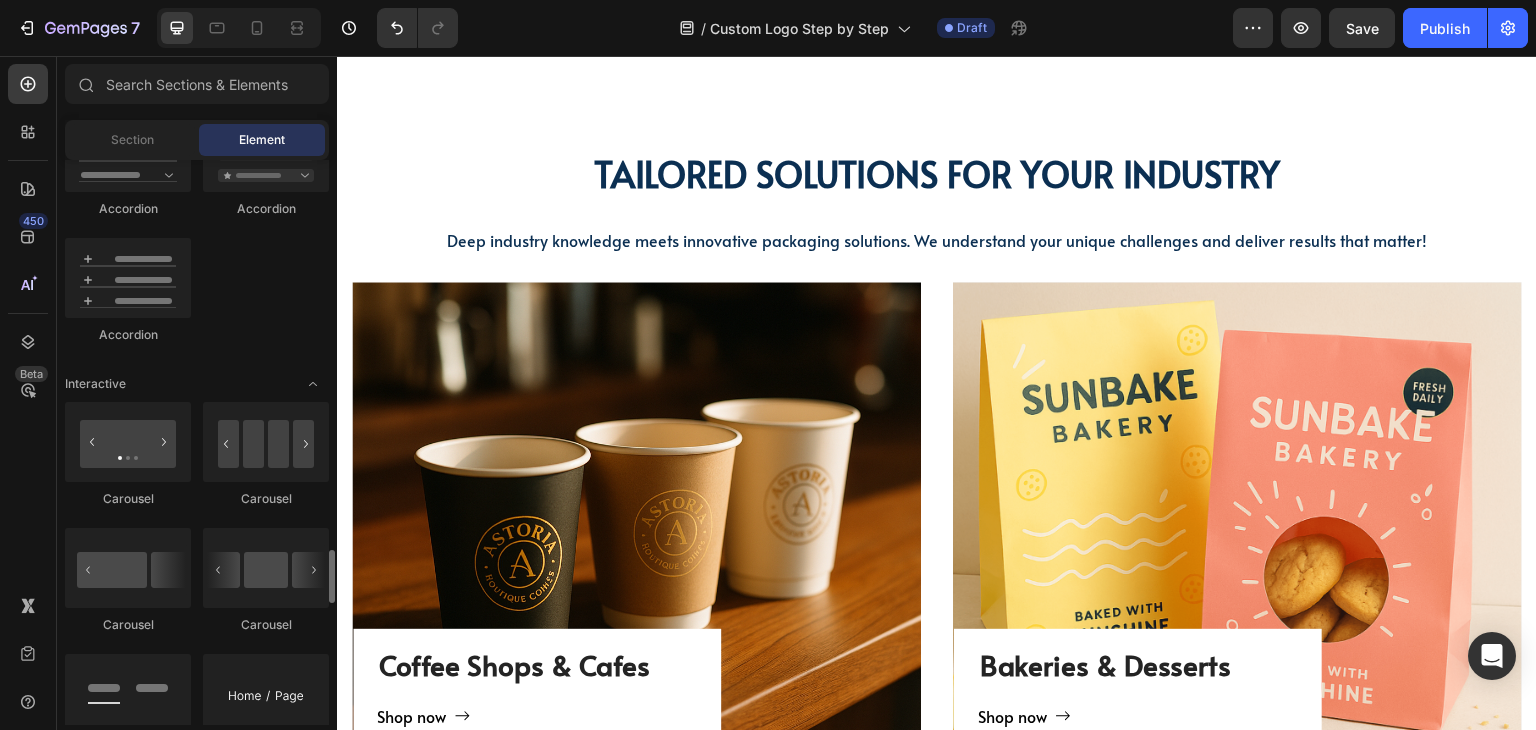 scroll, scrollTop: 2000, scrollLeft: 0, axis: vertical 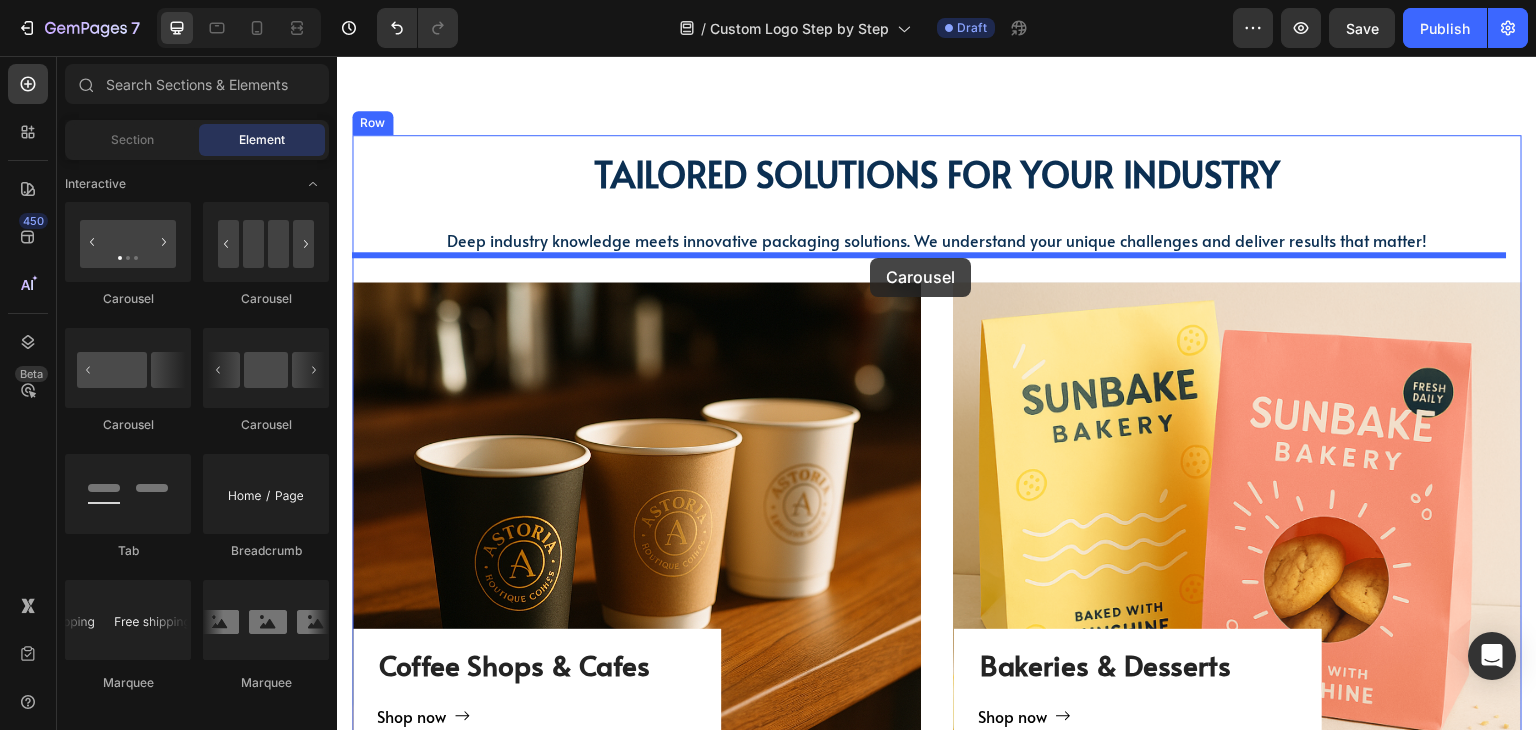 drag, startPoint x: 449, startPoint y: 450, endPoint x: 870, endPoint y: 258, distance: 462.7148 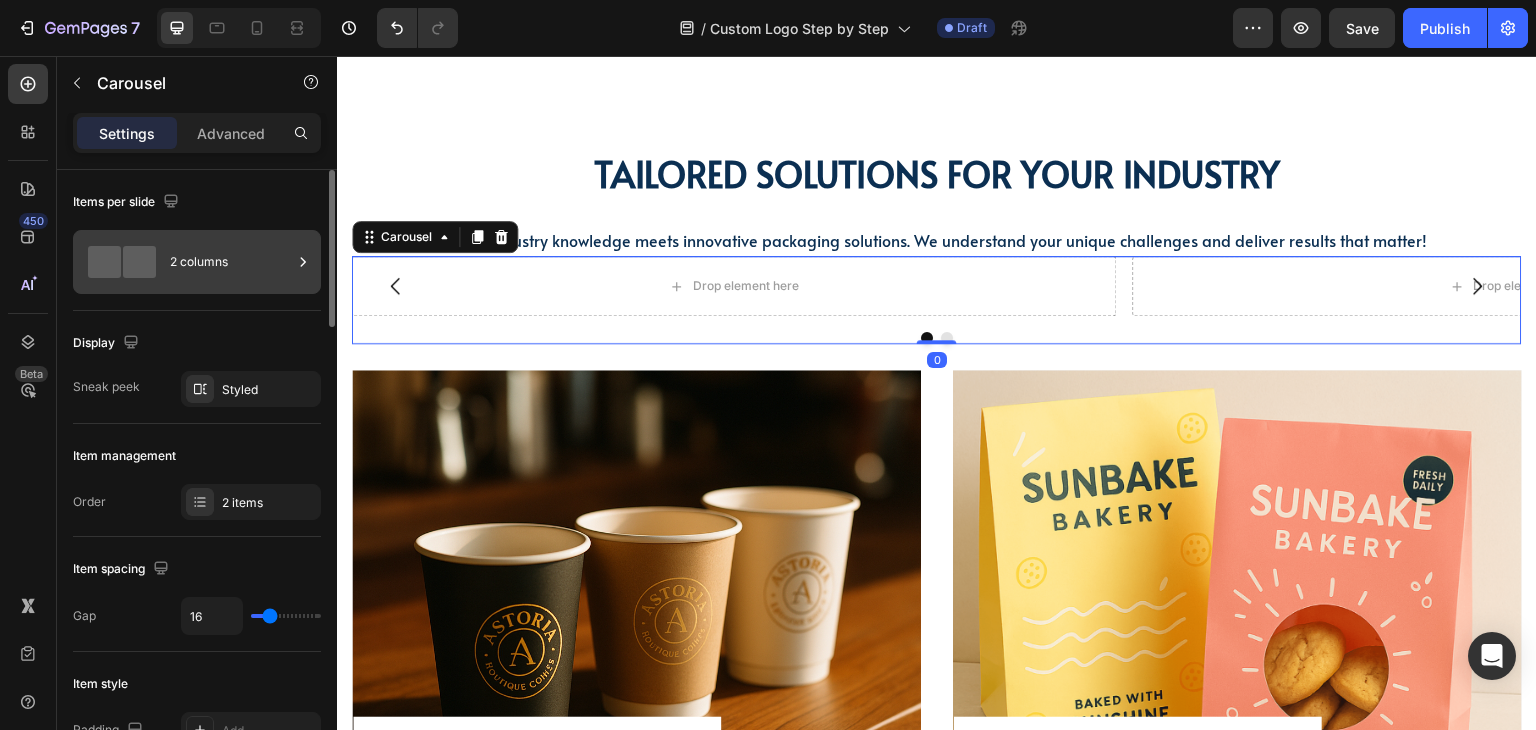 click on "2 columns" at bounding box center (231, 262) 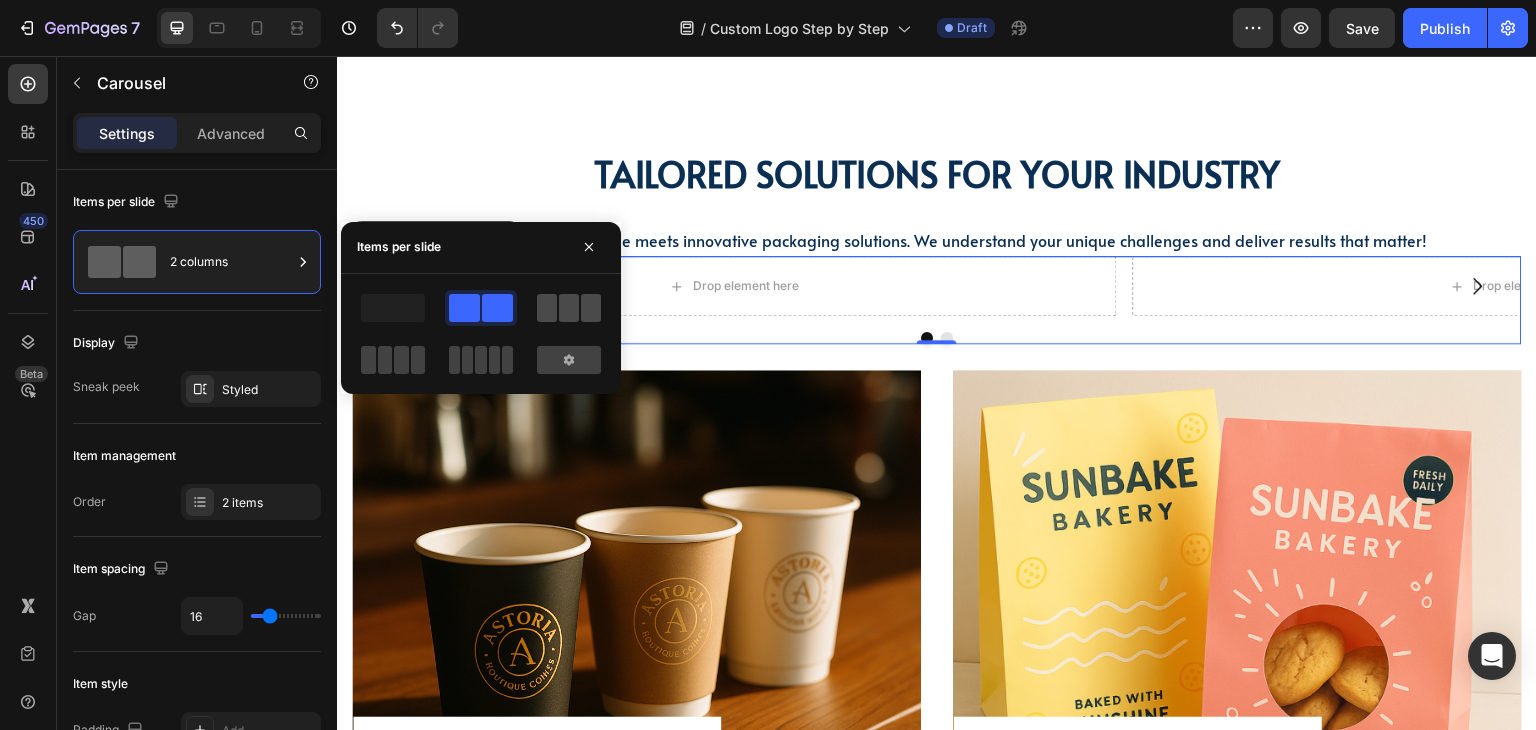 drag, startPoint x: 560, startPoint y: 297, endPoint x: 553, endPoint y: 188, distance: 109.22454 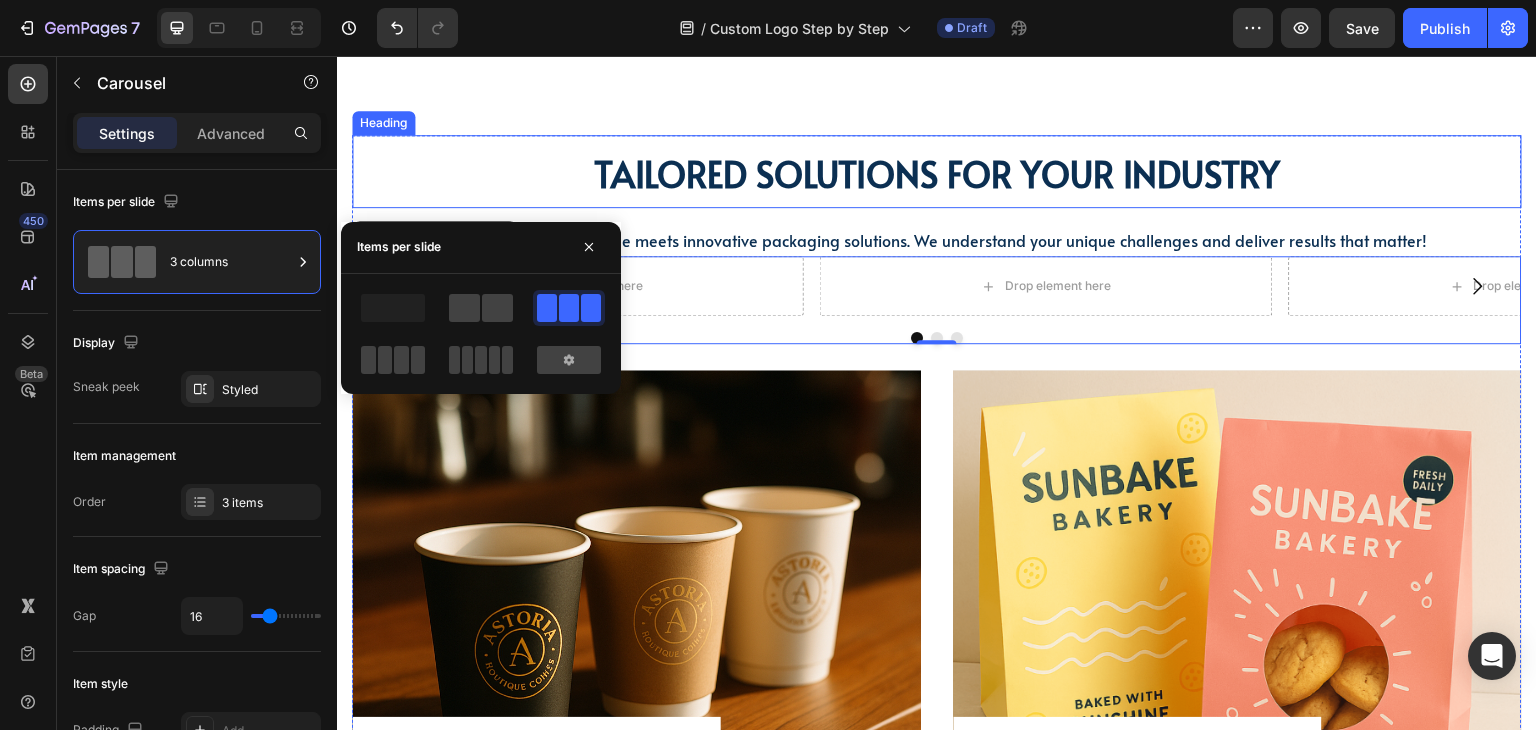 click on "TAILORED SOLUTIONS FOR YOUR INDUSTRY" at bounding box center (937, 171) 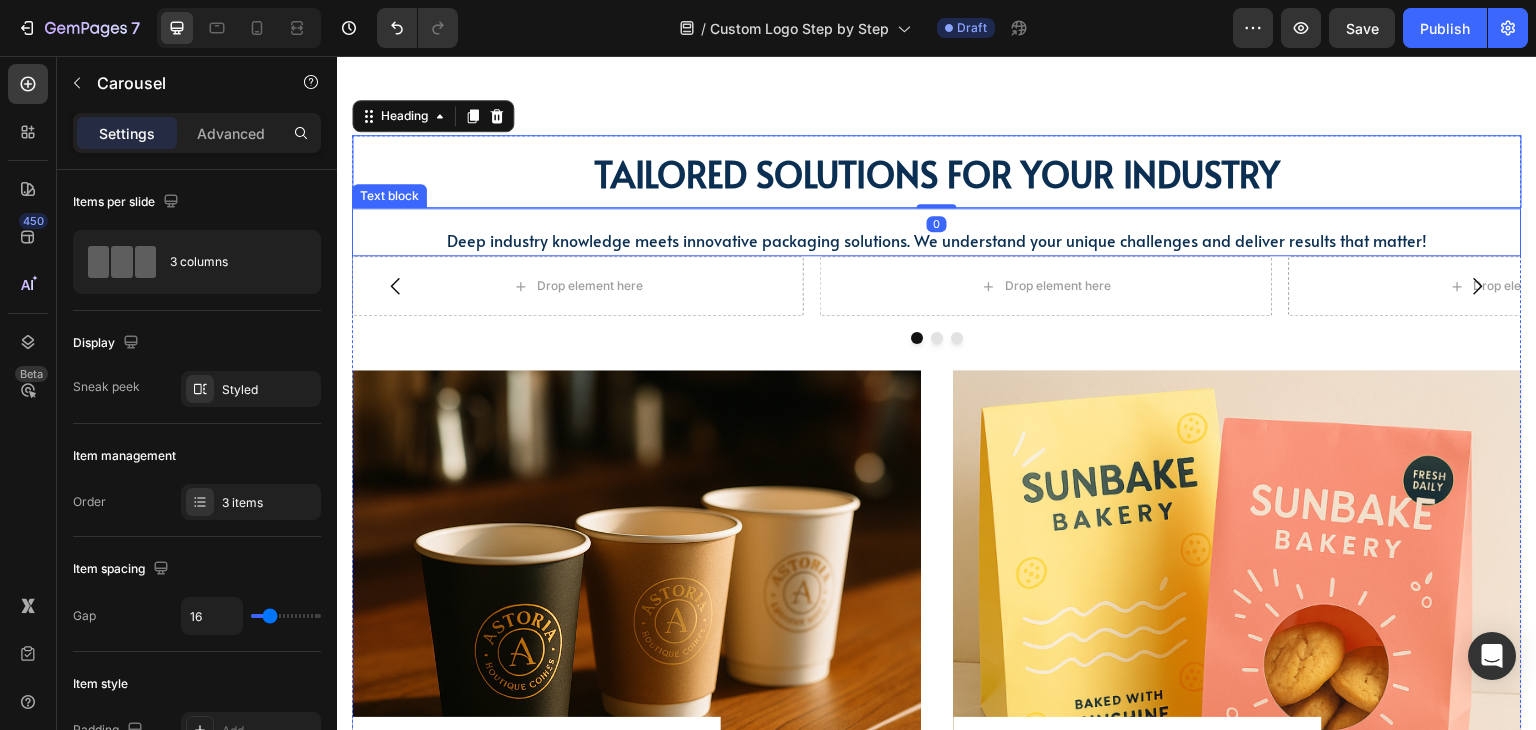 click on "Drop element here" at bounding box center (1046, 286) 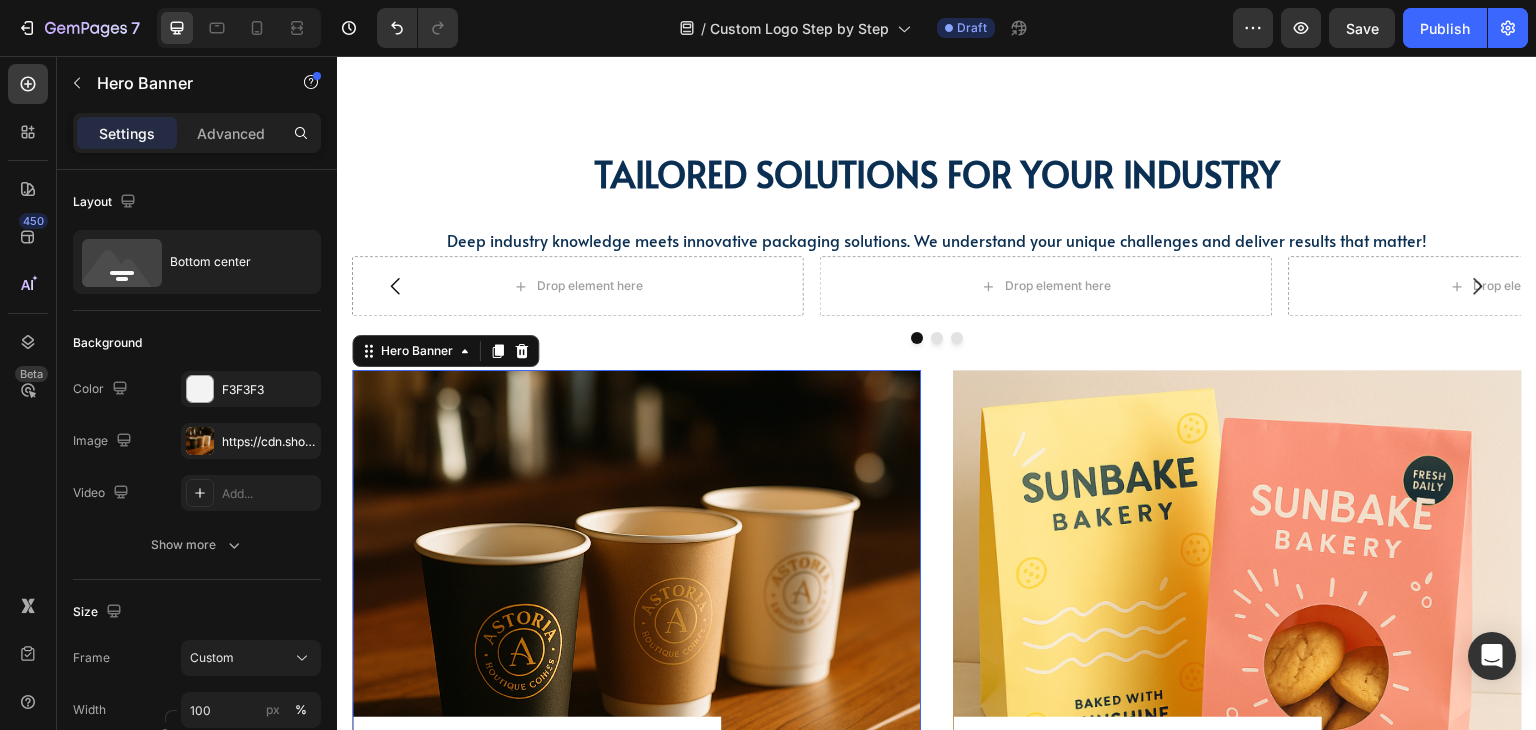 click on "Coffee Shops & Cafes Heading
Shop now Button Row Hero Banner   0 Bakeries & Desserts Heading
Shop now Button Row Hero Banner Row" at bounding box center [937, 589] 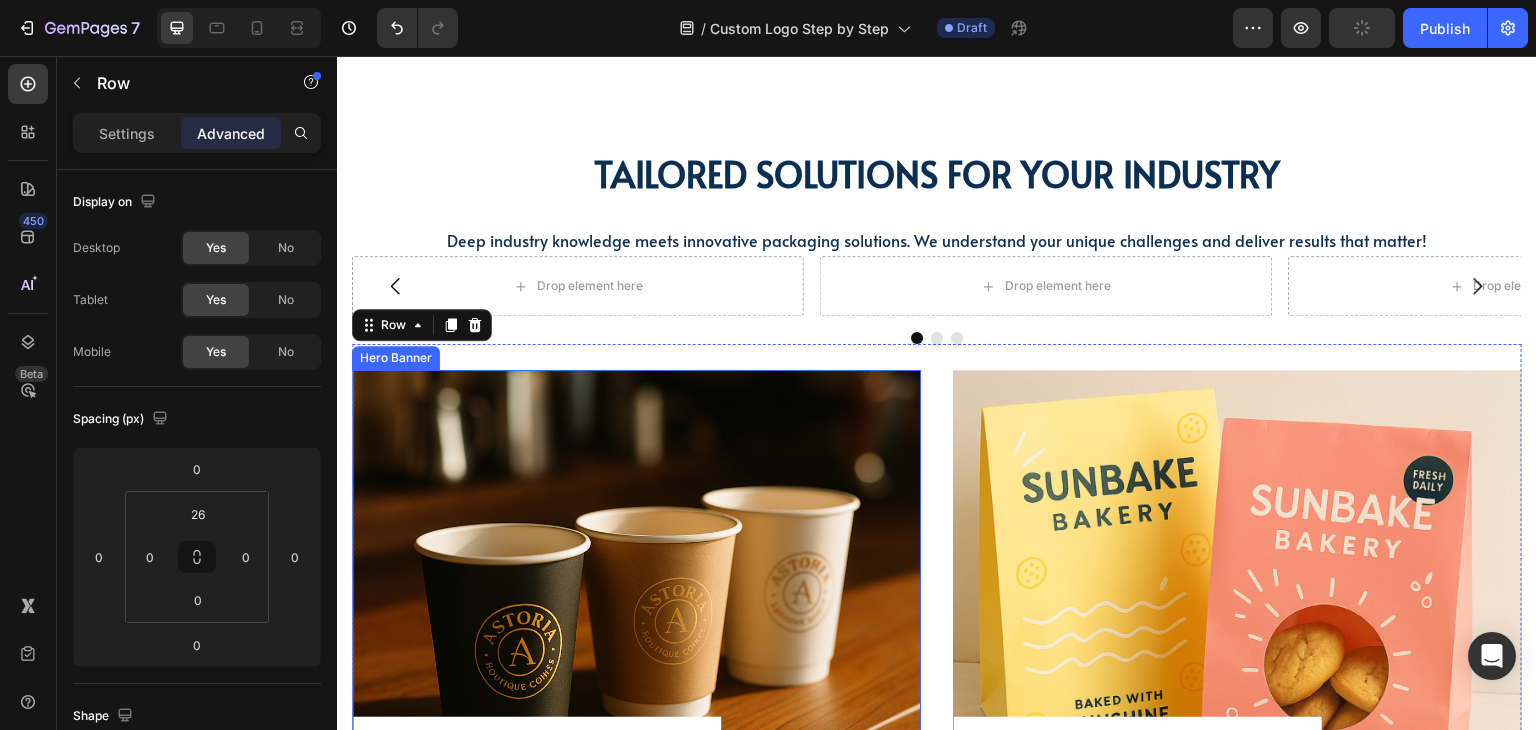 click on "Coffee Shops & Cafes Heading
Shop now Button Row" at bounding box center [636, 602] 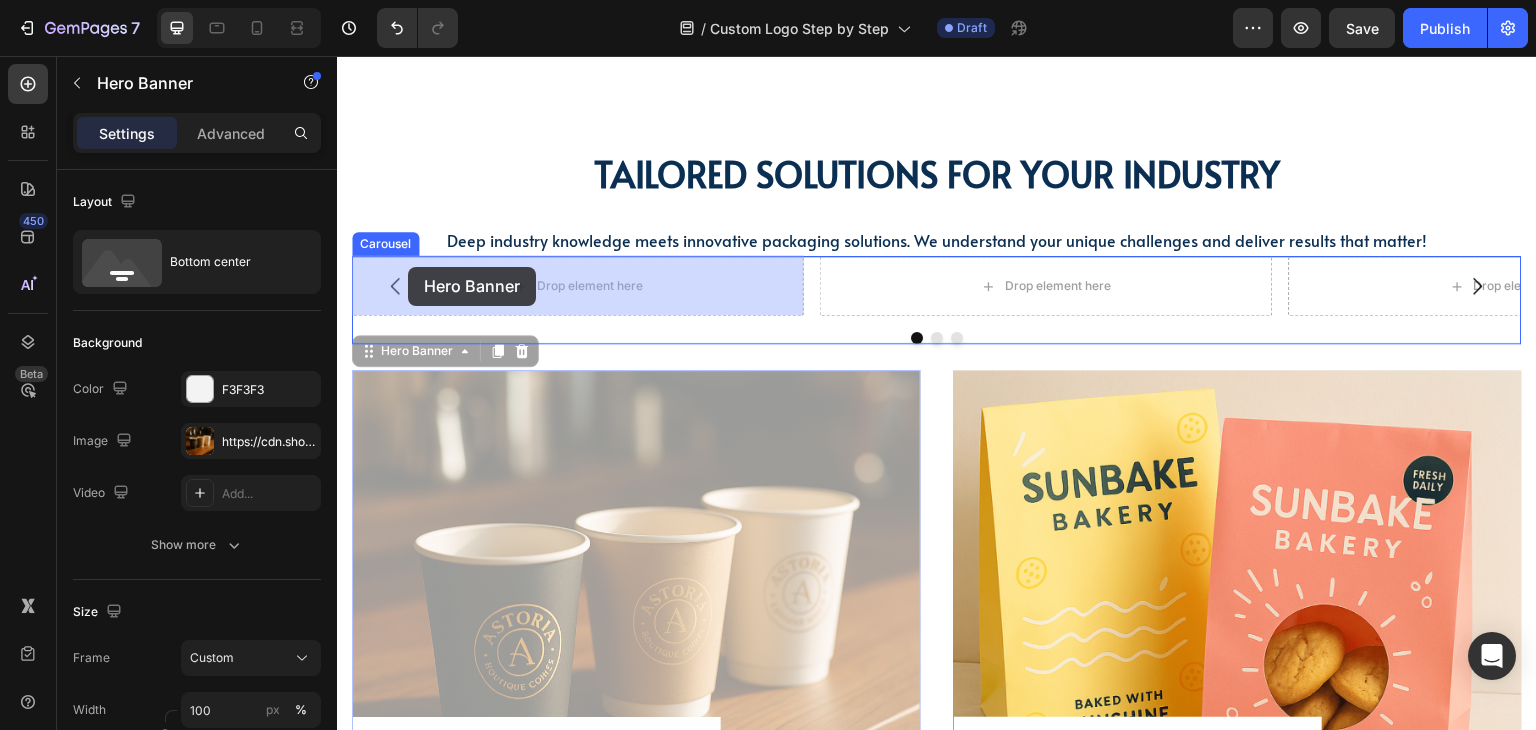 drag, startPoint x: 402, startPoint y: 348, endPoint x: 408, endPoint y: 267, distance: 81.22192 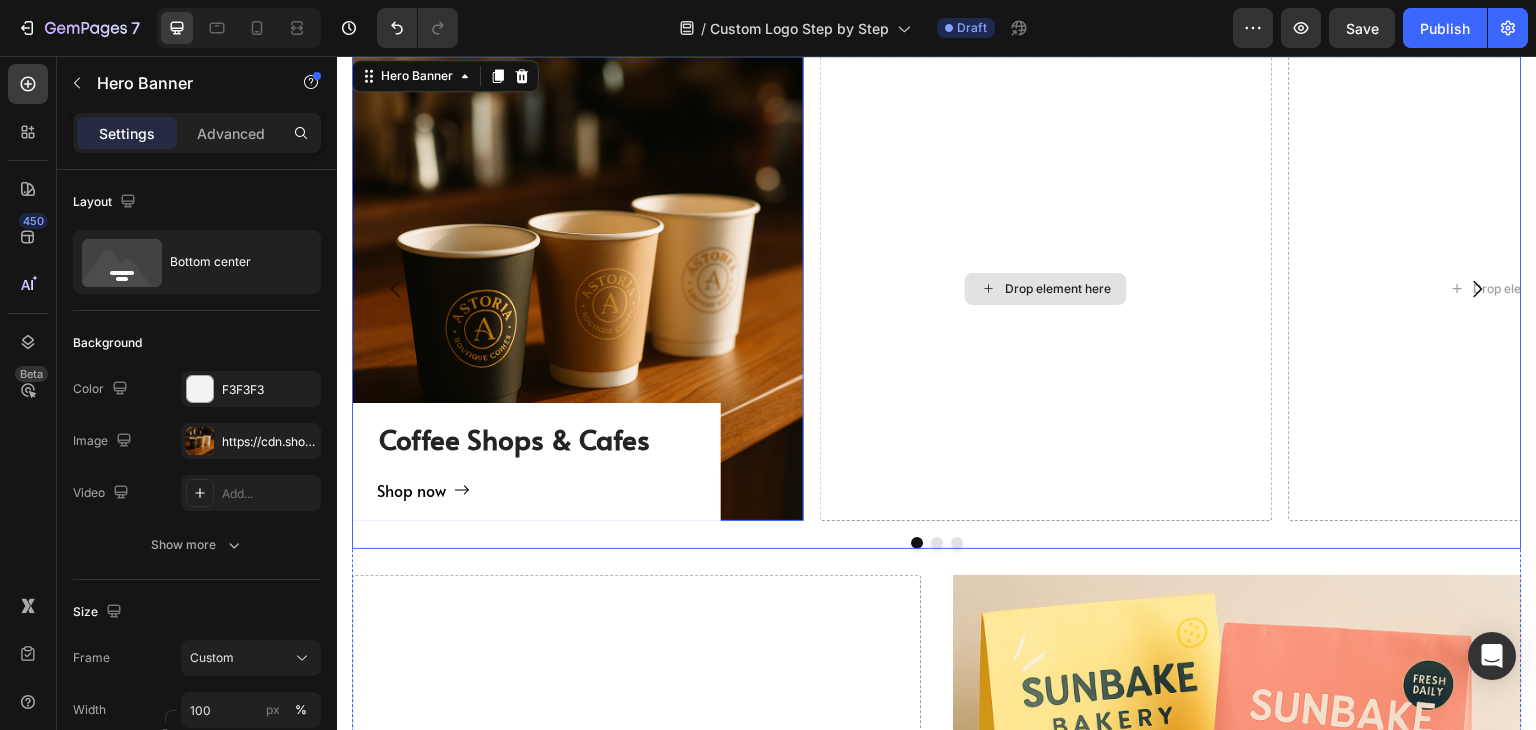 scroll, scrollTop: 2266, scrollLeft: 0, axis: vertical 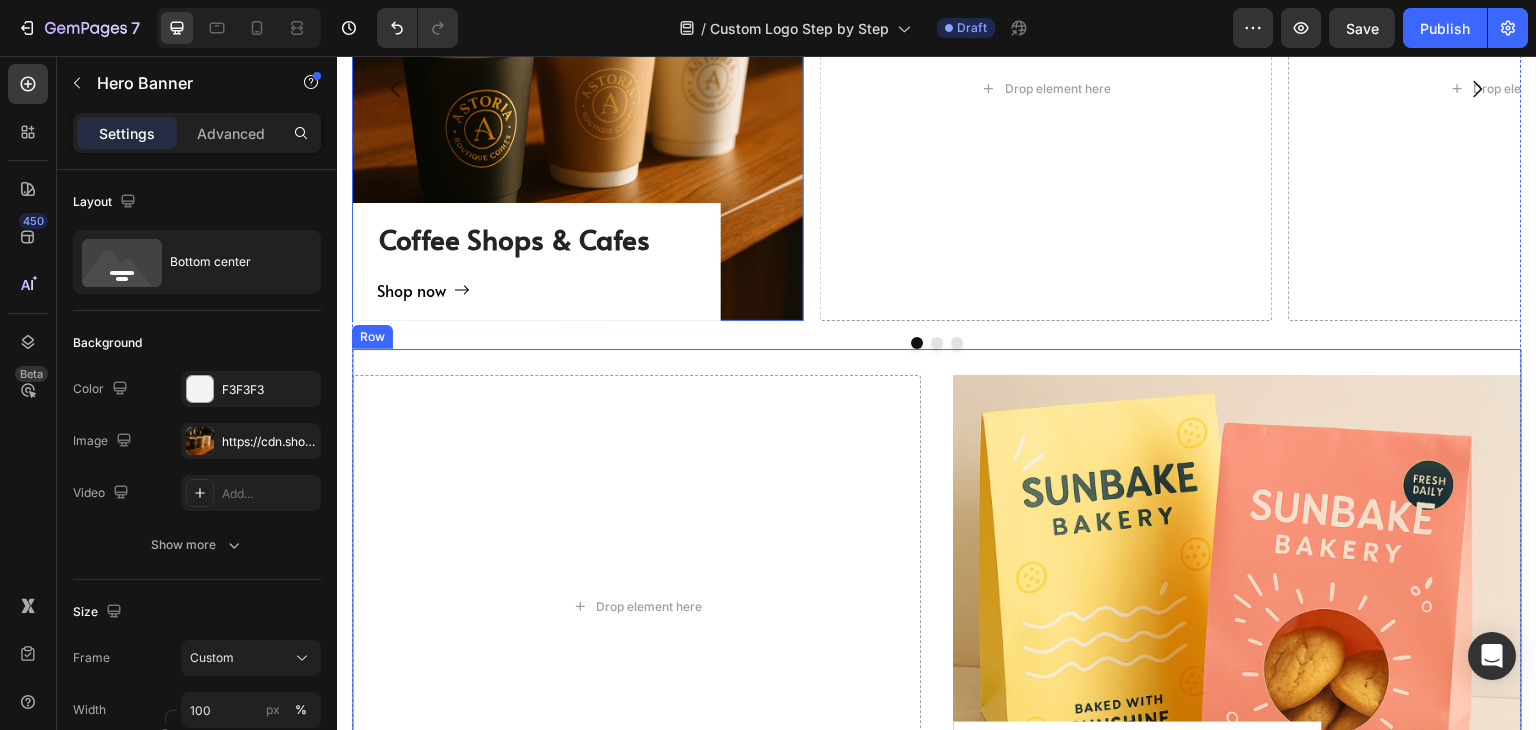 click on "Drop element here Bakeries & Desserts Heading
Shop now Button Row Hero Banner Row" at bounding box center [937, 594] 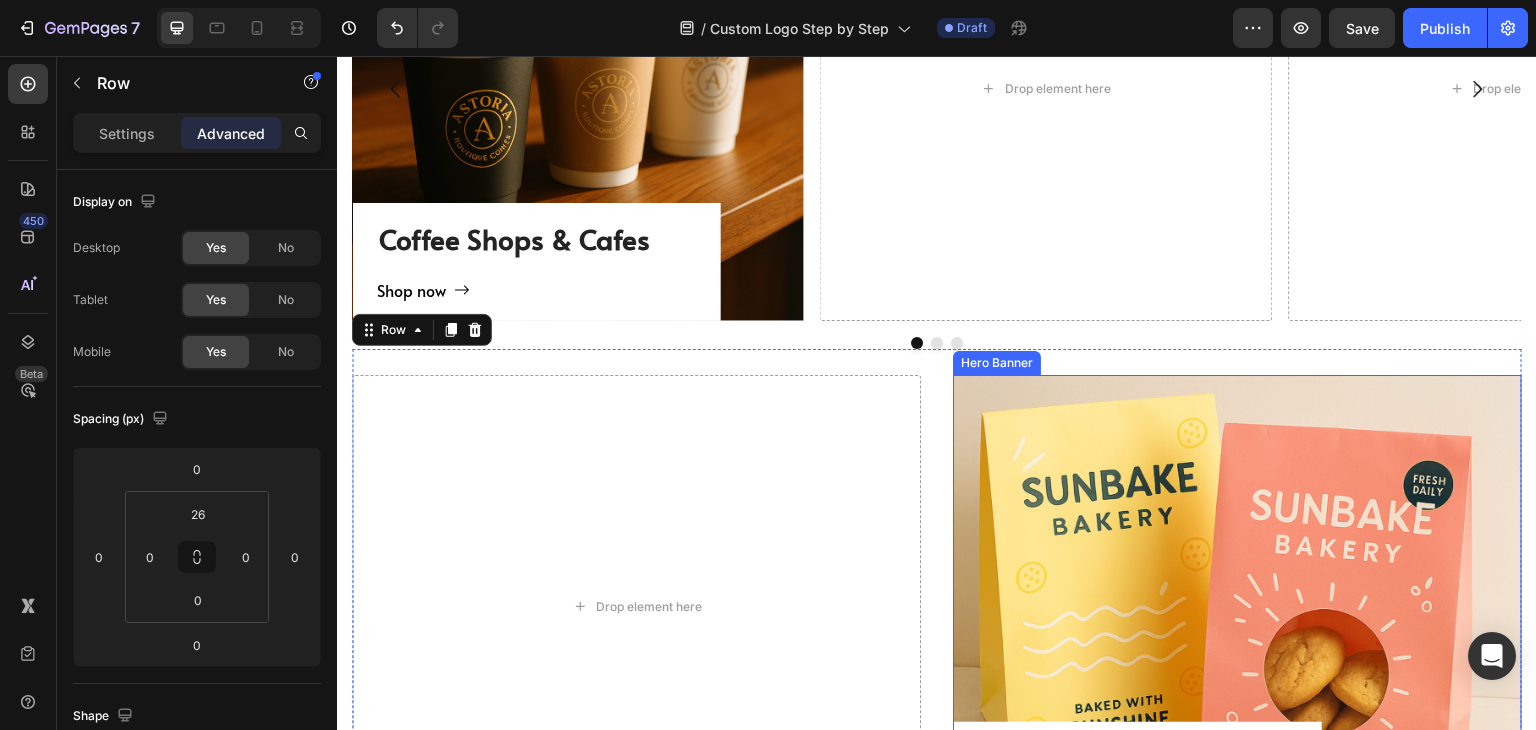 click on "Bakeries & Desserts Heading
Shop now Button Row" at bounding box center [1237, 607] 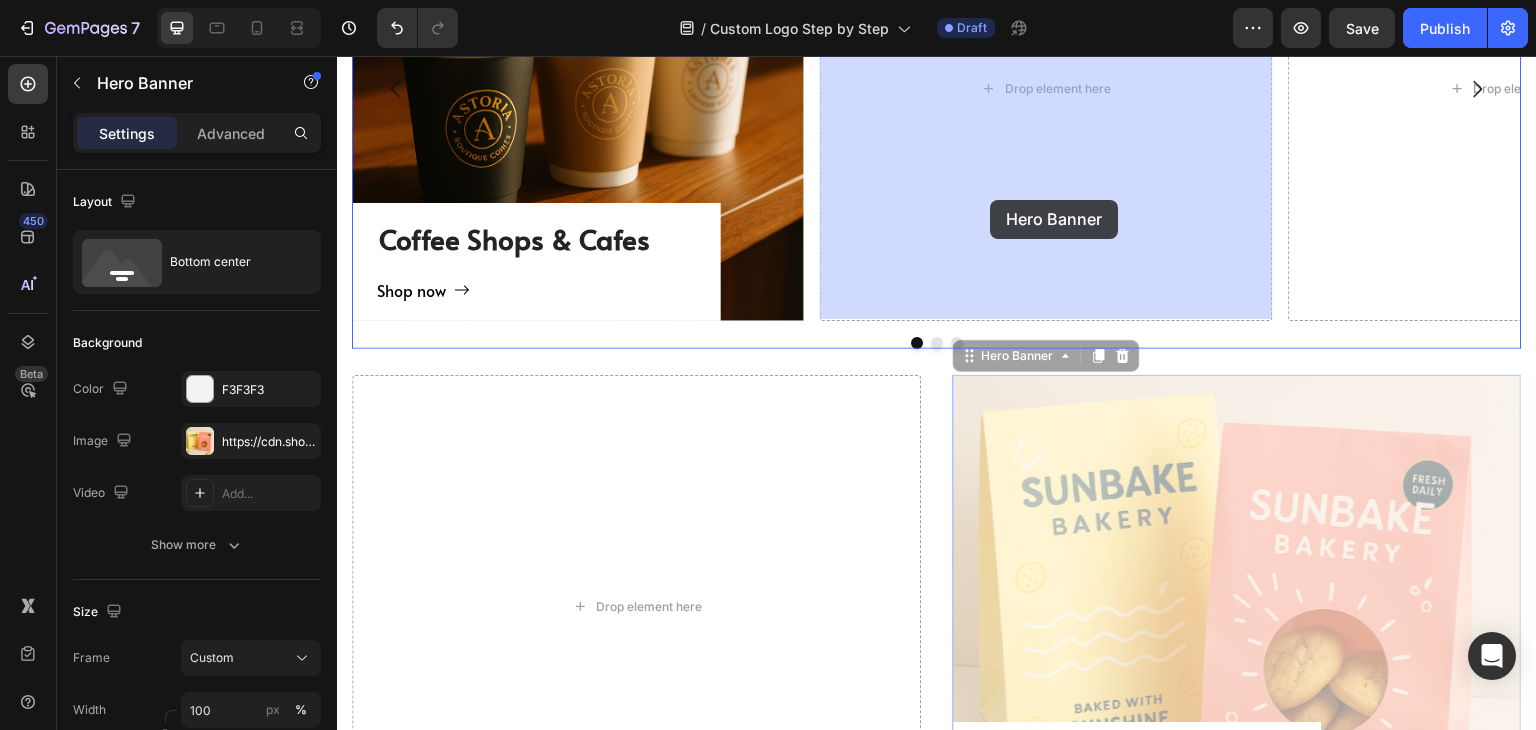 drag, startPoint x: 995, startPoint y: 358, endPoint x: 991, endPoint y: 200, distance: 158.05063 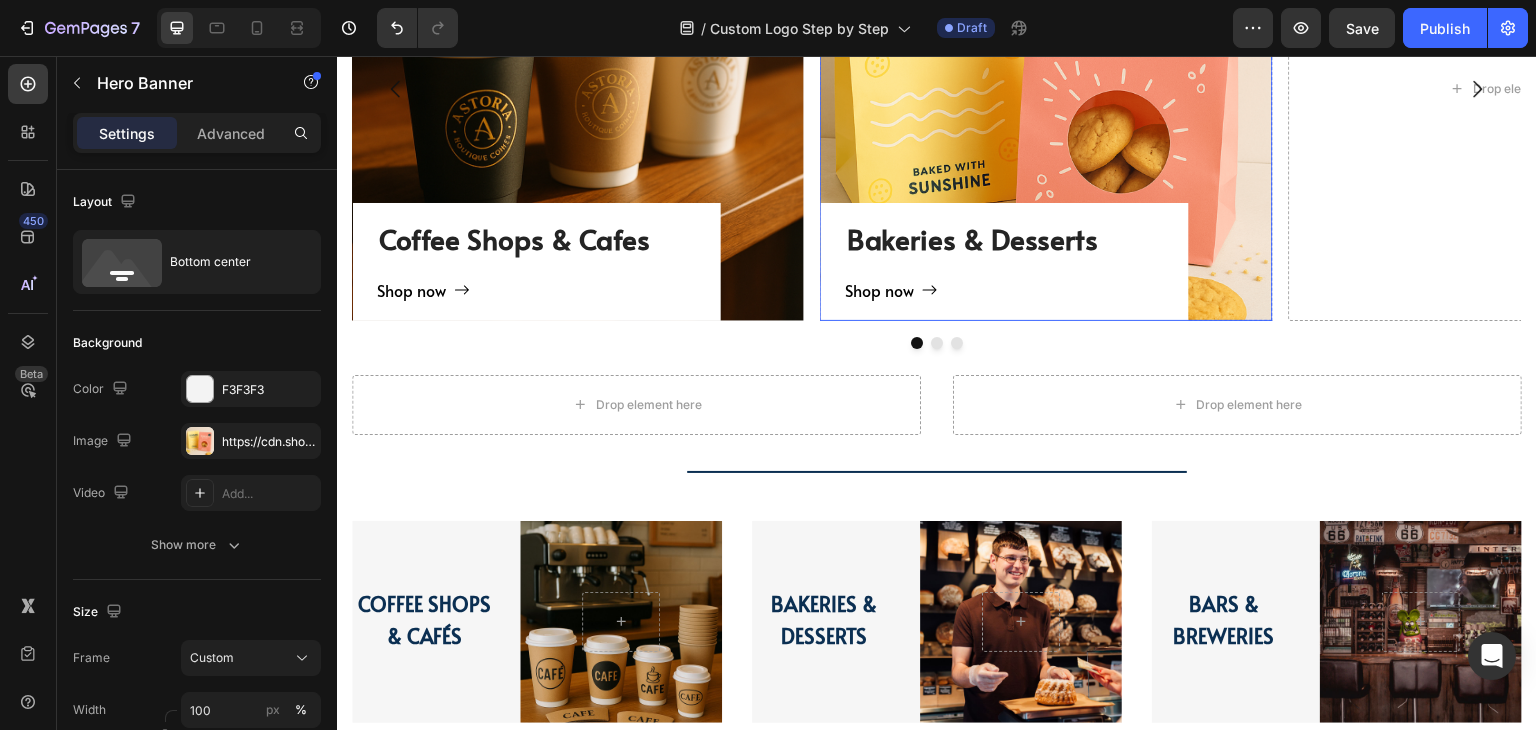 scroll, scrollTop: 2066, scrollLeft: 0, axis: vertical 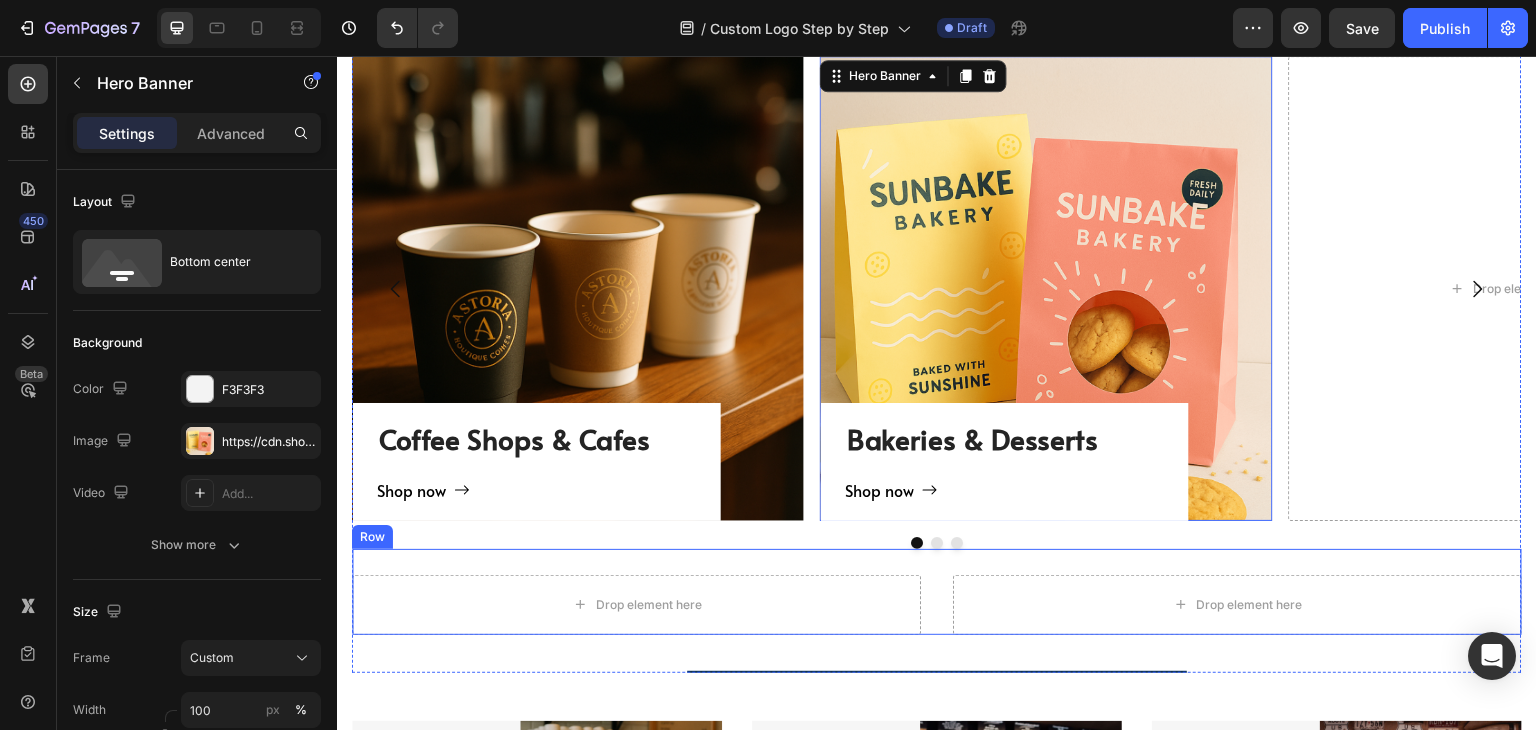 click on "Drop element here
Drop element here Row" at bounding box center [937, 592] 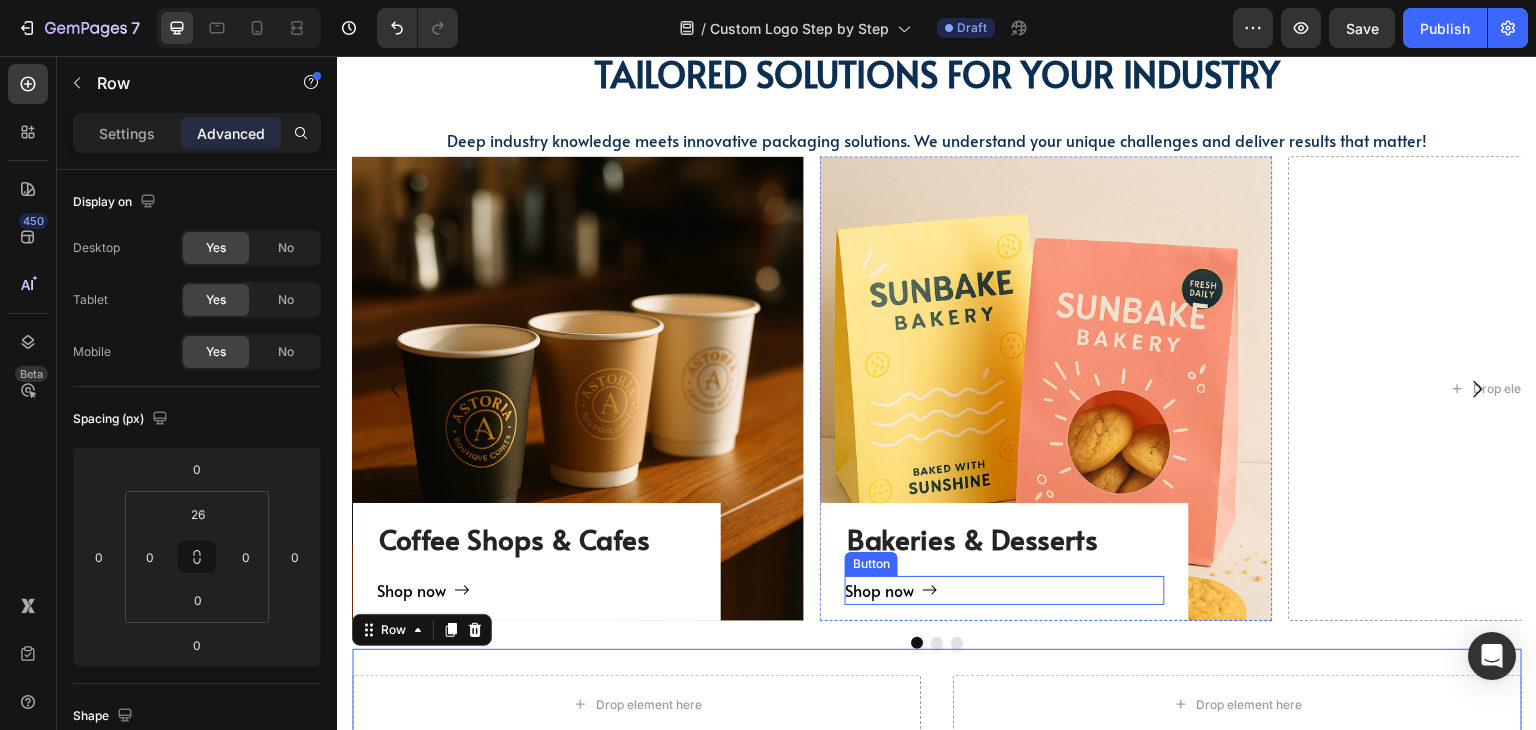 scroll, scrollTop: 1866, scrollLeft: 0, axis: vertical 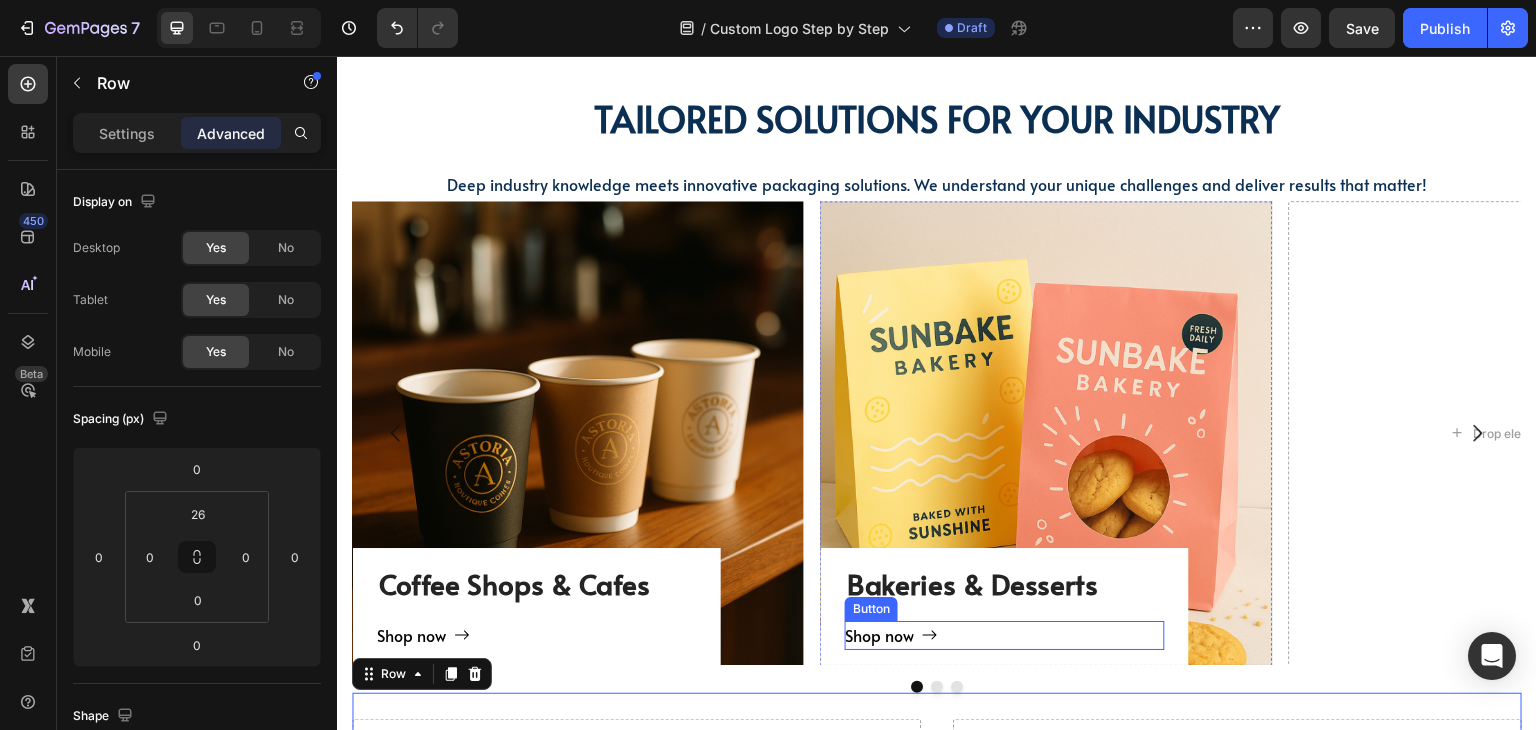 click on "Bakeries & Desserts Heading
Shop now Button Row" at bounding box center [1046, 433] 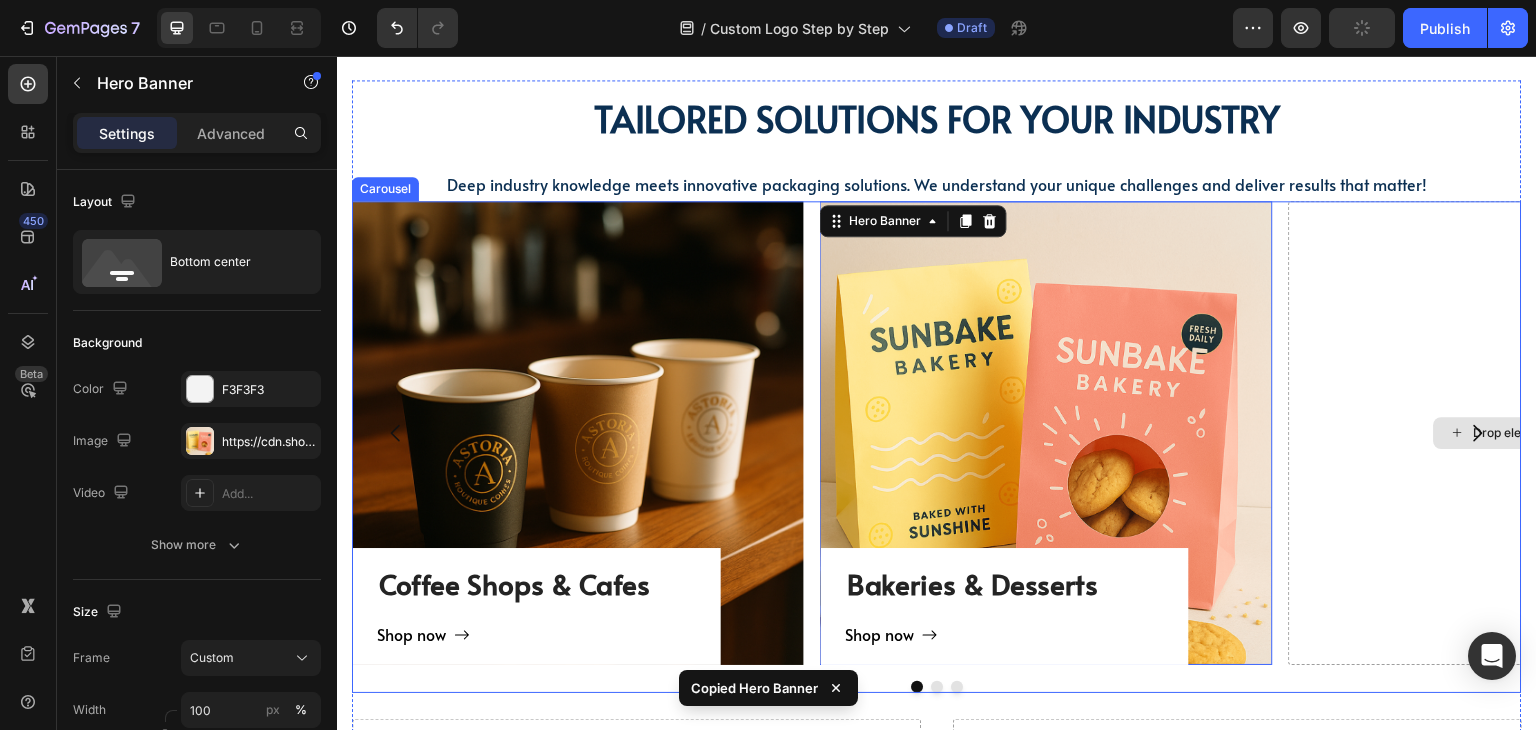 click on "Drop element here" at bounding box center (1515, 433) 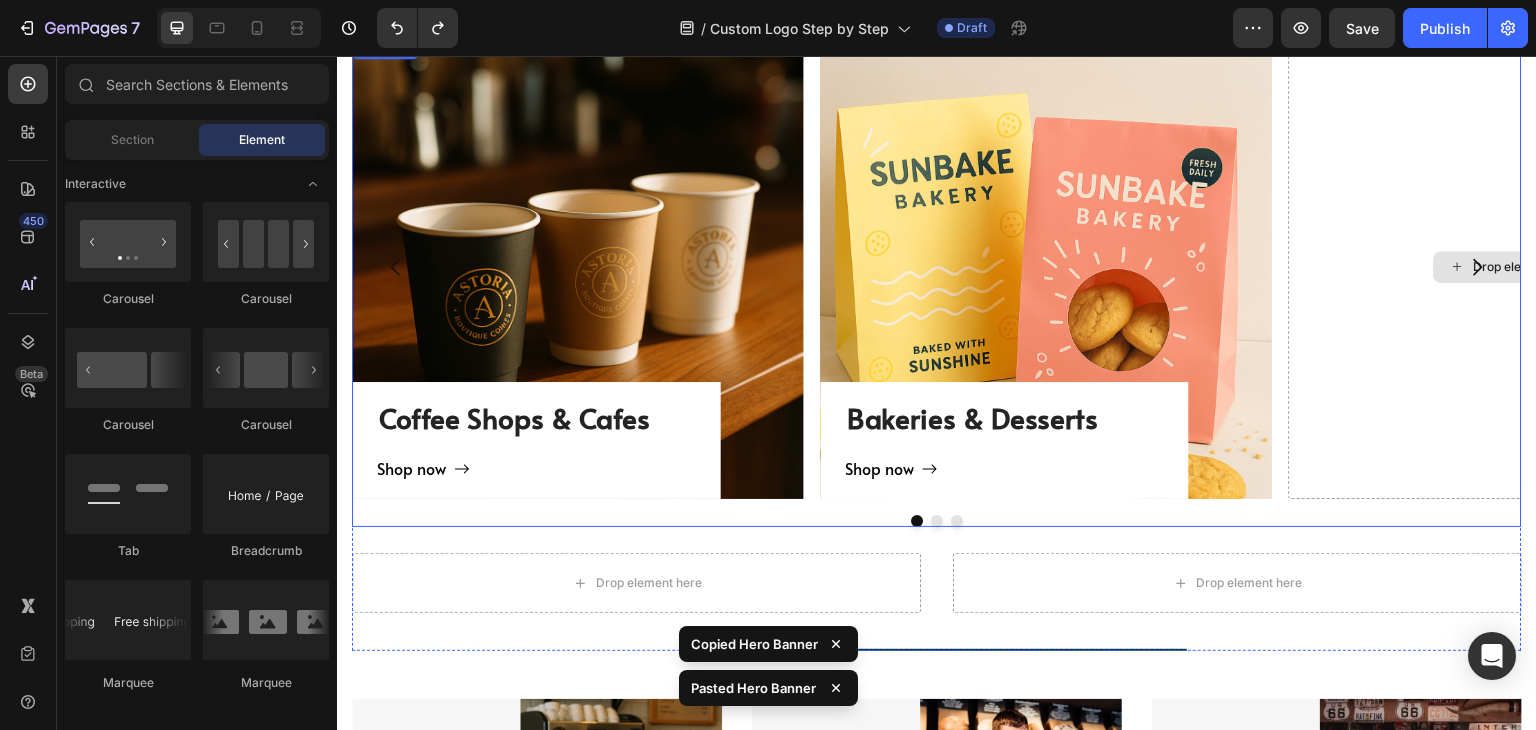 scroll, scrollTop: 2032, scrollLeft: 0, axis: vertical 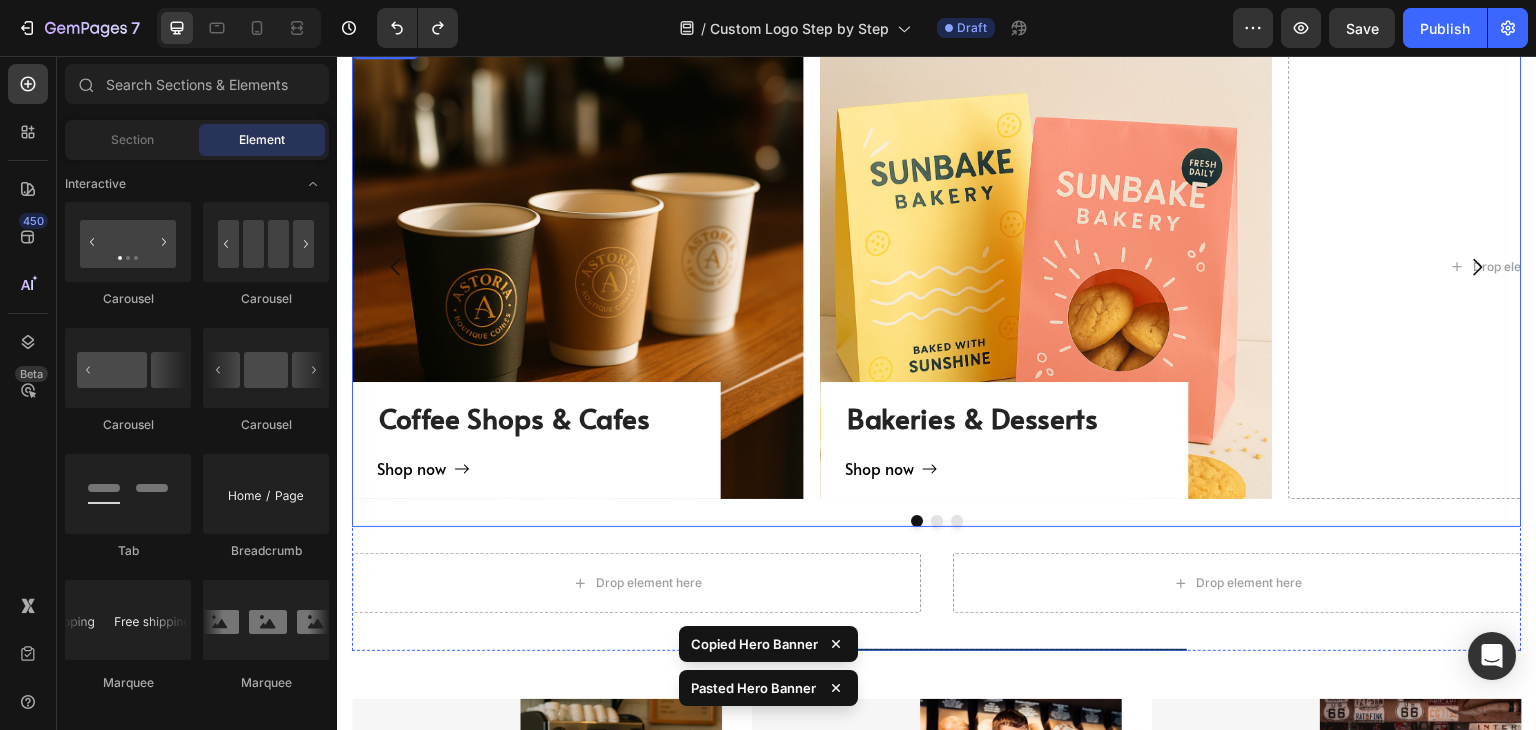 click at bounding box center [1478, 267] 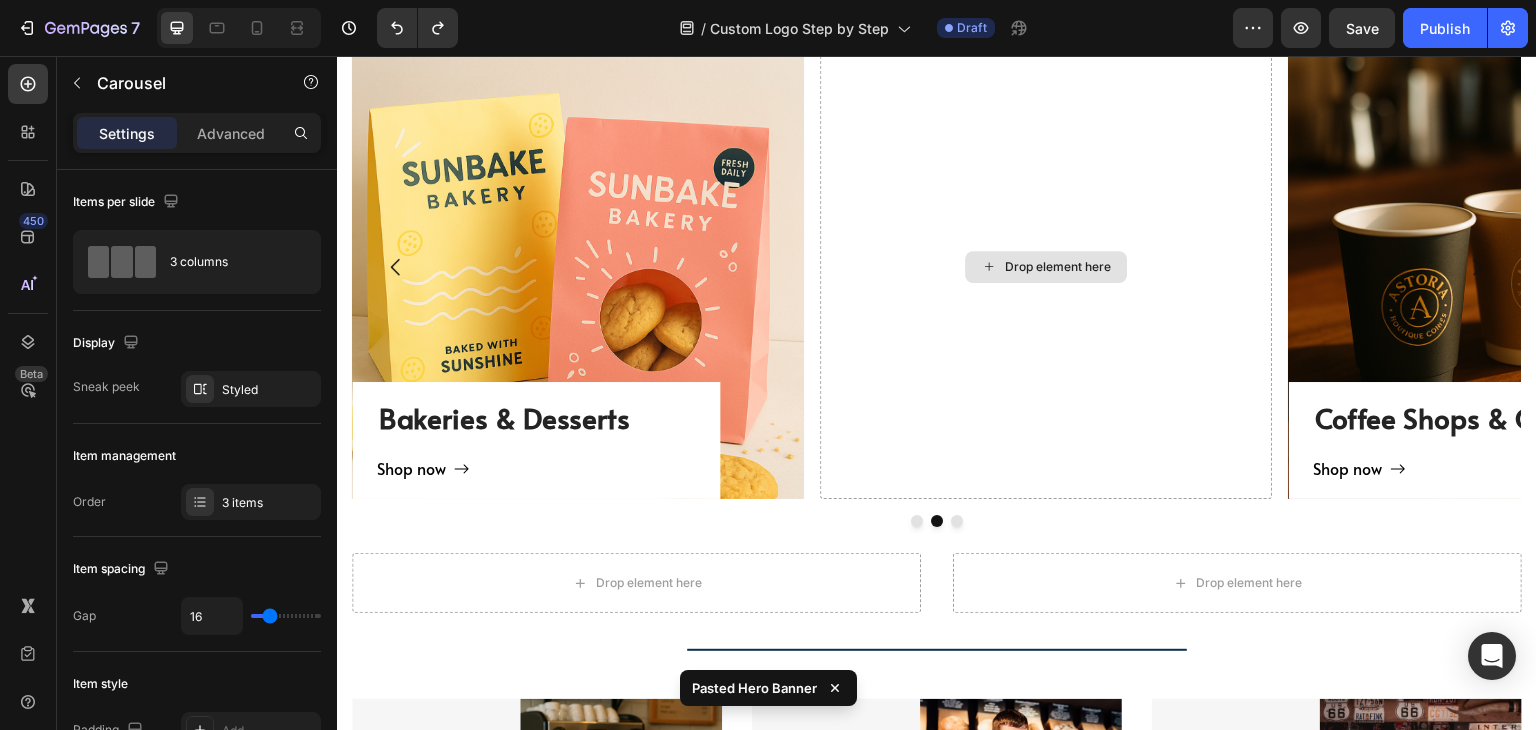 click on "Drop element here" at bounding box center (1046, 267) 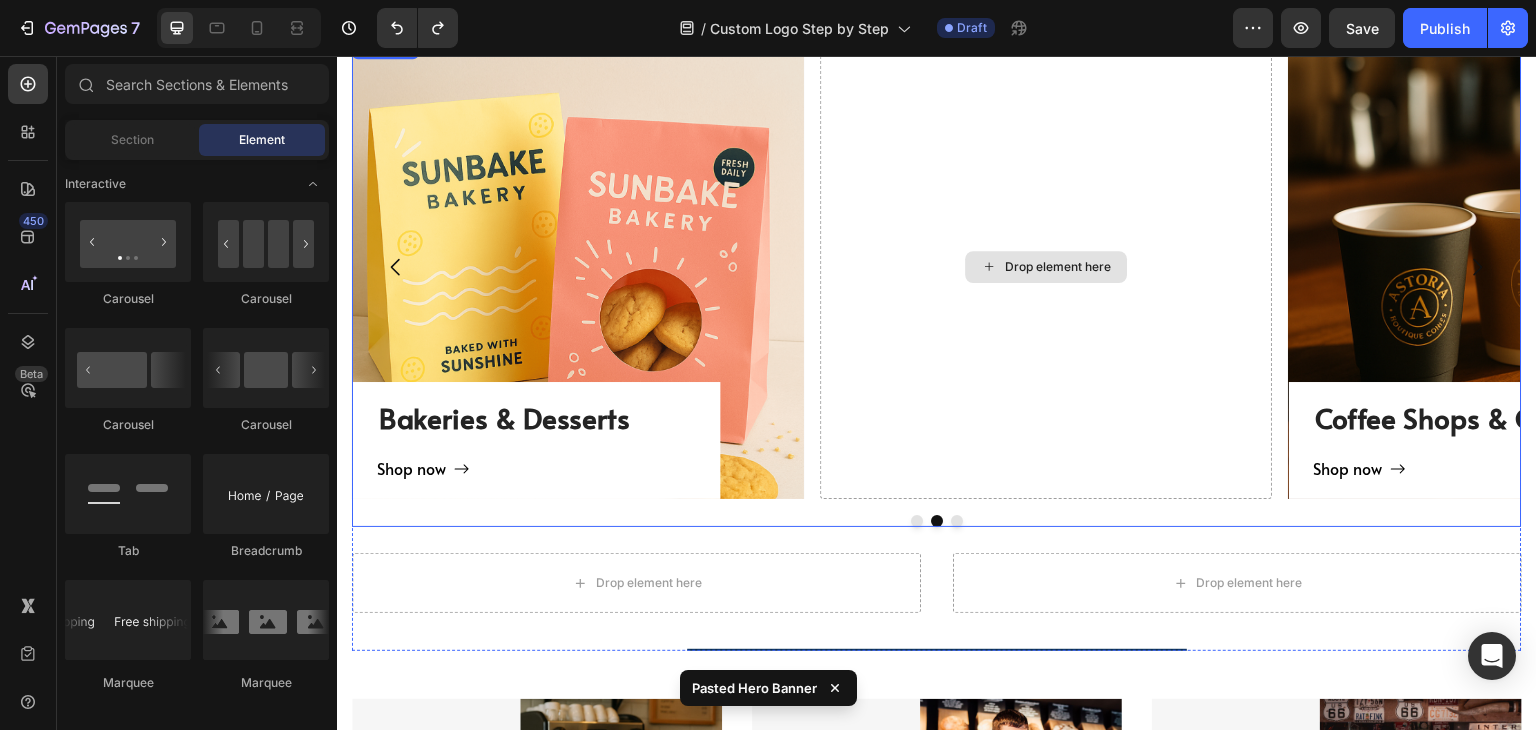 click on "Drop element here" at bounding box center (1058, 267) 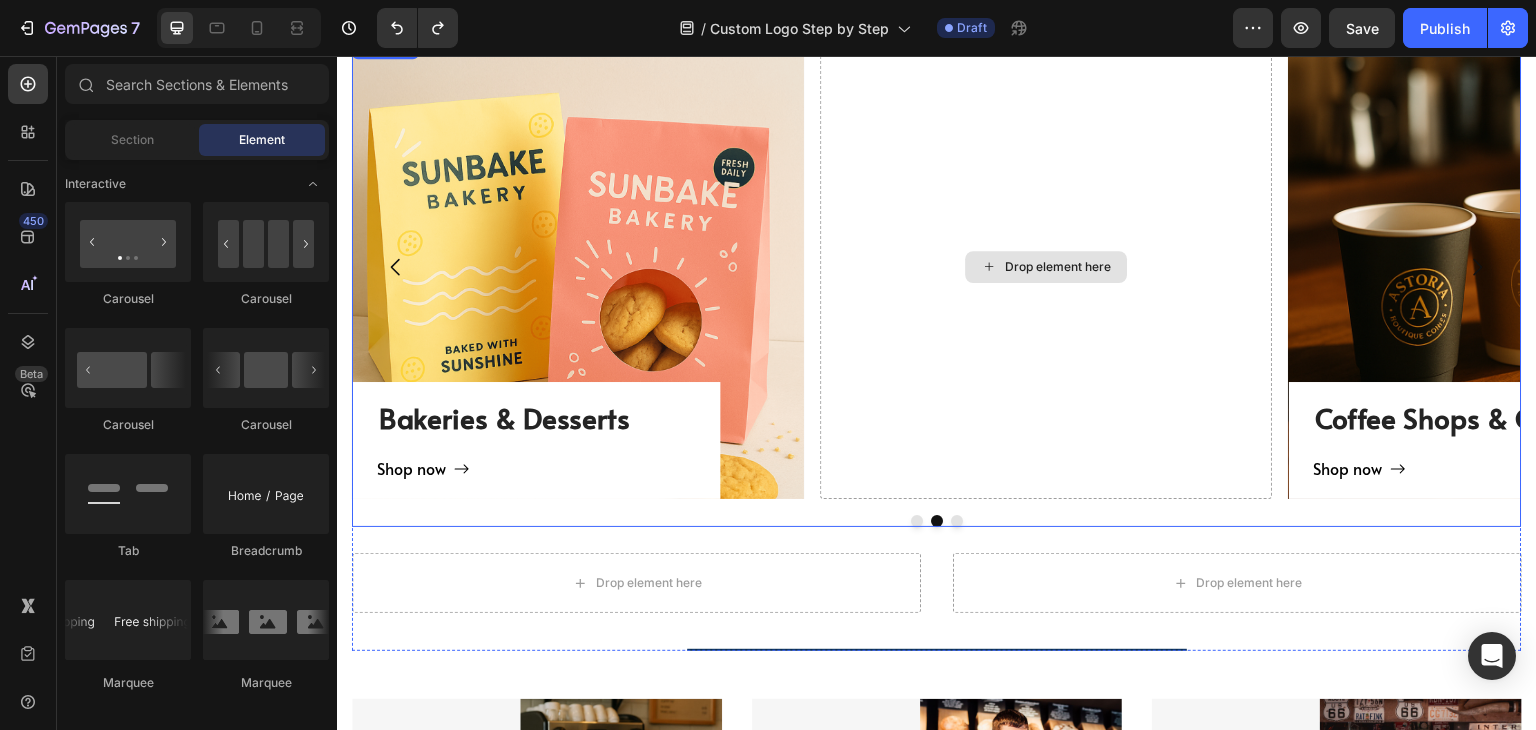 click on "Drop element here" at bounding box center [1058, 267] 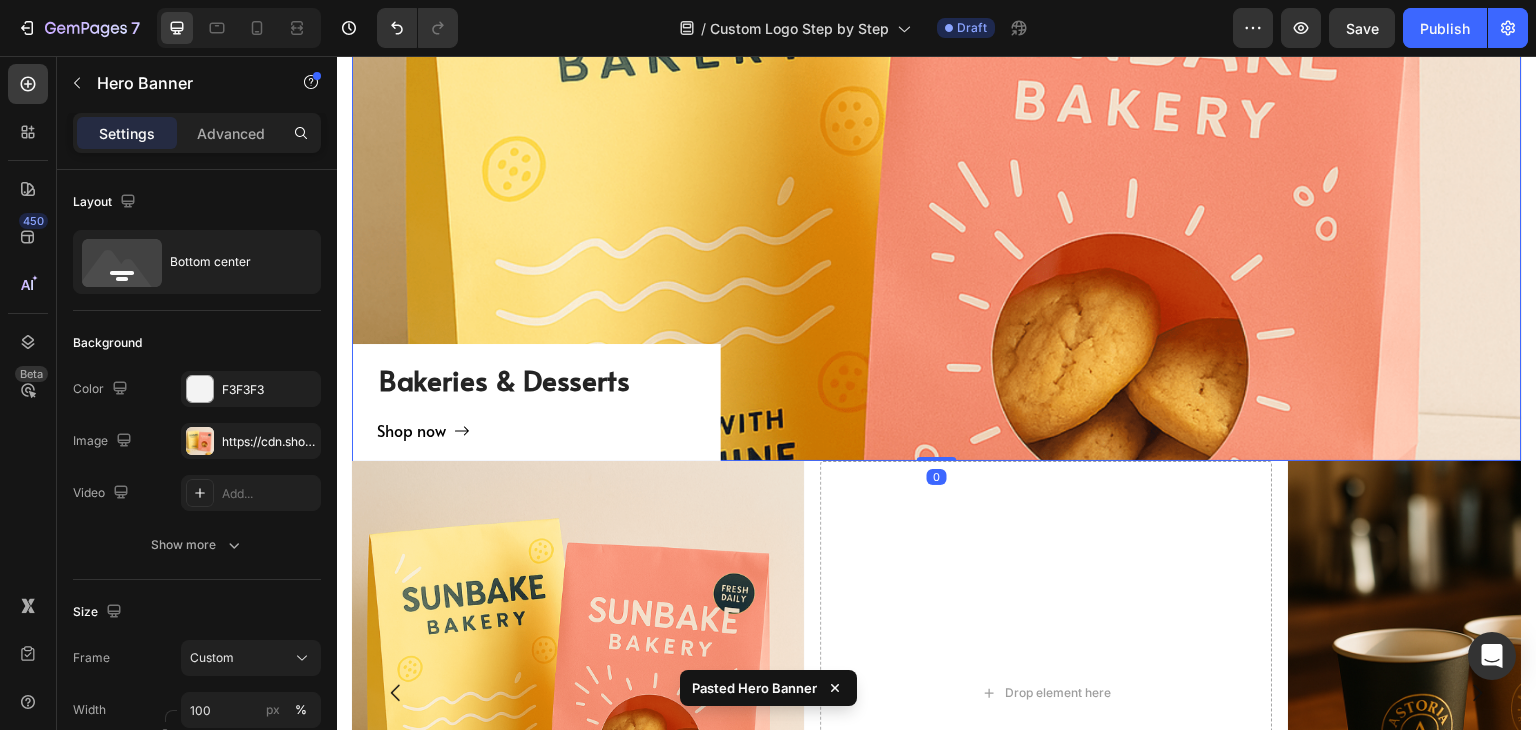 scroll, scrollTop: 1939, scrollLeft: 0, axis: vertical 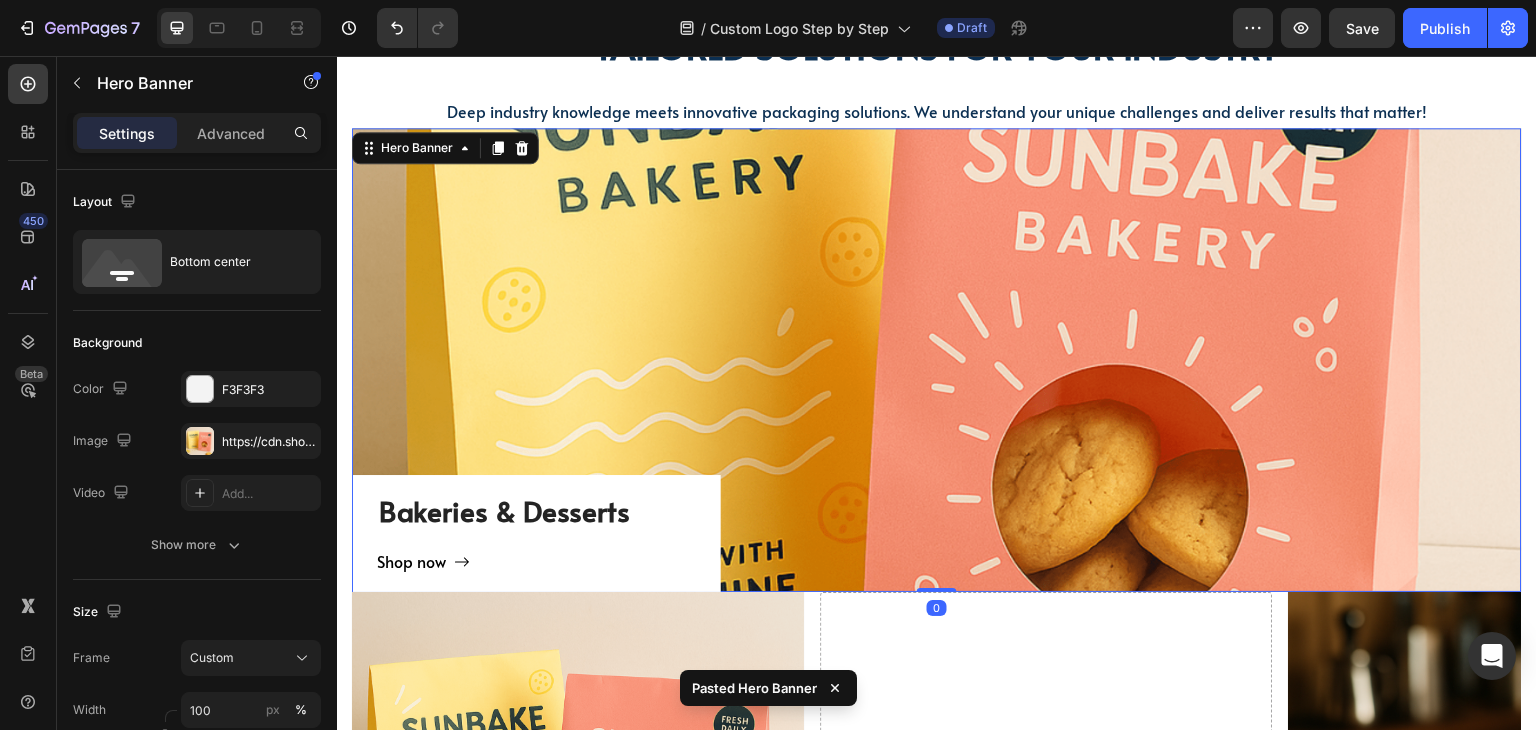 click on "Bakeries & Desserts Heading
Shop now Button Row" at bounding box center [937, 360] 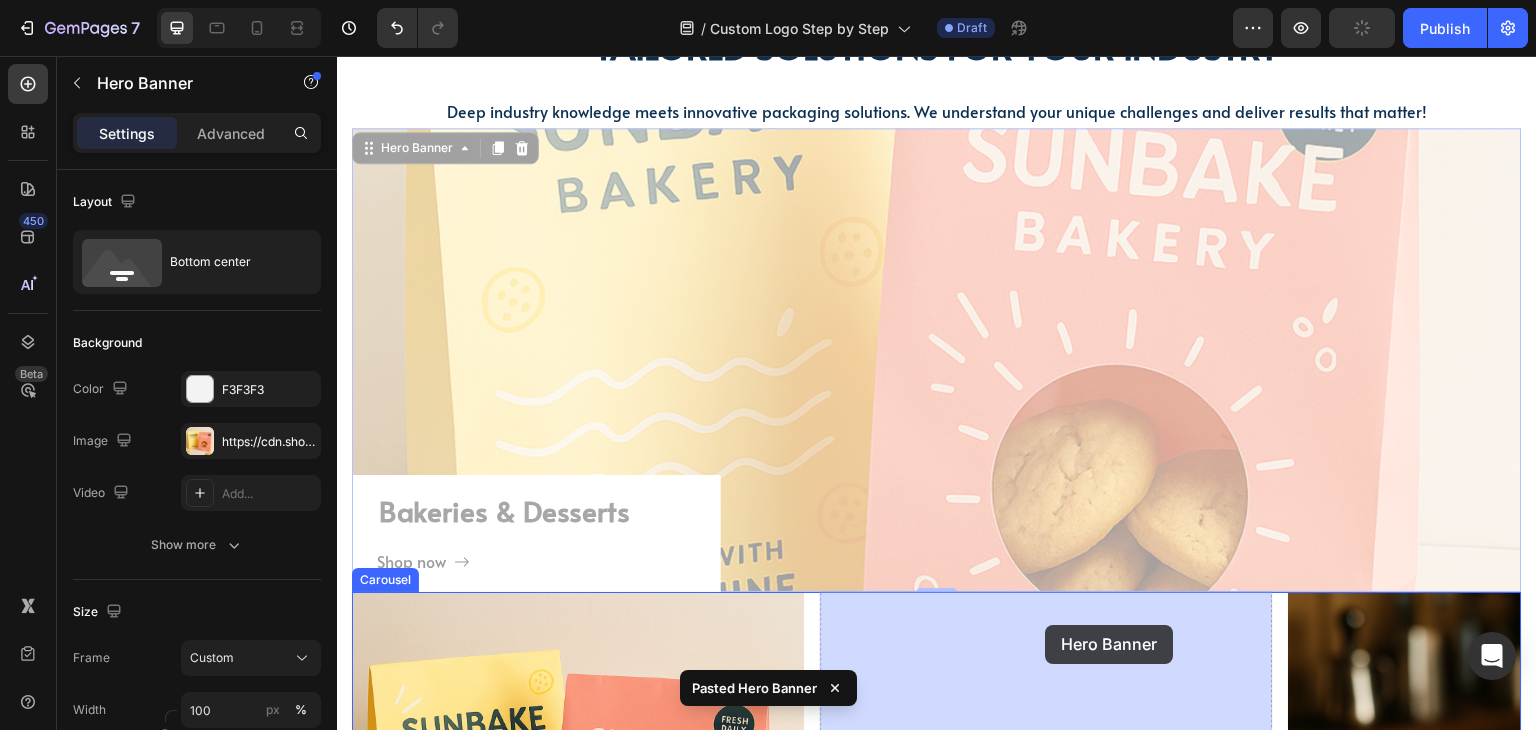 drag, startPoint x: 431, startPoint y: 141, endPoint x: 1047, endPoint y: 627, distance: 784.63495 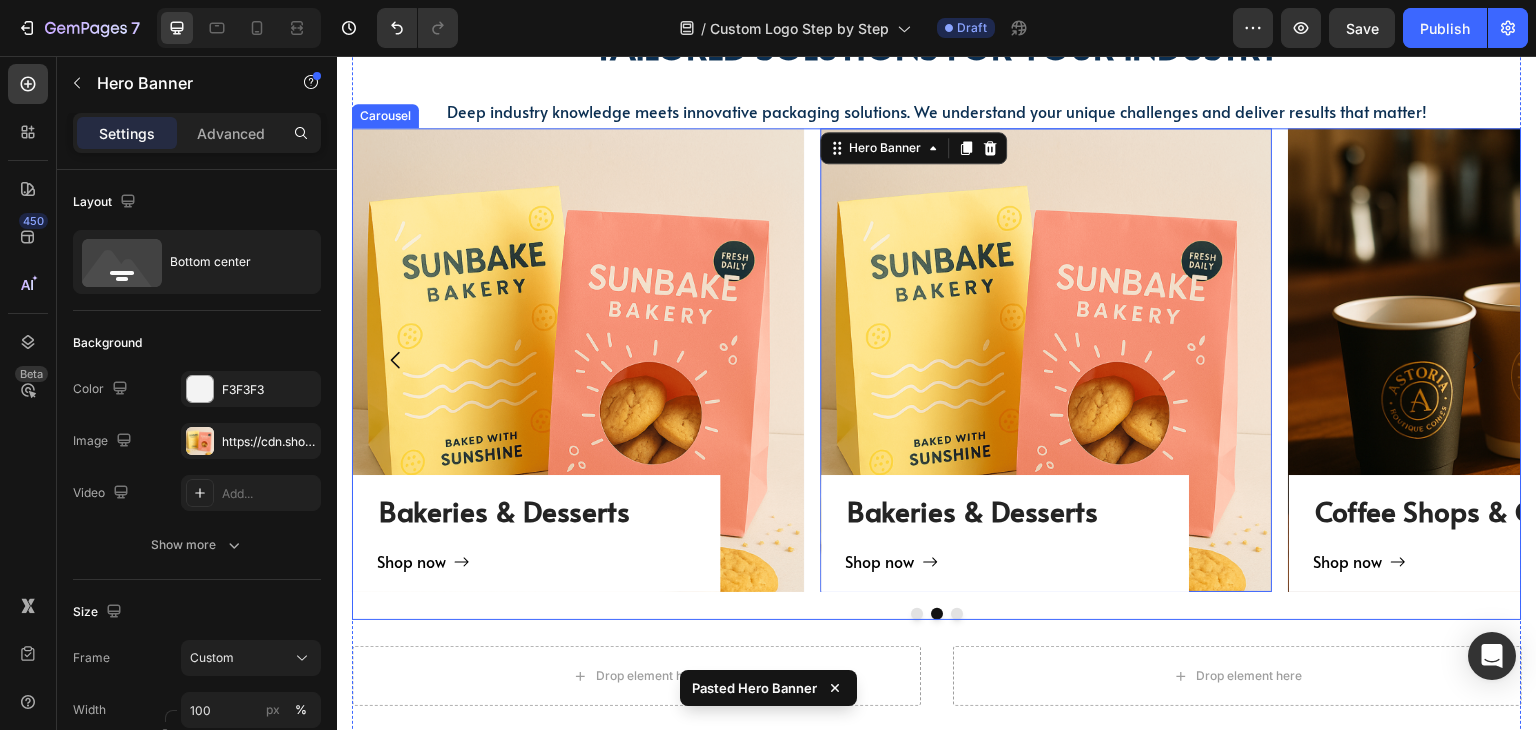 click 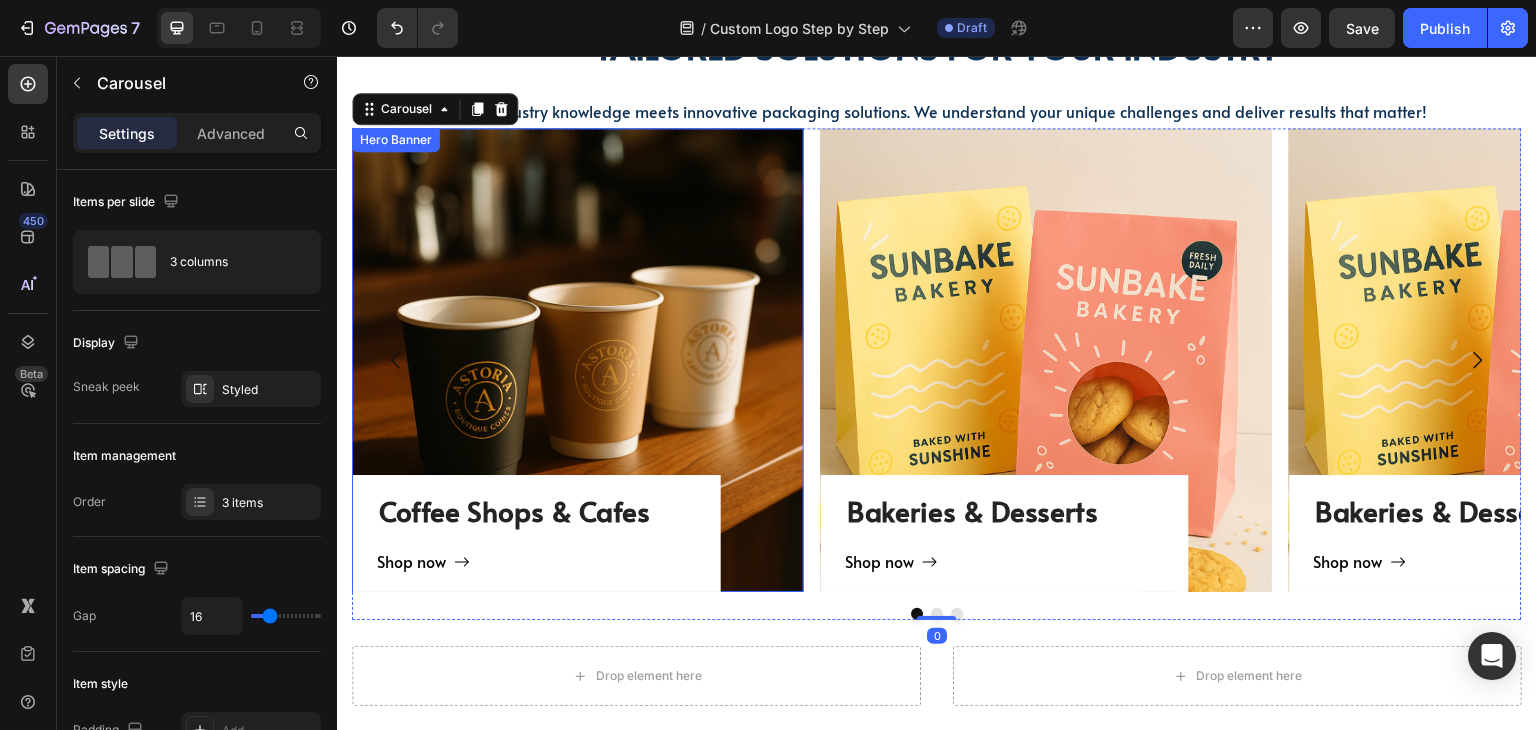 click on "Coffee Shops & Cafes Heading
Shop now Button Row" at bounding box center [578, 360] 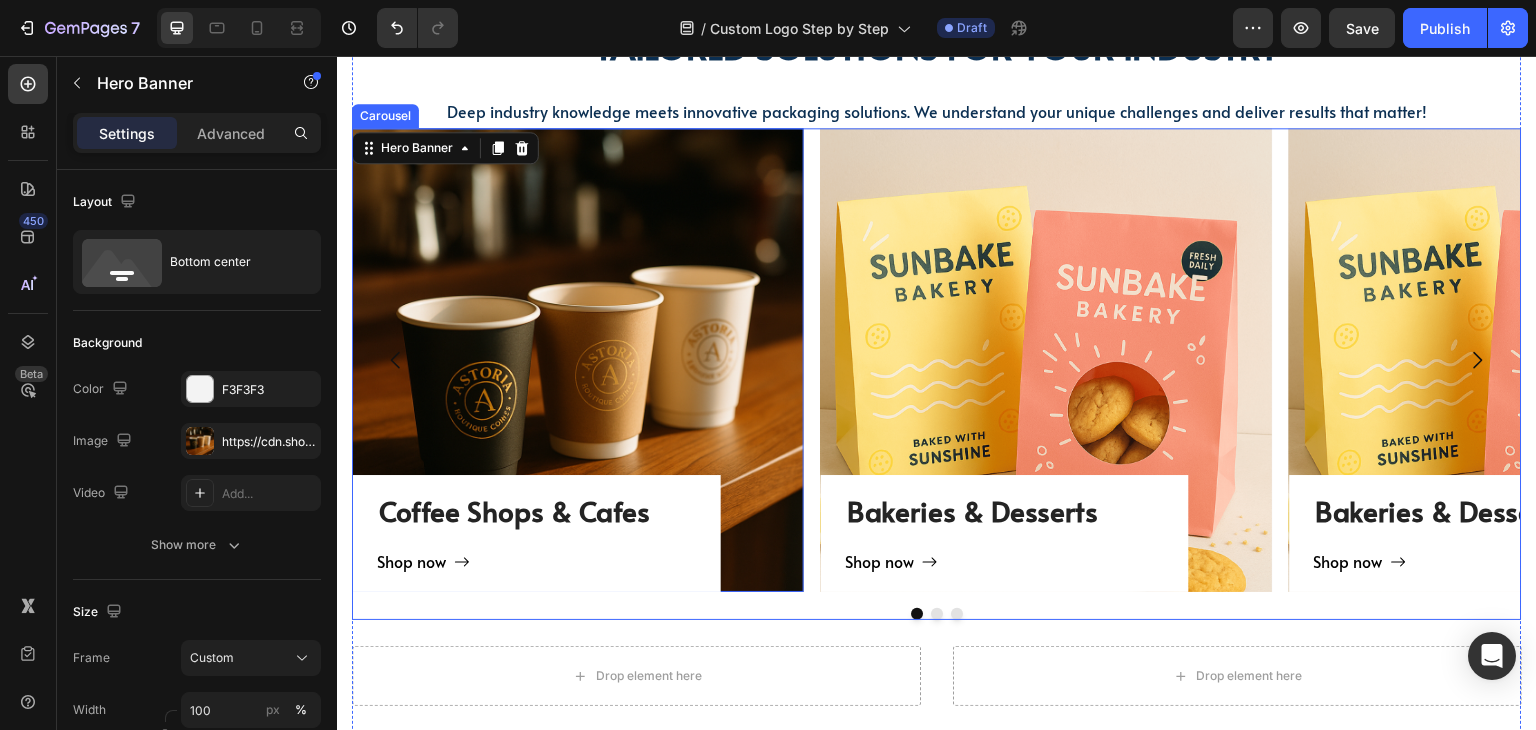 click on "Coffee Shops & Cafes Heading
Shop now Button Row Hero Banner   0 Bakeries & Desserts Heading
Shop now Button Row Hero Banner Bakeries & Desserts Heading
Shop now Button Row Hero Banner" at bounding box center [937, 360] 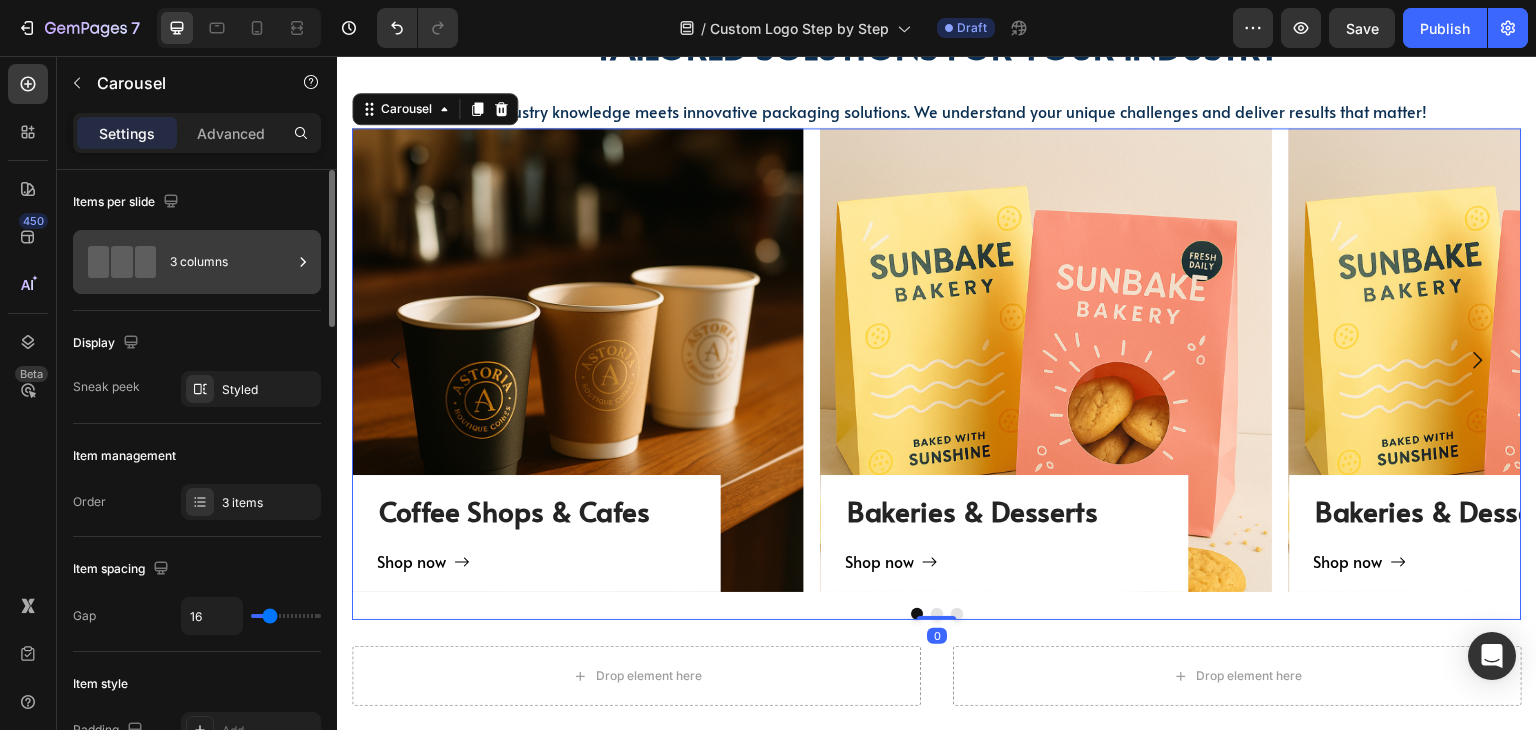 click on "3 columns" at bounding box center (231, 262) 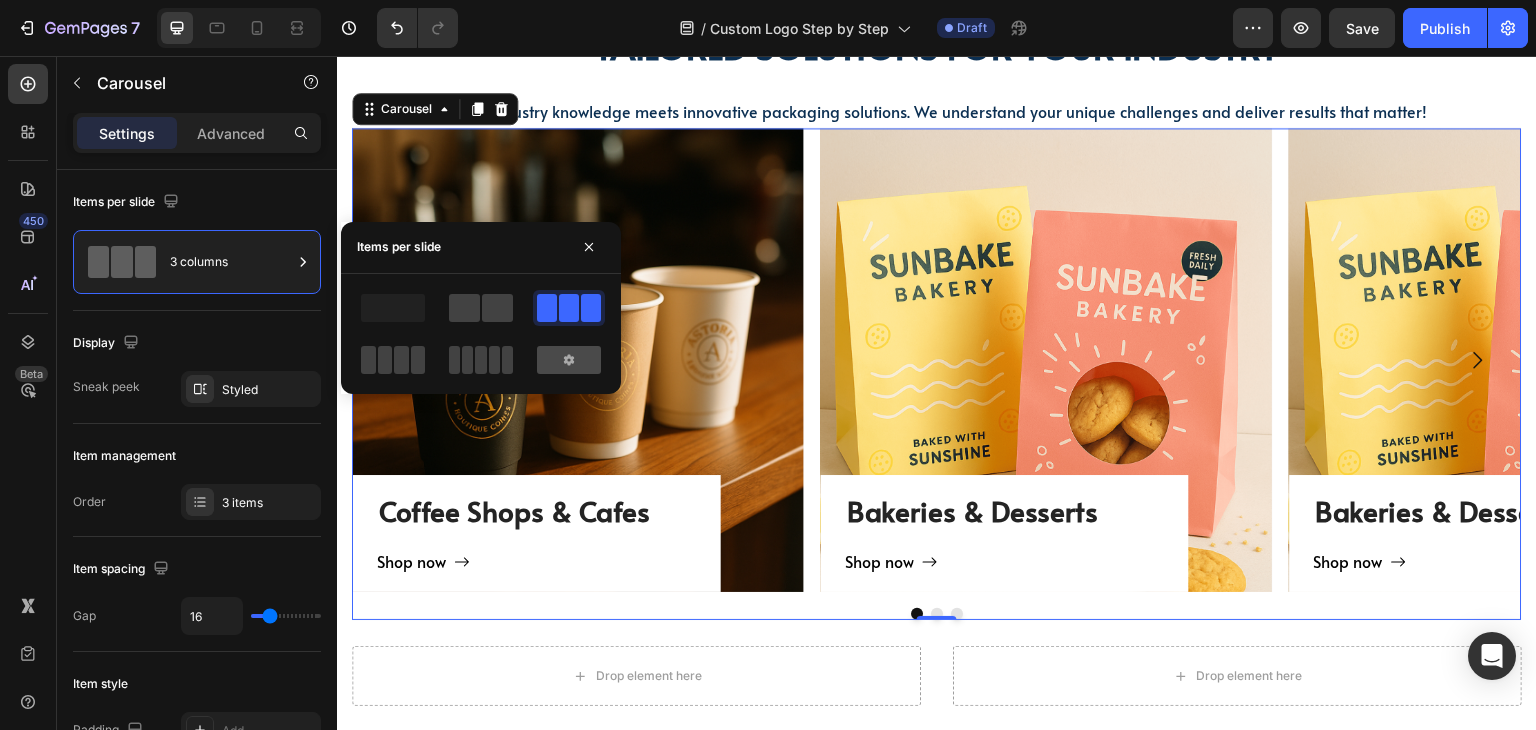 click at bounding box center [569, 360] 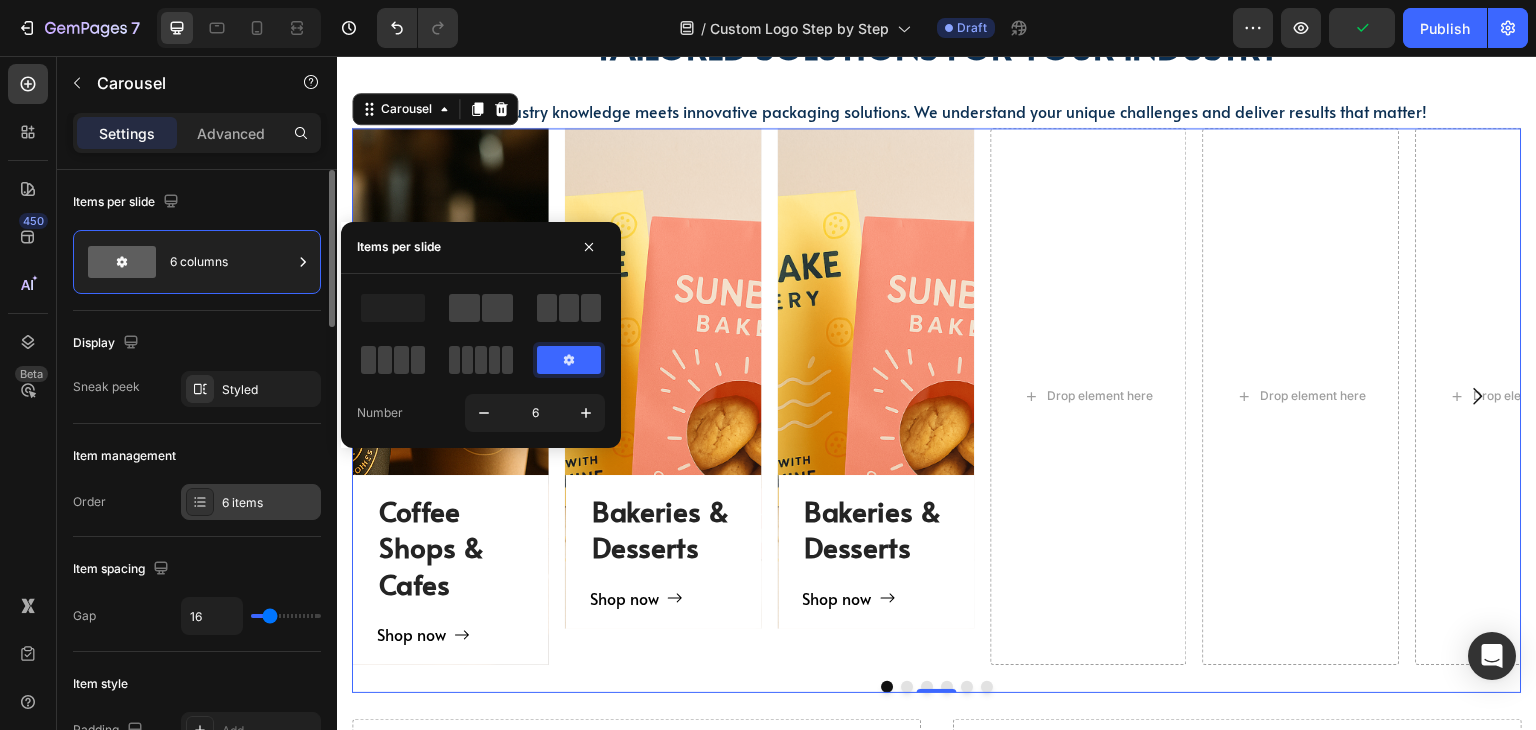 click 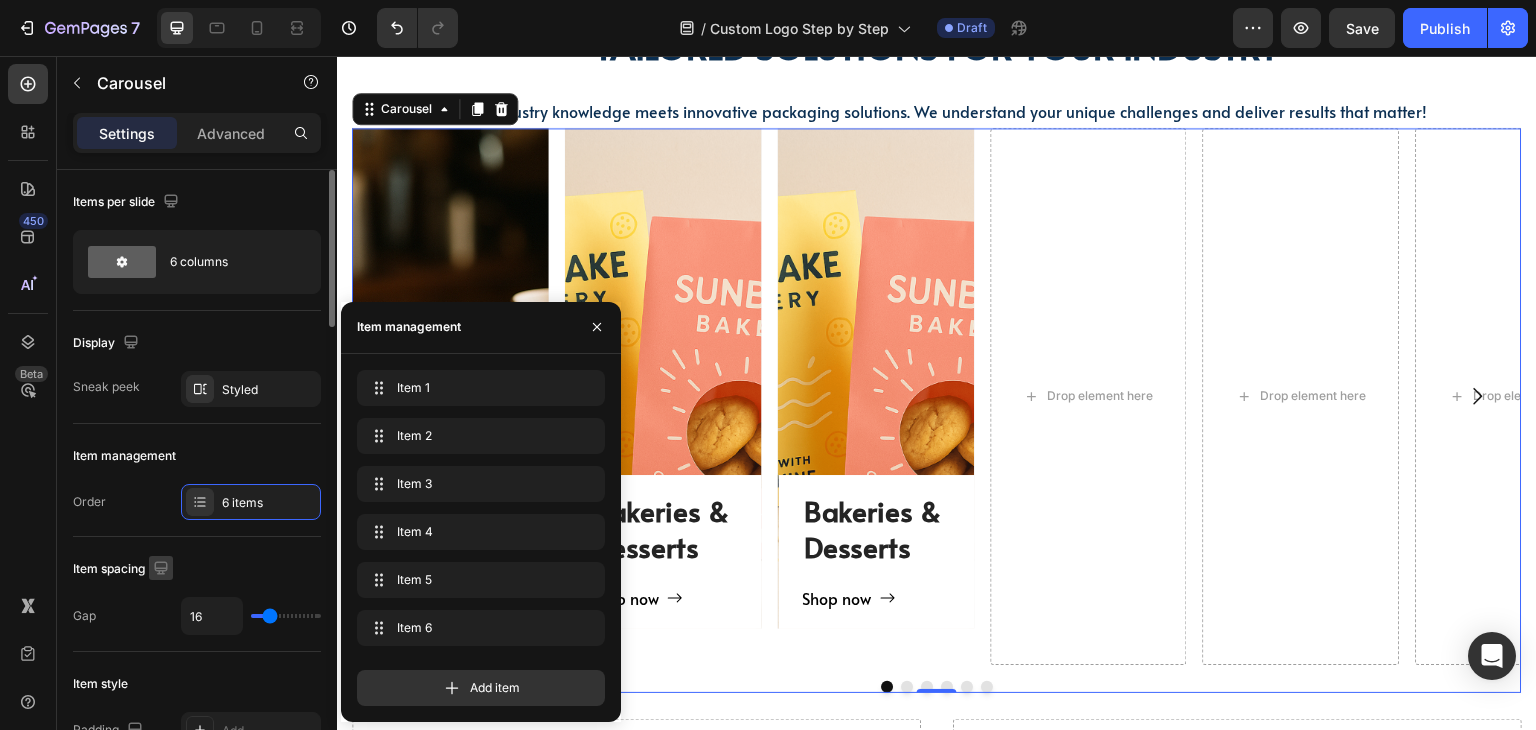 click 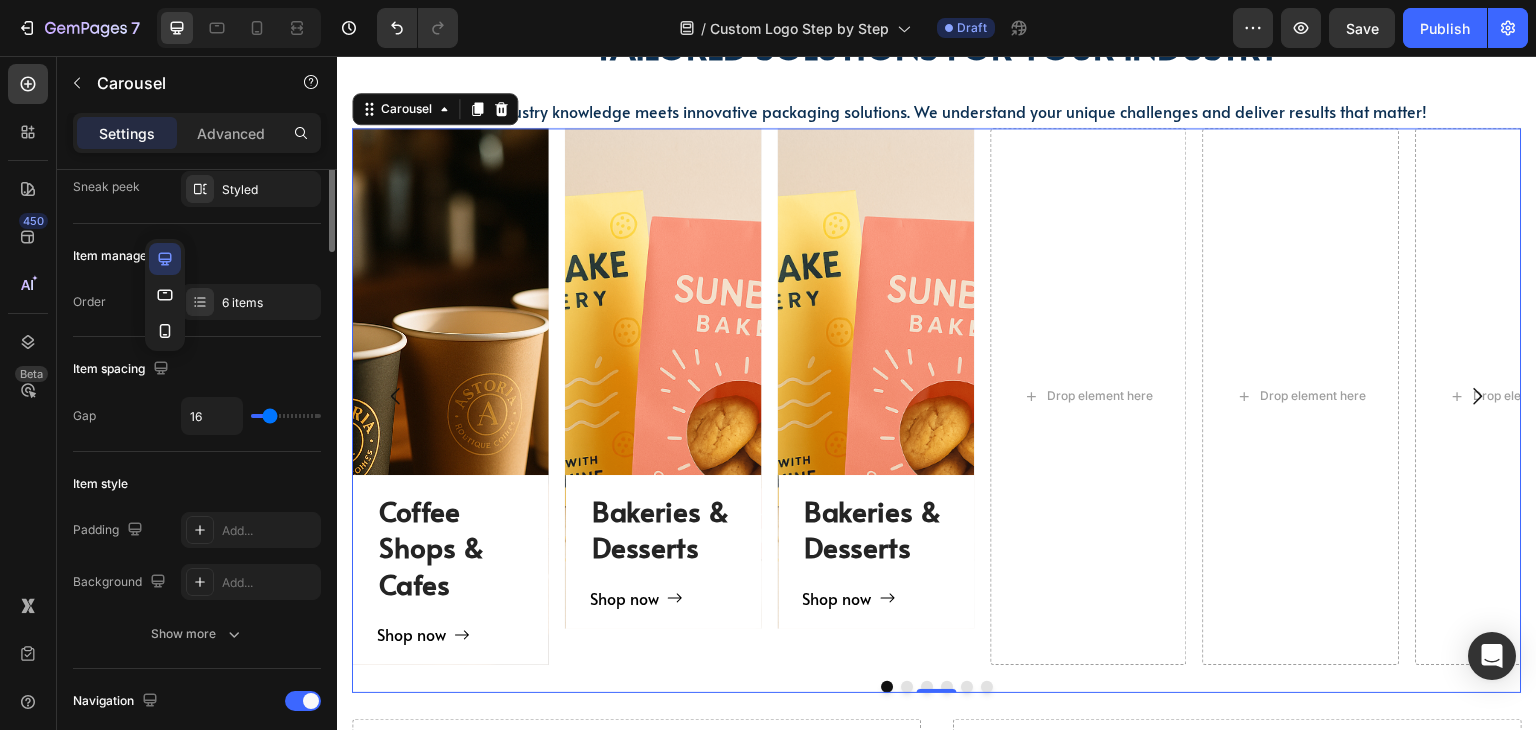 scroll, scrollTop: 100, scrollLeft: 0, axis: vertical 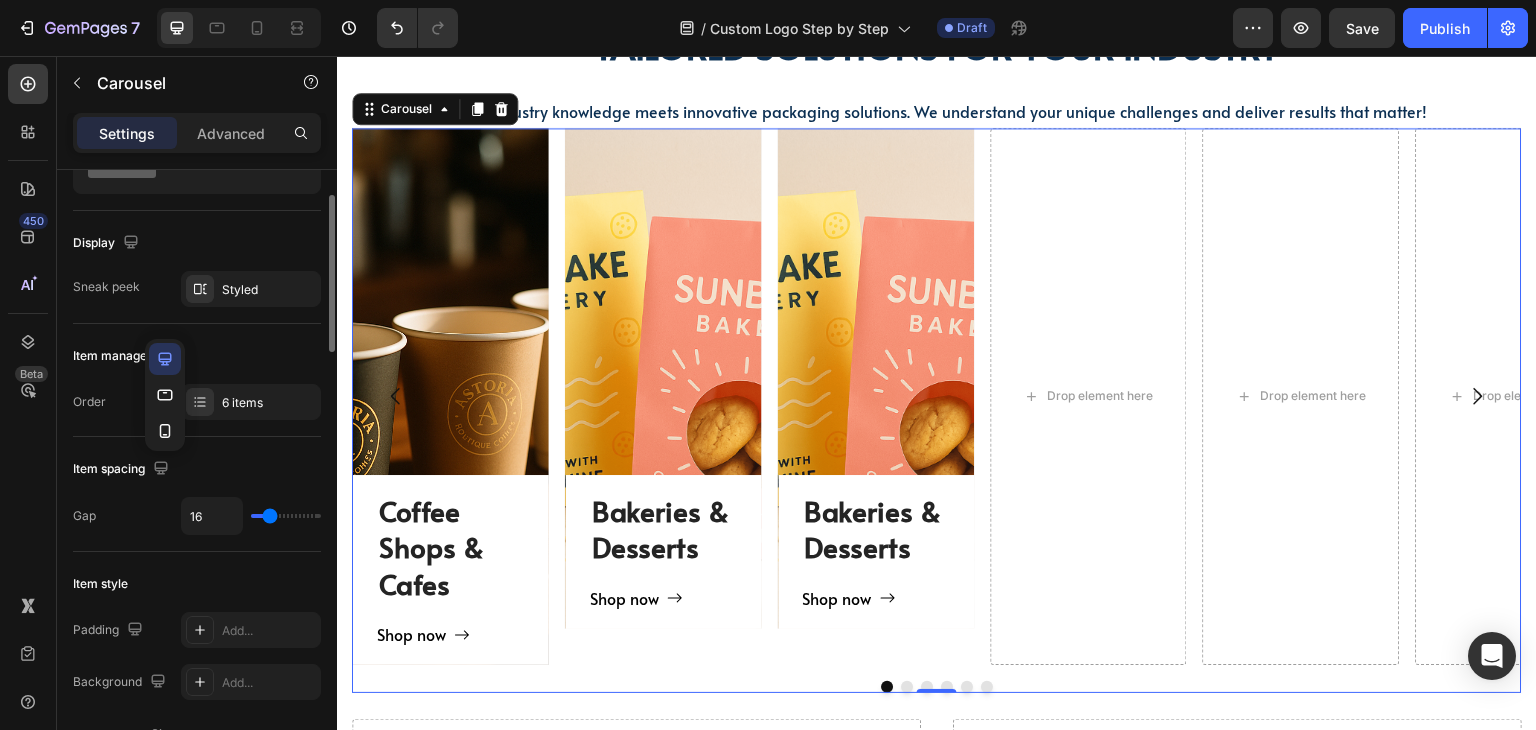 click on "Item management Order 6 items" 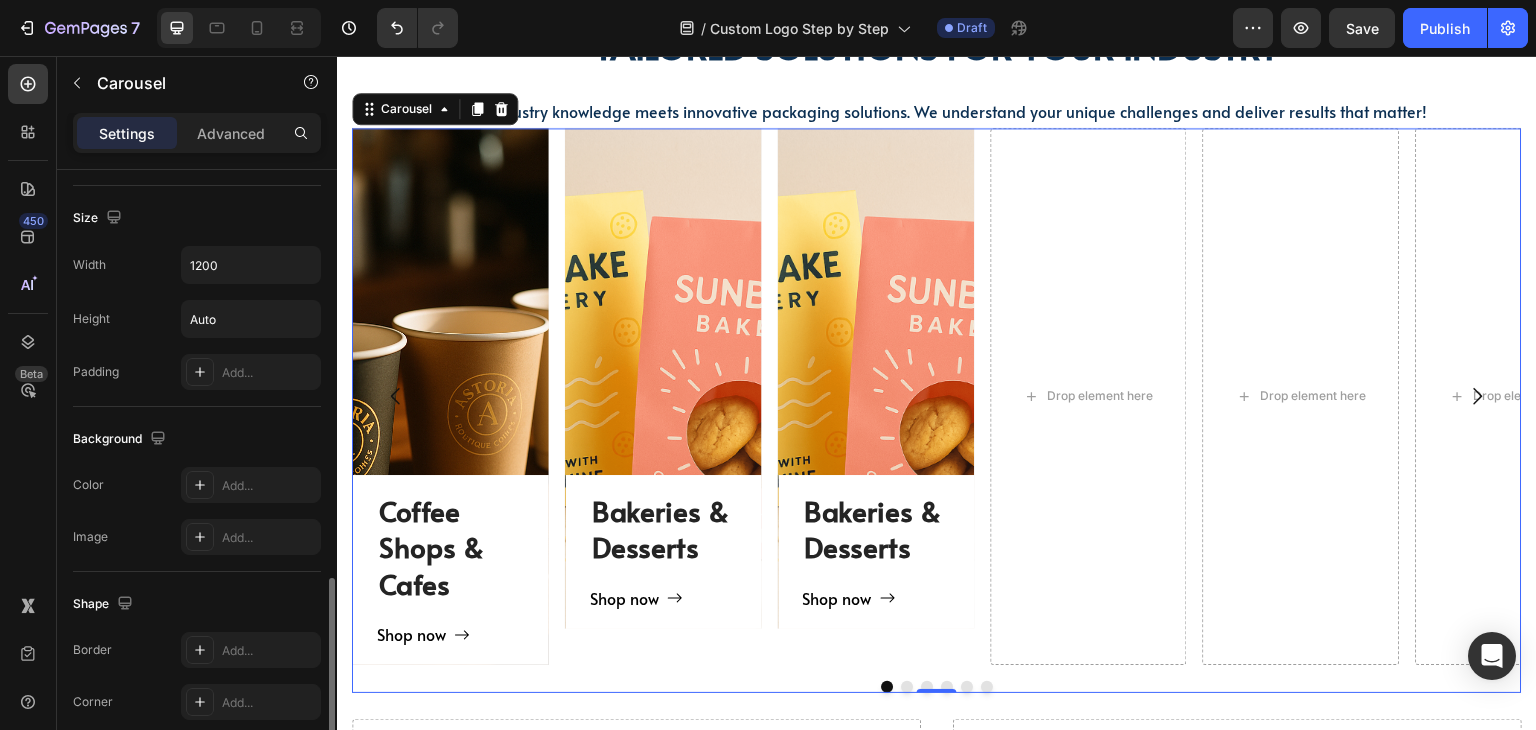 scroll, scrollTop: 1803, scrollLeft: 0, axis: vertical 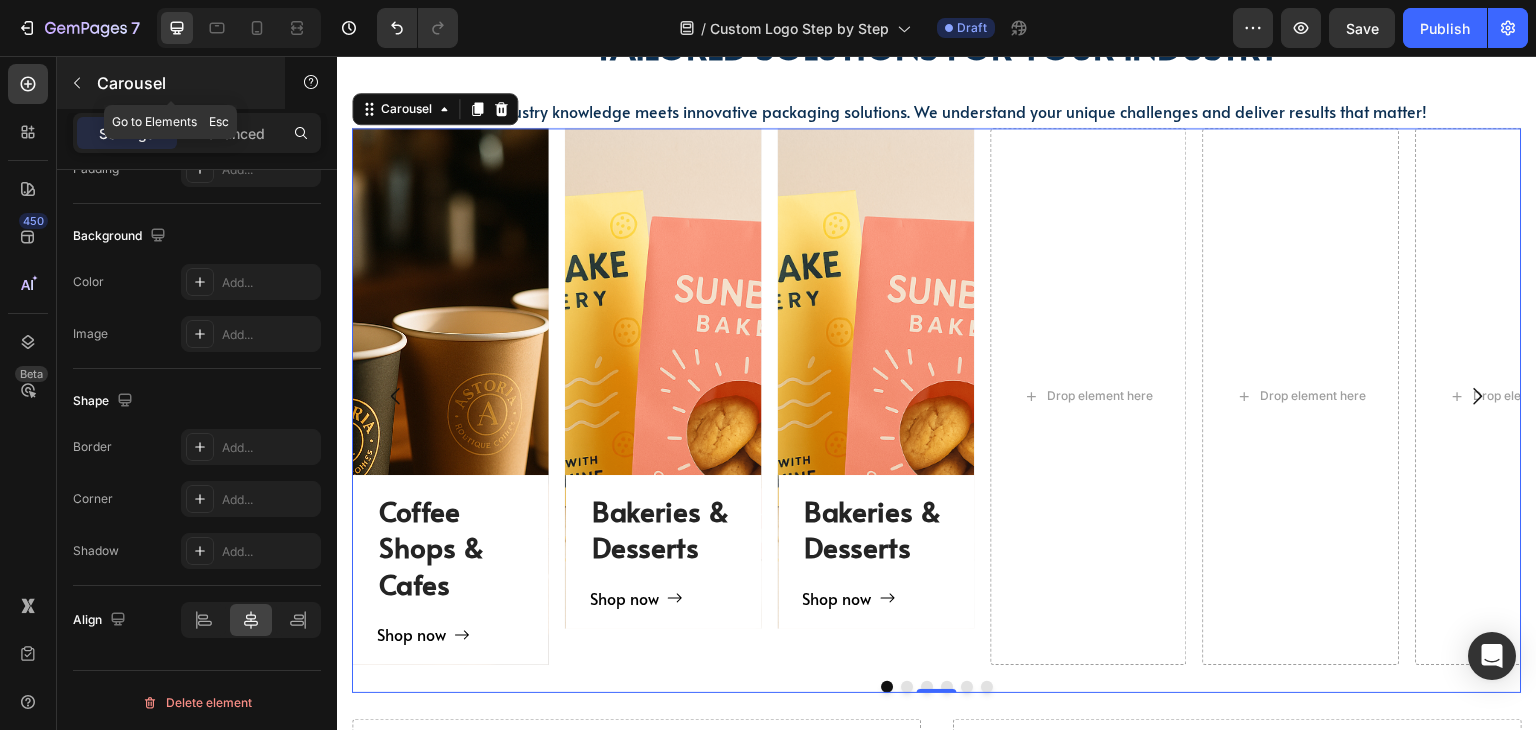 click 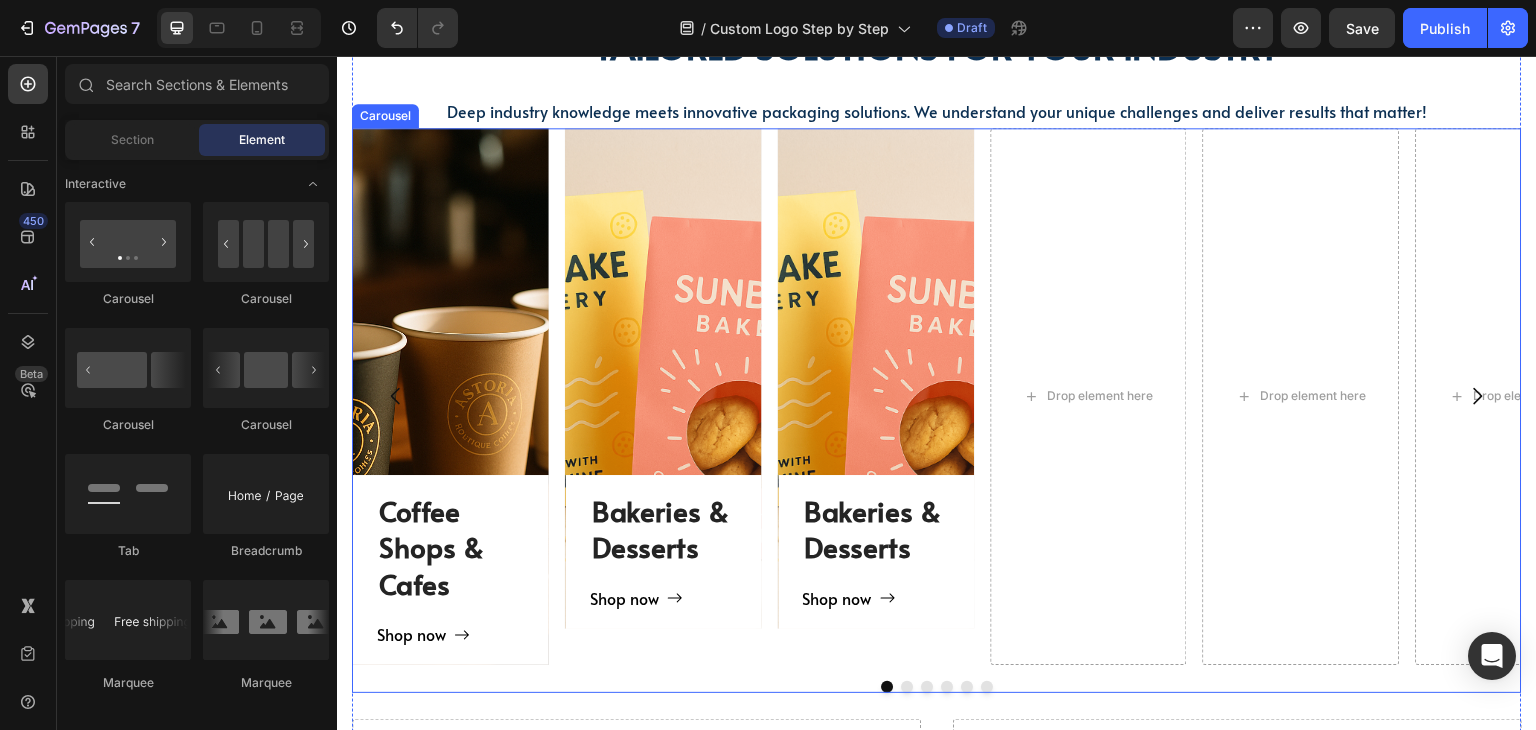 click on "Bakeries & Desserts Heading
Shop now Button Row Hero Banner" at bounding box center (876, 396) 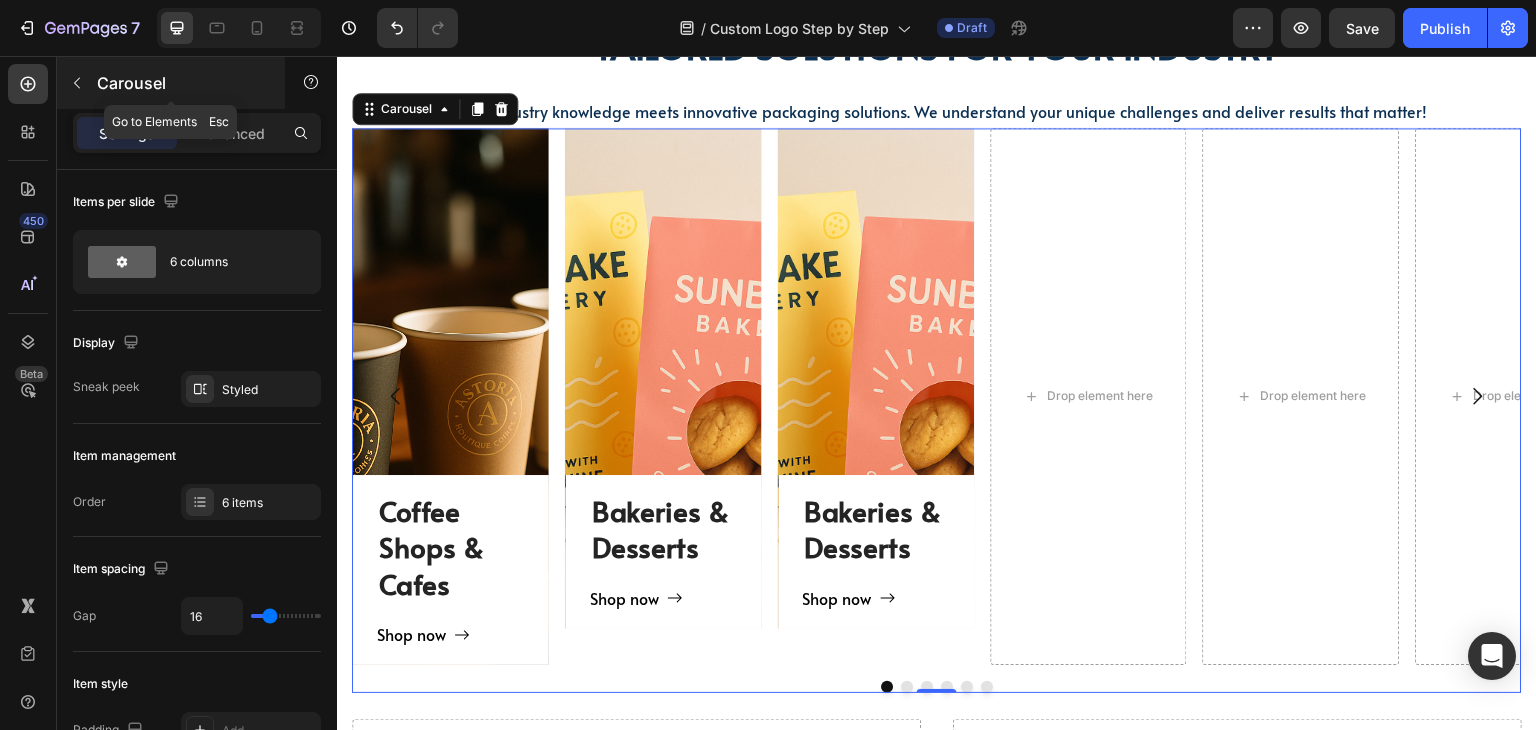 click at bounding box center (77, 83) 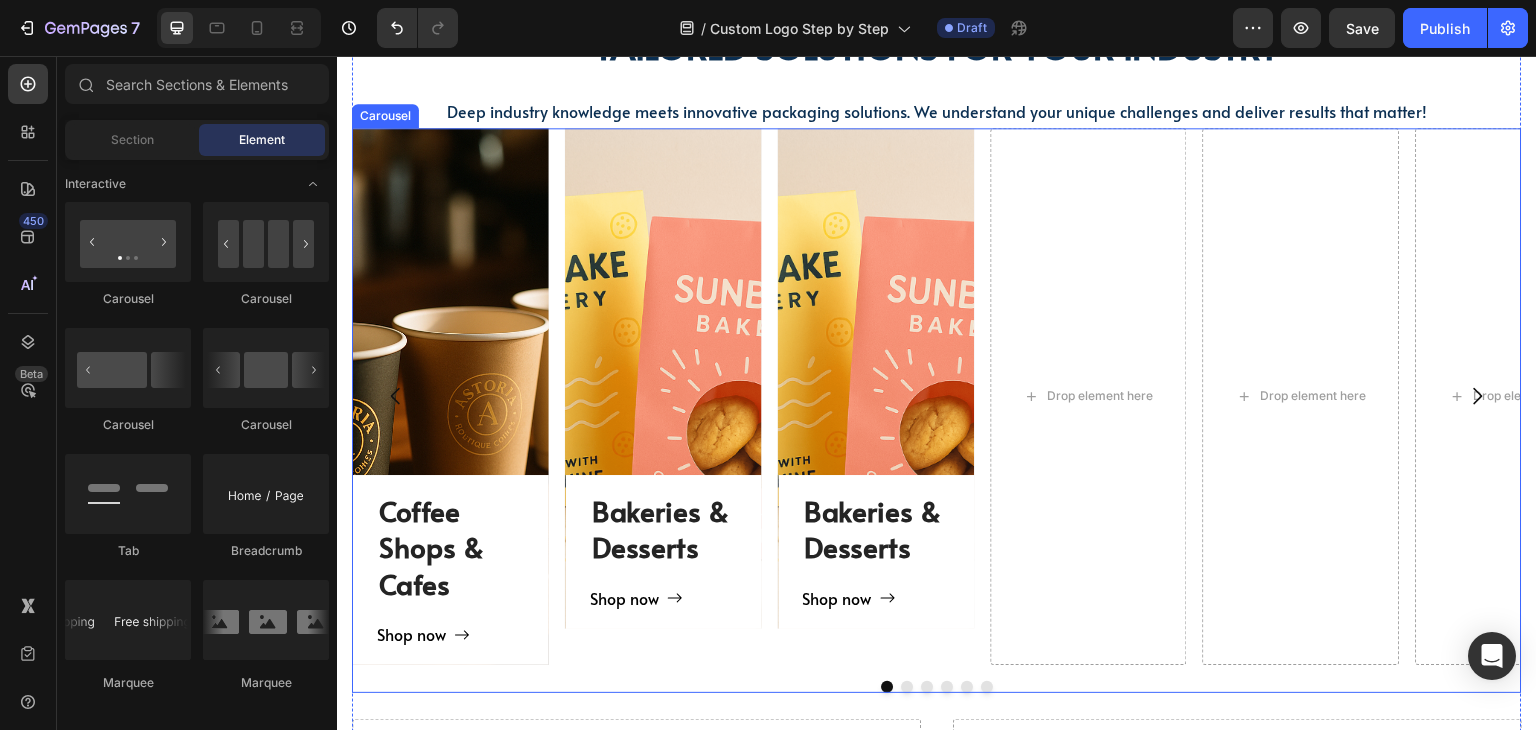 click on "Coffee Shops & Cafes Heading
Shop now Button Row Hero Banner Bakeries & Desserts Heading
Shop now Button Row Hero Banner Bakeries & Desserts Heading
Shop now Button Row Hero Banner
Drop element here
Drop element here
Drop element here
Carousel" at bounding box center (937, 410) 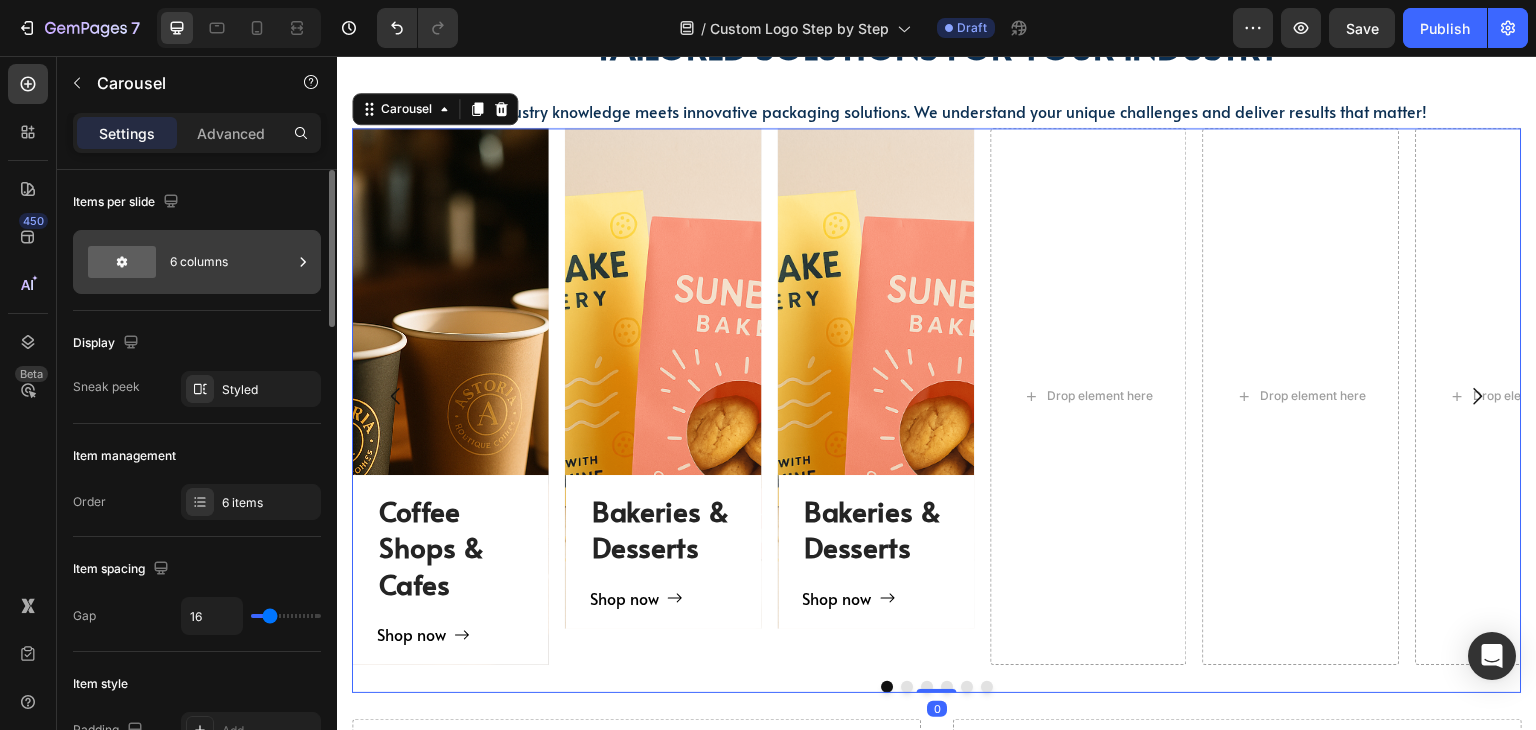 click on "6 columns" at bounding box center (197, 262) 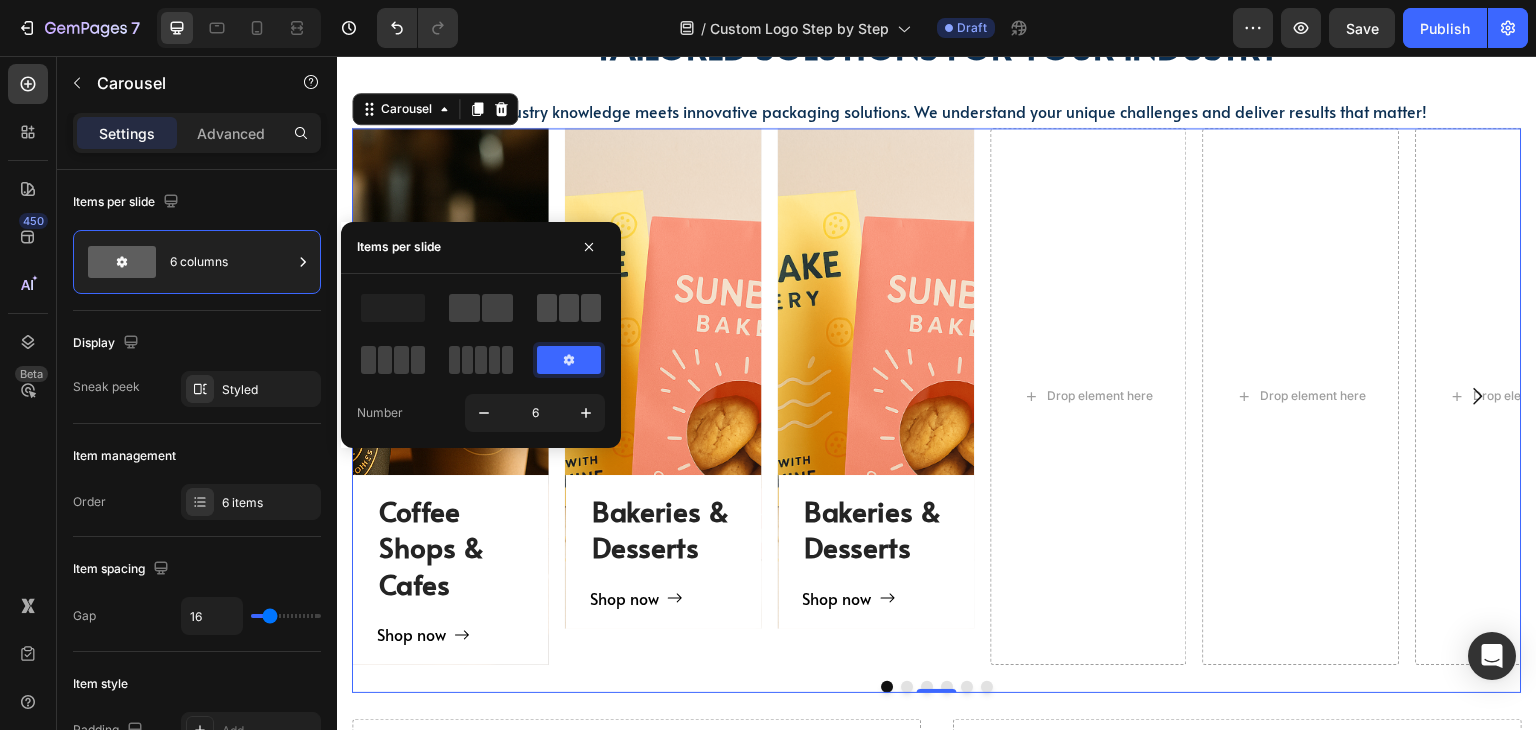 click 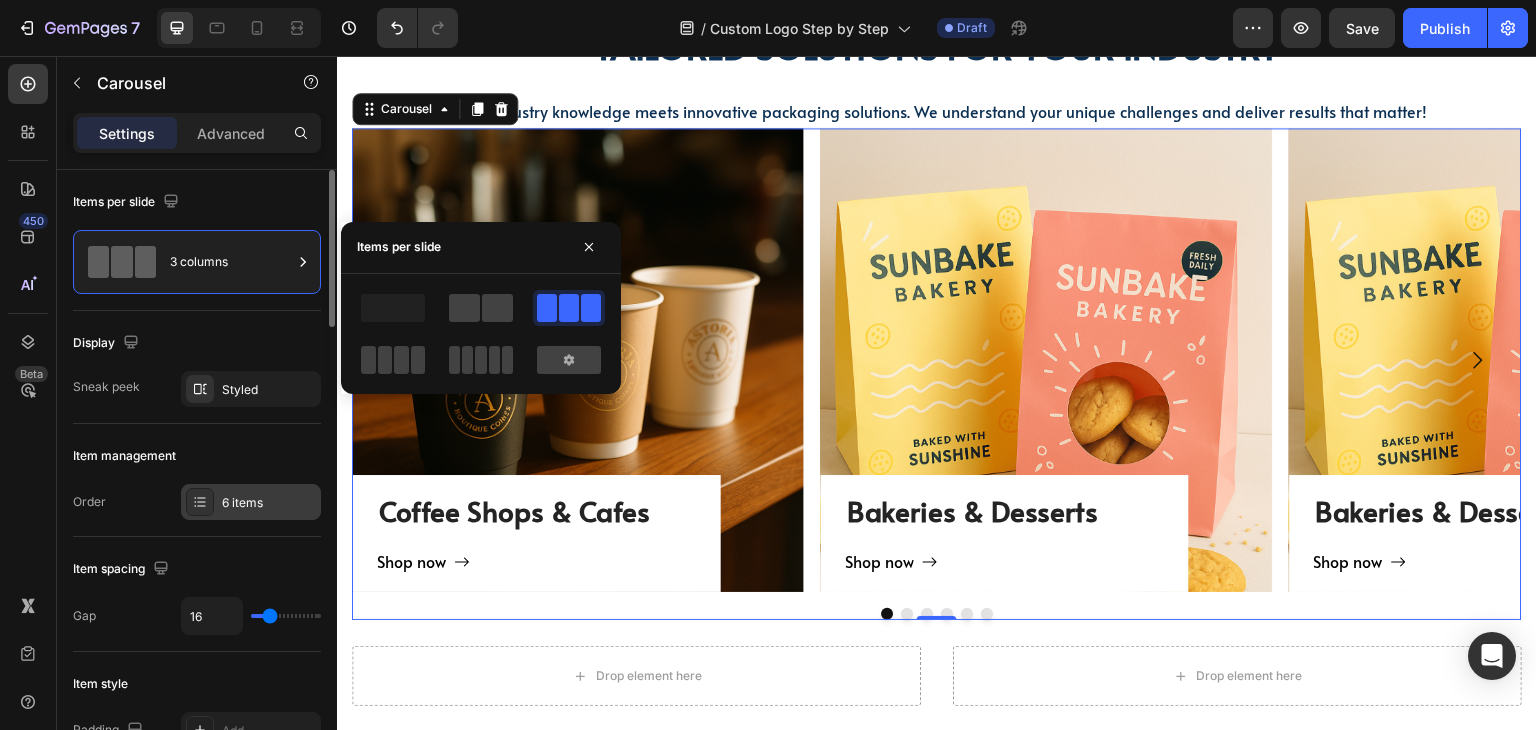 click on "6 items" at bounding box center [251, 502] 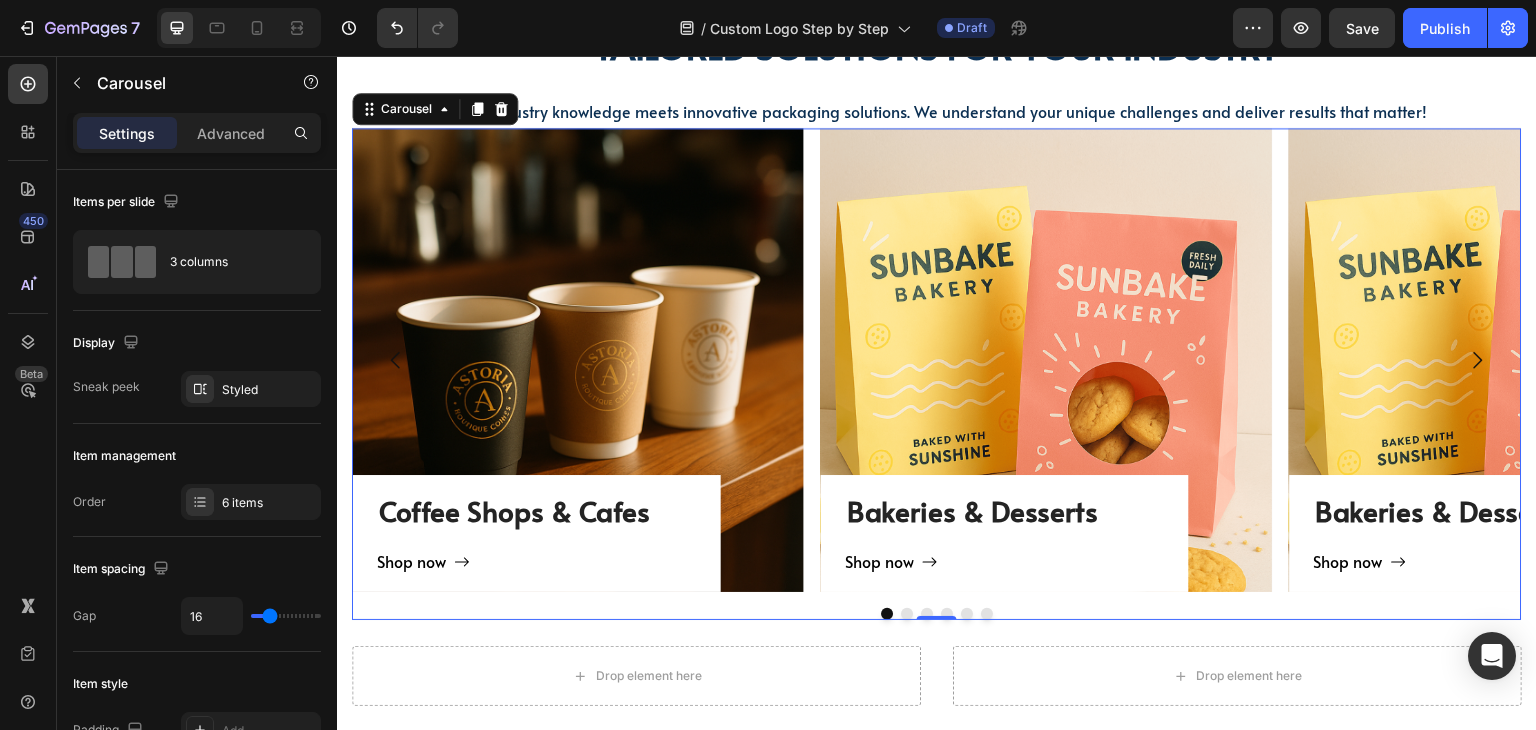 click 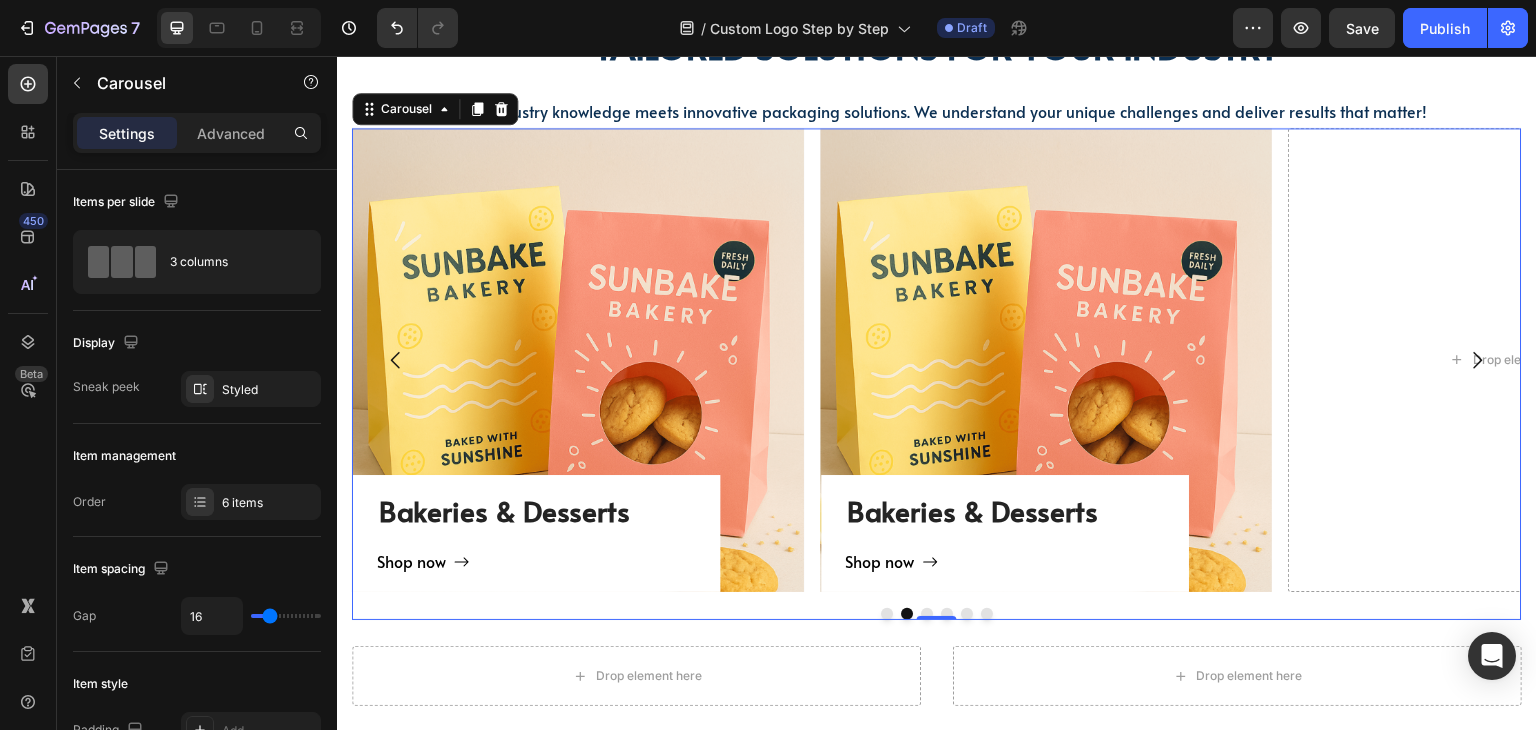 click 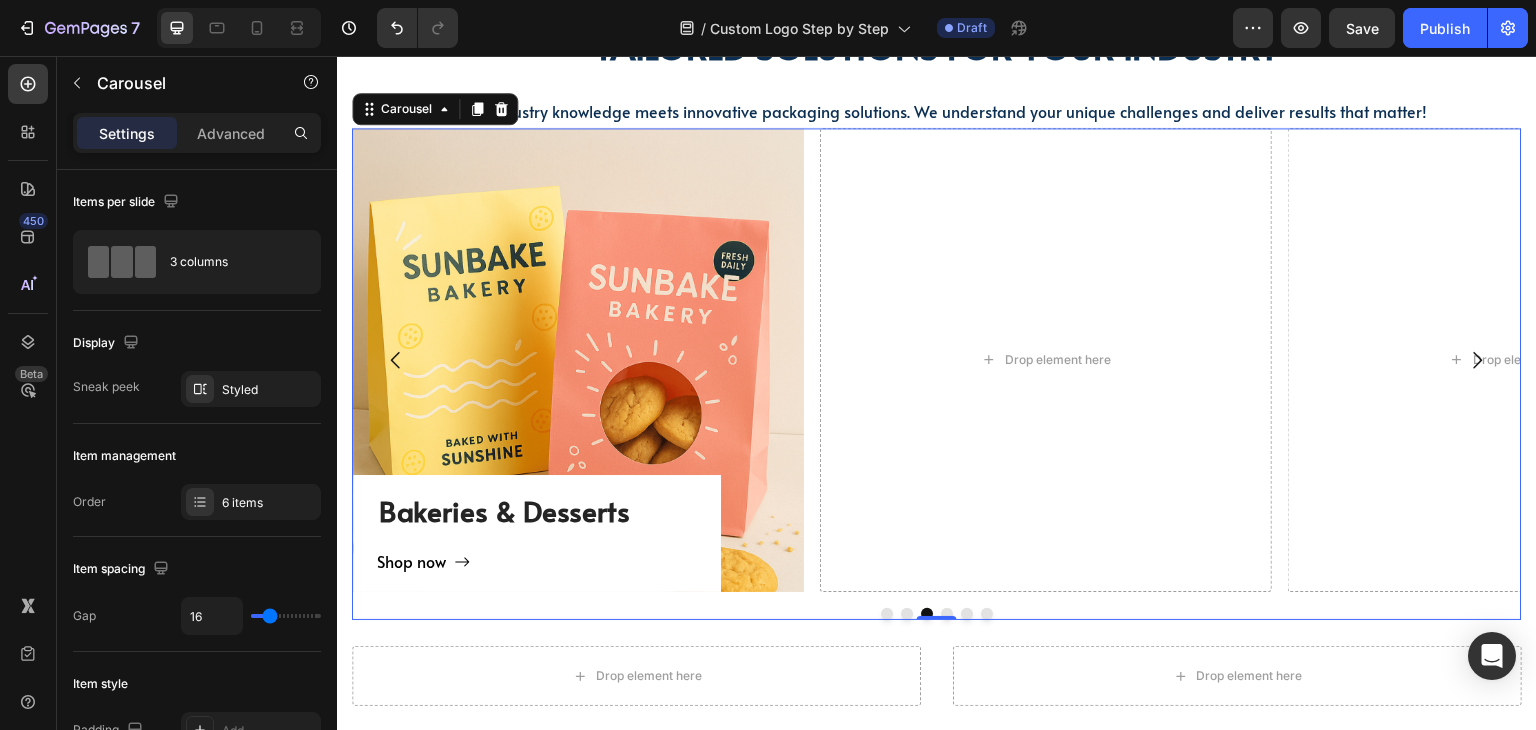click 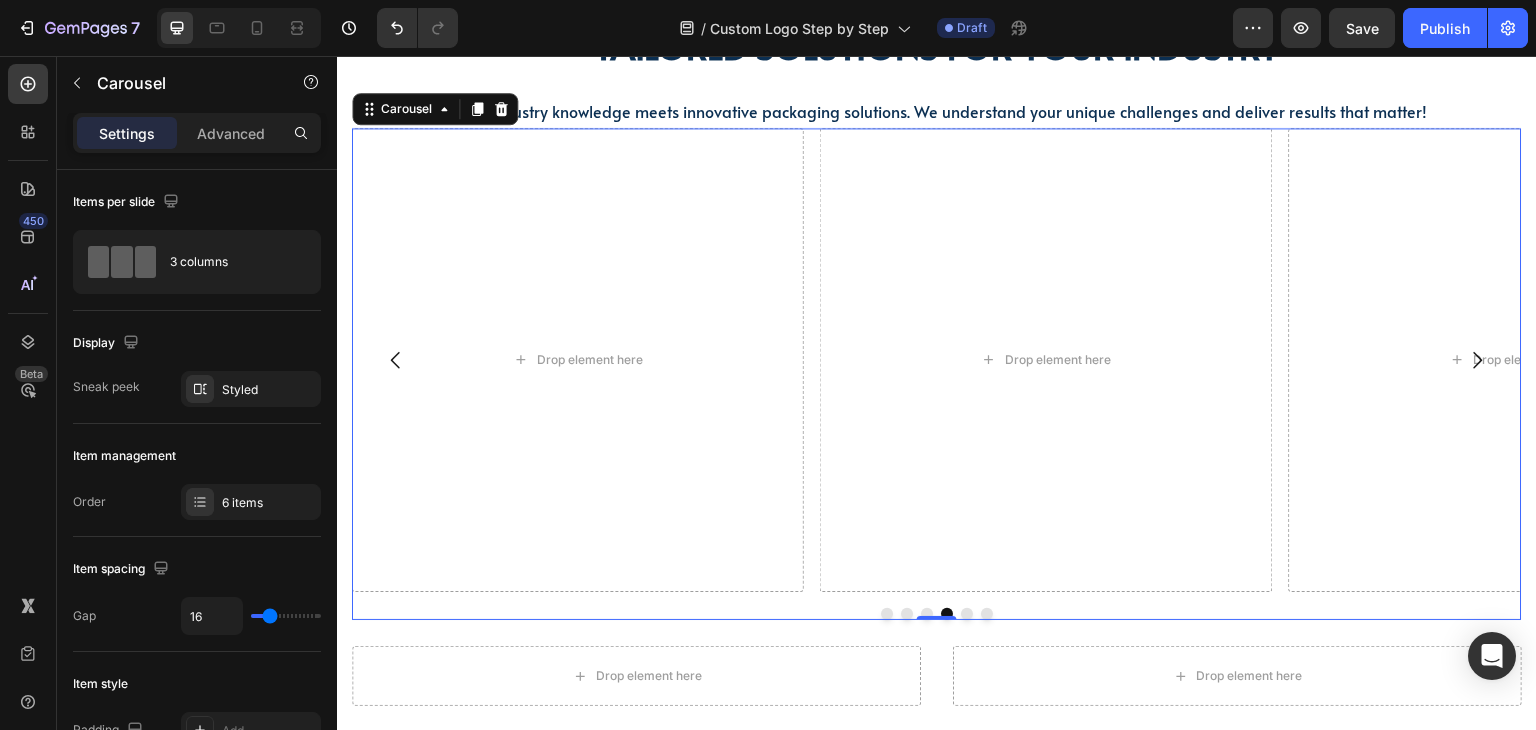 click 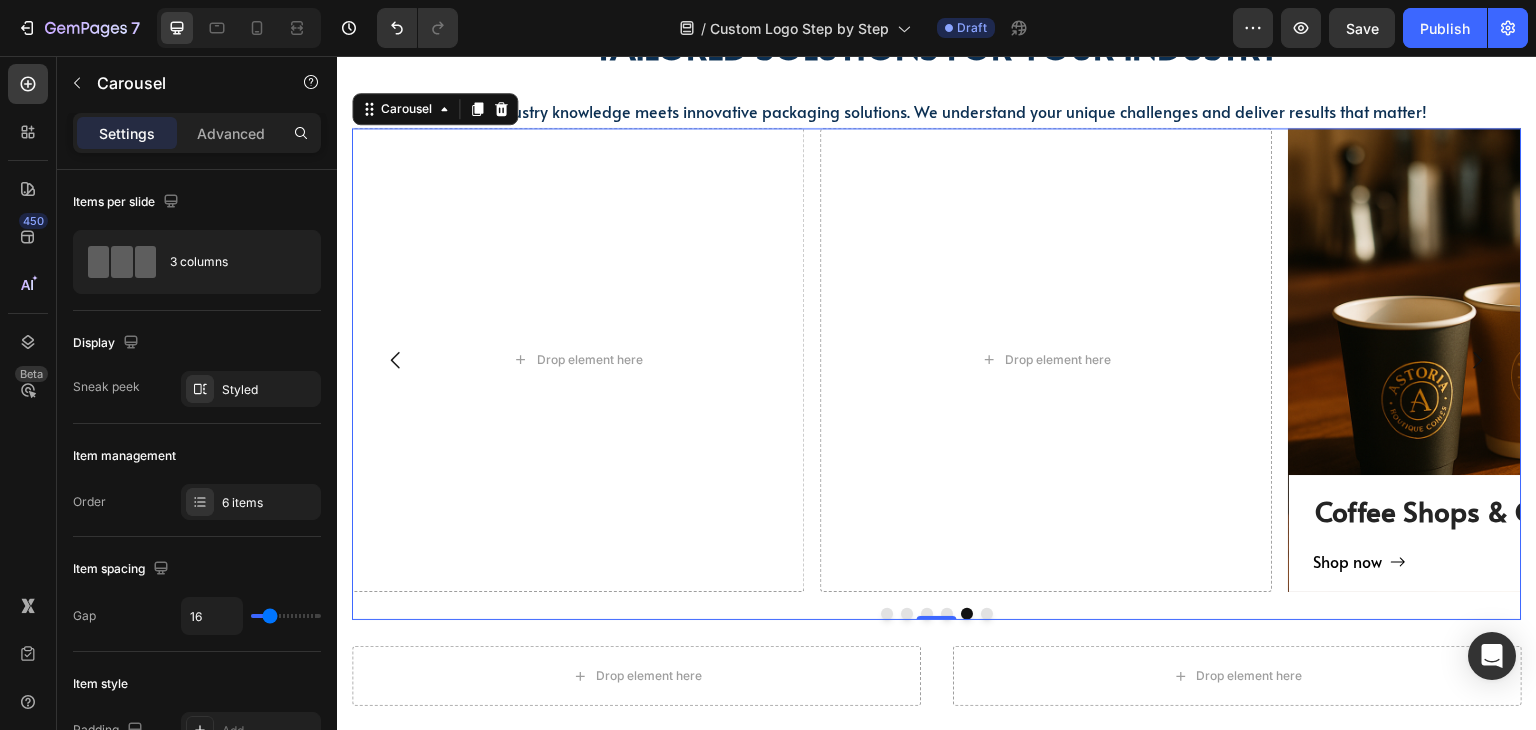 click 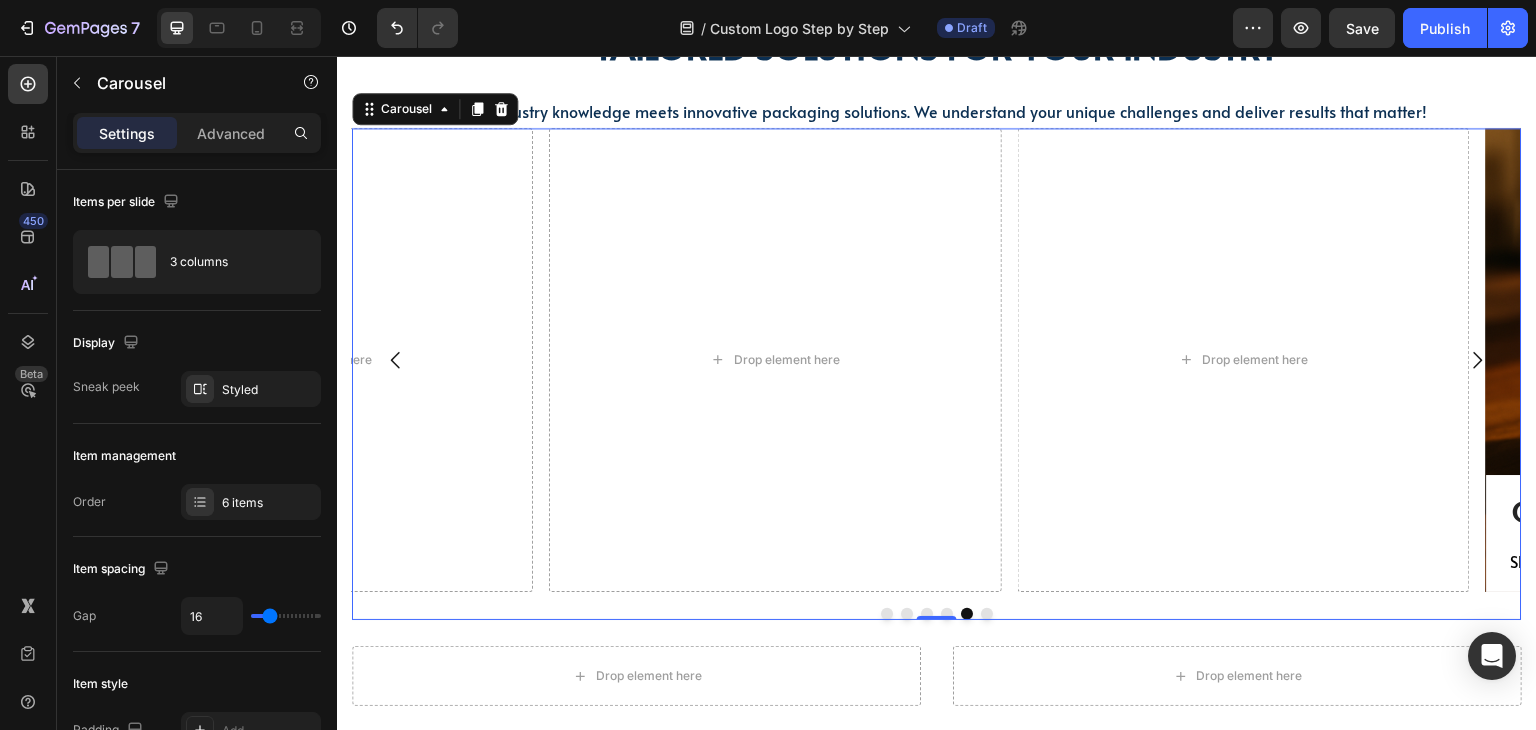click 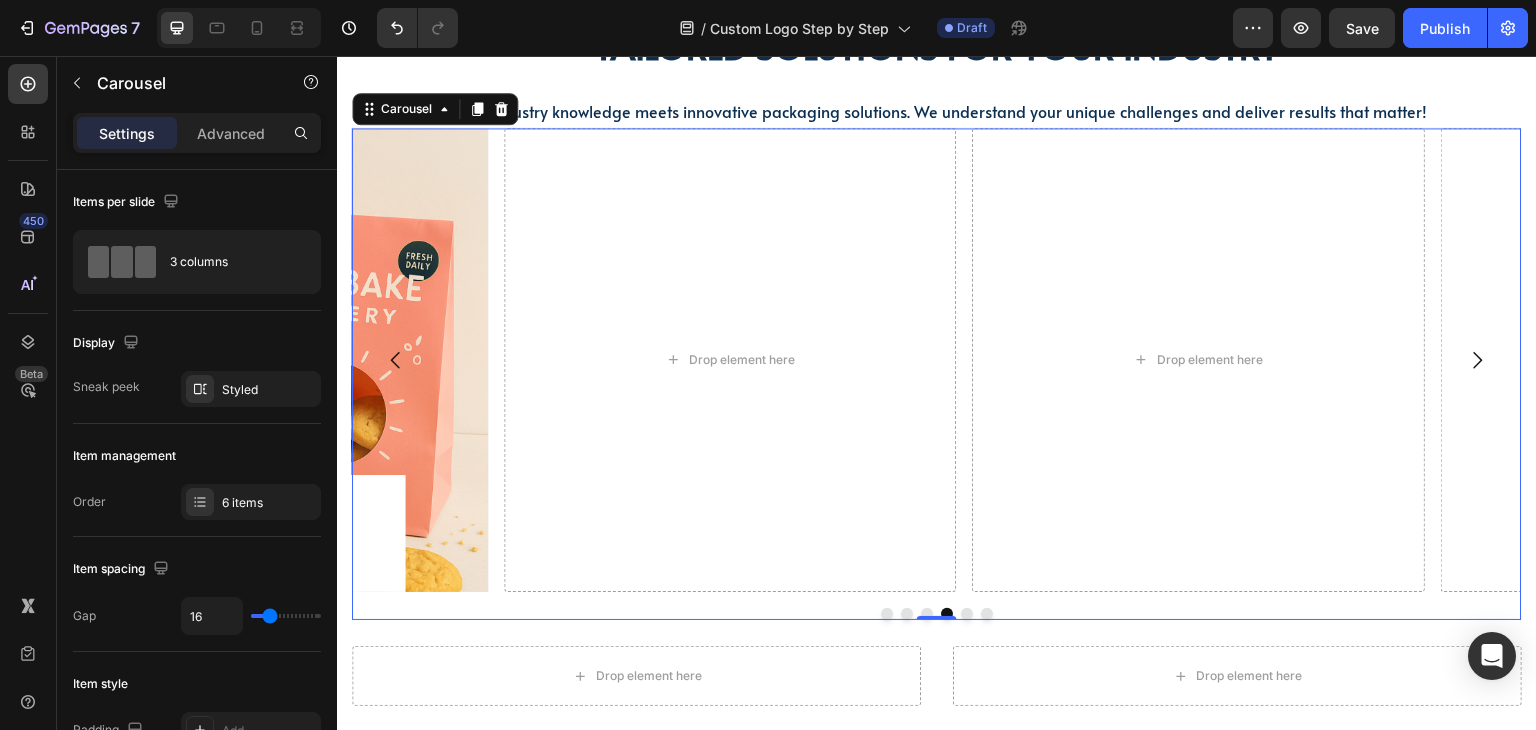 click 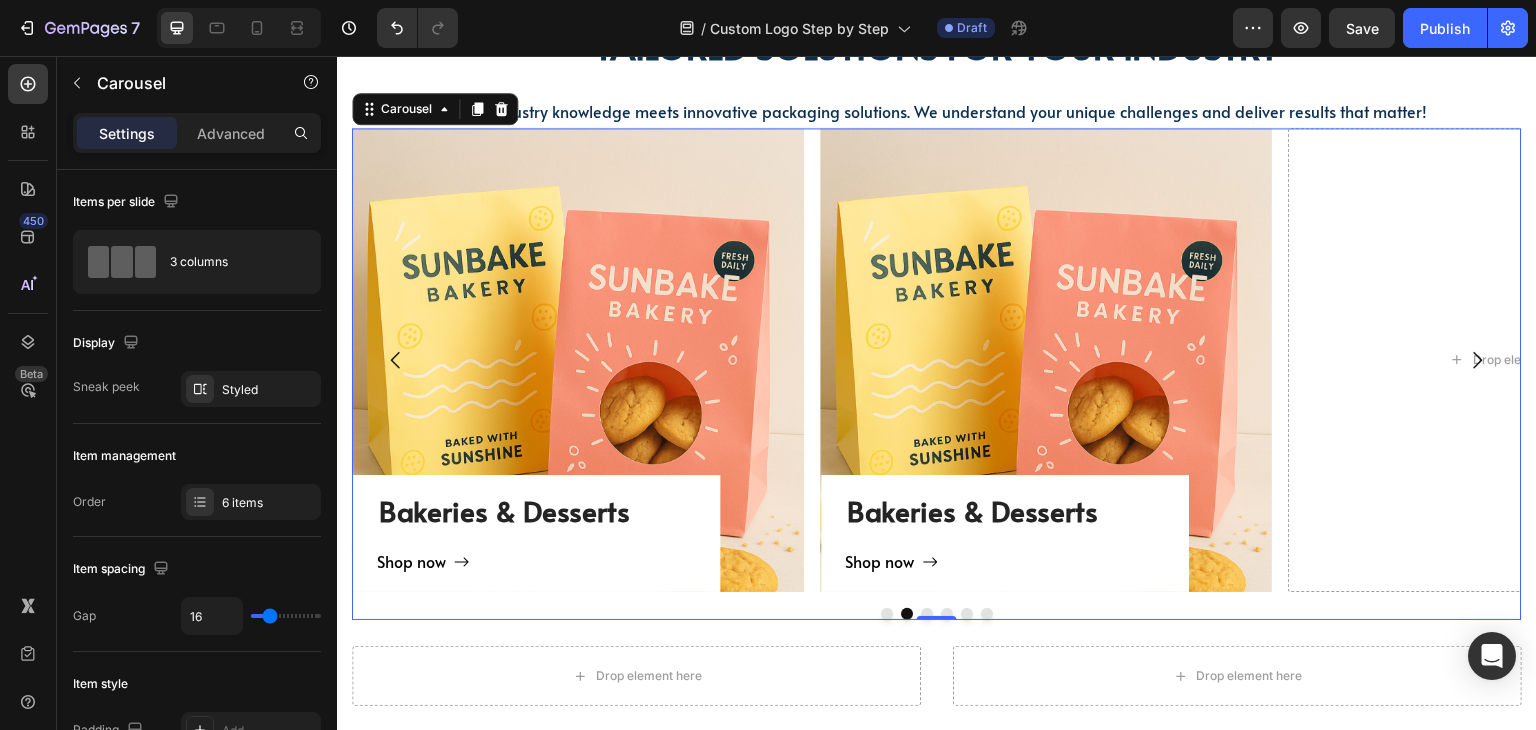 click 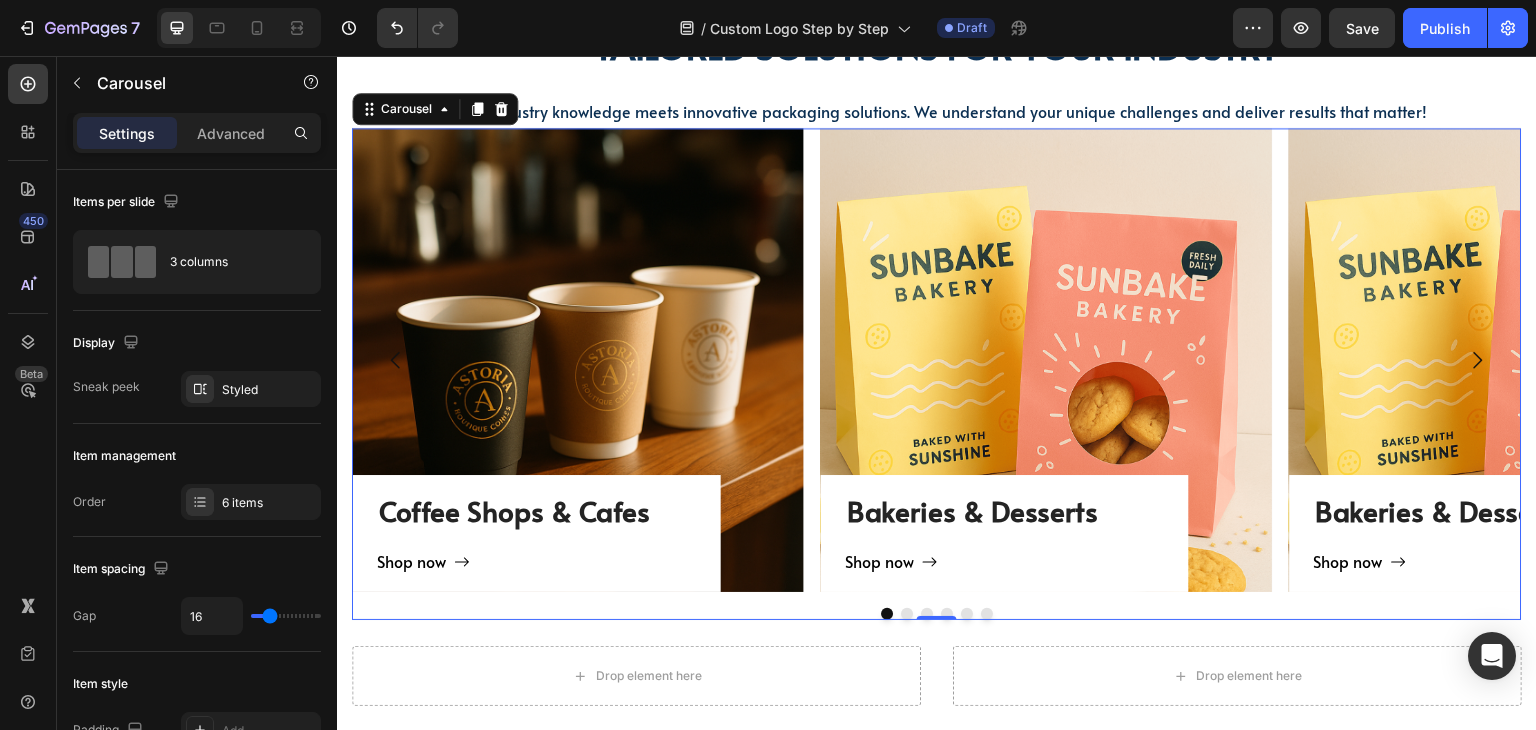 click on "Coffee Shops & Cafes Heading
Shop now Button Row Hero Banner Bakeries & Desserts Heading
Shop now Button Row Hero Banner Bakeries & Desserts Heading
Shop now Button Row Hero Banner
Drop element here
Drop element here
Drop element here" at bounding box center [937, 360] 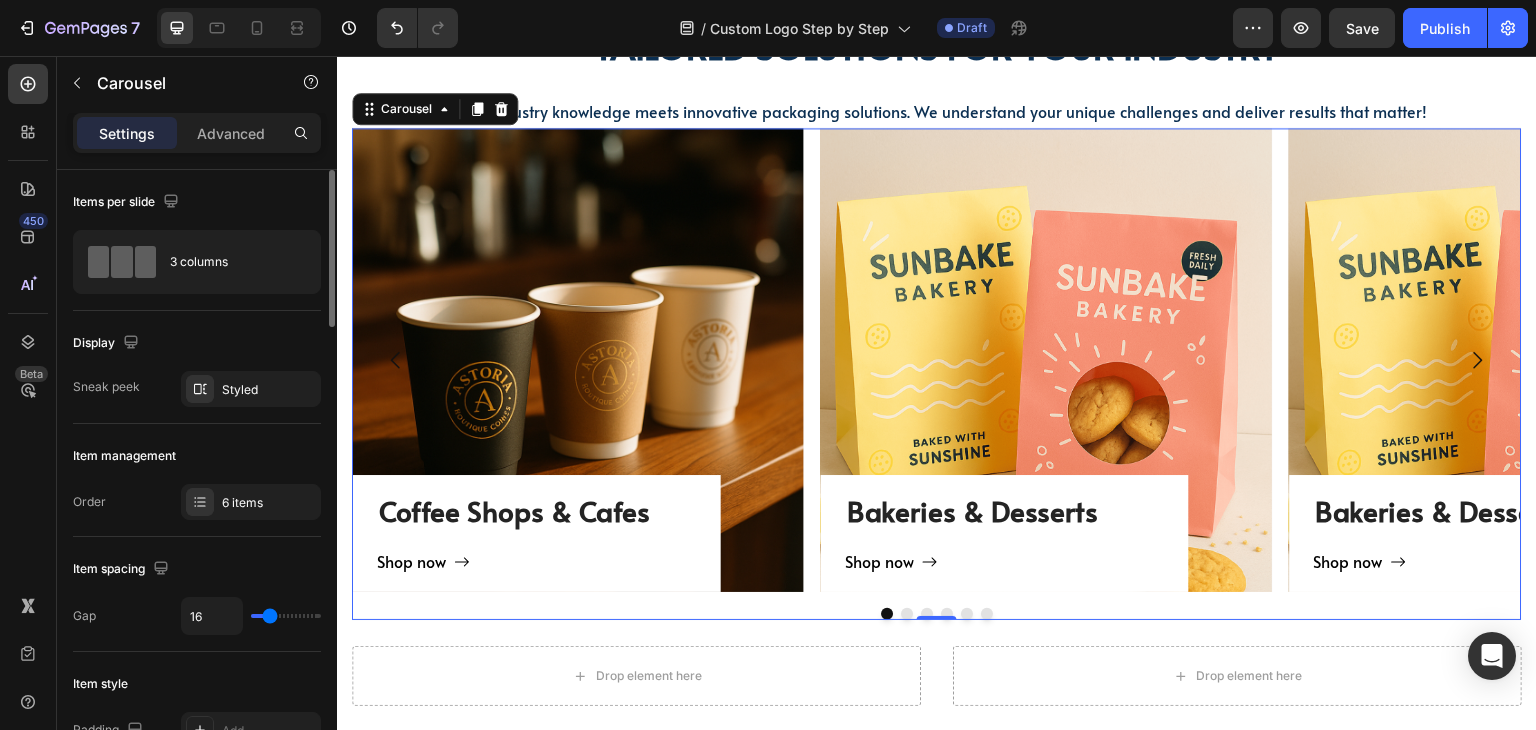 type on "0" 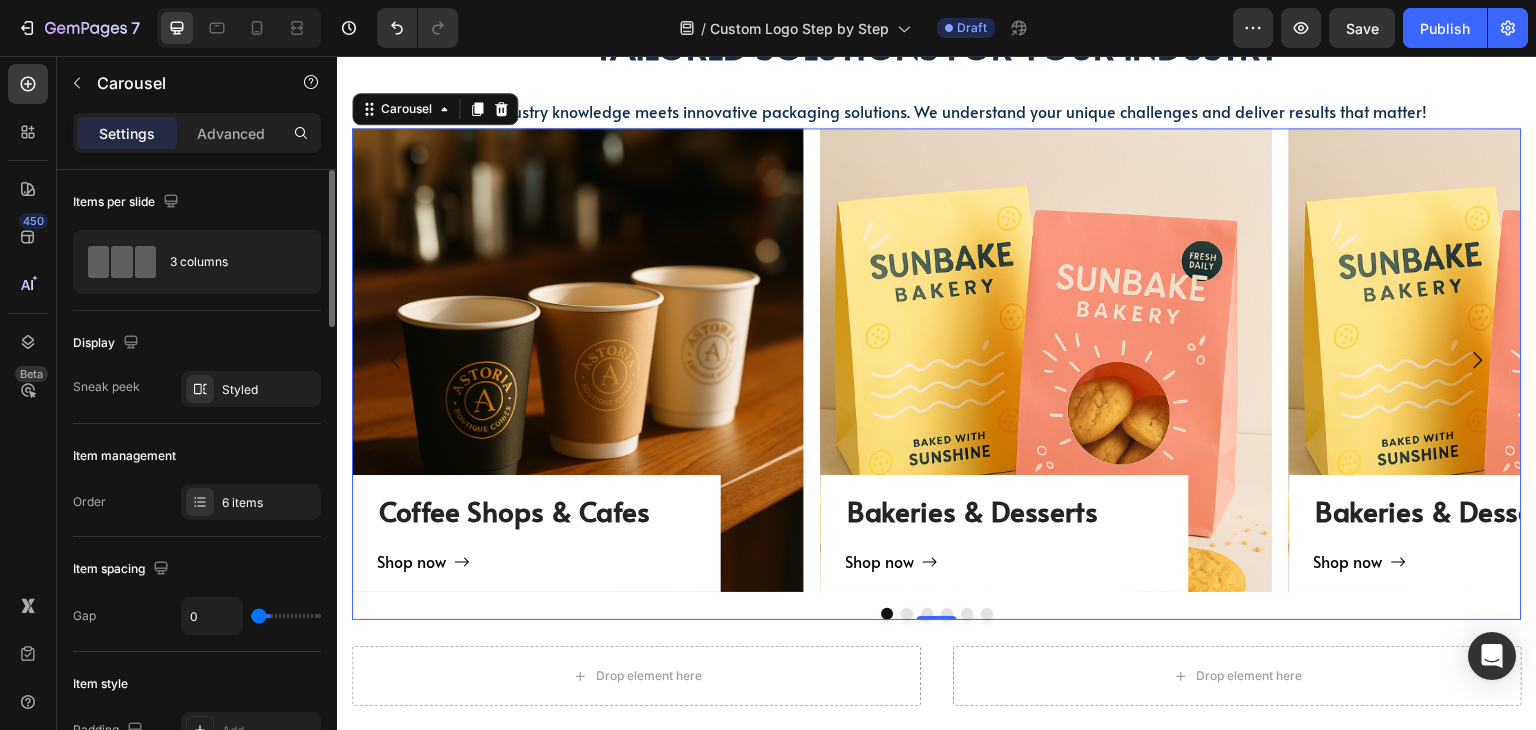 drag, startPoint x: 179, startPoint y: 582, endPoint x: 232, endPoint y: 609, distance: 59.48109 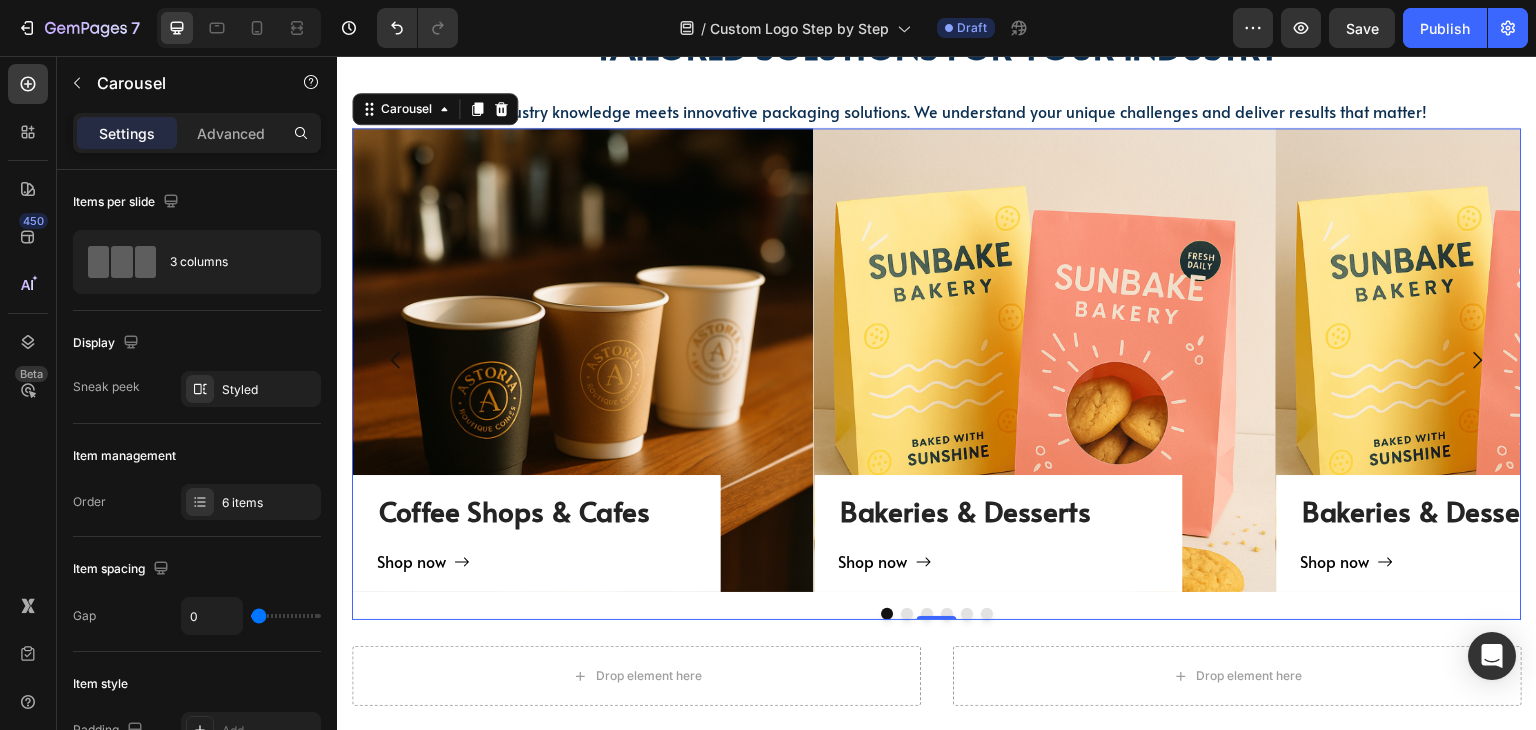 click 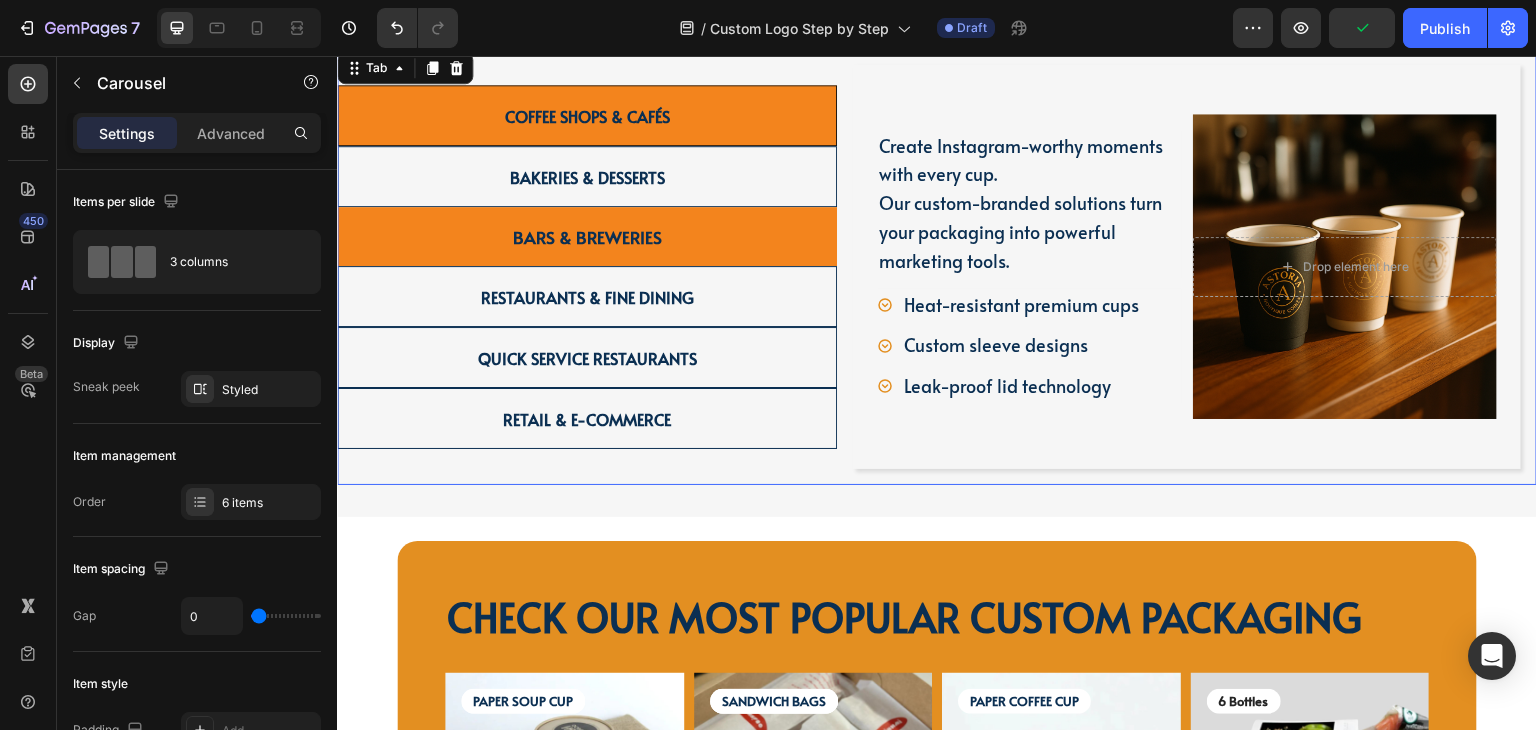 click on "Bars & Breweries" at bounding box center (587, 237) 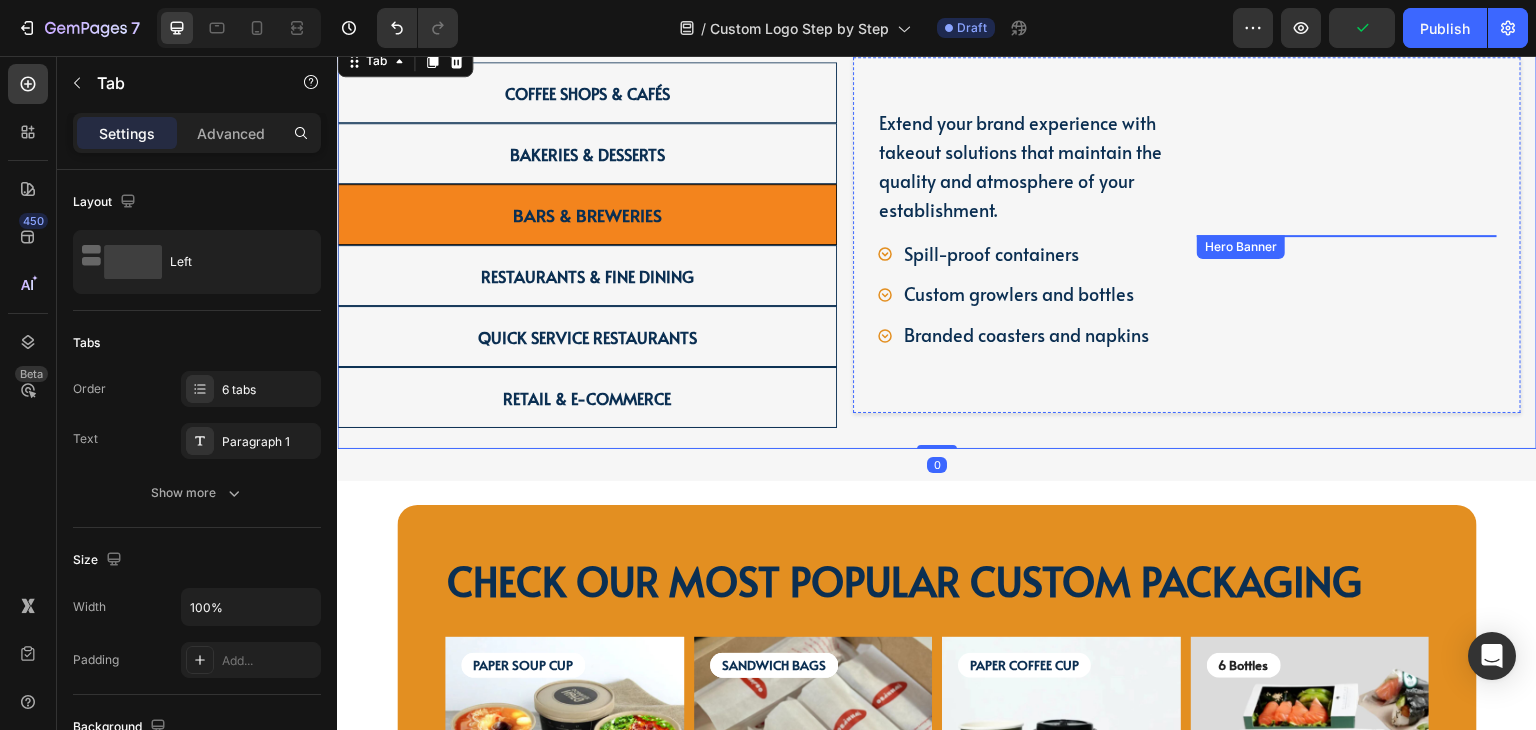 click at bounding box center [1347, 257] 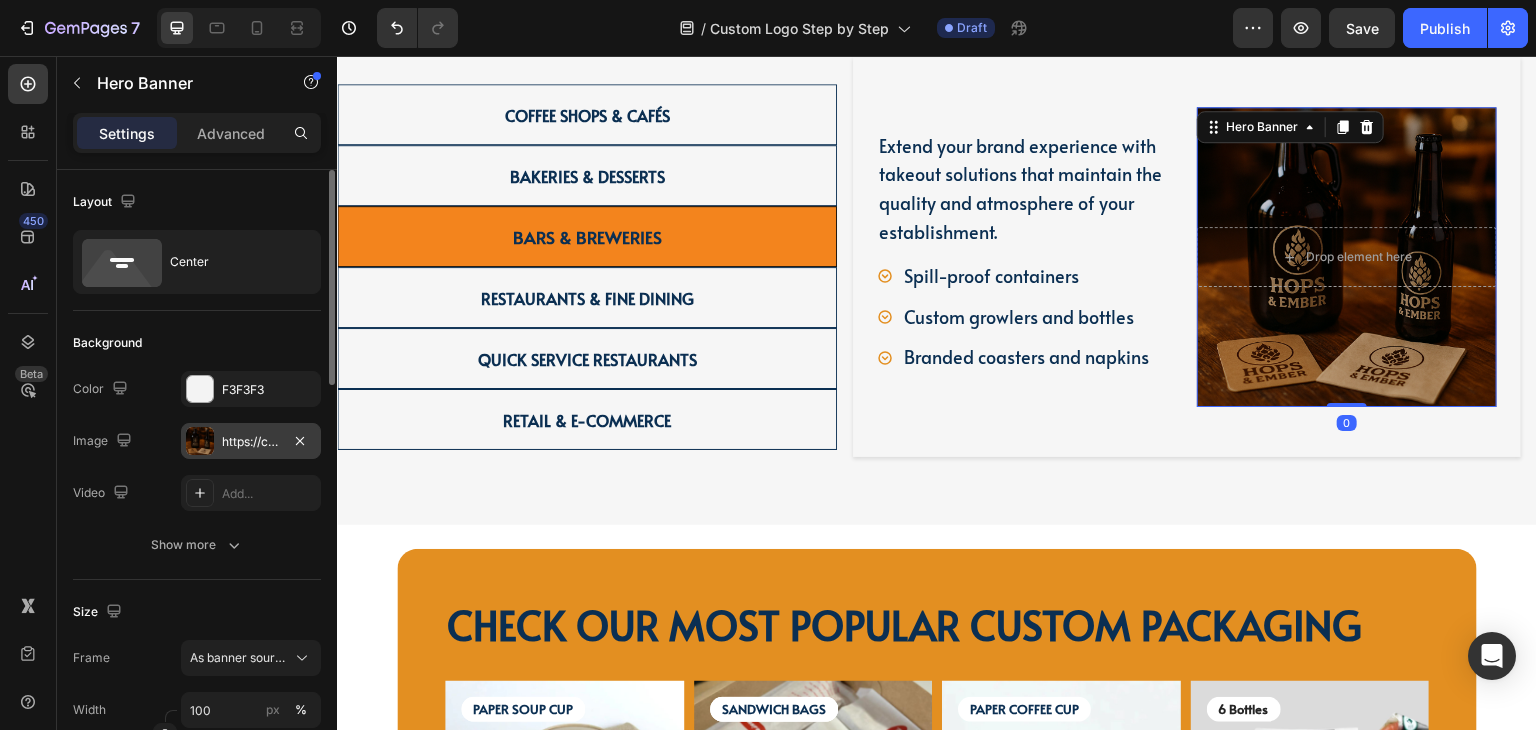 click on "https://cdn.shopify.com/s/files/1/0518/3825/5255/files/gempages_554882697223209794-df8e5ace-d048-4d08-b30d-29b2b8fb10b3.png" at bounding box center [251, 441] 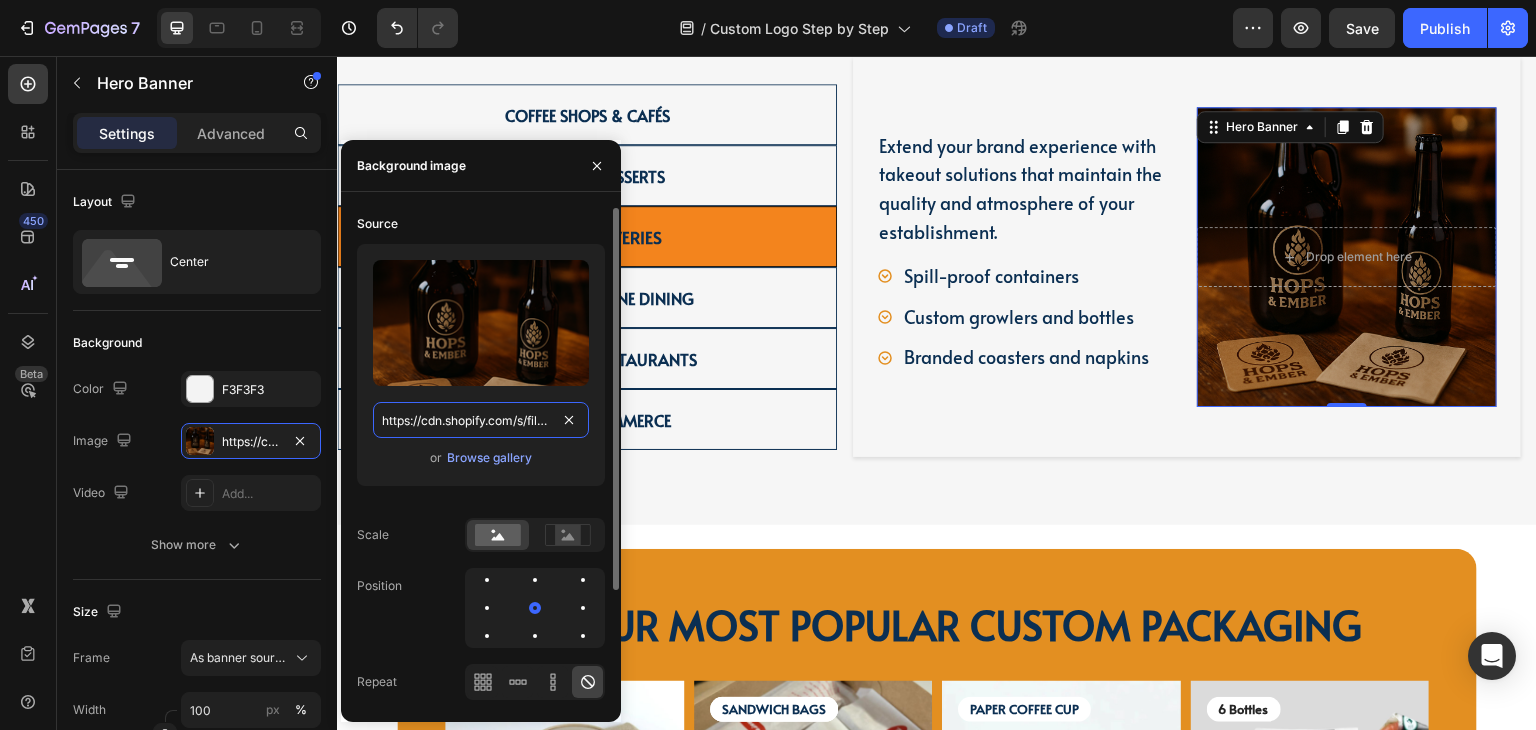click on "https://cdn.shopify.com/s/files/1/0518/3825/5255/files/gempages_554882697223209794-df8e5ace-d048-4d08-b30d-29b2b8fb10b3.png" at bounding box center (481, 420) 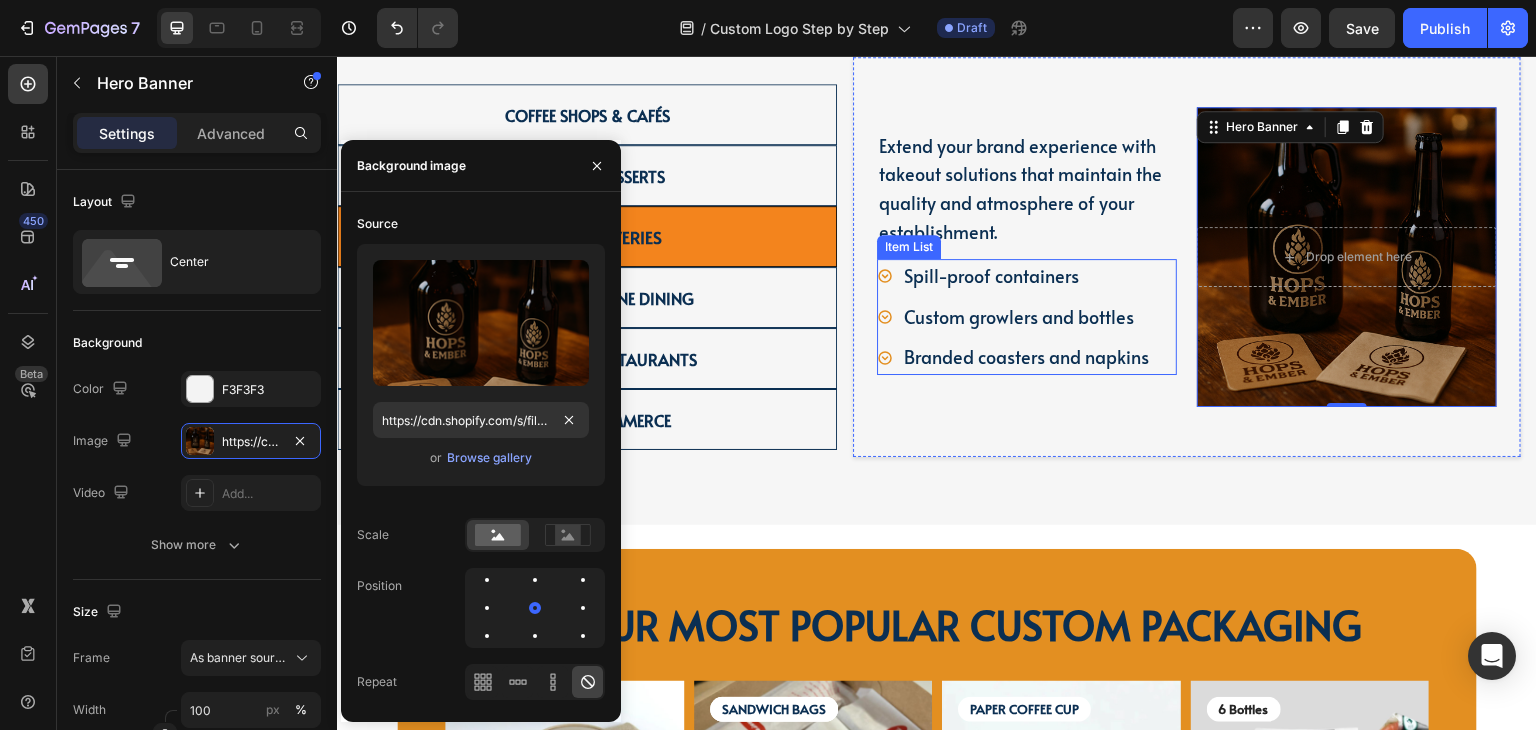 click on "Branded coasters and napkins" at bounding box center (1014, 357) 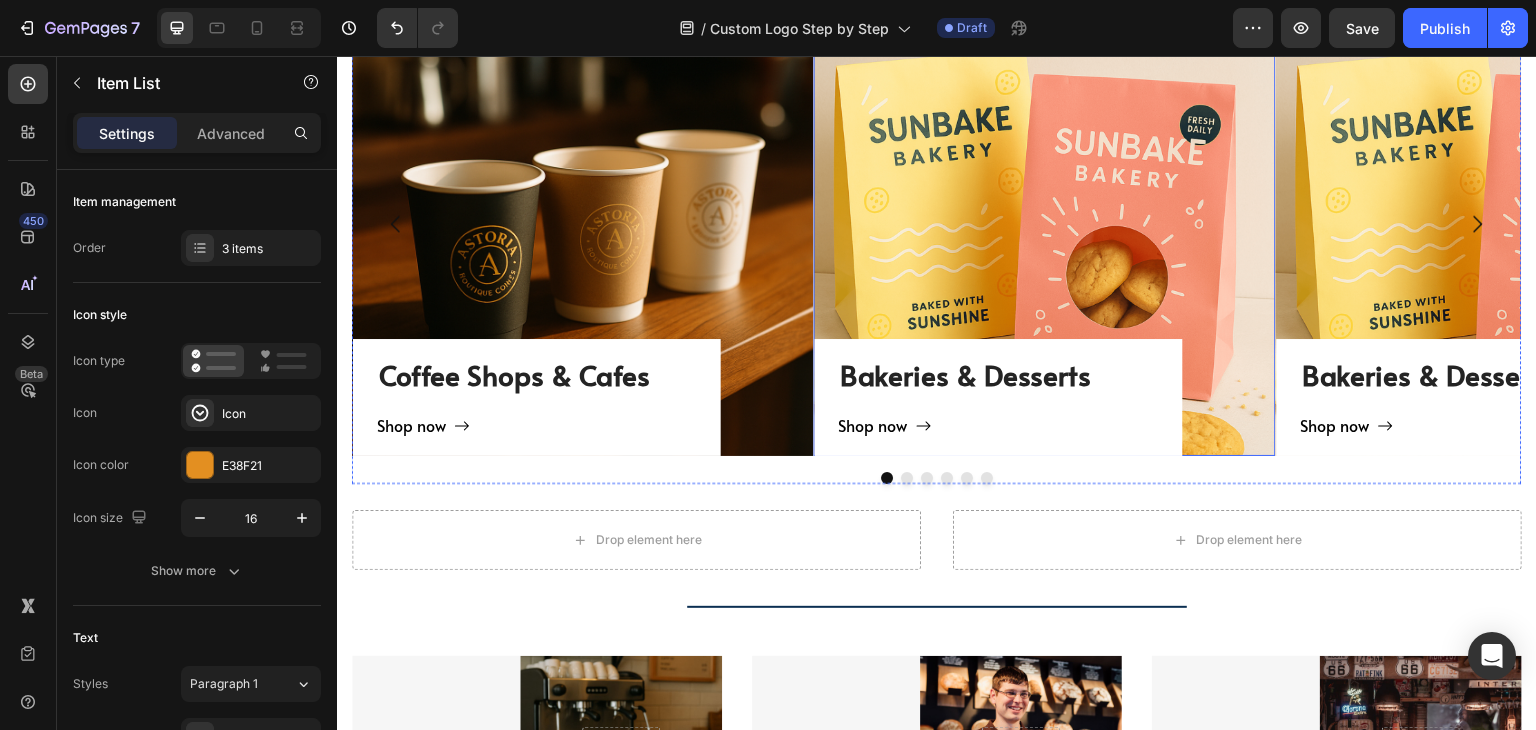 scroll, scrollTop: 1875, scrollLeft: 0, axis: vertical 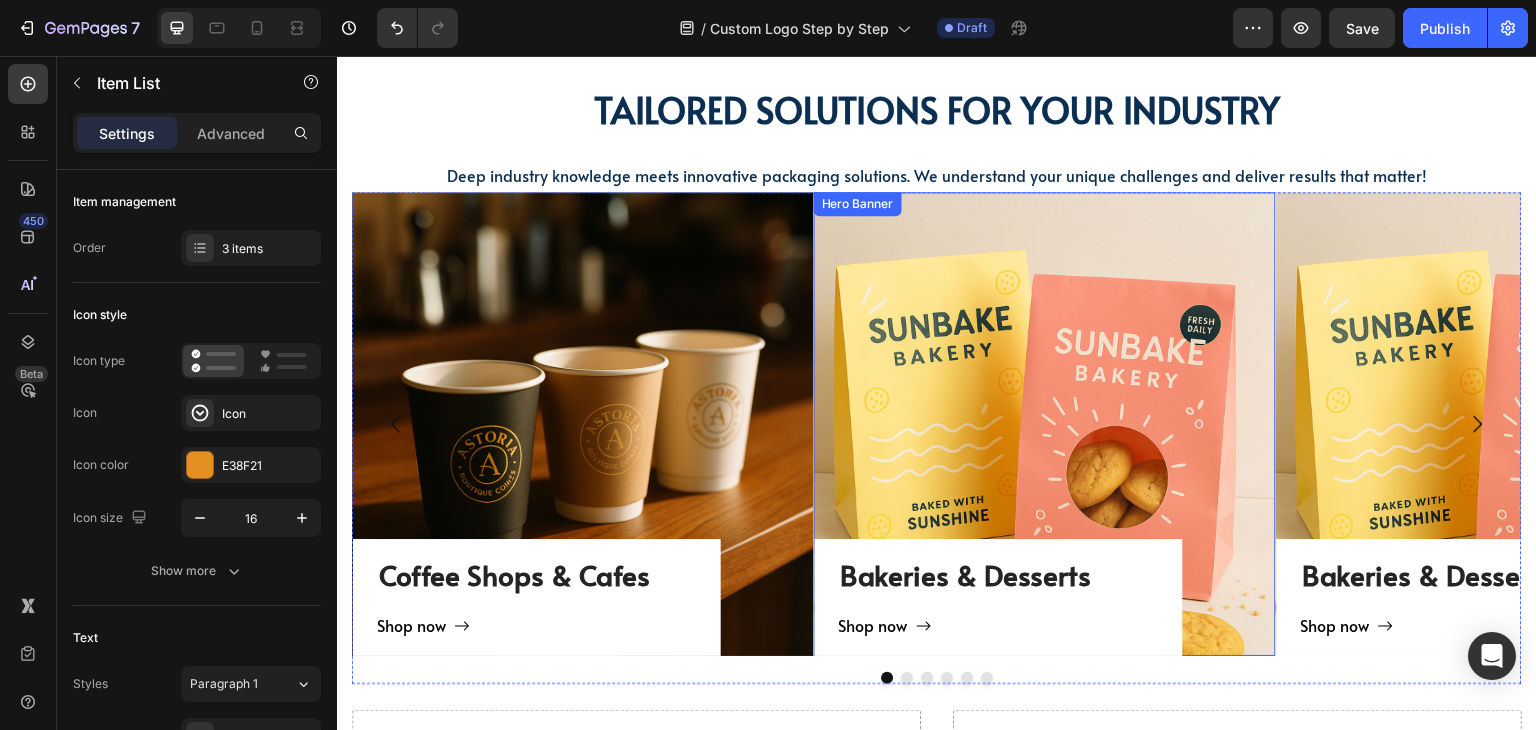 click on "Bakeries & Desserts Heading
Shop now Button Row" at bounding box center (1045, 424) 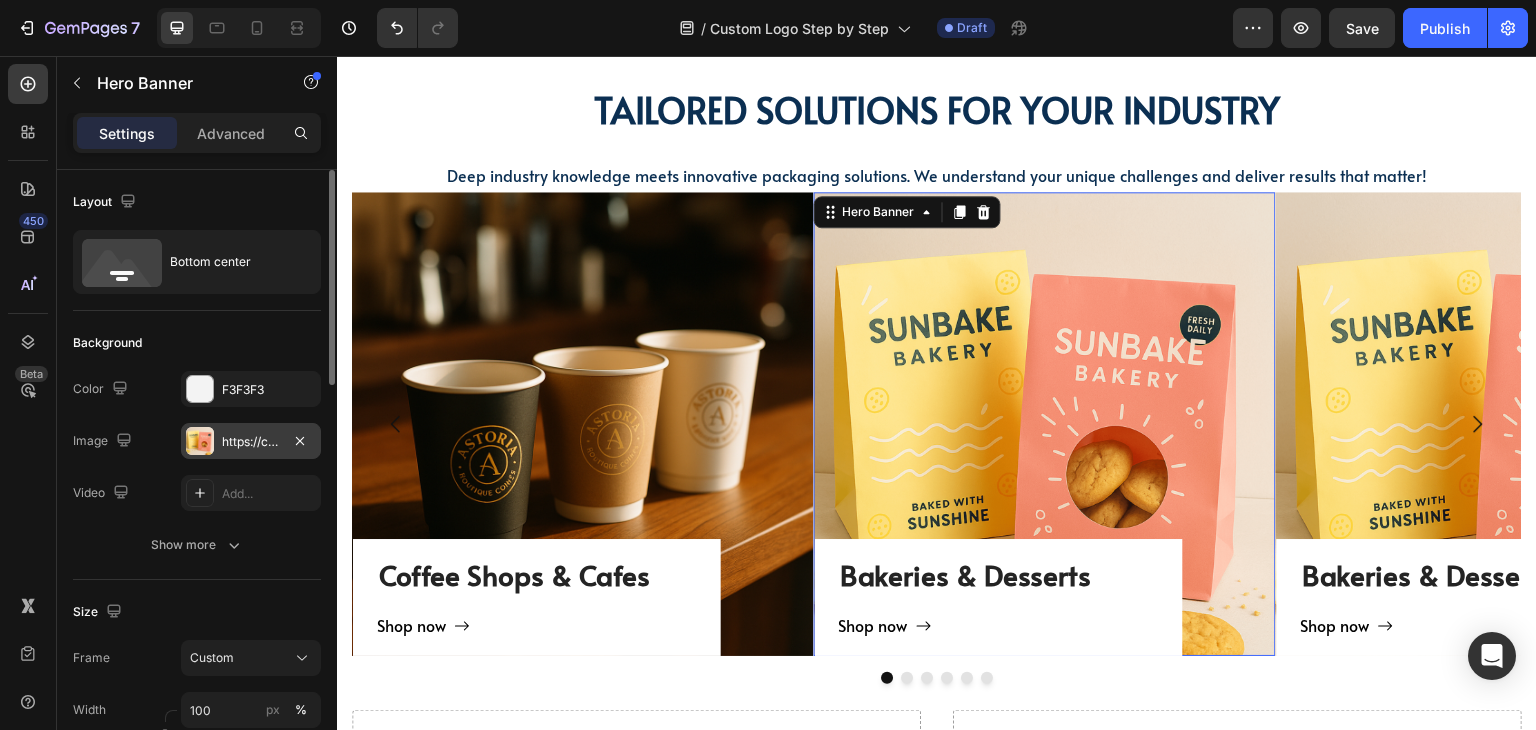 click on "https://cdn.shopify.com/s/files/1/0518/3825/5255/files/gempages_554882697223209794-97dd1c22-d6e4-4112-8a23-6464e07c5dee.png" at bounding box center [251, 442] 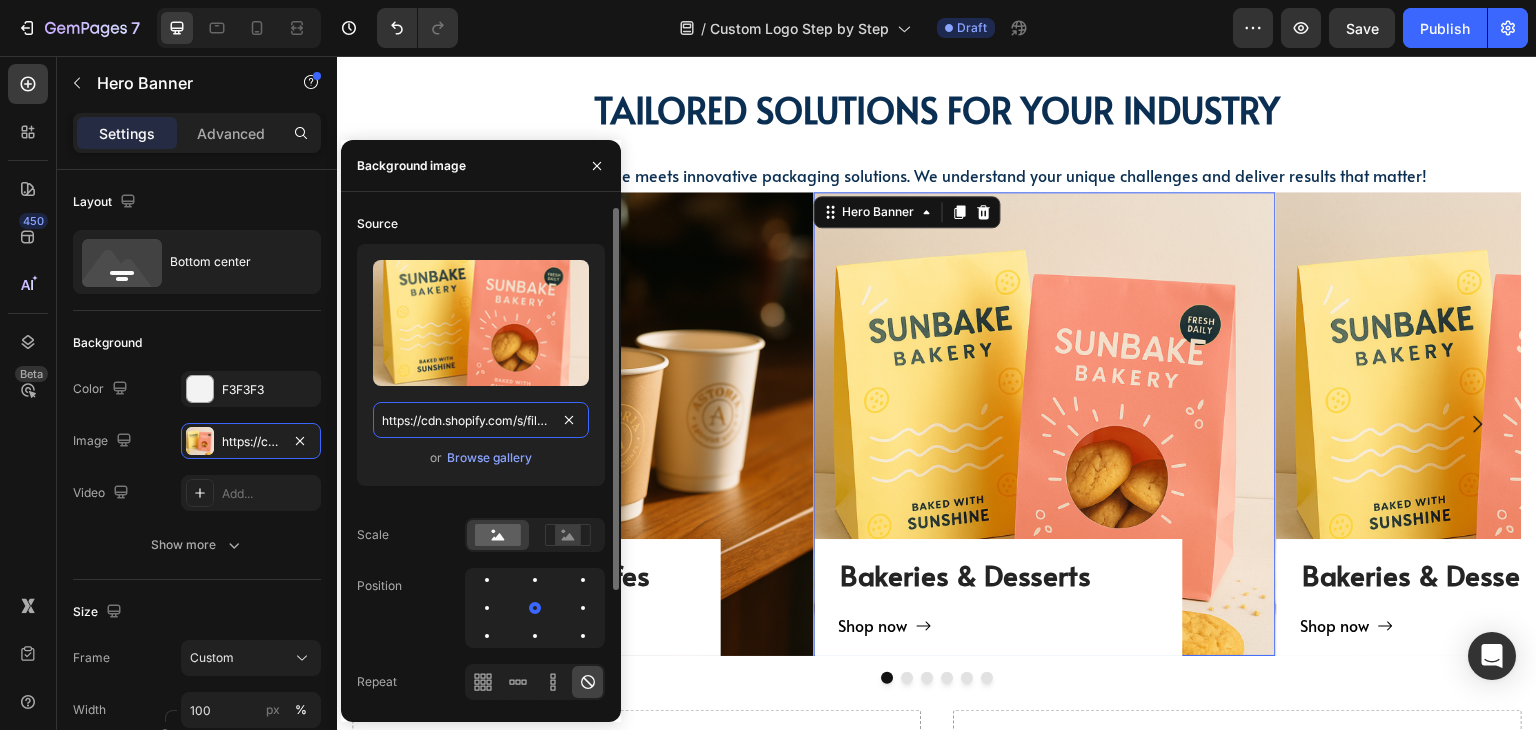 click on "https://cdn.shopify.com/s/files/1/0518/3825/5255/files/gempages_554882697223209794-97dd1c22-d6e4-4112-8a23-6464e07c5dee.png" at bounding box center (481, 420) 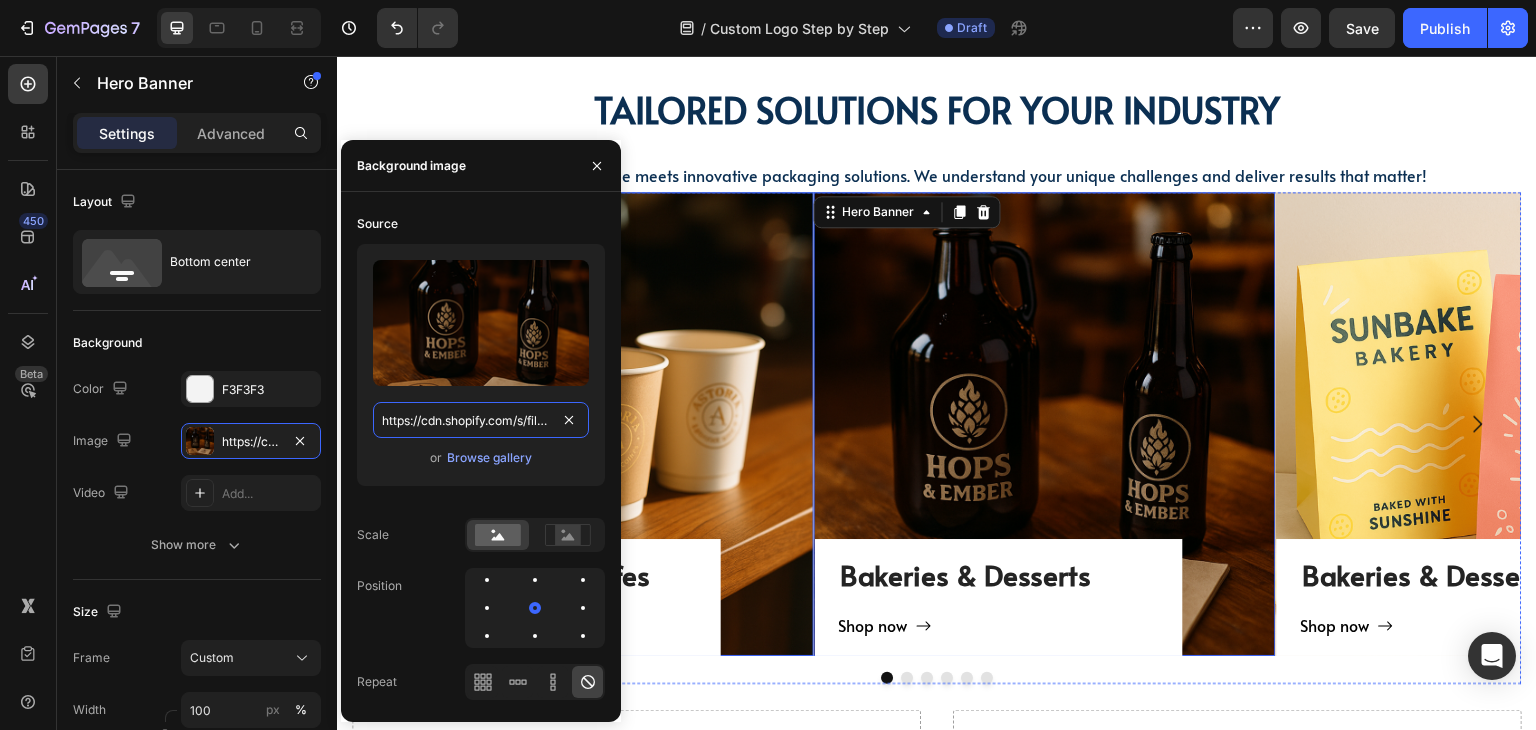 scroll, scrollTop: 0, scrollLeft: 621, axis: horizontal 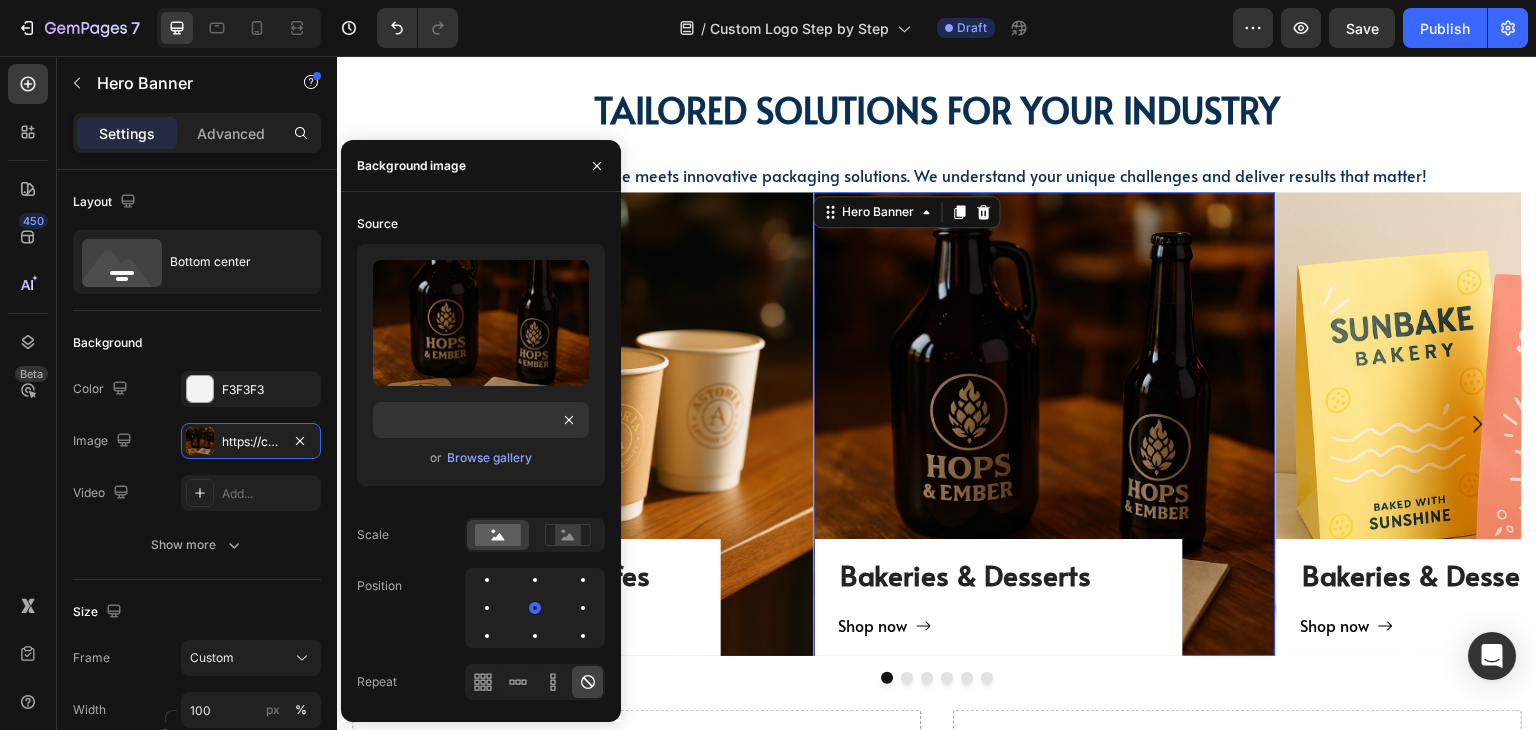 drag, startPoint x: 923, startPoint y: 426, endPoint x: 937, endPoint y: 464, distance: 40.496914 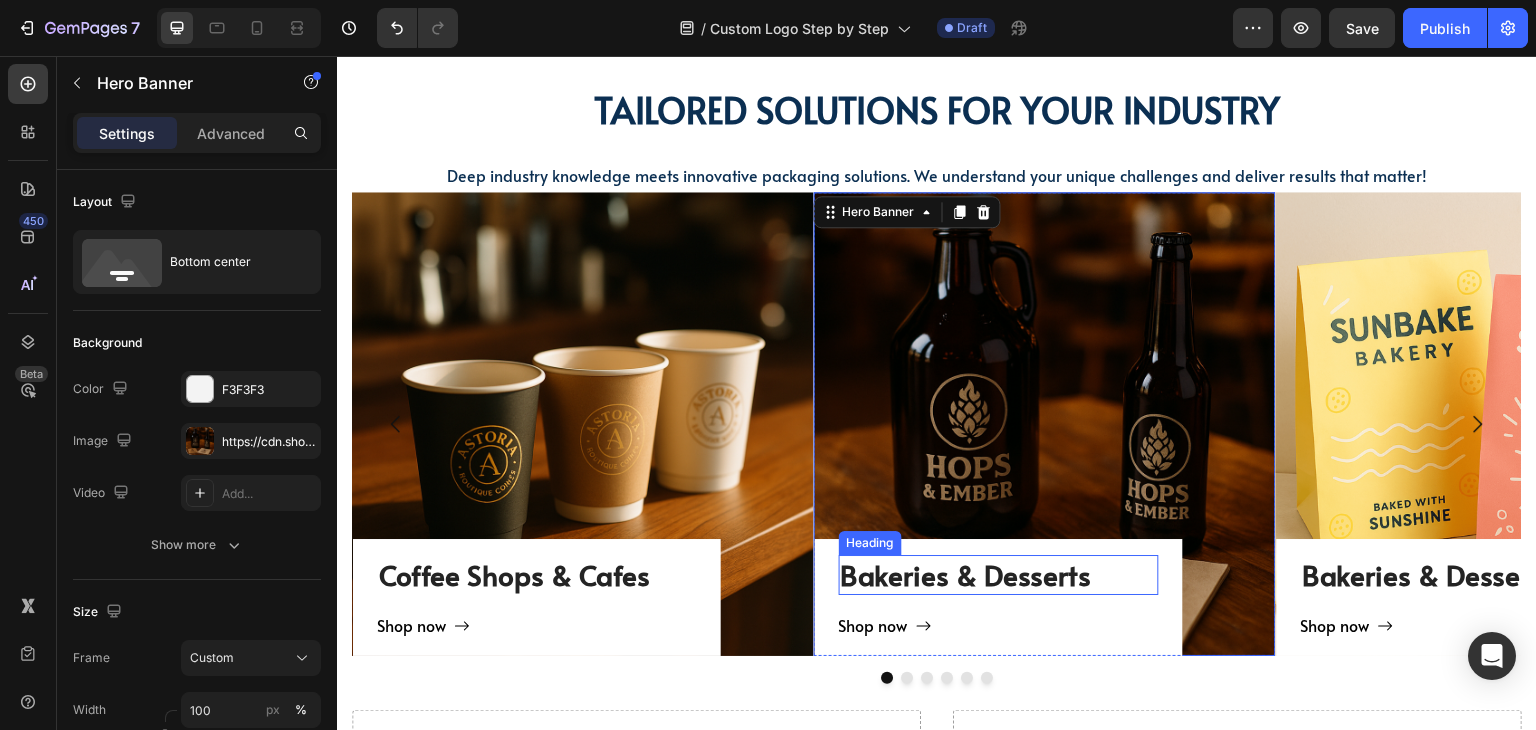 click on "Bakeries & Desserts" at bounding box center (999, 575) 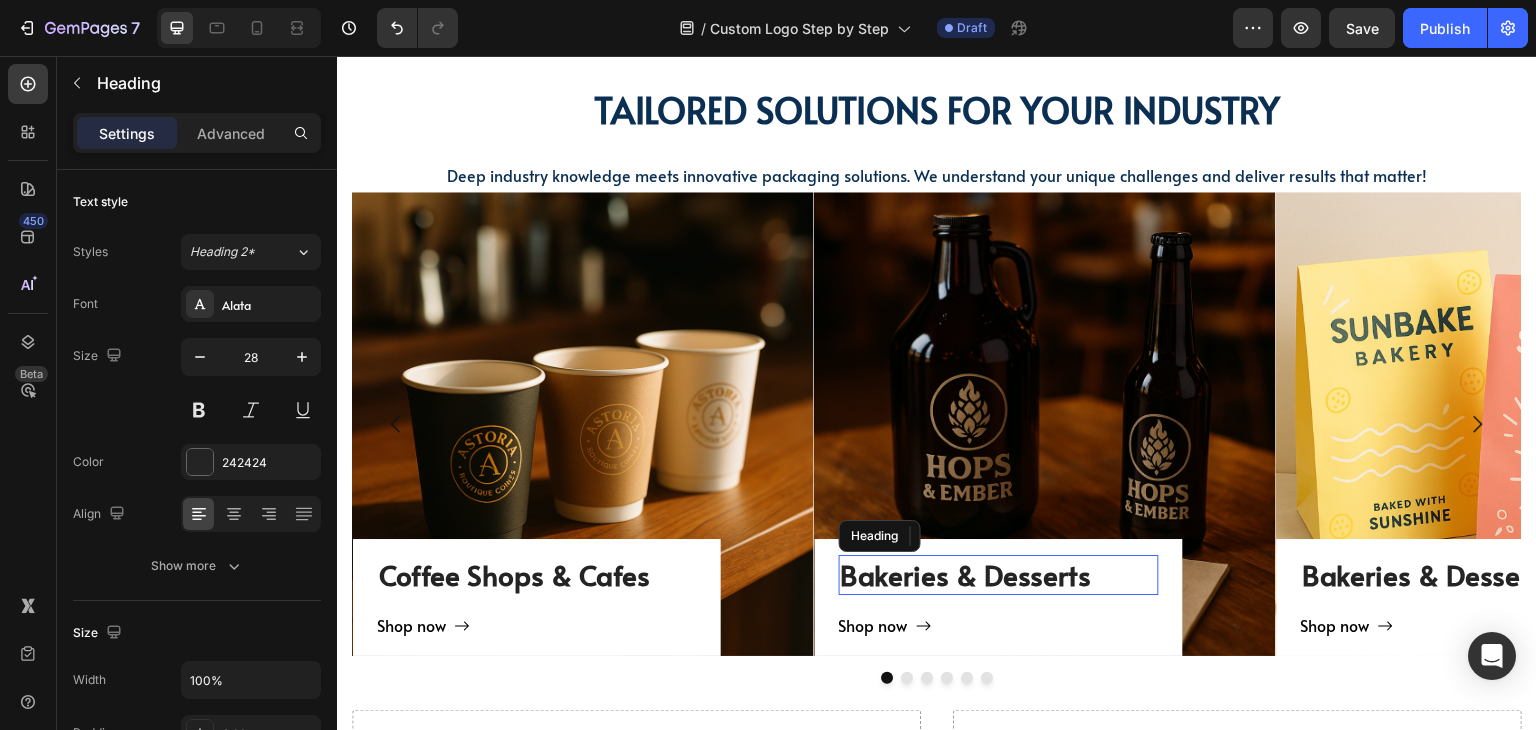 click on "Bakeries & Desserts" at bounding box center [999, 575] 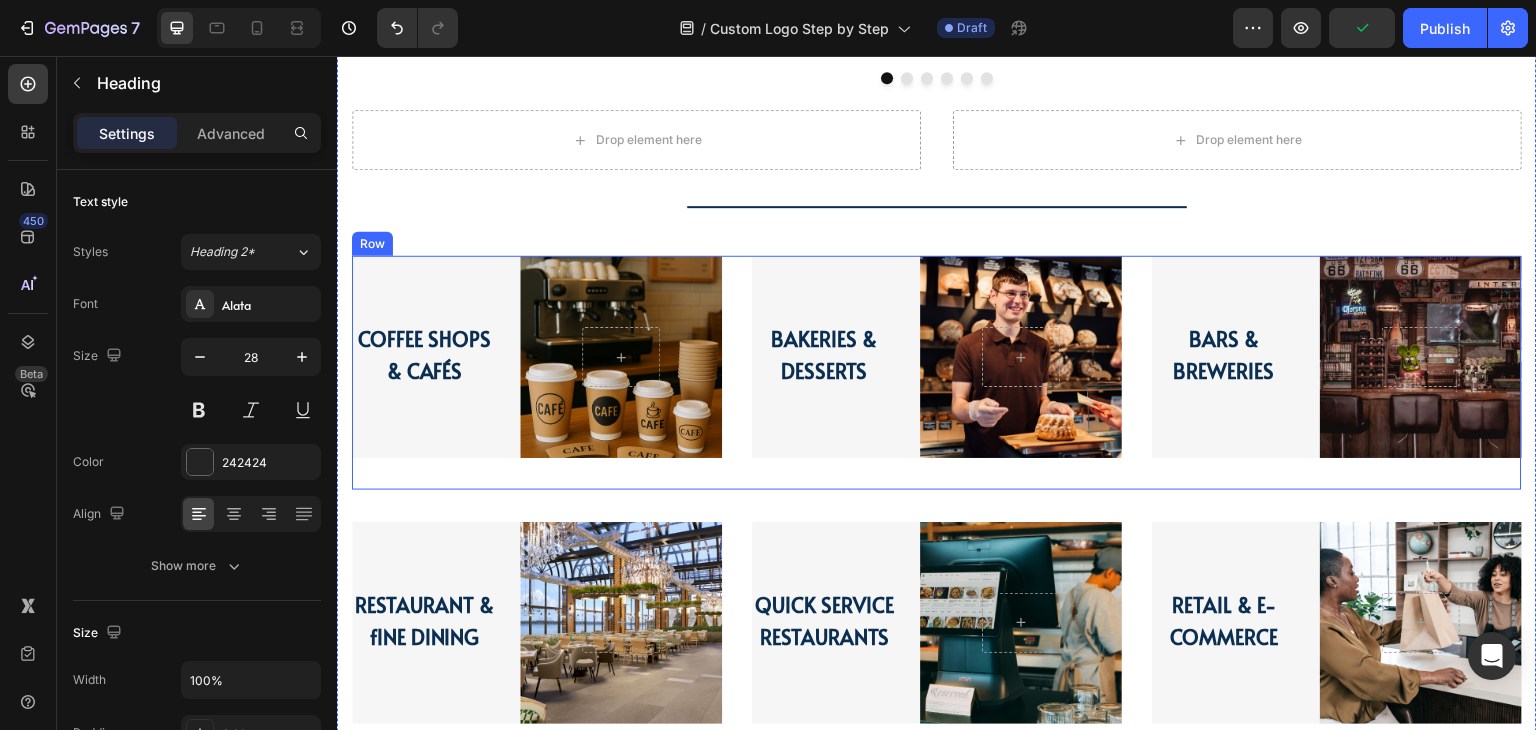 scroll, scrollTop: 1975, scrollLeft: 0, axis: vertical 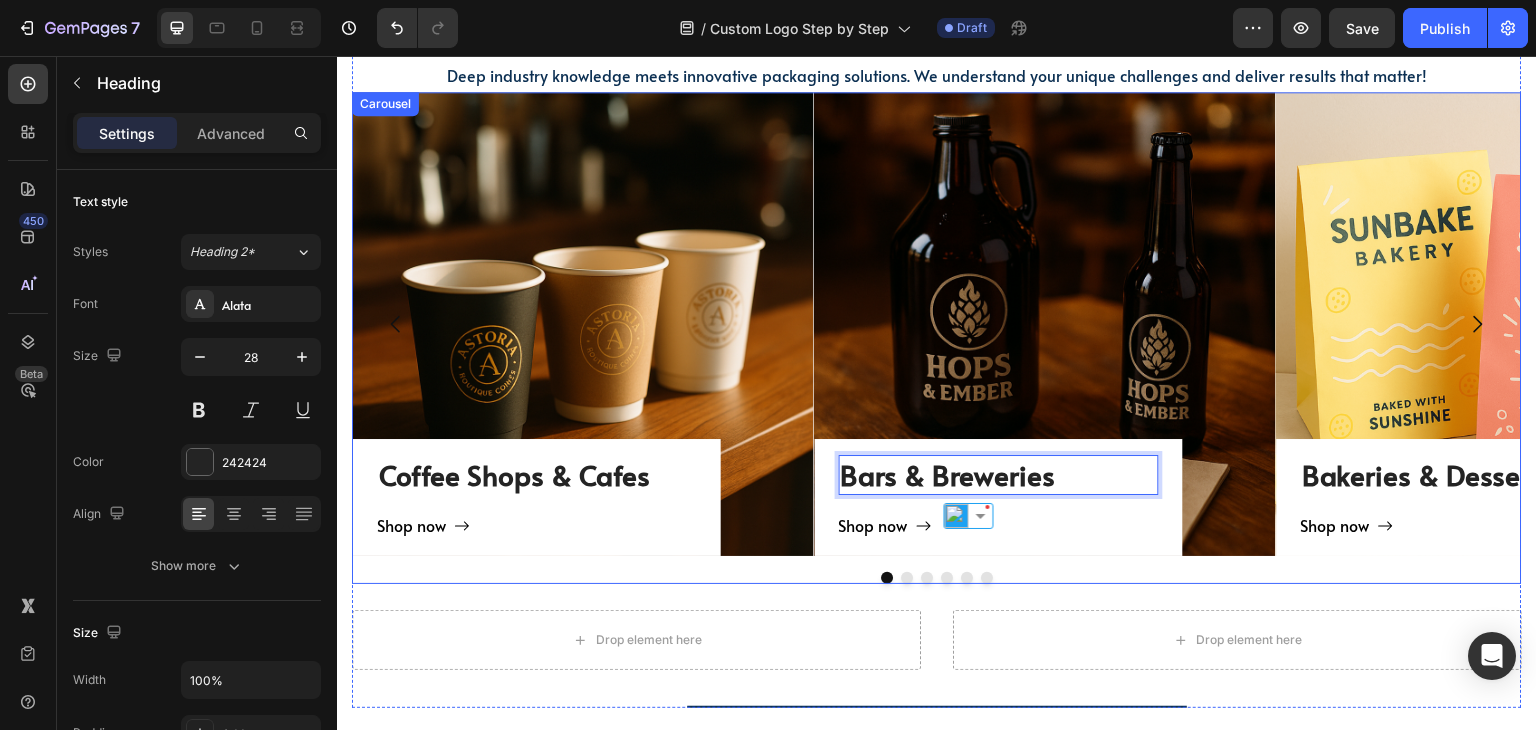 click 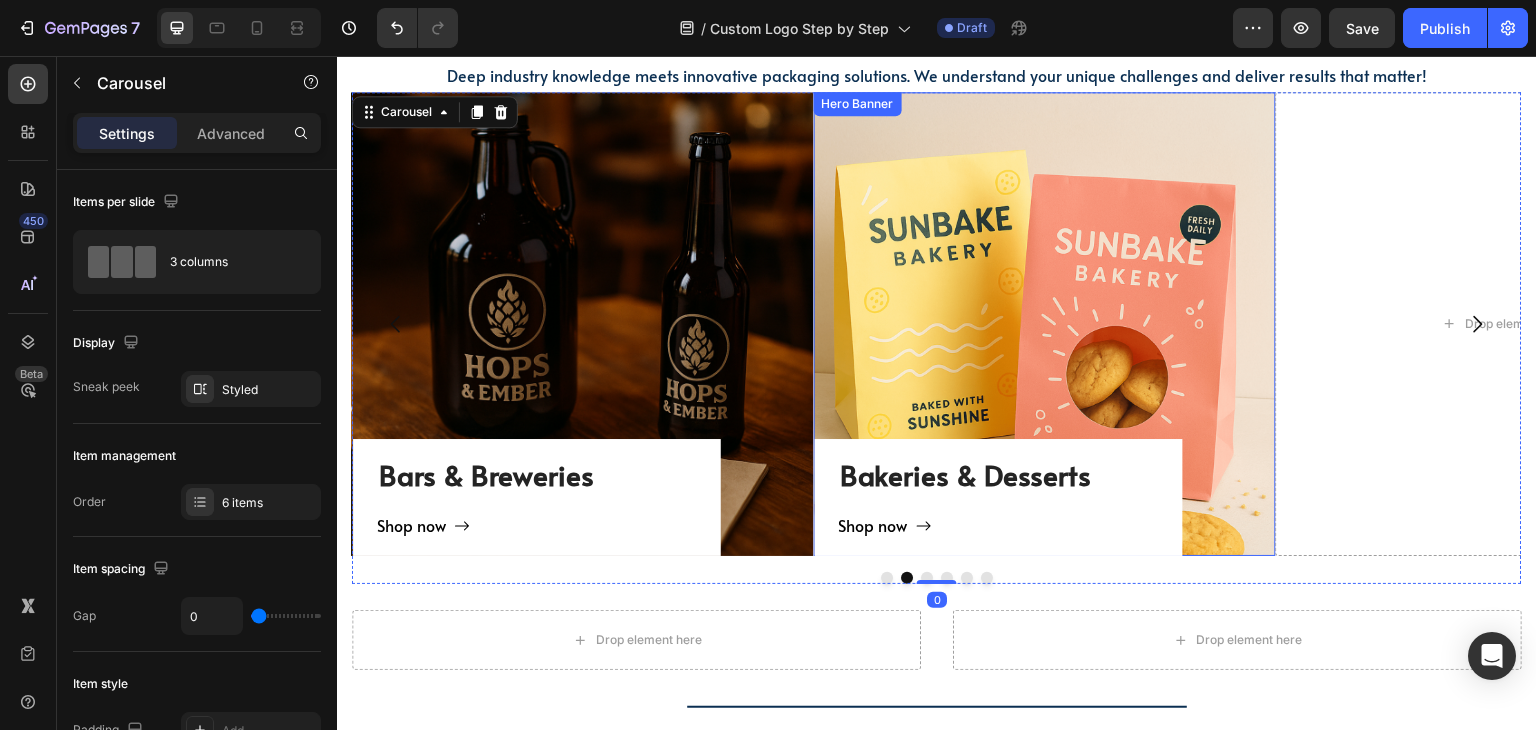 click on "Bakeries & Desserts Heading
Shop now Button Row" at bounding box center (1045, 324) 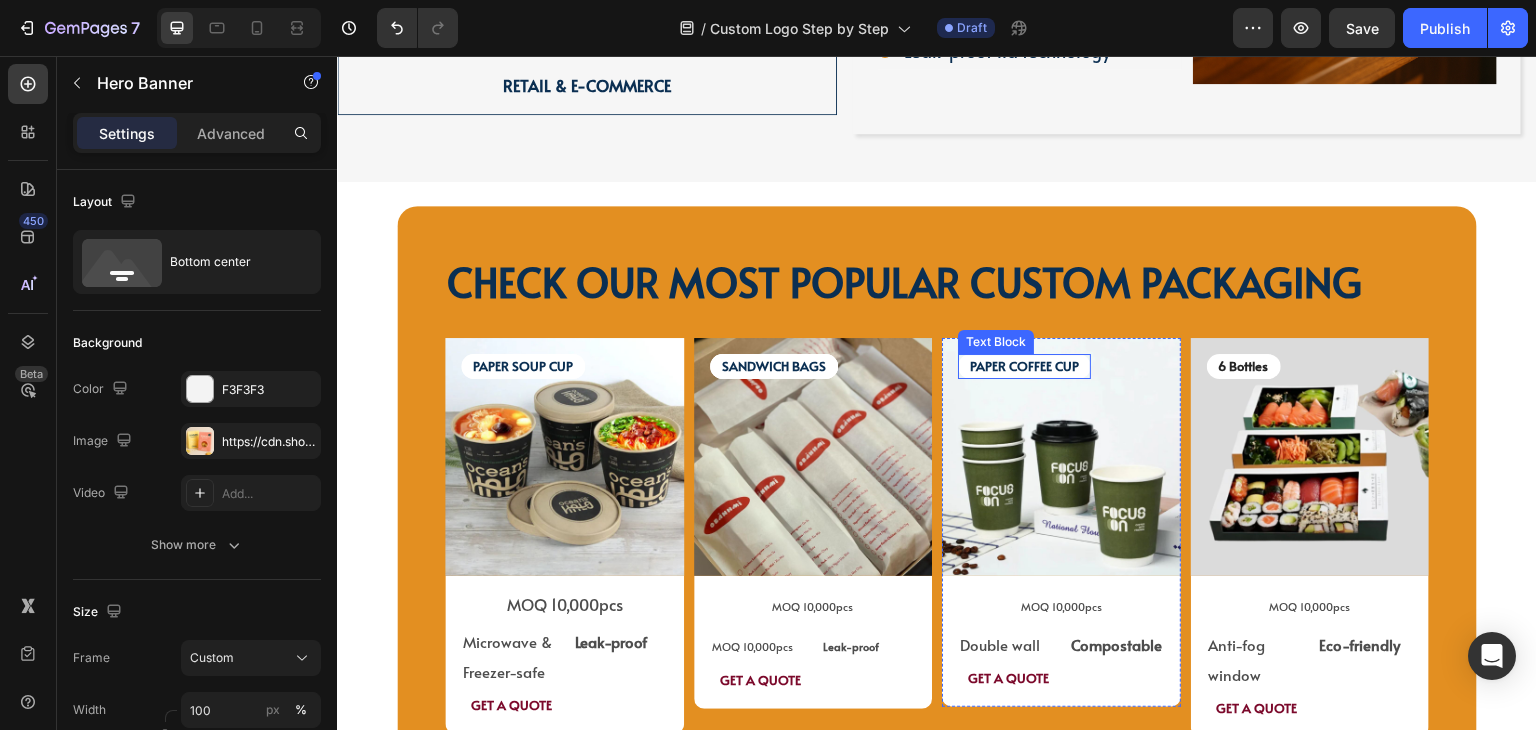scroll, scrollTop: 3375, scrollLeft: 0, axis: vertical 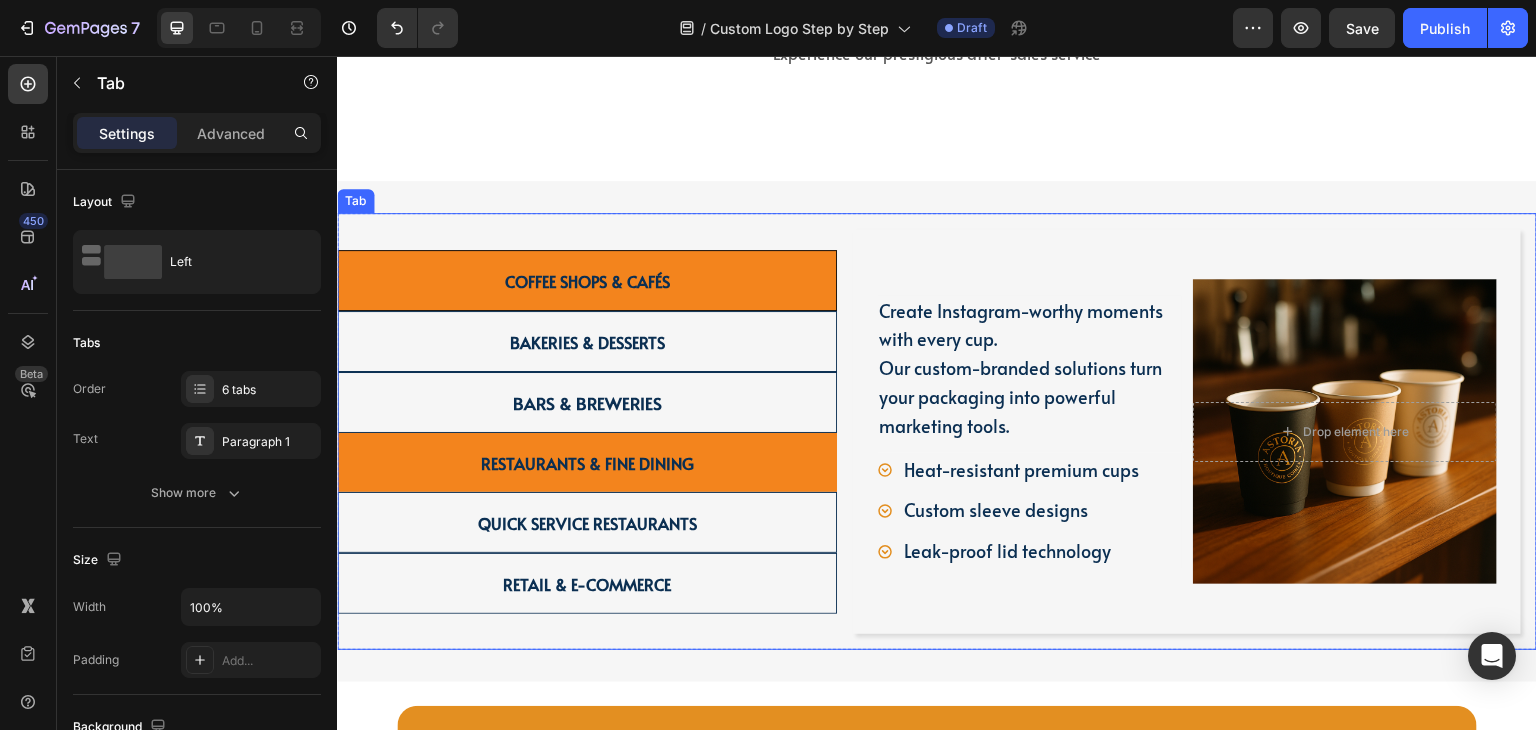 click on "Restaurants & Fine Dining" at bounding box center (587, 462) 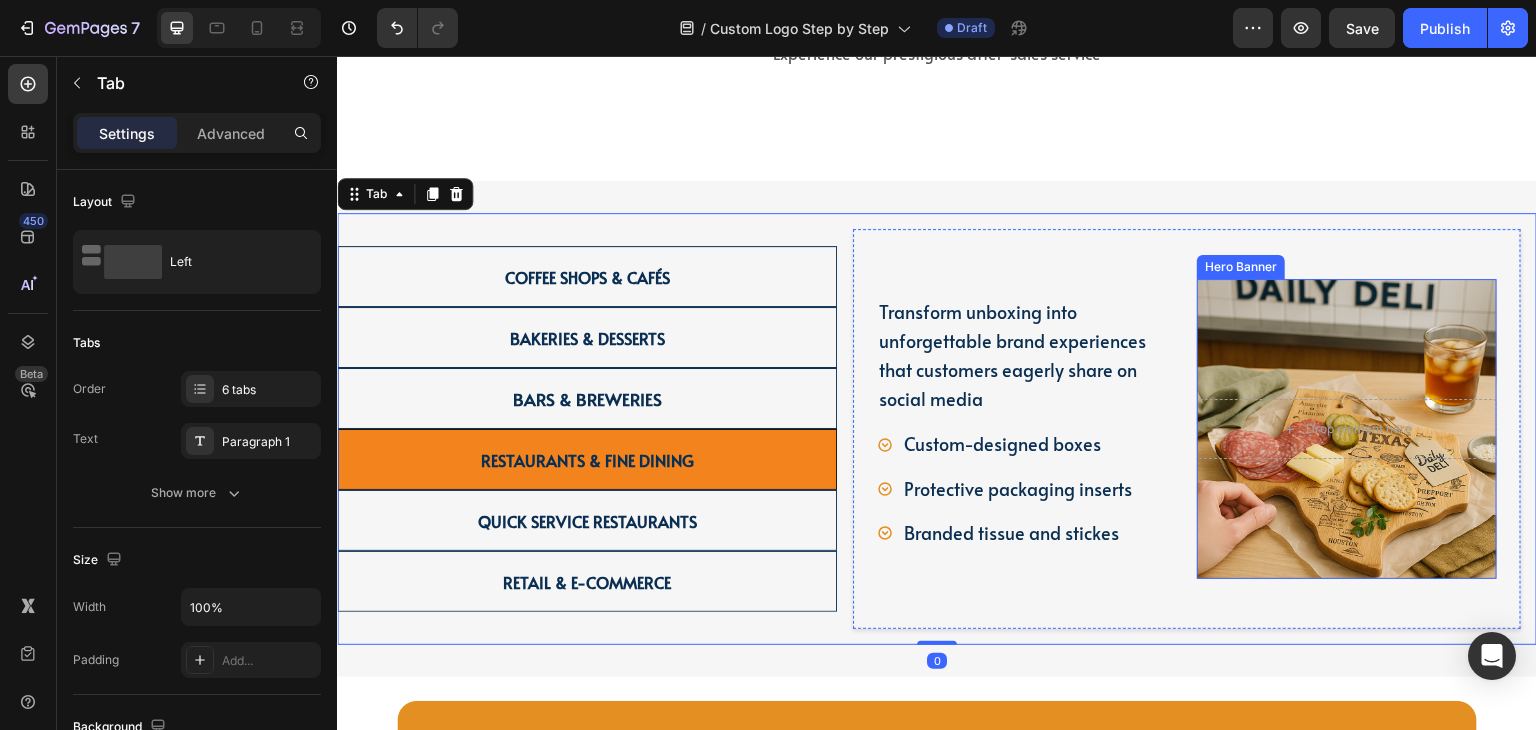 click at bounding box center [1347, 429] 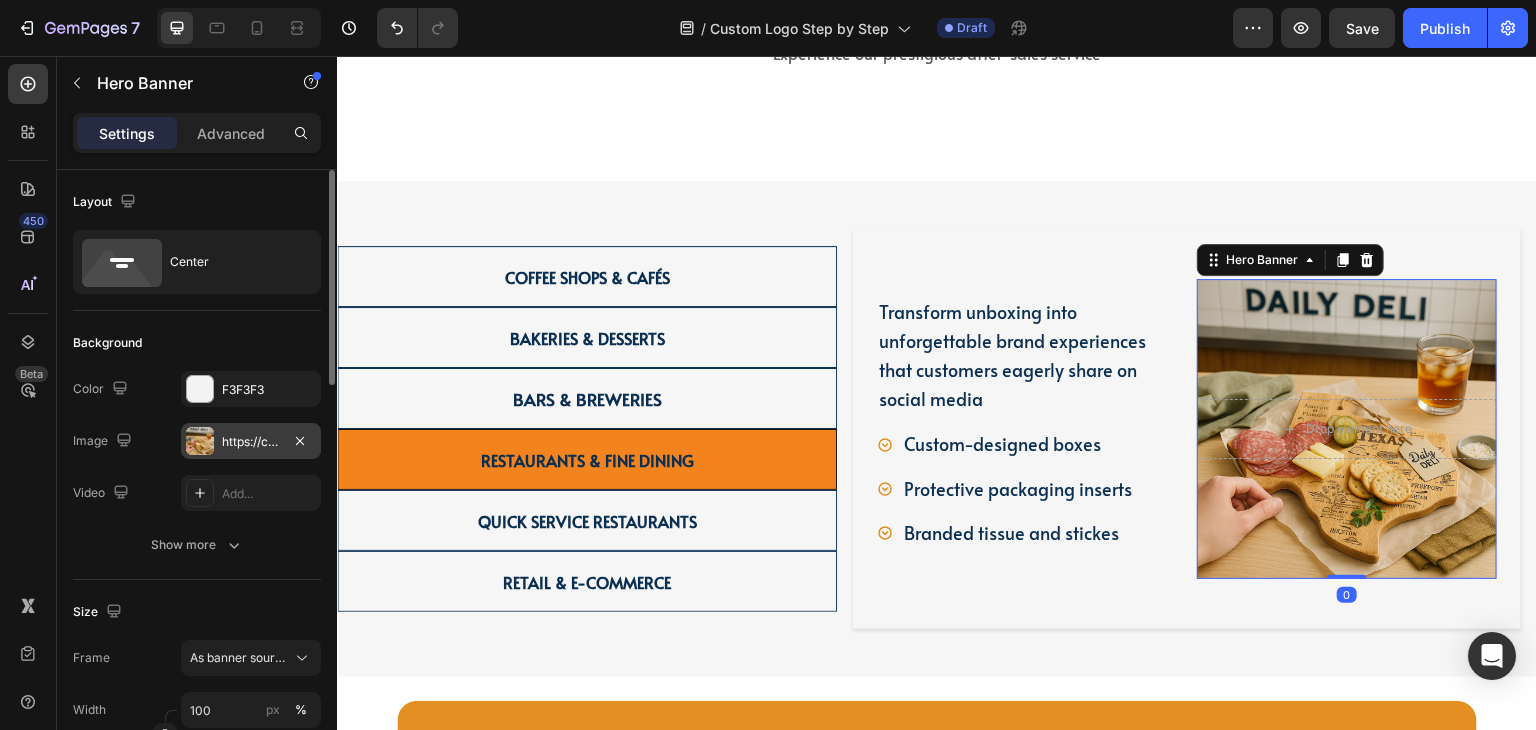 click on "https://cdn.shopify.com/s/files/1/0518/3825/5255/files/gempages_554882697223209794-6921aad4-475b-413f-9d40-6fc38c6494fd.png" at bounding box center (251, 442) 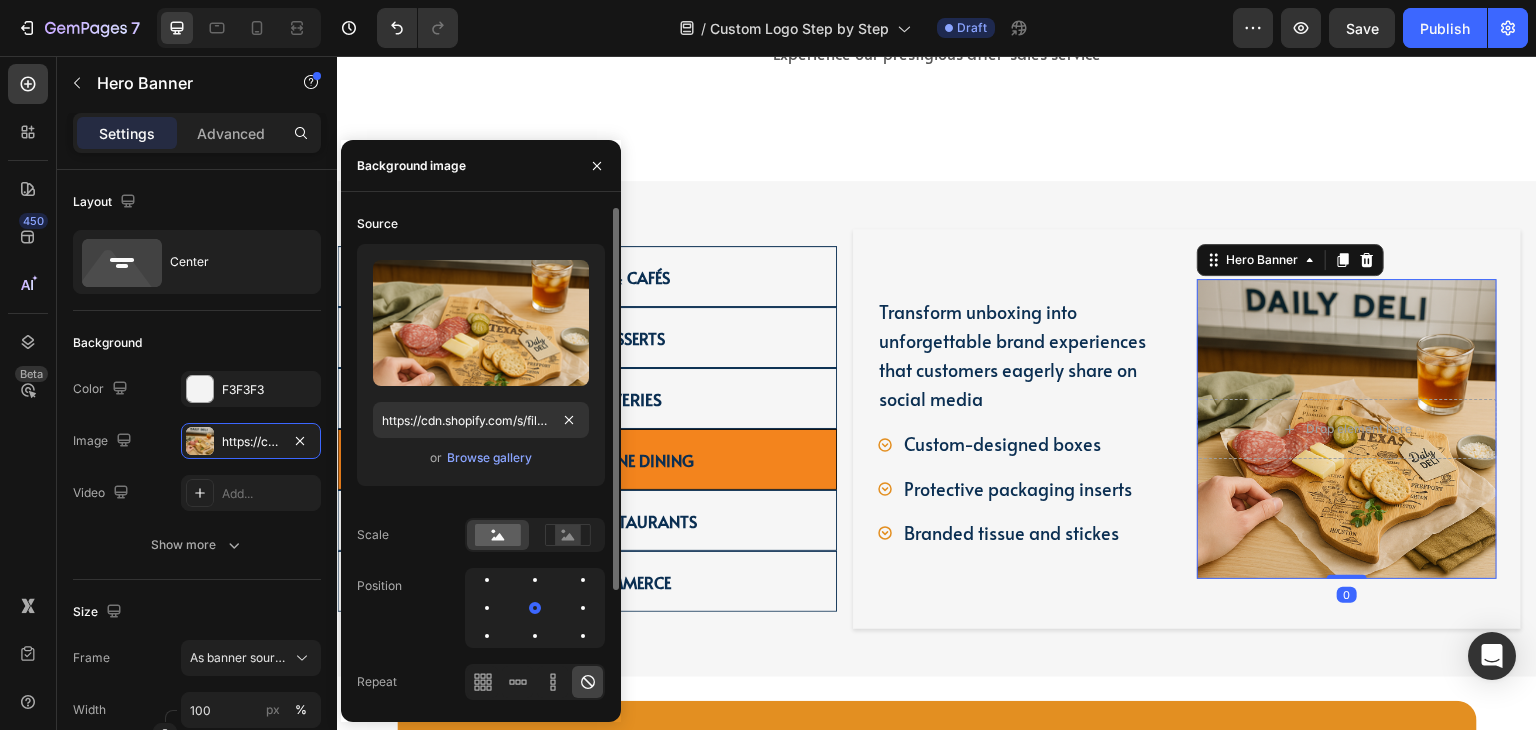 click on "Upload Image https://cdn.shopify.com/s/files/1/0518/3825/5255/files/gempages_554882697223209794-6921aad4-475b-413f-9d40-6fc38c6494fd.png or  Browse gallery" at bounding box center [481, 365] 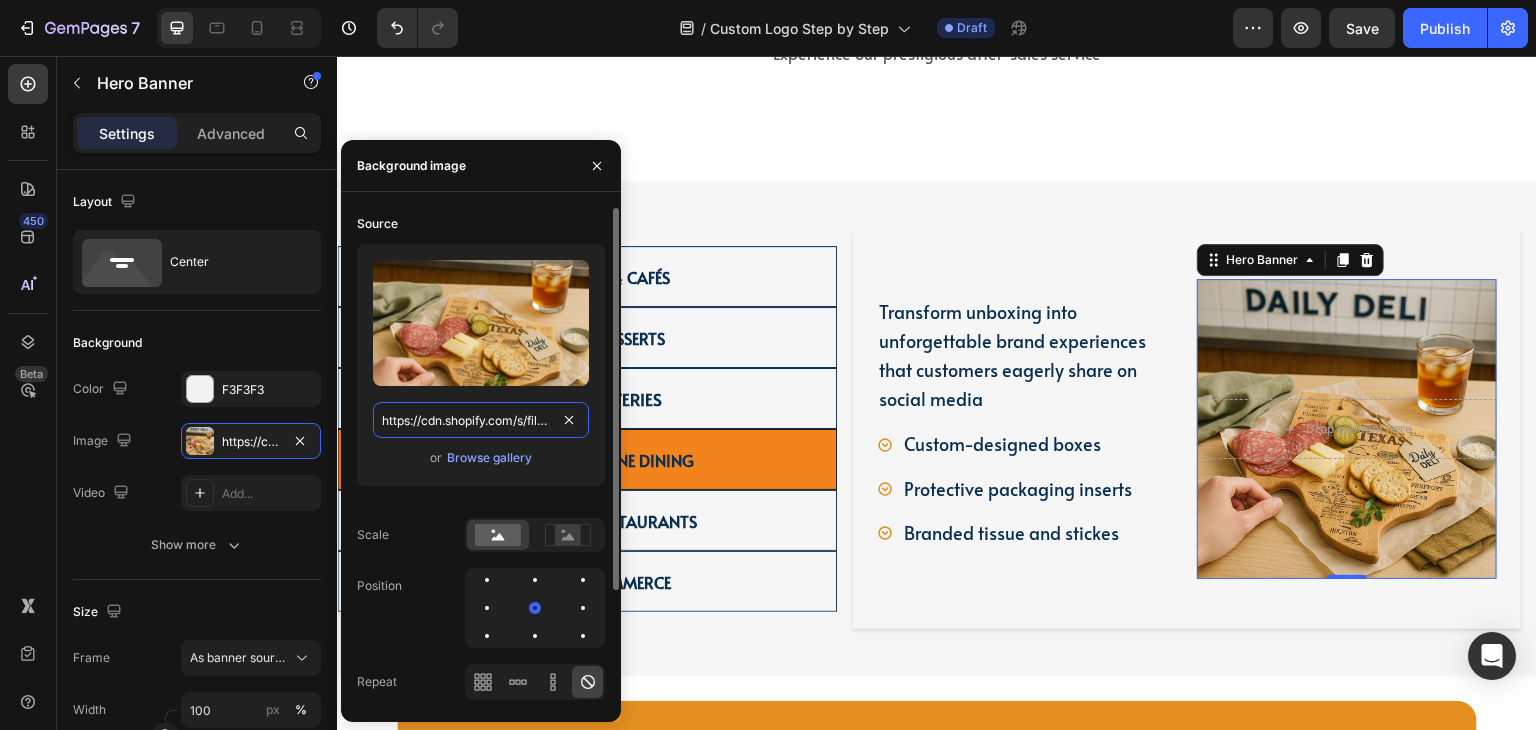 click on "https://cdn.shopify.com/s/files/1/0518/3825/5255/files/gempages_554882697223209794-6921aad4-475b-413f-9d40-6fc38c6494fd.png" at bounding box center (481, 420) 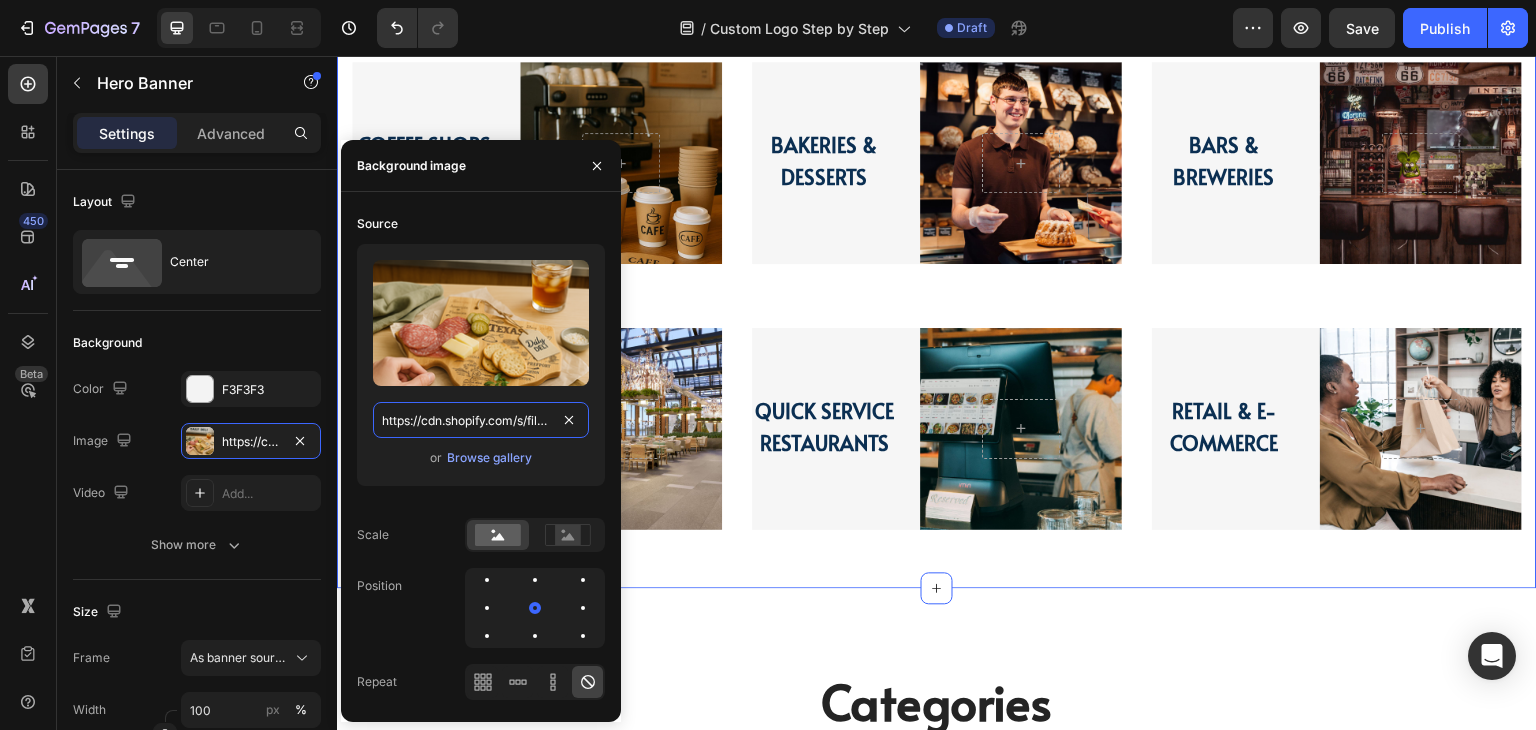 scroll, scrollTop: 2603, scrollLeft: 0, axis: vertical 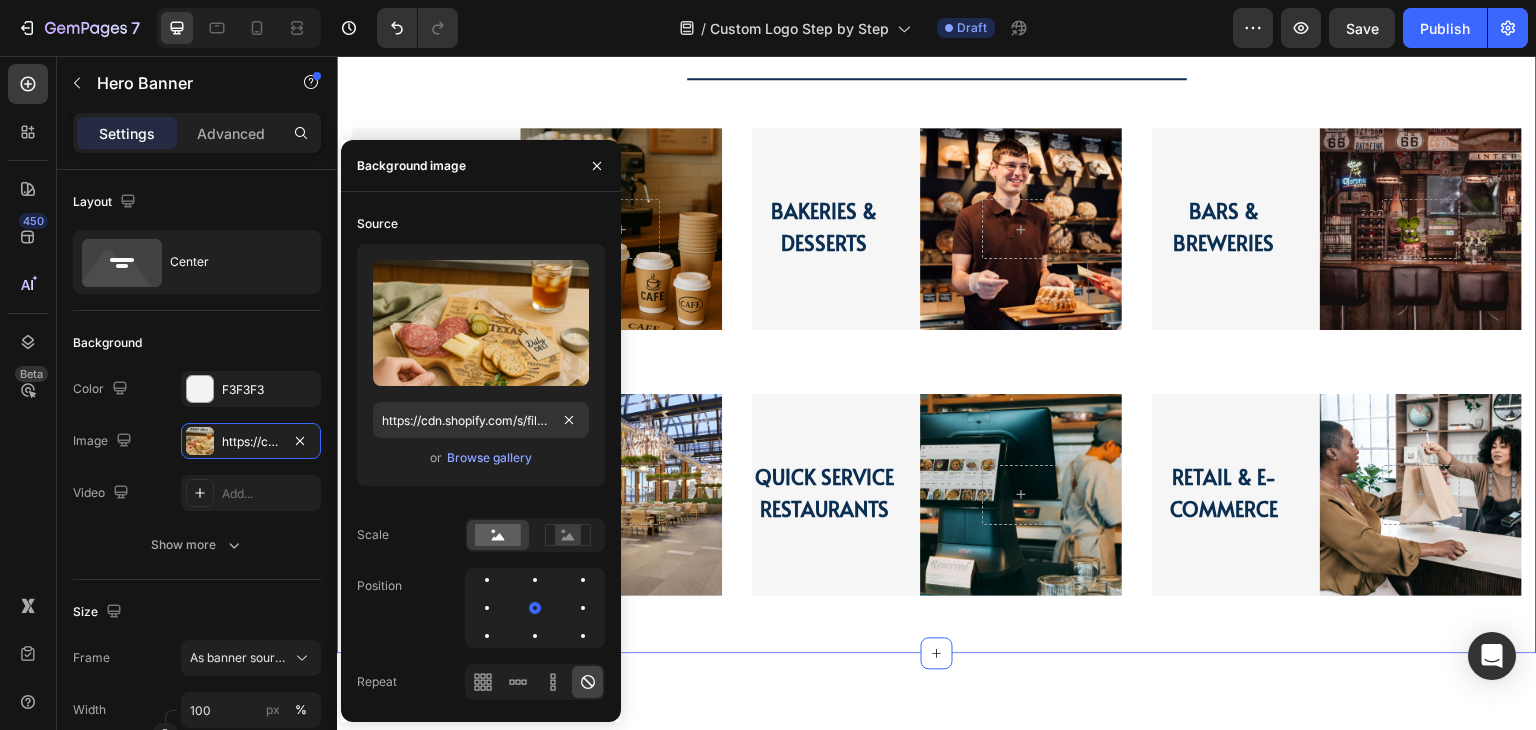 click on "Bars & Breweries" at bounding box center (1224, 227) 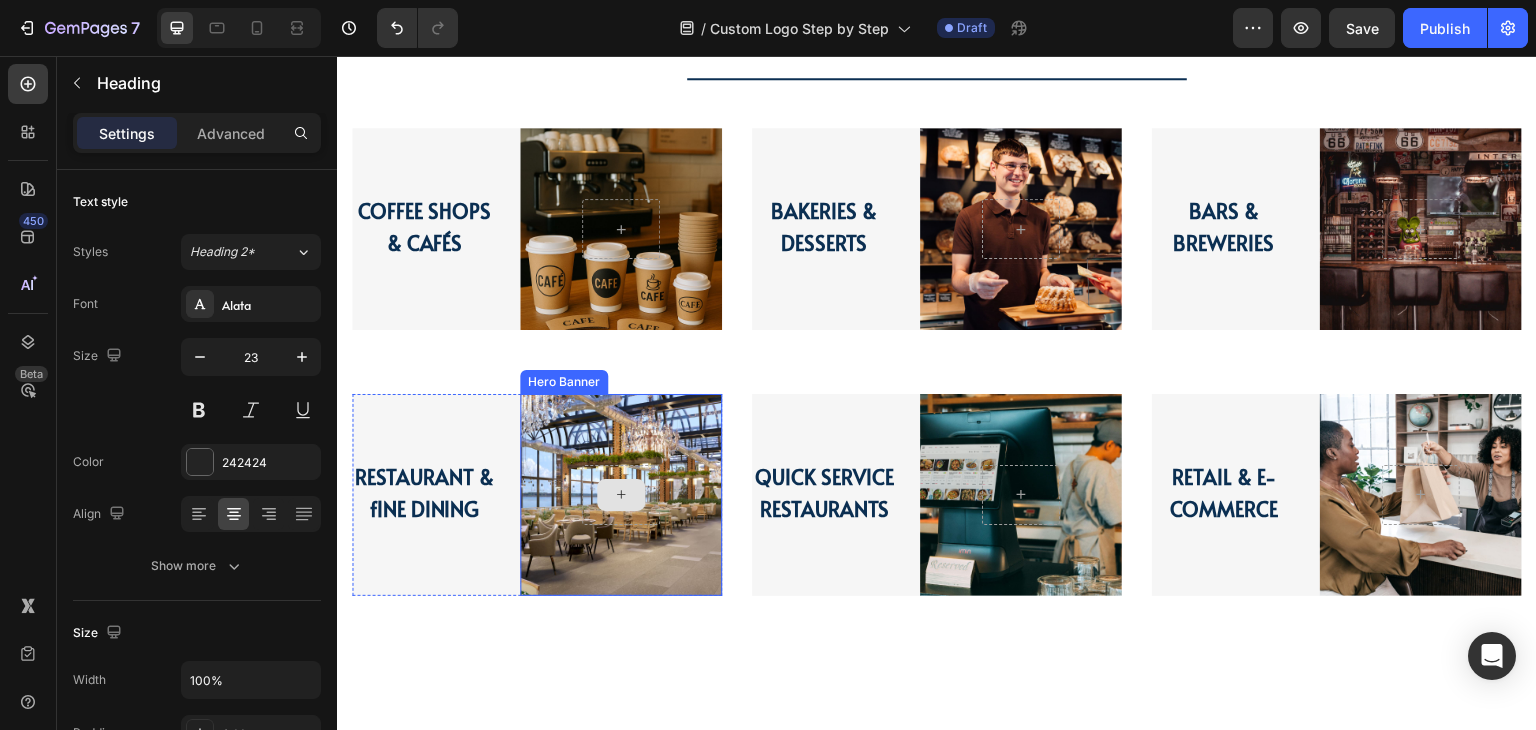 click at bounding box center (621, 495) 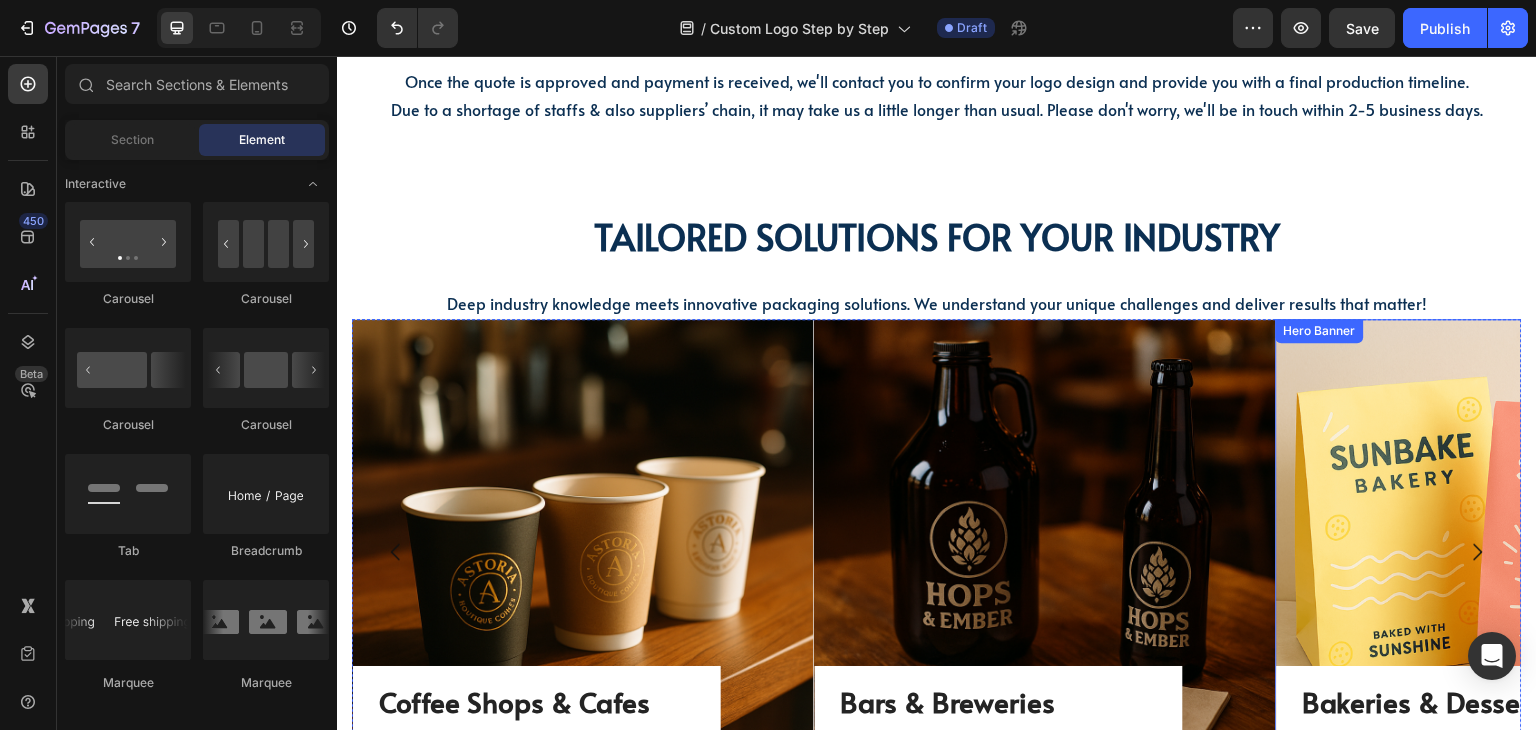 click on "Bakeries & Desserts Heading
Shop now Button Row" at bounding box center [1507, 551] 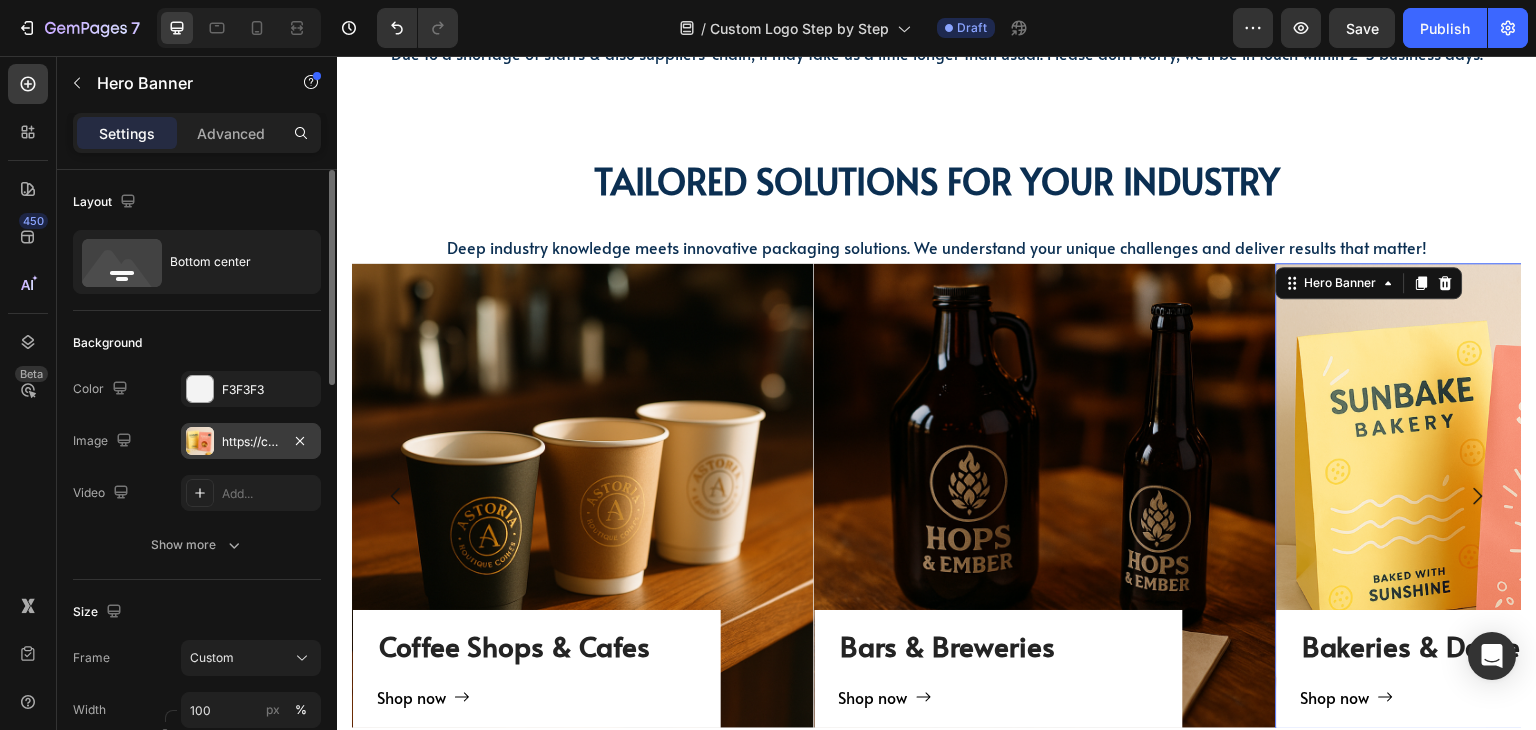click on "https://cdn.shopify.com/s/files/1/0518/3825/5255/files/gempages_554882697223209794-97dd1c22-d6e4-4112-8a23-6464e07c5dee.png" at bounding box center [251, 442] 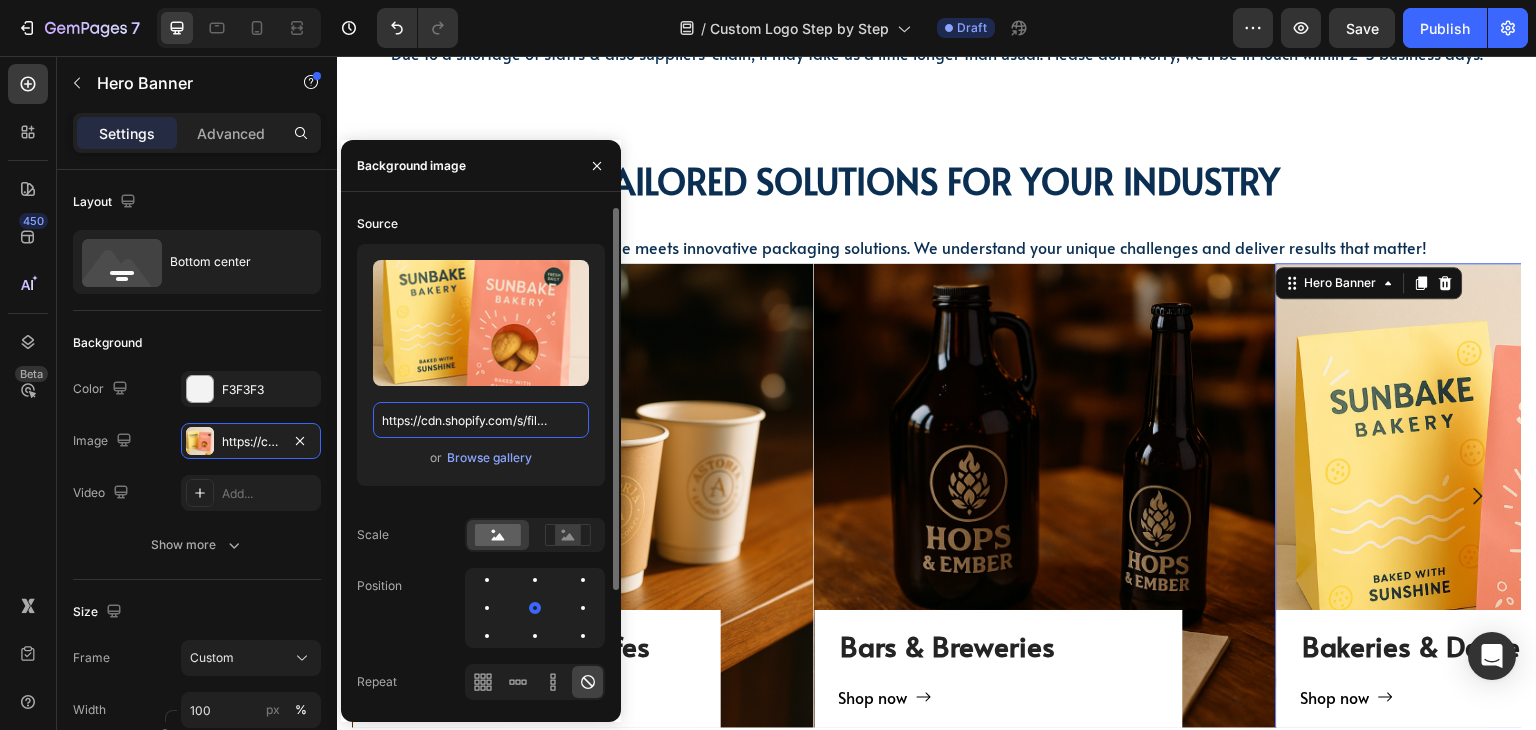 click on "https://cdn.shopify.com/s/files/1/0518/3825/5255/files/gempages_554882697223209794-97dd1c22-d6e4-4112-8a23-6464e07c5dee.png" at bounding box center [481, 420] 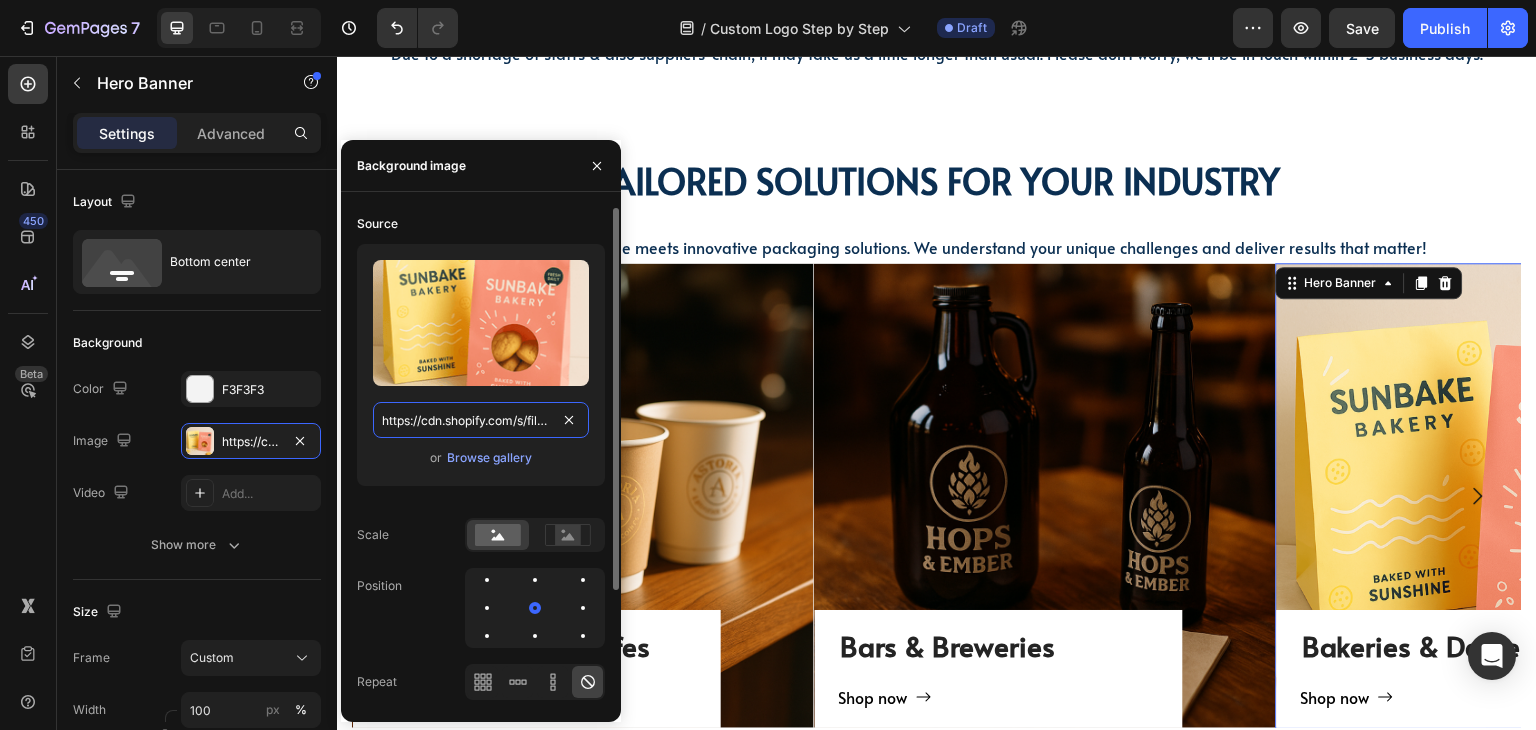 paste on "6921aad4-475b-413f-9d40-6fc38c6494fd" 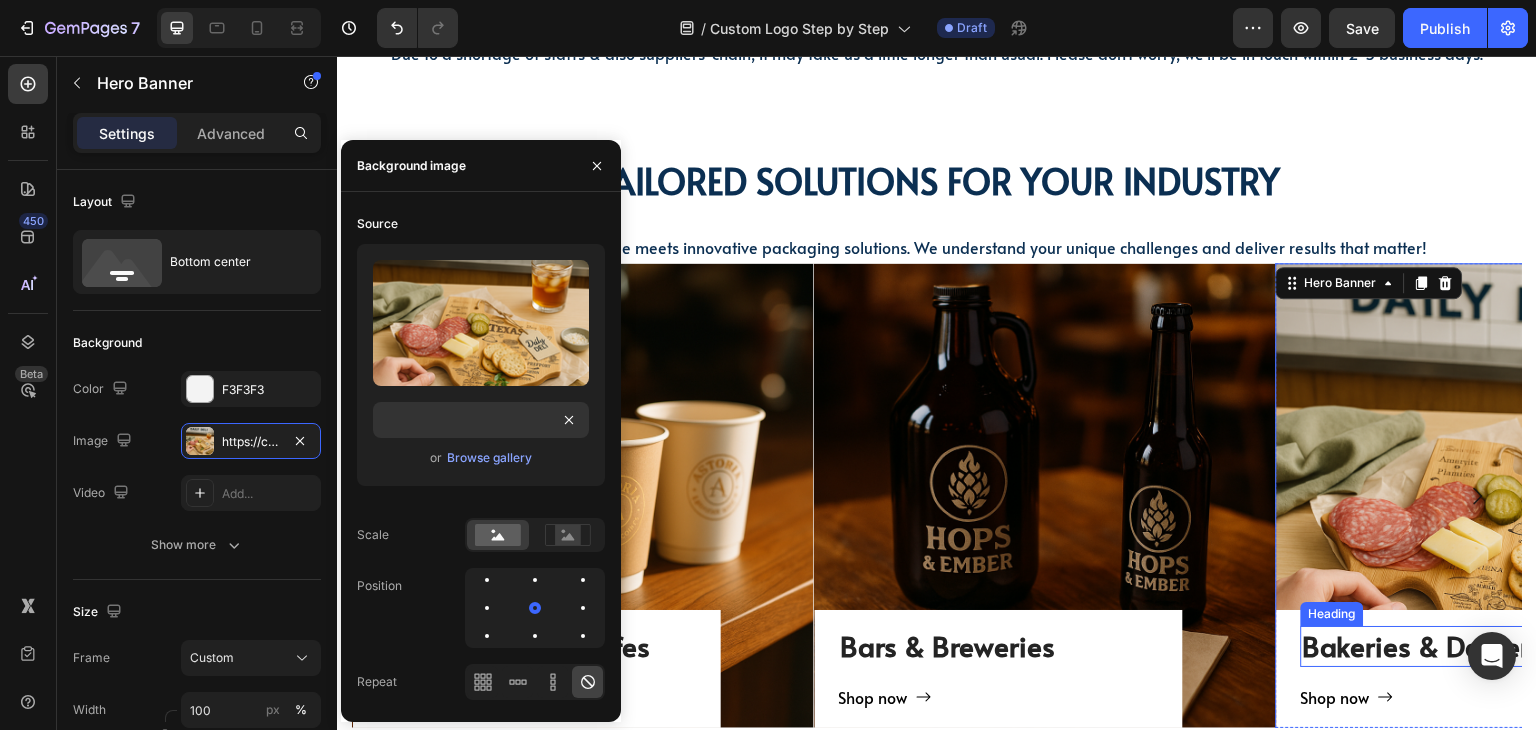 click on "Bakeries & Desserts" at bounding box center [1461, 646] 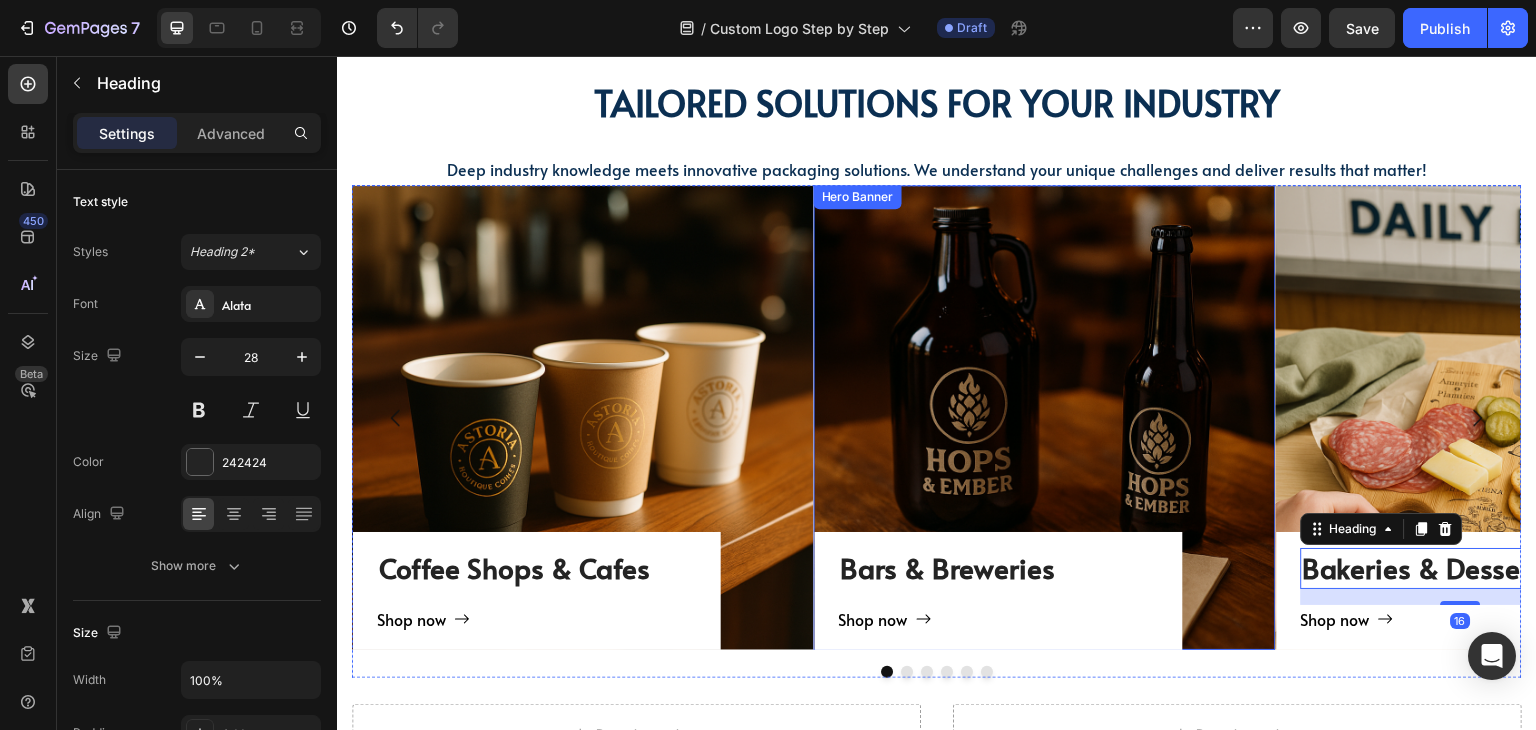scroll, scrollTop: 1959, scrollLeft: 0, axis: vertical 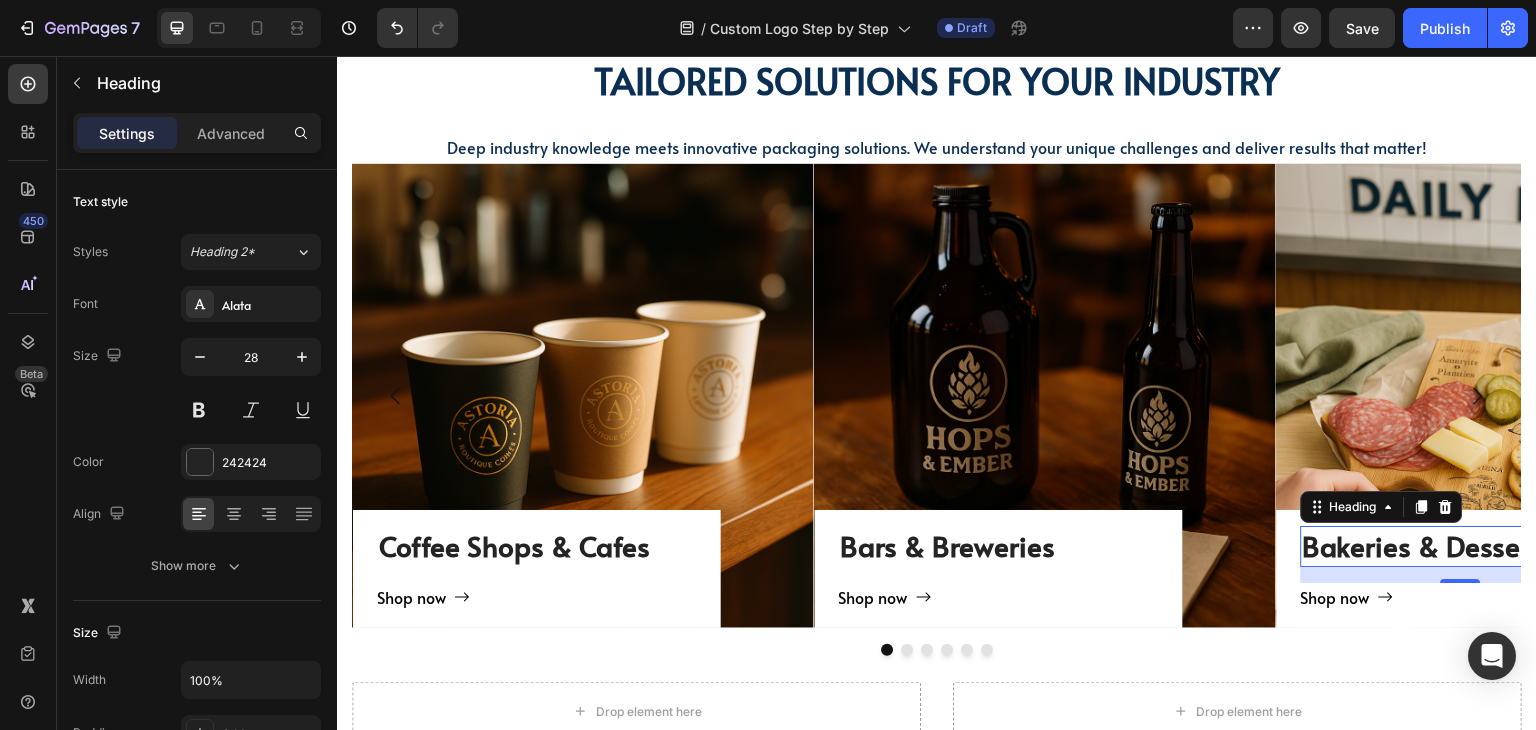 click on "Bakeries & Desserts" at bounding box center [1461, 546] 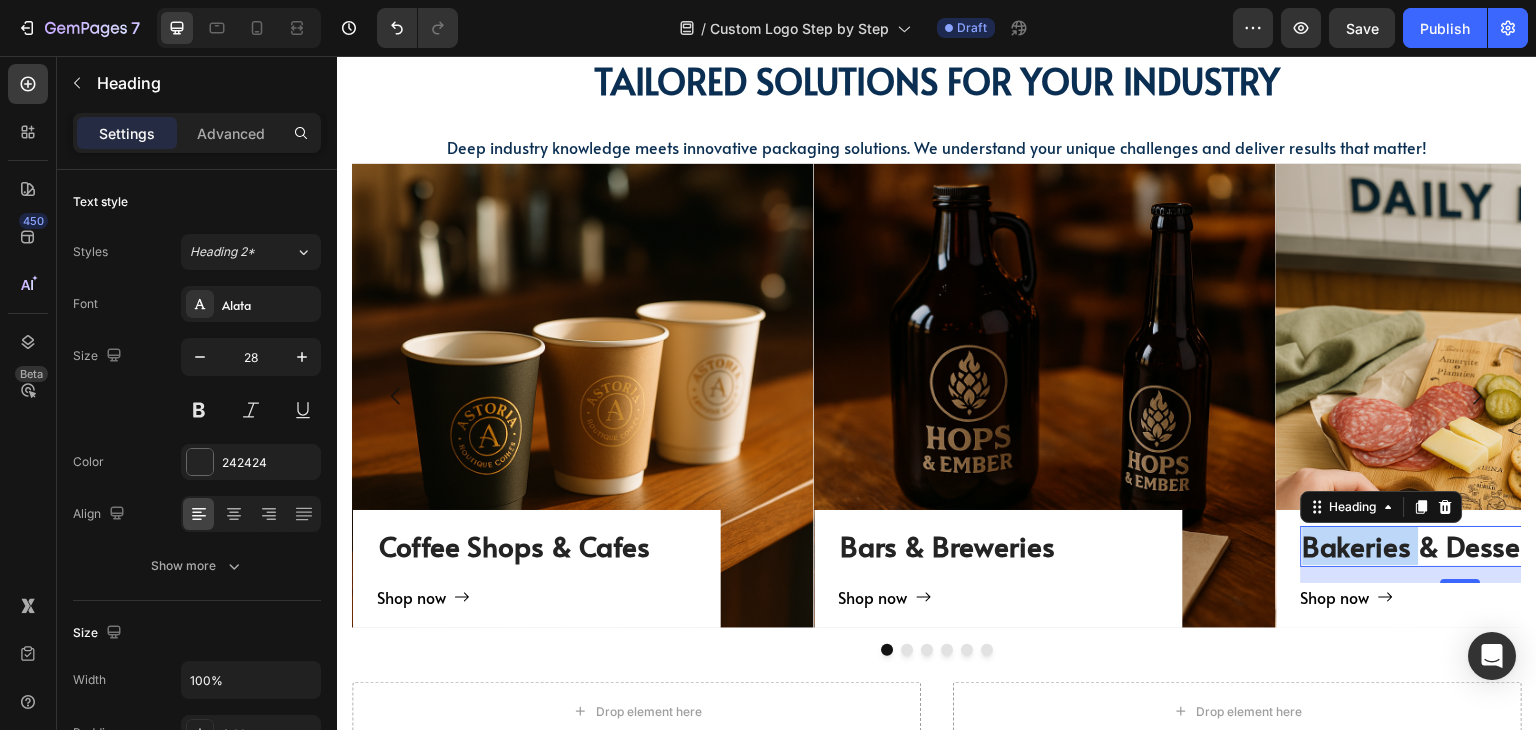 click on "Bakeries & Desserts" at bounding box center [1461, 546] 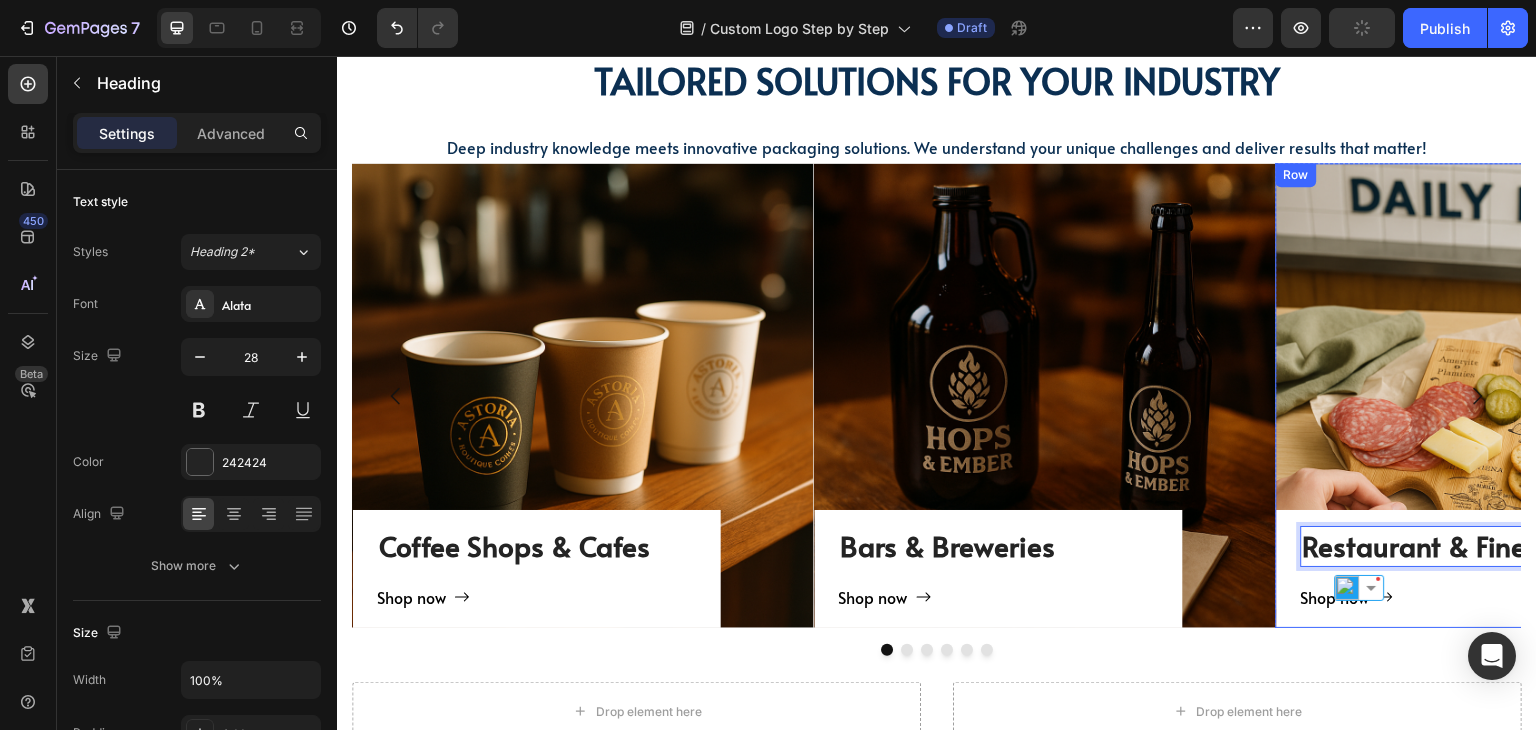 scroll, scrollTop: 0, scrollLeft: 36, axis: horizontal 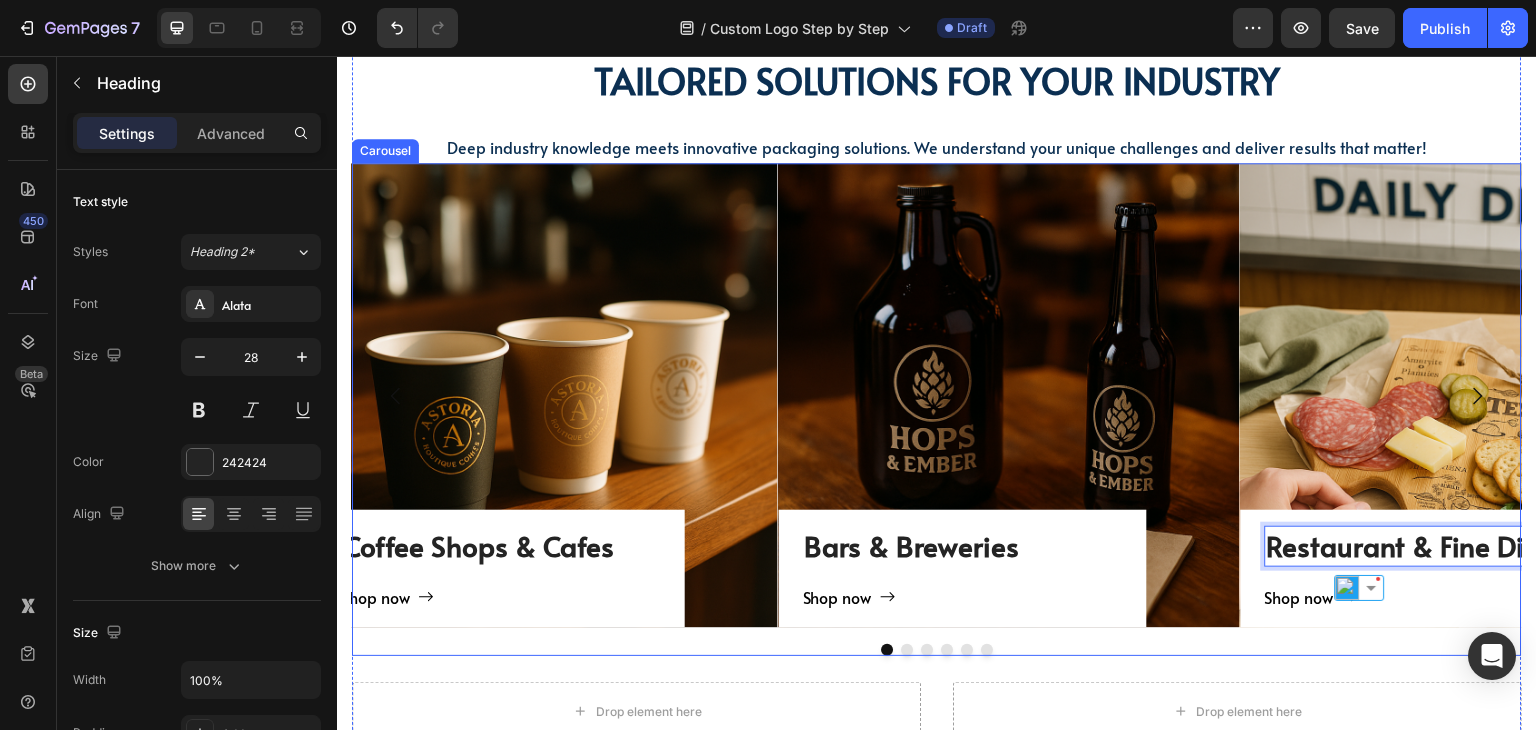 click 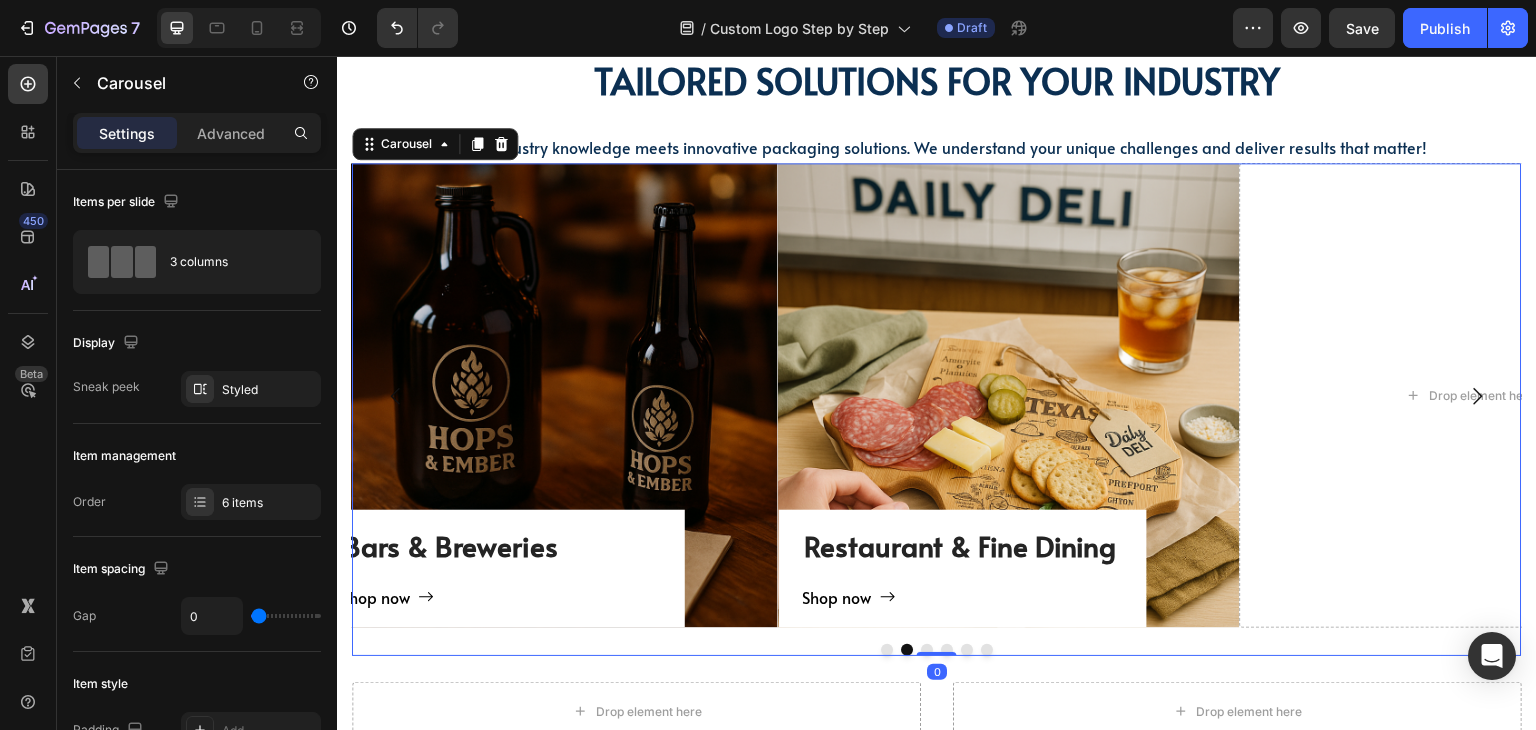 click 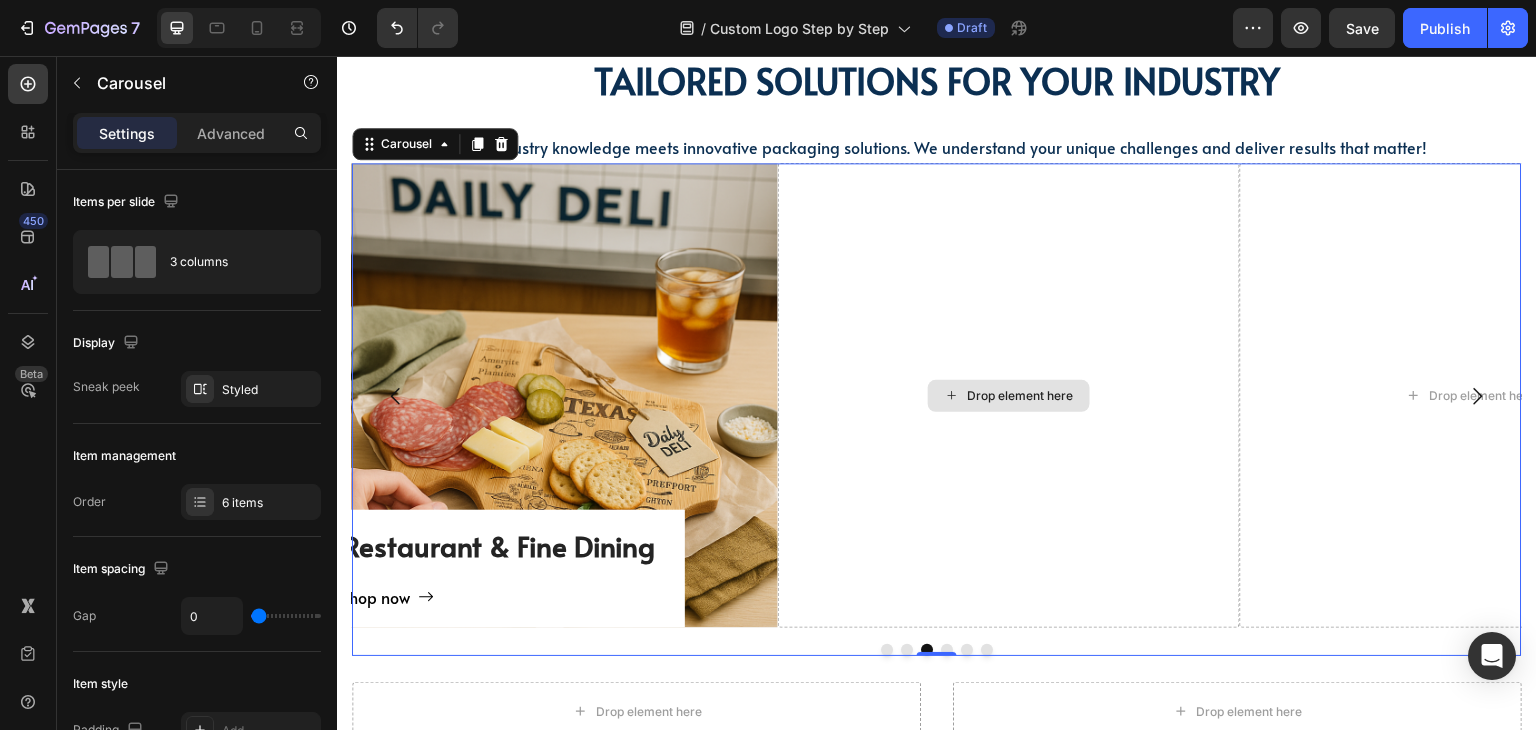 click on "Drop element here" at bounding box center [1009, 395] 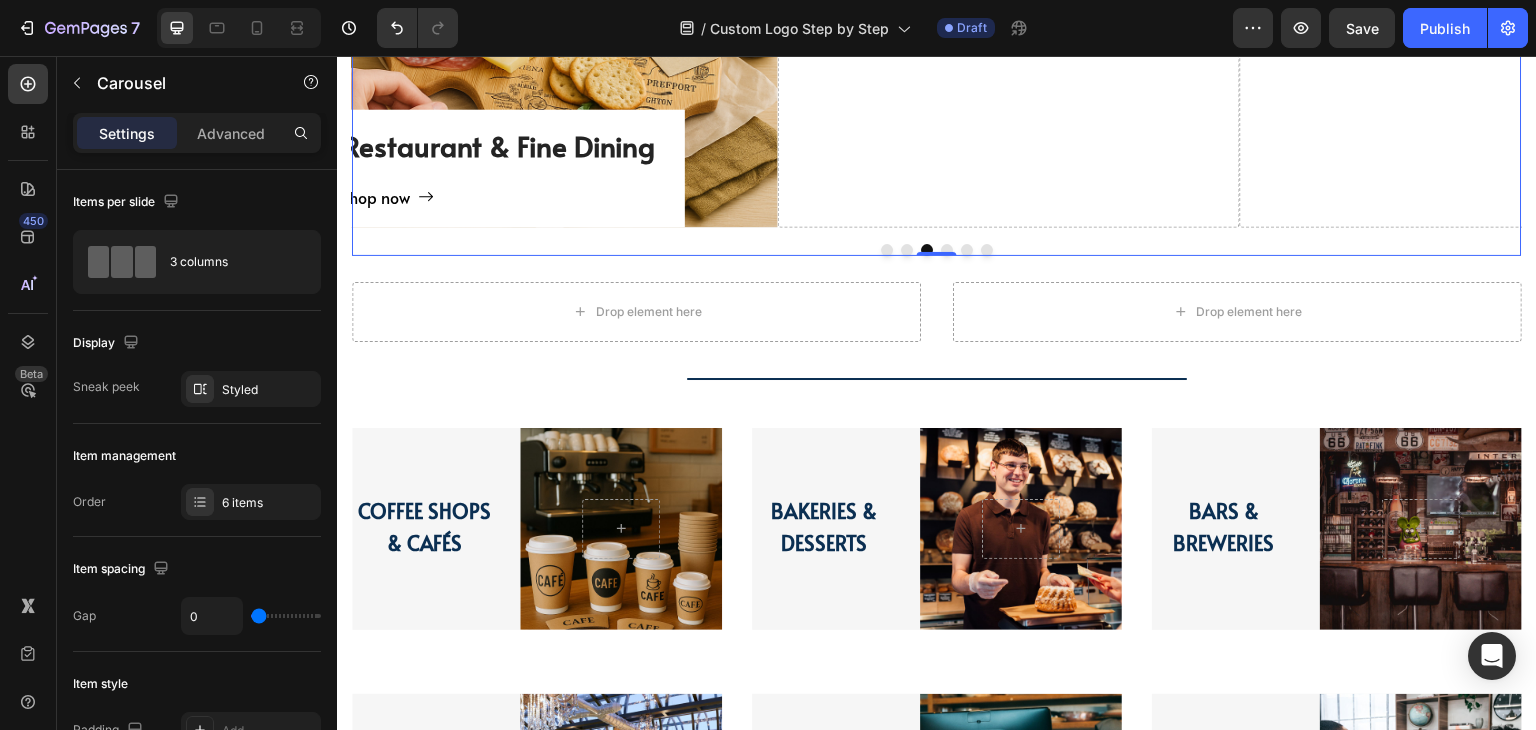 scroll, scrollTop: 1859, scrollLeft: 0, axis: vertical 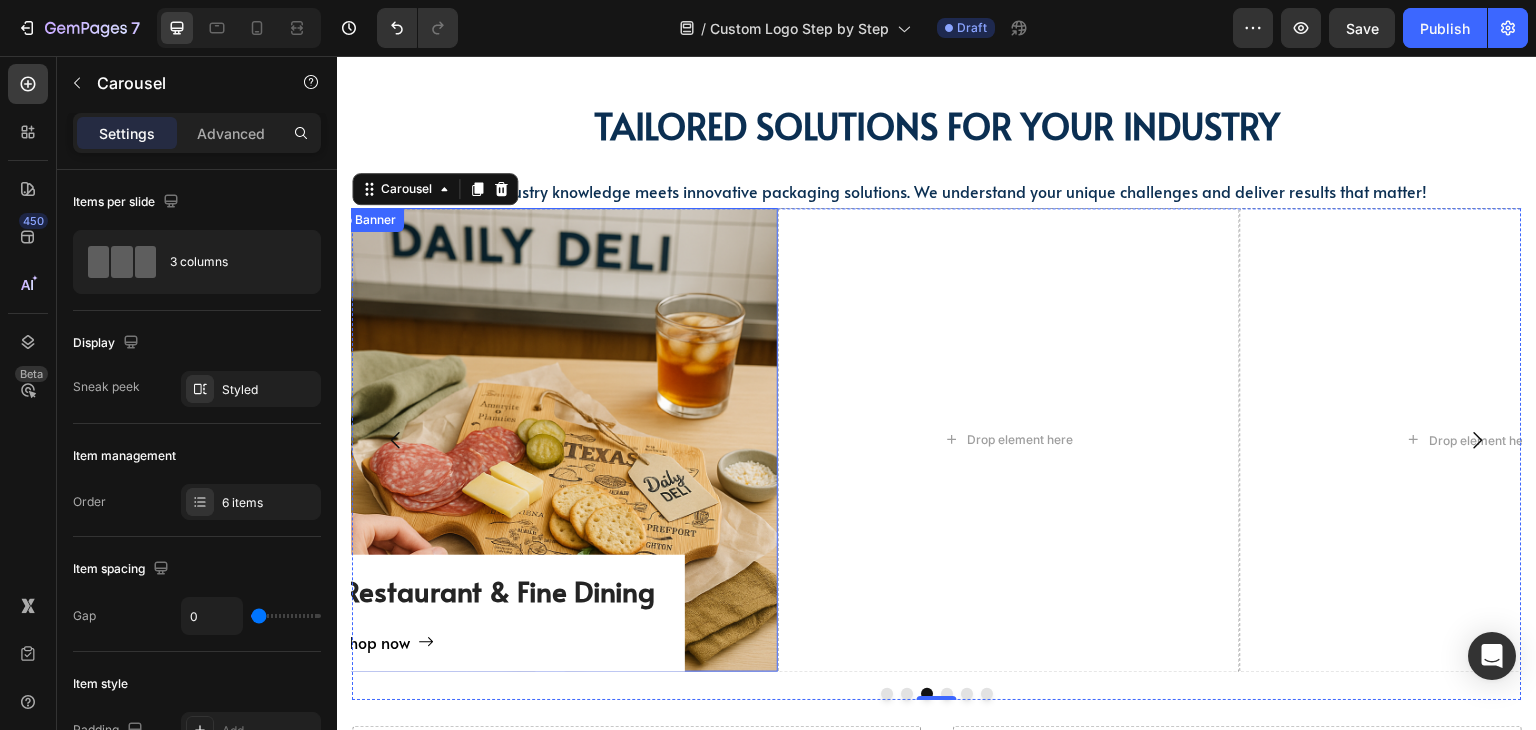 click on "Restaurant & Fine Dining Heading
Shop now Button Row" at bounding box center [547, 440] 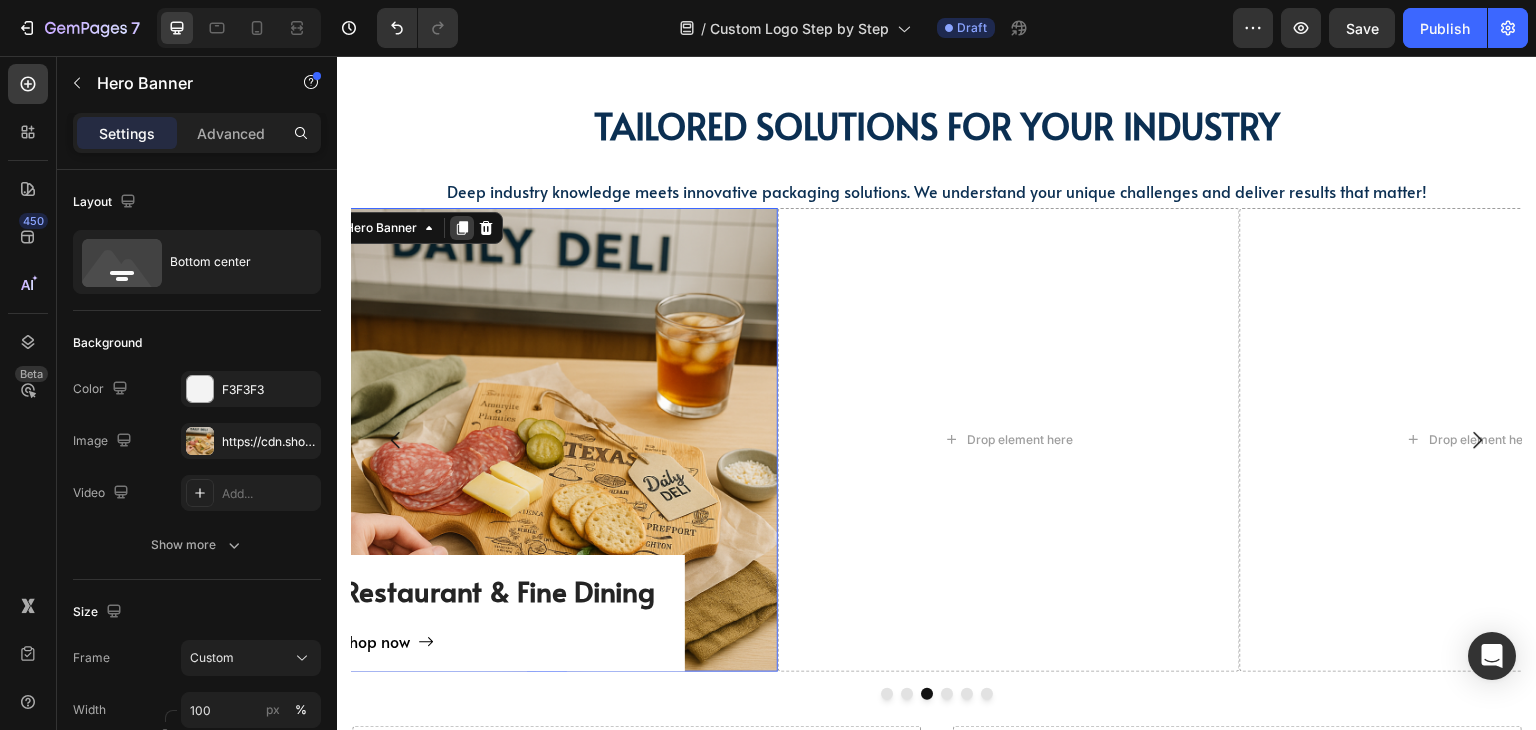 click 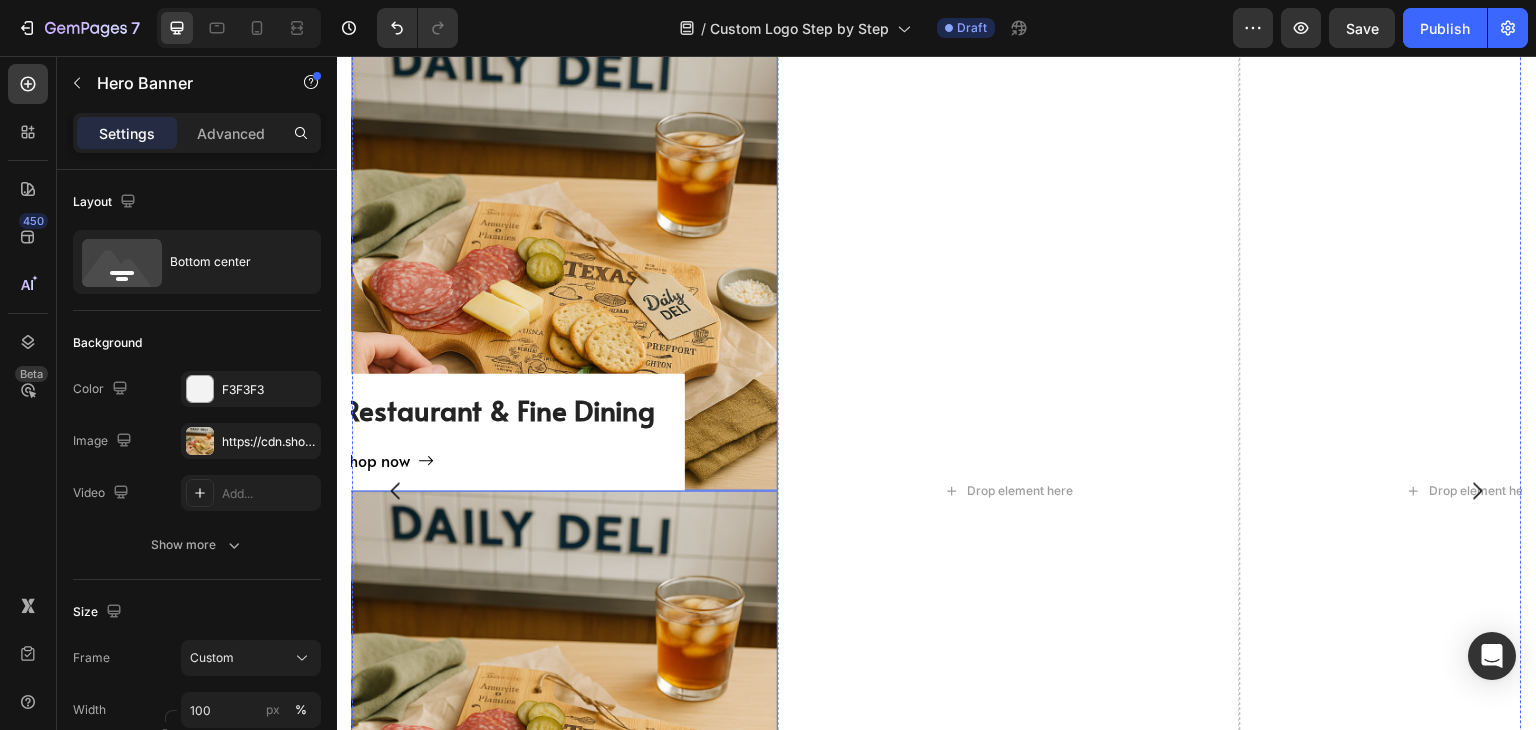 scroll, scrollTop: 1008, scrollLeft: 0, axis: vertical 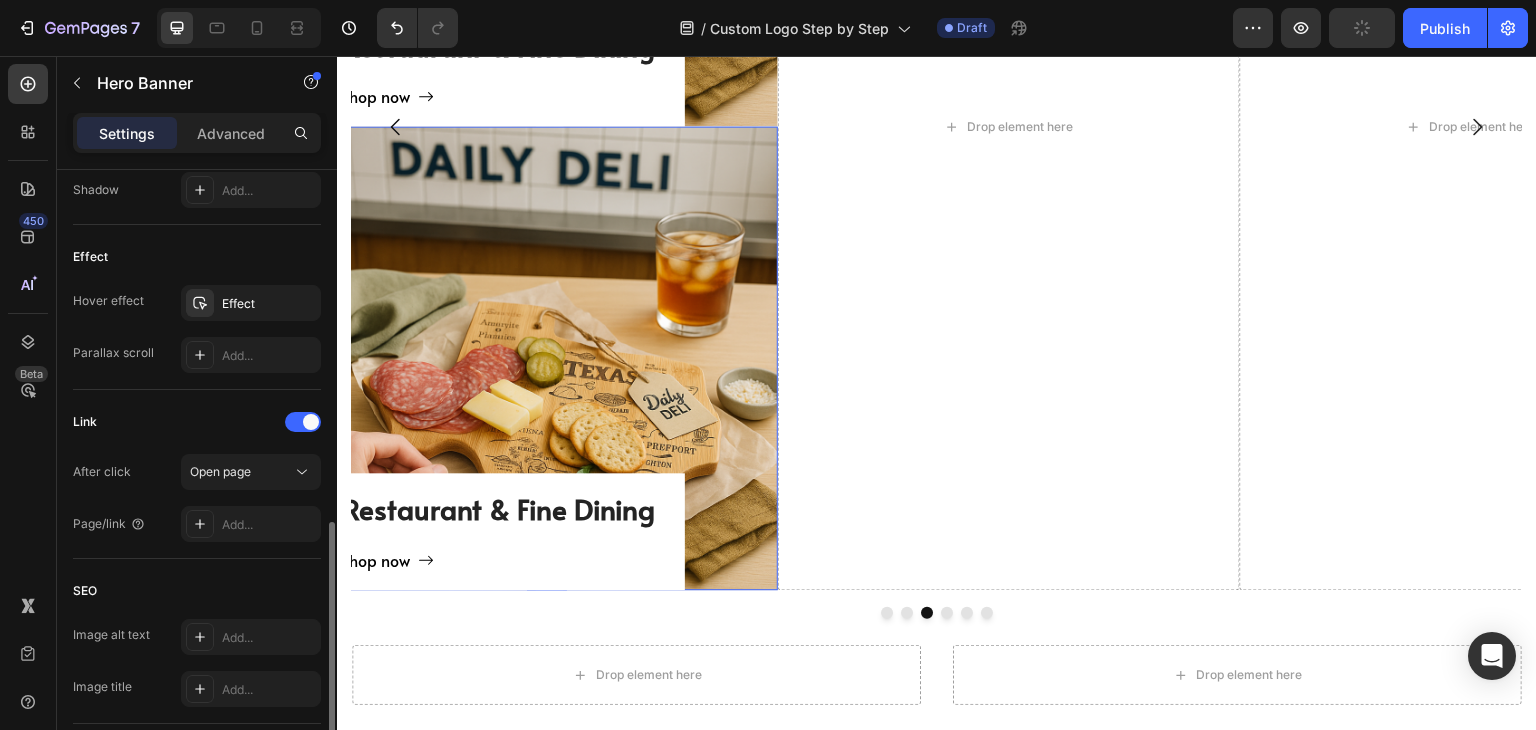 click on "Restaurant & Fine Dining Heading
Shop now Button Row" at bounding box center (547, 359) 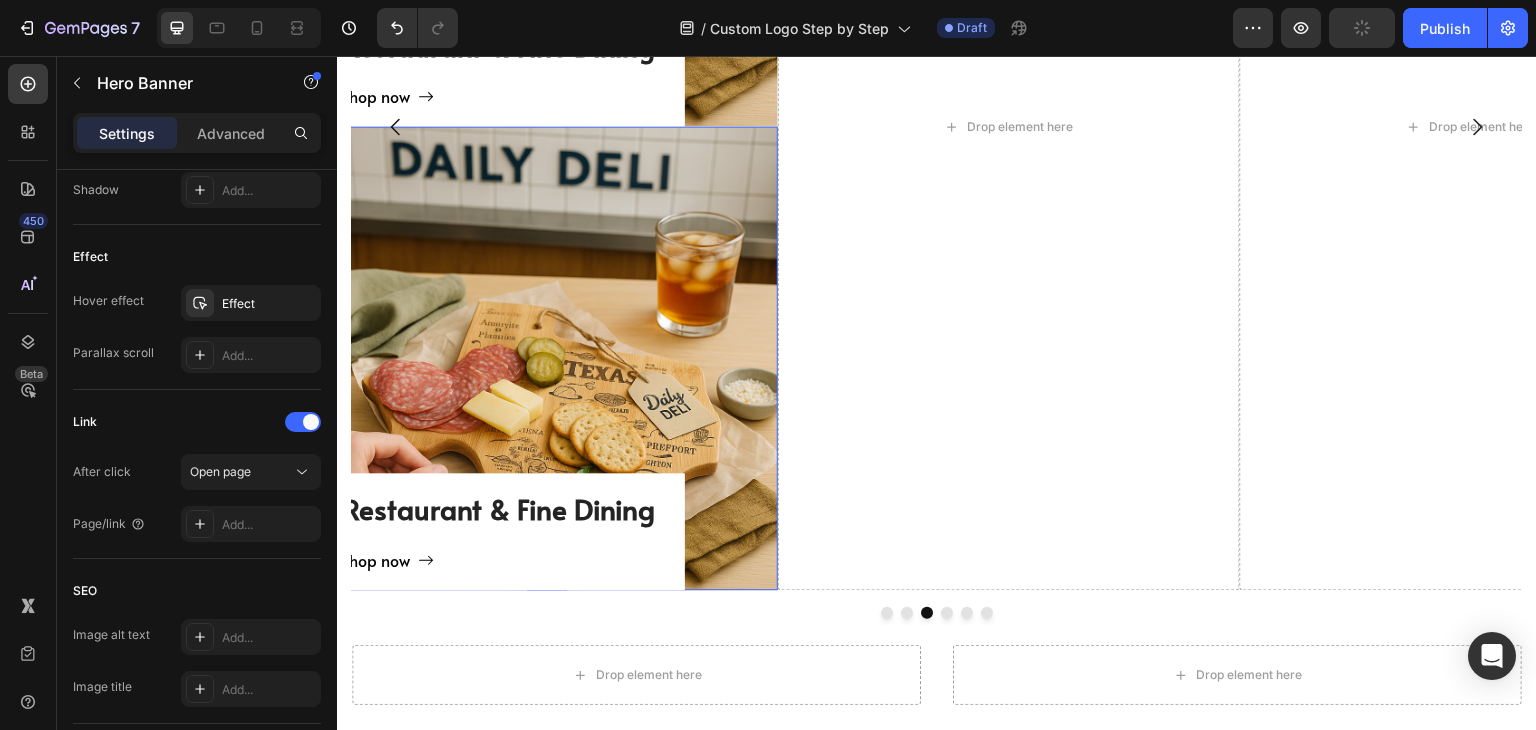 click on "Restaurant & Fine Dining Heading
Shop now Button Row" at bounding box center (547, 359) 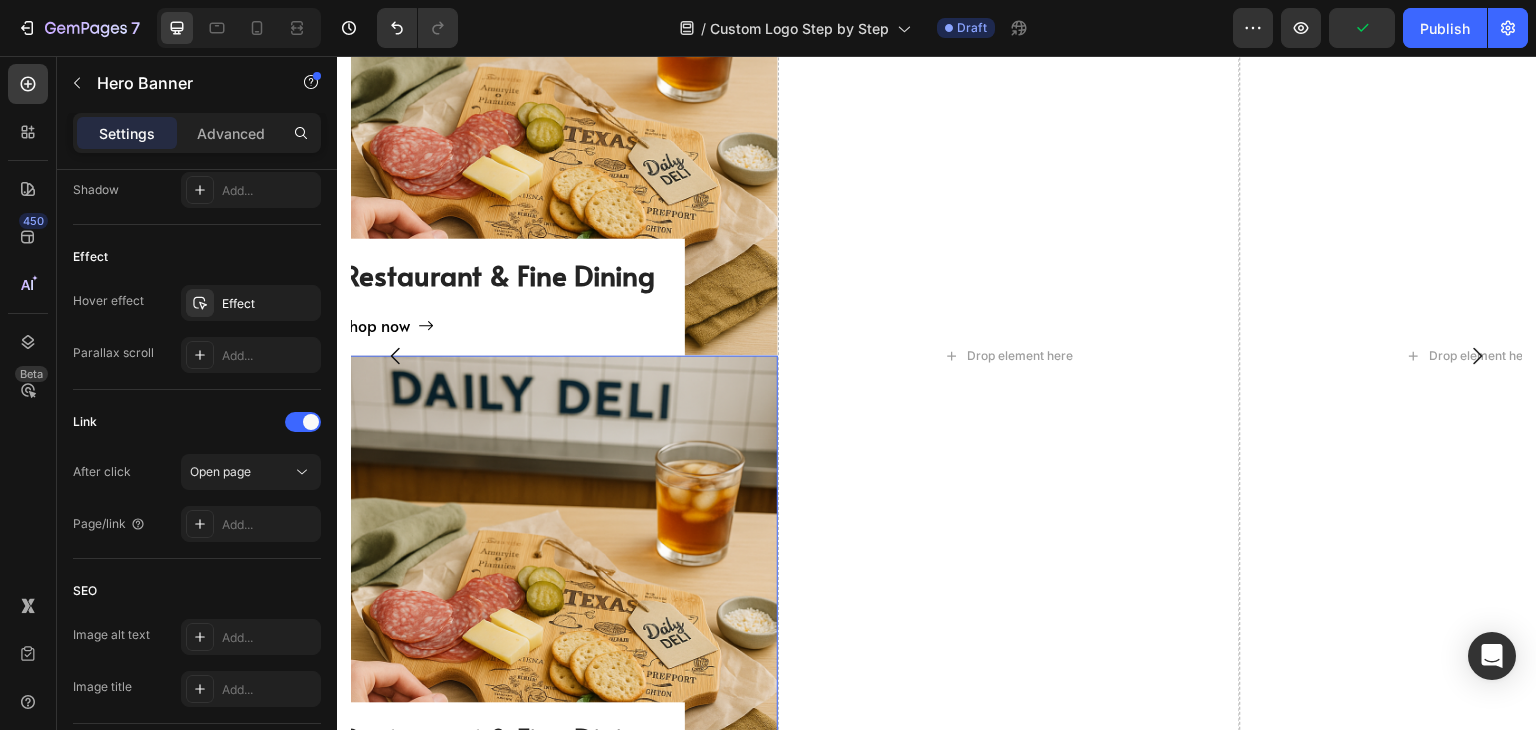 scroll, scrollTop: 2104, scrollLeft: 0, axis: vertical 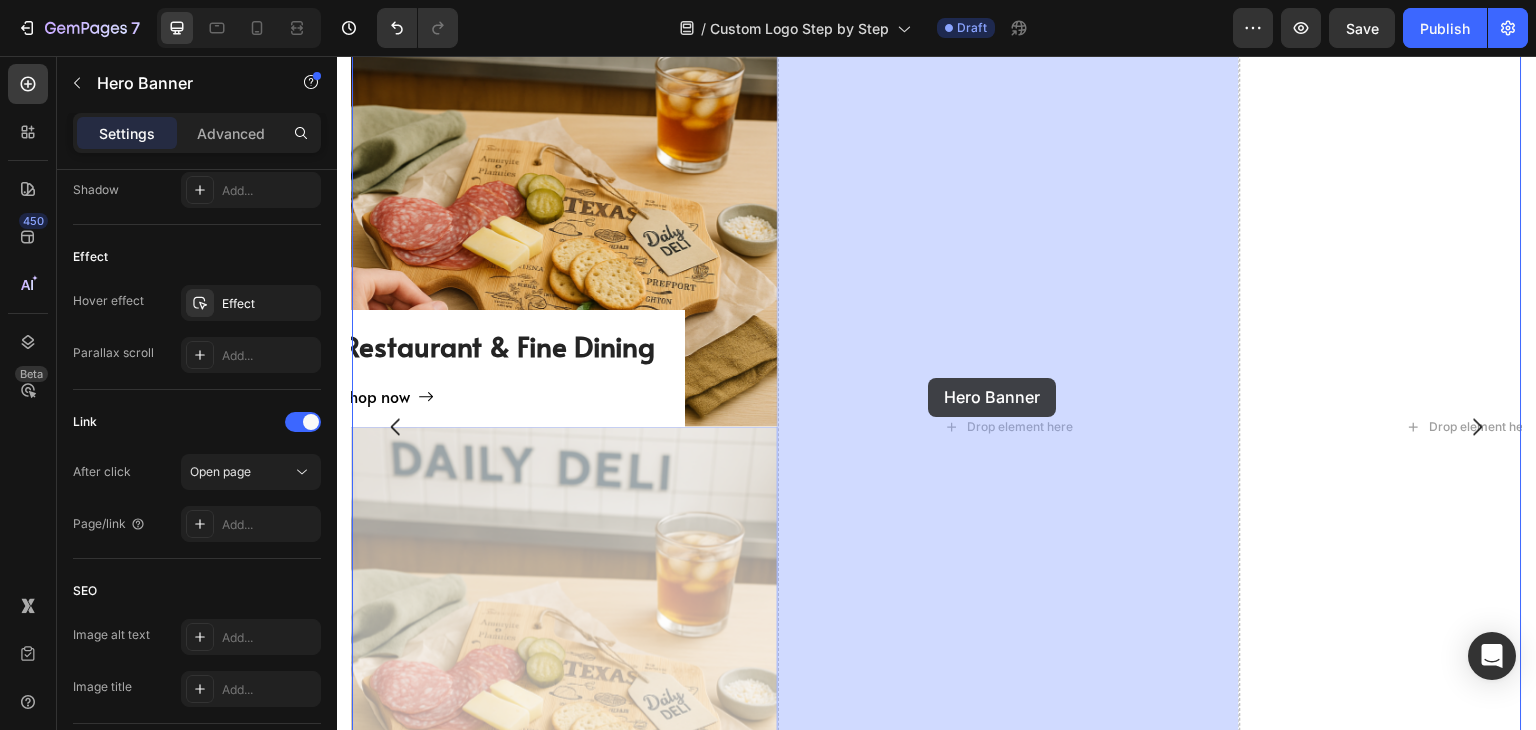 drag, startPoint x: 711, startPoint y: 491, endPoint x: 928, endPoint y: 378, distance: 244.65895 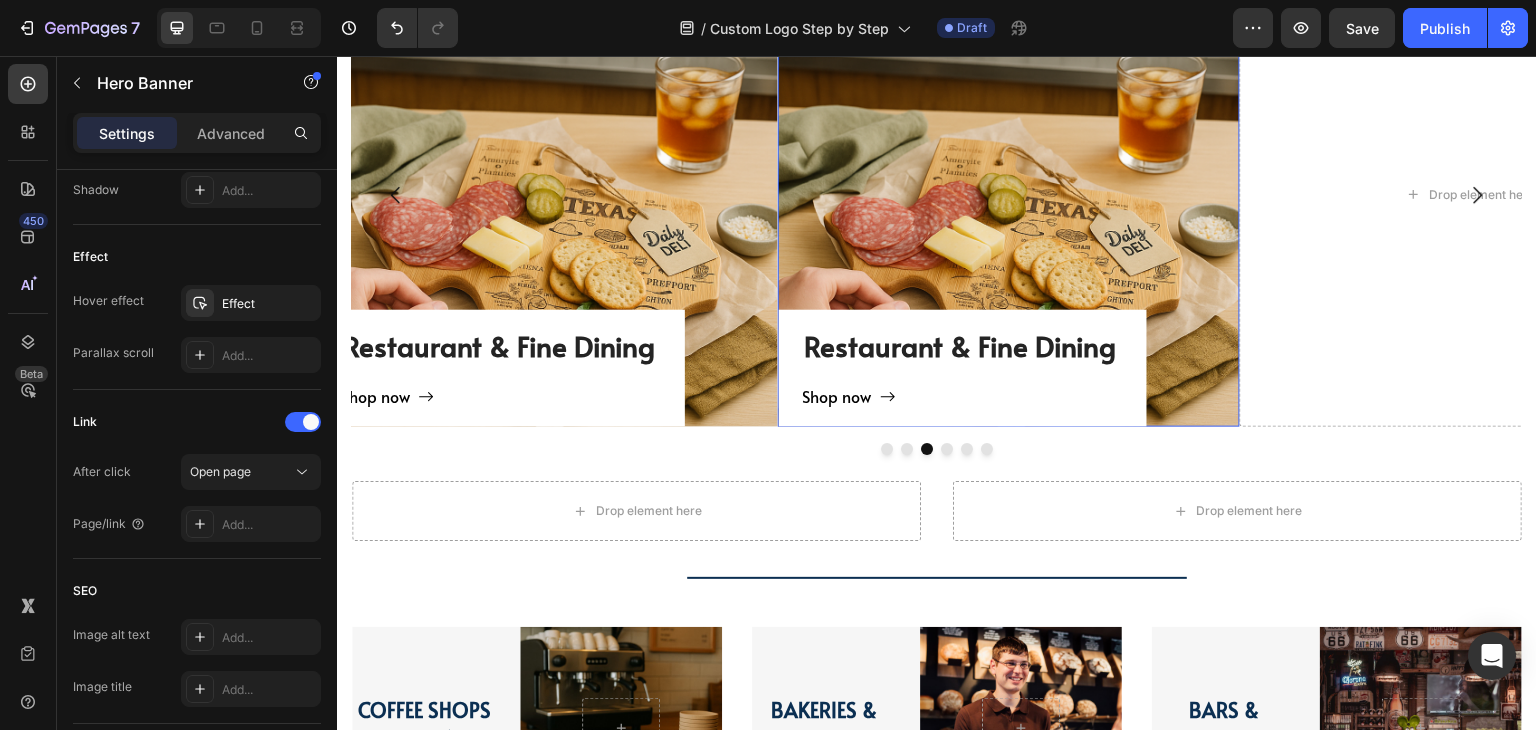 scroll, scrollTop: 1872, scrollLeft: 0, axis: vertical 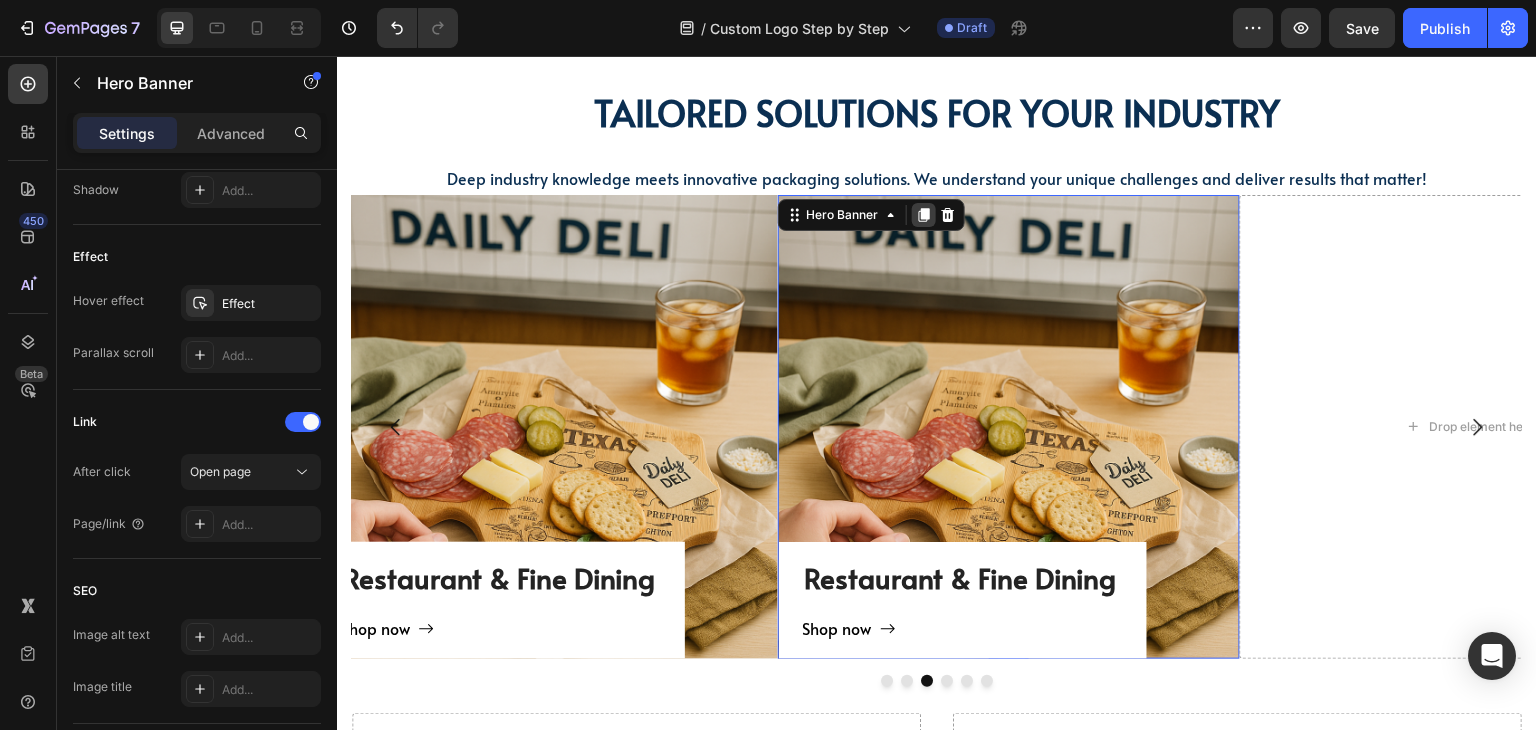 click on "Hero Banner" at bounding box center (871, 215) 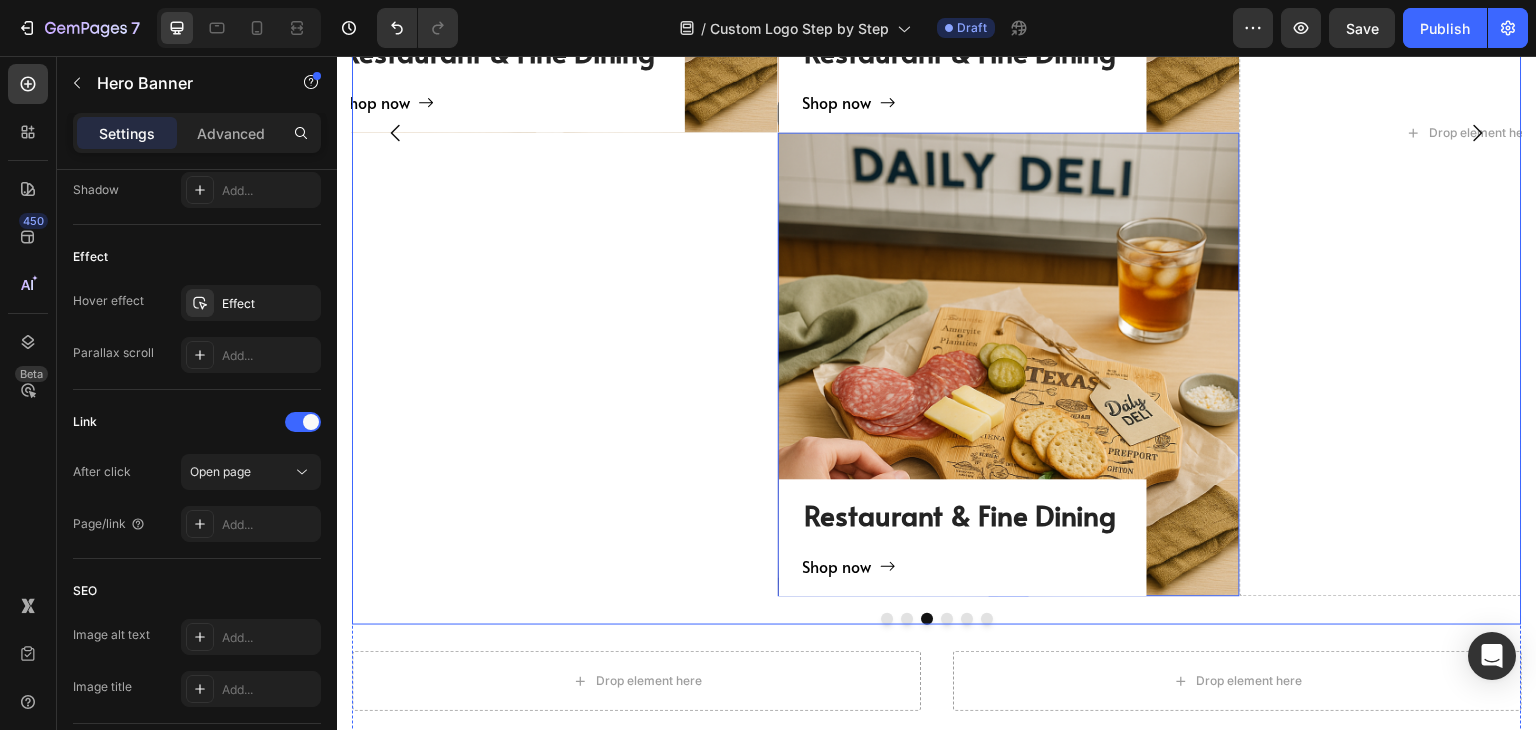 scroll, scrollTop: 2404, scrollLeft: 0, axis: vertical 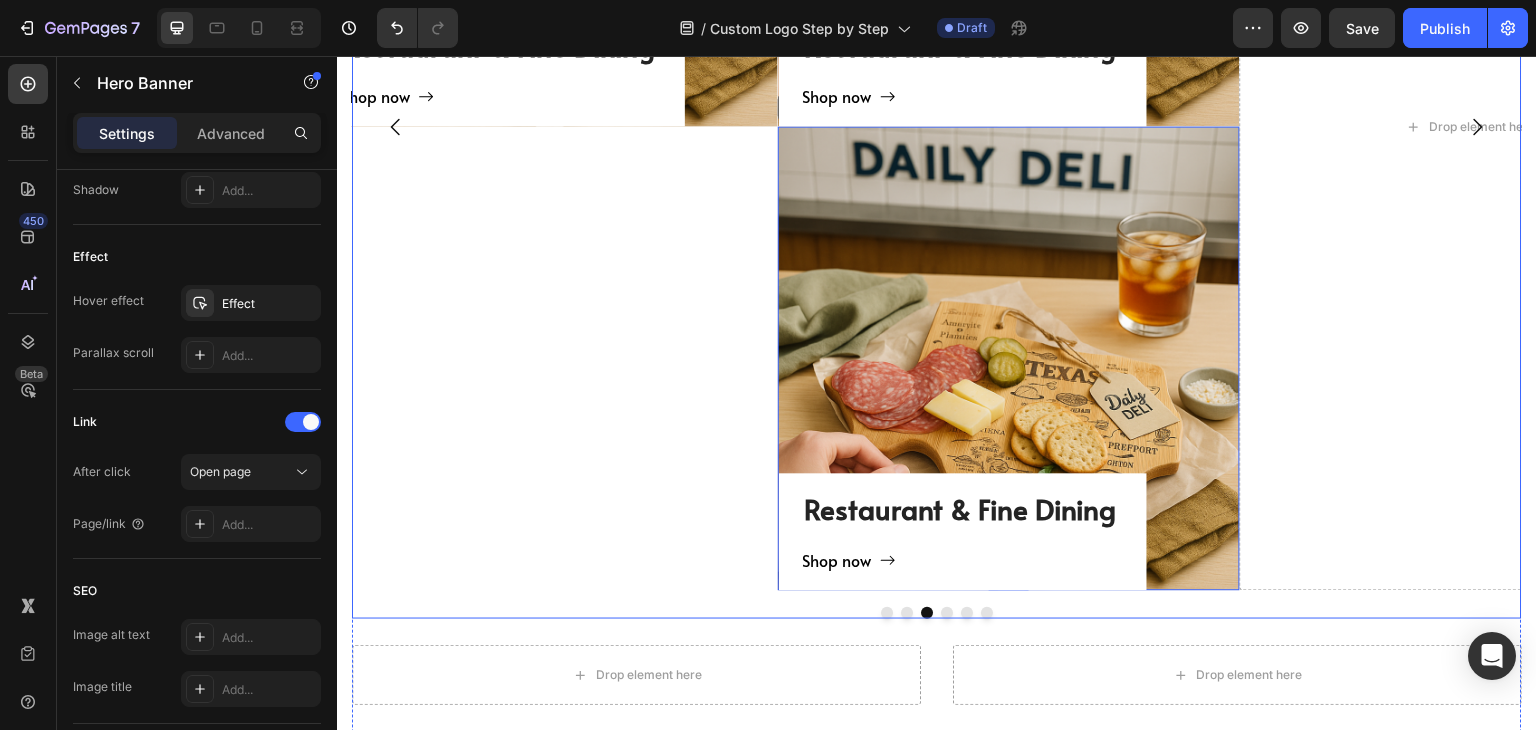 click on "Restaurant & Fine Dining Heading
Shop now Button Row Hero Banner" at bounding box center (547, 127) 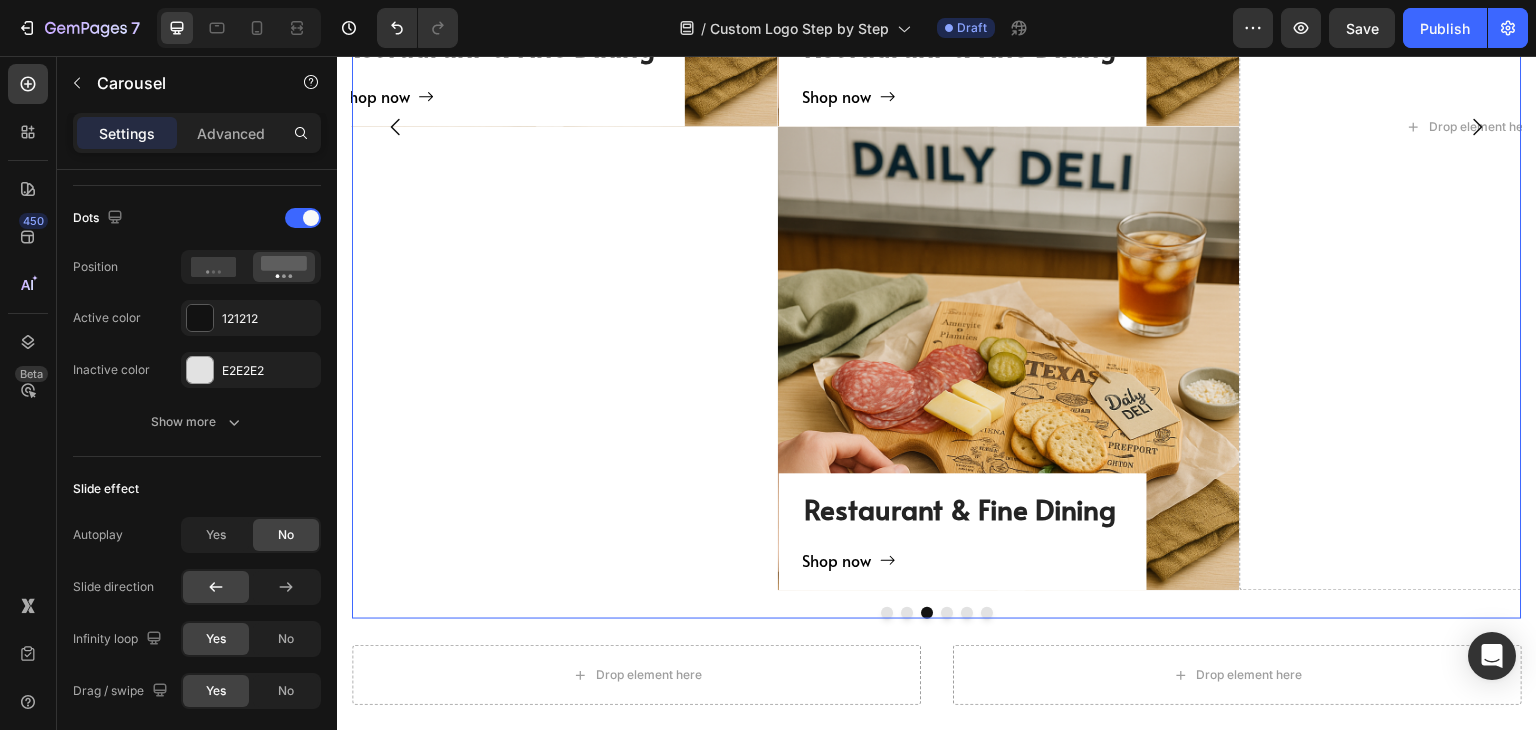 scroll, scrollTop: 0, scrollLeft: 0, axis: both 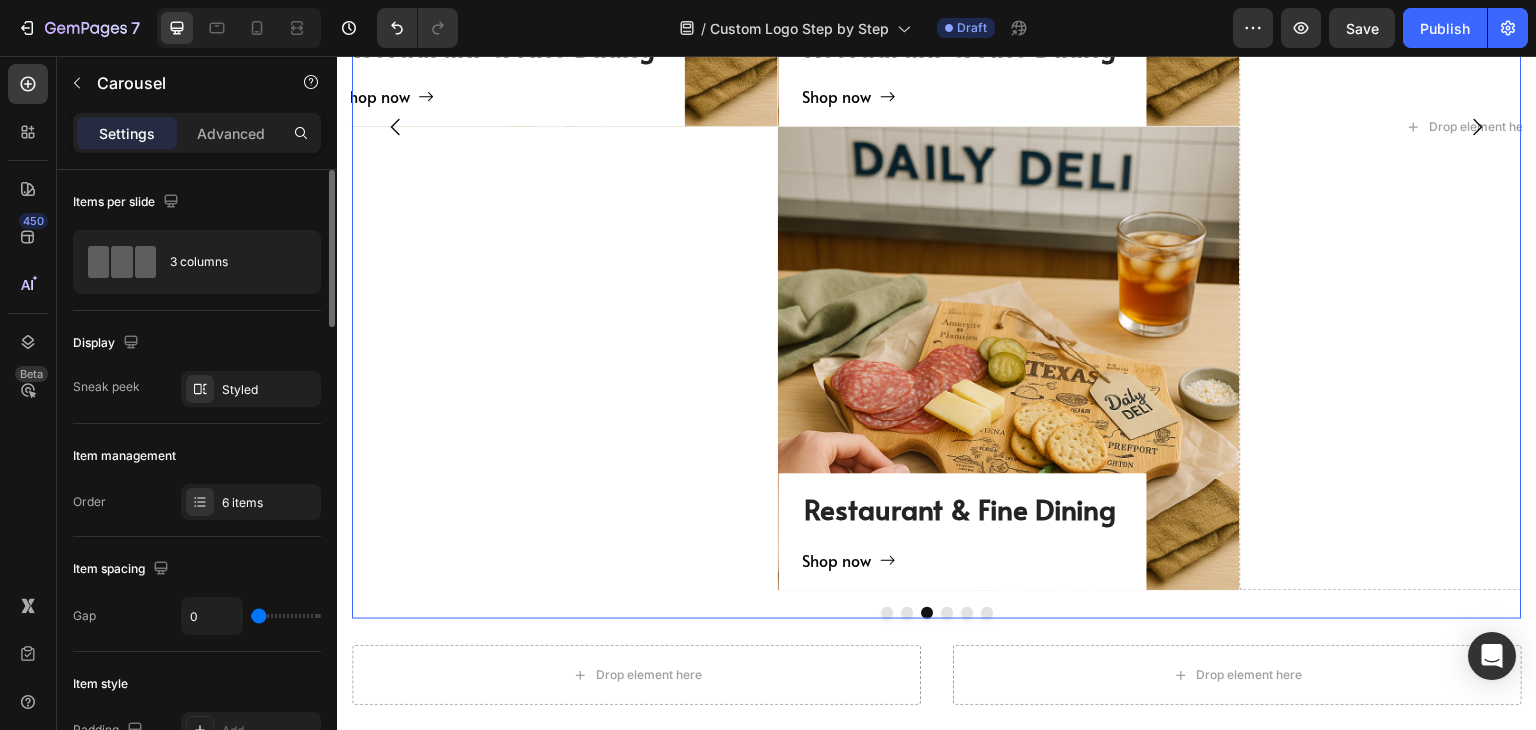 click on "Restaurant & Fine Dining Heading
Shop now Button Row" at bounding box center [1009, 359] 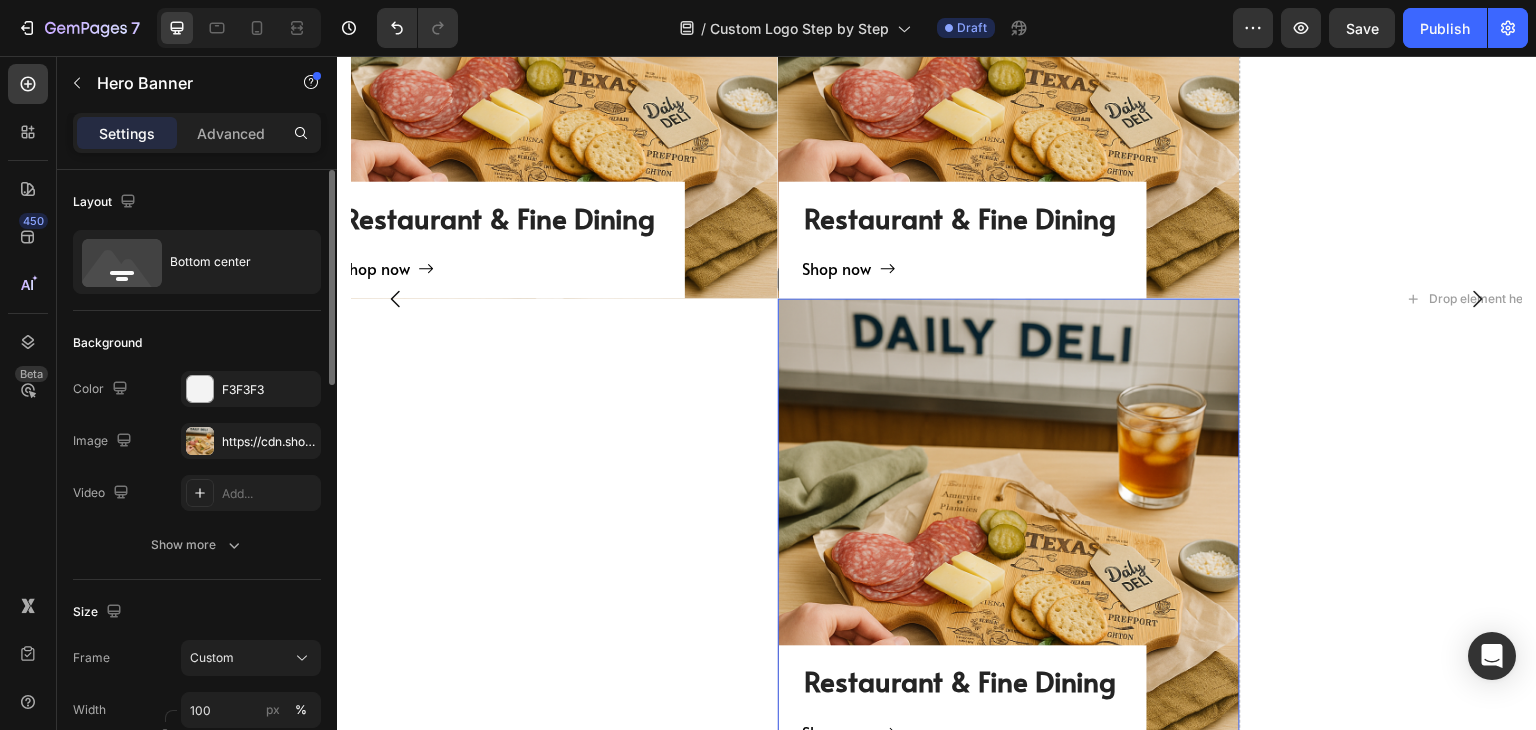 scroll, scrollTop: 2204, scrollLeft: 0, axis: vertical 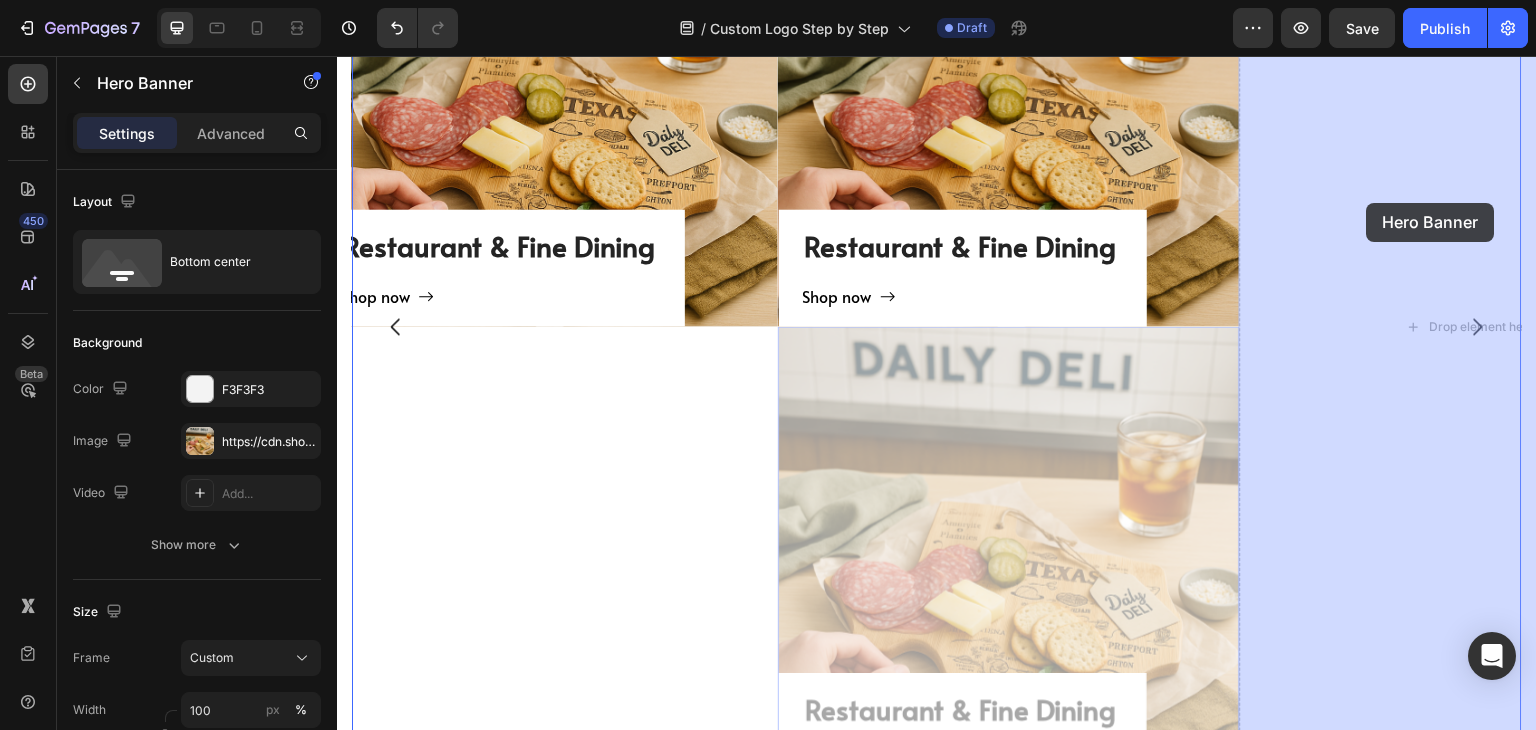 drag, startPoint x: 883, startPoint y: 438, endPoint x: 1367, endPoint y: 203, distance: 538.03436 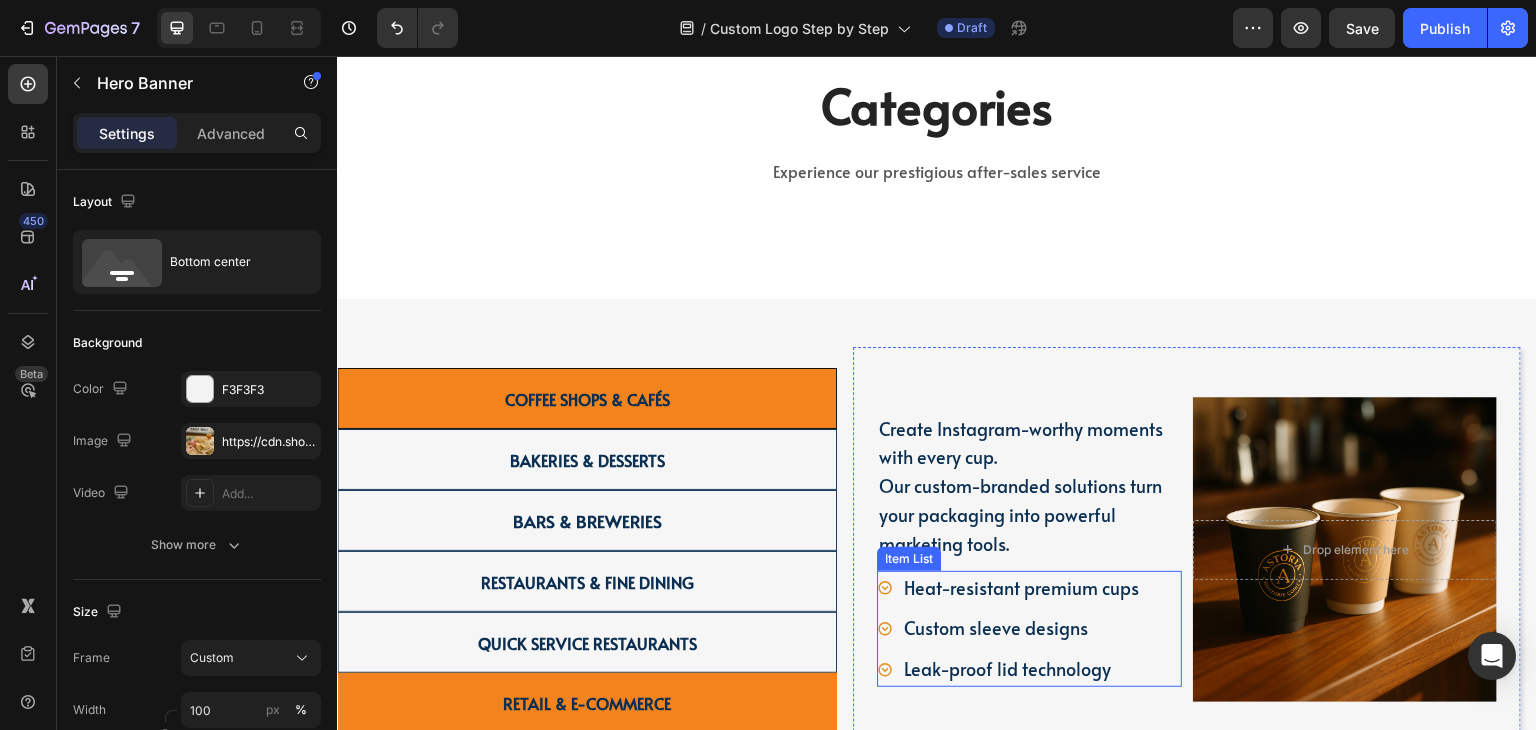 scroll, scrollTop: 3472, scrollLeft: 0, axis: vertical 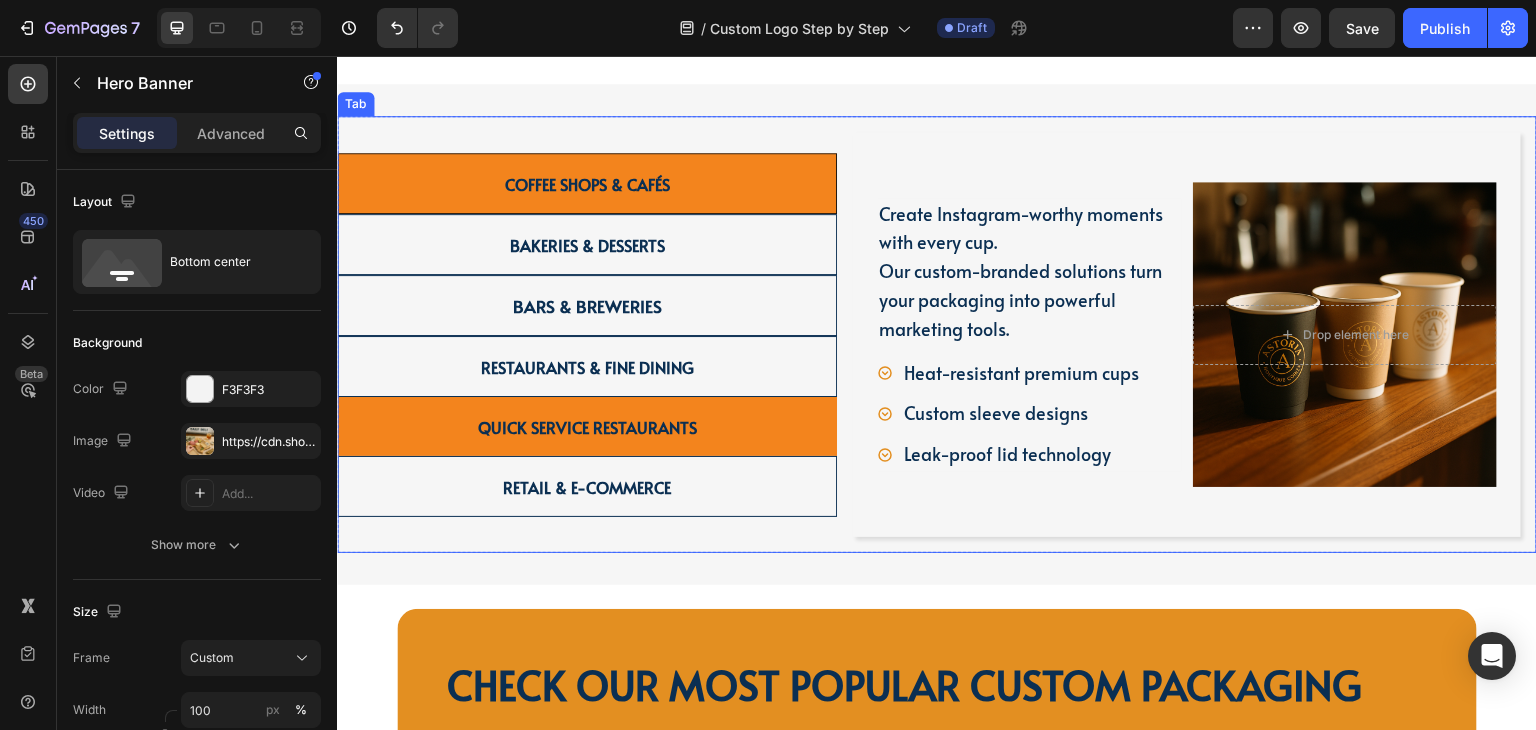 click on "Quick Service Restaurants" at bounding box center [587, 426] 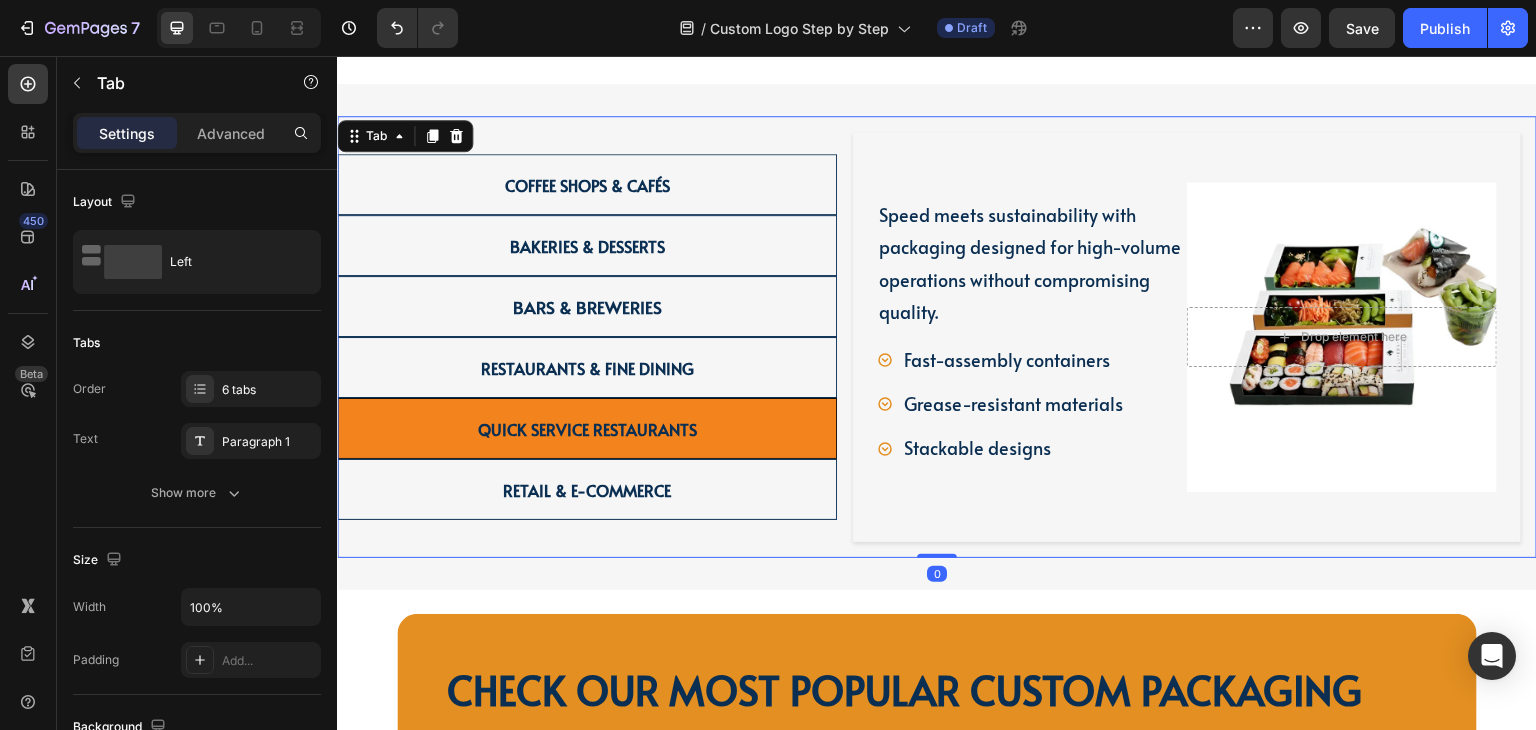click on "Quick Service Restaurants" at bounding box center [587, 429] 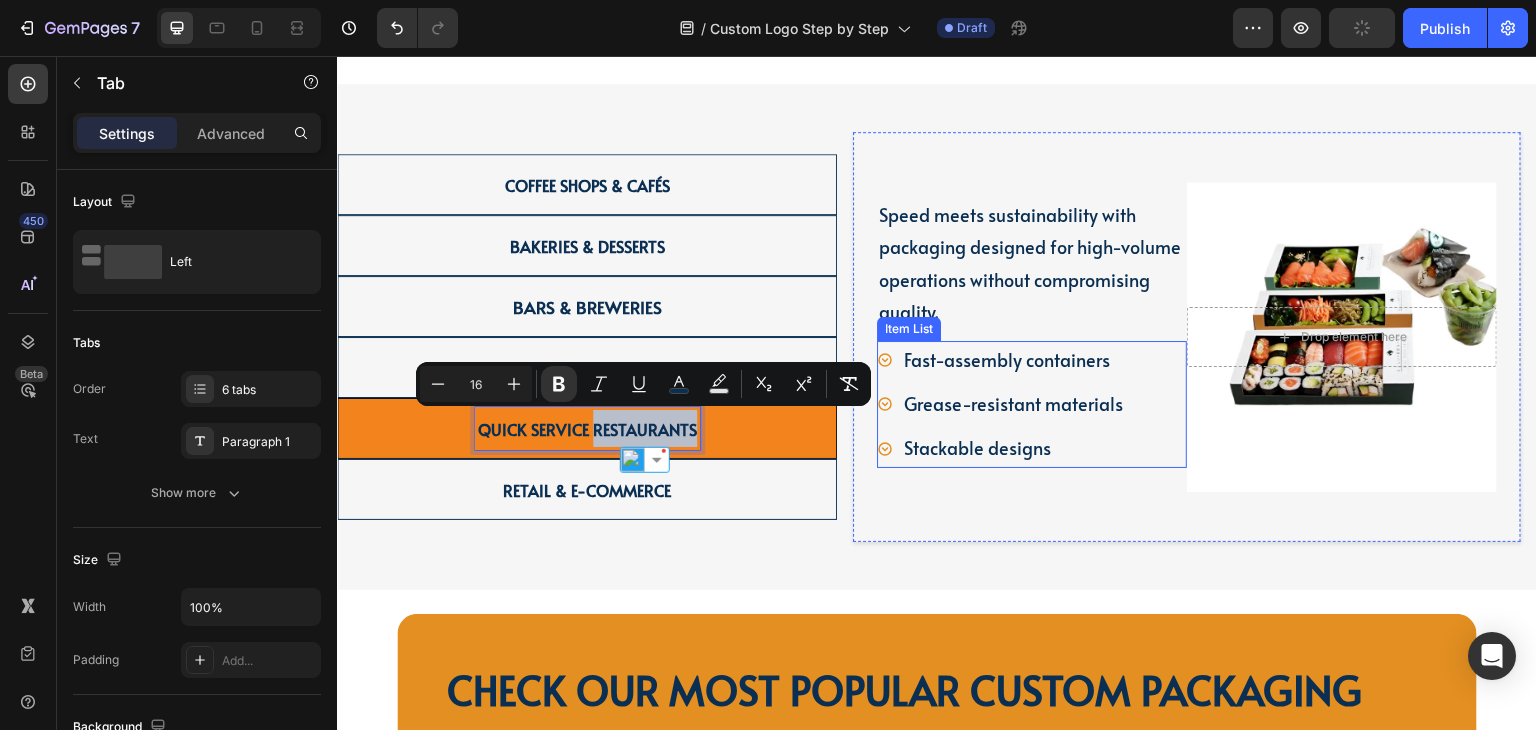 click on "Speed meets sustainability with packaging designed for high-volume operations without compromising quality. Text Block
Fast-assembly containers
Grease-resistant materials
Stackable designs Item List" at bounding box center (1032, 337) 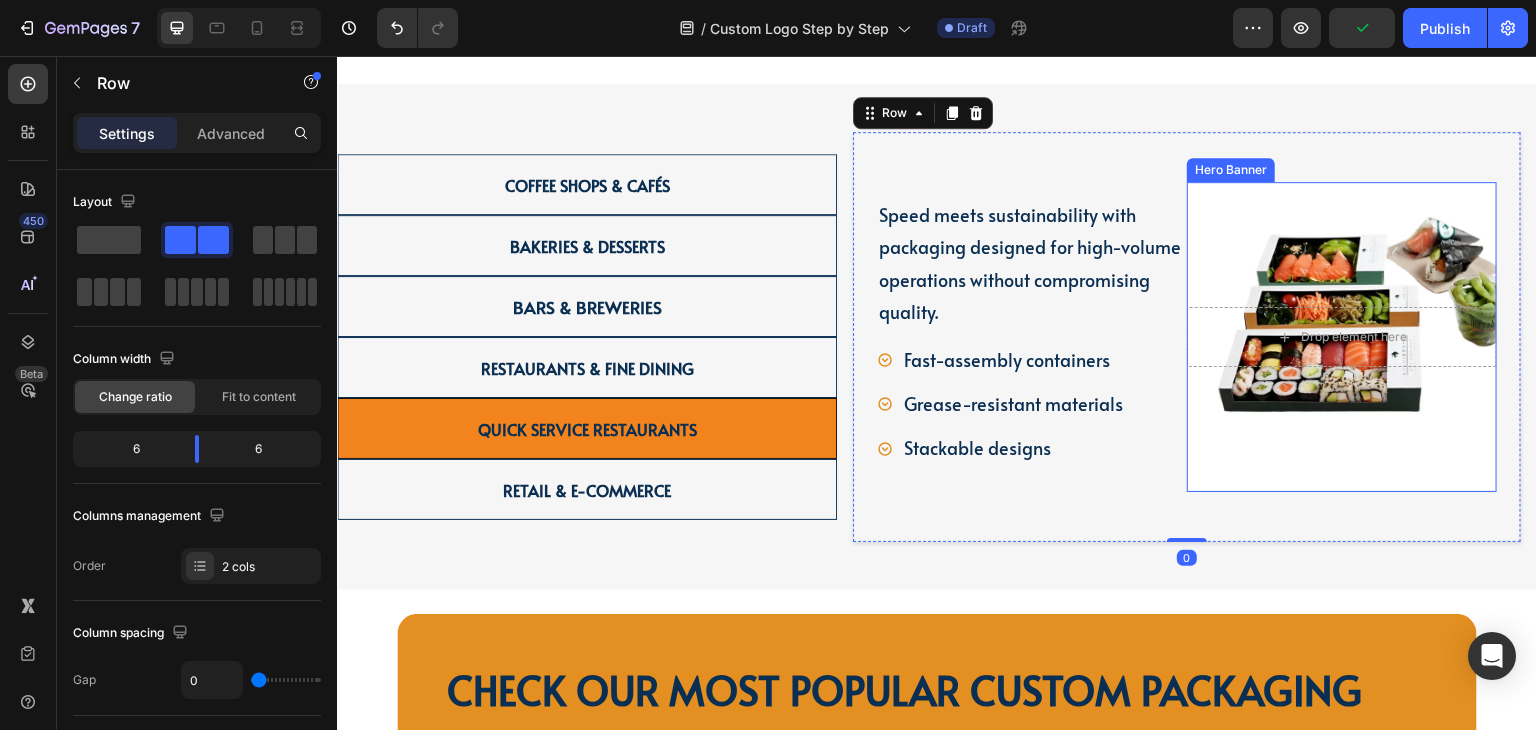 click at bounding box center [1342, 337] 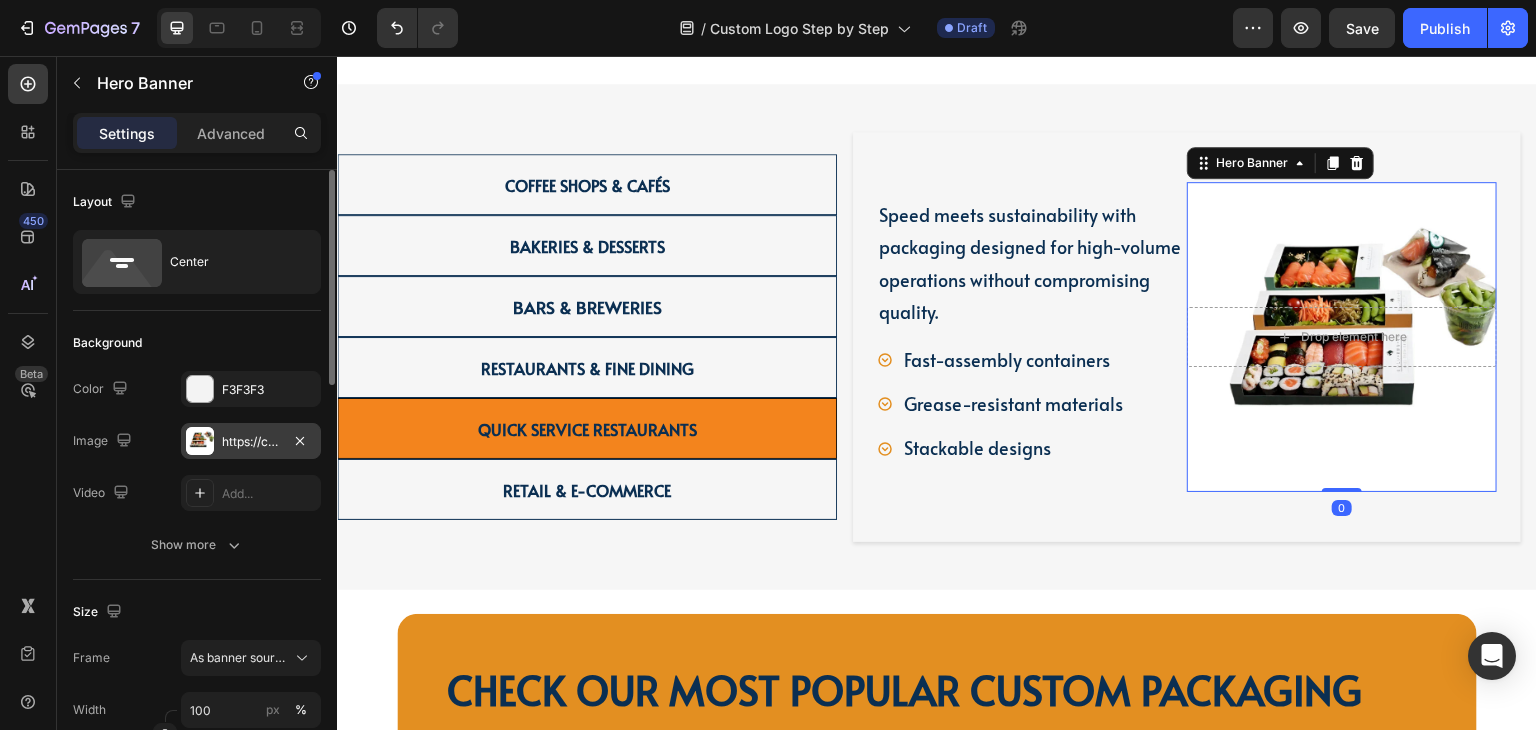 click on "https://cdn.shopify.com/s/files/1/0518/3825/5255/files/gempages_554882697223209794-f1588df2-f171-4886-8004-1330563ffb33.webp" at bounding box center (251, 442) 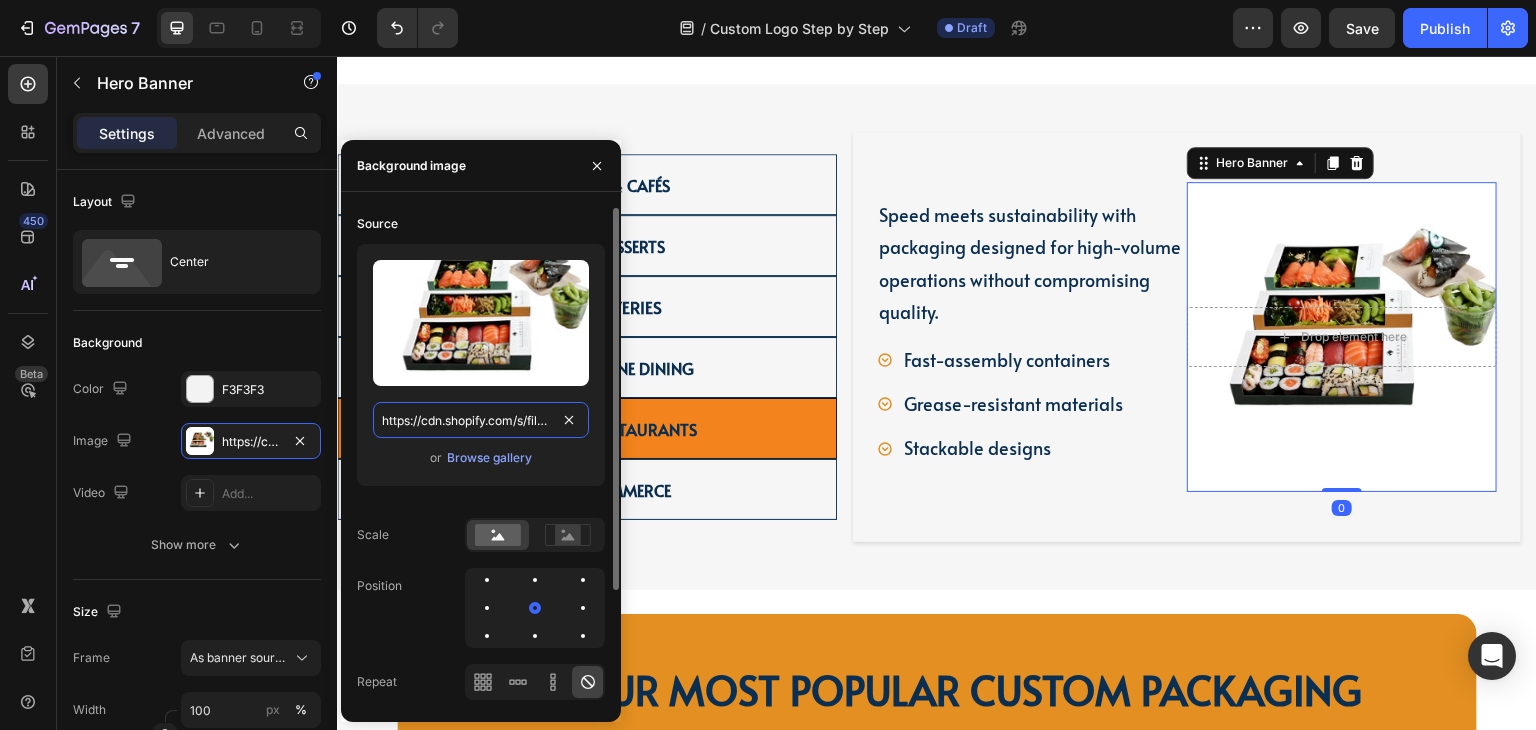 click on "https://cdn.shopify.com/s/files/1/0518/3825/5255/files/gempages_554882697223209794-f1588df2-f171-4886-8004-1330563ffb33.webp" at bounding box center [481, 420] 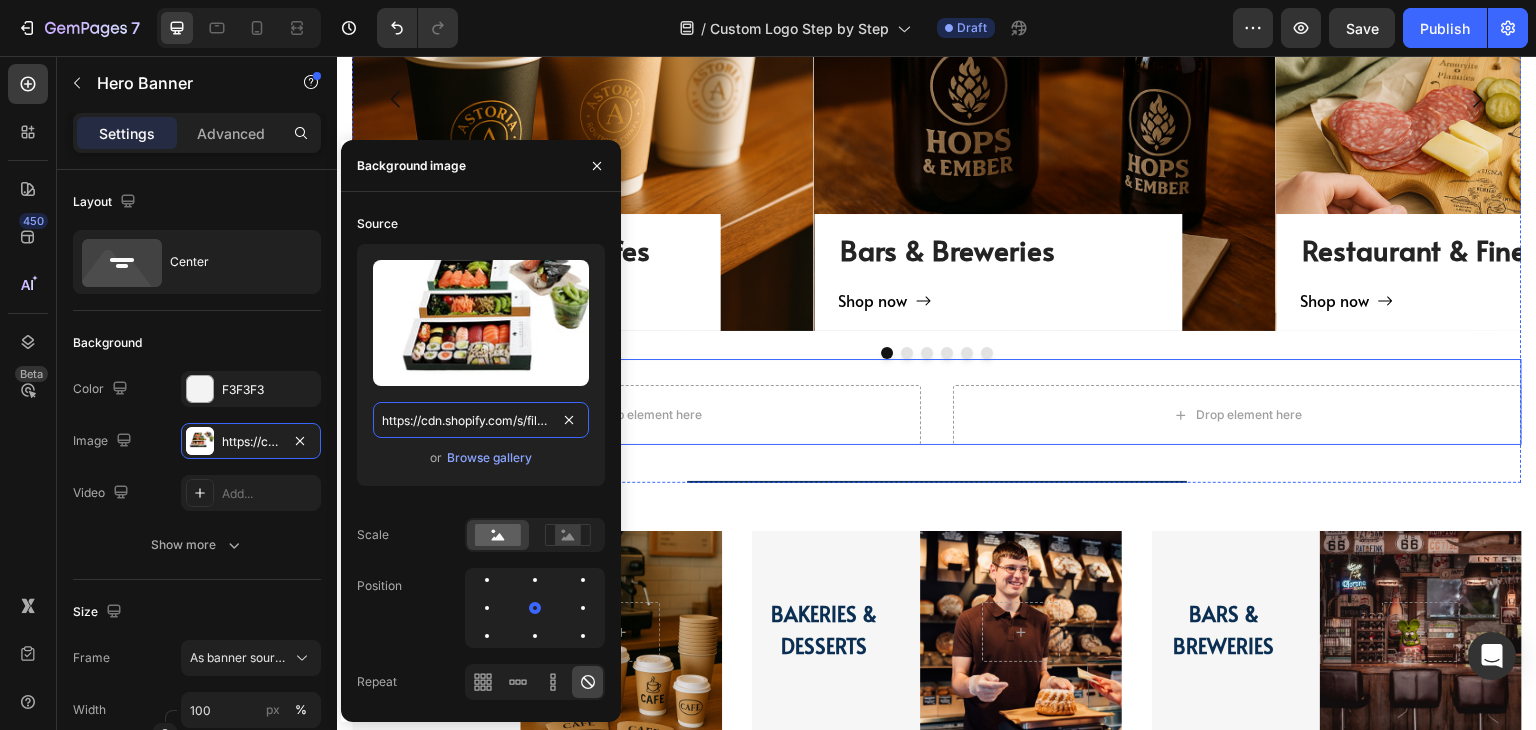 scroll, scrollTop: 2000, scrollLeft: 0, axis: vertical 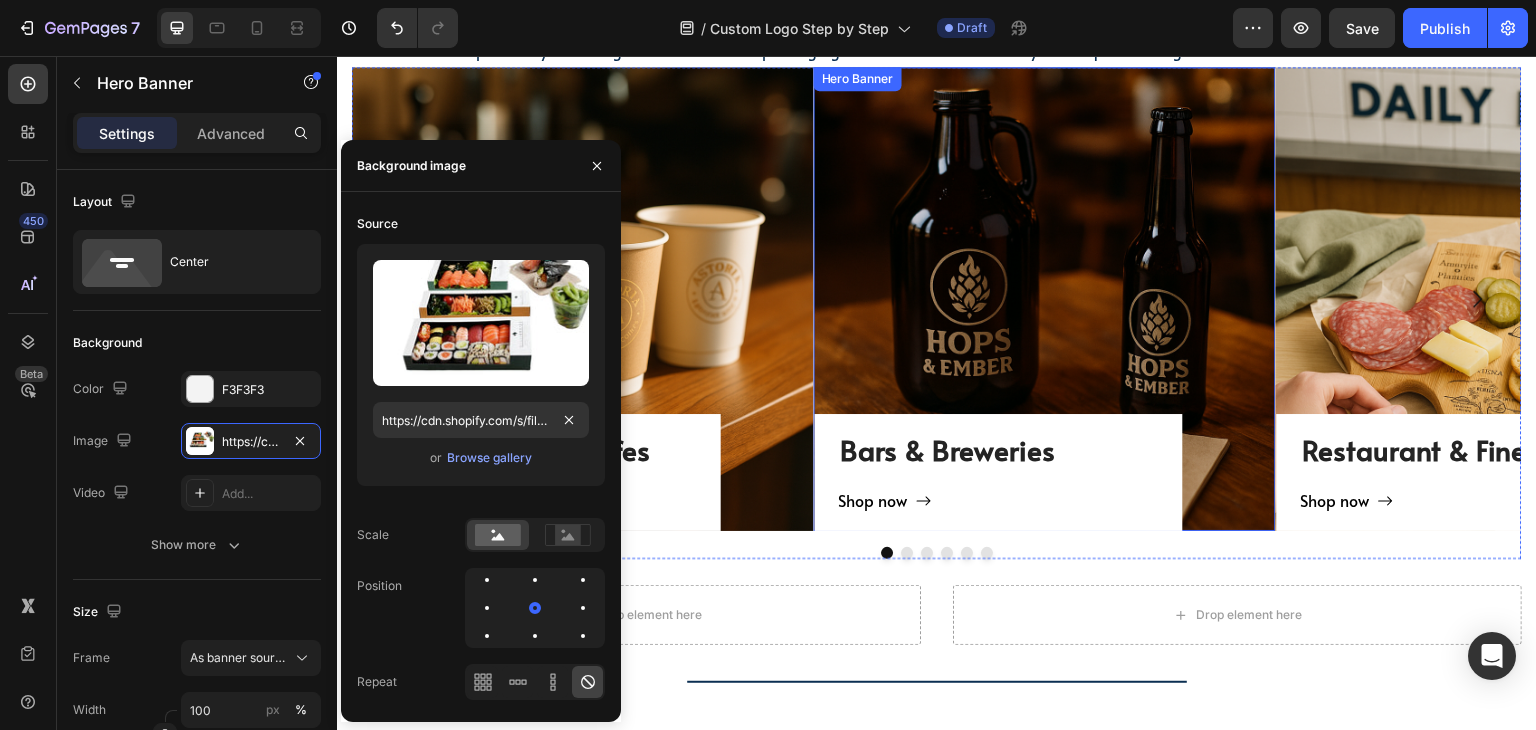click on "Bars & Breweries Heading
Shop now Button Row" at bounding box center [1045, 299] 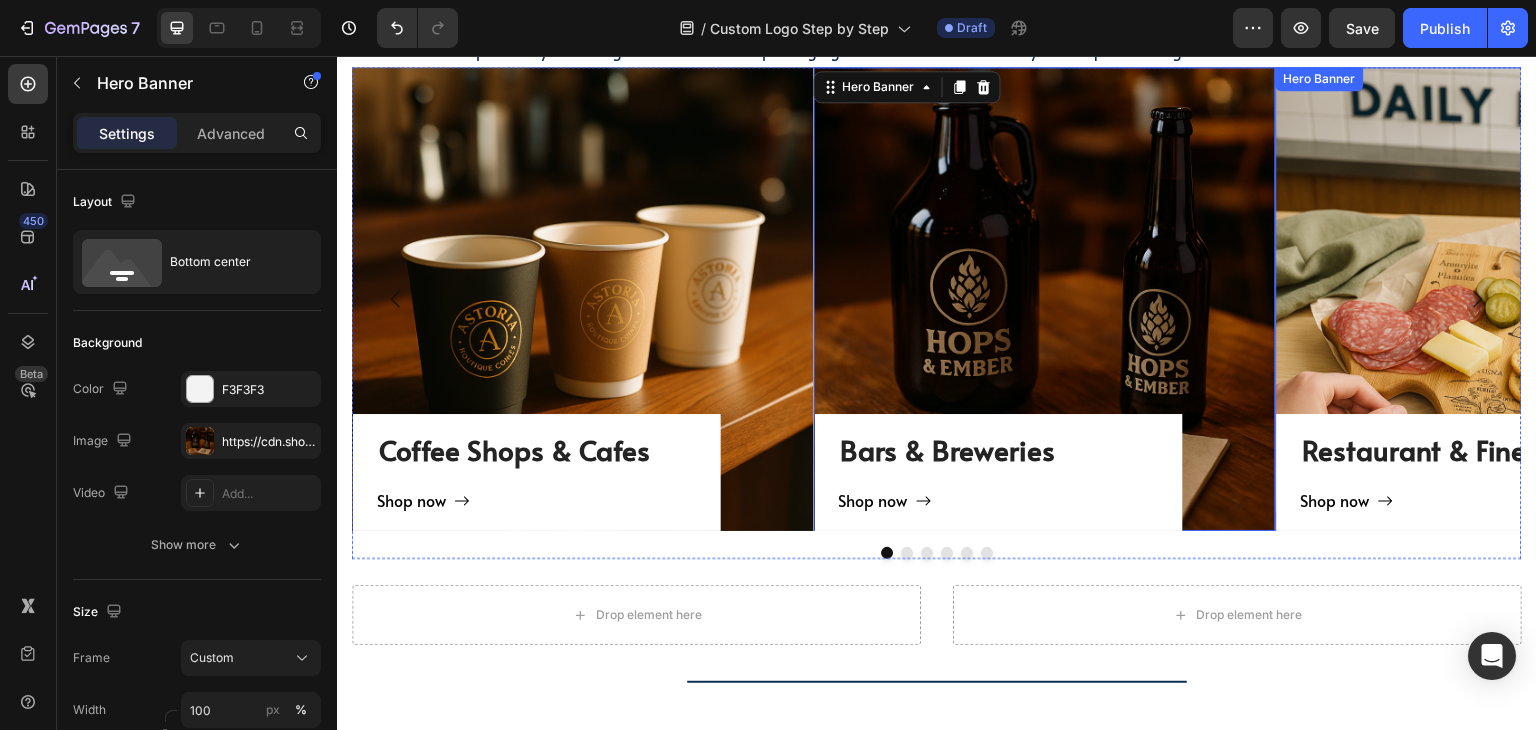 click on "Restaurant & Fine Dining Heading
Shop now Button Row" at bounding box center (1507, 299) 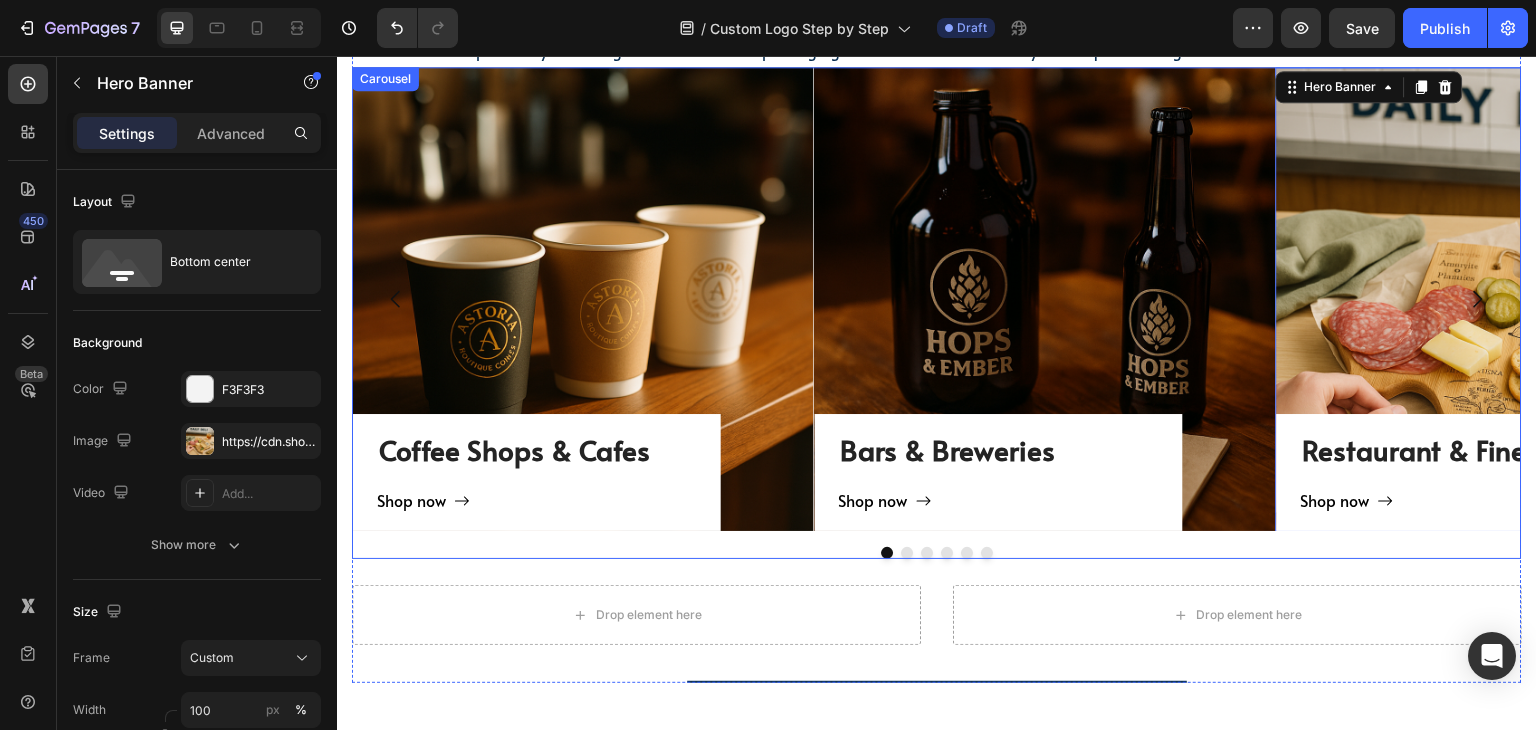 click 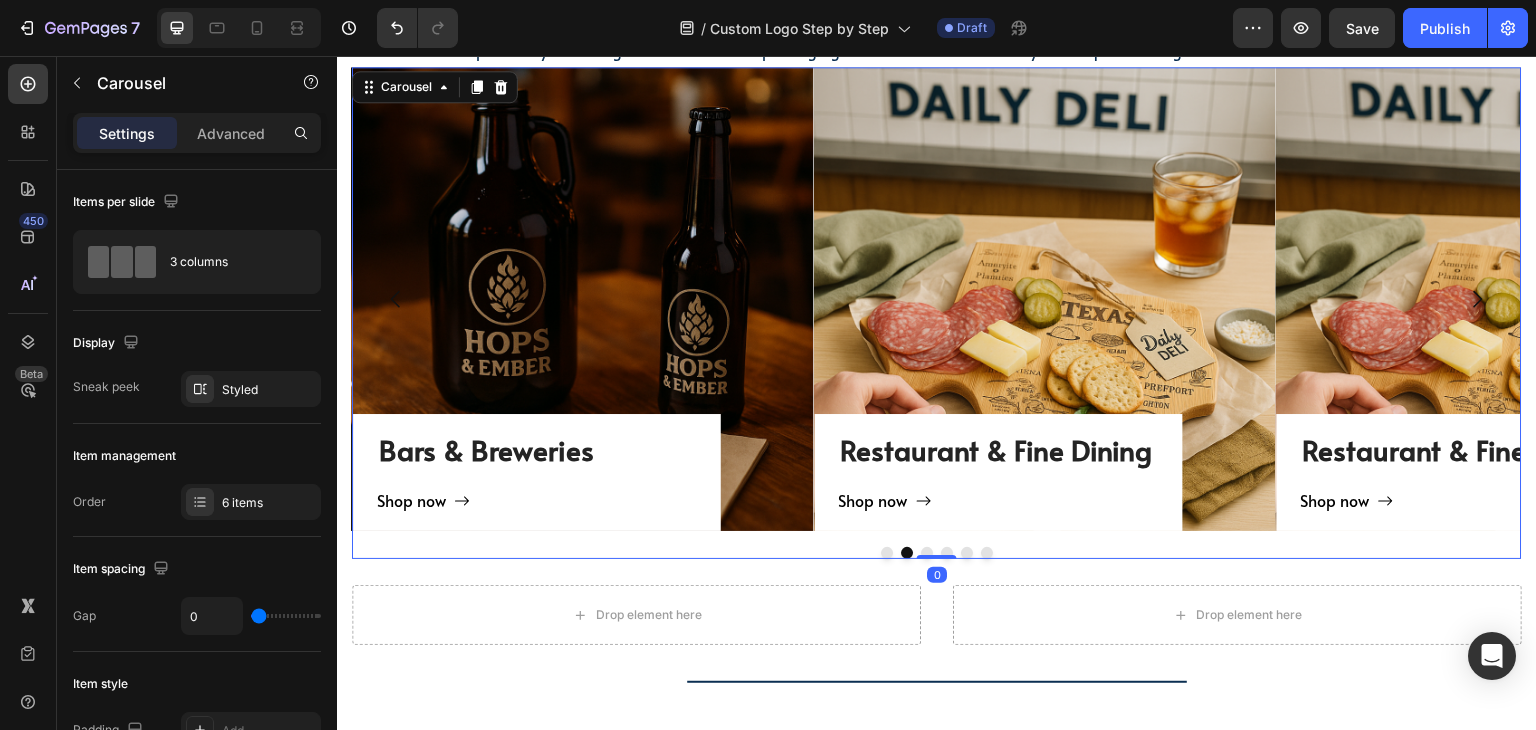 click 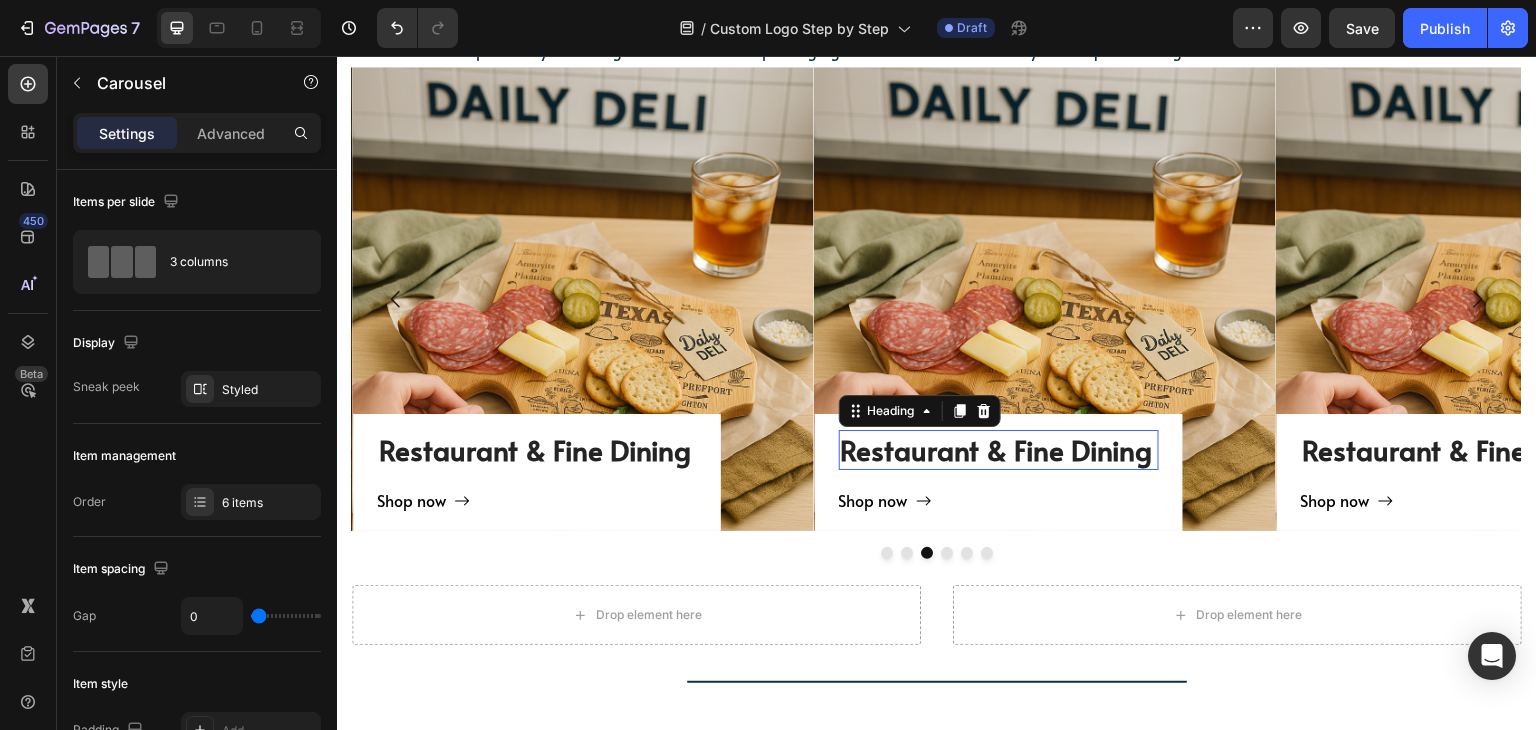 click on "Restaurant & Fine Dining" at bounding box center [999, 450] 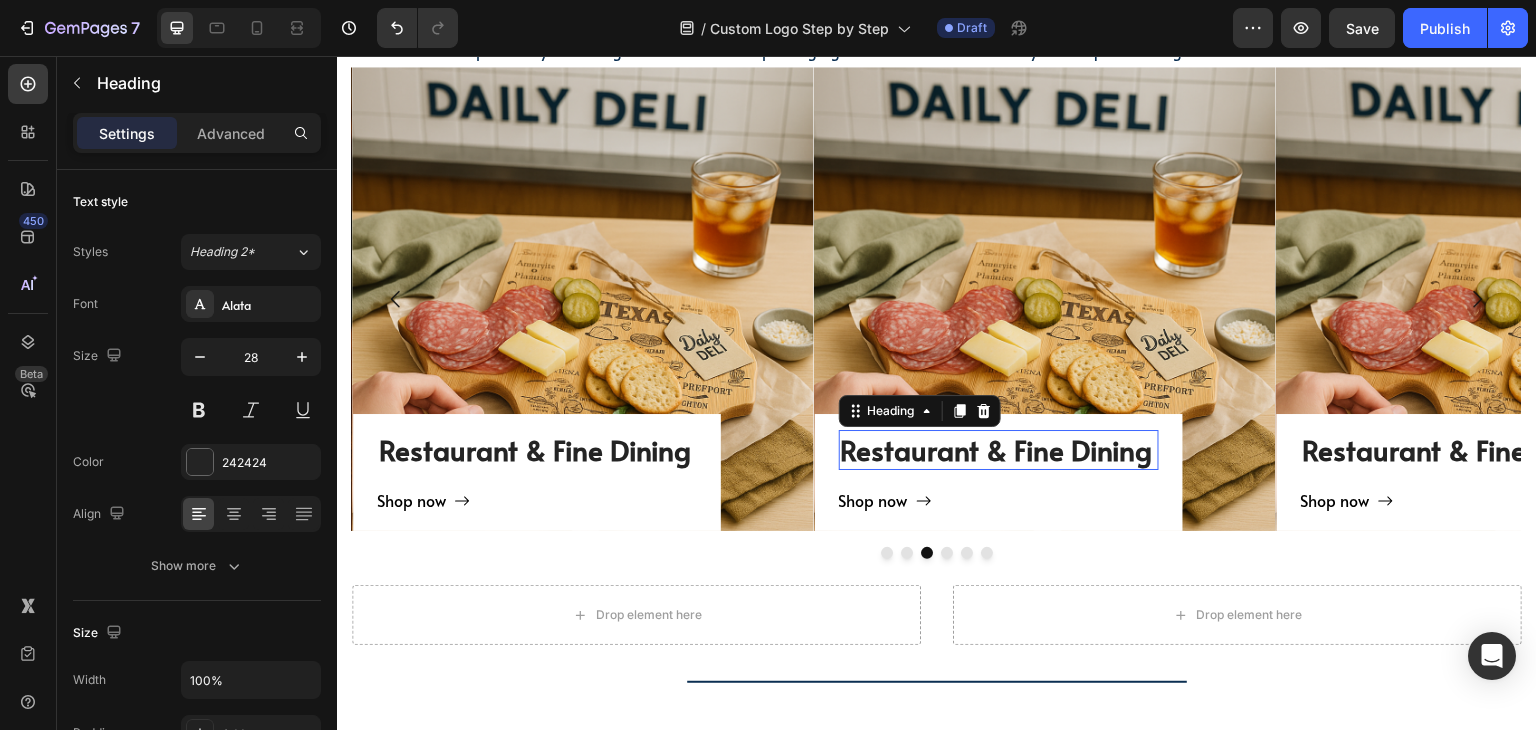 click on "Restaurant & Fine Dining" at bounding box center [999, 450] 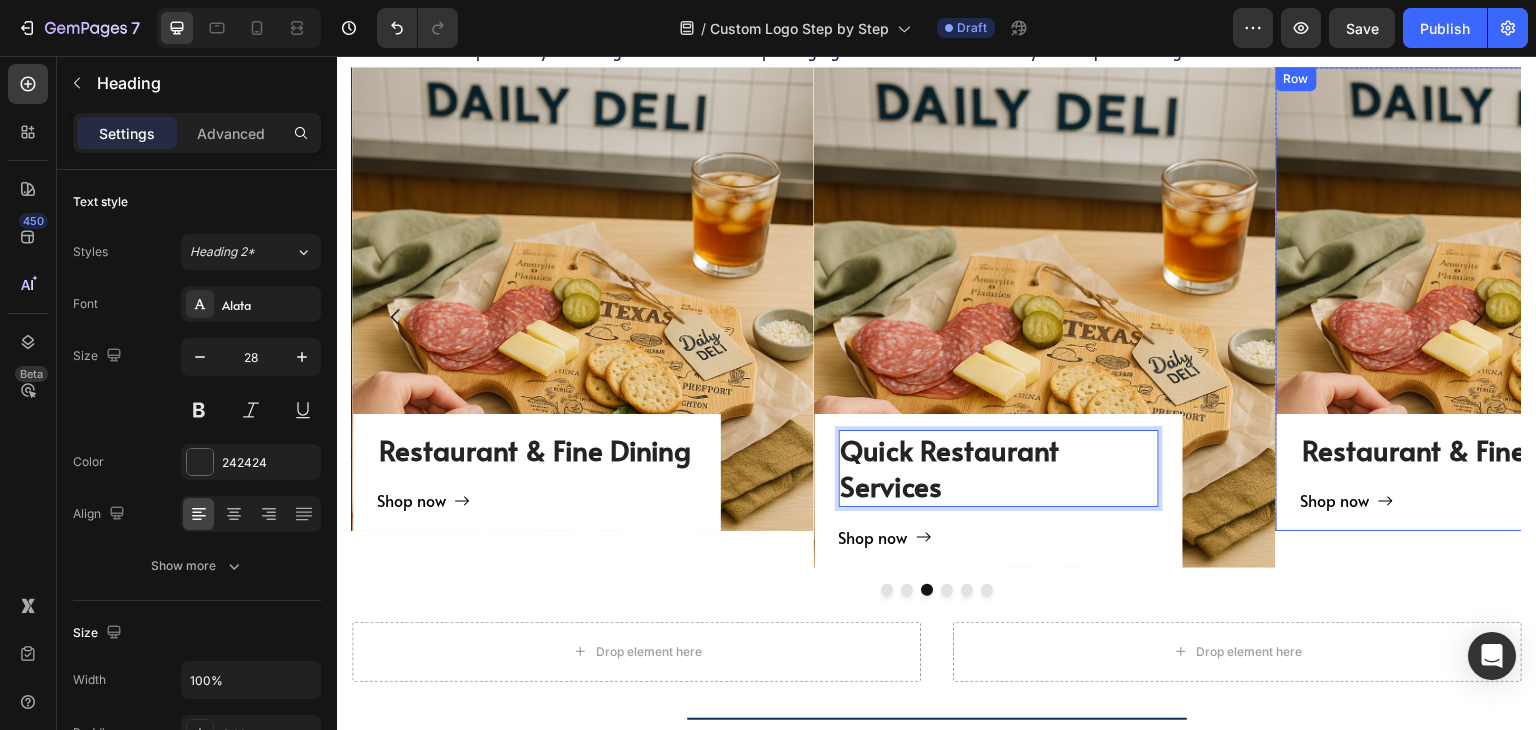 click on "Restaurant & Fine Dining" at bounding box center [1461, 450] 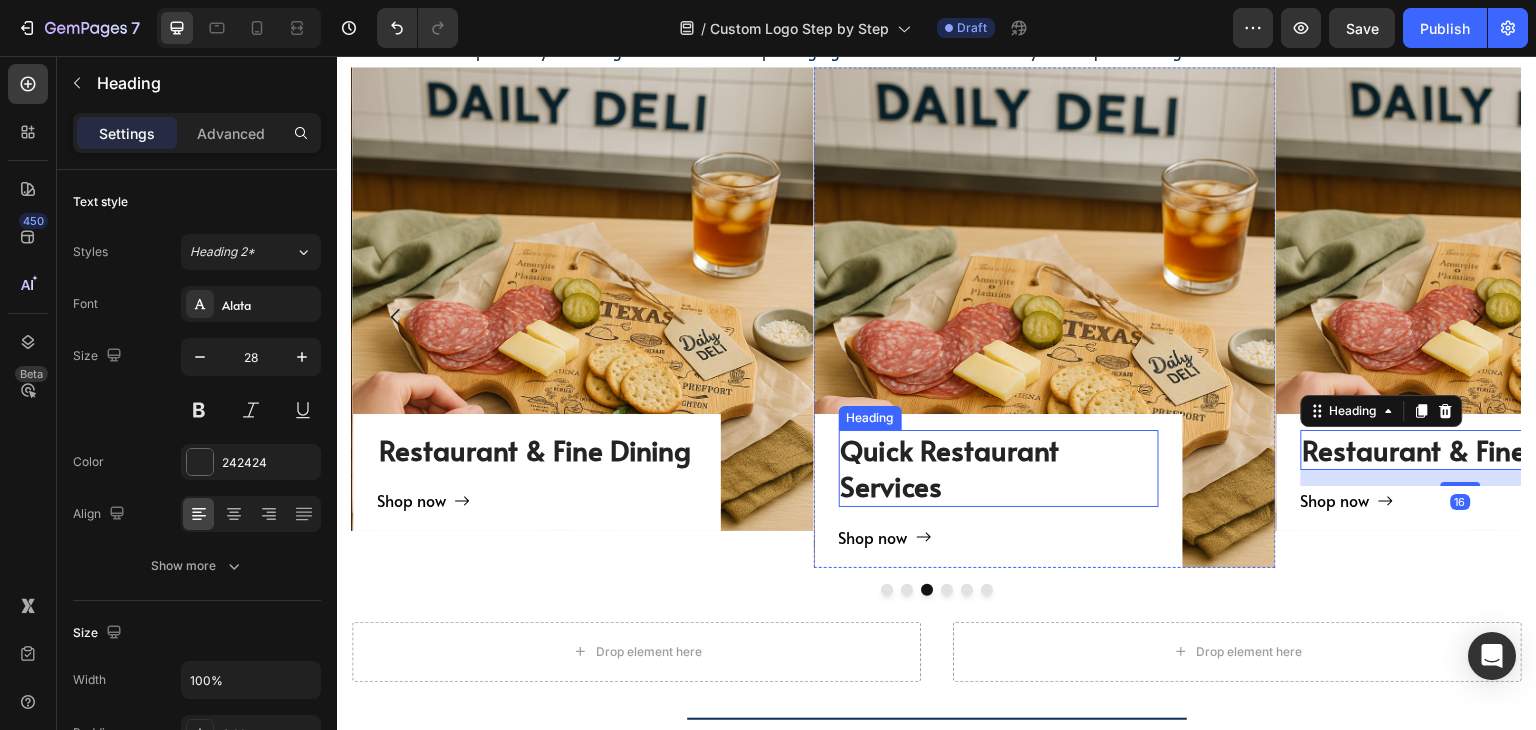 click on "Quick Restaurant Services" at bounding box center [999, 468] 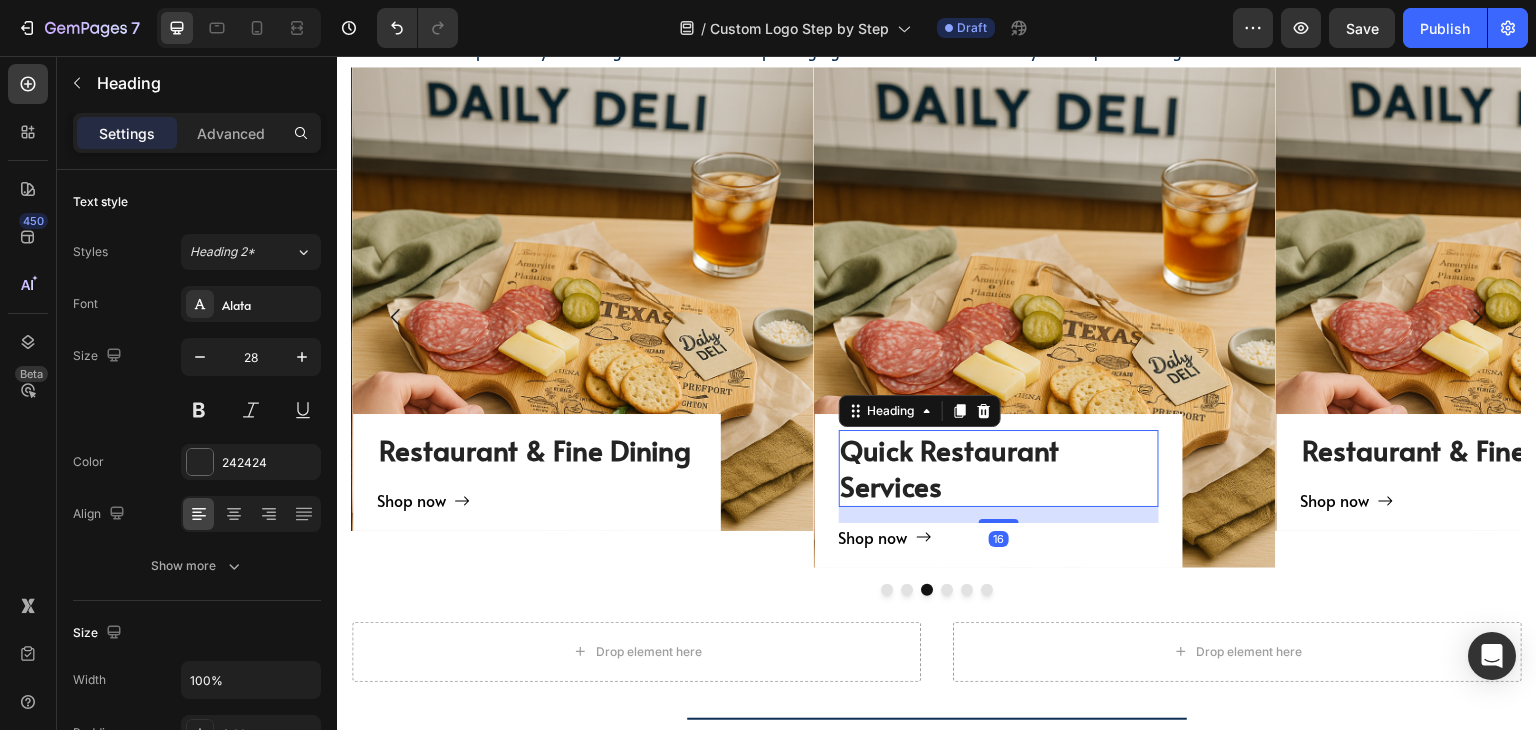 click on "Quick Restaurant Services" at bounding box center [999, 468] 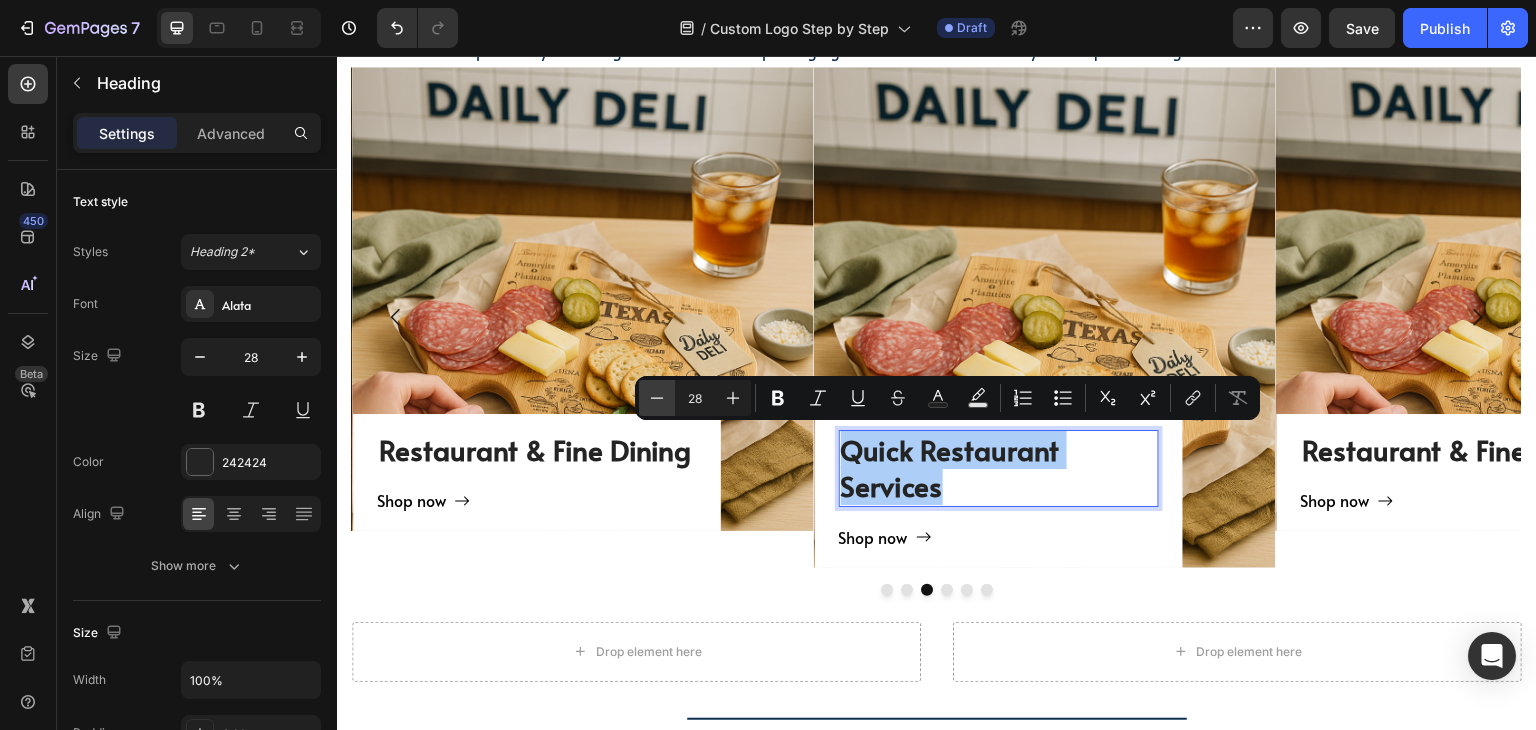 click 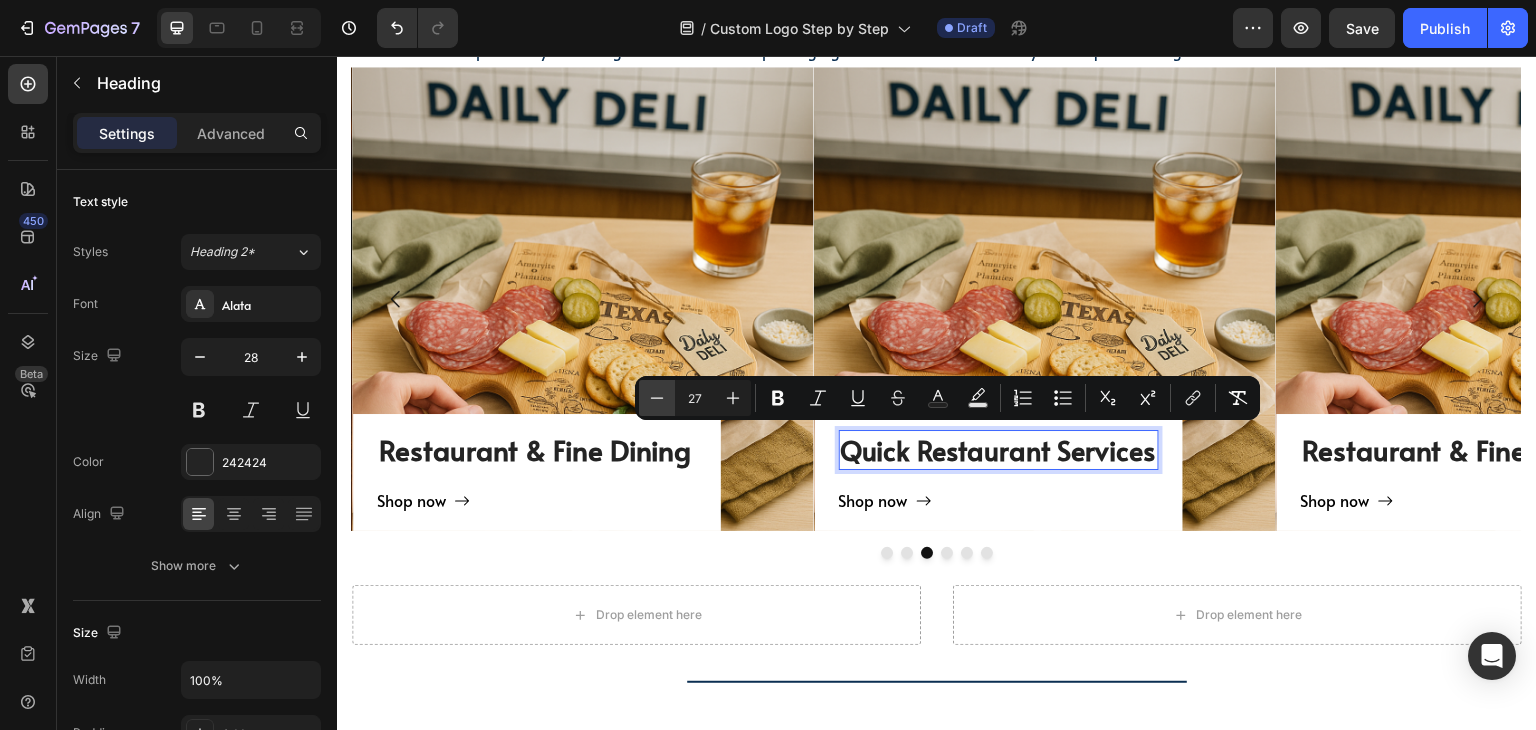 click 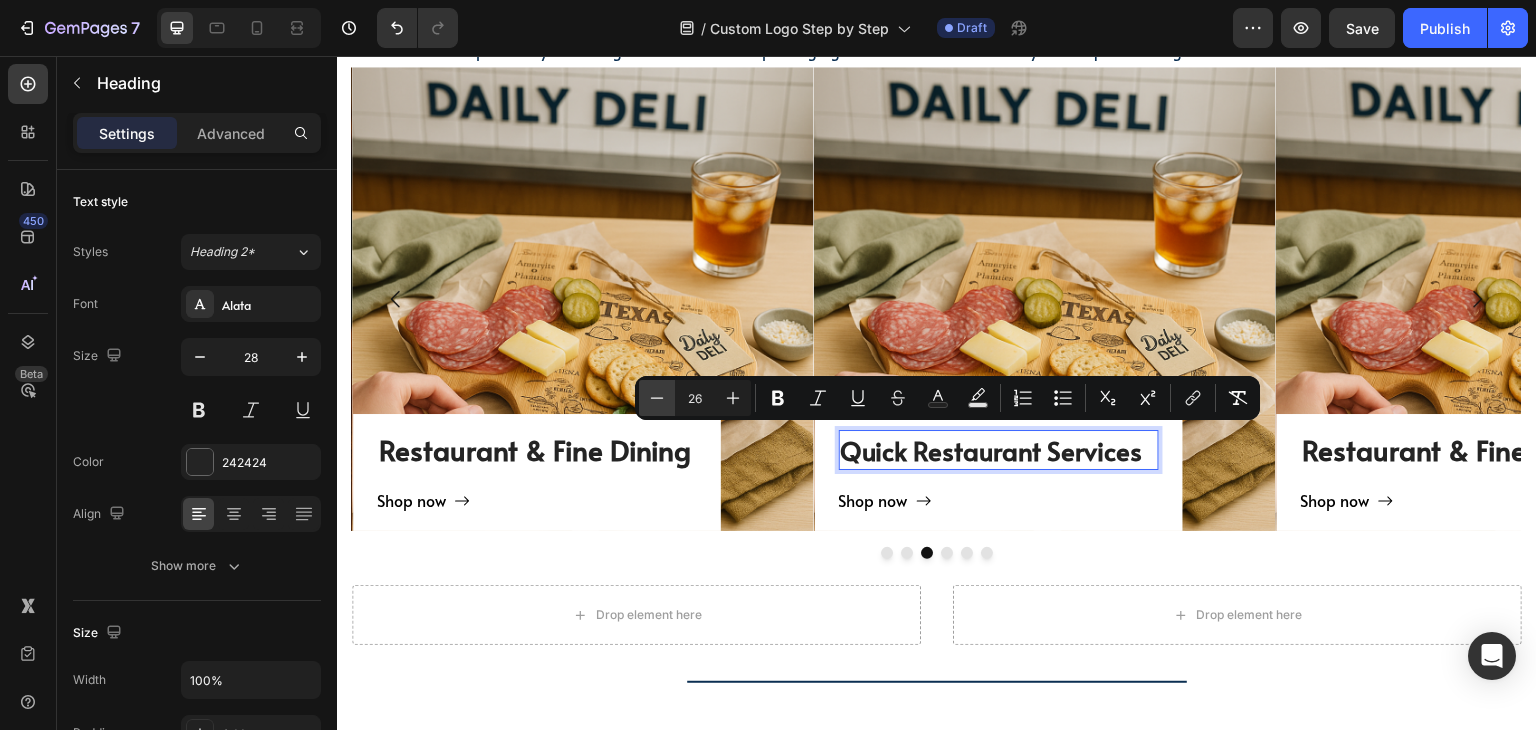 click 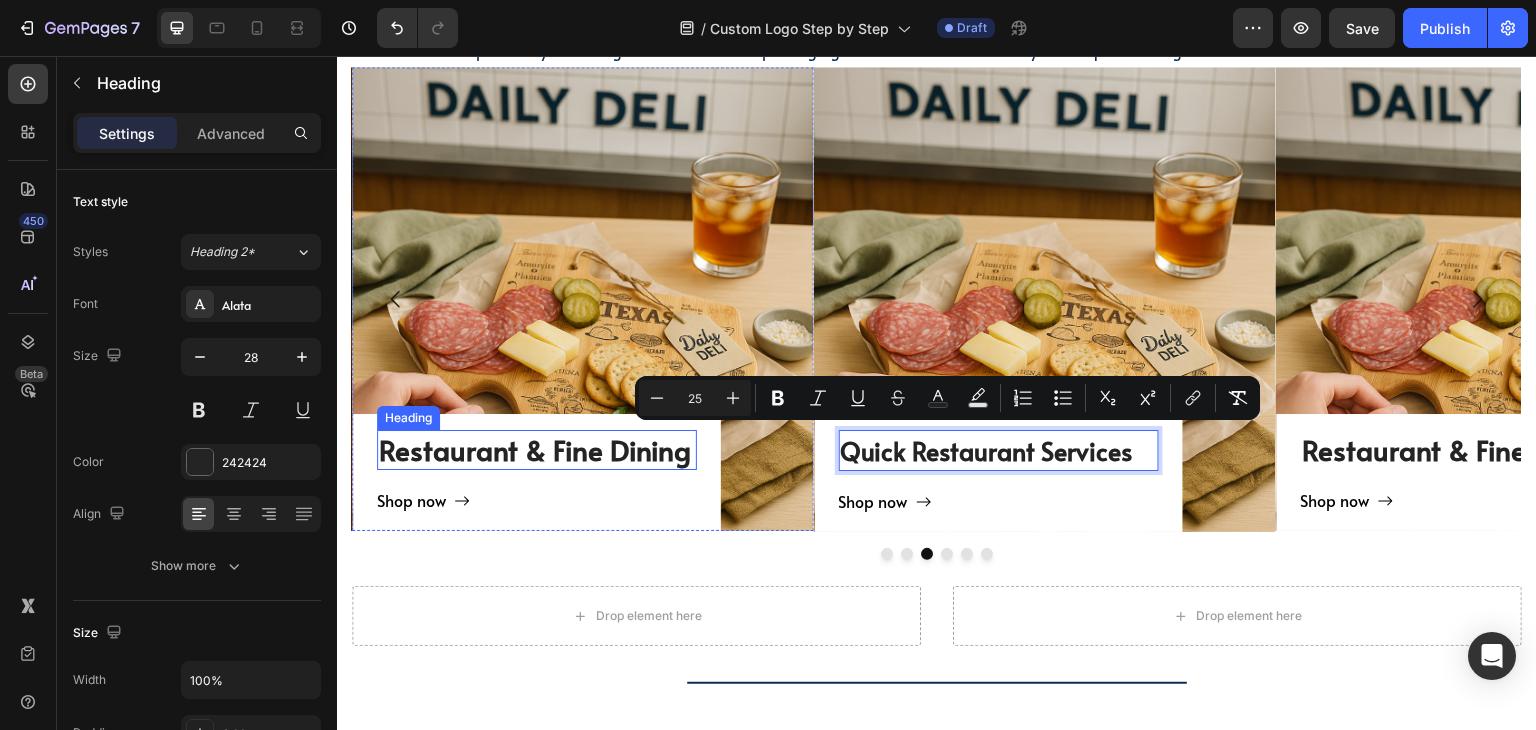 click on "Restaurant & Fine Dining" at bounding box center (537, 450) 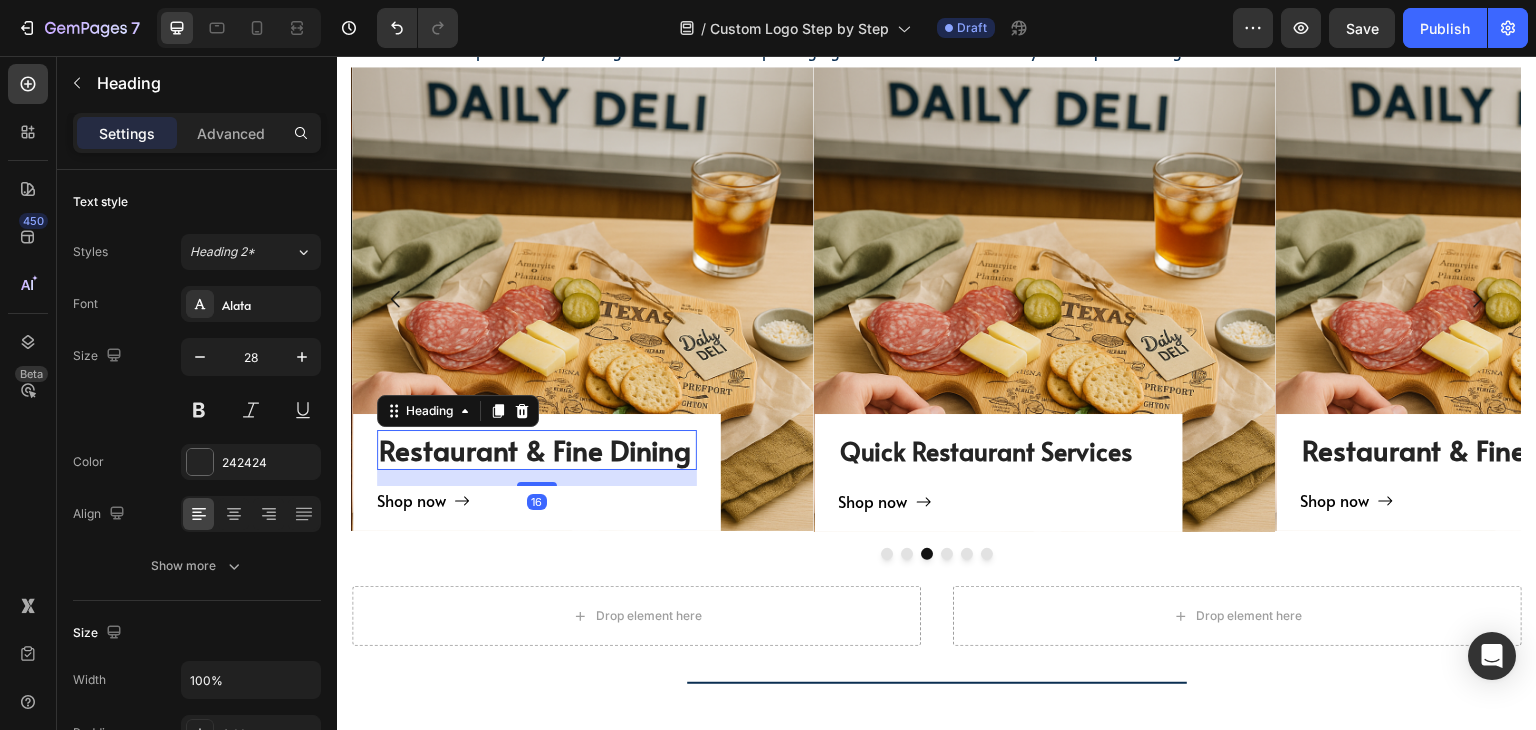 click on "Restaurant & Fine Dining" at bounding box center [537, 450] 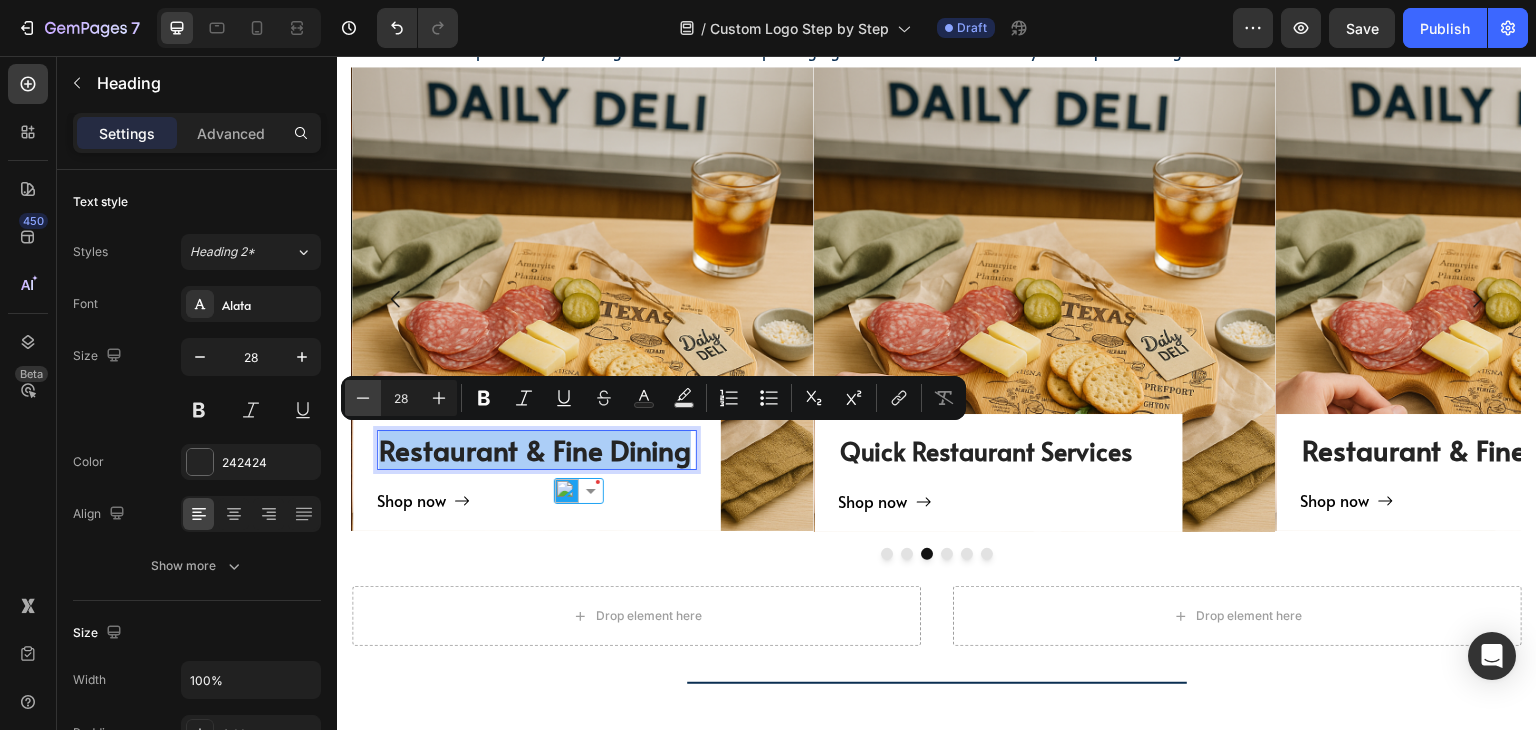 click 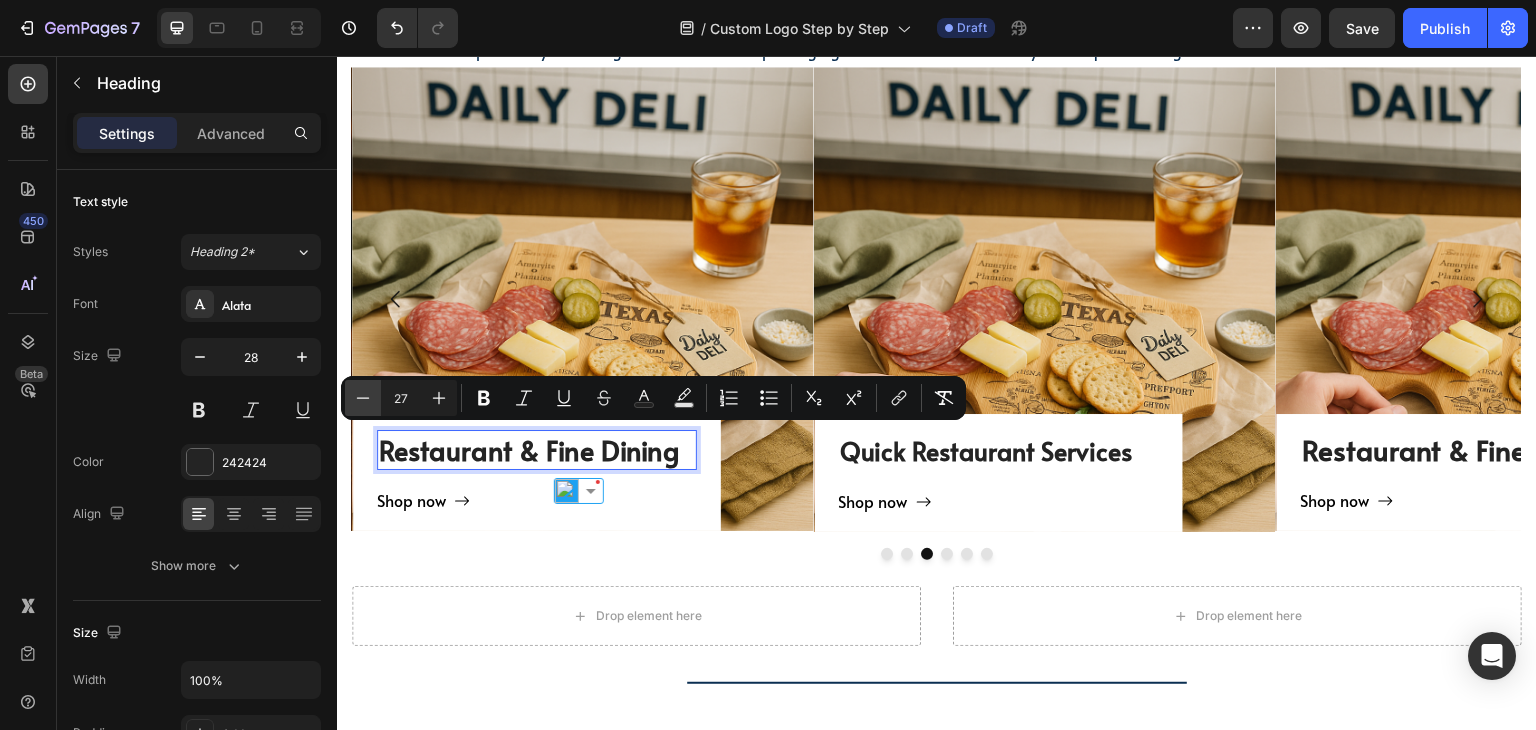 click 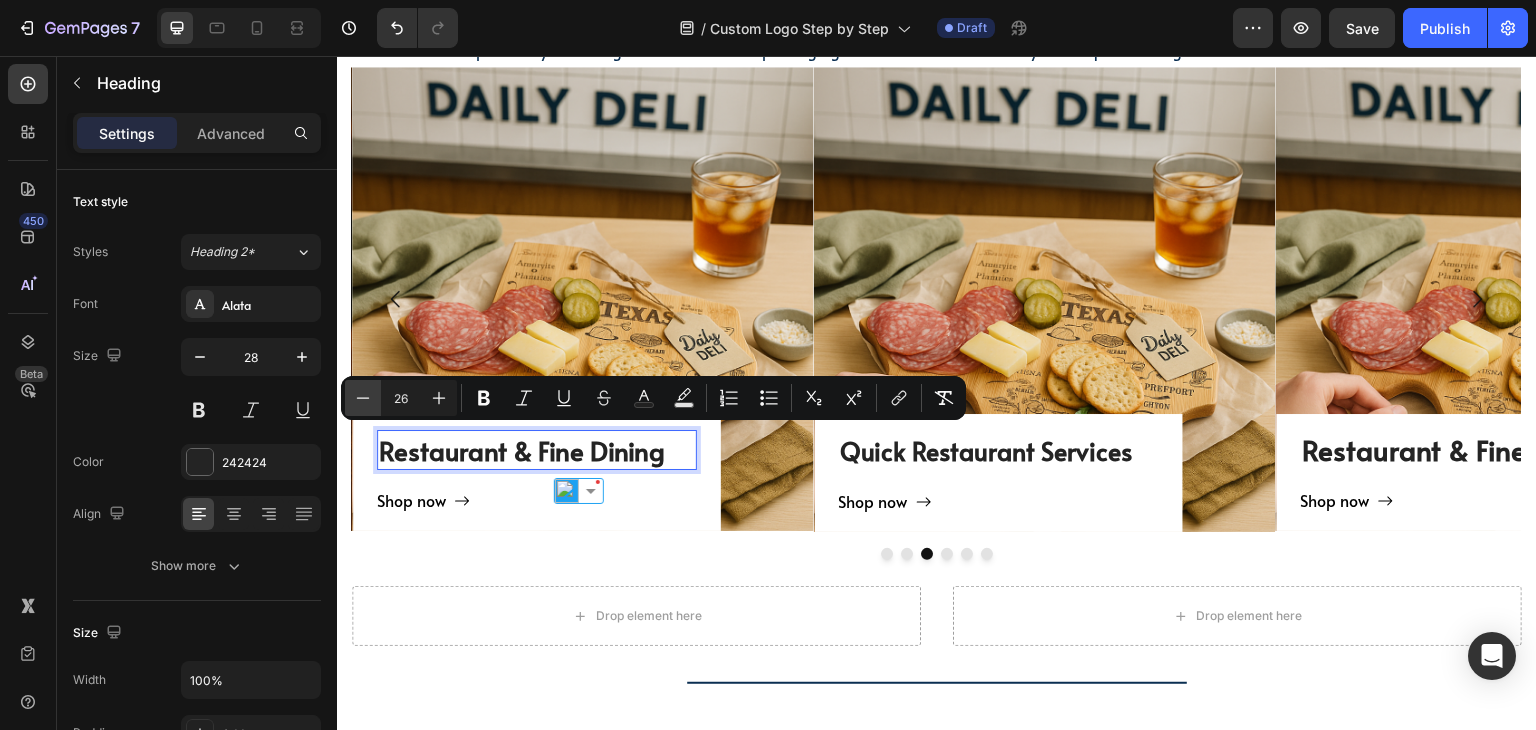 click 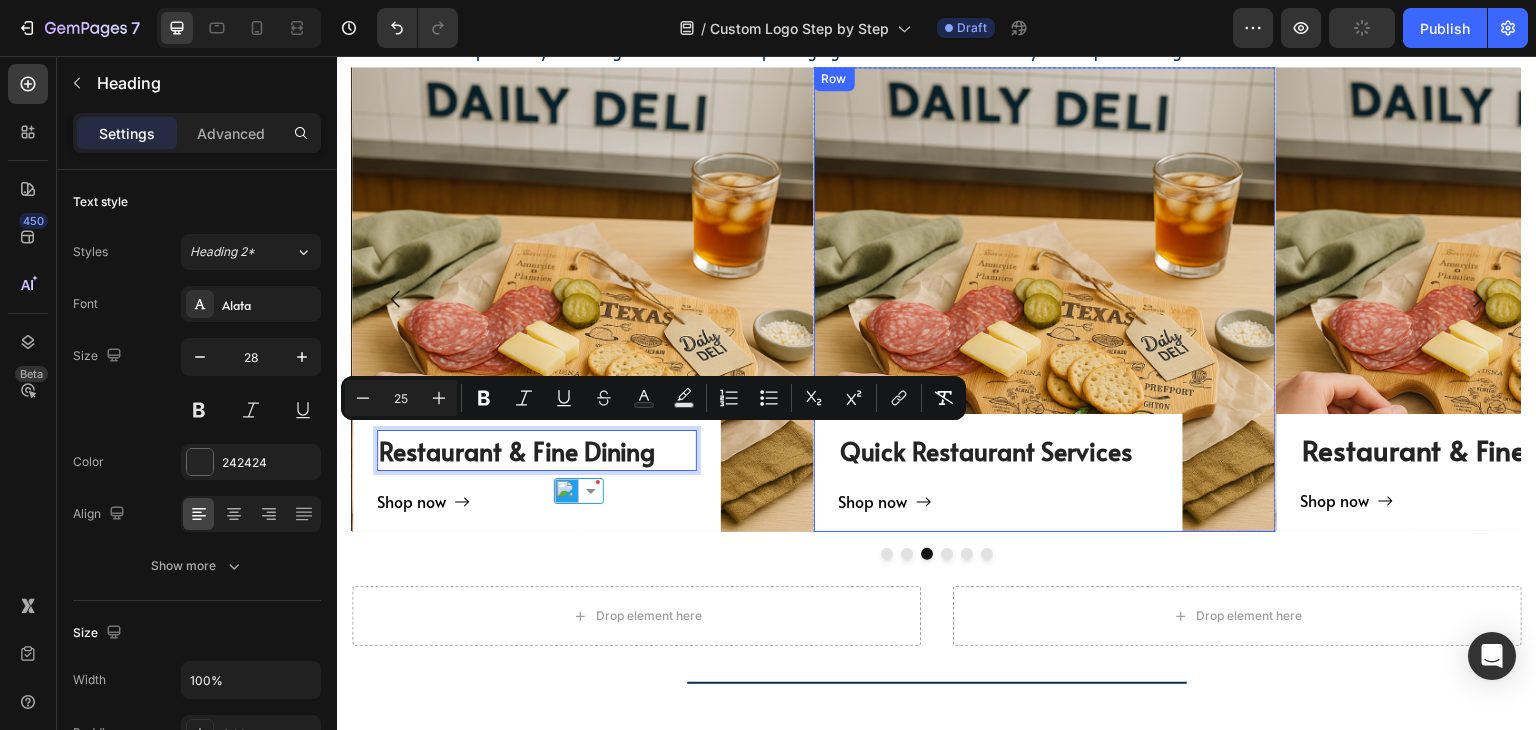 click on "⁠⁠⁠⁠⁠⁠⁠ Quick Restaurant Services Heading
Shop now Button Row" at bounding box center (1045, 299) 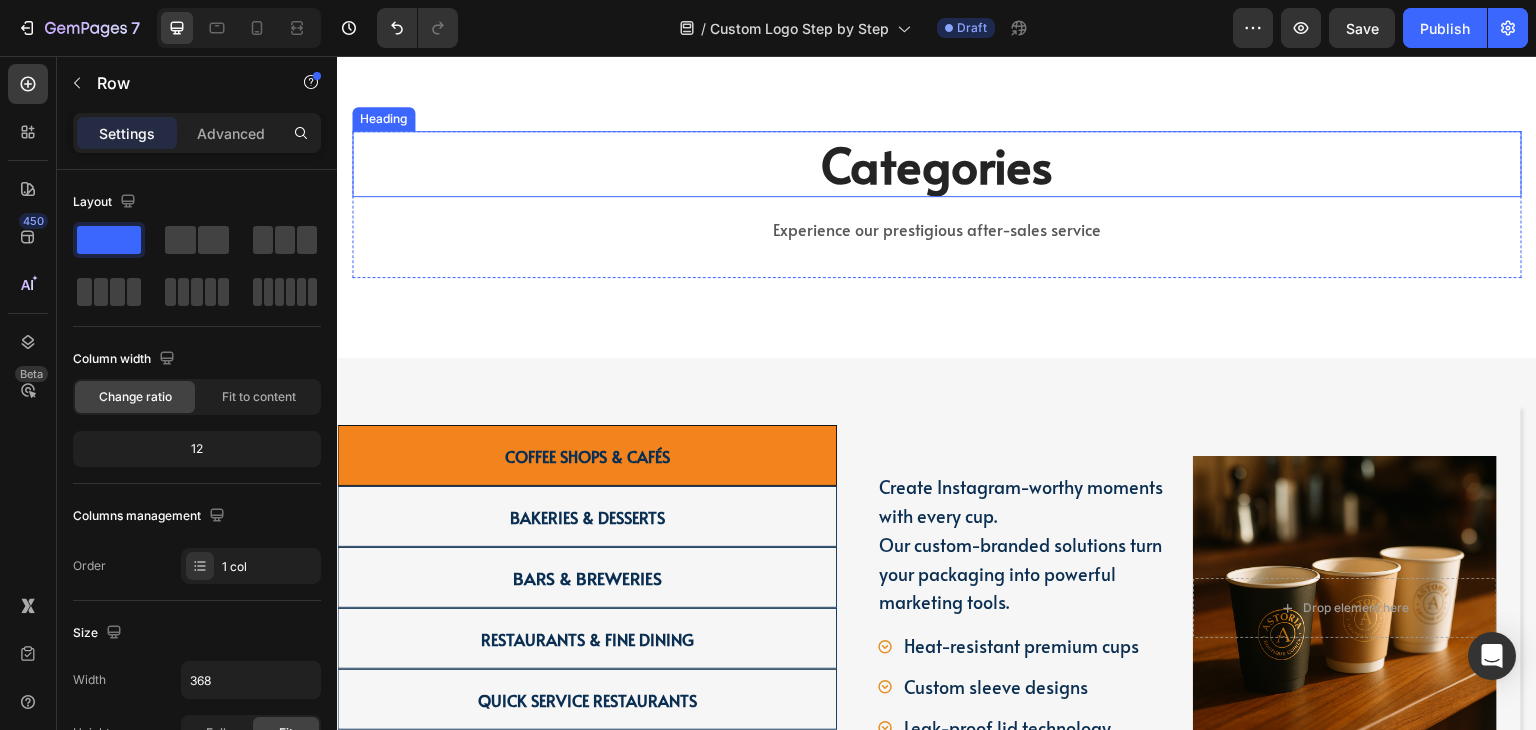scroll, scrollTop: 3500, scrollLeft: 0, axis: vertical 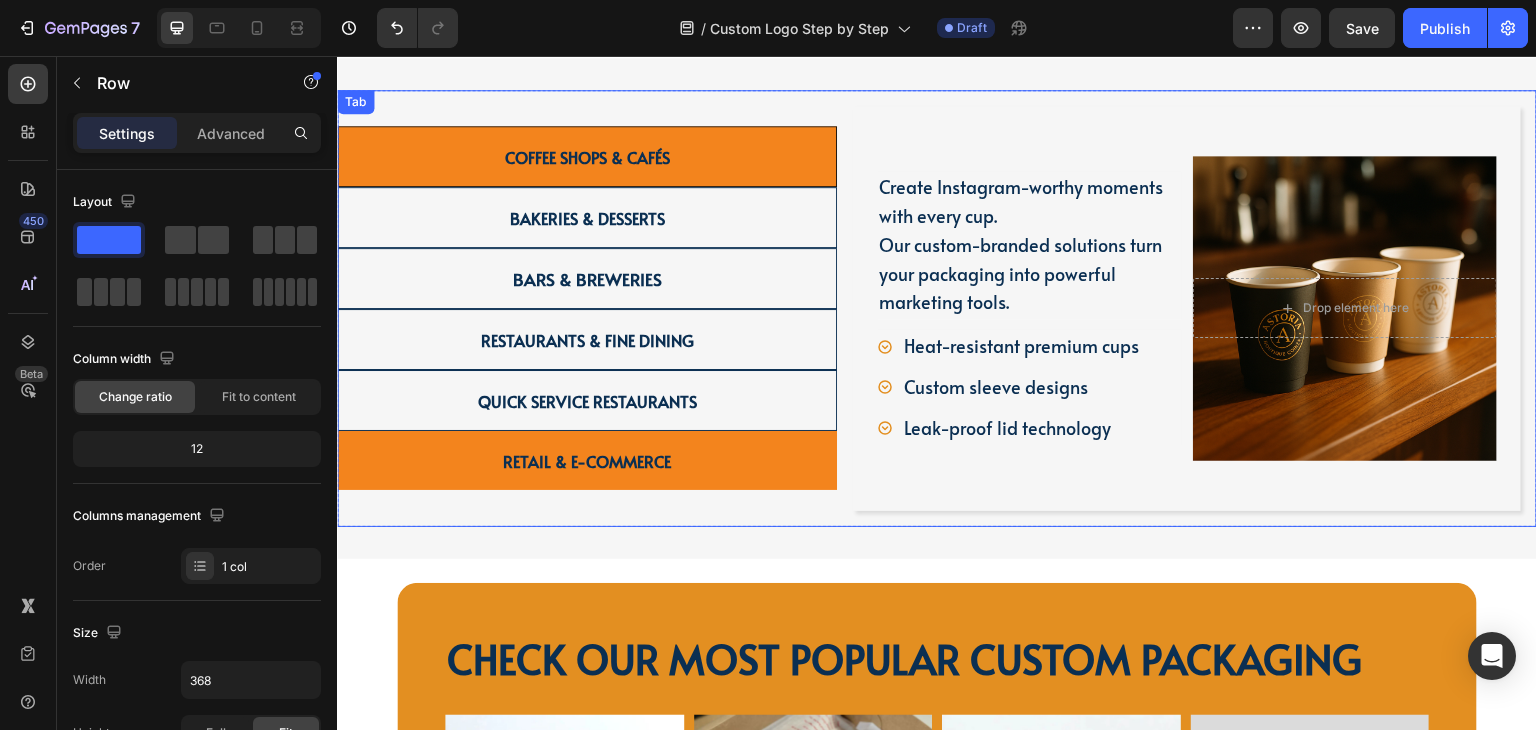 click on "Retail & E-commerce" at bounding box center (587, 460) 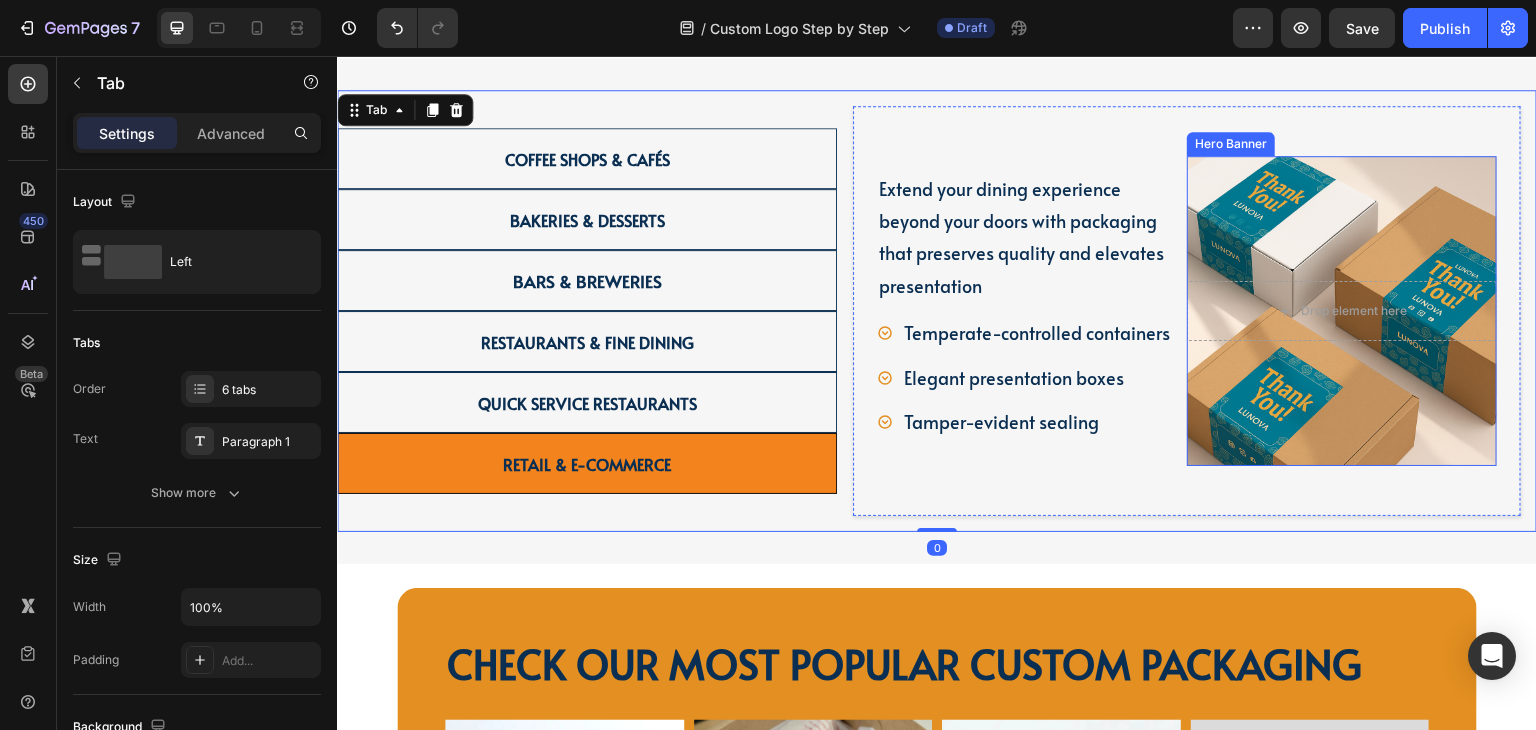 click at bounding box center [1342, 311] 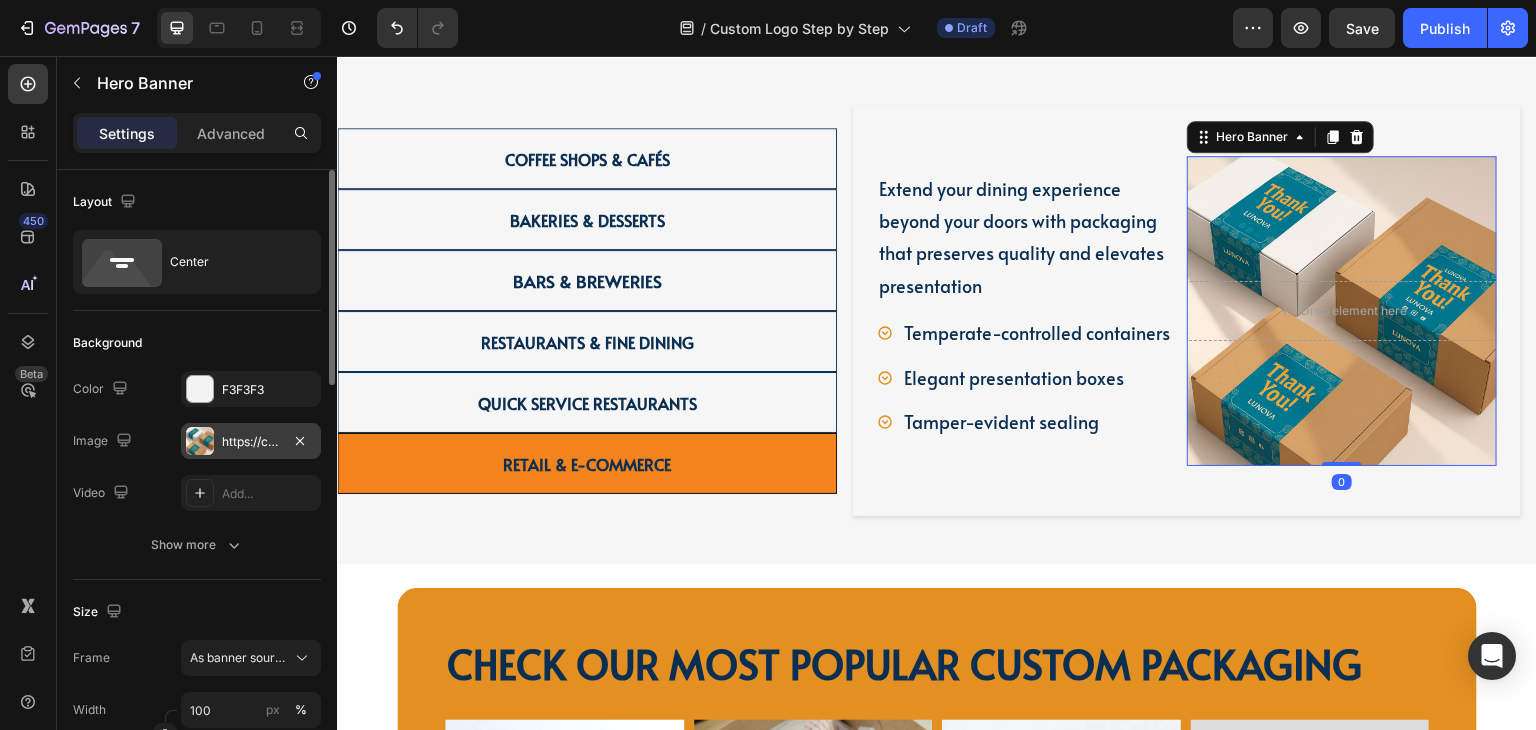 click on "https://cdn.shopify.com/s/files/1/0518/3825/5255/files/gempages_554882697223209794-a52e87e7-c389-45fe-926e-dd734b5cfee1.png" at bounding box center [251, 442] 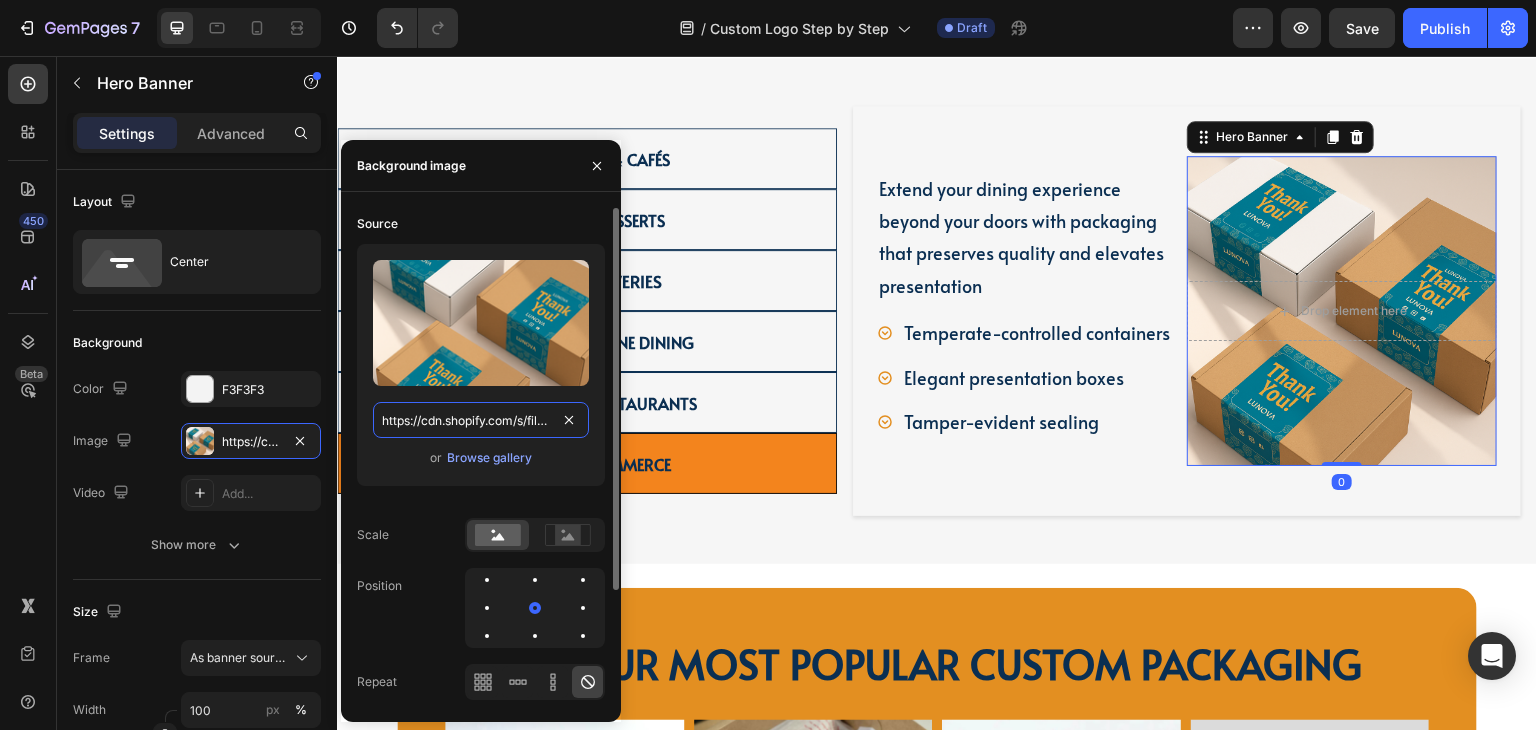 click on "https://cdn.shopify.com/s/files/1/0518/3825/5255/files/gempages_554882697223209794-a52e87e7-c389-45fe-926e-dd734b5cfee1.png" at bounding box center [481, 420] 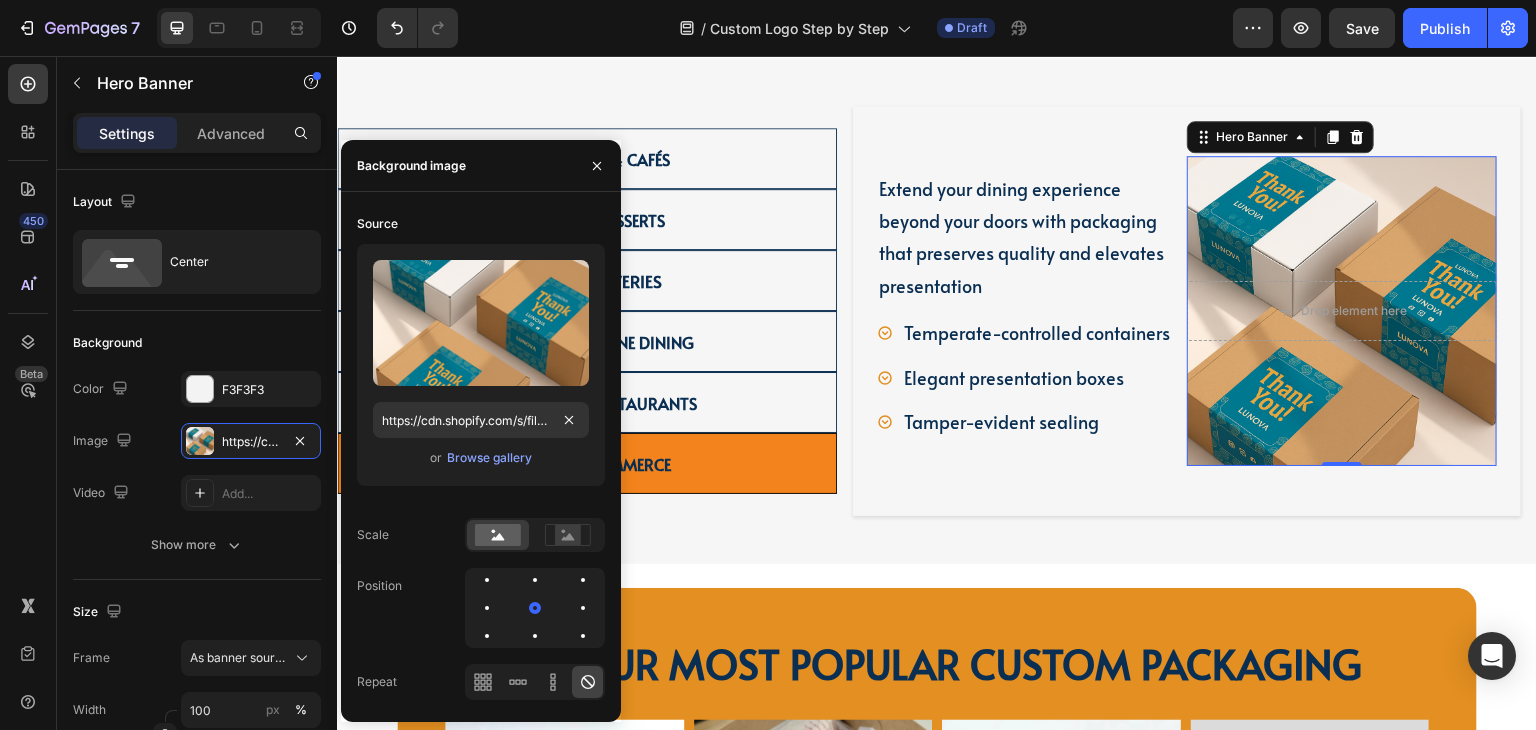 click on "Extend your dining experience beyond your doors with packaging that preserves quality and elevates presentation Text Block
Temperate-controlled containers
Elegant presentation boxes
Tamper-evident sealing Item List
Drop element here Hero Banner   0 Row" at bounding box center [1187, 311] 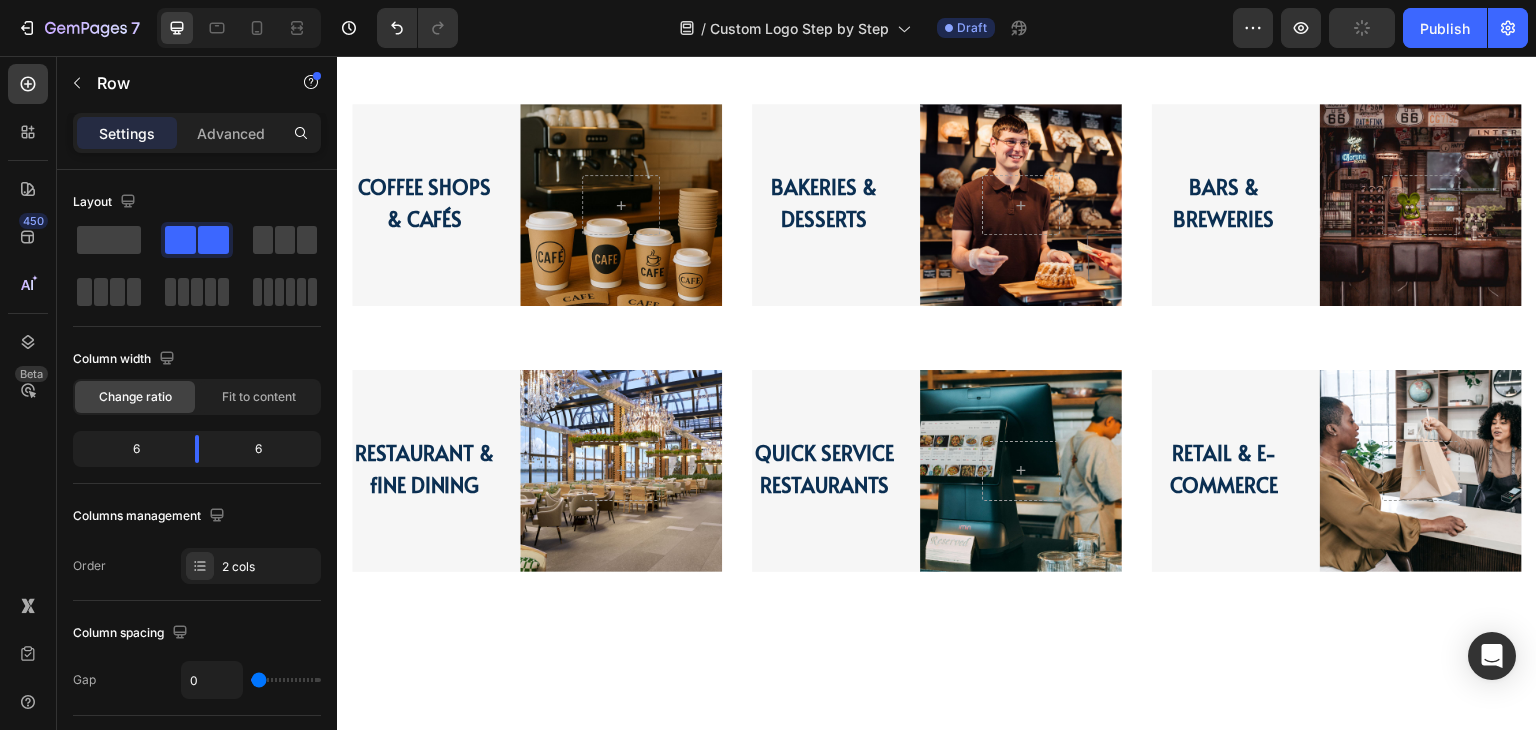 scroll, scrollTop: 2028, scrollLeft: 0, axis: vertical 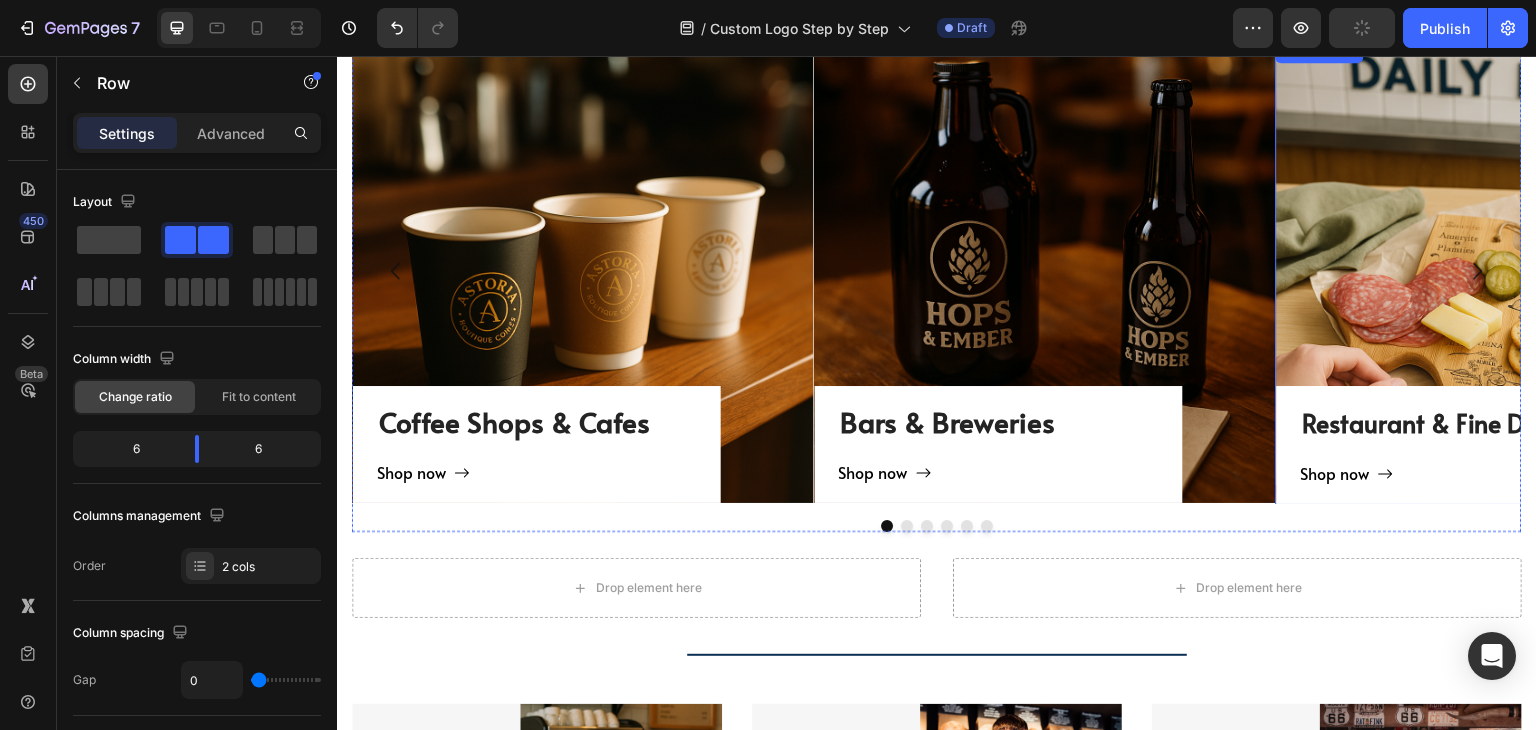 click on "Restaurant & Fine Dining Heading
Shop now Button Row" at bounding box center (1507, 271) 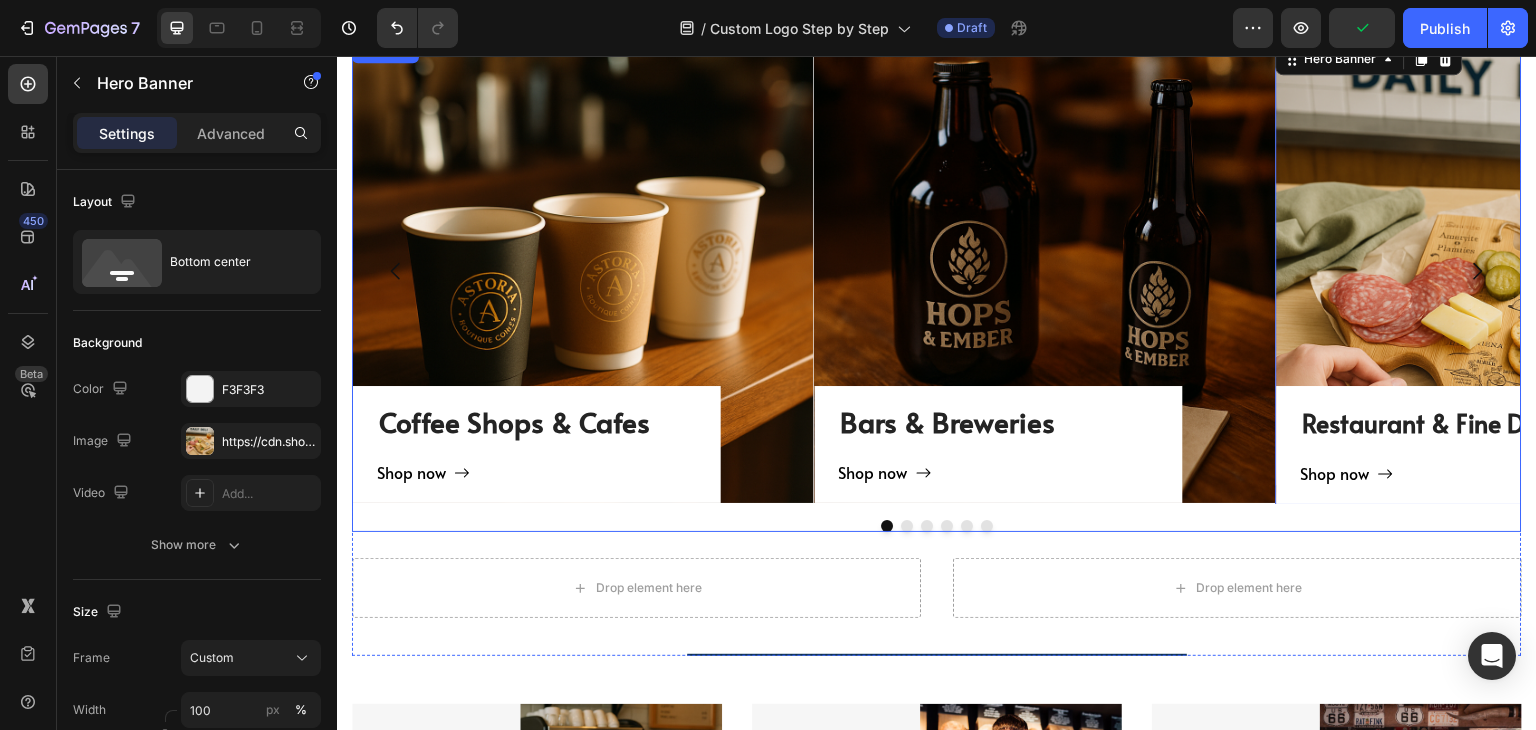 click 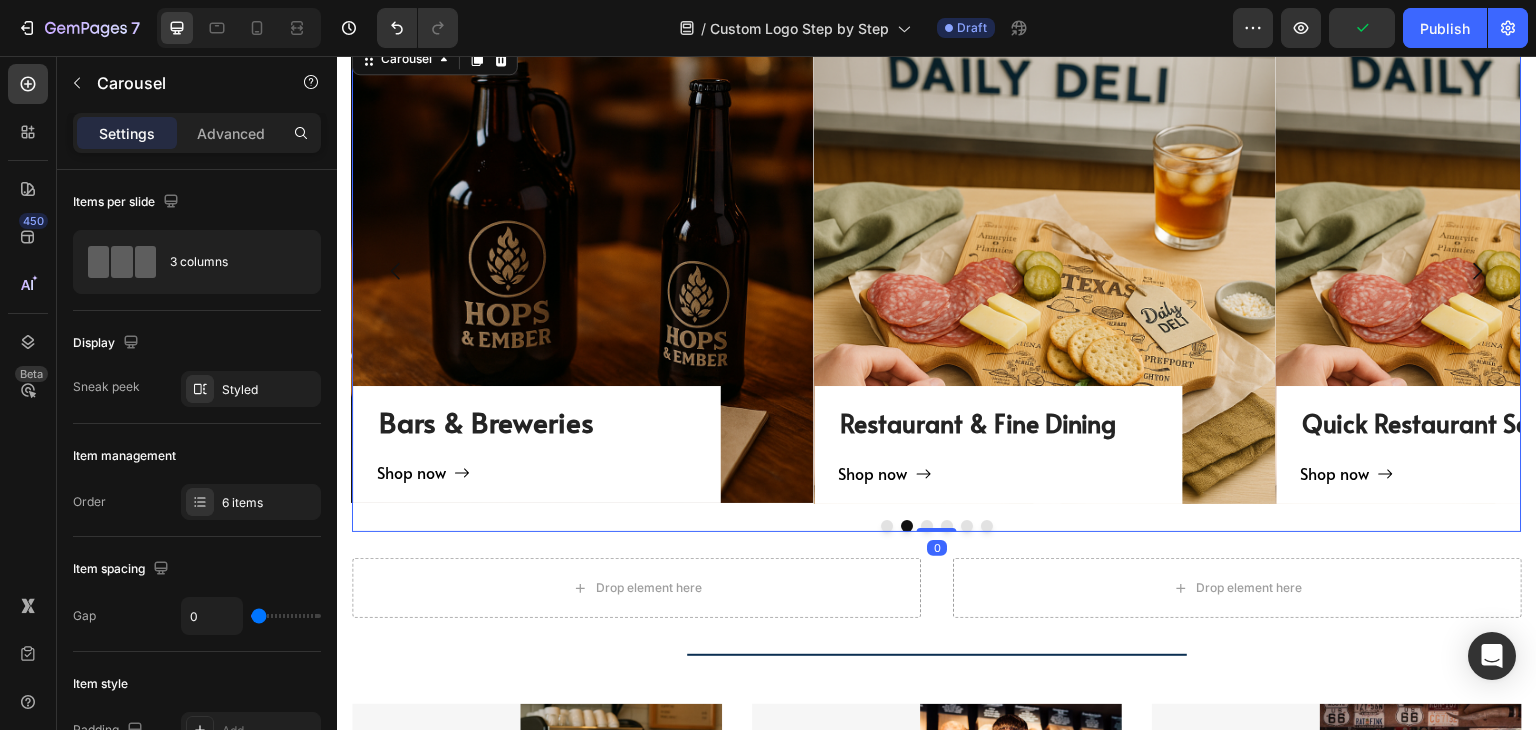 click 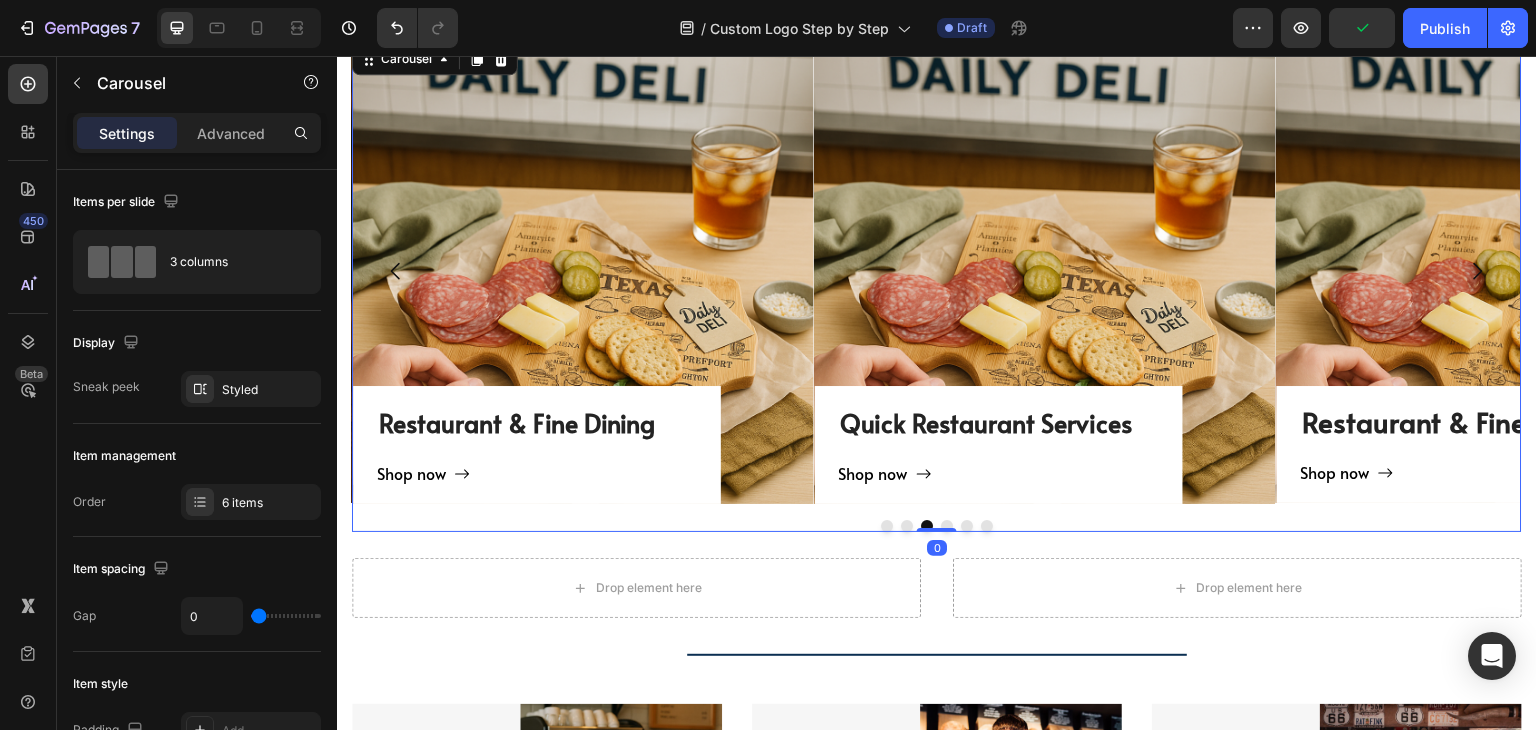 click 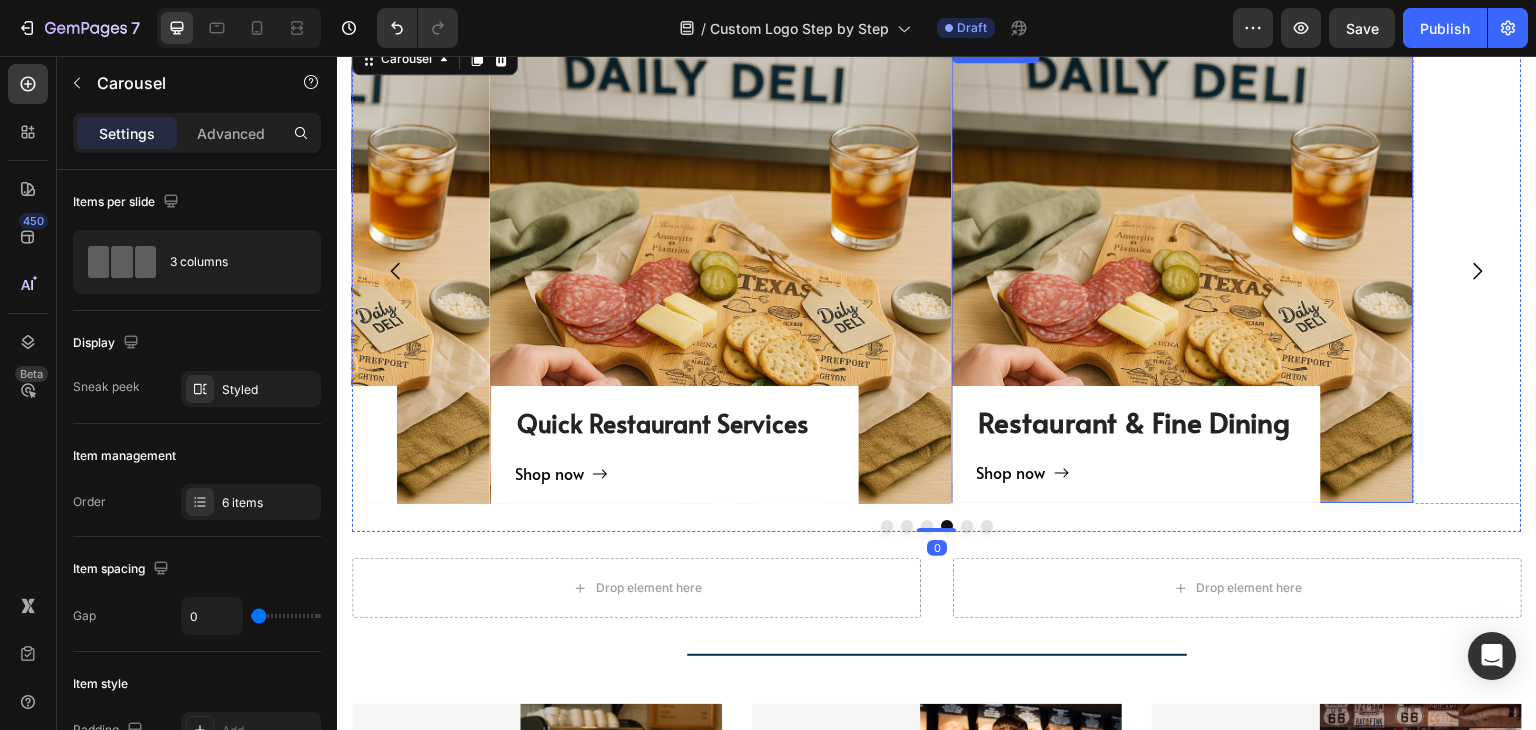 click on "Restaurant & Fine Dining Heading
Shop now Button Row" at bounding box center [1183, 271] 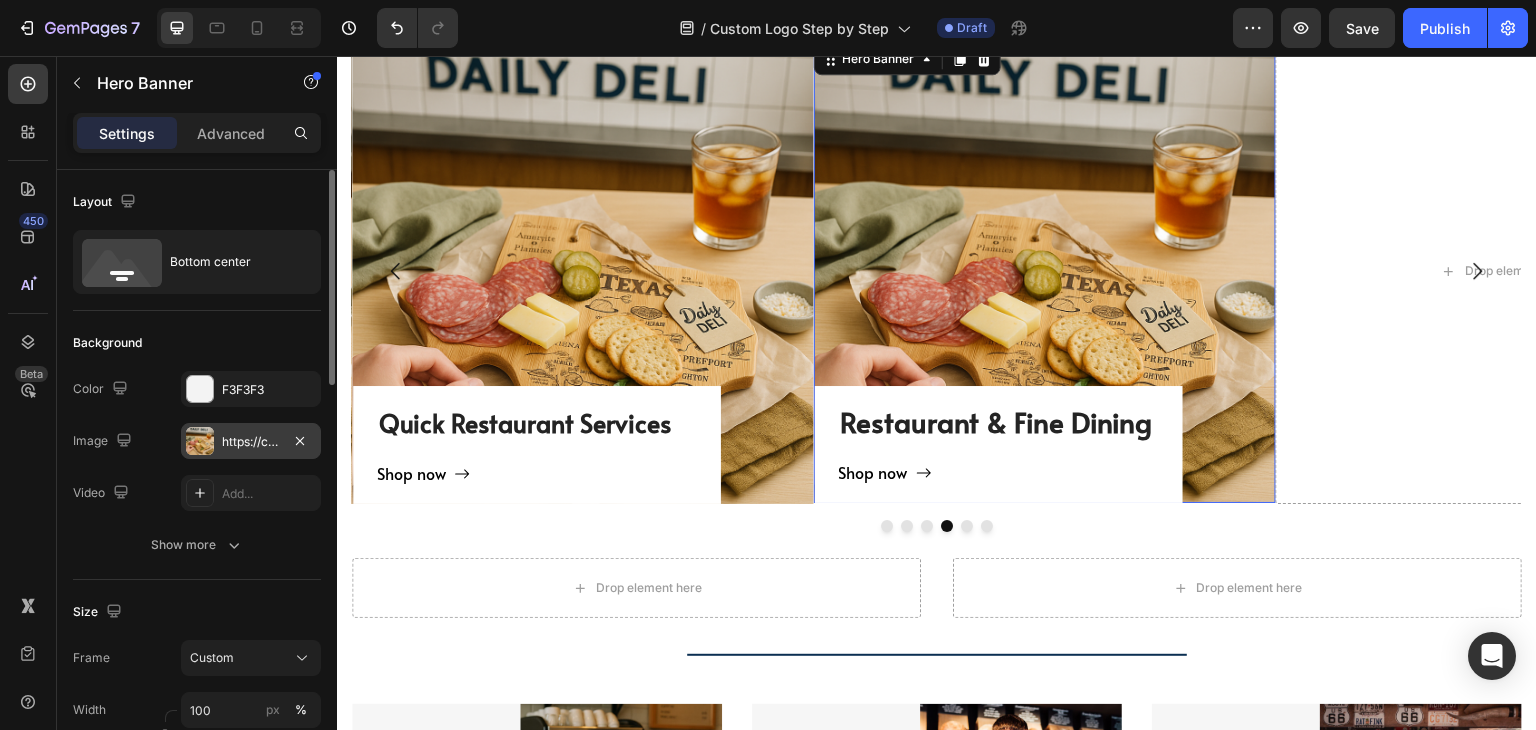 click on "https://cdn.shopify.com/s/files/1/0518/3825/5255/files/gempages_554882697223209794-6921aad4-475b-413f-9d40-6fc38c6494fd.png" at bounding box center (251, 441) 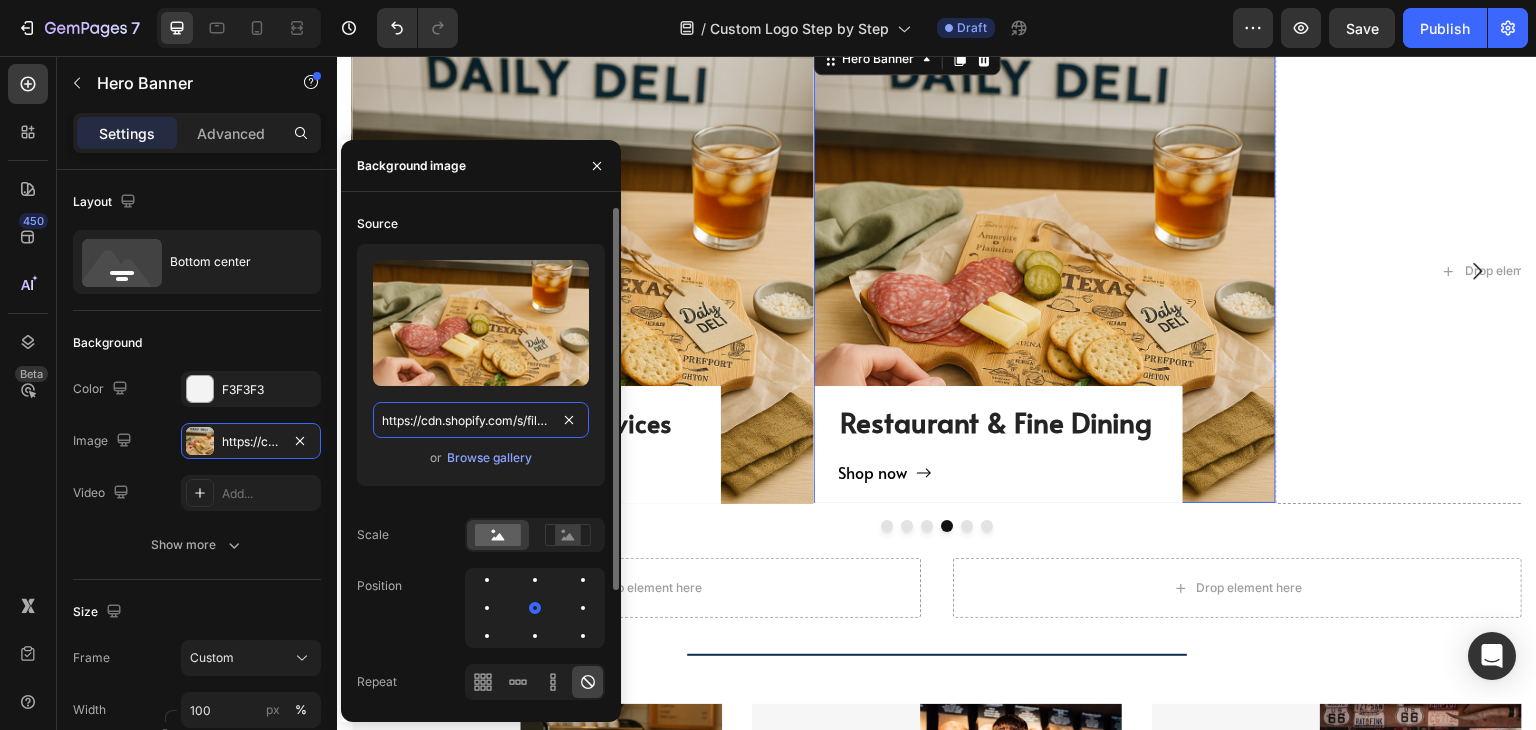 click on "https://cdn.shopify.com/s/files/1/0518/3825/5255/files/gempages_554882697223209794-6921aad4-475b-413f-9d40-6fc38c6494fd.png" at bounding box center (481, 420) 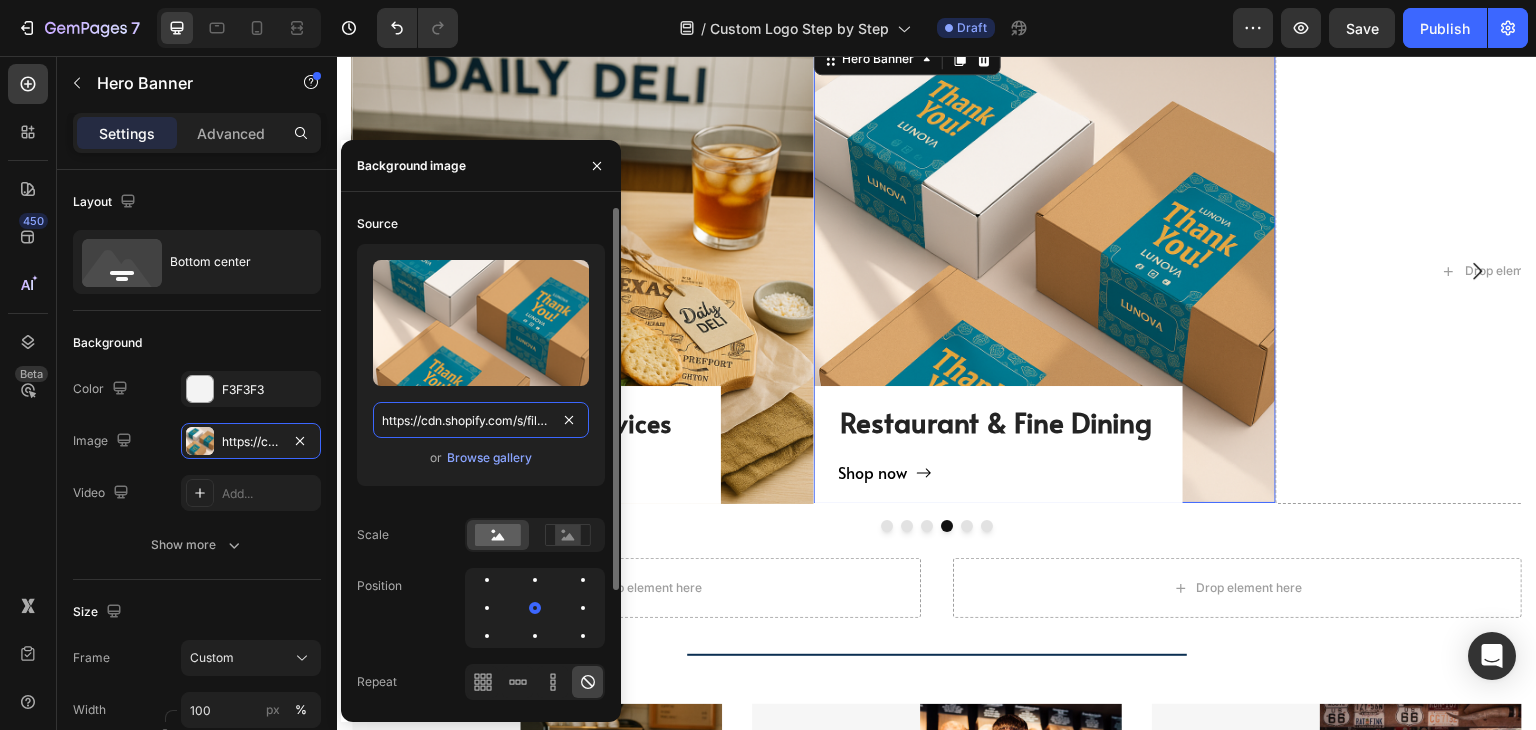 scroll, scrollTop: 0, scrollLeft: 616, axis: horizontal 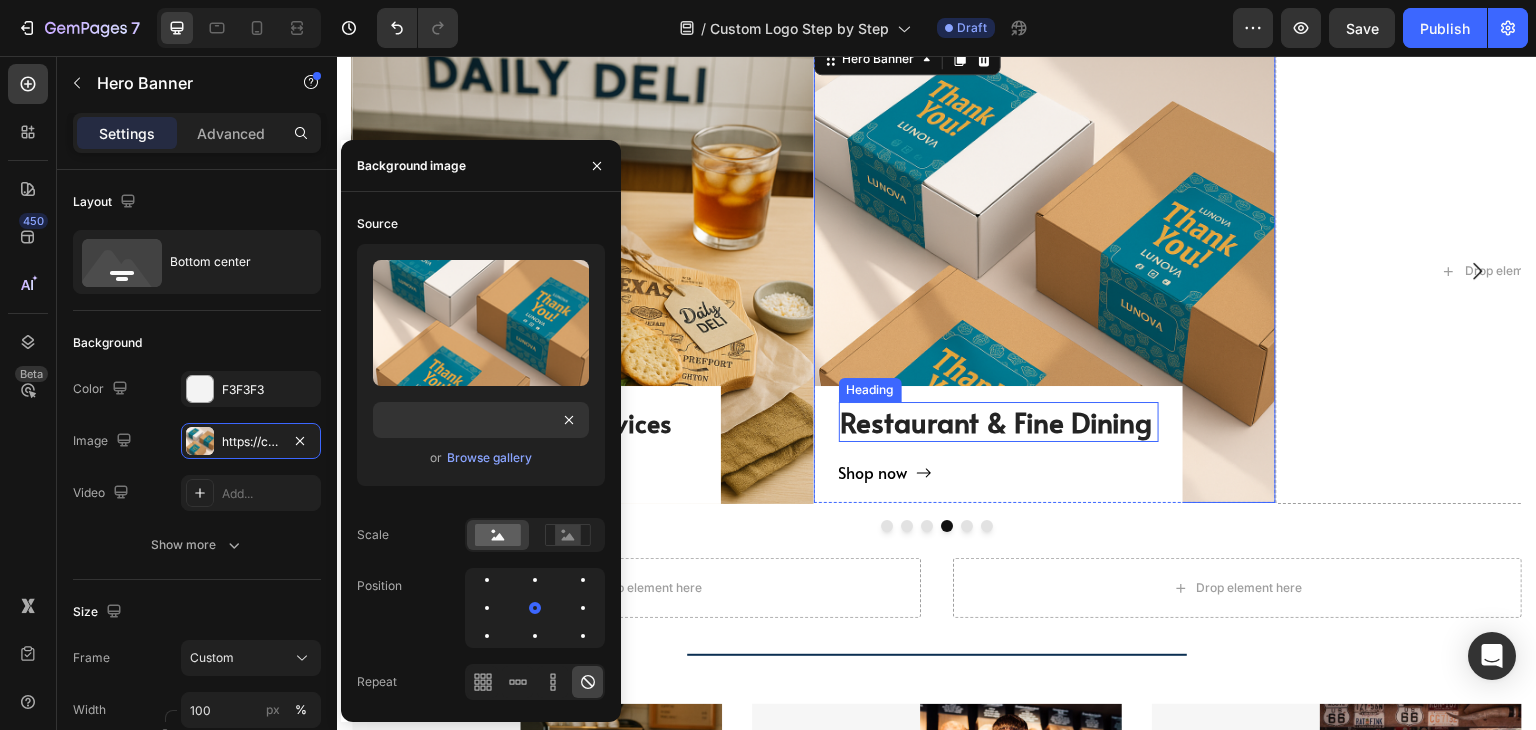 click on "Restaurant & Fine Dining" at bounding box center (999, 422) 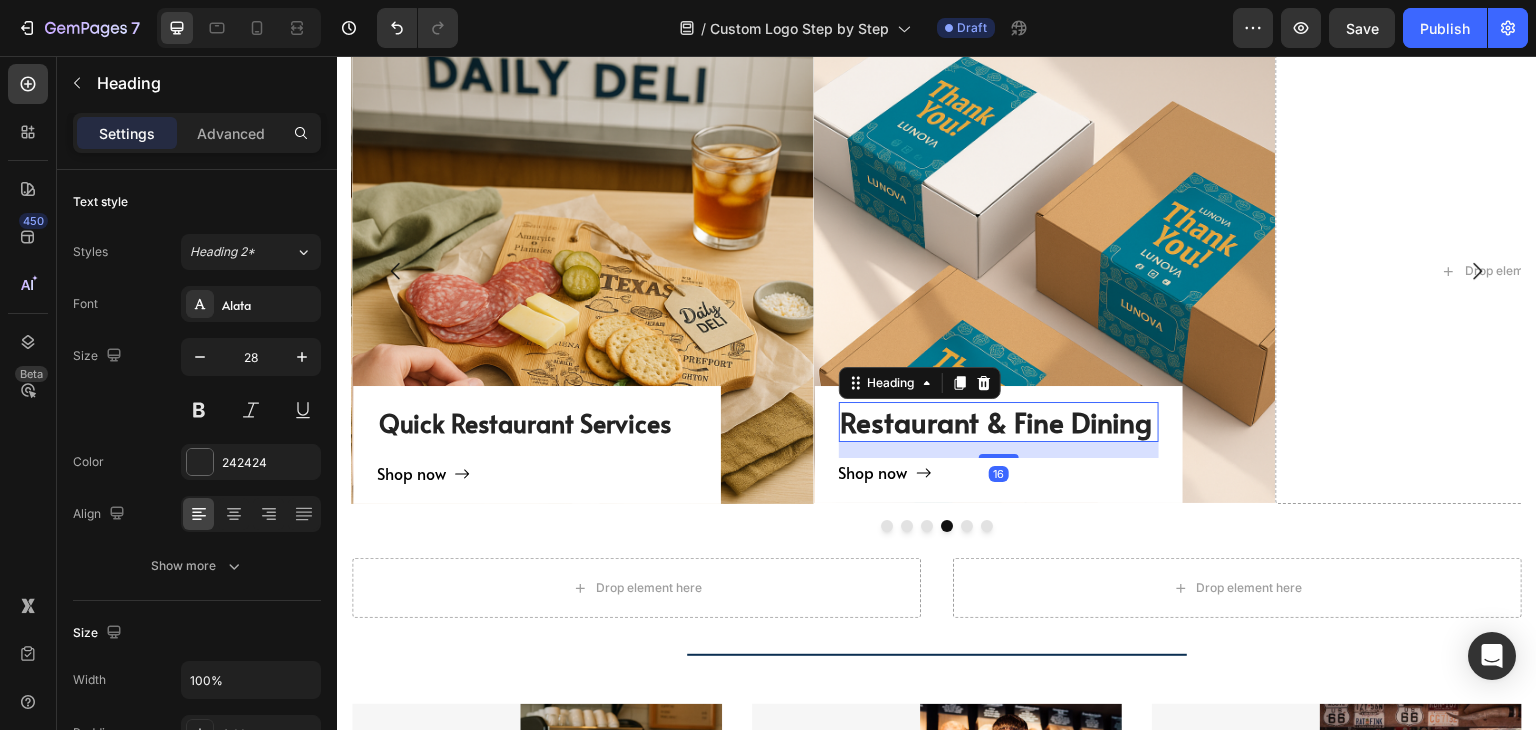 click on "Restaurant & Fine Dining" at bounding box center [999, 422] 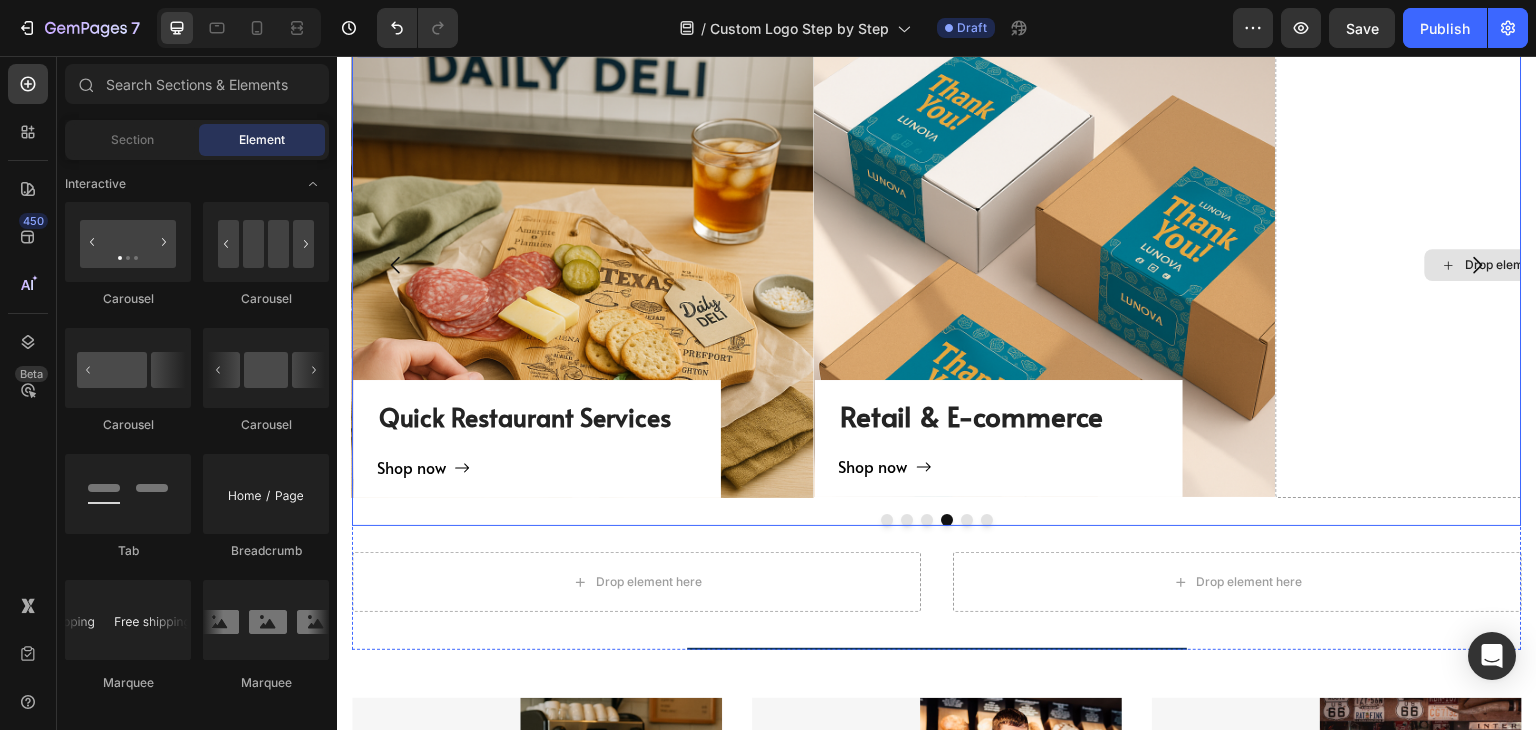 scroll, scrollTop: 2017, scrollLeft: 0, axis: vertical 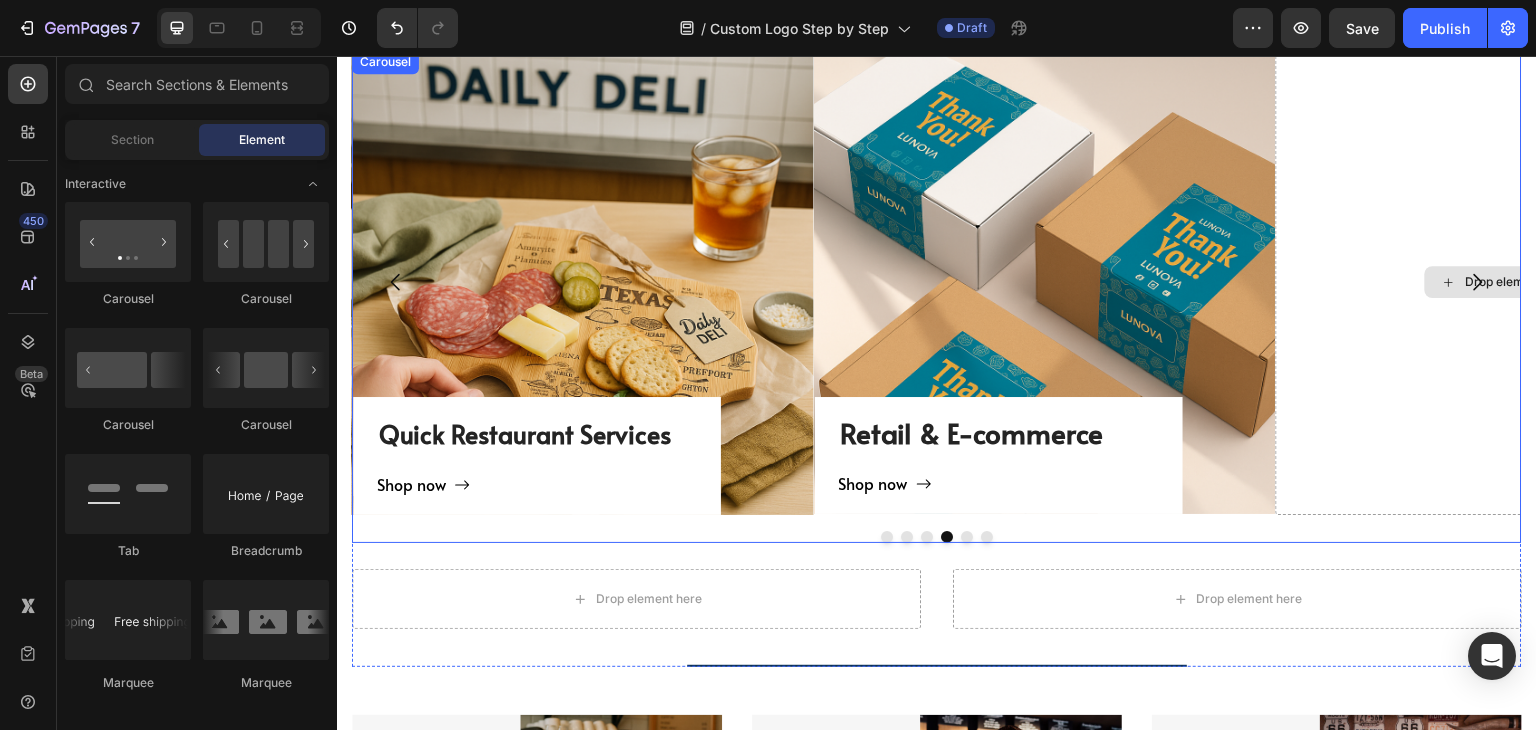 click on "Drop element here" at bounding box center [1507, 282] 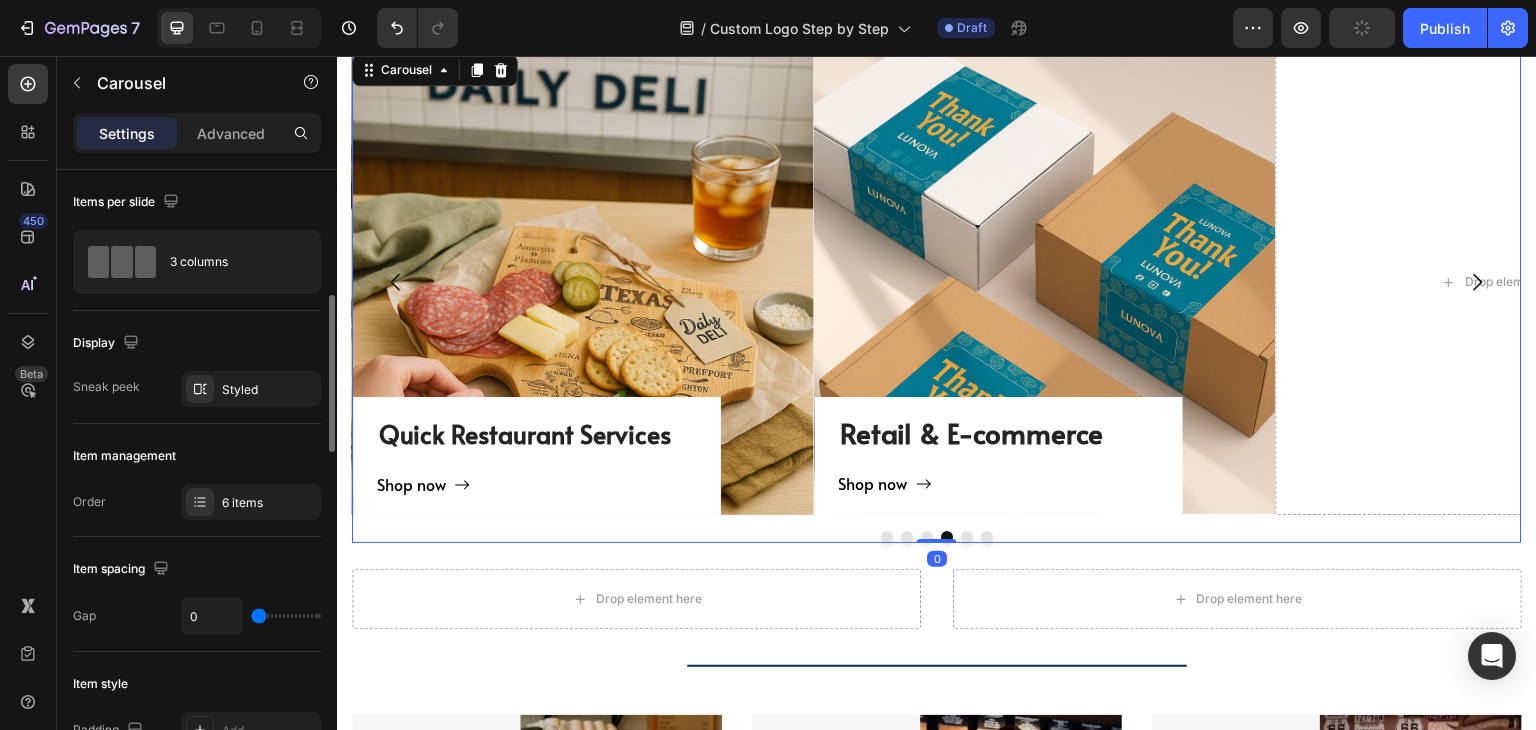 scroll, scrollTop: 100, scrollLeft: 0, axis: vertical 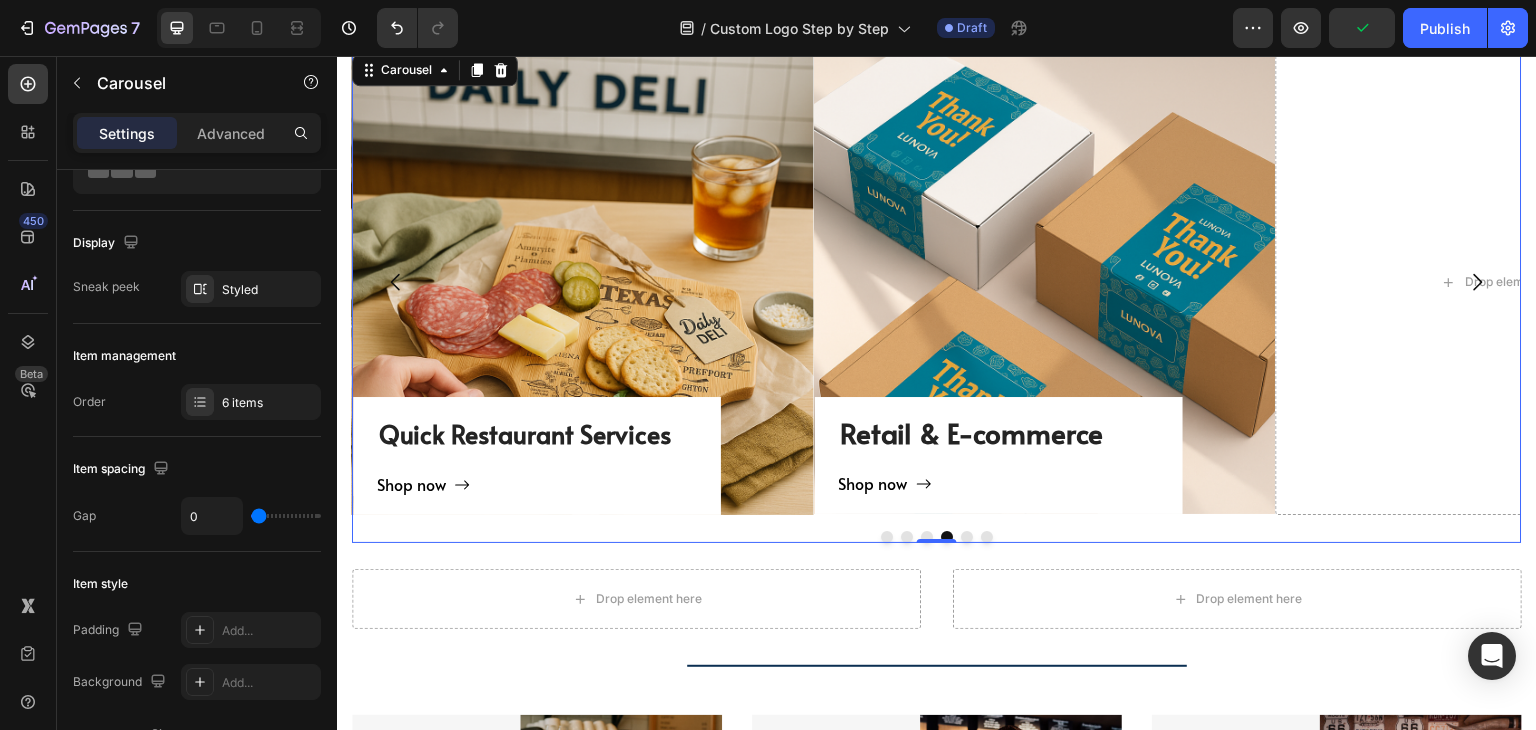 click 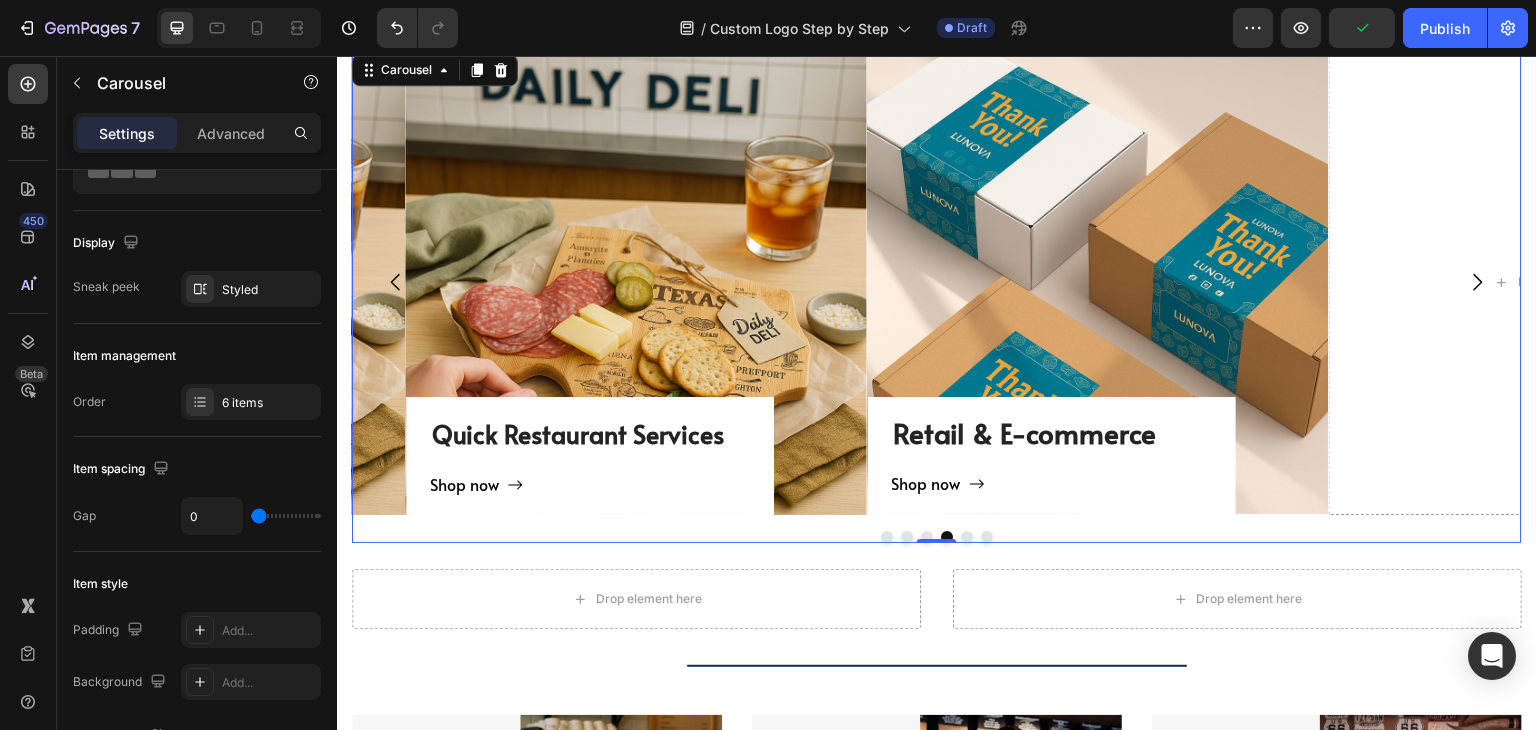 click 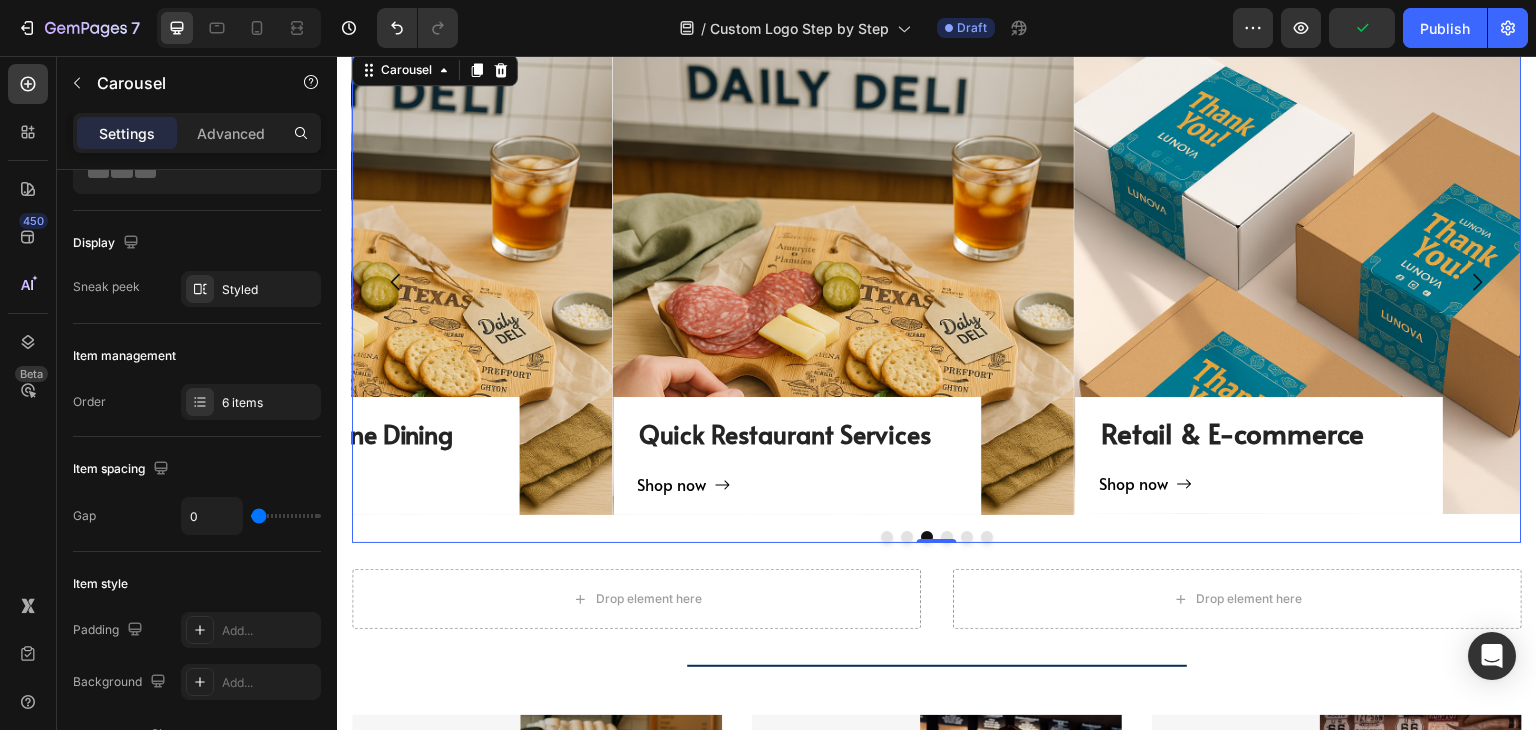click 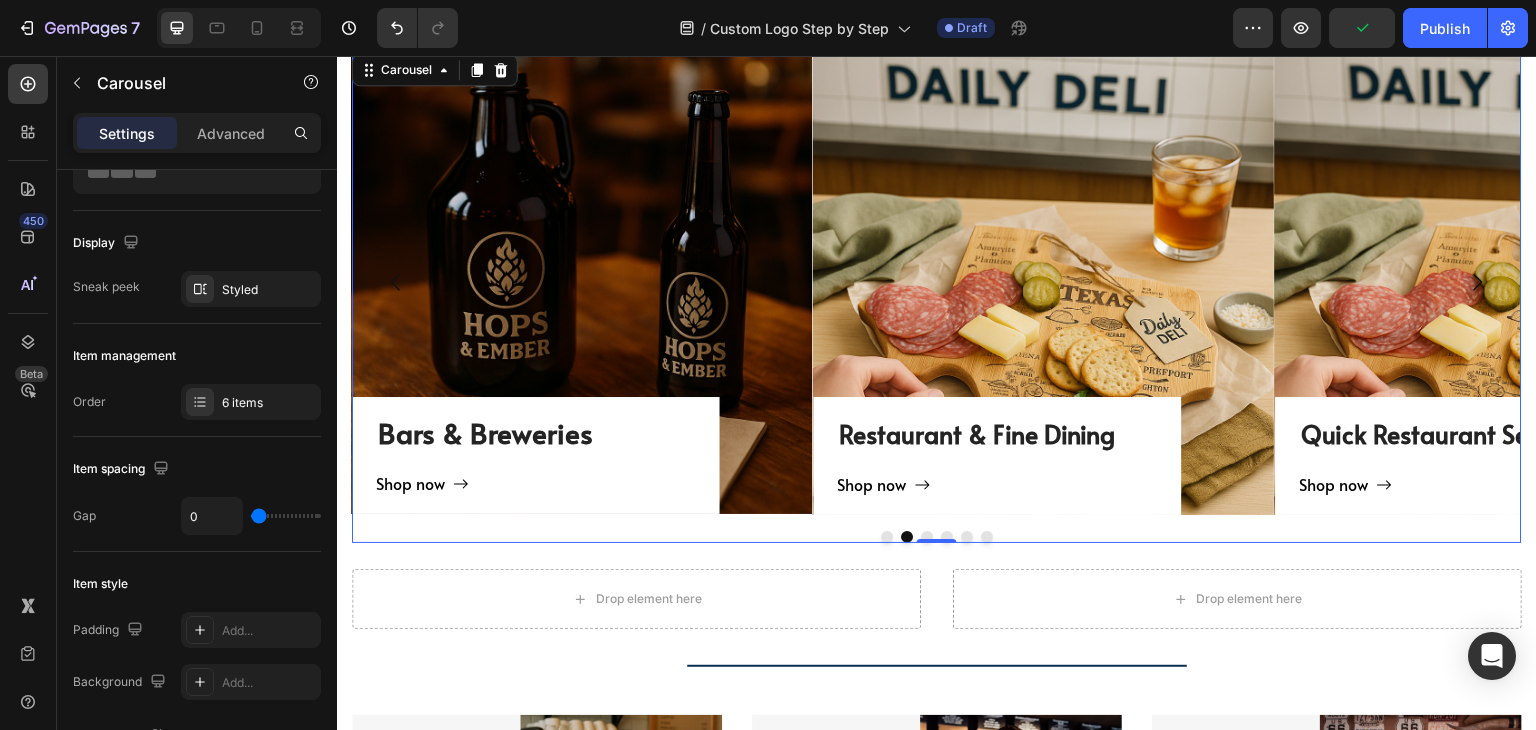 click 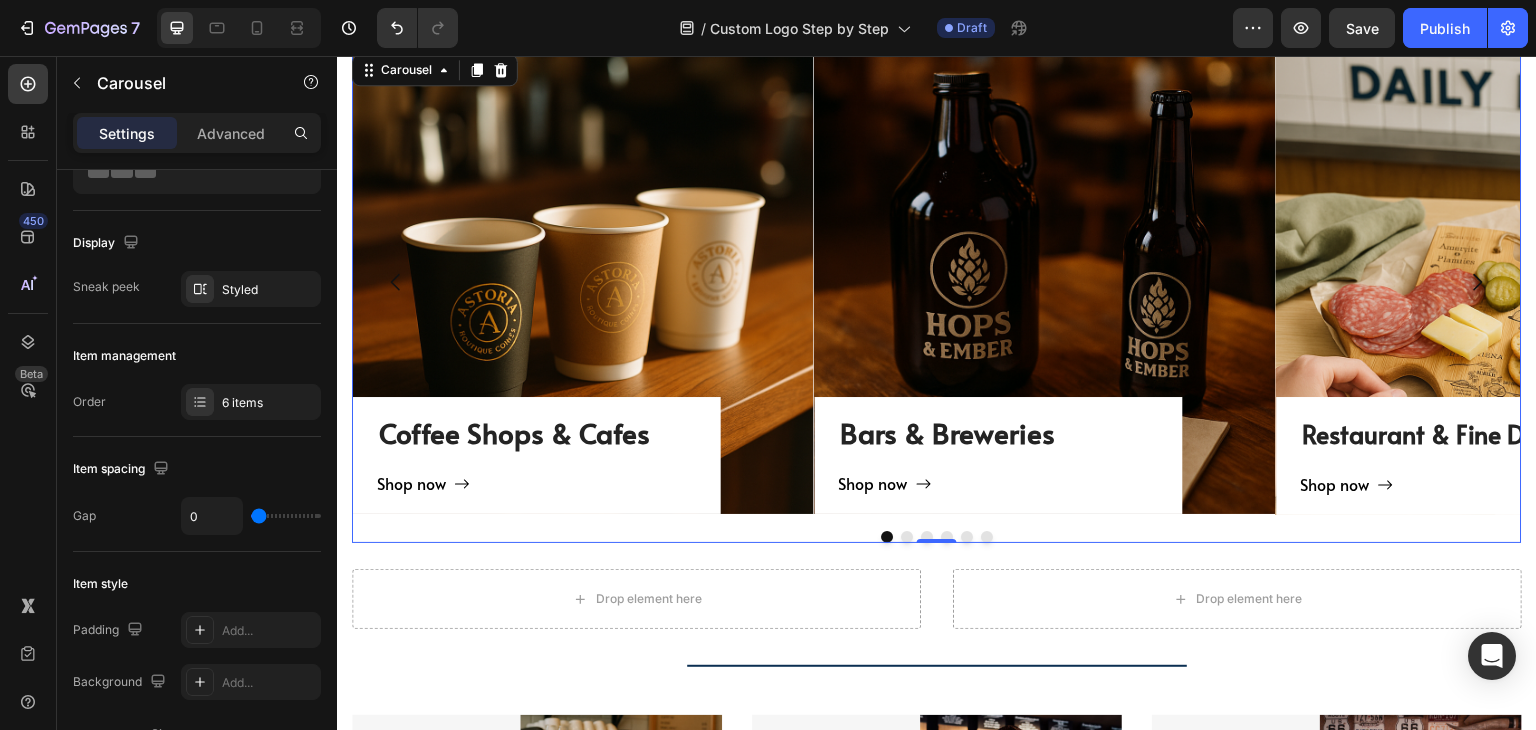 click 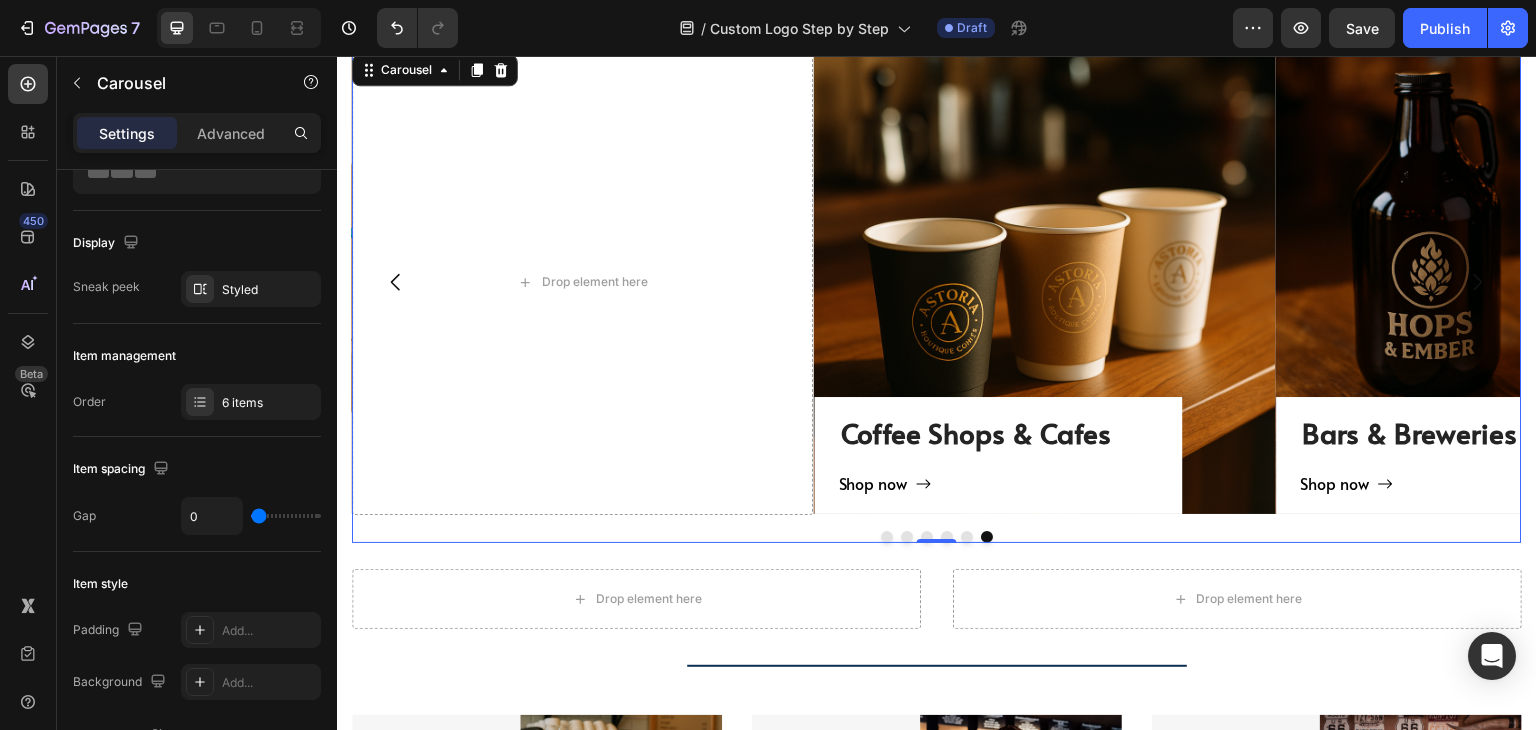 click 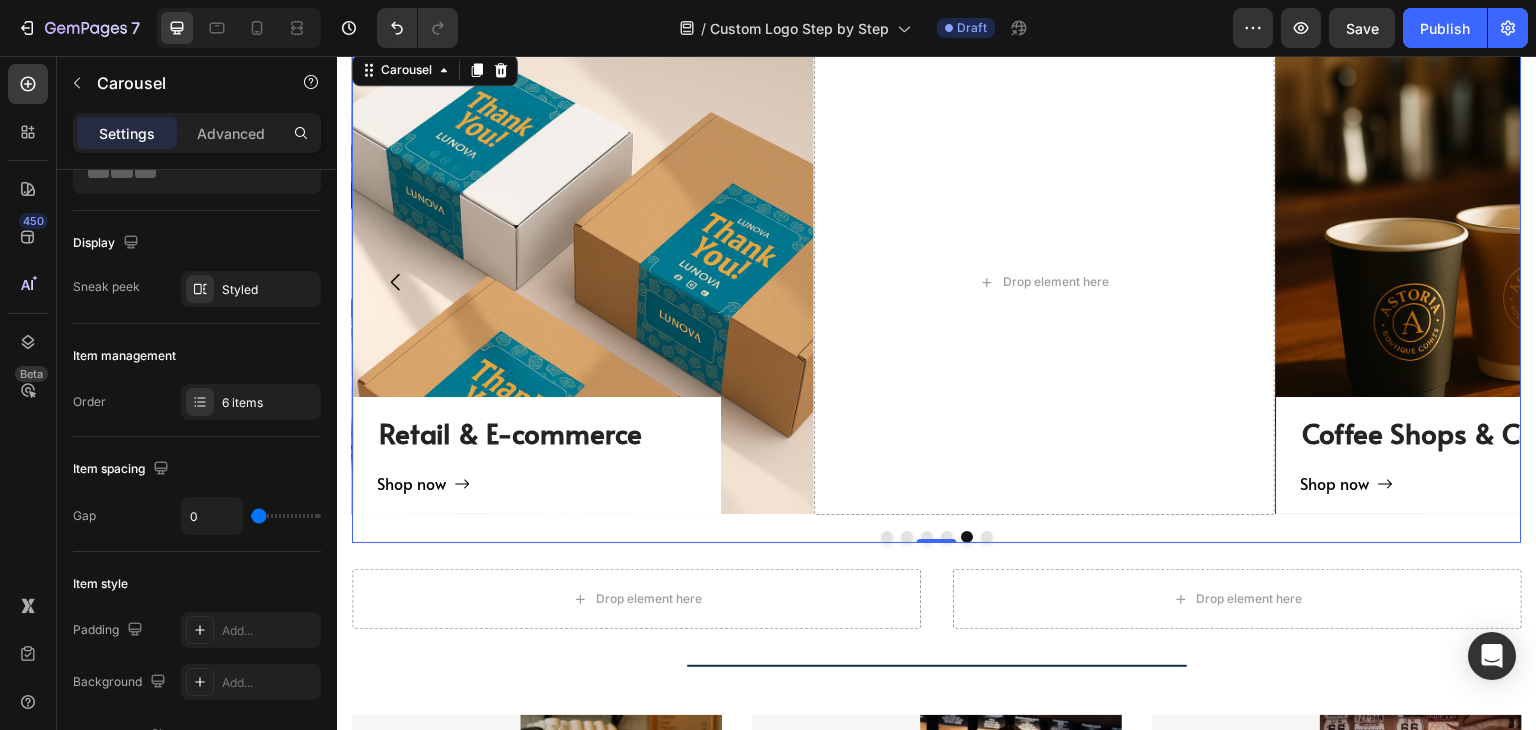 click on "Retail & E-commerce Heading
Shop now Button Row" at bounding box center [583, 282] 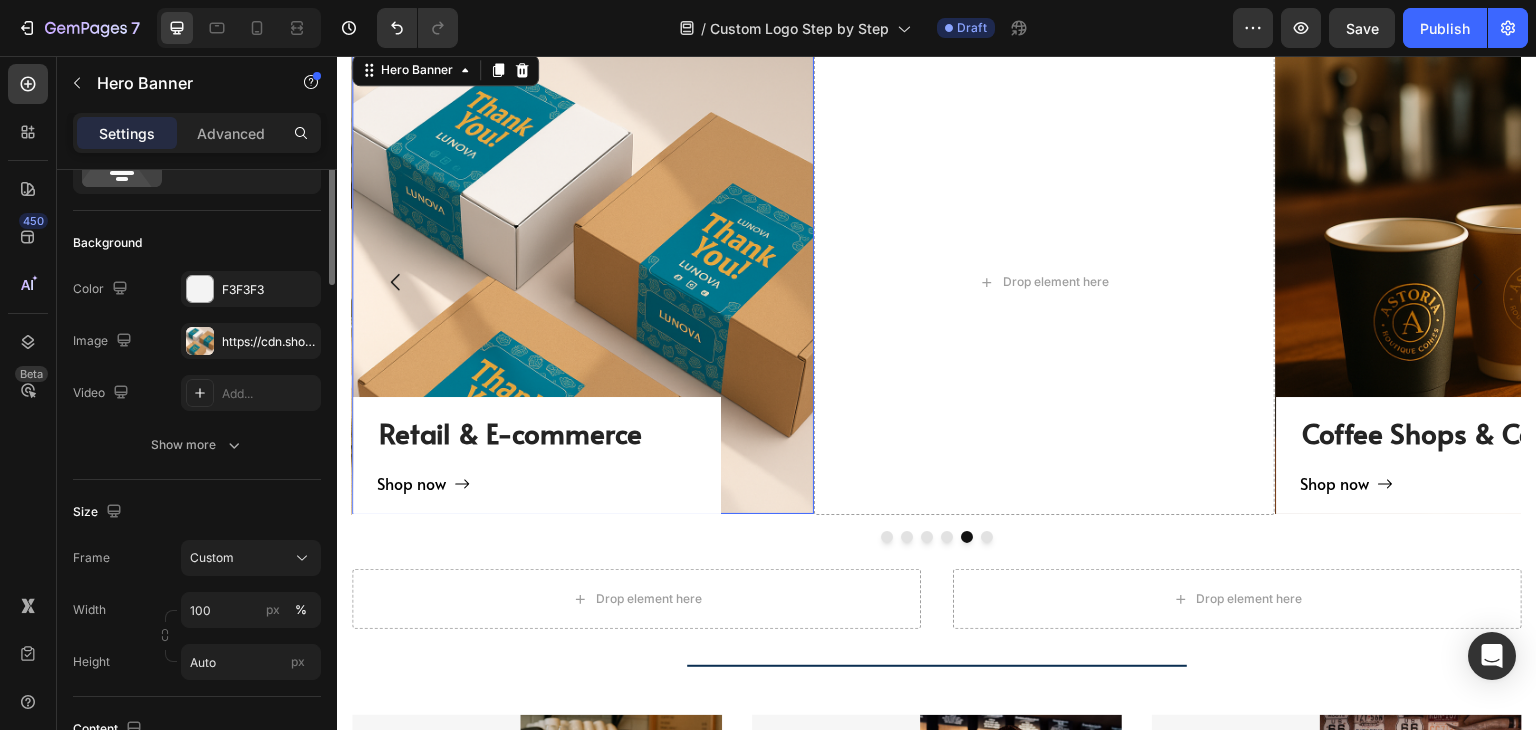 scroll, scrollTop: 0, scrollLeft: 0, axis: both 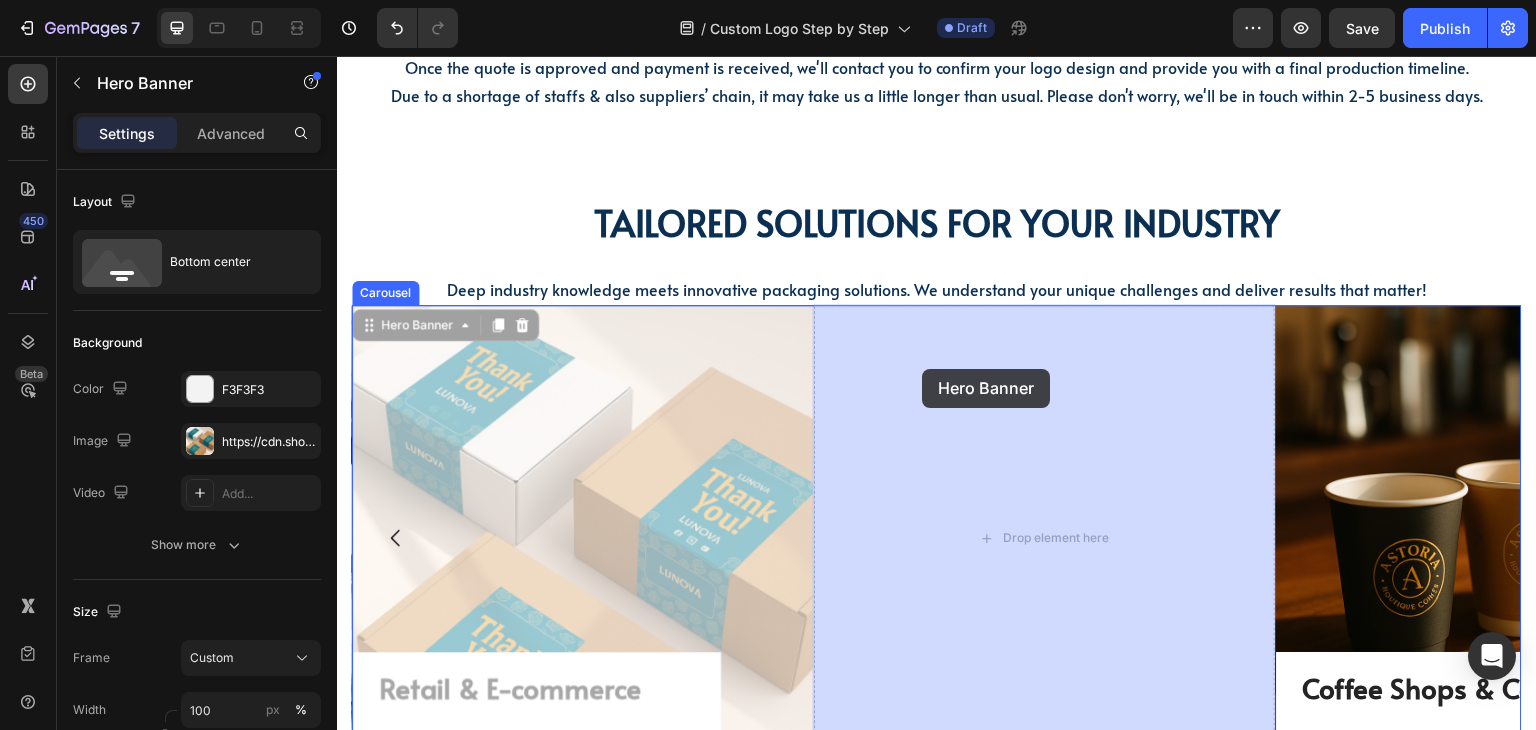 drag, startPoint x: 428, startPoint y: 318, endPoint x: 922, endPoint y: 369, distance: 496.6256 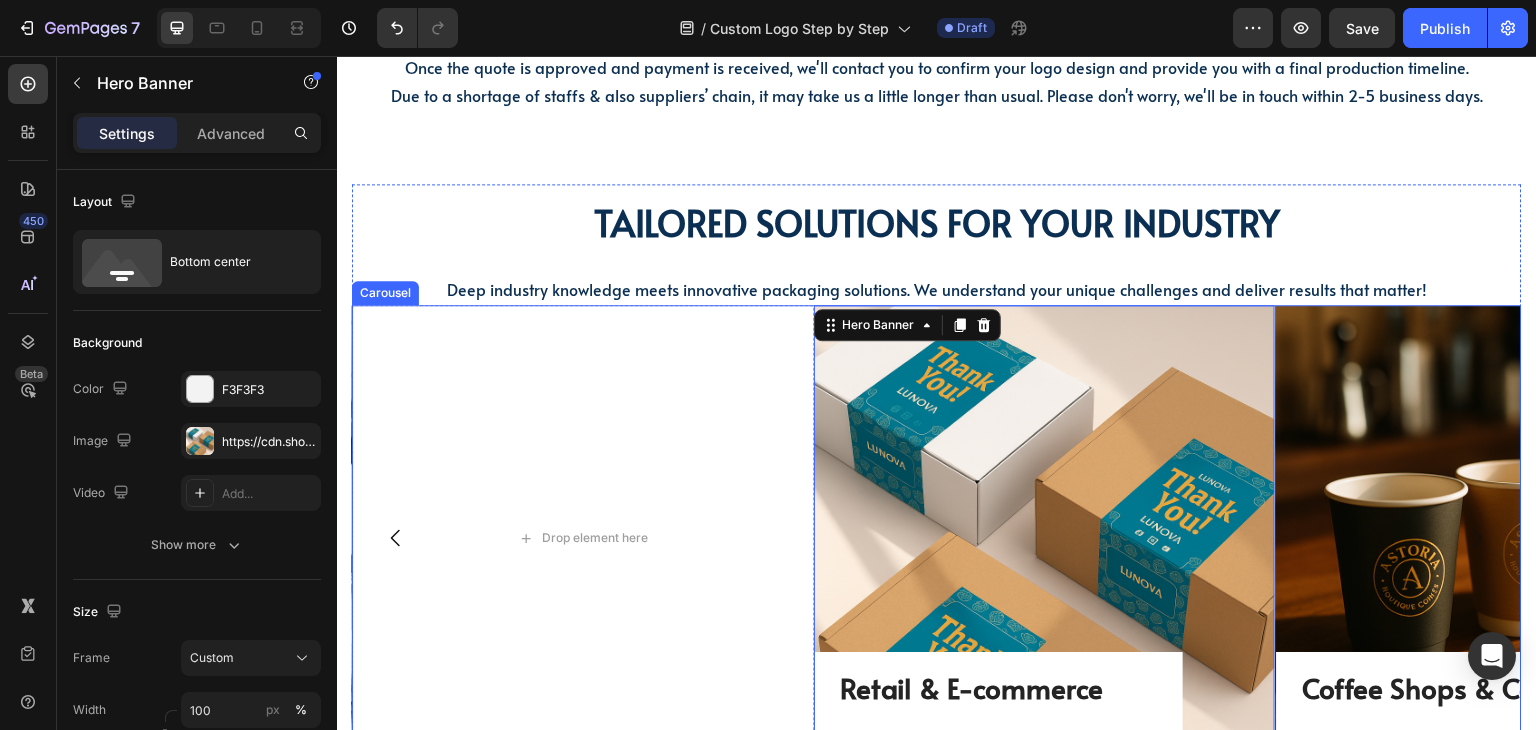 click 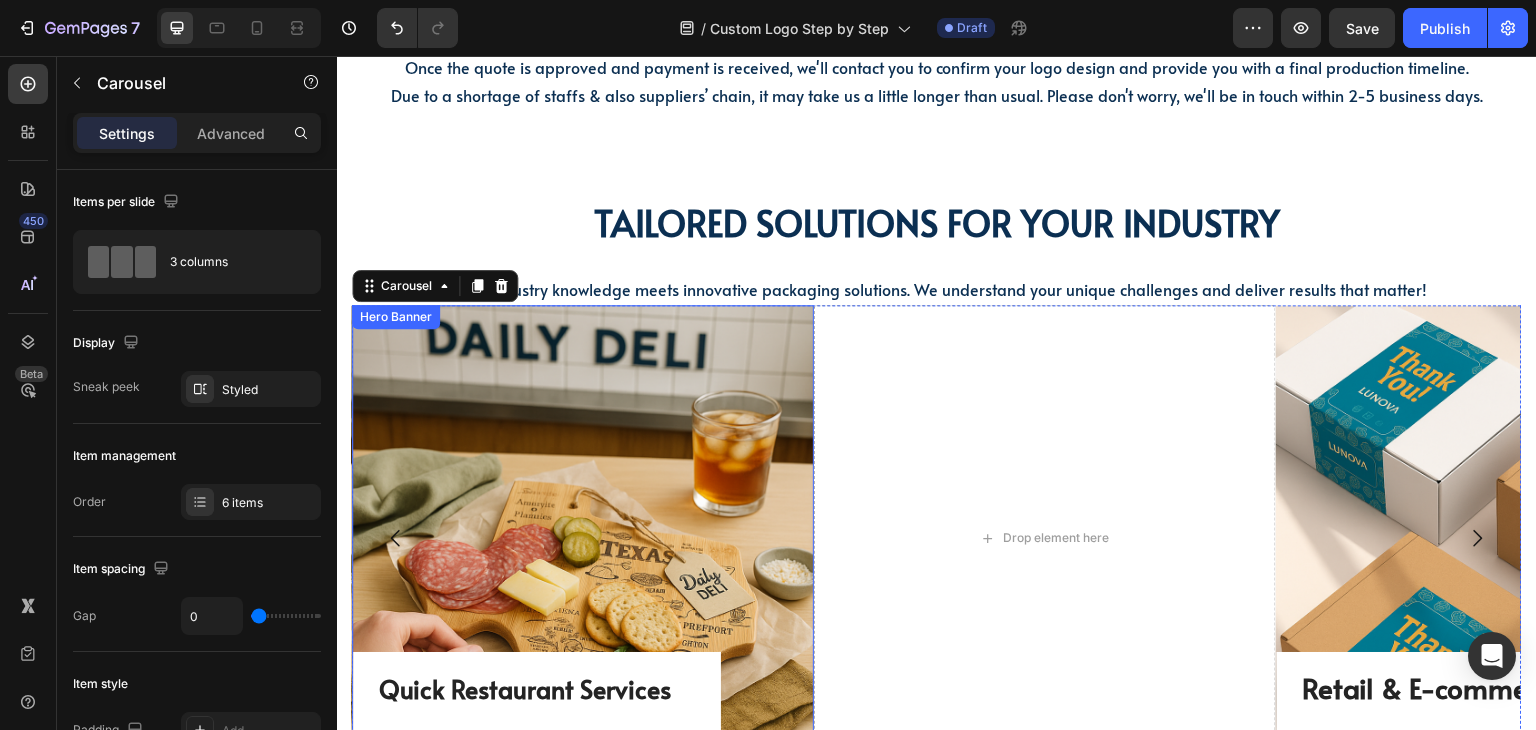click on "Quick Restaurant Services Heading
Shop now Button Row" at bounding box center [583, 537] 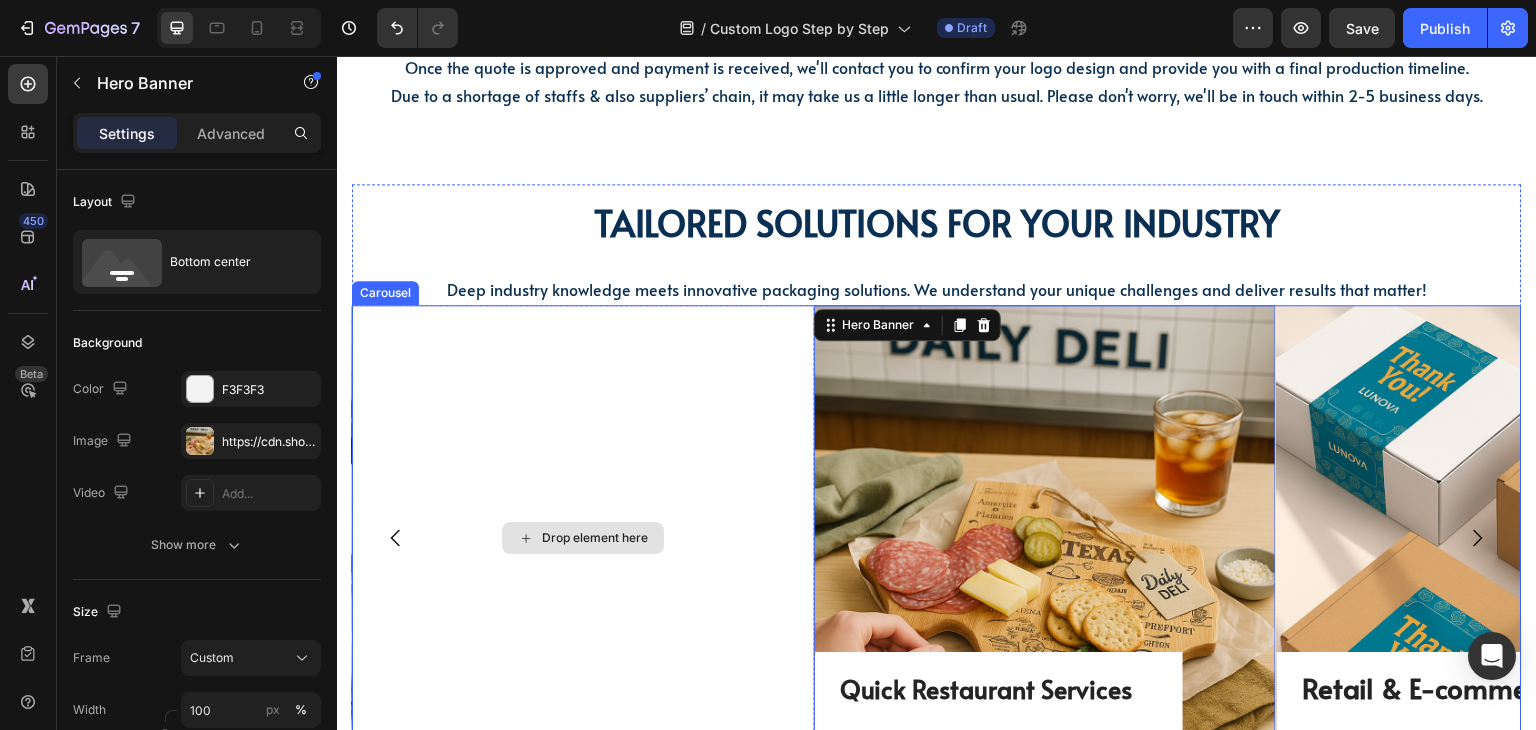 click 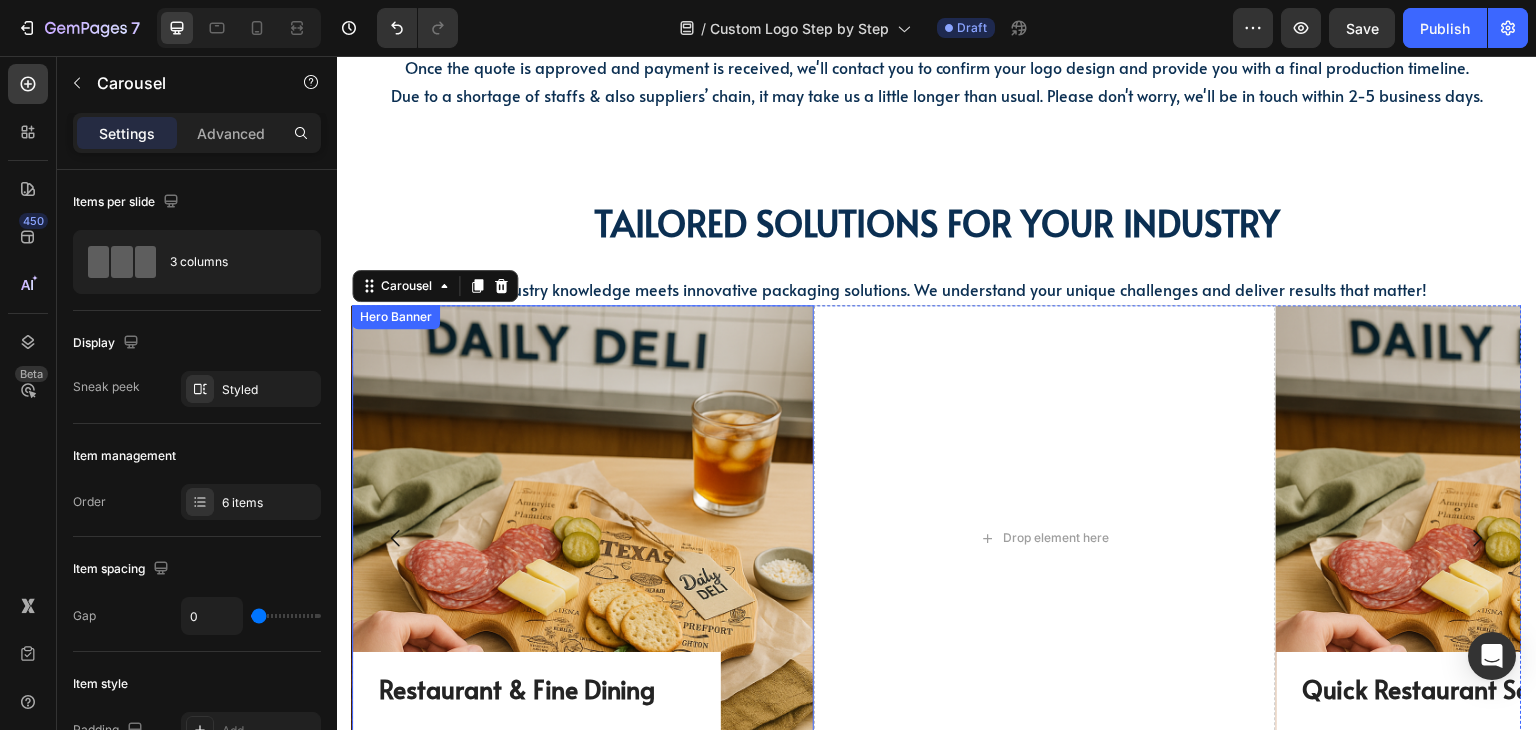 click on "Restaurant & Fine Dining Heading
Shop now Button Row" at bounding box center (583, 537) 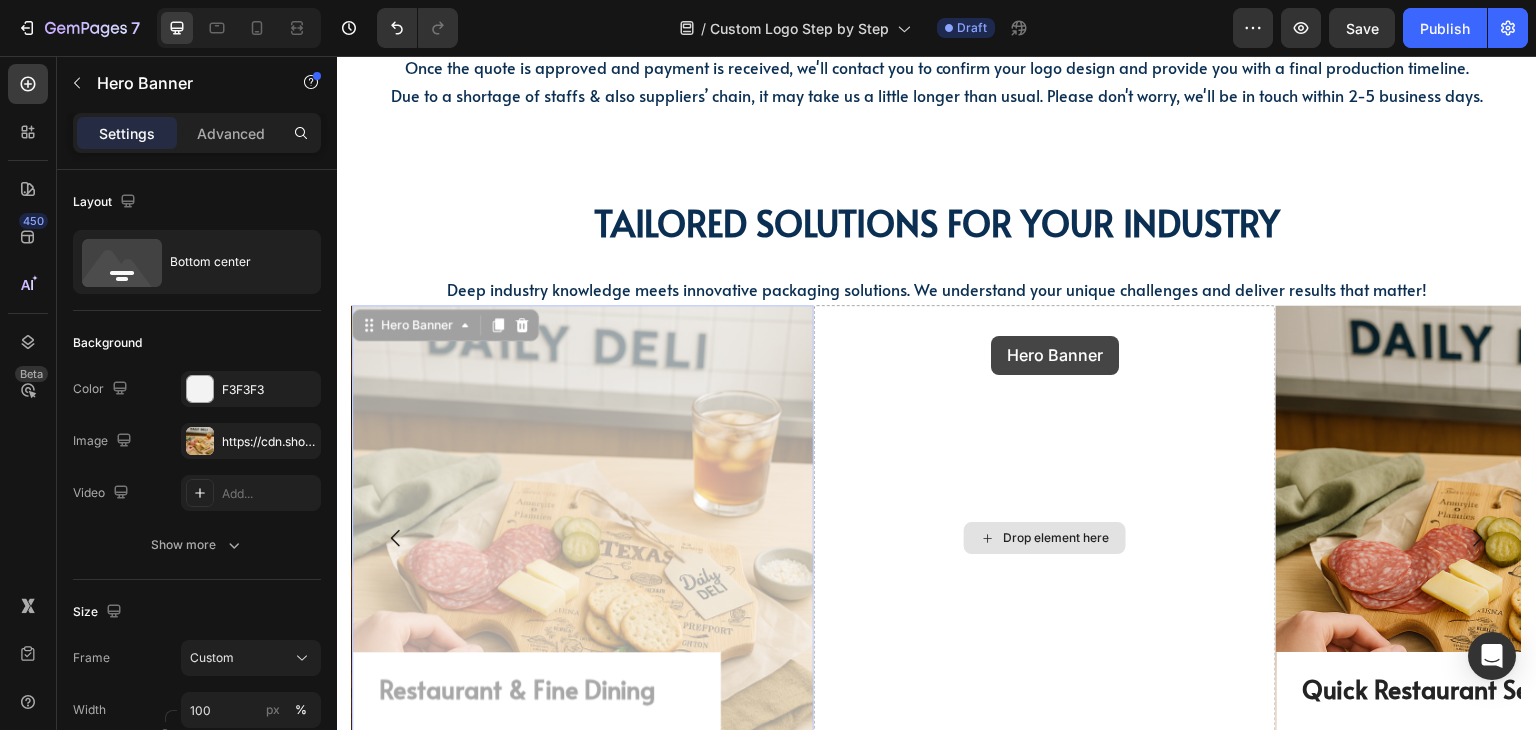 drag, startPoint x: 420, startPoint y: 327, endPoint x: 990, endPoint y: 343, distance: 570.2245 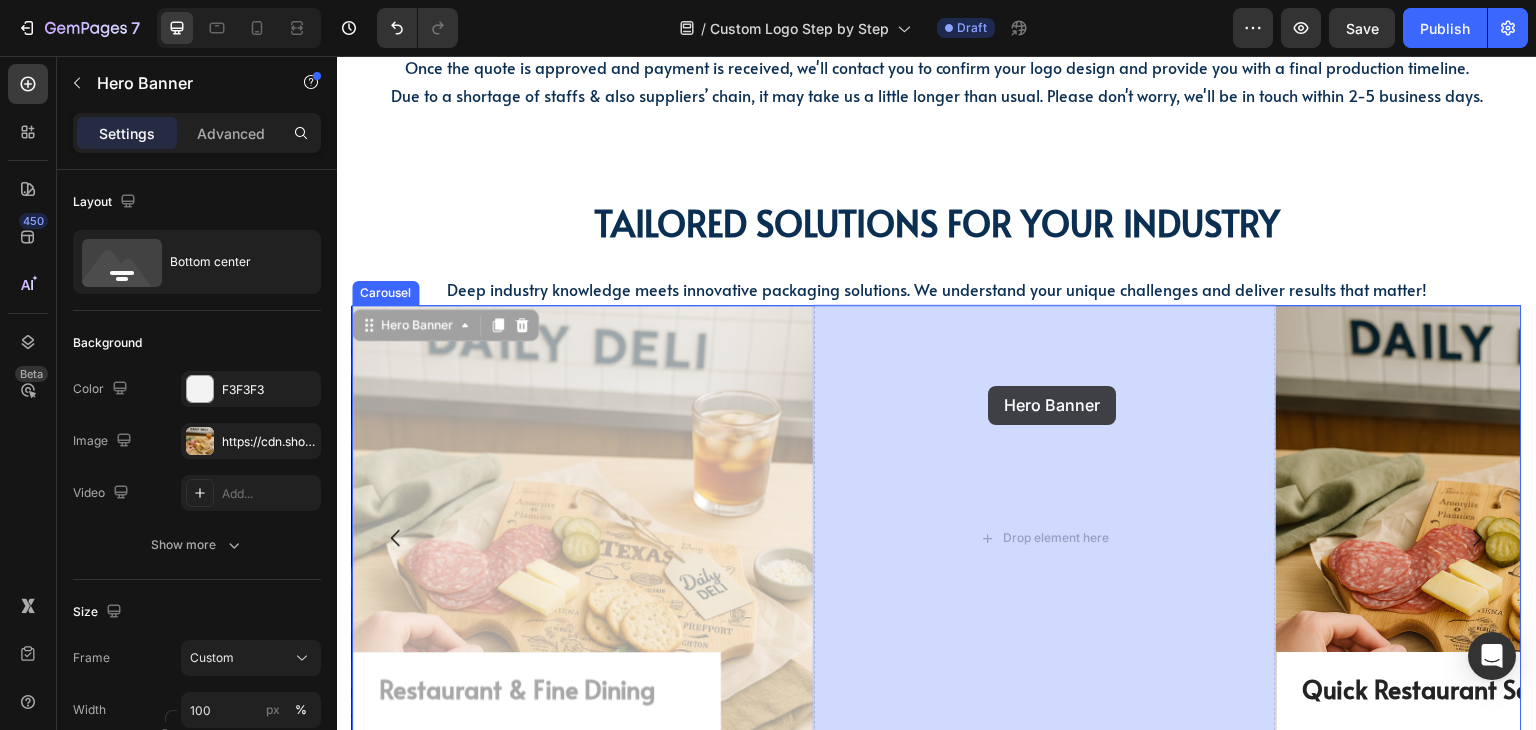 drag, startPoint x: 408, startPoint y: 320, endPoint x: 989, endPoint y: 386, distance: 584.7367 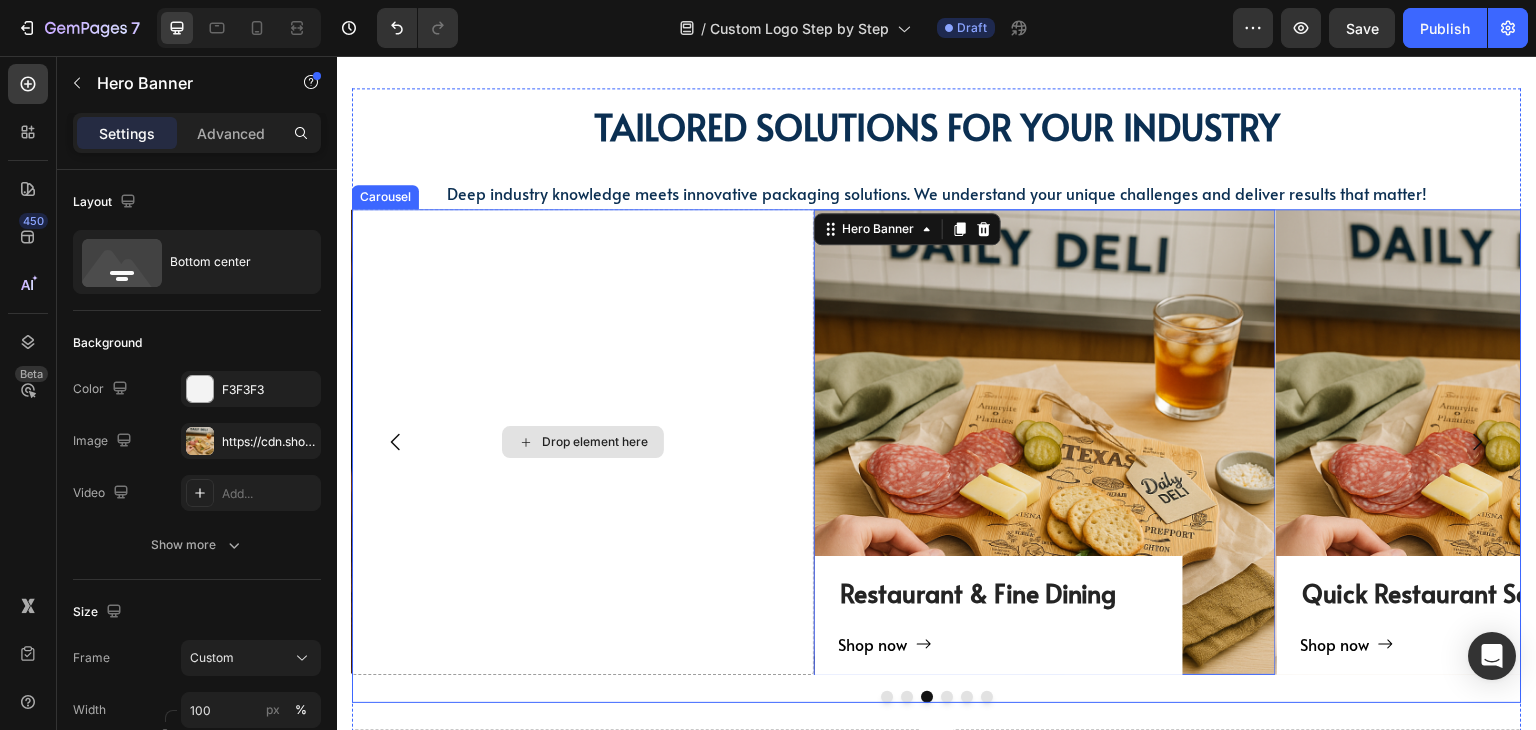 scroll, scrollTop: 1917, scrollLeft: 0, axis: vertical 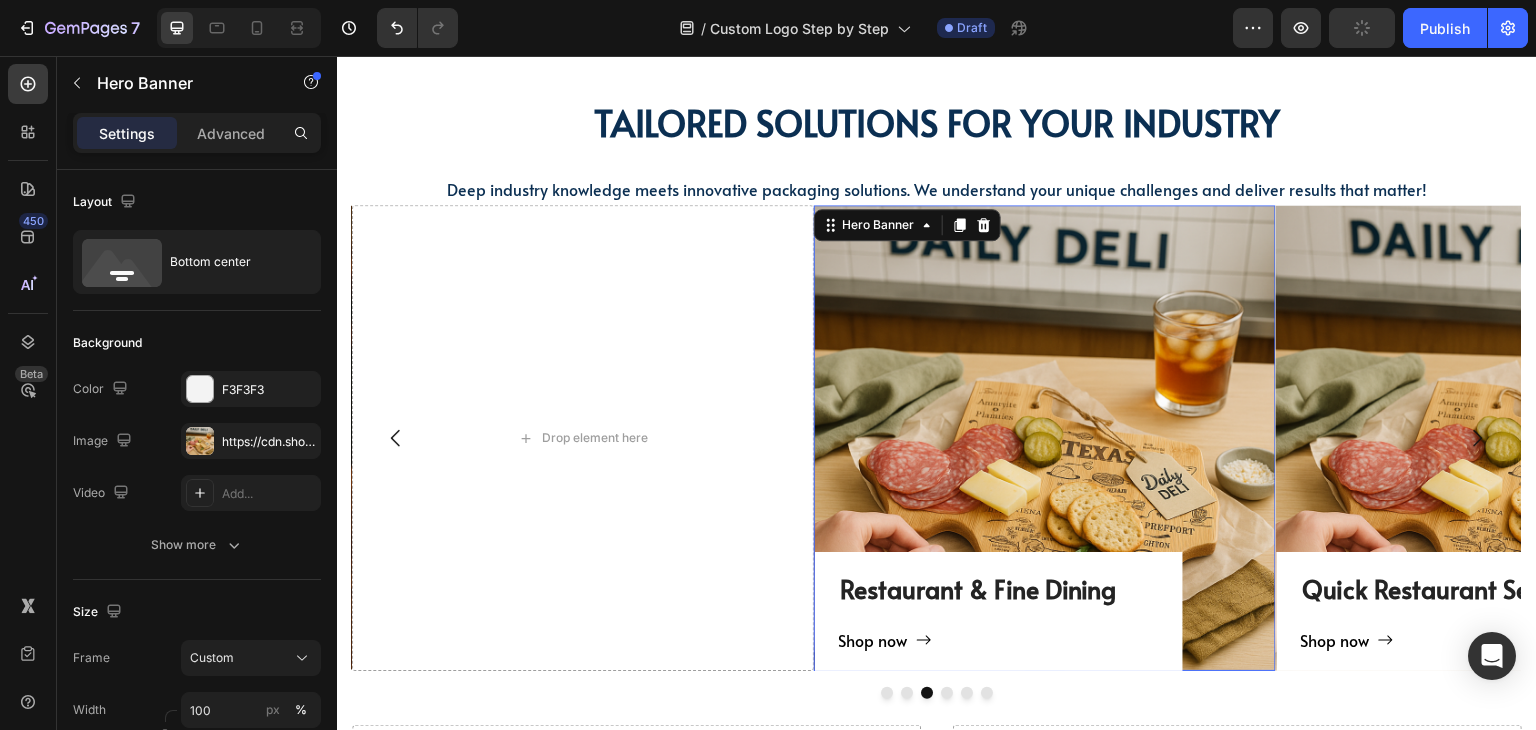 click on "Restaurant & Fine Dining Heading
Shop now Button Row" at bounding box center (1045, 437) 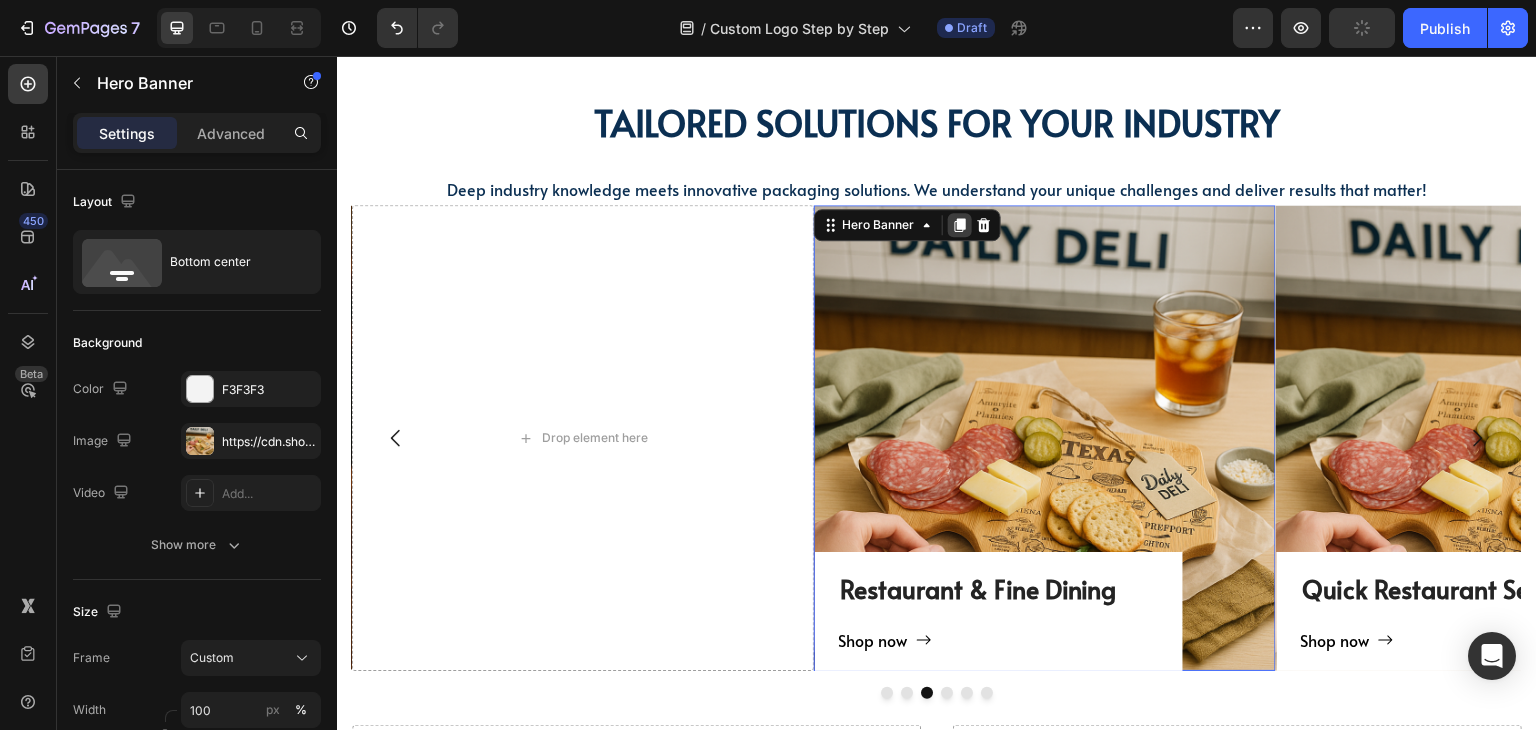 click 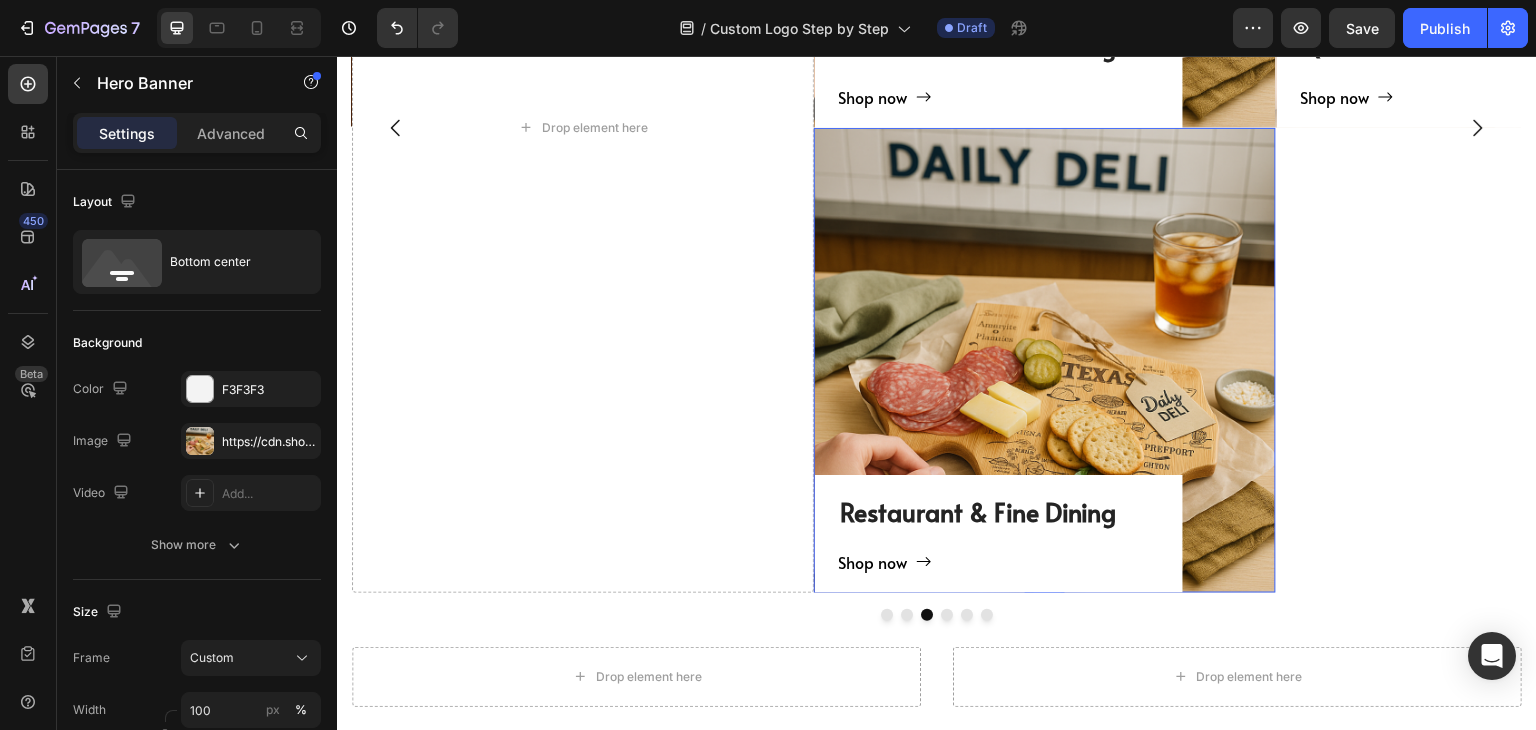 scroll, scrollTop: 2260, scrollLeft: 0, axis: vertical 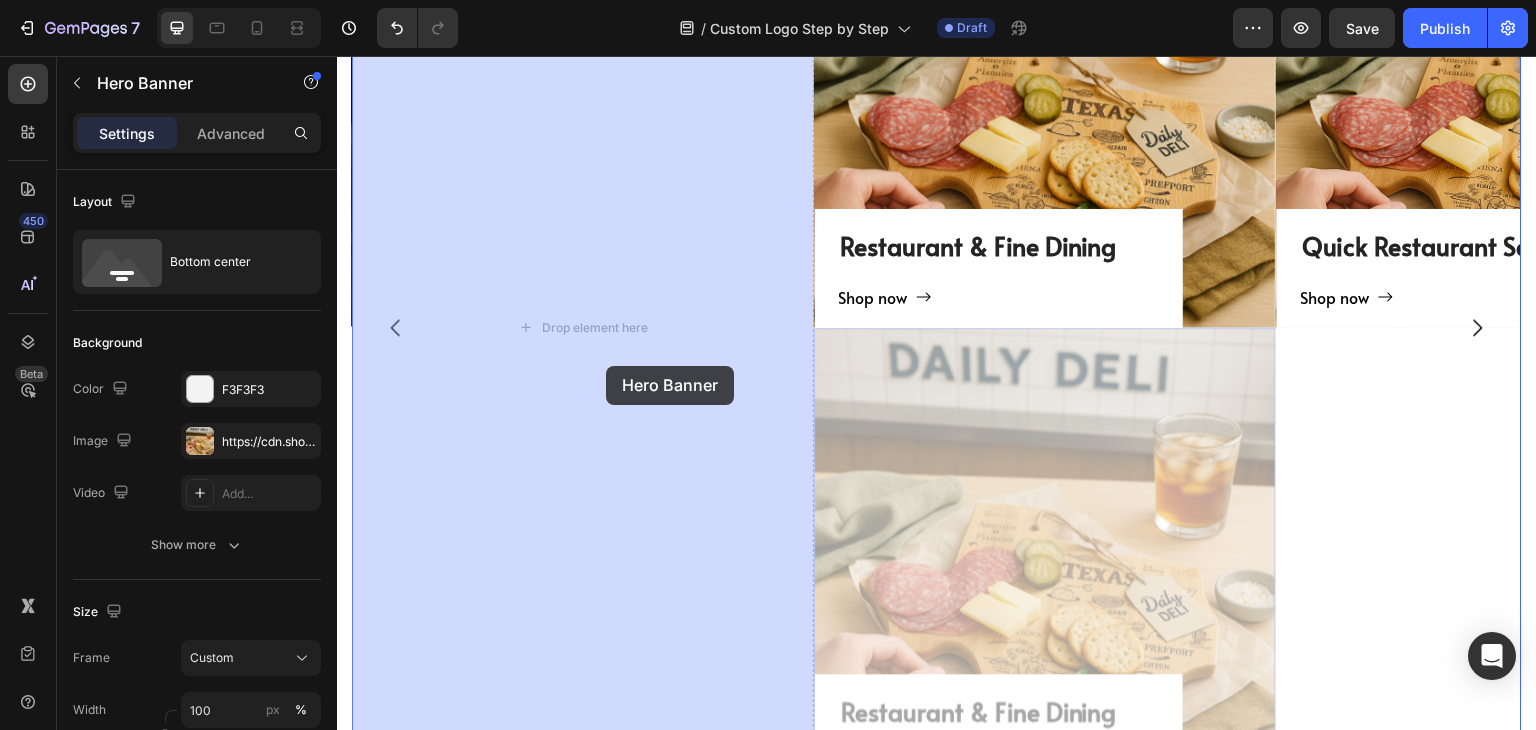 drag, startPoint x: 898, startPoint y: 493, endPoint x: 612, endPoint y: 373, distance: 310.1548 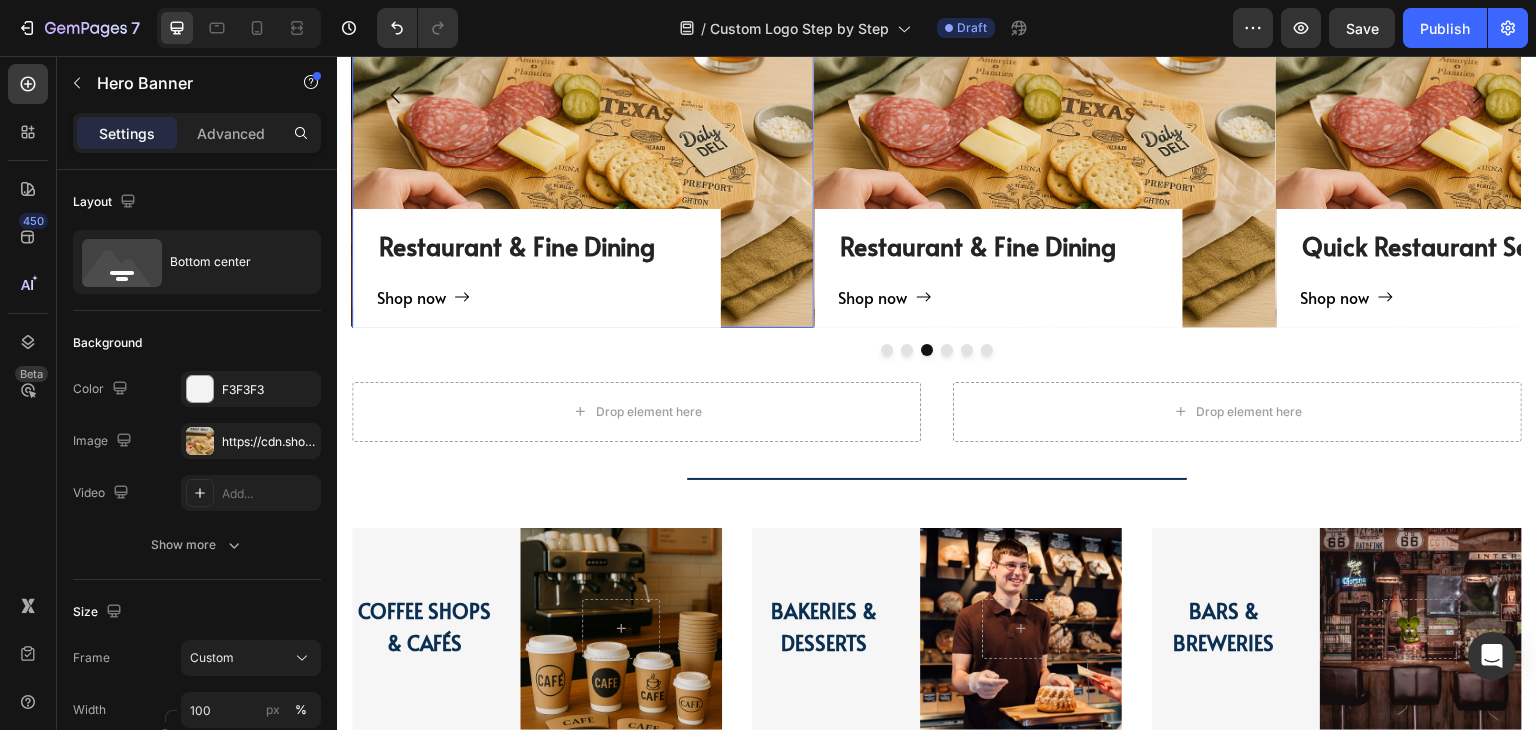 scroll, scrollTop: 2028, scrollLeft: 0, axis: vertical 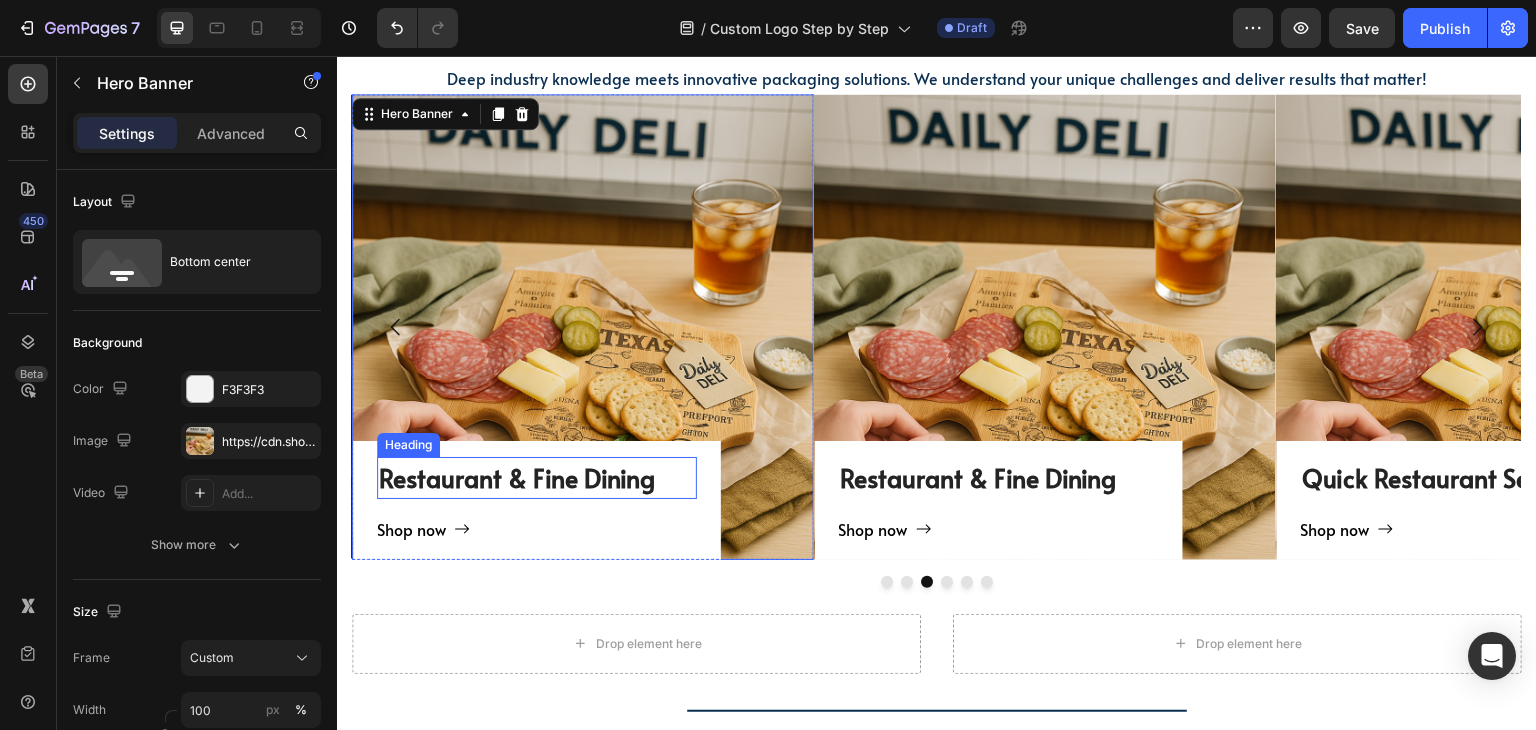 click on "Restaurant & Fine Dining" at bounding box center [517, 477] 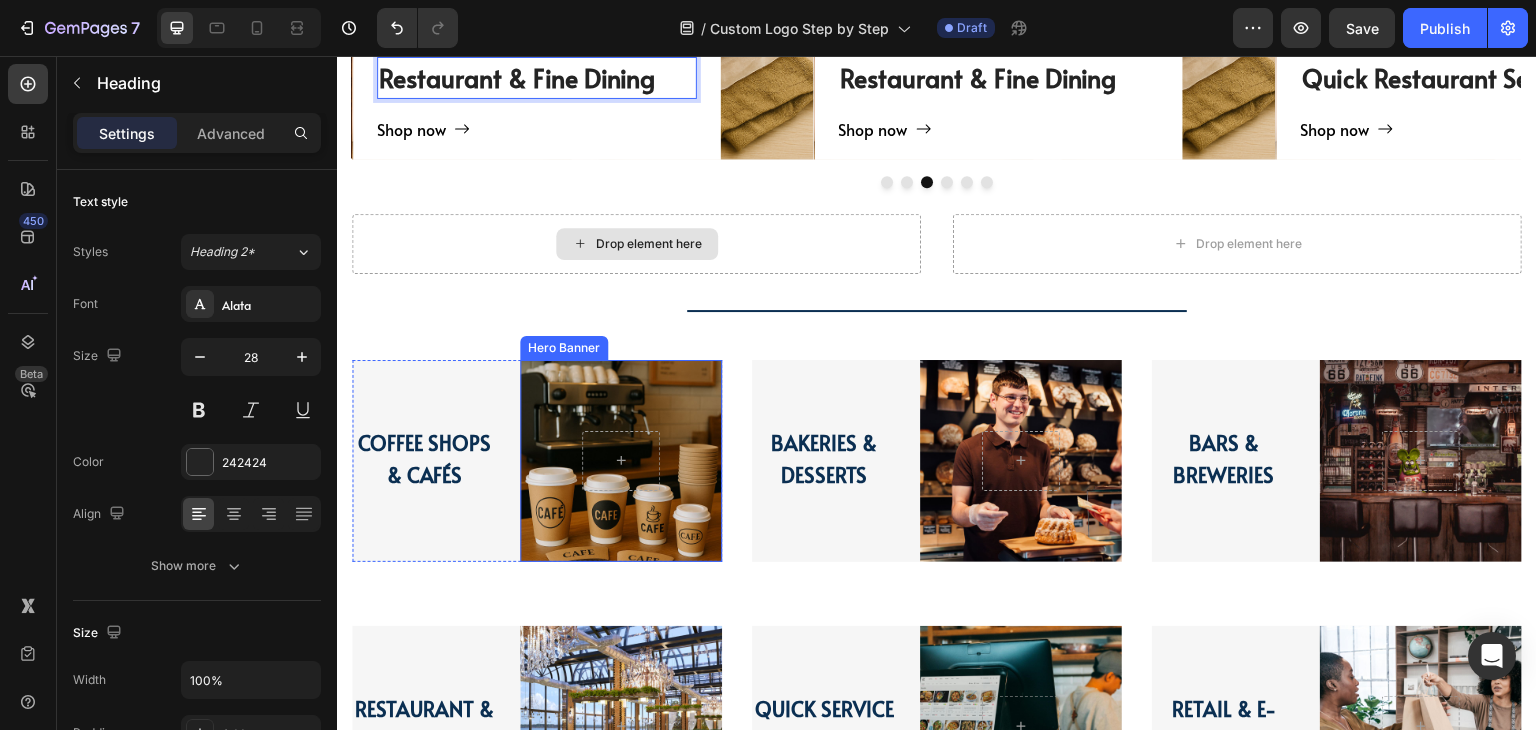 scroll, scrollTop: 2228, scrollLeft: 0, axis: vertical 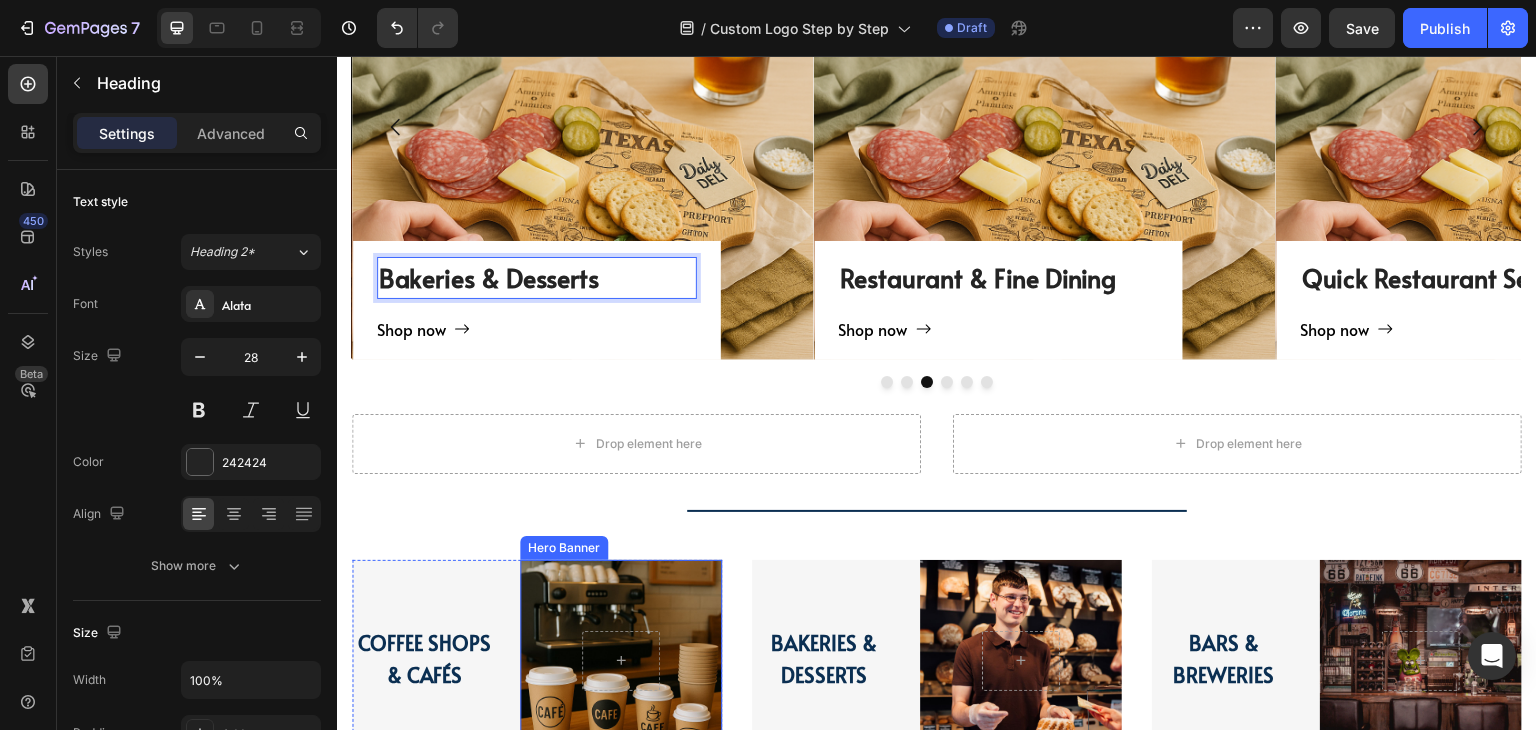 click on "Shop now Button" at bounding box center [537, 337] 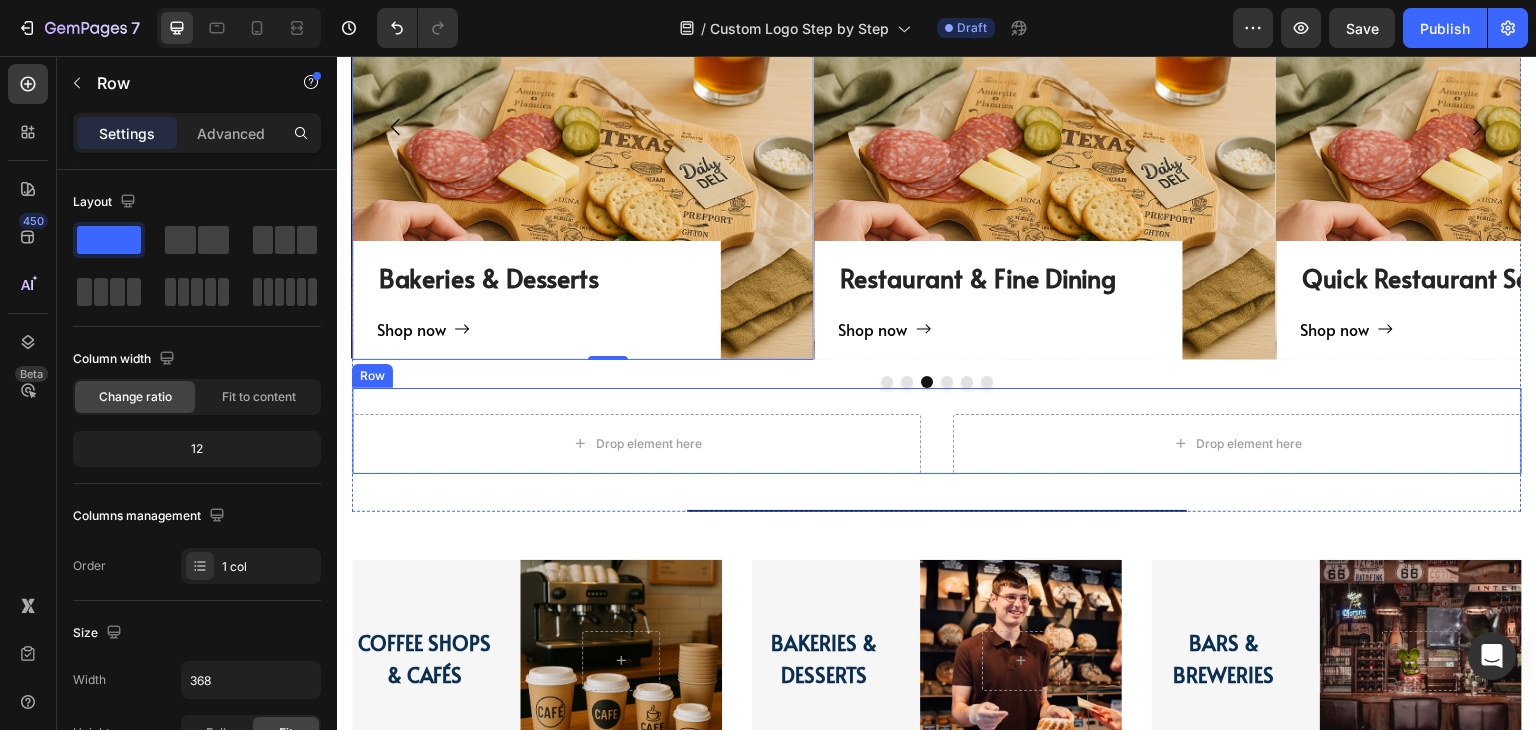 click on "Drop element here
Drop element here Row" at bounding box center (937, 431) 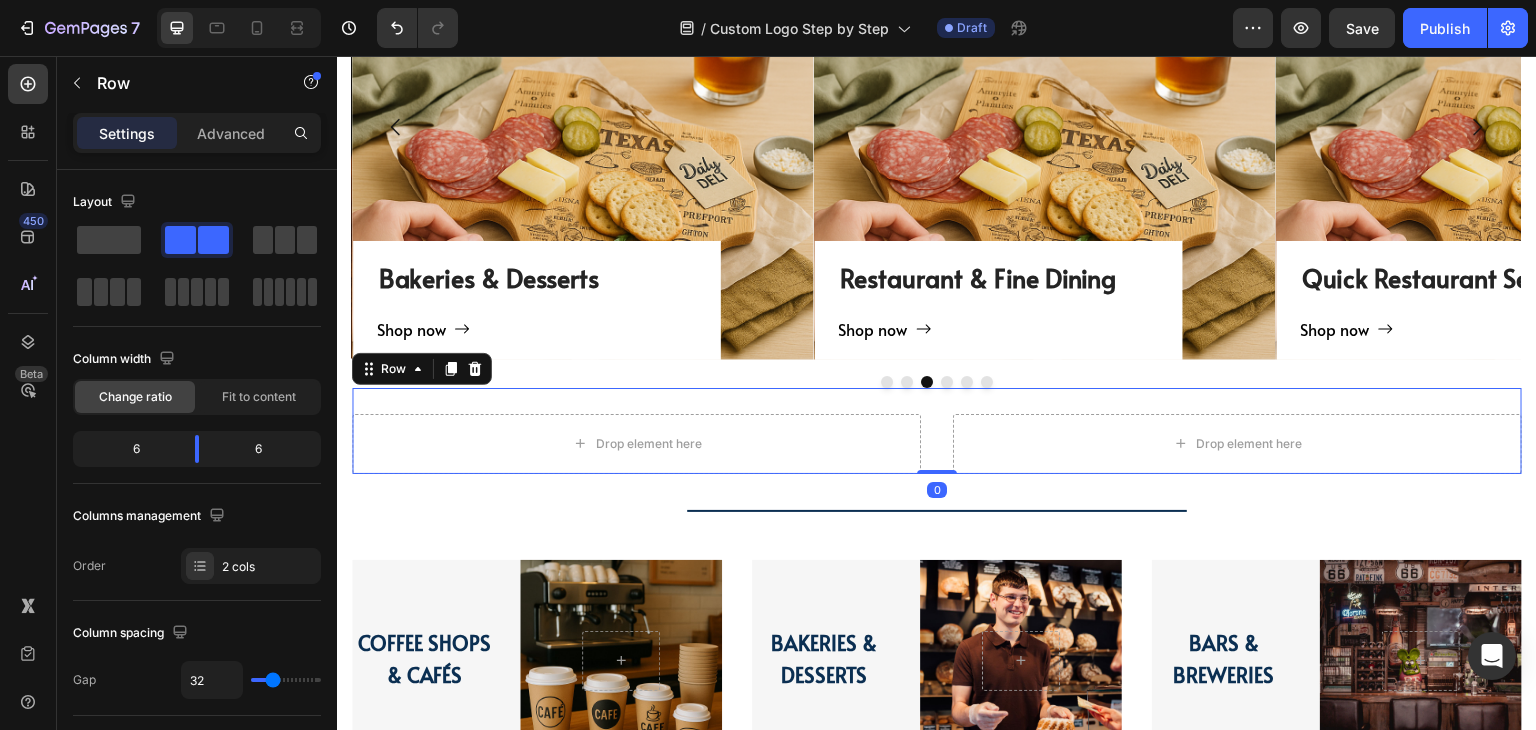 click 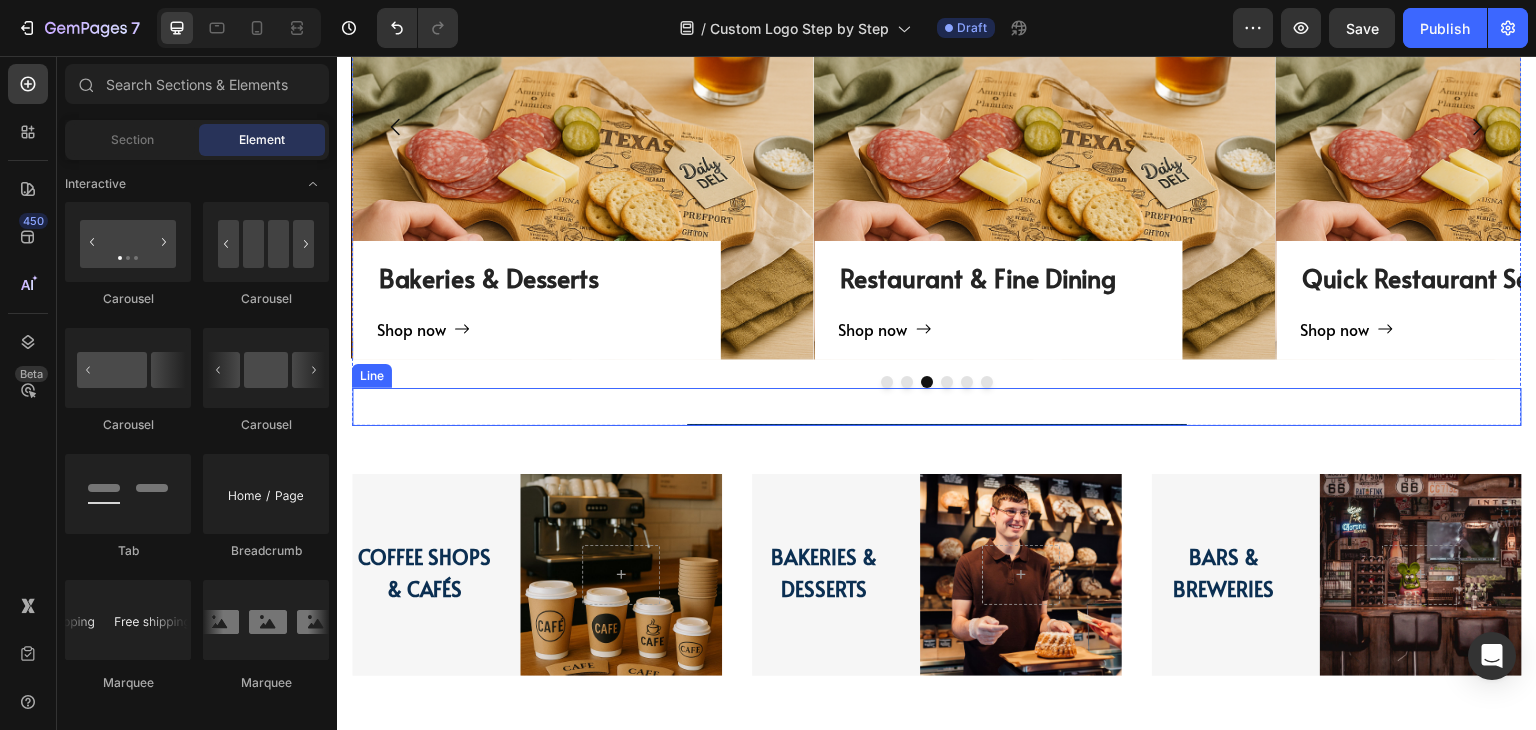 click on "Title Line" at bounding box center [937, 407] 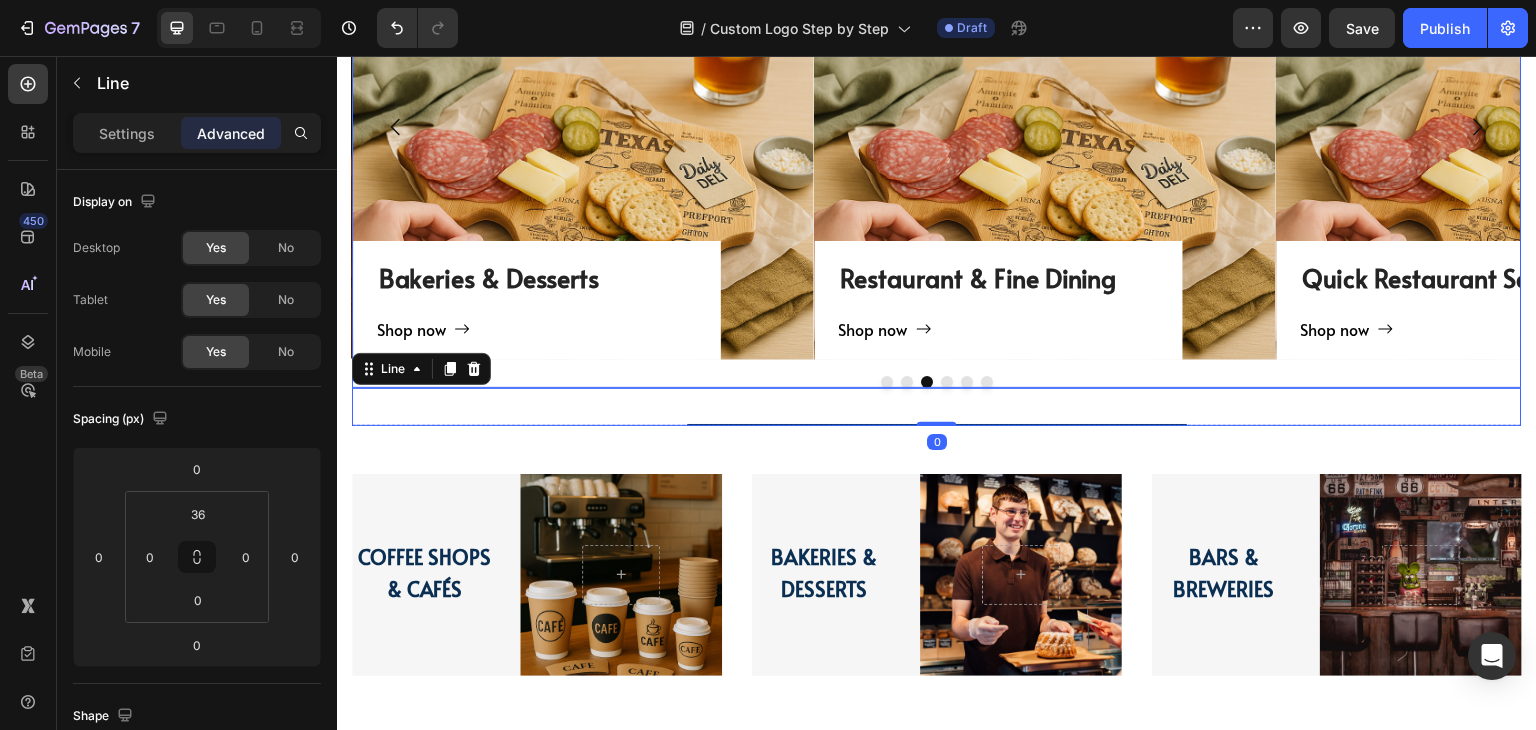 click on "Title Line   0" at bounding box center (937, 407) 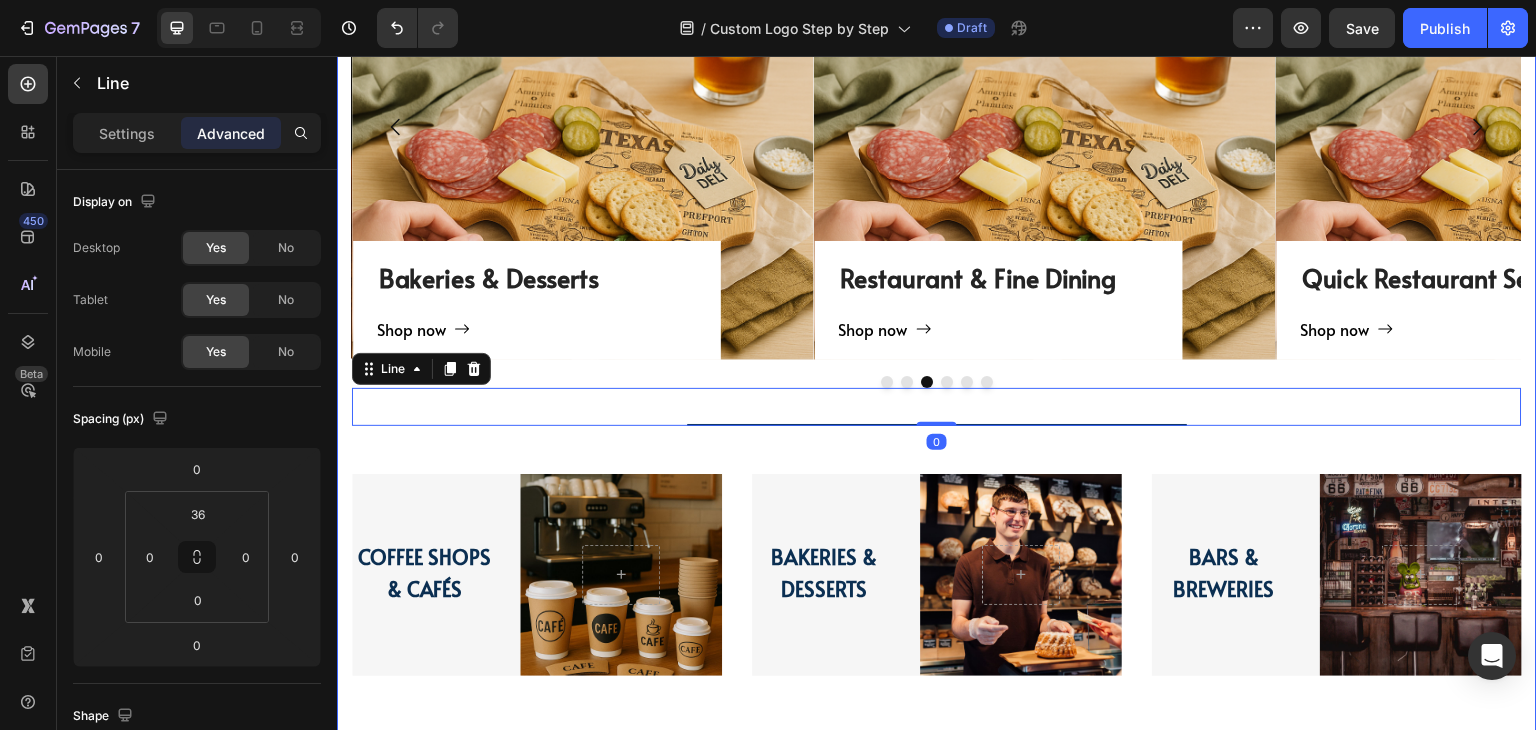 click on "TAILORED SOLUTIONS FOR YOUR INDUSTRY Heading TAILORED SOLUTIONS FOR YOUR INDUSTRY Heading Deep industry knowledge meets innovative packaging solutions. We understand your unique challenges and deliver results that matter! Text block
Coffee Shops & Cafes Heading
Shop now Button Row Hero Banner Bars & Breweries Heading
Shop now Button Row Hero Banner ⁠⁠⁠⁠⁠⁠⁠ Bakeries & Desserts Heading
Shop now Button Row Hero Banner Restaurant & Fine Dining Heading
Shop now Button Row Hero Banner Quick Restaurant Services Heading
Shop now Button Row Hero Banner Retail & E-commerce Heading
Shop now Button Row Hero Banner
Carousel                Title Line   0 Row
Coffee Shops & Cafés Heading
Hero Banner Row Bakeries & Desserts Heading
Hero Banner Row Bars & Breweries Heading
Hero Banner Row RESTAURANT & fINE DINING Heading" at bounding box center [937, 373] 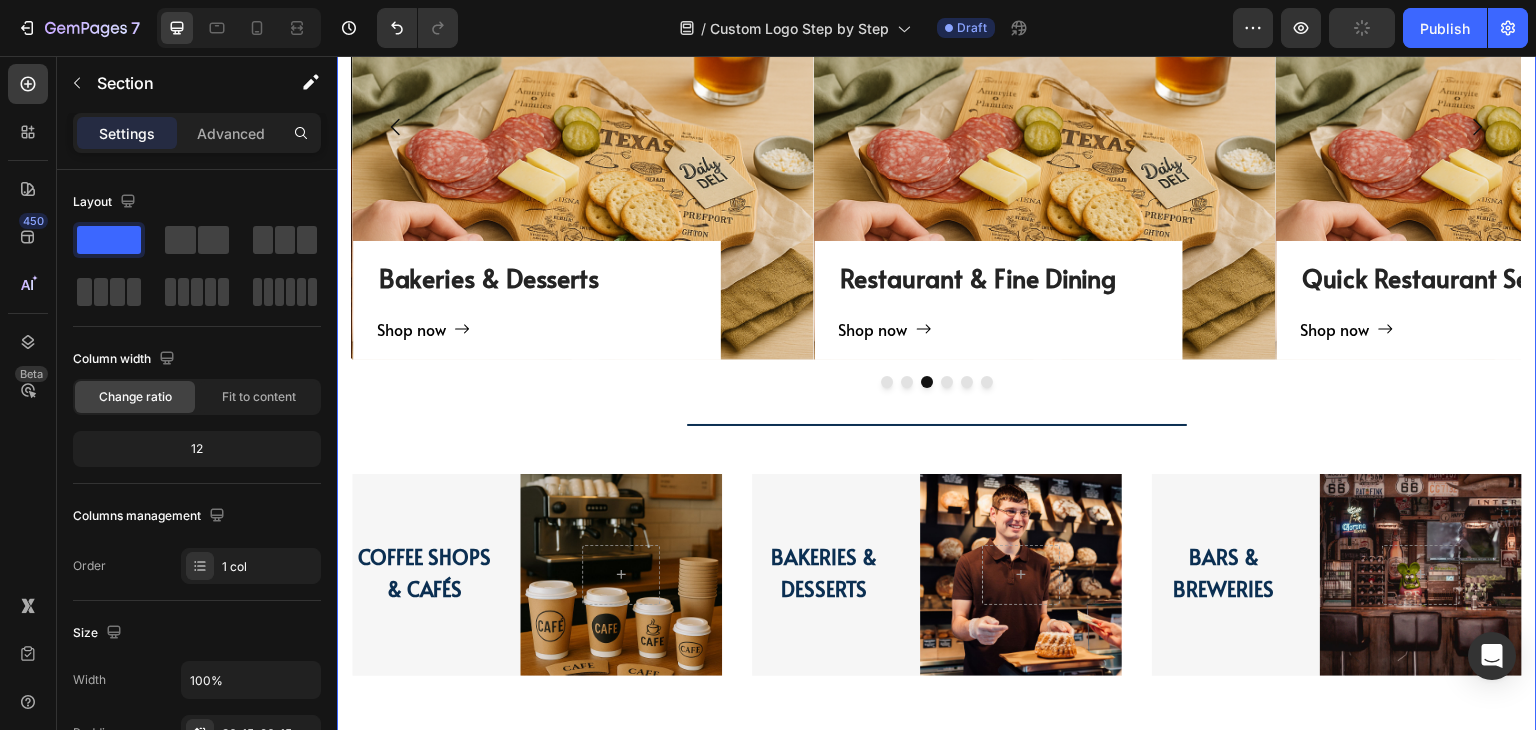 click on "TAILORED SOLUTIONS FOR YOUR INDUSTRY Heading TAILORED SOLUTIONS FOR YOUR INDUSTRY Heading Deep industry knowledge meets innovative packaging solutions. We understand your unique challenges and deliver results that matter! Text block
Coffee Shops & Cafes Heading
Shop now Button Row Hero Banner Bars & Breweries Heading
Shop now Button Row Hero Banner ⁠⁠⁠⁠⁠⁠⁠ Bakeries & Desserts Heading
Shop now Button Row Hero Banner Restaurant & Fine Dining Heading
Shop now Button Row Hero Banner Quick Restaurant Services Heading
Shop now Button Row Hero Banner Retail & E-commerce Heading
Shop now Button Row Hero Banner
Carousel                Title Line Row
Coffee Shops & Cafés Heading
Hero Banner Row Bakeries & Desserts Heading
Hero Banner Row Bars & Breweries Heading
Hero Banner Row RESTAURANT & fINE DINING Heading" at bounding box center (937, 373) 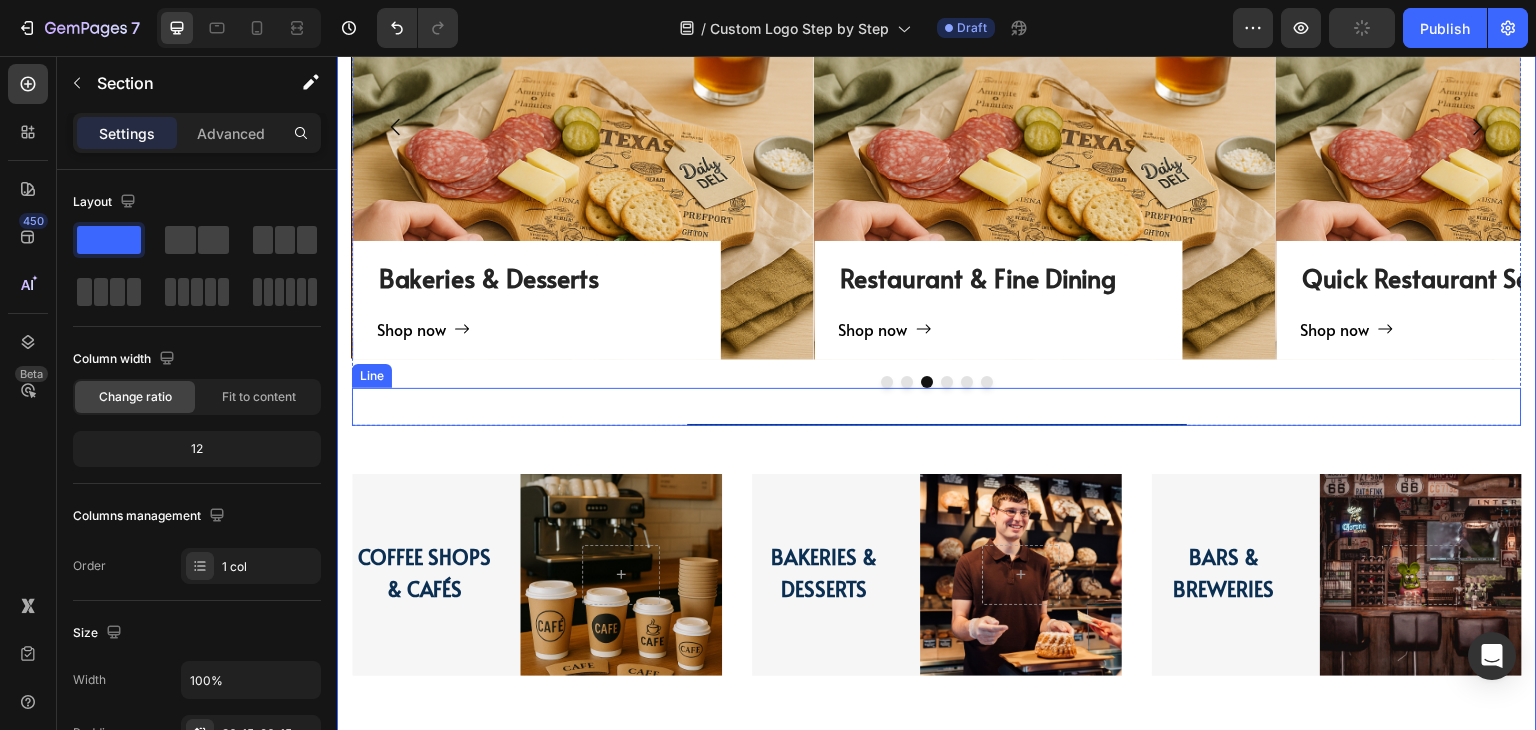 click on "Title Line" at bounding box center (937, 407) 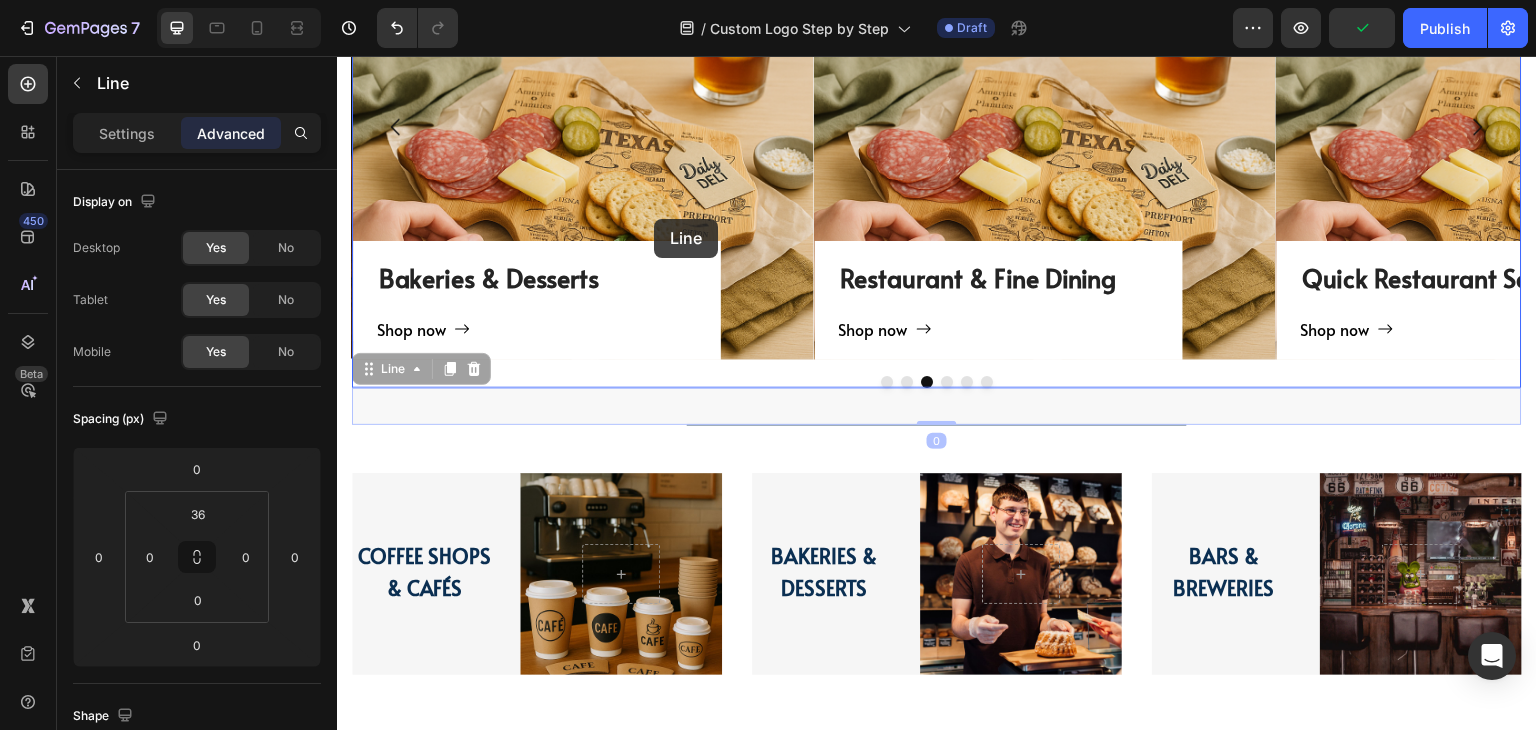 scroll, scrollTop: 1928, scrollLeft: 0, axis: vertical 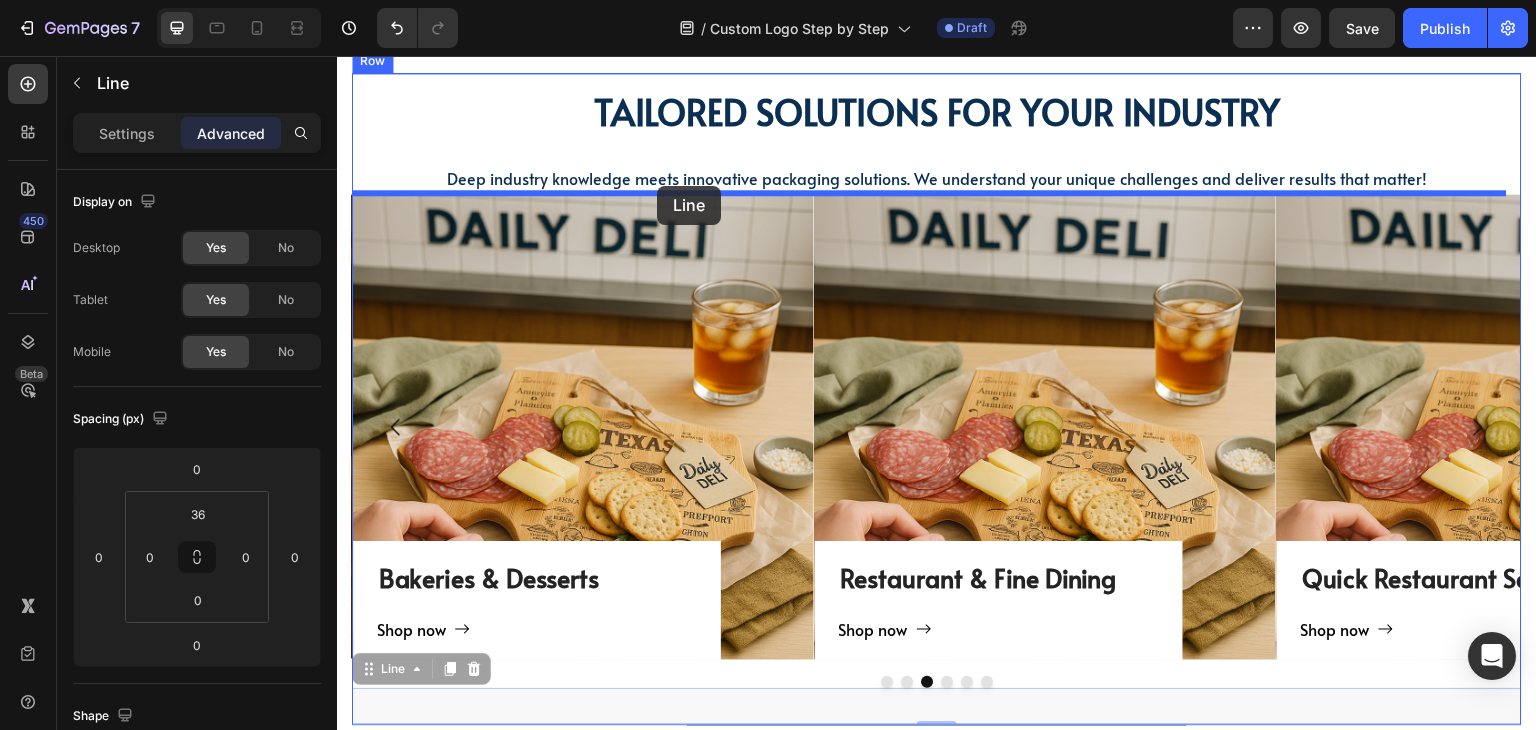 drag, startPoint x: 370, startPoint y: 373, endPoint x: 657, endPoint y: 186, distance: 342.54636 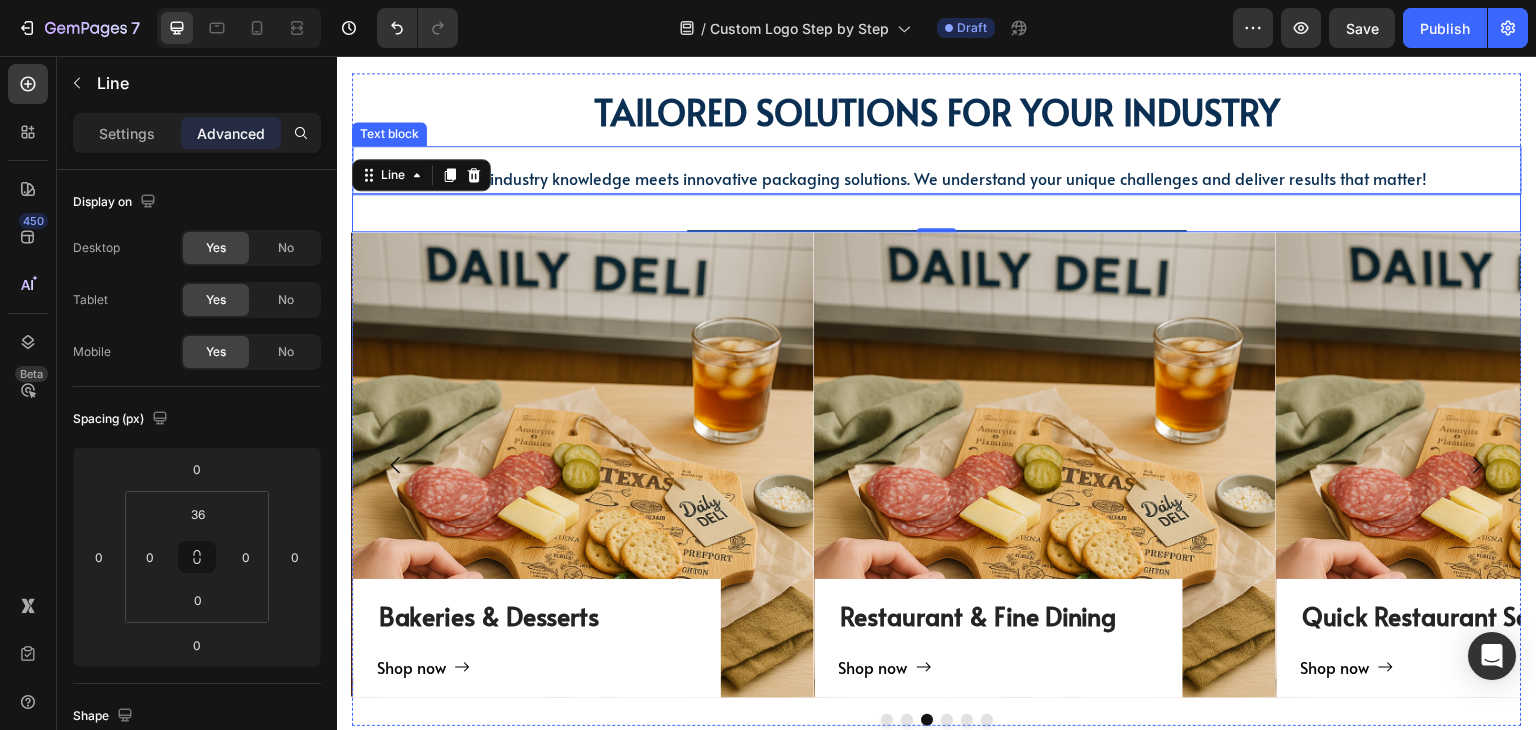 click on "Deep industry knowledge meets innovative packaging solutions. We understand your unique challenges and deliver results that matter! Text block" at bounding box center (937, 170) 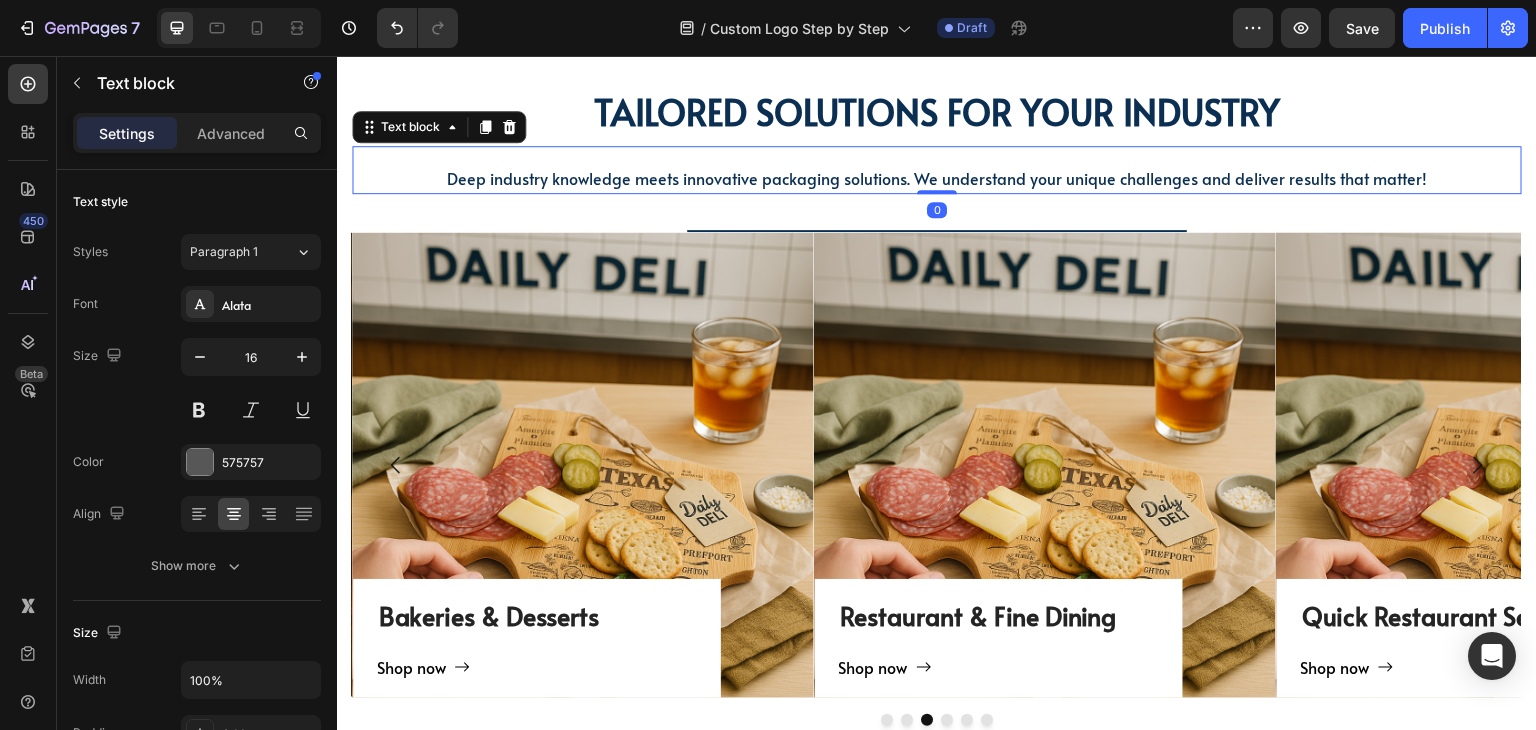 click on "TAILORED SOLUTIONS FOR YOUR INDUSTRY" at bounding box center (937, 109) 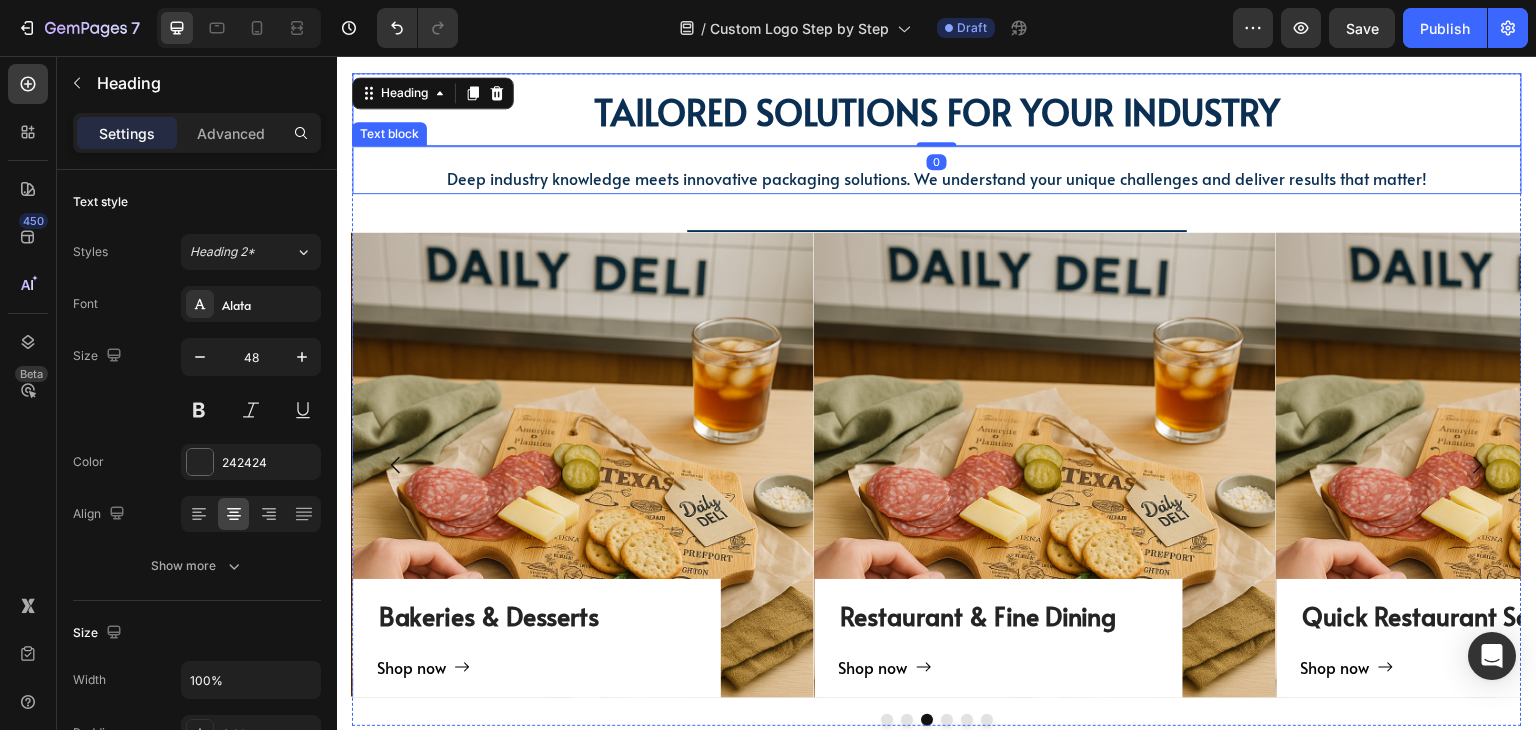 click on "Title Line" at bounding box center [937, 213] 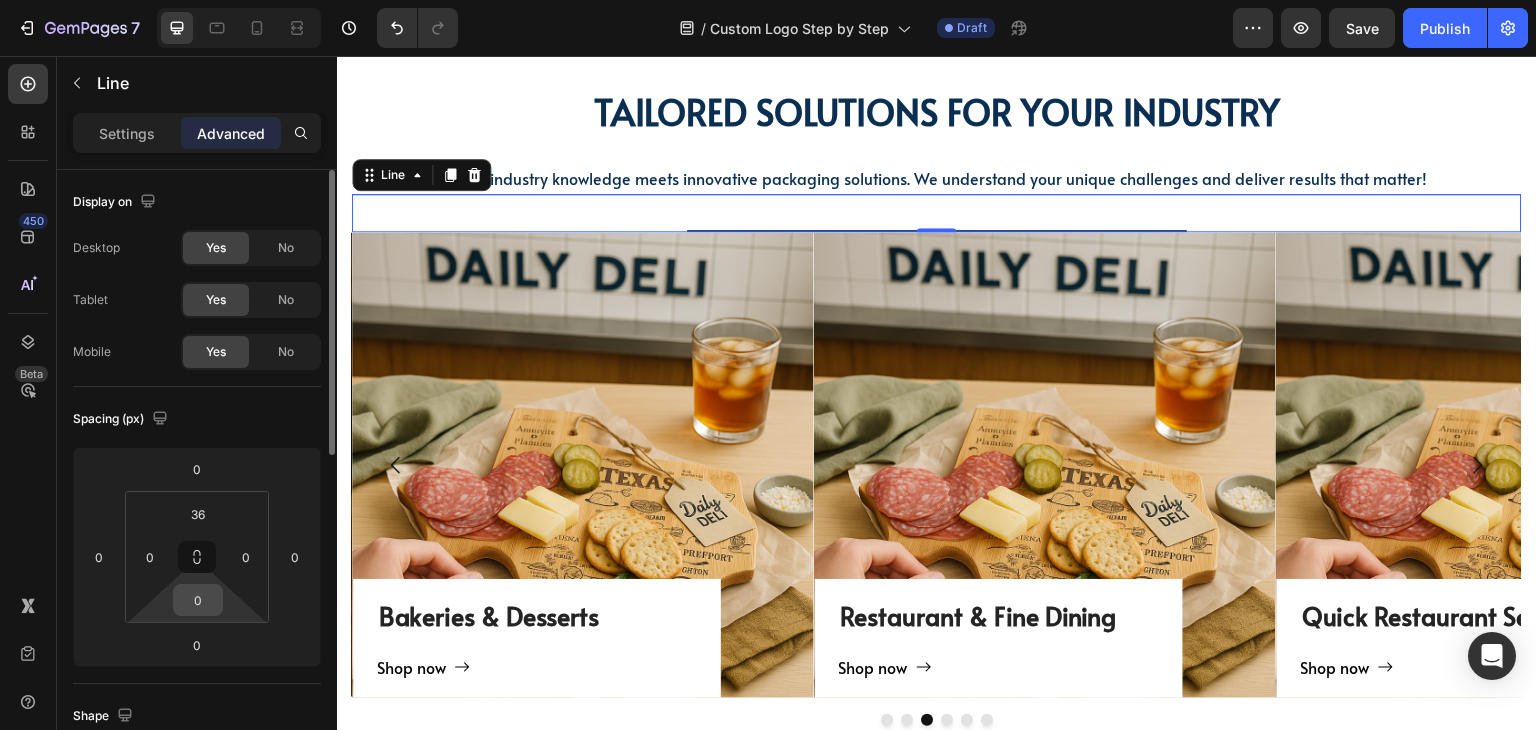 click on "0" at bounding box center [198, 600] 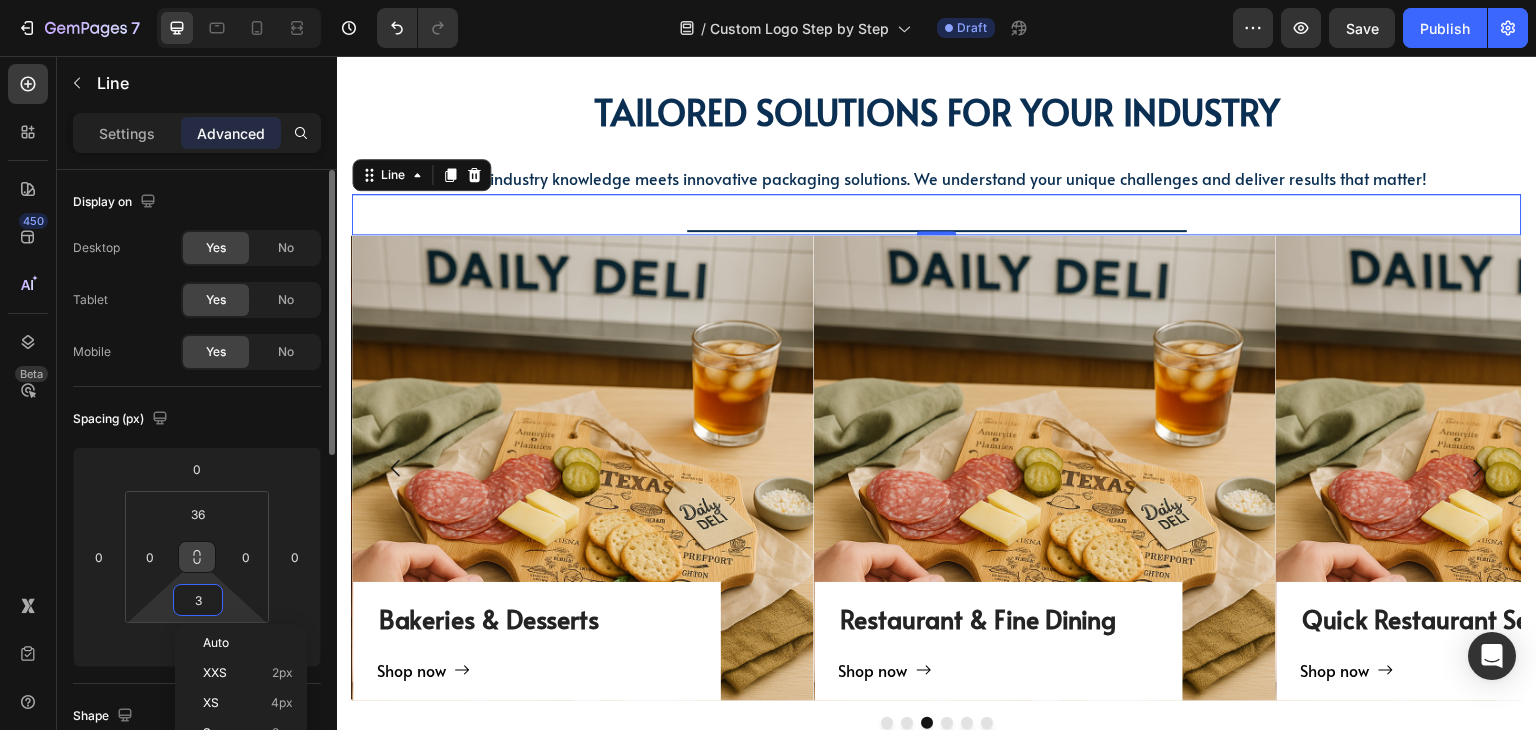 type on "36" 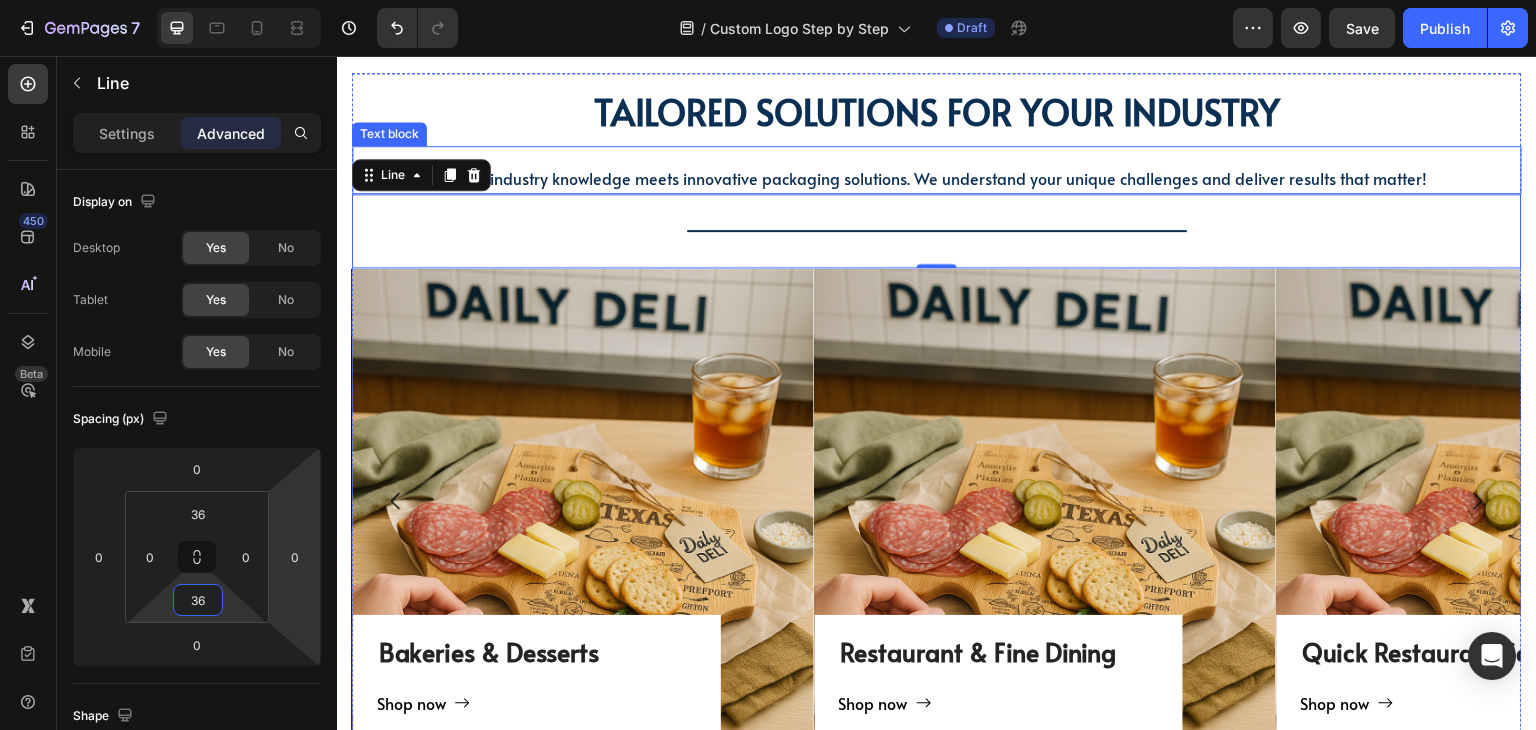 click on "Deep industry knowledge meets innovative packaging solutions. We understand your unique challenges and deliver results that matter!" at bounding box center [937, 178] 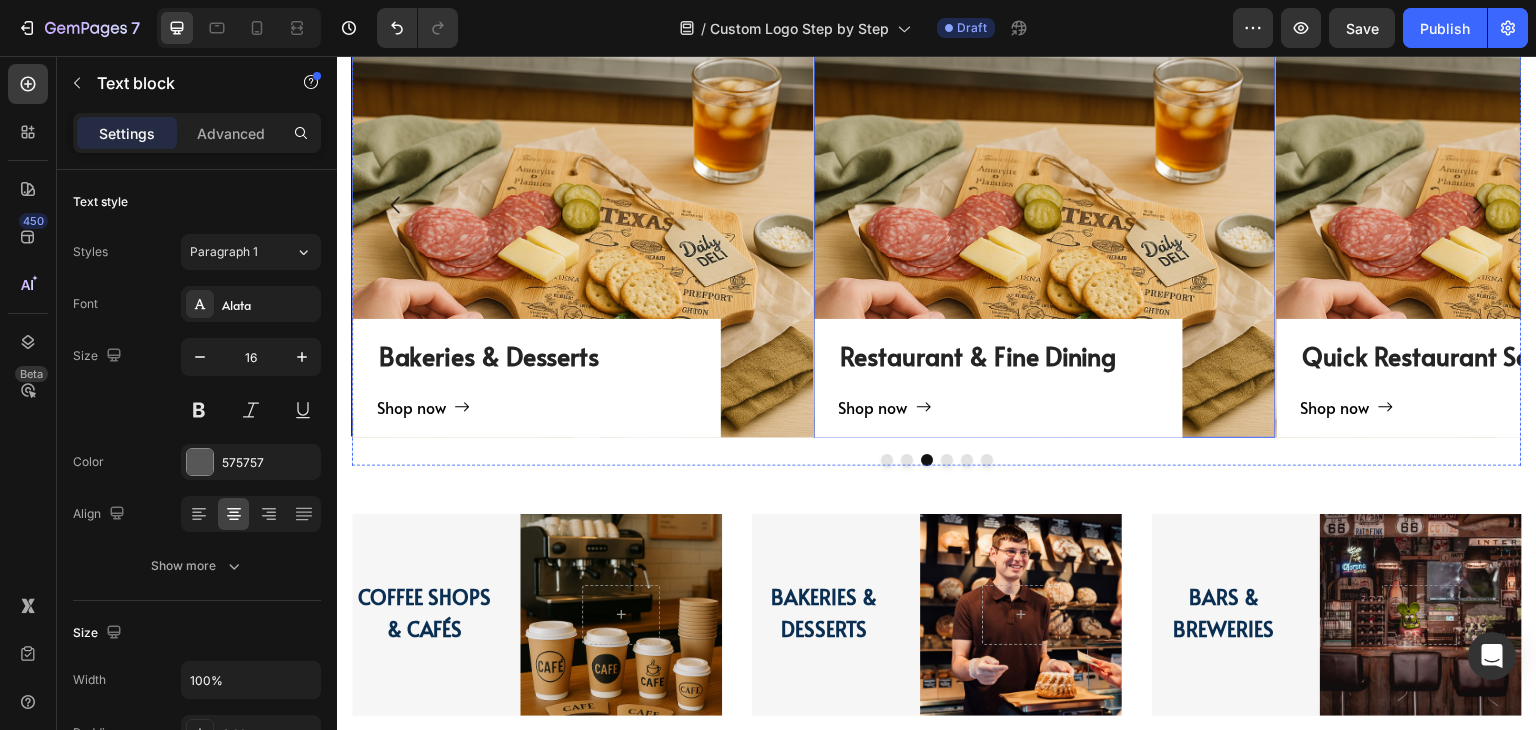 scroll, scrollTop: 2228, scrollLeft: 0, axis: vertical 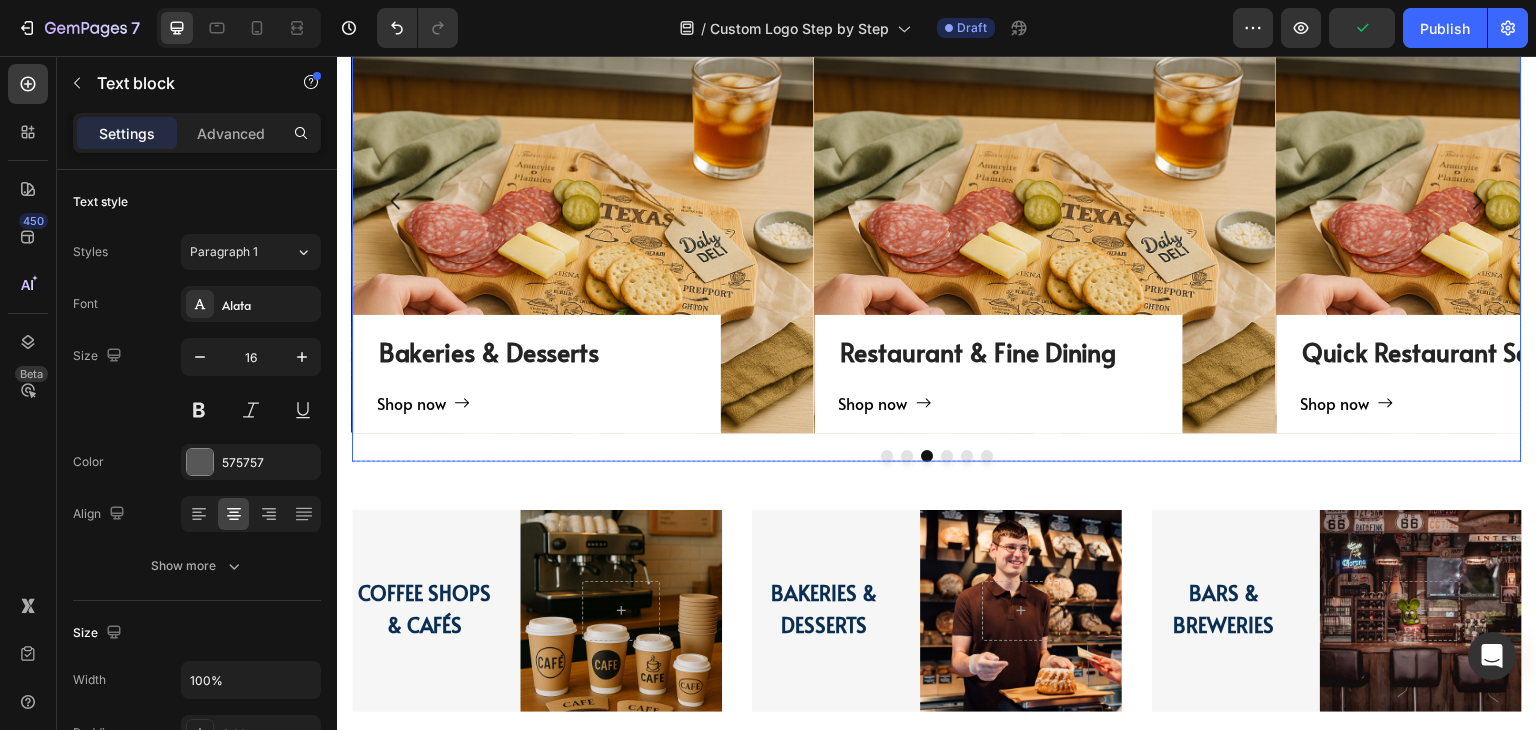 click 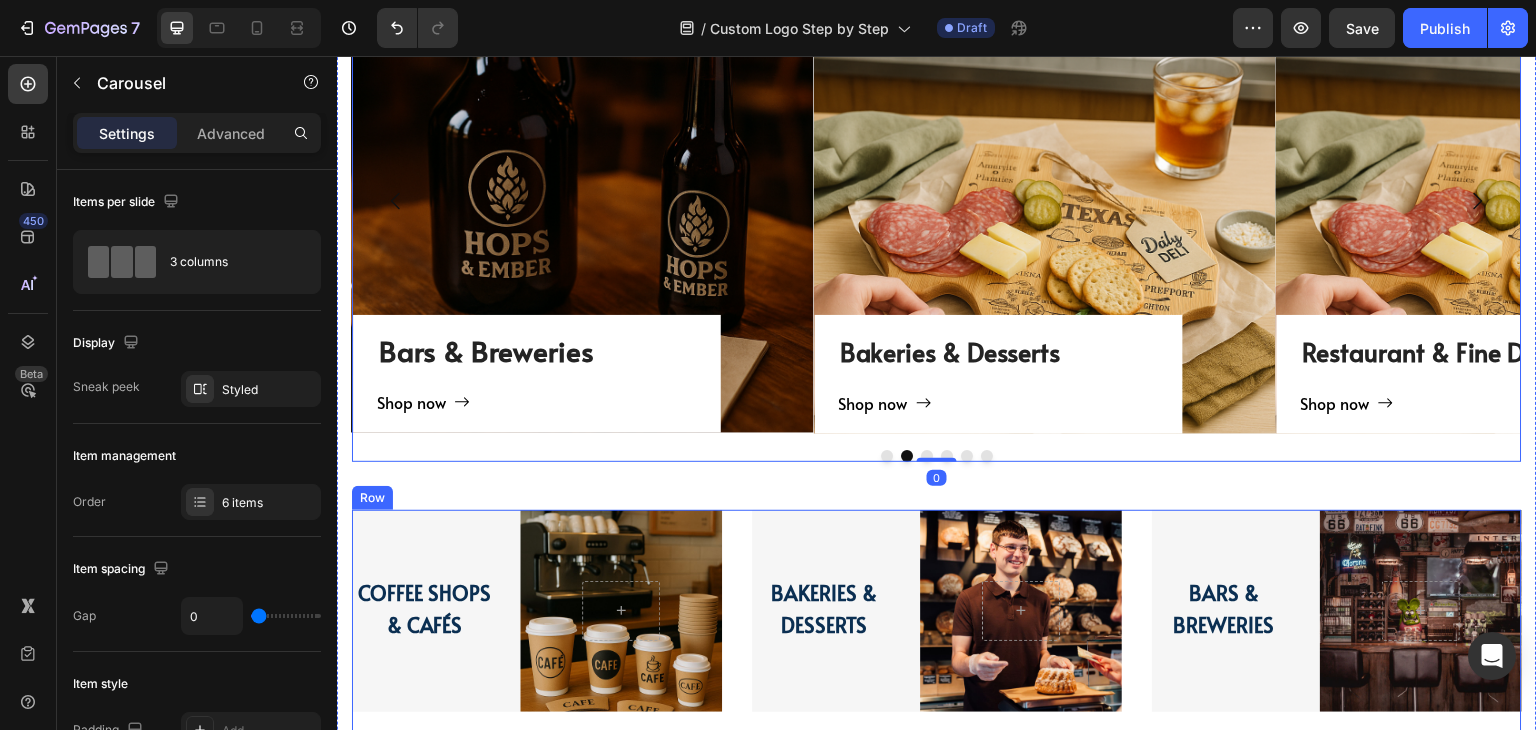 click on "Coffee Shops & Cafés Heading
Hero Banner Row Bakeries & Desserts Heading
Hero Banner Row Bars & Breweries Heading
Hero Banner Row Row" at bounding box center [937, 627] 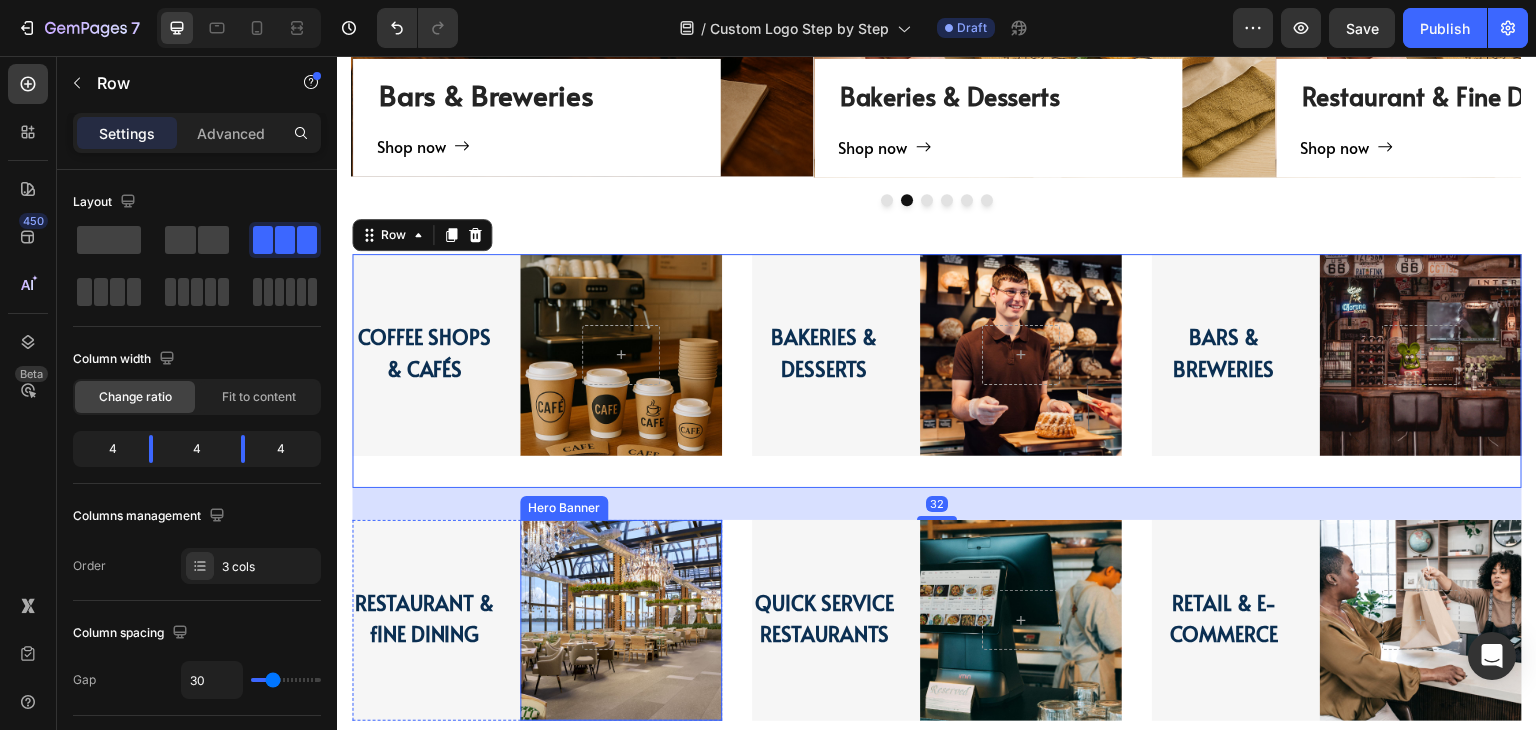 scroll, scrollTop: 2528, scrollLeft: 0, axis: vertical 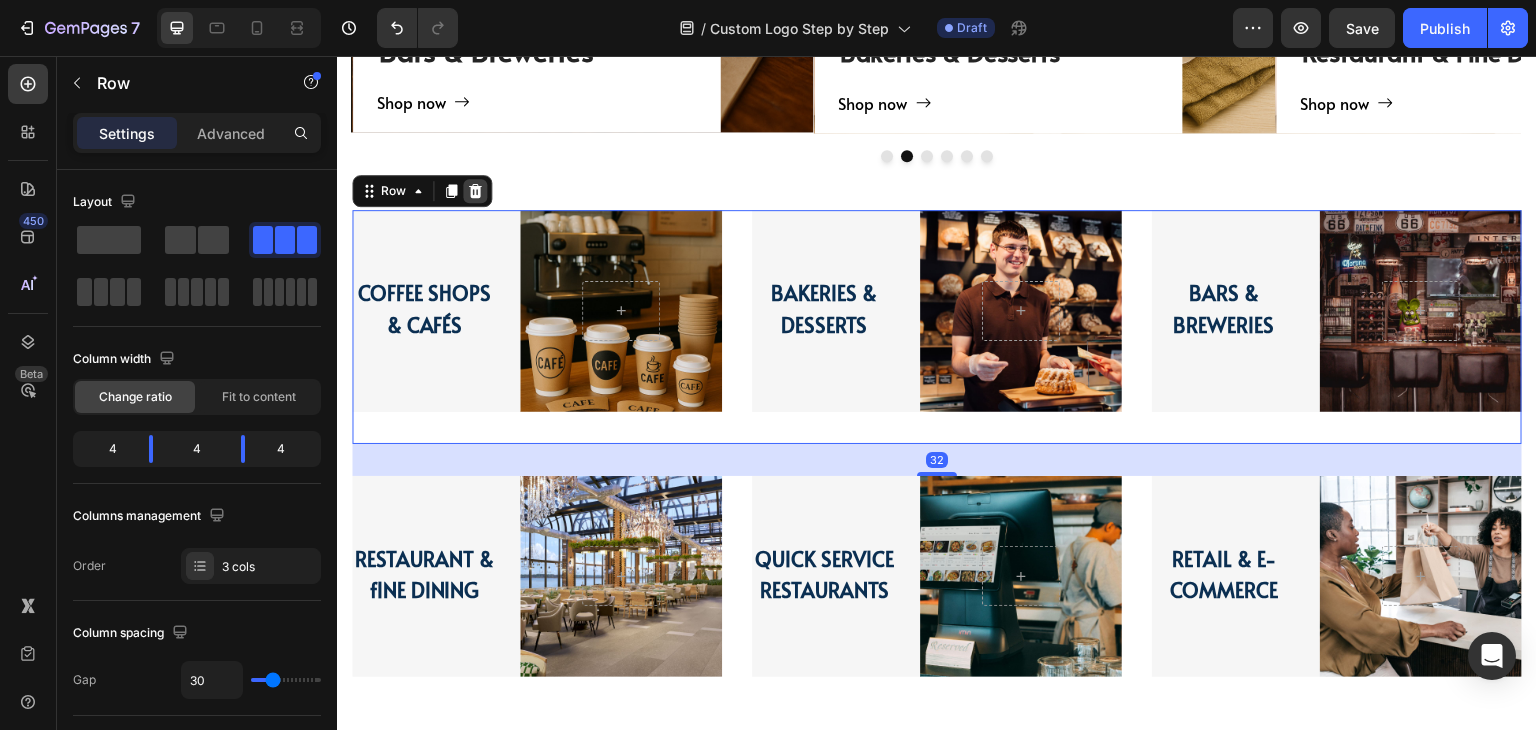 click 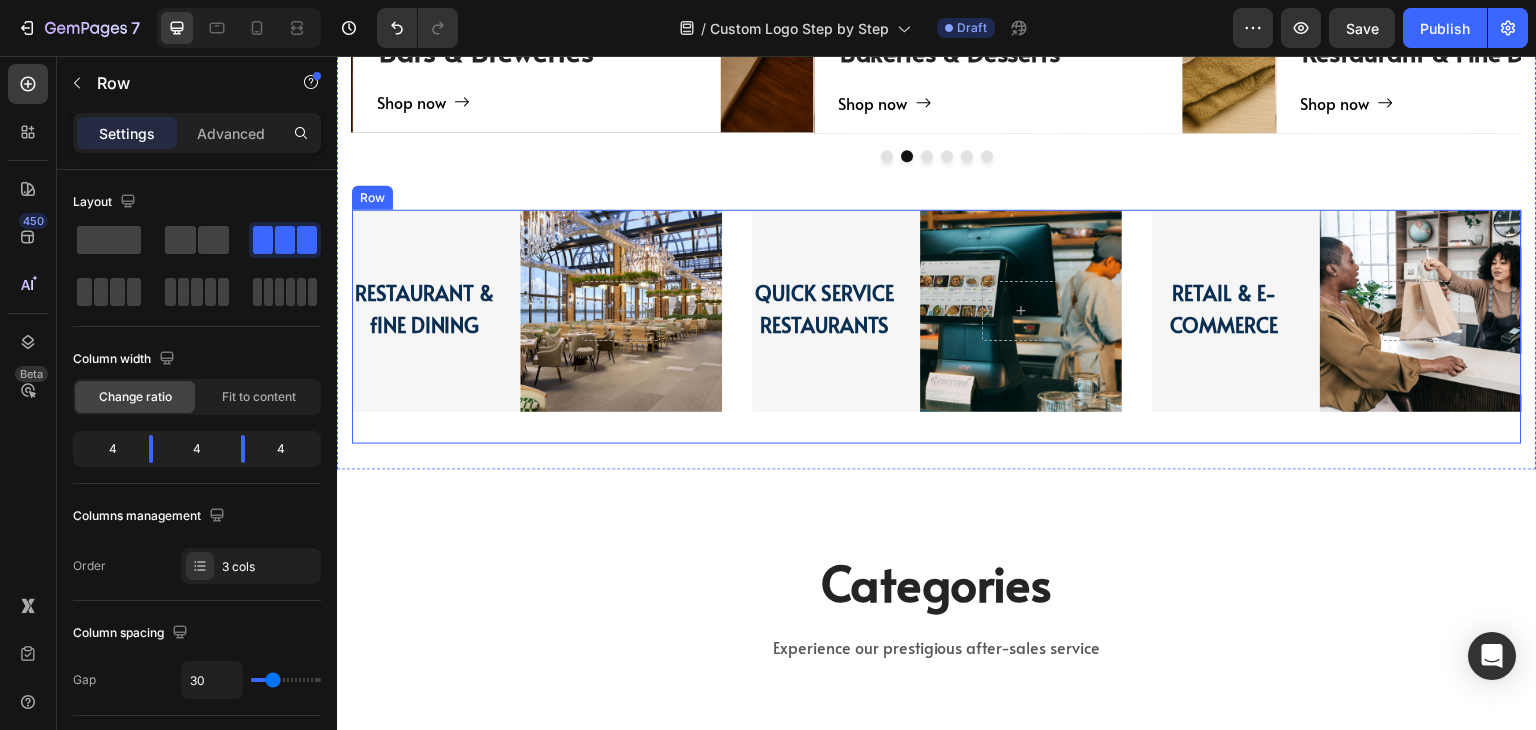 click on "RESTAURANT & fINE DINING Heading
Hero Banner Row Quick Service Restaurants Heading
Hero Banner Row Retail & E-commerce Heading
Hero Banner Row Row" at bounding box center (937, 327) 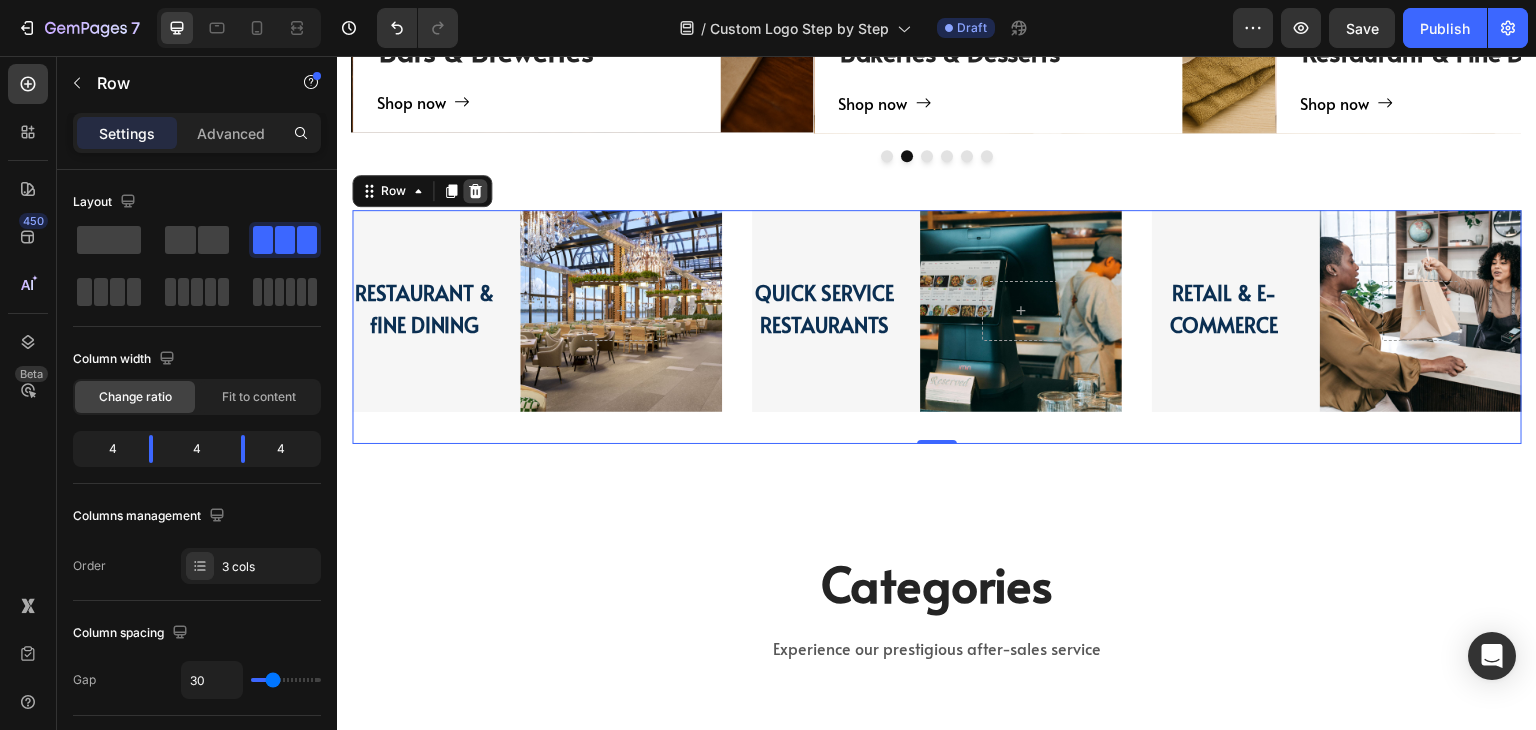 click 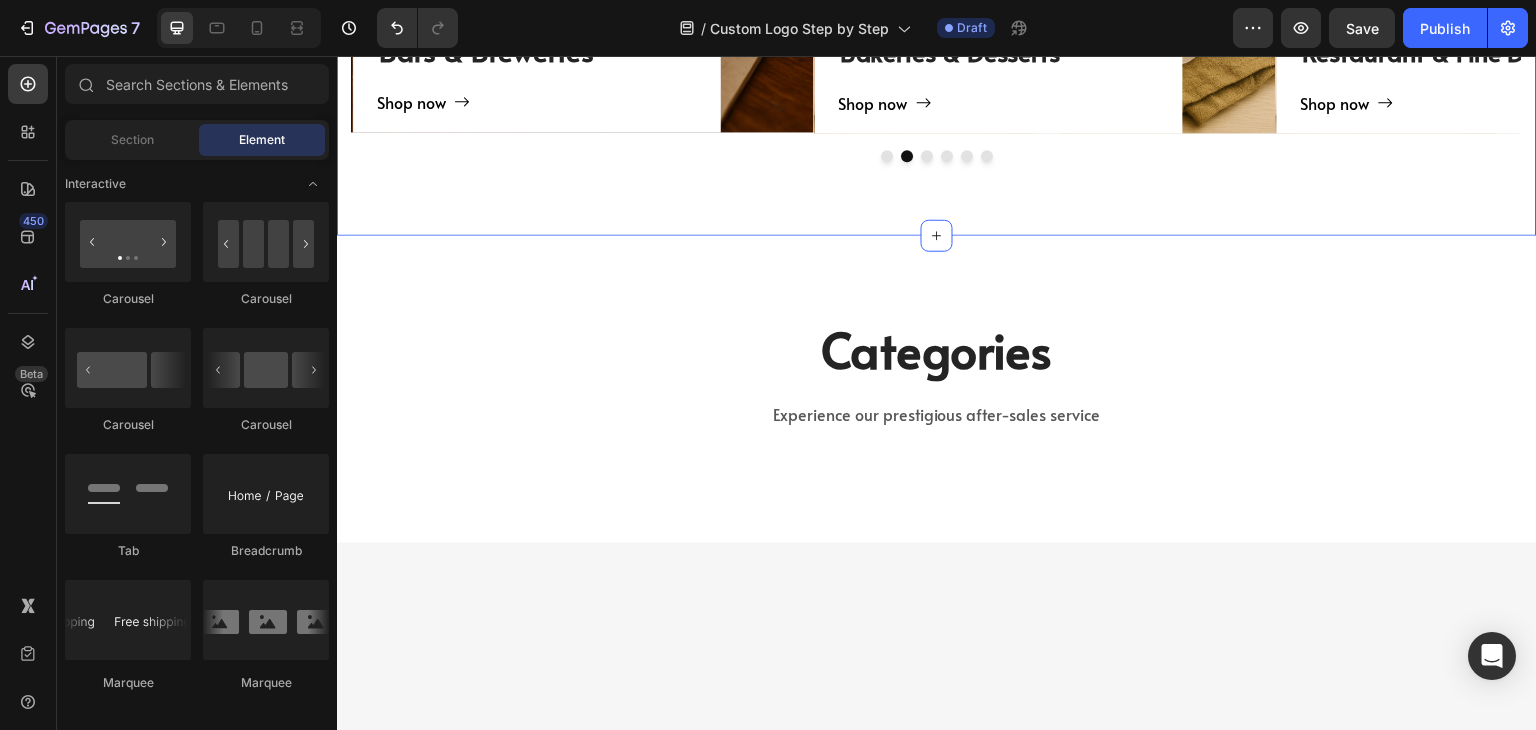 click on "TAILORED SOLUTIONS FOR YOUR INDUSTRY Heading TAILORED SOLUTIONS FOR YOUR INDUSTRY Heading Deep industry knowledge meets innovative packaging solutions. We understand your unique challenges and deliver results that matter! Text block                Title Line
Coffee Shops & Cafes Heading
Shop now Button Row Hero Banner Bars & Breweries Heading
Shop now Button Row Hero Banner ⁠⁠⁠⁠⁠⁠⁠ Bakeries & Desserts Heading
Shop now Button Row Hero Banner Restaurant & Fine Dining Heading
Shop now Button Row Hero Banner Quick Restaurant Services Heading
Shop now Button Row Hero Banner Retail & E-commerce Heading
Shop now Button Row Hero Banner
Carousel Row
Coffee Shops & Cafés Heading
Hero Banner Row Bakeries & Desserts Heading
Hero Banner Row Bars & Breweries Heading
Hero Banner Row RESTAURANT & fINE DINING Heading" at bounding box center (937, -159) 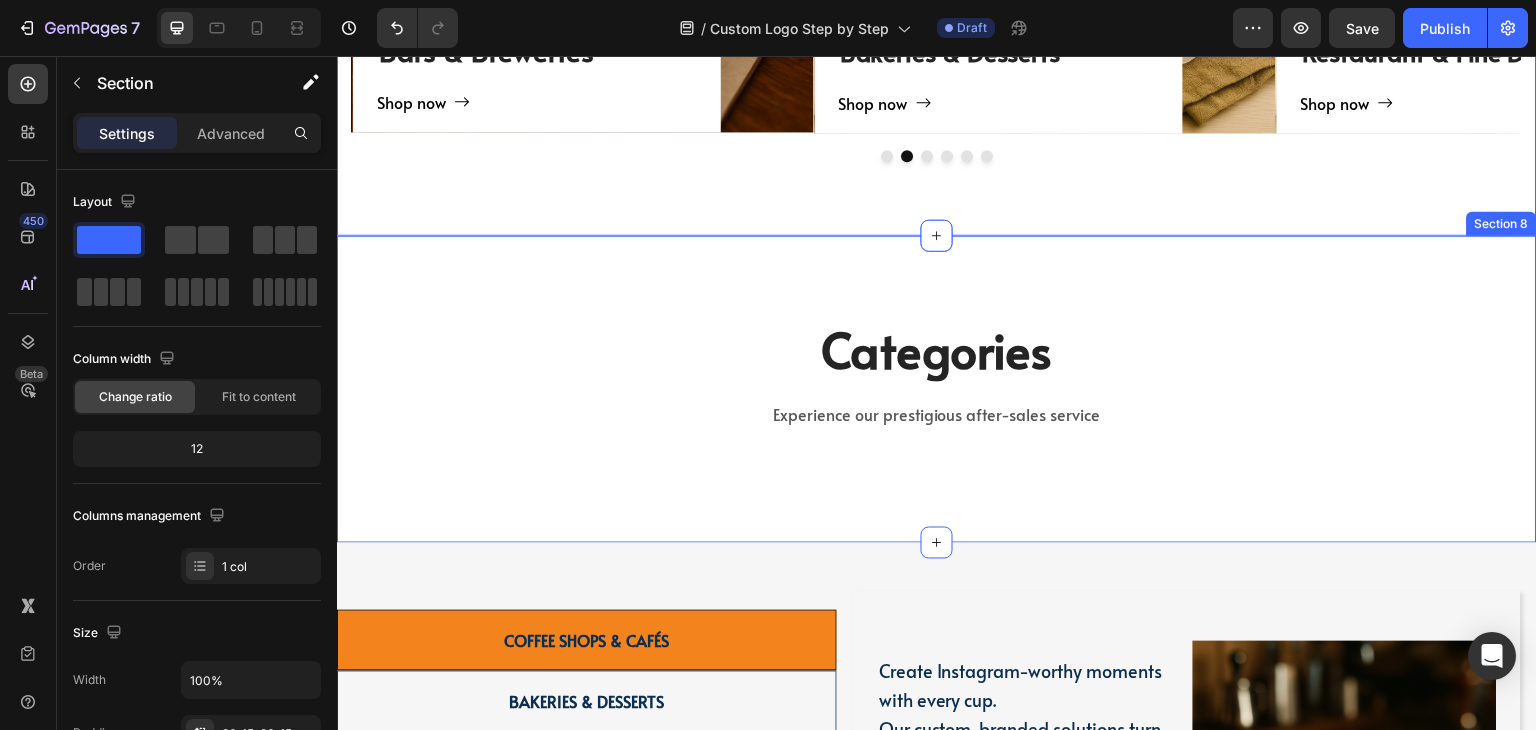 scroll, scrollTop: 2628, scrollLeft: 0, axis: vertical 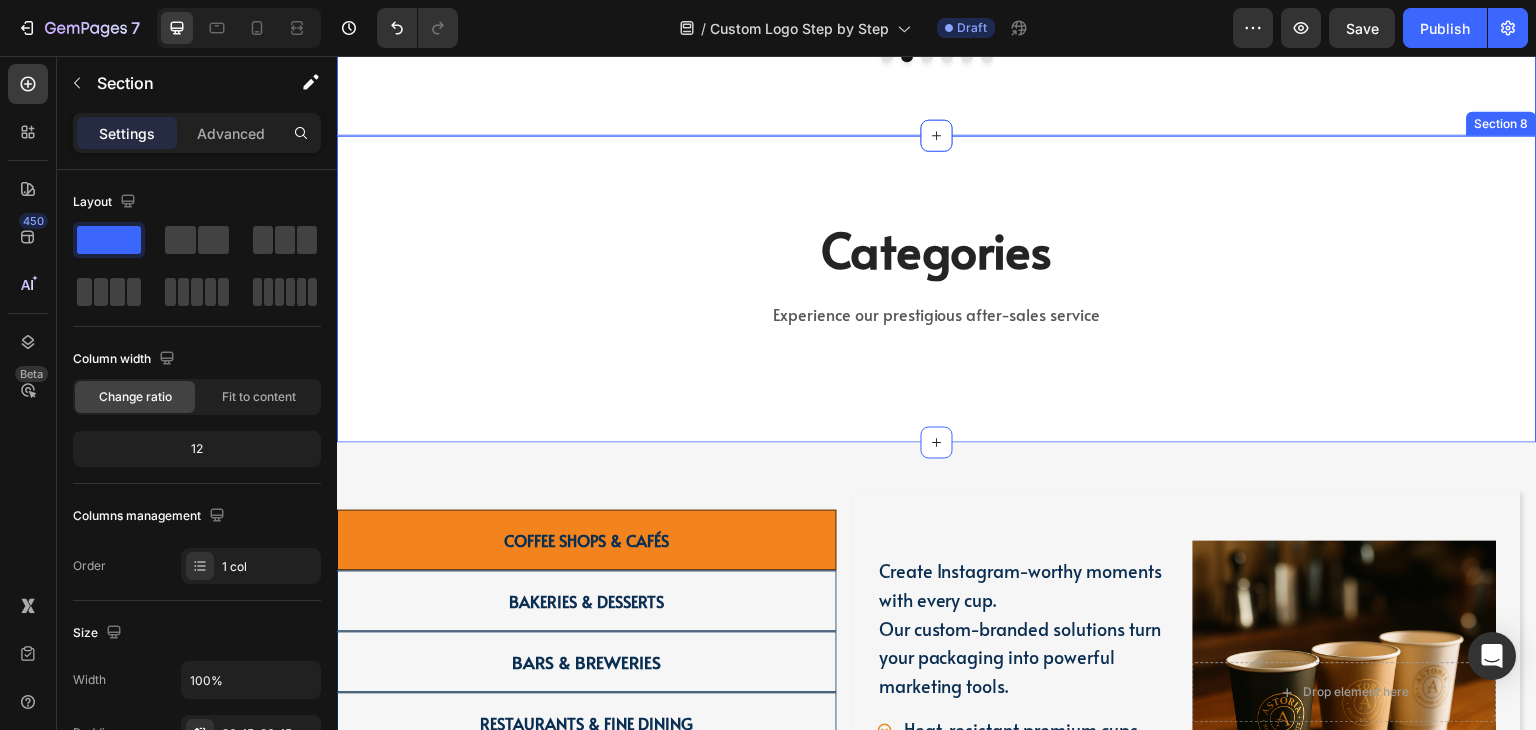click on "Categories Heading Experience our prestigious after-sales service Text block Row Section 8" at bounding box center (937, 289) 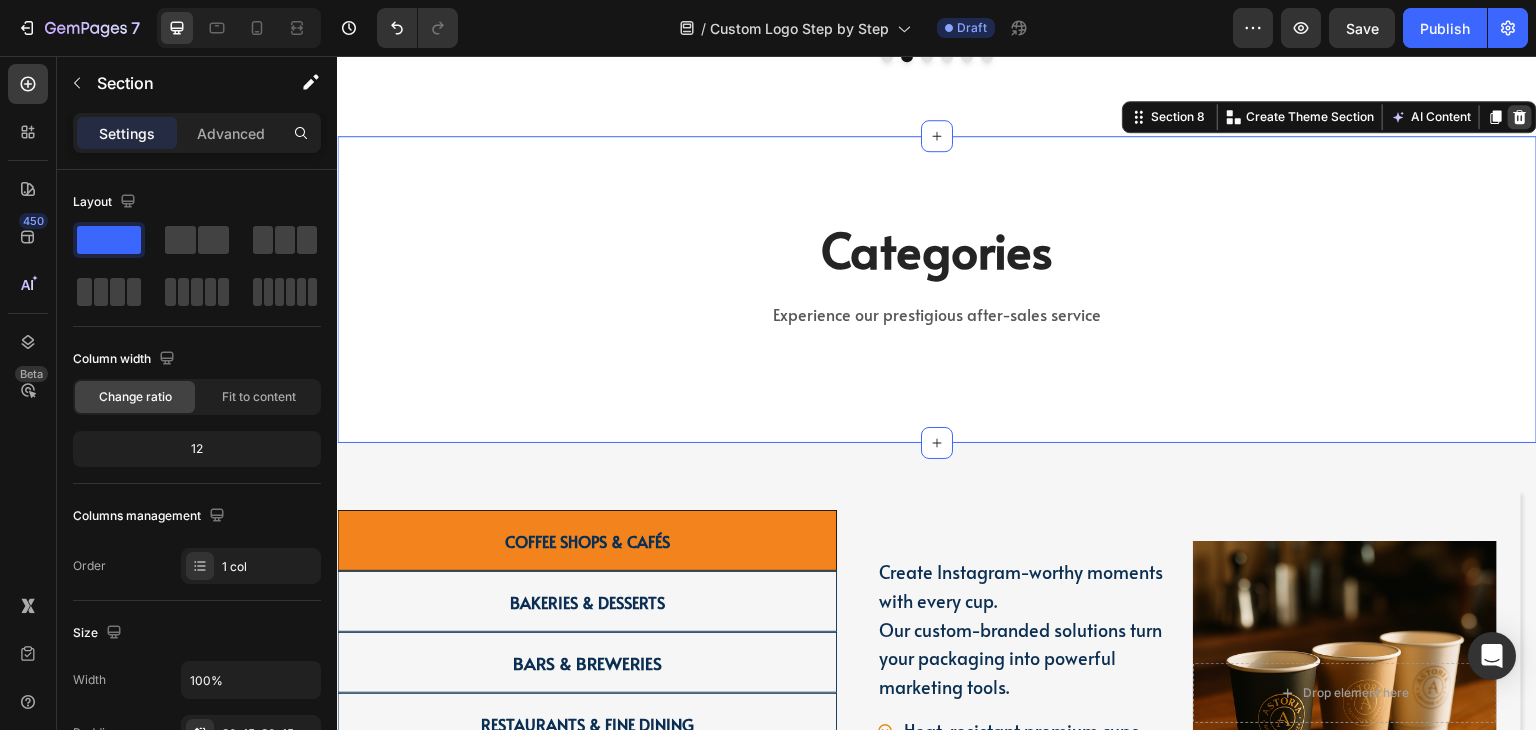 click at bounding box center (1520, 117) 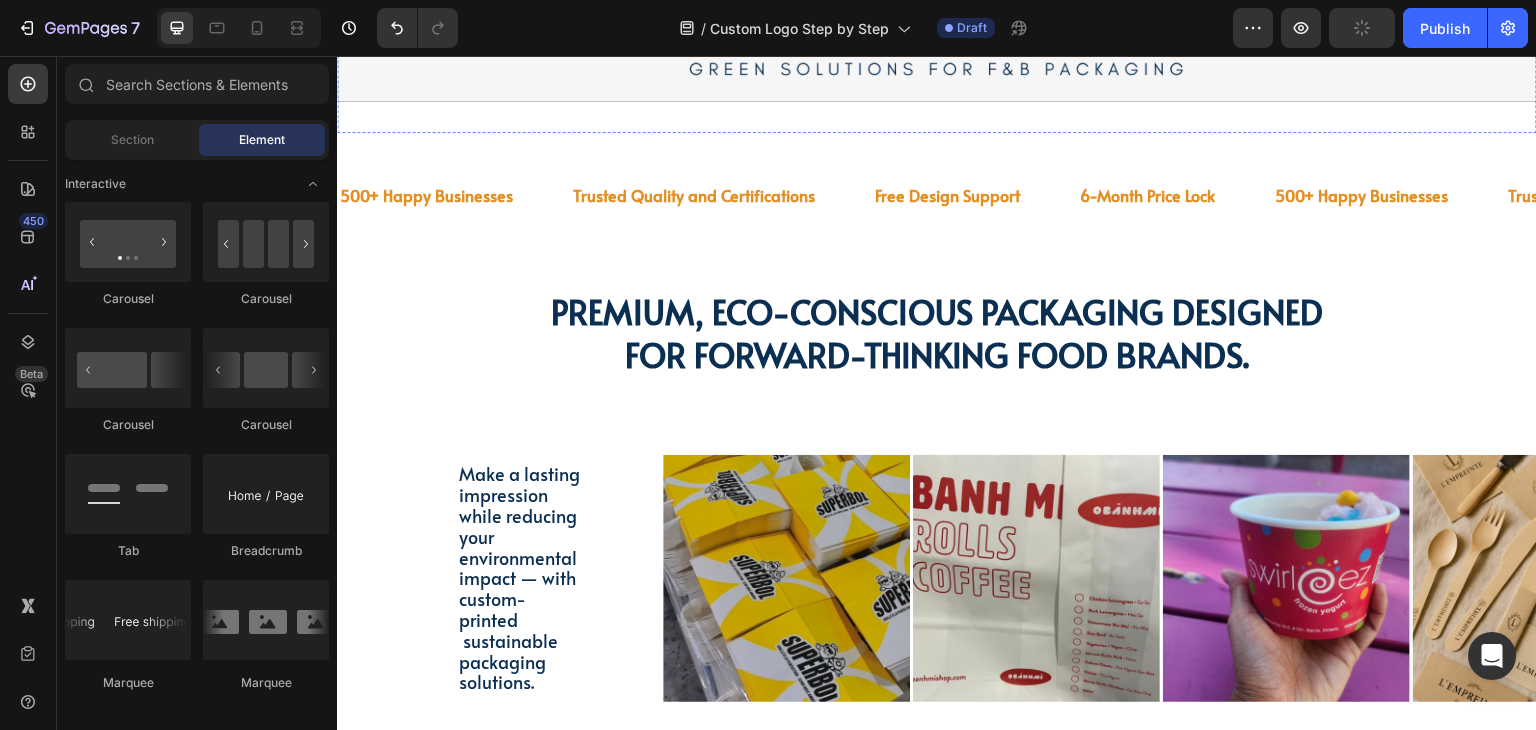 scroll, scrollTop: 5028, scrollLeft: 0, axis: vertical 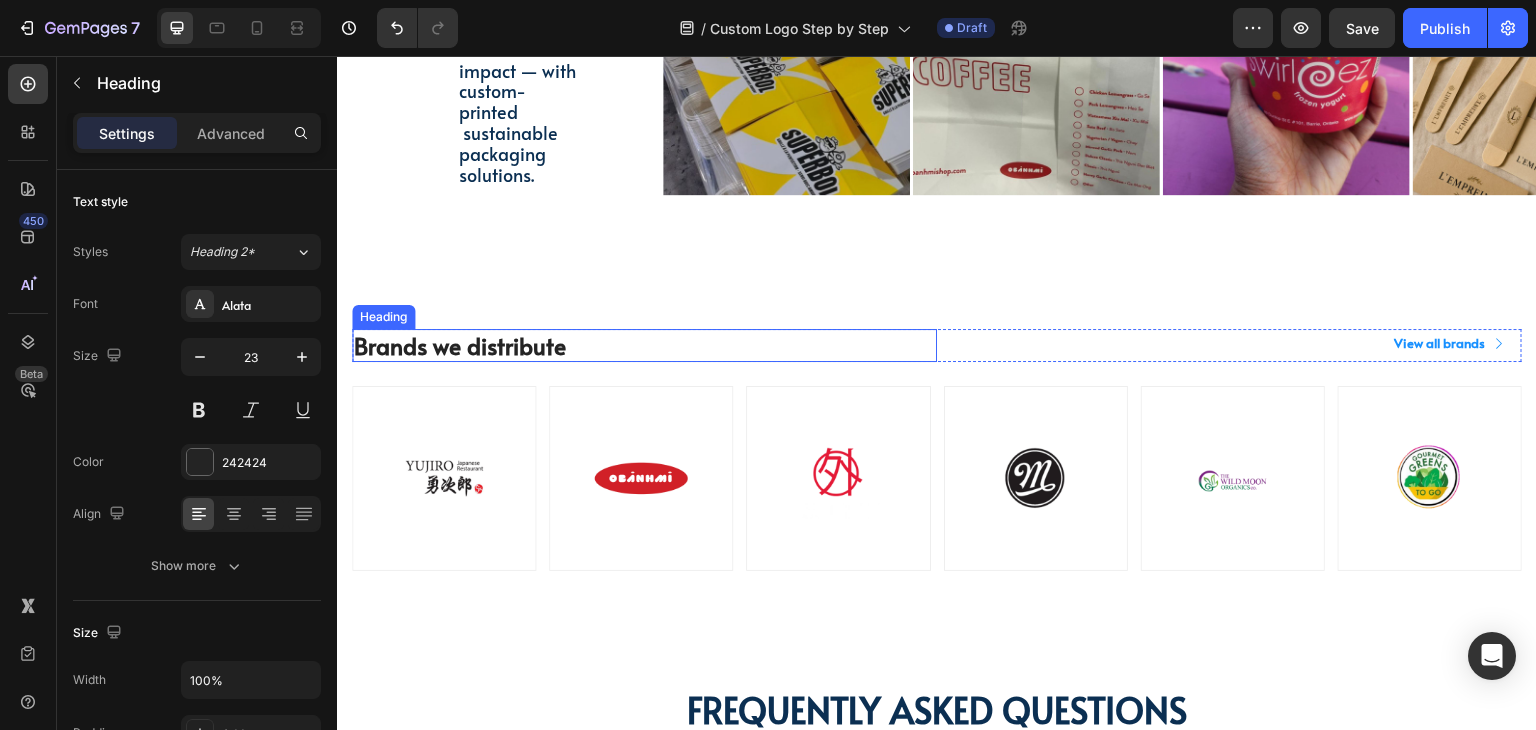 click on "Brands we distribute" at bounding box center [644, 346] 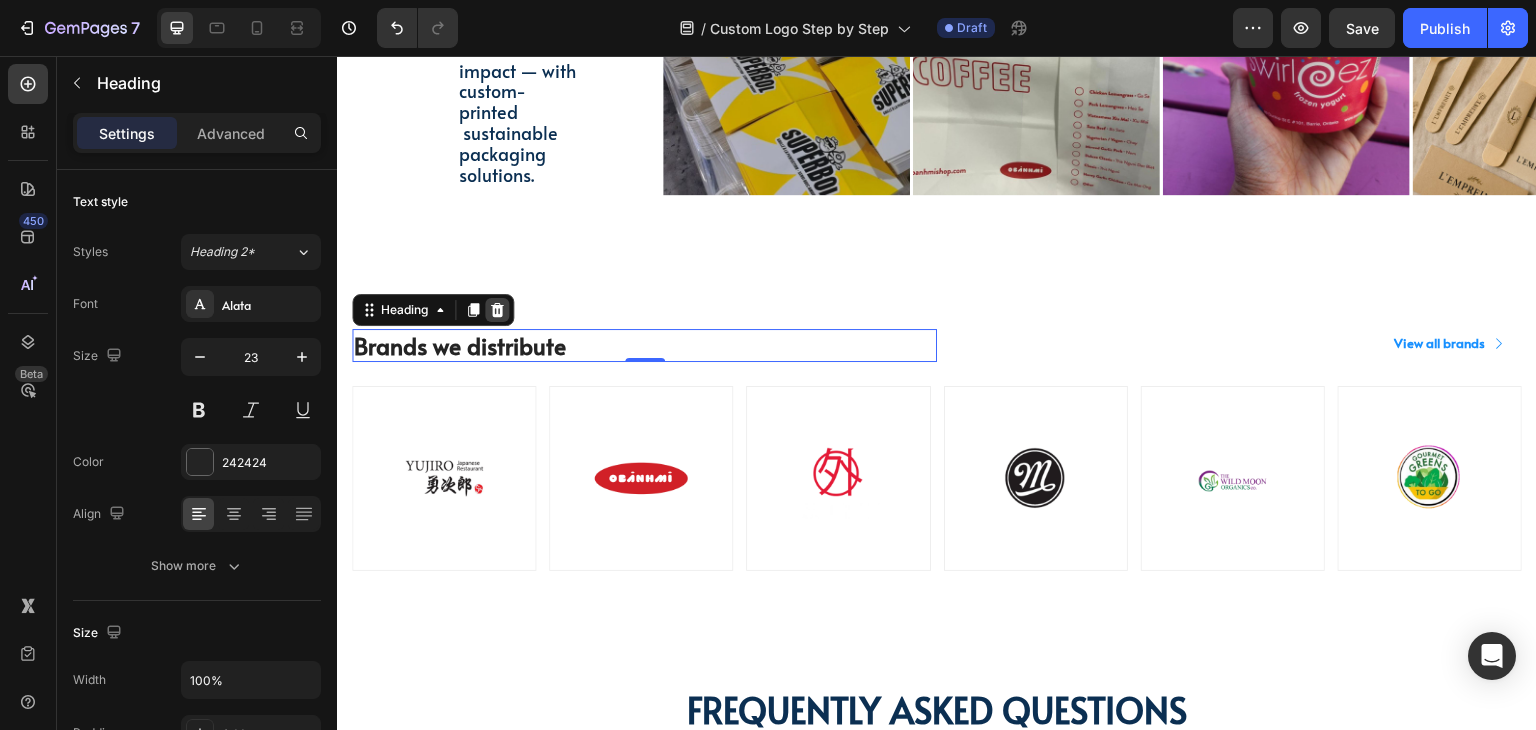click at bounding box center (497, 310) 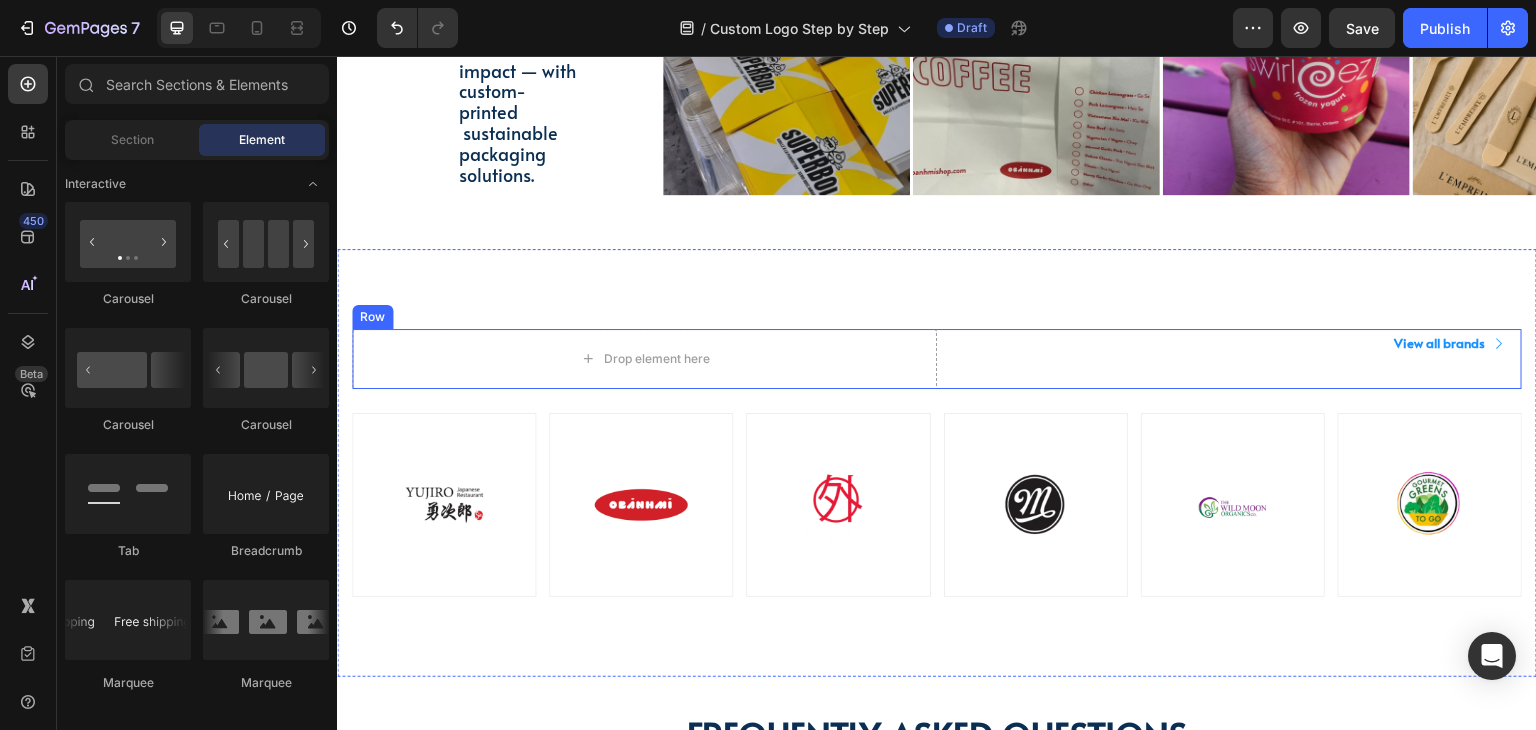 click on "View all brands" at bounding box center (1450, 344) 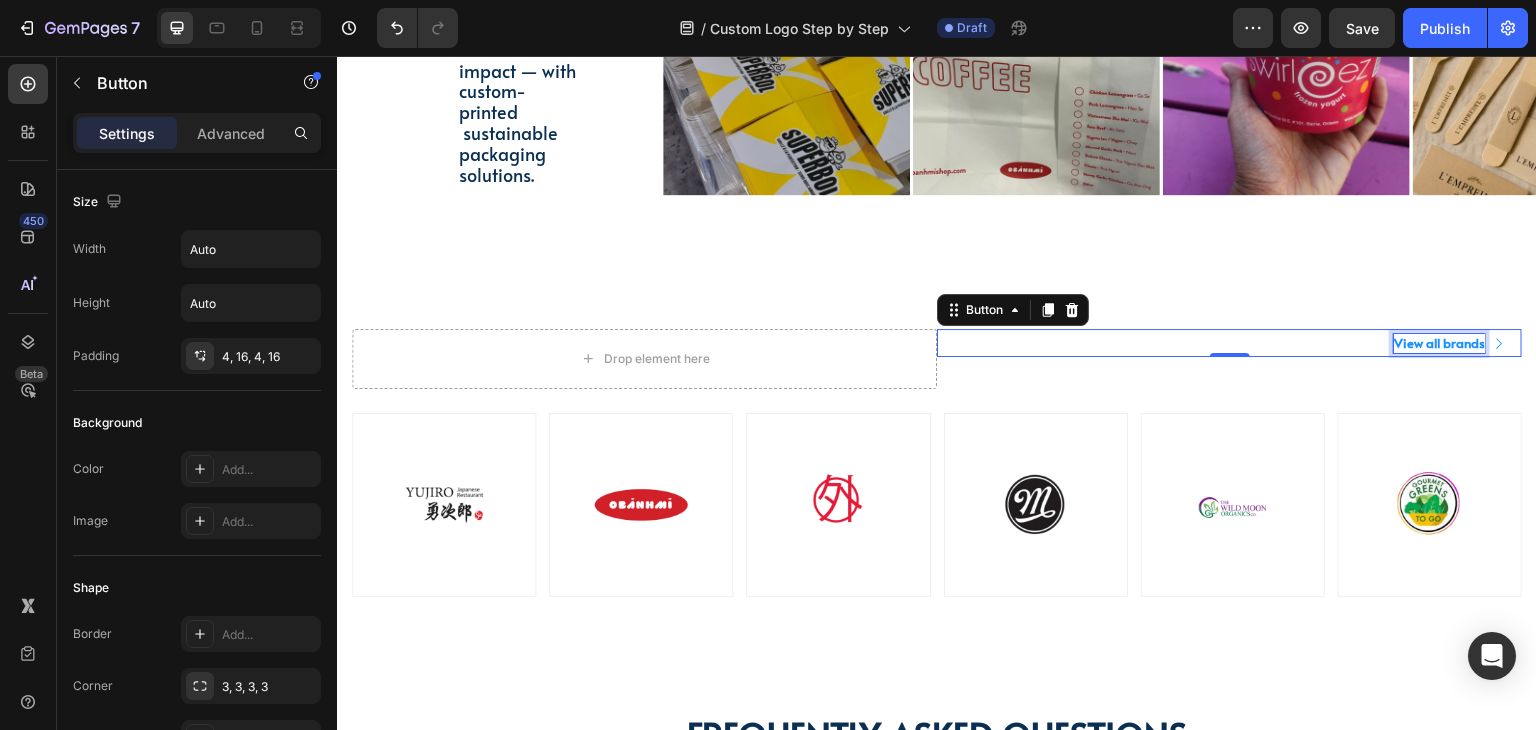 click on "View all brands" at bounding box center (1439, 344) 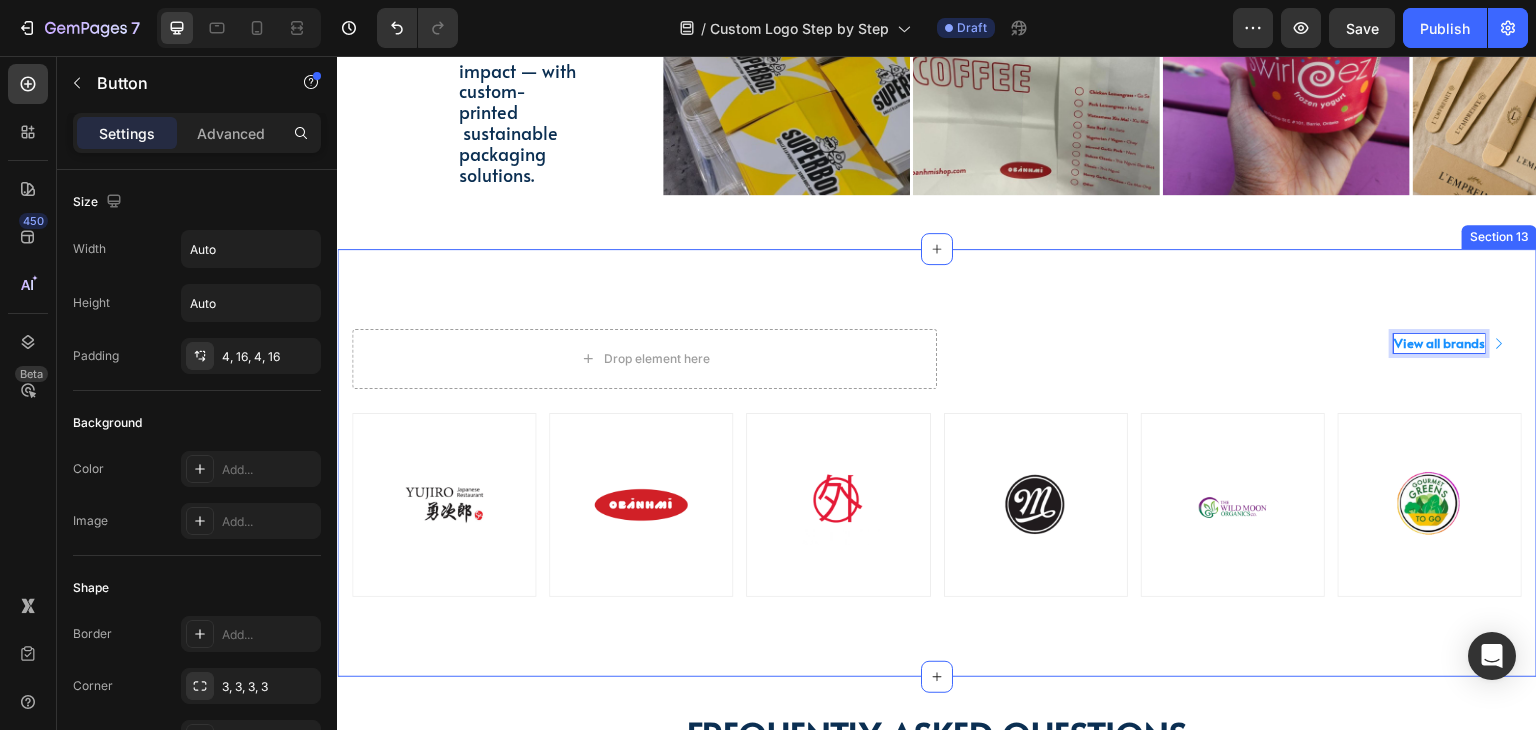 click on "View all brands Button   0" at bounding box center [1229, 359] 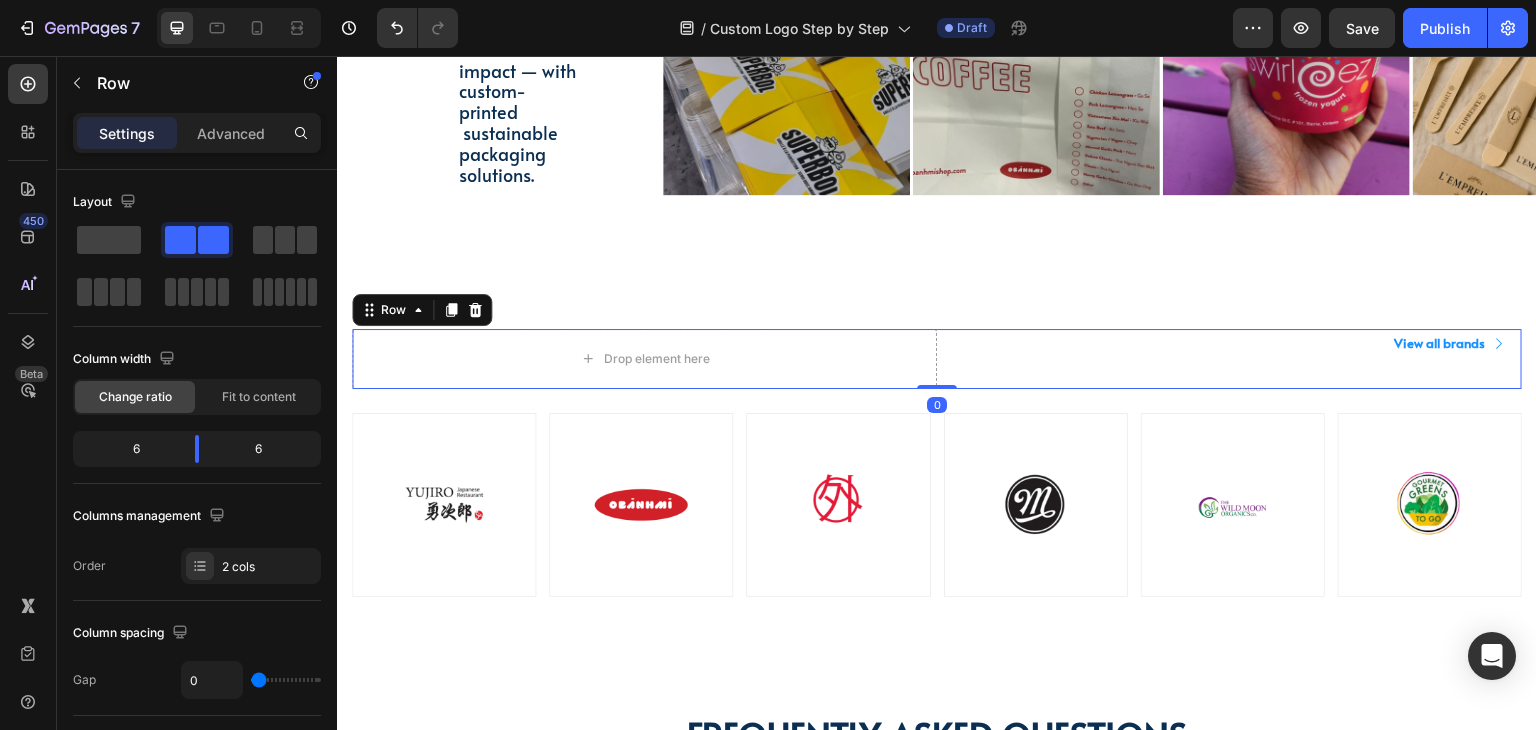 click on "Row" at bounding box center [422, 310] 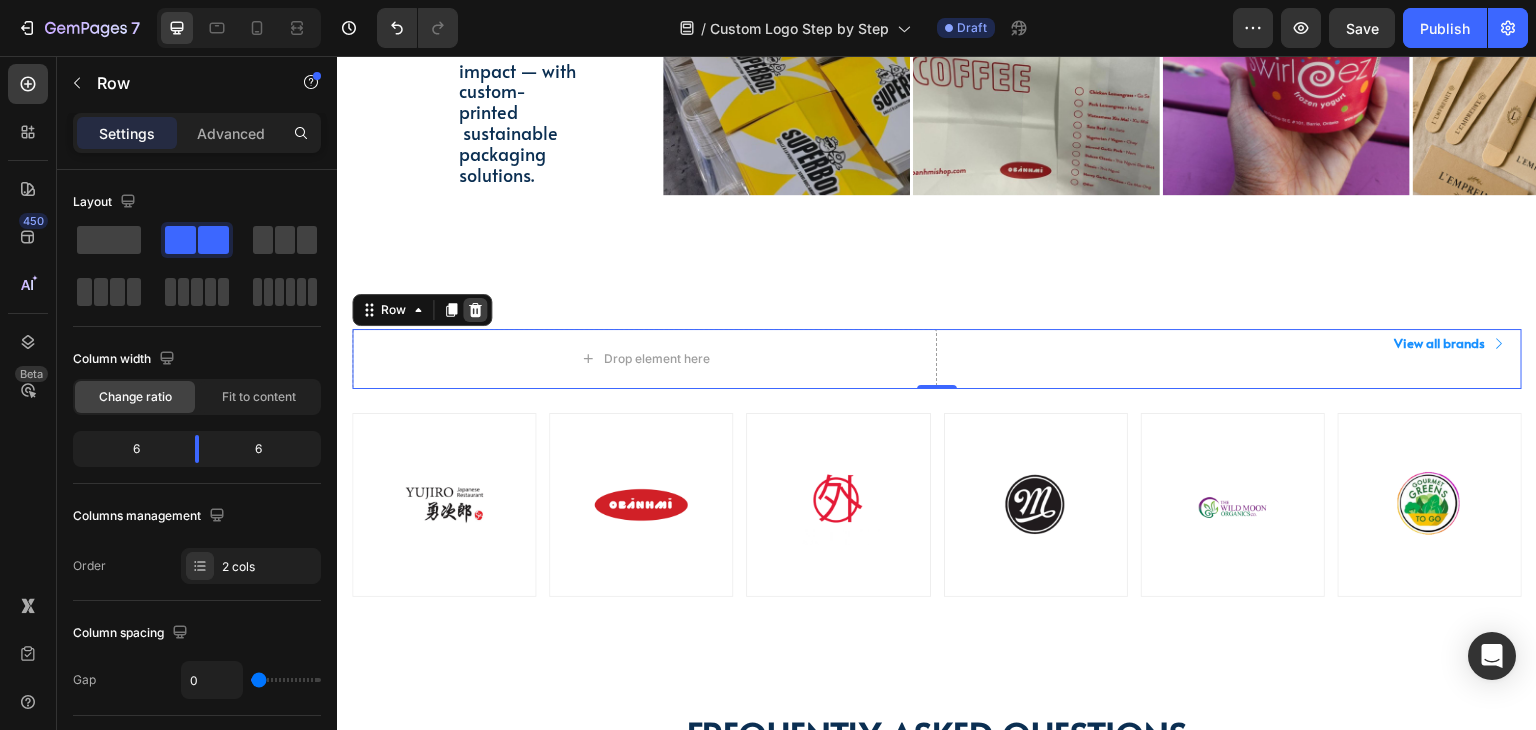 click 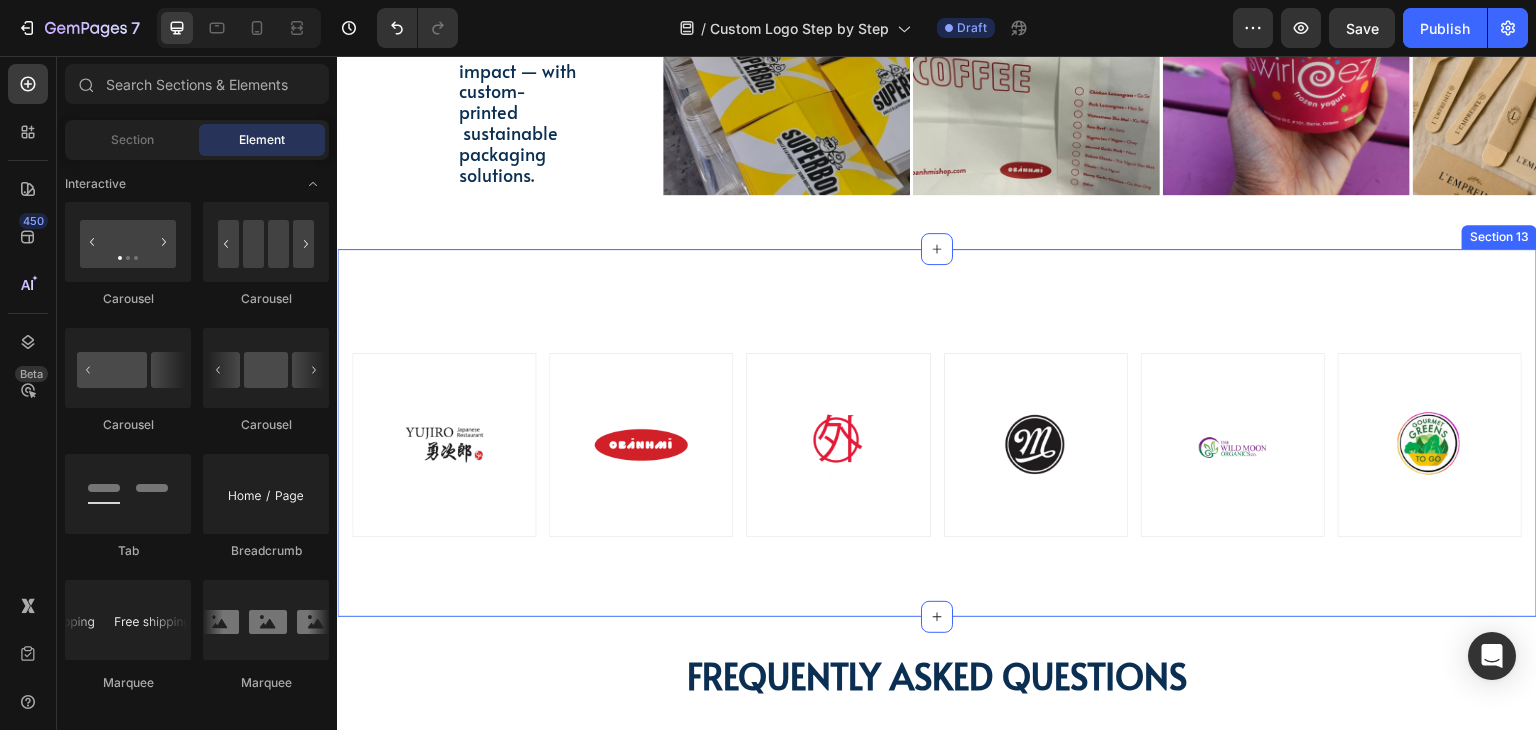 click on "Image Image Image Image Image Image Row" at bounding box center [937, 433] 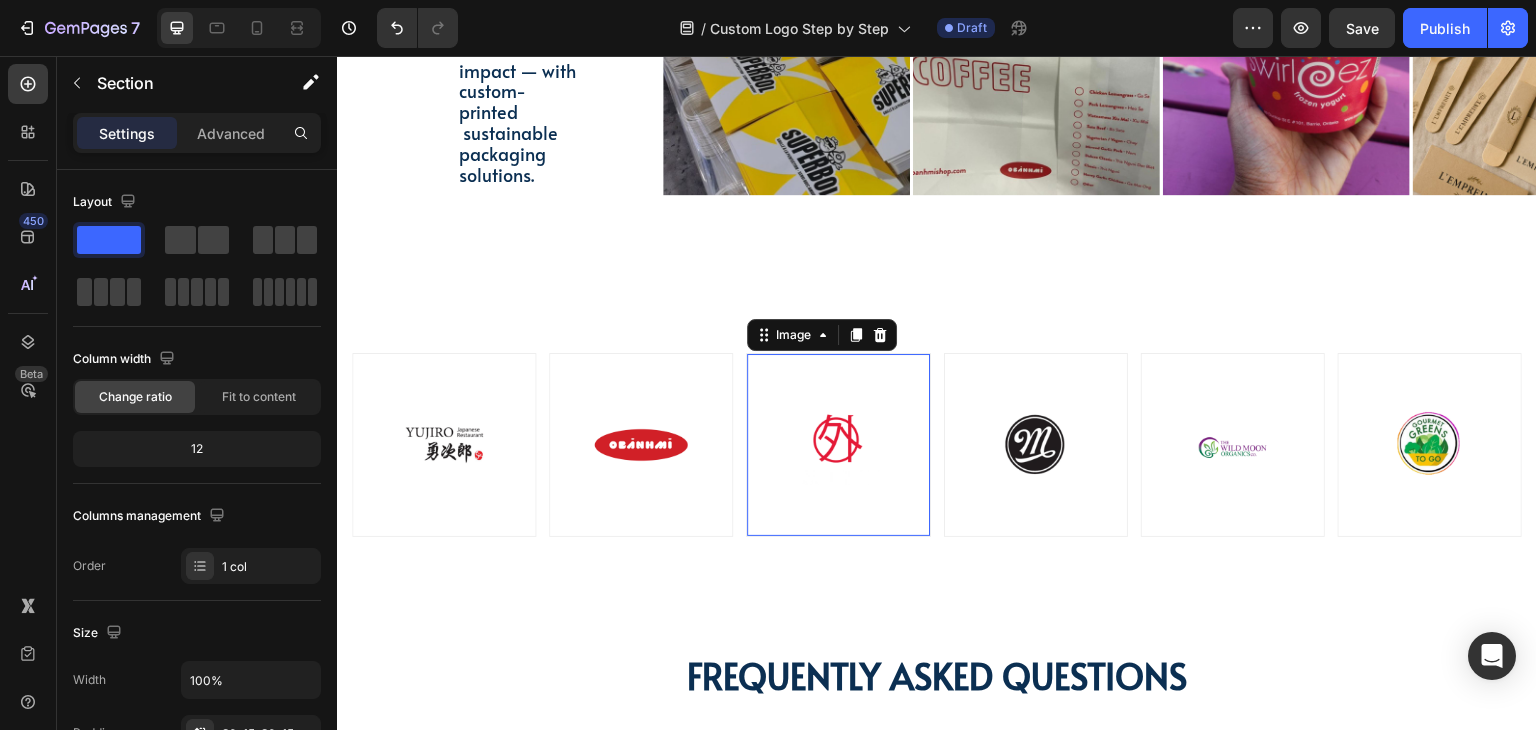 click at bounding box center (838, 445) 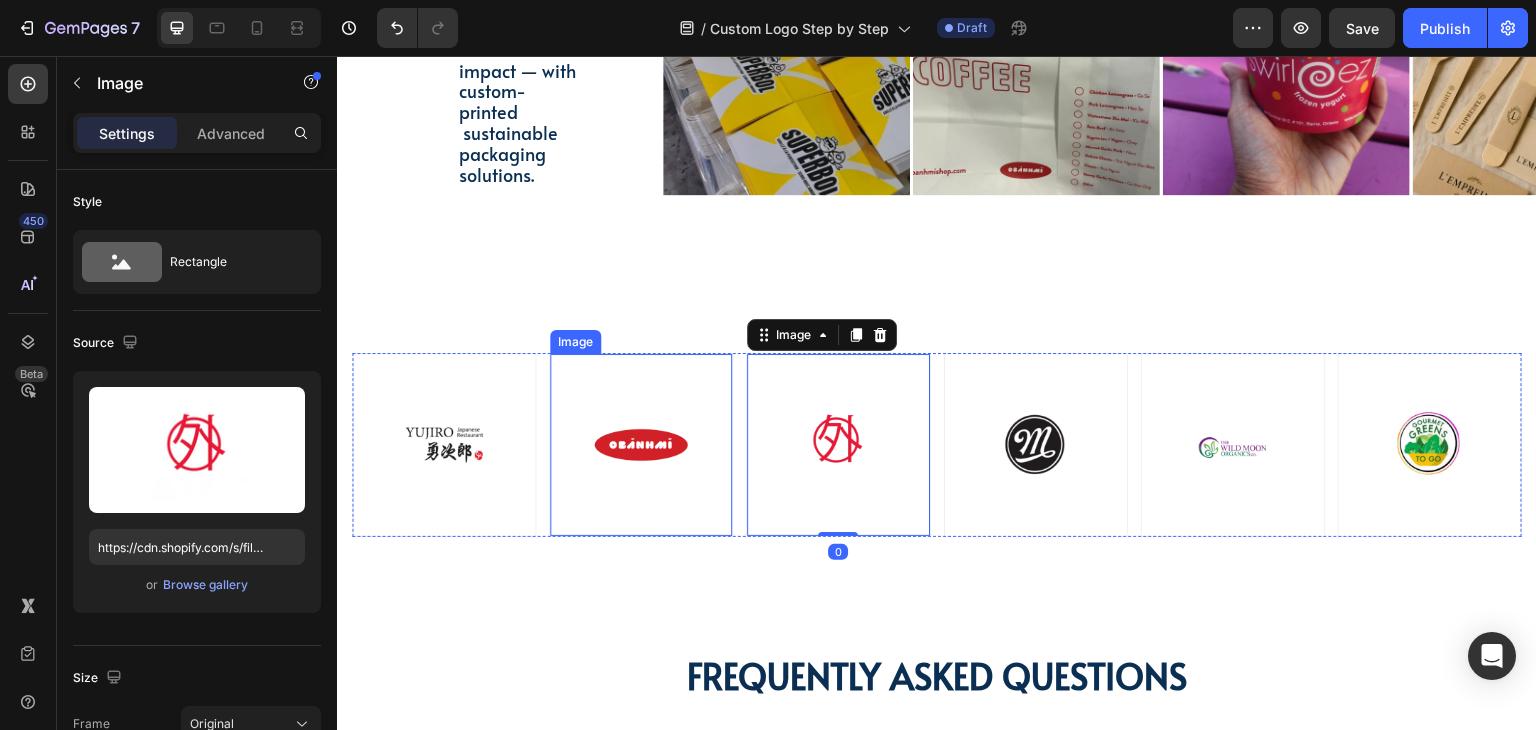 click at bounding box center [641, 445] 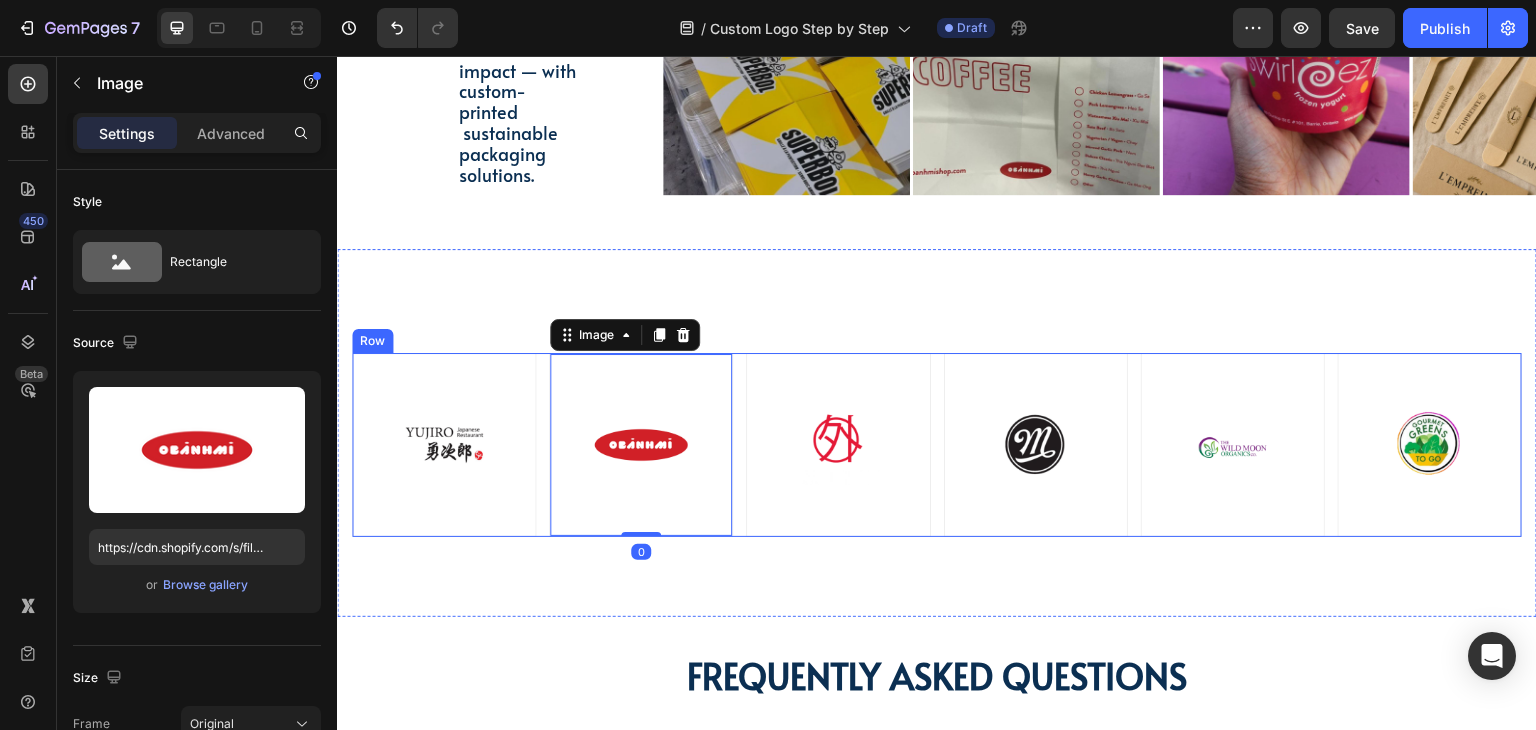 click on "Image Image   0 Image Image Image Image Row" at bounding box center (937, 445) 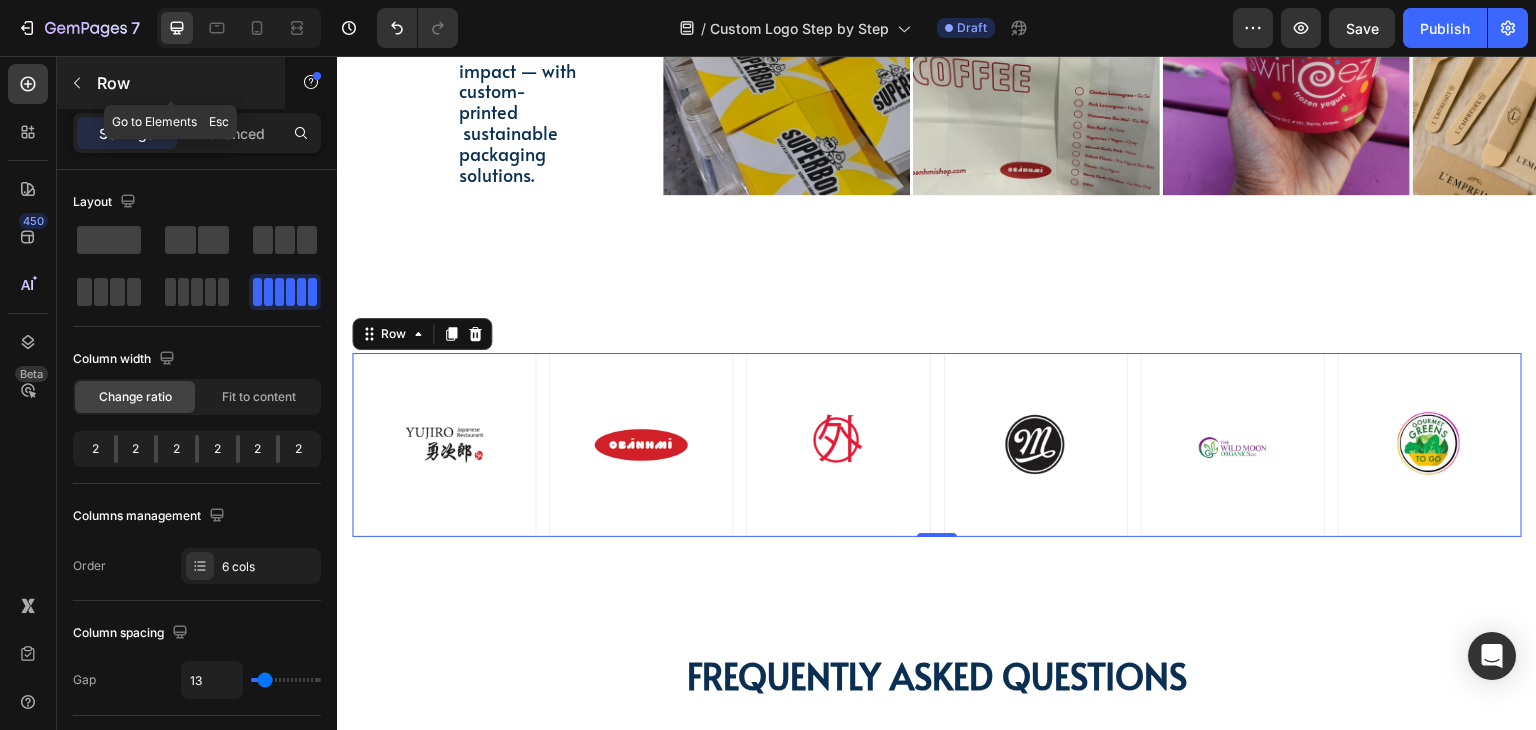 click 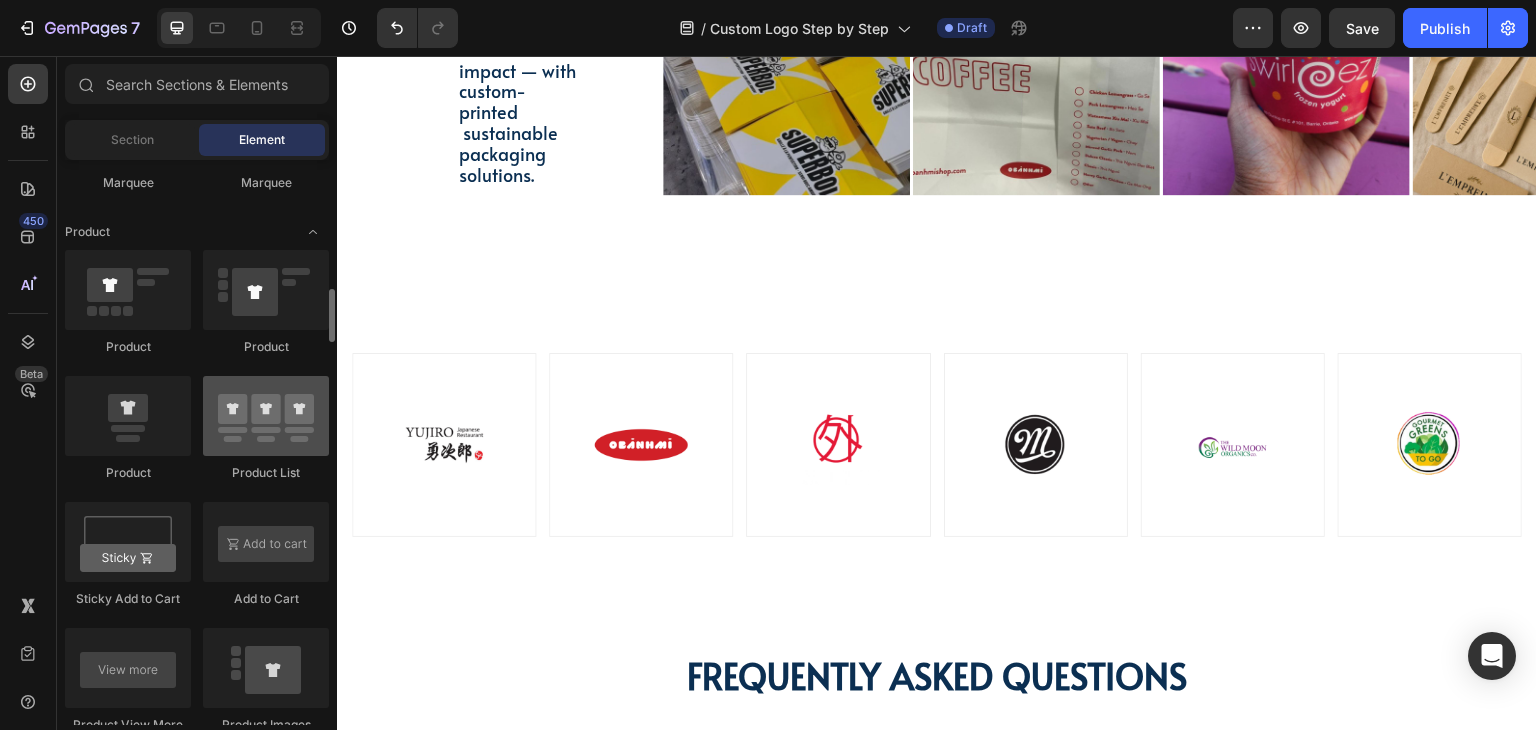 scroll, scrollTop: 2100, scrollLeft: 0, axis: vertical 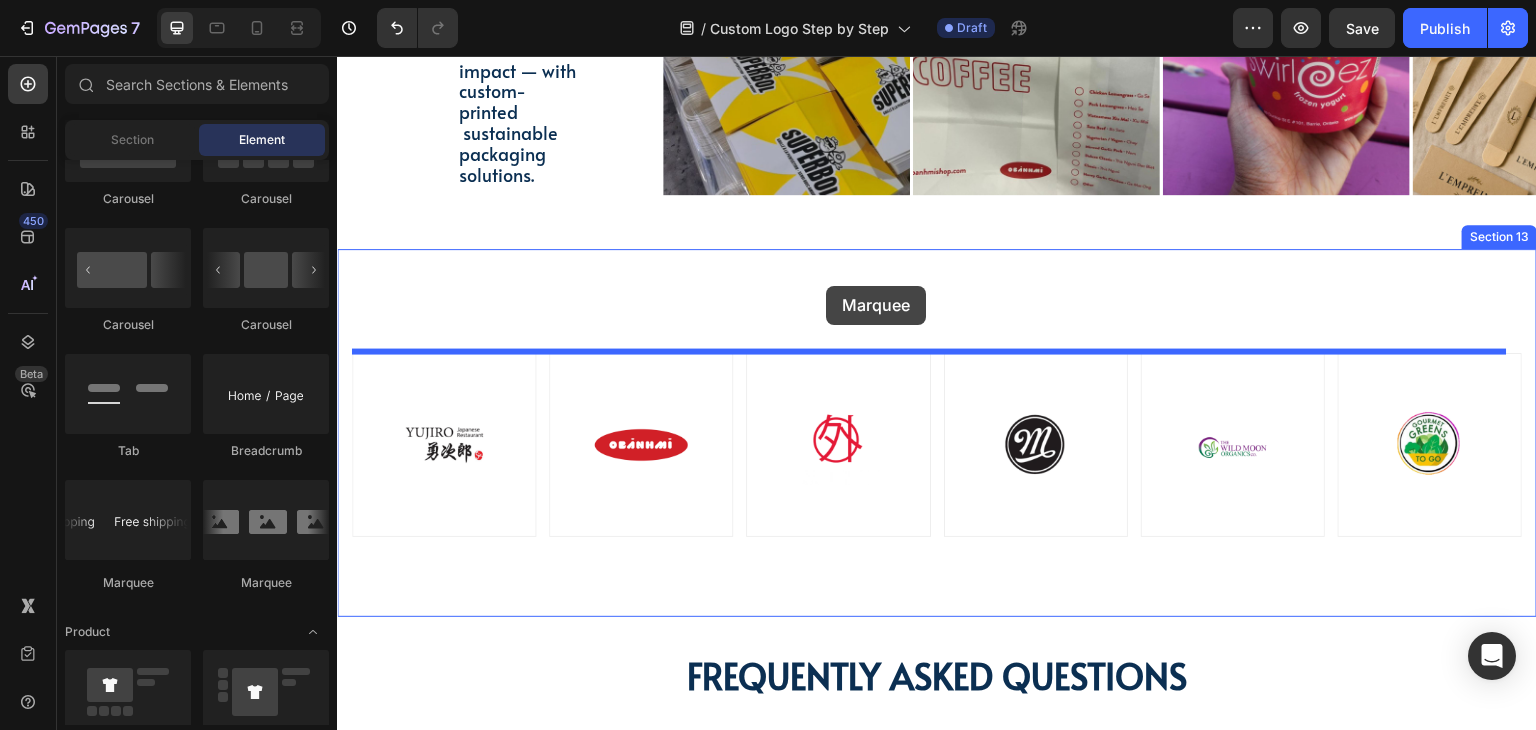 drag, startPoint x: 679, startPoint y: 323, endPoint x: 842, endPoint y: 281, distance: 168.3241 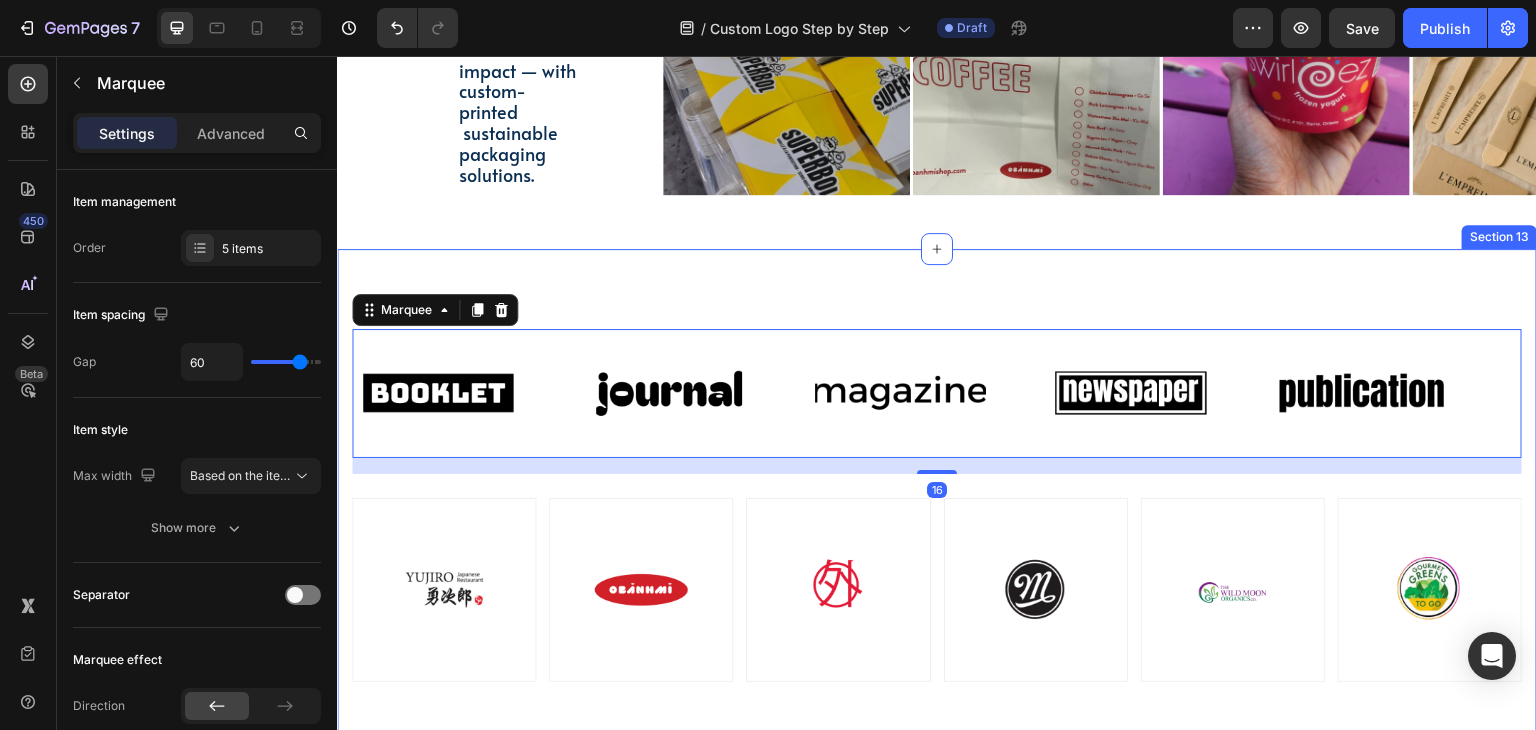scroll, scrollTop: 5128, scrollLeft: 0, axis: vertical 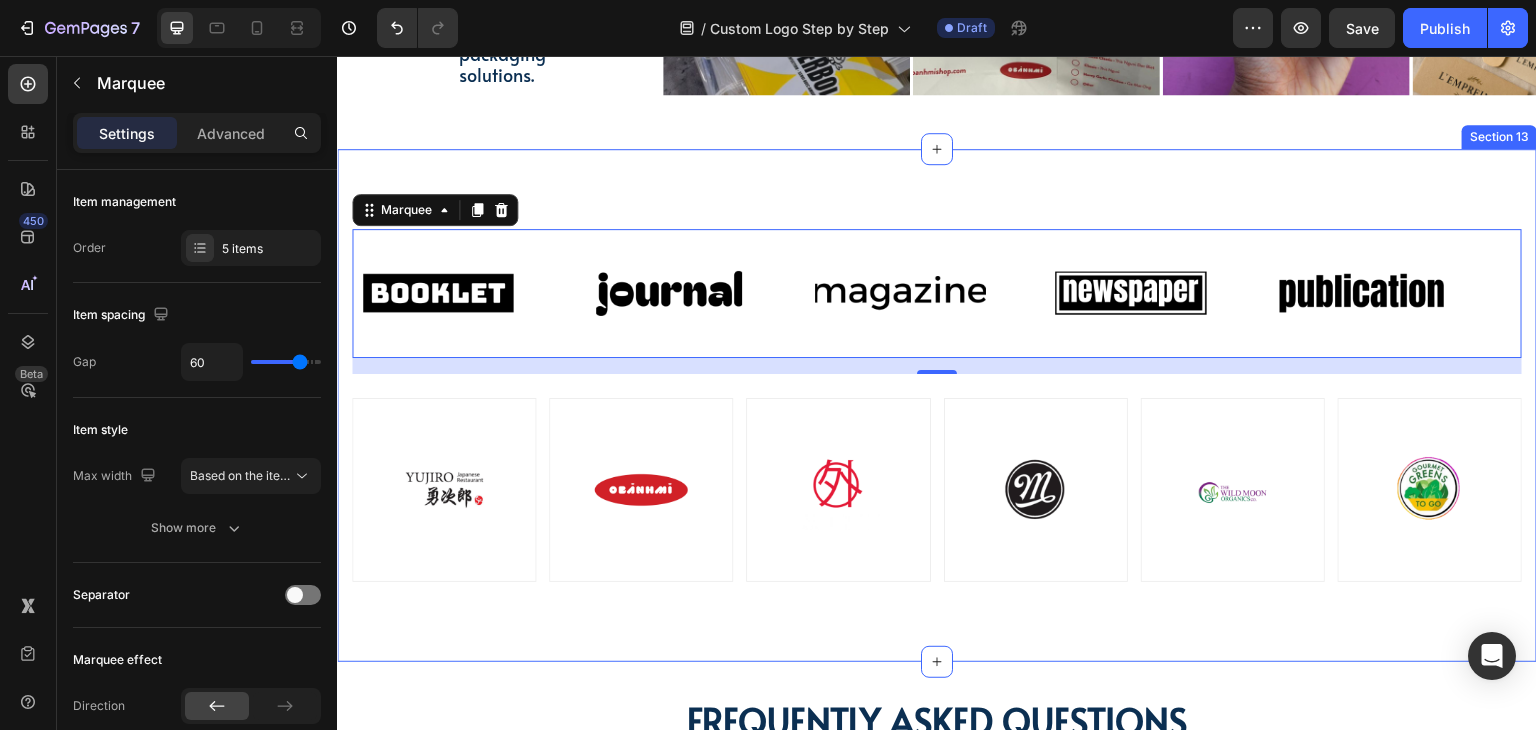click at bounding box center [444, 490] 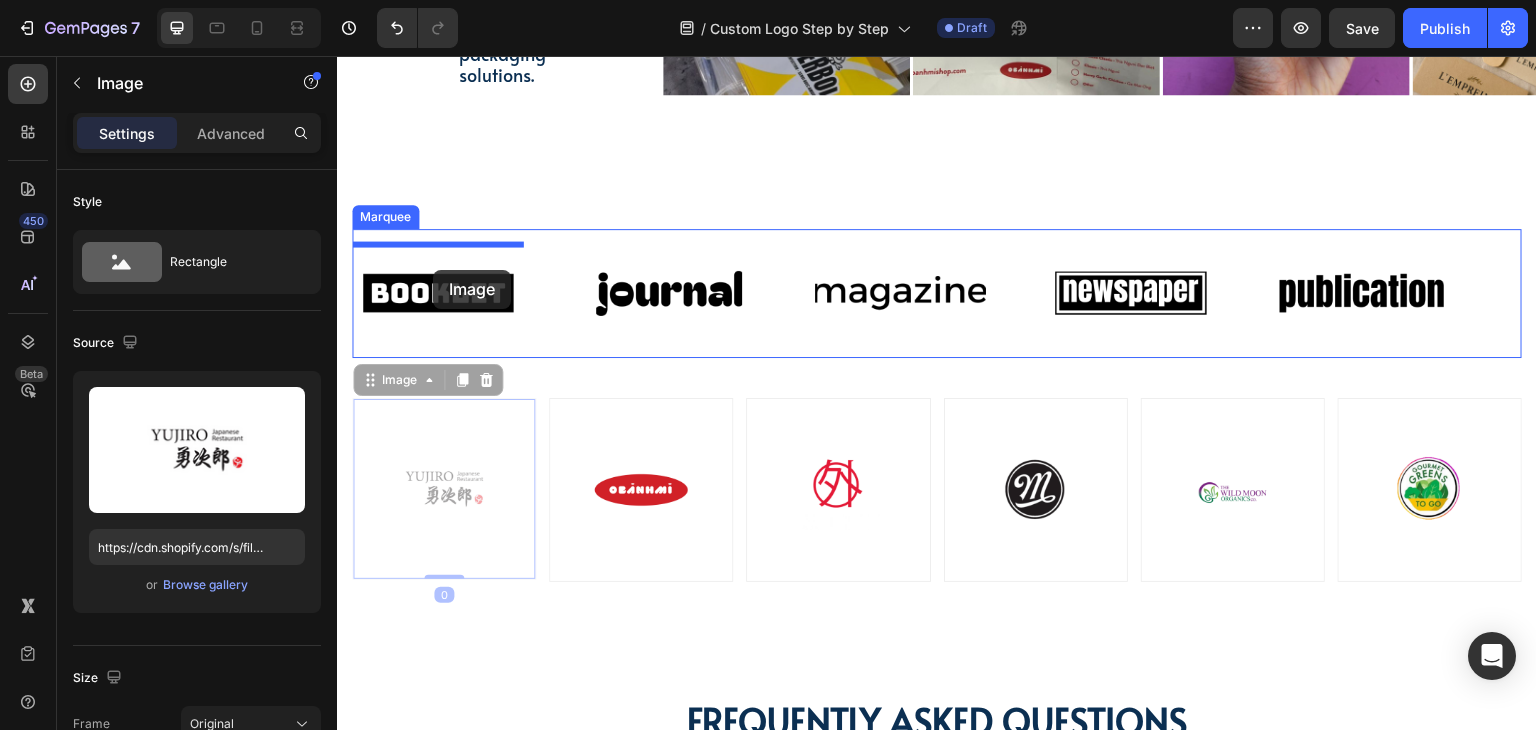 drag, startPoint x: 403, startPoint y: 374, endPoint x: 433, endPoint y: 270, distance: 108.24047 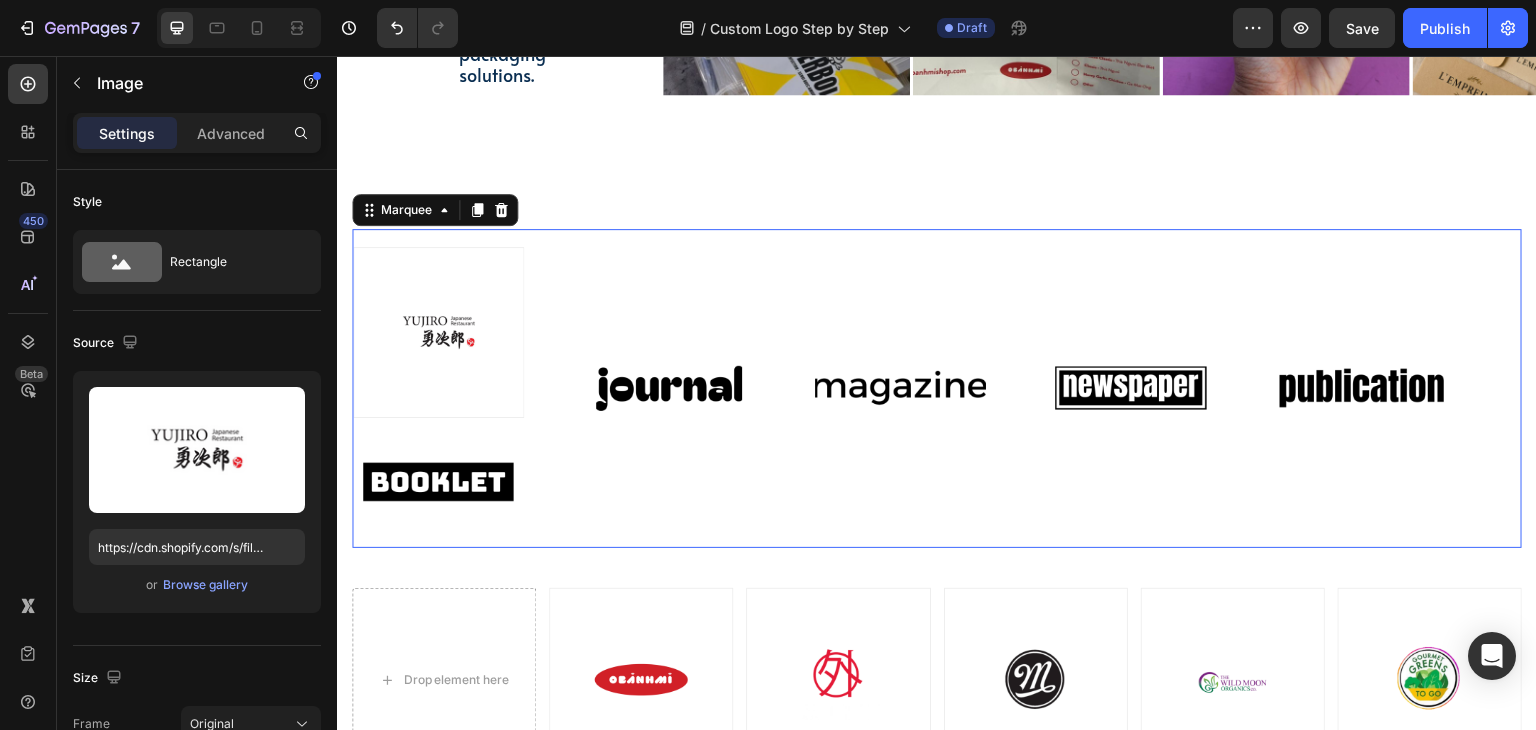 click on "Image Image" at bounding box center (468, 388) 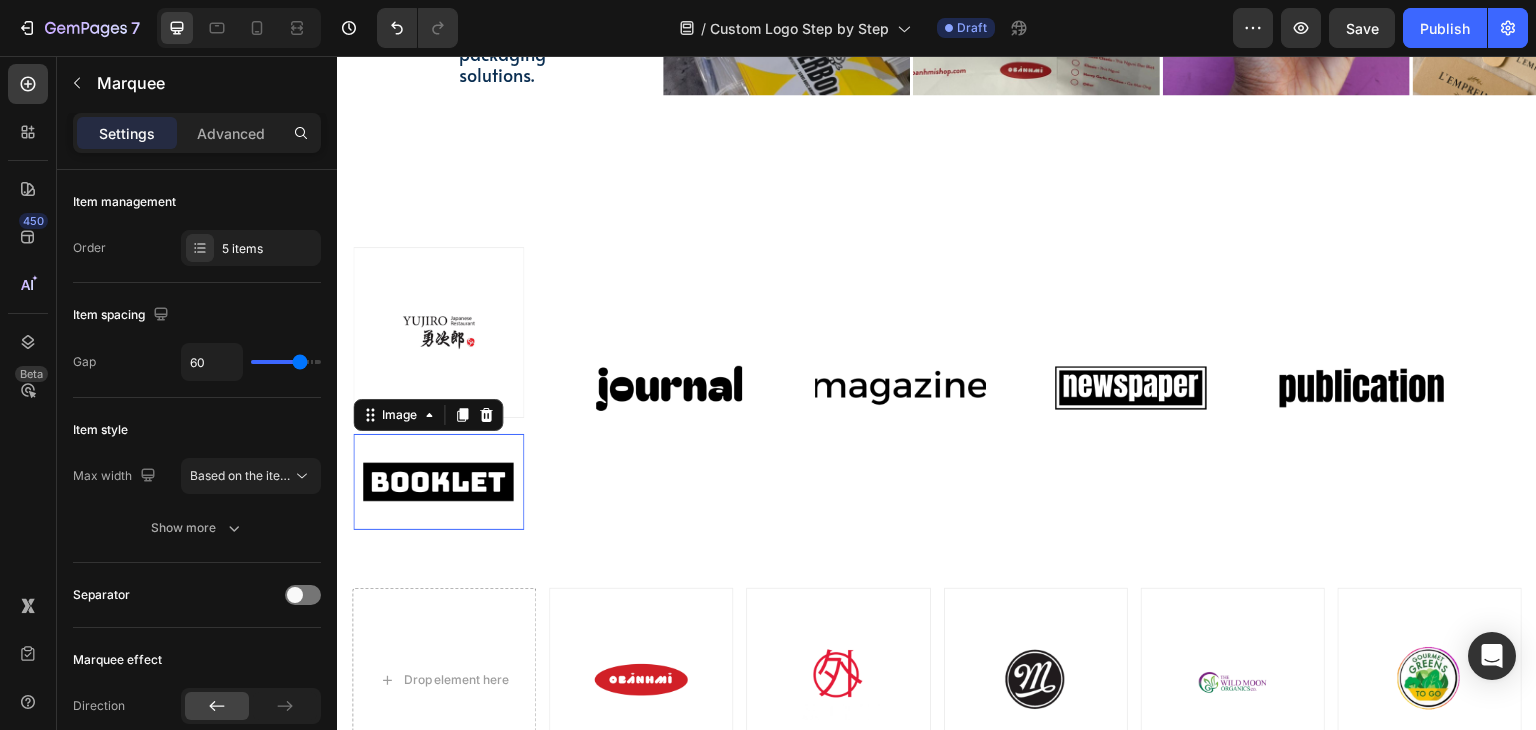 click on "Image   0" at bounding box center (438, 482) 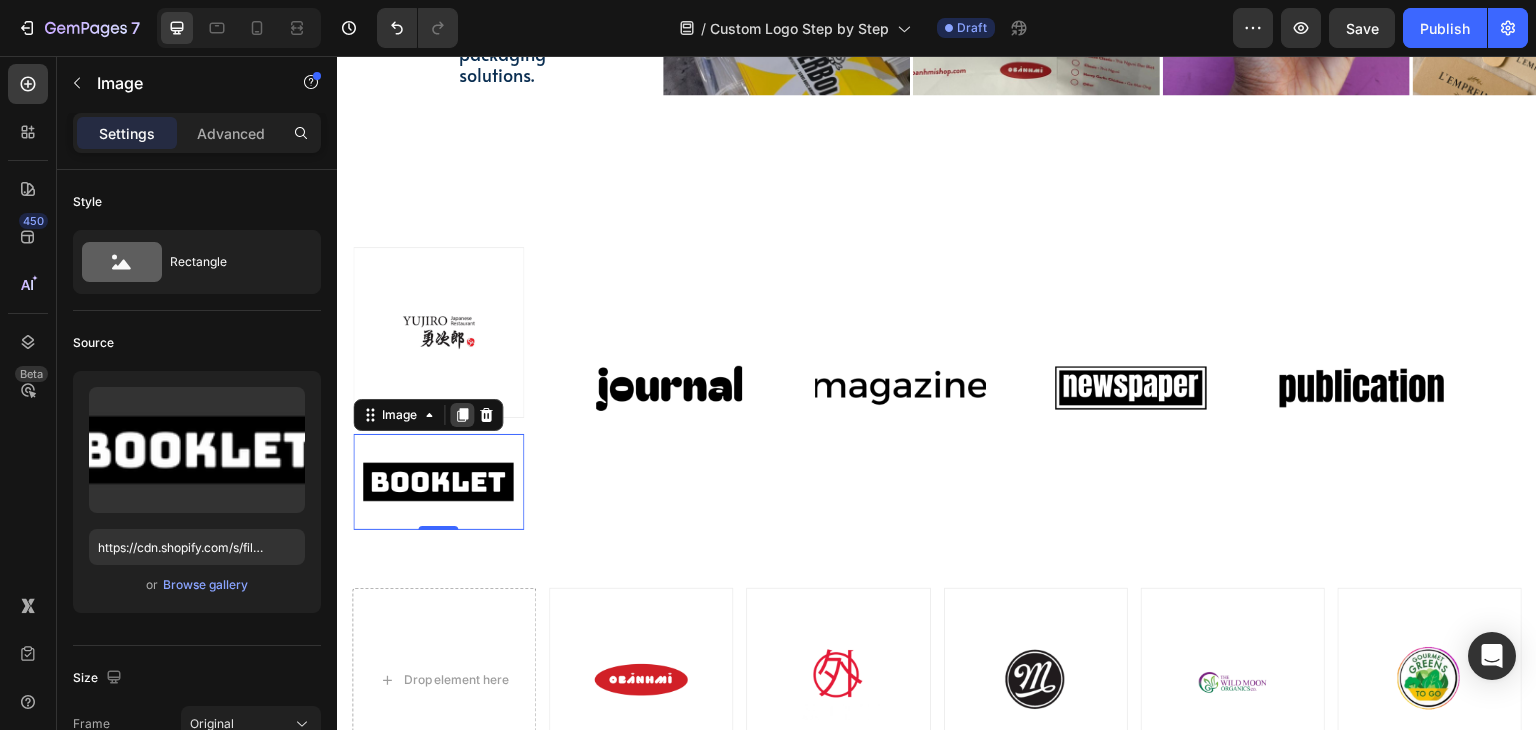 click at bounding box center (462, 415) 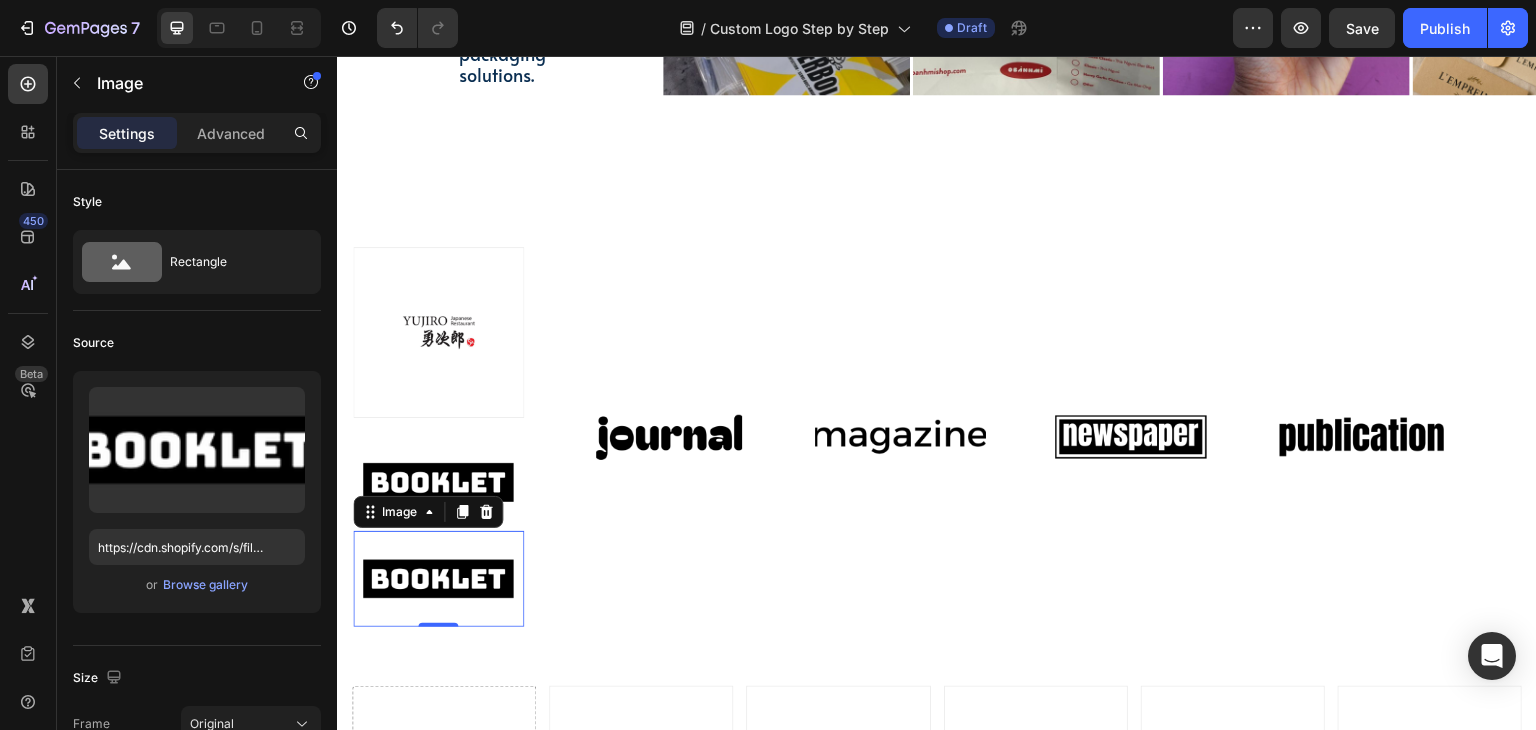 click at bounding box center (438, 482) 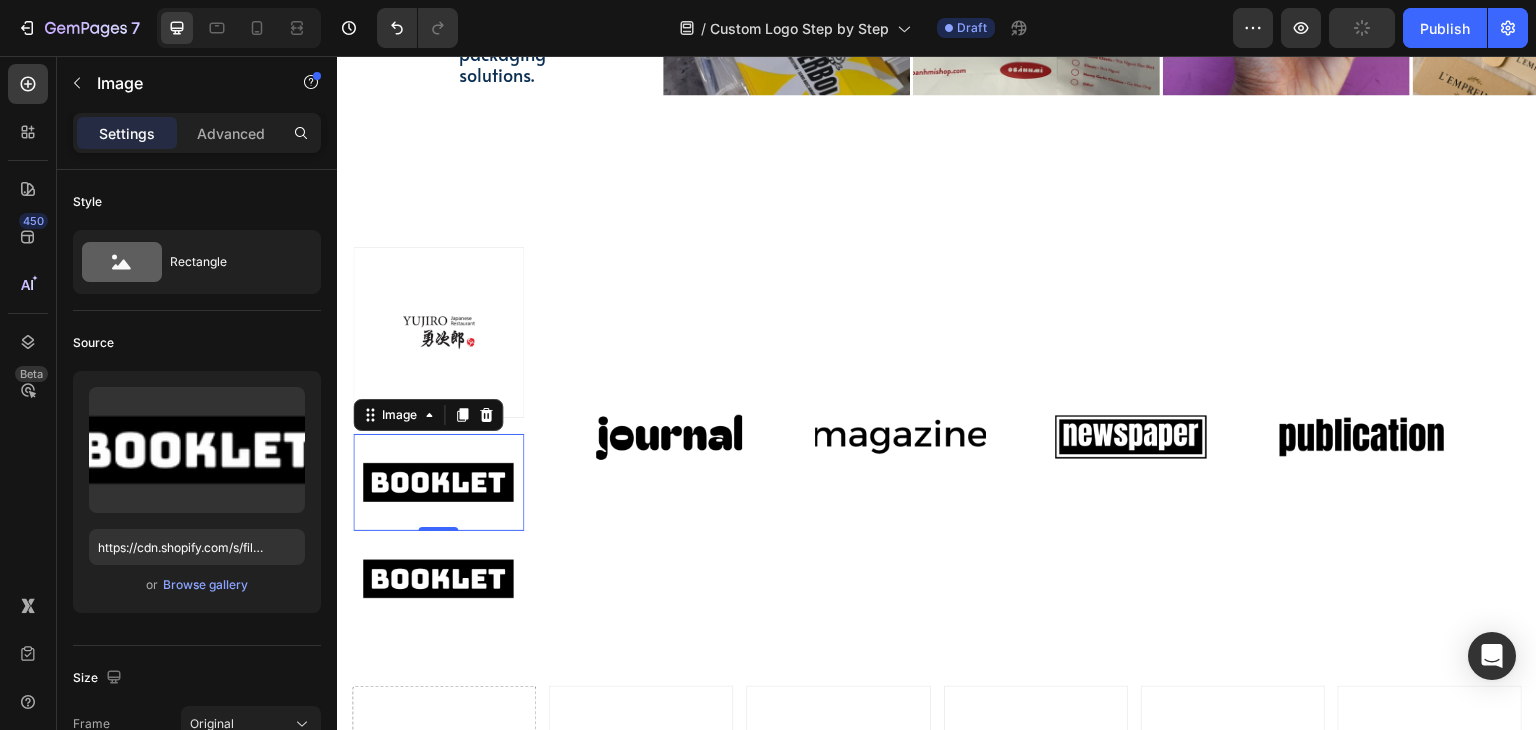 click on "Image" at bounding box center [428, 415] 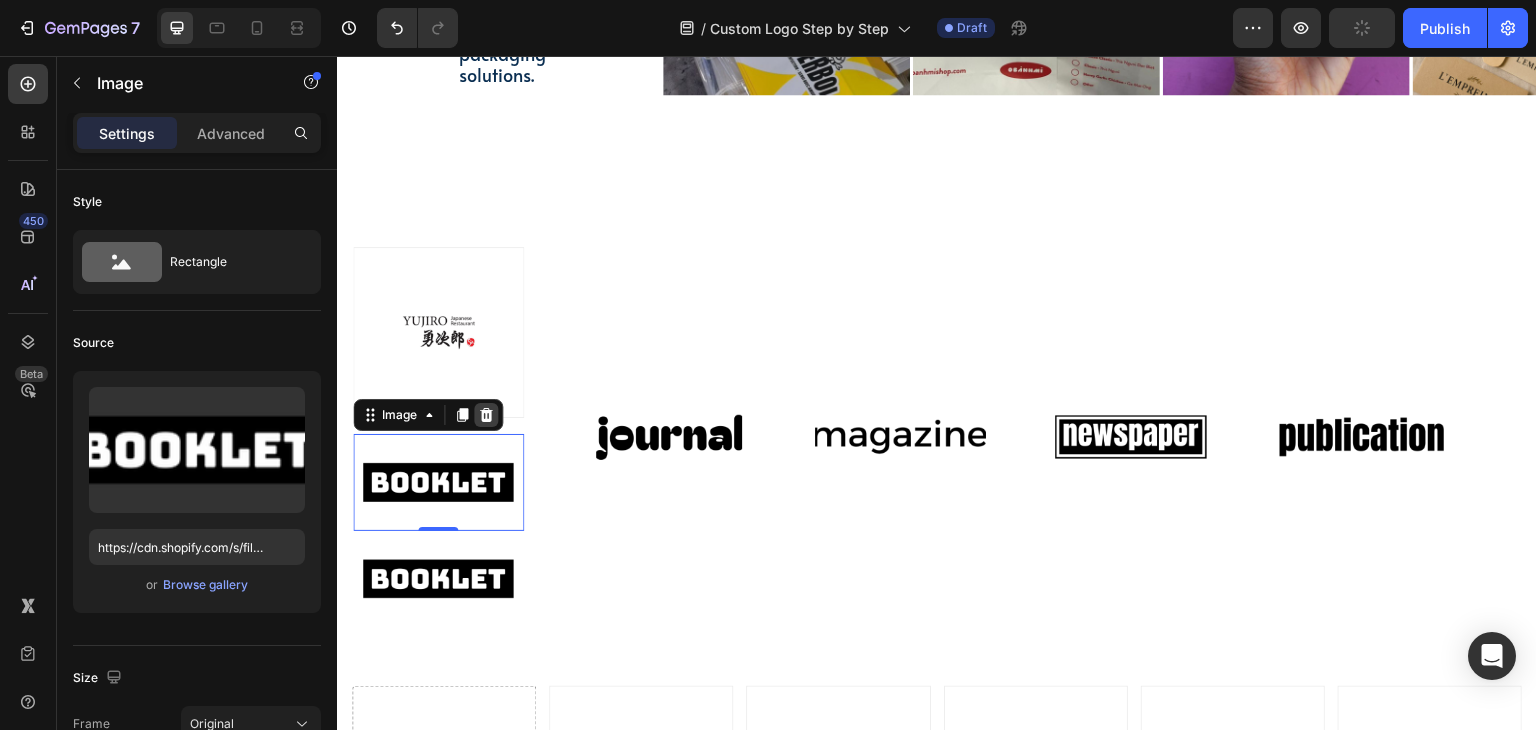 click 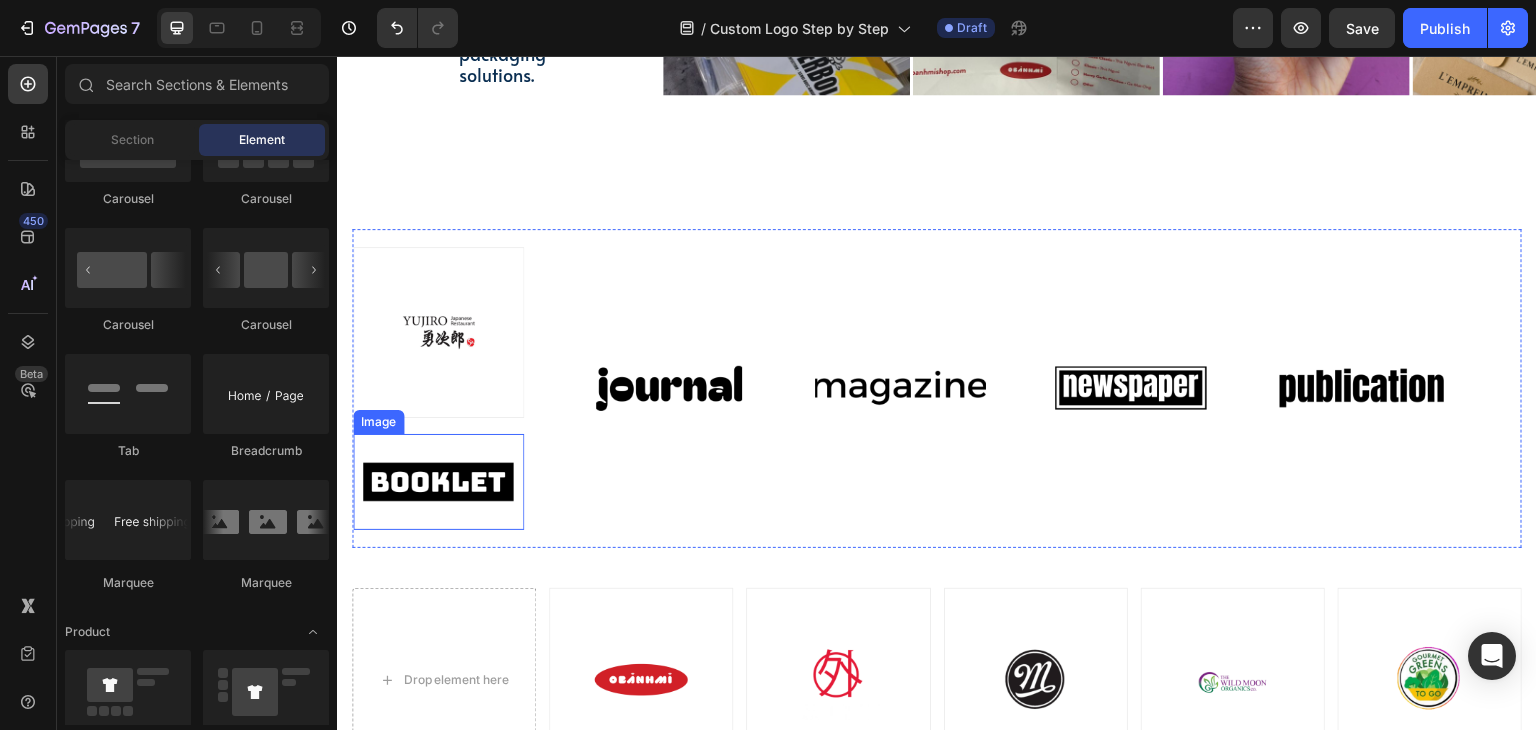 click at bounding box center [438, 482] 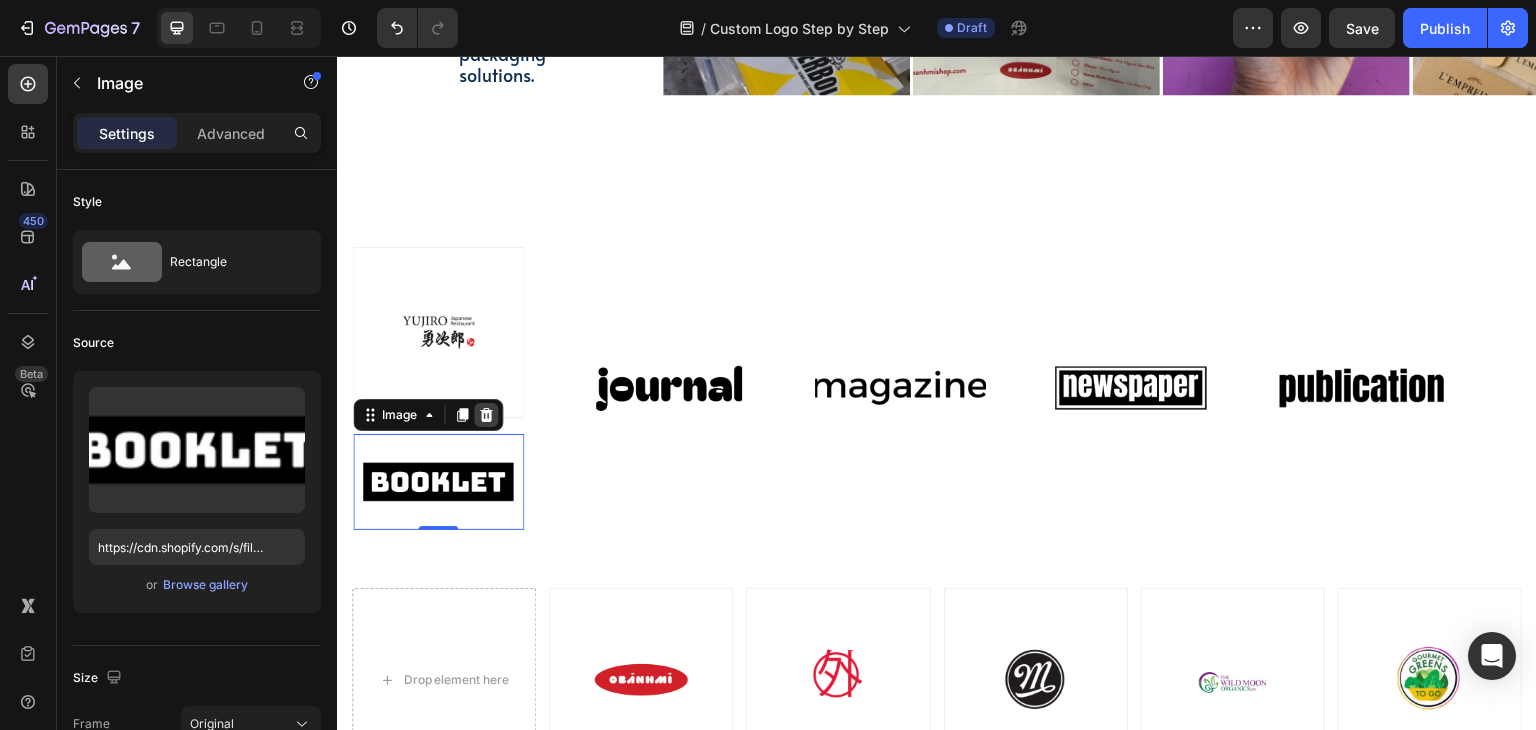 click 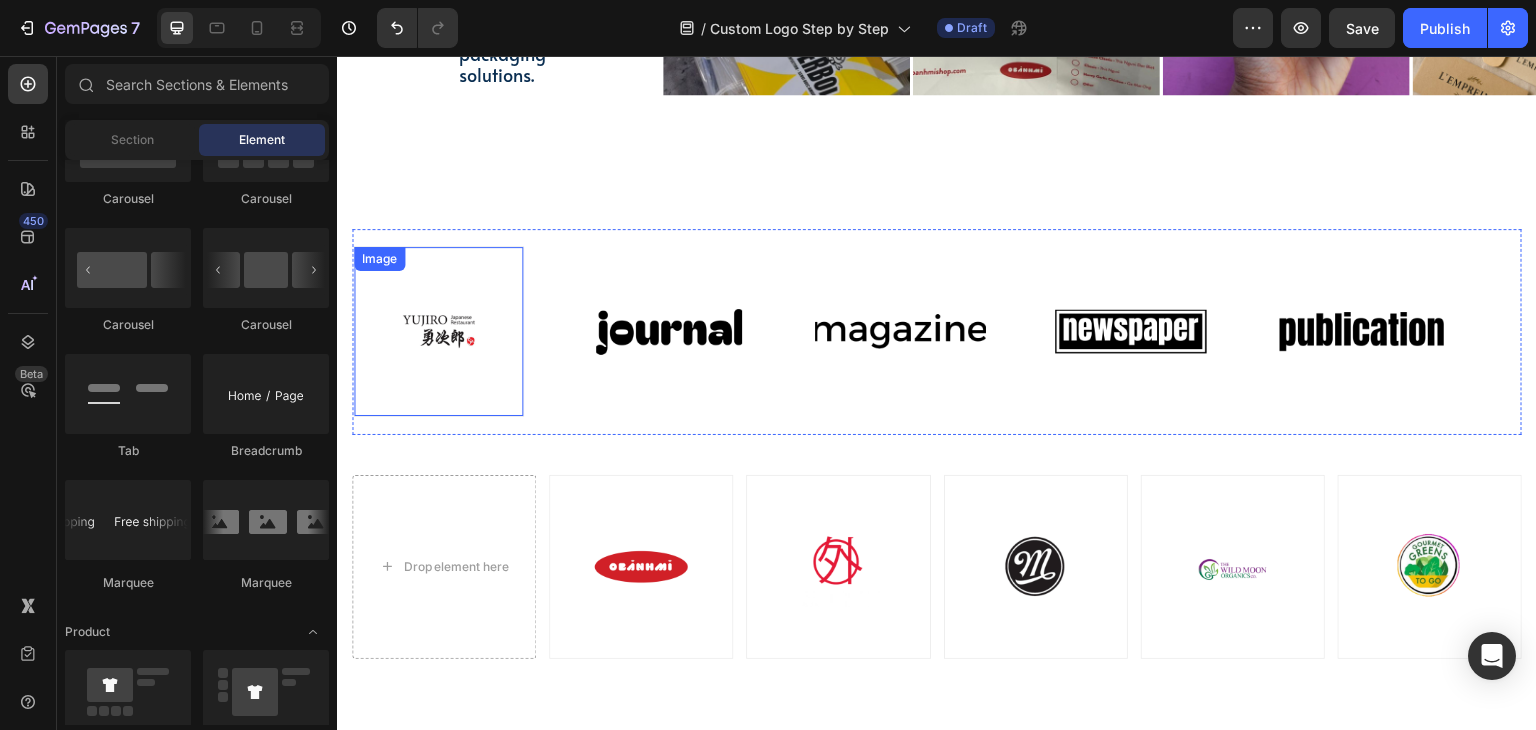 click at bounding box center (438, 331) 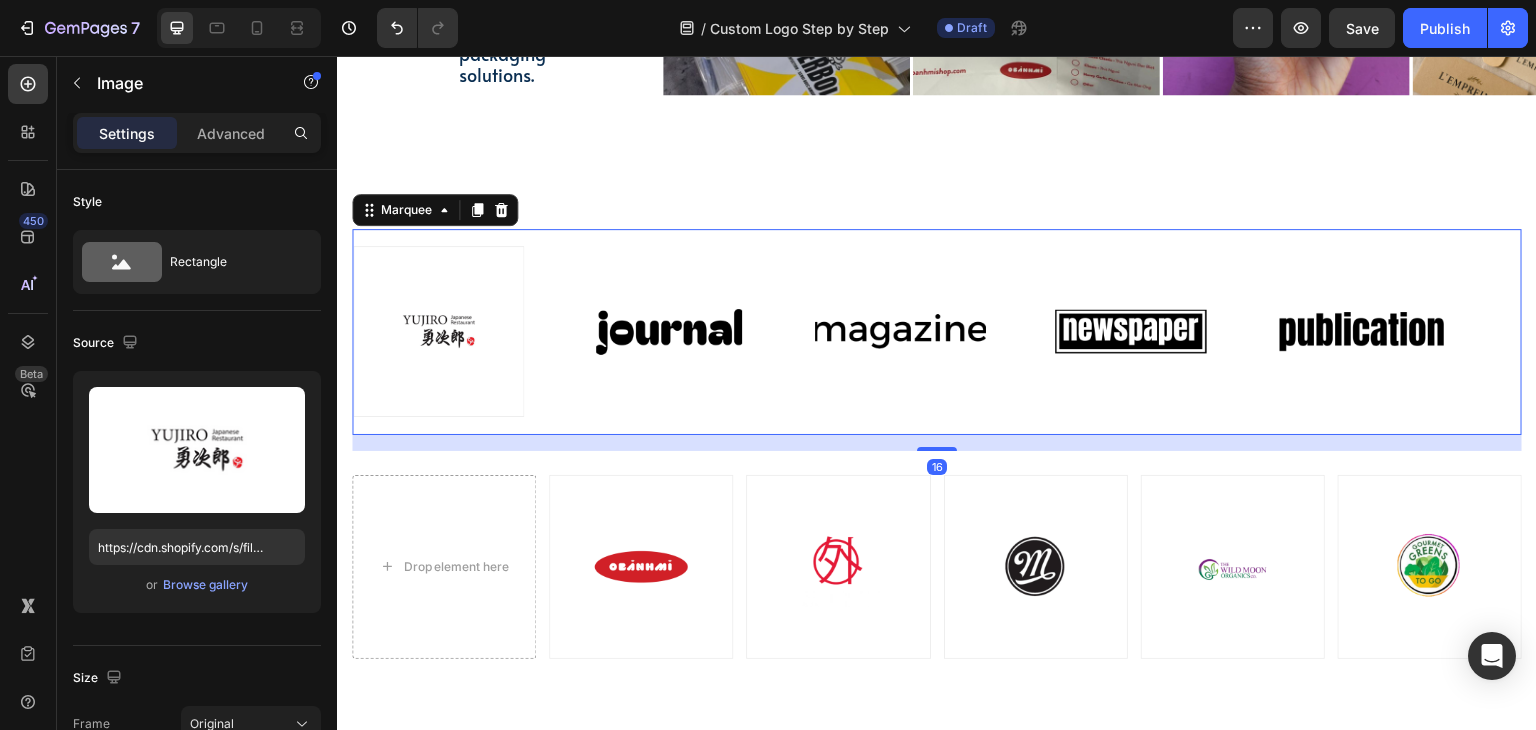 click on "Image Image Image Image Image" at bounding box center (930, 331) 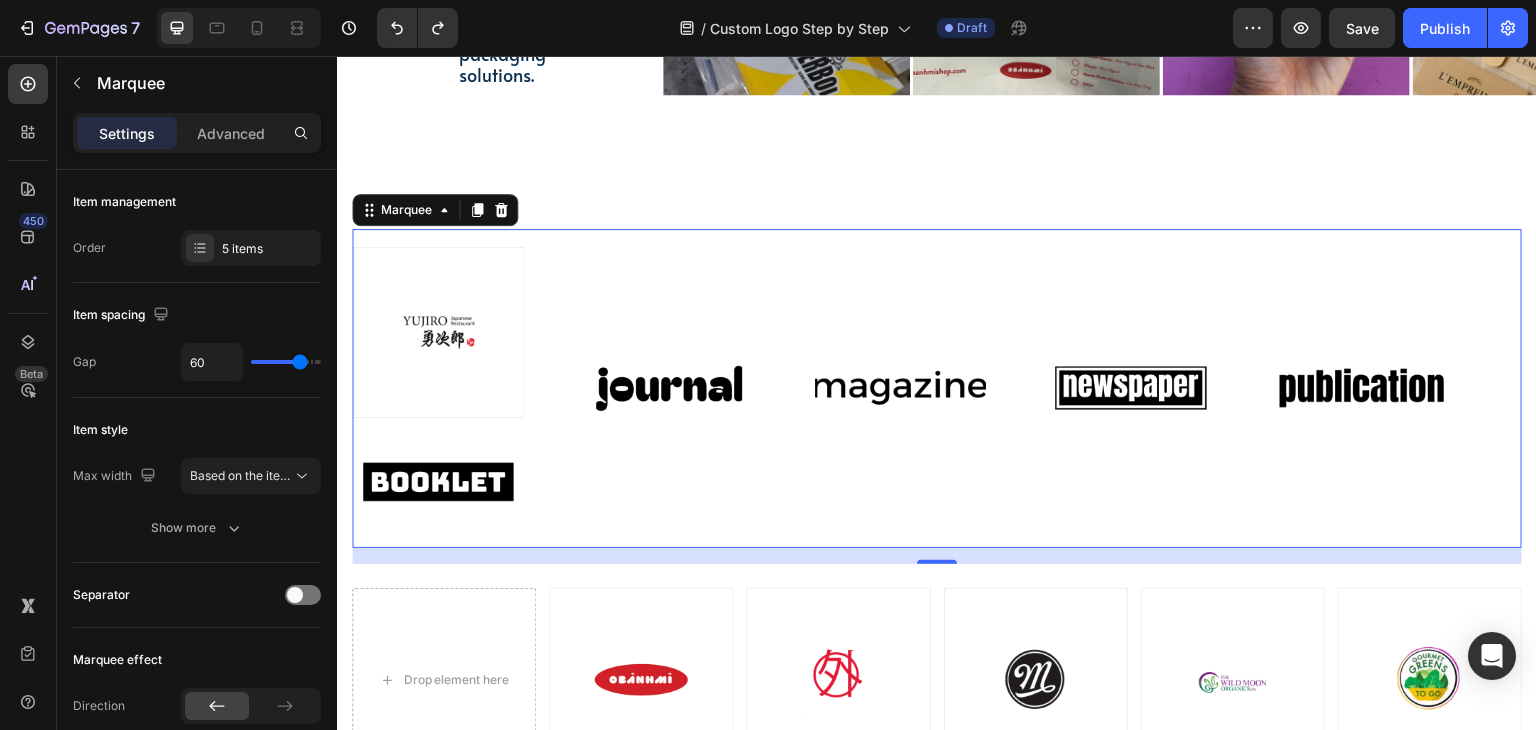 click at bounding box center (438, 332) 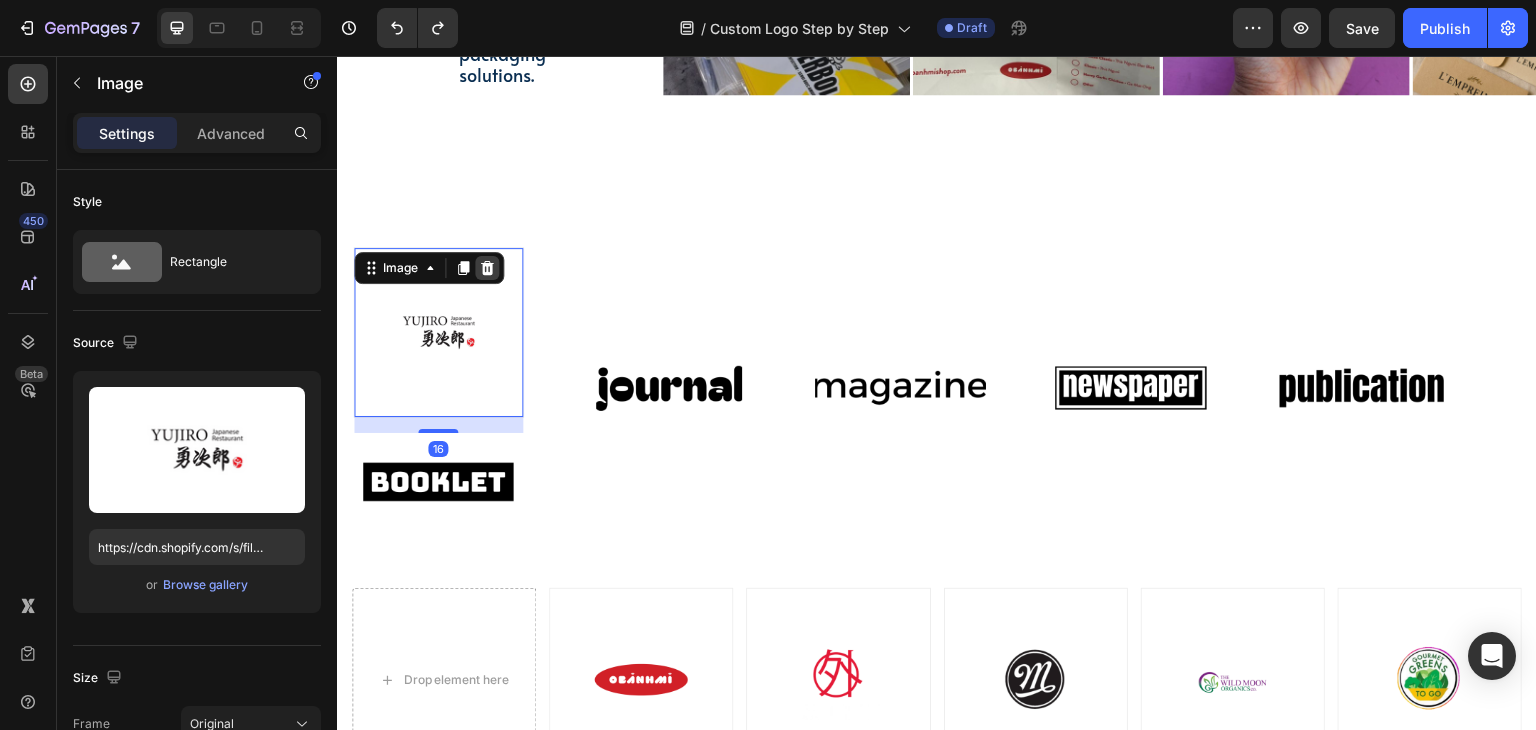 click at bounding box center [487, 268] 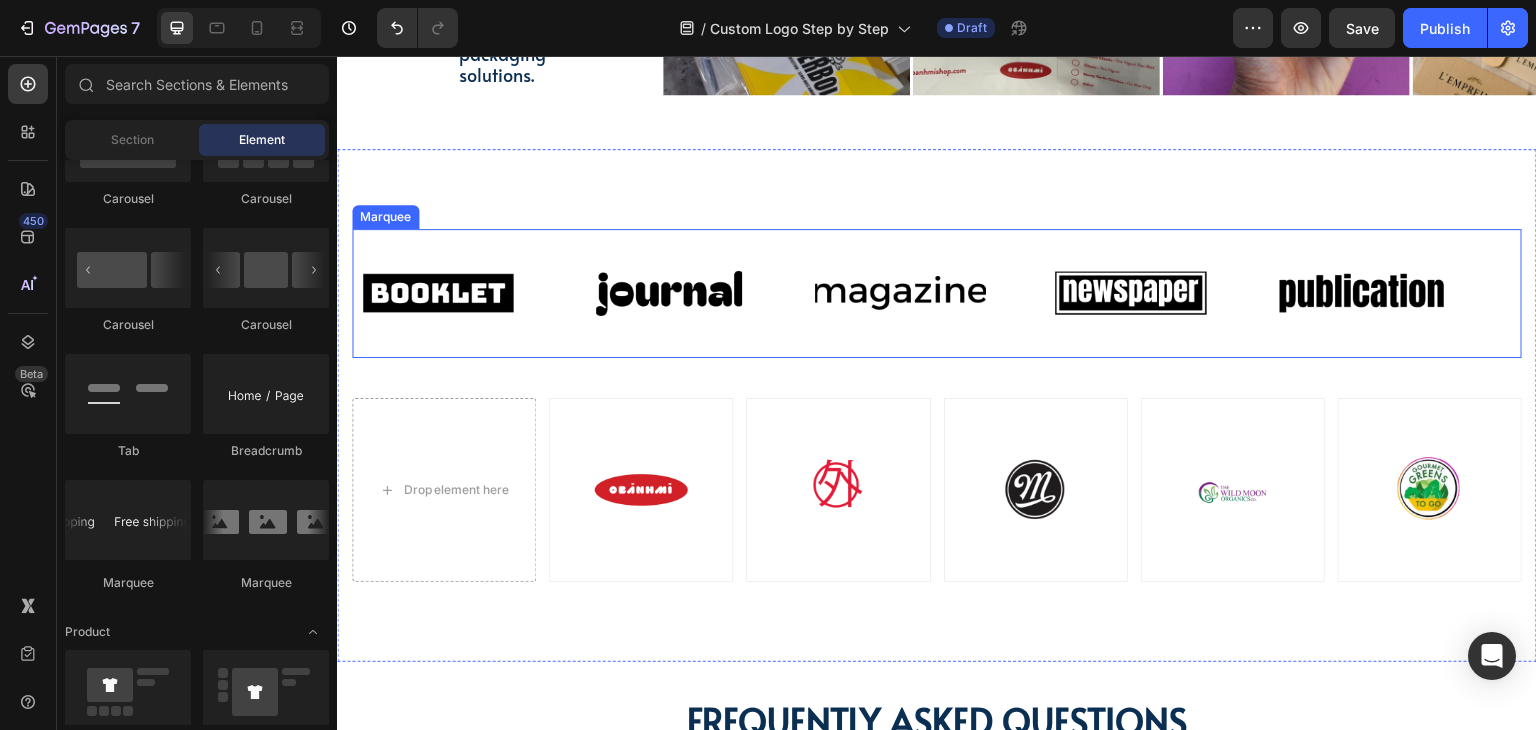 click on "Image" at bounding box center [468, 293] 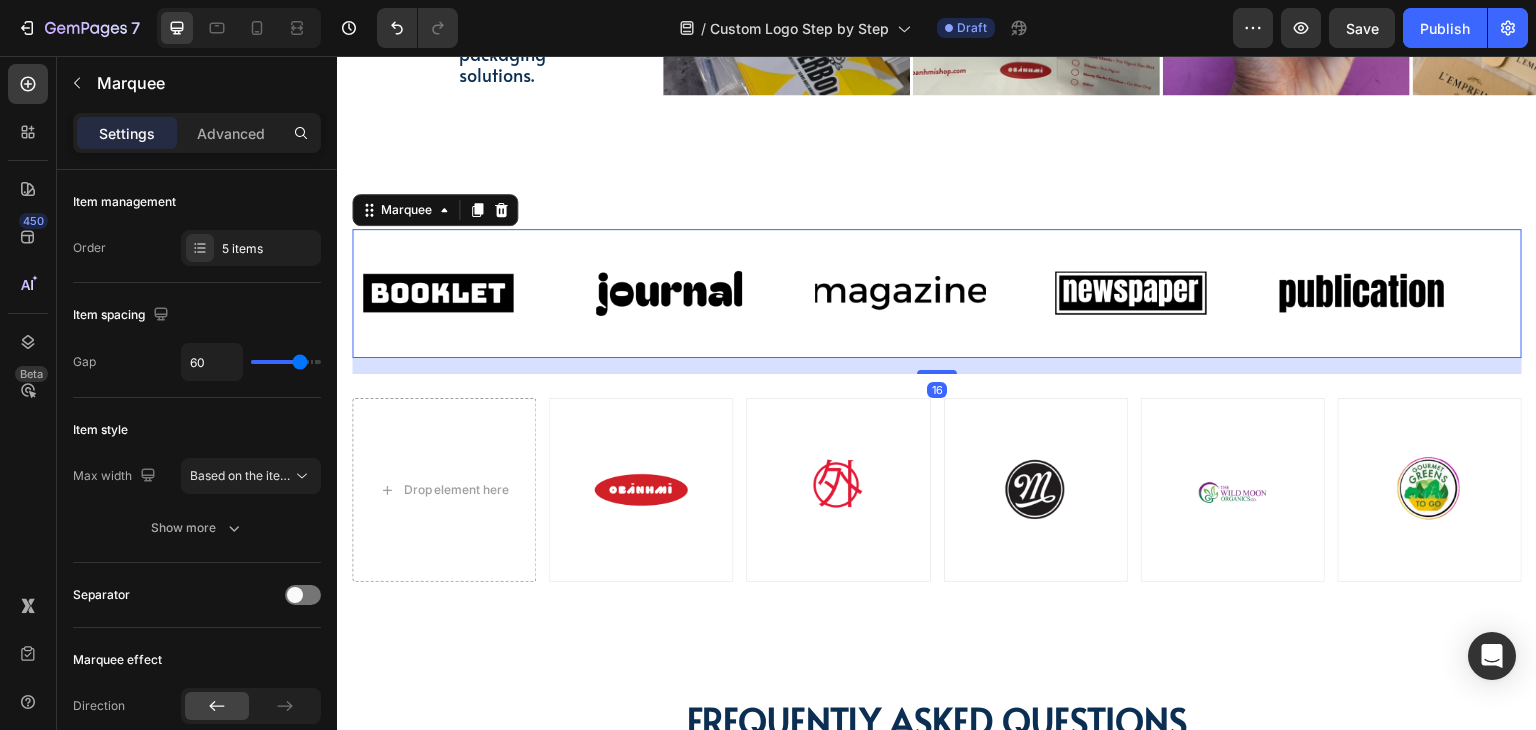 click on "Image Image Image Image Image Image Image Image Image Image Marquee   16" at bounding box center (937, 294) 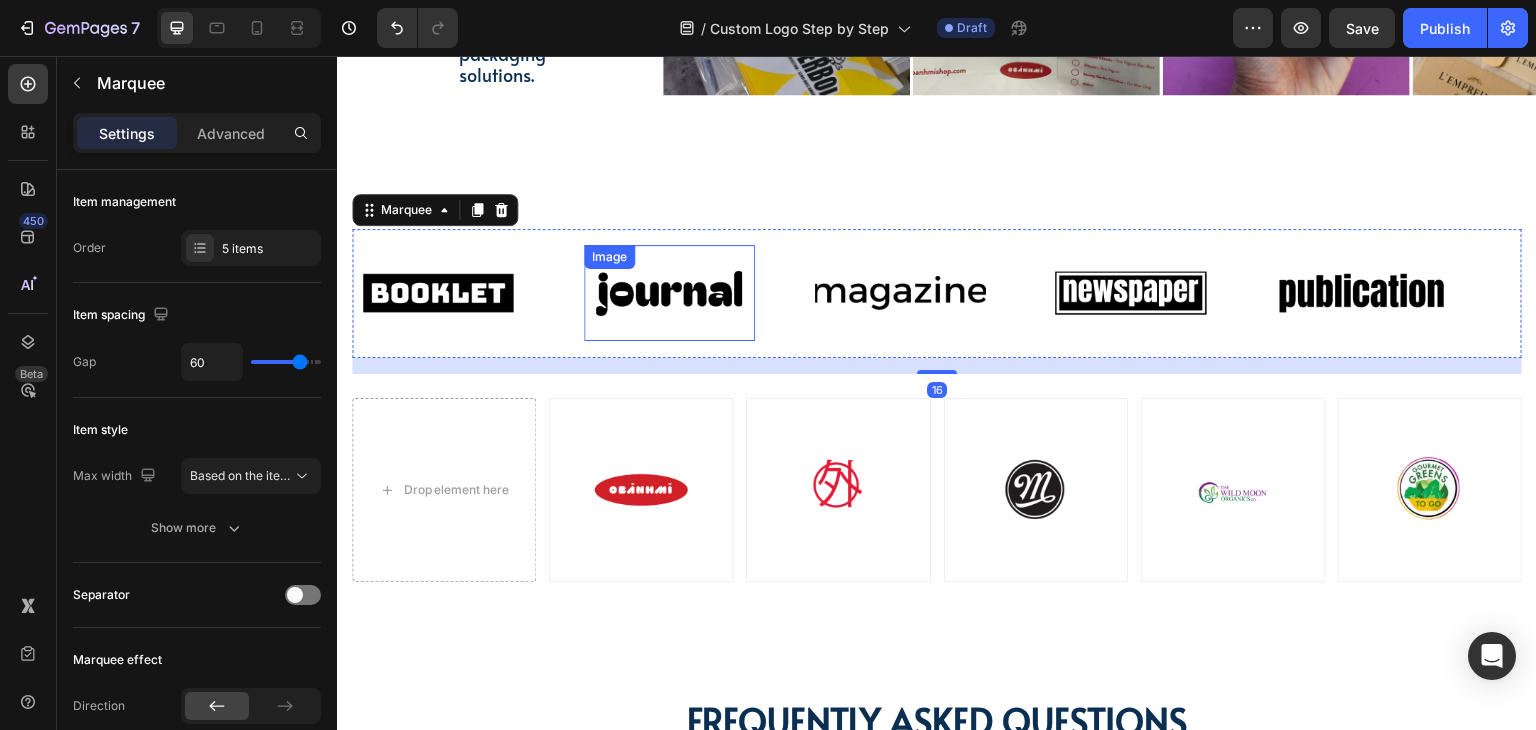 click at bounding box center [669, 293] 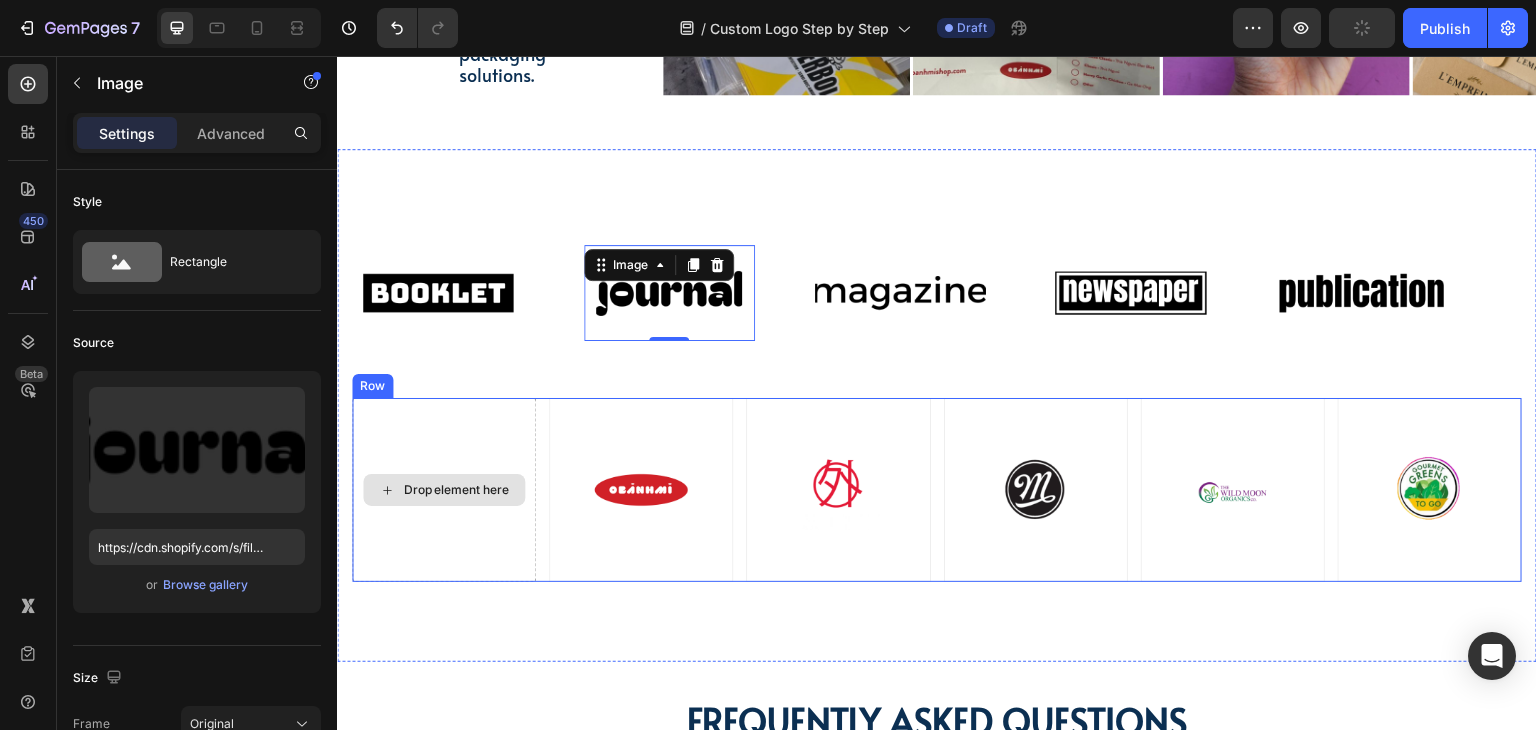 click on "Drop element here" at bounding box center [444, 490] 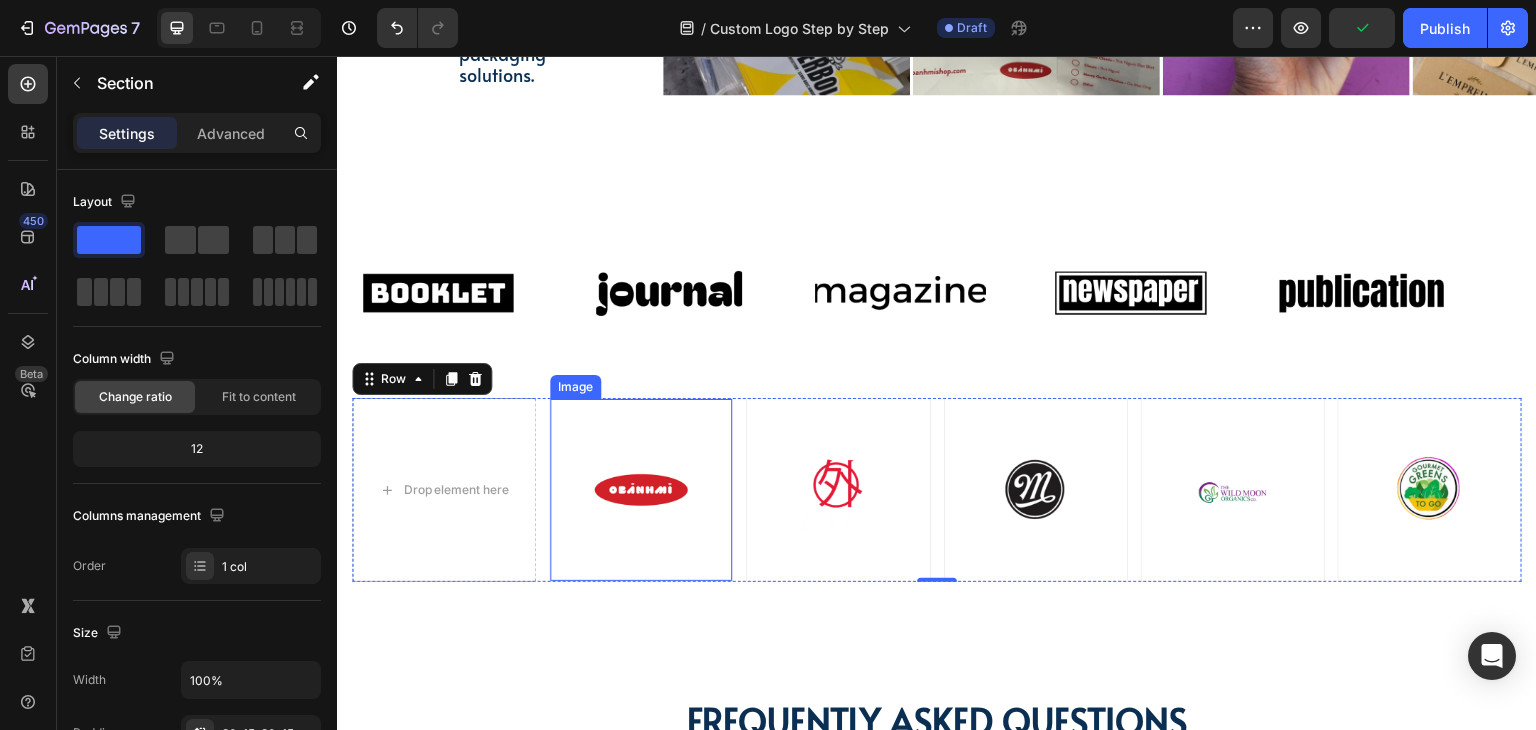 click on "Image Image Image Image Image Image Image Image Image Image Marquee" at bounding box center [937, 302] 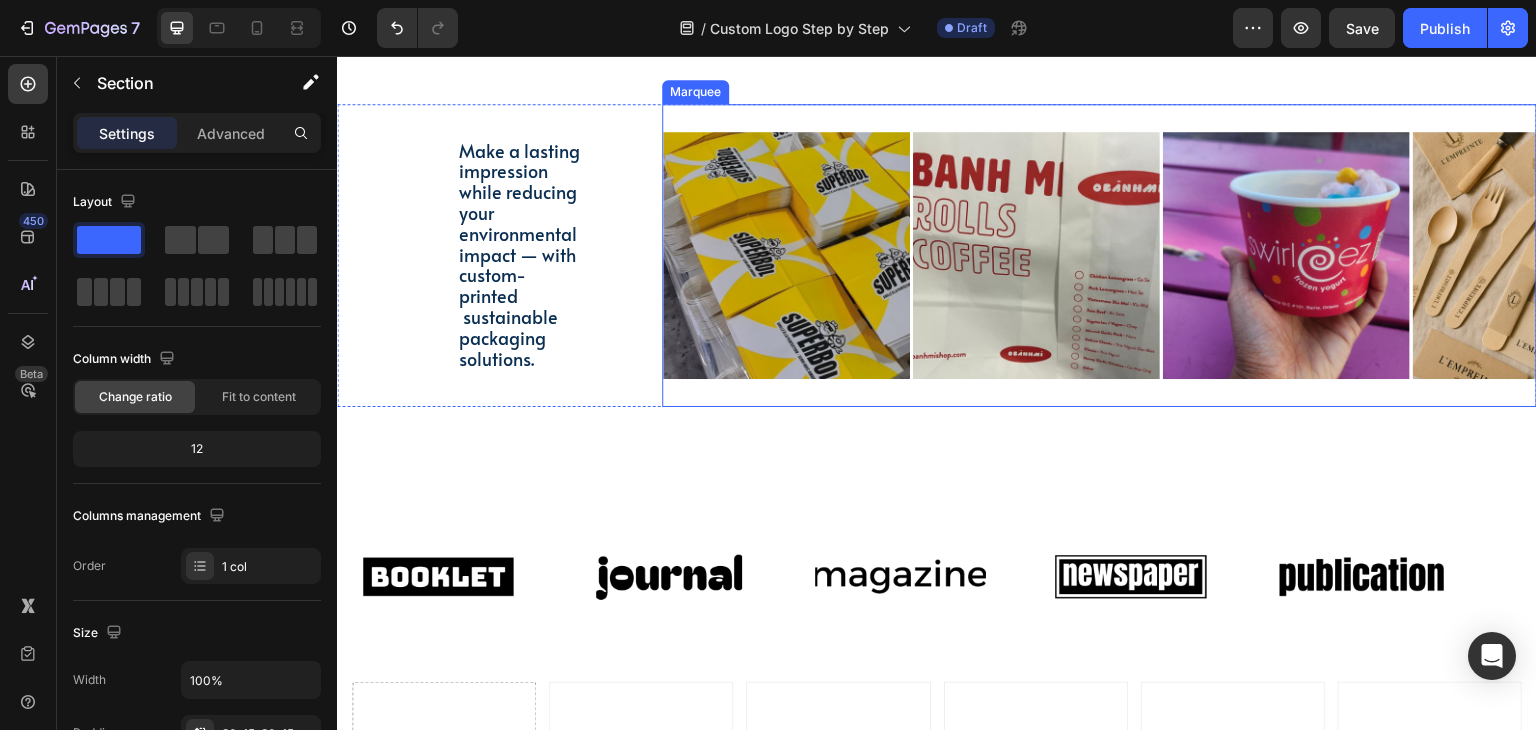 scroll, scrollTop: 4821, scrollLeft: 0, axis: vertical 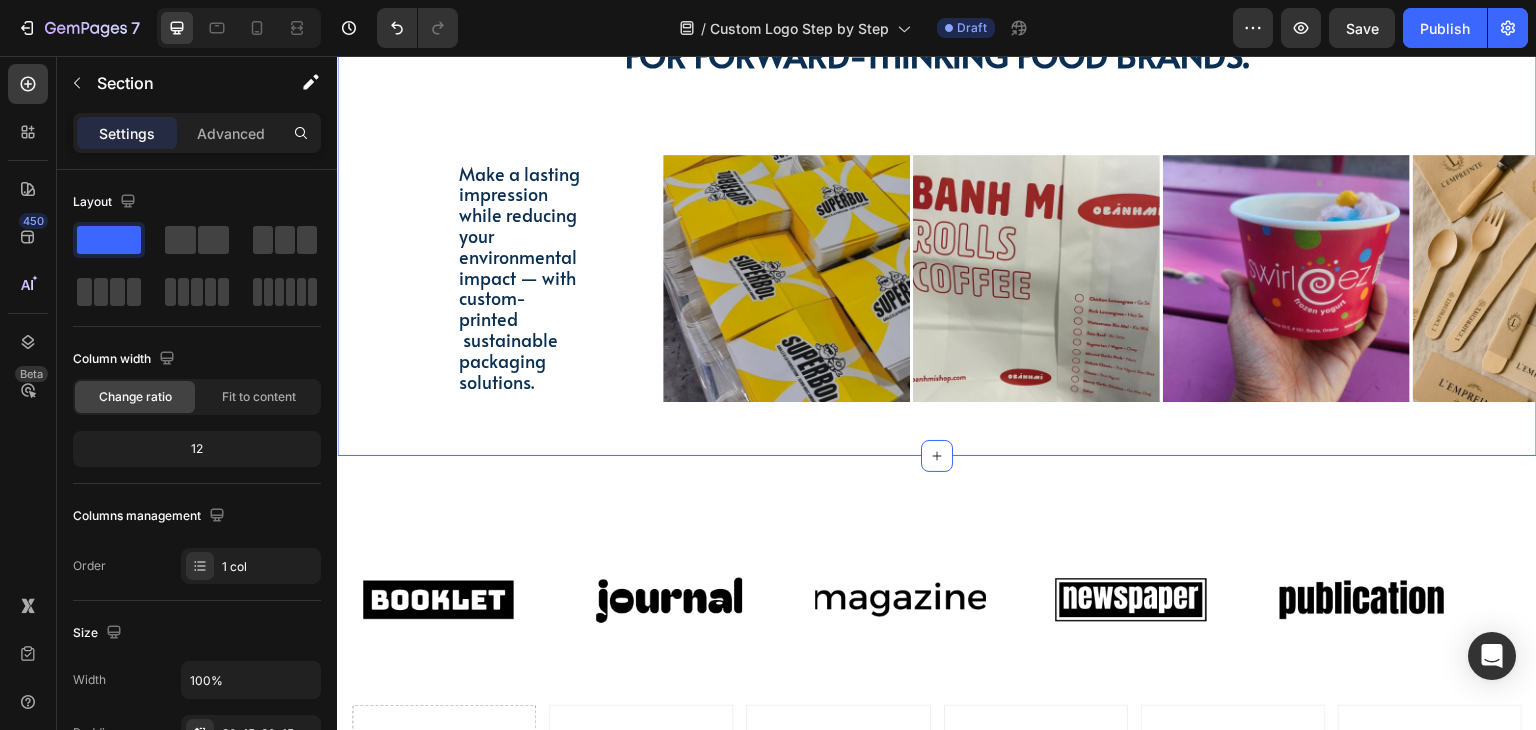 click on "Image Image Image Image Image Image Image Image Image Image Marquee
Drop element here Image Image Image Image Image Row Section 13" at bounding box center [937, 713] 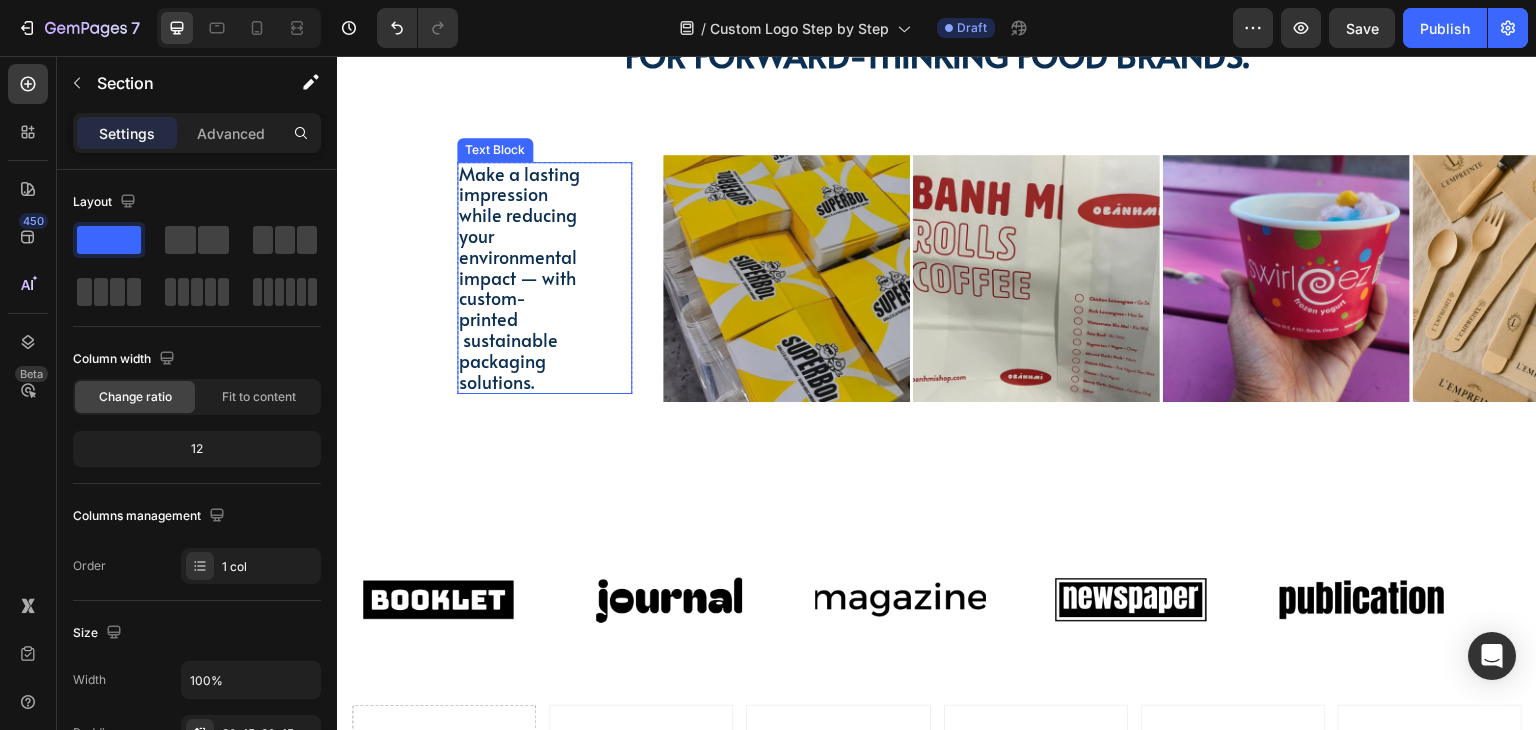 click on "Make a lasting impression while reducing your environmental impact — with custom-printed  sustainable packaging solutions. Text Block" at bounding box center (544, 278) 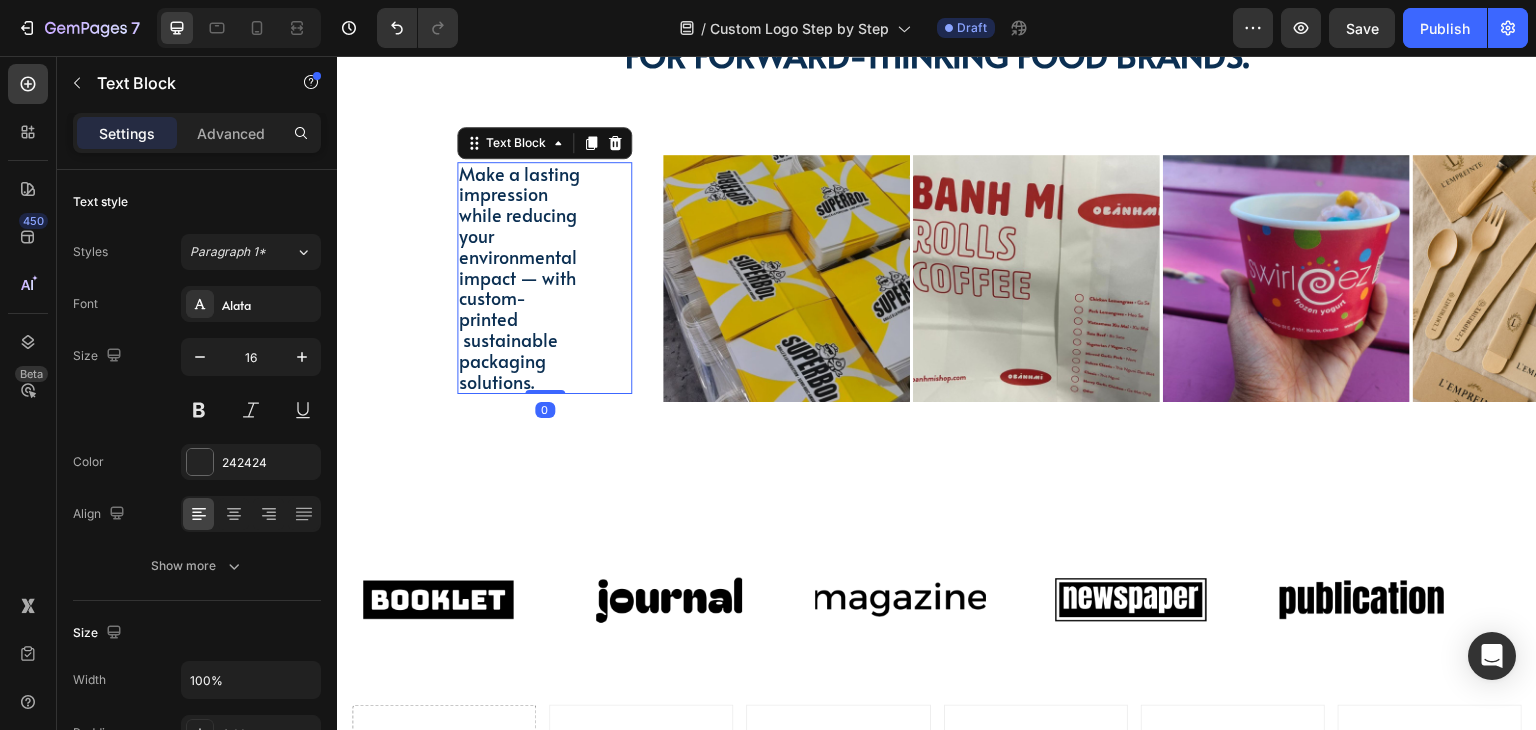 click on "Make a lasting impression while reducing your environmental impact — with custom-printed  sustainable packaging solutions. Text Block   0" at bounding box center [544, 278] 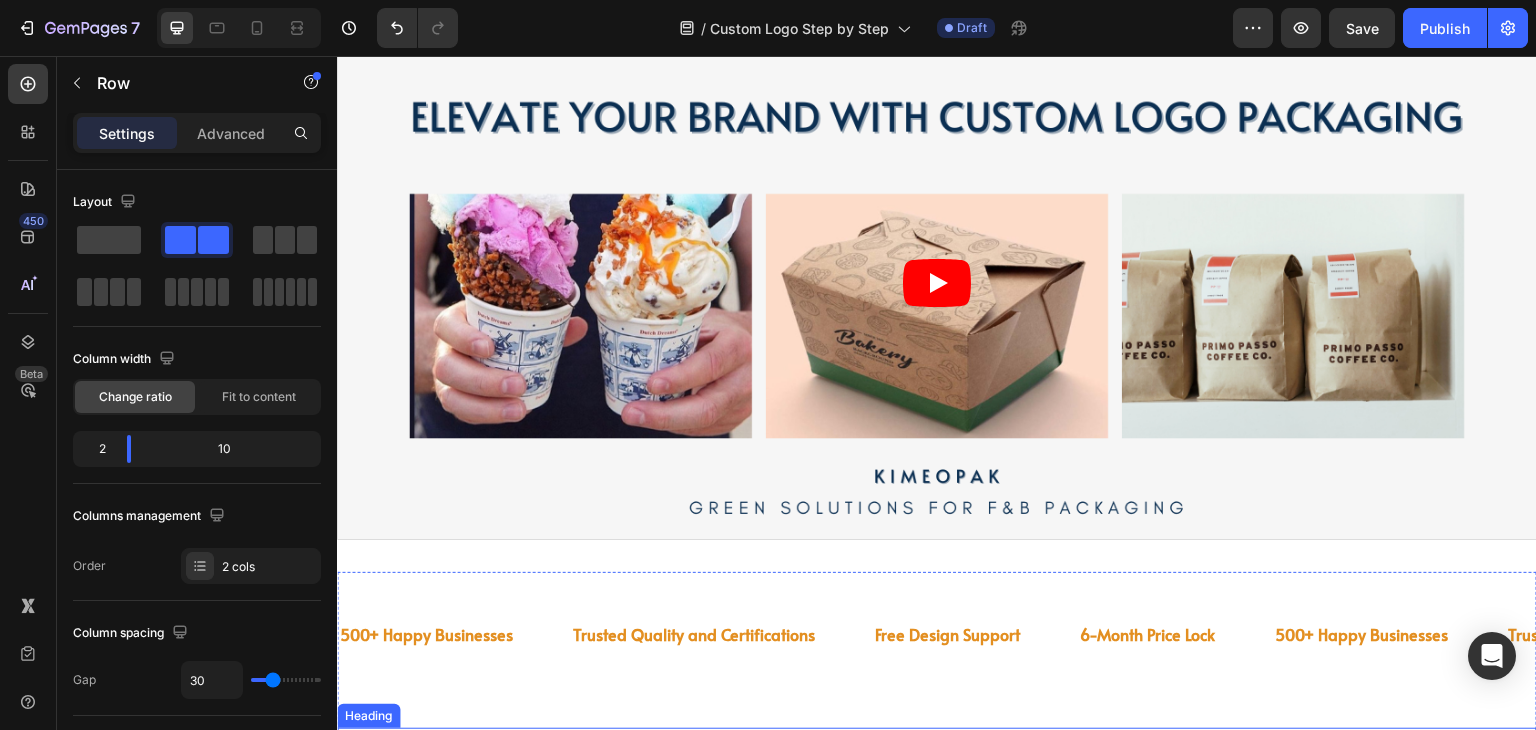 scroll, scrollTop: 4021, scrollLeft: 0, axis: vertical 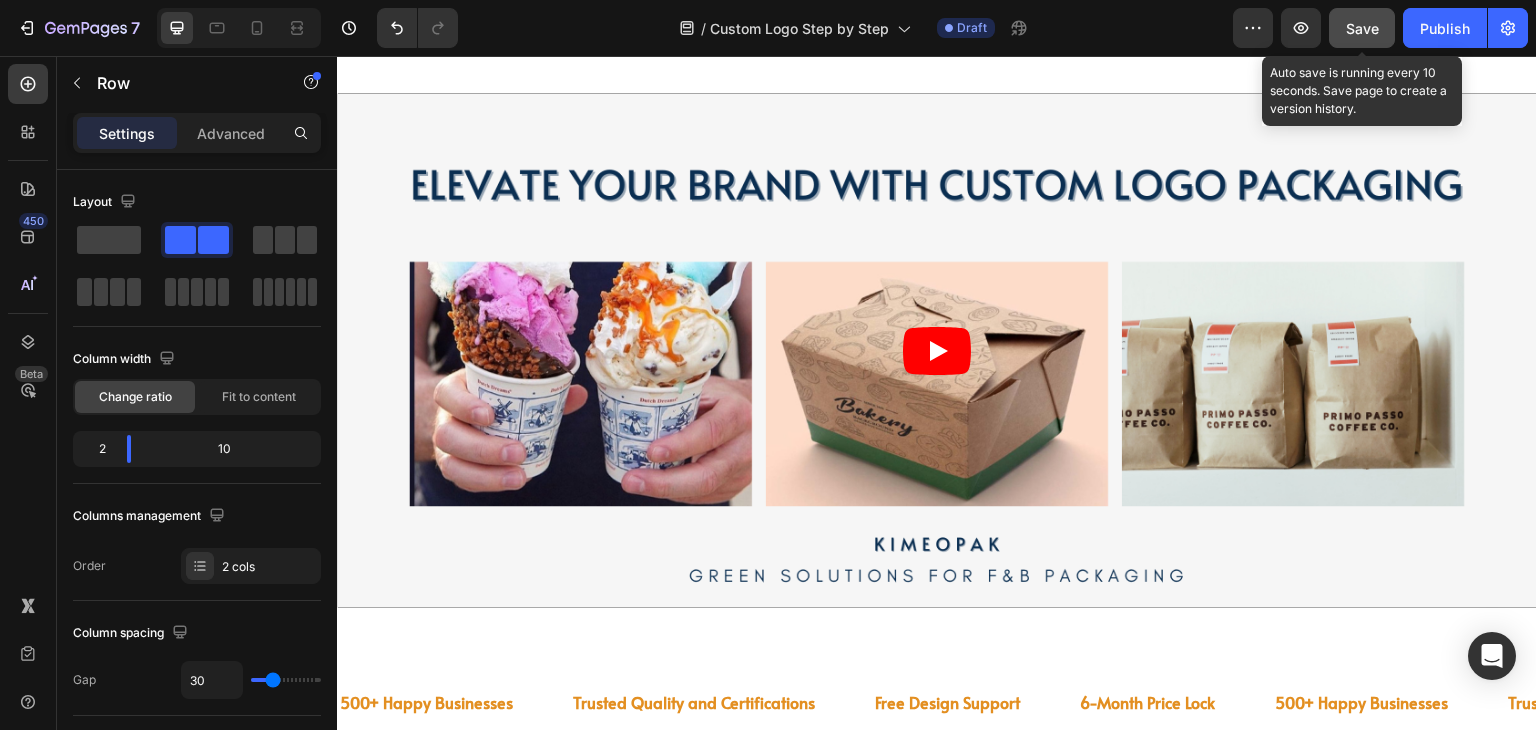click on "Save" 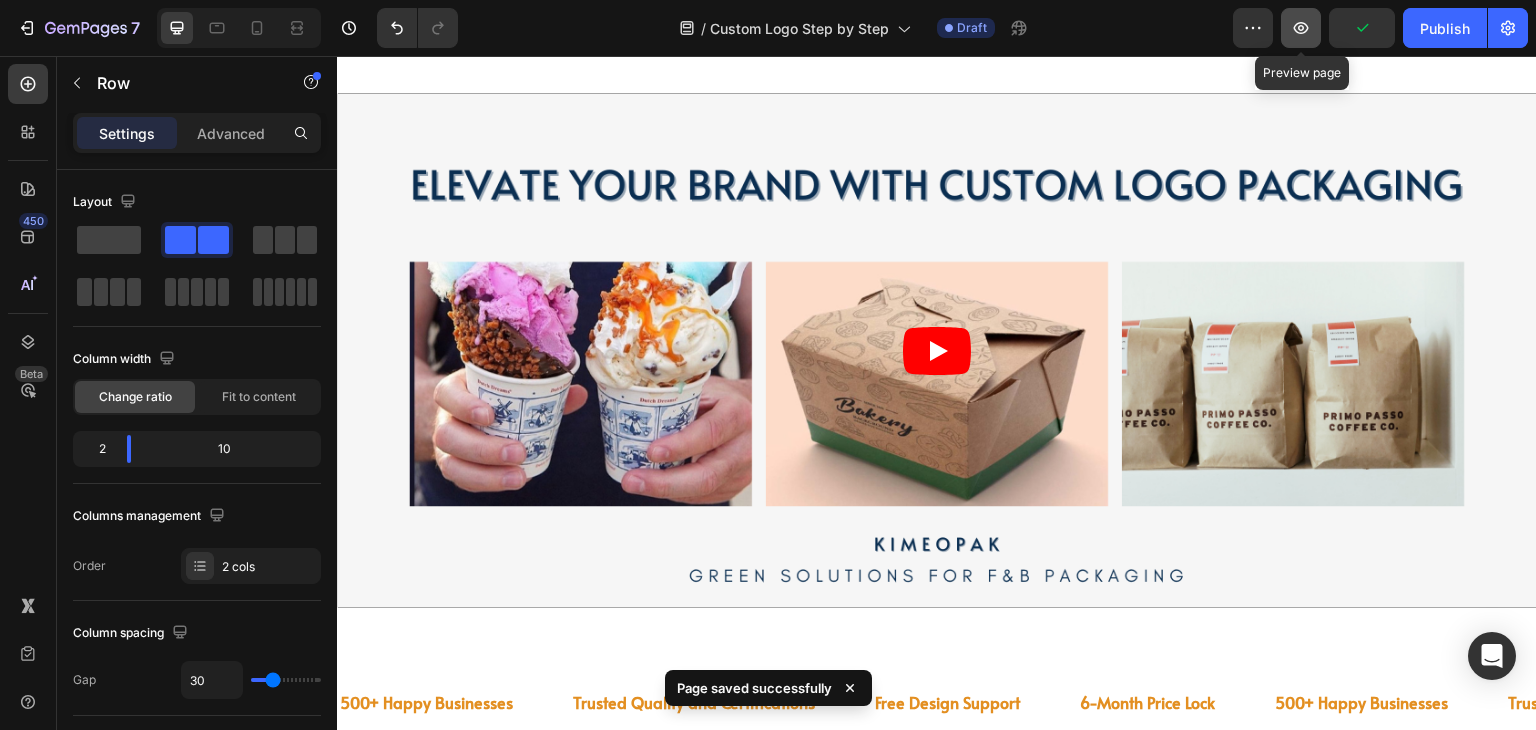 click 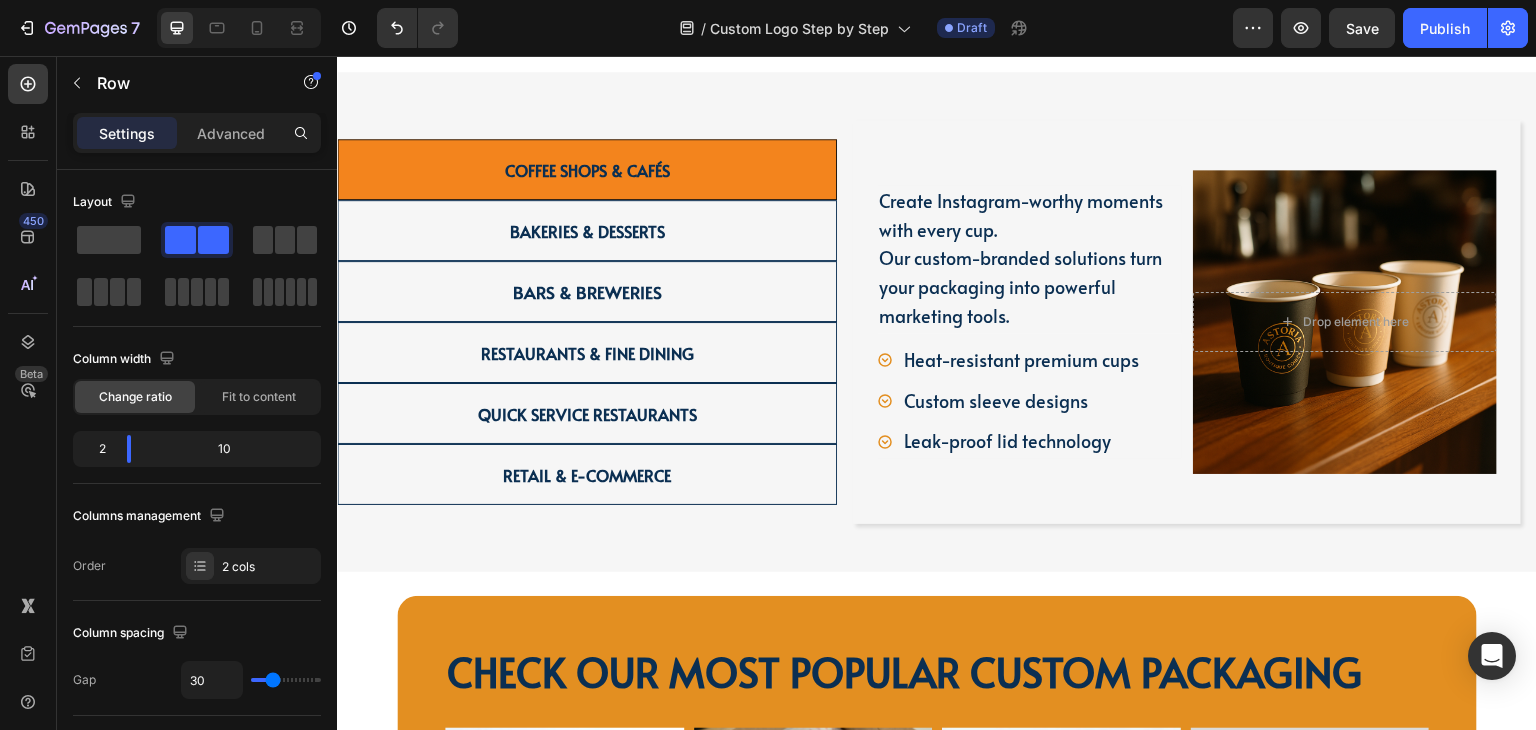 scroll, scrollTop: 2430, scrollLeft: 0, axis: vertical 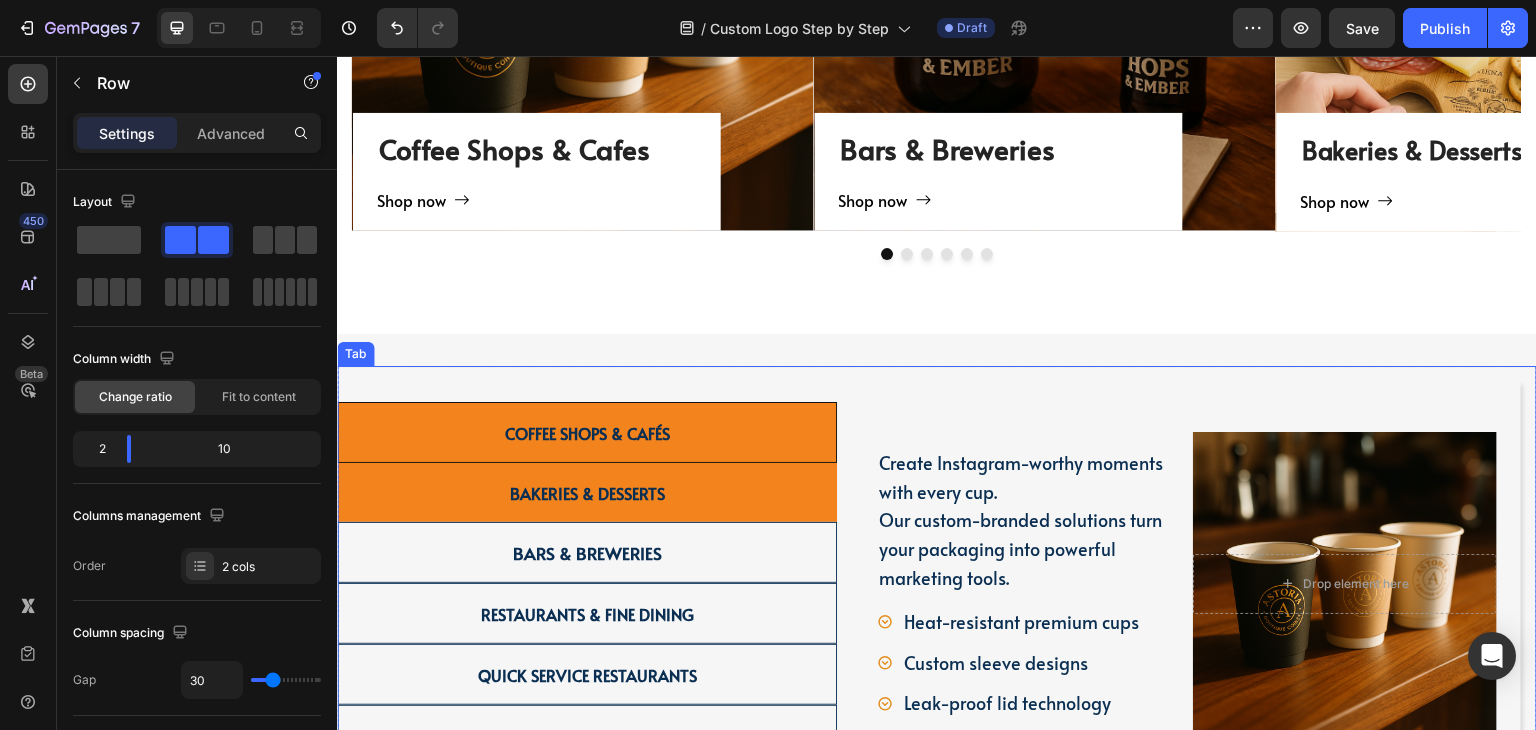 click on "Bakeries & Desserts" at bounding box center (587, 492) 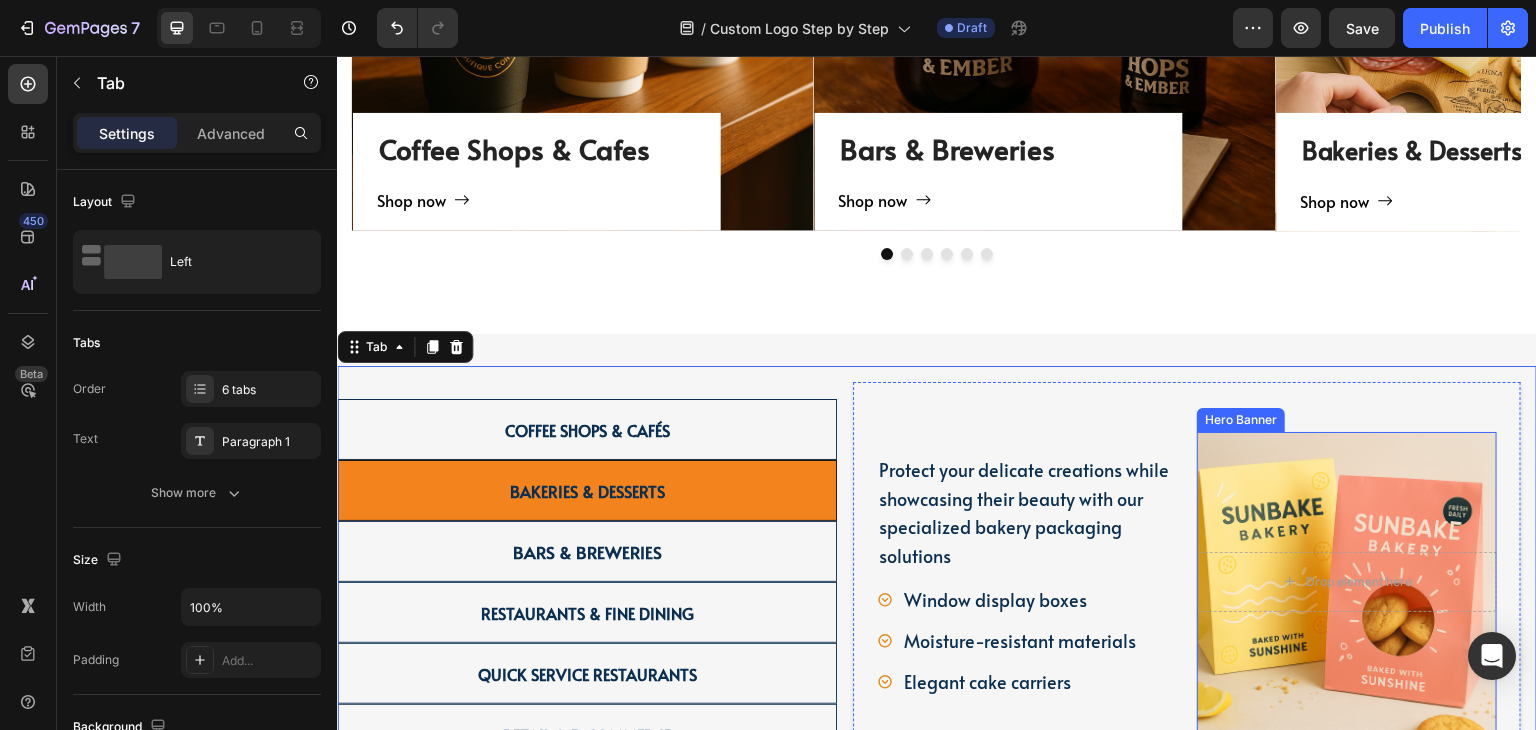 click at bounding box center (1347, 582) 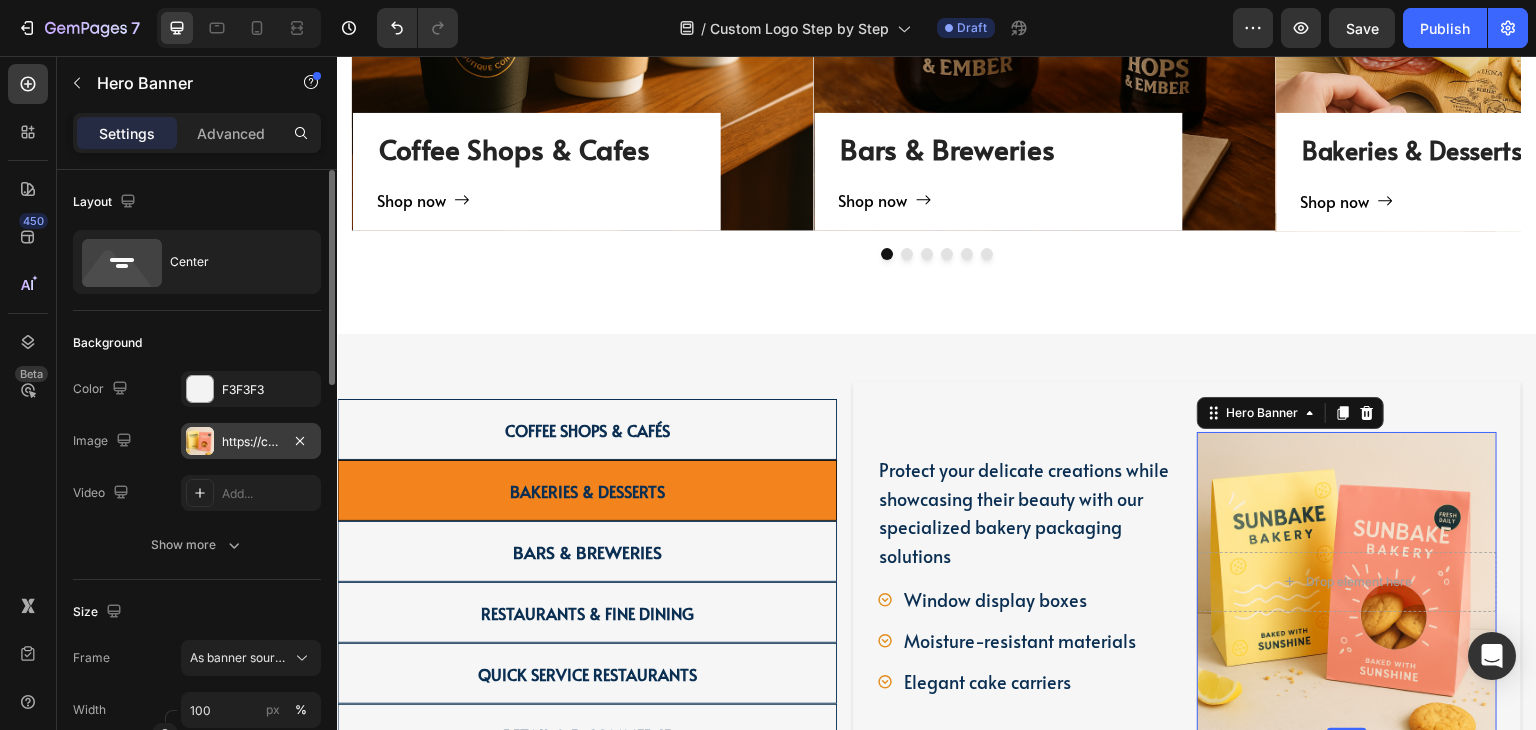 click on "https://cdn.shopify.com/s/files/1/0518/3825/5255/files/gempages_554882697223209794-97dd1c22-d6e4-4112-8a23-6464e07c5dee.png" at bounding box center [251, 442] 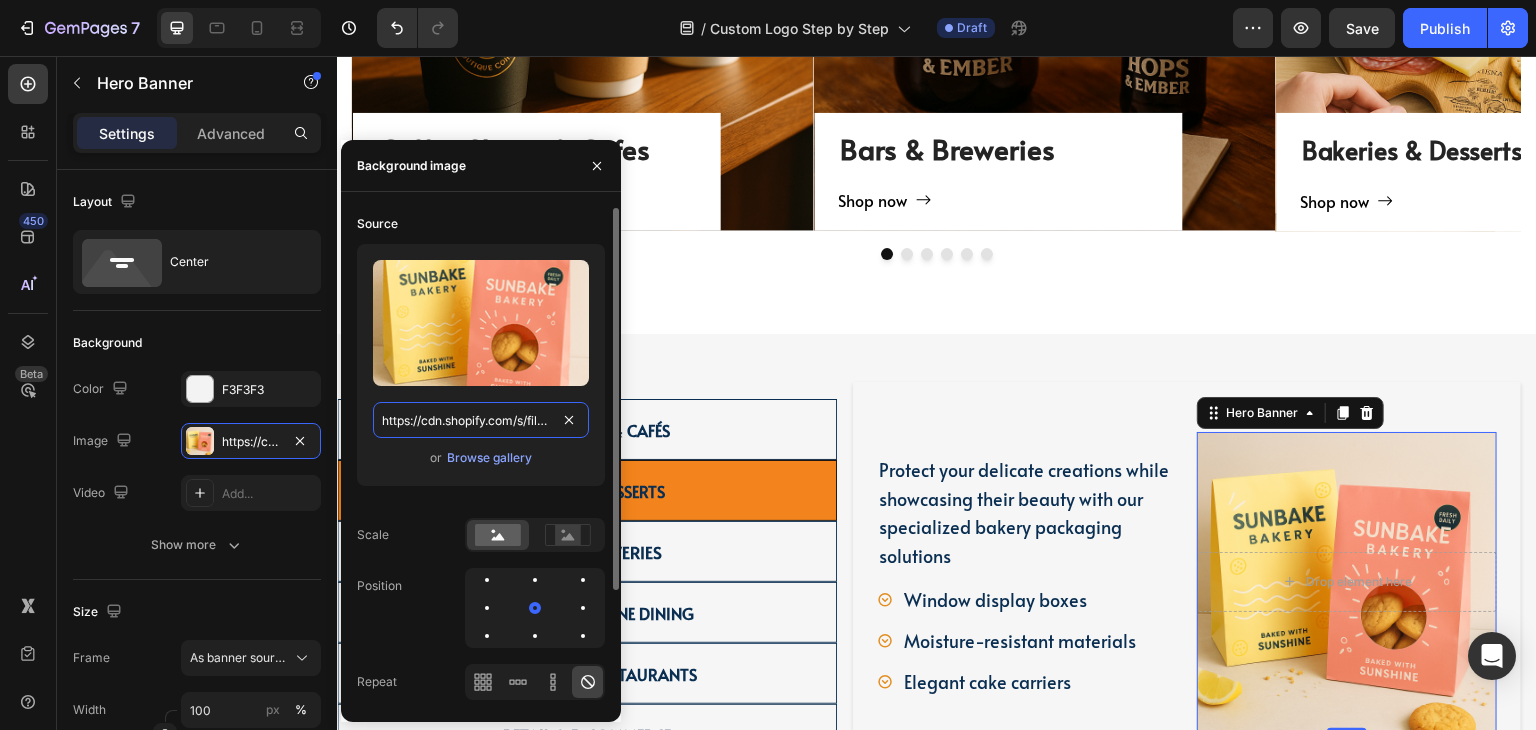 click on "https://cdn.shopify.com/s/files/1/0518/3825/5255/files/gempages_554882697223209794-97dd1c22-d6e4-4112-8a23-6464e07c5dee.png" at bounding box center [481, 420] 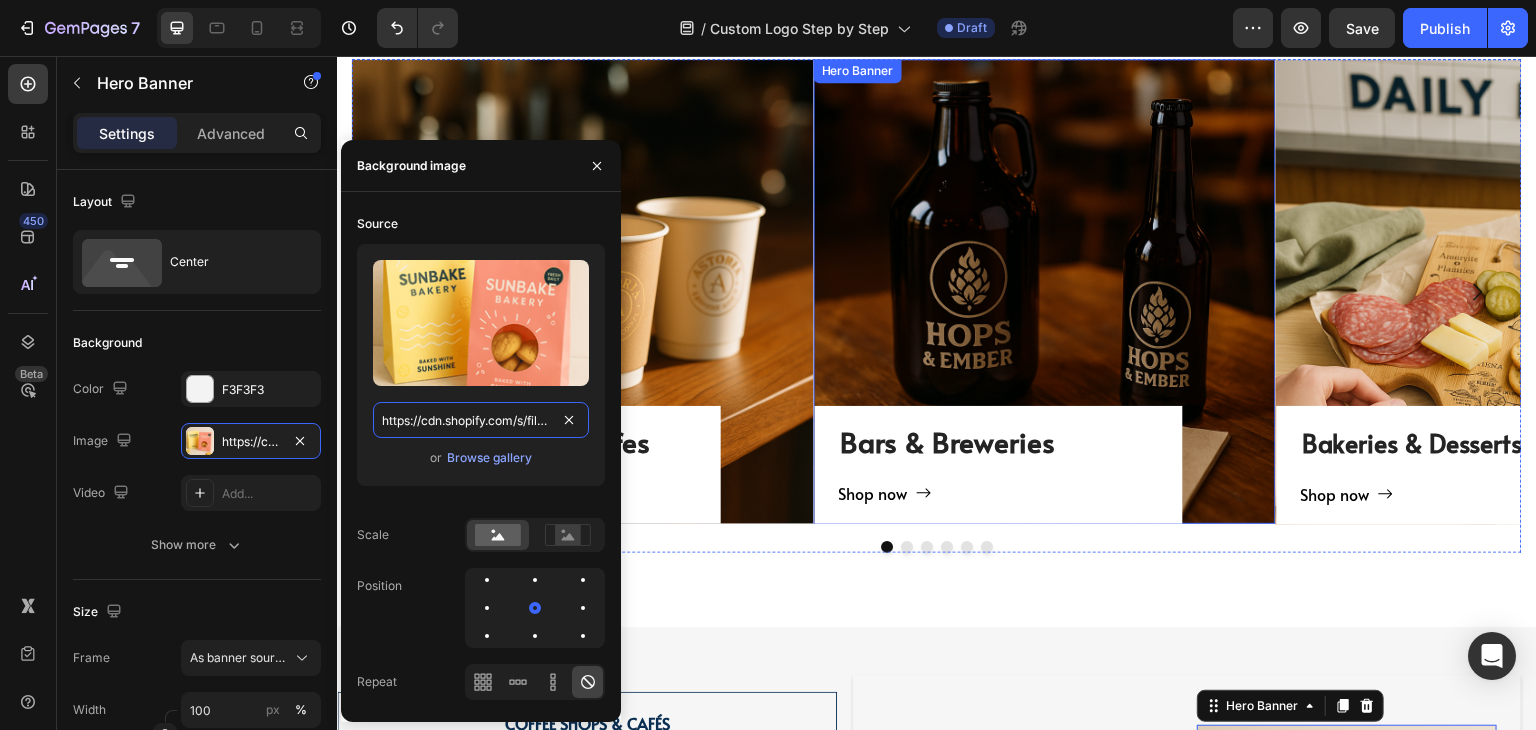 scroll, scrollTop: 2130, scrollLeft: 0, axis: vertical 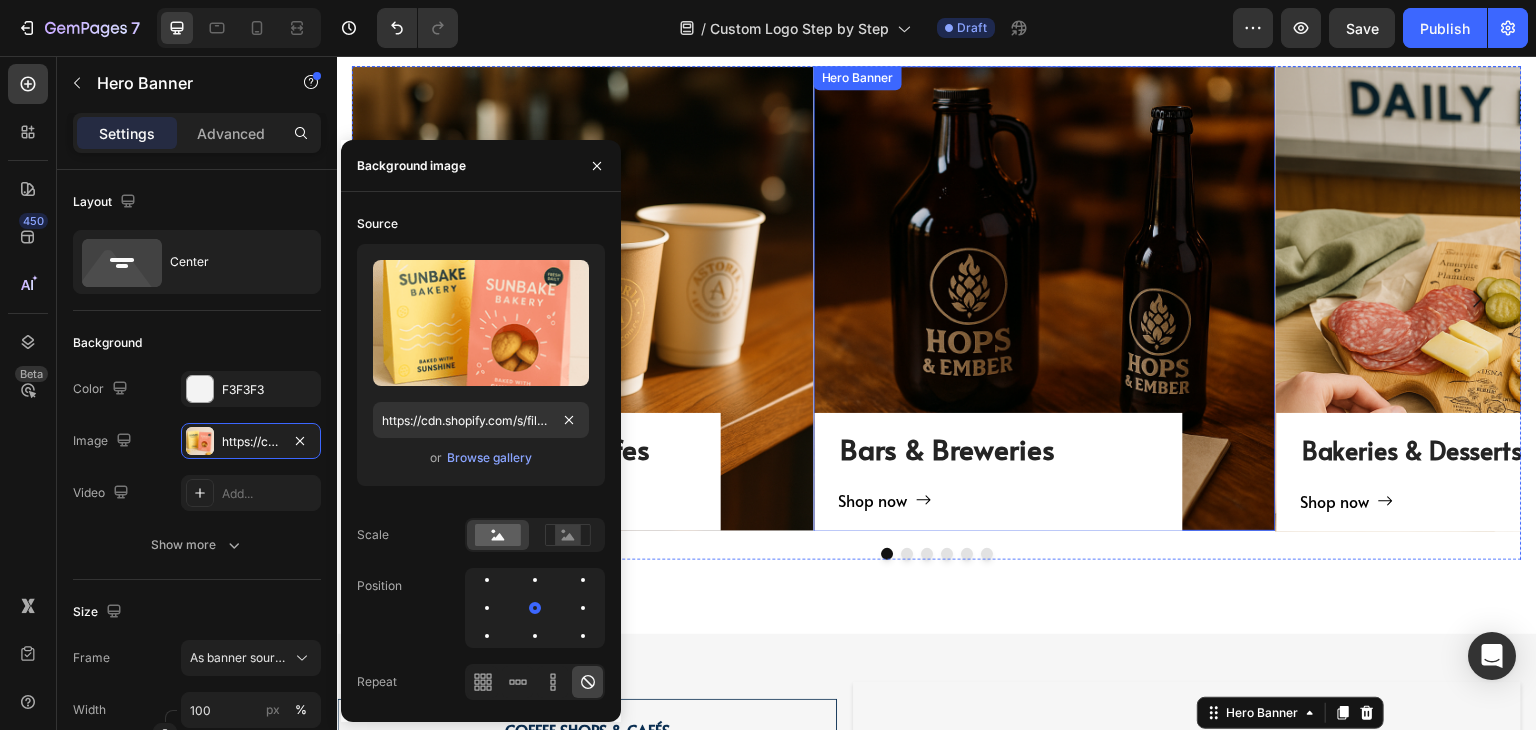 click on "Bars & Breweries Heading
Shop now Button Row" at bounding box center (1045, 298) 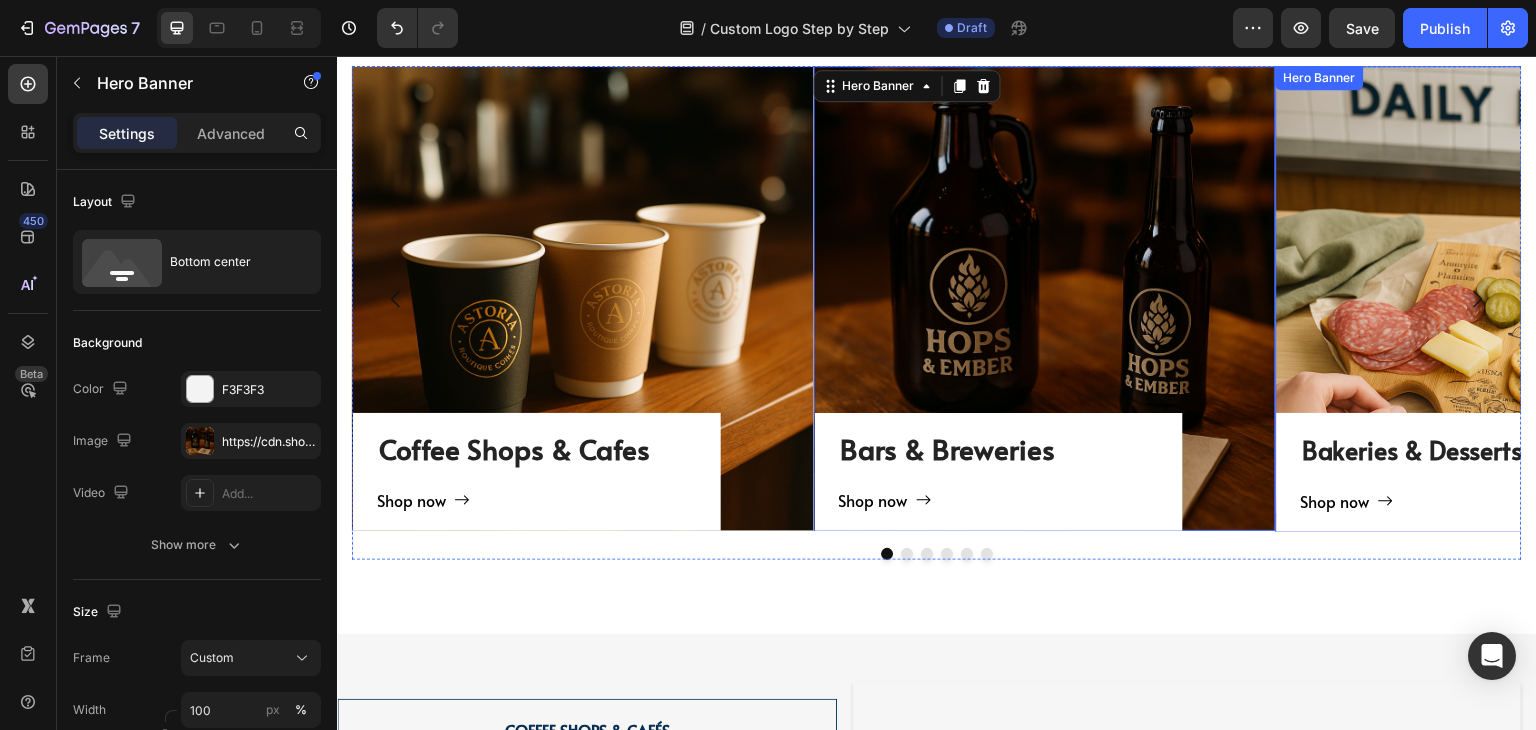 click on "Bakeries & Desserts Heading
Shop now Button Row" at bounding box center [1507, 298] 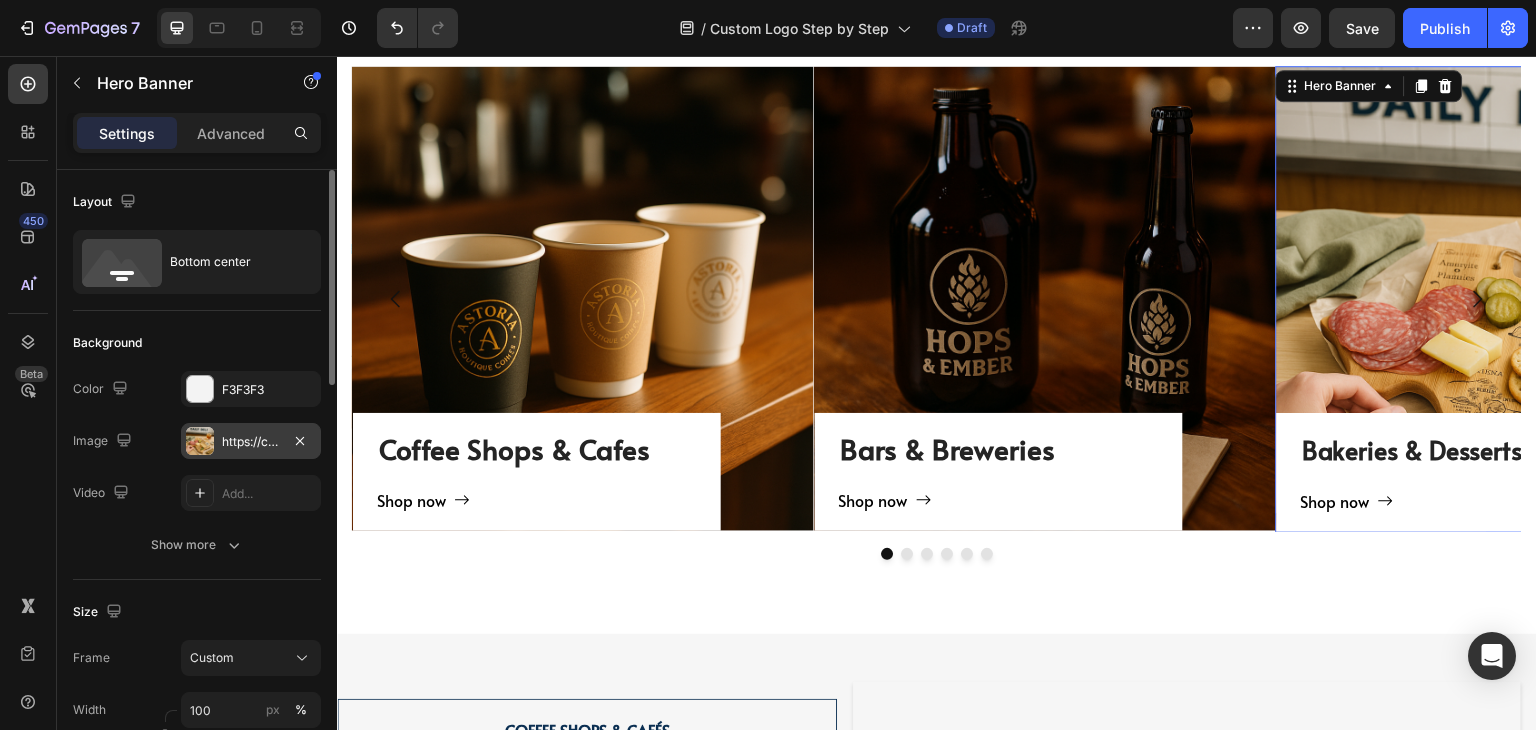 click on "https://cdn.shopify.com/s/files/1/0518/3825/5255/files/gempages_554882697223209794-6921aad4-475b-413f-9d40-6fc38c6494fd.png" at bounding box center (251, 442) 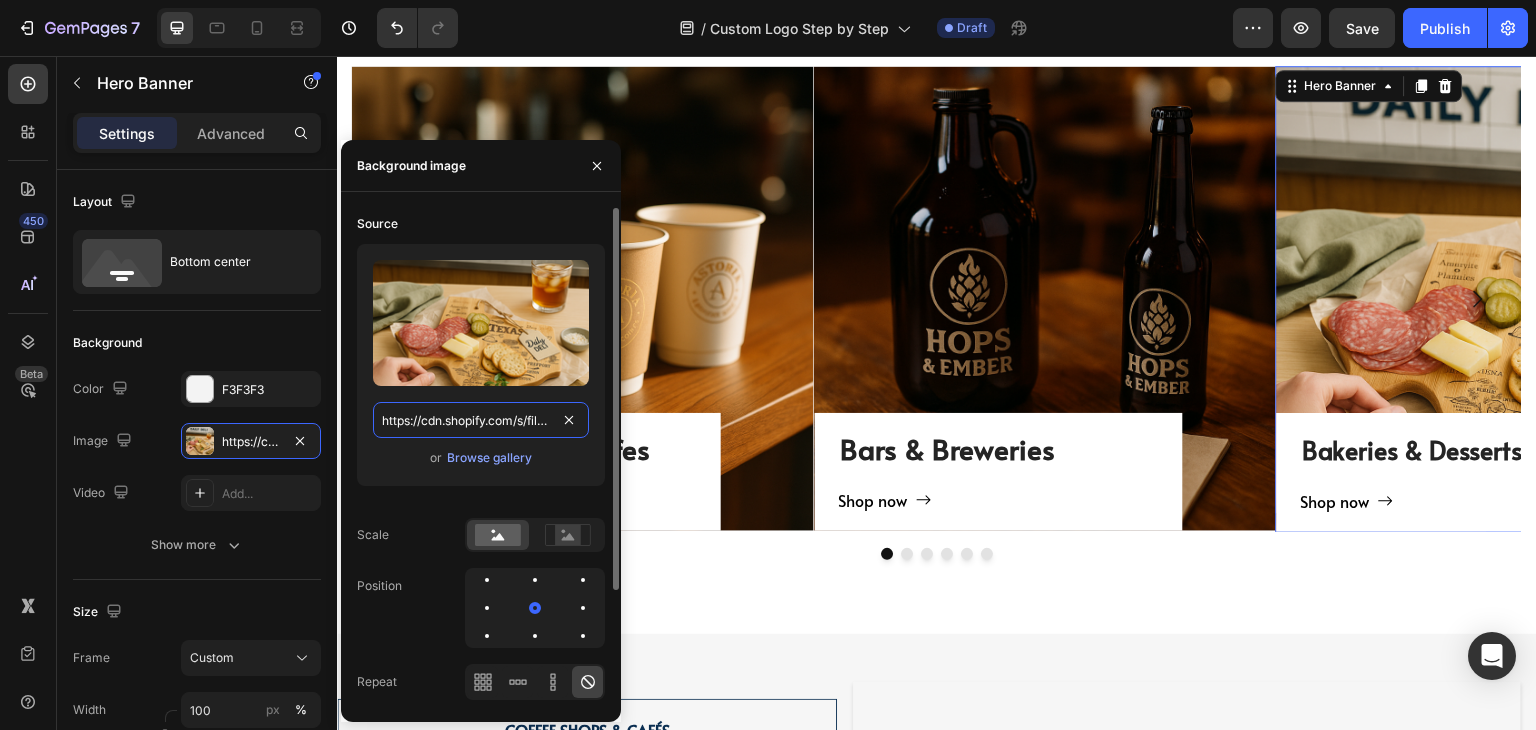click on "https://cdn.shopify.com/s/files/1/0518/3825/5255/files/gempages_554882697223209794-6921aad4-475b-413f-9d40-6fc38c6494fd.png" at bounding box center [481, 420] 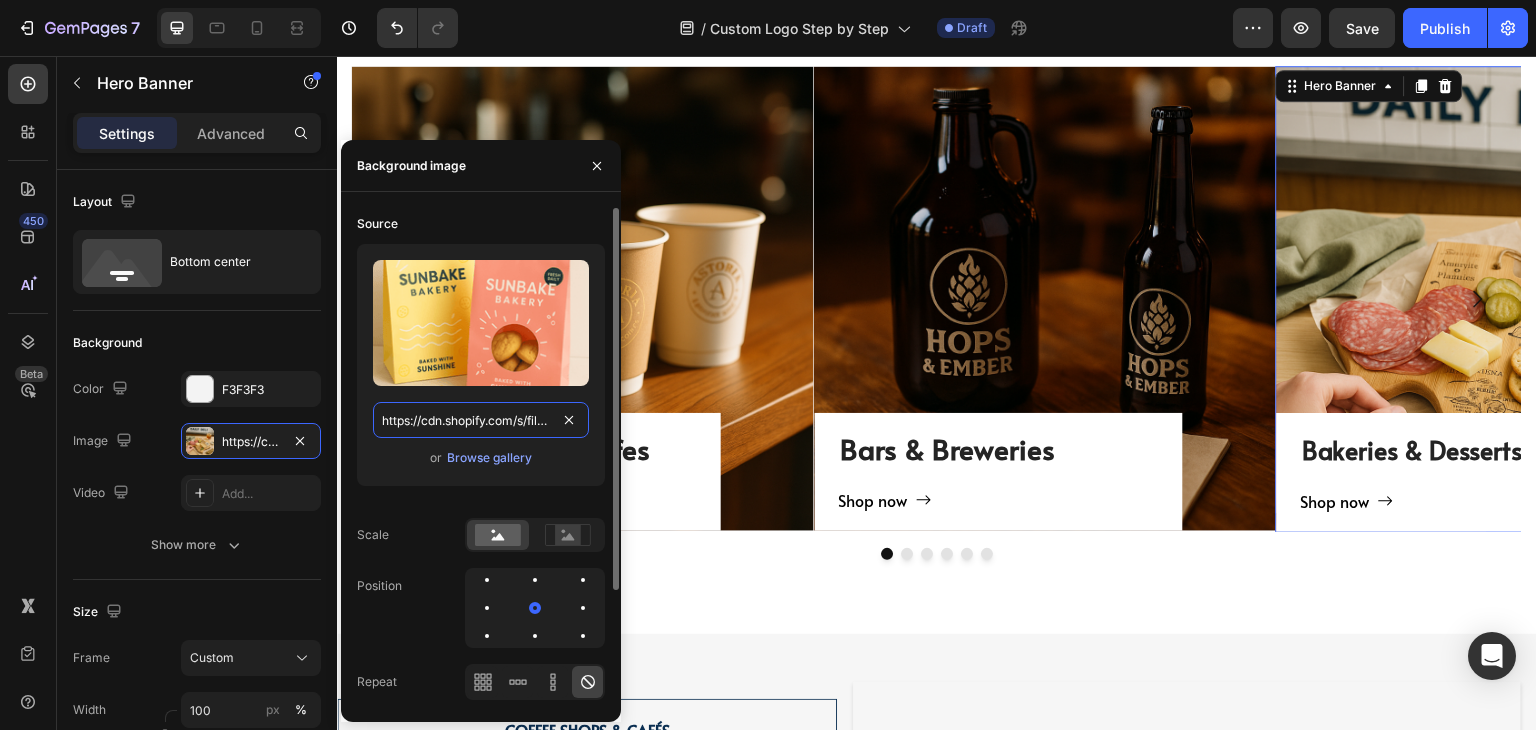 type on "https://cdn.shopify.com/s/files/1/0518/3825/5255/files/gempages_554882697223209794-97dd1c22-d6e4-4112-8a23-6464e07c5dee.png" 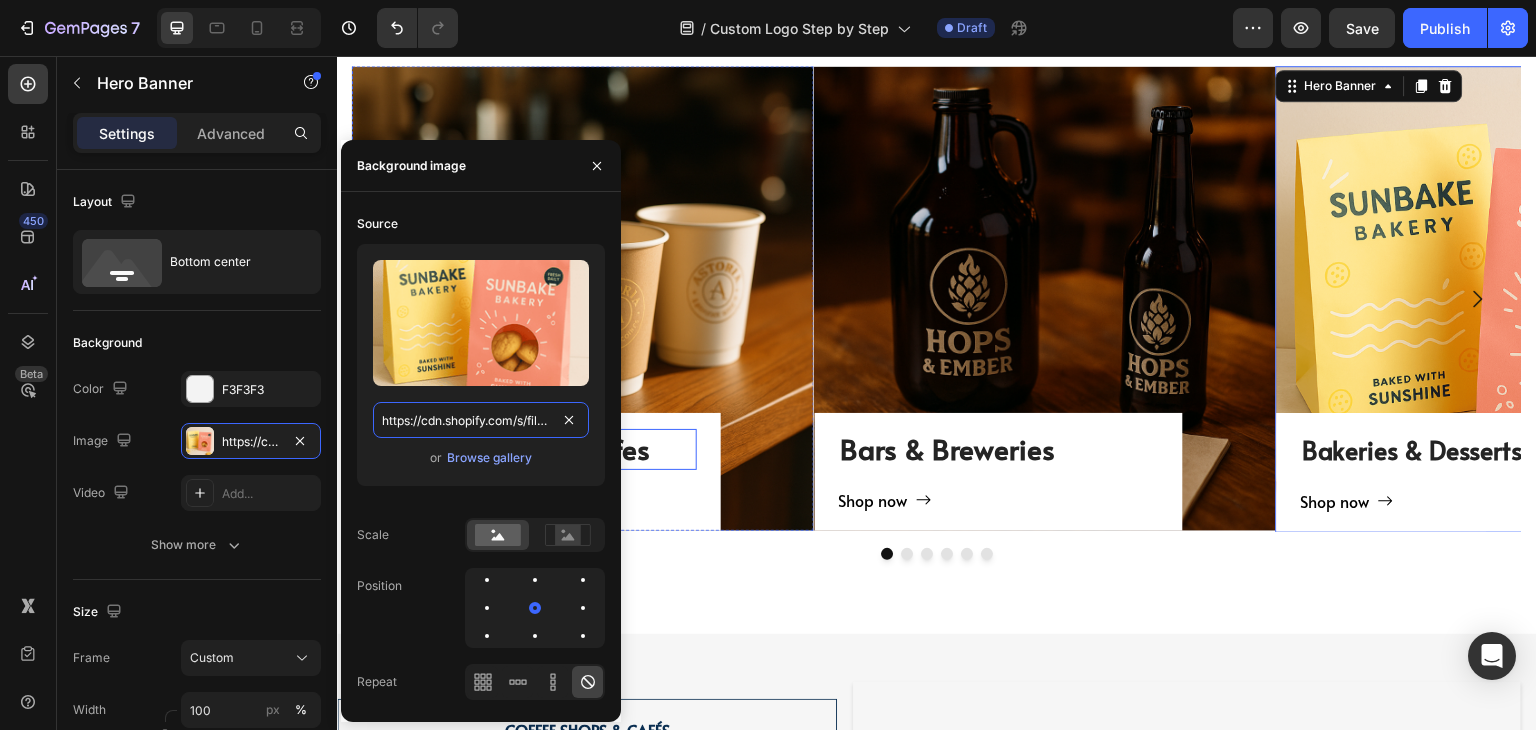 scroll, scrollTop: 0, scrollLeft: 619, axis: horizontal 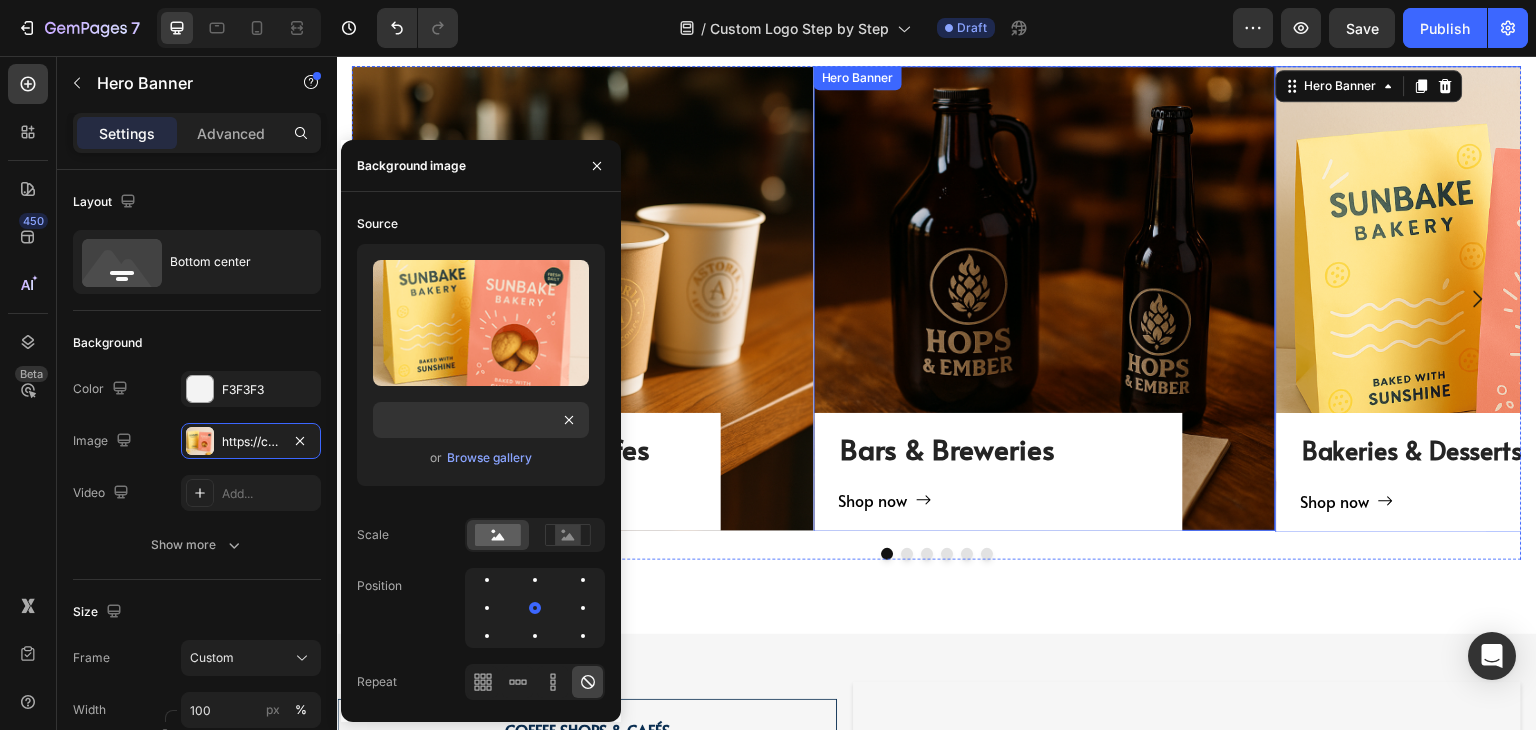 click on "Bars & Breweries Heading
Shop now Button Row" at bounding box center [1045, 298] 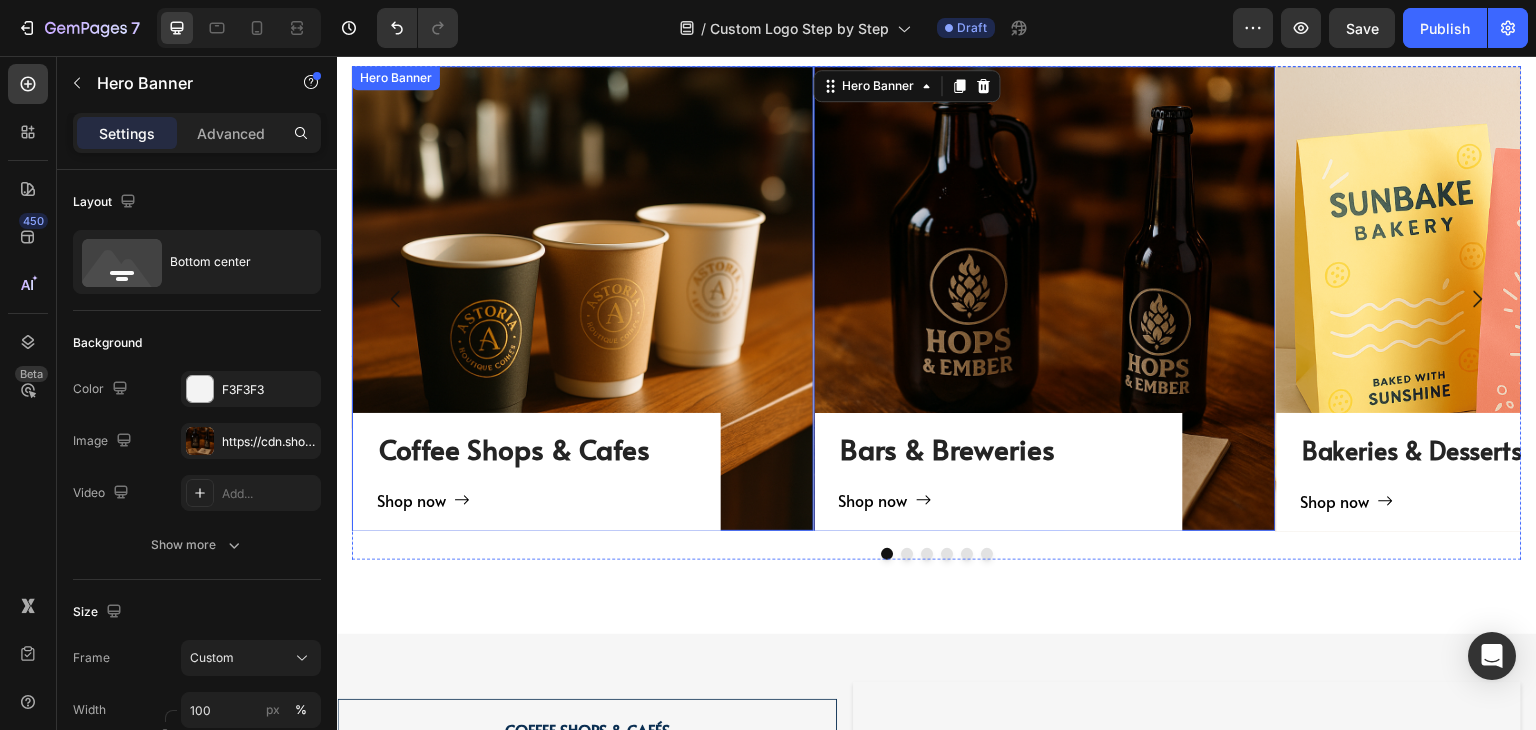 click on "Coffee Shops & Cafes Heading
Shop now Button Row" at bounding box center [583, 298] 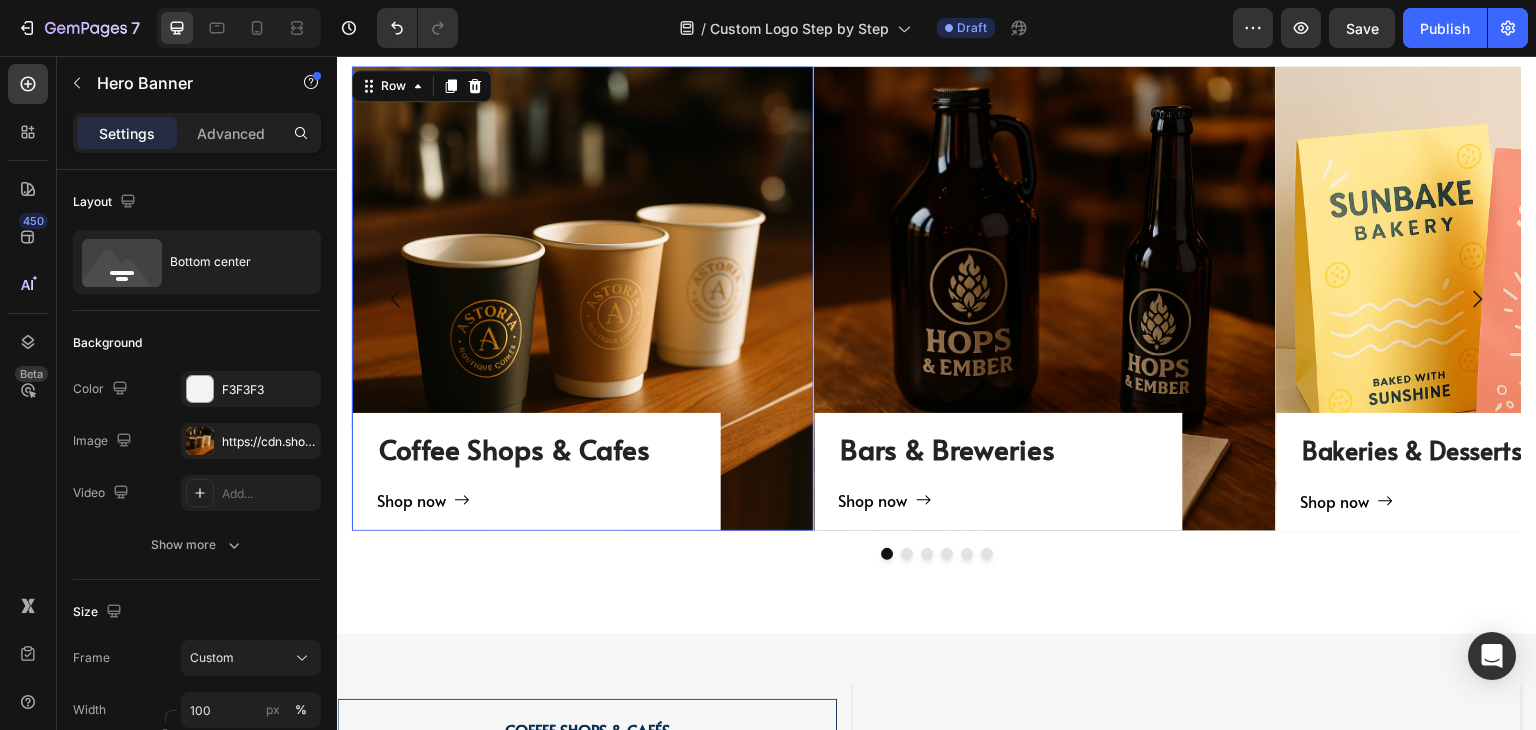 click on "Coffee Shops & Cafes Heading
Shop now Button Row   0" at bounding box center [537, 471] 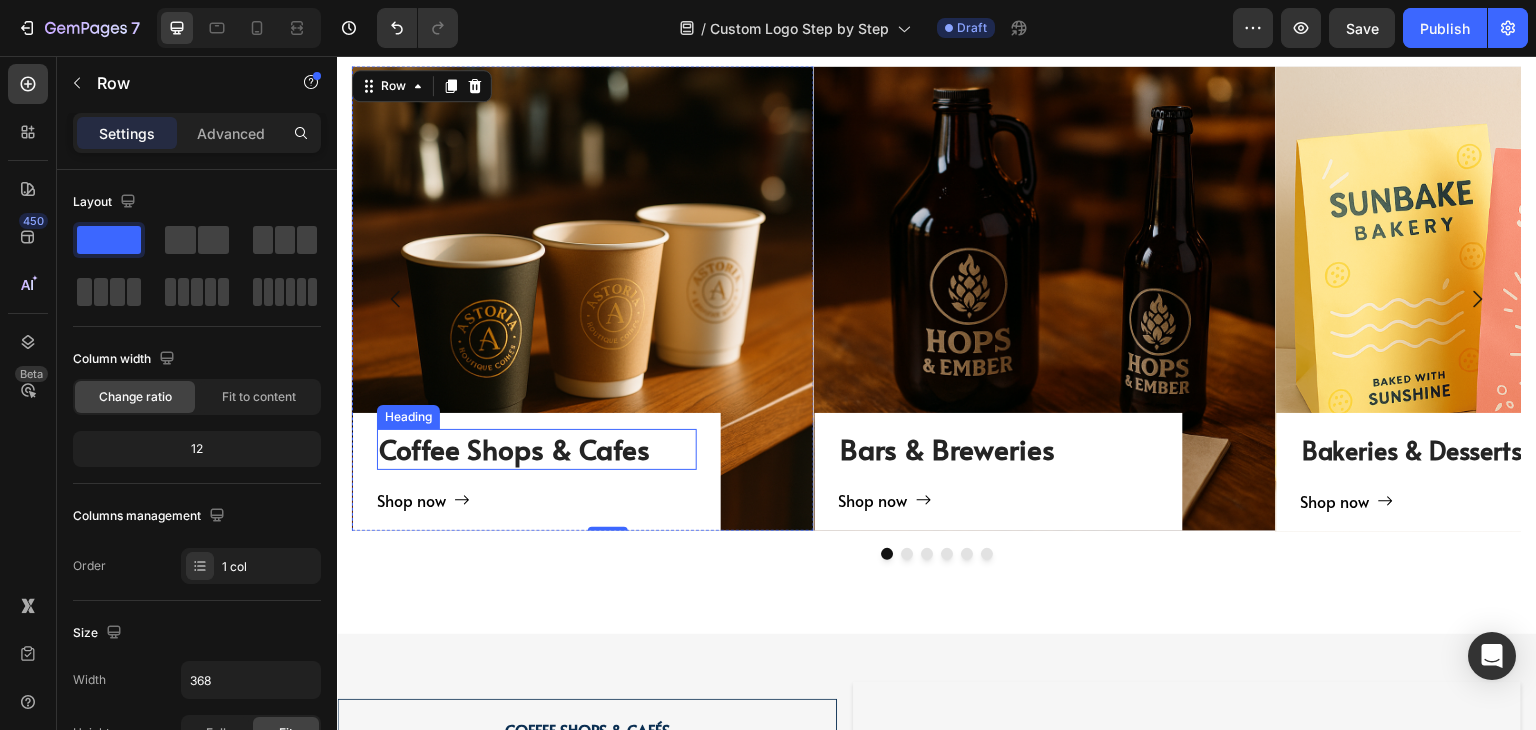 click on "Coffee Shops & Cafes" at bounding box center (537, 449) 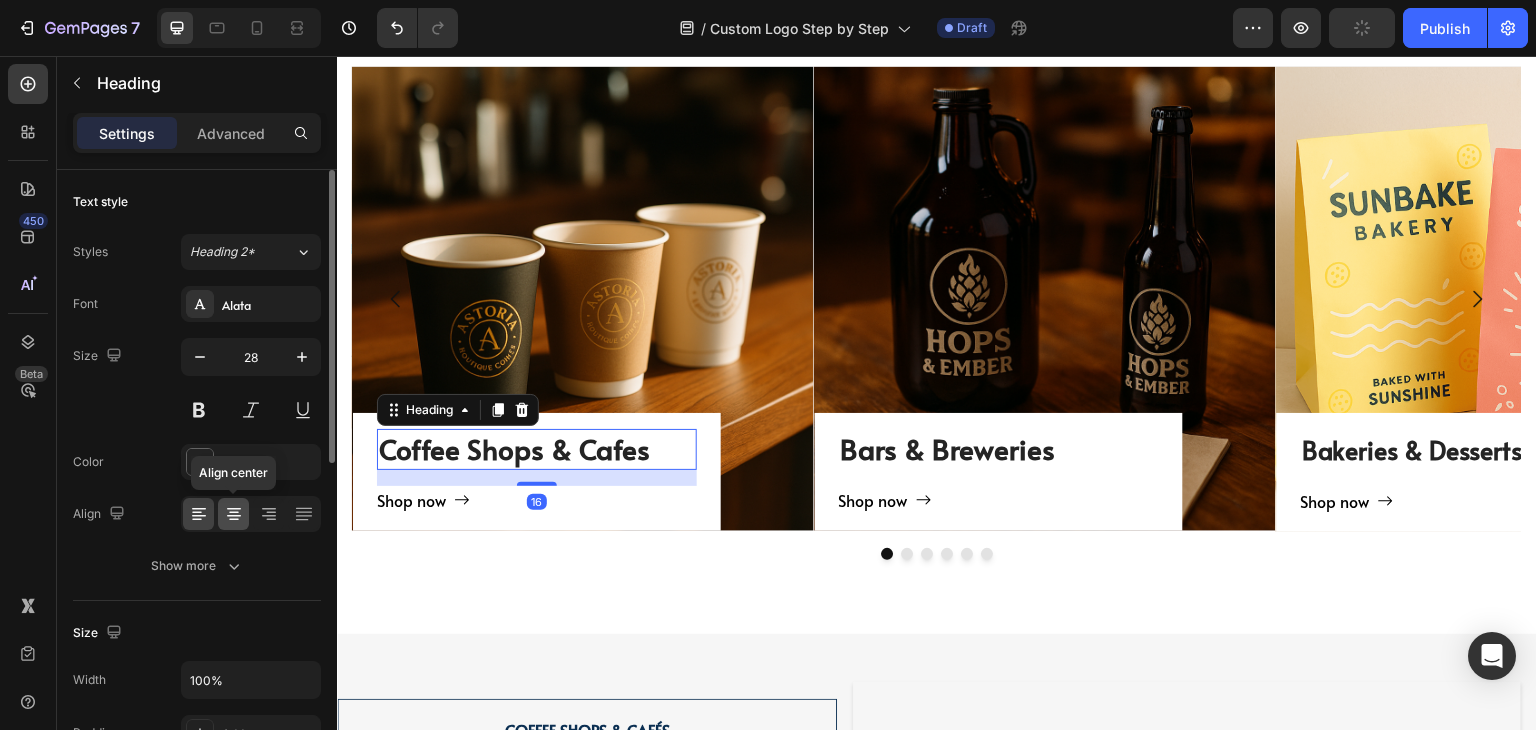 click 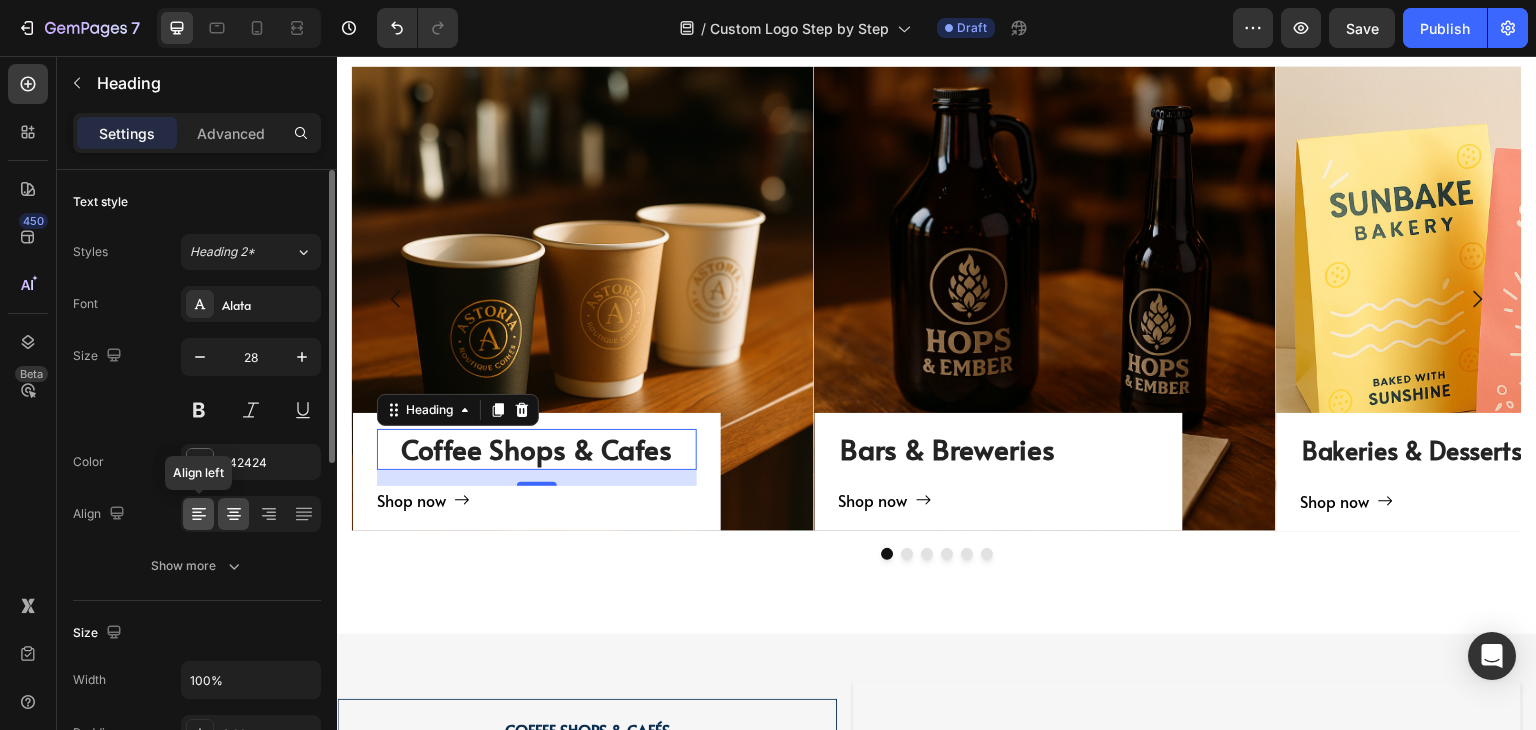 click 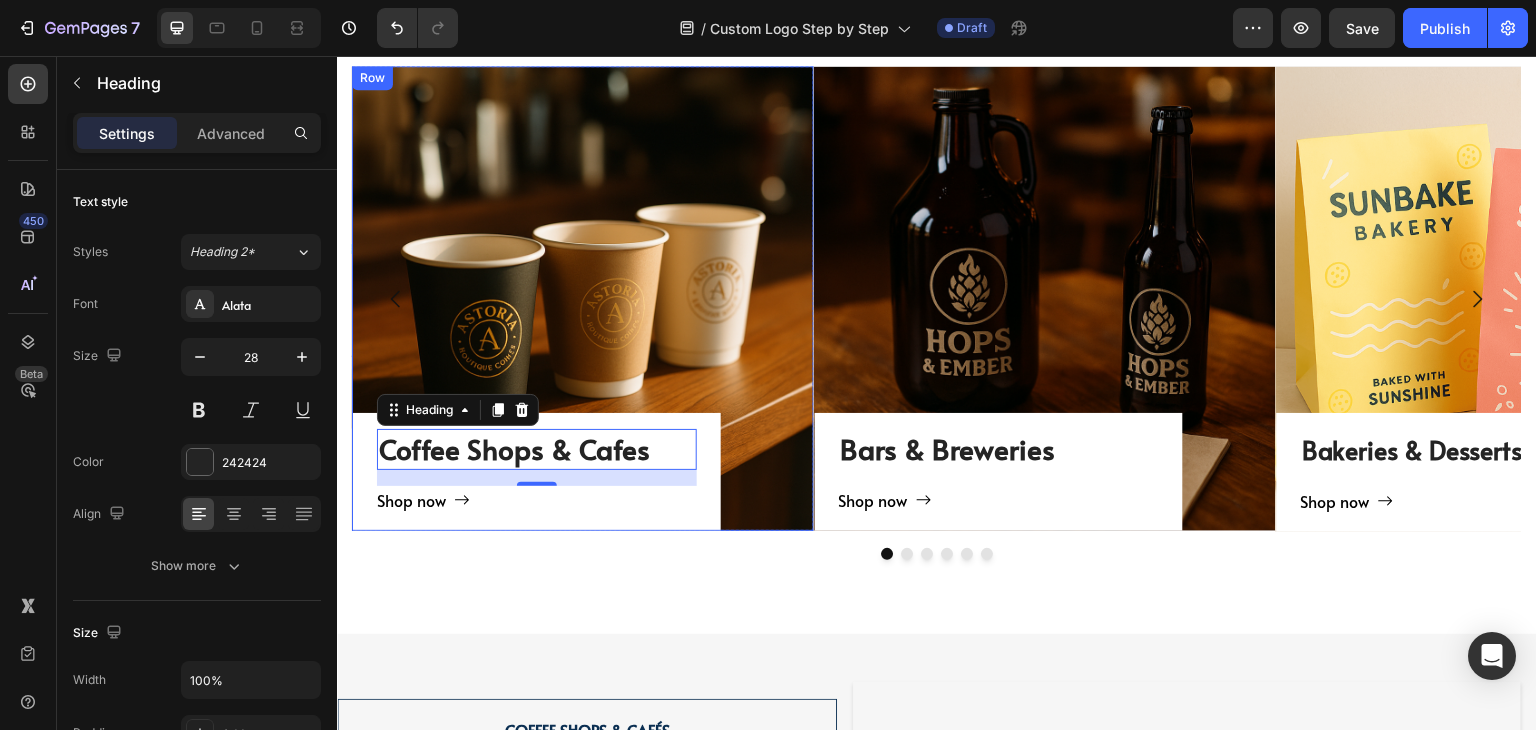 click on "Shop now Button" at bounding box center (537, 508) 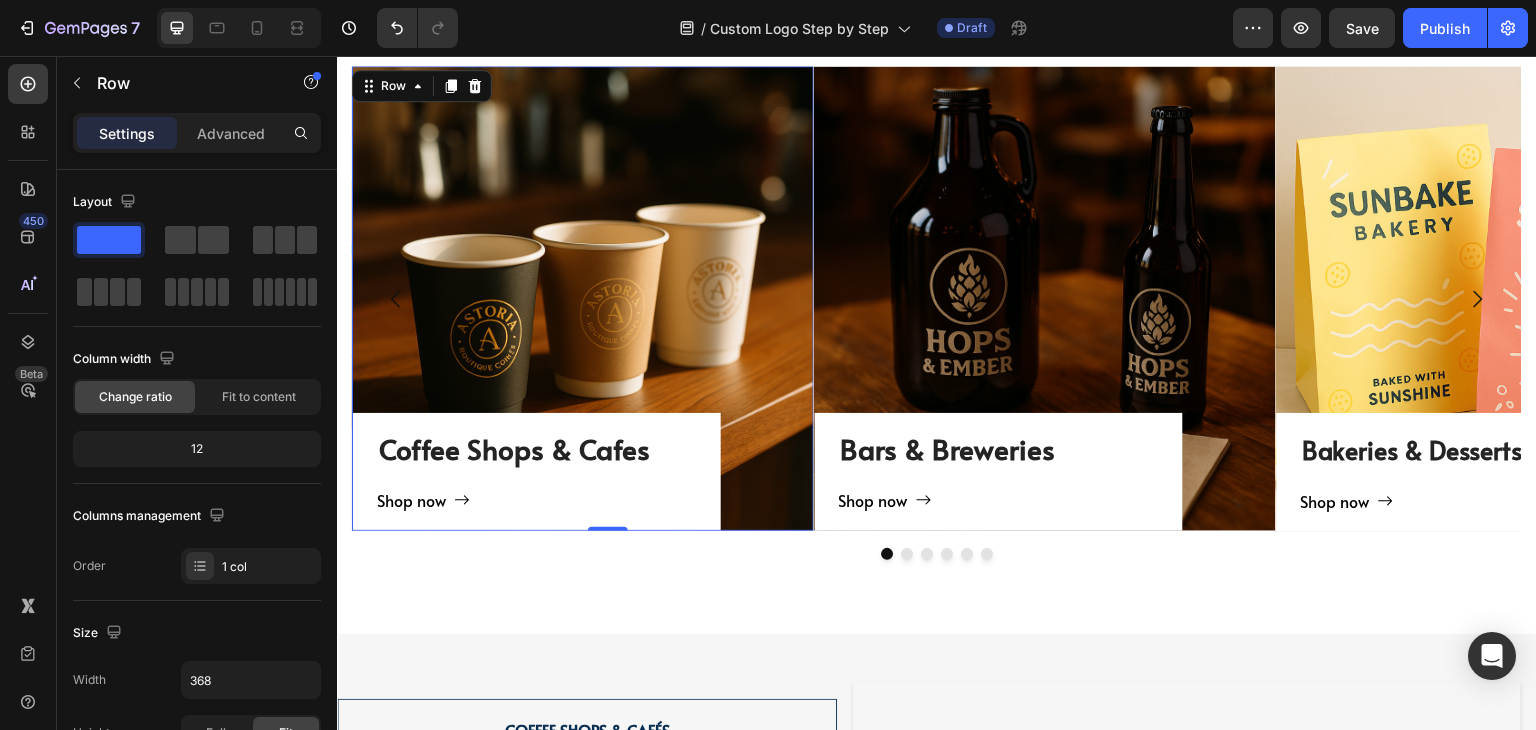 click on "Coffee Shops & Cafes Heading
Shop now Button Row   0" at bounding box center (537, 471) 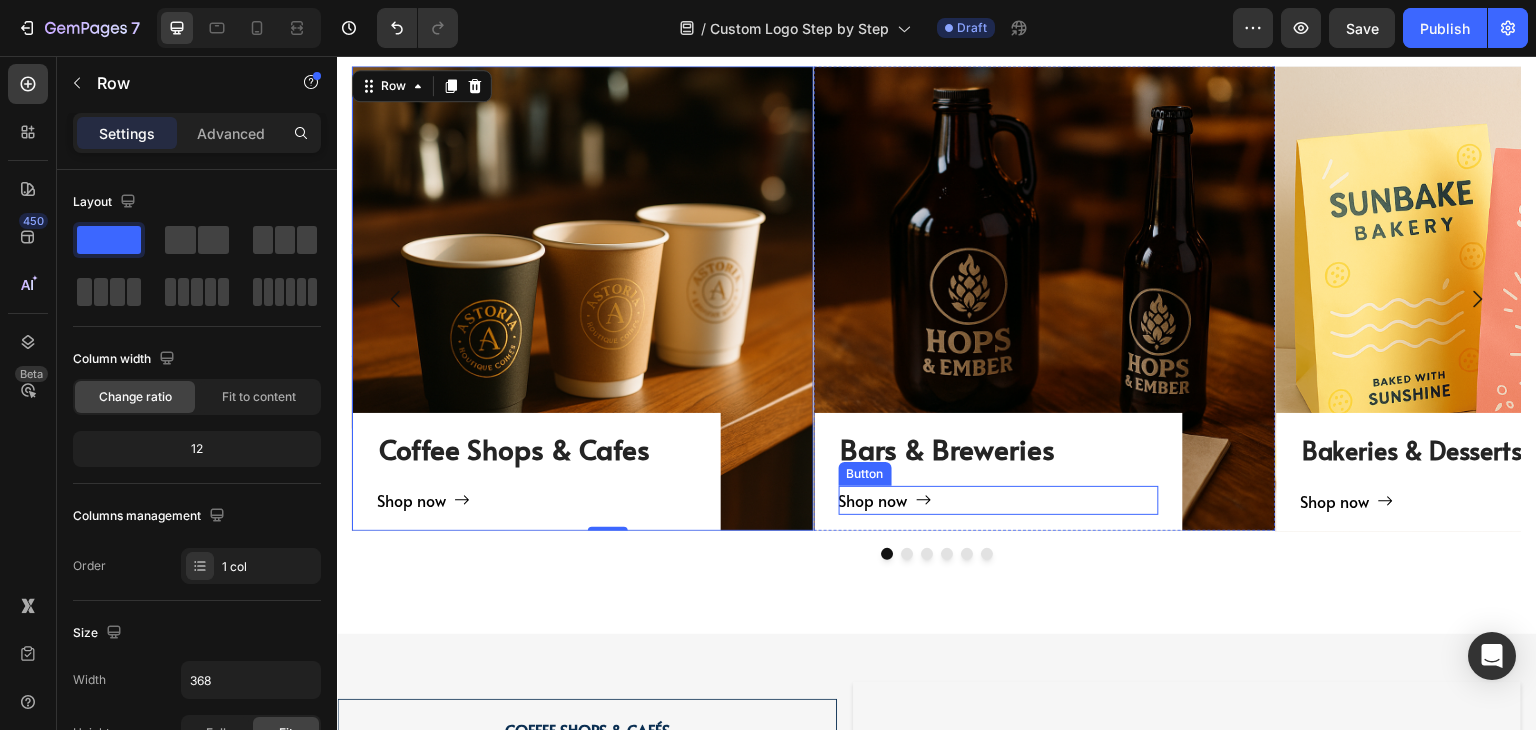 click on "Shop now Button" at bounding box center [999, 500] 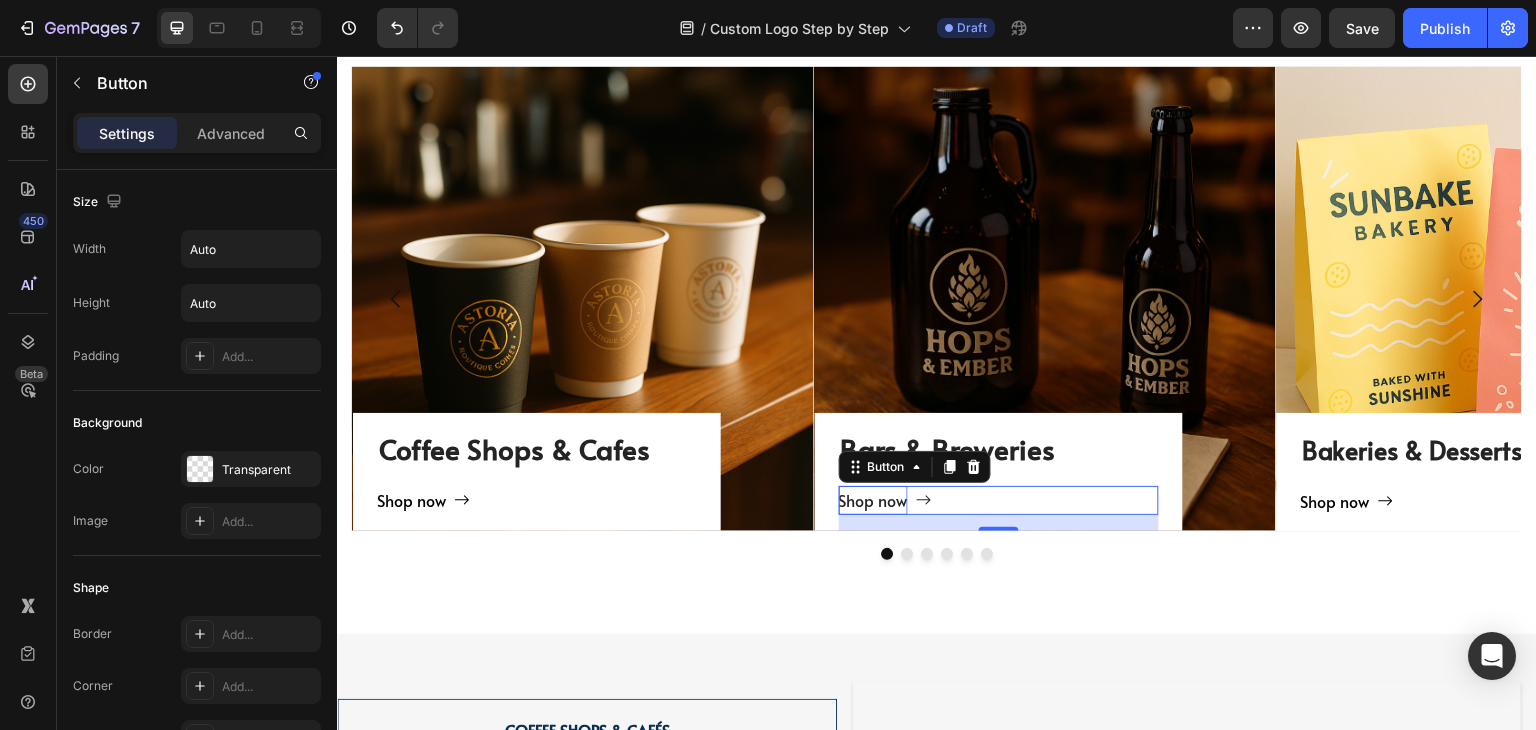 click on "Shop now" at bounding box center [873, 500] 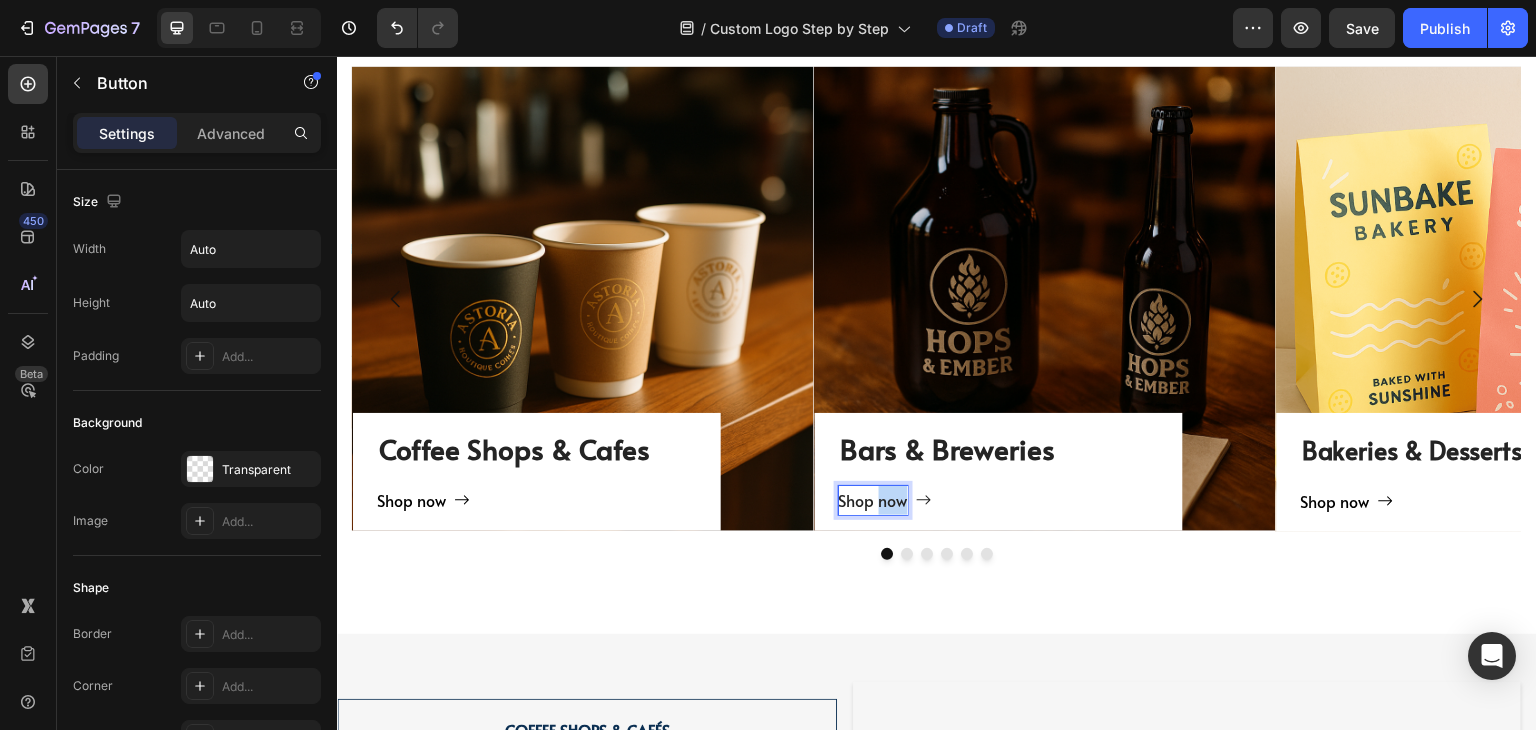 click on "Shop now" at bounding box center (873, 500) 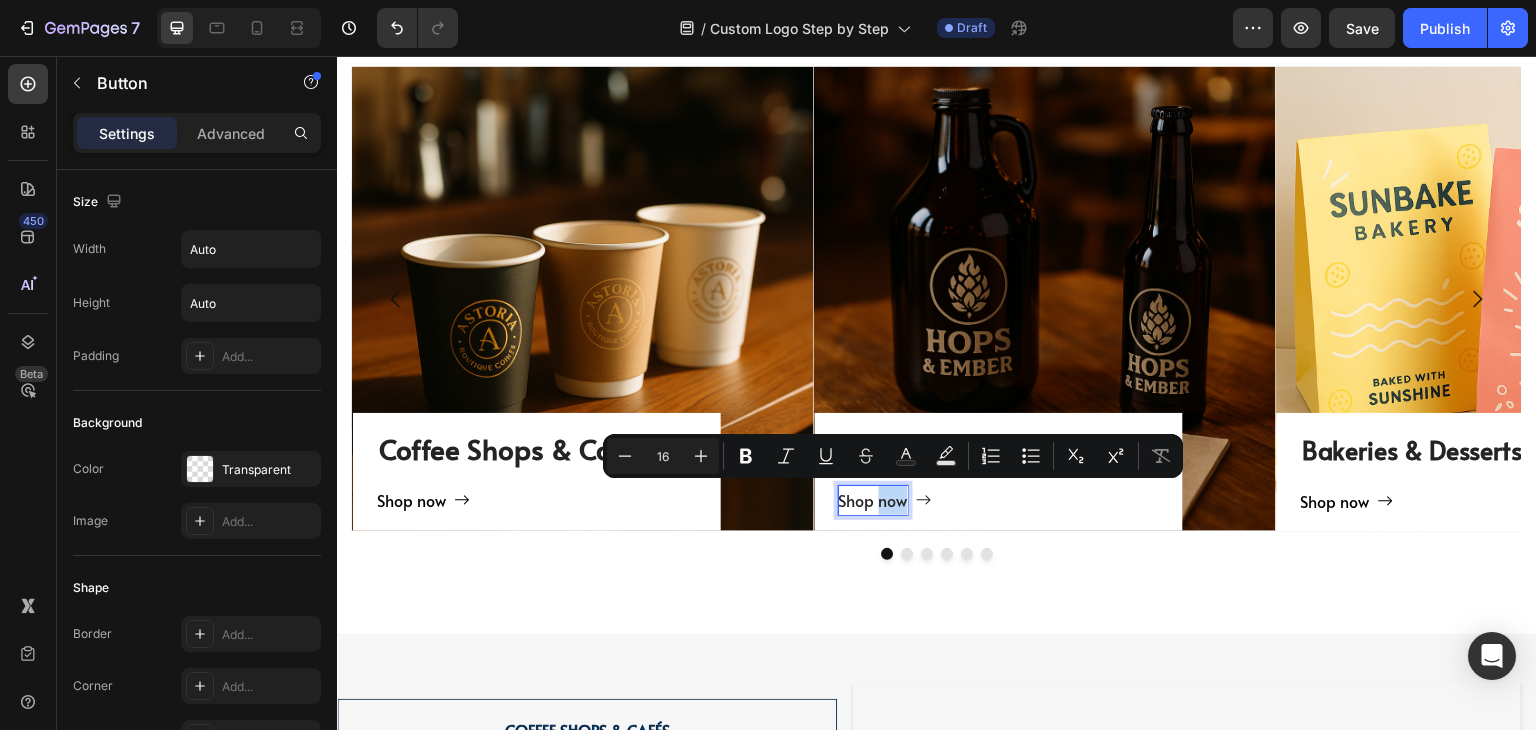 click on "Shop now" at bounding box center (873, 500) 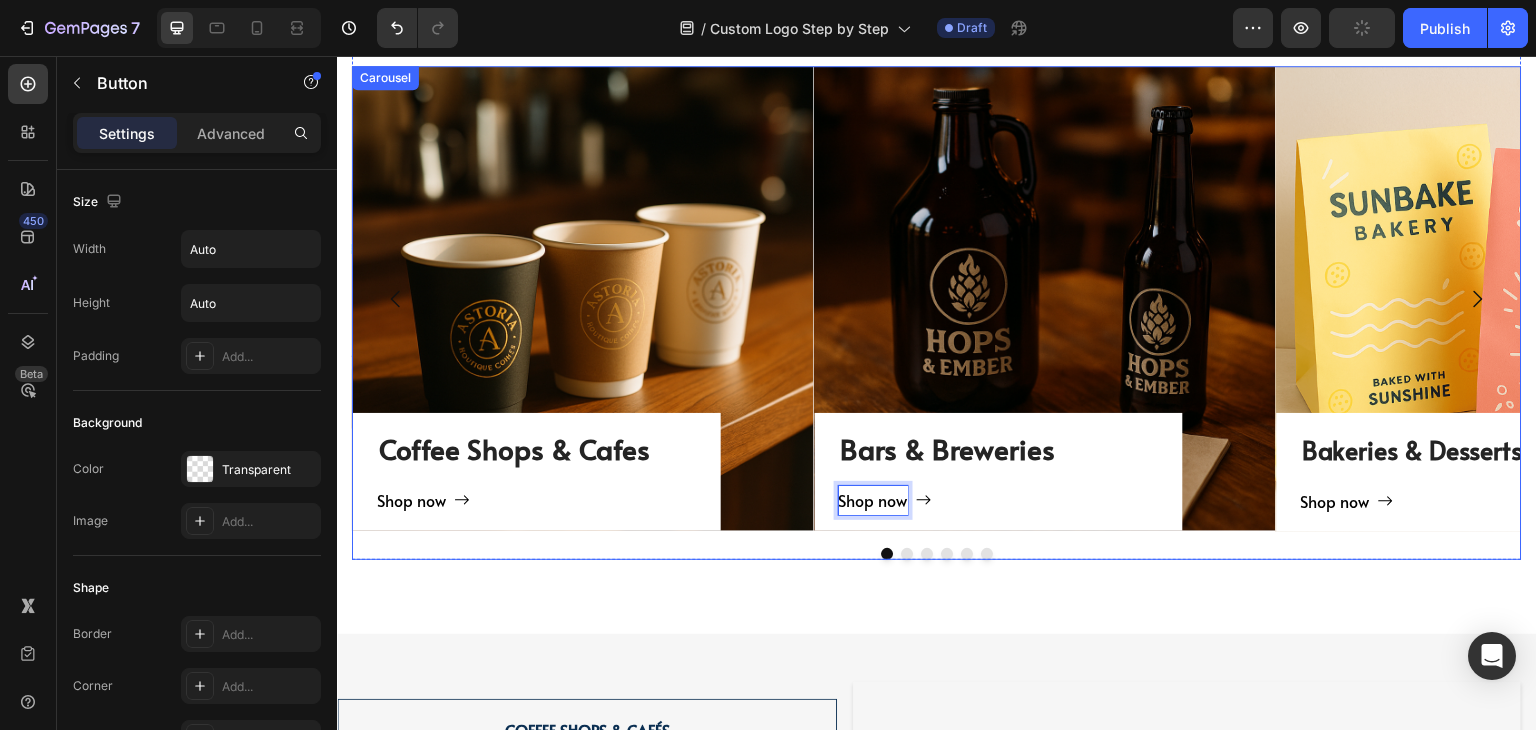 click on "Bars & Breweries Heading
Shop now Button   16 Row Hero Banner" at bounding box center (1045, 298) 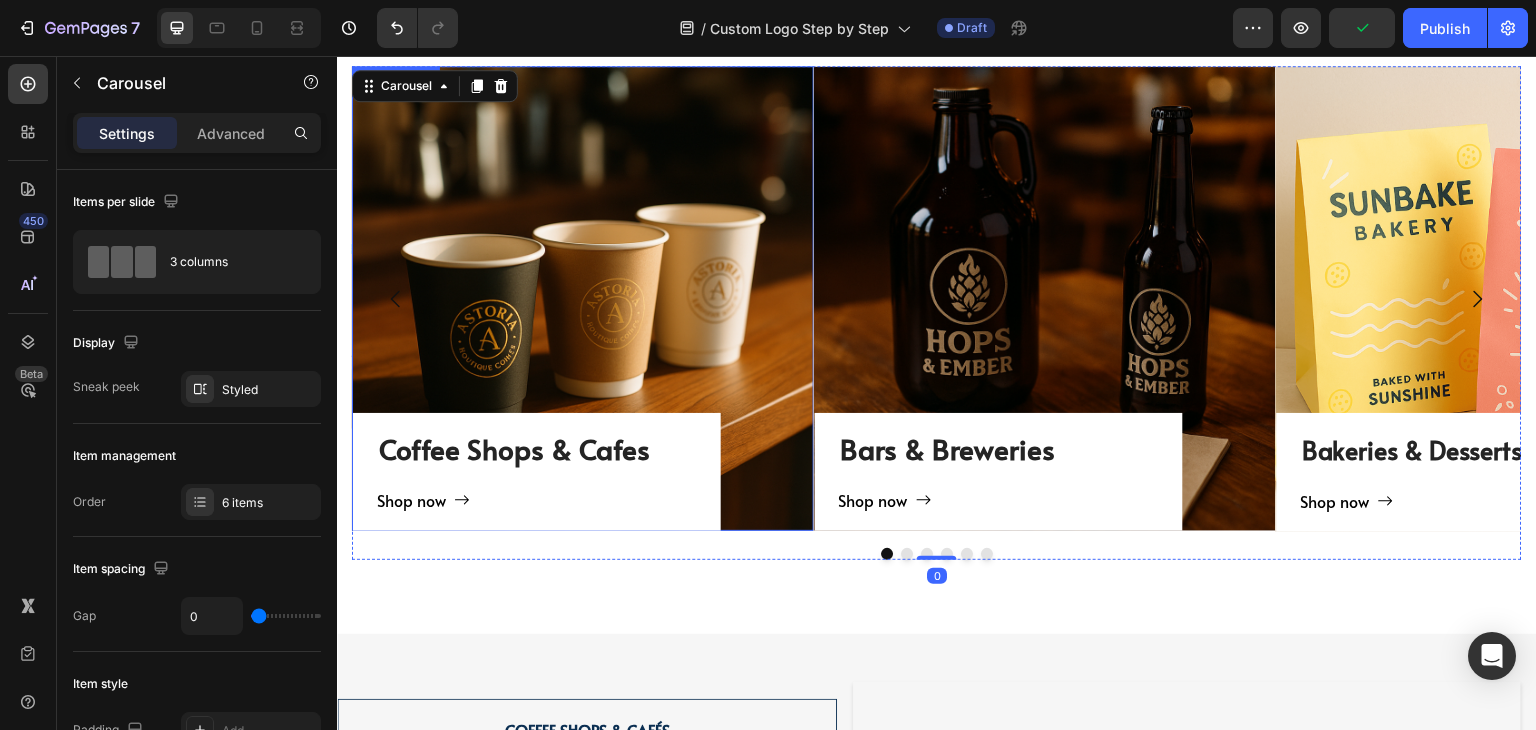 click on "Coffee Shops & Cafes Heading
Shop now Button Row" at bounding box center [583, 298] 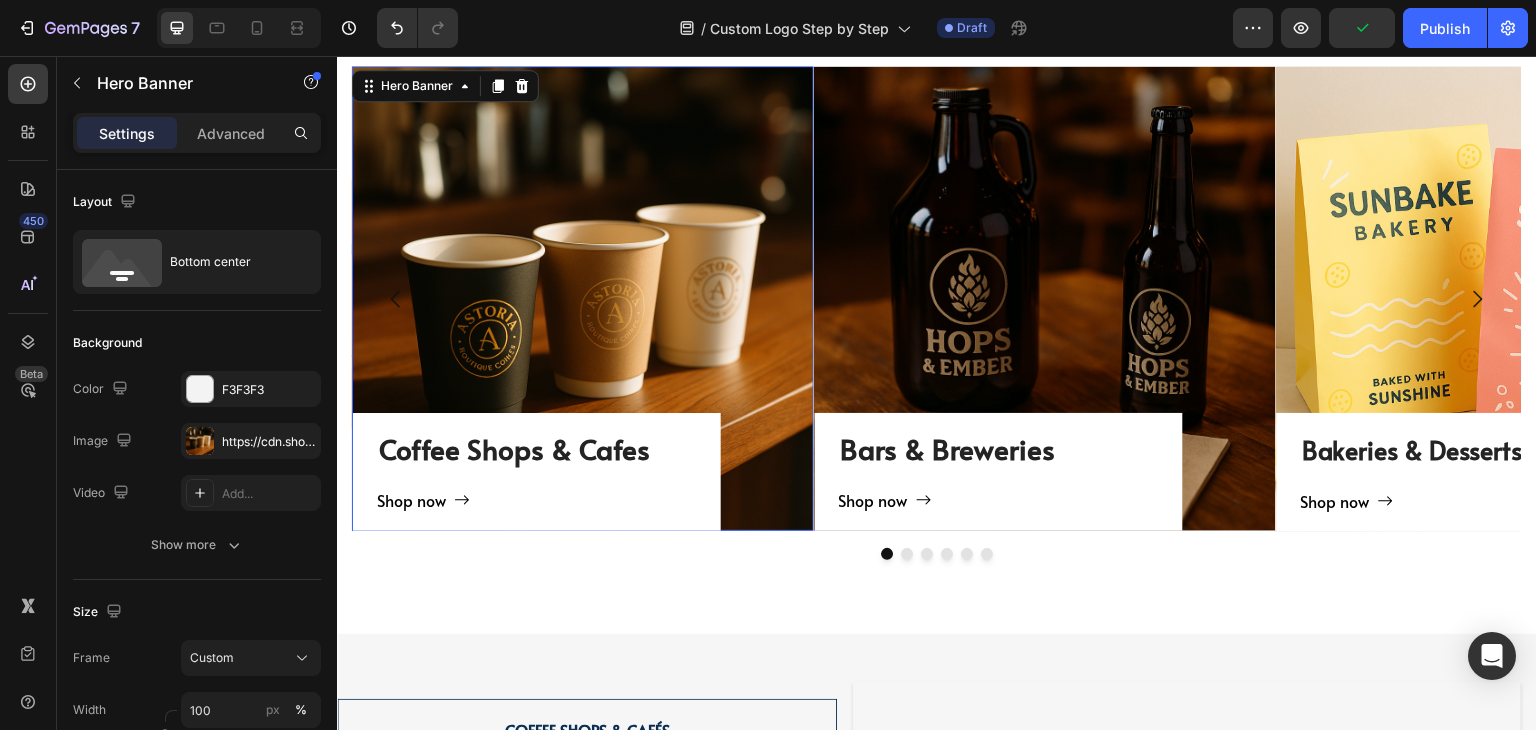 click on "Shop now Button" at bounding box center (999, 508) 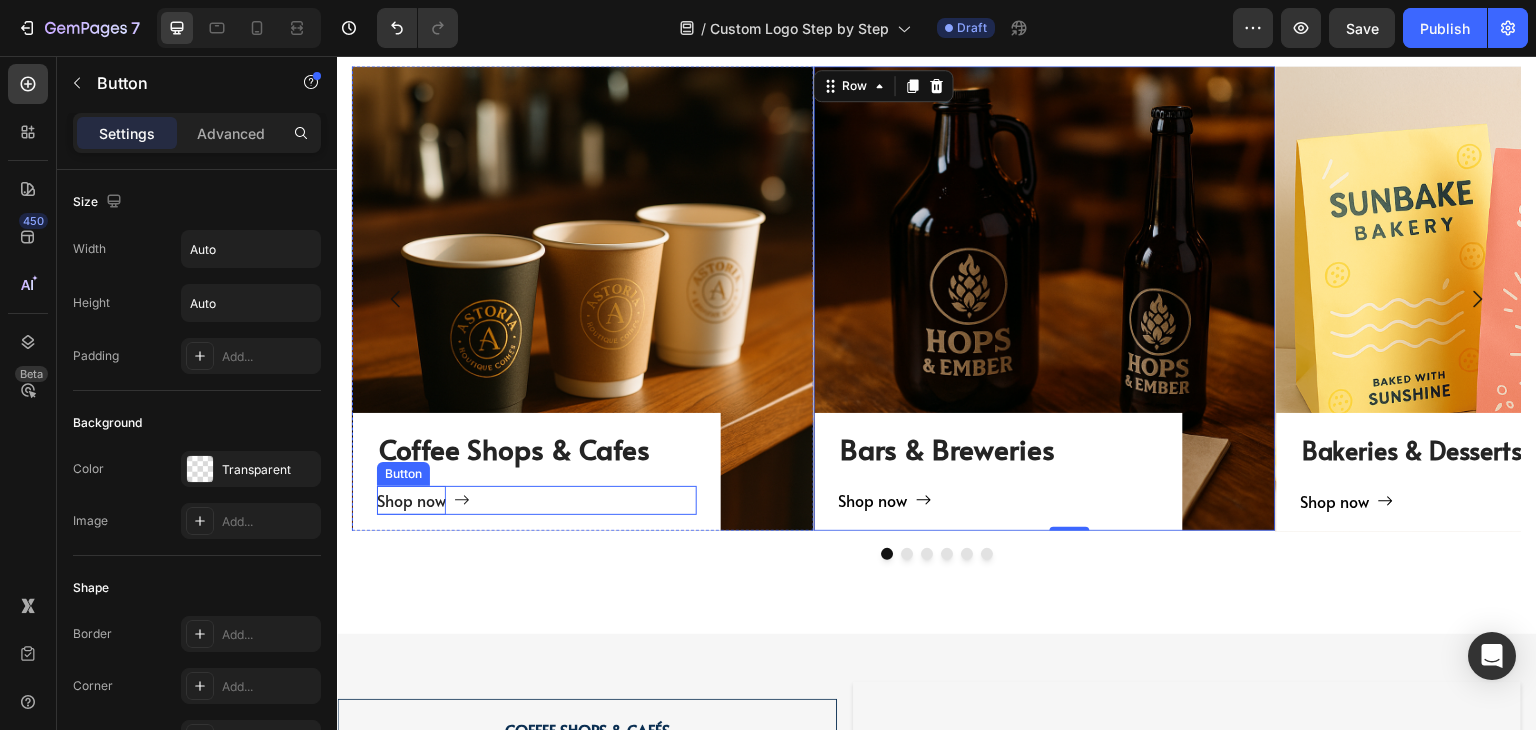 click on "Shop now" at bounding box center (411, 500) 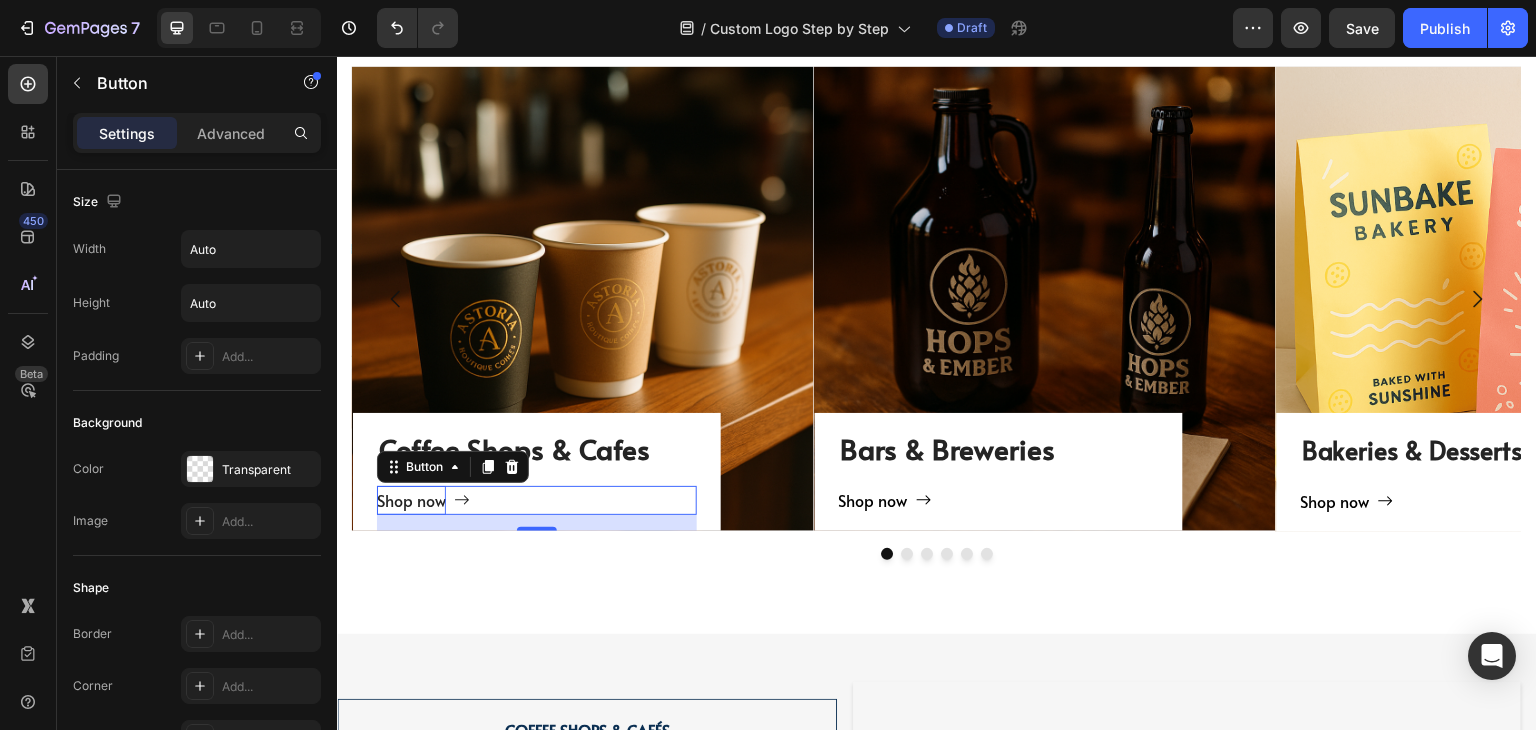 click on "Shop now" at bounding box center [411, 500] 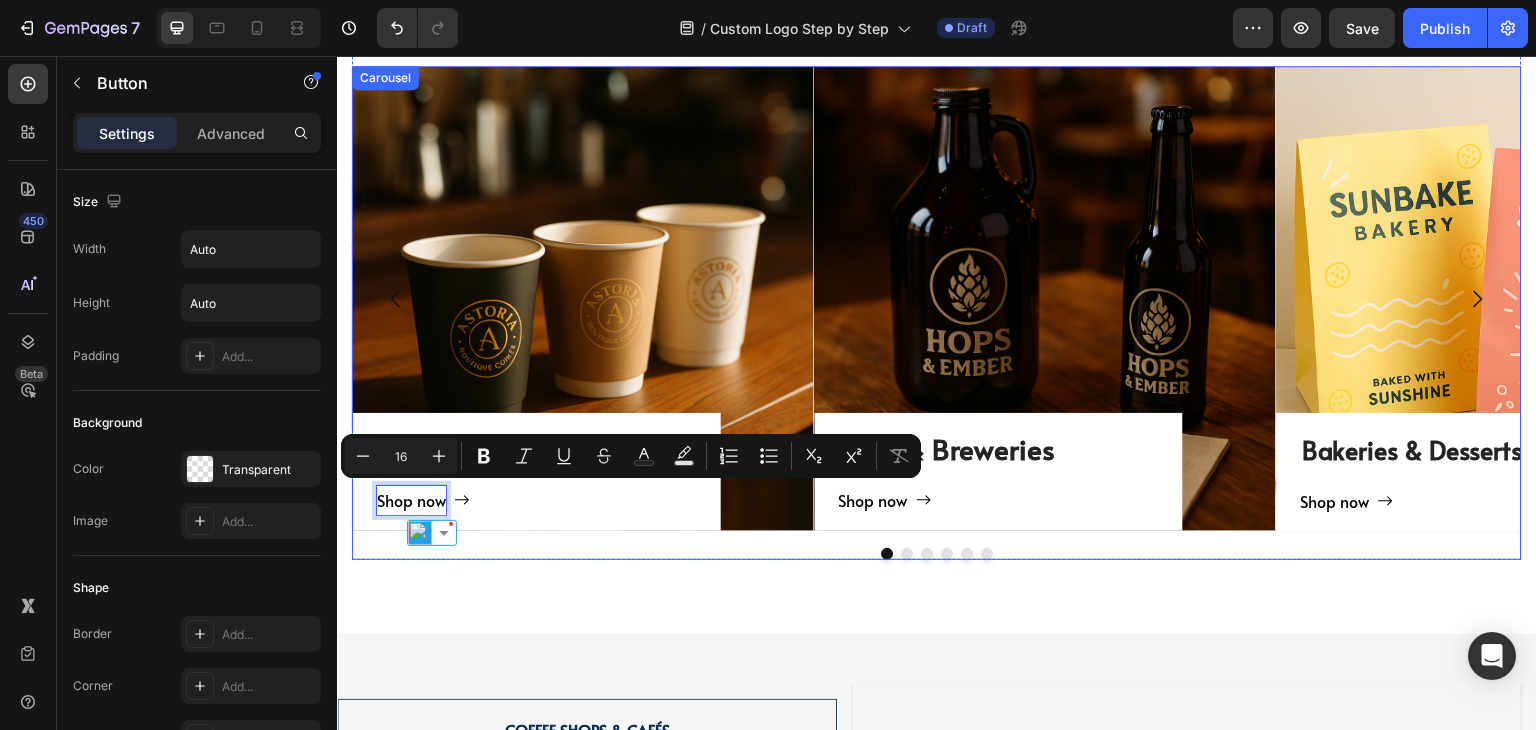 click on "Coffee Shops & Cafes Heading
Shop now Button   16 Row Hero Banner" at bounding box center [583, 298] 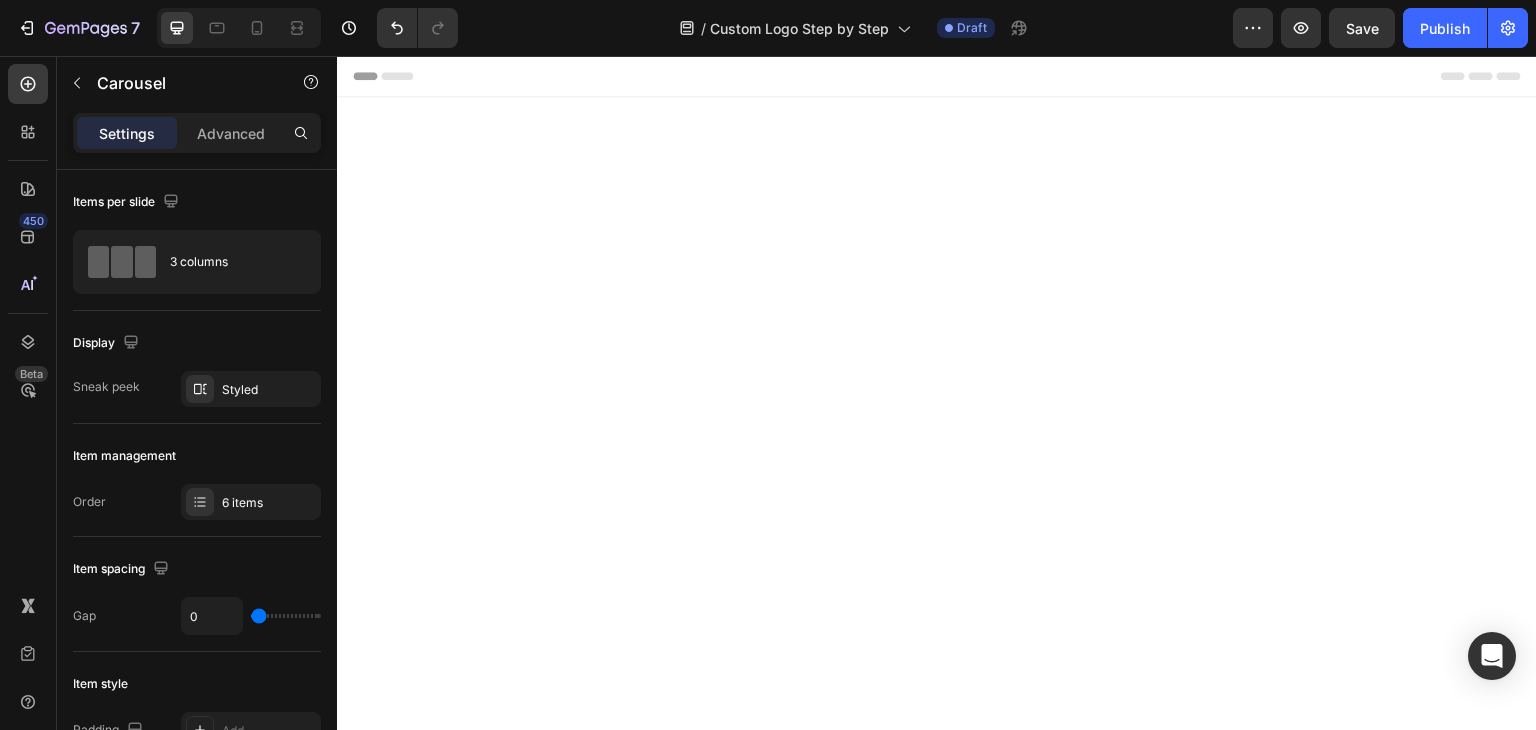 scroll, scrollTop: 0, scrollLeft: 0, axis: both 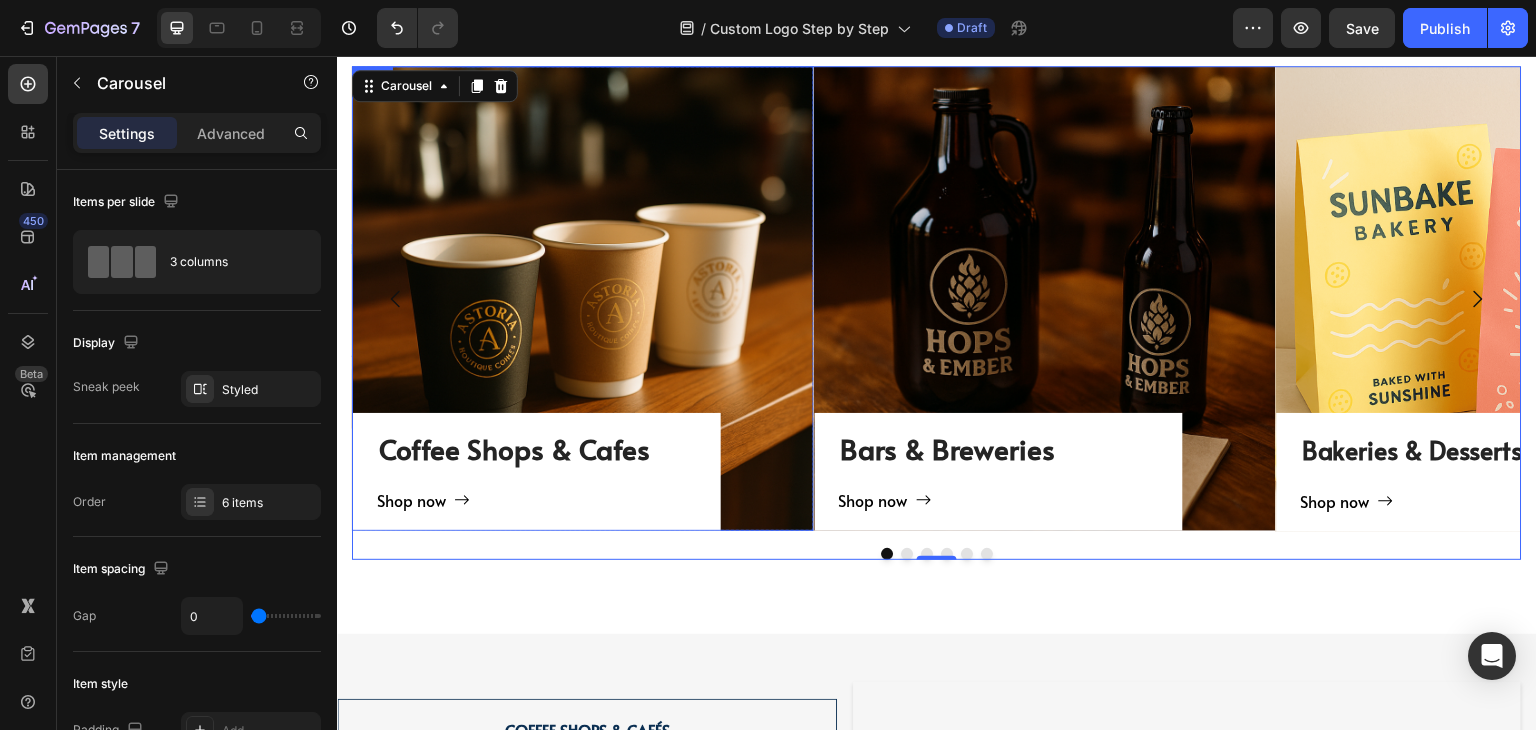 click on "Coffee Shops & Cafes Heading
Shop now Button Row" at bounding box center (537, 471) 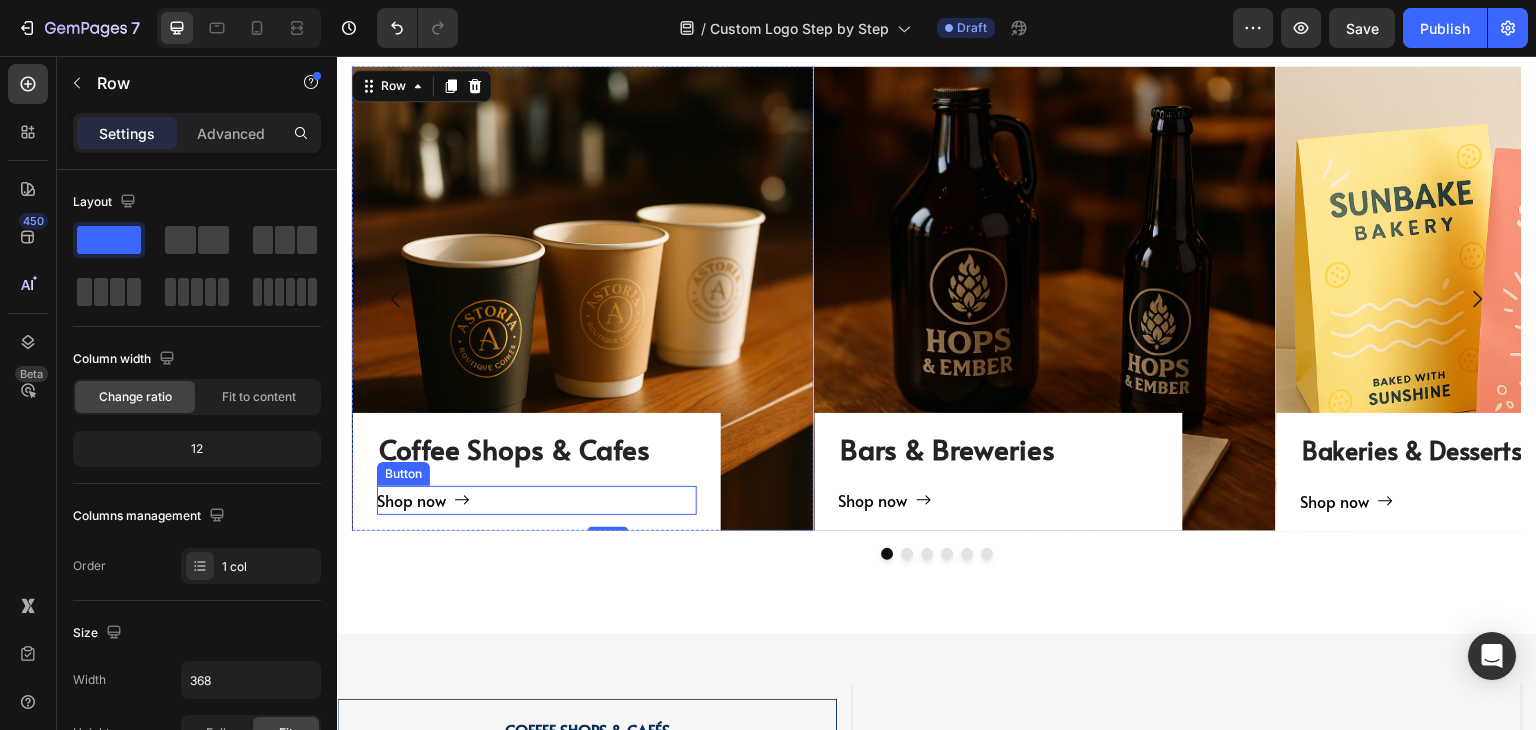 click on "Shop now Button" at bounding box center (537, 500) 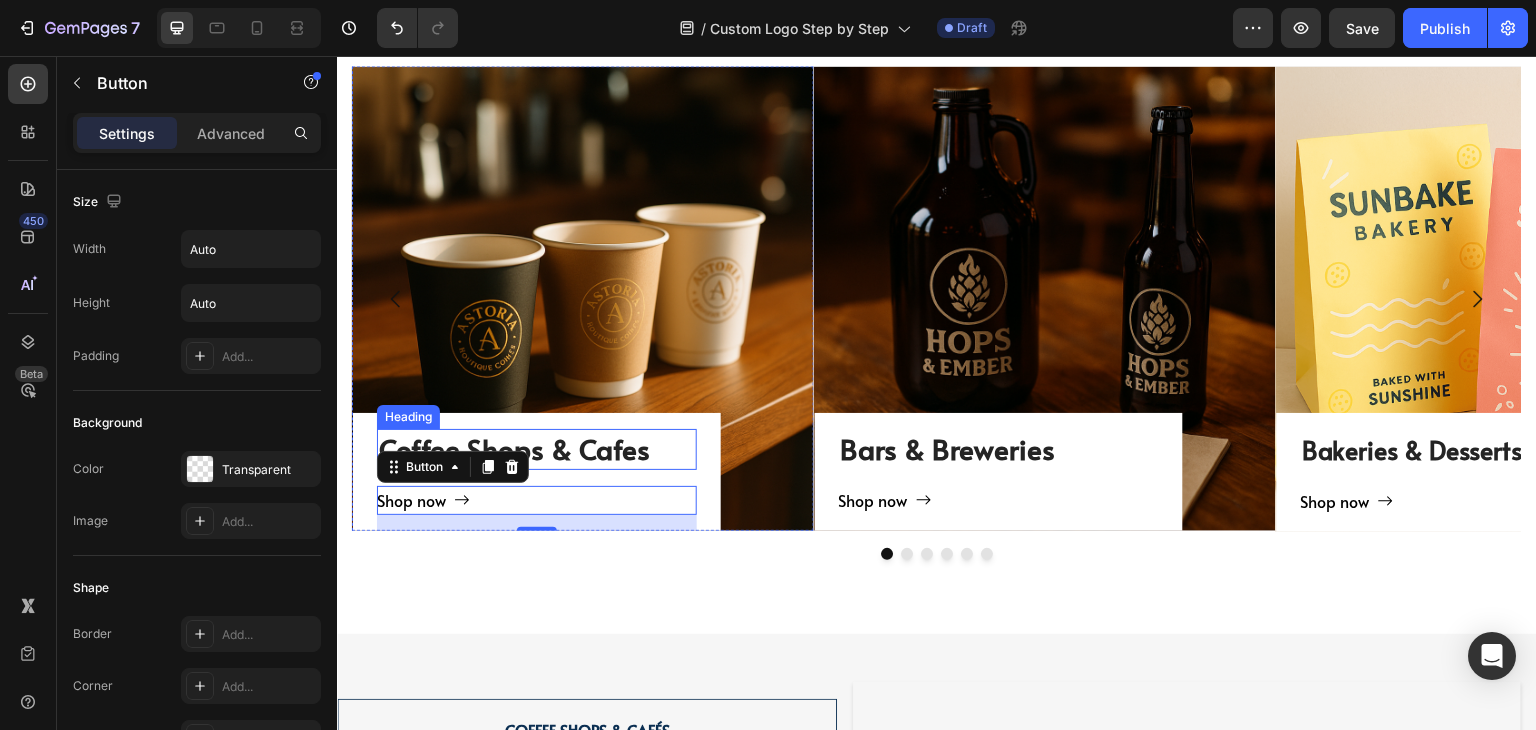 click on "Coffee Shops & Cafes" at bounding box center [537, 449] 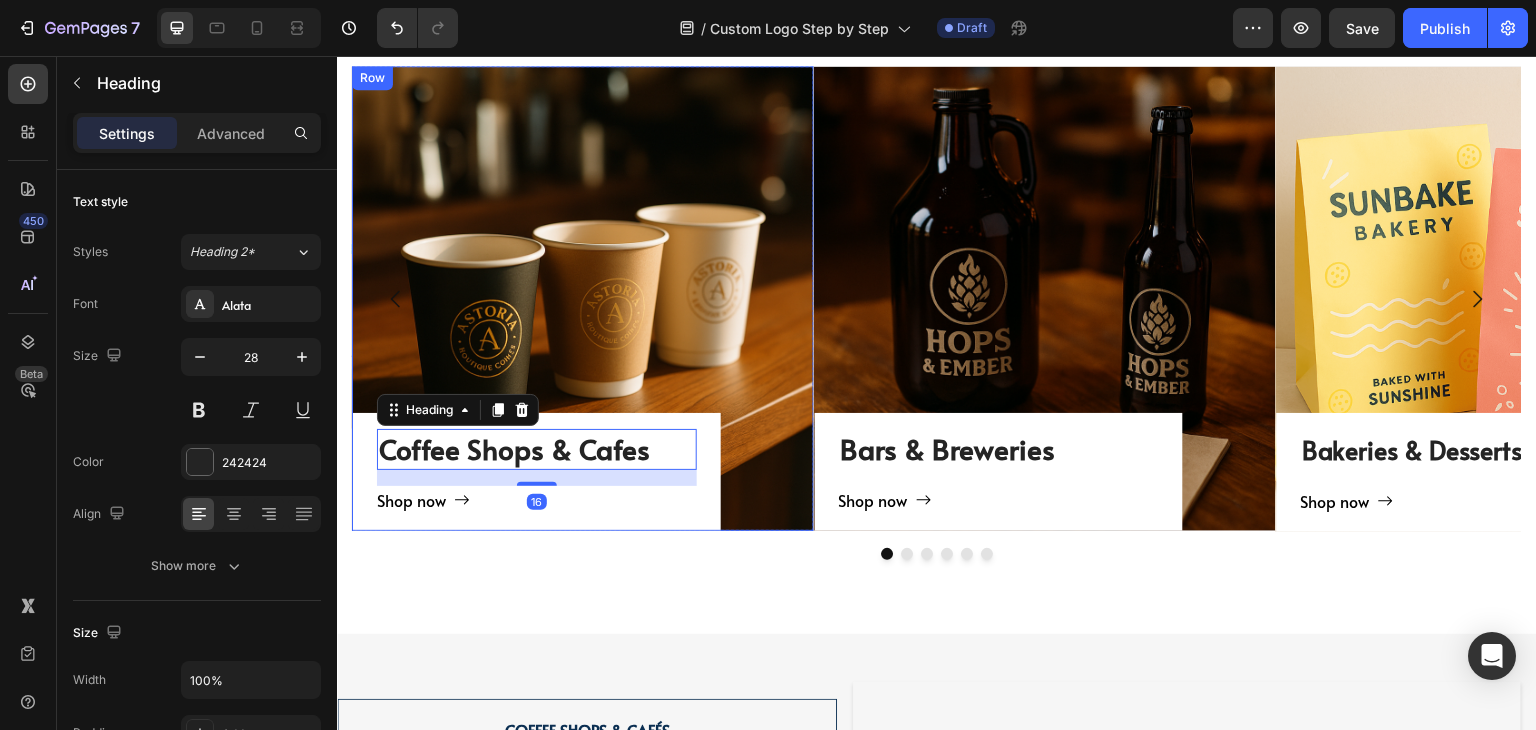 click on "Shop now Button" at bounding box center [537, 508] 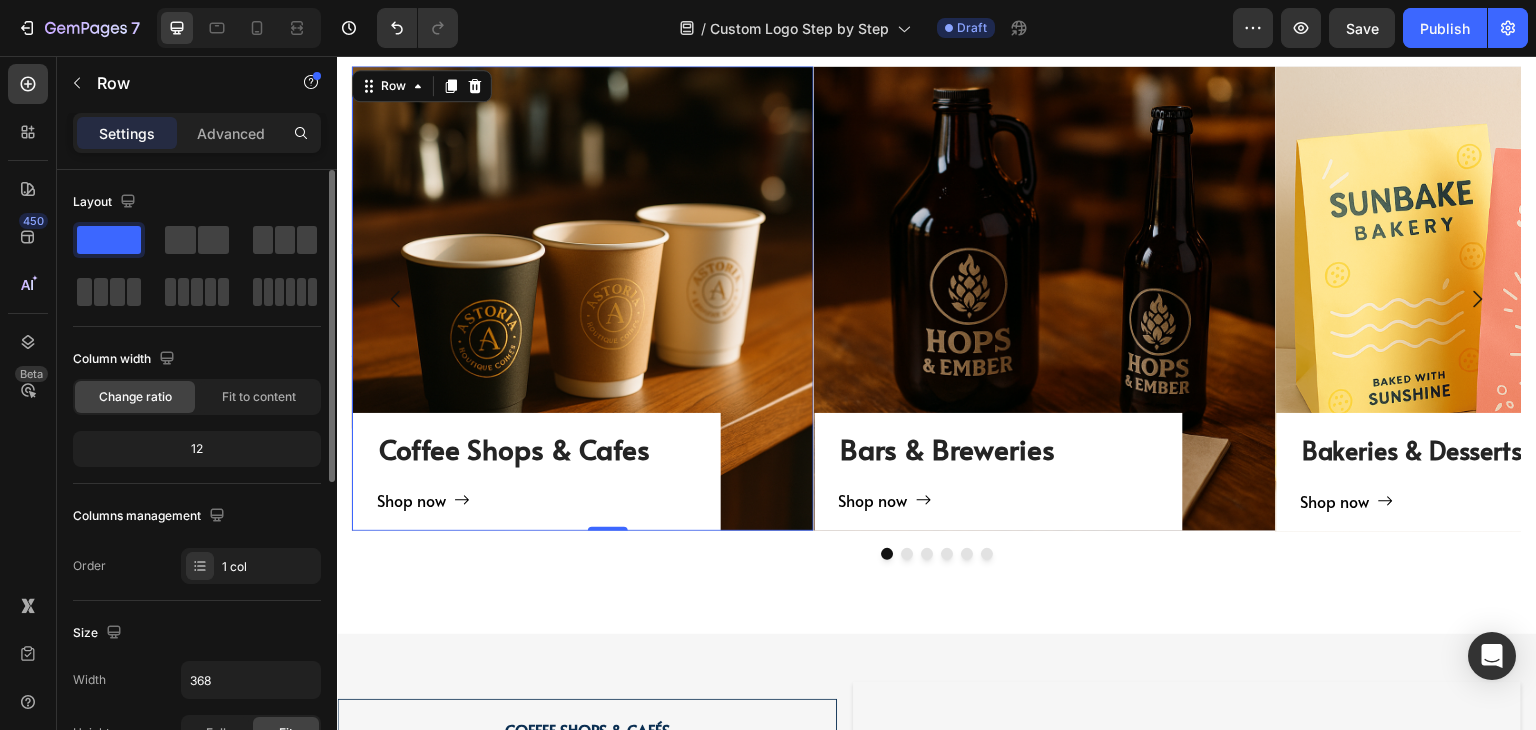 scroll, scrollTop: 400, scrollLeft: 0, axis: vertical 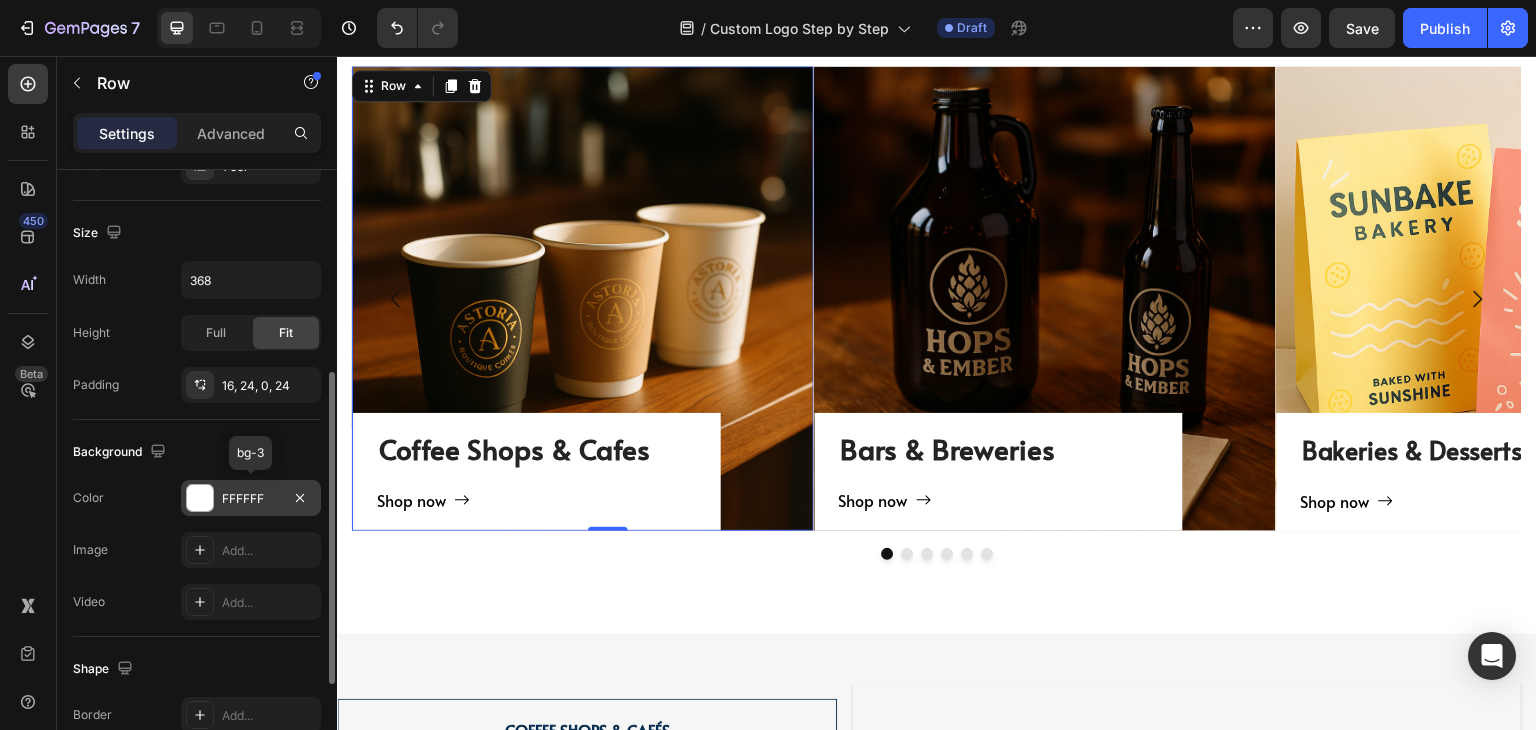 click at bounding box center [200, 498] 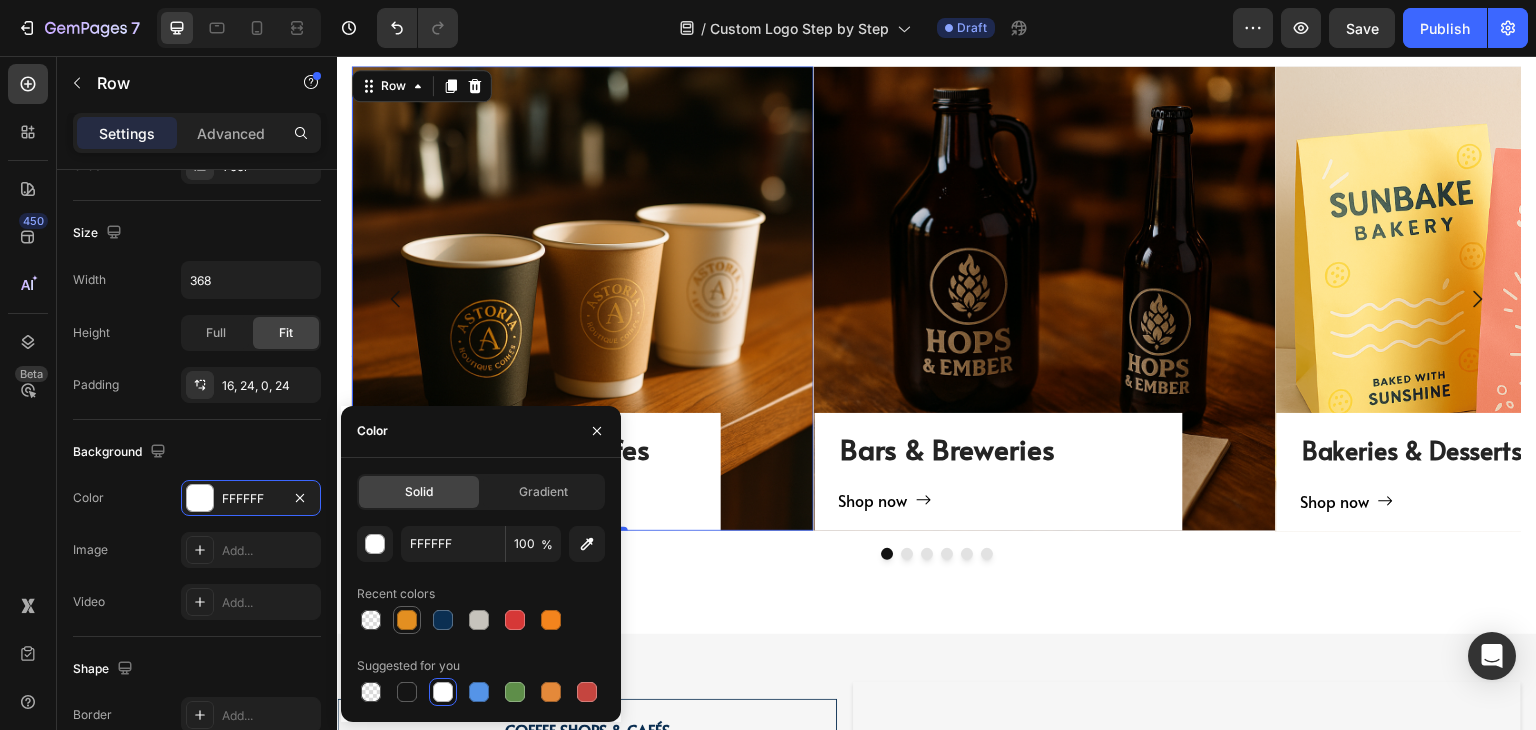 click at bounding box center [407, 620] 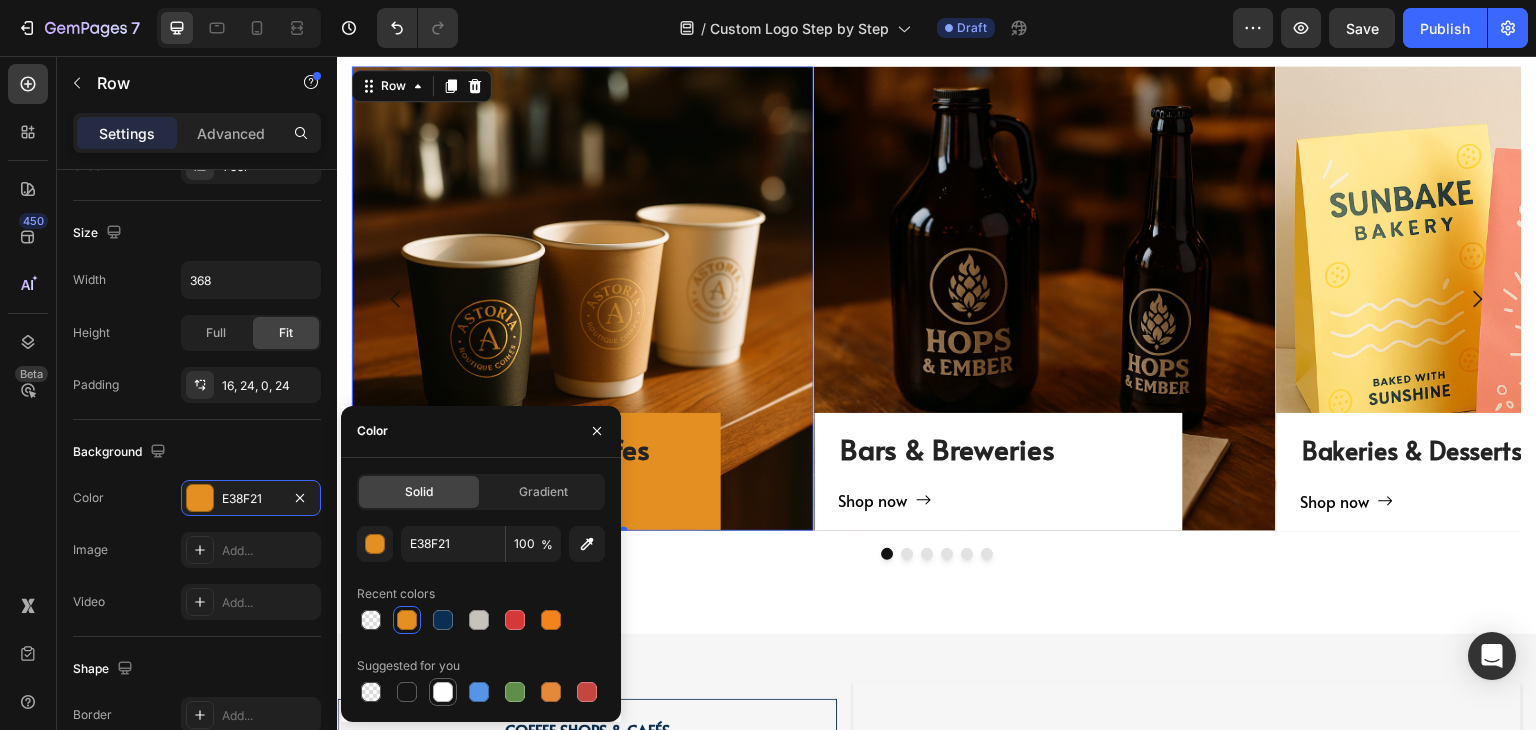 click at bounding box center (443, 692) 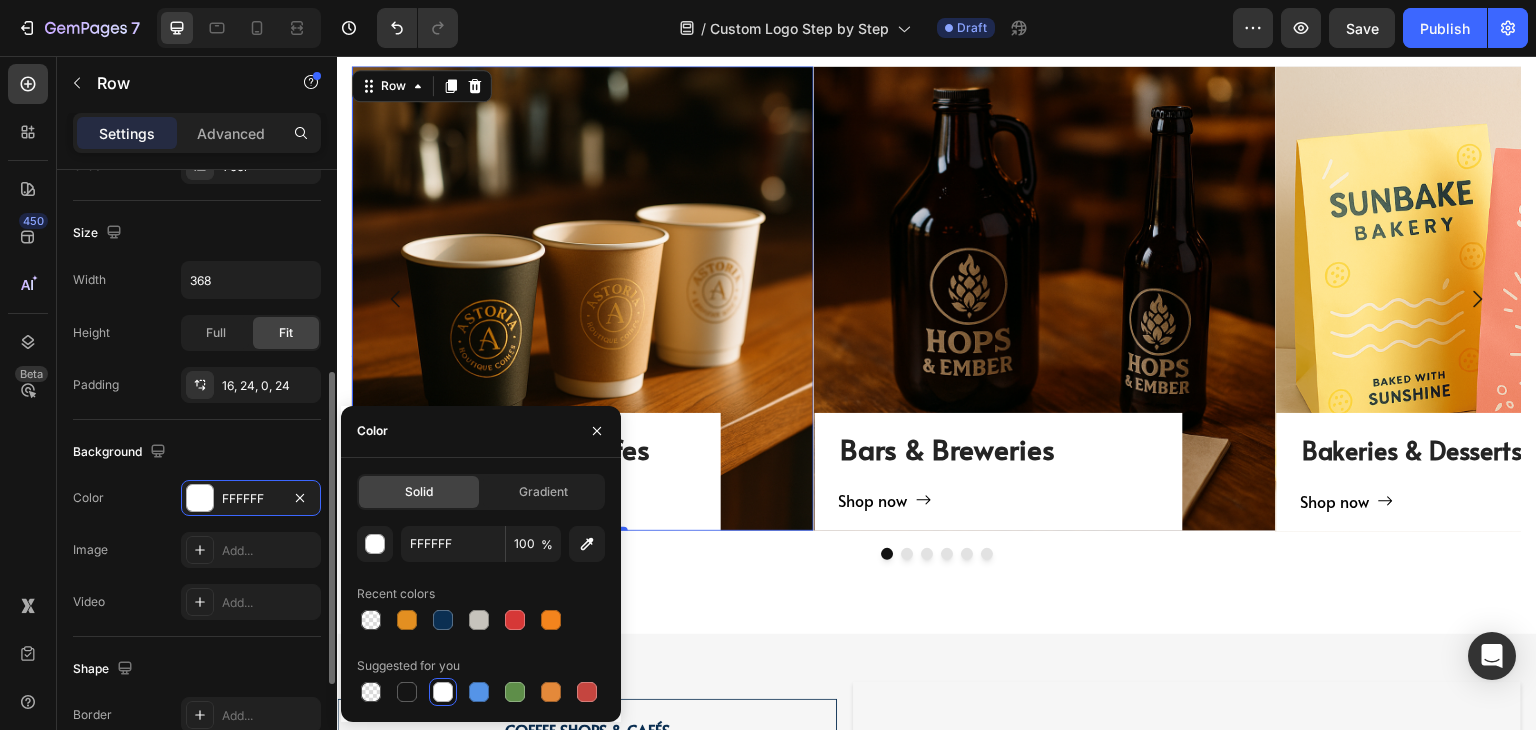 click on "Background" at bounding box center (197, 452) 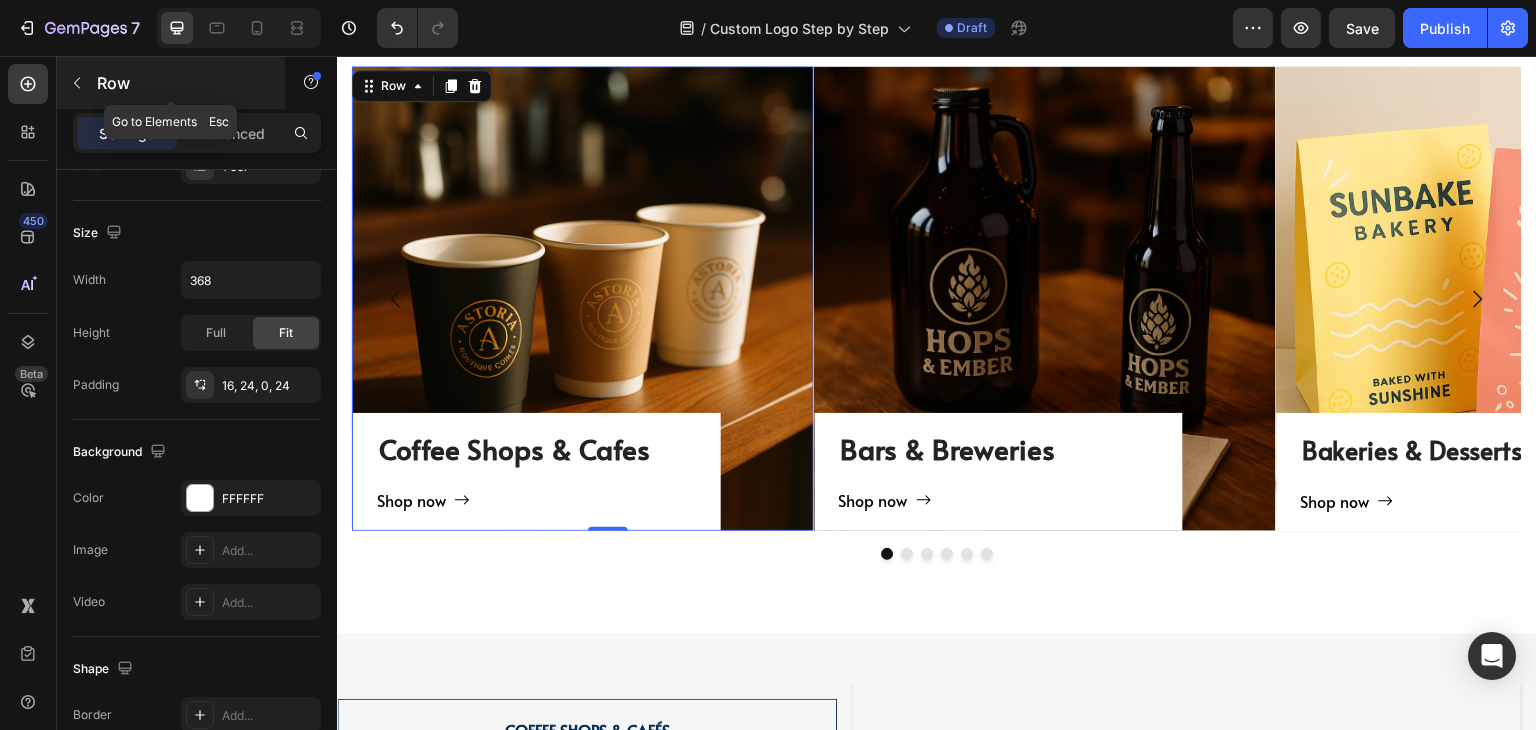 click at bounding box center (77, 83) 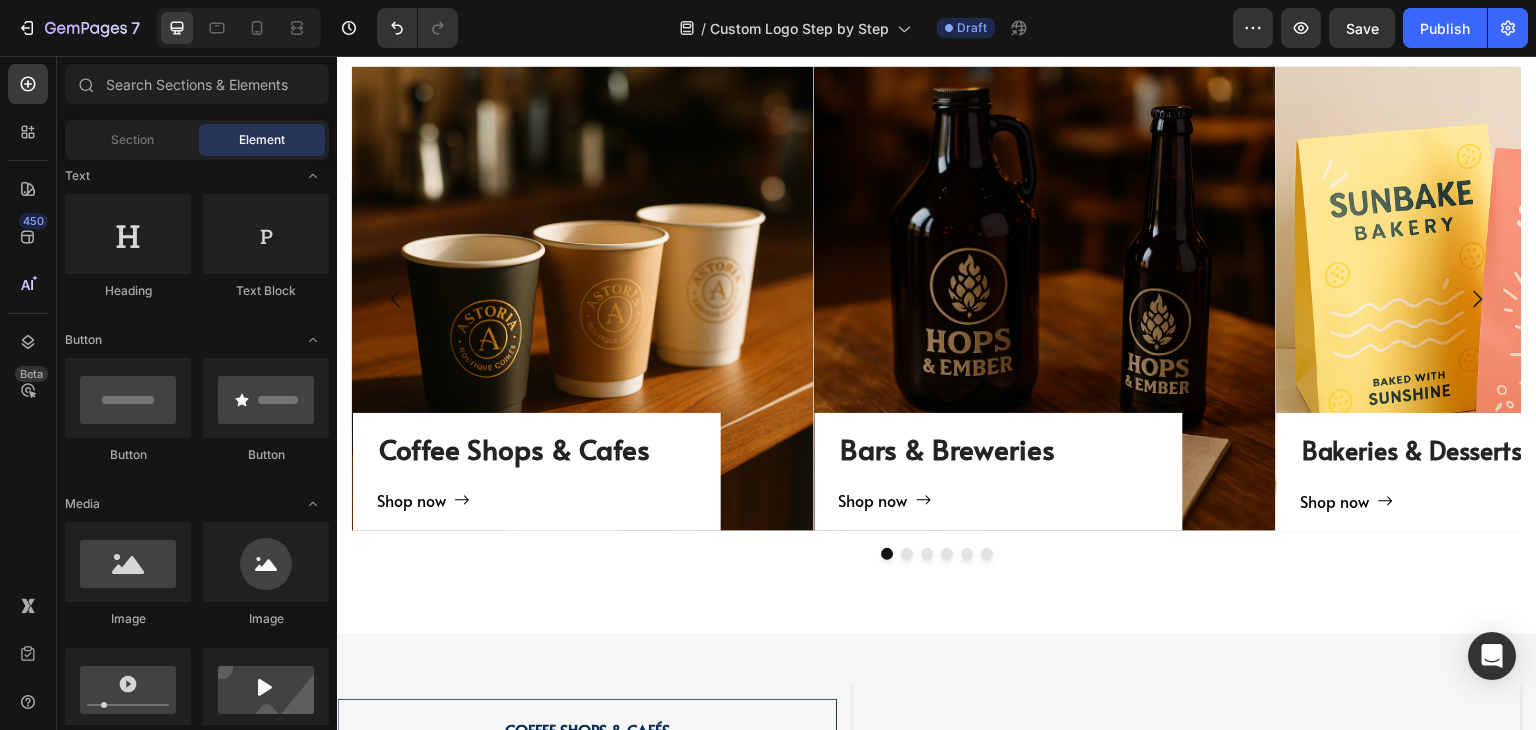 scroll, scrollTop: 0, scrollLeft: 0, axis: both 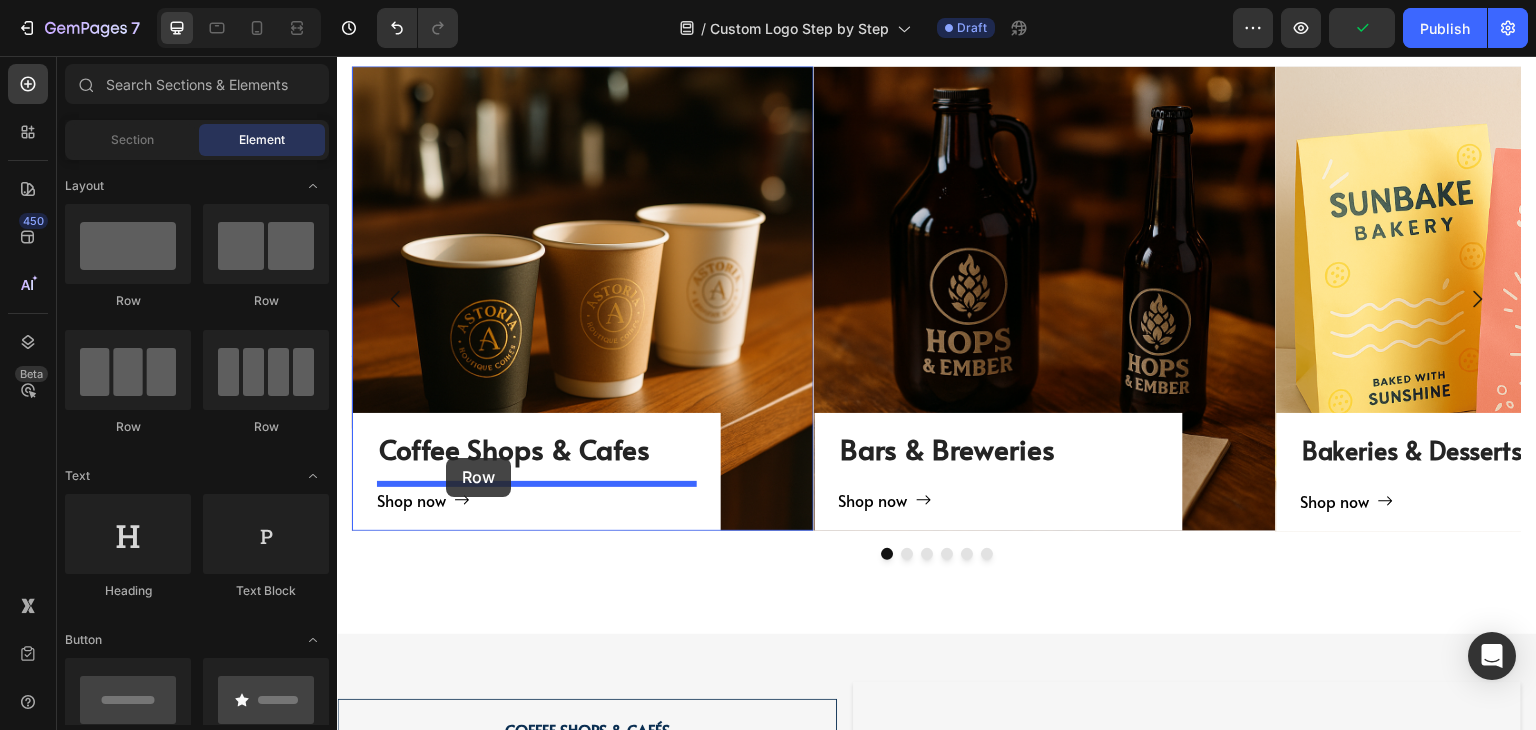 drag, startPoint x: 617, startPoint y: 325, endPoint x: 446, endPoint y: 458, distance: 216.63333 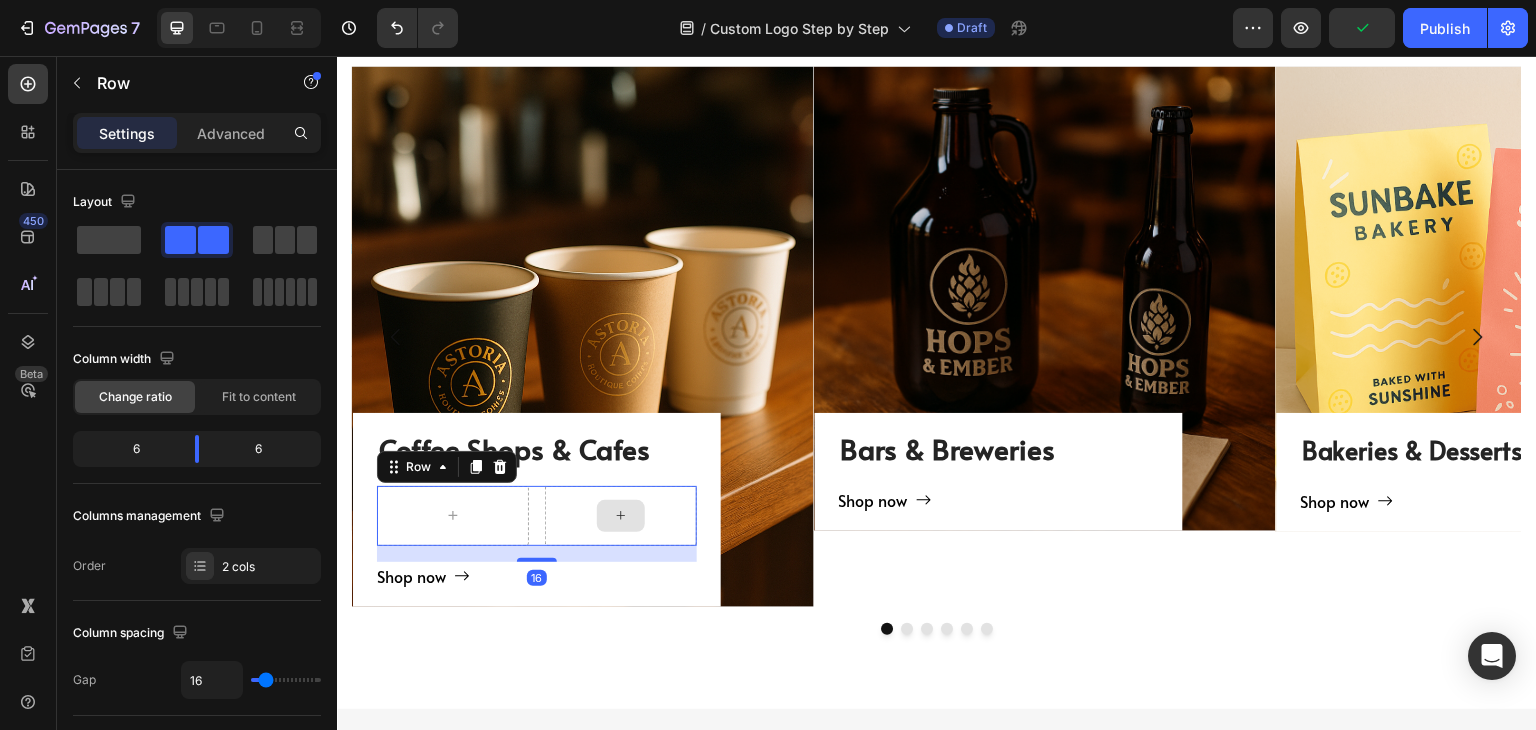 click at bounding box center [621, 516] 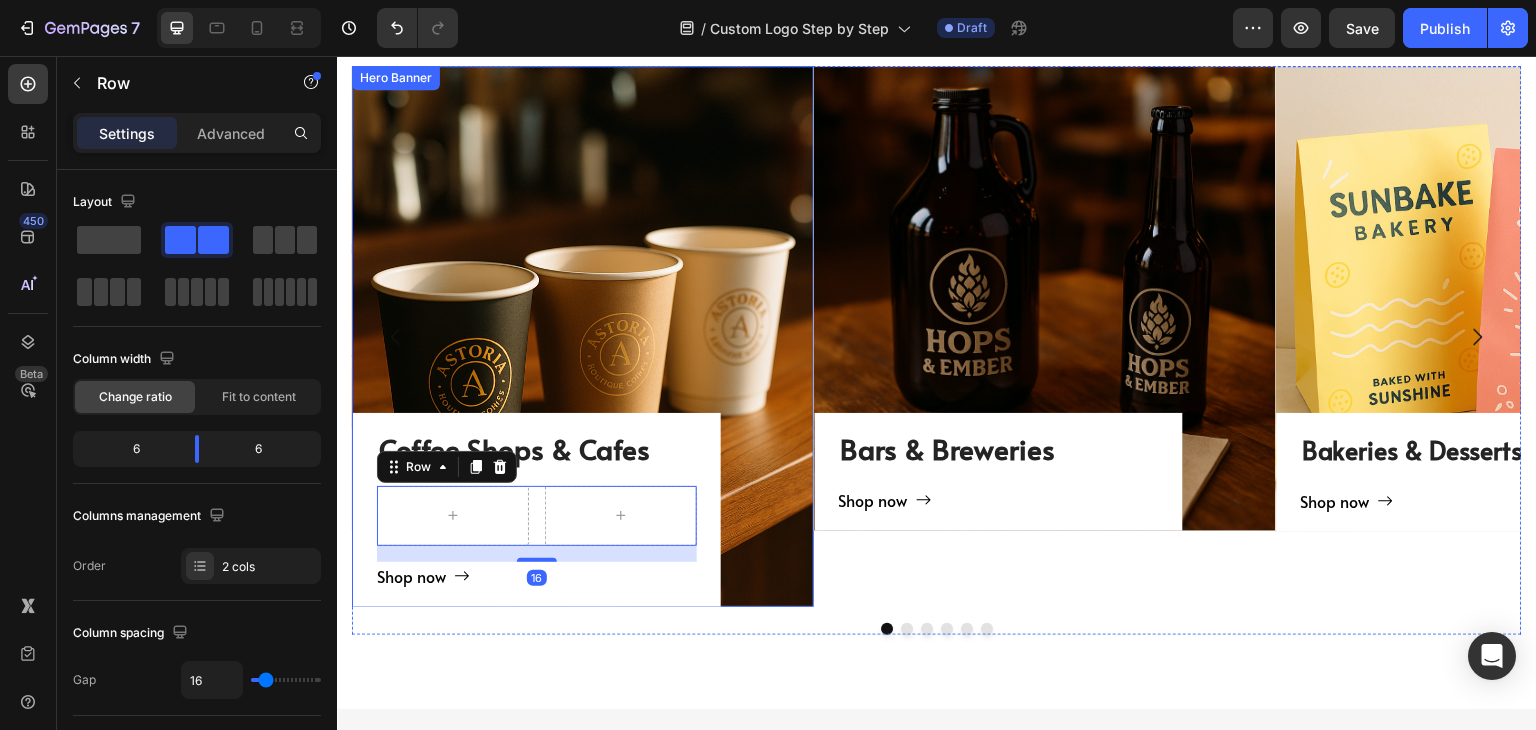 click on "Coffee Shops & Cafes Heading
Row   16
Shop now Button Row" at bounding box center (583, 336) 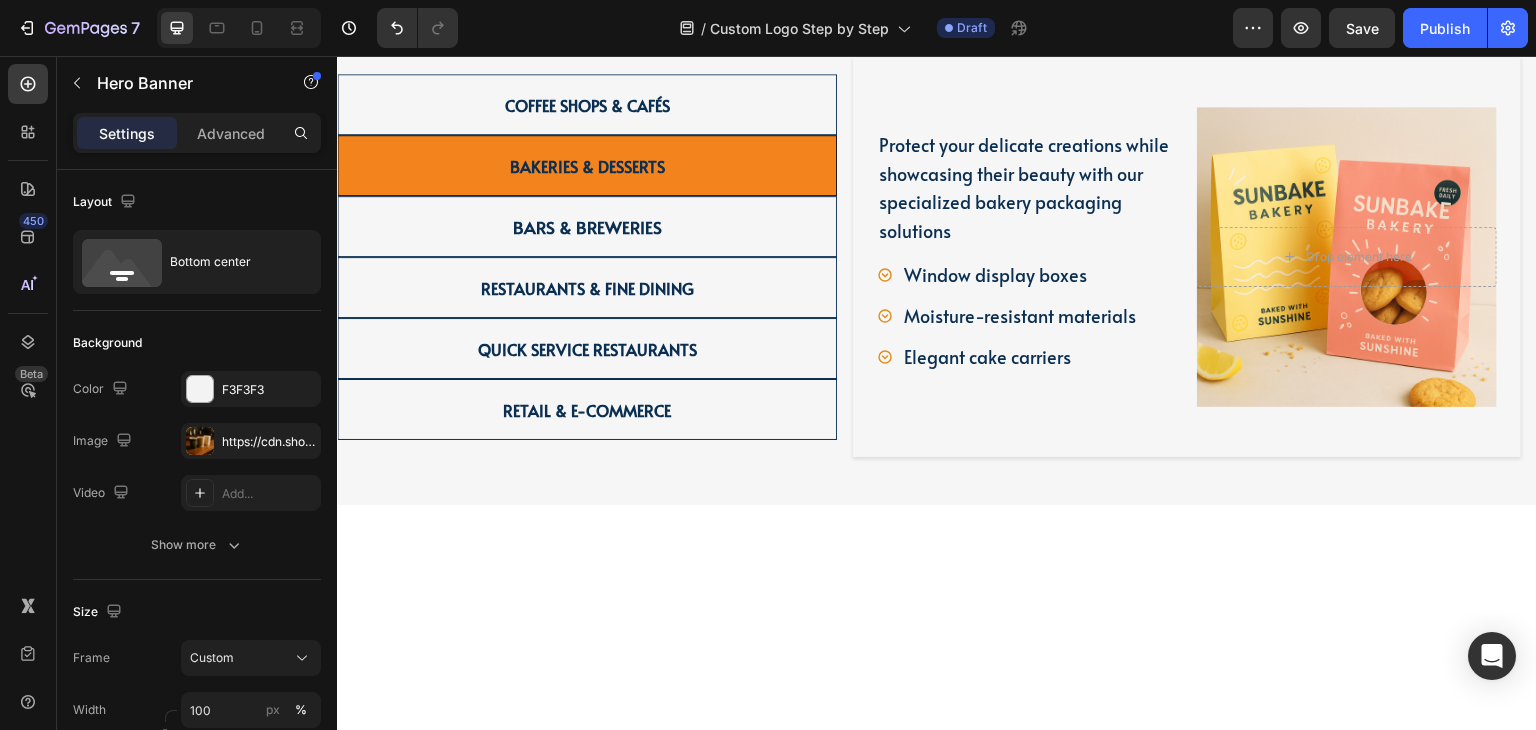 scroll, scrollTop: 2530, scrollLeft: 0, axis: vertical 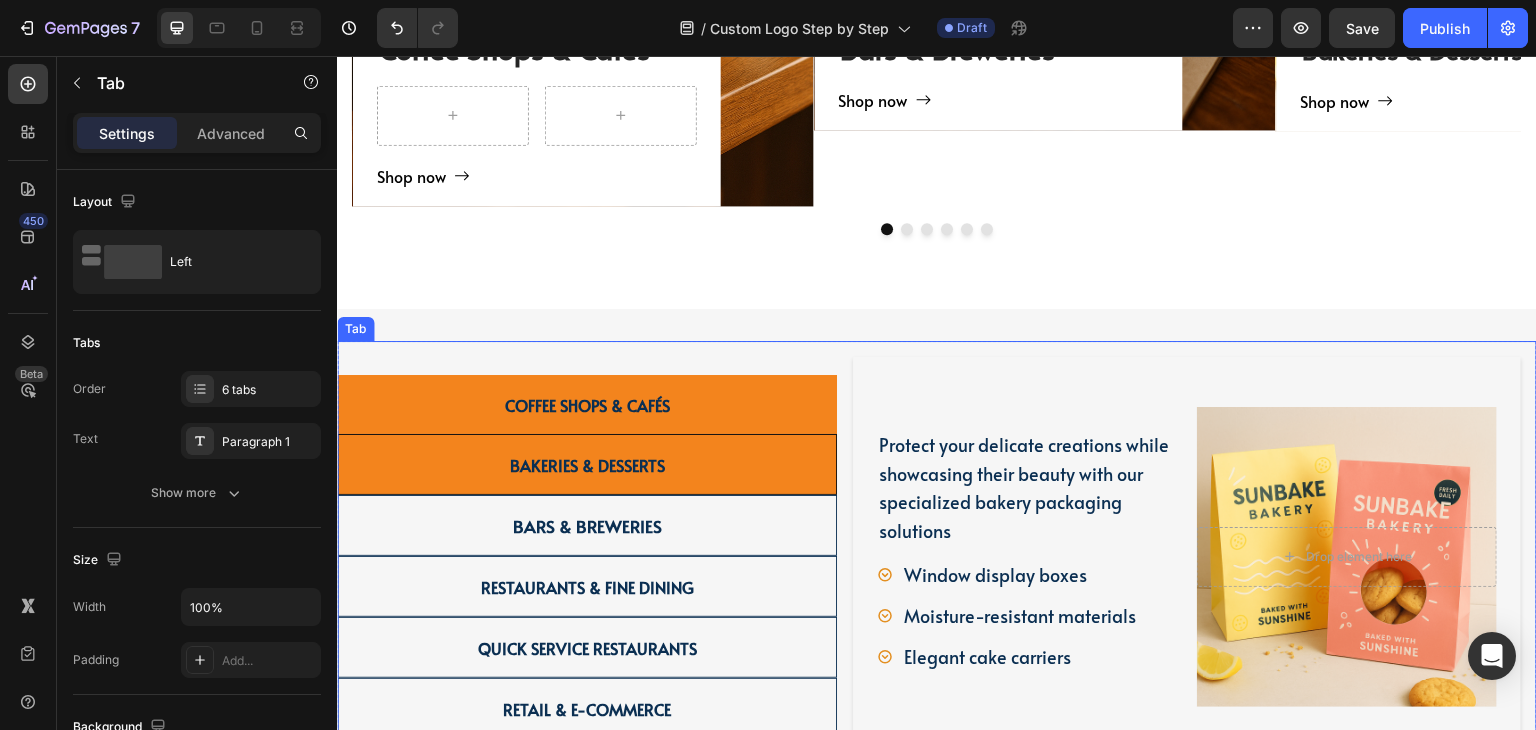 click on "Coffee Shops & Cafés" at bounding box center [587, 404] 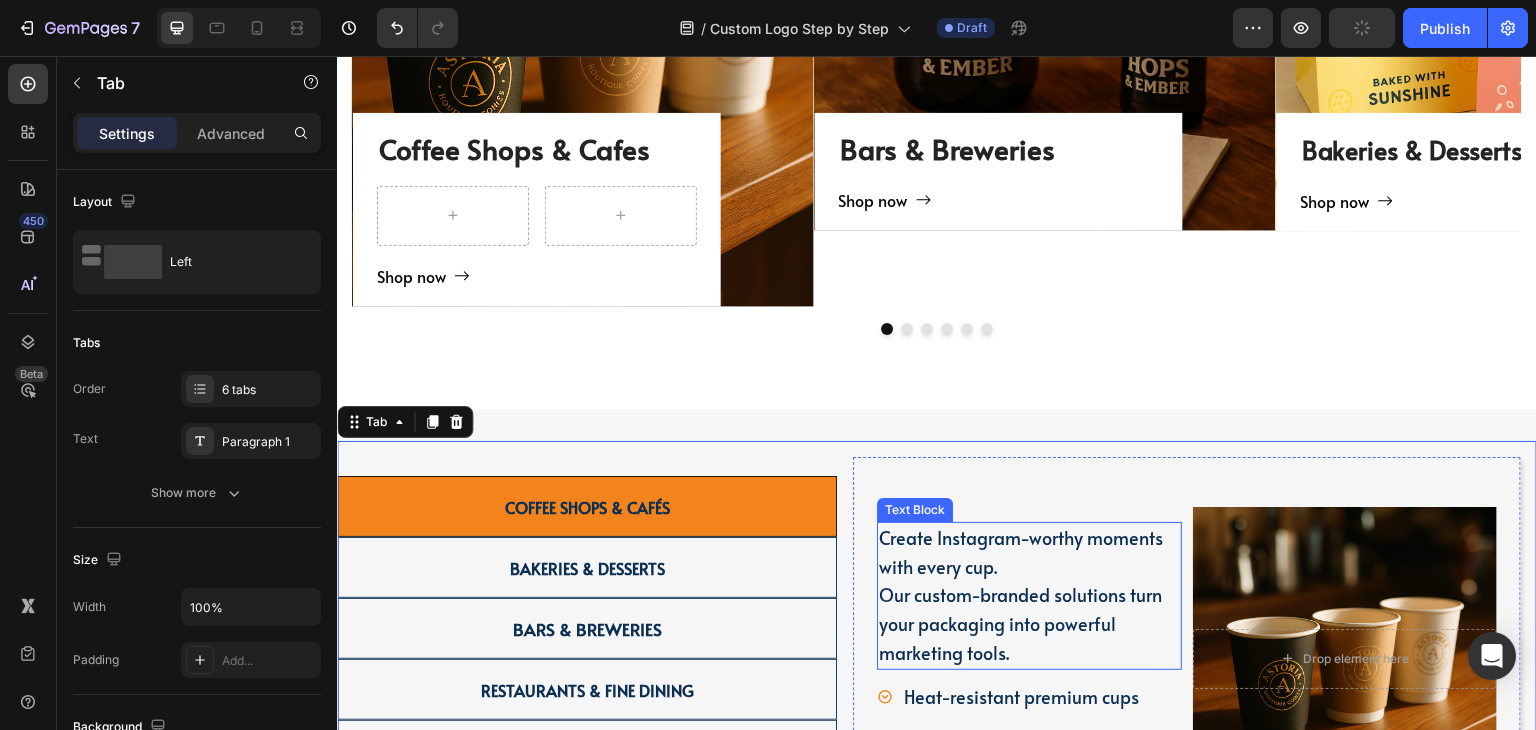 scroll, scrollTop: 2530, scrollLeft: 0, axis: vertical 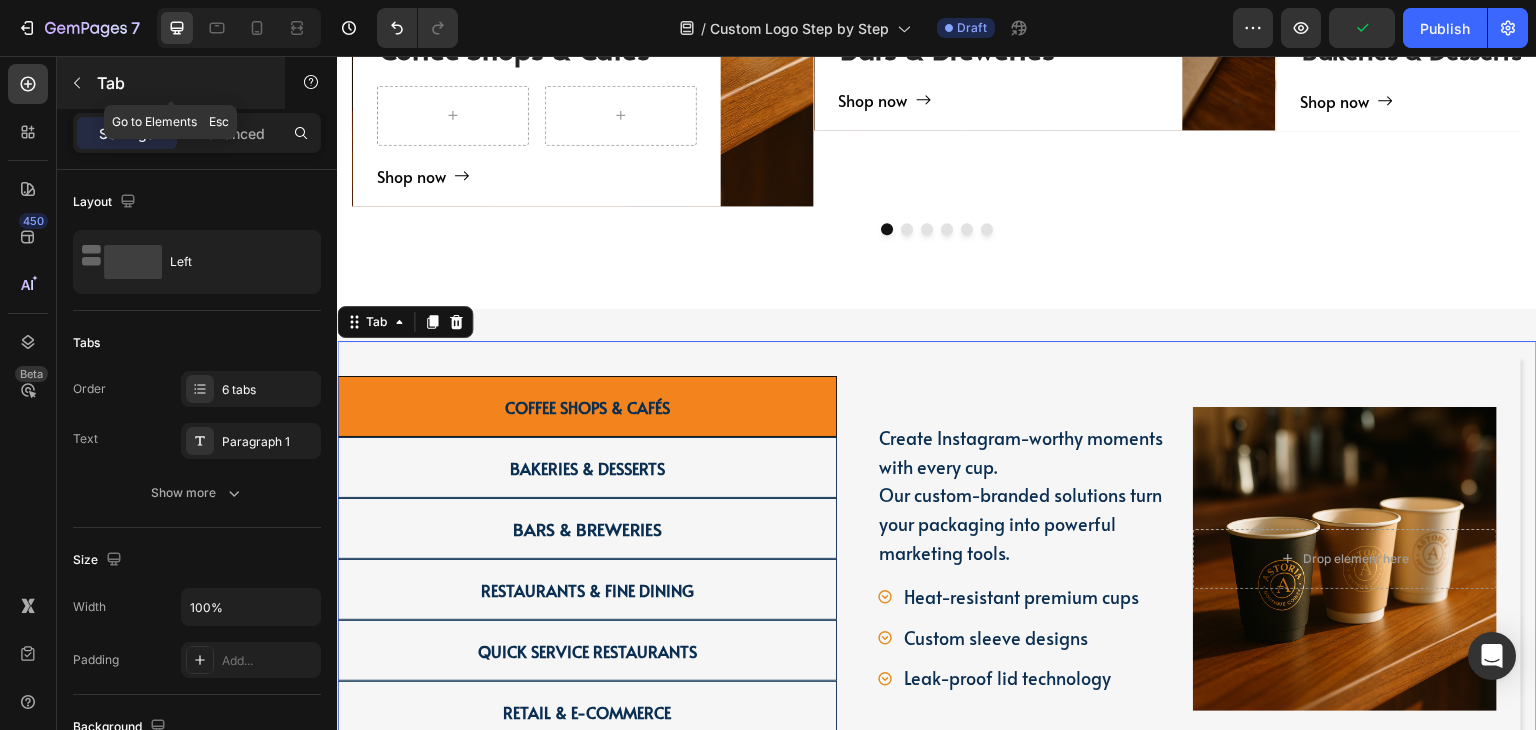 click at bounding box center [77, 83] 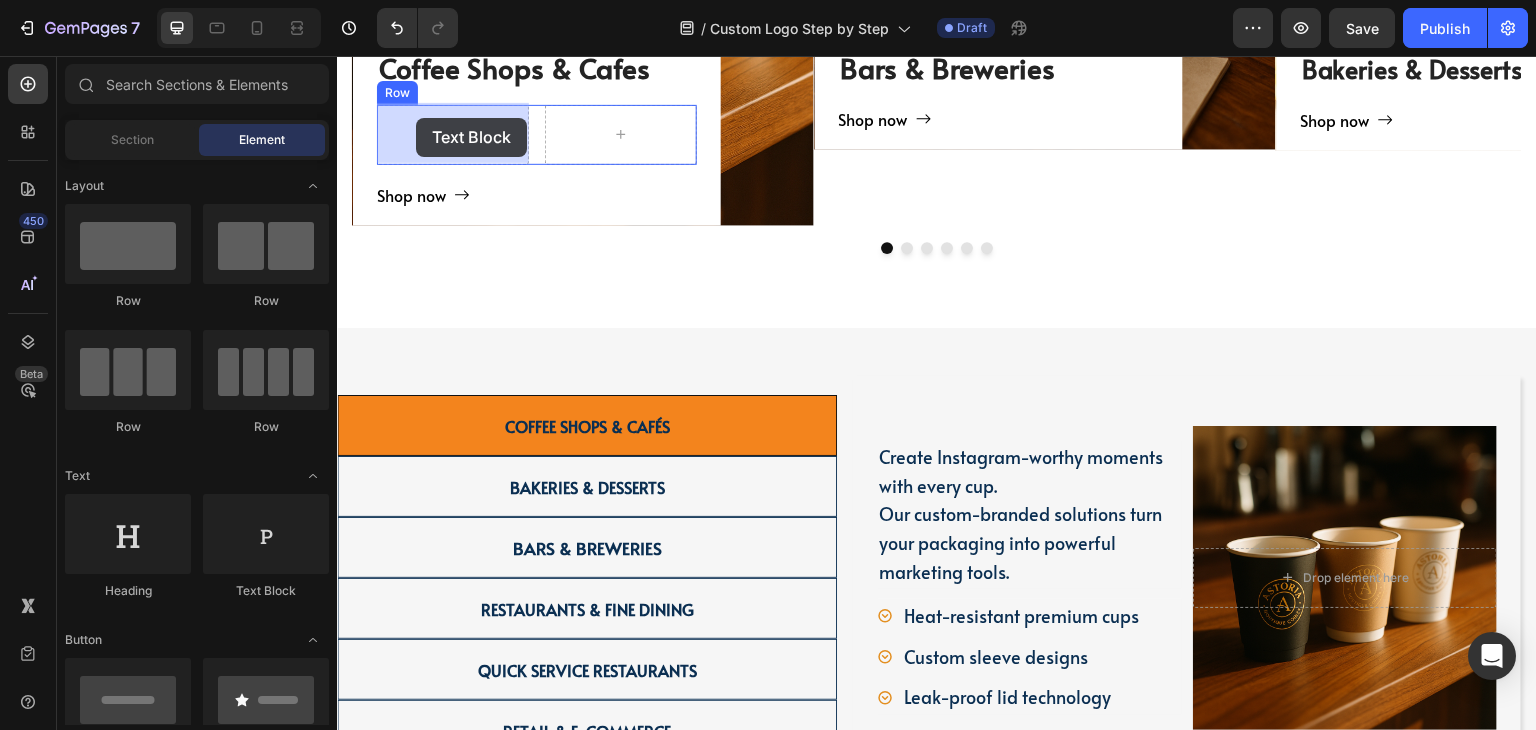 drag, startPoint x: 630, startPoint y: 589, endPoint x: 418, endPoint y: 117, distance: 517.4244 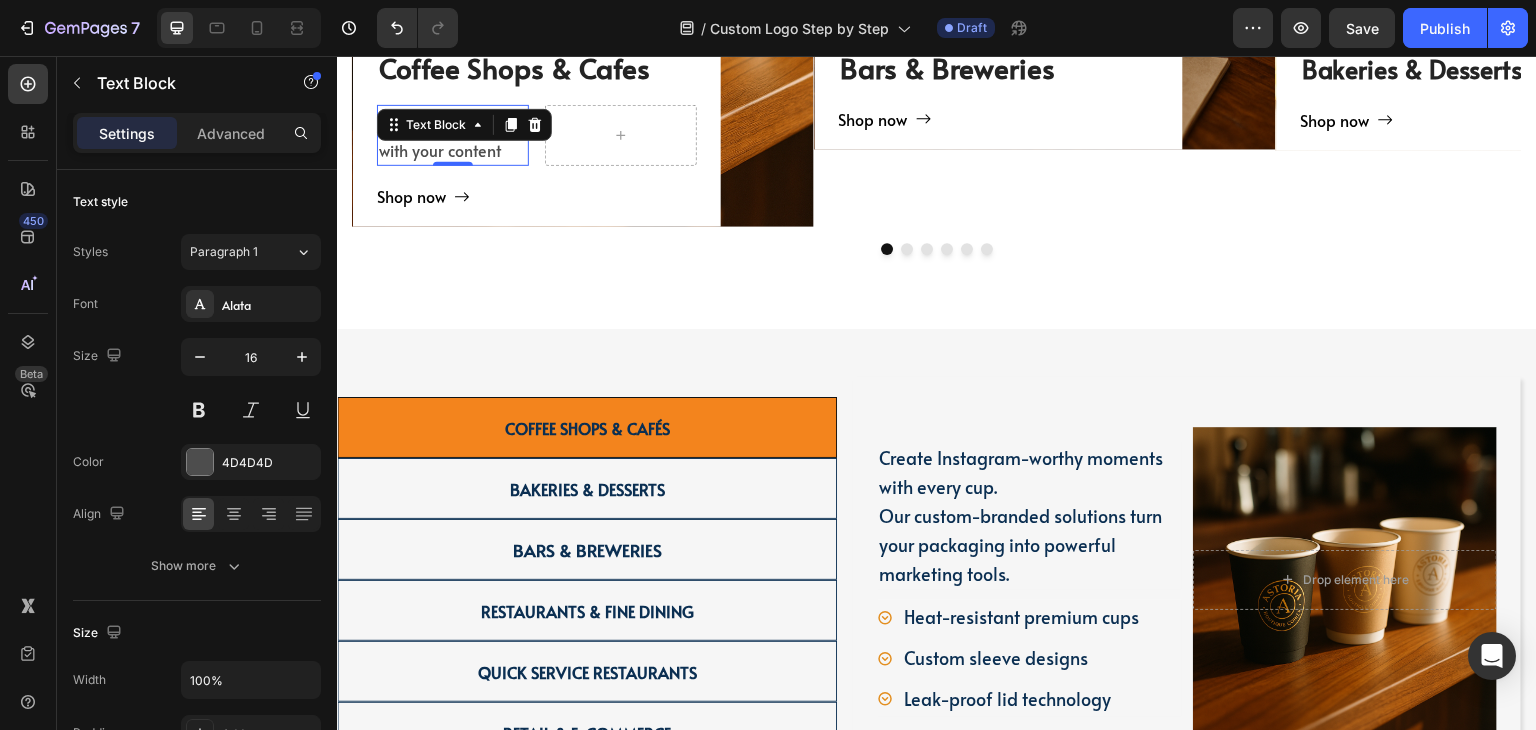 scroll, scrollTop: 2496, scrollLeft: 0, axis: vertical 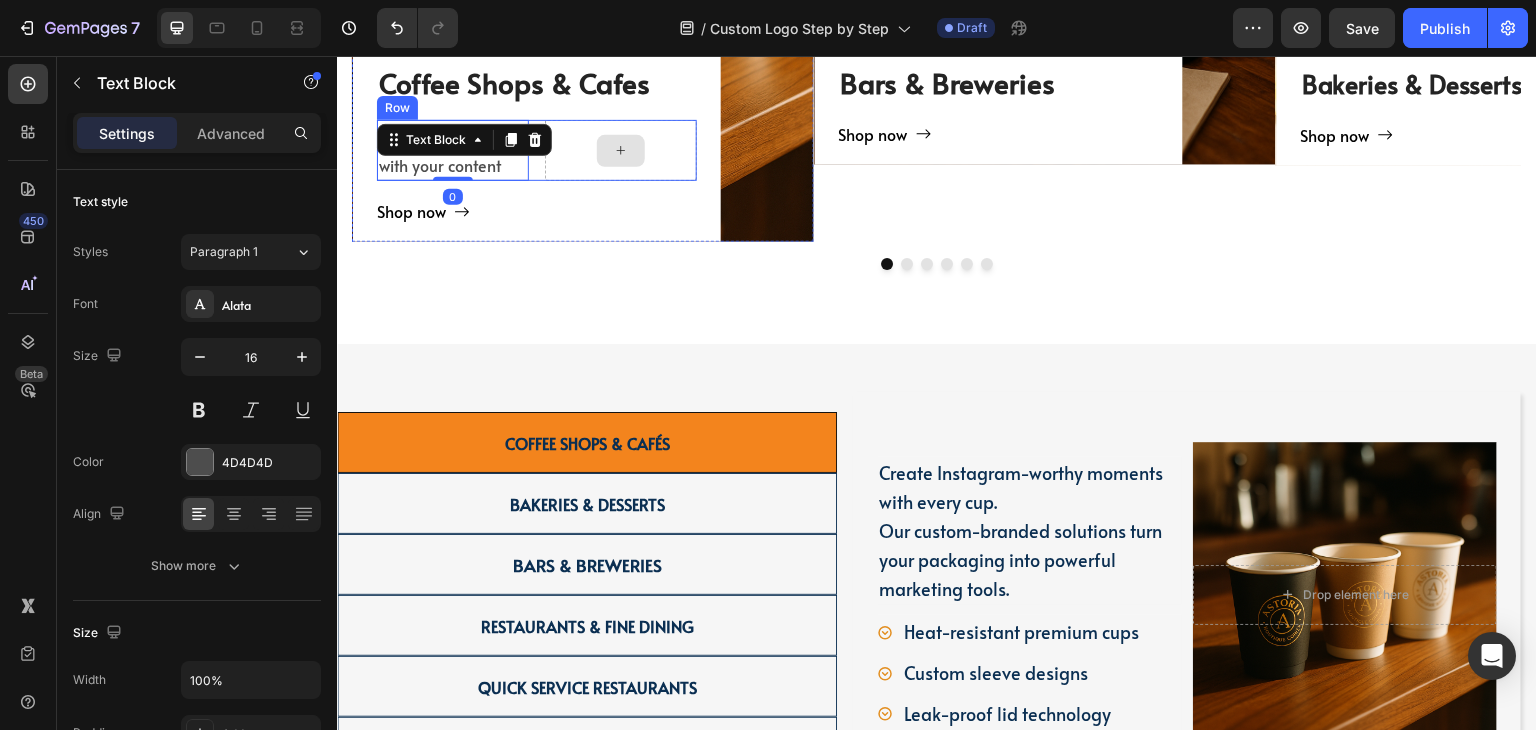 click at bounding box center (621, 151) 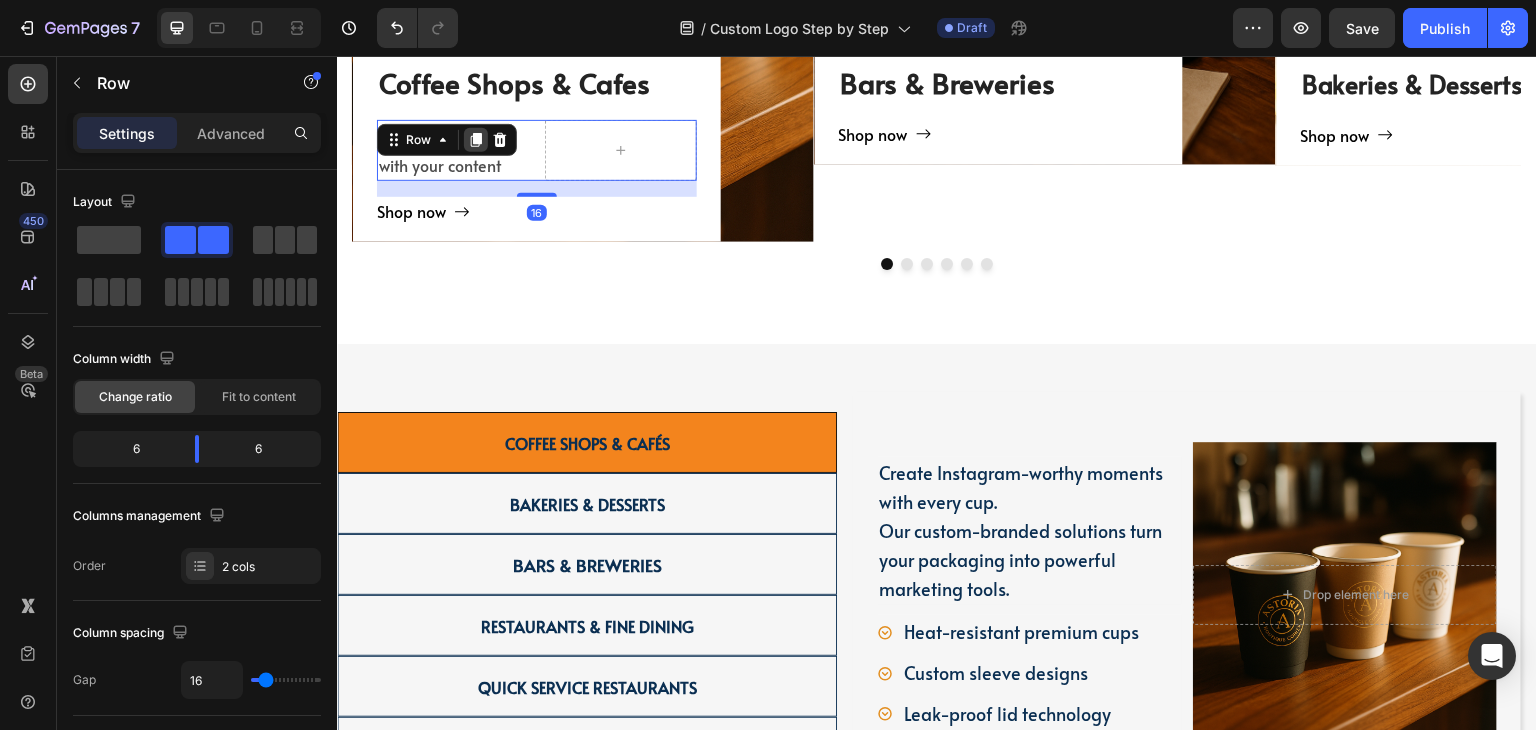 click 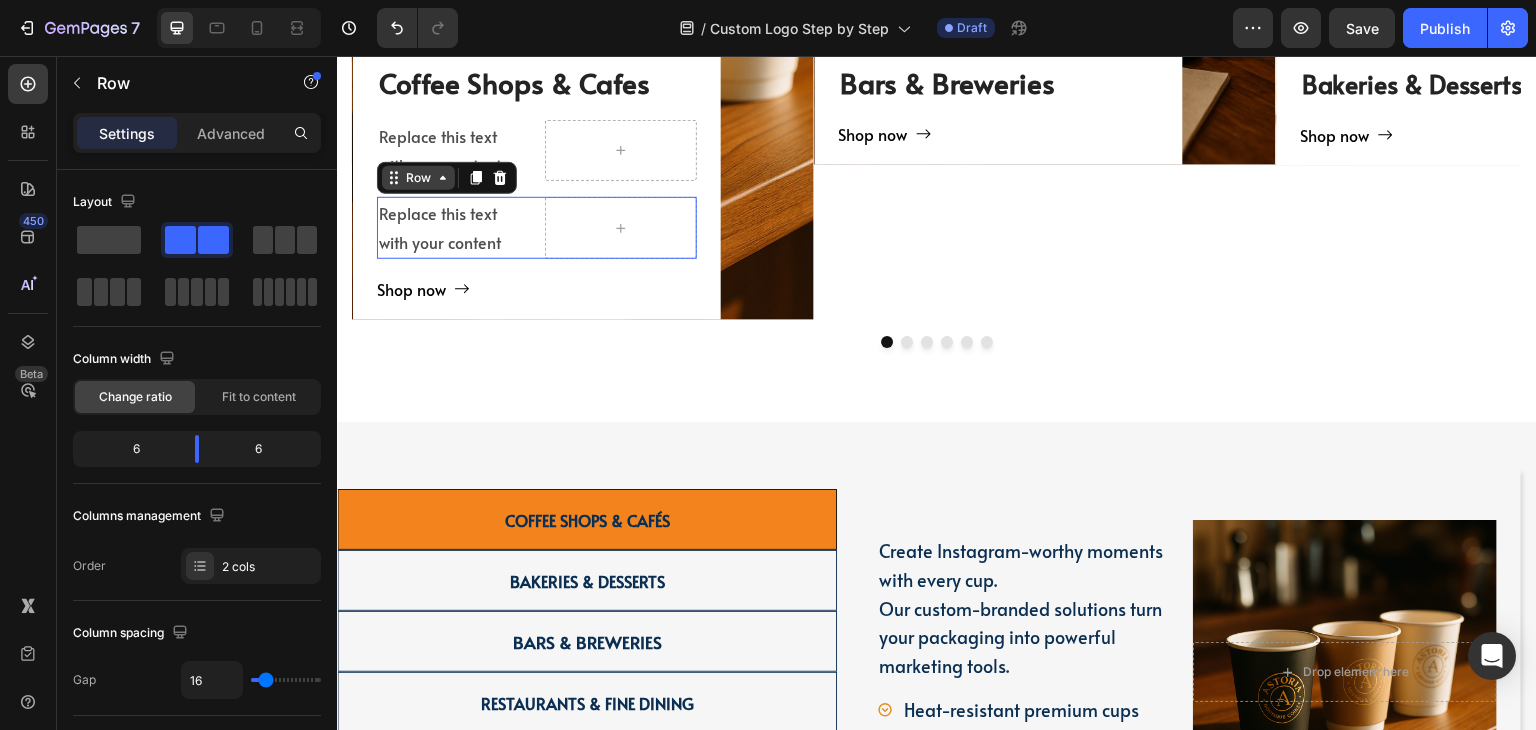 scroll, scrollTop: 400, scrollLeft: 0, axis: vertical 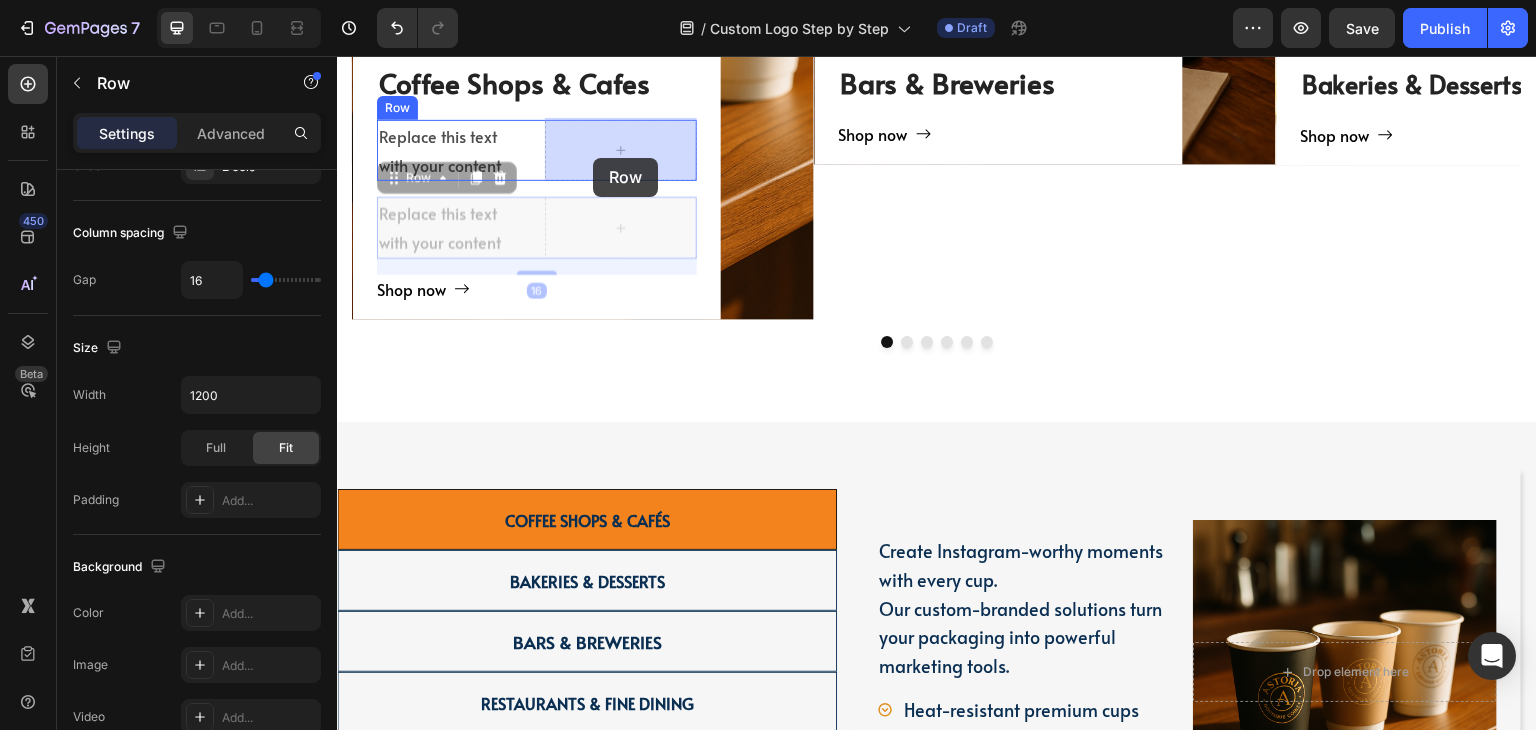drag, startPoint x: 425, startPoint y: 184, endPoint x: 593, endPoint y: 158, distance: 170 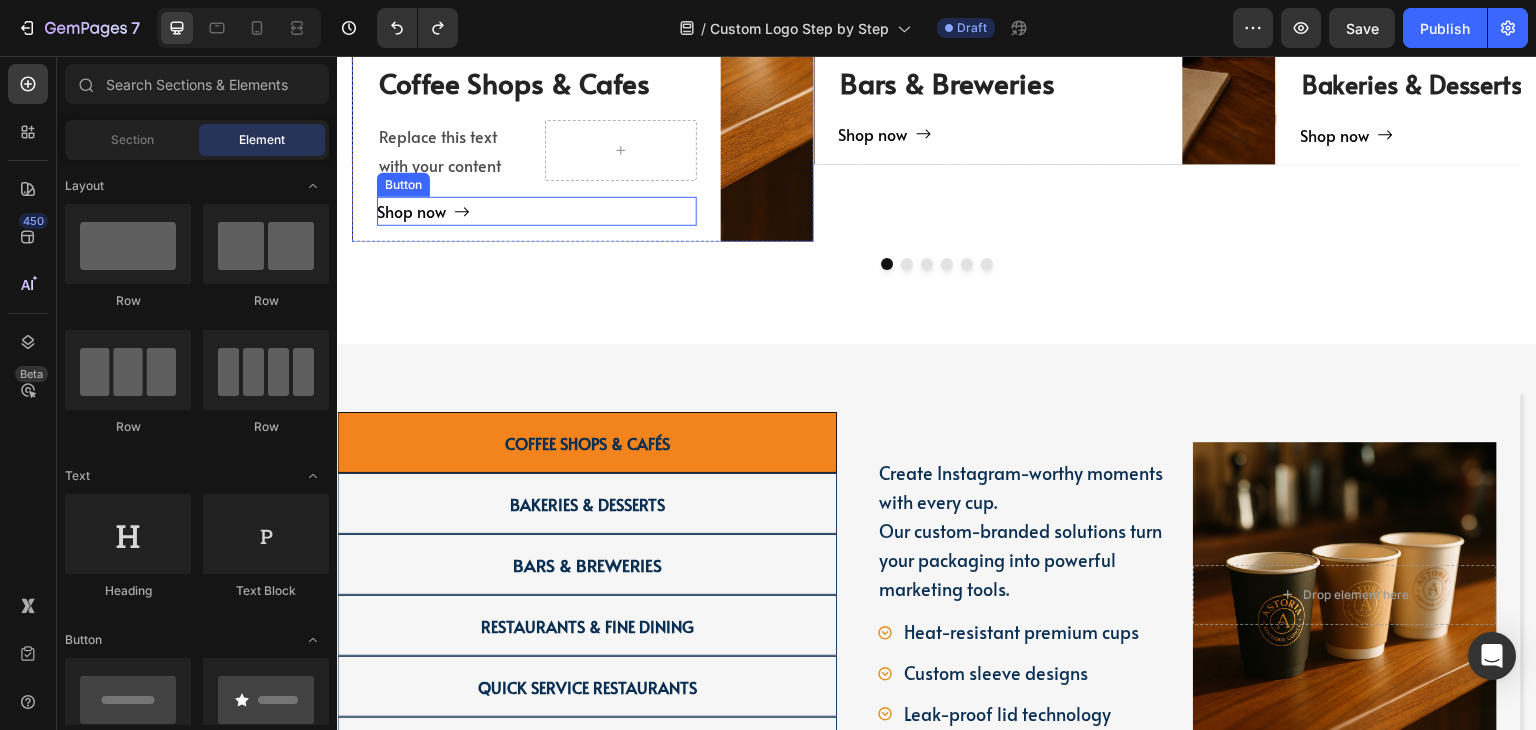 scroll, scrollTop: 2500, scrollLeft: 0, axis: vertical 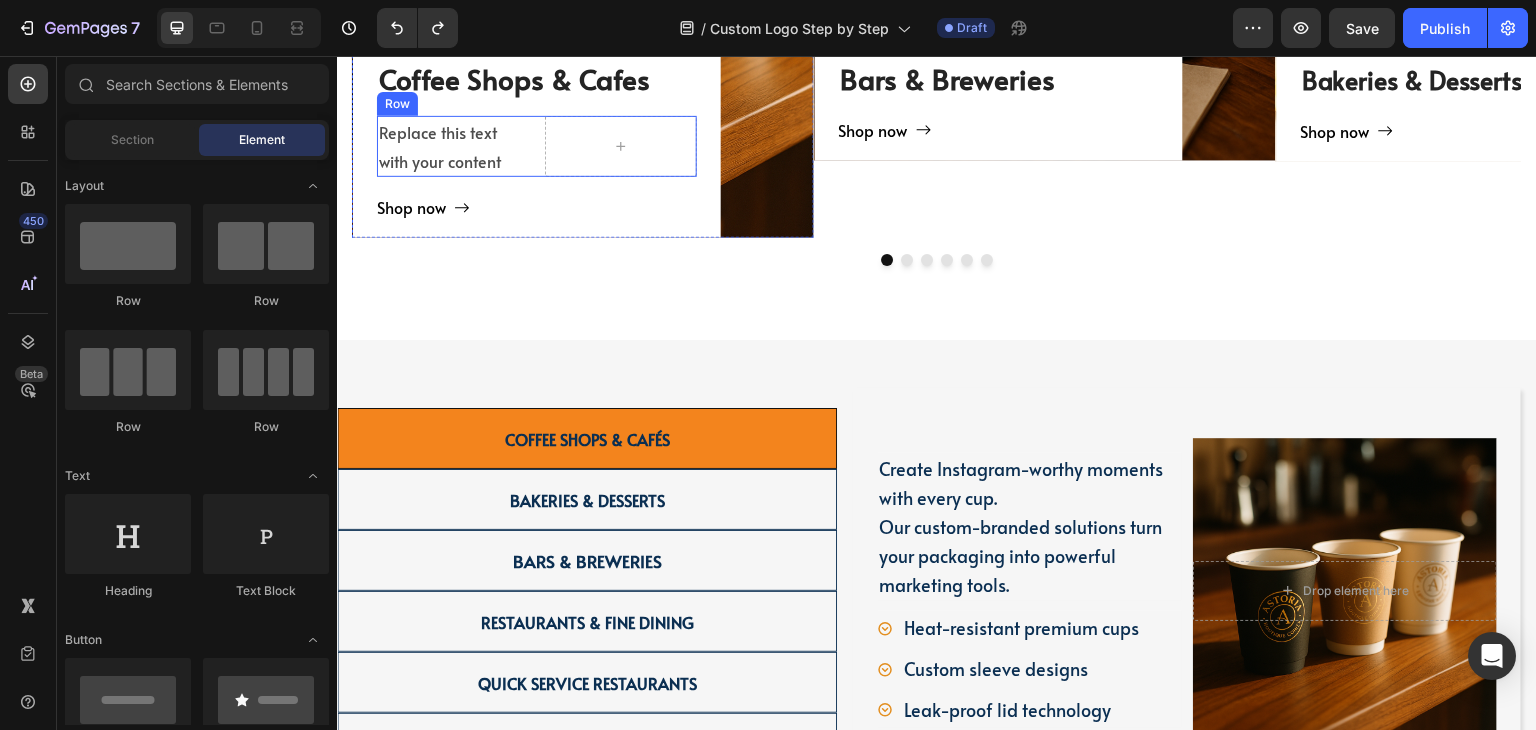 click at bounding box center [621, 147] 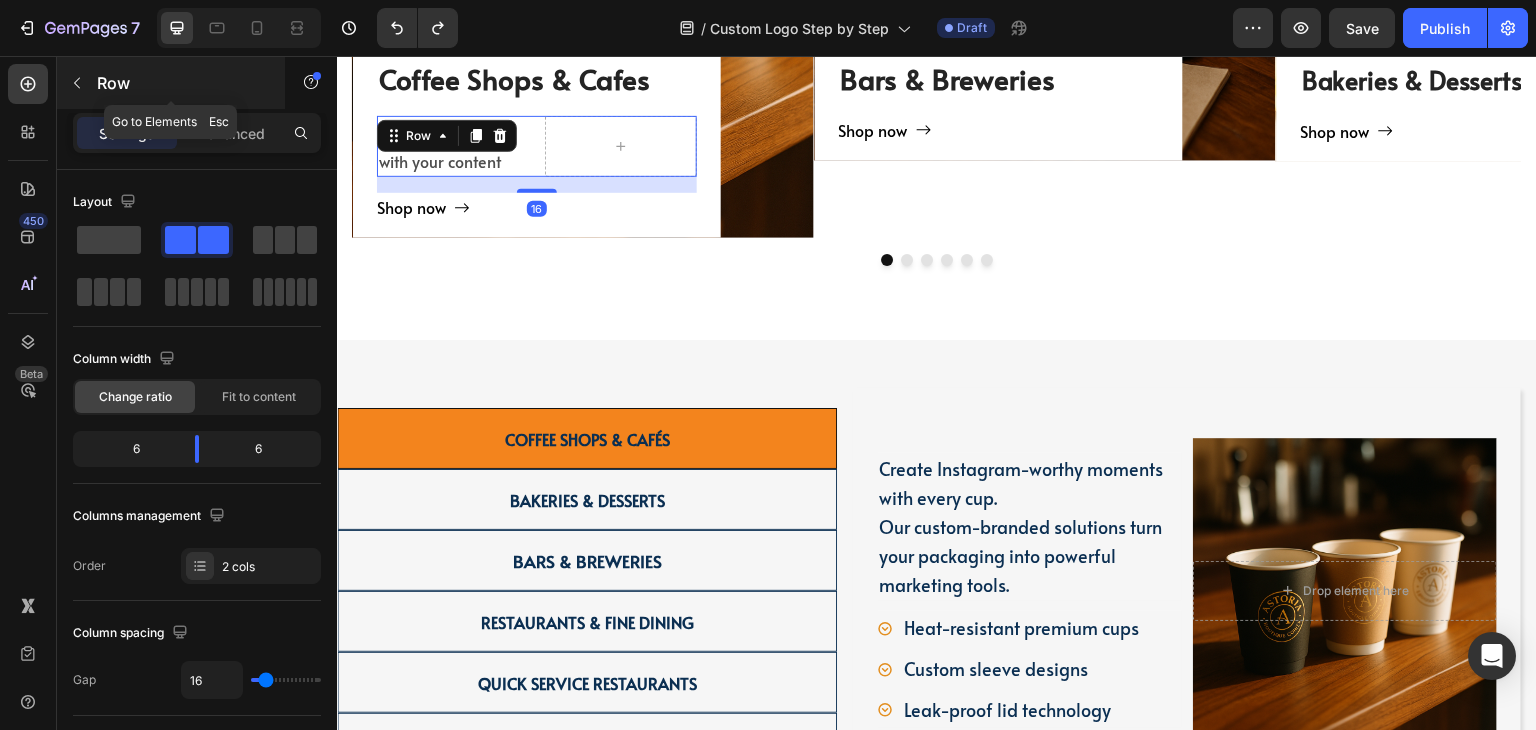 click at bounding box center [77, 83] 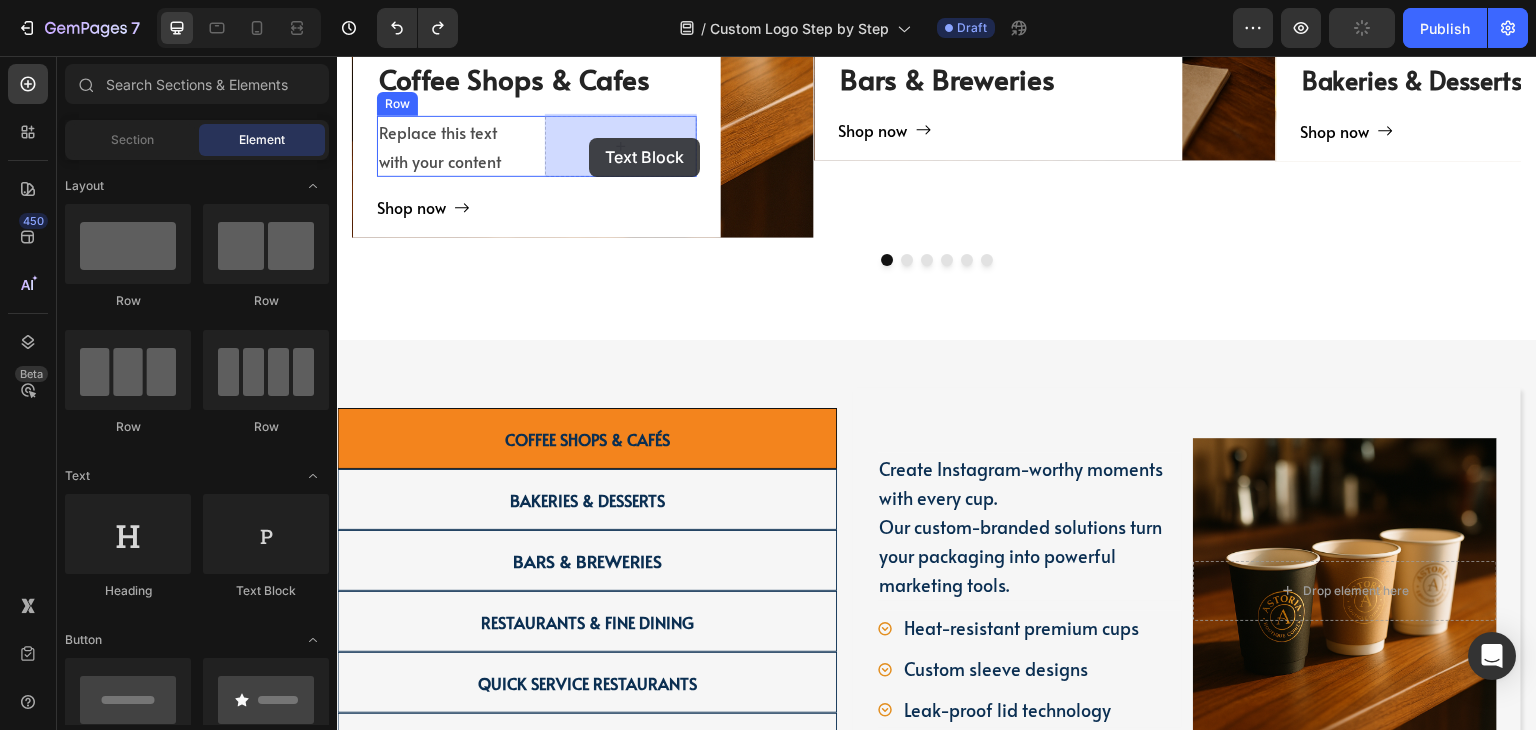 drag, startPoint x: 607, startPoint y: 581, endPoint x: 589, endPoint y: 138, distance: 443.36554 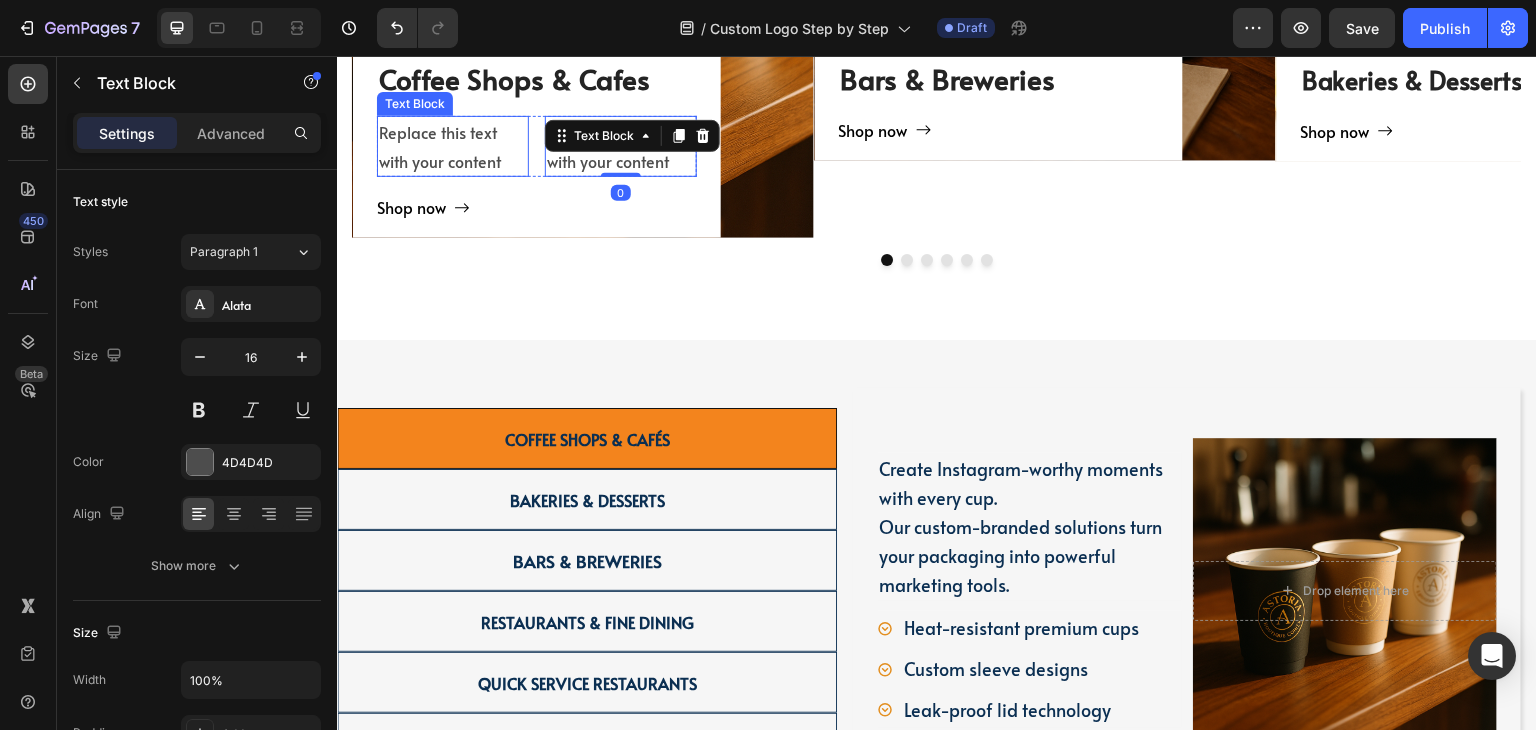 click on "Replace this text with your content" at bounding box center [453, 147] 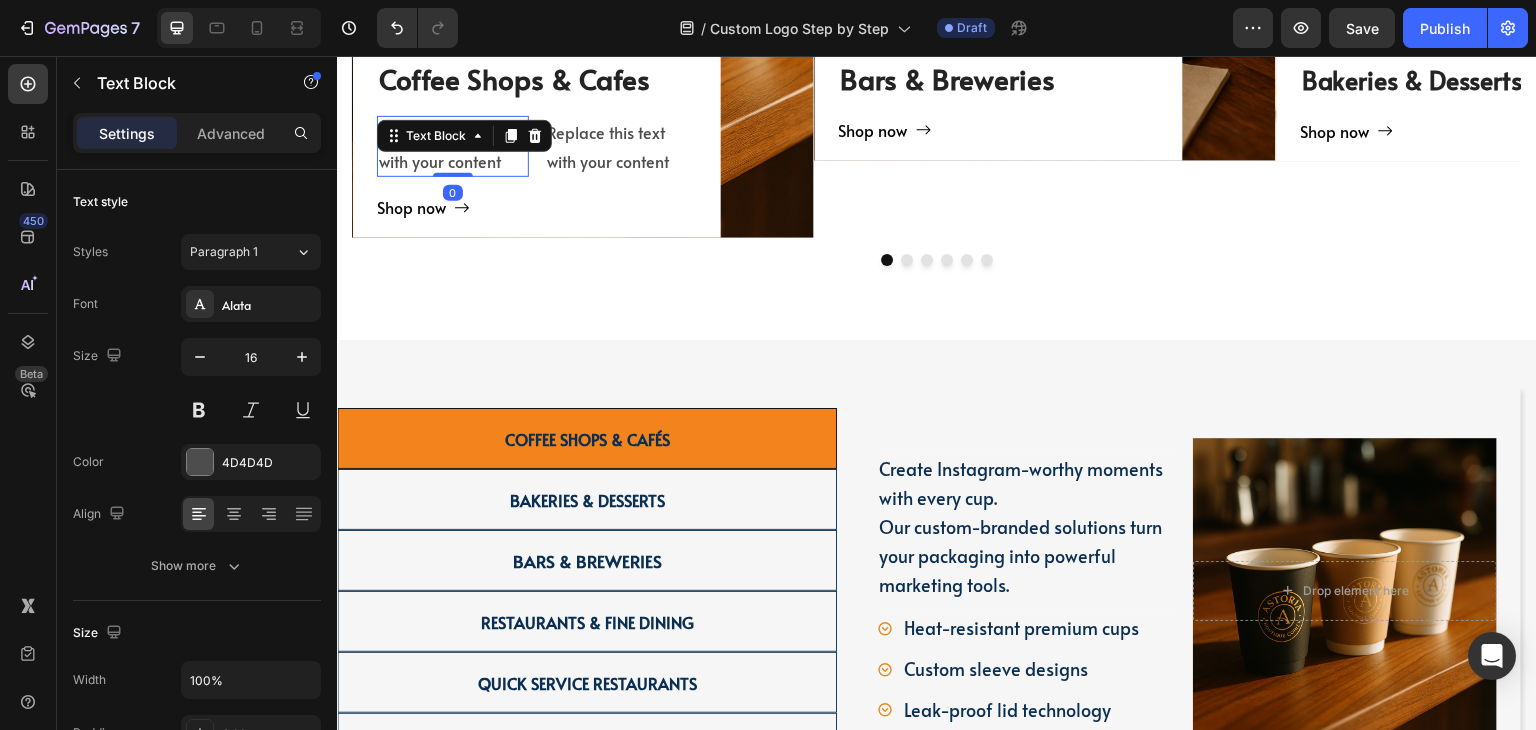 scroll, scrollTop: 400, scrollLeft: 0, axis: vertical 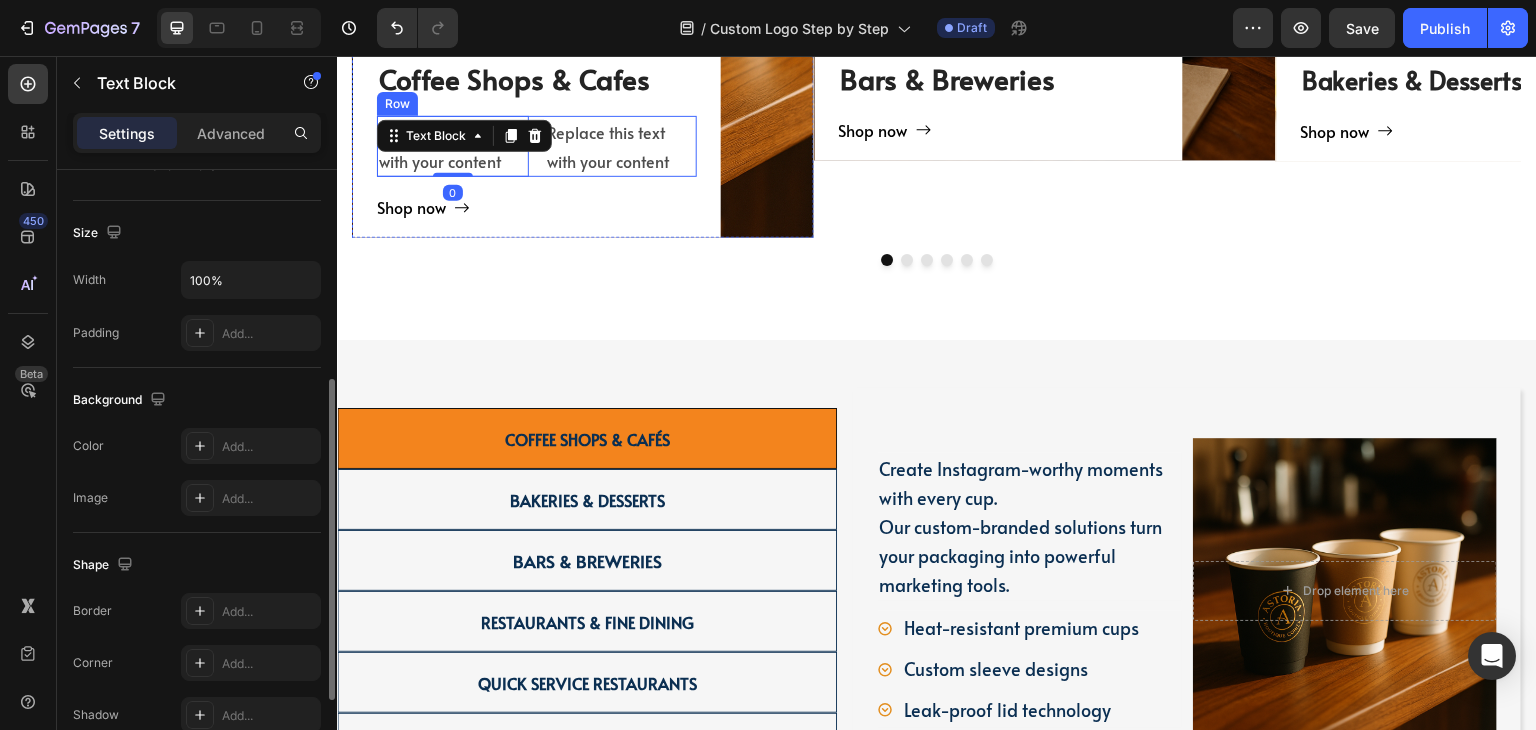 click on "Replace this text with your content Text Block   0 Replace this text with your content Text Block Row" at bounding box center [537, 147] 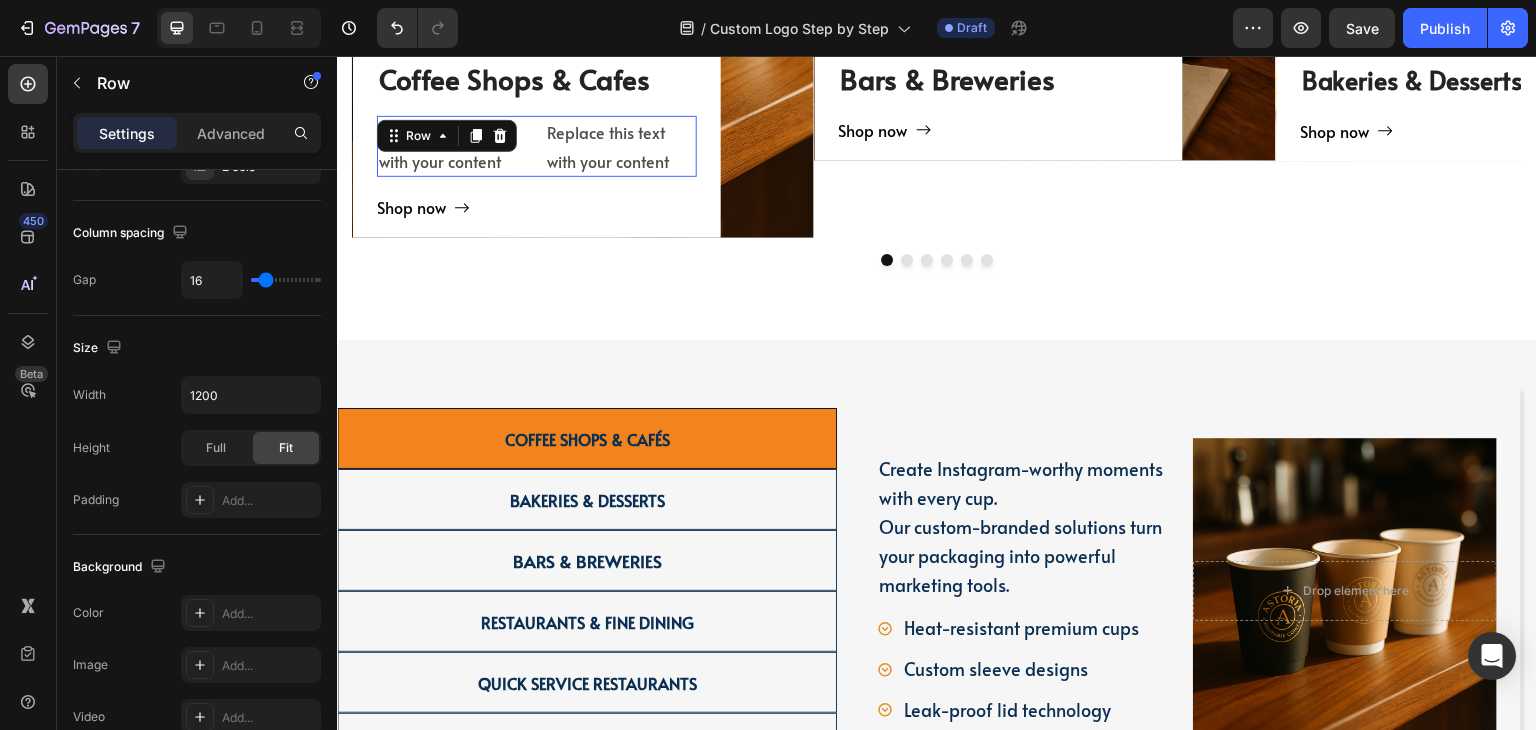 scroll, scrollTop: 0, scrollLeft: 0, axis: both 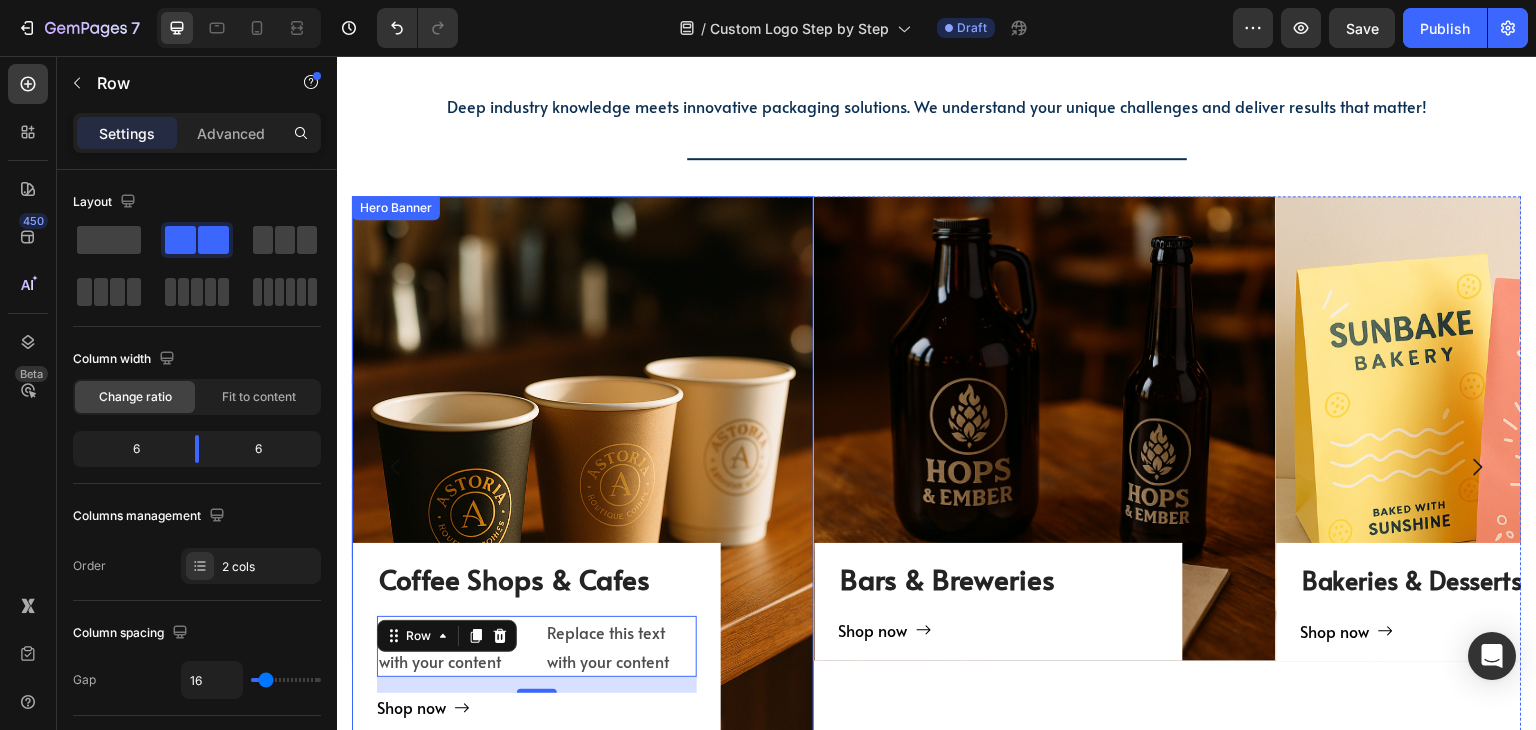 click on "Coffee Shops & Cafes Heading Replace this text with your content Text Block Replace this text with your content Text Block Row   16
Shop now Button Row" at bounding box center (583, 467) 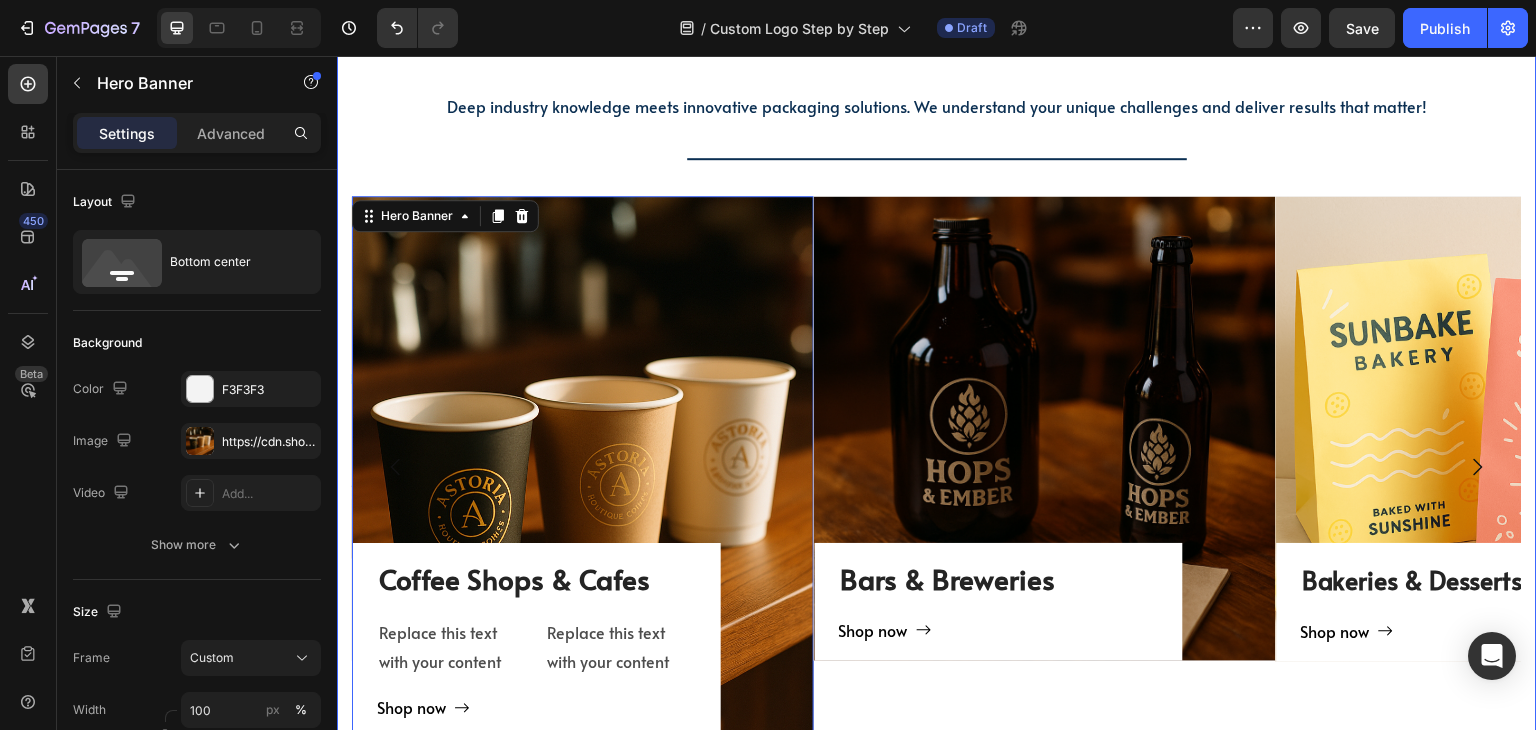 click on "TAILORED SOLUTIONS FOR YOUR INDUSTRY Heading TAILORED SOLUTIONS FOR YOUR INDUSTRY Heading Deep industry knowledge meets innovative packaging solutions. We understand your unique challenges and deliver results that matter! Text block                Title Line
Coffee Shops & Cafes Heading Replace this text with your content Text Block Replace this text with your content Text Block Row
Shop now Button Row Hero Banner   0 Bars & Breweries Heading
Shop now Button Row Hero Banner Bakeries & Desserts Heading
Shop now Button Row Hero Banner Restaurant & Fine Dining Heading
Shop now Button Row Hero Banner Quick Restaurant Services Heading
Shop now Button Row Hero Banner Retail & E-commerce Heading
Shop now Button Row Hero Banner
Carousel Row
Coffee Shops & Cafés Heading
Hero Banner Row Bakeries & Desserts Heading
Hero Banner Row Bars & Breweries" at bounding box center (937, 402) 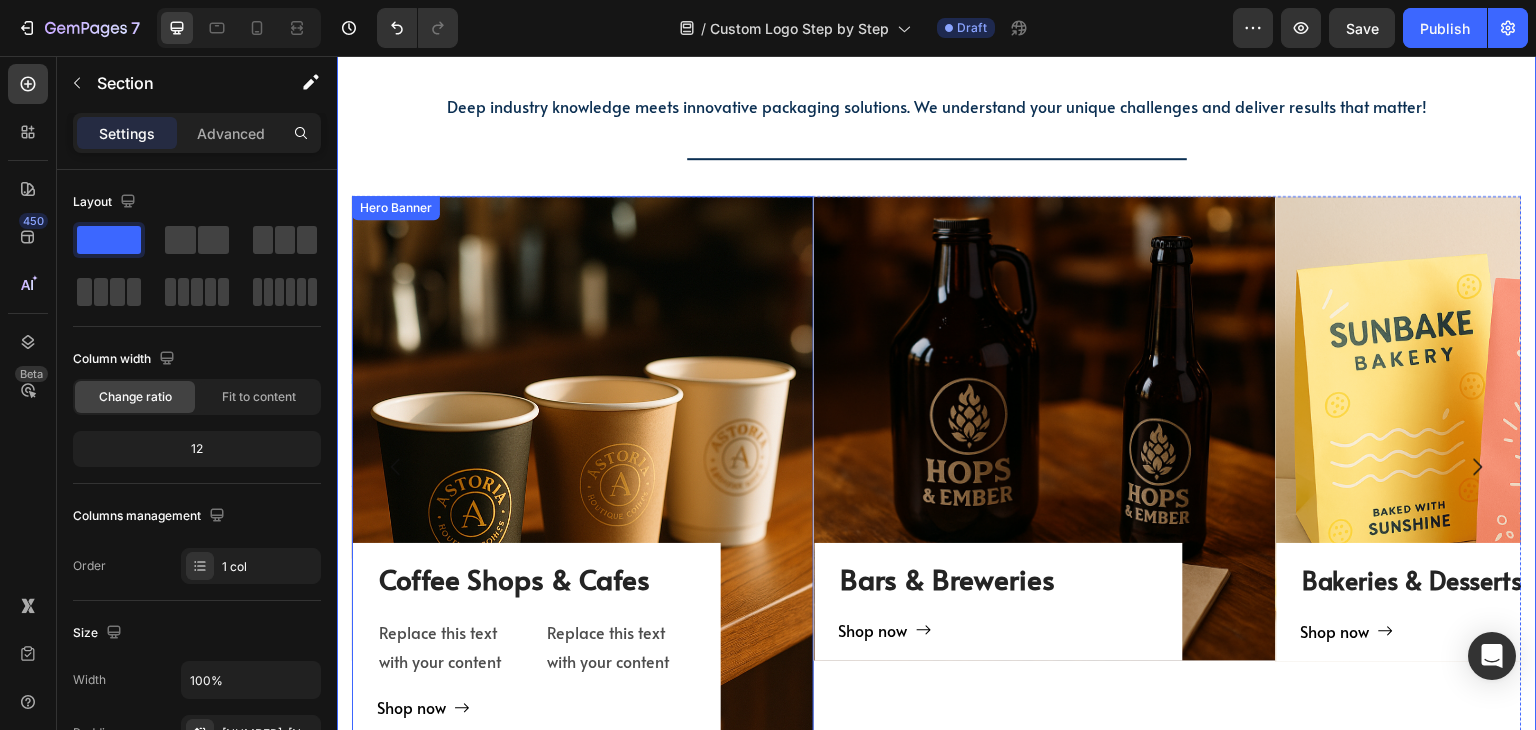 click on "Coffee Shops & Cafes Heading Replace this text with your content Text Block Replace this text with your content Text Block Row
Shop now Button Row" at bounding box center [583, 467] 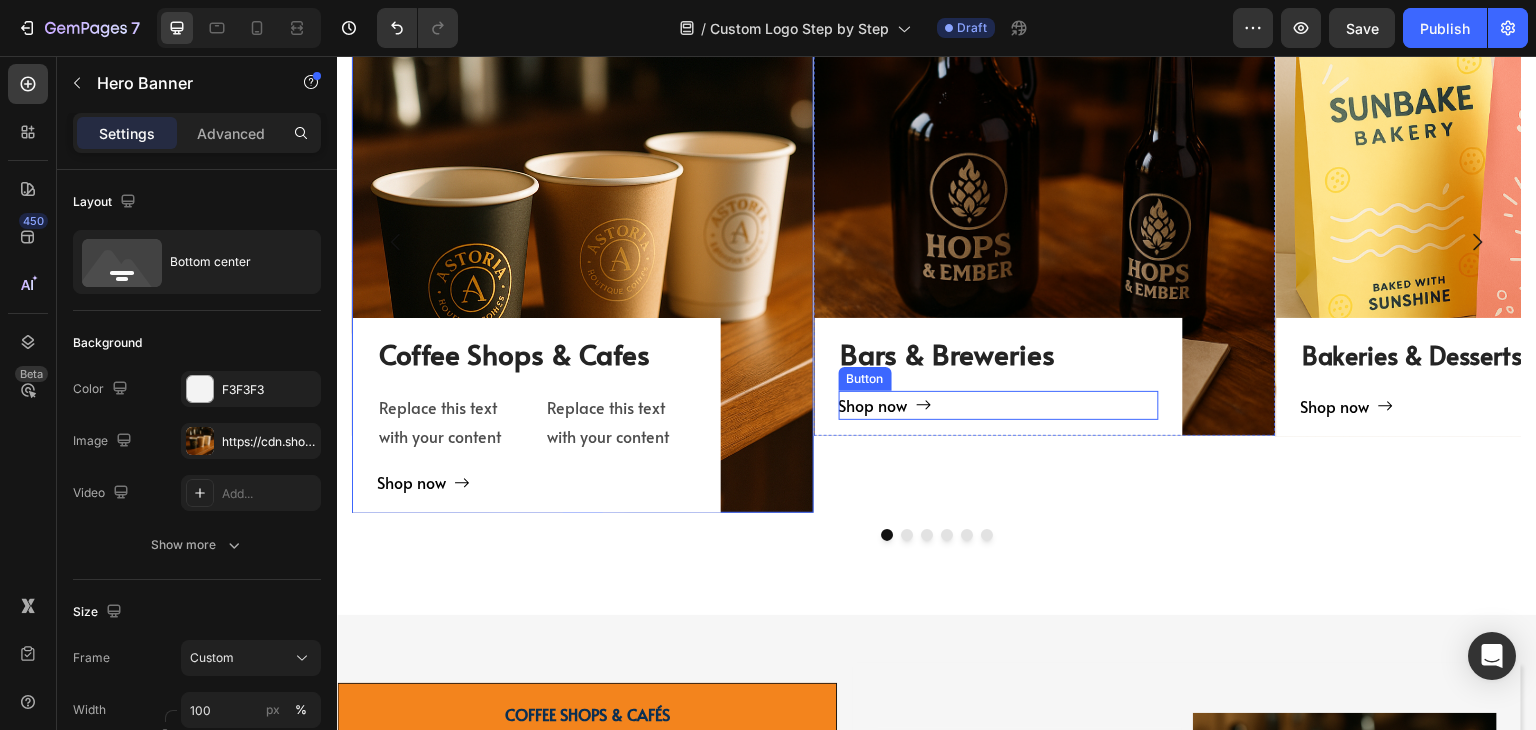 scroll, scrollTop: 2300, scrollLeft: 0, axis: vertical 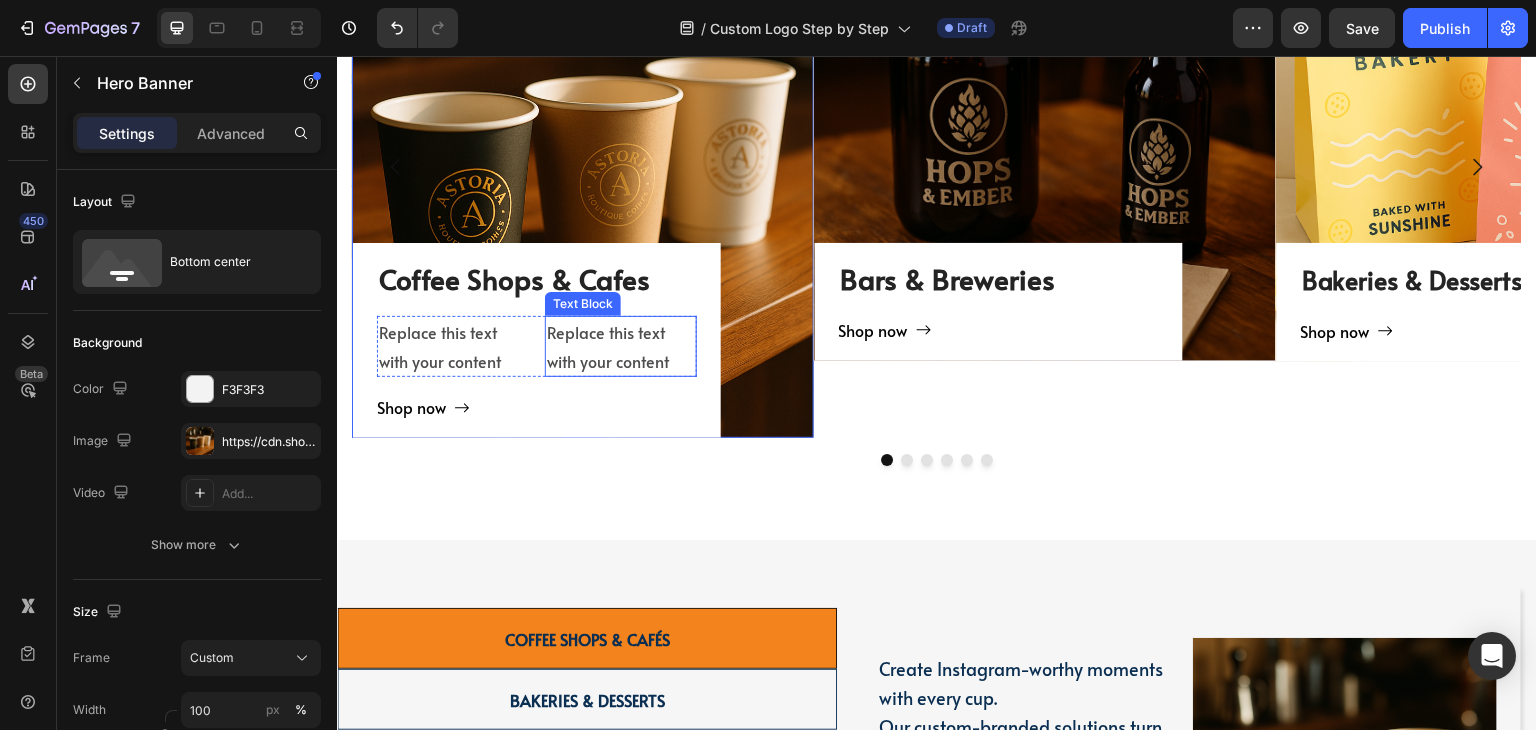 click on "Replace this text with your content" at bounding box center (621, 347) 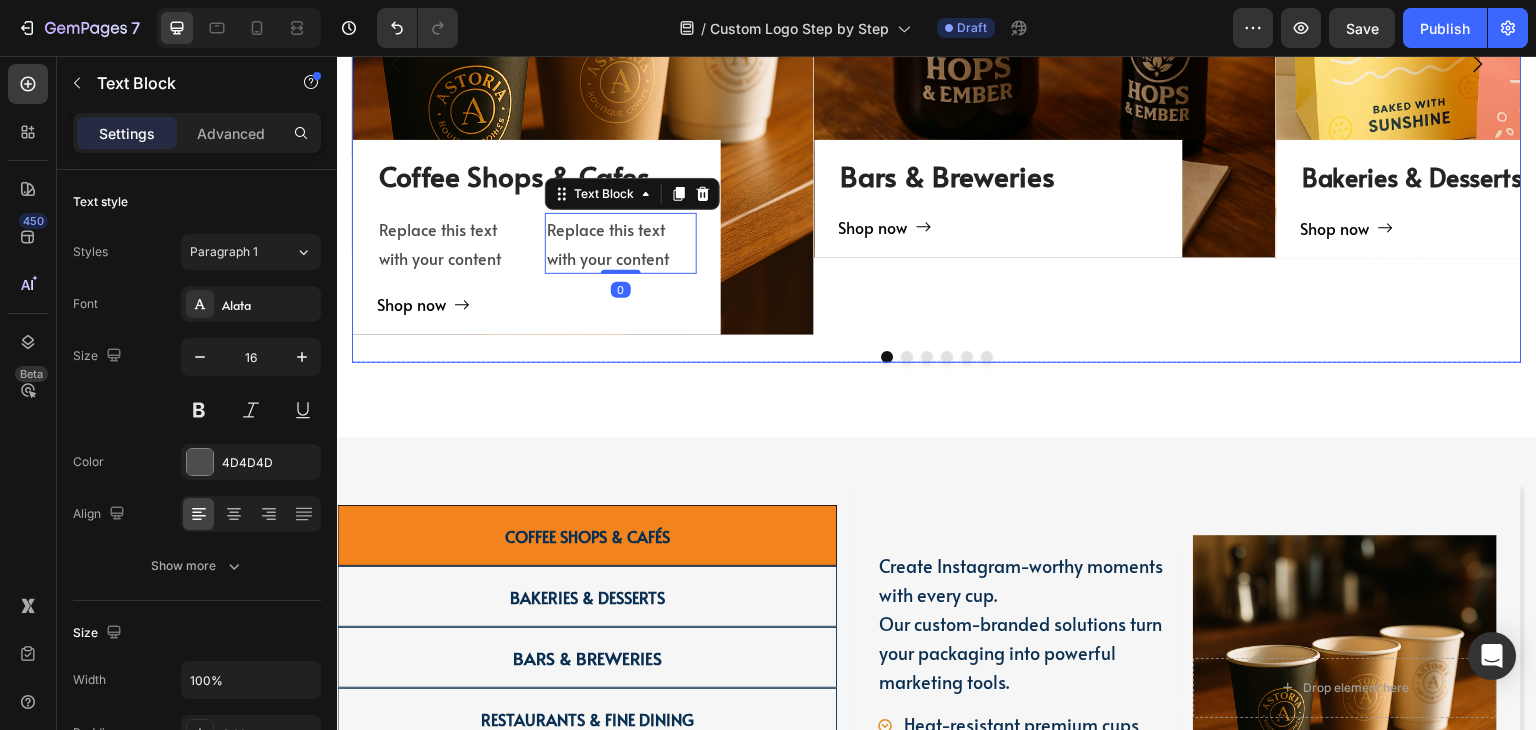 scroll, scrollTop: 2400, scrollLeft: 0, axis: vertical 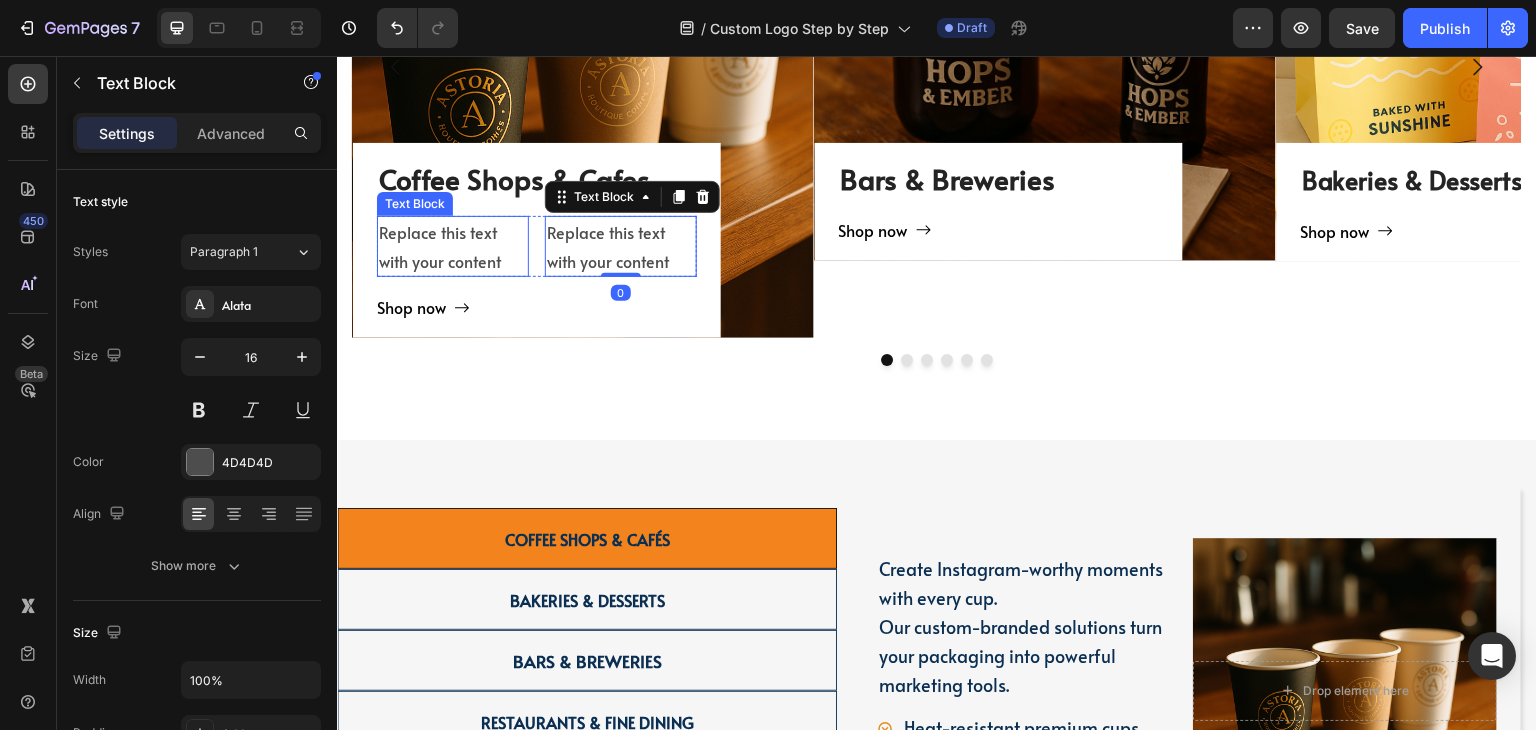 click on "Replace this text with your content" at bounding box center [453, 247] 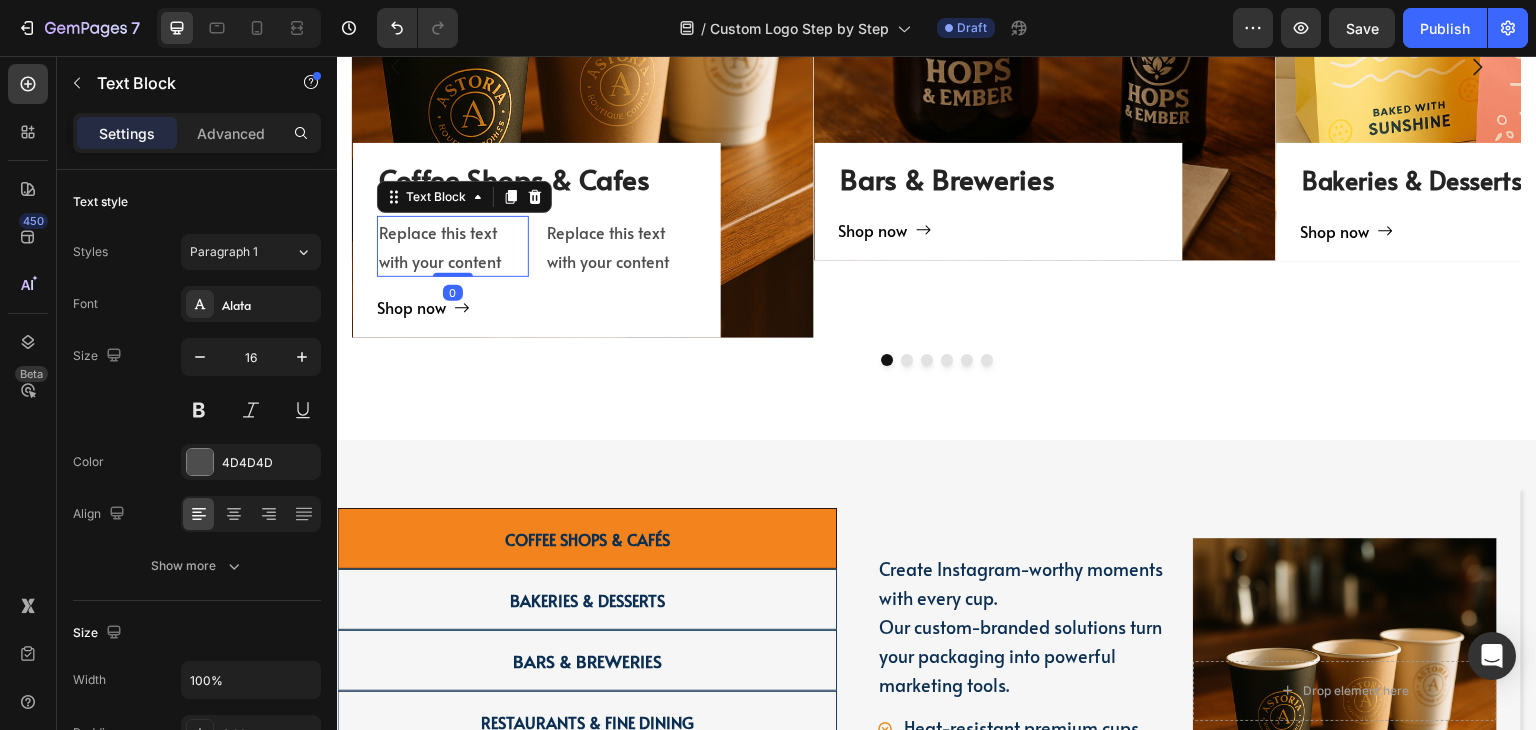 click on "Replace this text with your content" at bounding box center [453, 247] 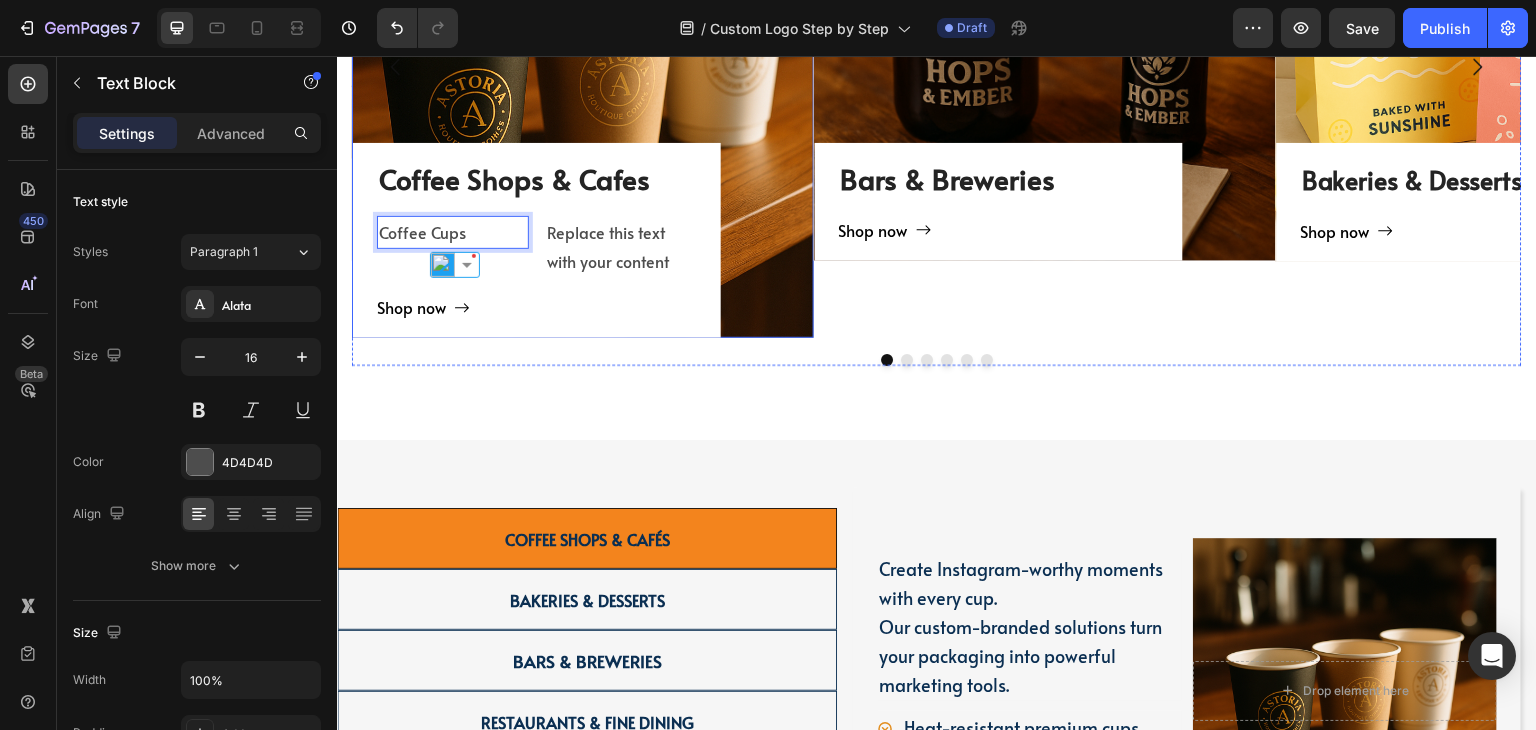 scroll, scrollTop: 2500, scrollLeft: 0, axis: vertical 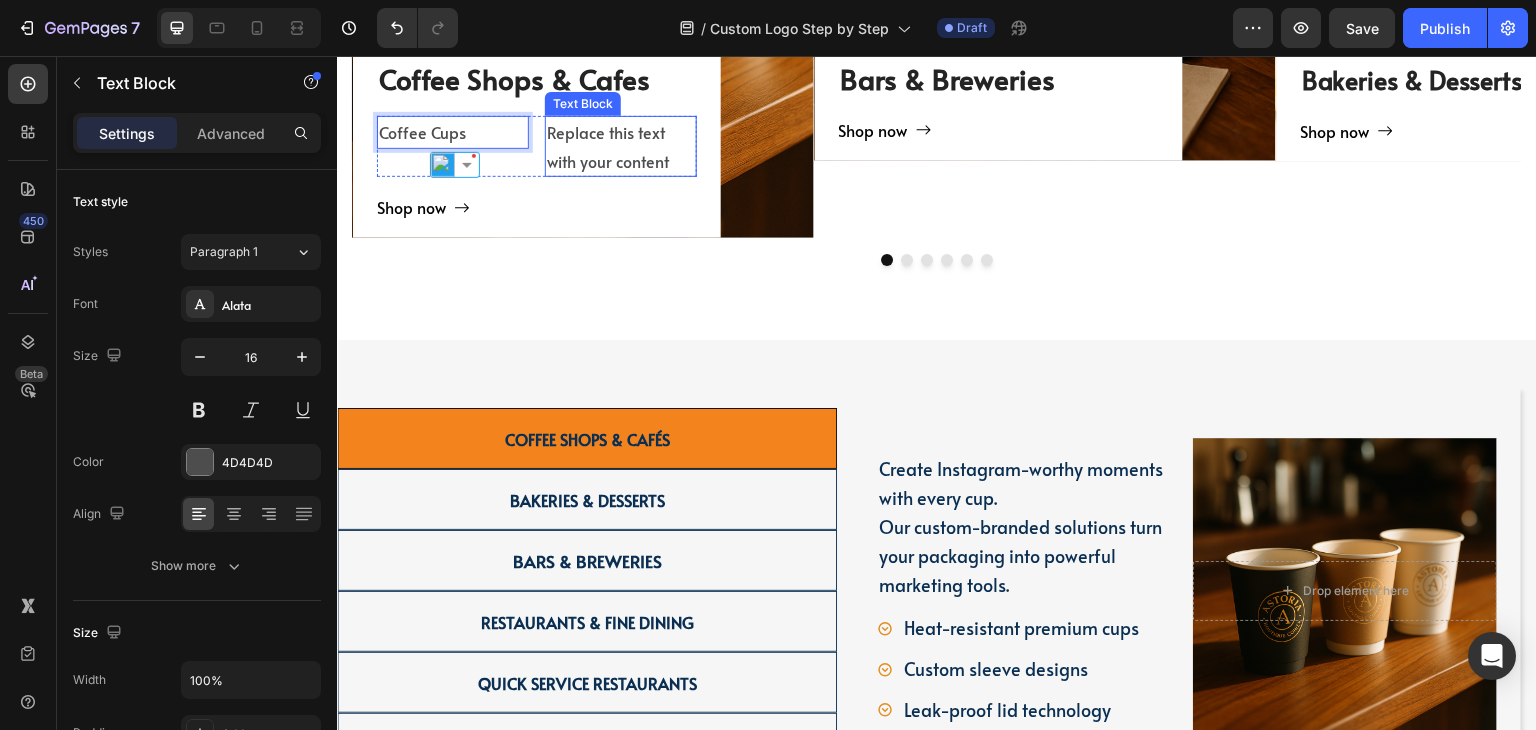 click on "Replace this text with your content" at bounding box center [621, 147] 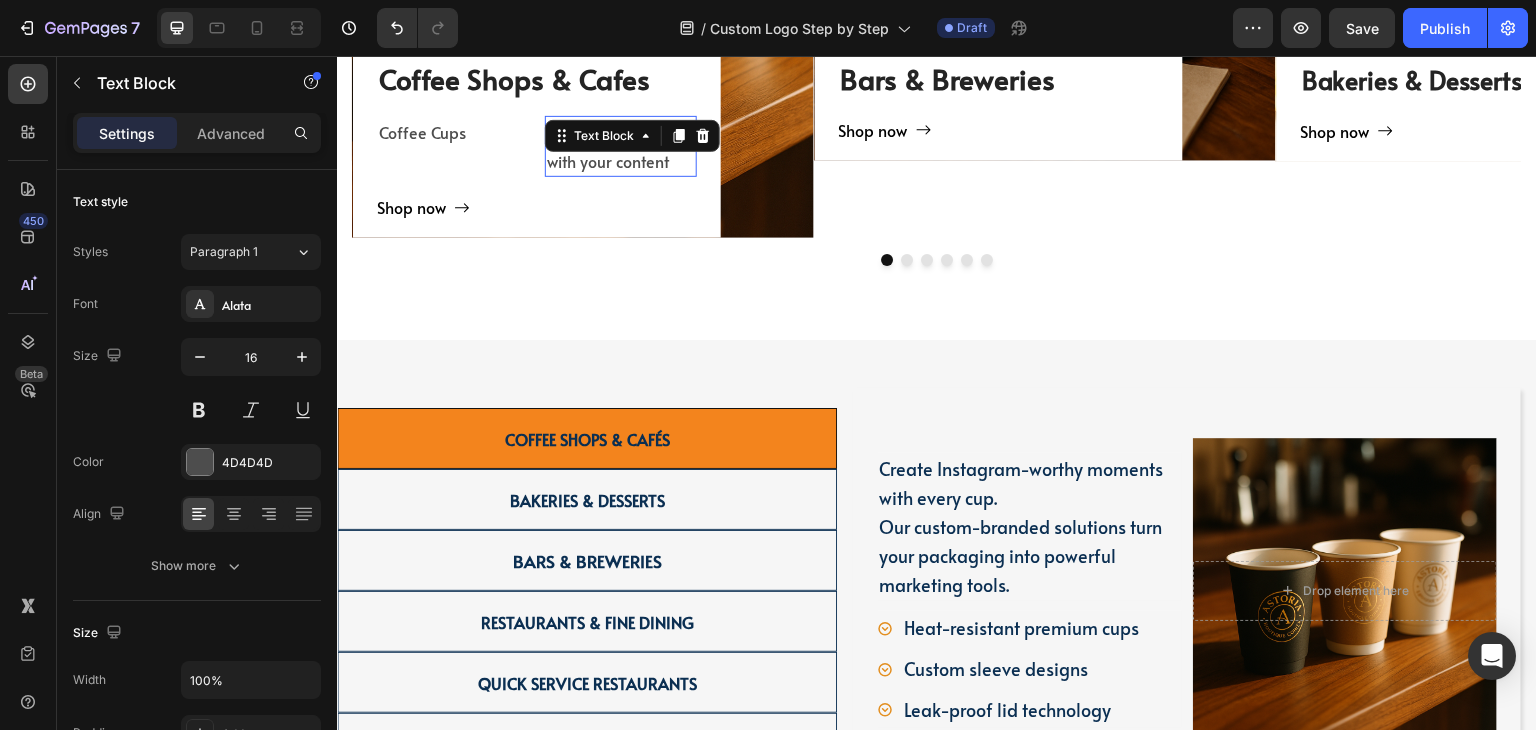 click on "Text Block" at bounding box center (632, 136) 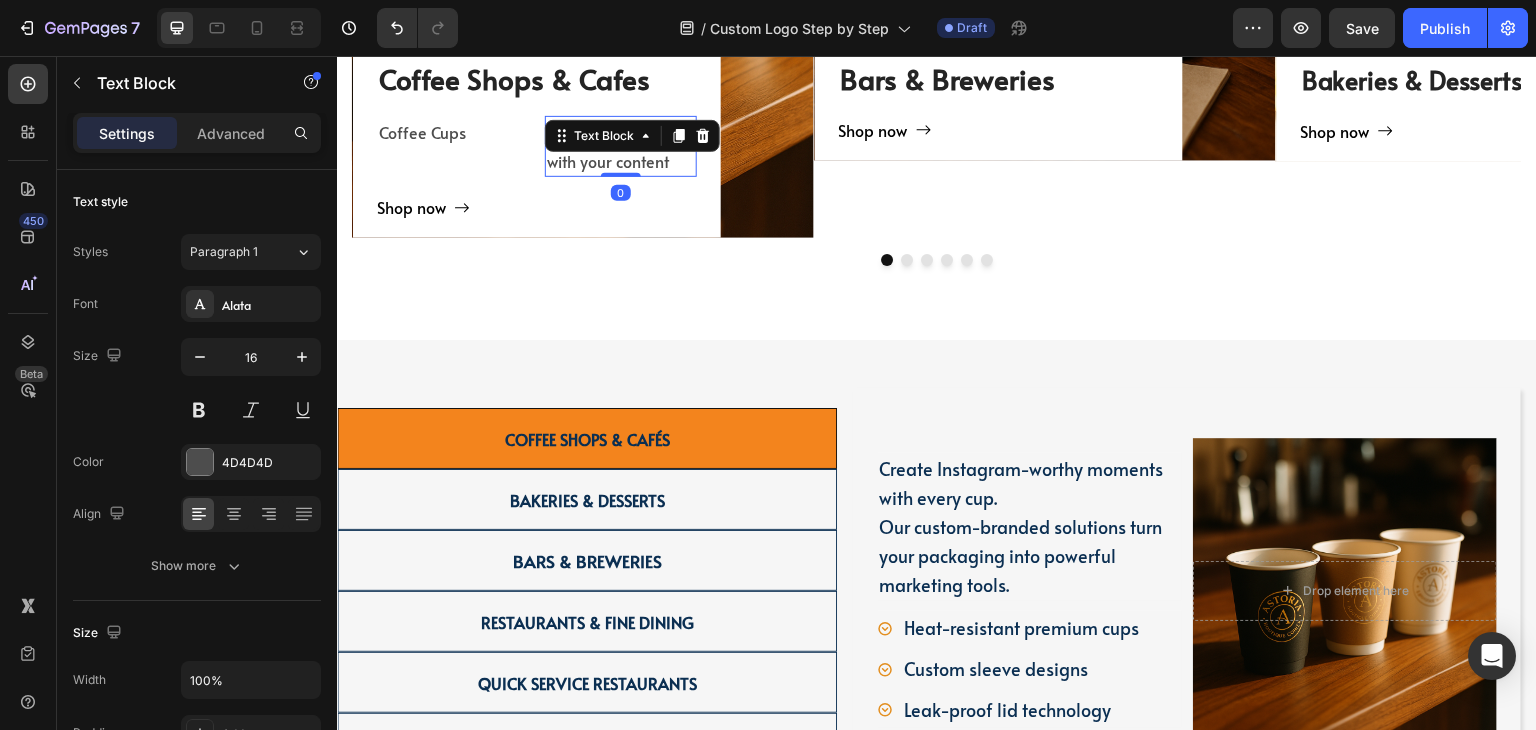 click on "Replace this text with your content" at bounding box center (621, 147) 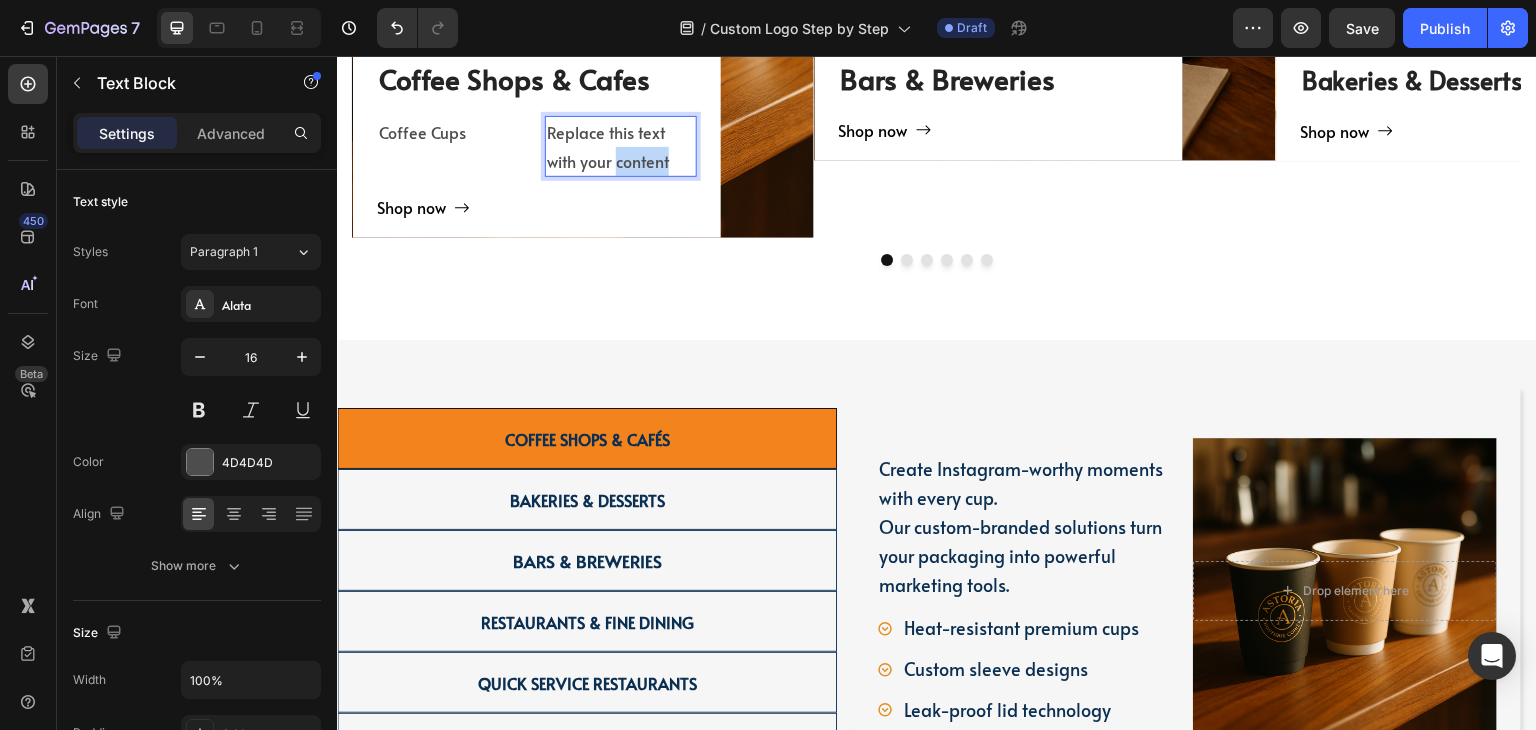 click on "Replace this text with your content" at bounding box center (621, 147) 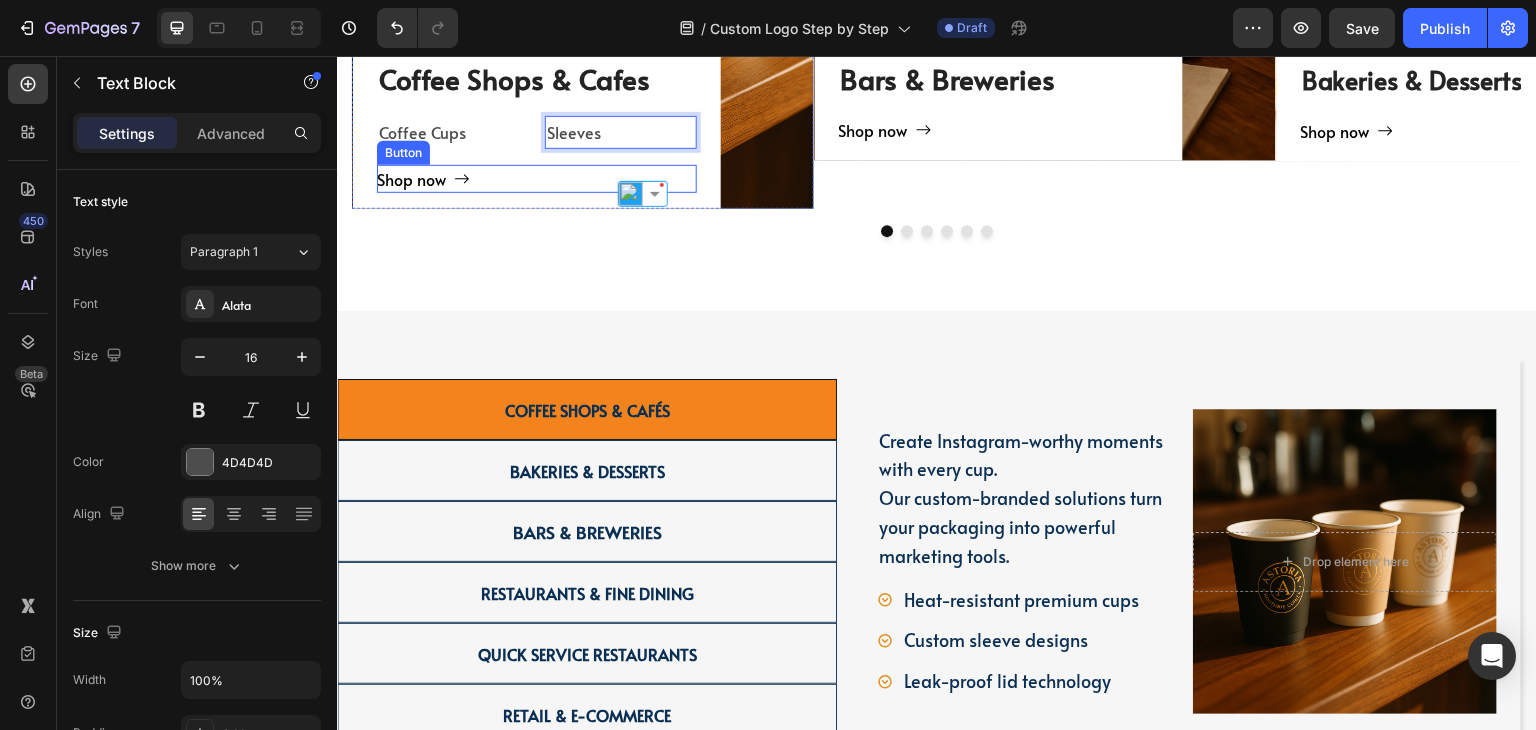 click on "Shop now Button" at bounding box center (537, 179) 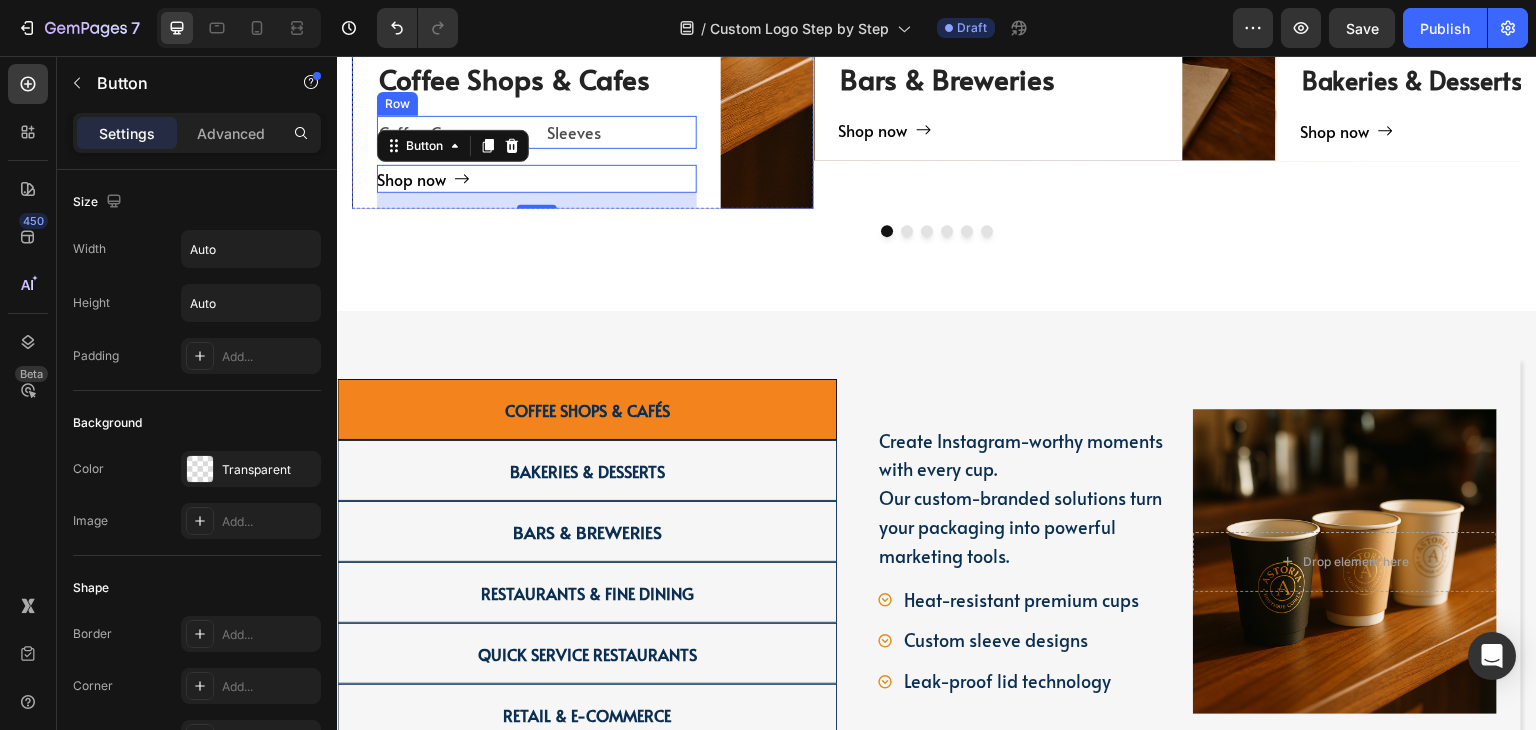 click on "Coffee Cups Text Block Sleeves Text Block Row" at bounding box center (537, 132) 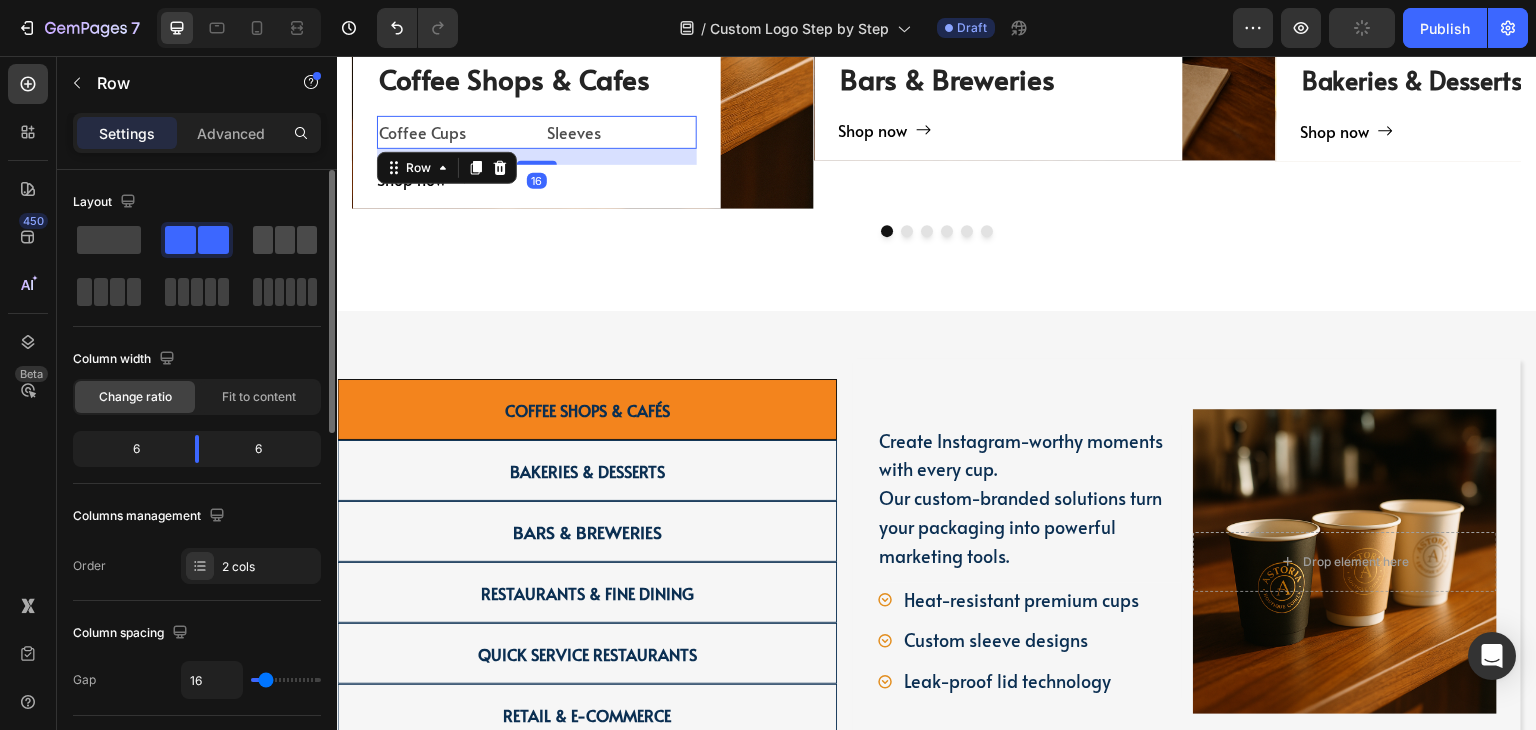 click 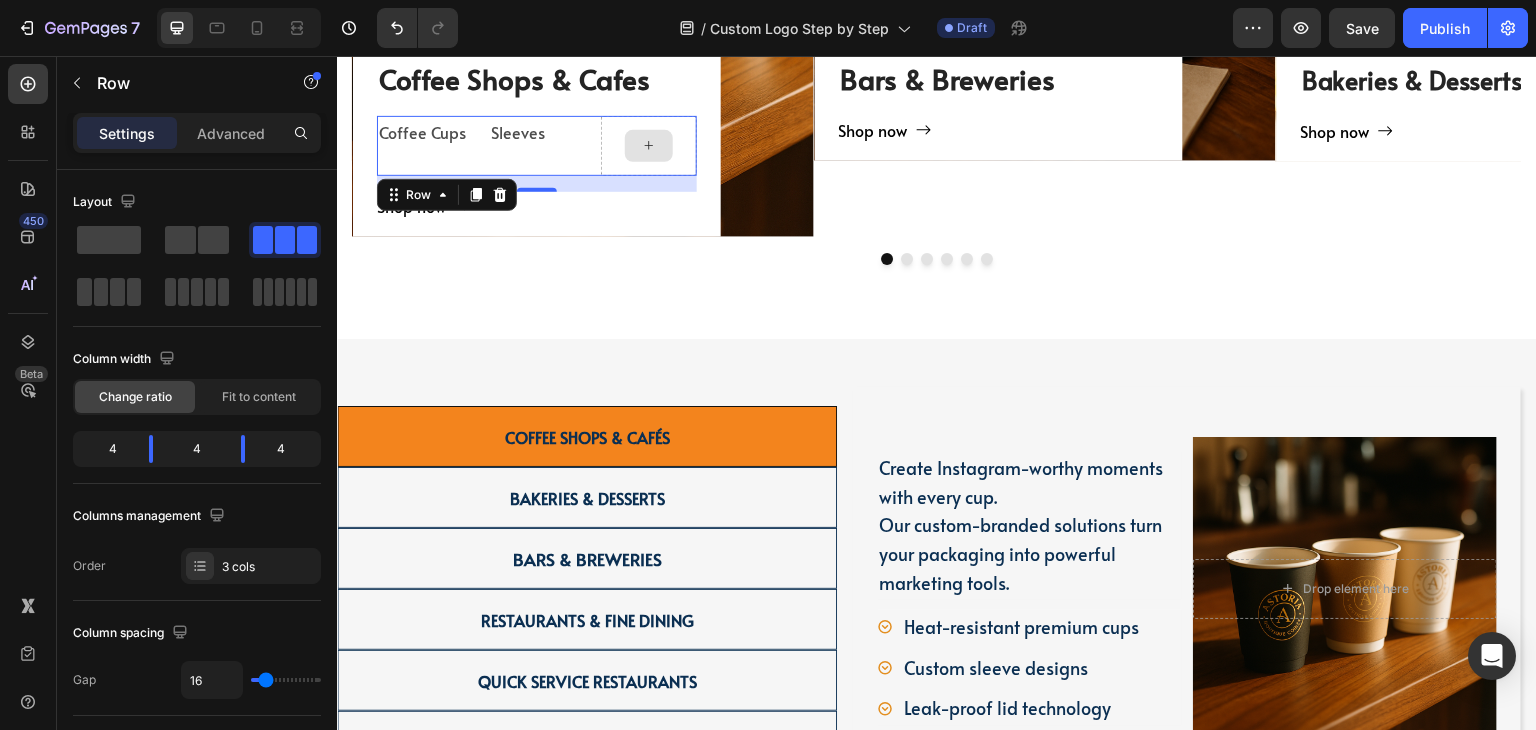 click 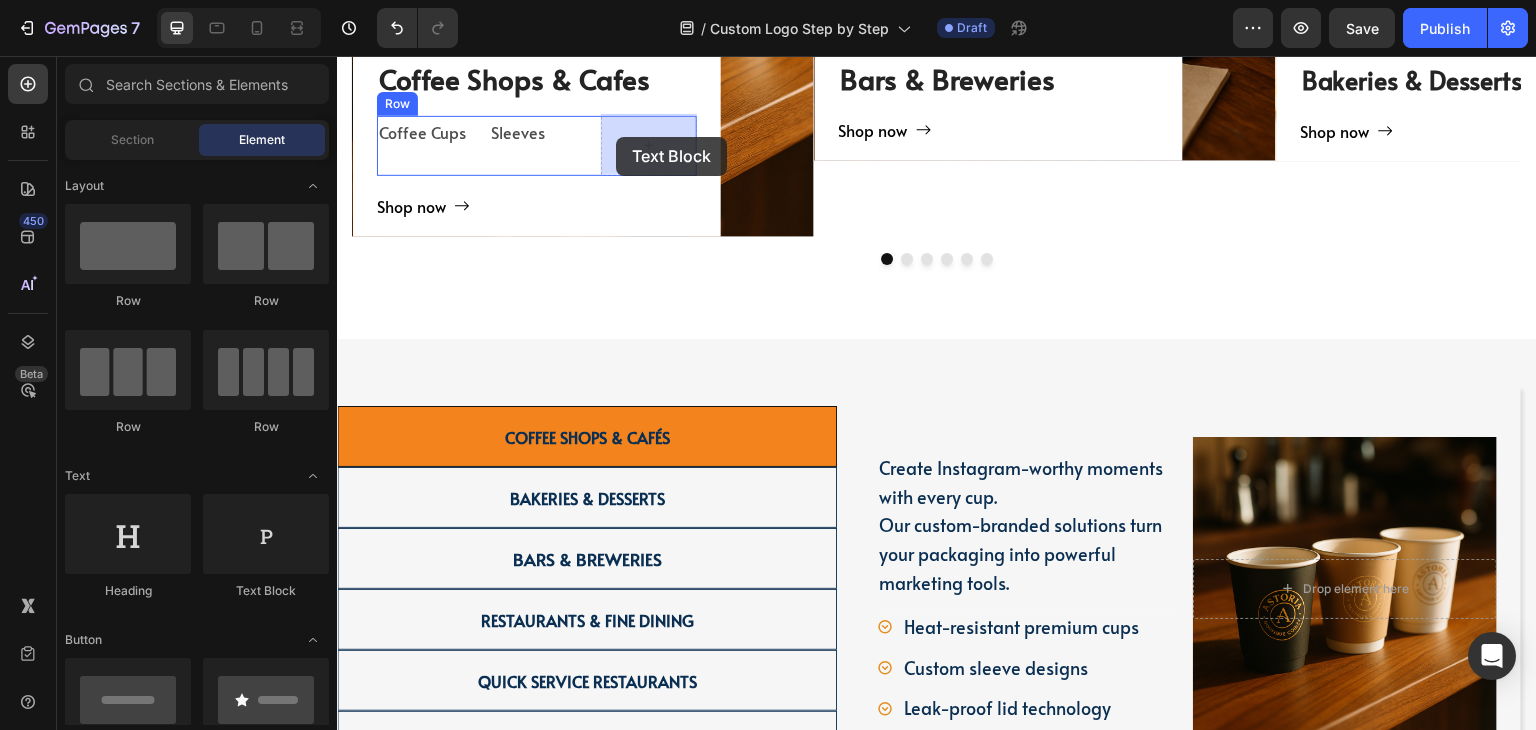 drag, startPoint x: 605, startPoint y: 279, endPoint x: 616, endPoint y: 137, distance: 142.42542 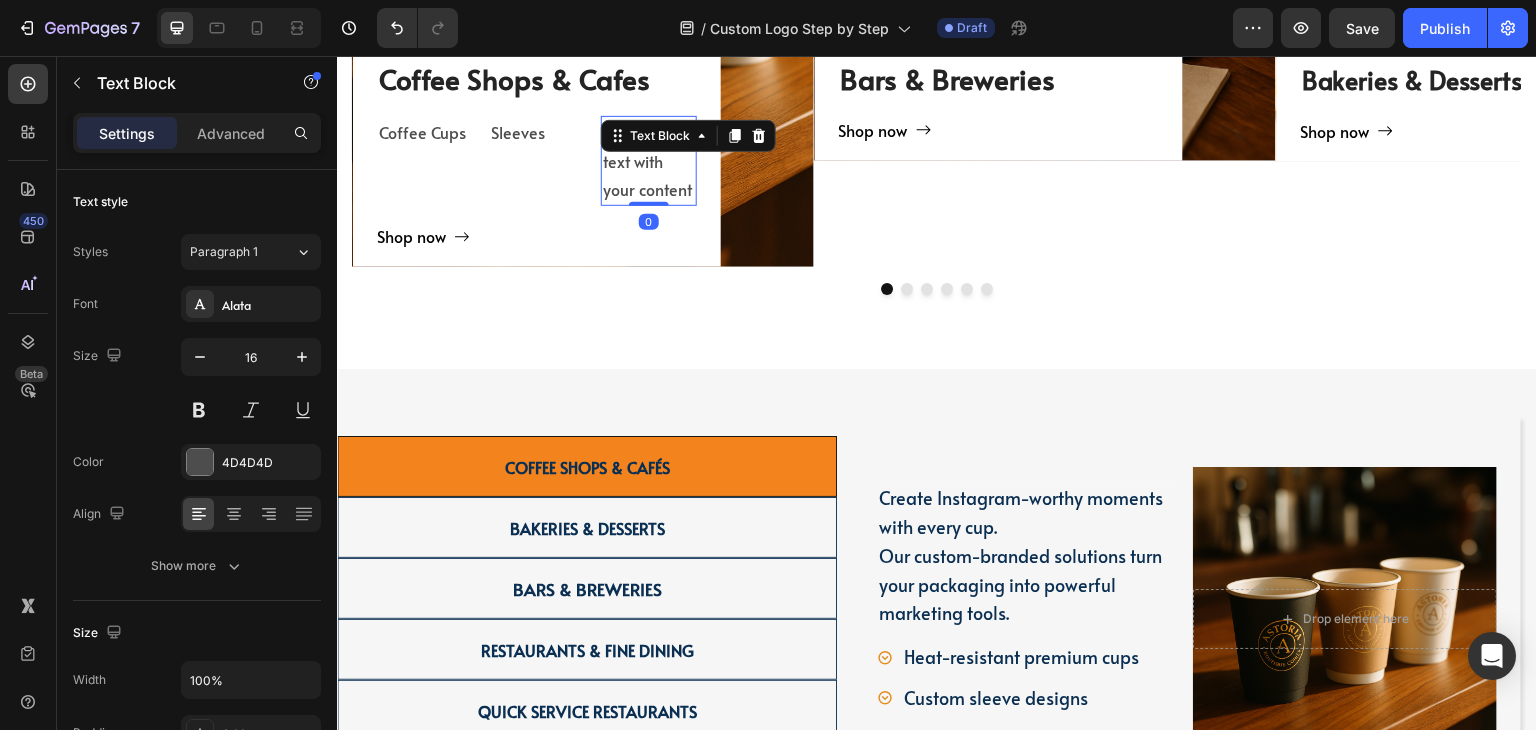 click on "Replace this text with your content" at bounding box center [649, 161] 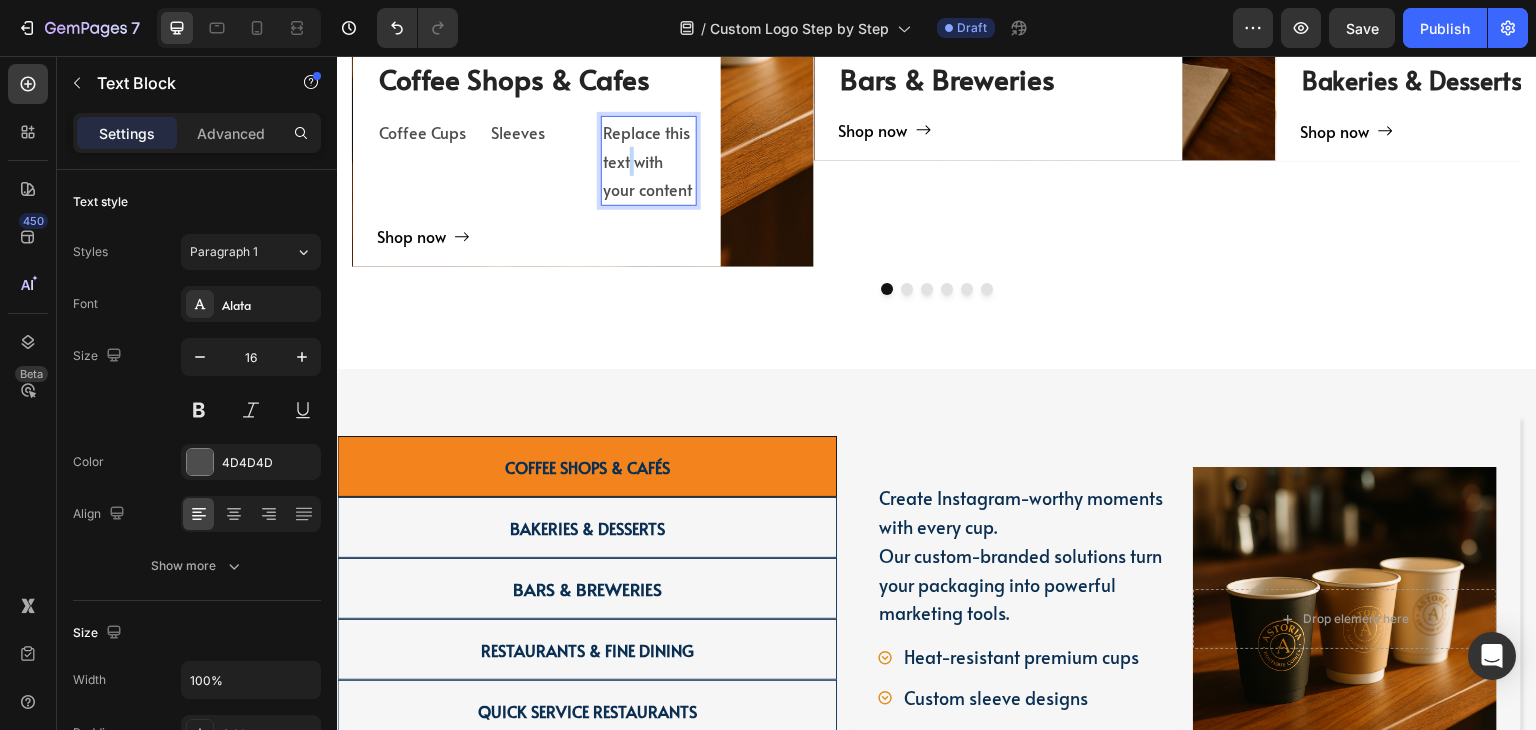 click on "Replace this text with your content" at bounding box center [649, 161] 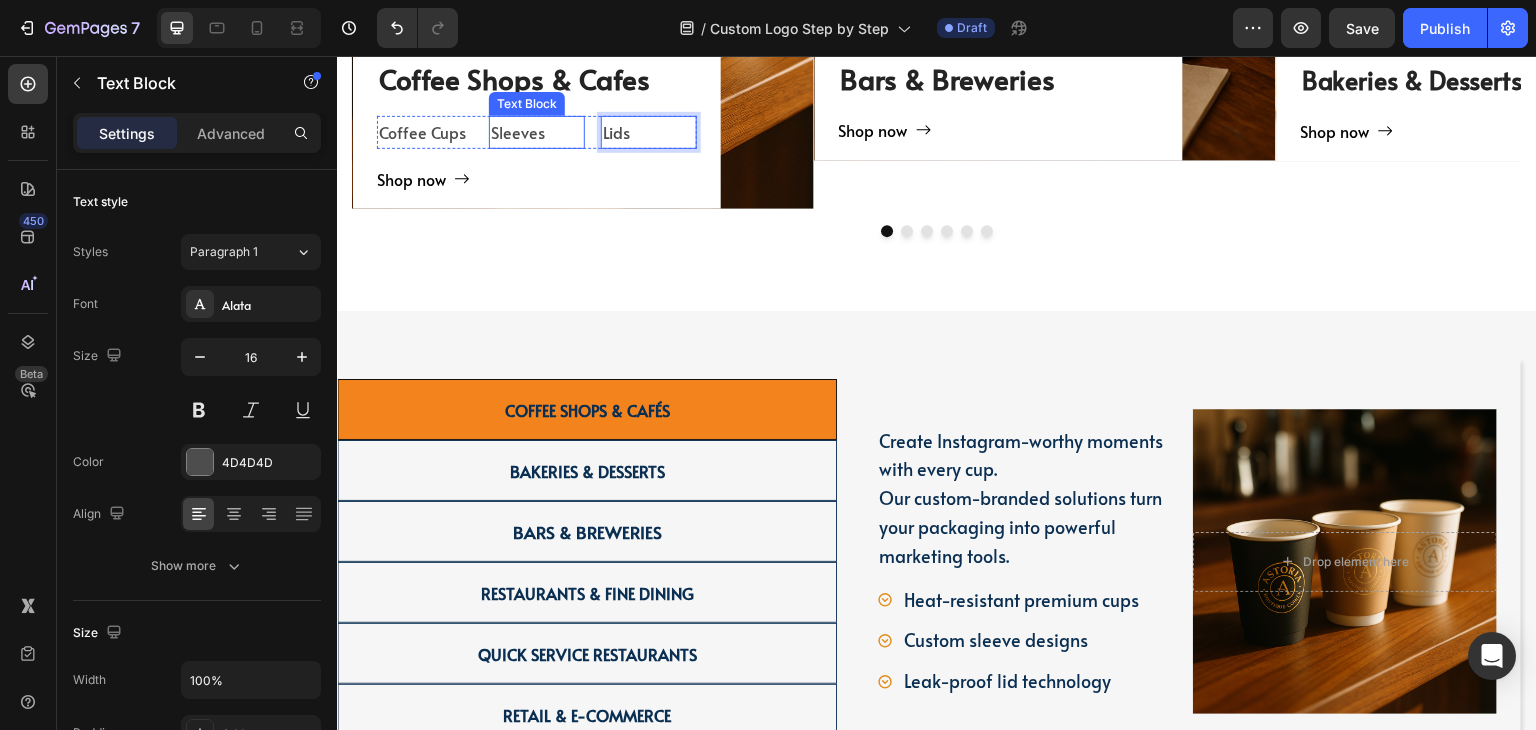 click on "Sleeves" at bounding box center [537, 132] 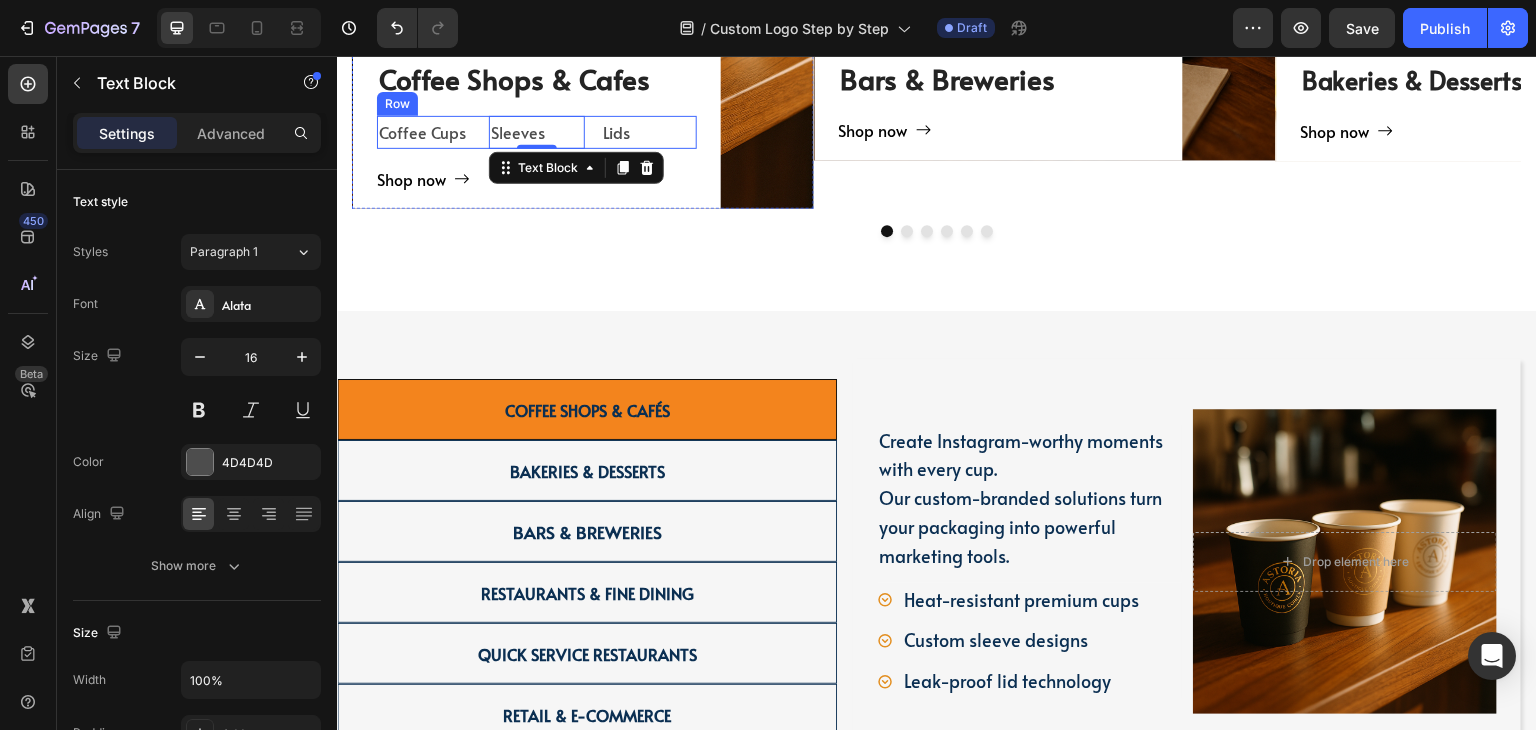 click on "Coffee Cups Text Block Sleeves Text Block   0 Lids Text Block Row" at bounding box center (537, 132) 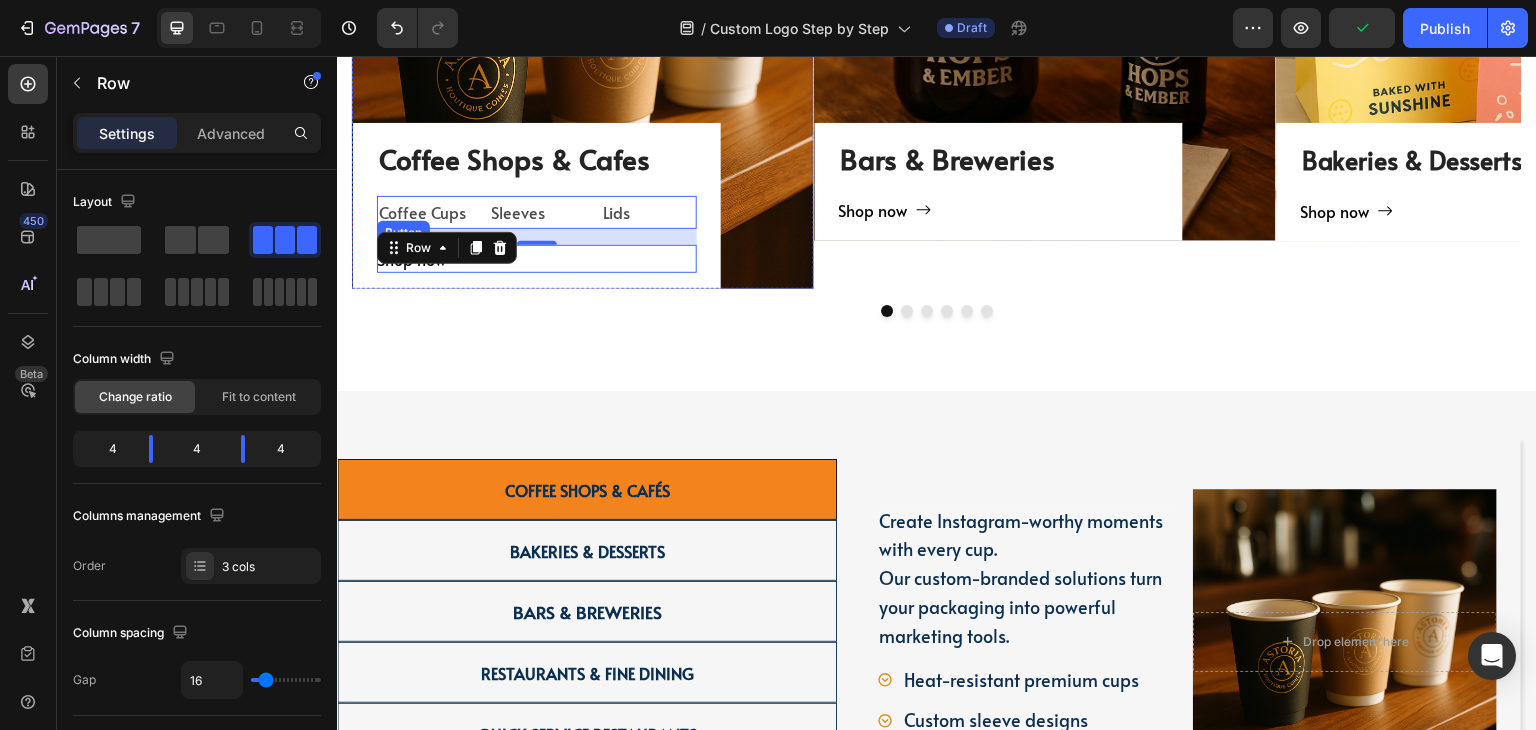 scroll, scrollTop: 2400, scrollLeft: 0, axis: vertical 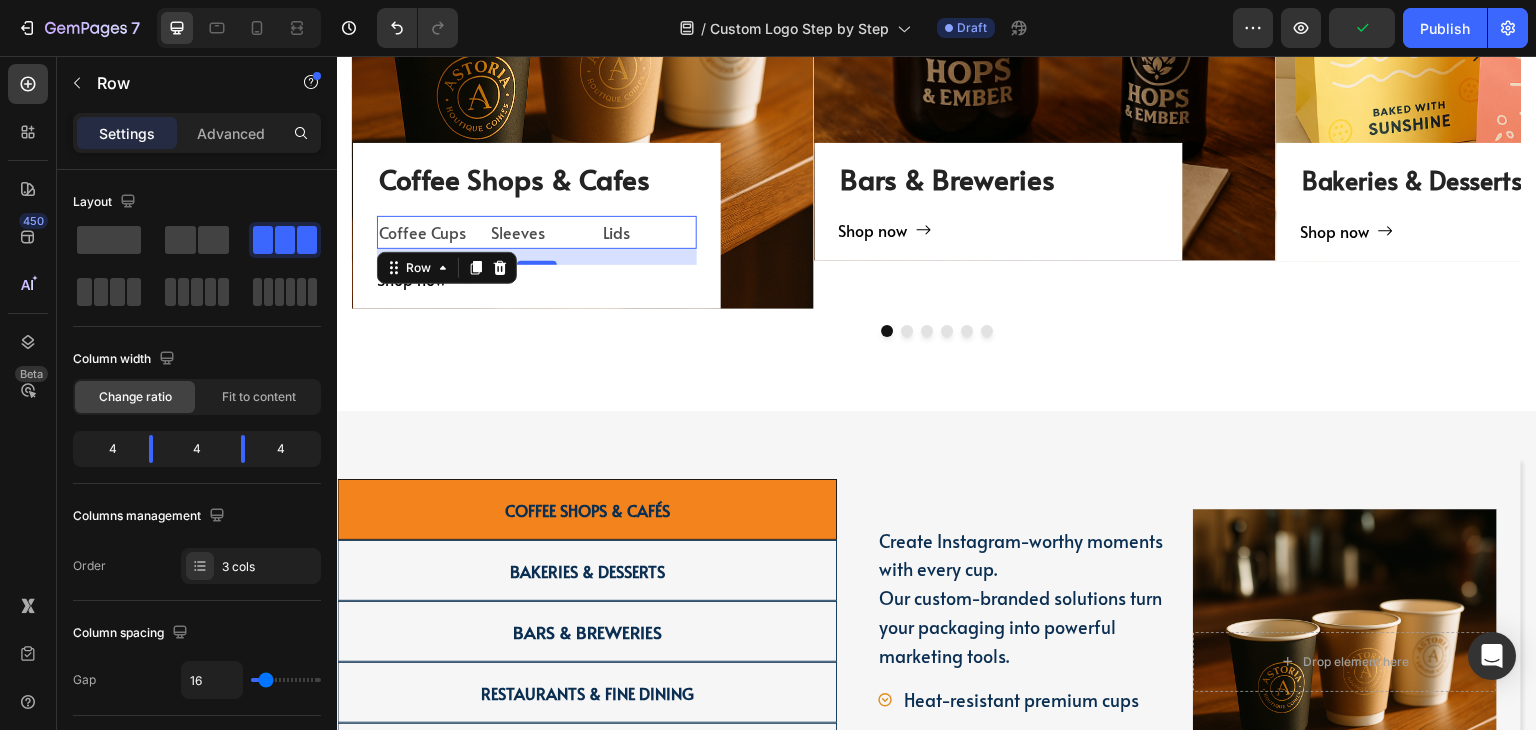 click on "Shop now Button" at bounding box center (537, 279) 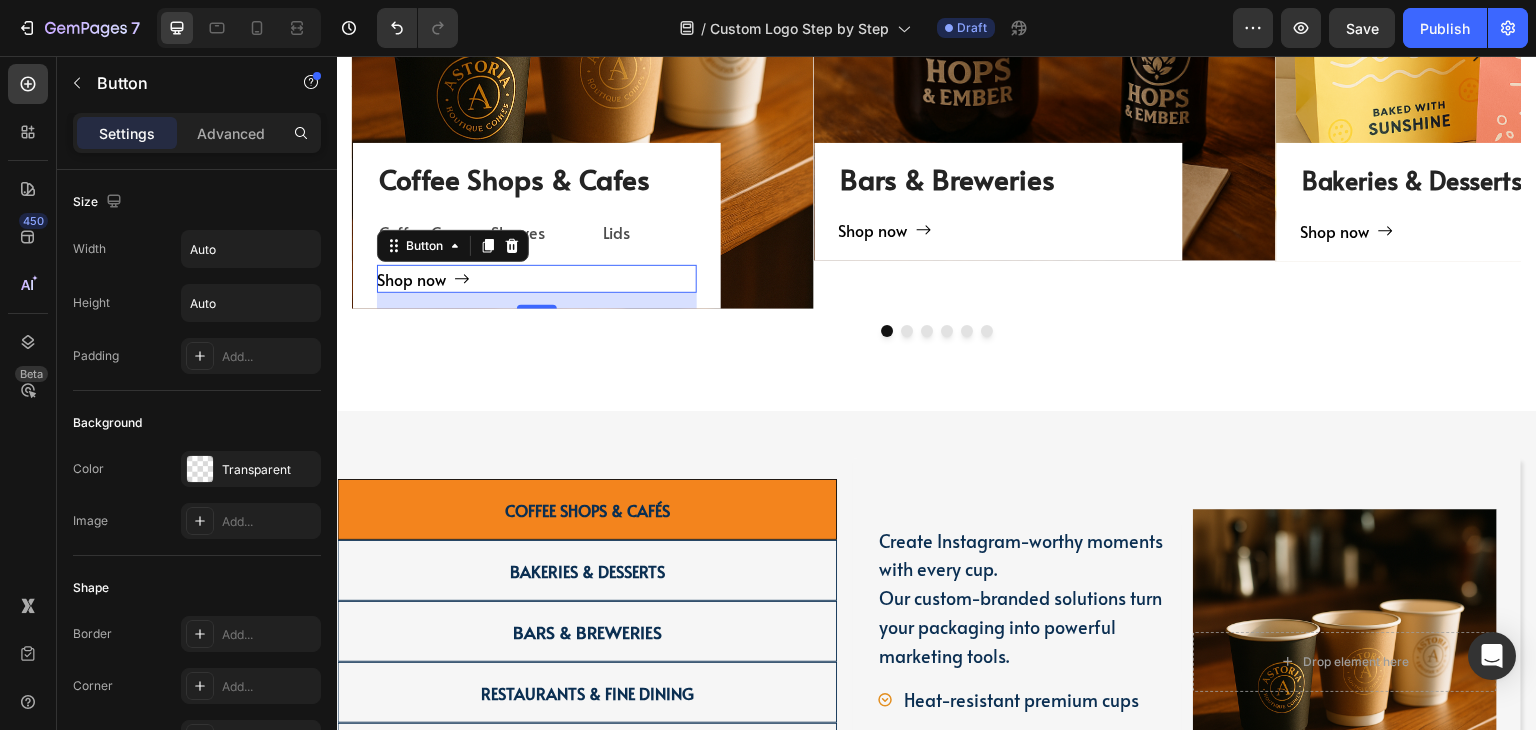click on "TAILORED SOLUTIONS FOR YOUR INDUSTRY Heading TAILORED SOLUTIONS FOR YOUR INDUSTRY Heading Deep industry knowledge meets innovative packaging solutions. We understand your unique challenges and deliver results that matter! Text block                Title Line
Coffee Shops & Cafes Heading Coffee Cups Text Block Sleeves Text Block Lids Text Block Row
Shop now Button   16 Row Hero Banner Bars & Breweries Heading
Shop now Button Row Hero Banner Bakeries & Desserts Heading
Shop now Button Row Hero Banner Restaurant & Fine Dining Heading
Shop now Button Row Hero Banner Quick Restaurant Services Heading
Shop now Button Row Hero Banner Retail & E-commerce Heading
Shop now Button Row Hero Banner
Carousel Row
Coffee Shops & Cafés Heading
Hero Banner Row Bakeries & Desserts Heading
Hero Banner Row Bars & Breweries Heading
Row" at bounding box center (937, -7) 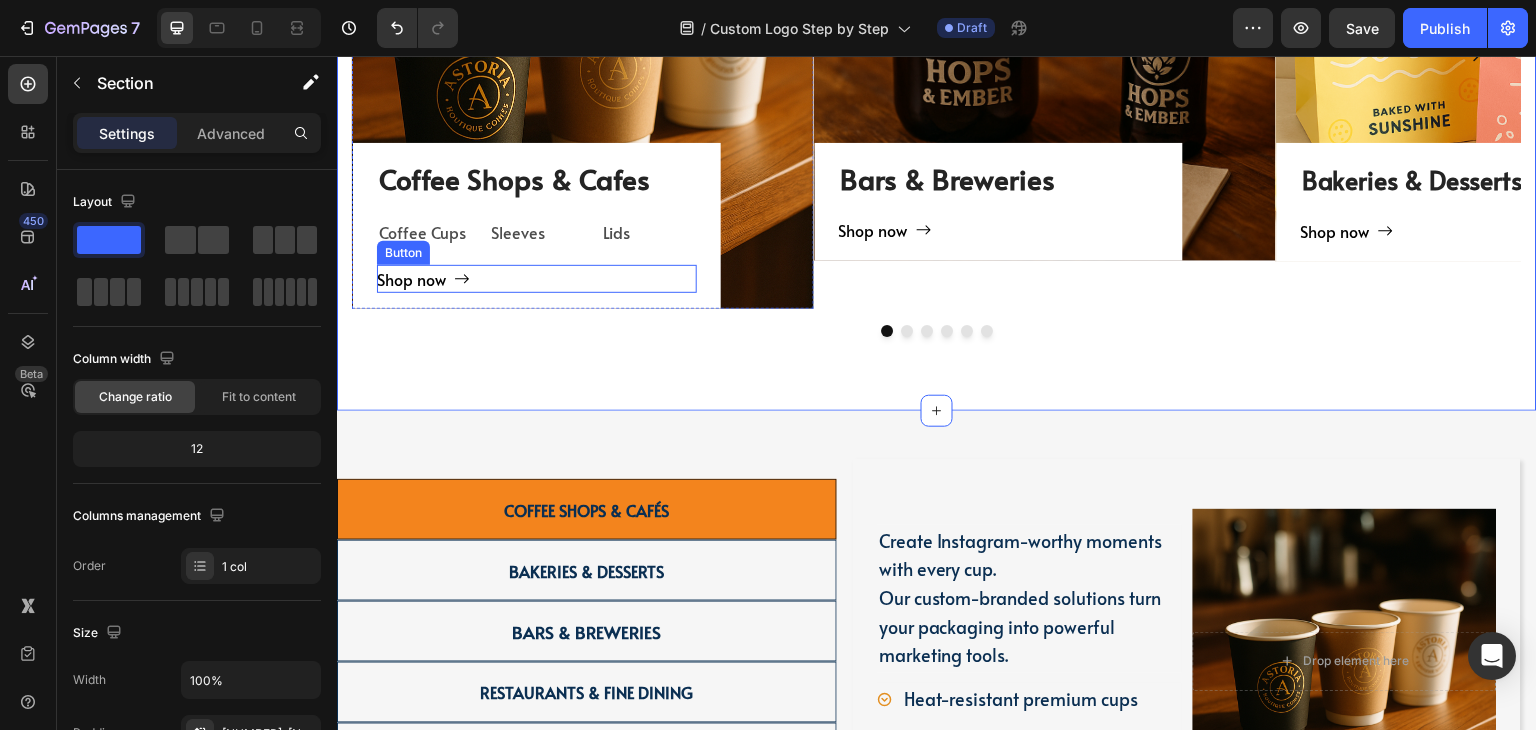drag, startPoint x: 615, startPoint y: 277, endPoint x: 617, endPoint y: 261, distance: 16.124516 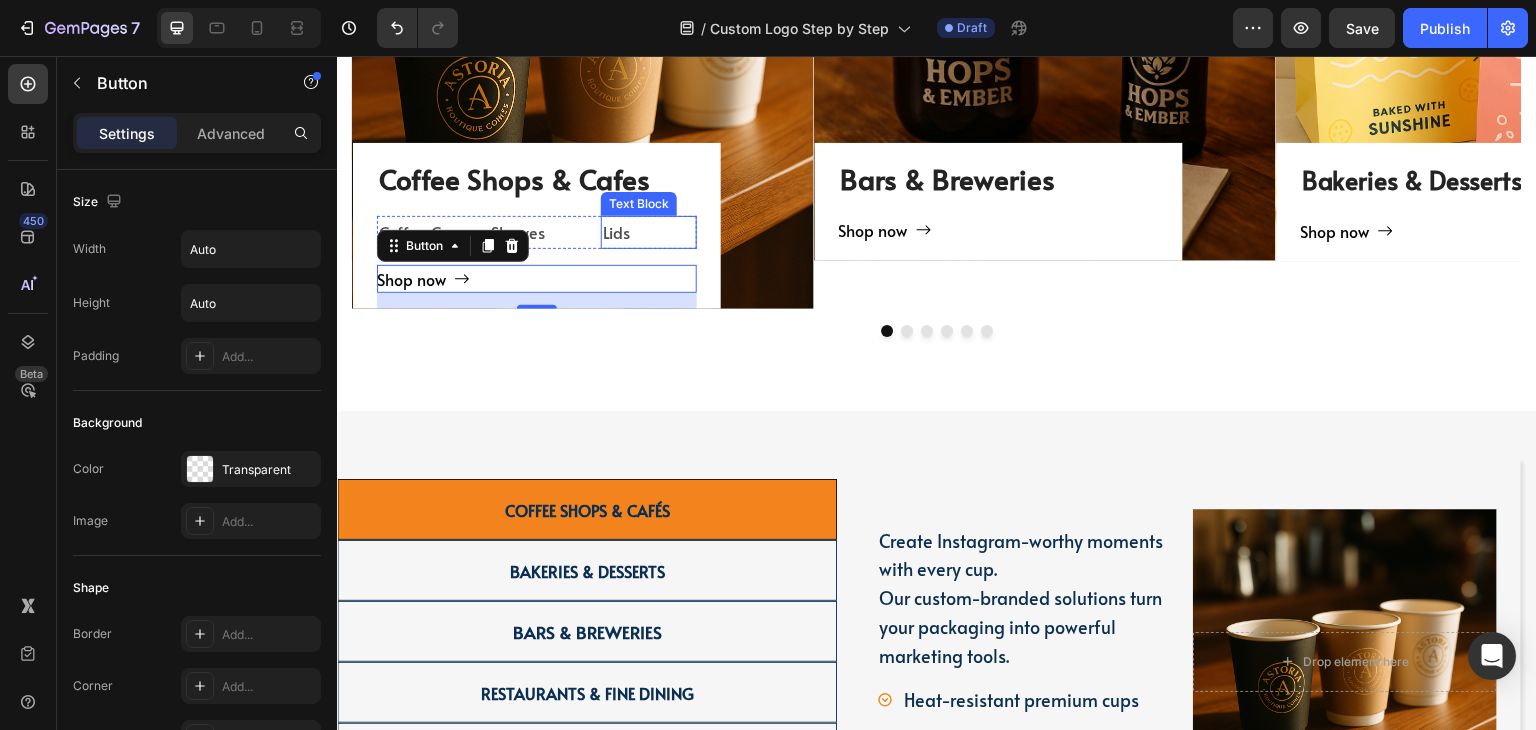 click on "Lids" at bounding box center (649, 232) 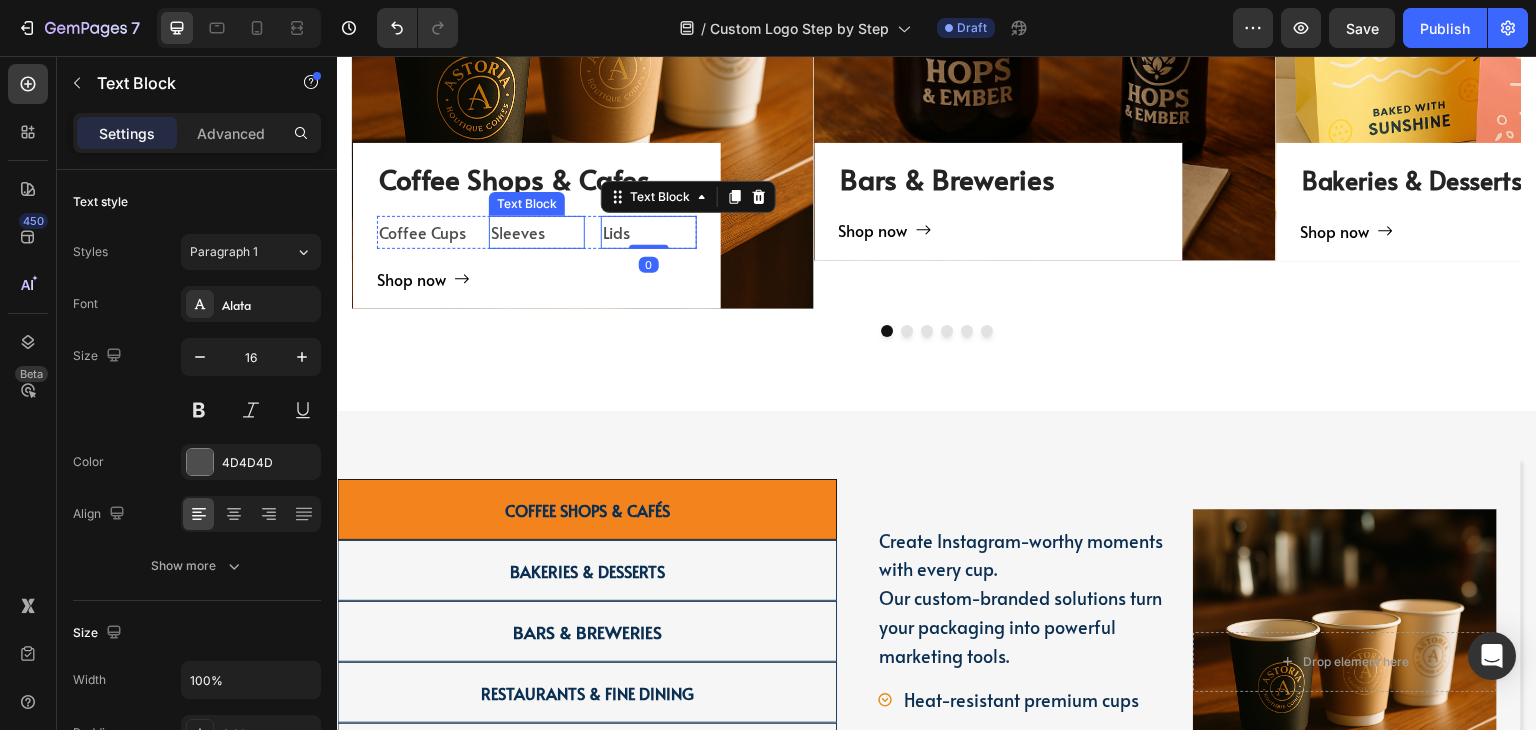 click on "Sleeves" at bounding box center (537, 232) 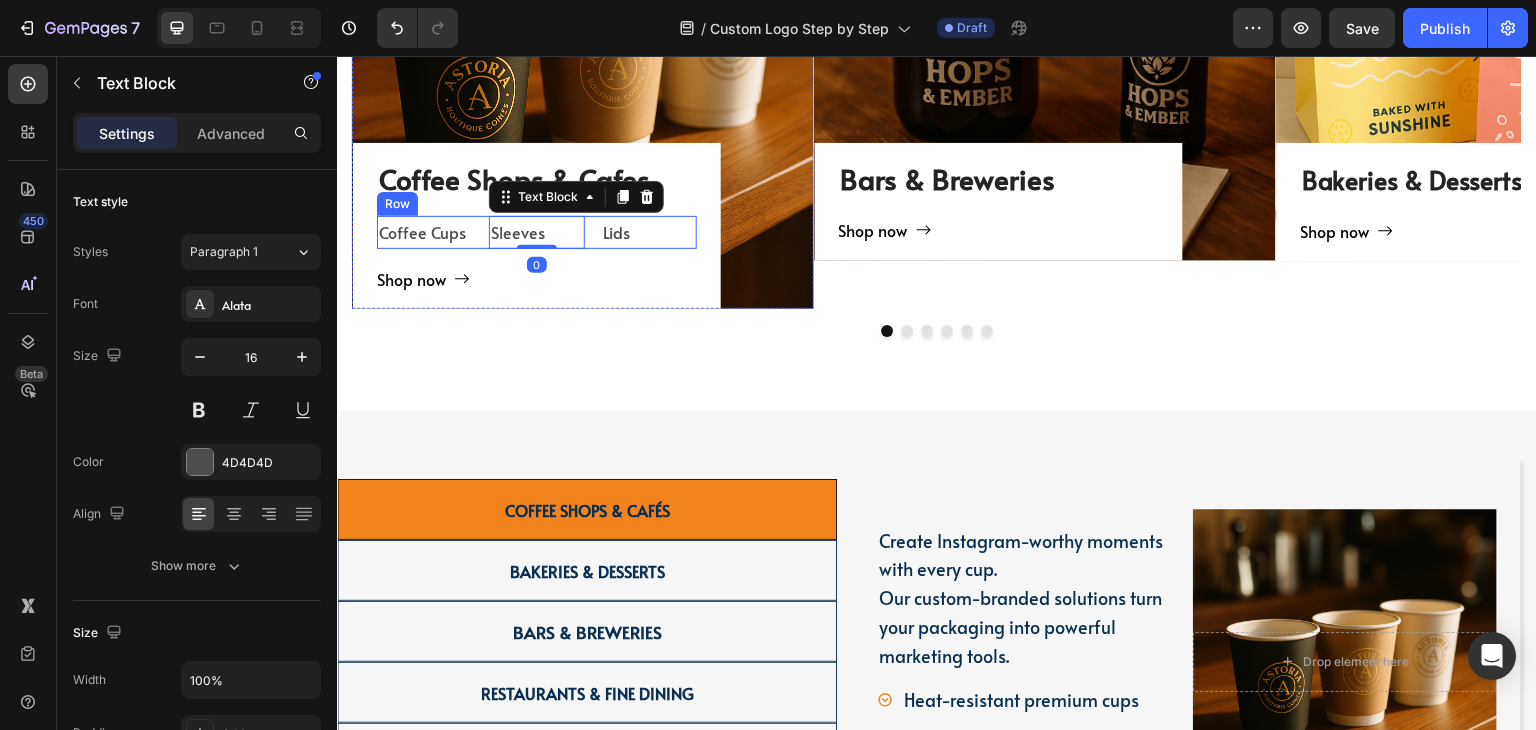 click on "Coffee Cups Text Block Sleeves Text Block   0 Lids Text Block Row" at bounding box center [537, 232] 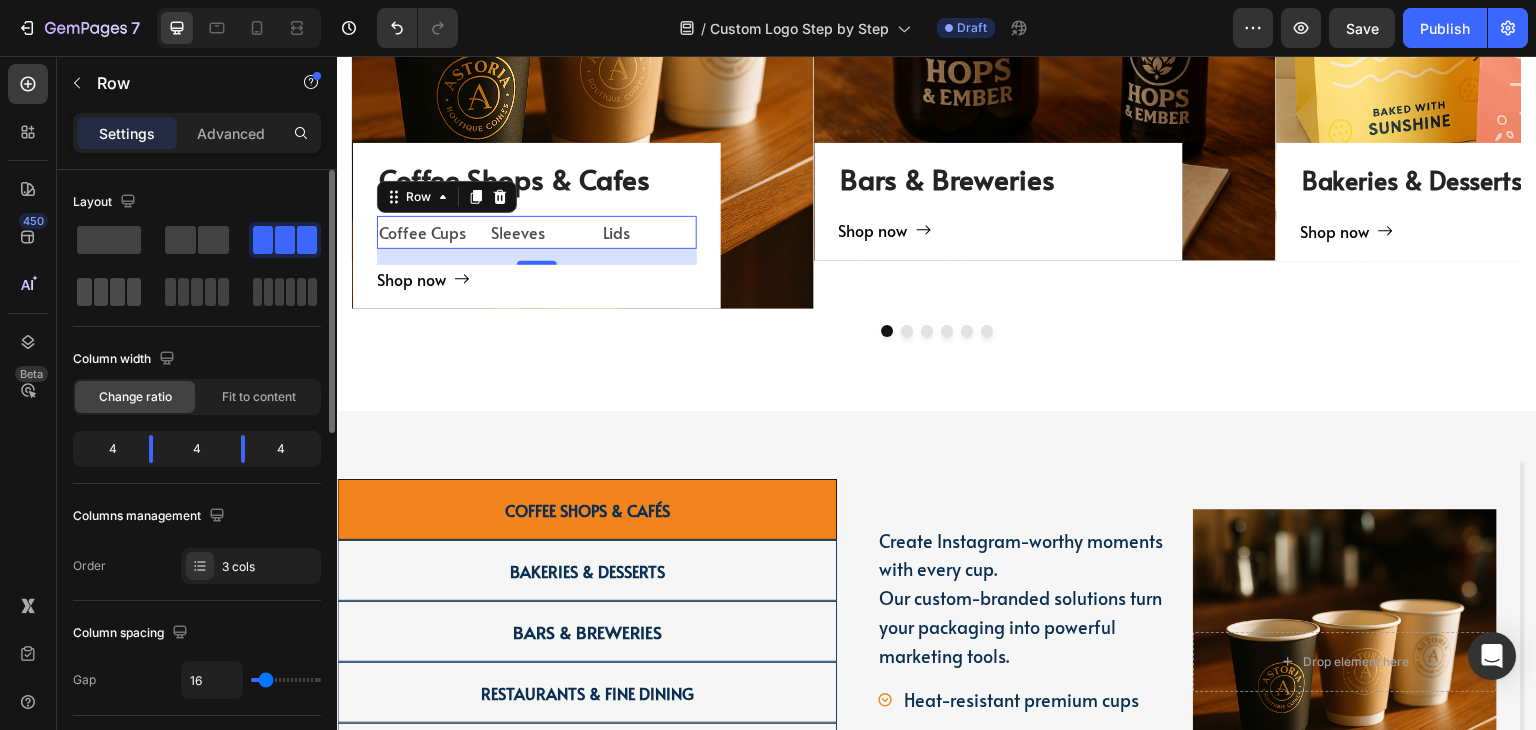 click 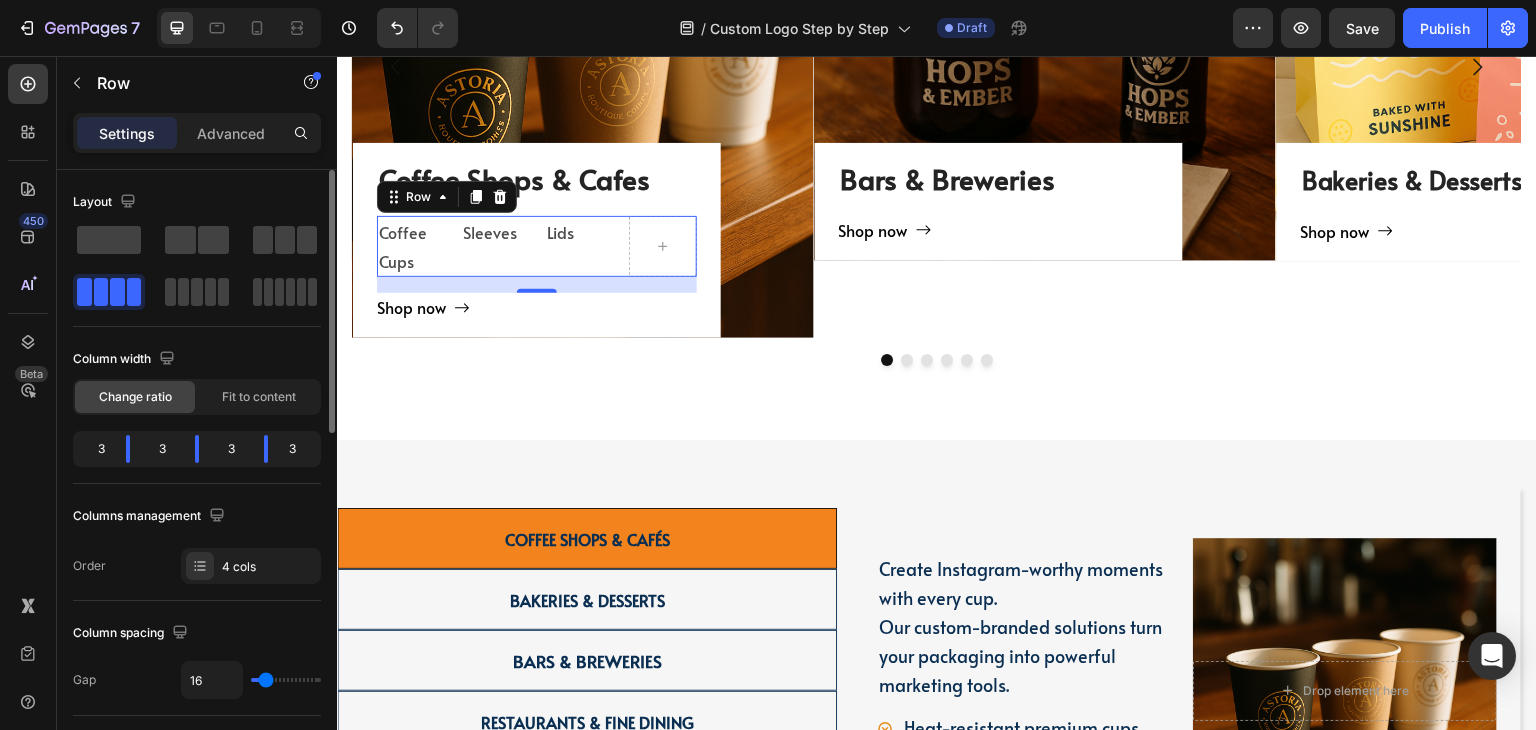 scroll, scrollTop: 2415, scrollLeft: 0, axis: vertical 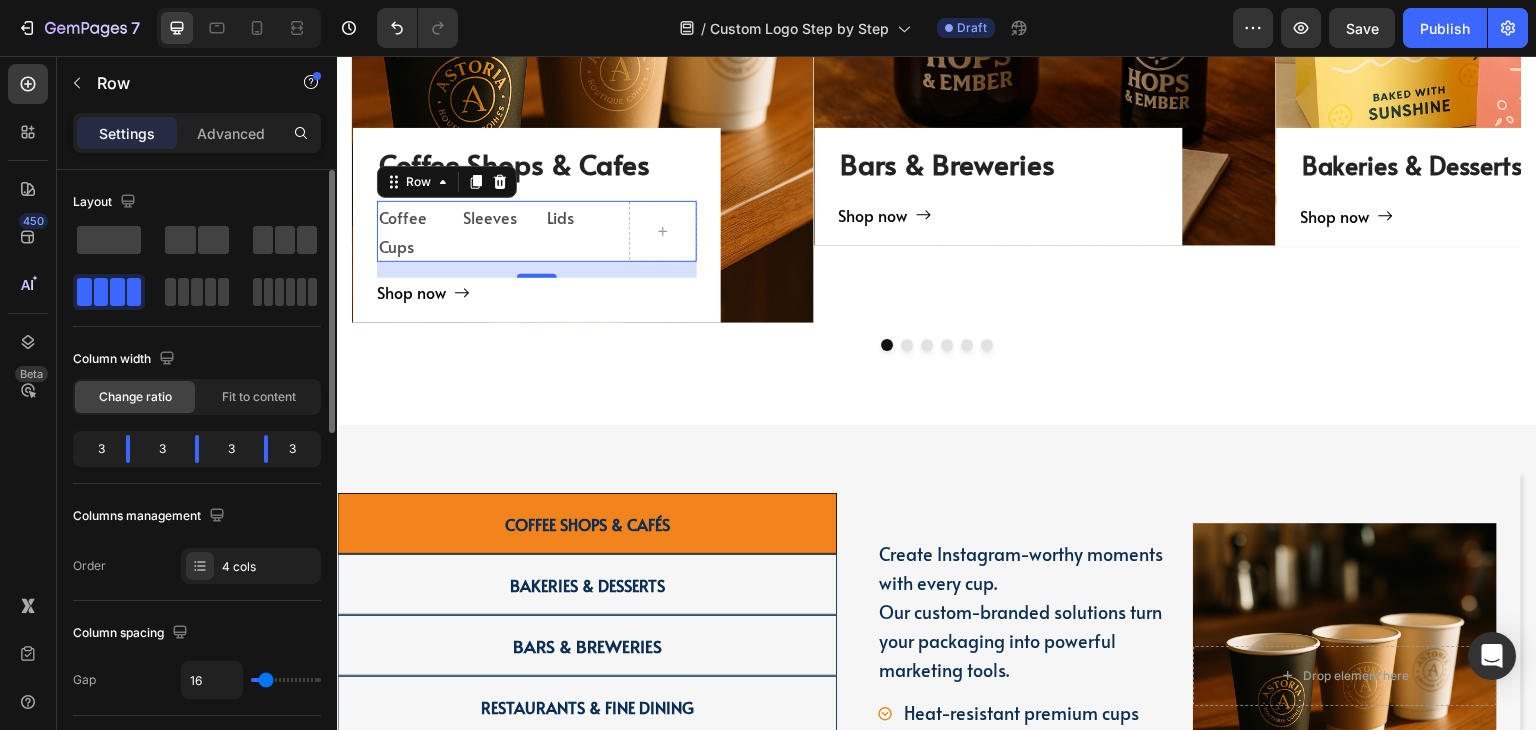 click 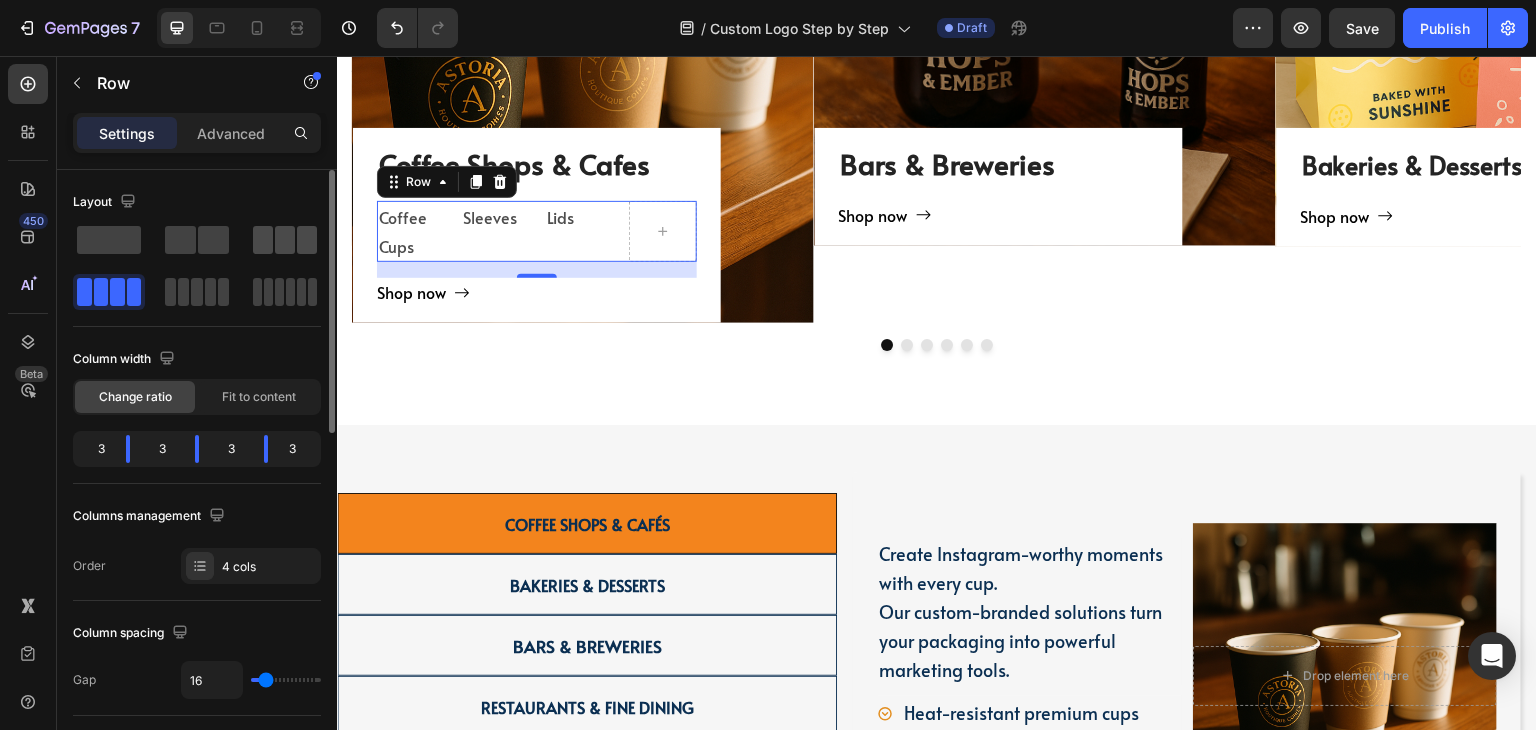 drag, startPoint x: 273, startPoint y: 238, endPoint x: 42, endPoint y: 189, distance: 236.13979 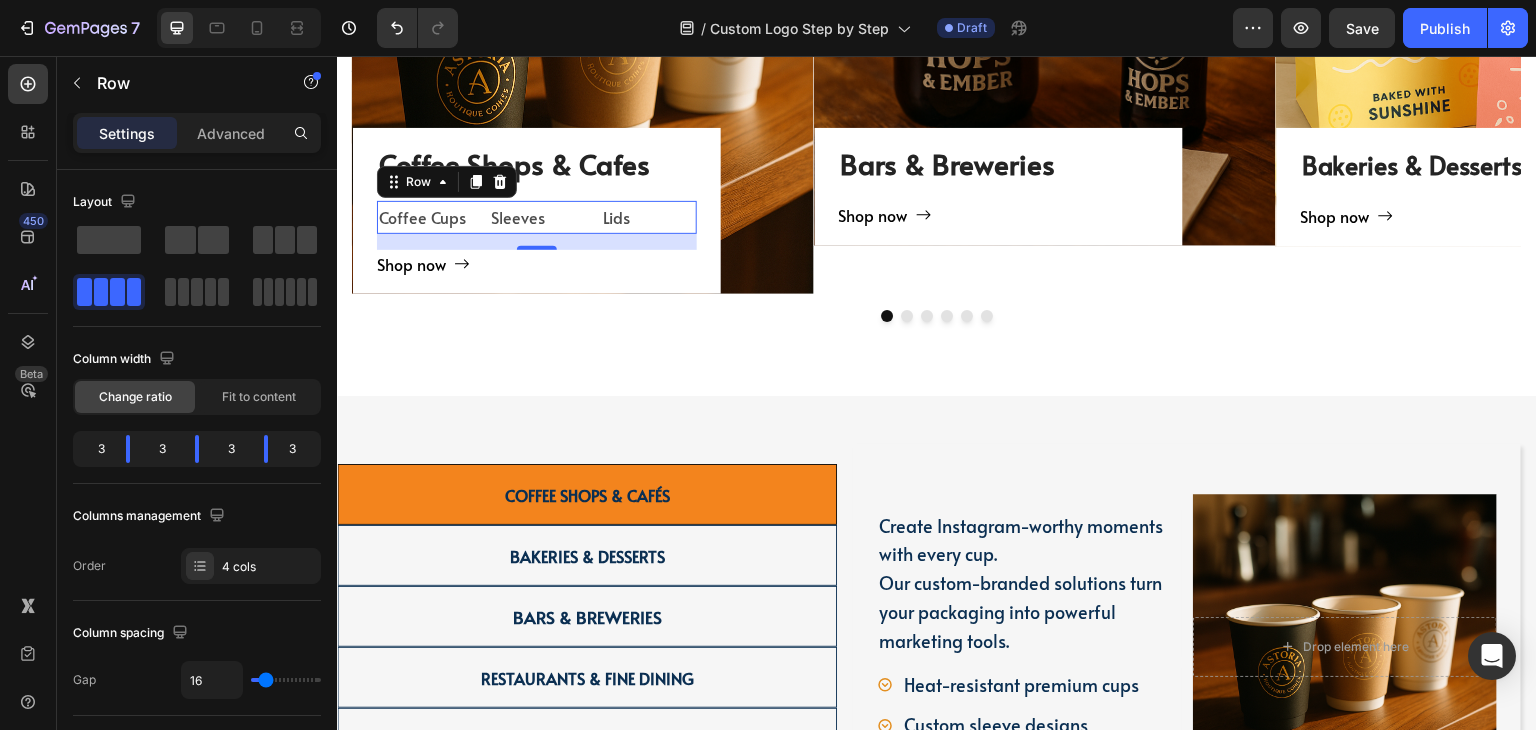 scroll, scrollTop: 2400, scrollLeft: 0, axis: vertical 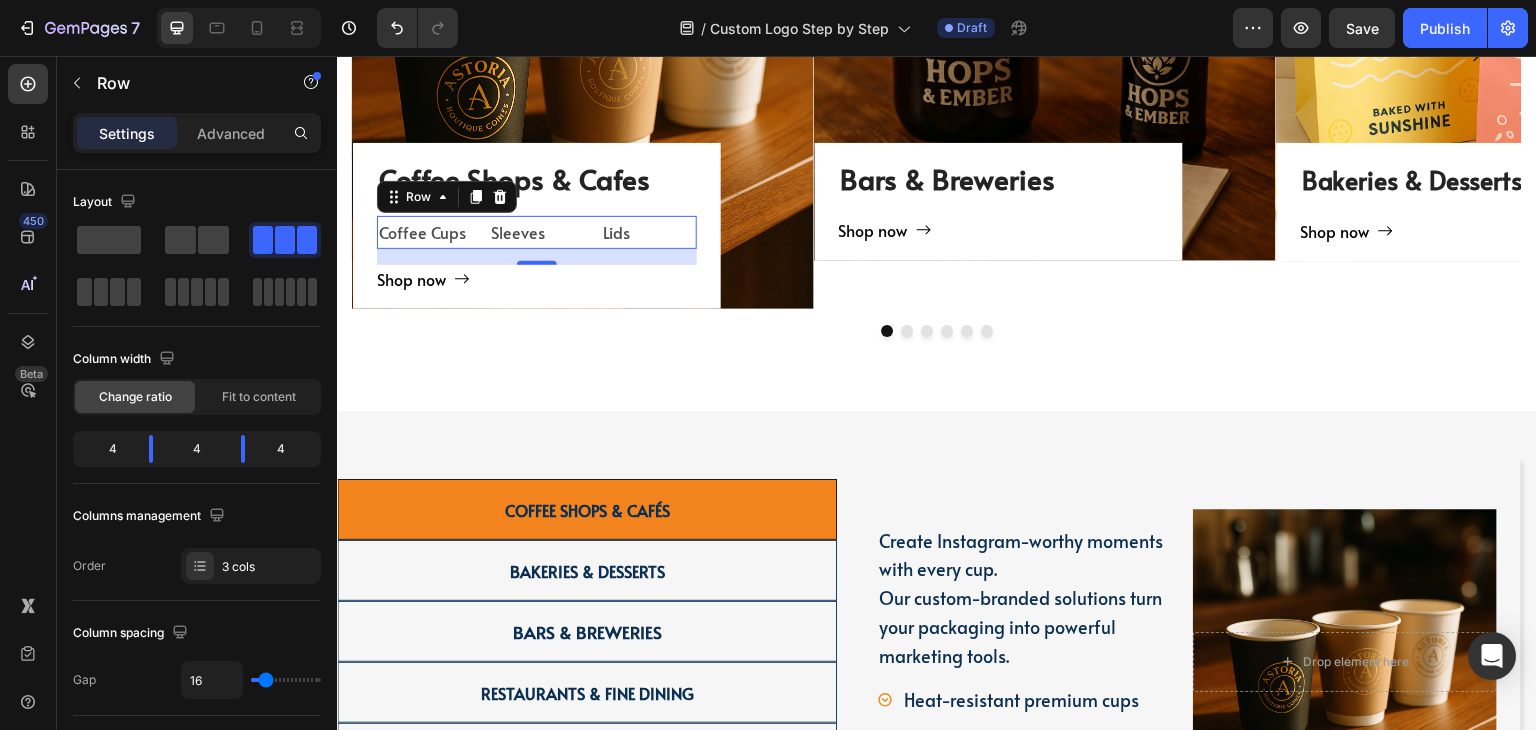 click on "Shop now Button" at bounding box center [537, 279] 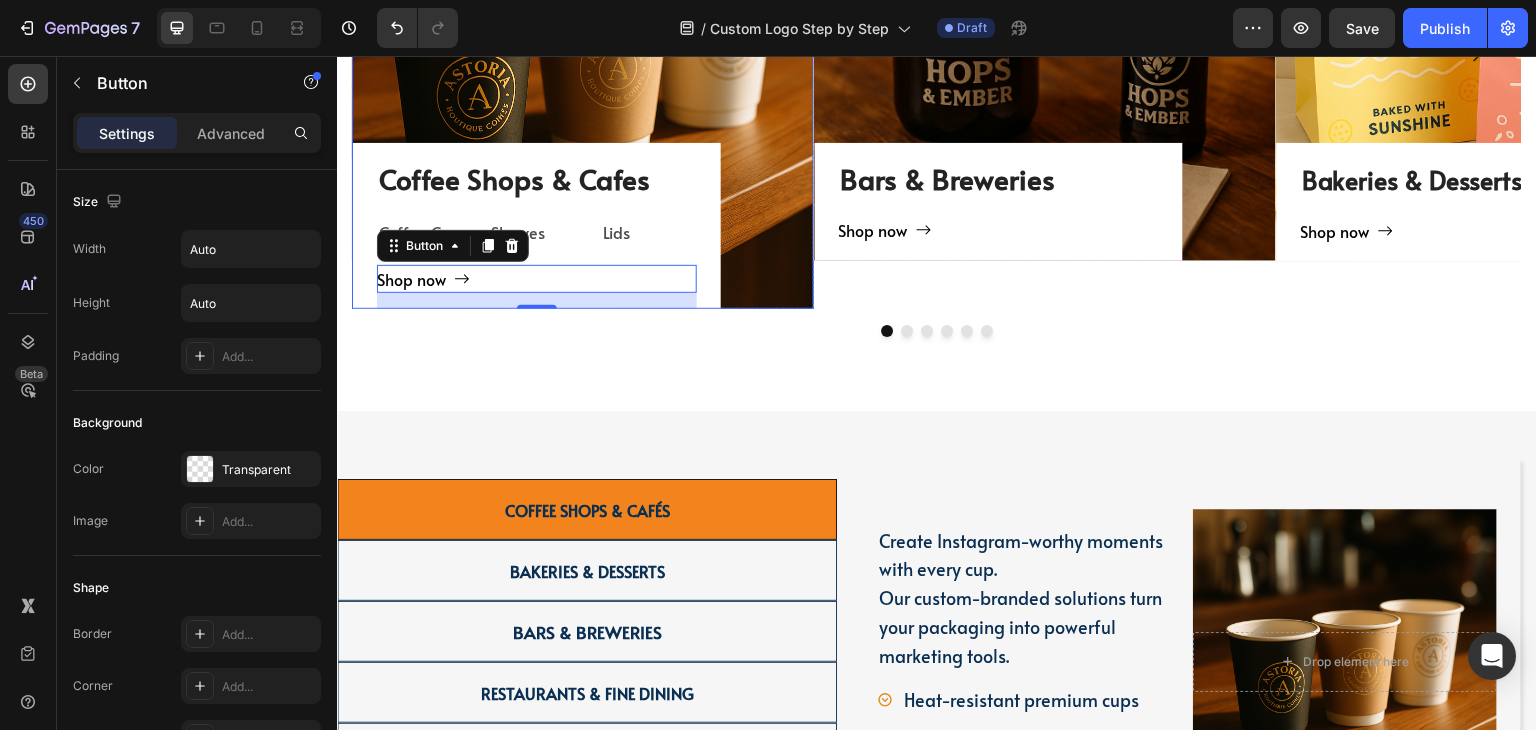 click on "Lids" at bounding box center [649, 232] 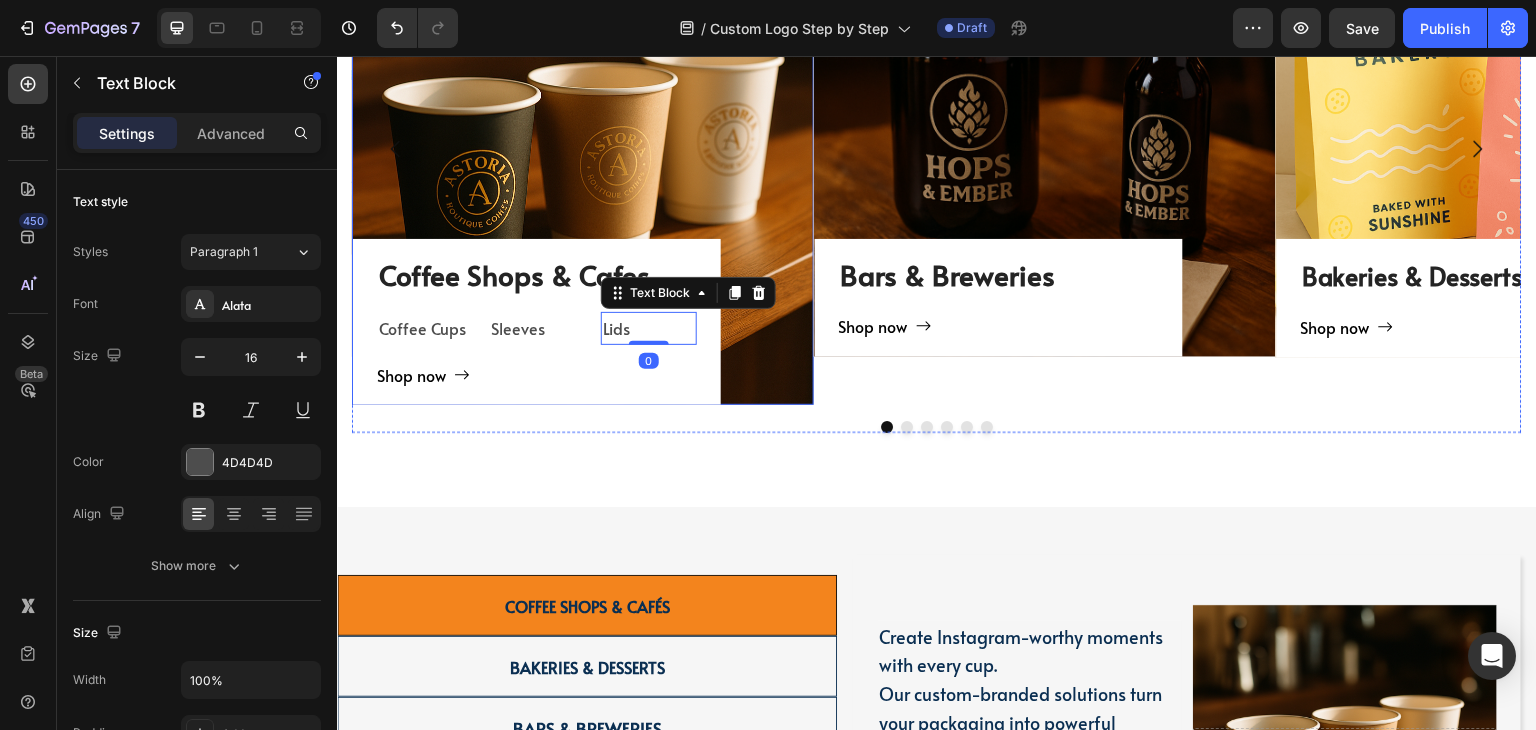 scroll, scrollTop: 2200, scrollLeft: 0, axis: vertical 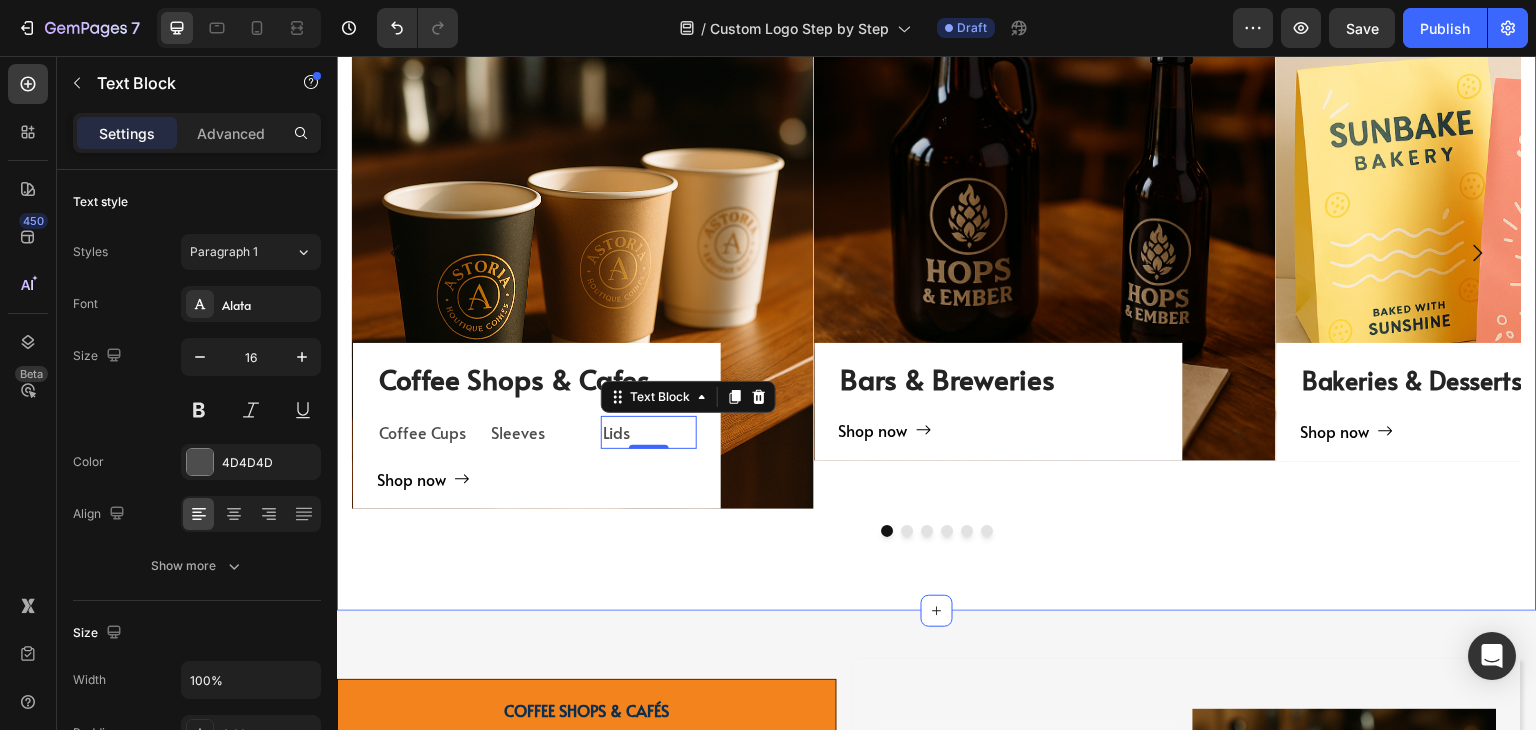 click on "TAILORED SOLUTIONS FOR YOUR INDUSTRY Heading TAILORED SOLUTIONS FOR YOUR INDUSTRY Heading Deep industry knowledge meets innovative packaging solutions. We understand your unique challenges and deliver results that matter! Text block                Title Line
Coffee Shops & Cafes Heading Coffee Cups Text Block Sleeves Text Block Lids Text Block   0 Row
Shop now Button Row Hero Banner Bars & Breweries Heading
Shop now Button Row Hero Banner Bakeries & Desserts Heading
Shop now Button Row Hero Banner Restaurant & Fine Dining Heading
Shop now Button Row Hero Banner Quick Restaurant Services Heading
Shop now Button Row Hero Banner Retail & E-commerce Heading
Shop now Button Row Hero Banner
Carousel Row
Coffee Shops & Cafés Heading
Hero Banner Row Bakeries & Desserts Heading
Hero Banner Row Bars & Breweries Heading
Row" at bounding box center (937, 188) 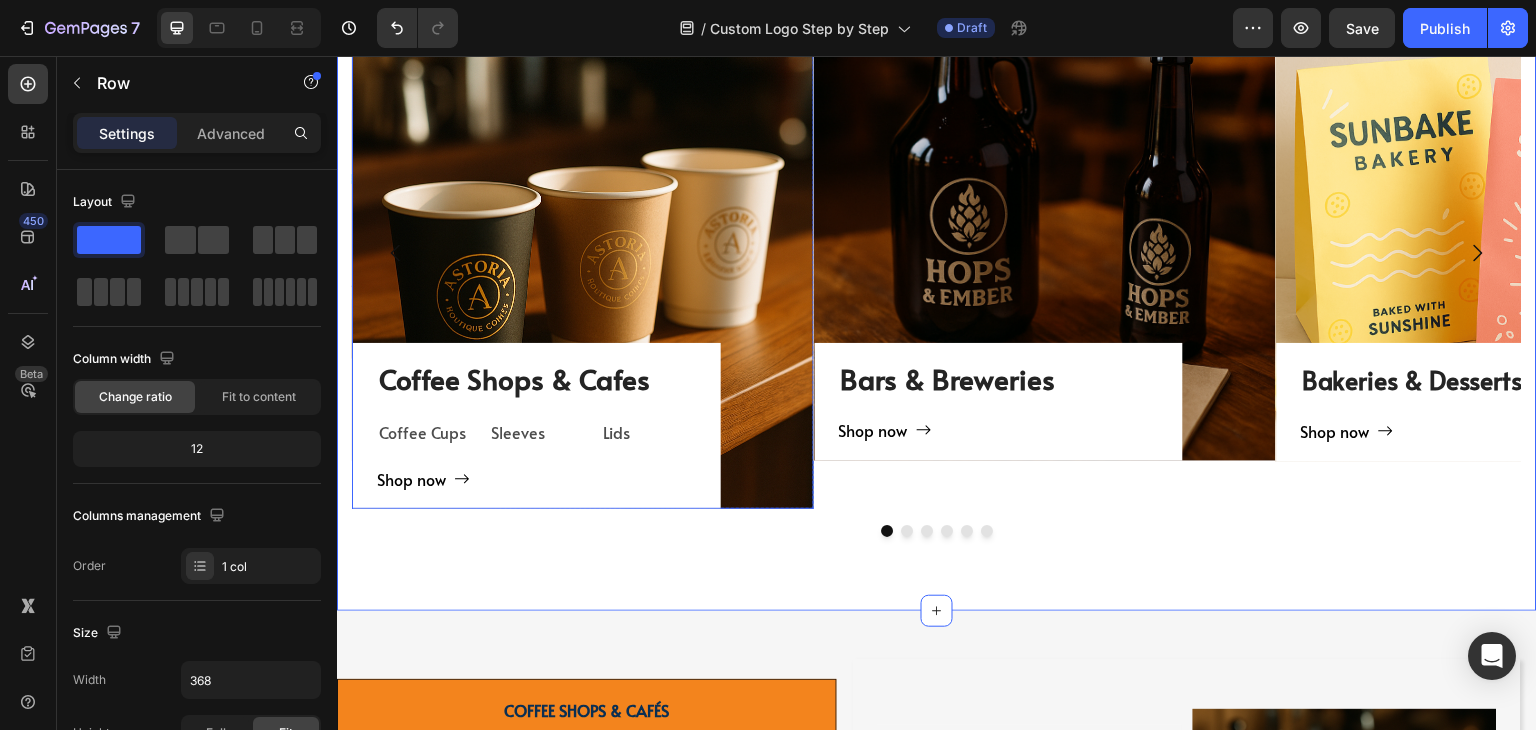 click on "Coffee Shops & Cafes Heading Coffee Cups Text Block Sleeves Text Block Lids Text Block Row
Shop now Button Row" at bounding box center (537, 426) 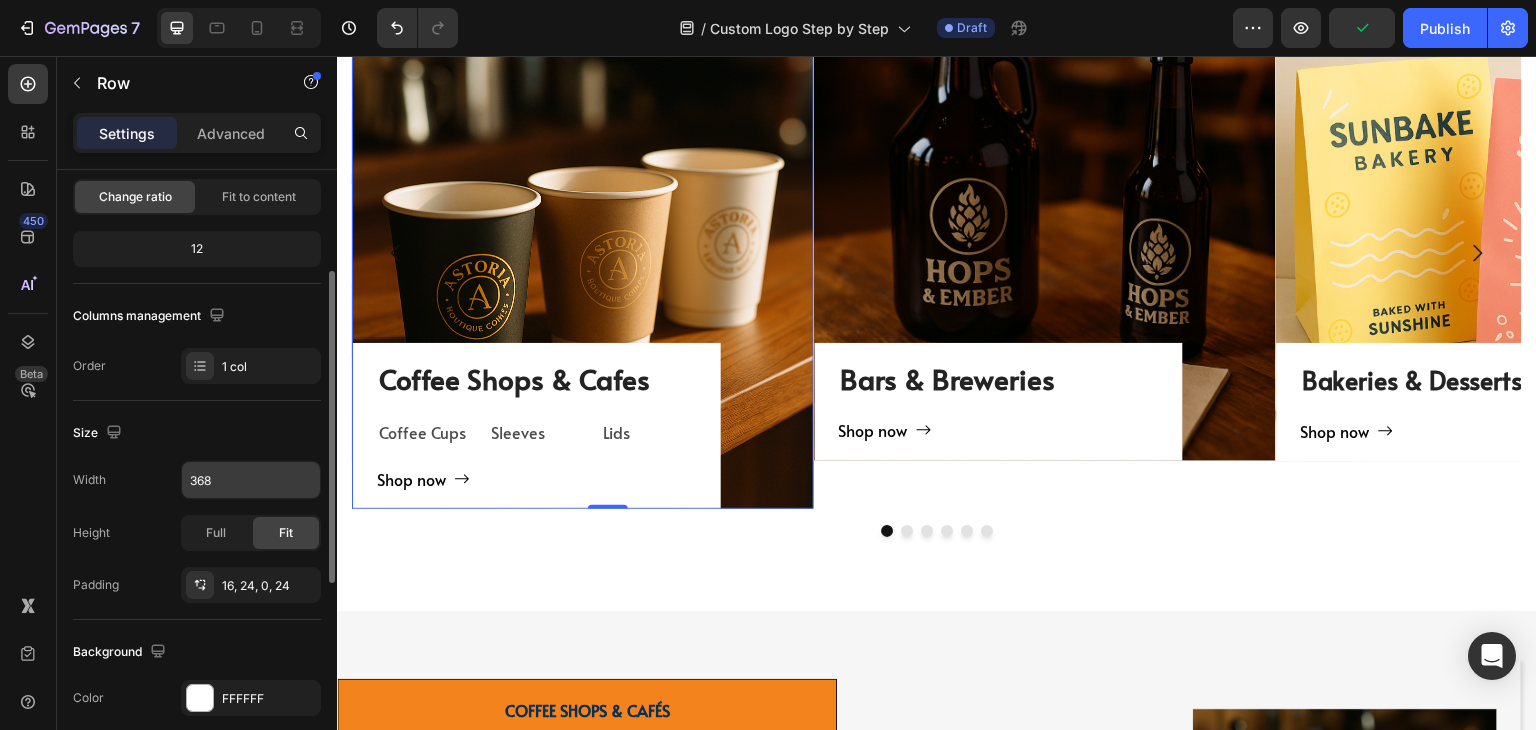 scroll, scrollTop: 300, scrollLeft: 0, axis: vertical 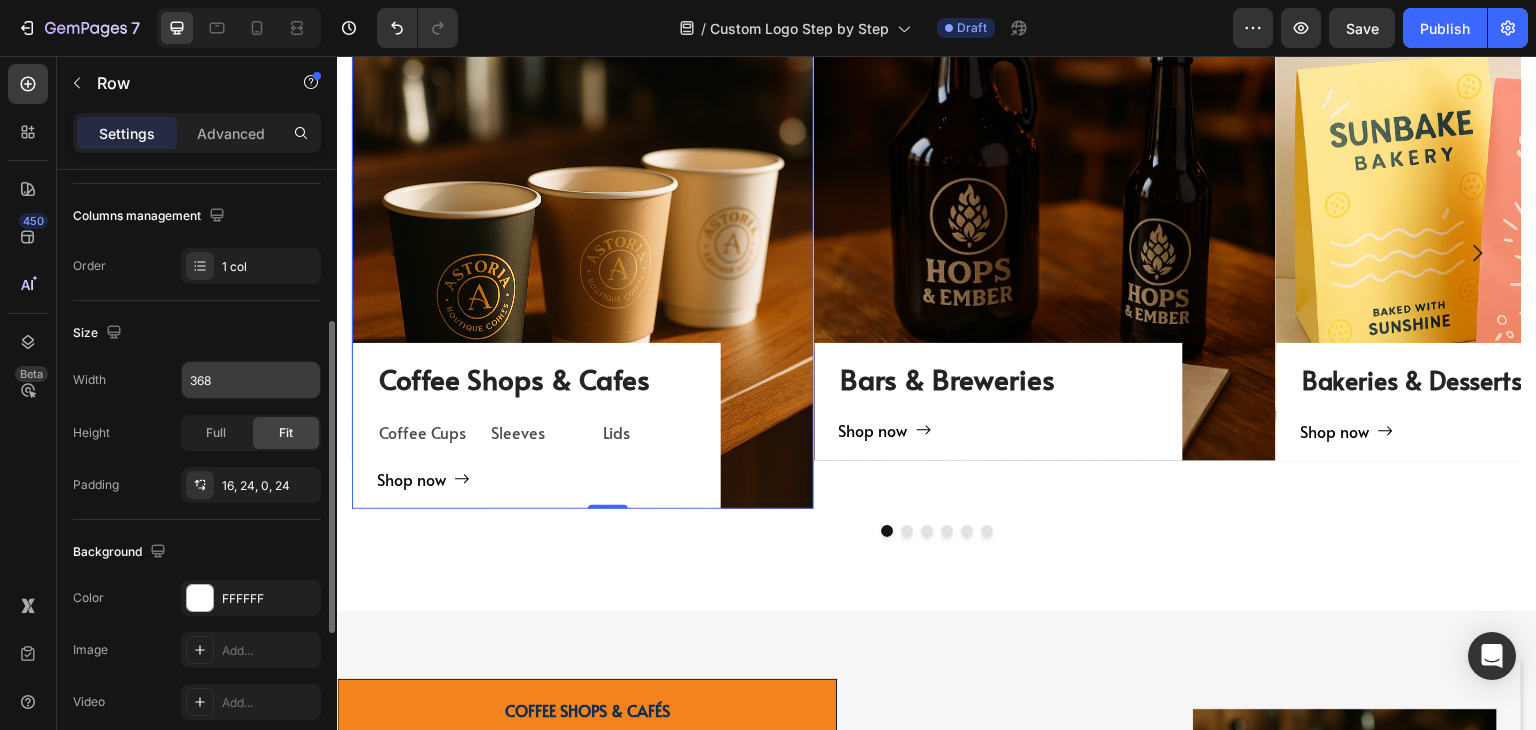 click on "368" at bounding box center [251, 380] 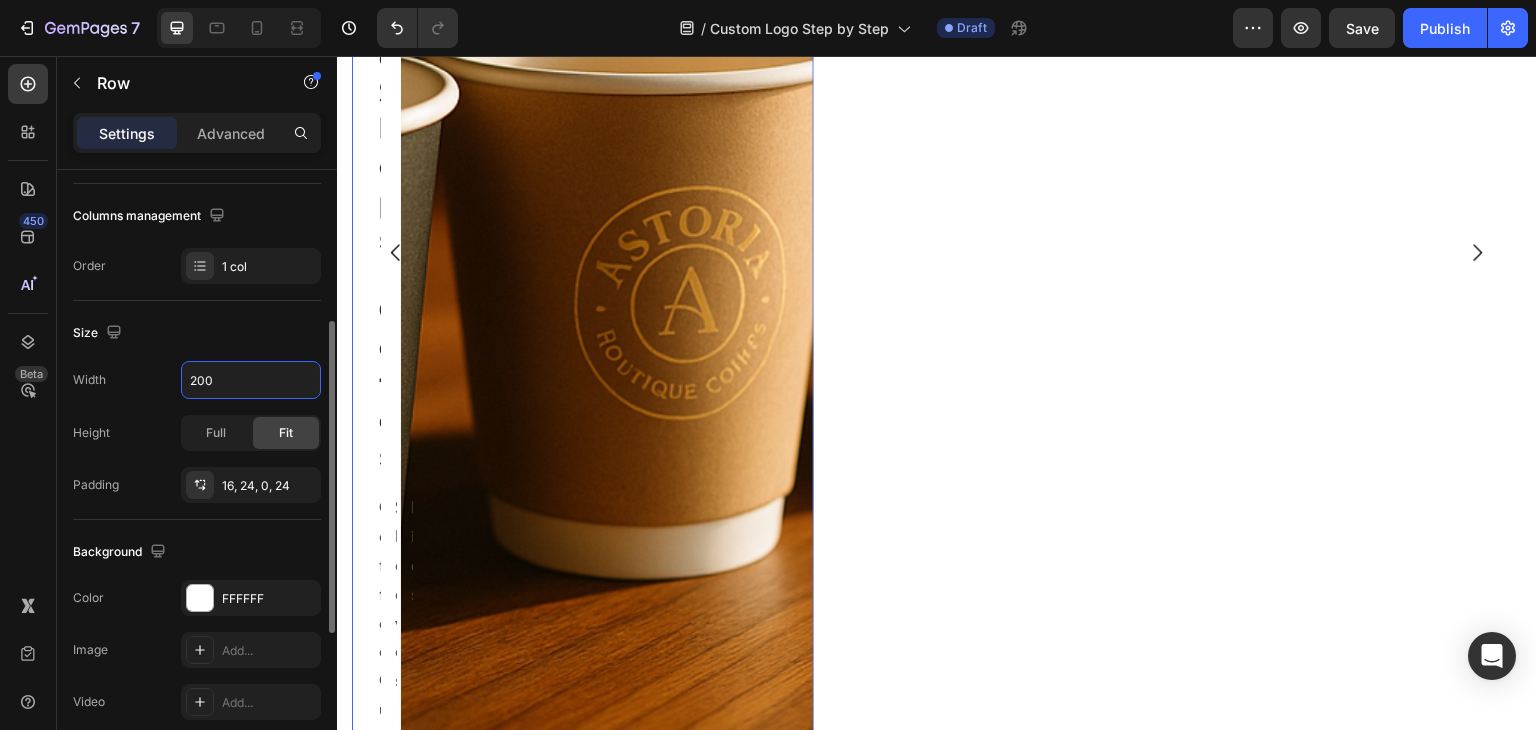scroll, scrollTop: 2266, scrollLeft: 0, axis: vertical 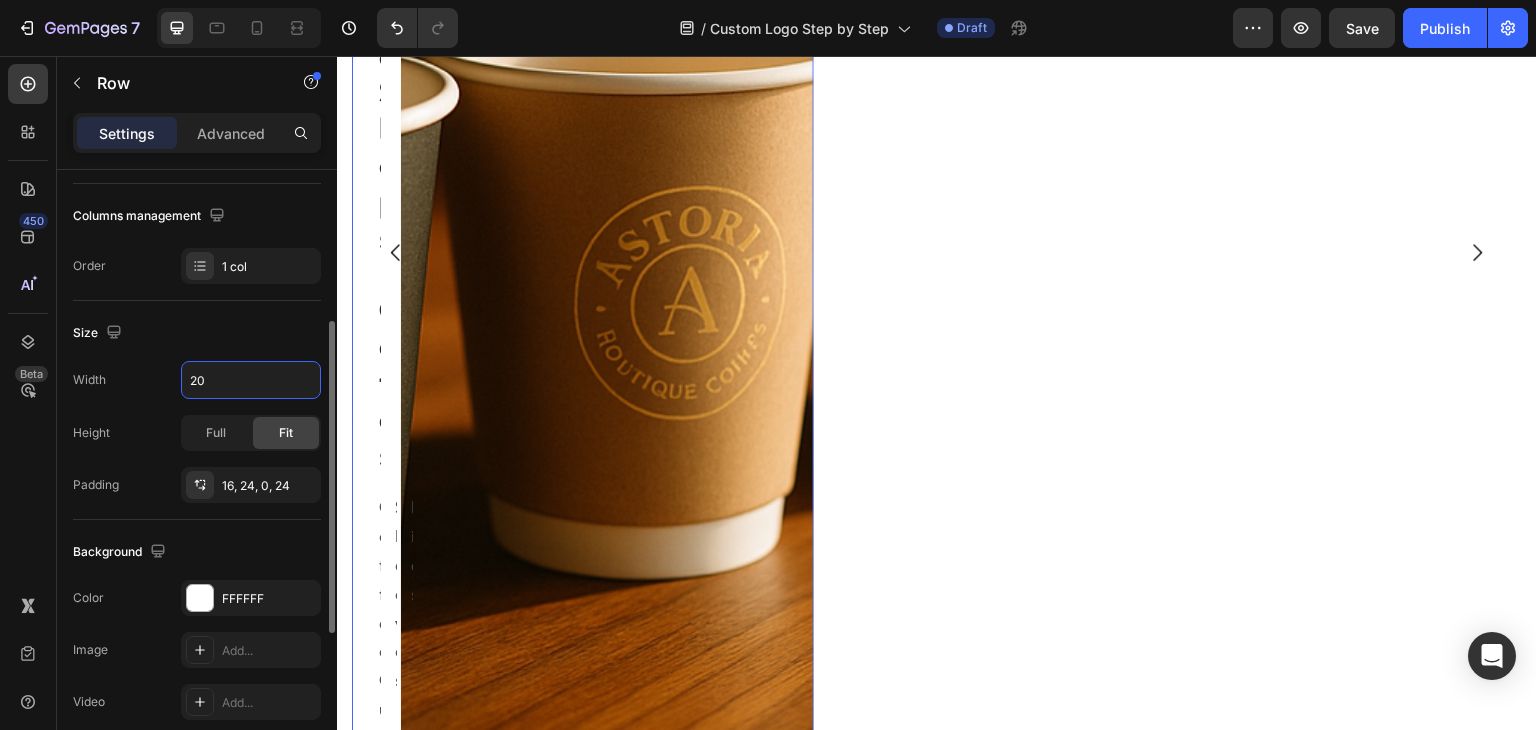 type on "2" 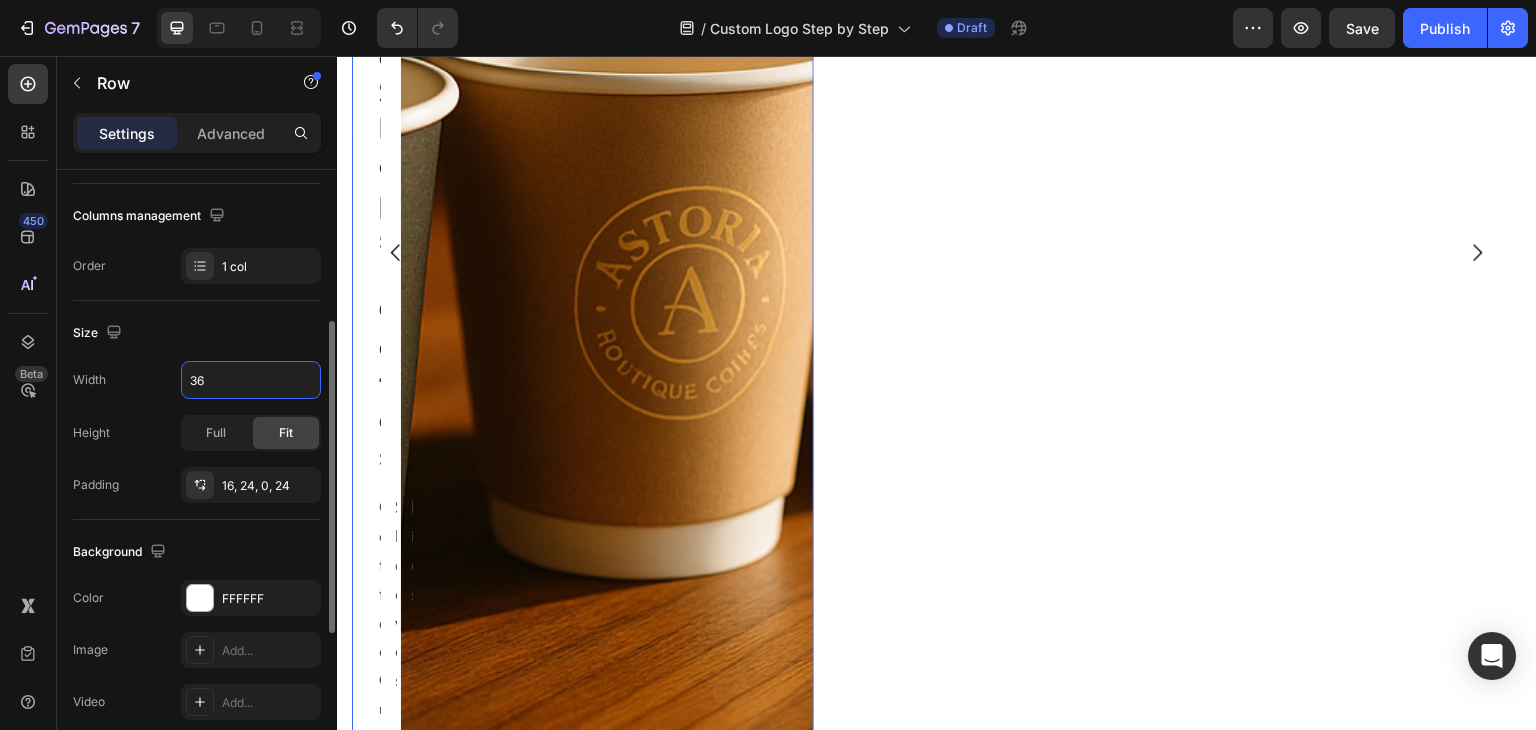 type on "368" 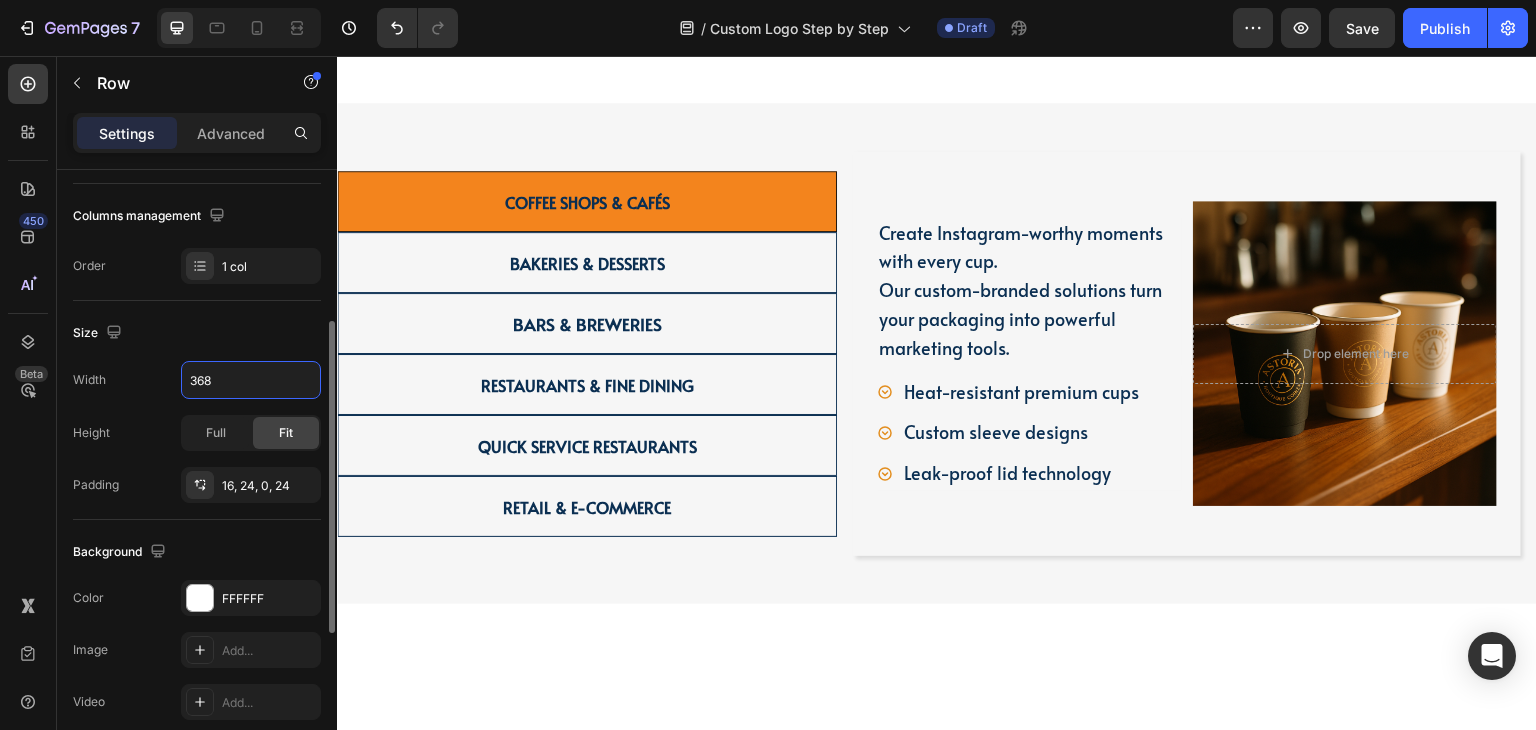 scroll, scrollTop: 2200, scrollLeft: 0, axis: vertical 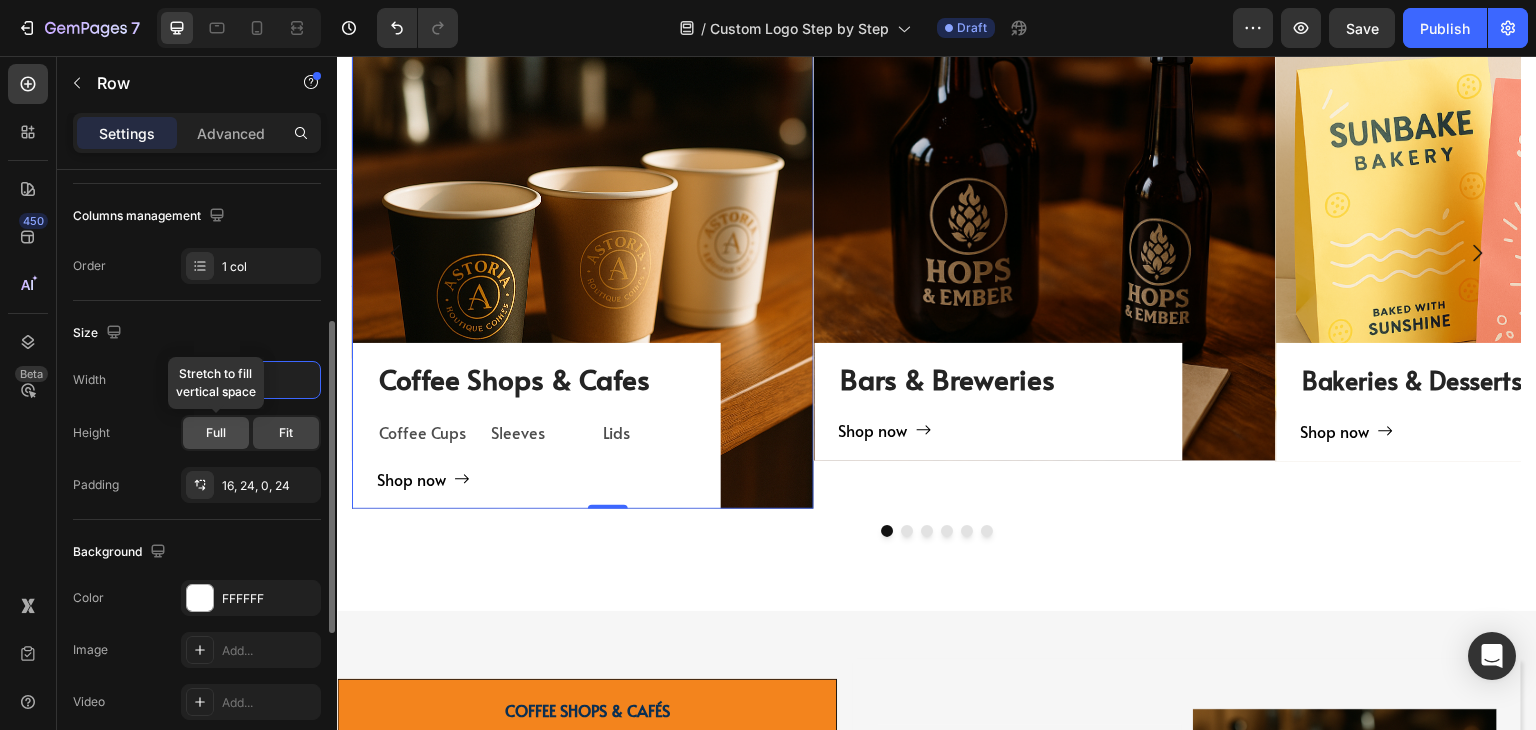 click on "Full" 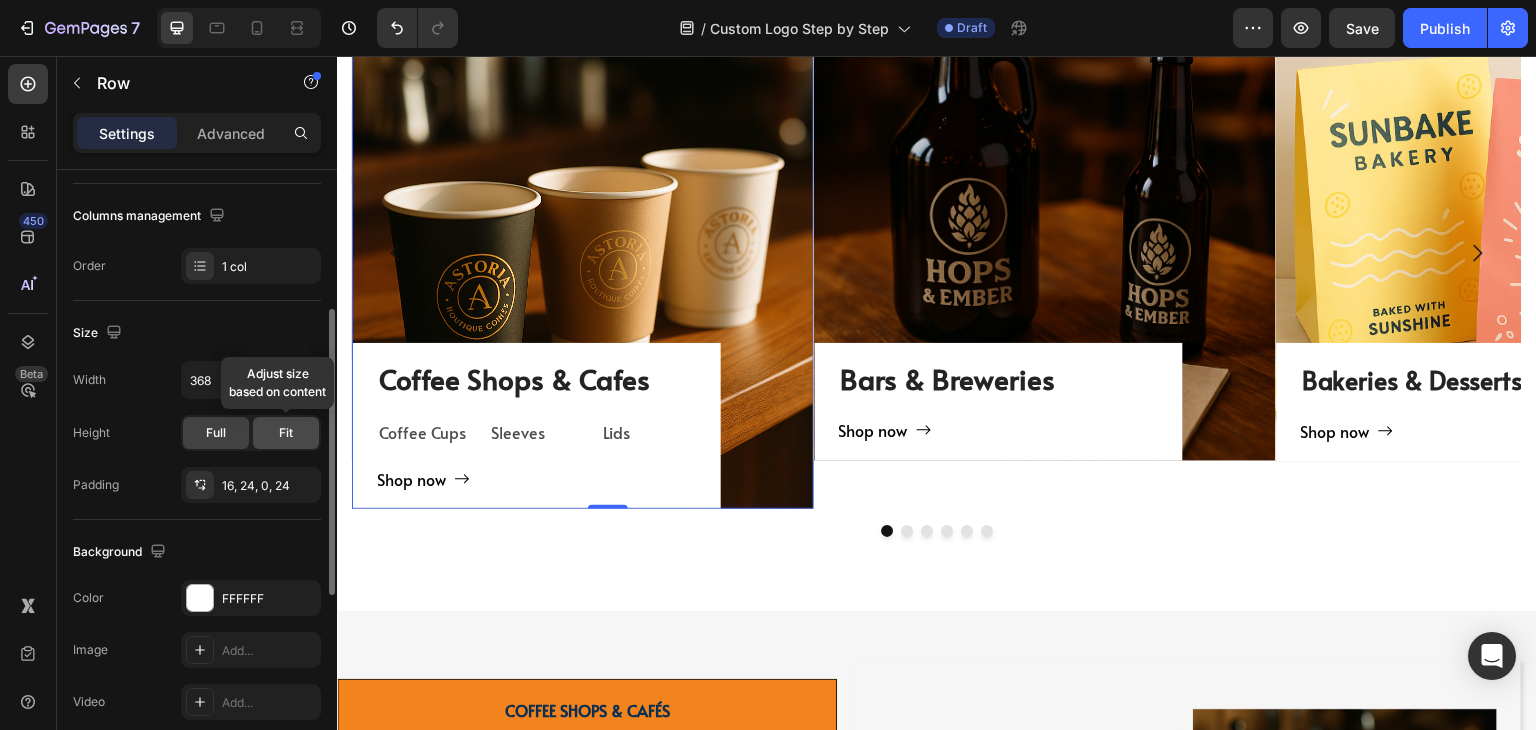 click on "Fit" 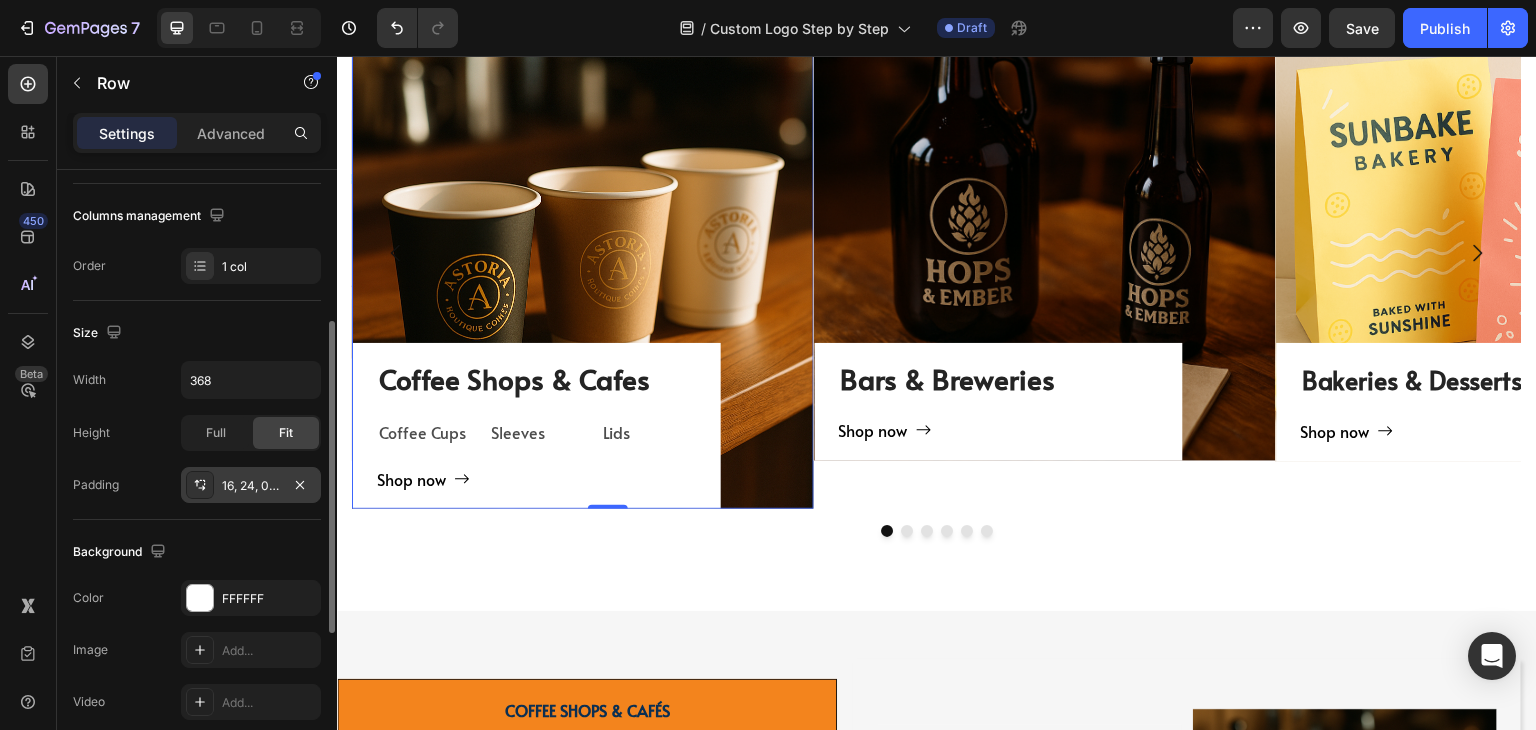 click on "16, 24, 0, 24" at bounding box center [251, 486] 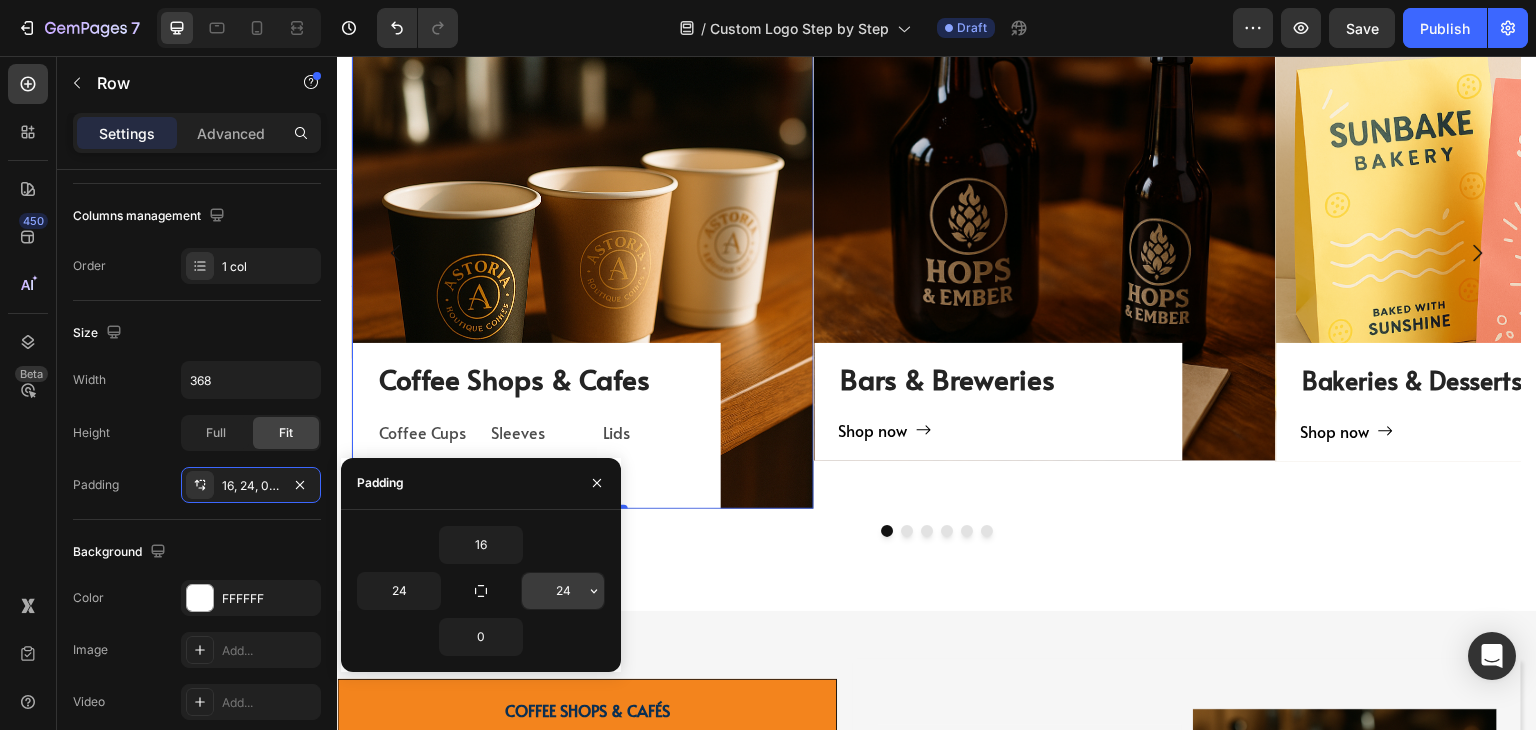click on "24" at bounding box center [563, 591] 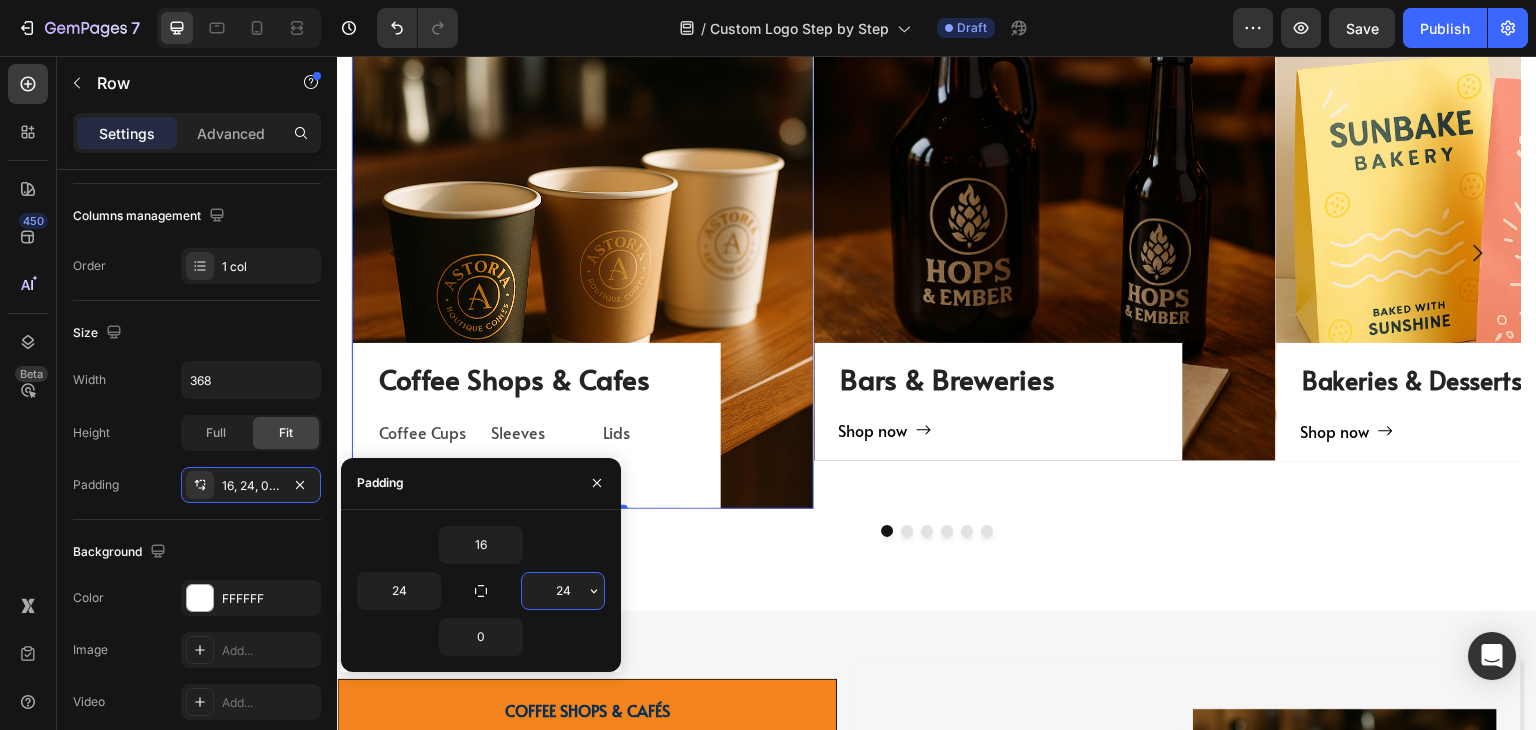 click on "24" at bounding box center (563, 591) 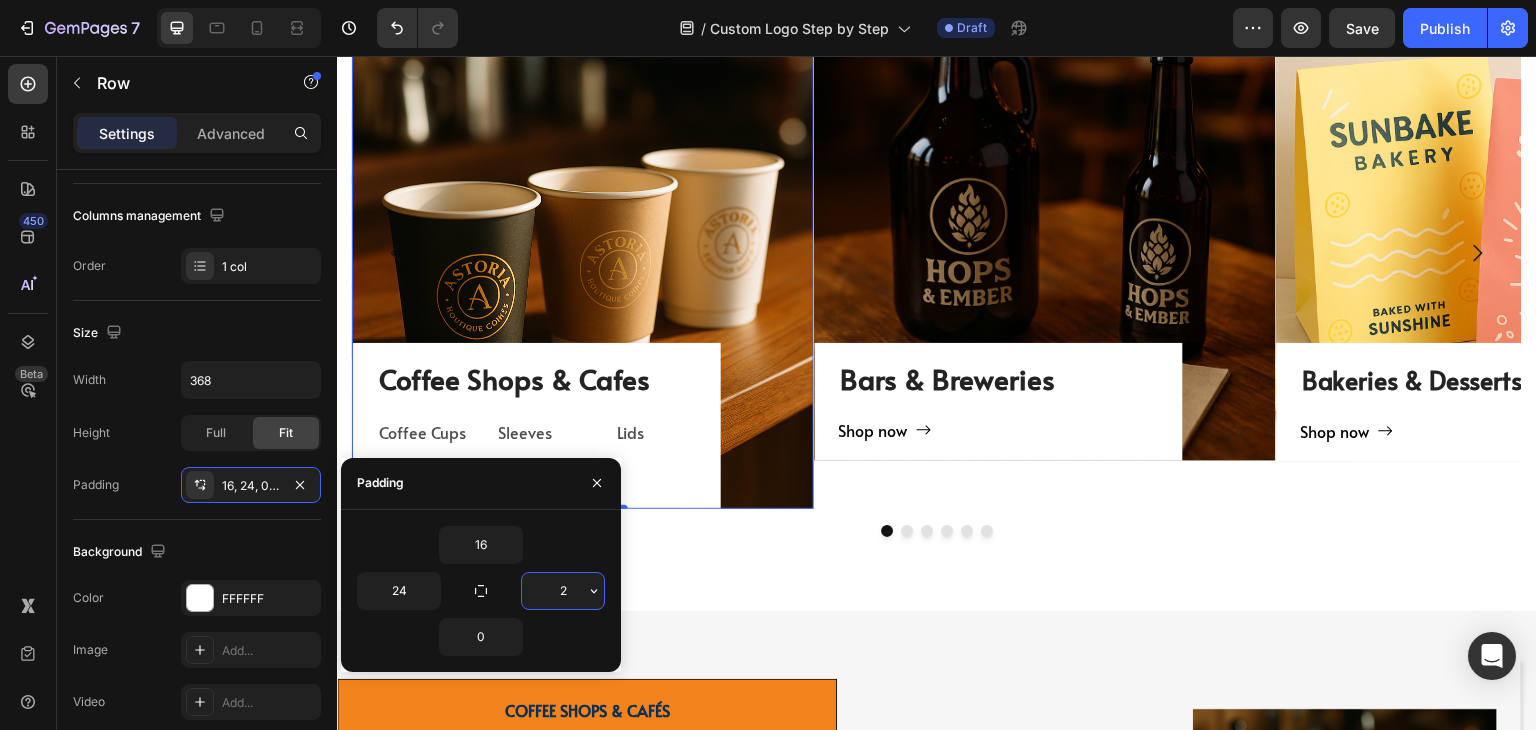 type on "24" 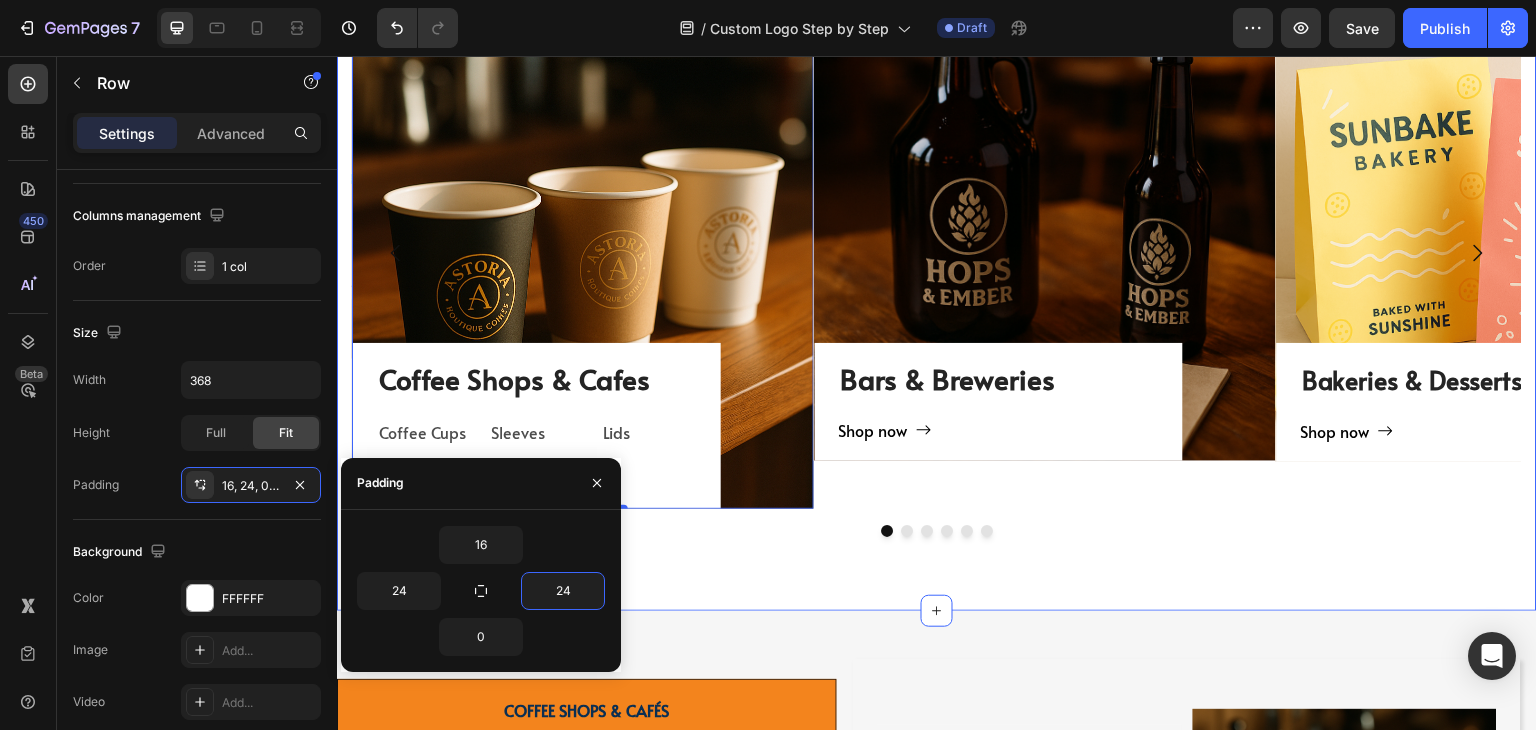 click on "TAILORED SOLUTIONS FOR YOUR INDUSTRY Heading TAILORED SOLUTIONS FOR YOUR INDUSTRY Heading Deep industry knowledge meets innovative packaging solutions. We understand your unique challenges and deliver results that matter! Text block                Title Line
Coffee Shops & Cafes Heading Coffee Cups Text Block Sleeves Text Block Lids Text Block Row
Shop now Button Row   0 Hero Banner Bars & Breweries Heading
Shop now Button Row Hero Banner Bakeries & Desserts Heading
Shop now Button Row Hero Banner Restaurant & Fine Dining Heading
Shop now Button Row Hero Banner Quick Restaurant Services Heading
Shop now Button Row Hero Banner Retail & E-commerce Heading
Shop now Button Row Hero Banner
Carousel Row
Coffee Shops & Cafés Heading
Hero Banner Row Bakeries & Desserts Heading
Hero Banner Row Bars & Breweries Heading
Row" at bounding box center (937, 188) 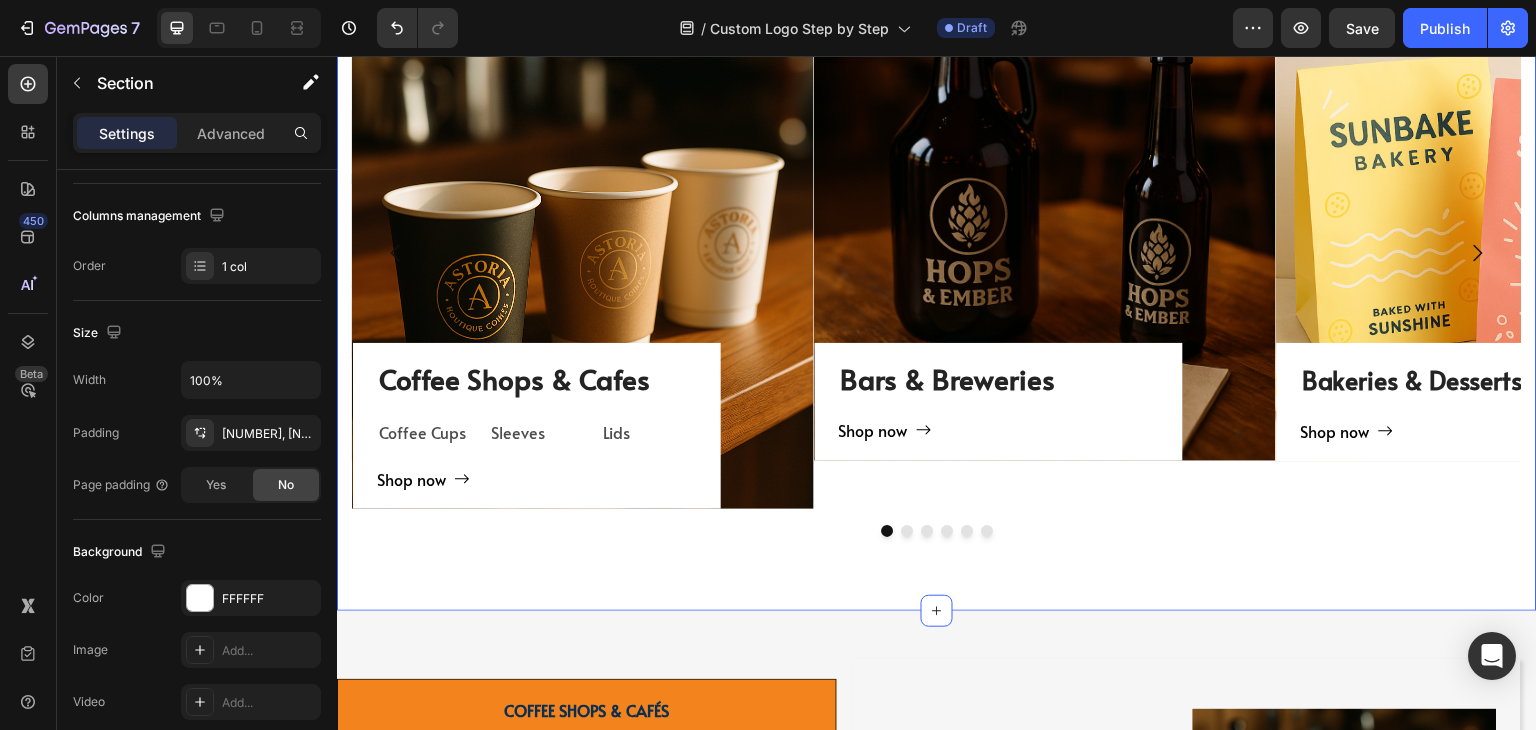 scroll, scrollTop: 0, scrollLeft: 0, axis: both 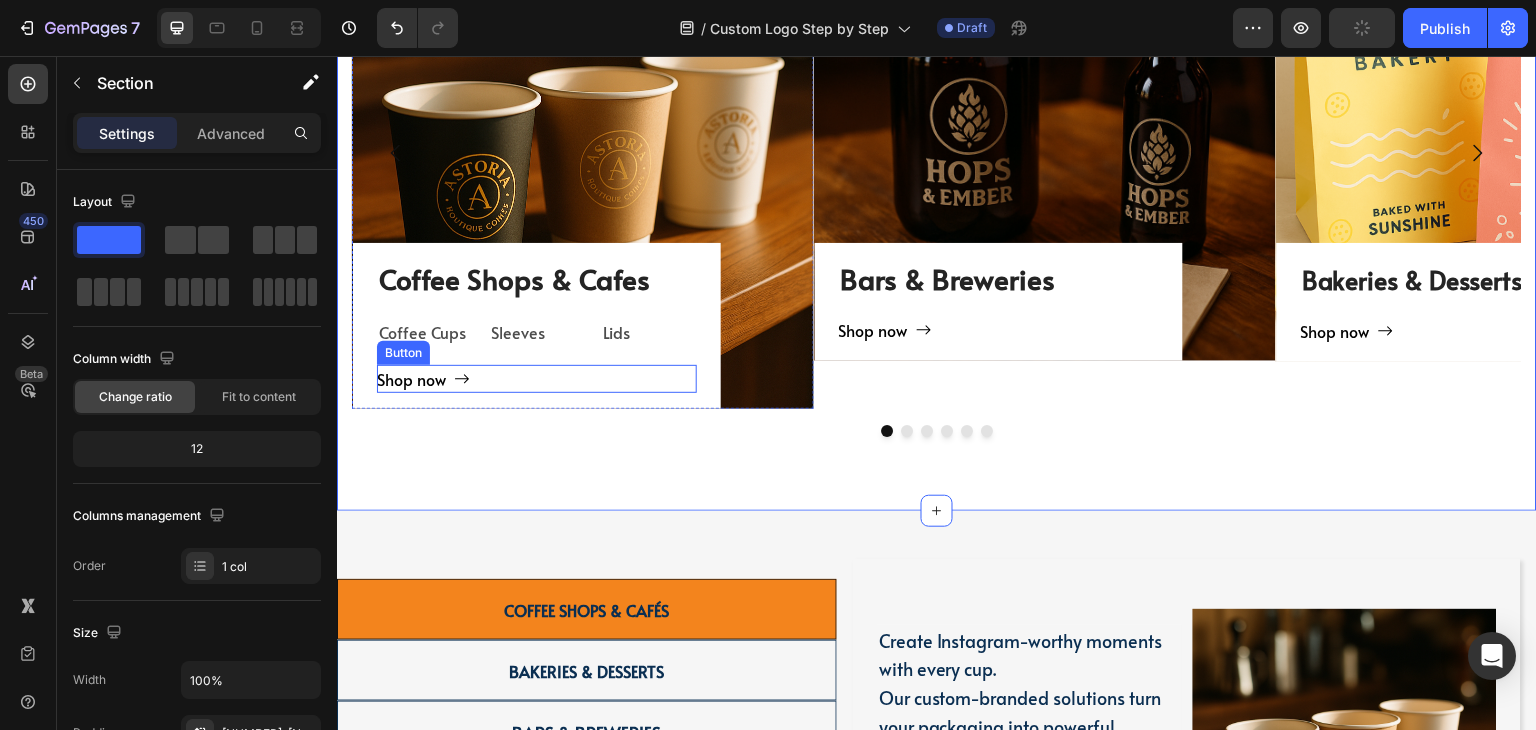 click on "Shop now Button" at bounding box center [537, 379] 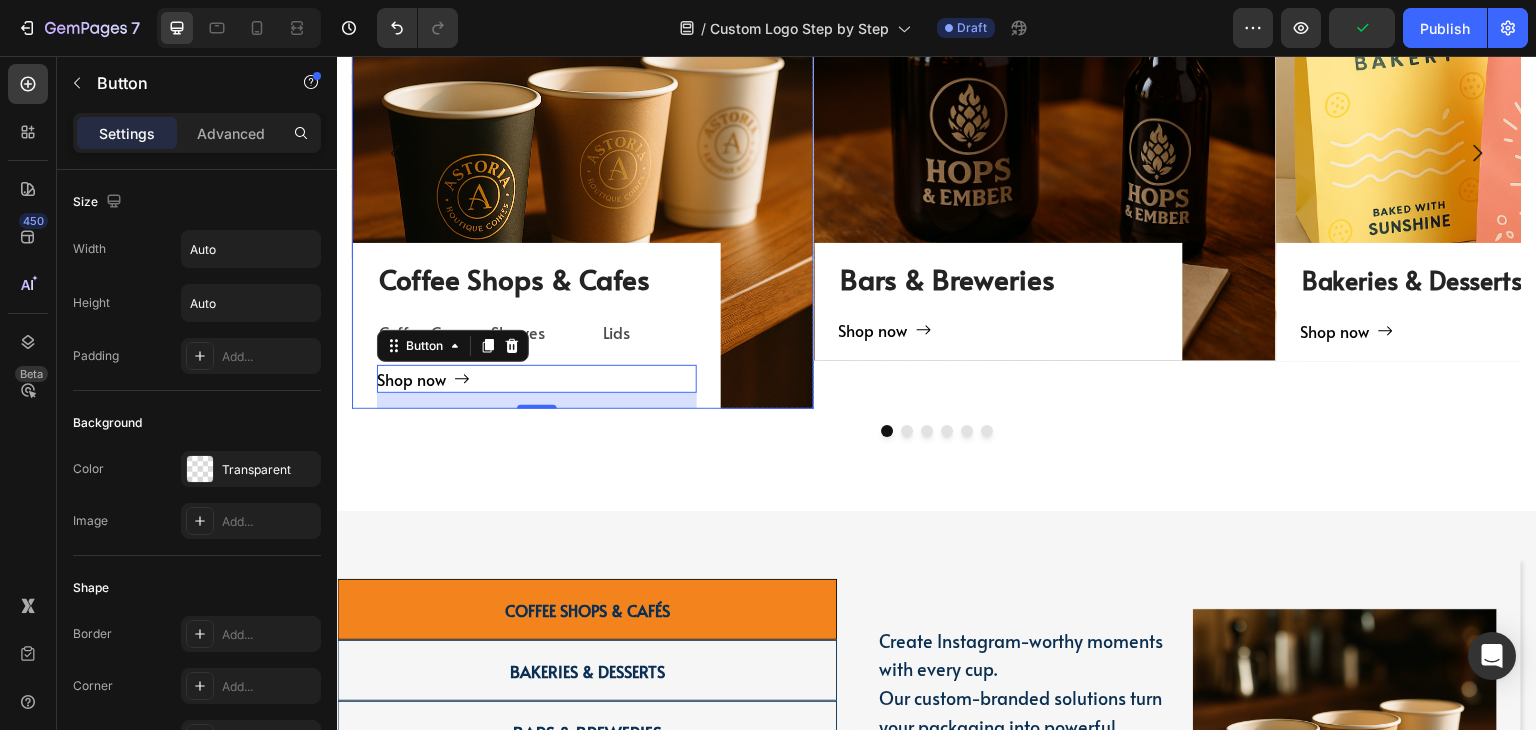 click on "Coffee Shops & Cafes Heading Coffee Cups Text Block Sleeves Text Block Lids Text Block Row
Shop now Button   16 Row" at bounding box center [537, 326] 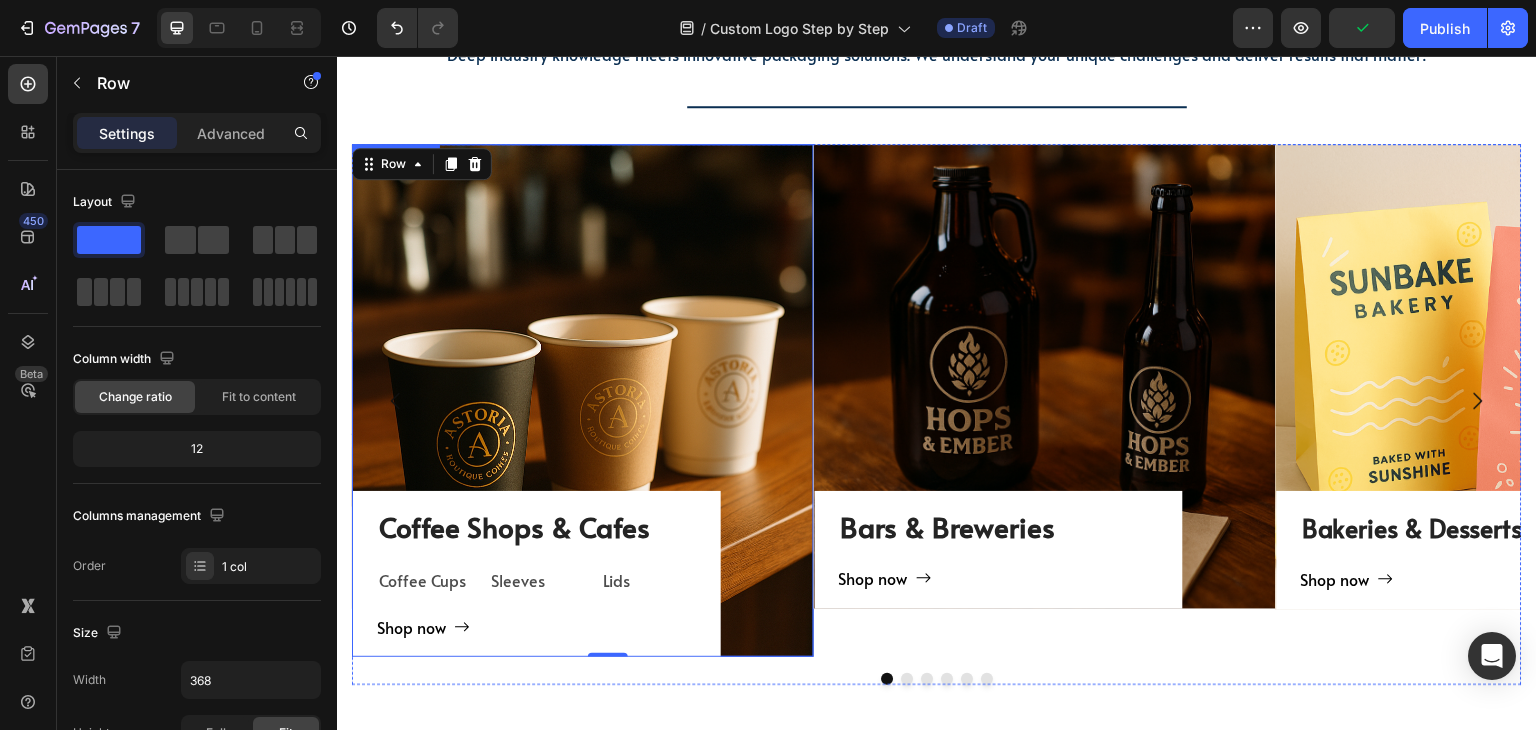 scroll, scrollTop: 2000, scrollLeft: 0, axis: vertical 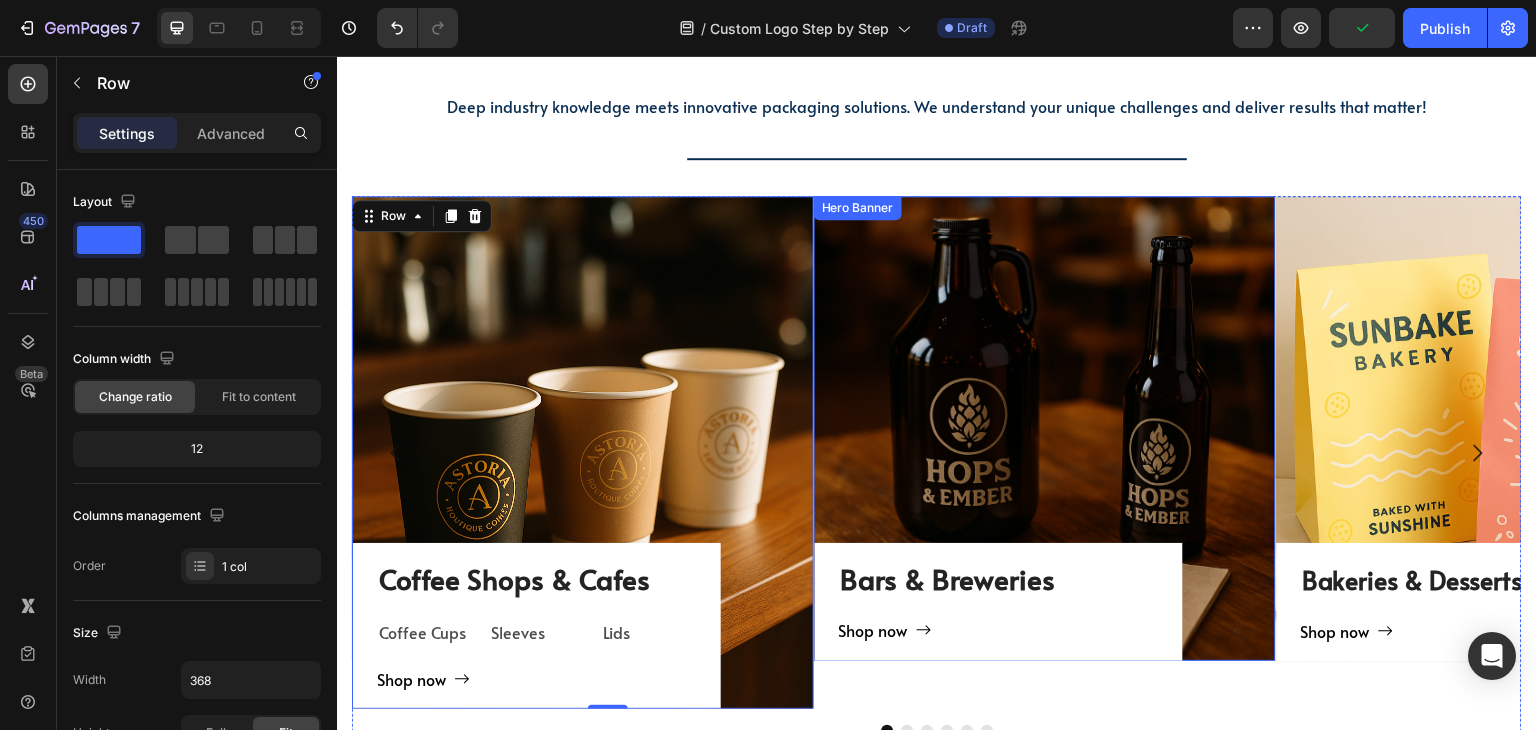 click on "Bars & Breweries Heading
Shop now Button Row" at bounding box center [1045, 428] 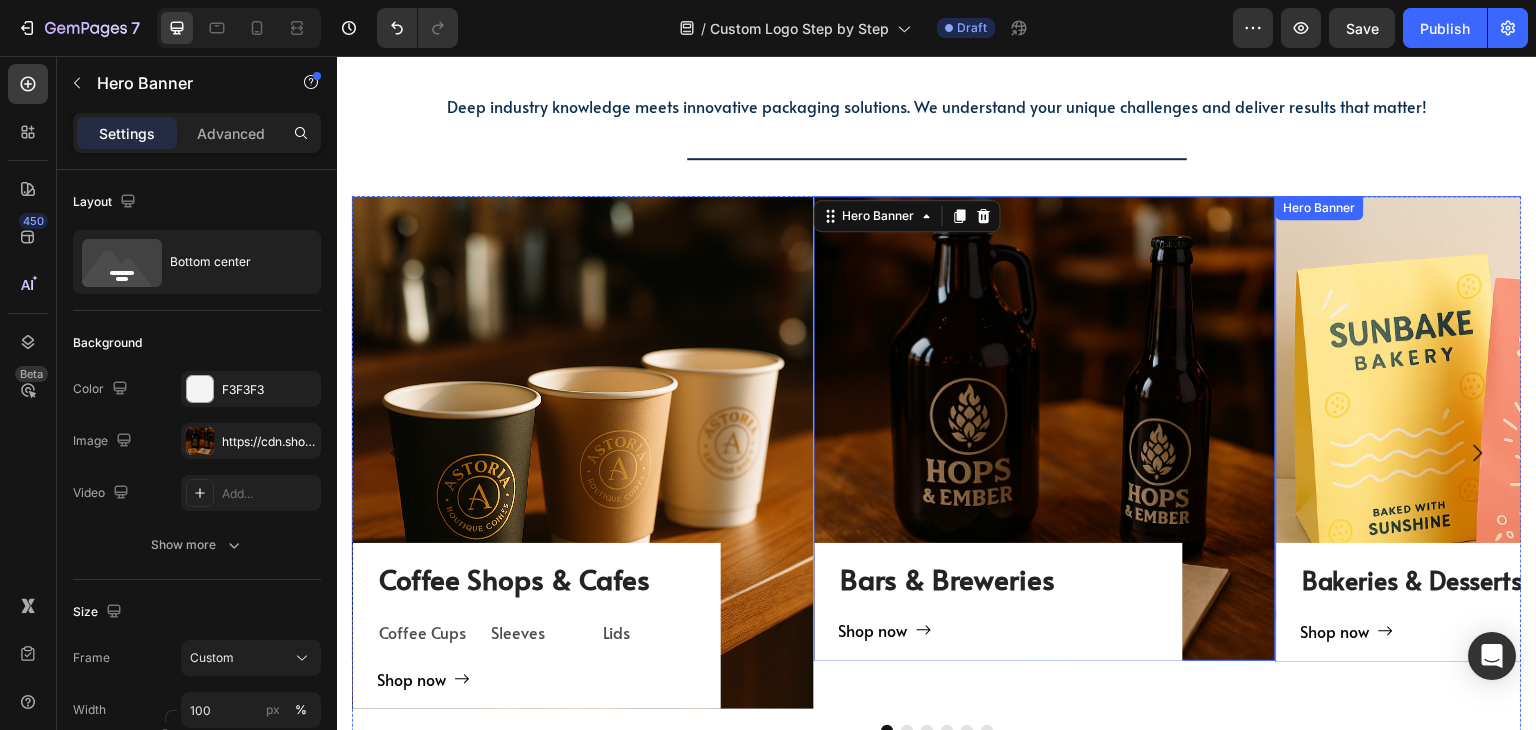 click on "Bakeries & Desserts Heading
Shop now Button Row" at bounding box center (1507, 428) 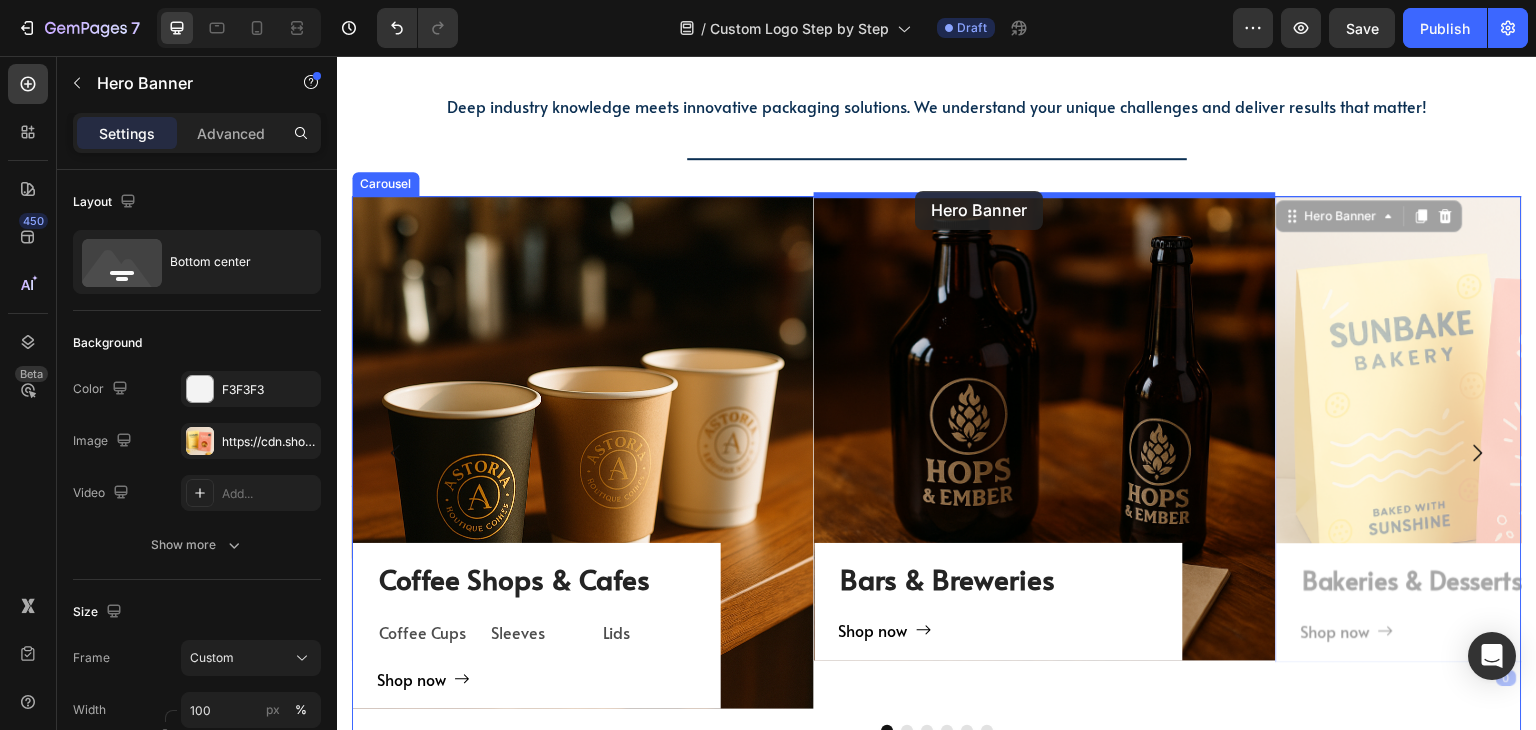drag, startPoint x: 1294, startPoint y: 206, endPoint x: 915, endPoint y: 191, distance: 379.29672 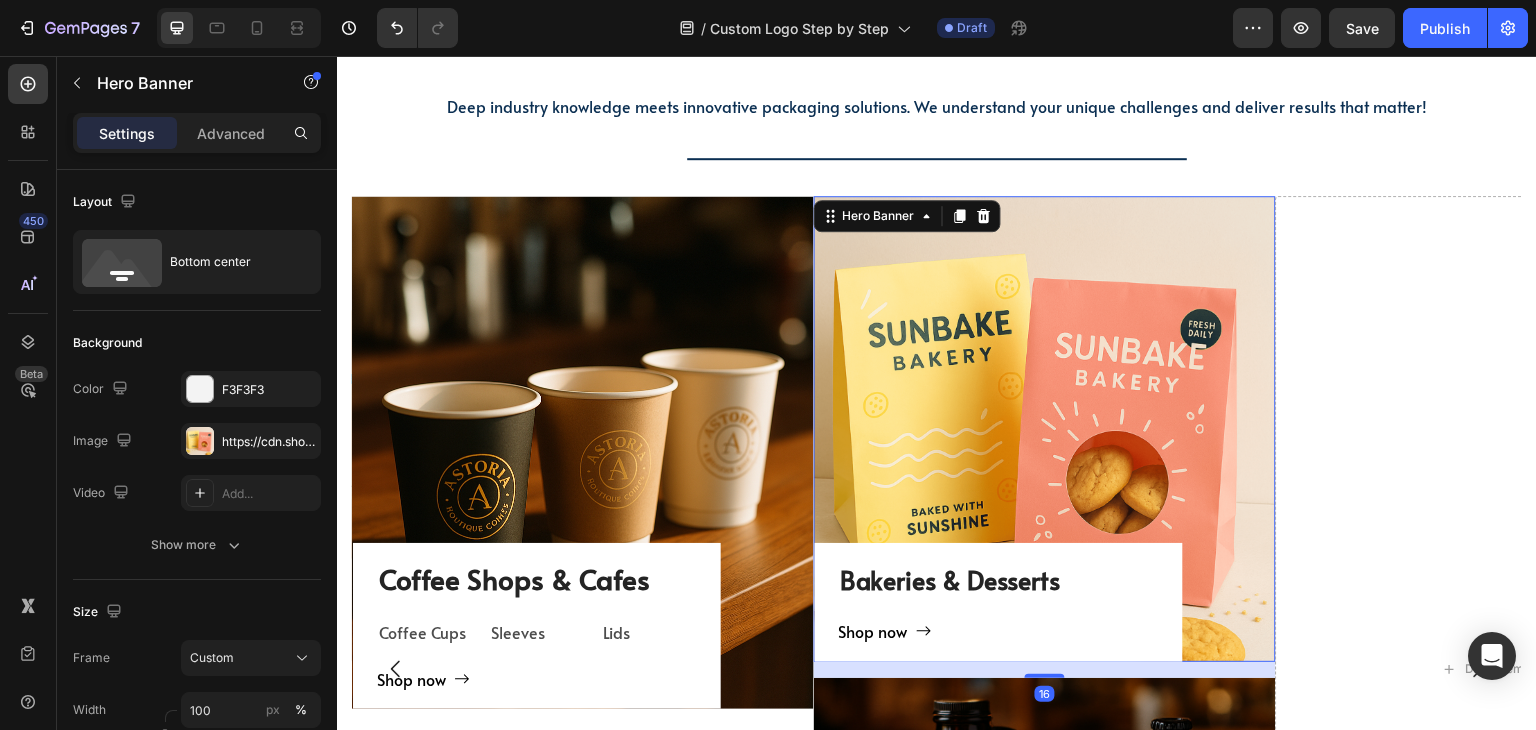click on "Bars & Breweries Heading
Shop now Button Row" at bounding box center [1045, 910] 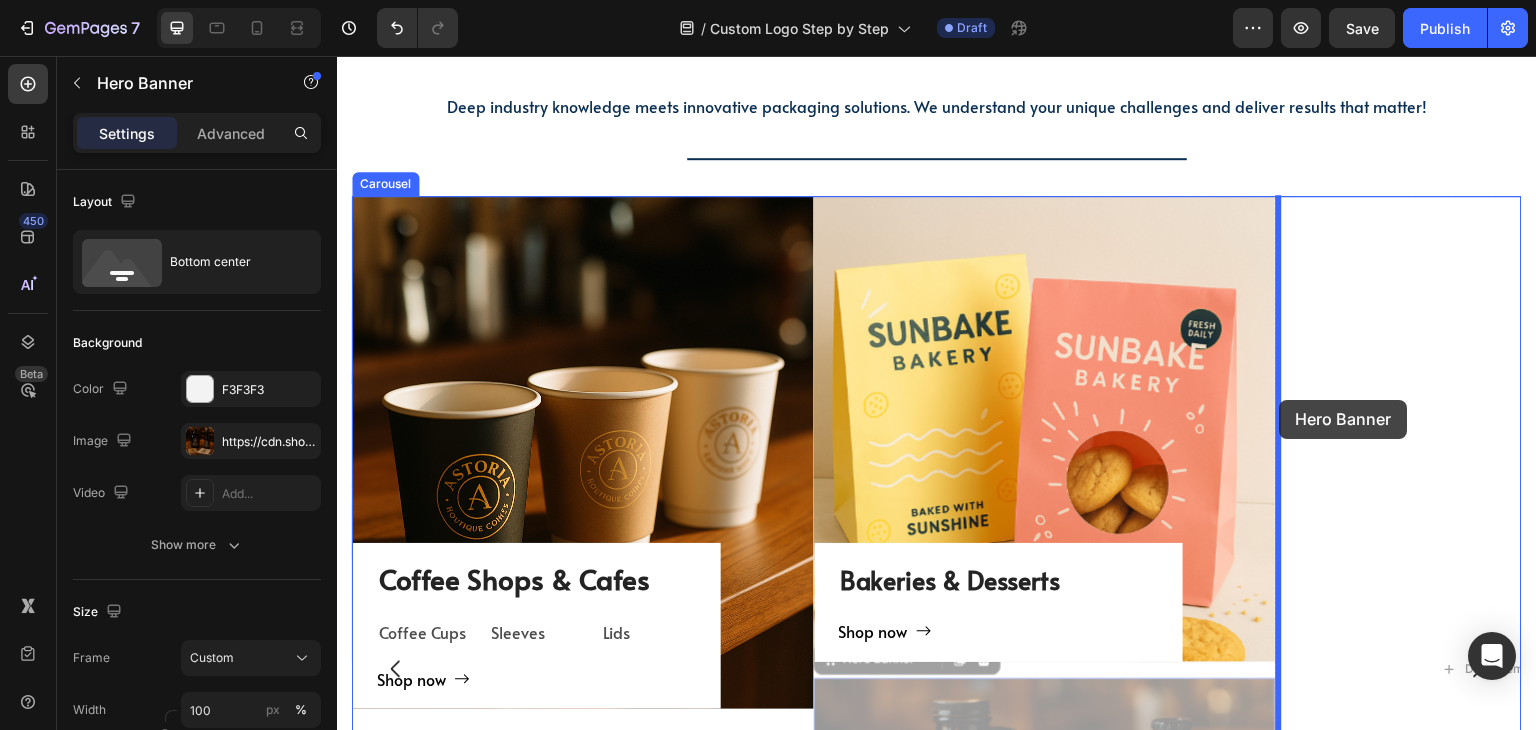 drag, startPoint x: 874, startPoint y: 662, endPoint x: 1280, endPoint y: 400, distance: 483.1977 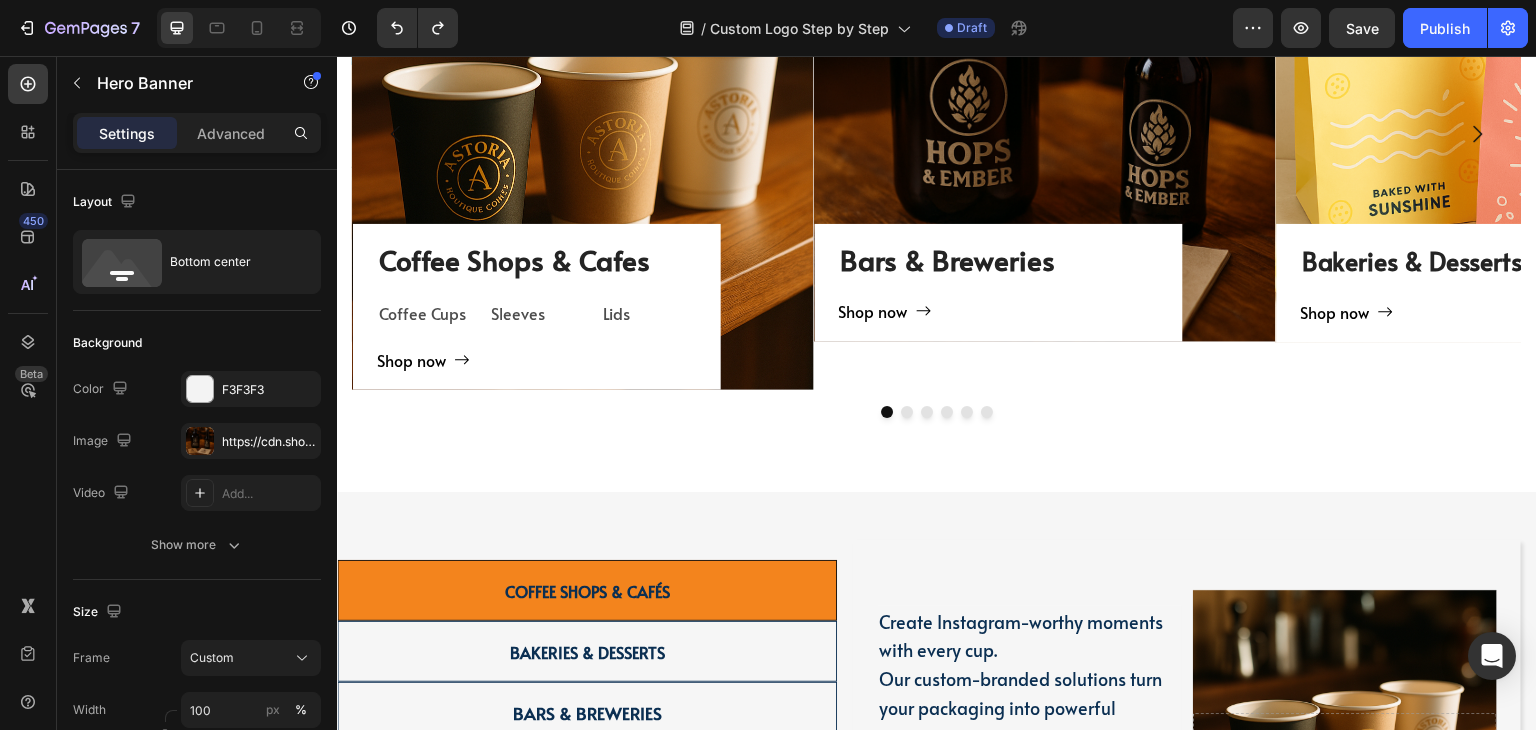 scroll, scrollTop: 2102, scrollLeft: 0, axis: vertical 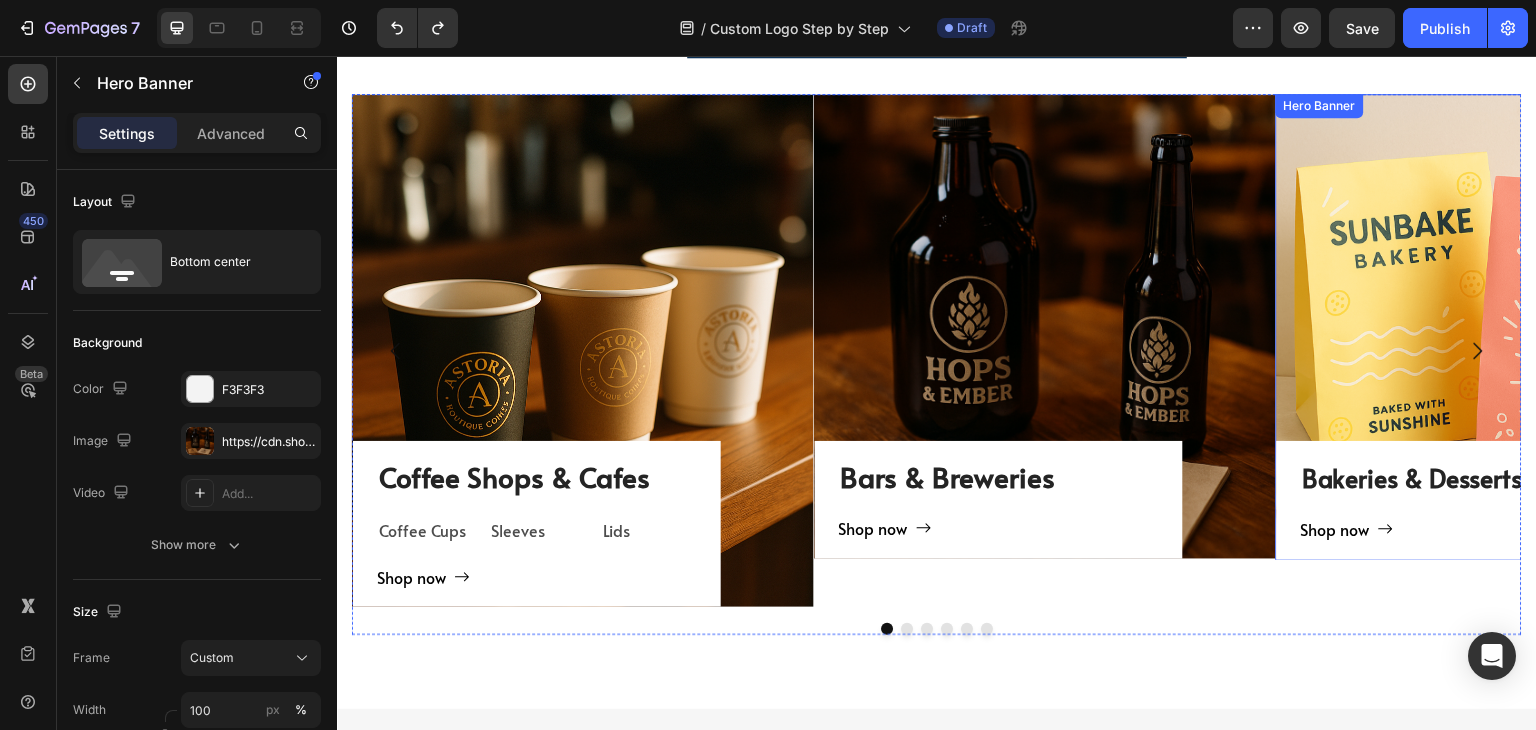 click on "Bakeries & Desserts" at bounding box center [1413, 477] 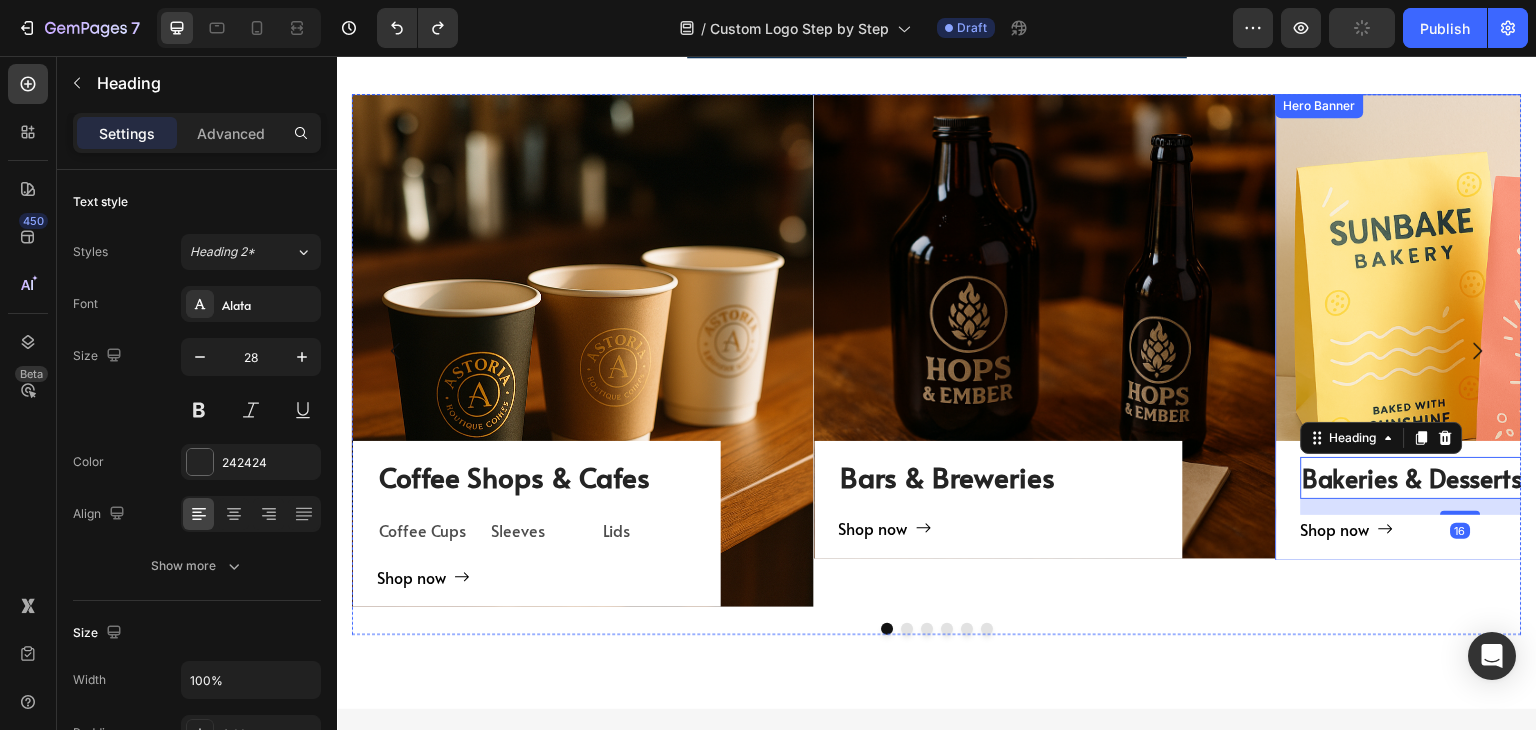 click on "Bakeries & Desserts Heading   16
Shop now Button Row" at bounding box center [1507, 326] 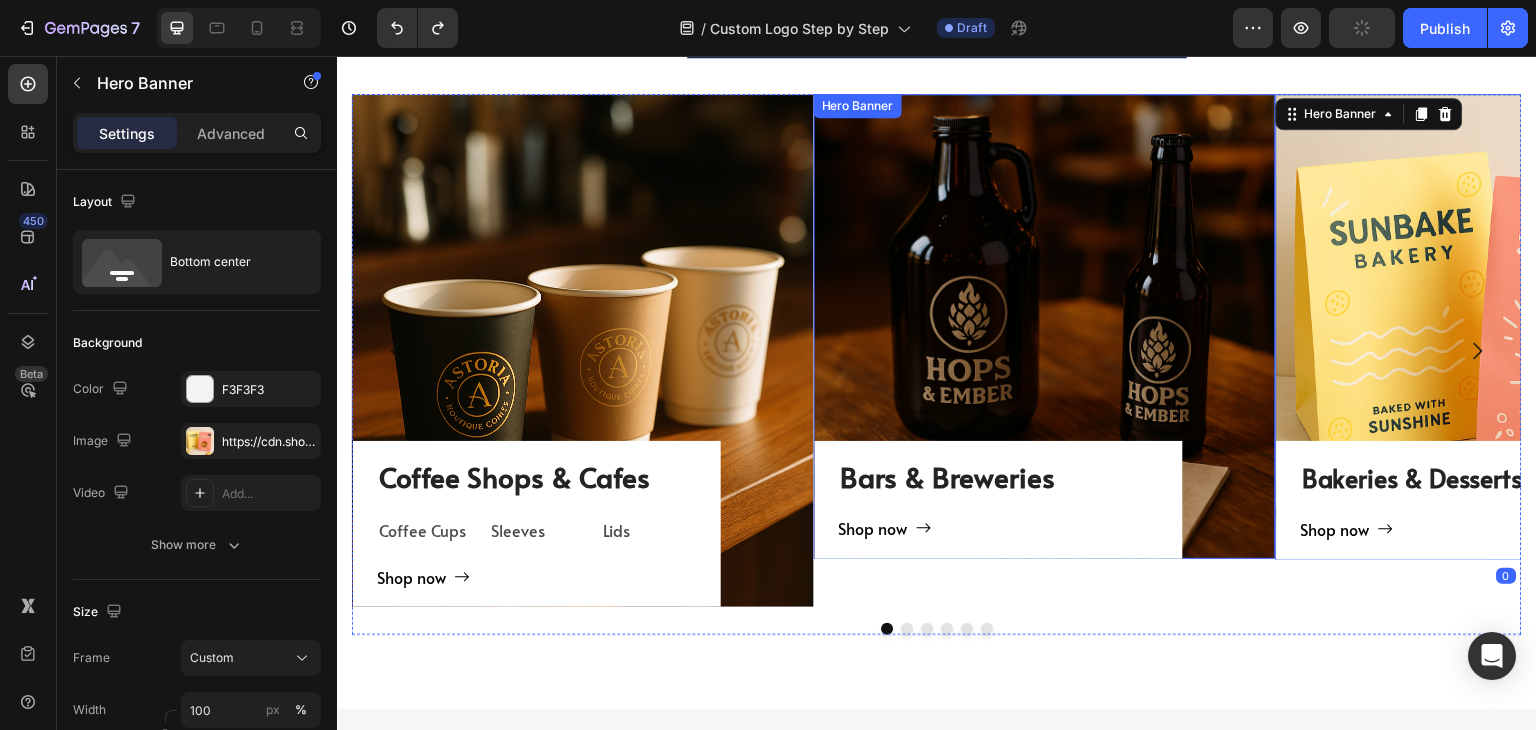 click on "Bars & Breweries Heading
Shop now Button Row" at bounding box center (1045, 326) 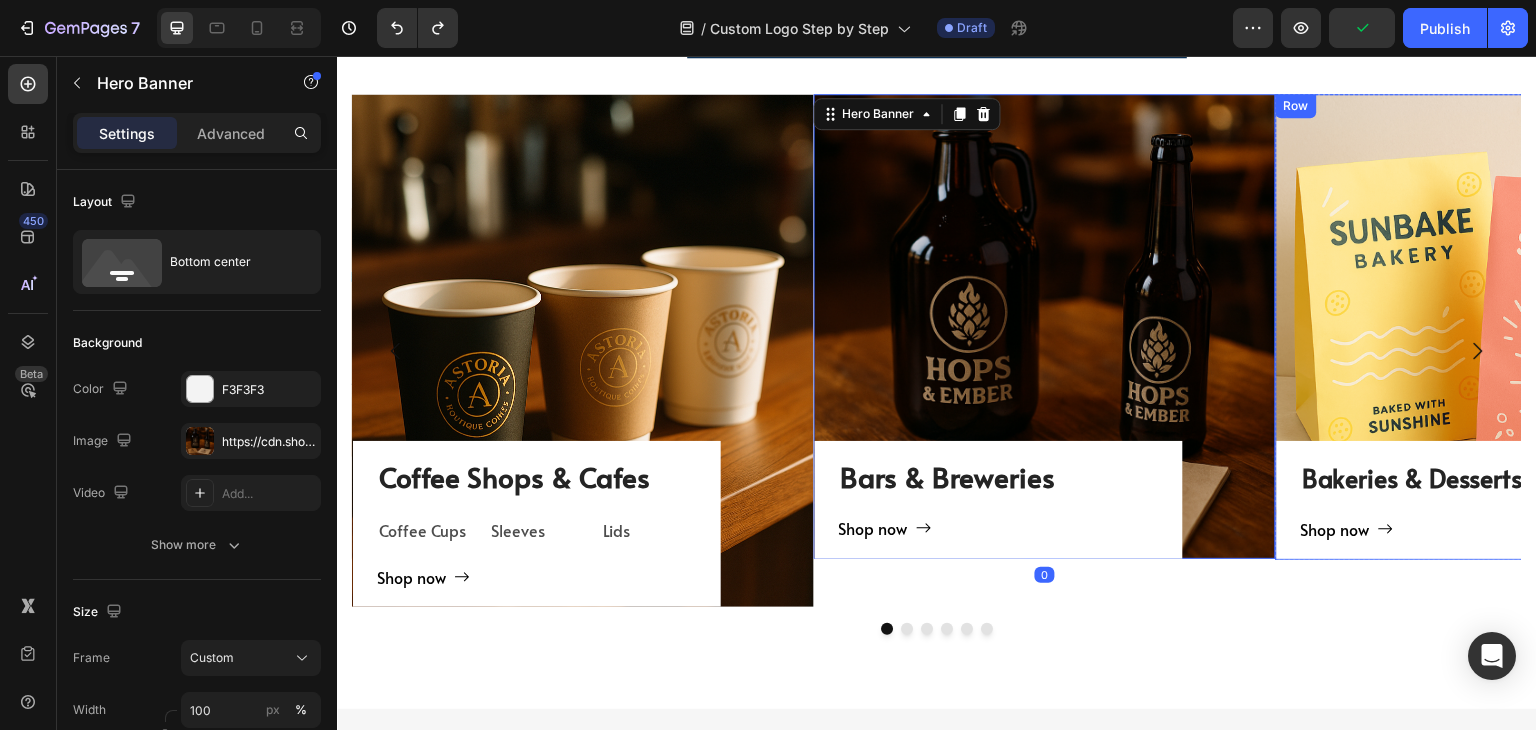 click on "Bakeries & Desserts Heading
Shop now Button Row" at bounding box center [1461, 500] 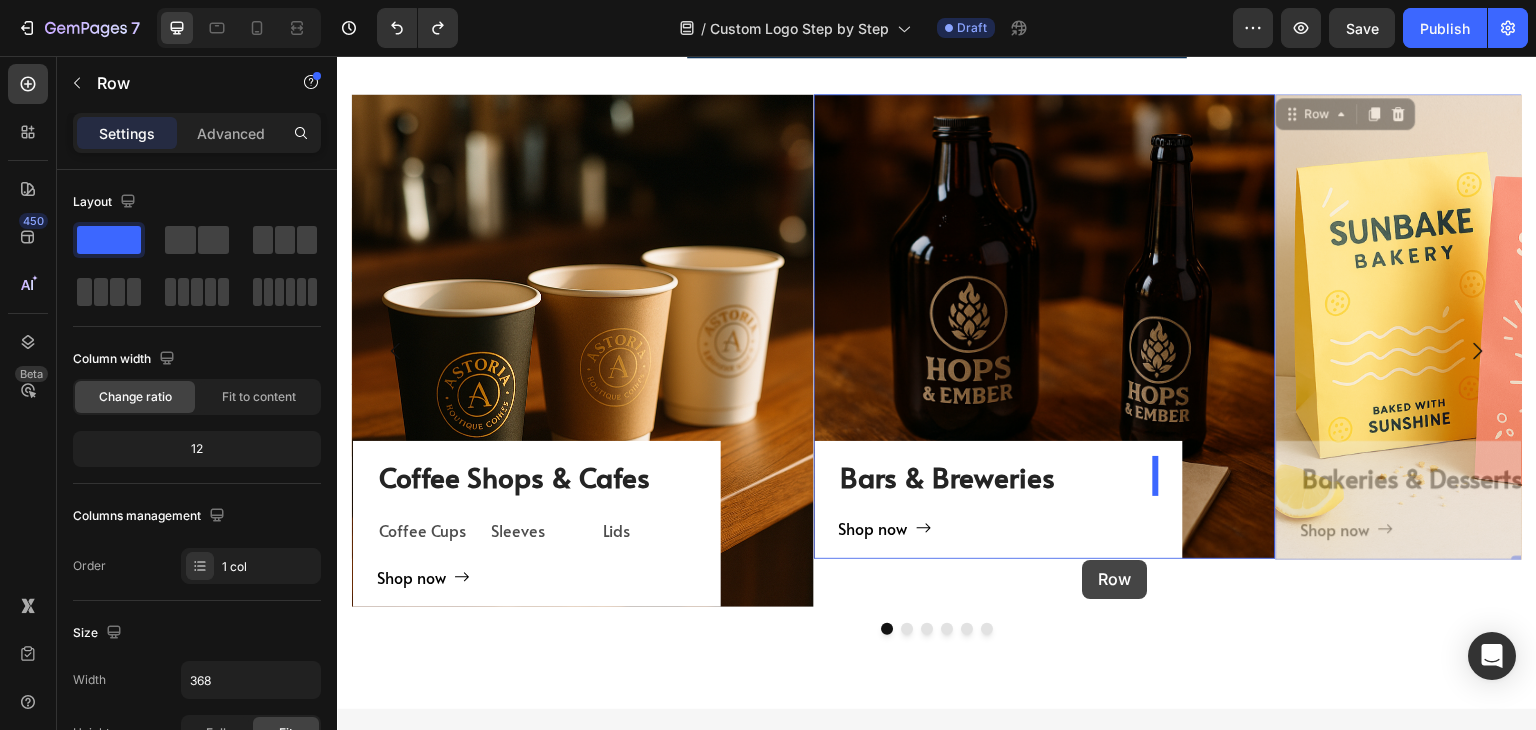 drag, startPoint x: 1331, startPoint y: 120, endPoint x: 1083, endPoint y: 560, distance: 505.07822 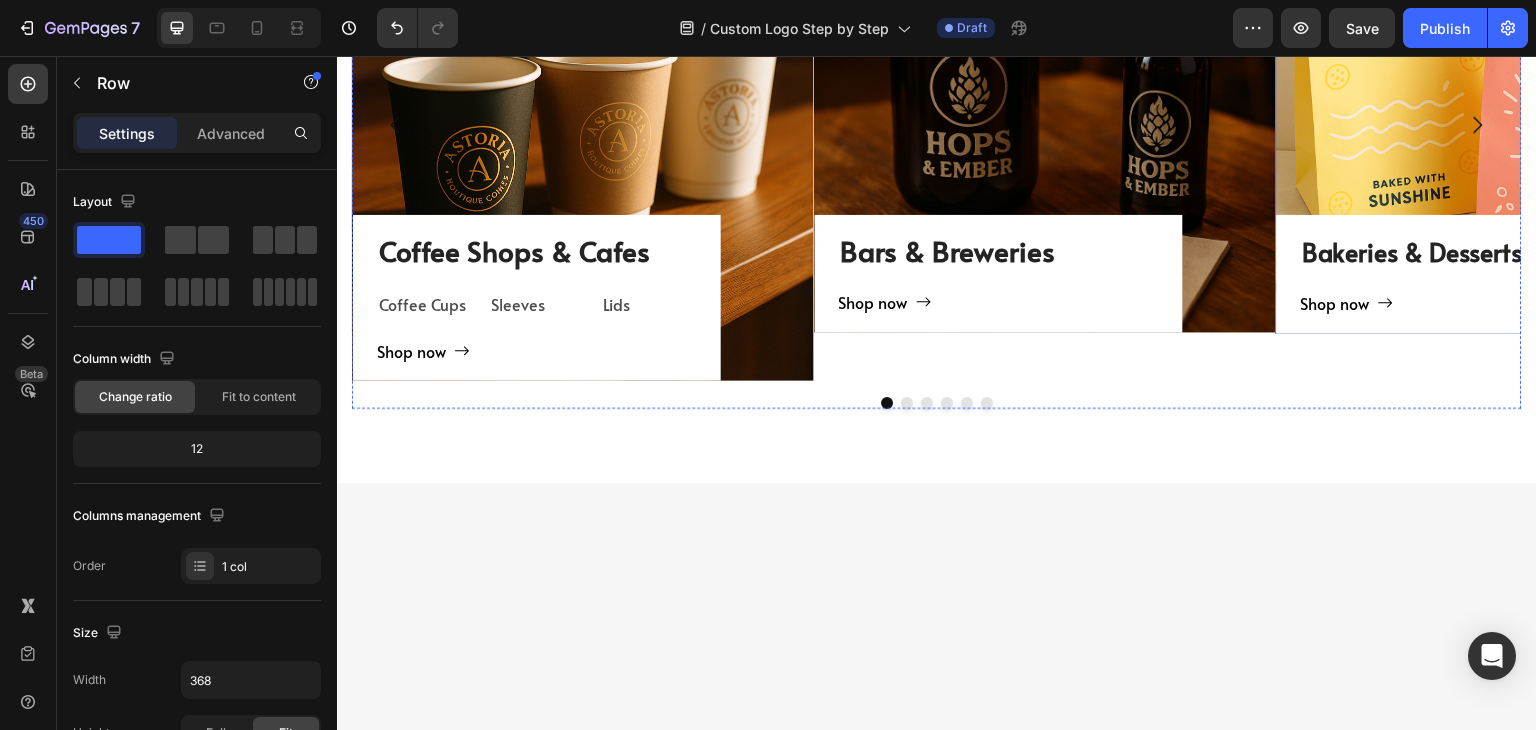 scroll, scrollTop: 2102, scrollLeft: 0, axis: vertical 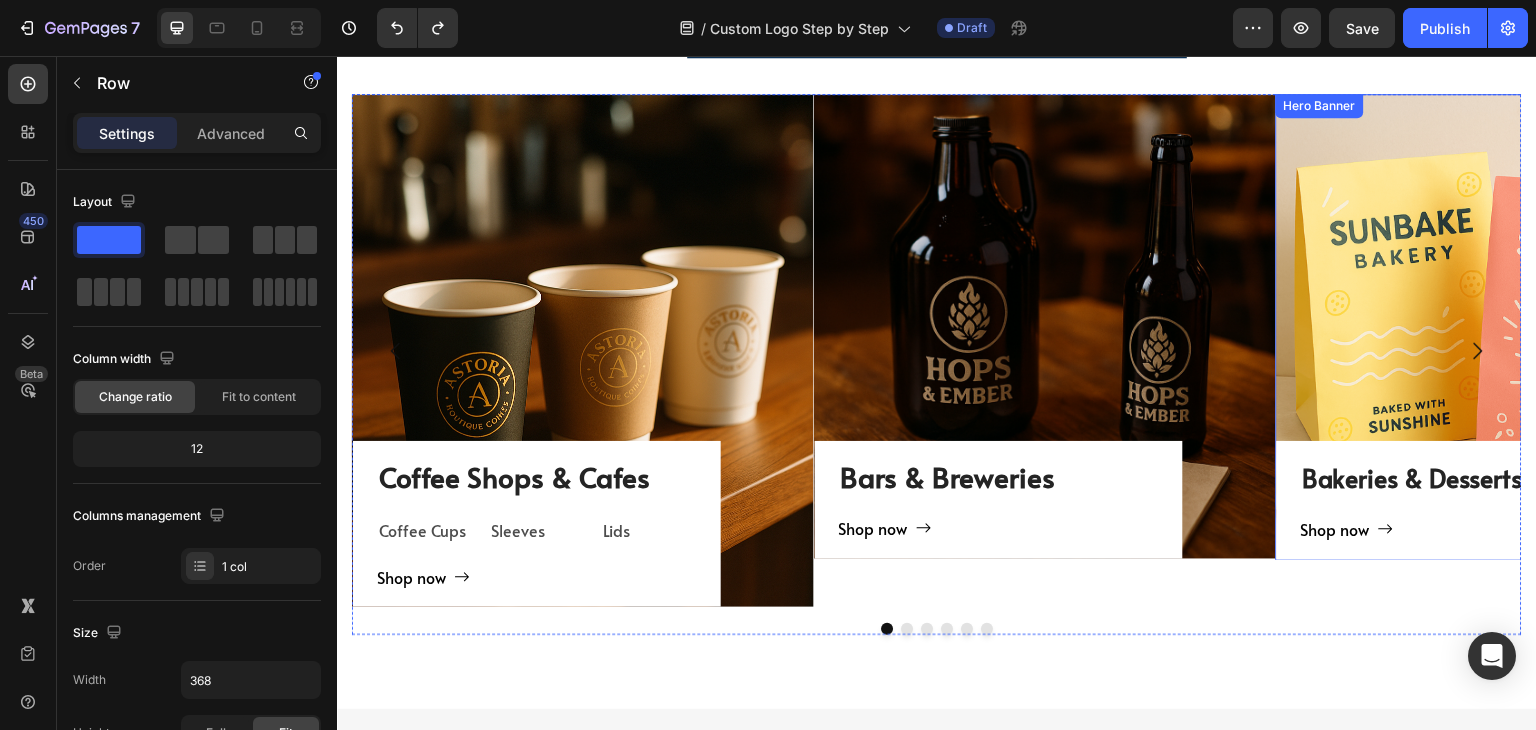 click on "Bakeries & Desserts Heading
Shop now Button Row" at bounding box center (1507, 326) 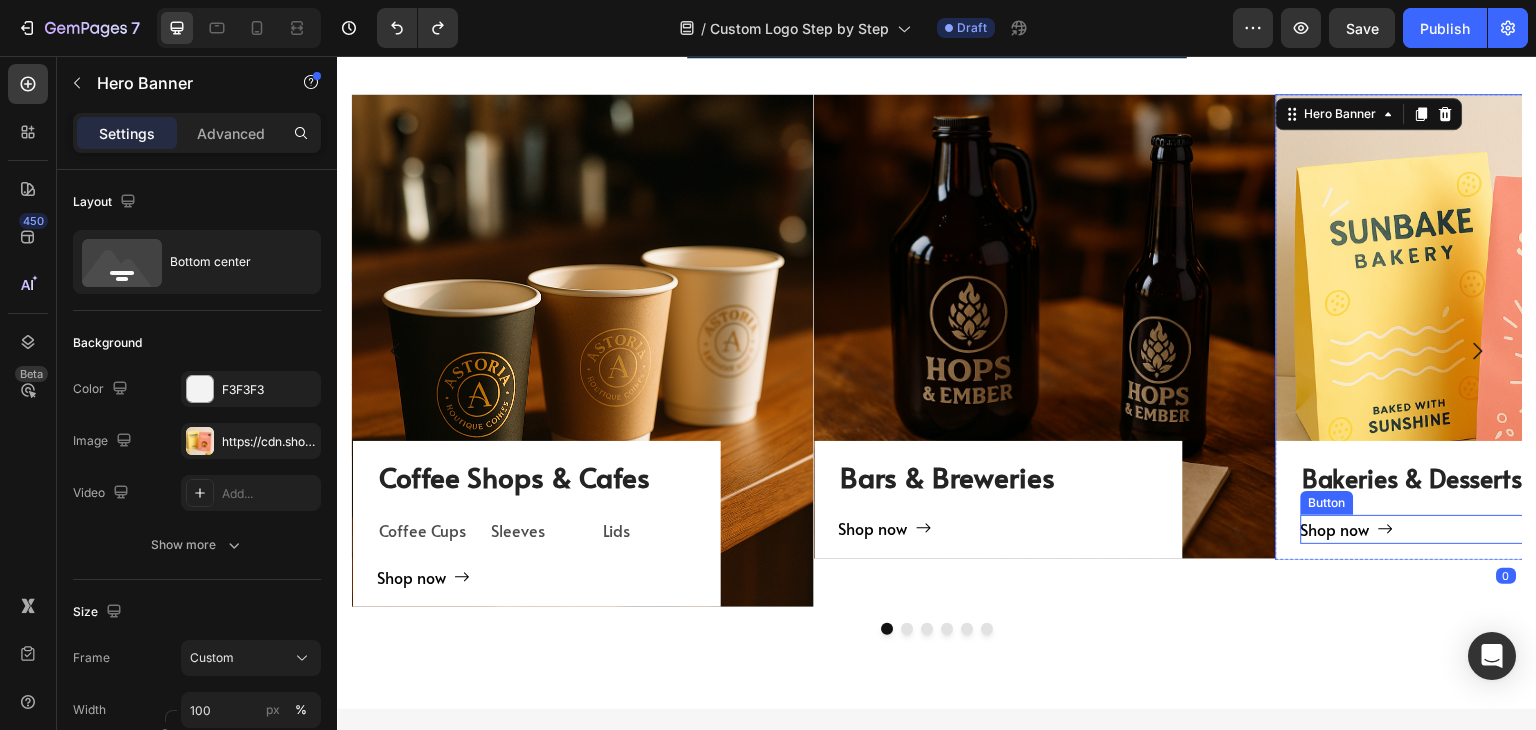 click on "Shop now Button" at bounding box center [1461, 529] 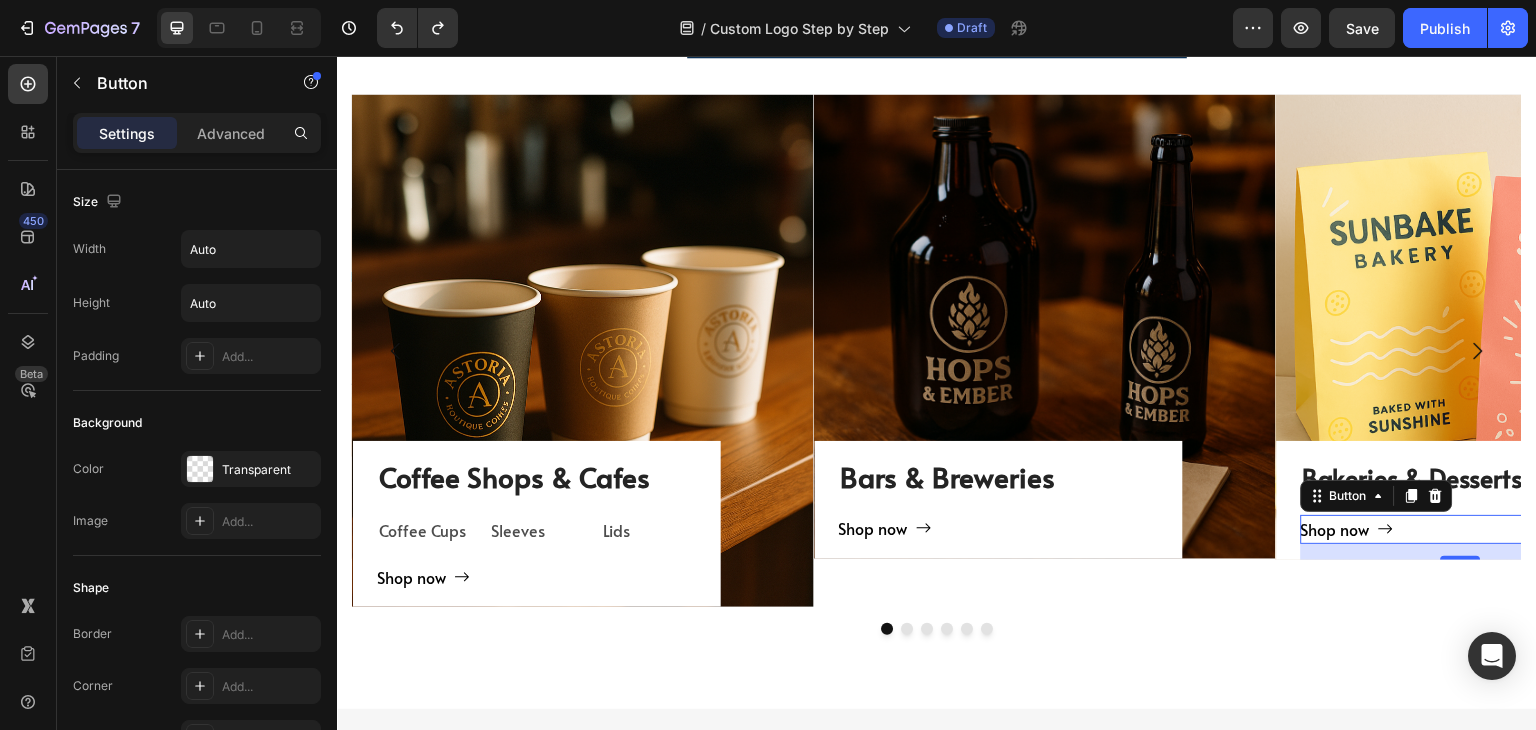 click on "16" at bounding box center (1461, 552) 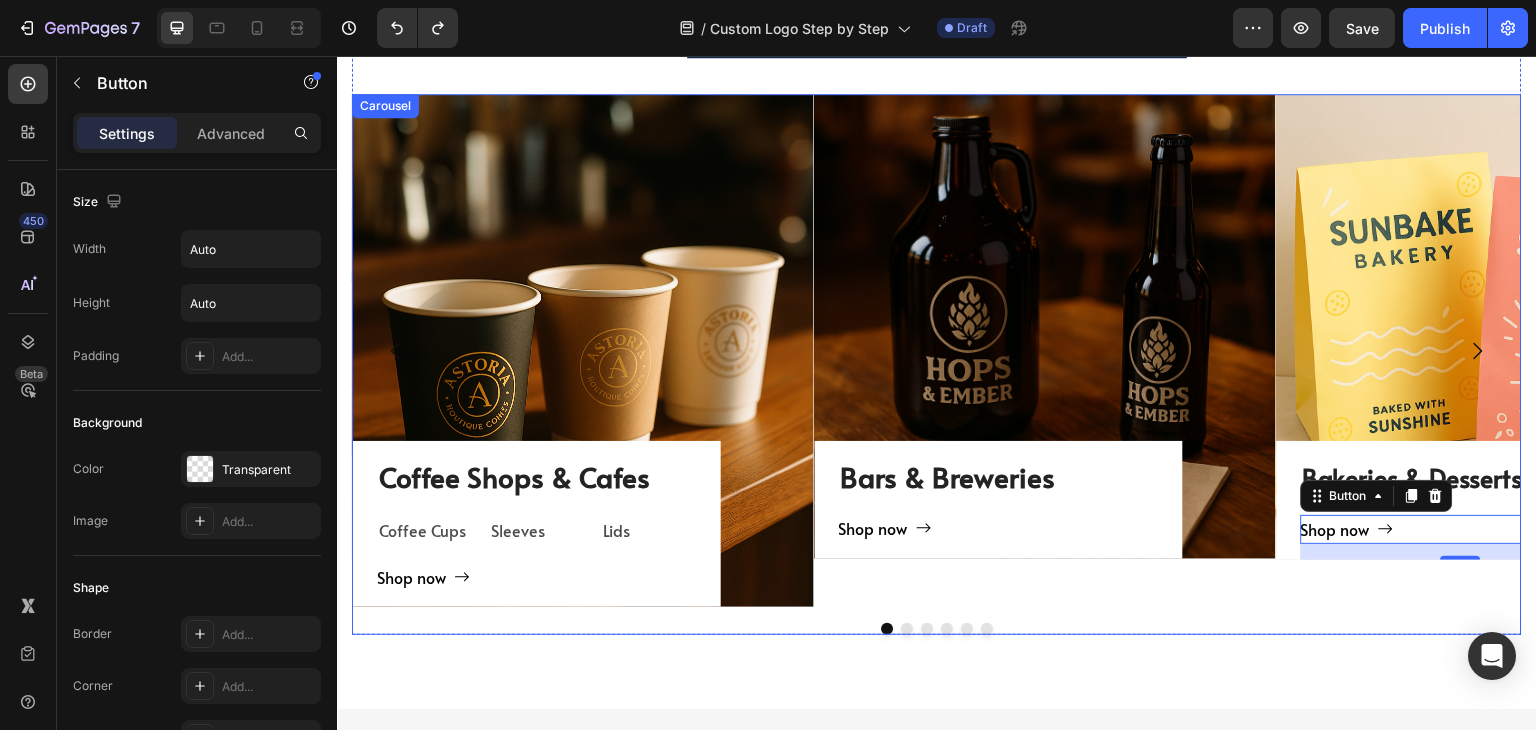click on "Bakeries & Desserts Heading
Shop now Button   16 Row" at bounding box center [1461, 500] 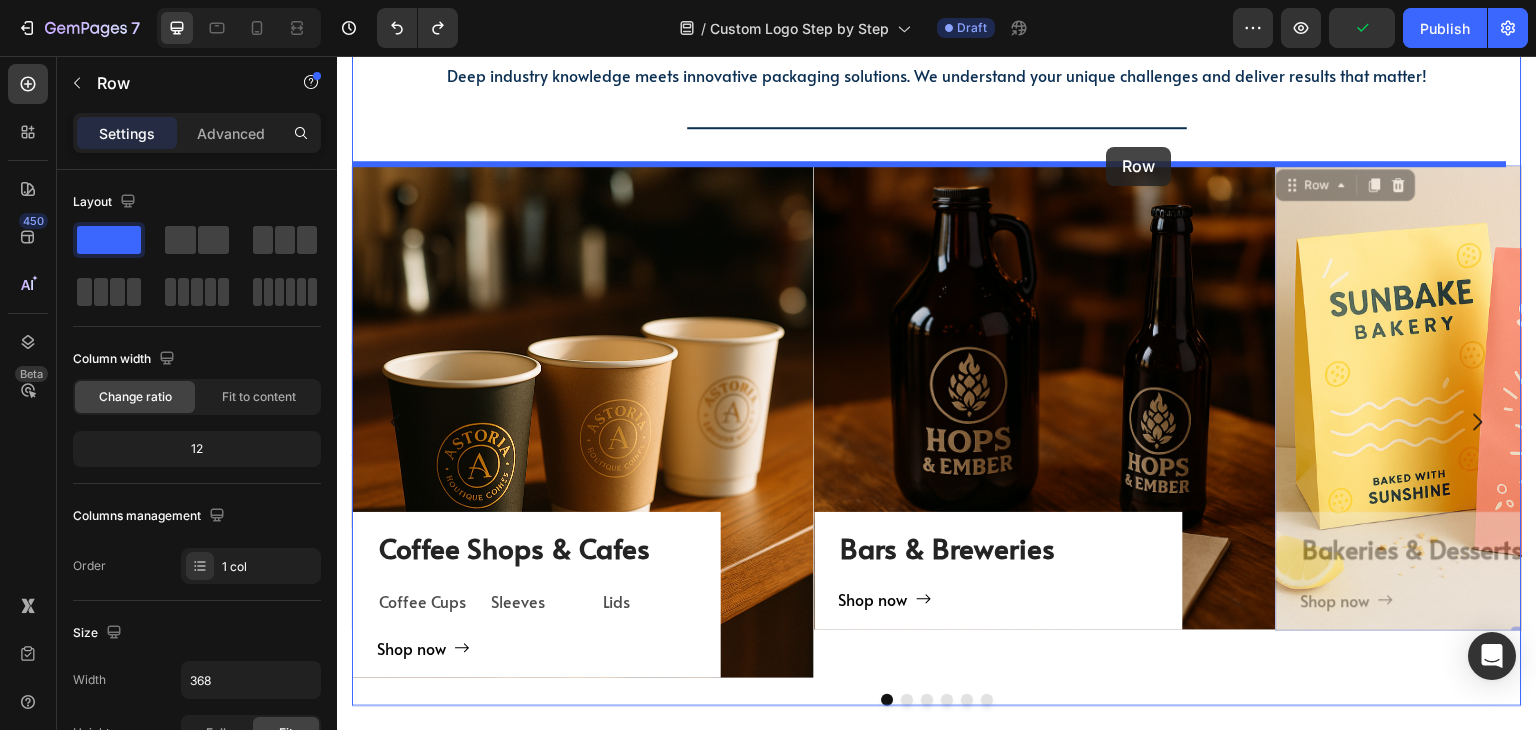 scroll, scrollTop: 2020, scrollLeft: 0, axis: vertical 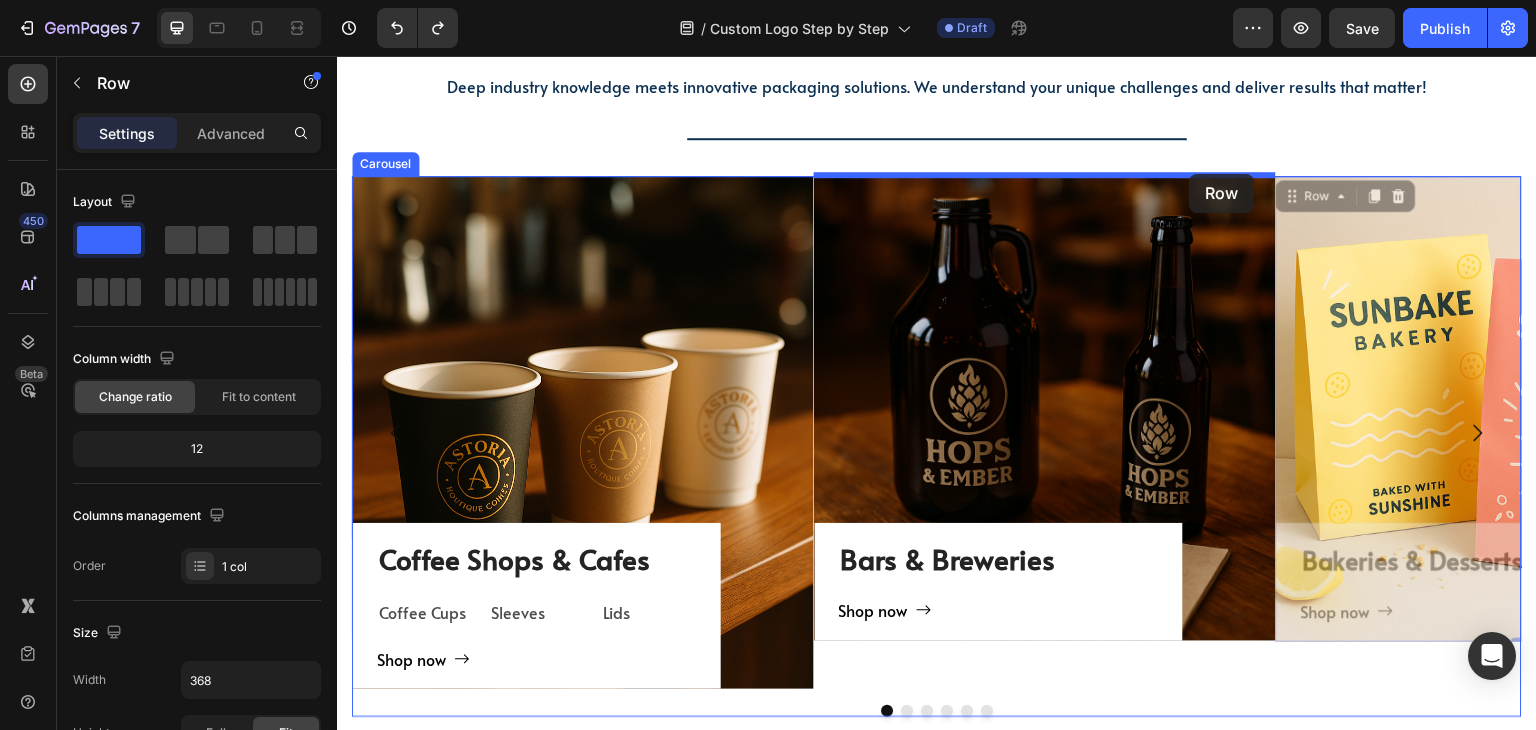 drag, startPoint x: 1316, startPoint y: 108, endPoint x: 1190, endPoint y: 174, distance: 142.23924 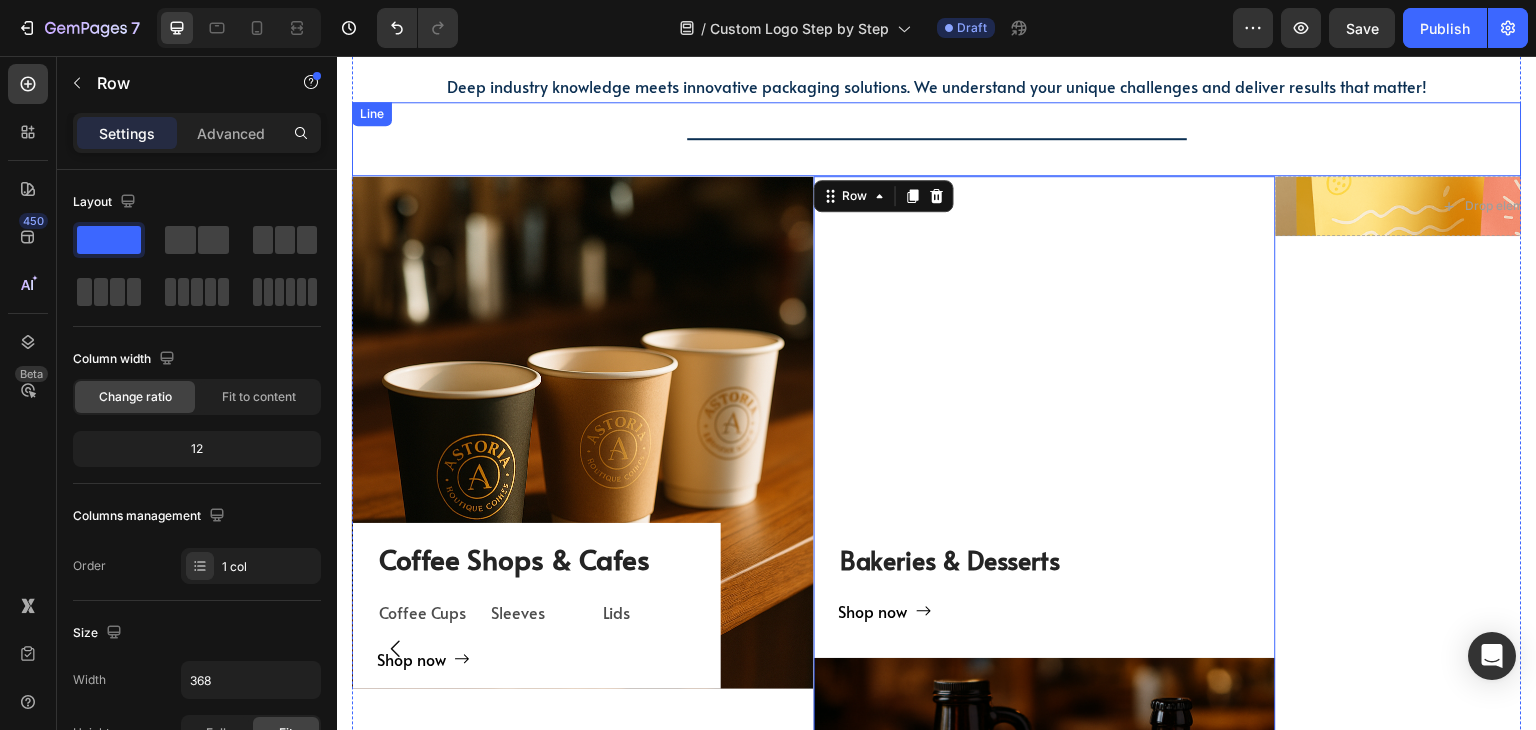 click on "Drop element here" at bounding box center (1507, 206) 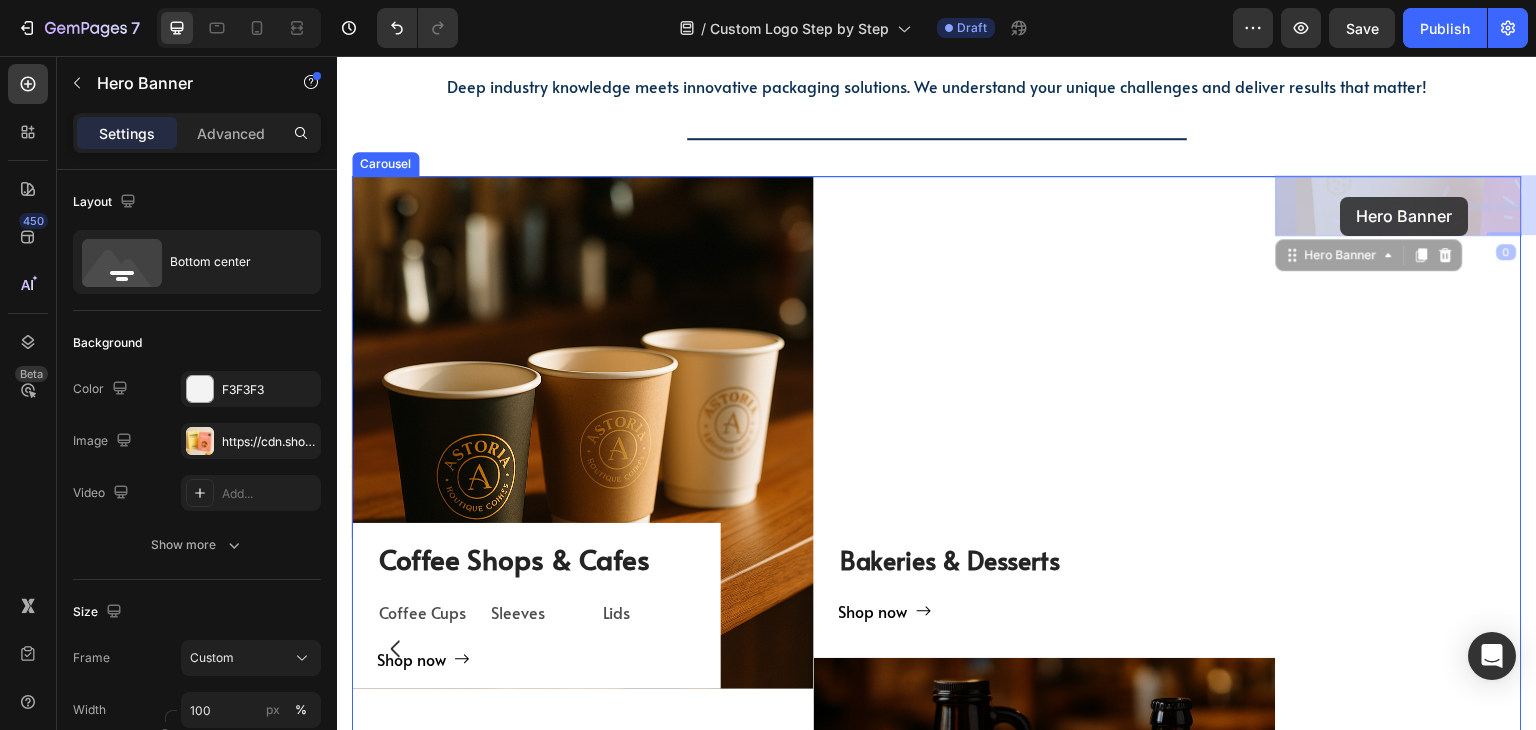 drag, startPoint x: 1337, startPoint y: 211, endPoint x: 1341, endPoint y: 197, distance: 14.56022 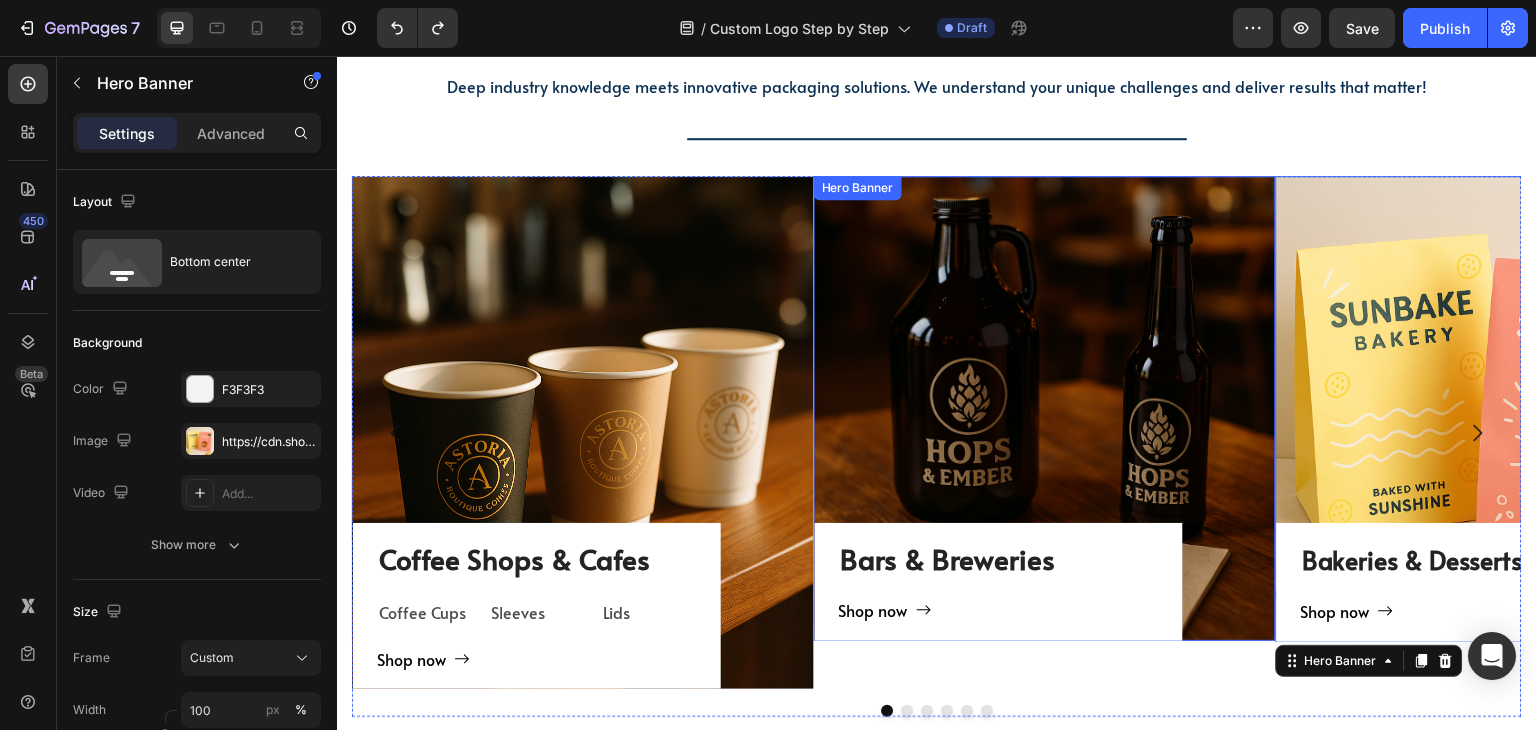 click on "Bars & Breweries Heading
Shop now Button Row" at bounding box center [1045, 408] 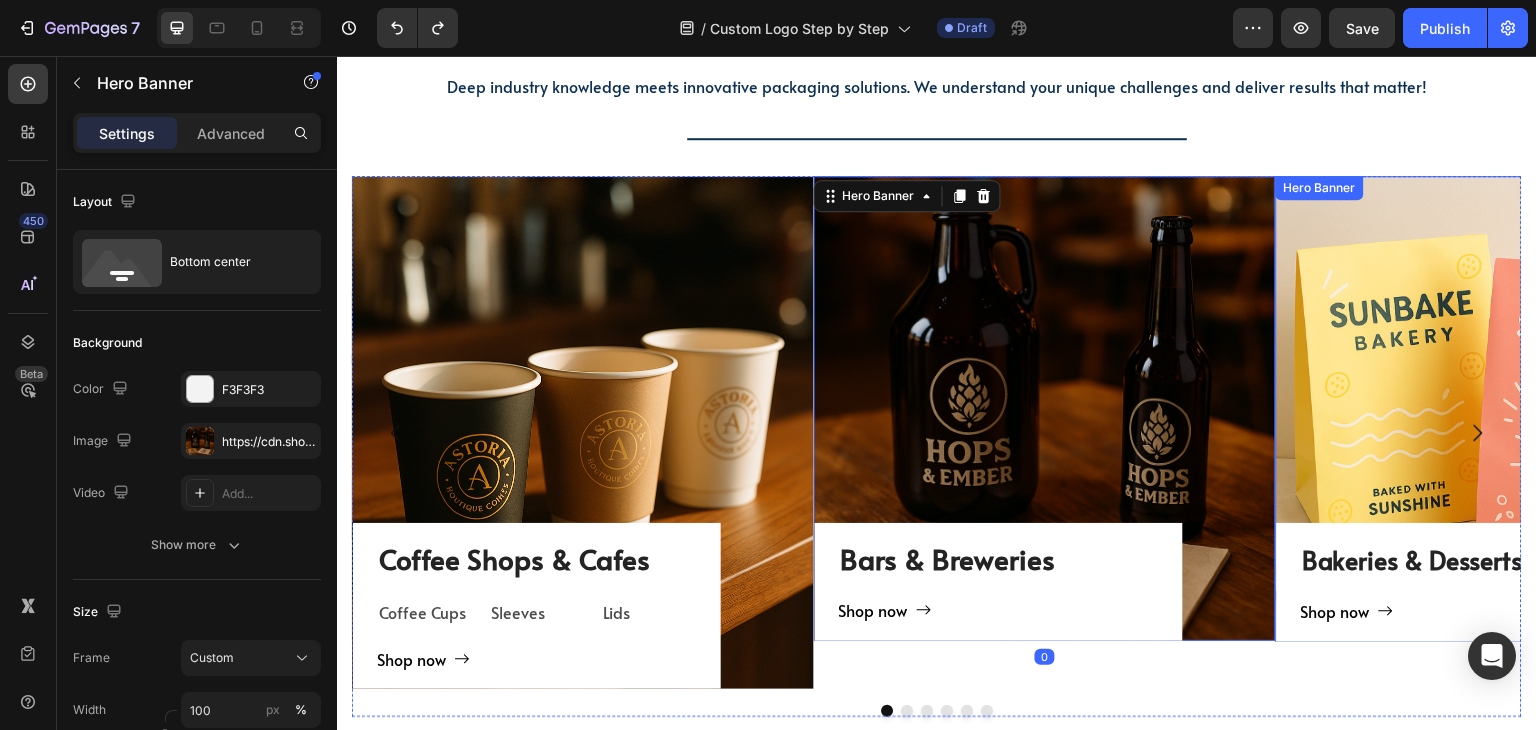 click on "Title Line" at bounding box center [937, 139] 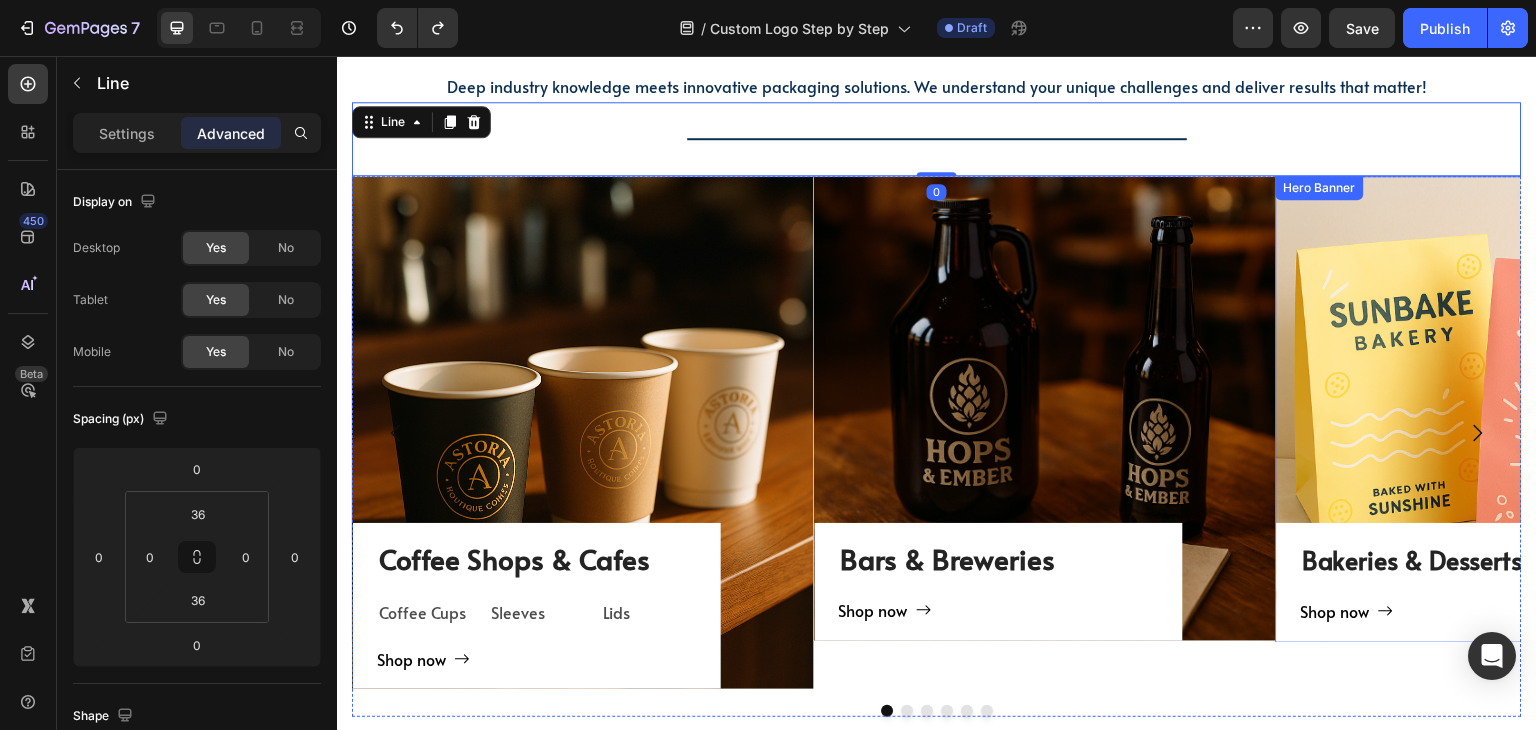 click on "Bakeries & Desserts Heading
Shop now Button Row" at bounding box center [1507, 408] 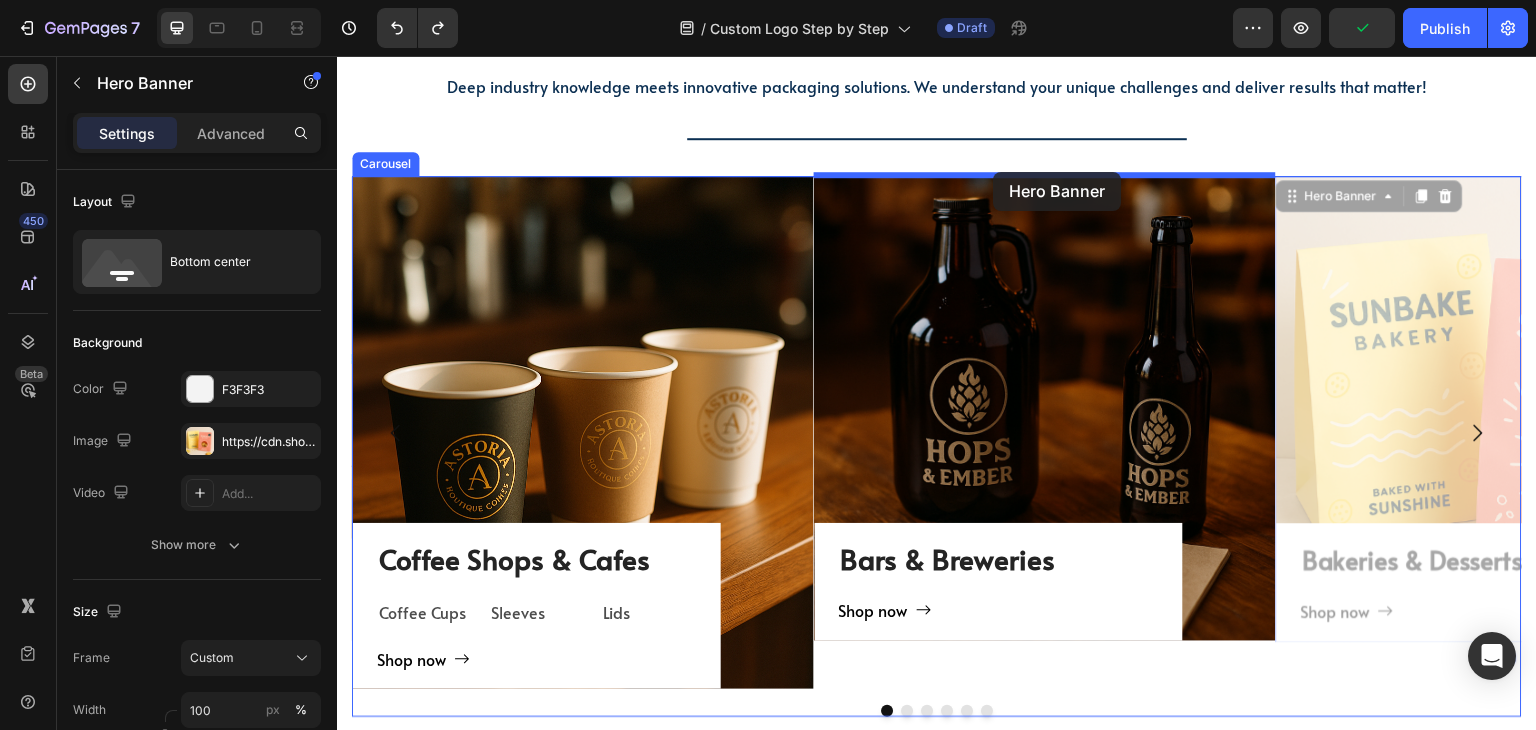 drag, startPoint x: 1322, startPoint y: 189, endPoint x: 994, endPoint y: 172, distance: 328.44025 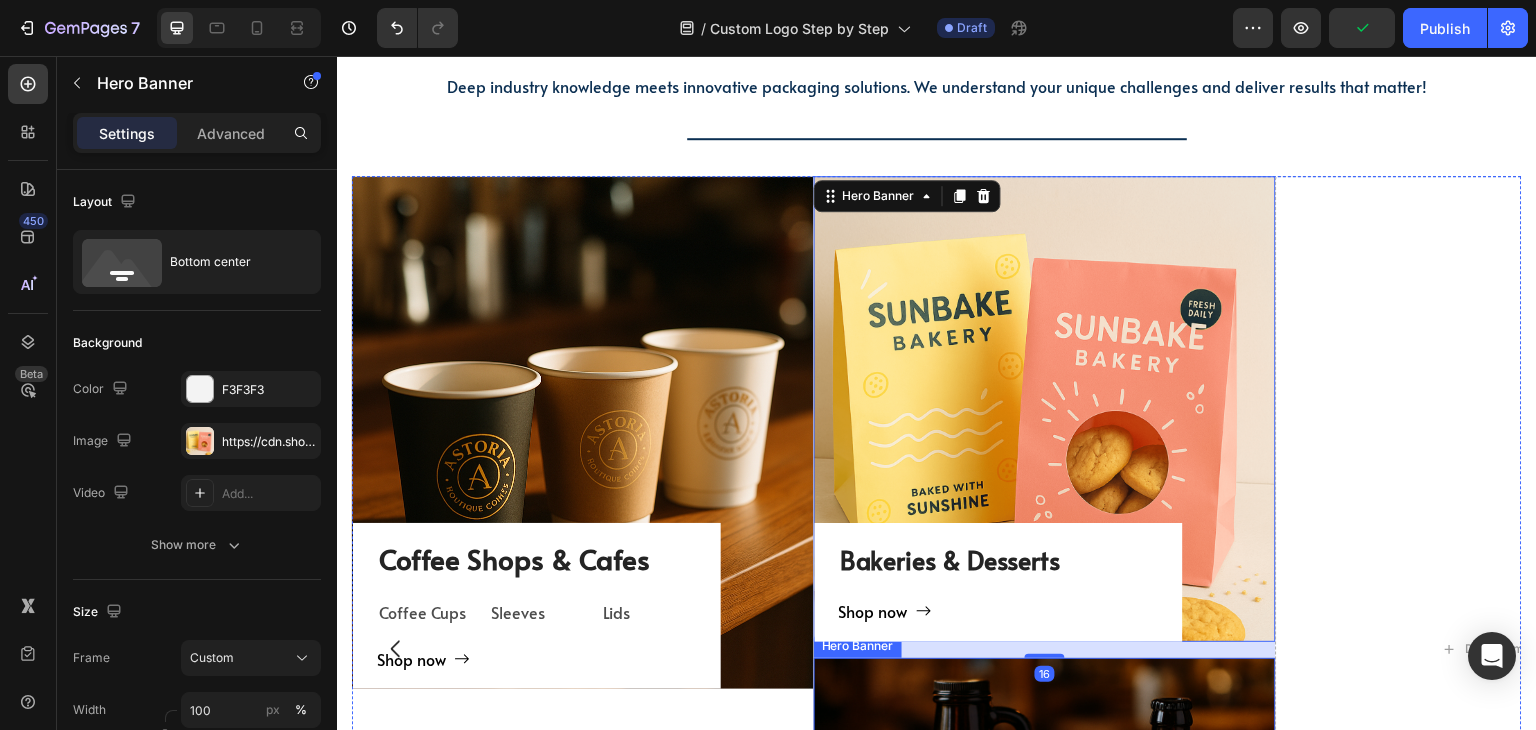 click on "Bars & Breweries Heading
Shop now Button Row" at bounding box center (1045, 890) 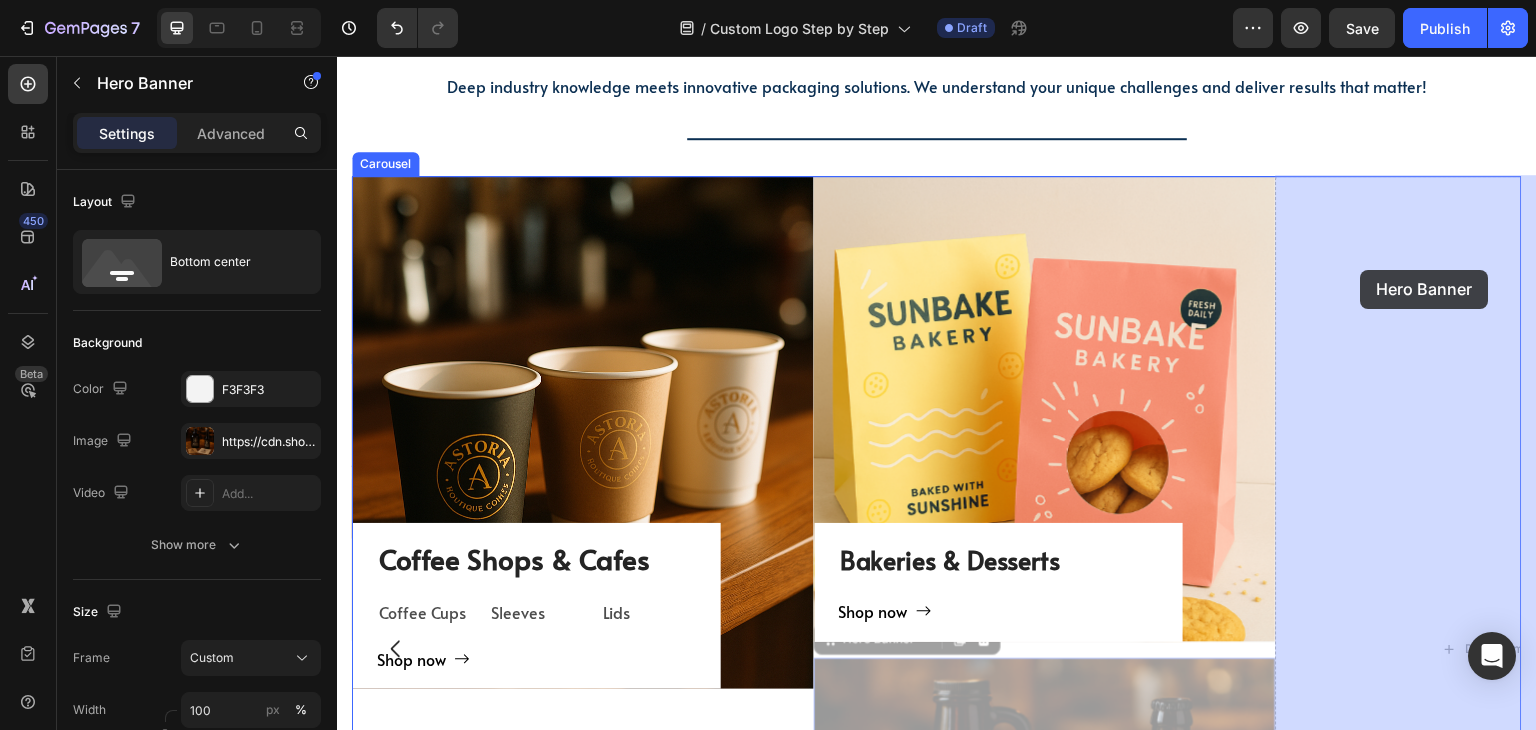 drag, startPoint x: 889, startPoint y: 647, endPoint x: 1361, endPoint y: 270, distance: 604.0803 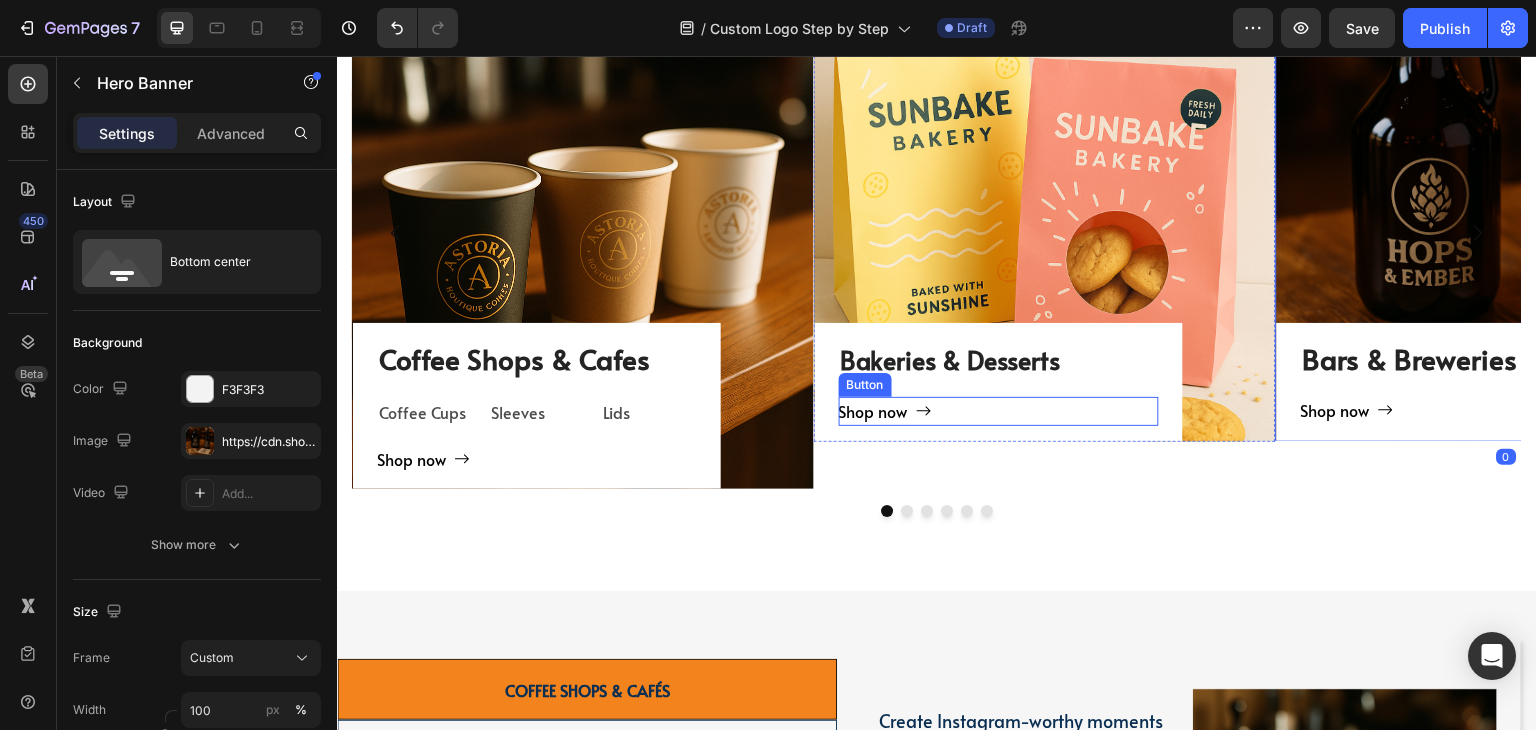 scroll, scrollTop: 2120, scrollLeft: 0, axis: vertical 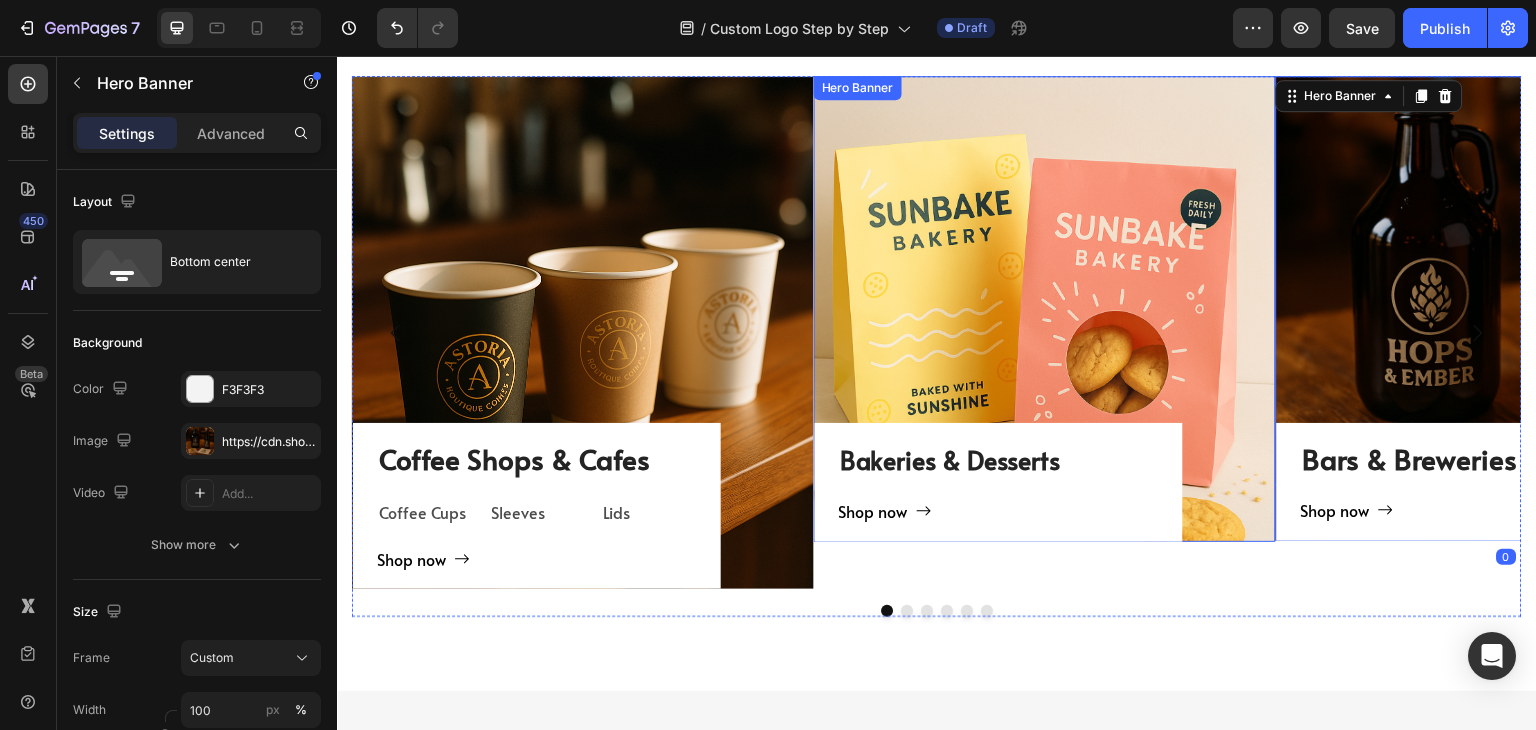 click on "Bakeries & Desserts Heading
Shop now Button Row" at bounding box center [1045, 308] 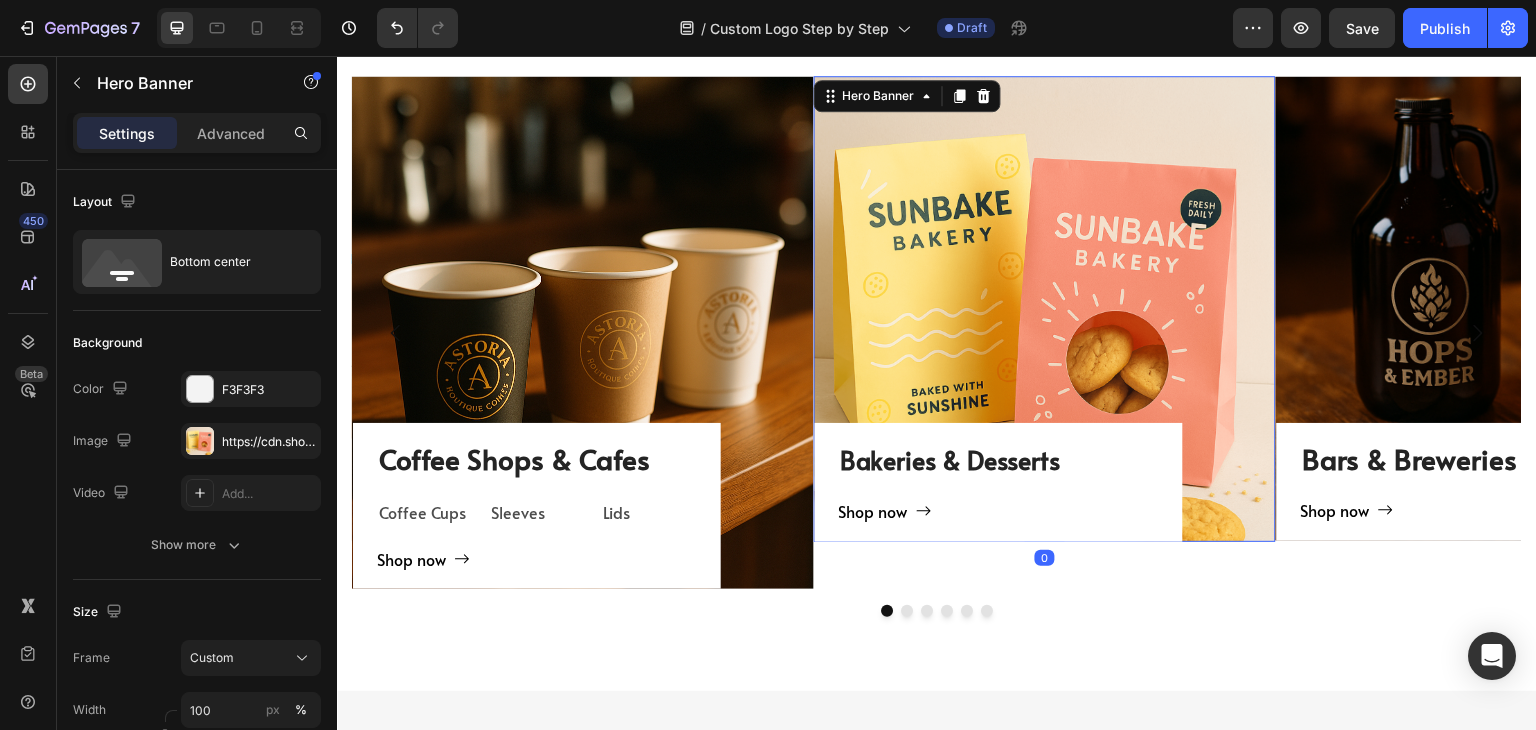 click on "Coffee Shops & Cafes Heading Coffee Cups Text Block Sleeves Text Block Lids Text Block Row
Shop now Button Row" at bounding box center [583, 332] 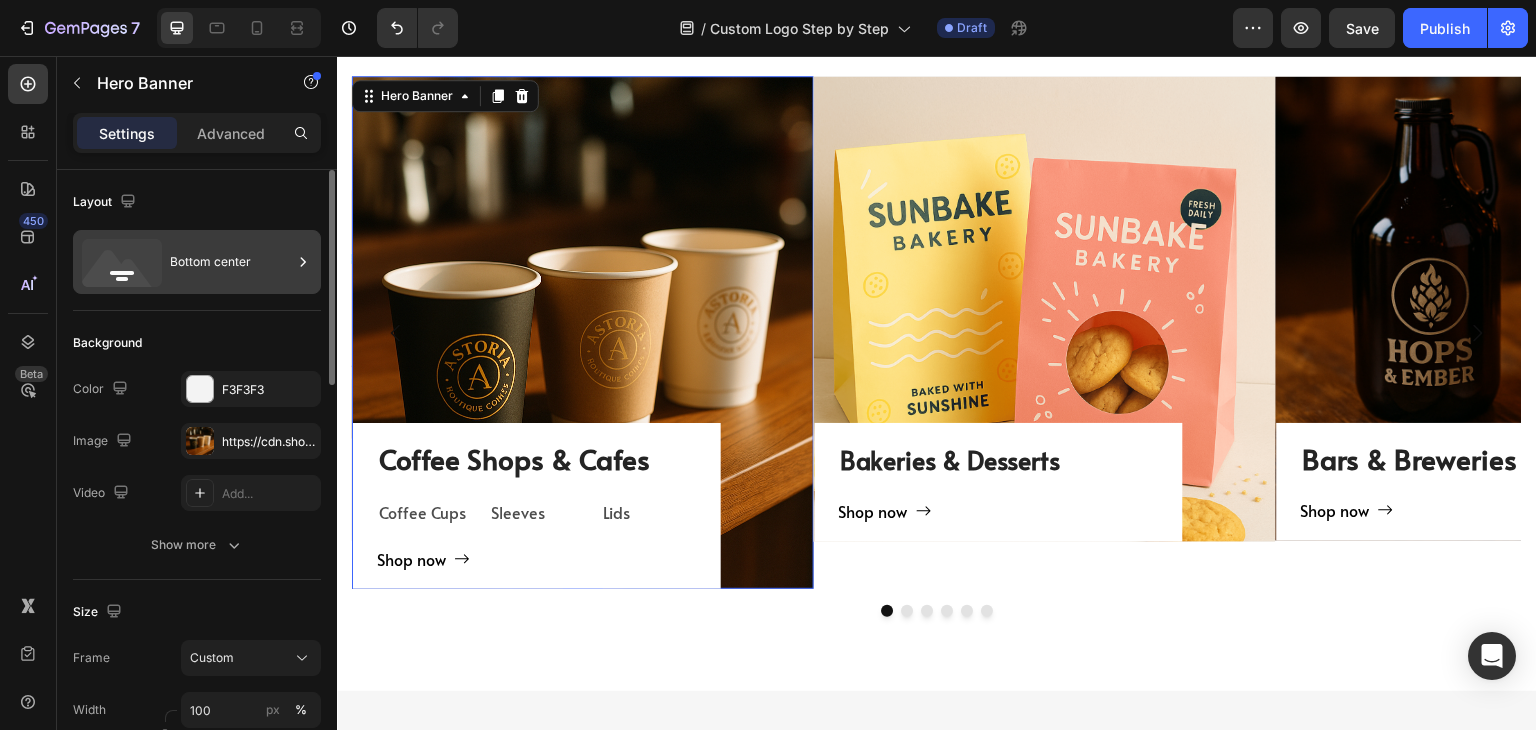 click on "Bottom center" at bounding box center (197, 262) 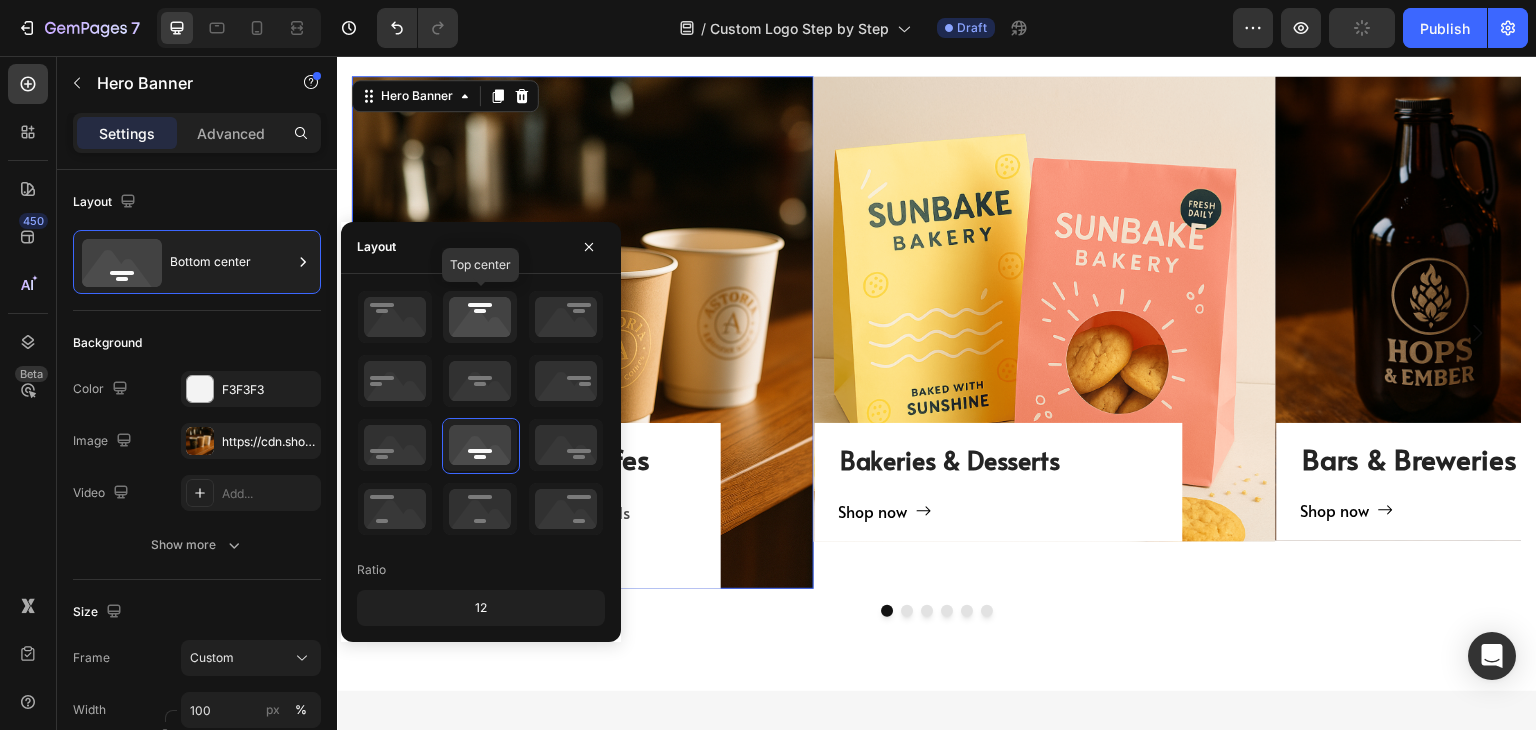 click 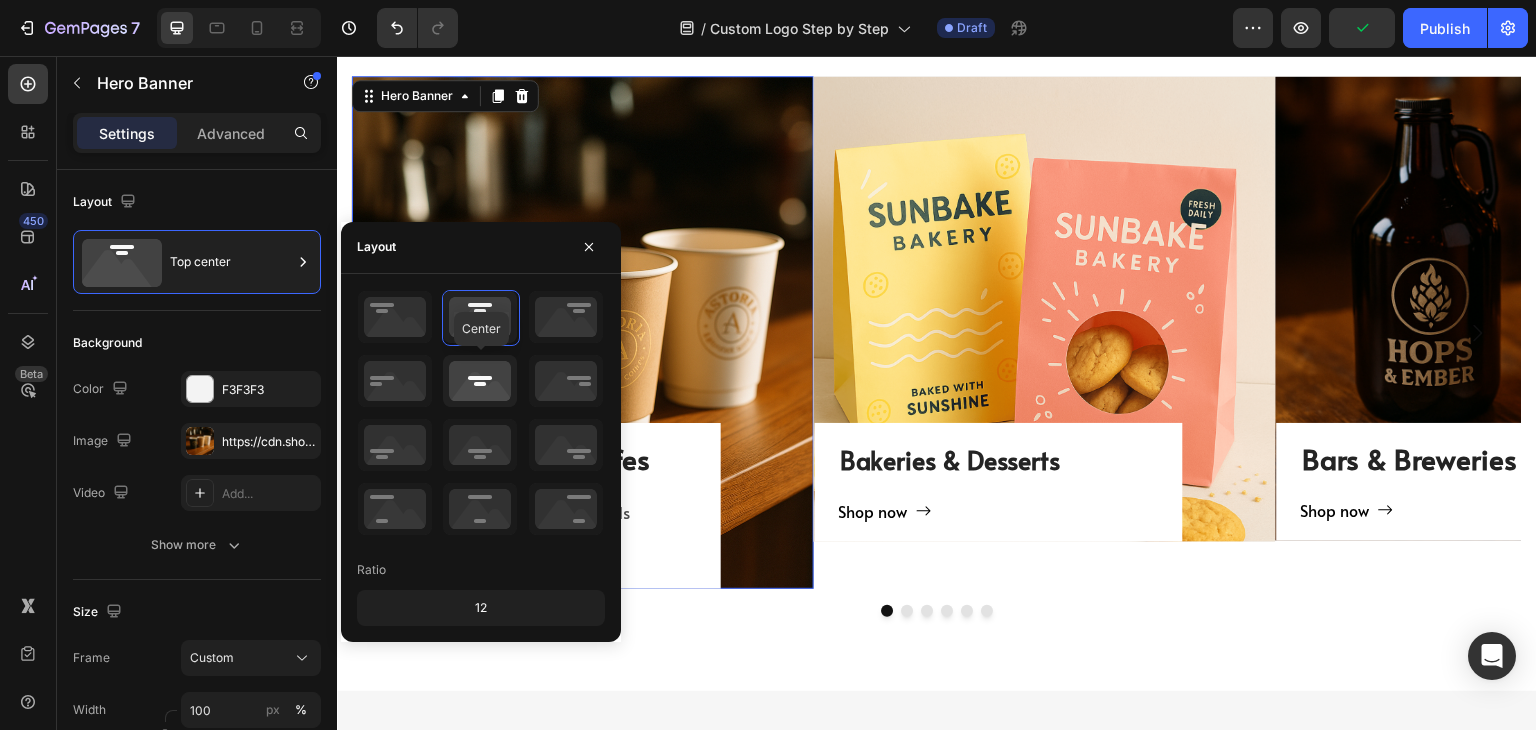 click 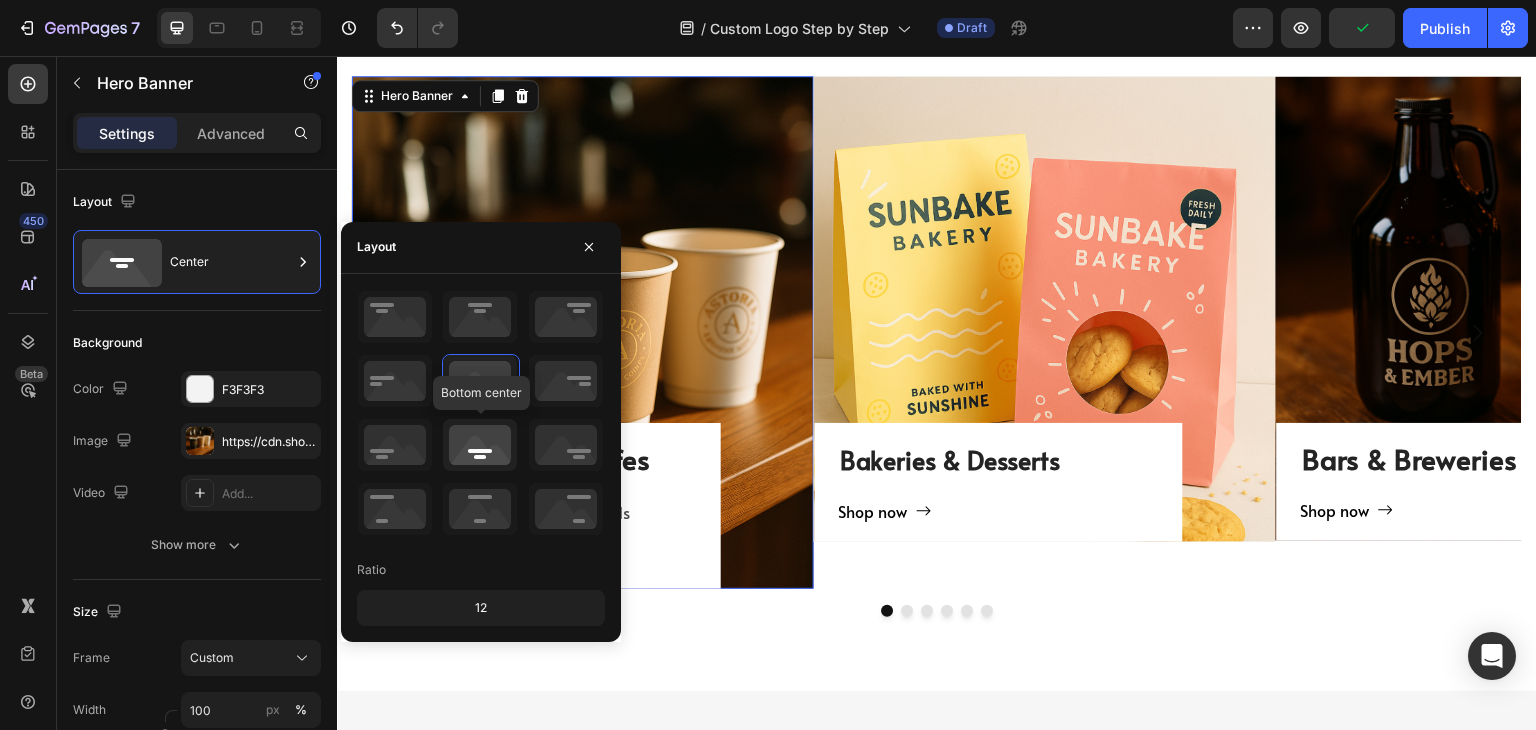 click 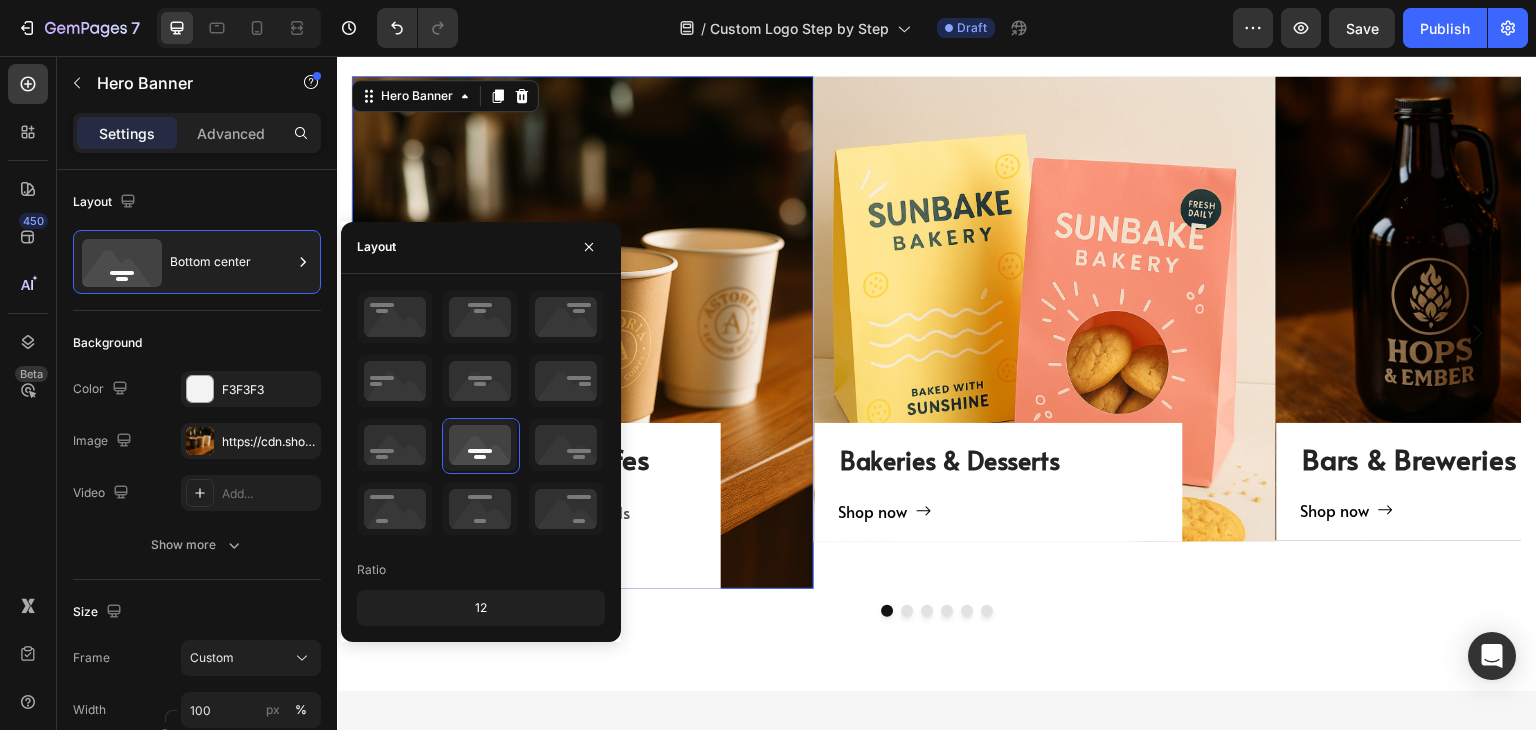 click on "Coffee Shops & Cafes Heading Coffee Cups Text Block Sleeves Text Block Lids Text Block Row
Shop now Button Row" at bounding box center [583, 332] 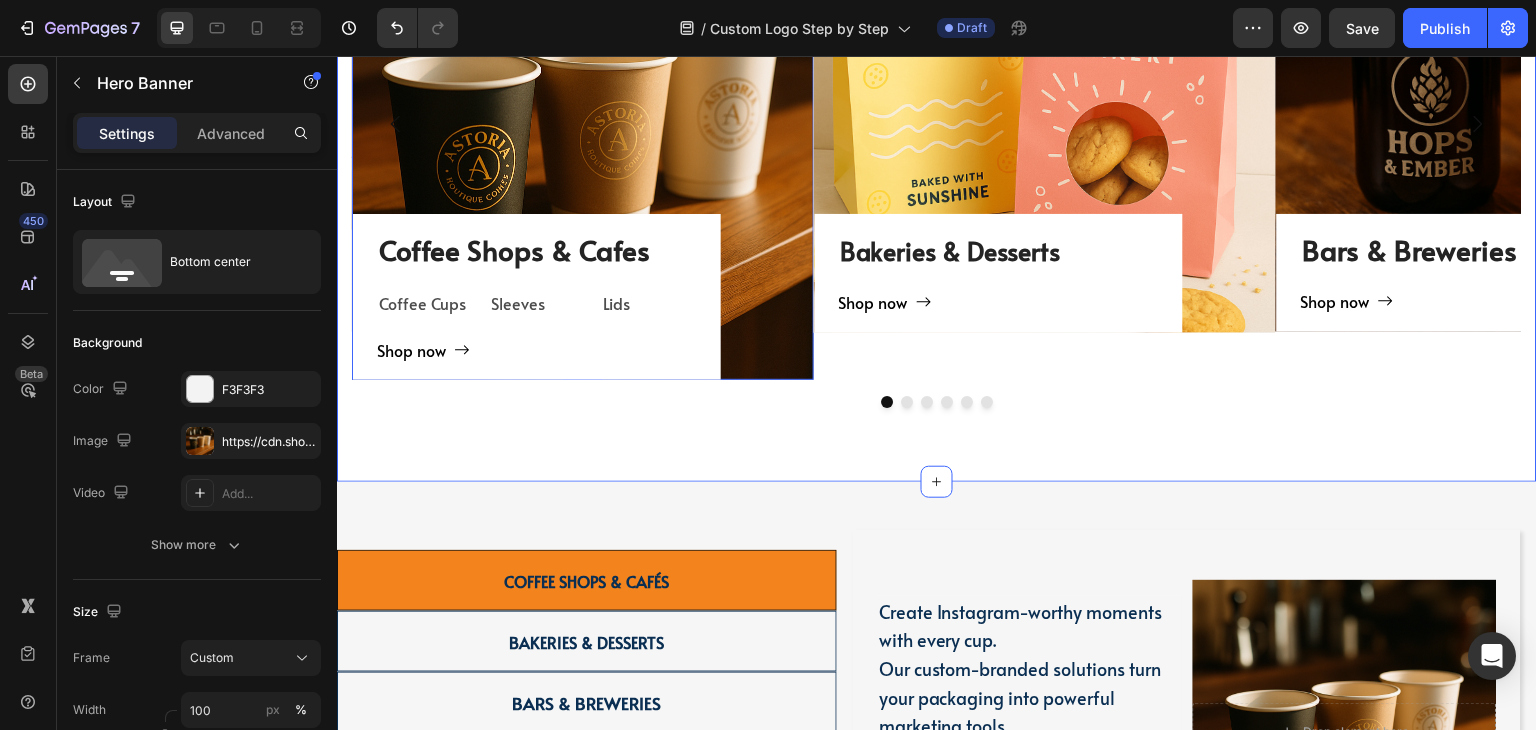 scroll, scrollTop: 2420, scrollLeft: 0, axis: vertical 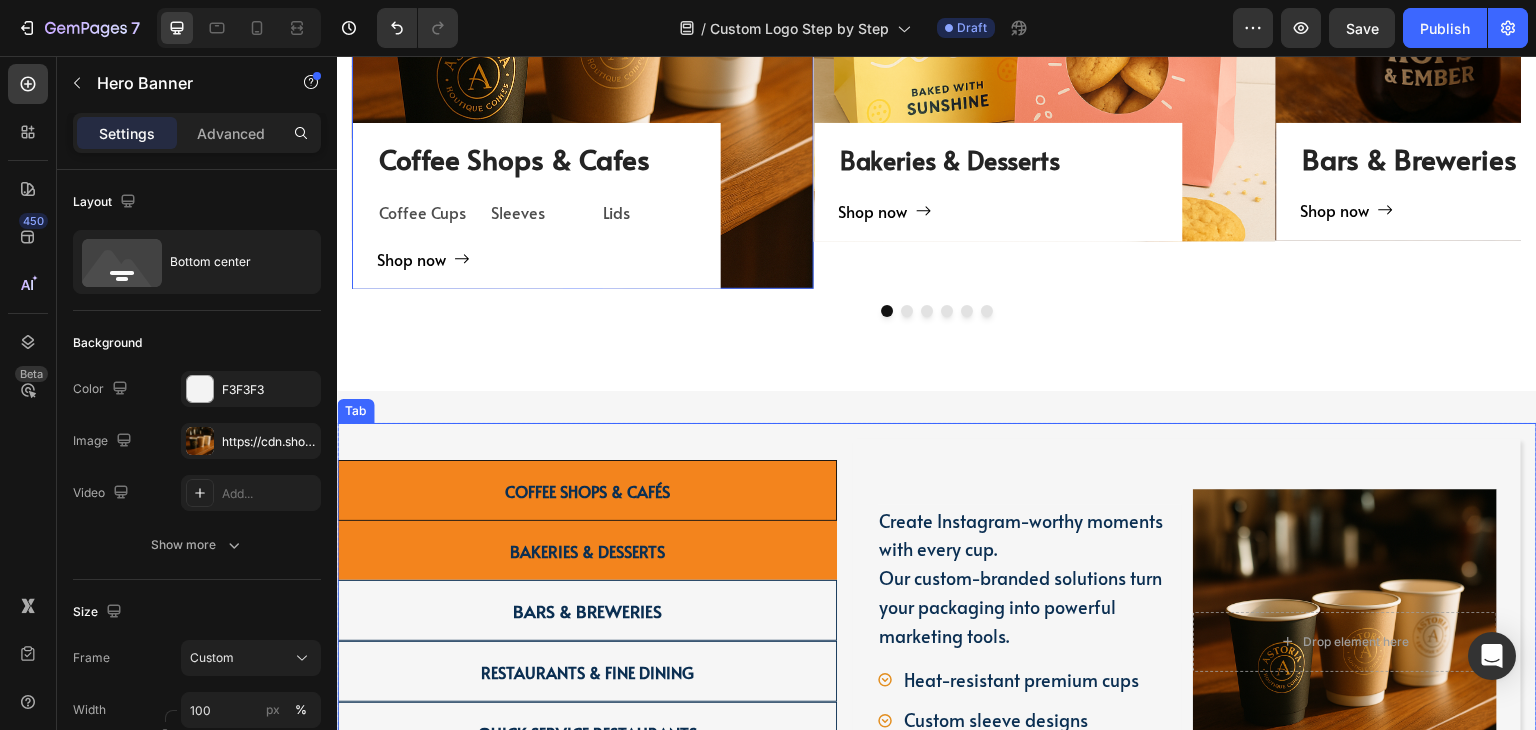 click on "Bakeries & Desserts" at bounding box center [587, 550] 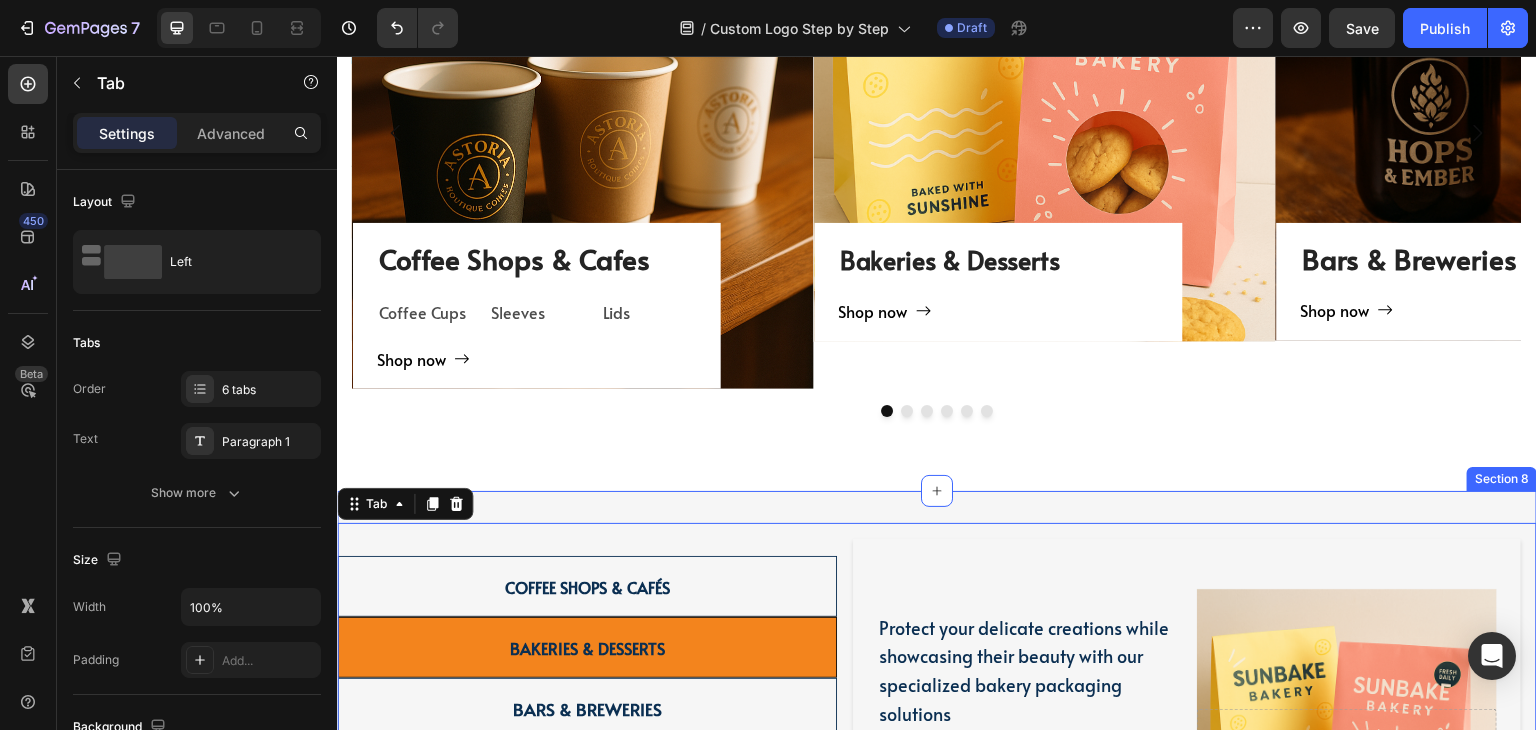 scroll, scrollTop: 2320, scrollLeft: 0, axis: vertical 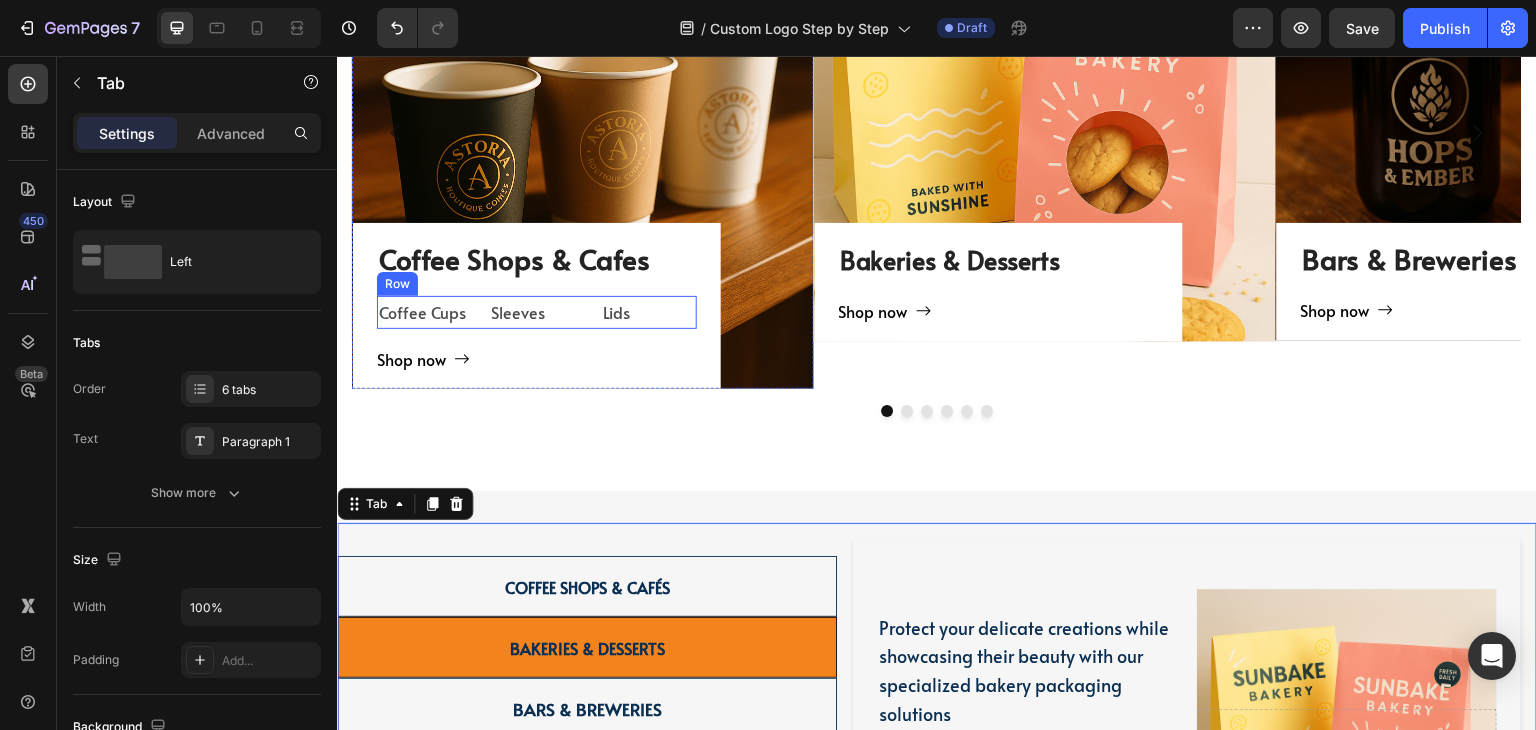 click on "Coffee Cups Text Block Sleeves Text Block Lids Text Block Row" at bounding box center [537, 312] 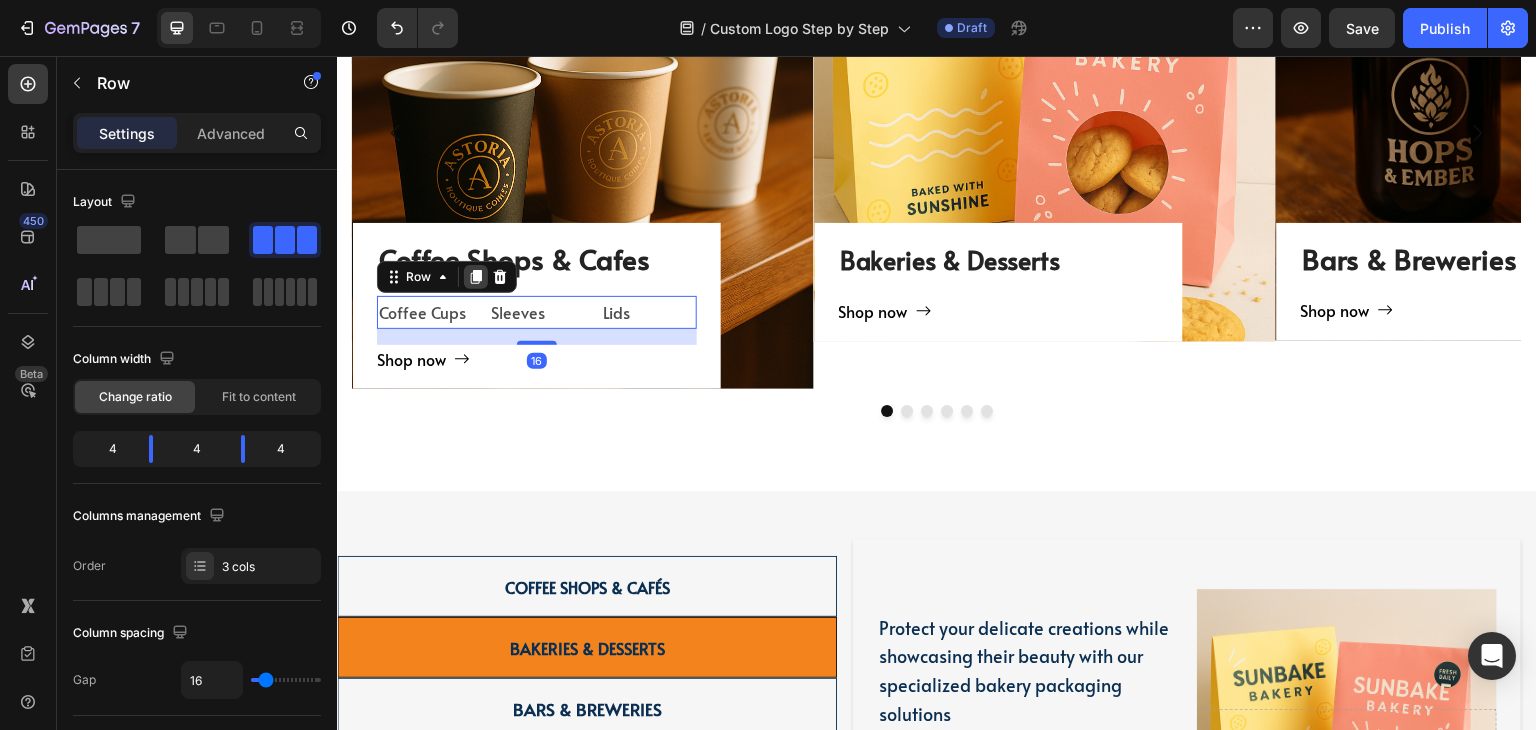 click 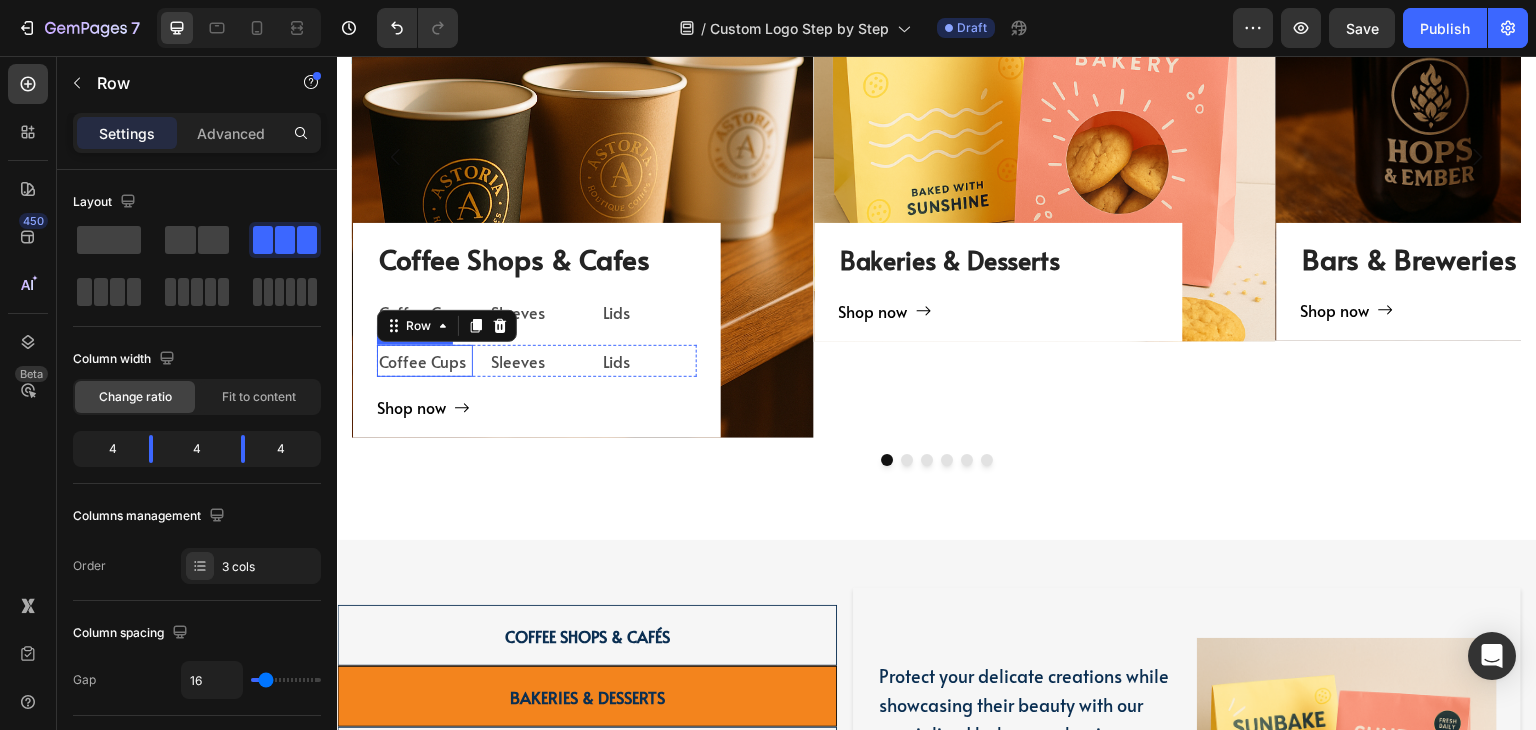 scroll, scrollTop: 2344, scrollLeft: 0, axis: vertical 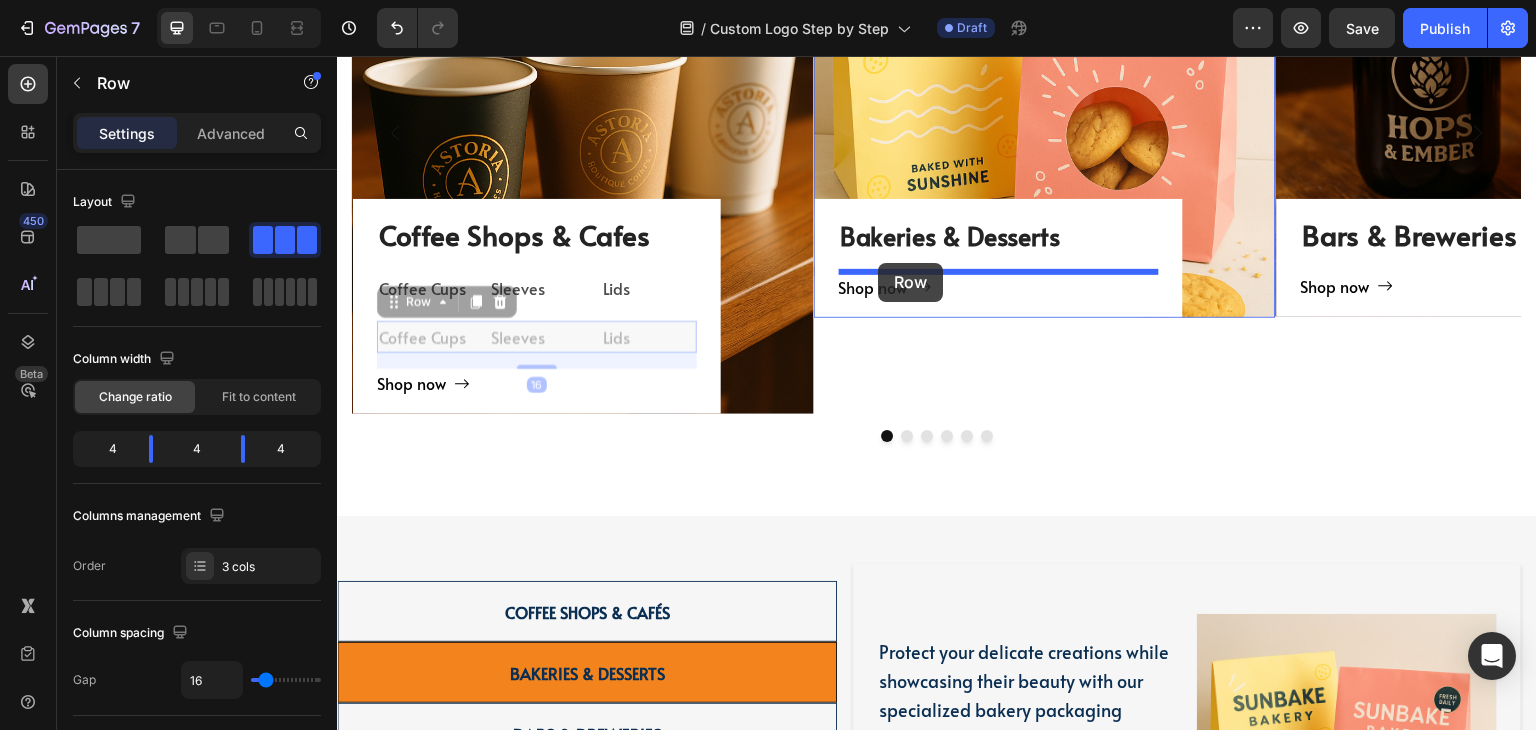 drag, startPoint x: 429, startPoint y: 301, endPoint x: 878, endPoint y: 263, distance: 450.60516 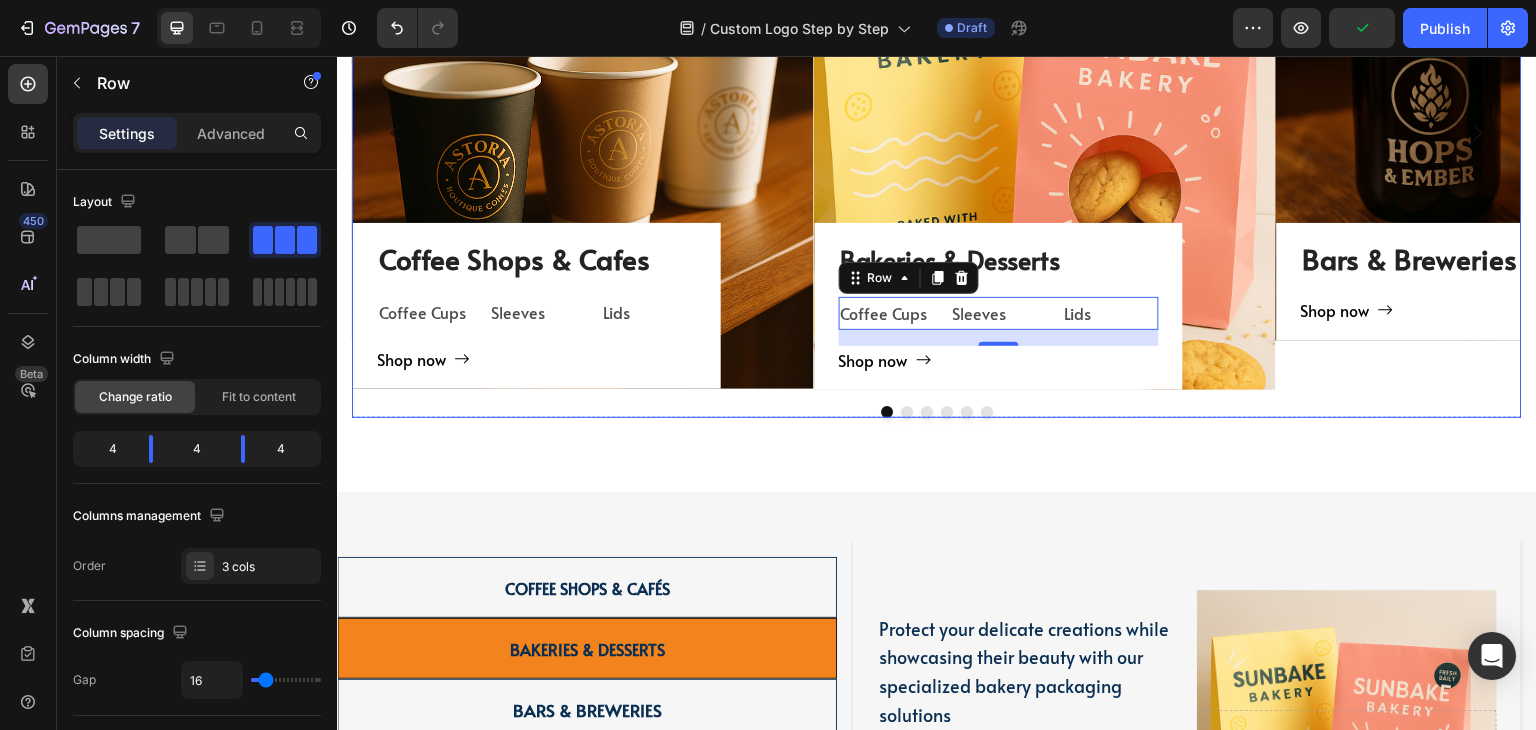 scroll, scrollTop: 2420, scrollLeft: 0, axis: vertical 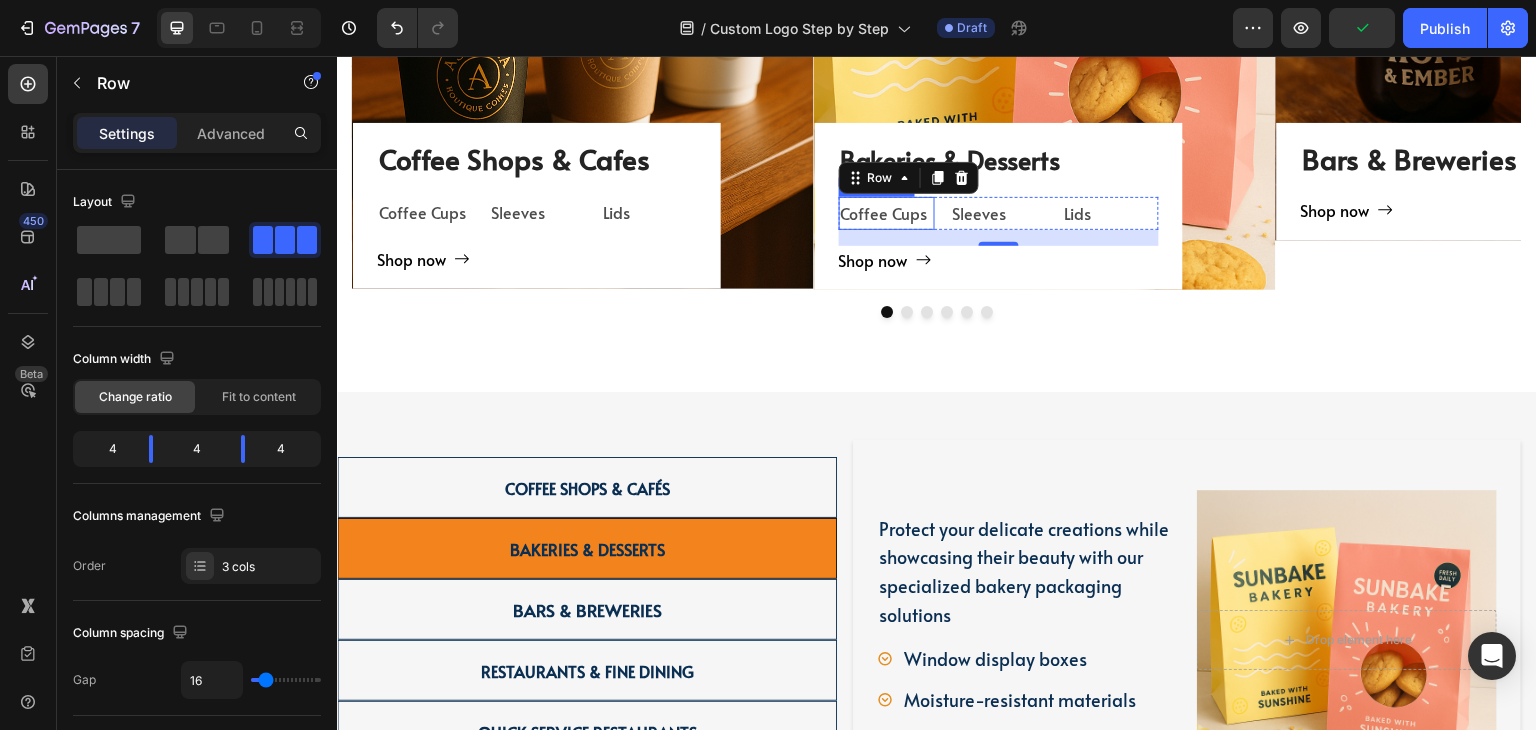 click on "Coffee Cups" at bounding box center (887, 213) 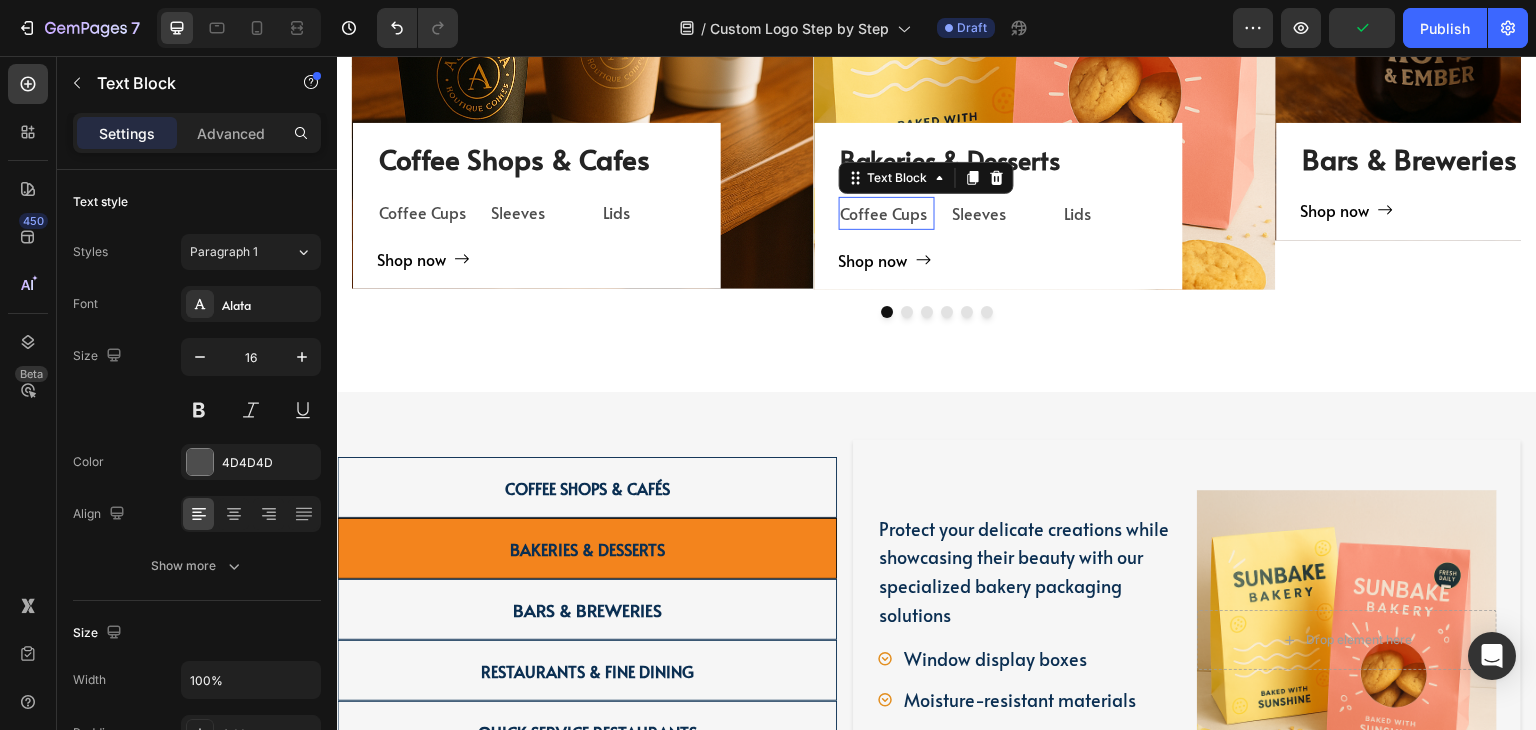 click on "Coffee Cups" at bounding box center (887, 213) 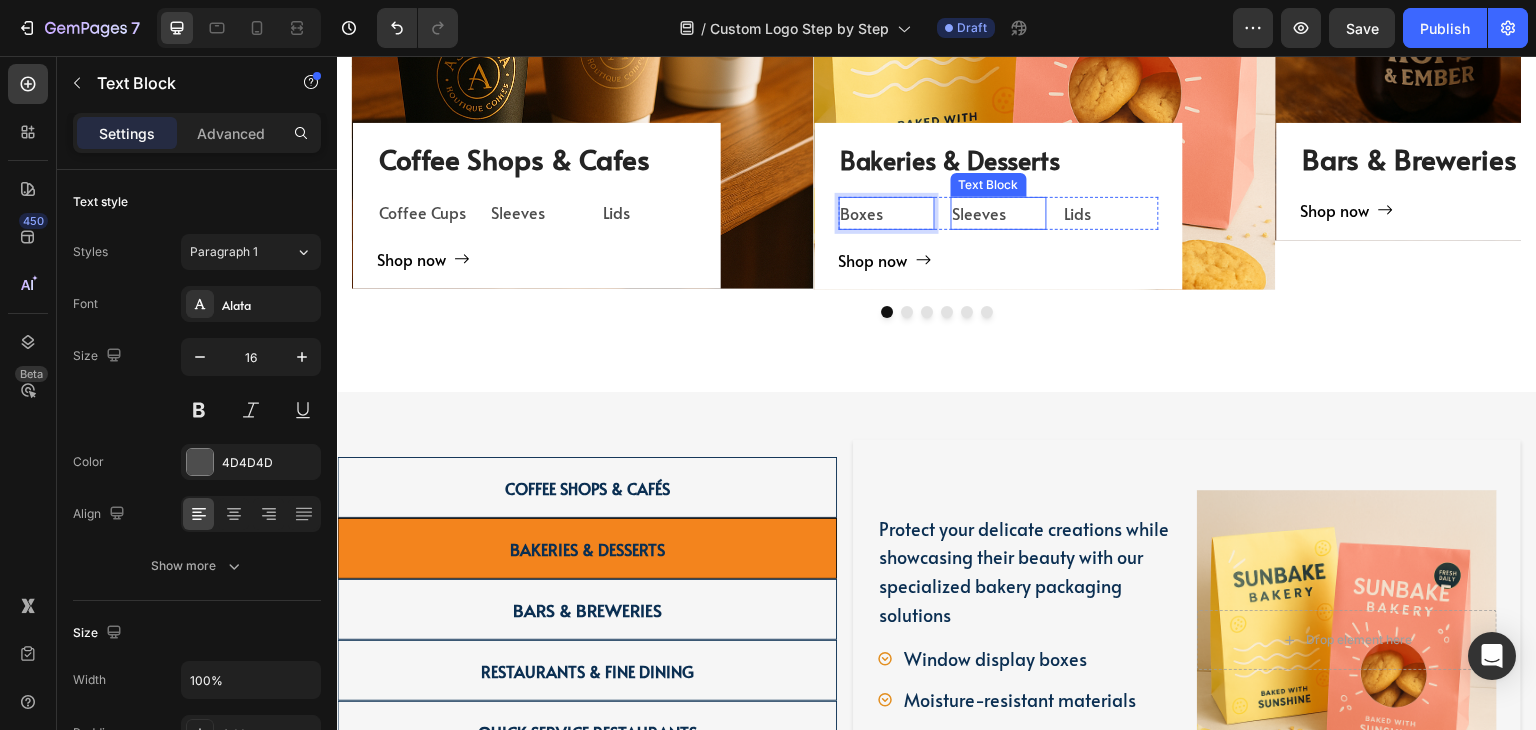 click on "Sleeves" at bounding box center [999, 213] 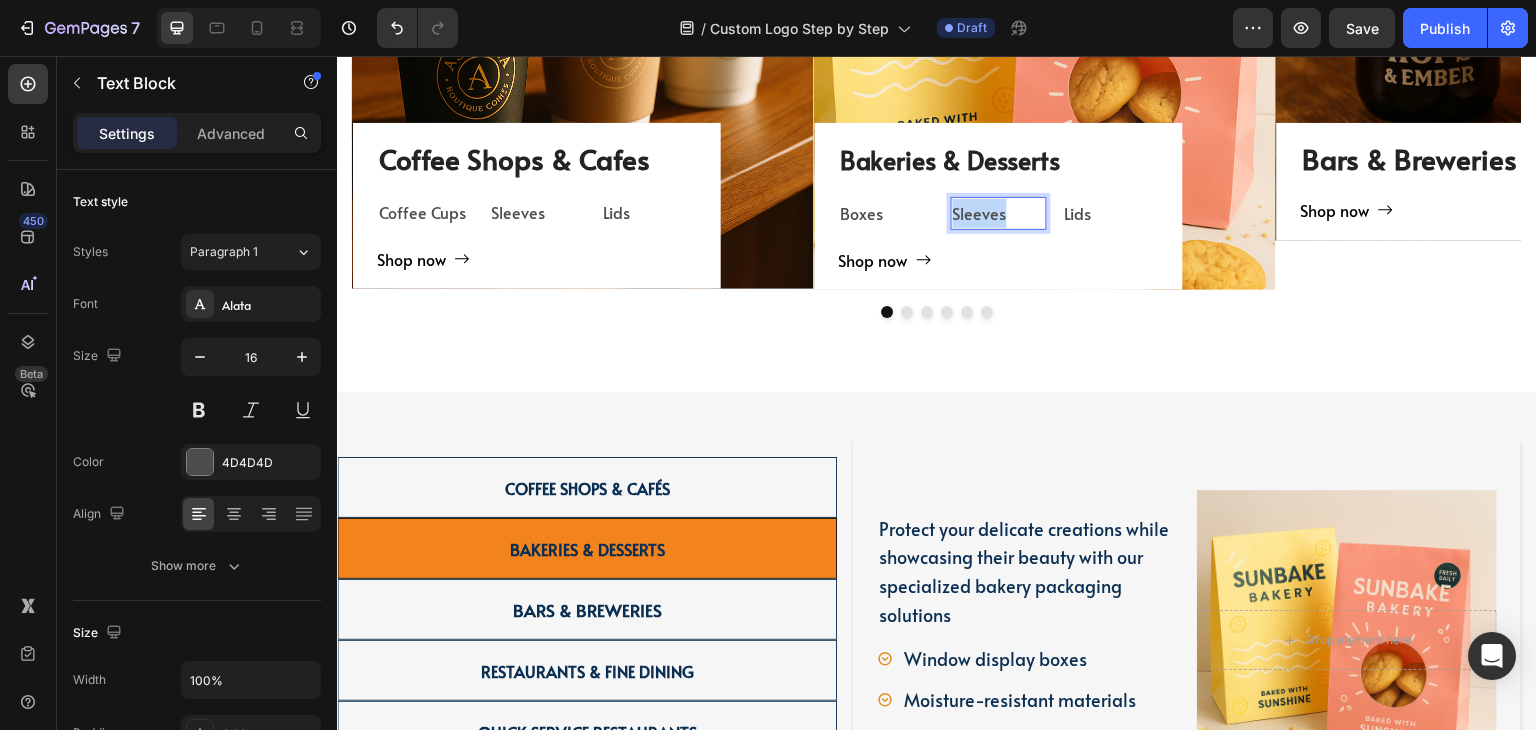 click on "Sleeves" at bounding box center (999, 213) 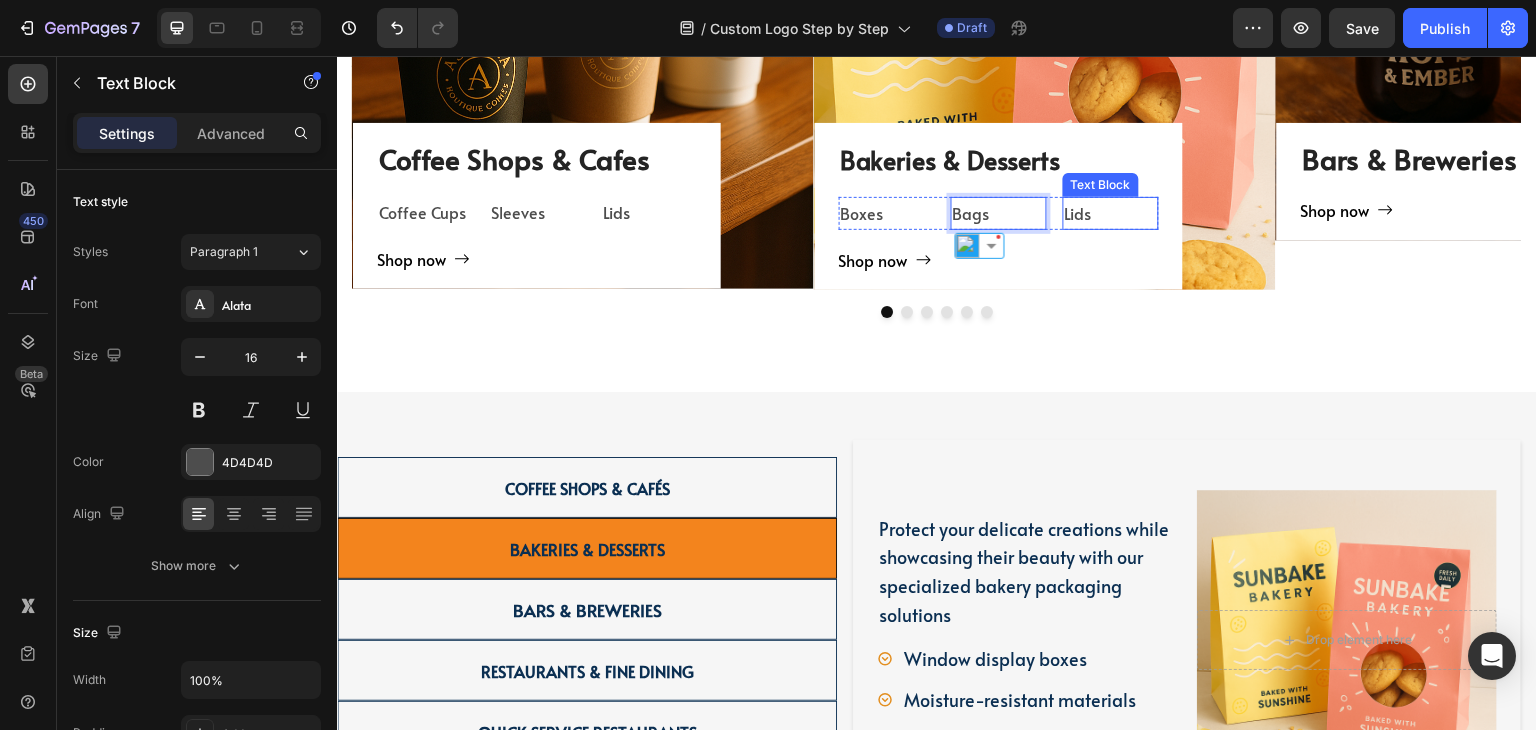 click on "Lids" at bounding box center (1111, 213) 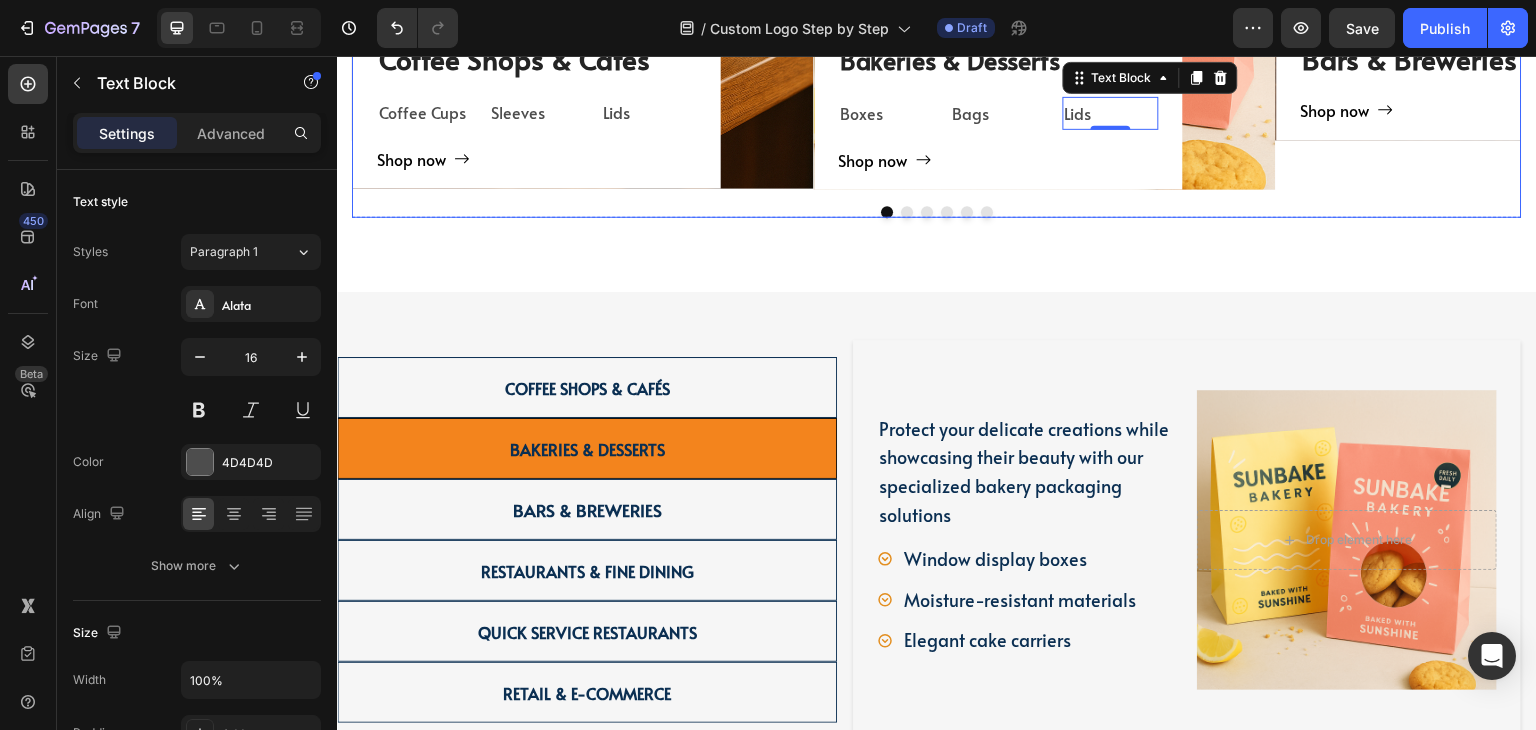 scroll, scrollTop: 2320, scrollLeft: 0, axis: vertical 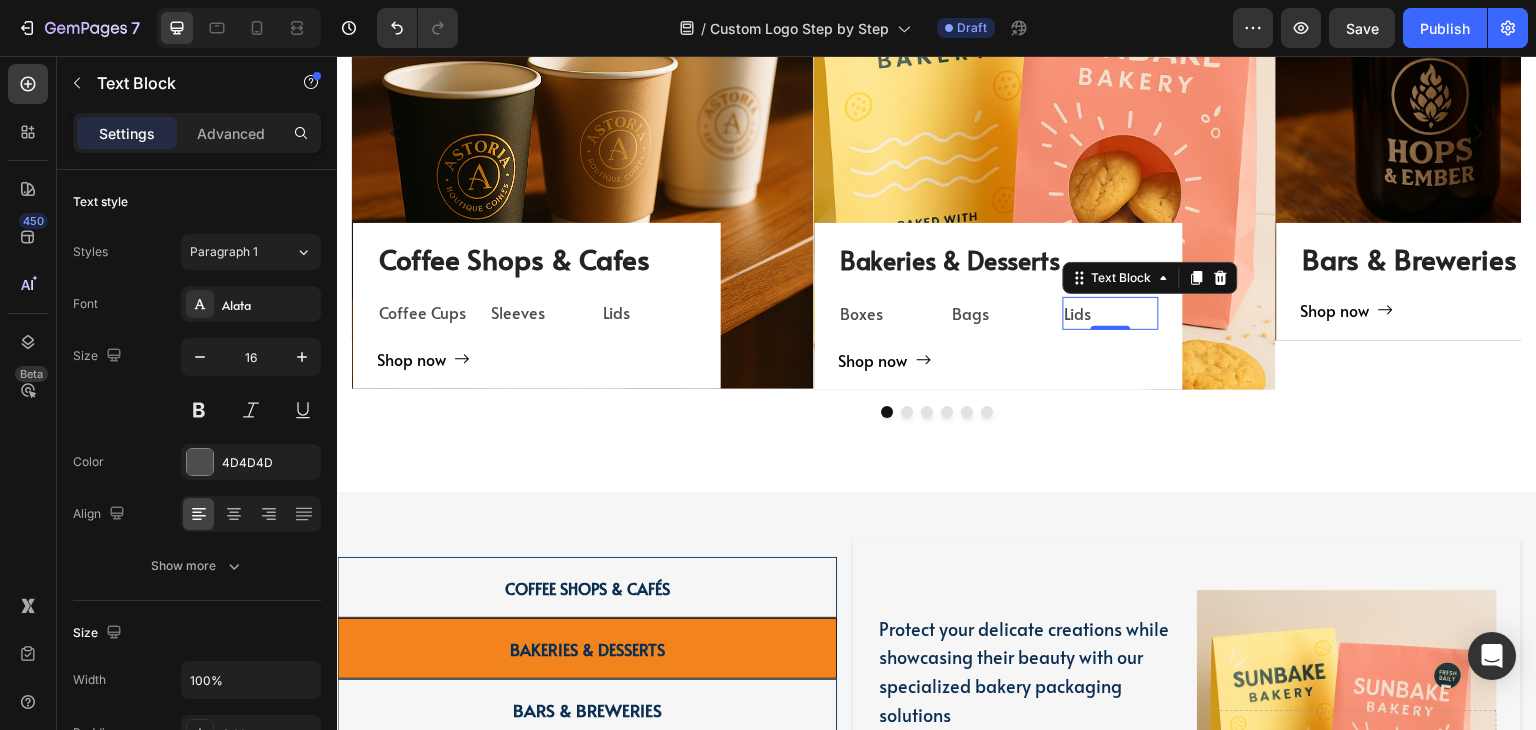 click on "Lids" at bounding box center (1111, 313) 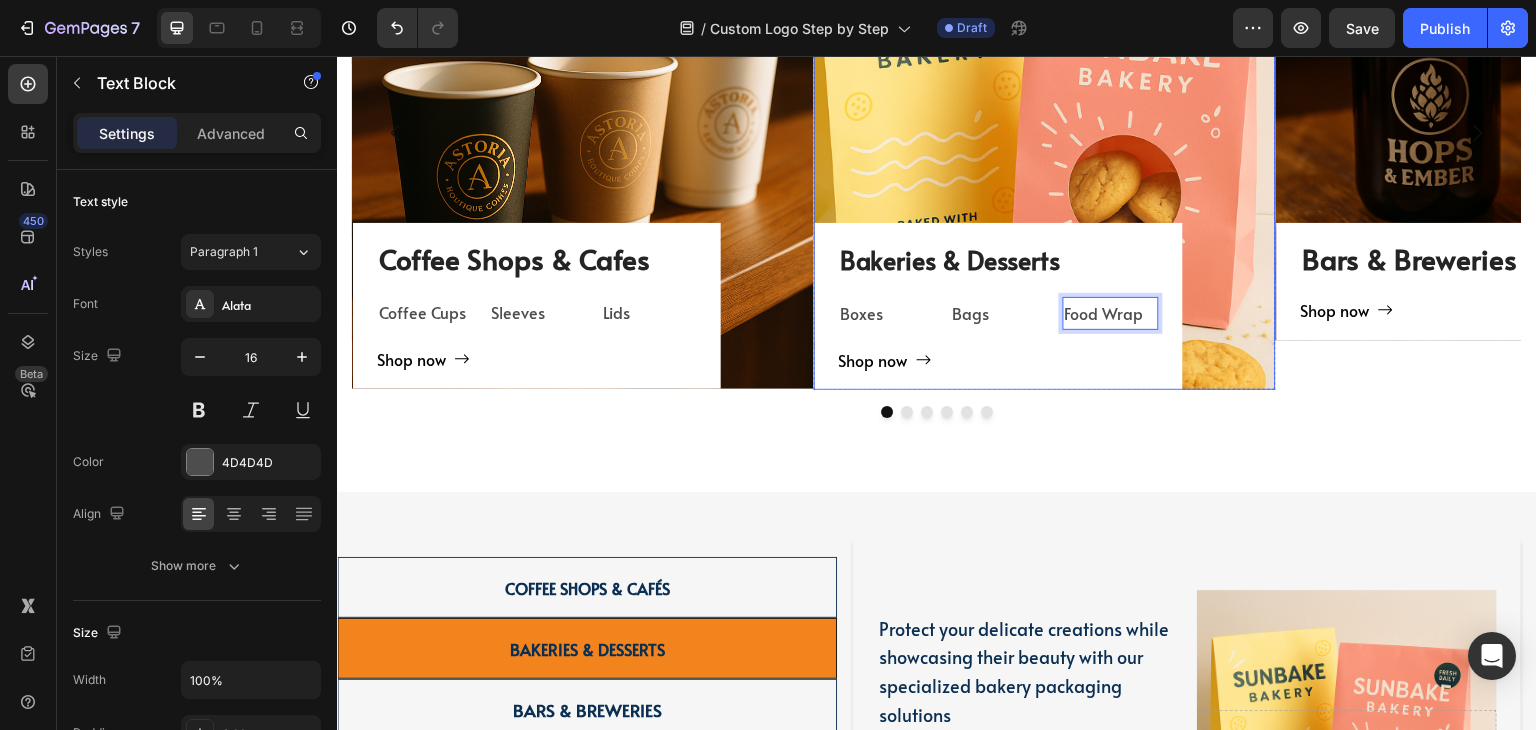 click on "Bakeries & Desserts Heading Boxes Text Block Bags Text Block Food Wrap Text Block   0 Row
Shop now Button" at bounding box center (999, 314) 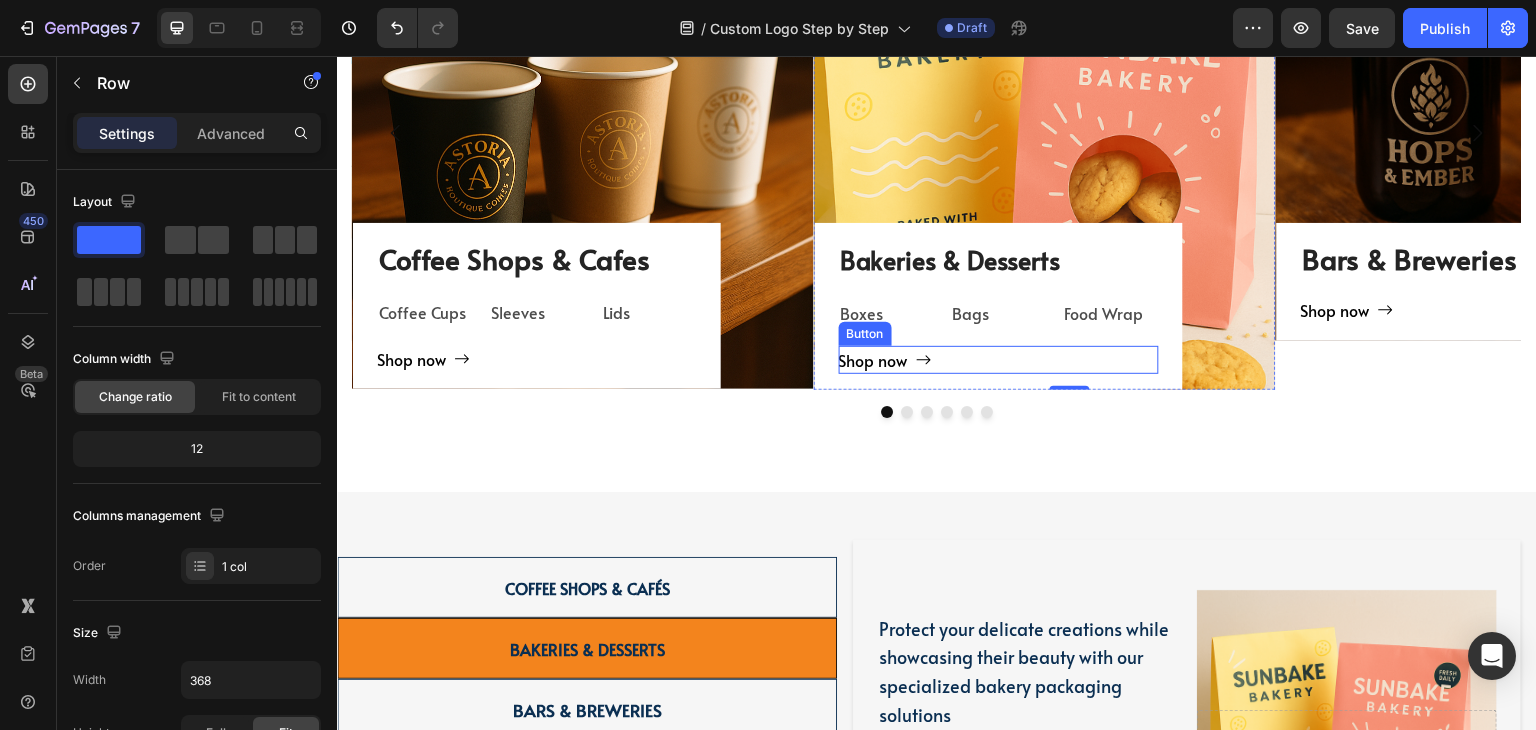 click on "Shop now Button" at bounding box center (999, 360) 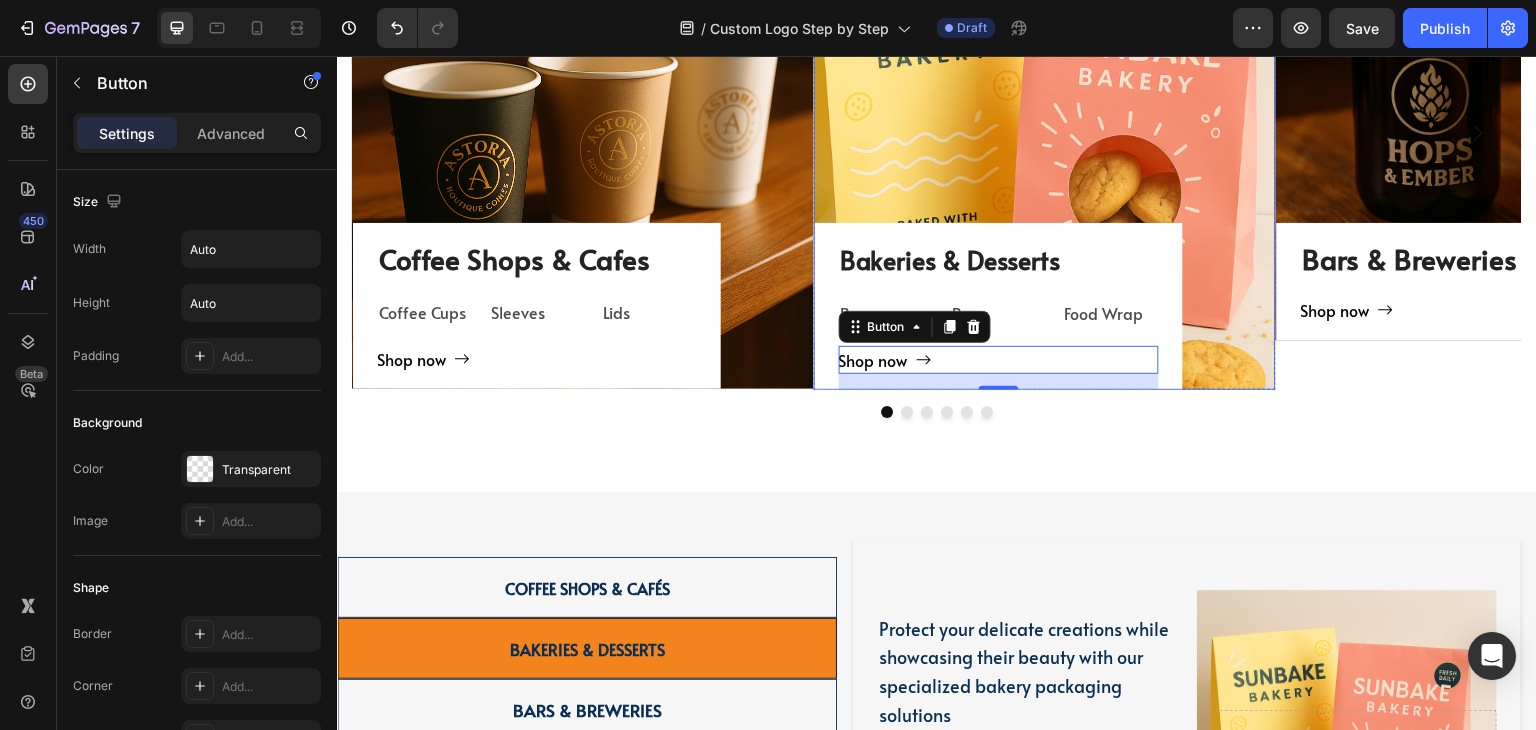 click on "Food Wrap" at bounding box center (1111, 313) 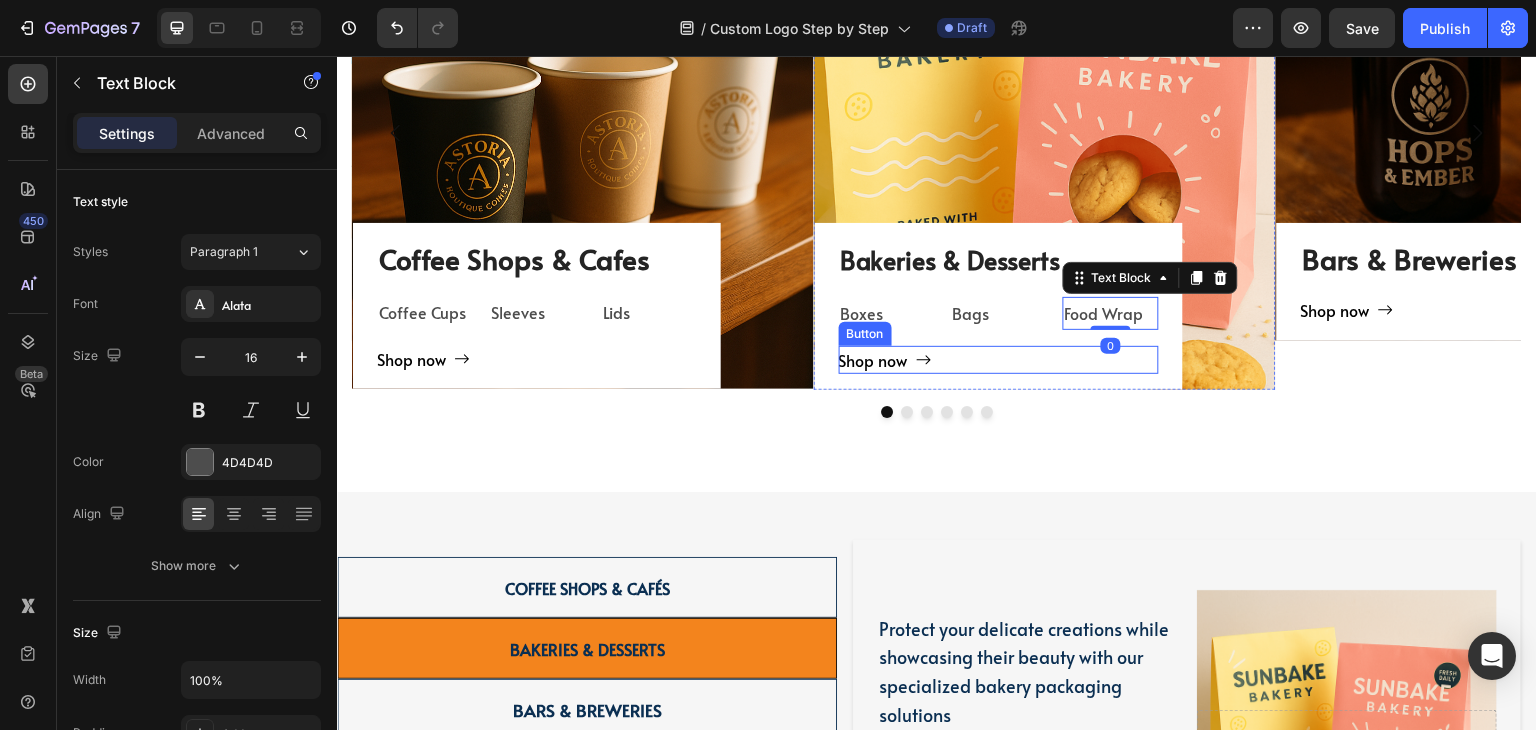 click on "Shop now Button" at bounding box center [999, 360] 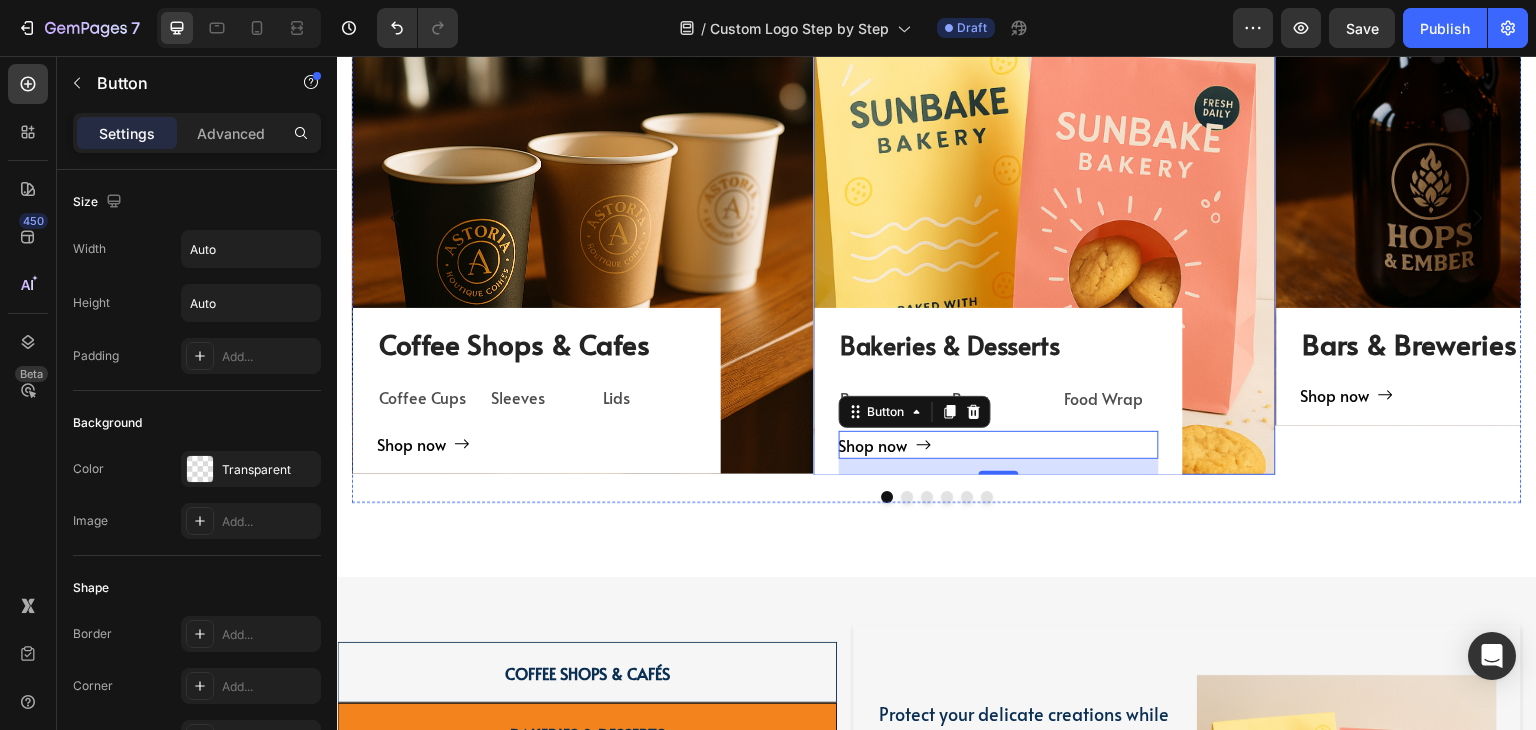 scroll, scrollTop: 2220, scrollLeft: 0, axis: vertical 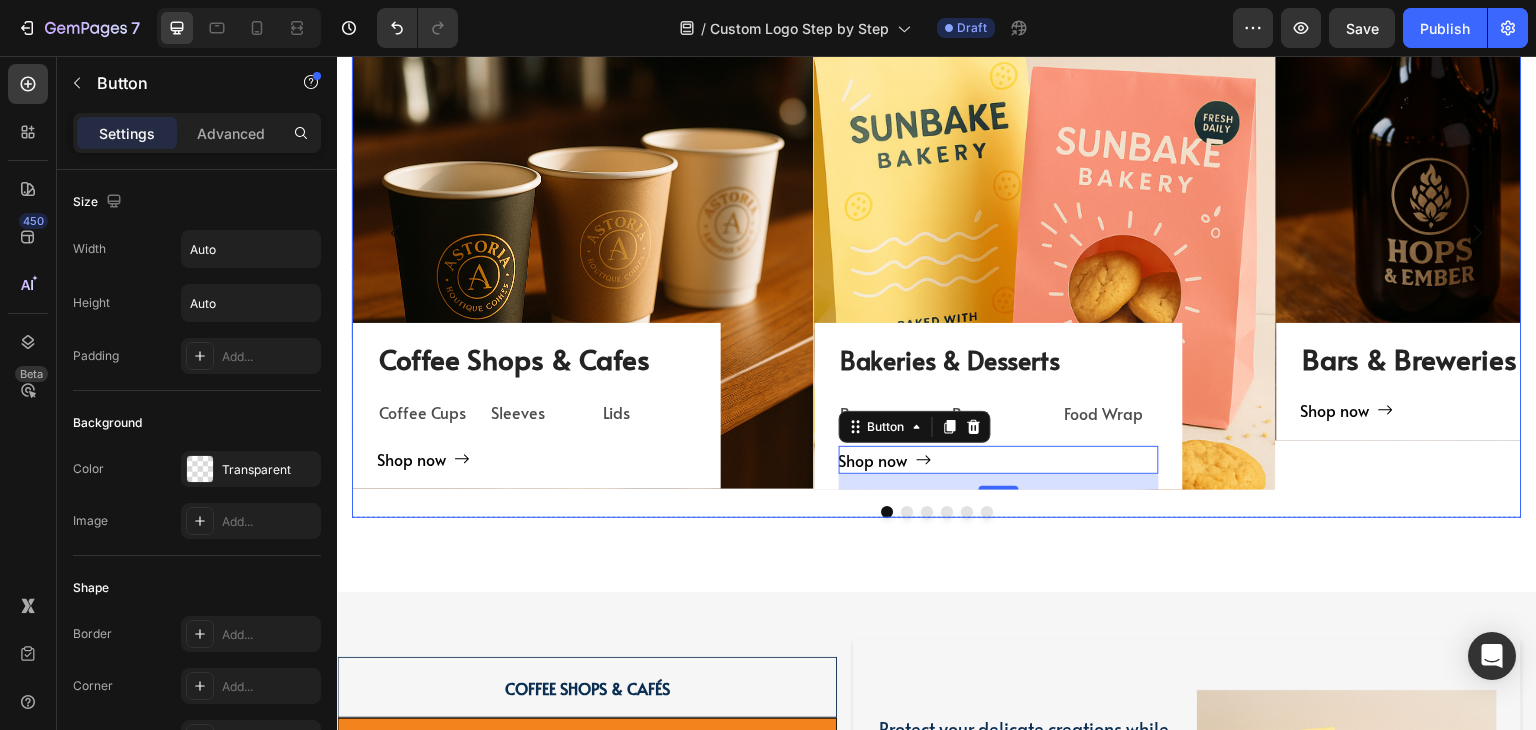 click at bounding box center [937, 512] 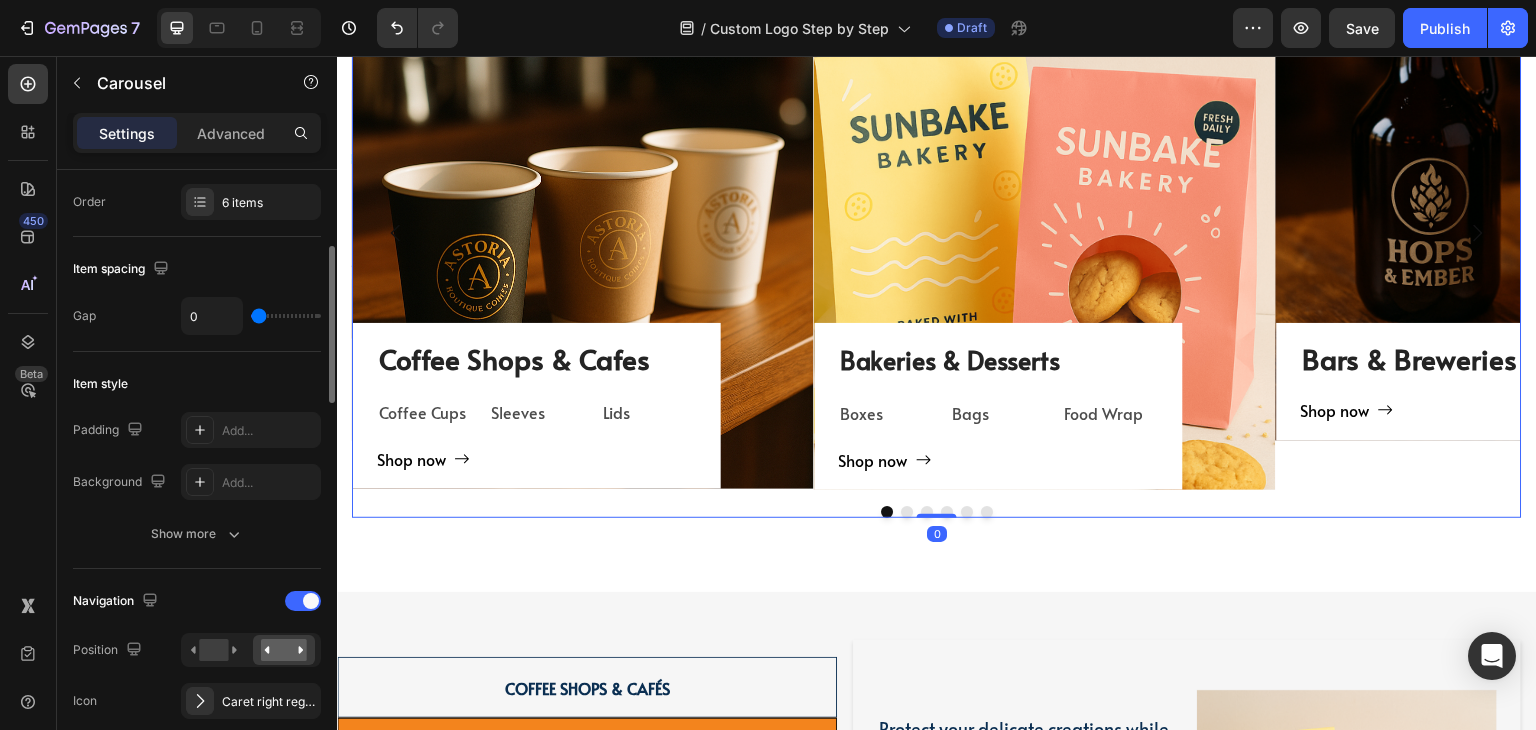 scroll, scrollTop: 500, scrollLeft: 0, axis: vertical 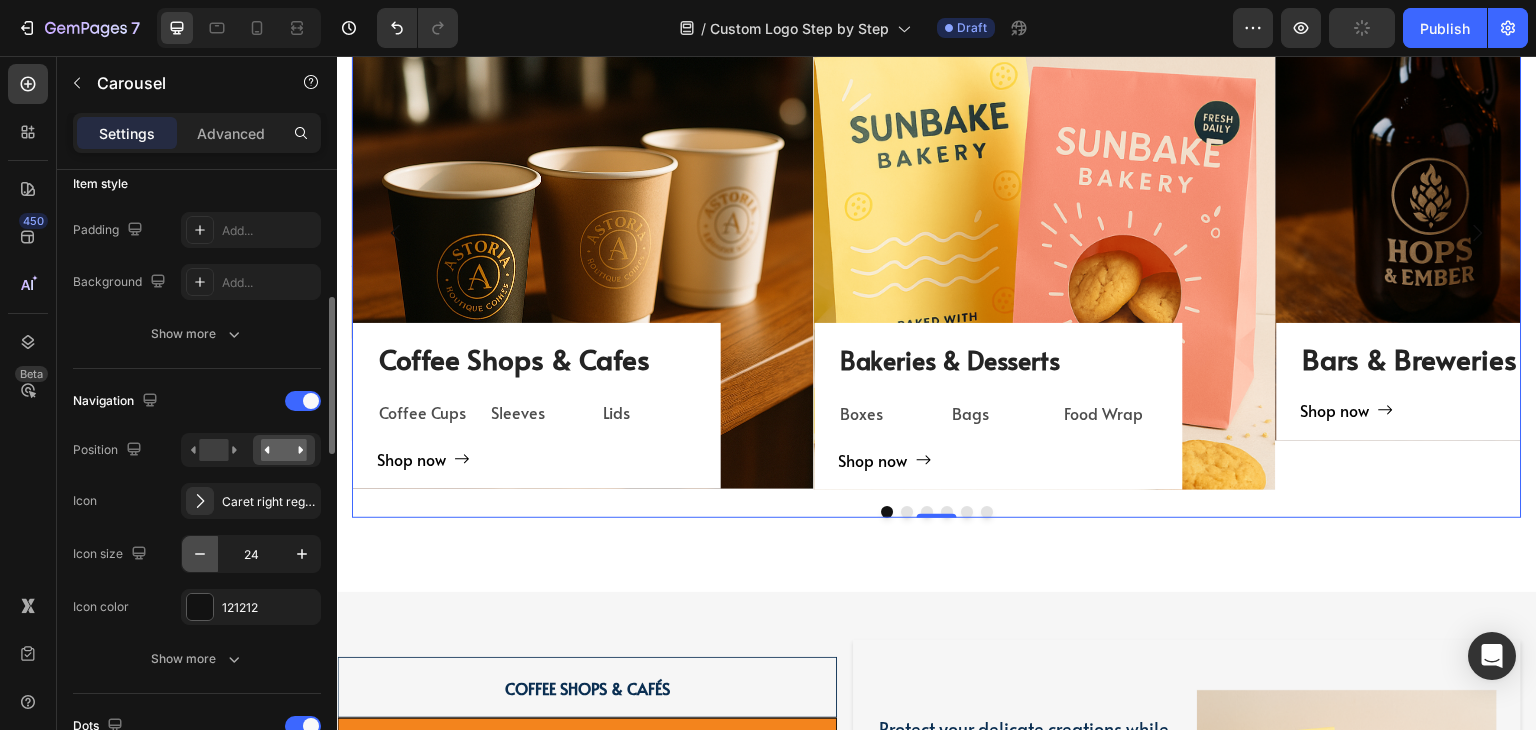 click 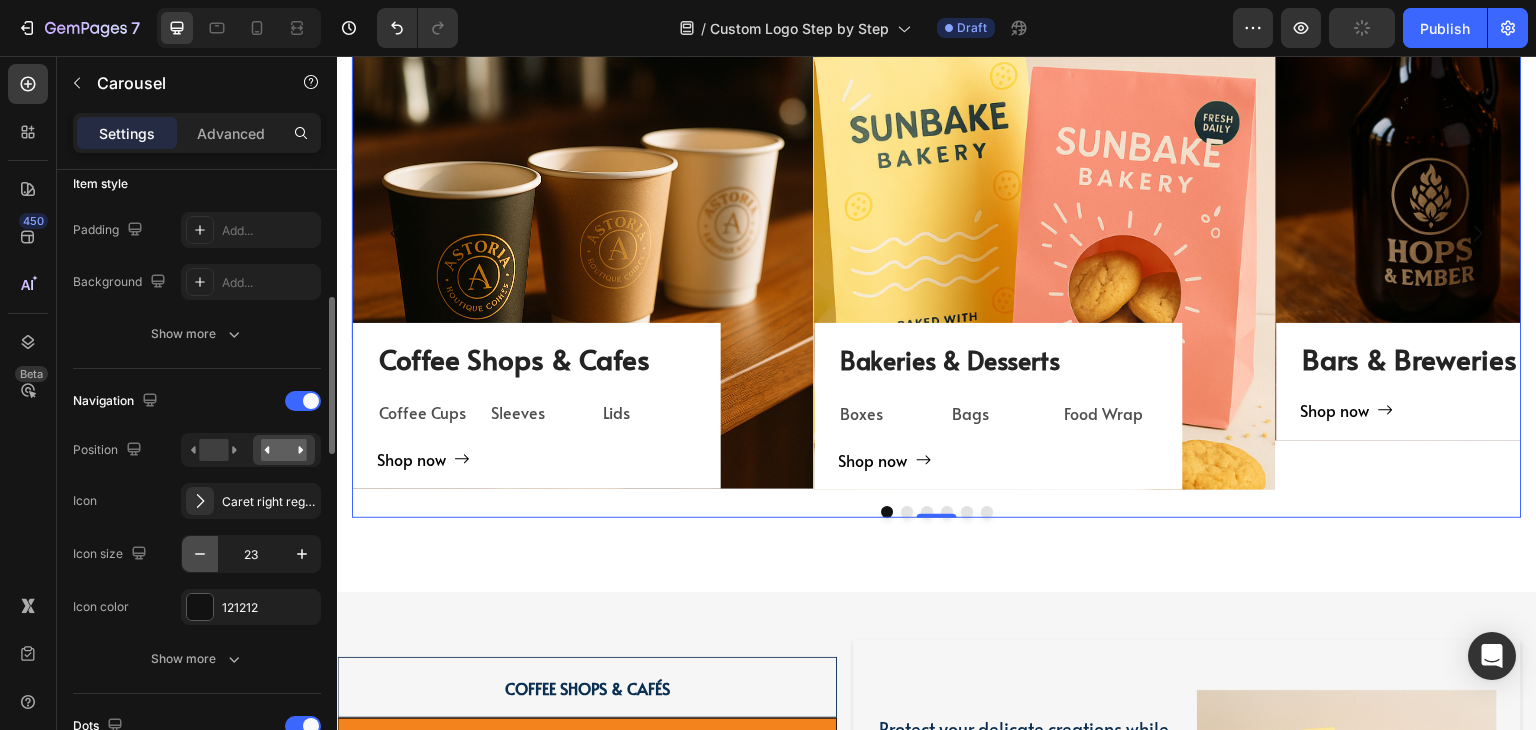 scroll, scrollTop: 2221, scrollLeft: 0, axis: vertical 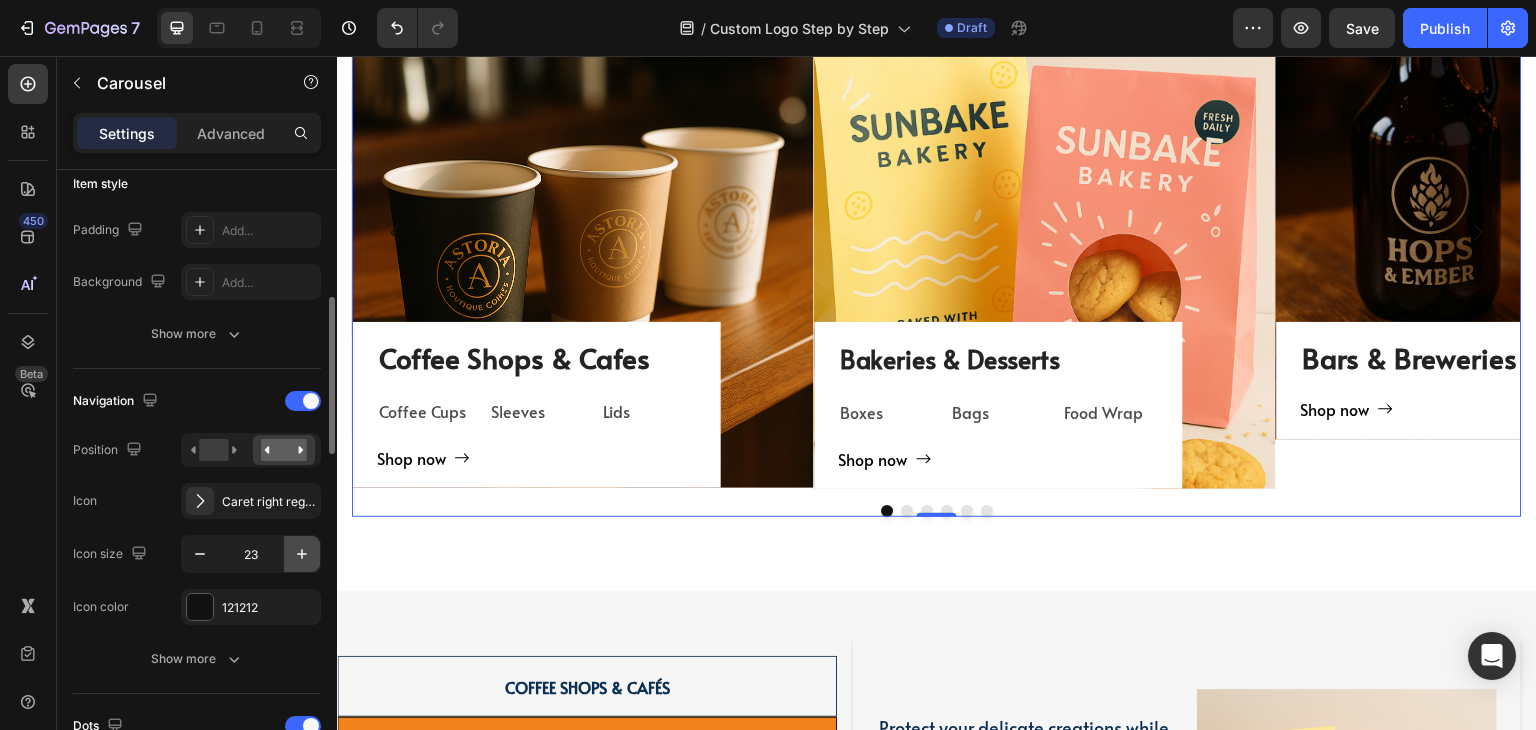 click 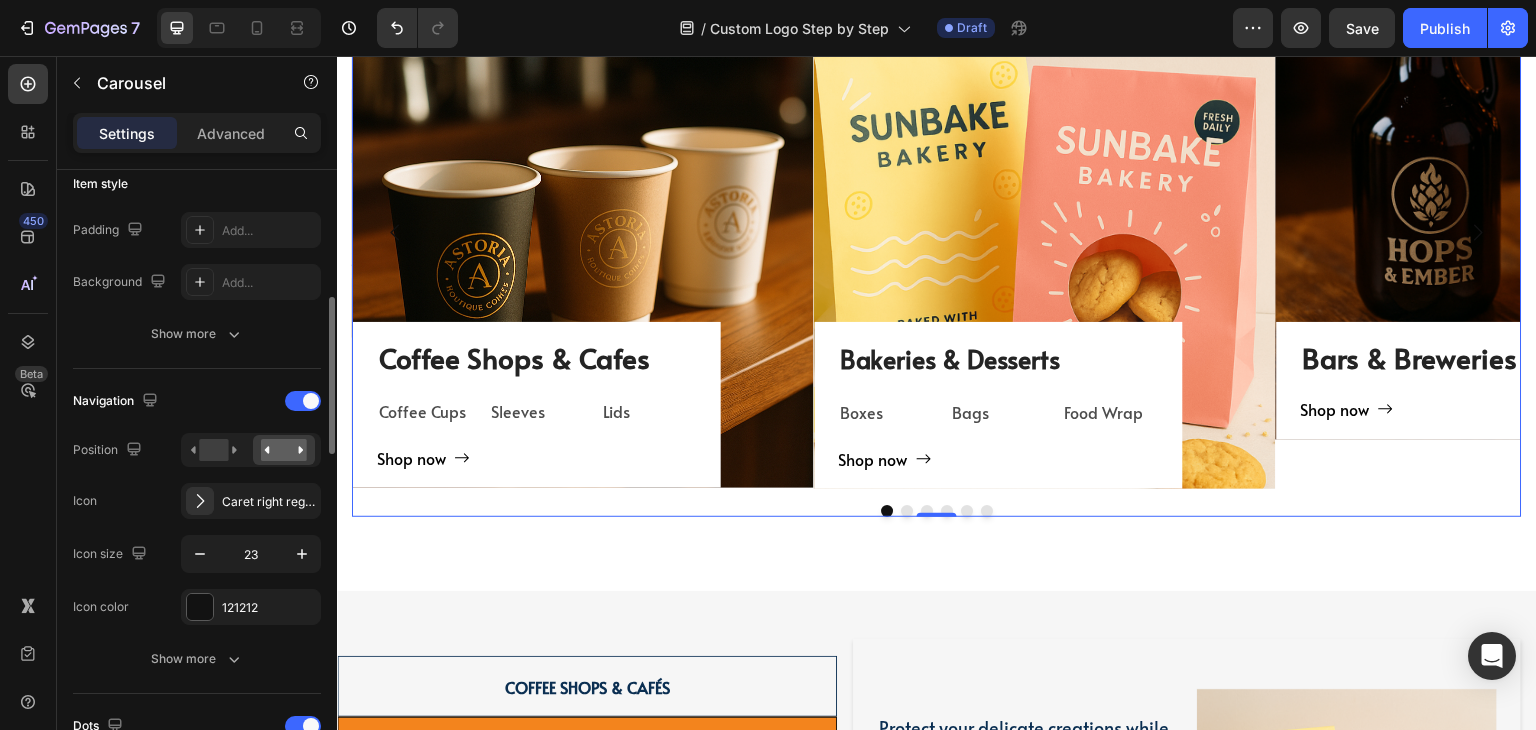 type on "24" 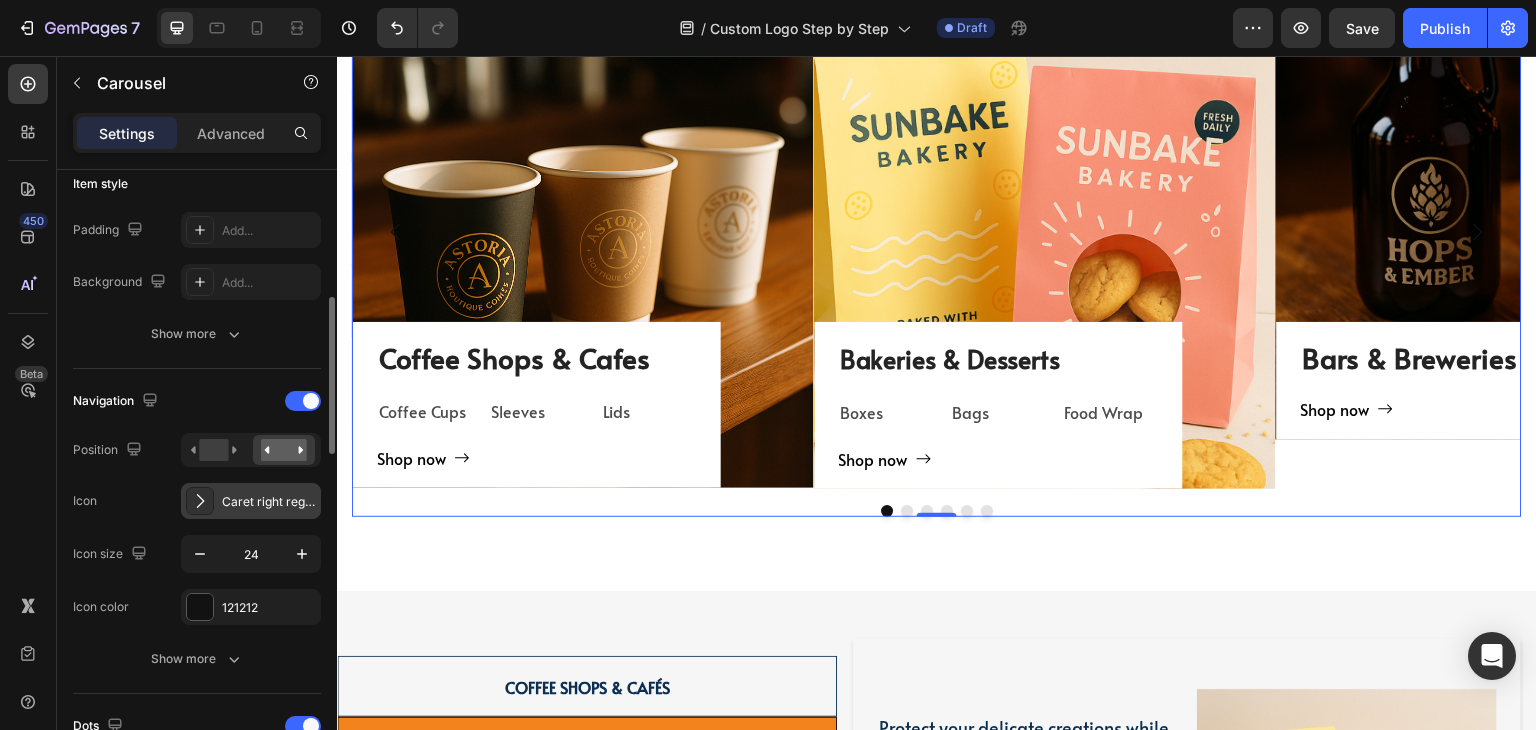 scroll, scrollTop: 2220, scrollLeft: 0, axis: vertical 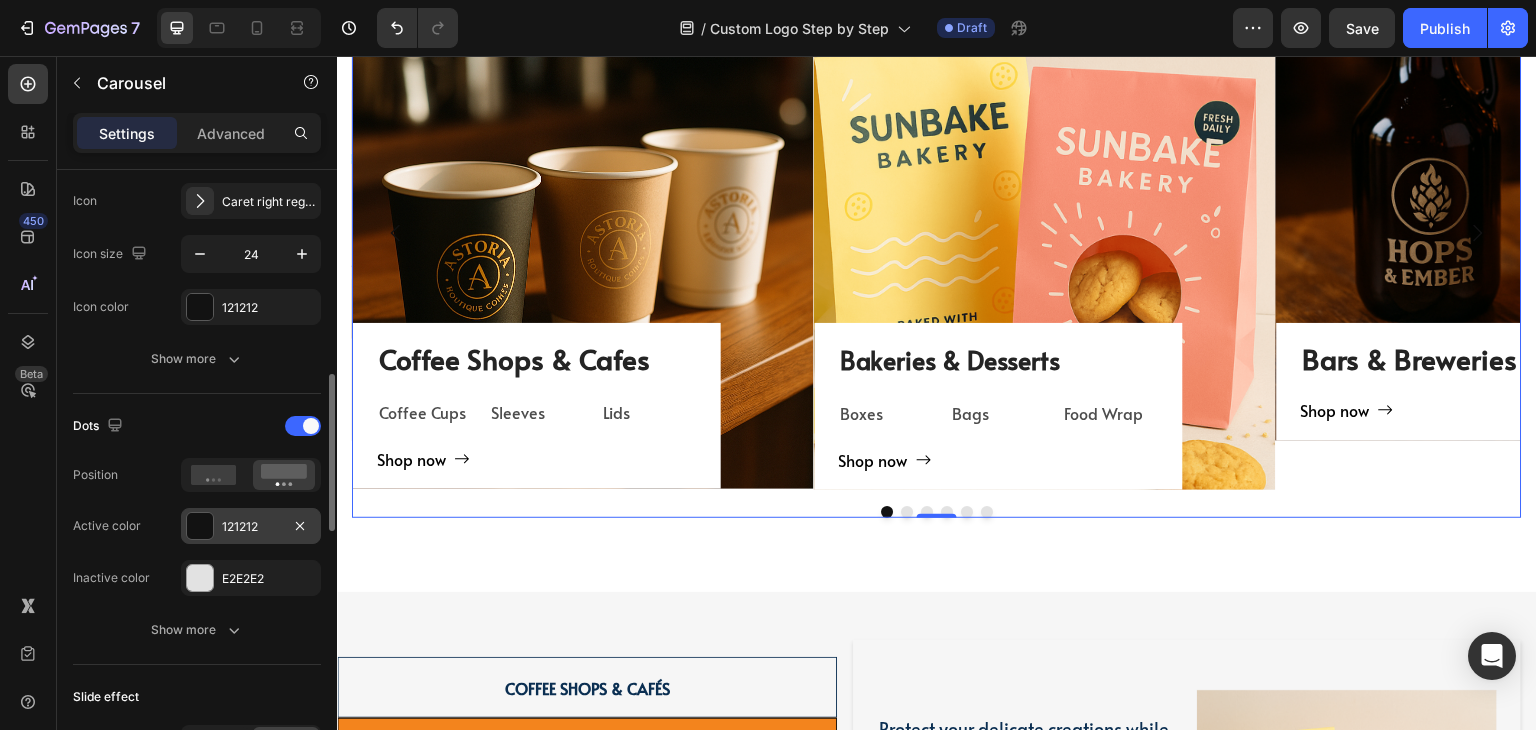 click at bounding box center (200, 526) 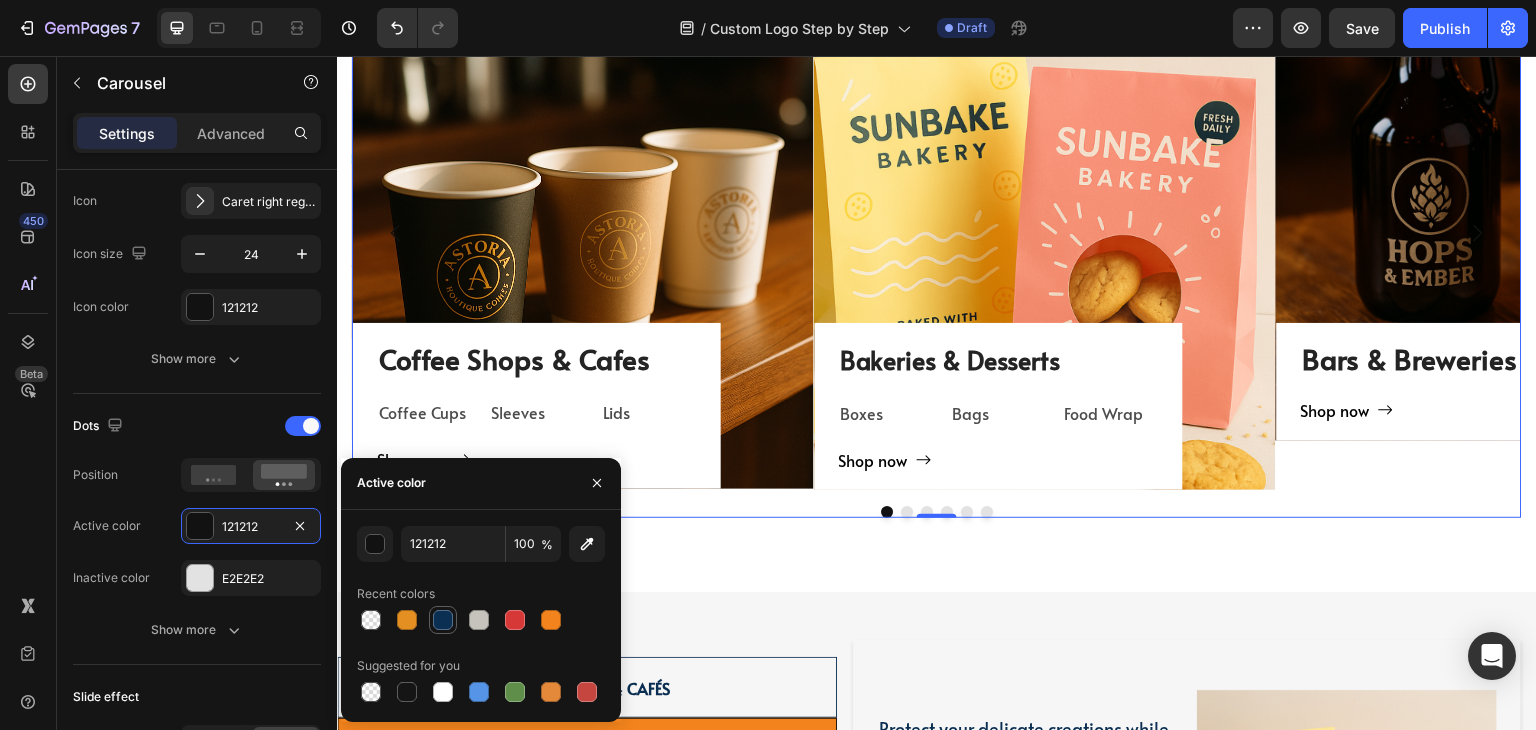 click at bounding box center [443, 620] 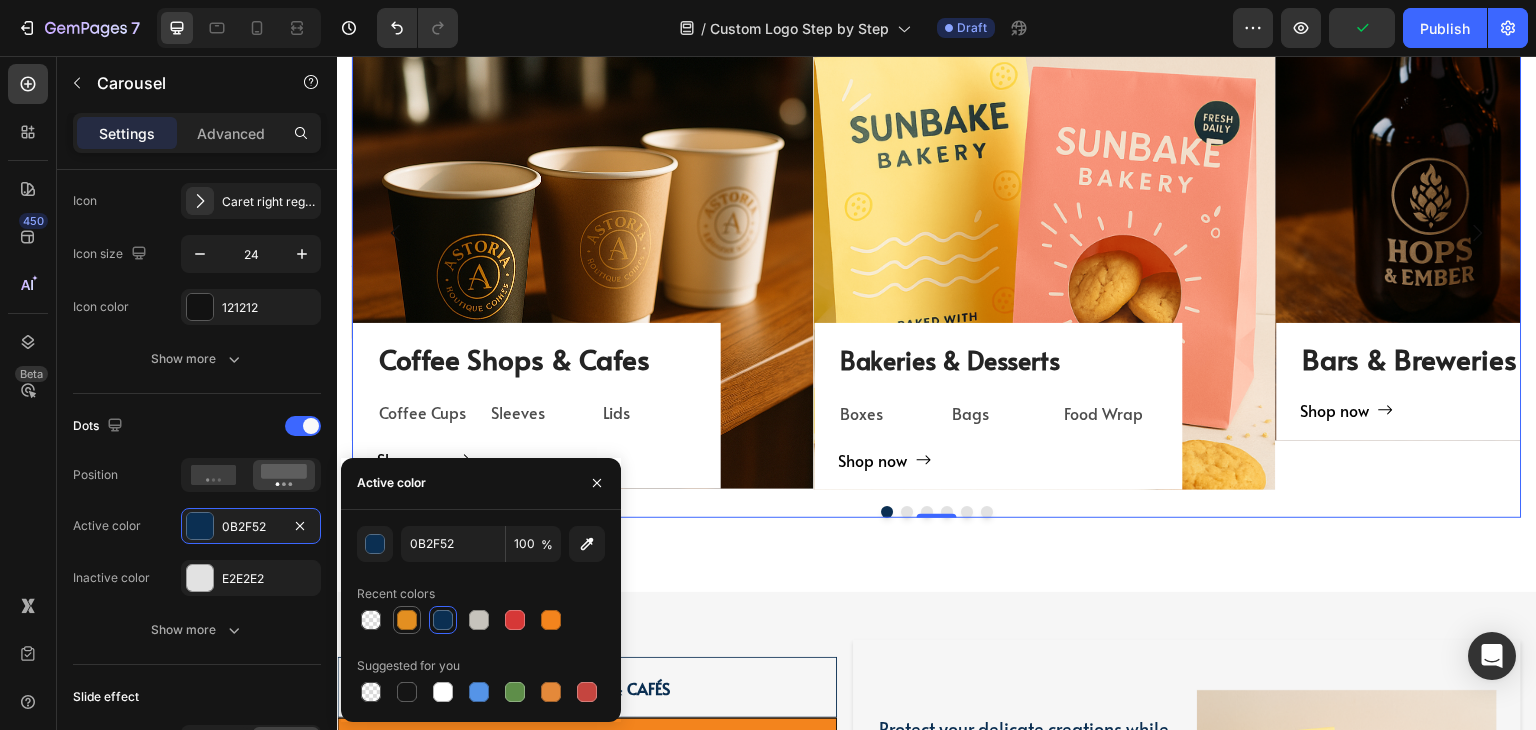 click at bounding box center (407, 620) 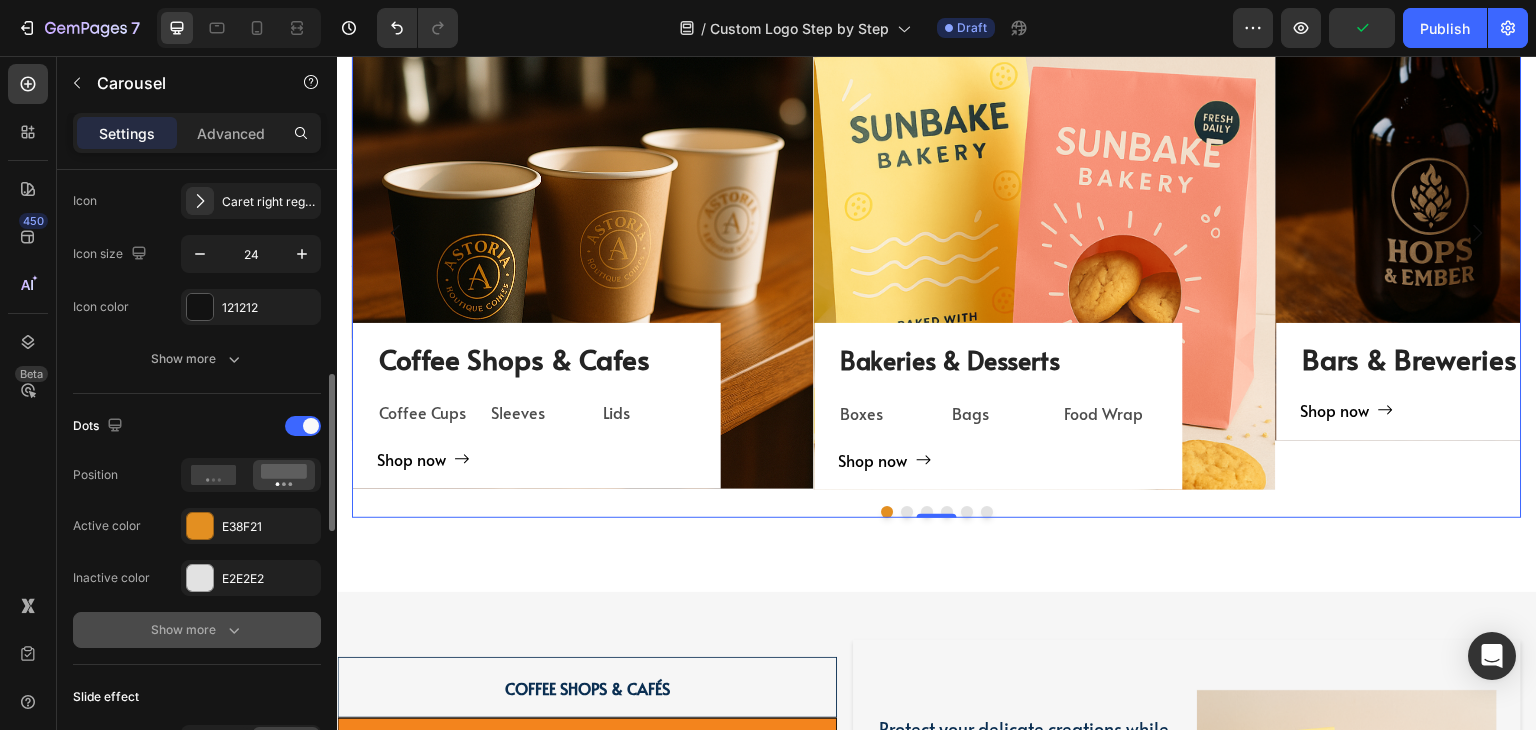 click on "Show more" at bounding box center (197, 630) 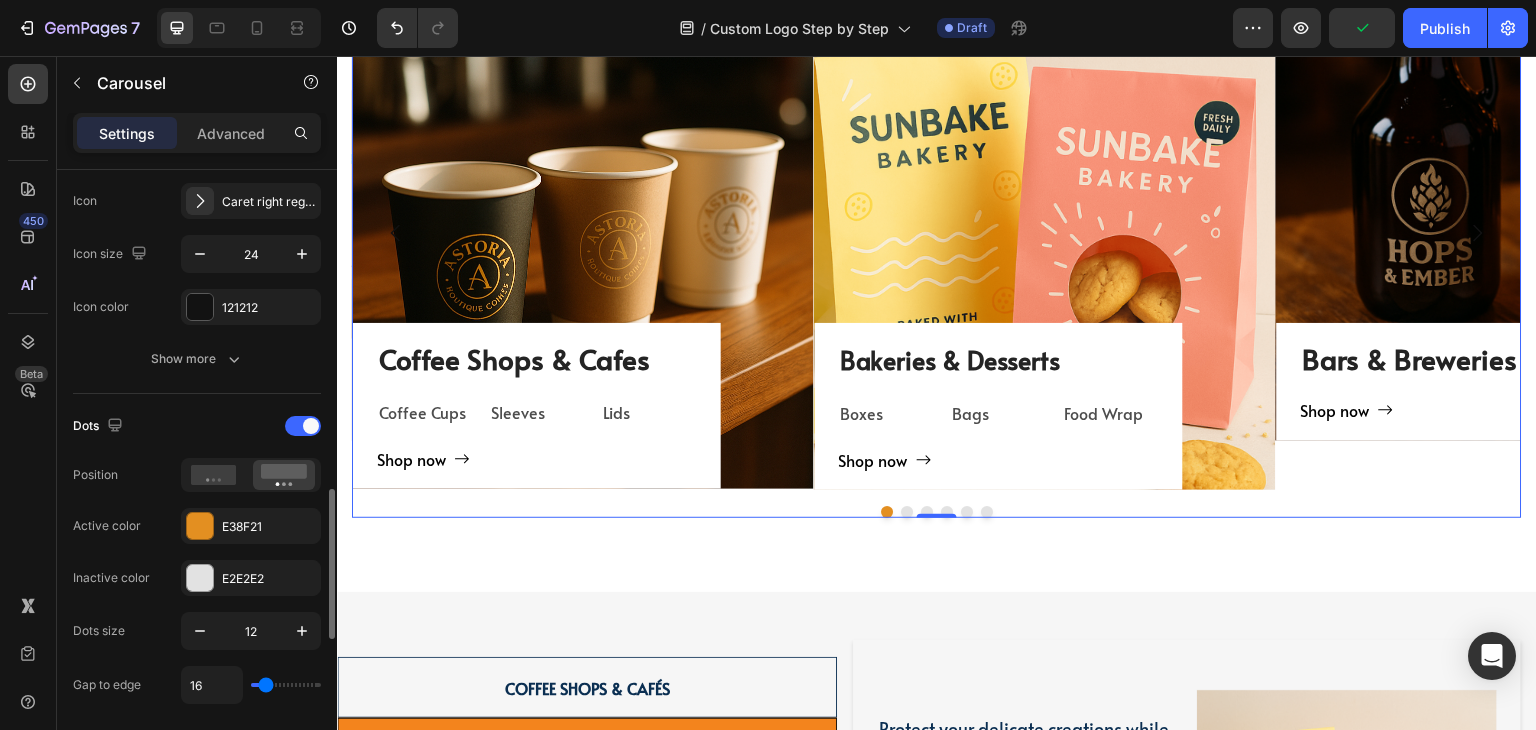 scroll, scrollTop: 900, scrollLeft: 0, axis: vertical 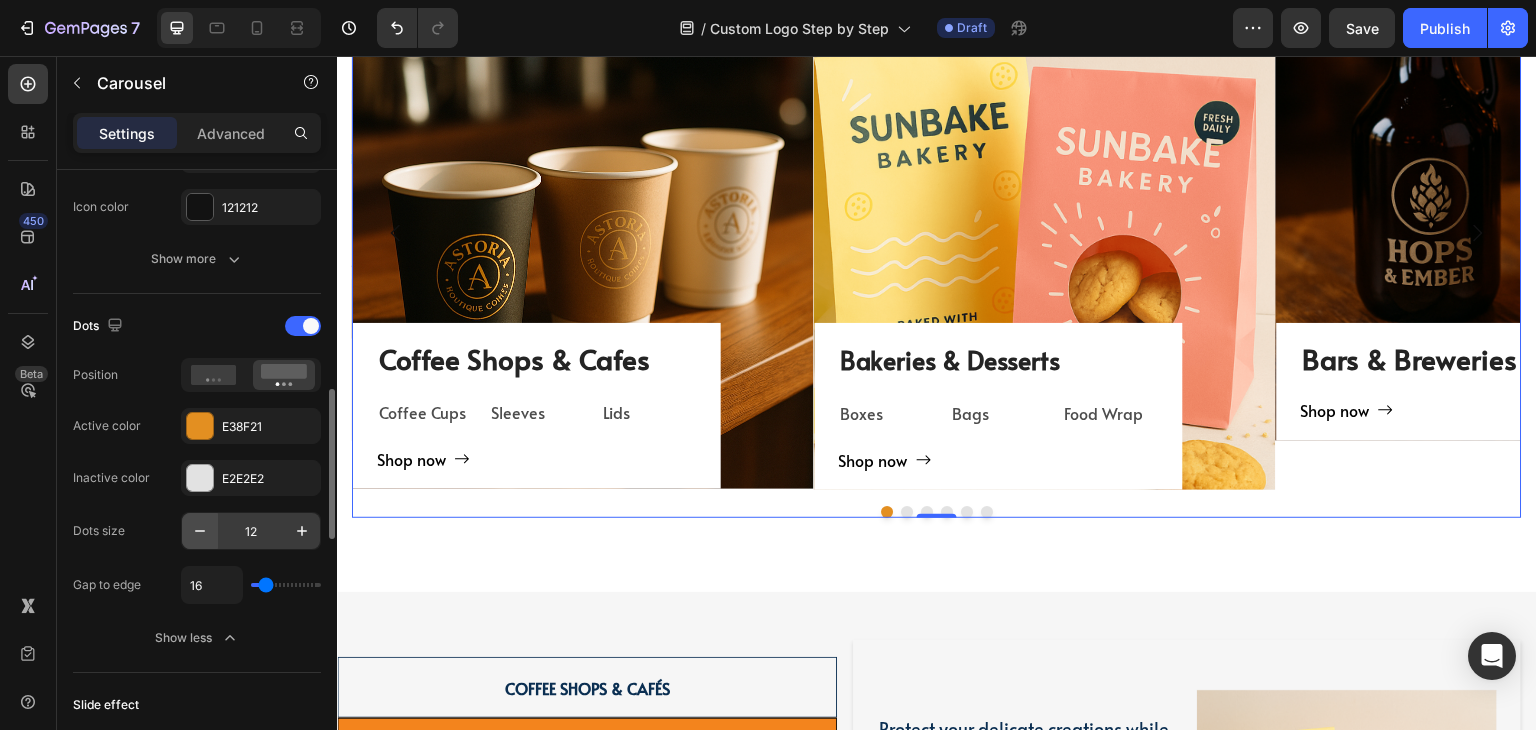 click at bounding box center (200, 531) 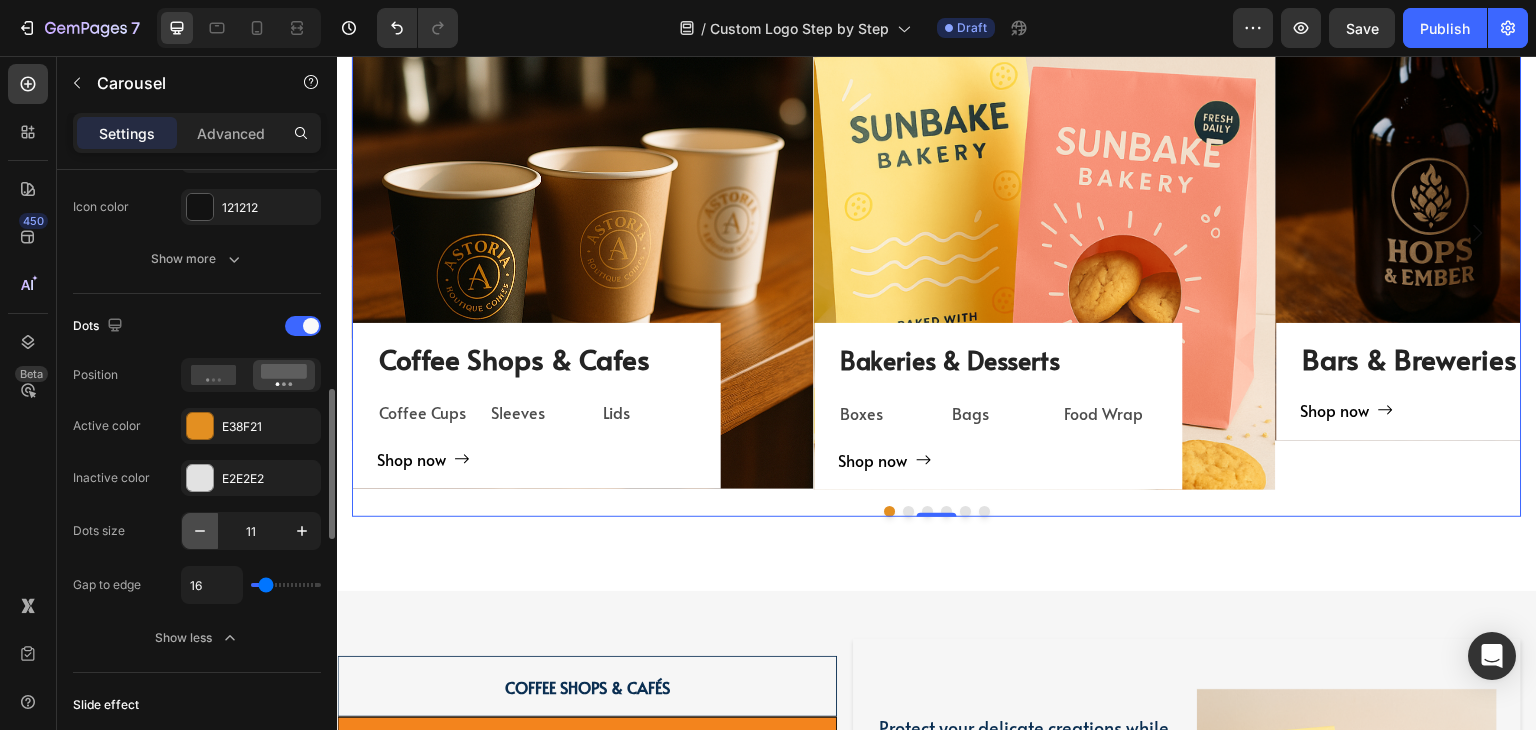 click at bounding box center [200, 531] 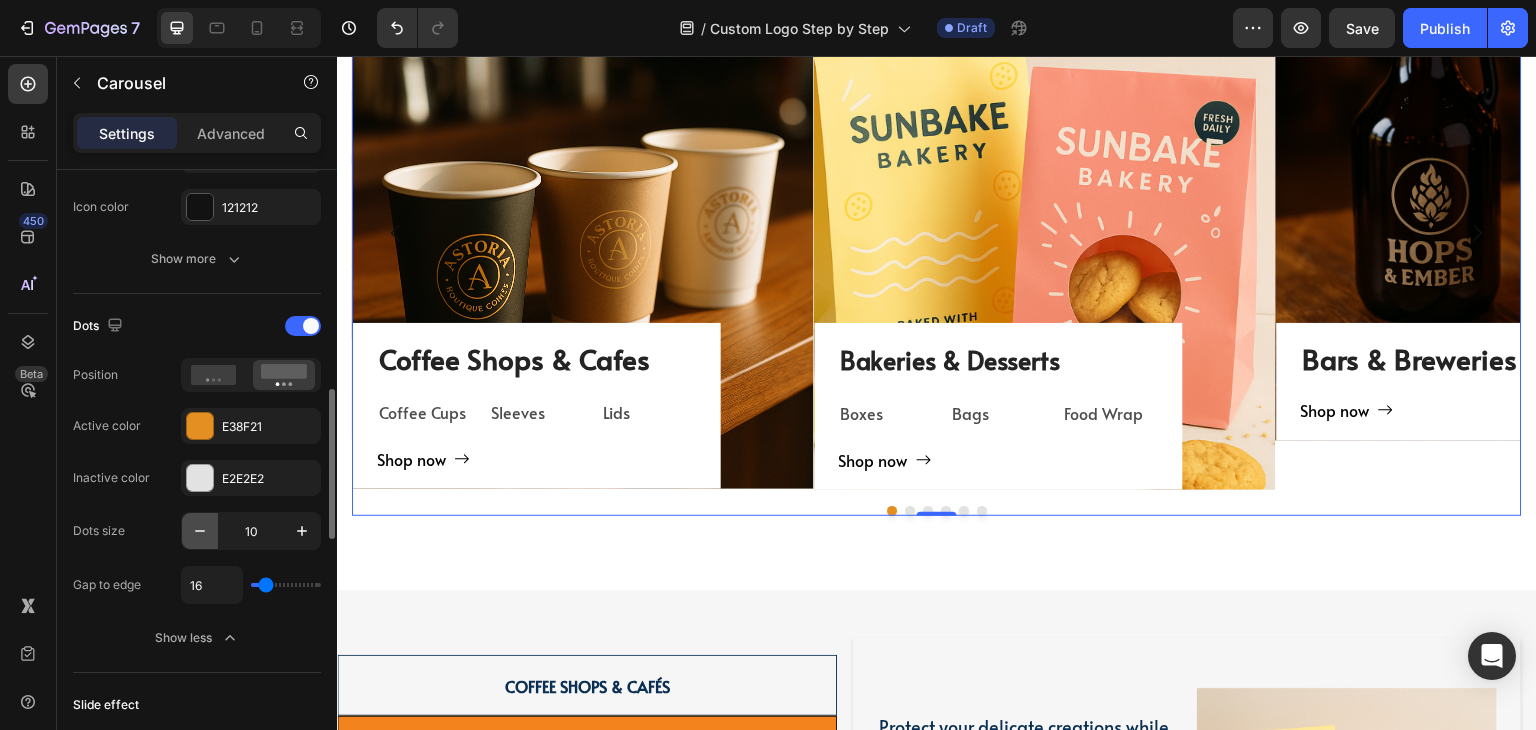 click at bounding box center [200, 531] 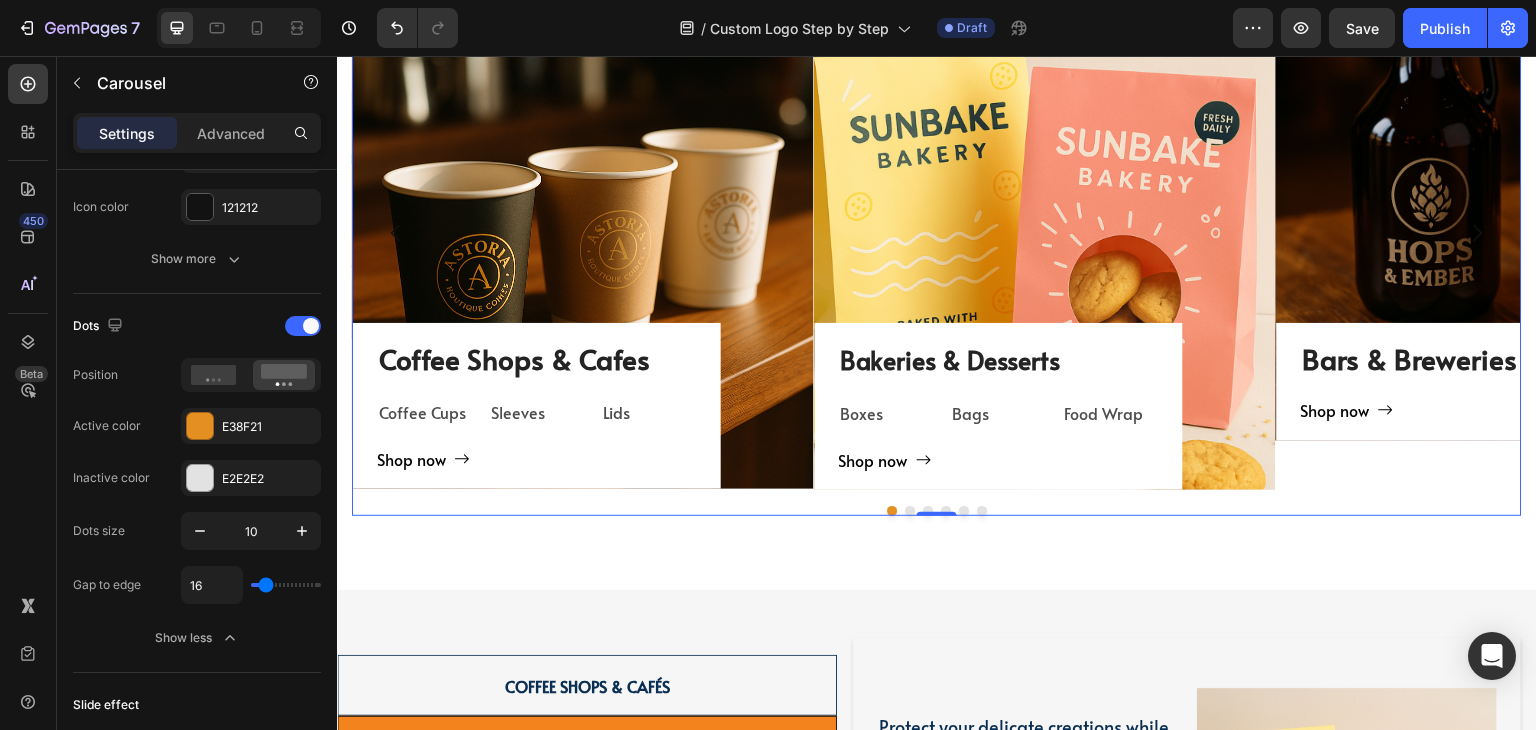 type on "9" 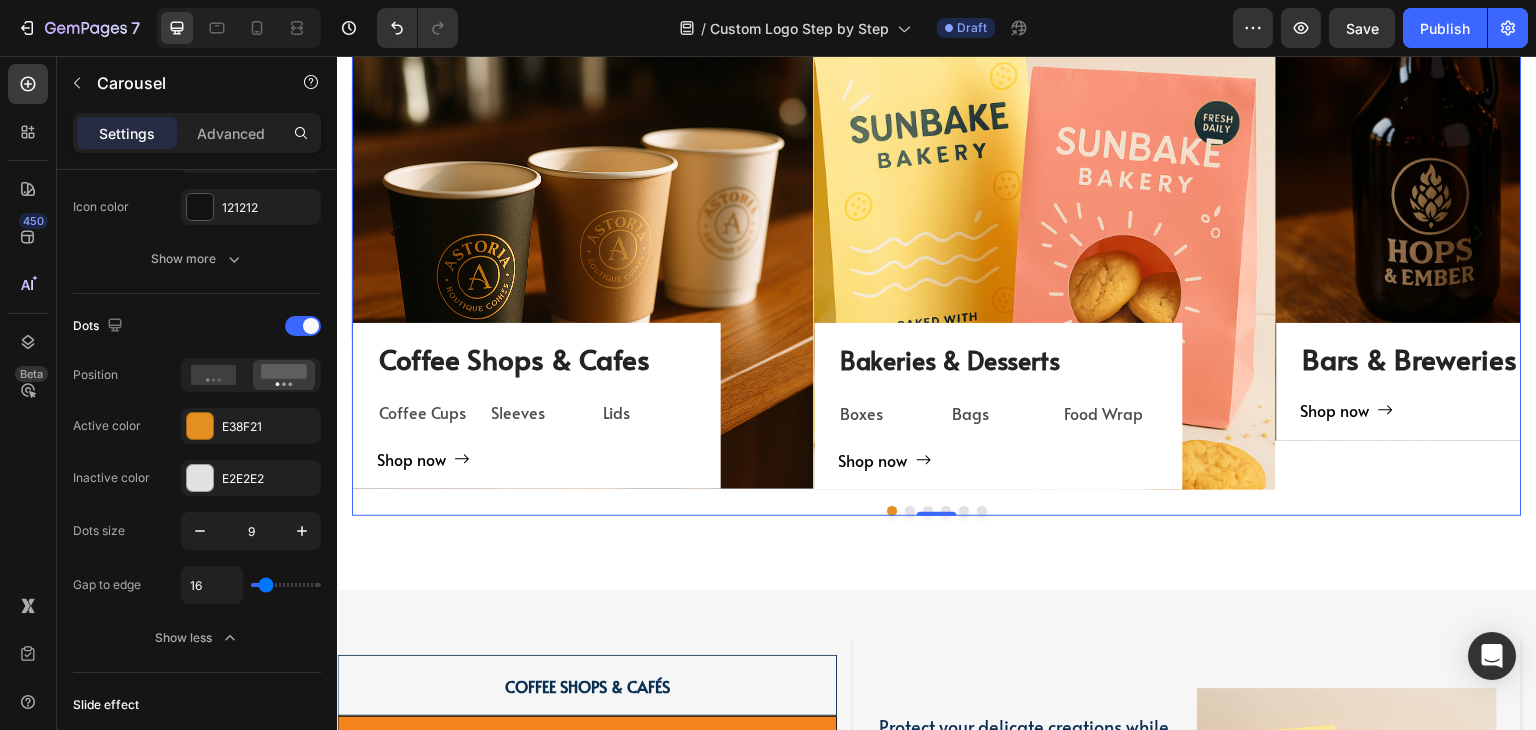 click on "TAILORED SOLUTIONS FOR YOUR INDUSTRY Heading TAILORED SOLUTIONS FOR YOUR INDUSTRY Heading Deep industry knowledge meets innovative packaging solutions. We understand your unique challenges and deliver results that matter! Text block                Title Line
Coffee Shops & Cafes Heading Coffee Cups Text Block Sleeves Text Block Lids Text Block Row
Shop now Button Row Hero Banner Bakeries & Desserts Heading Boxes Text Block Bags Text Block Food Wrap Text Block Row
Shop now Button Row Hero Banner Bars & Breweries Heading
Shop now Button Row Hero Banner Restaurant & Fine Dining Heading
Shop now Button Row Hero Banner Quick Restaurant Services Heading
Shop now Button Row Hero Banner Retail & E-commerce Heading
Shop now Button Row Hero Banner
Carousel   0 Row
Coffee Shops & Cafés Heading
Hero Banner Row Bakeries & Desserts Heading
Hero Banner" at bounding box center (937, 172) 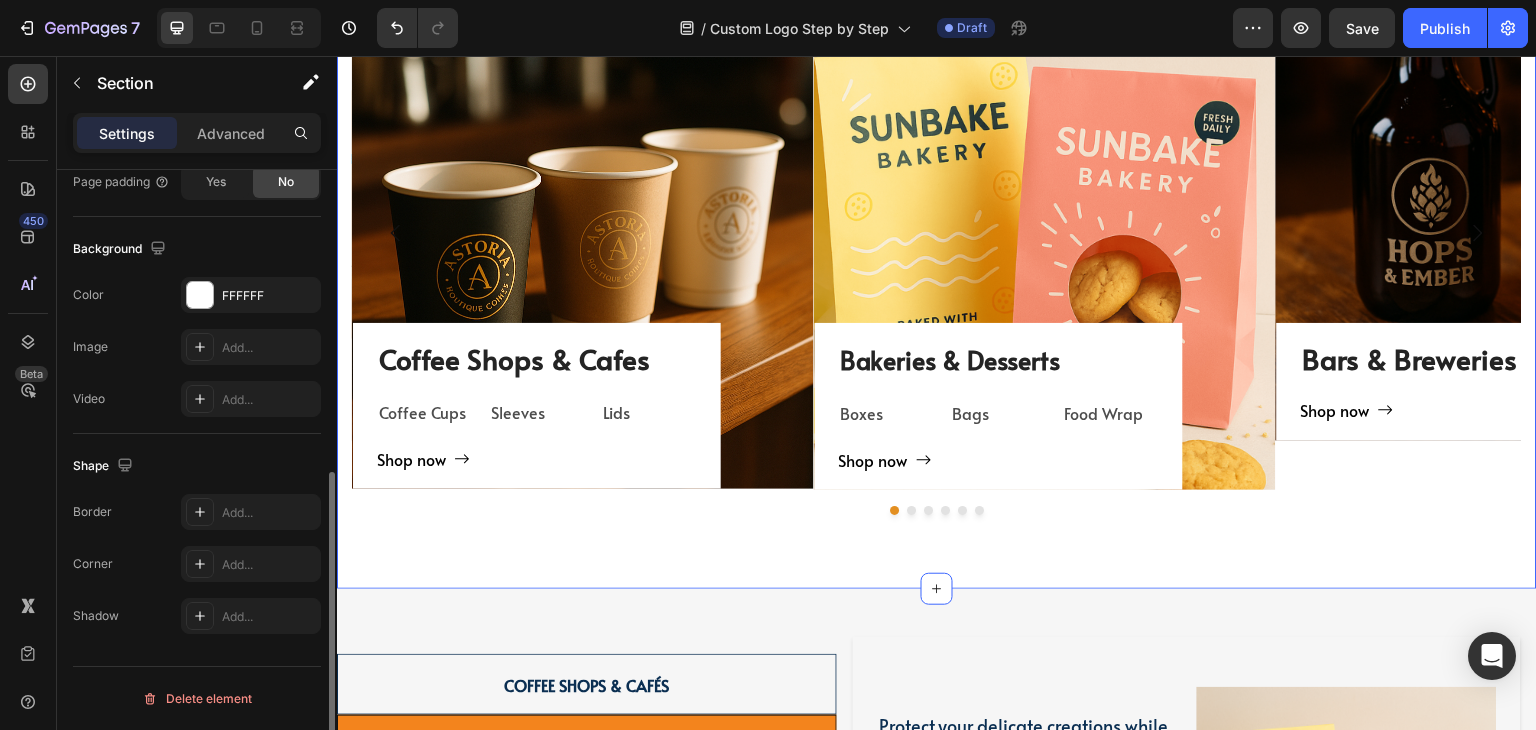 scroll, scrollTop: 0, scrollLeft: 0, axis: both 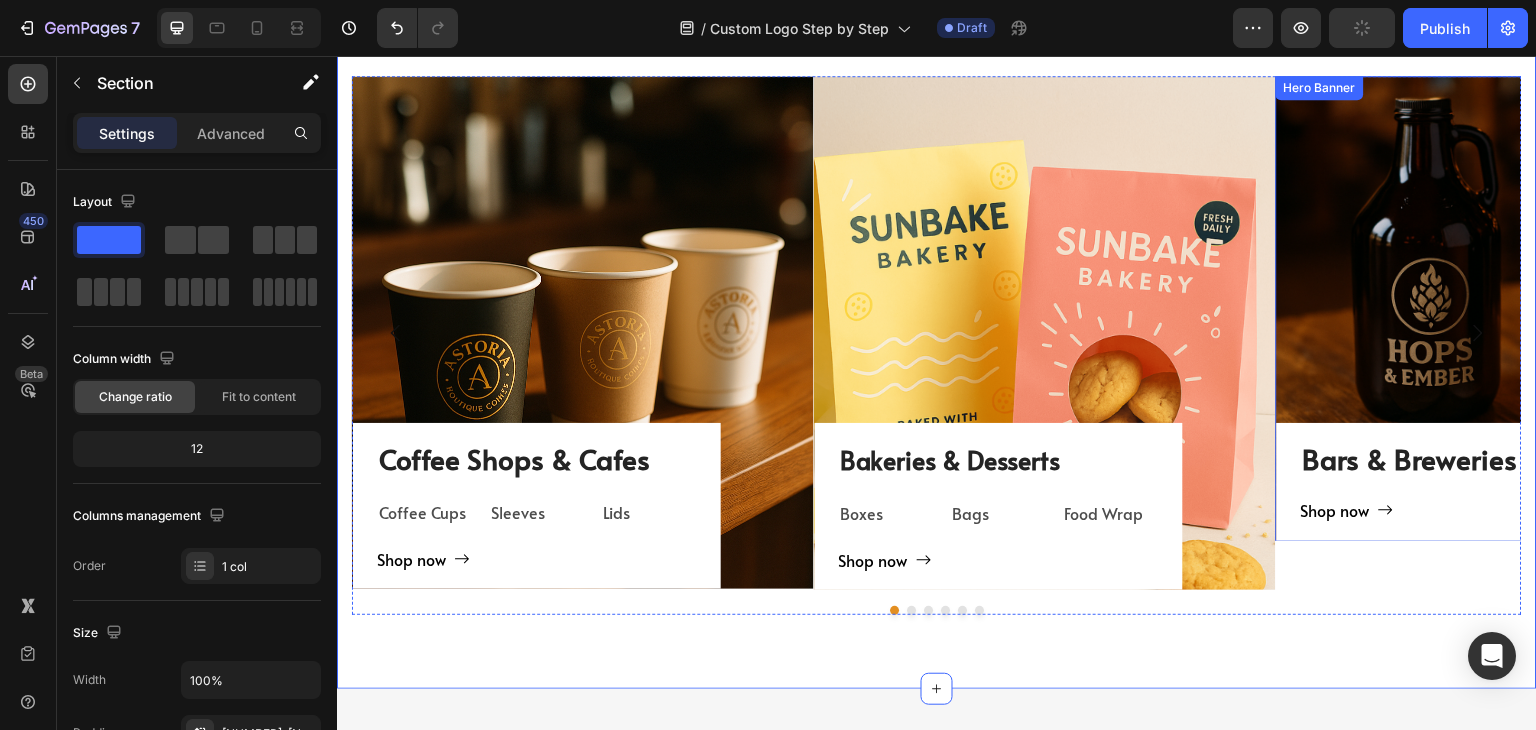 click at bounding box center [1478, 333] 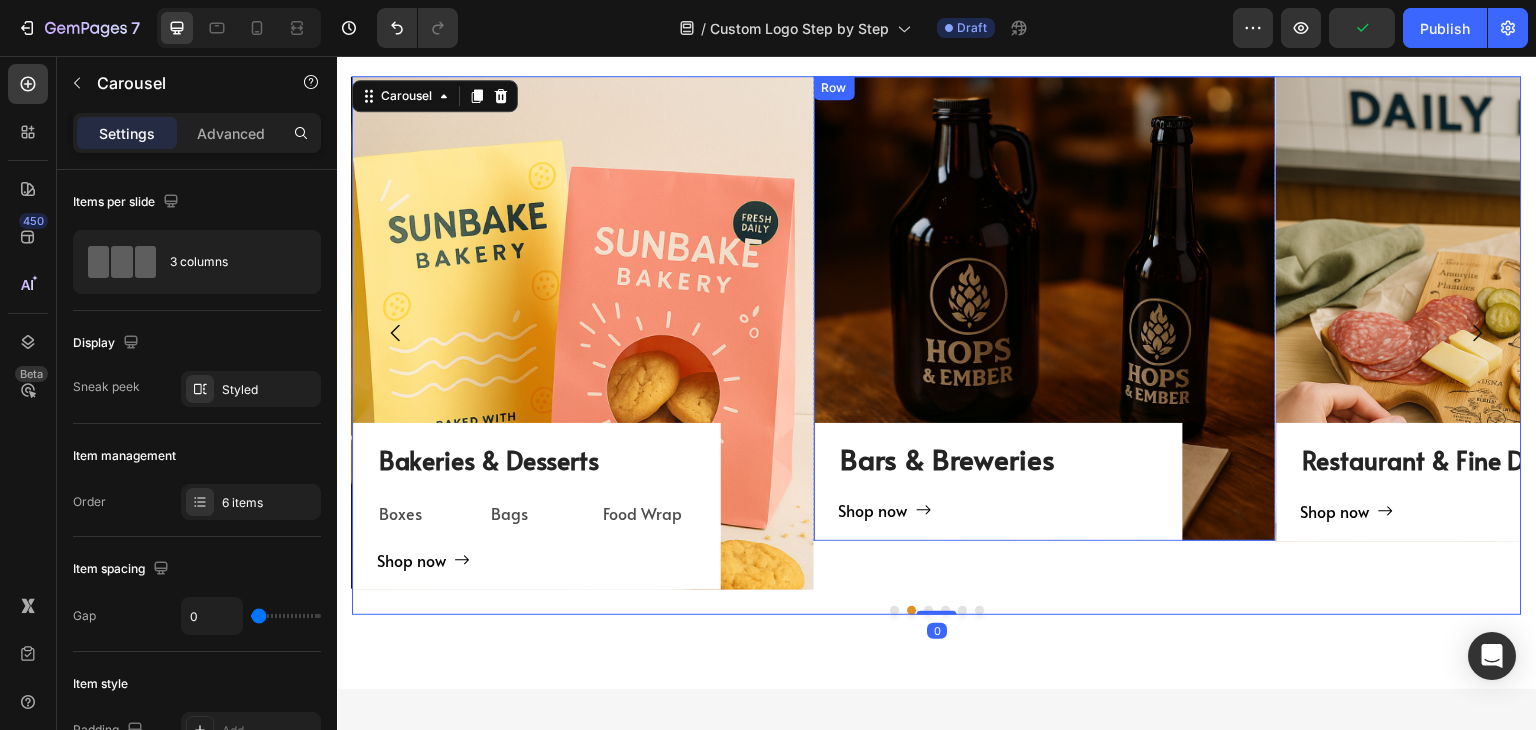 click on "Shop now Button" at bounding box center (999, 518) 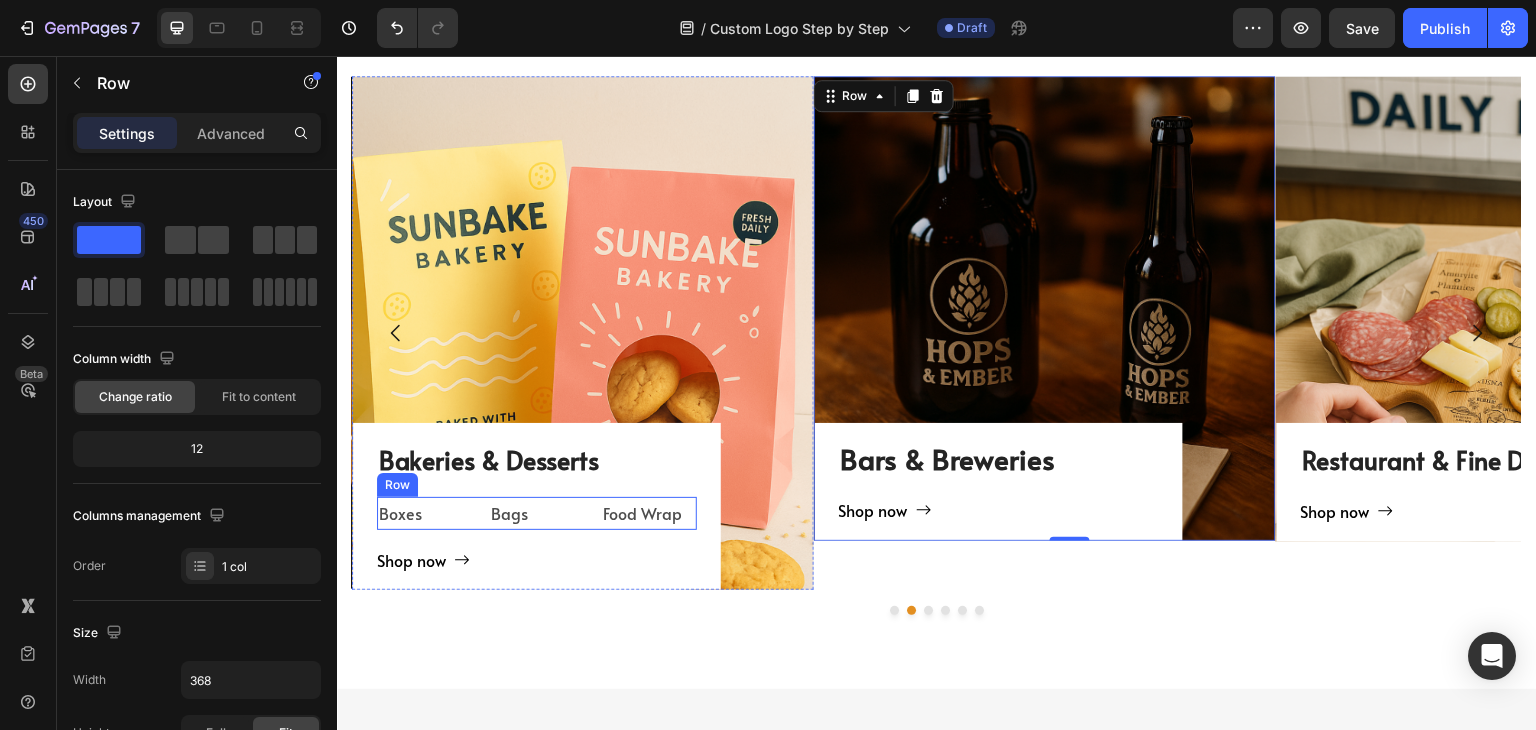 click on "Boxes Text Block Bags Text Block Food Wrap Text Block Row" at bounding box center [537, 513] 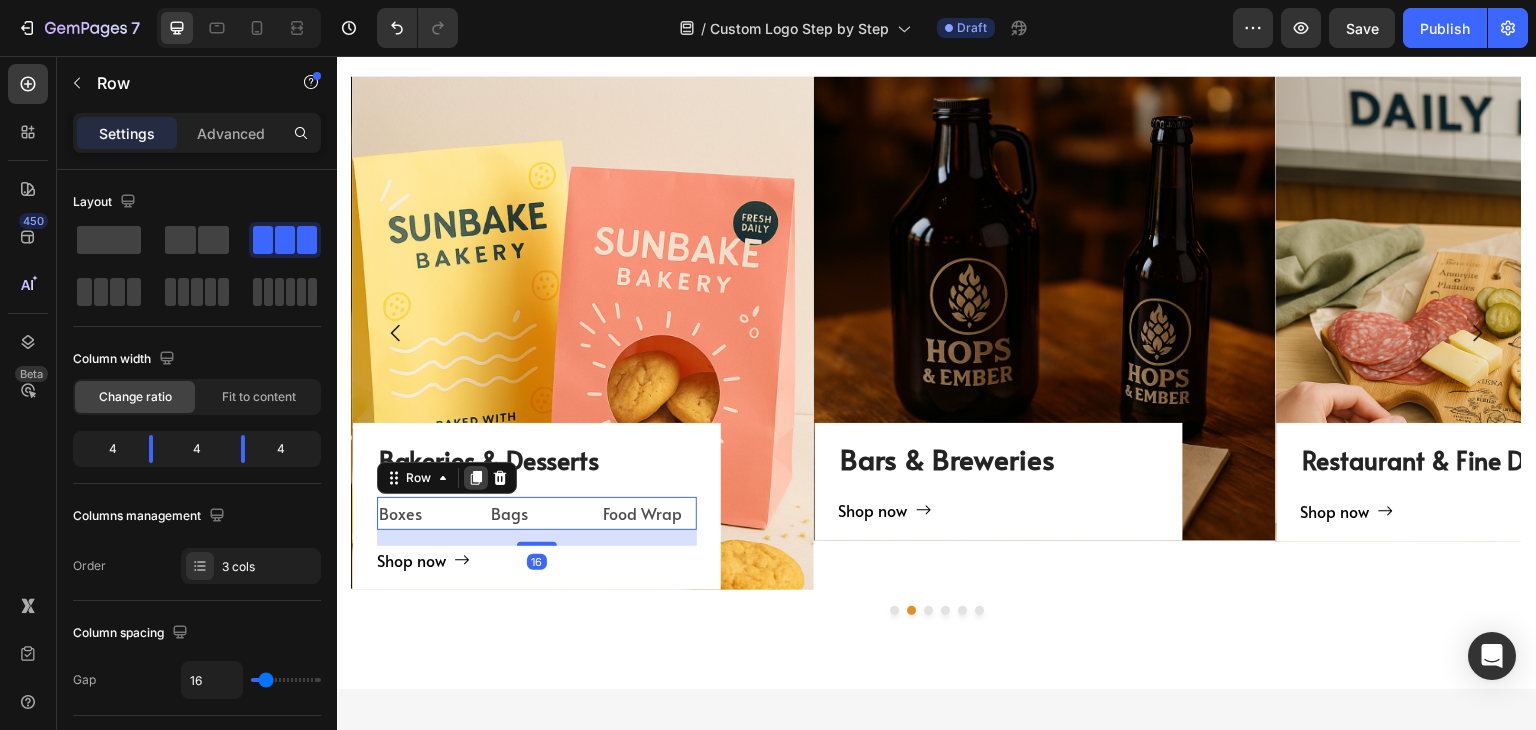 click 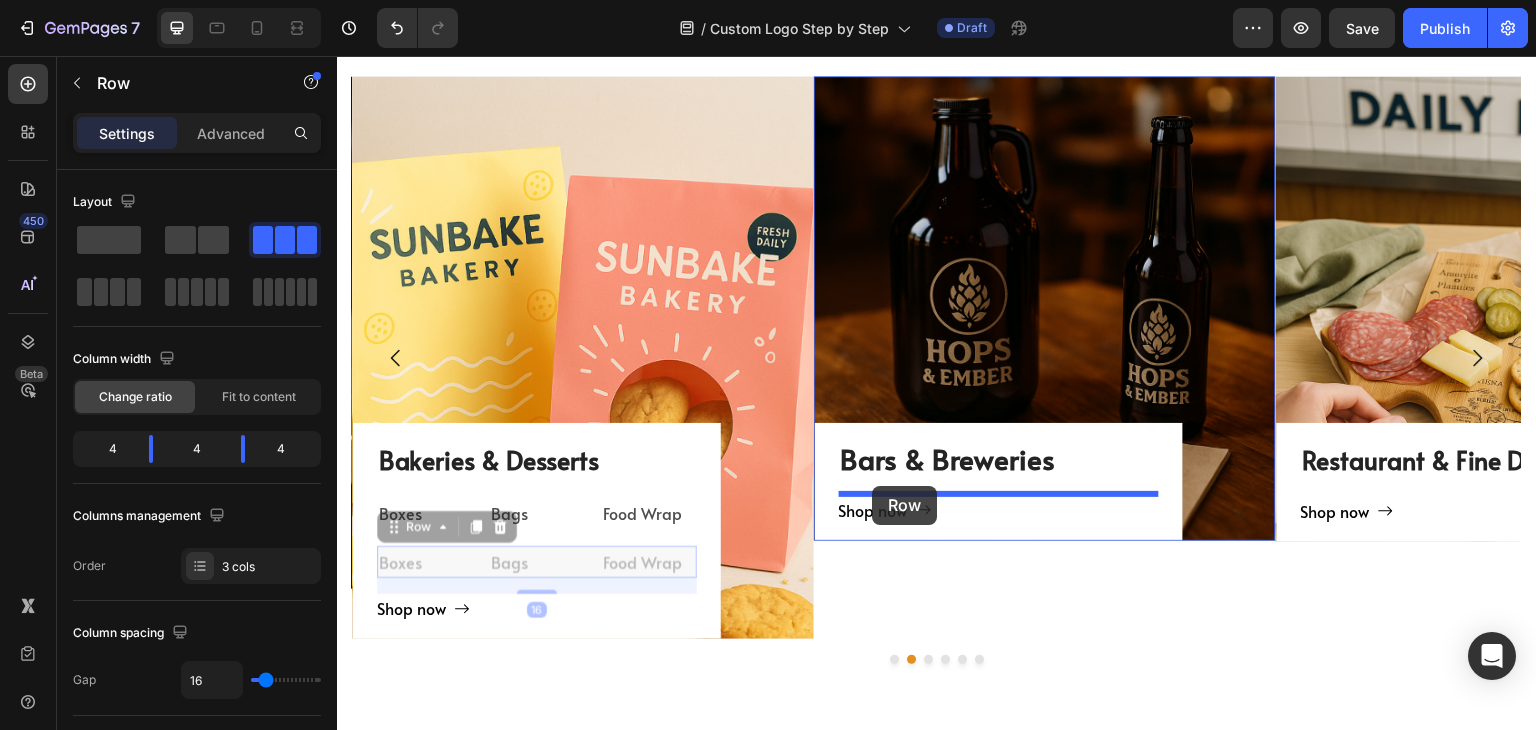 drag, startPoint x: 451, startPoint y: 513, endPoint x: 872, endPoint y: 486, distance: 421.8649 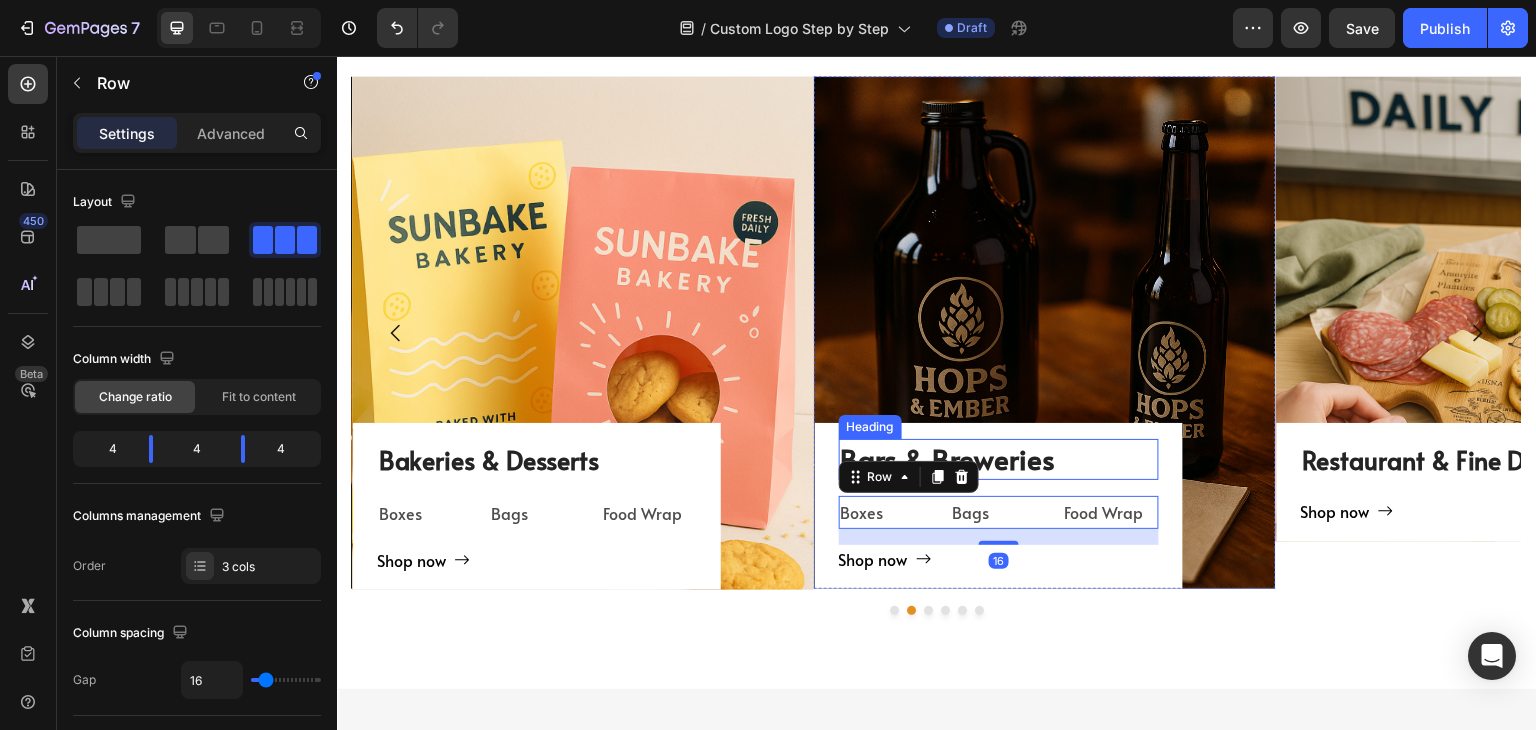 scroll, scrollTop: 2520, scrollLeft: 0, axis: vertical 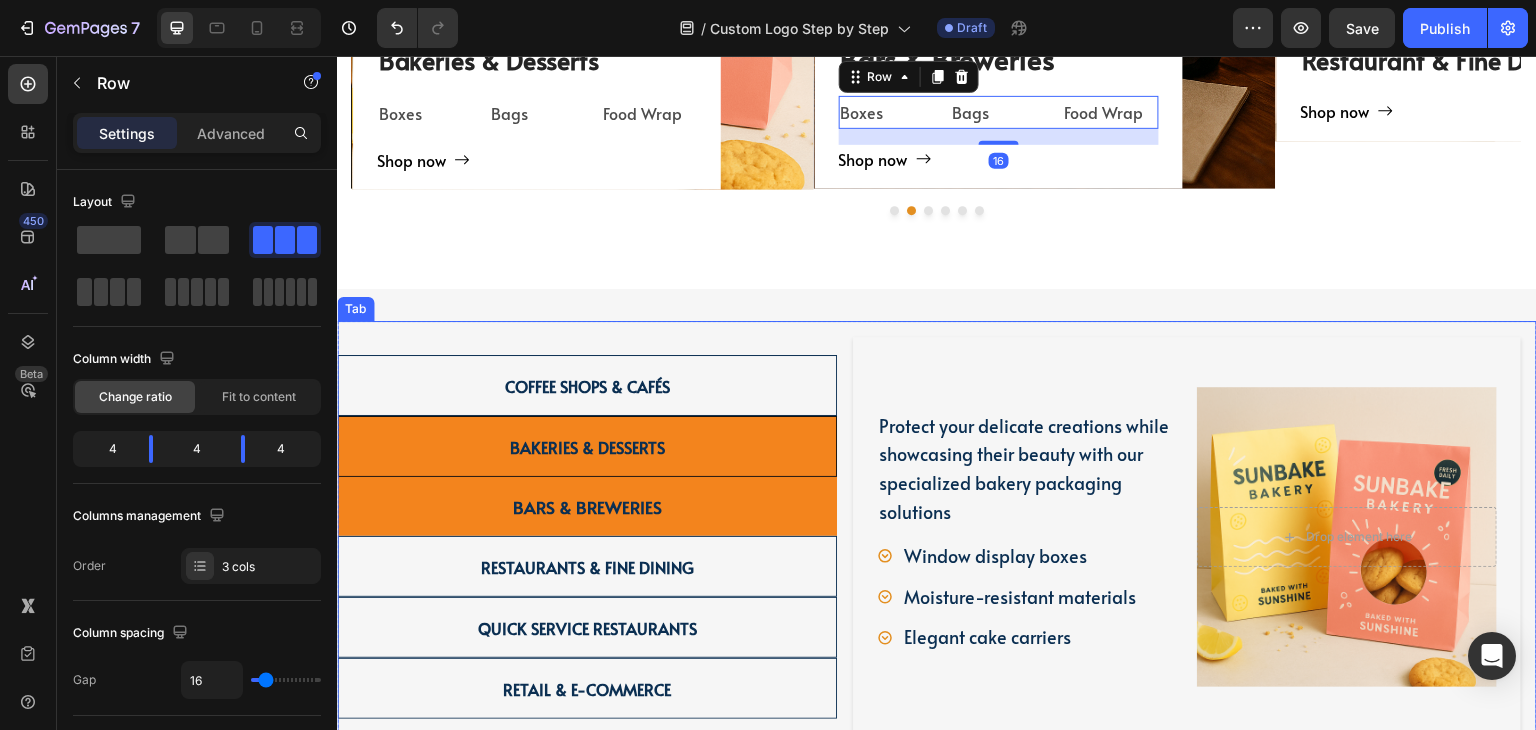 click on "Bars & Breweries" at bounding box center (587, 506) 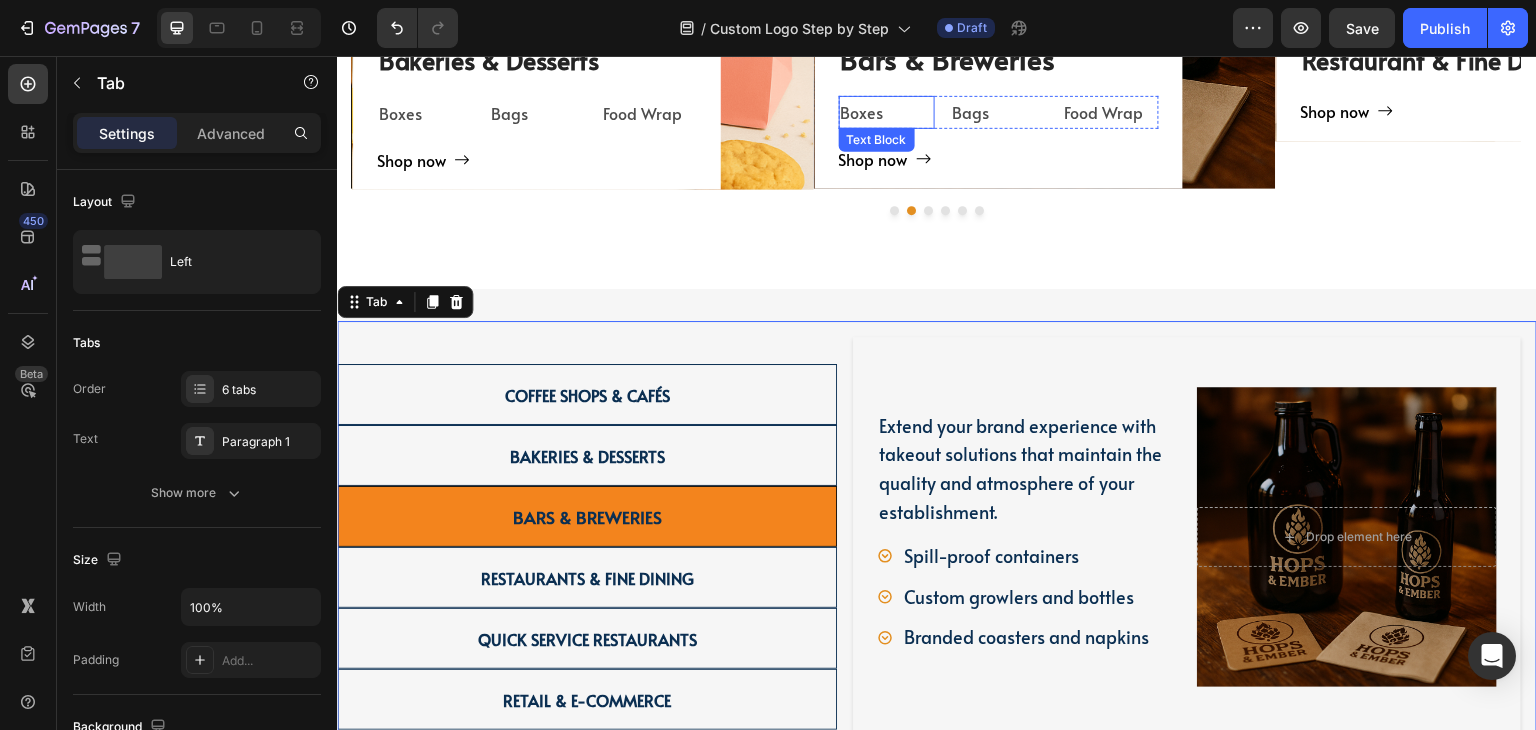 click on "Boxes" at bounding box center [887, 112] 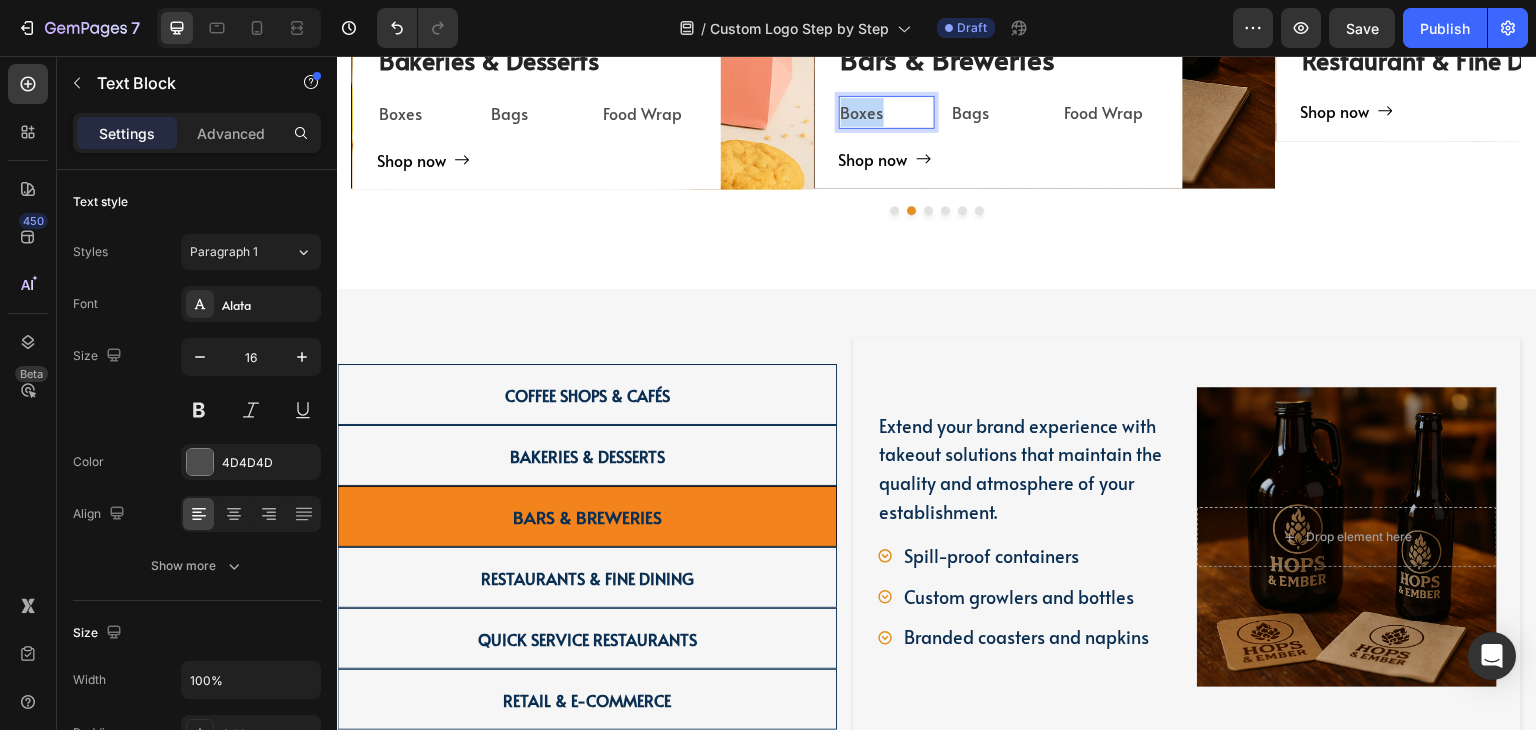 click on "Boxes" at bounding box center (887, 112) 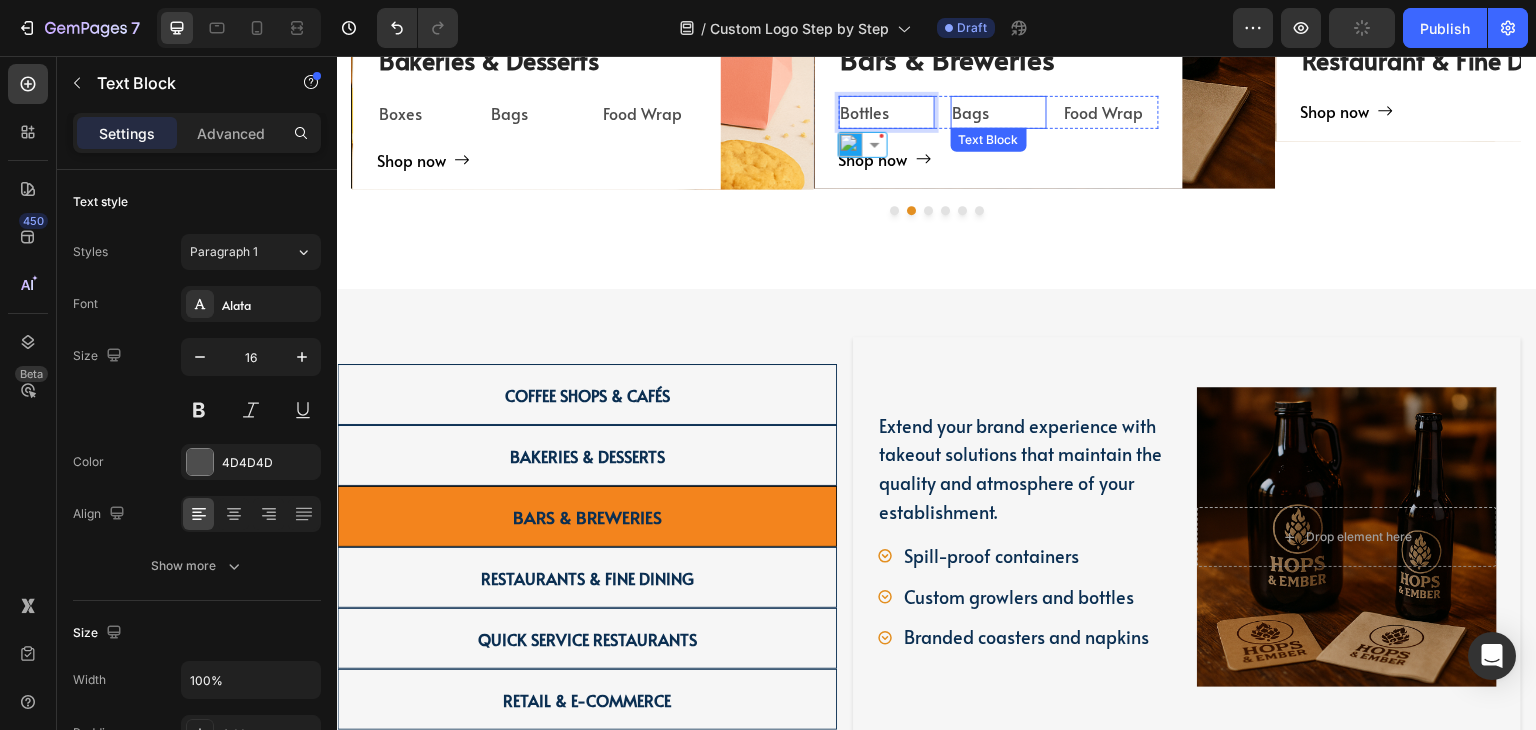 click on "Bags" at bounding box center (999, 112) 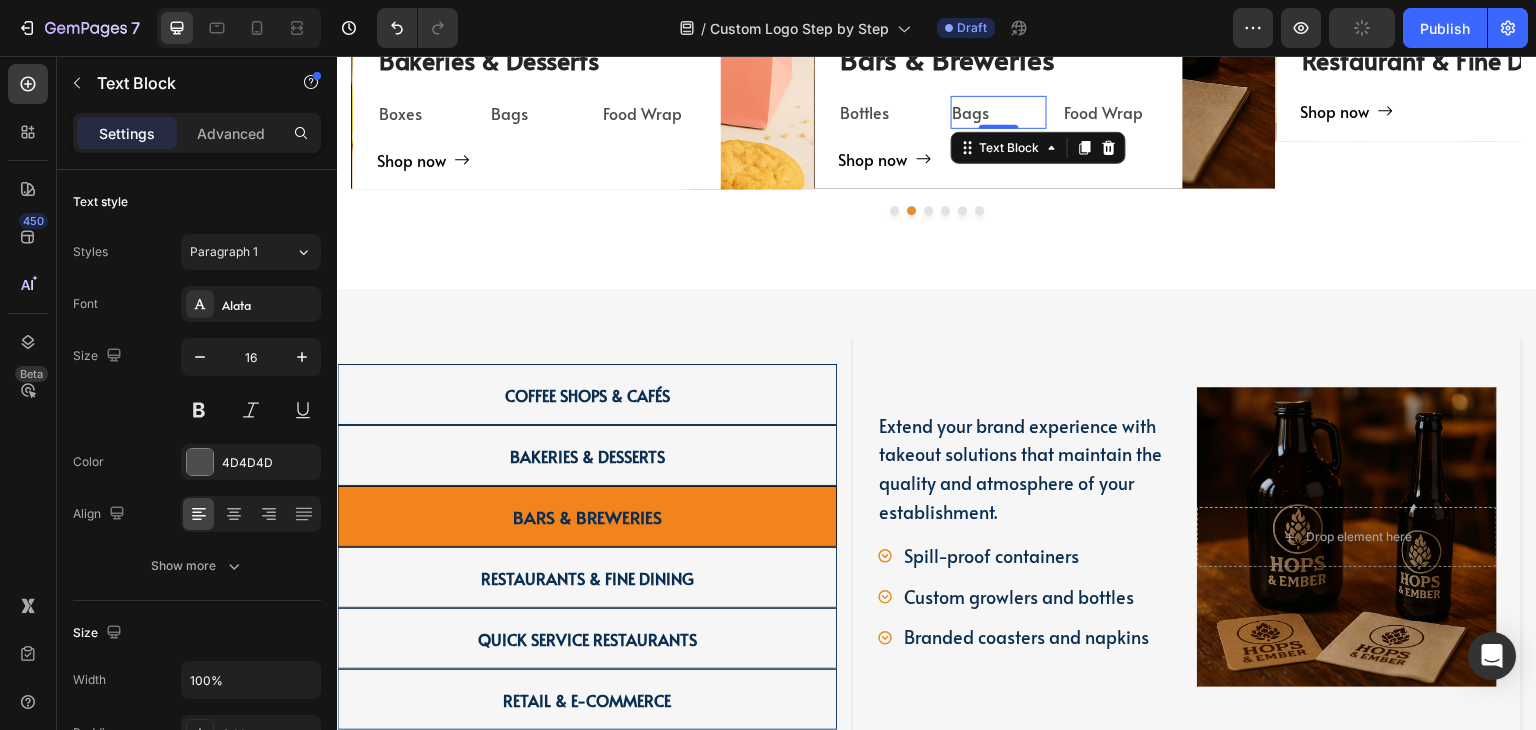 click on "Bags" at bounding box center (999, 112) 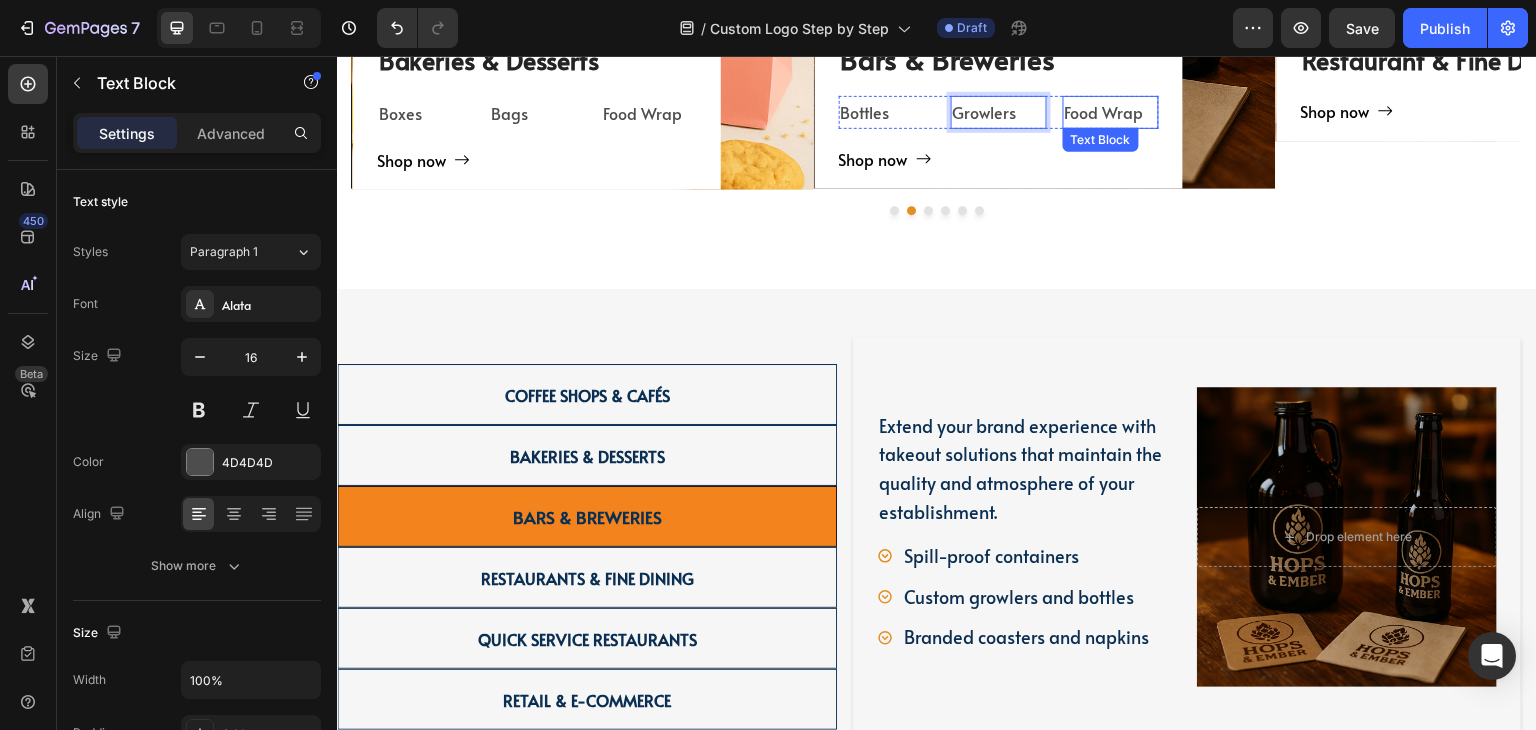 click on "Food Wrap" at bounding box center [1111, 112] 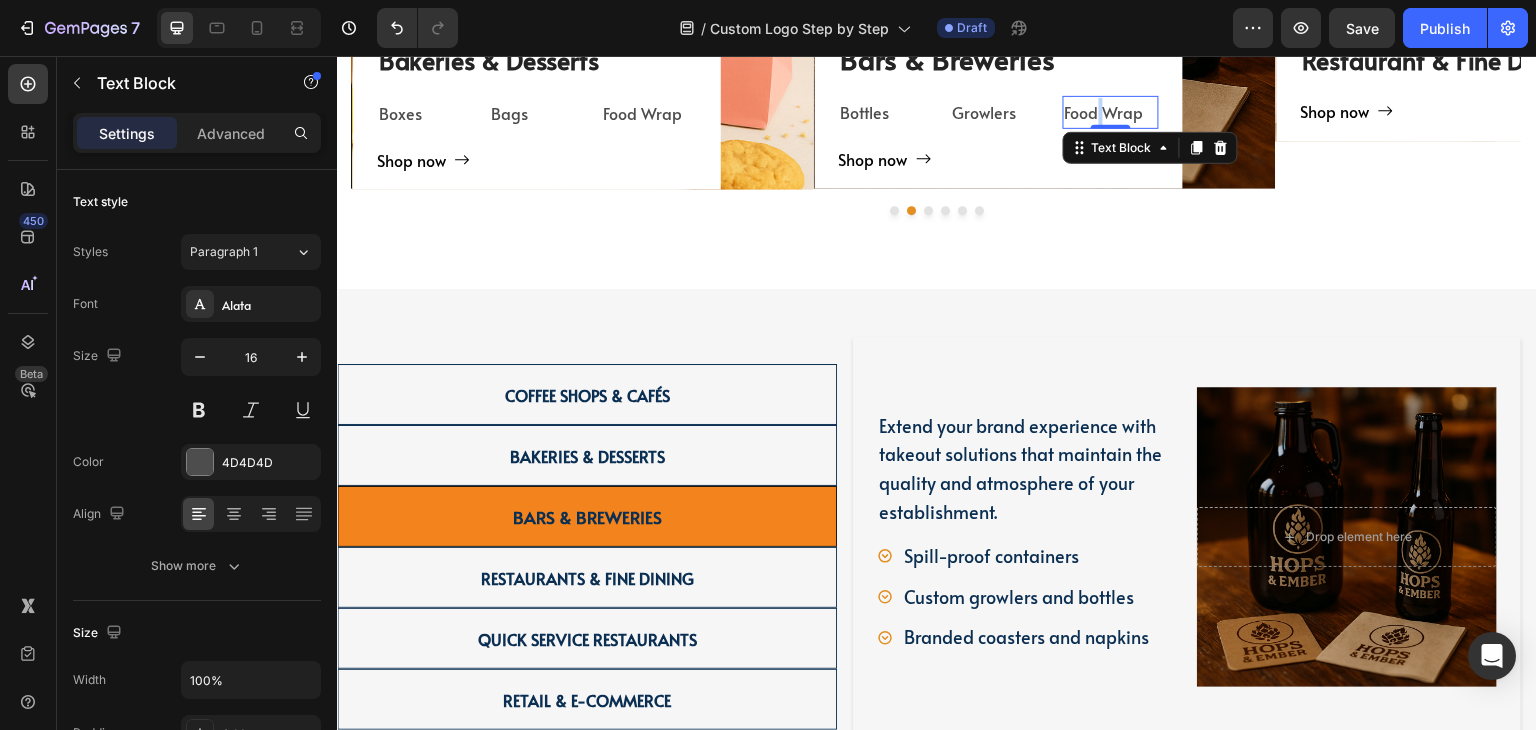 click on "Food Wrap" at bounding box center [1111, 112] 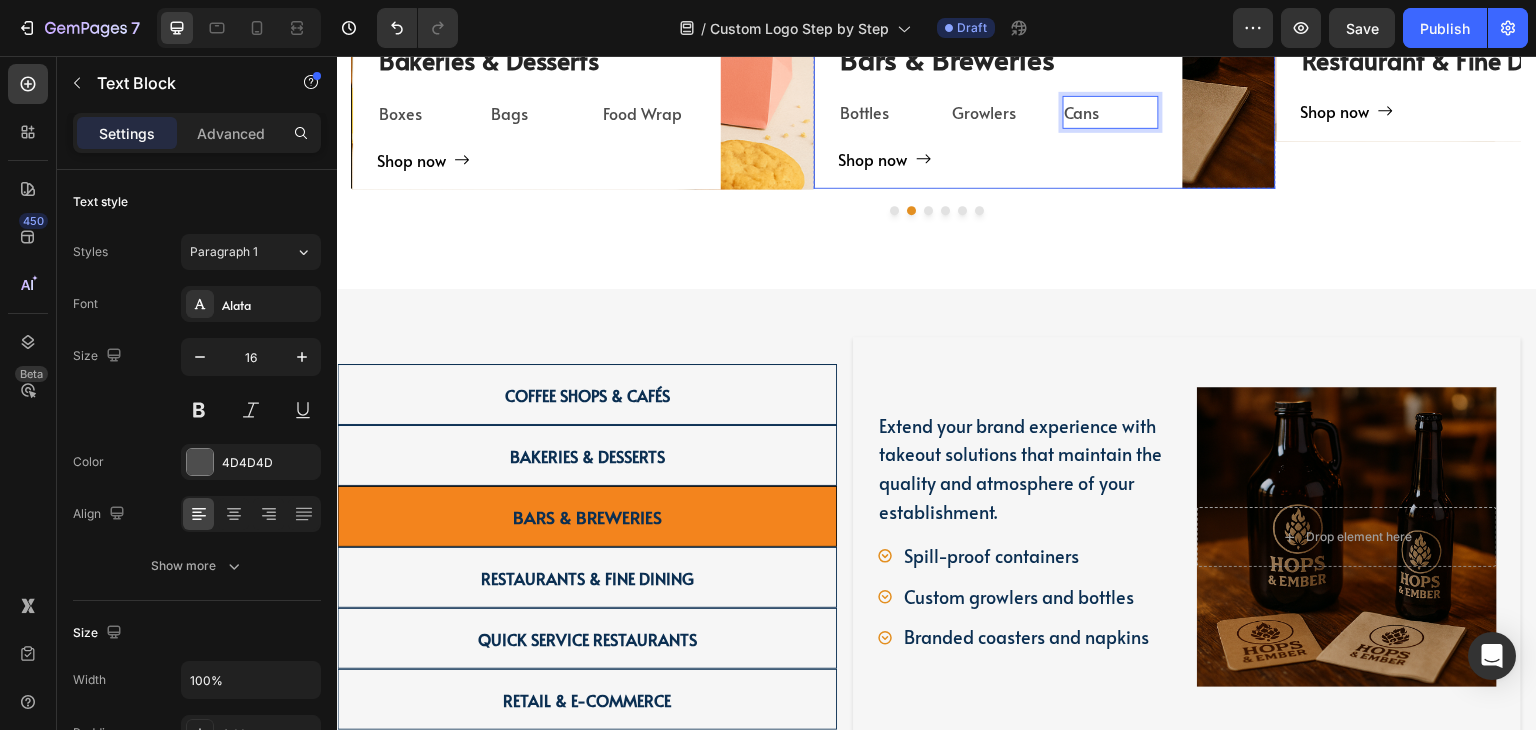 click on "Shop now Button" at bounding box center [999, 167] 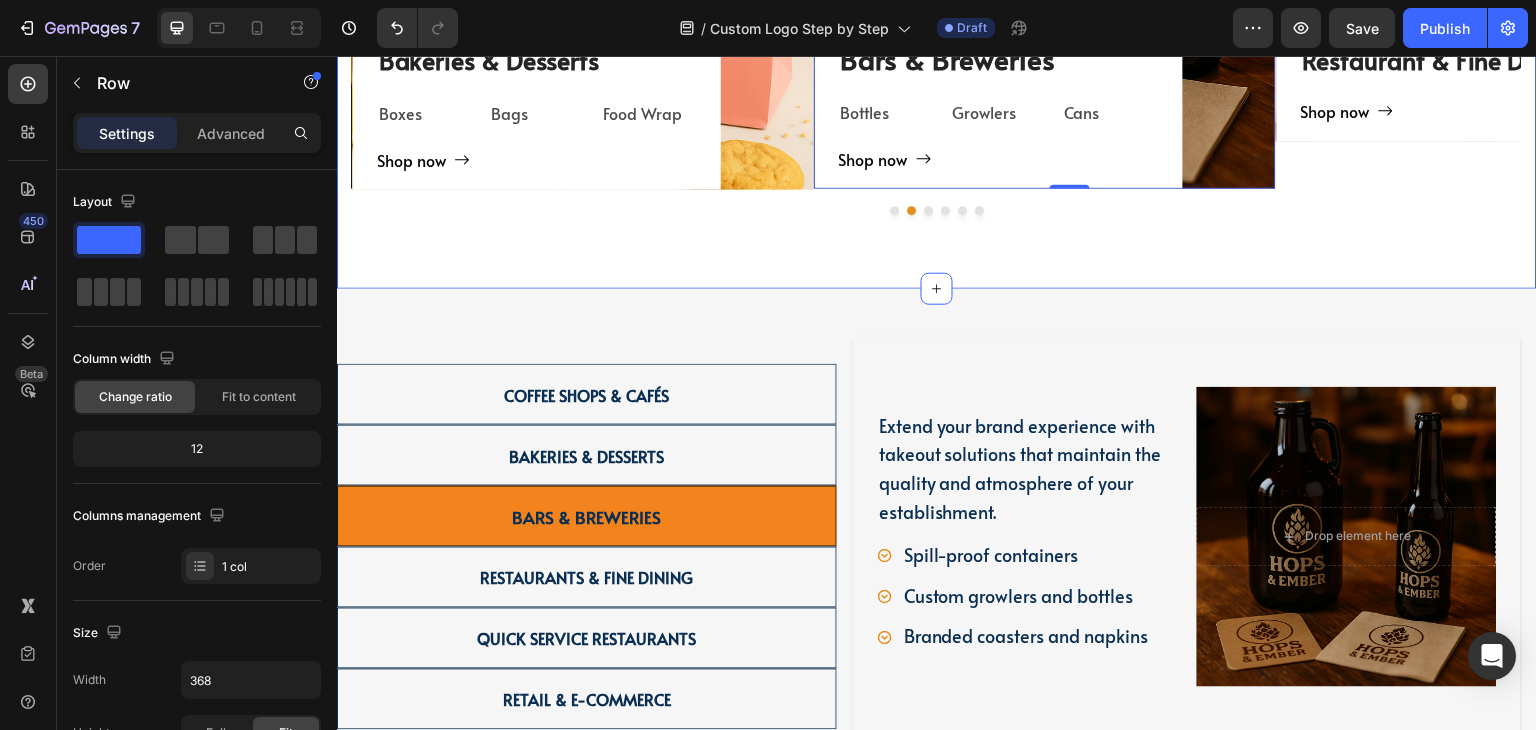 click on "TAILORED SOLUTIONS FOR YOUR INDUSTRY Heading TAILORED SOLUTIONS FOR YOUR INDUSTRY Heading Deep industry knowledge meets innovative packaging solutions. We understand your unique challenges and deliver results that matter! Text block                Title Line
Coffee Shops & Cafes Heading Coffee Cups Text Block Sleeves Text Block Lids Text Block Row
Shop now Button Row Hero Banner Bakeries & Desserts Heading Boxes Text Block Bags Text Block Food Wrap Text Block Row
Shop now Button Row Hero Banner Bars & Breweries Heading Bottles Text Block Growlers Text Block Cans Text Block Row
Shop now Button Row   0 Hero Banner Restaurant & Fine Dining Heading
Shop now Button Row Hero Banner Quick Restaurant Services Heading
Shop now Button Row Hero Banner Retail & E-commerce Heading
Shop now Button Row Hero Banner
Carousel Row
Coffee Shops & Cafés Heading
Hero Banner" at bounding box center [937, -128] 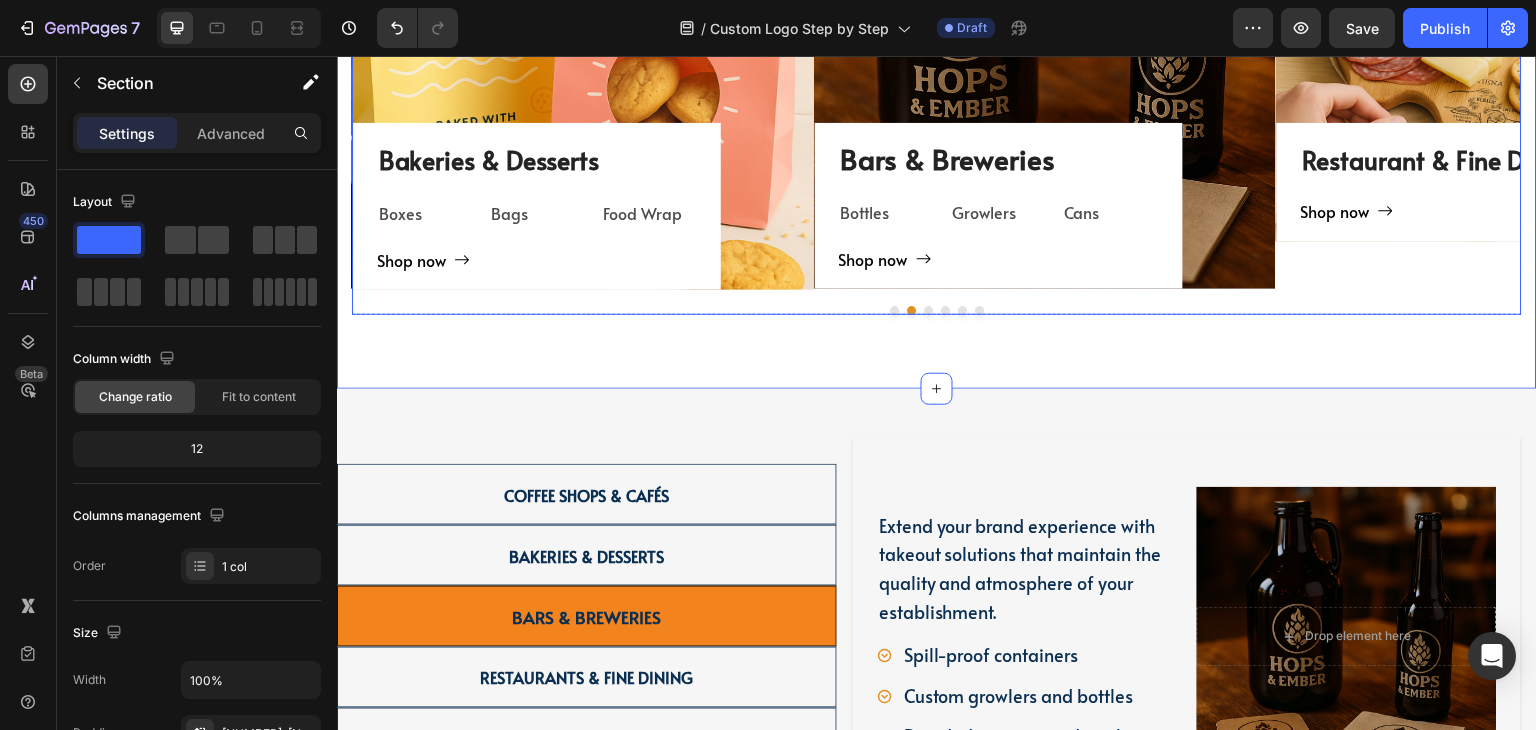 scroll, scrollTop: 2220, scrollLeft: 0, axis: vertical 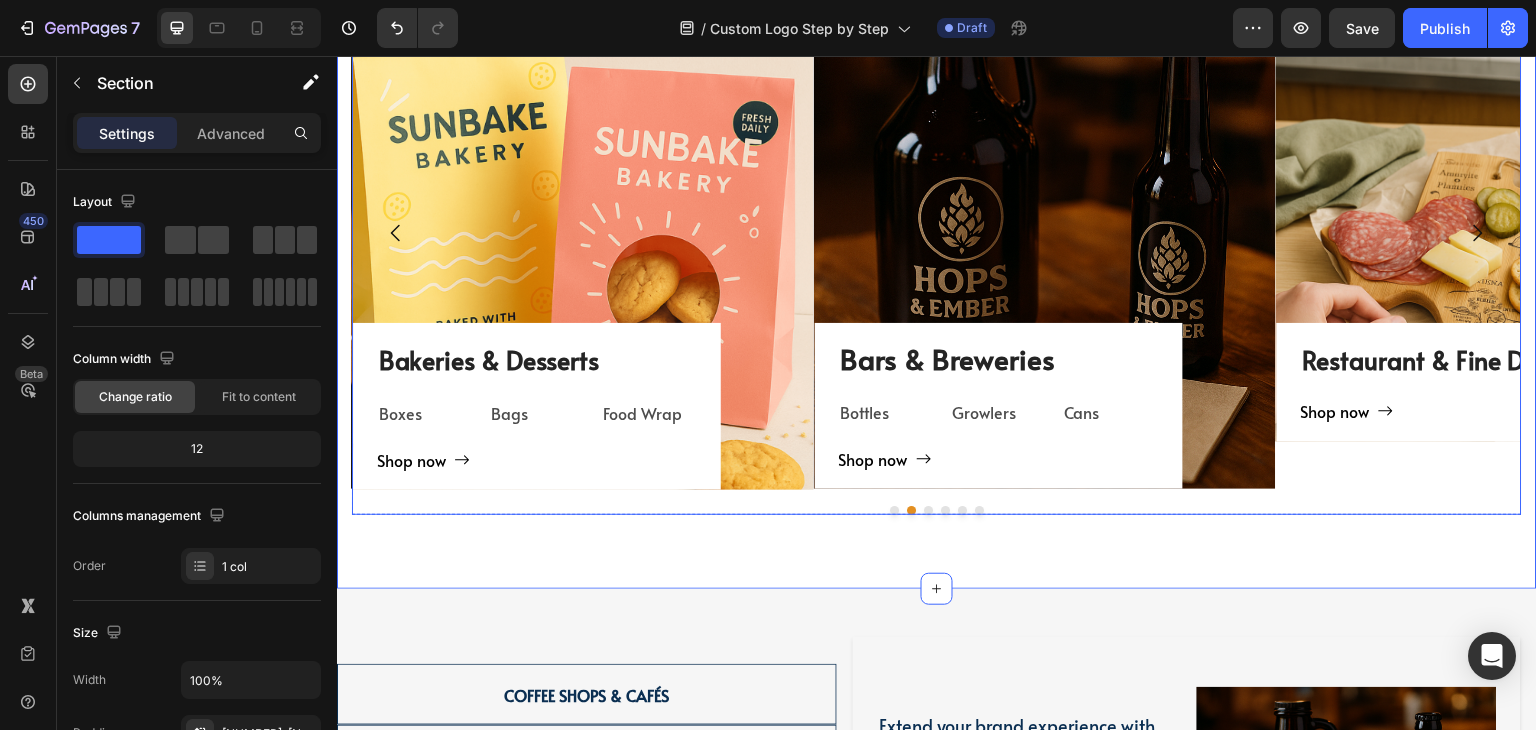 click 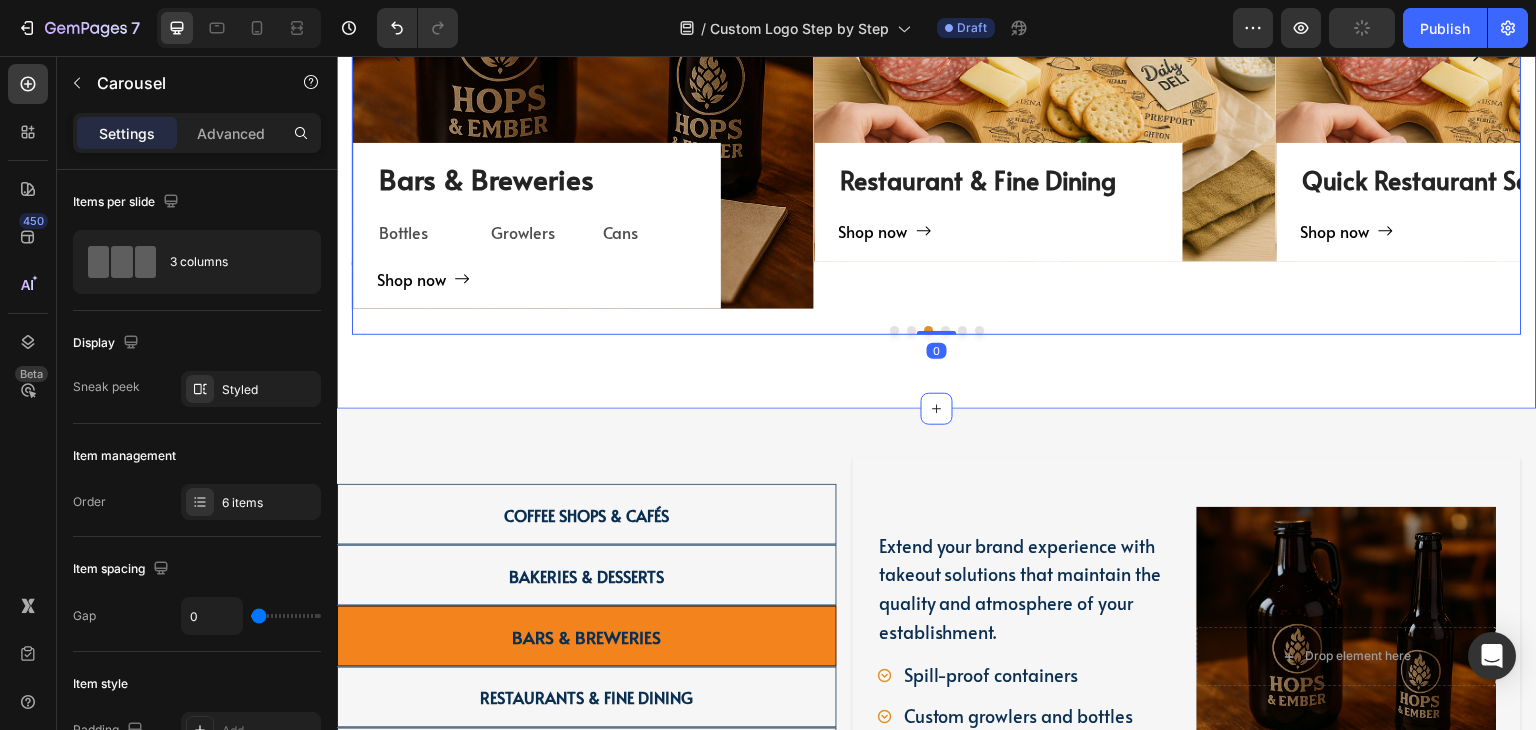 scroll, scrollTop: 2420, scrollLeft: 0, axis: vertical 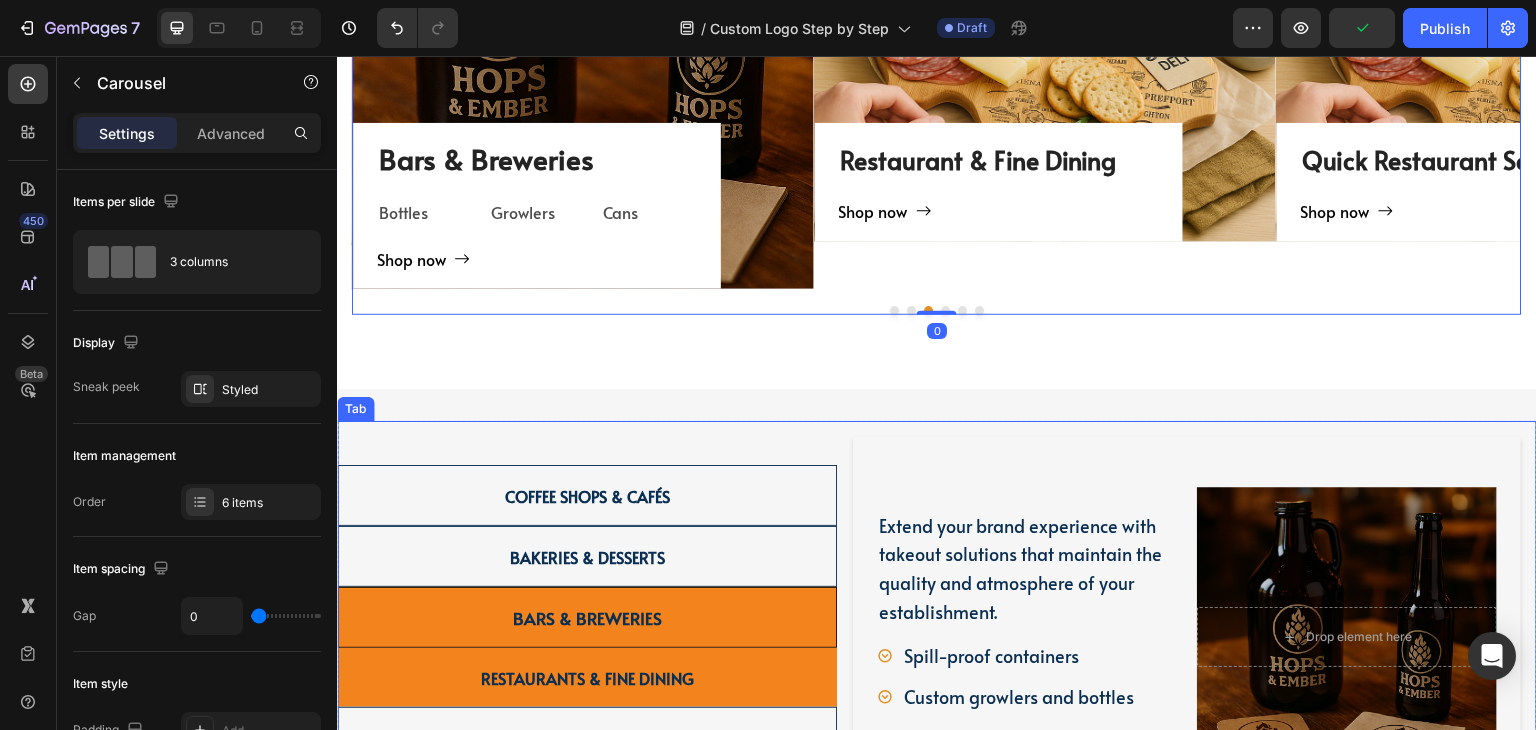 click on "Restaurants & Fine Dining" at bounding box center (587, 677) 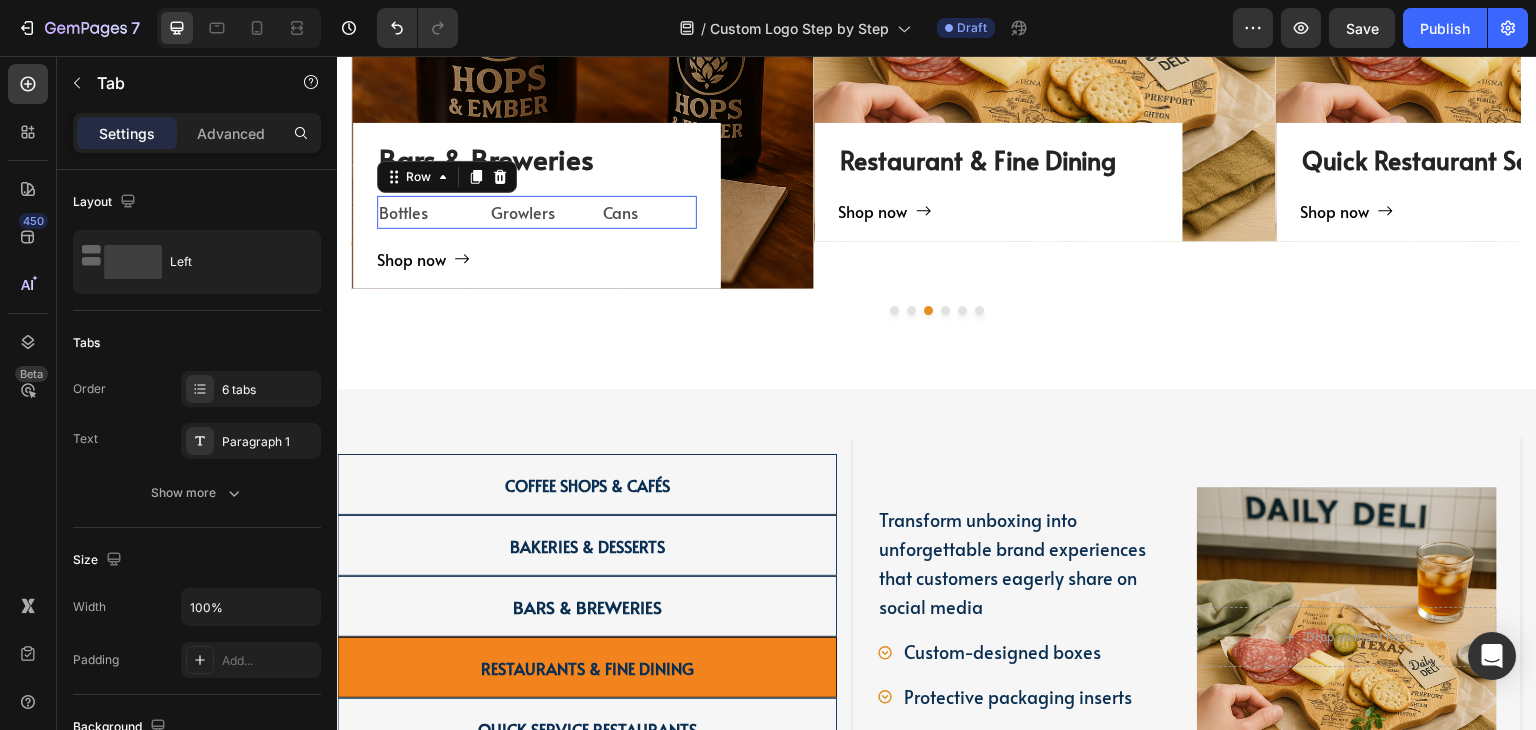 click on "Bottles Text Block Growlers Text Block Cans Text Block Row   0" at bounding box center [537, 212] 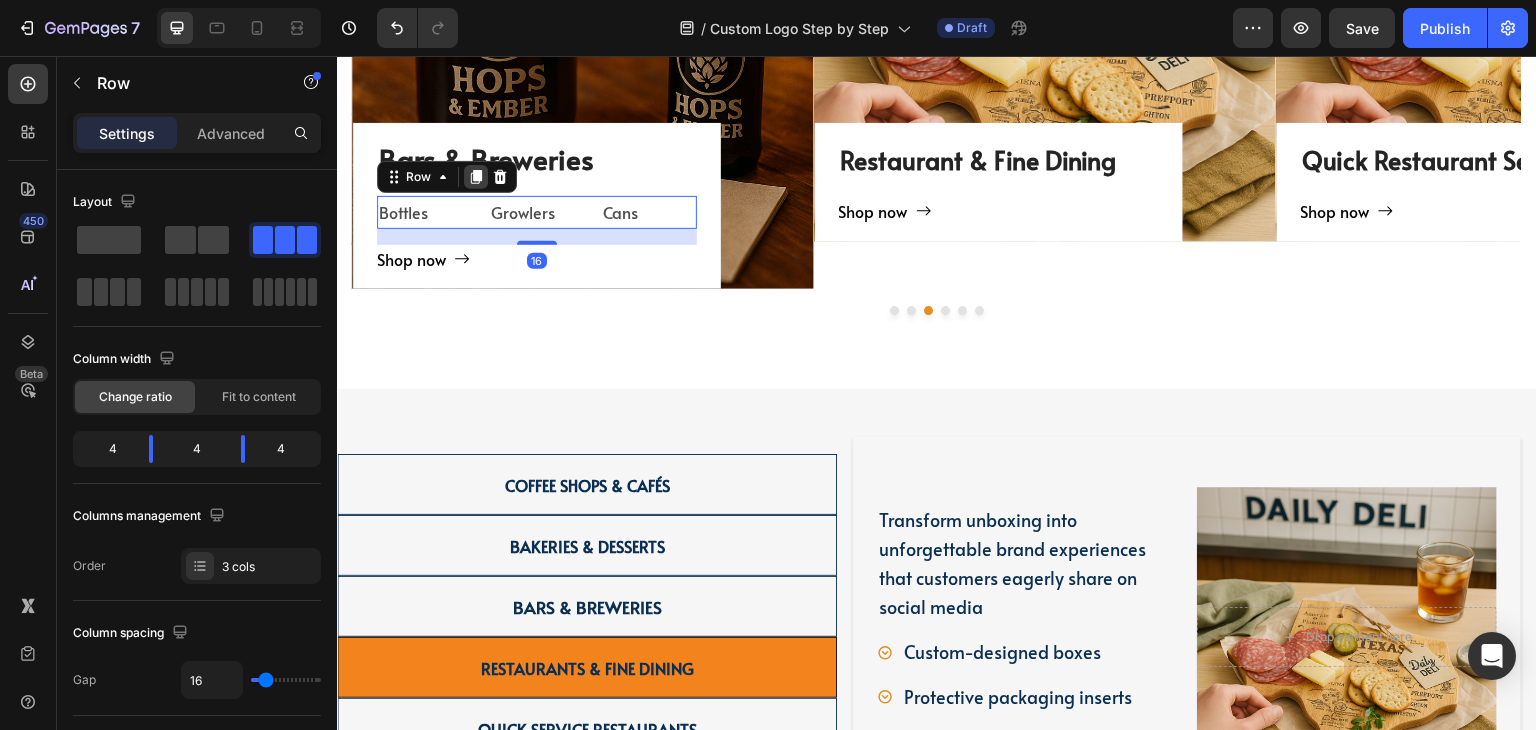 click 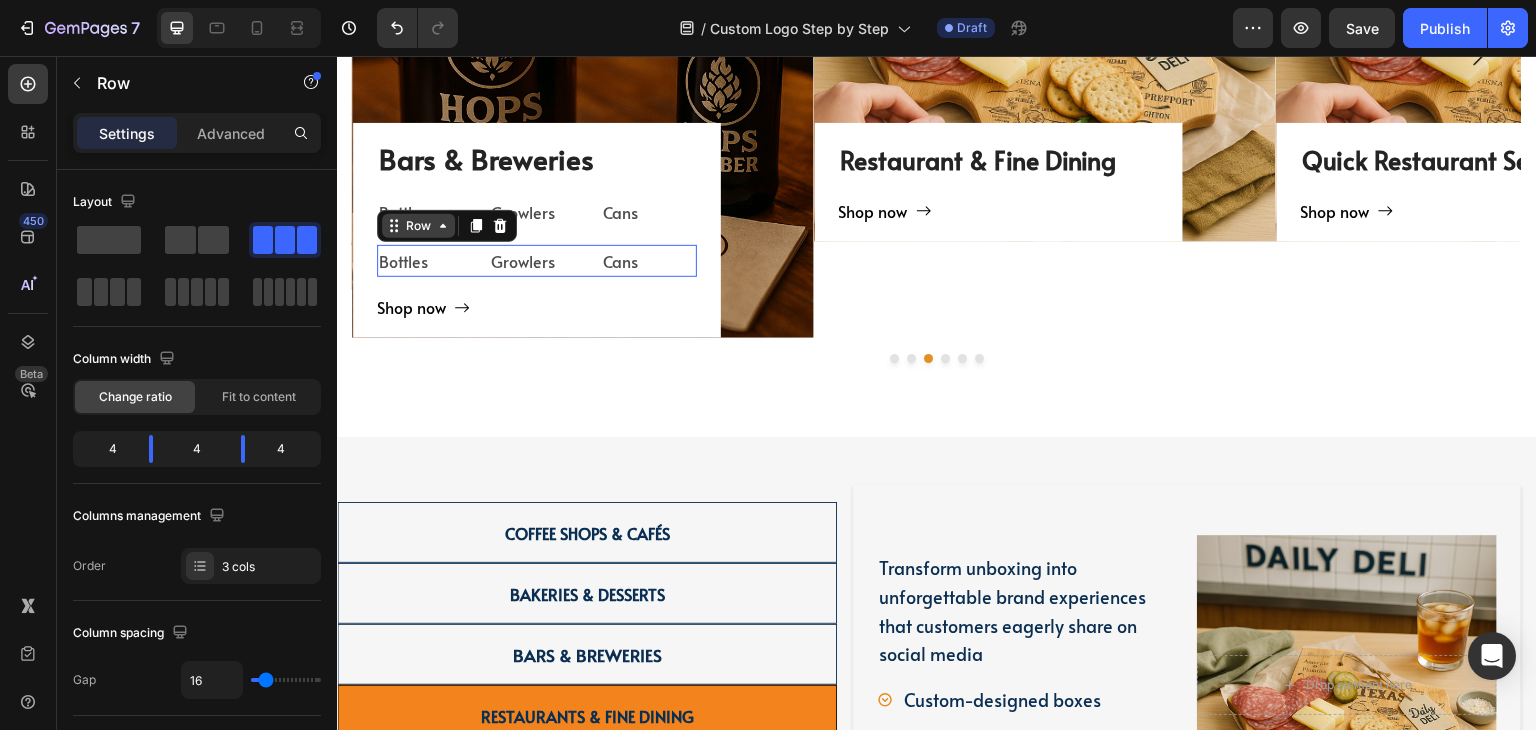 scroll, scrollTop: 2444, scrollLeft: 0, axis: vertical 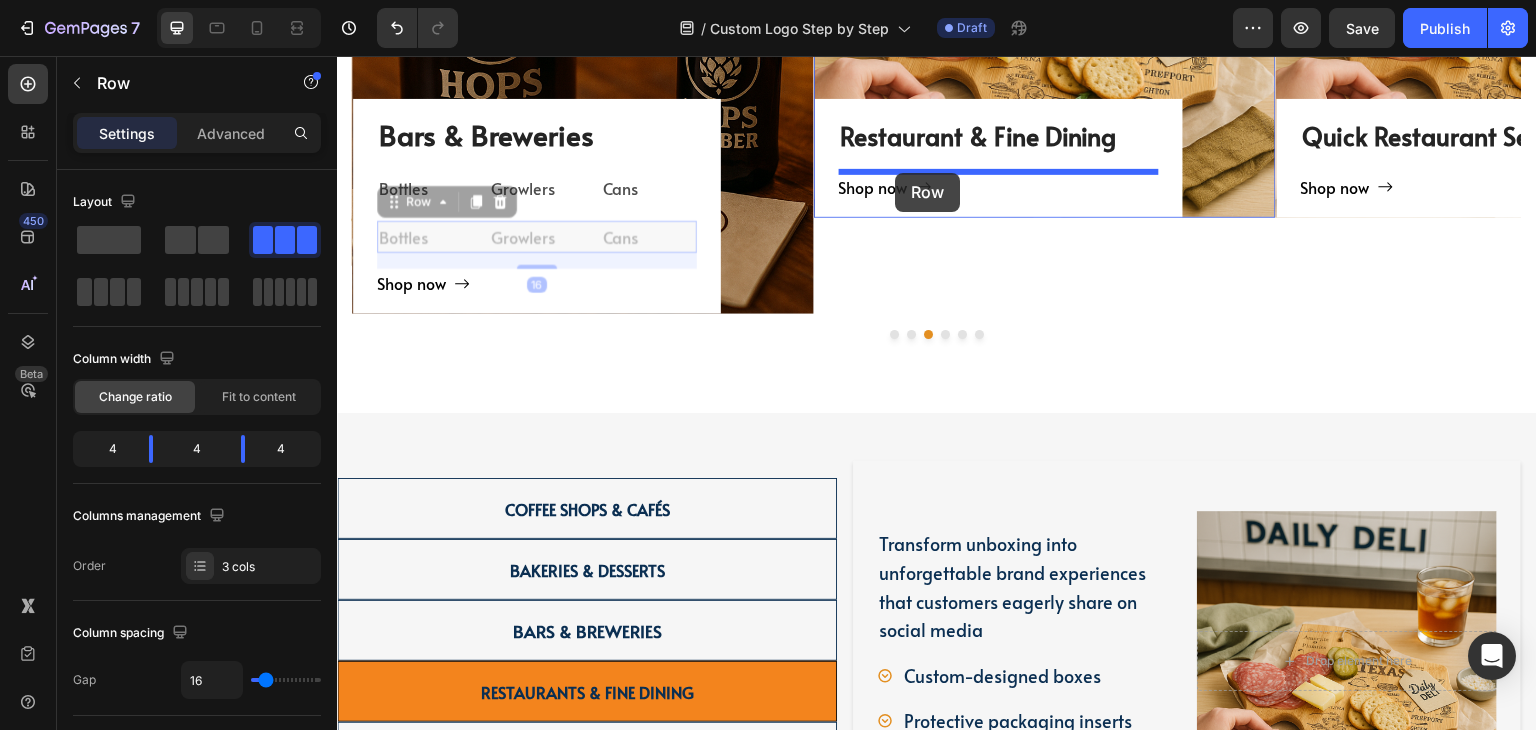 drag, startPoint x: 448, startPoint y: 195, endPoint x: 895, endPoint y: 173, distance: 447.54105 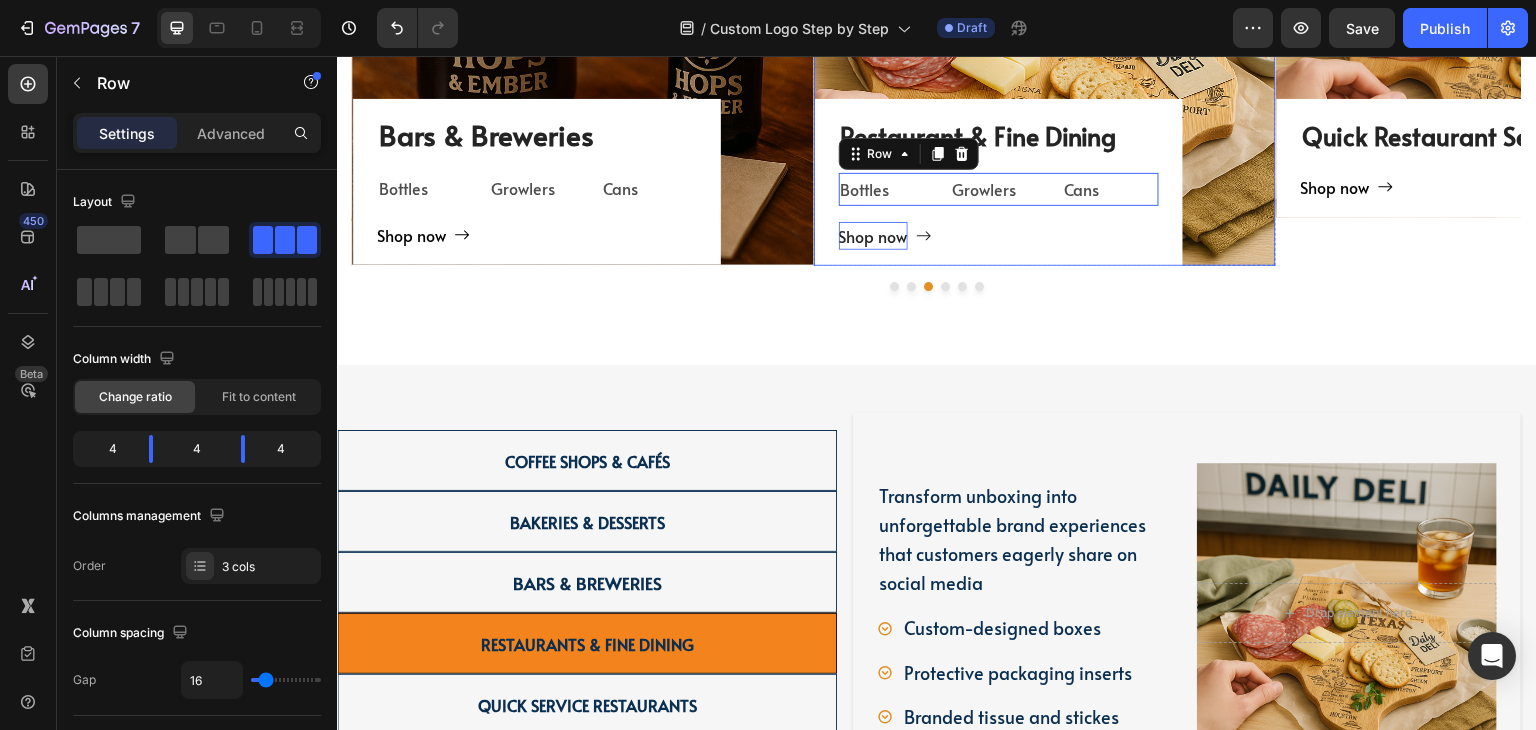 scroll, scrollTop: 2420, scrollLeft: 0, axis: vertical 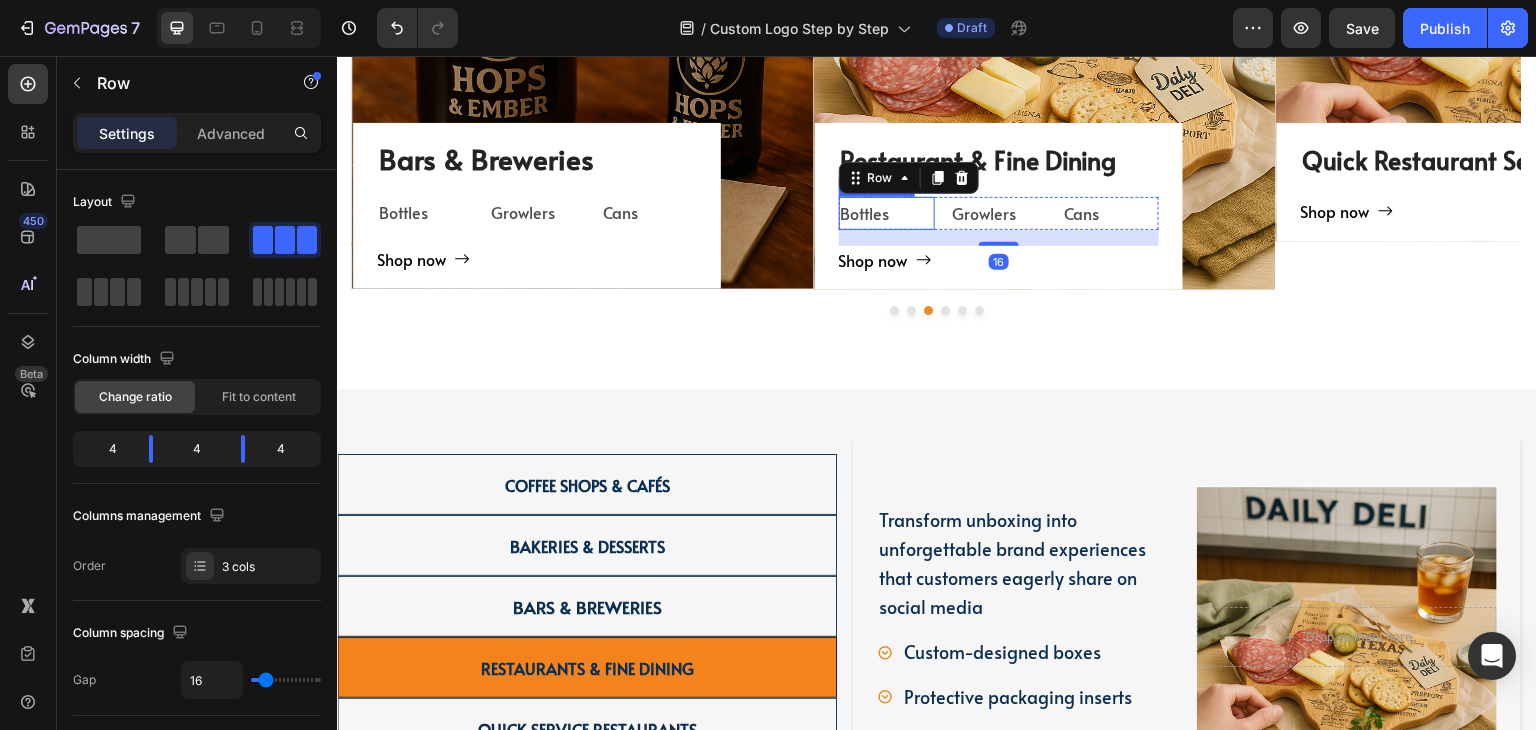 click on "Bottles" at bounding box center [887, 213] 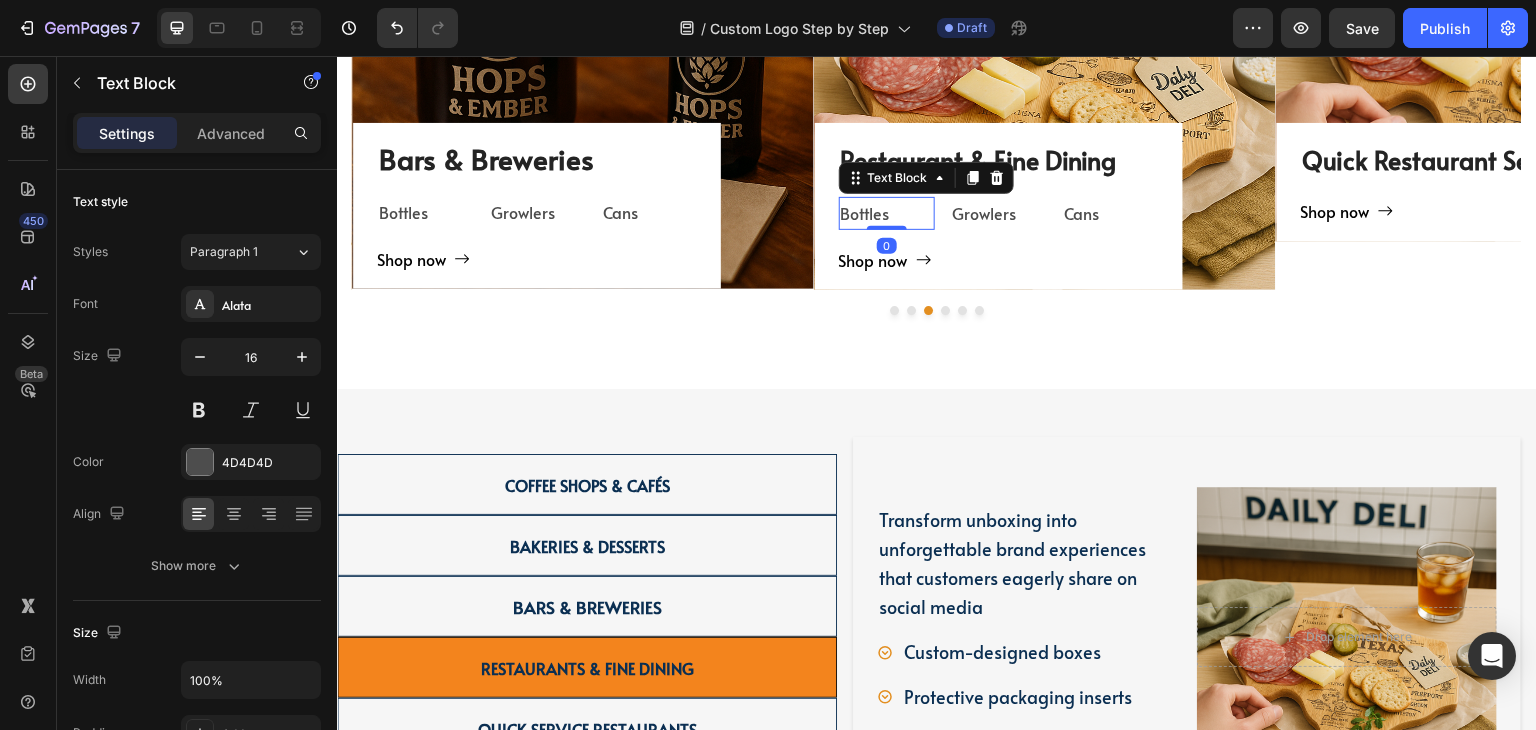 click on "Bottles" at bounding box center [887, 213] 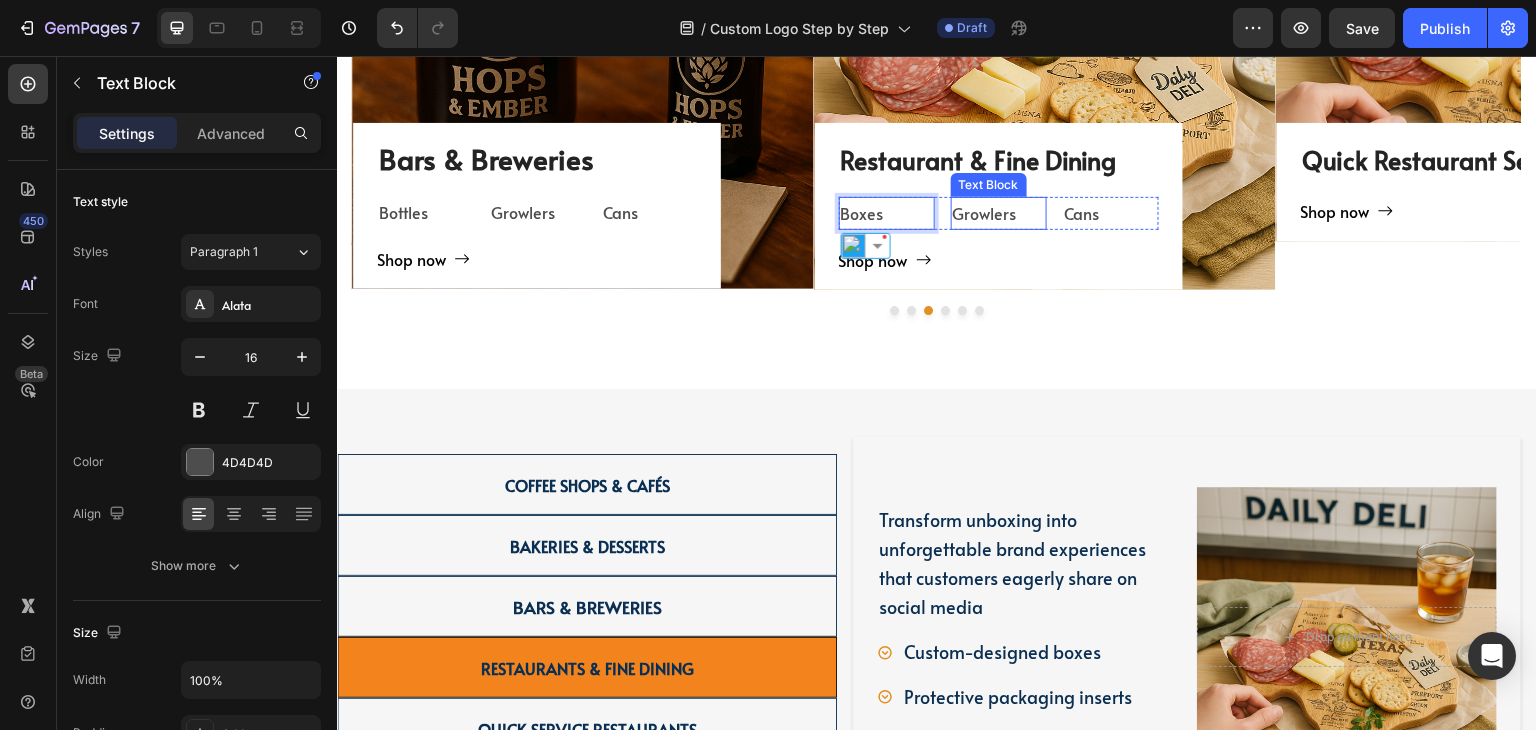 click on "Growlers" at bounding box center (999, 213) 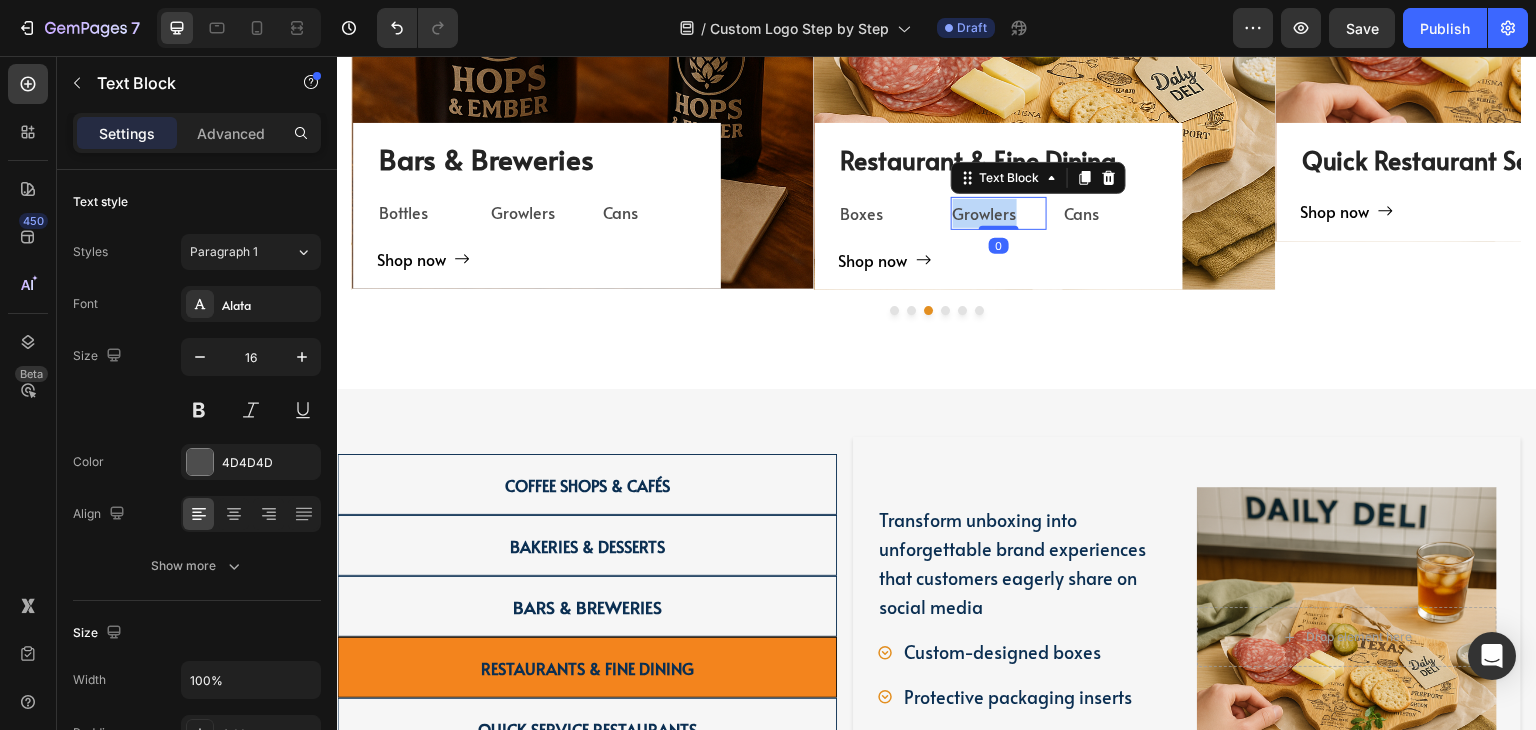 click on "Growlers" at bounding box center [999, 213] 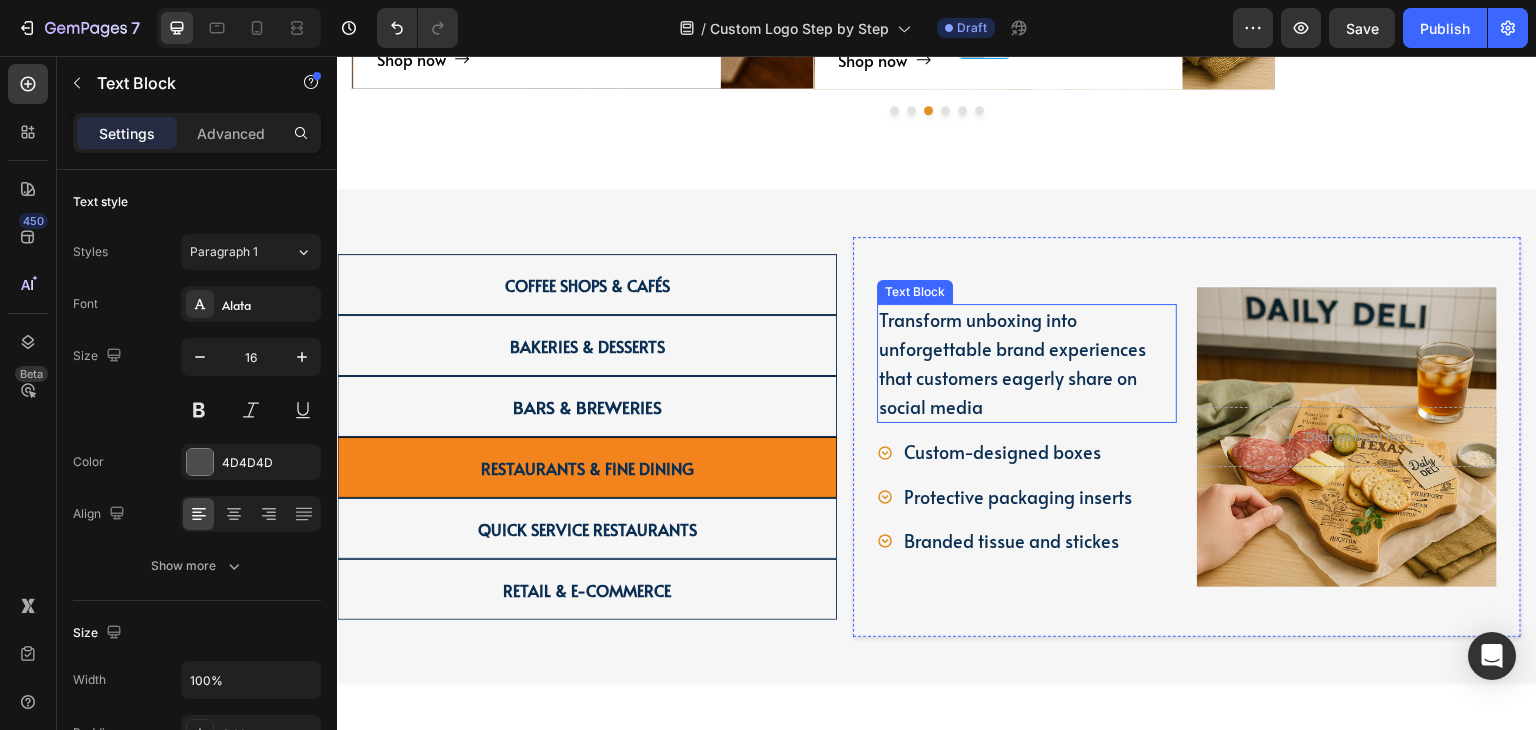 scroll, scrollTop: 2420, scrollLeft: 0, axis: vertical 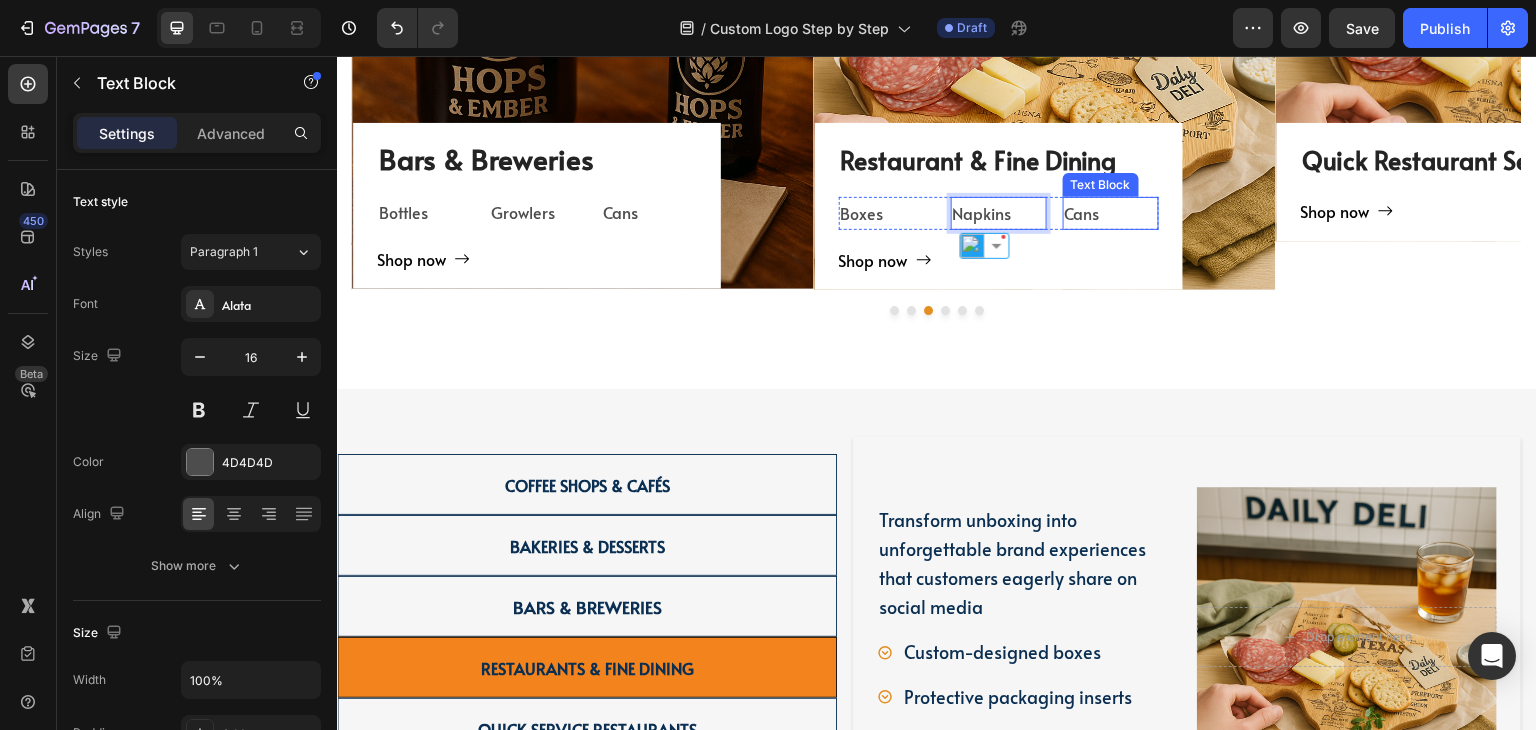 click on "Cans" at bounding box center [1111, 213] 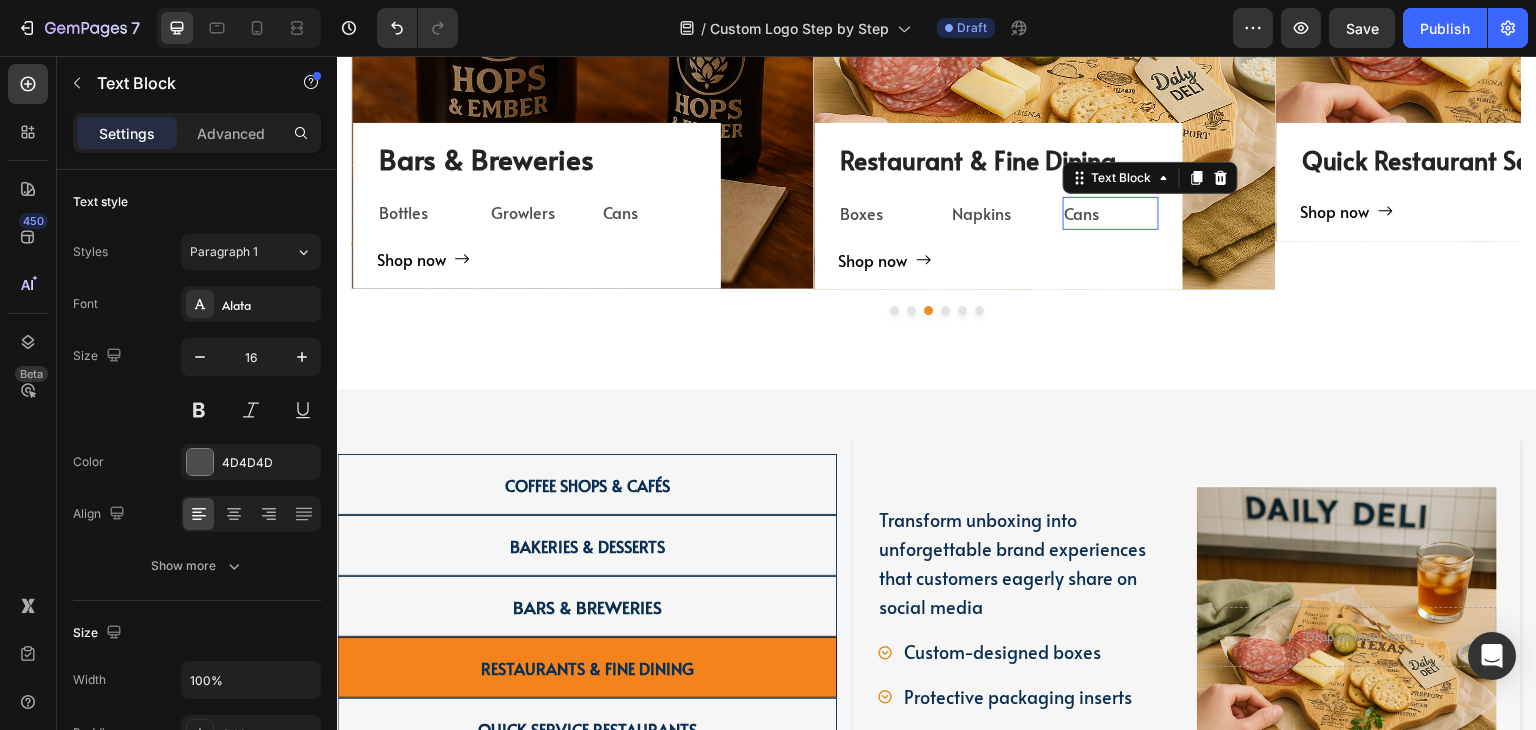 click on "Cans" at bounding box center (1111, 213) 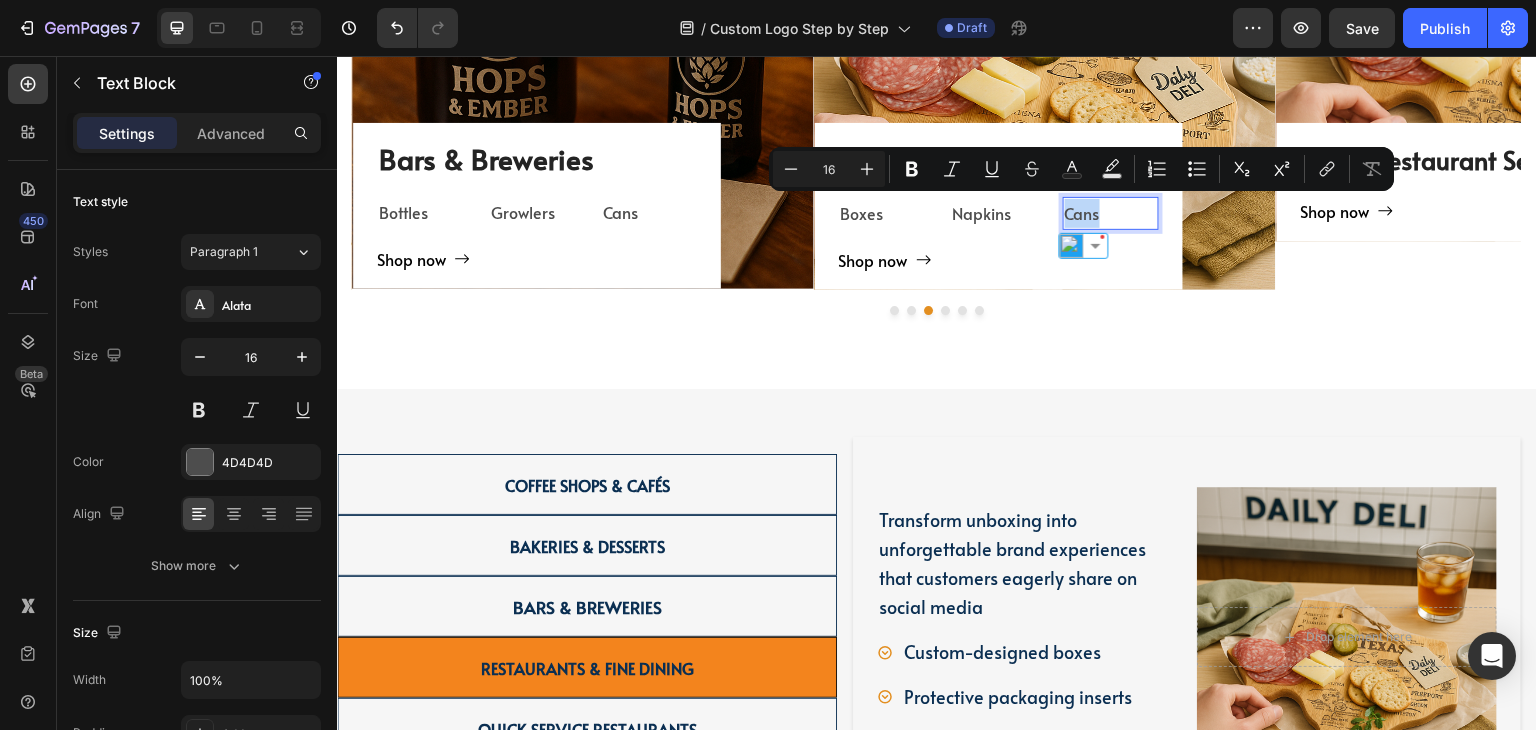 scroll, scrollTop: 2520, scrollLeft: 0, axis: vertical 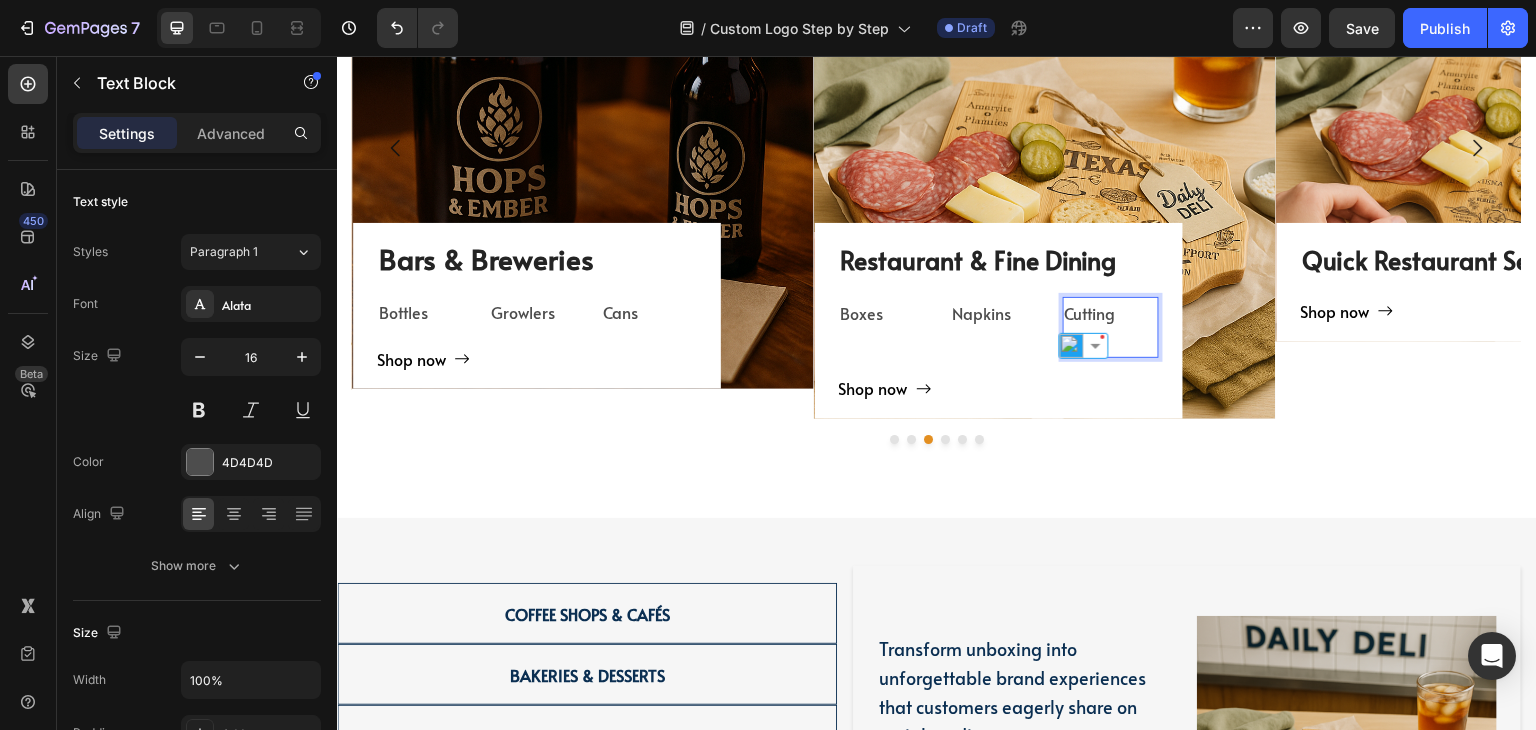 click on "Restaurant & Fine Dining Heading Boxes Text Block Napkins Text Block Cutting Board Text Block   0 Row
Shop now Button Row" at bounding box center (999, 321) 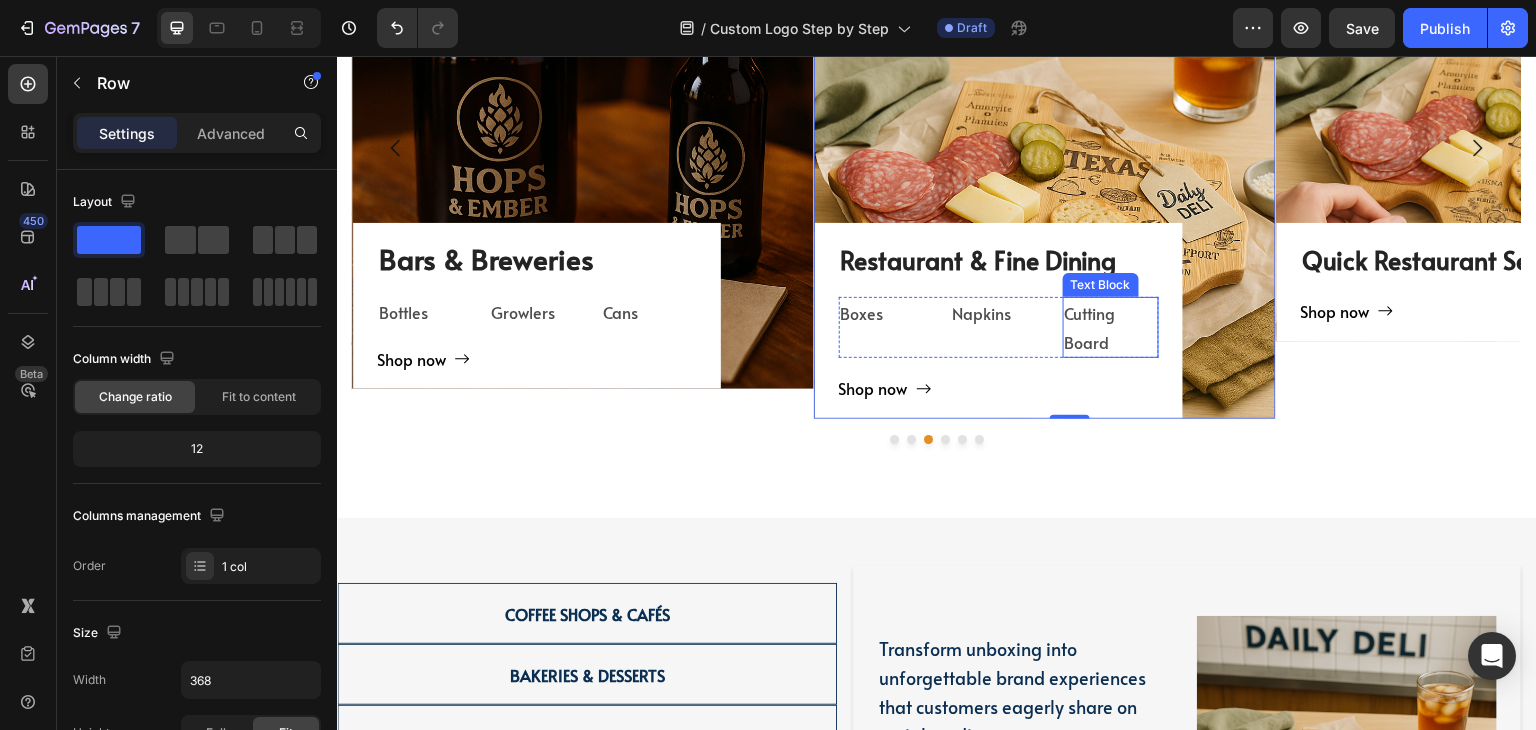 click on "Cutting Board" at bounding box center (1111, 328) 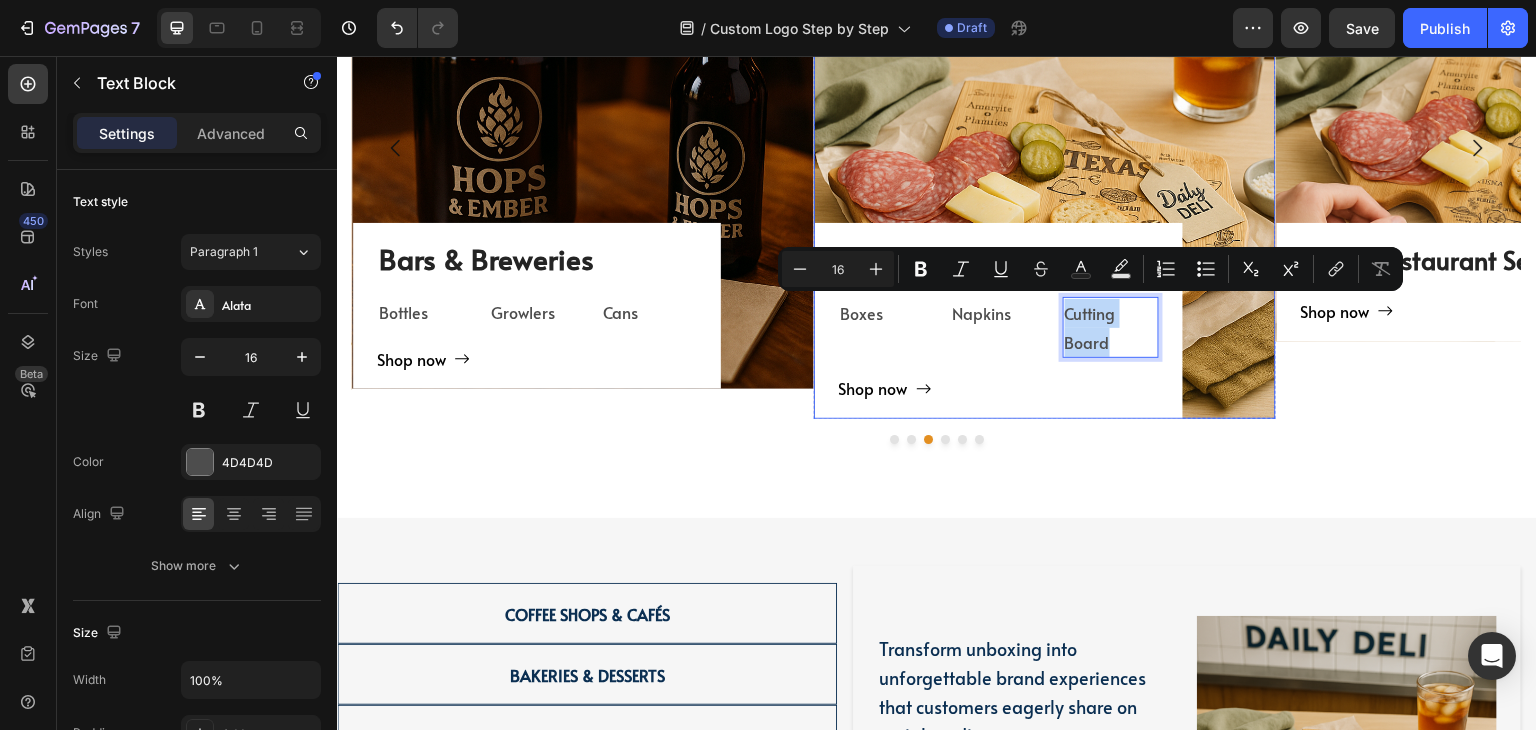 click on "Restaurant & Fine Dining Heading Boxes Text Block Napkins Text Block Cutting Board Text Block   0 Row
Shop now Button" at bounding box center (999, 329) 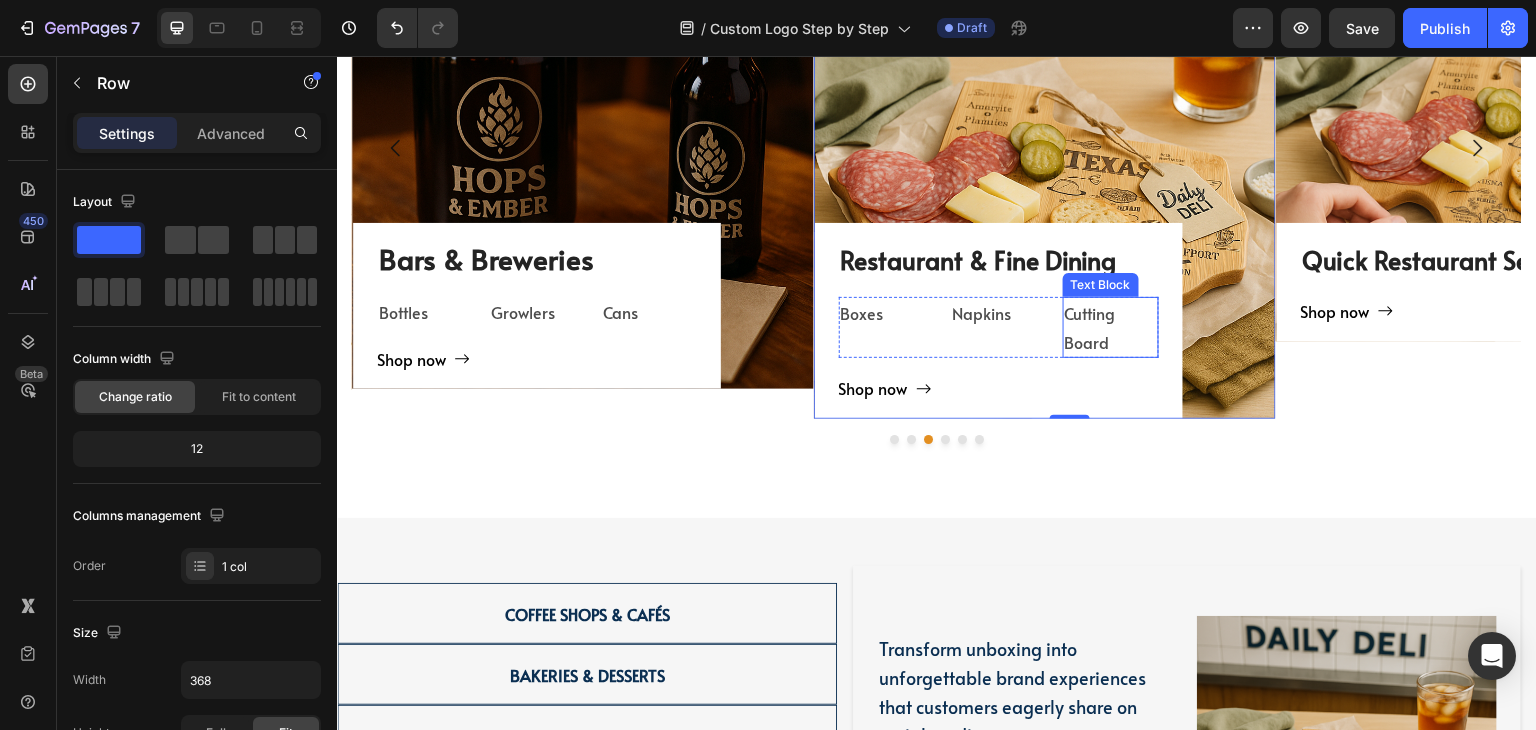 click on "Cutting Board" at bounding box center [1111, 328] 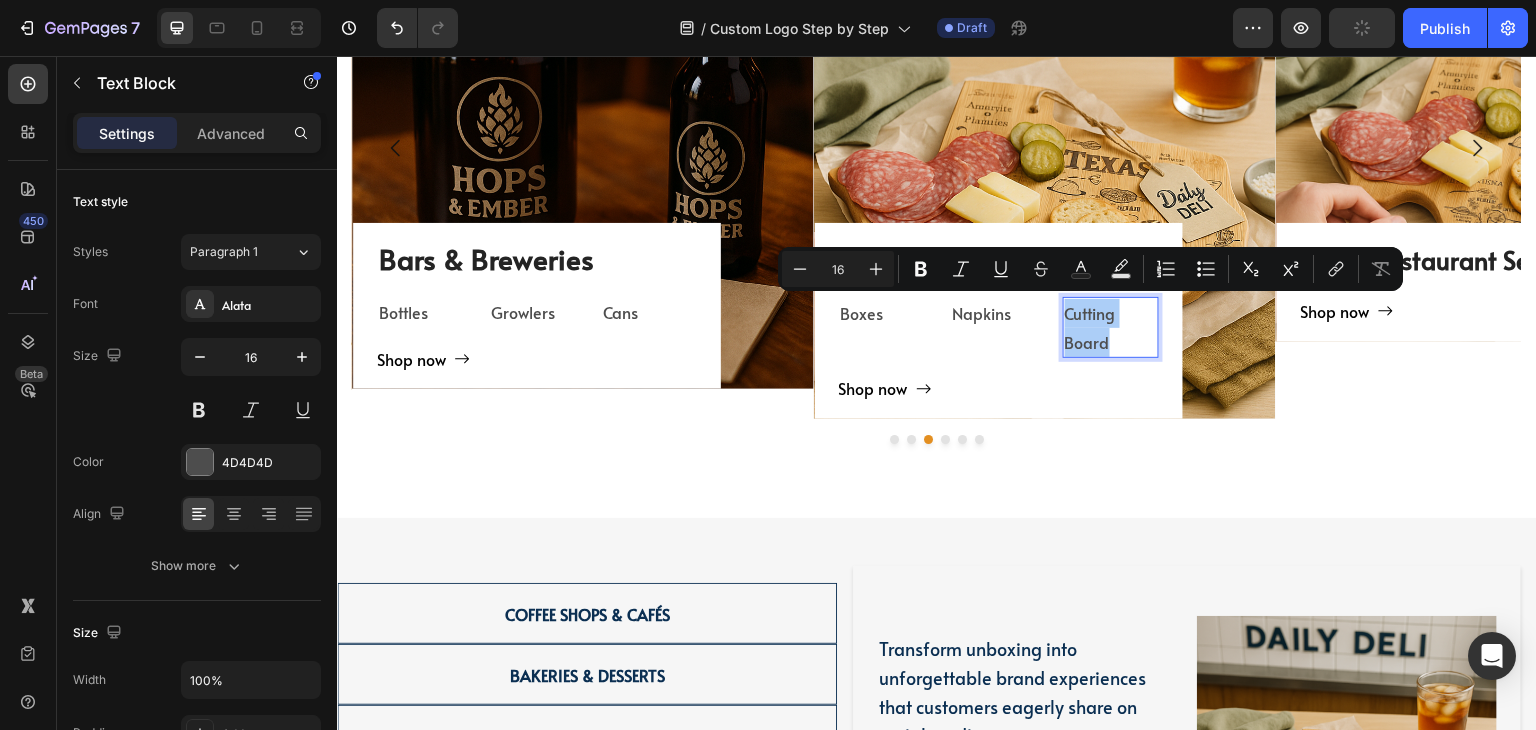 click on "16" at bounding box center [838, 269] 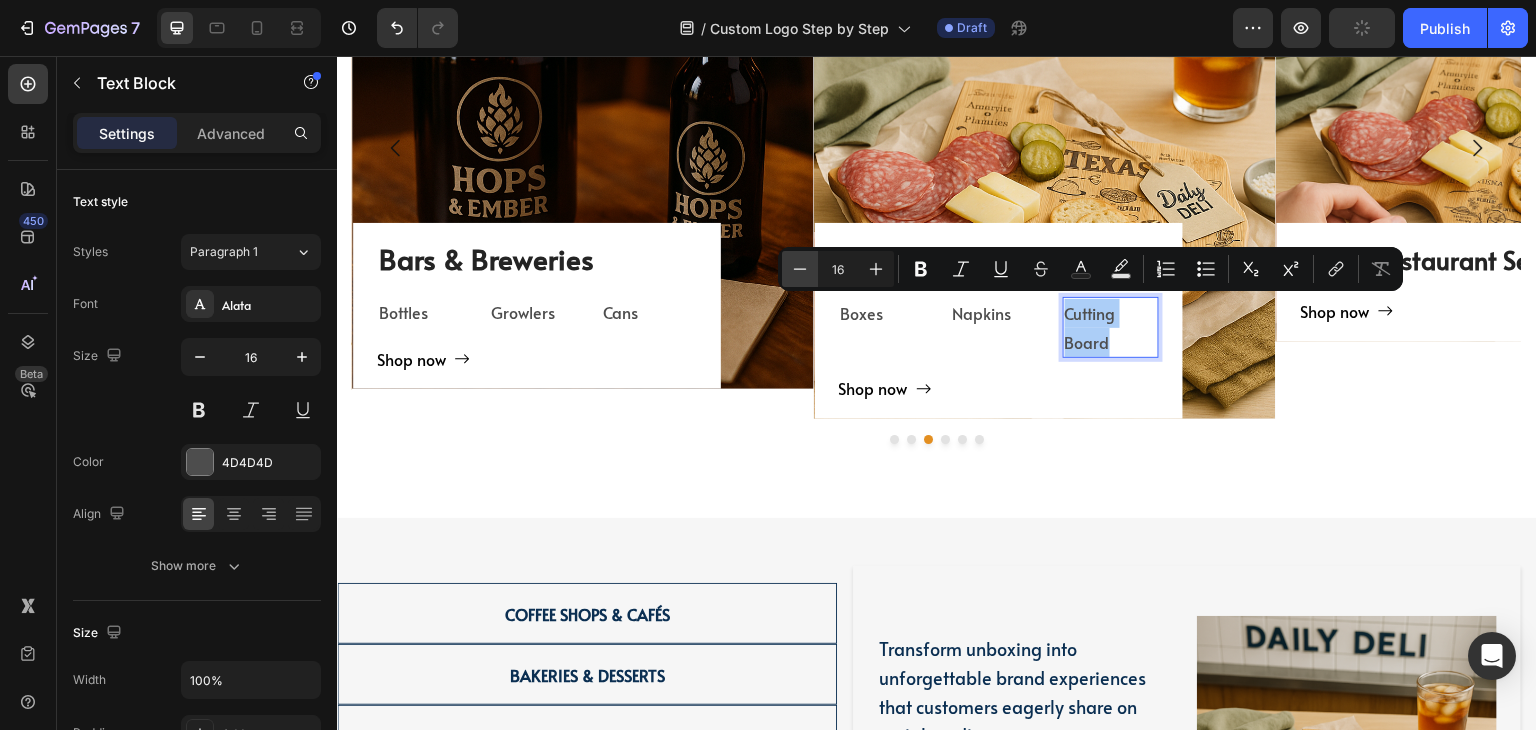 click 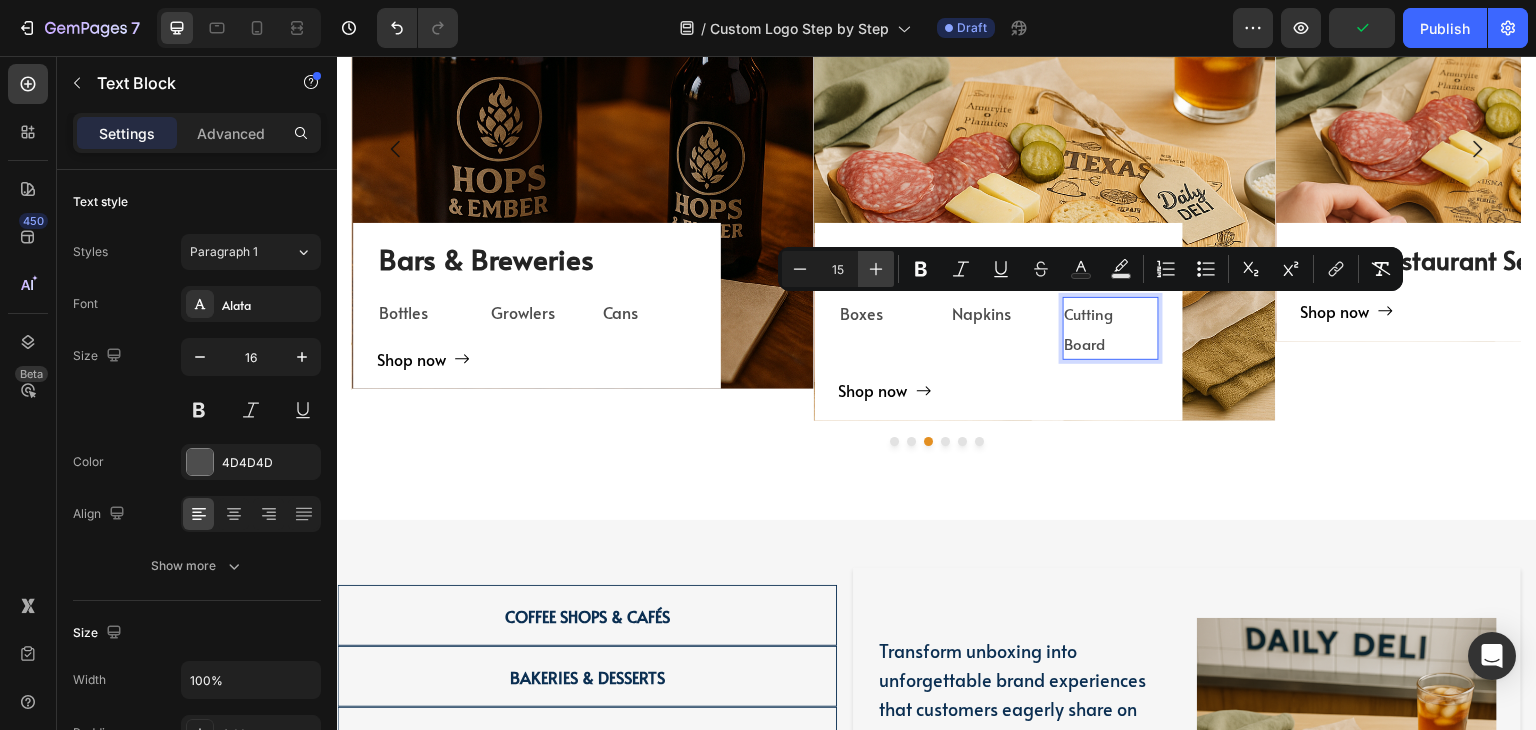 click 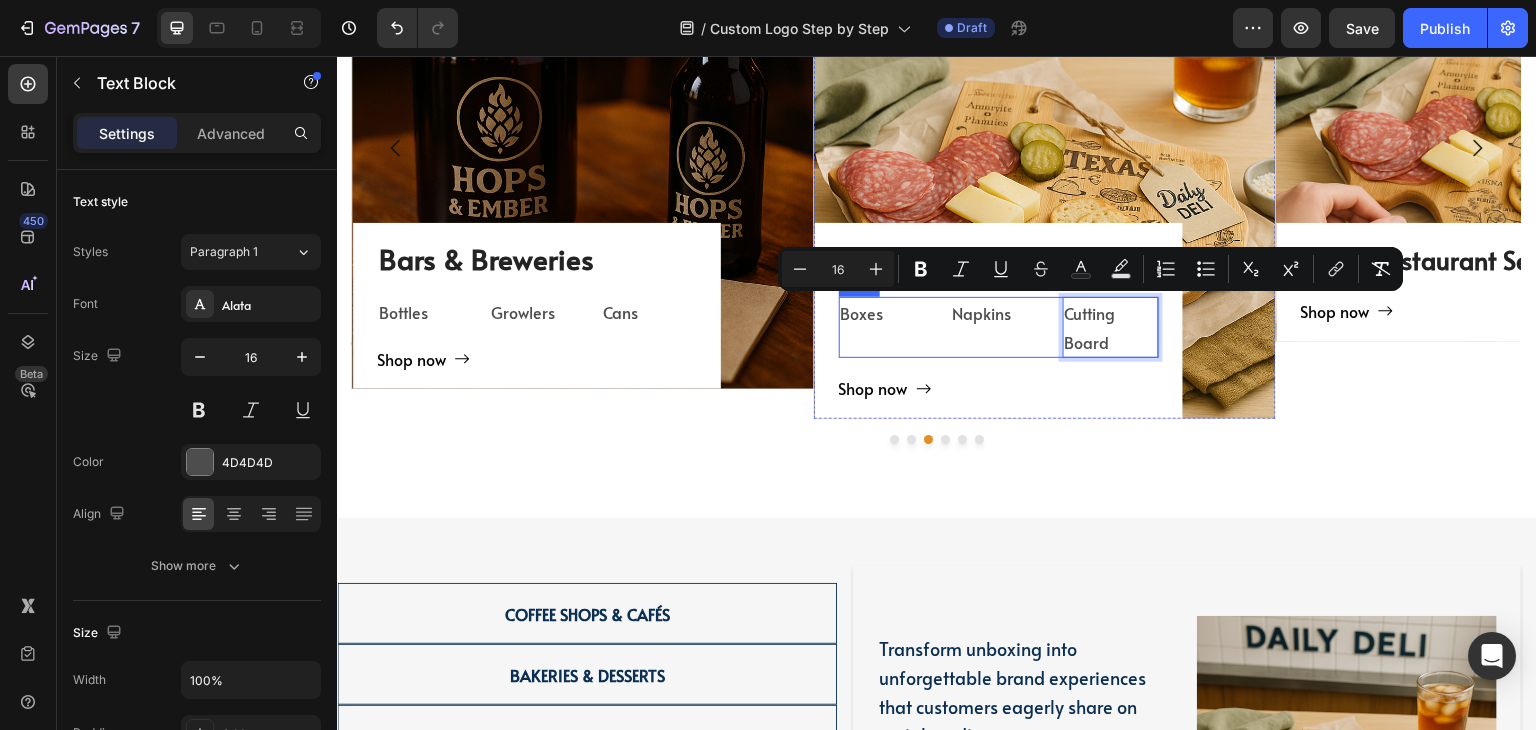 click on "Shop now Button" at bounding box center [999, 396] 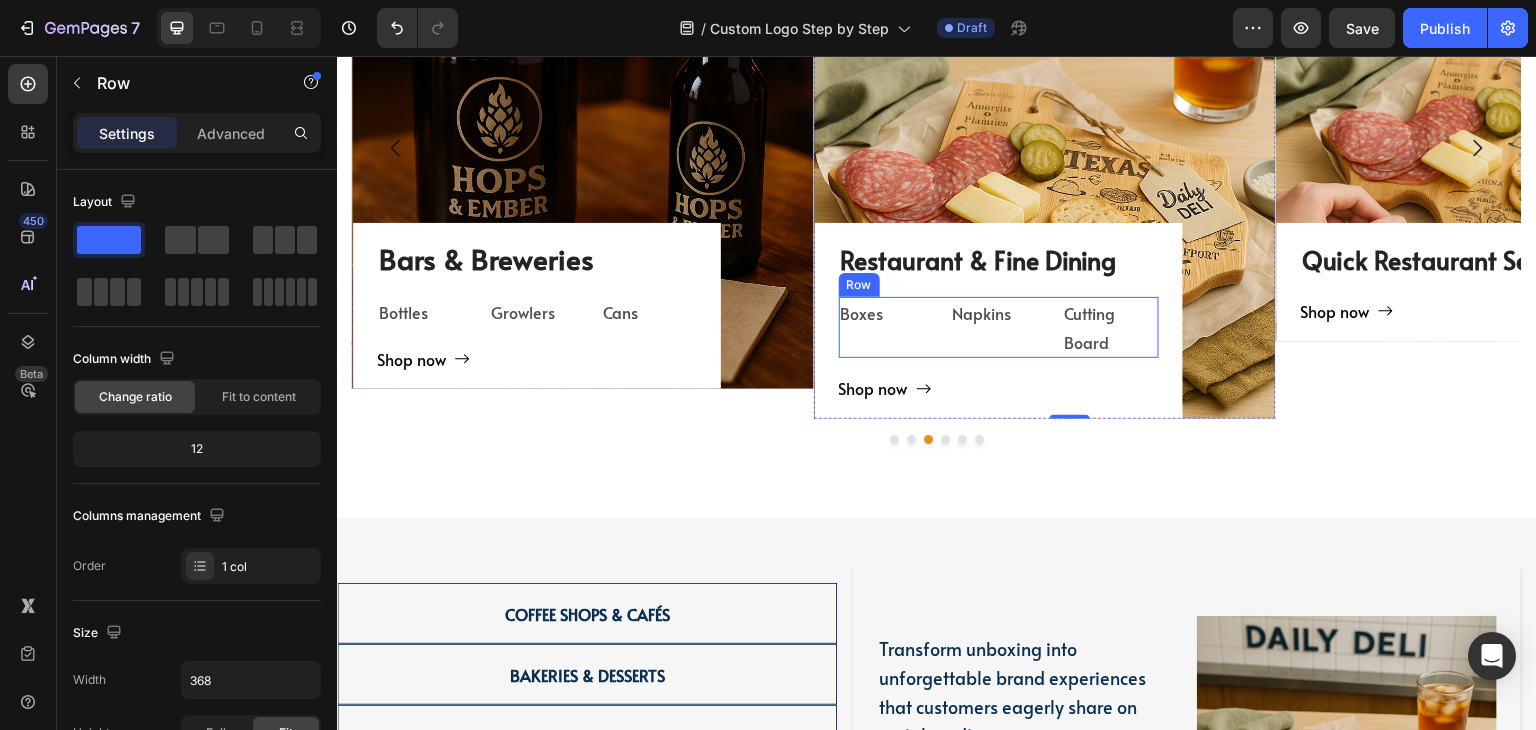 click on "Napkins Text Block" at bounding box center [999, 328] 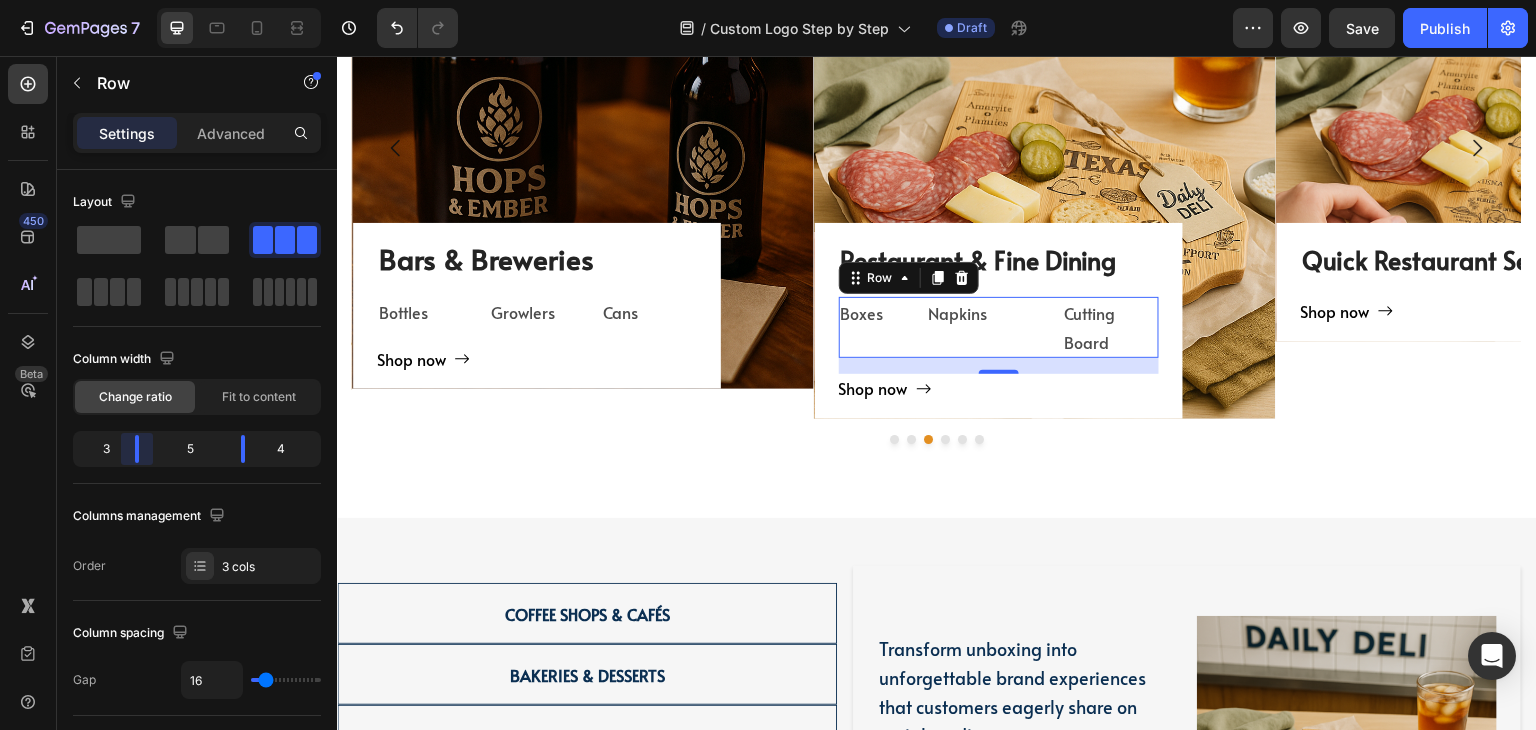 drag, startPoint x: 156, startPoint y: 453, endPoint x: 142, endPoint y: 448, distance: 14.866069 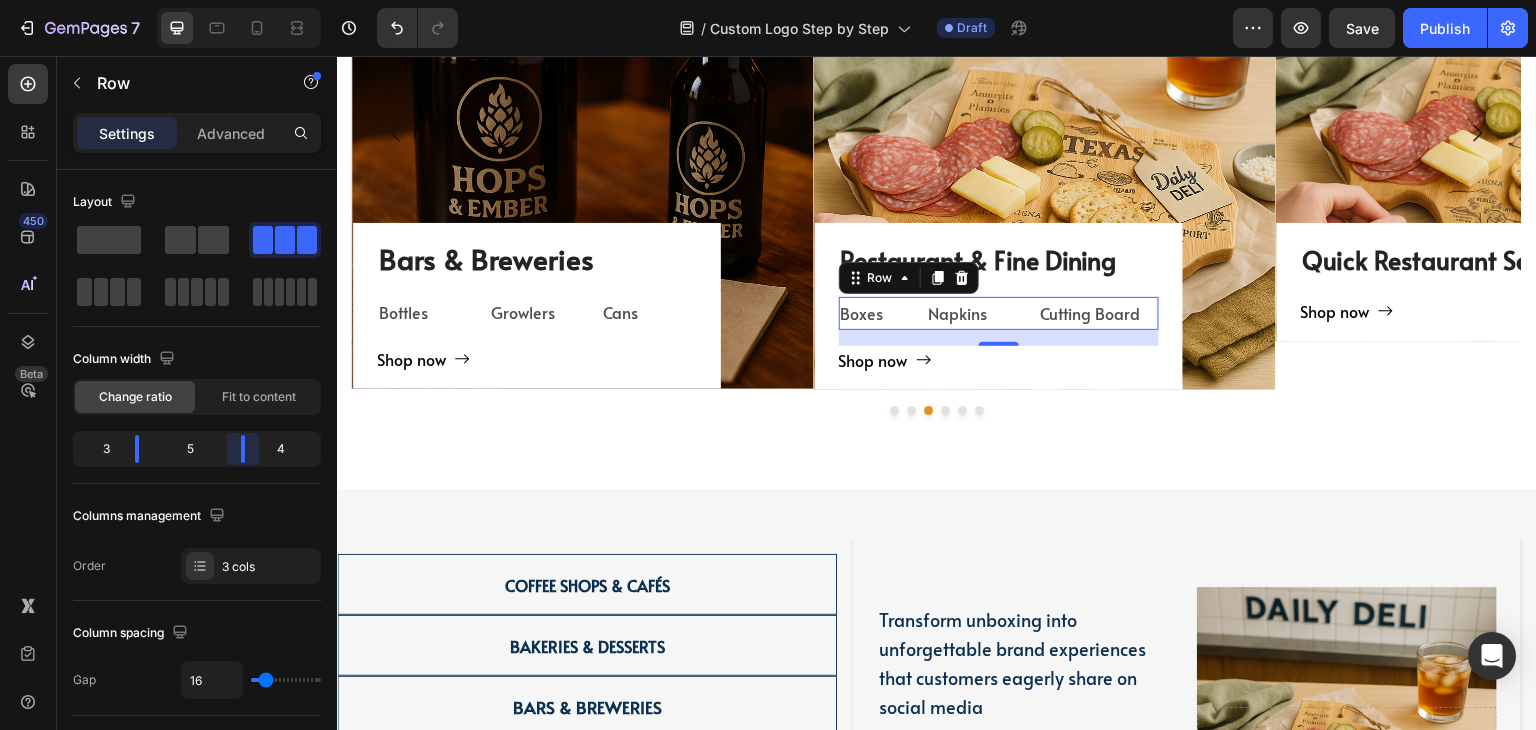 scroll, scrollTop: 2306, scrollLeft: 0, axis: vertical 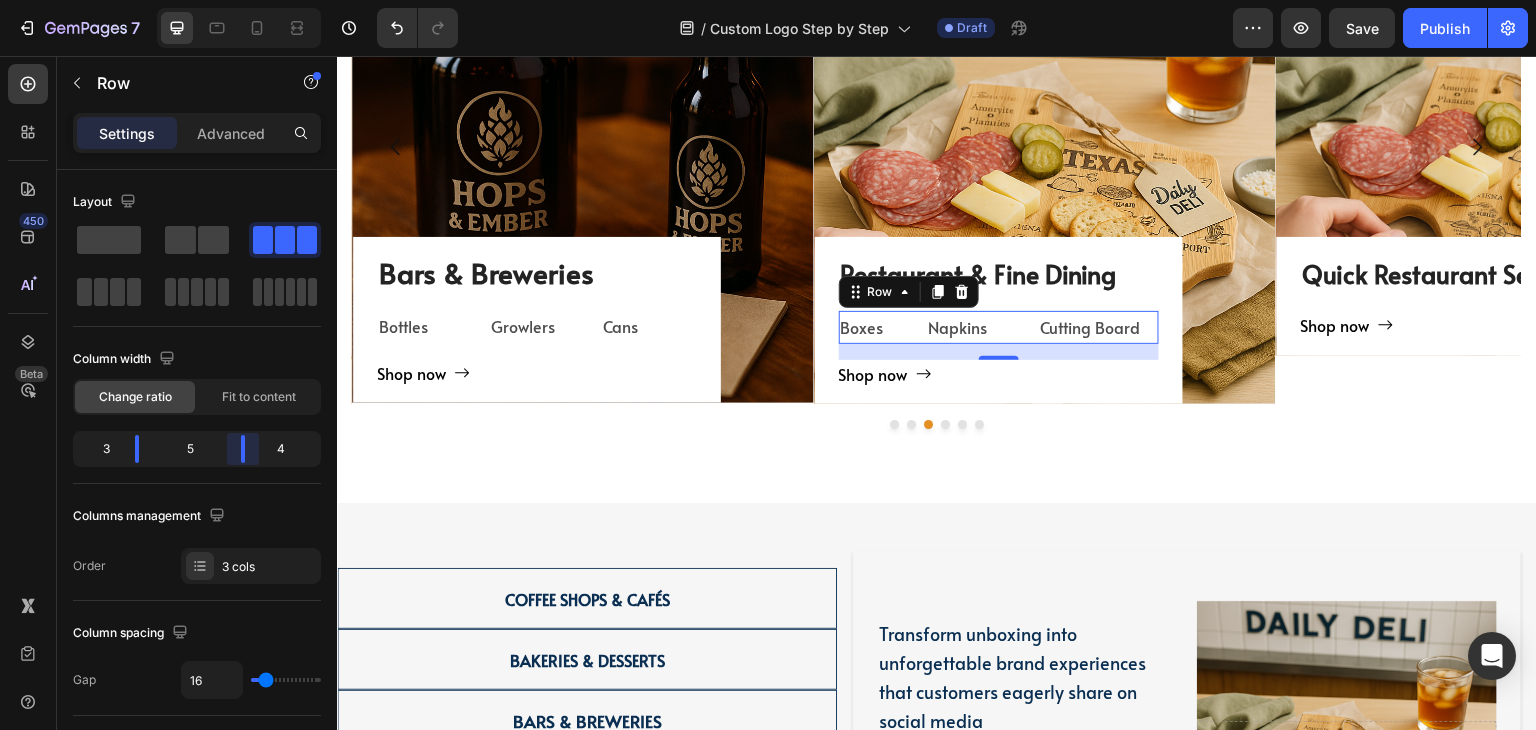drag, startPoint x: 236, startPoint y: 449, endPoint x: 225, endPoint y: 449, distance: 11 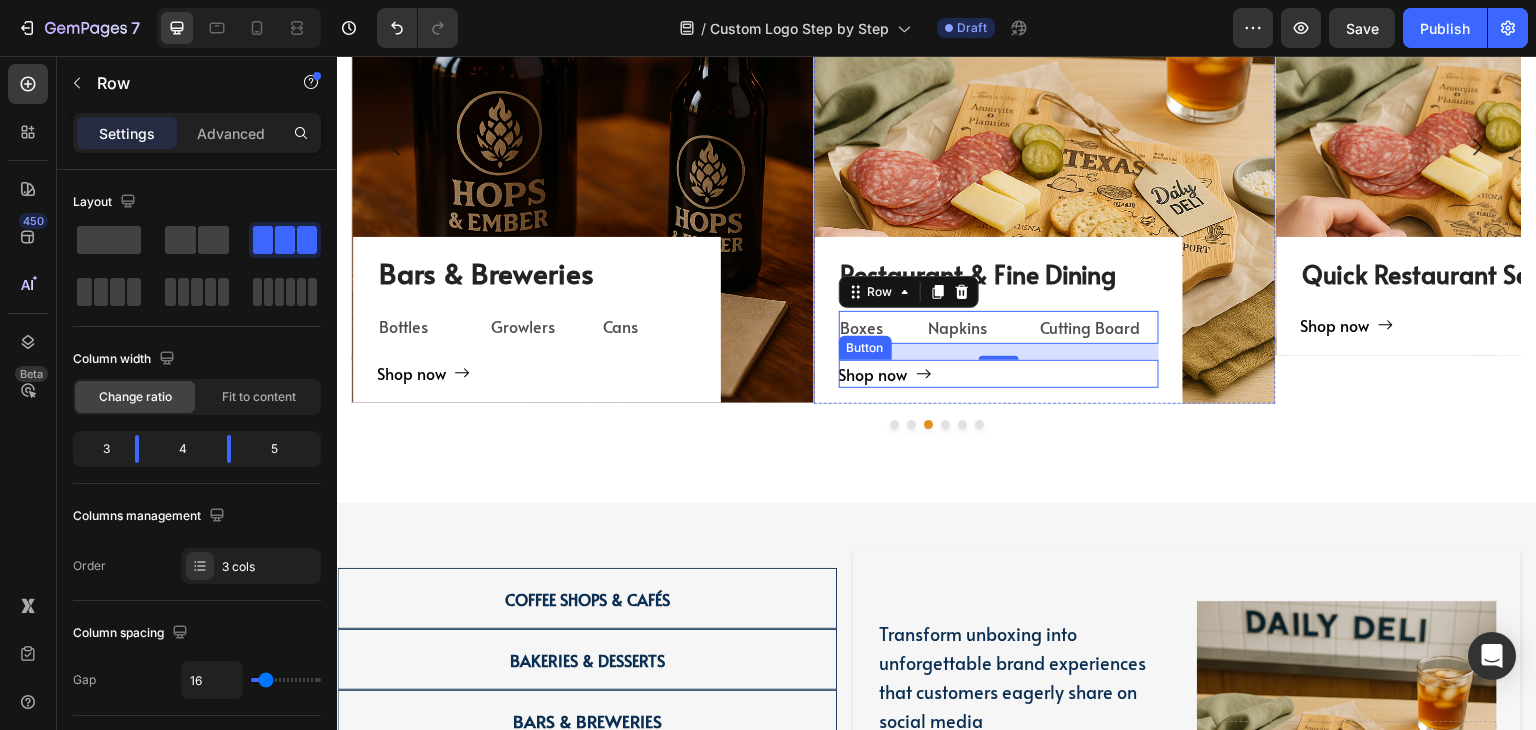 click on "Shop now Button" at bounding box center (999, 374) 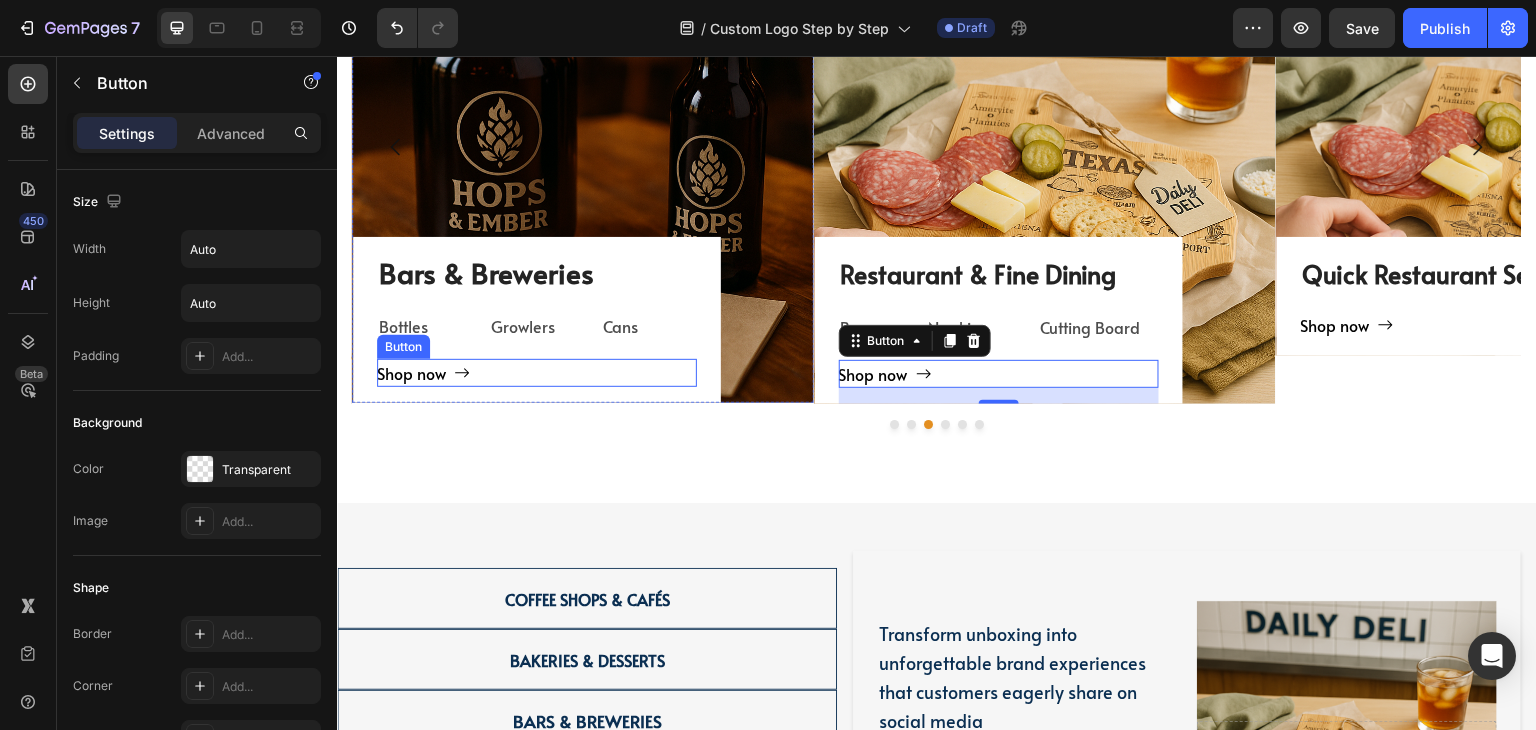 click on "Shop now Button" at bounding box center (537, 373) 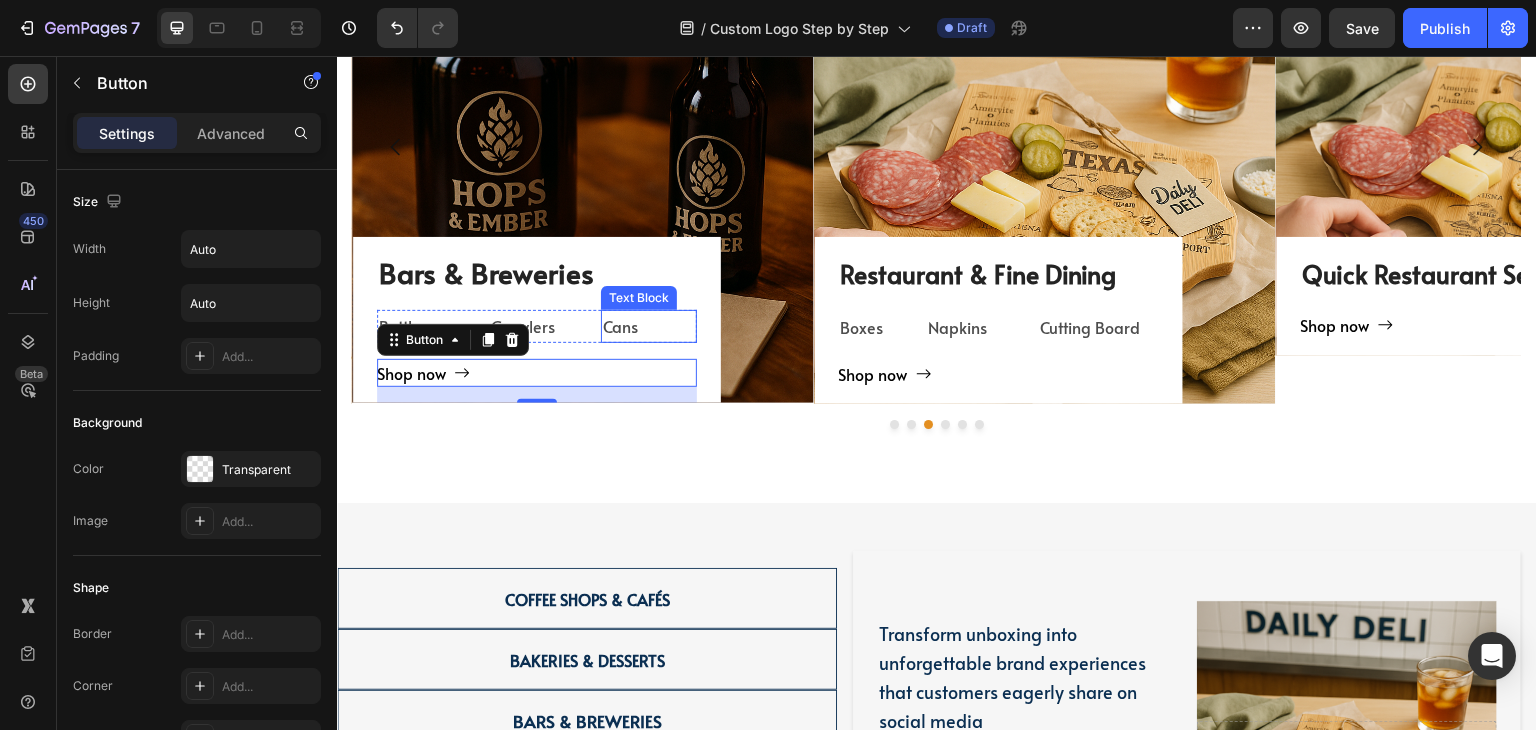 click on "Cans" at bounding box center [649, 326] 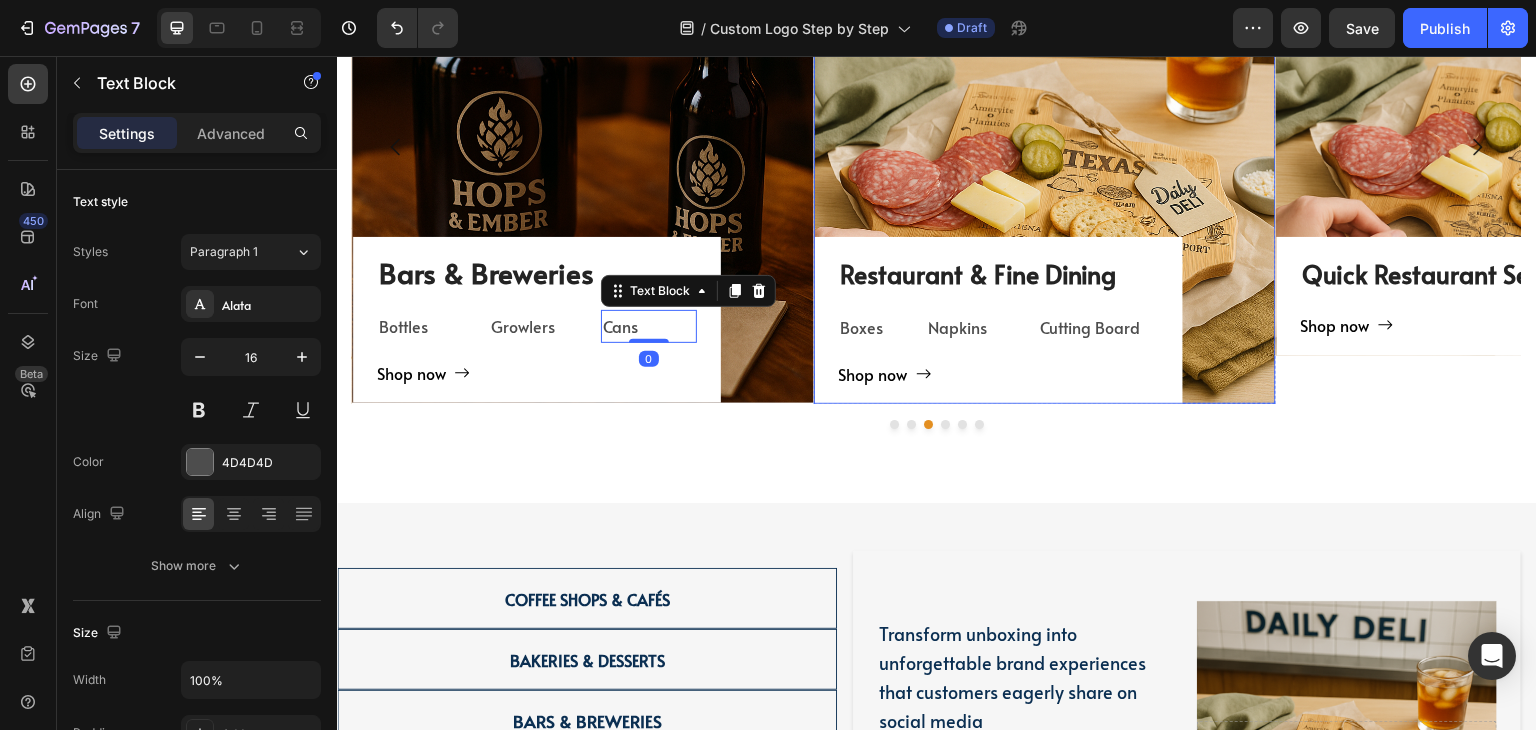 click on "Shop now Button" at bounding box center (999, 382) 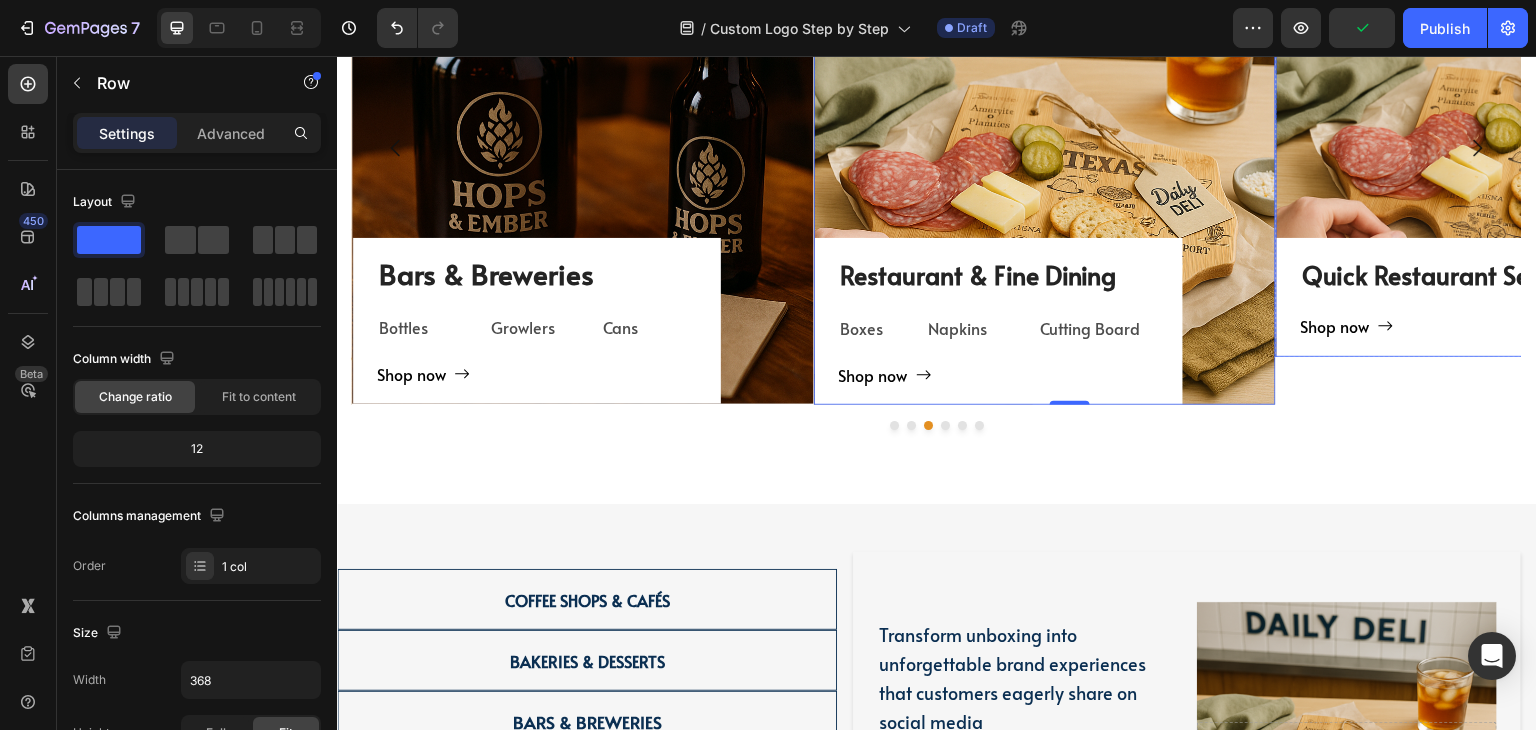 scroll, scrollTop: 2206, scrollLeft: 0, axis: vertical 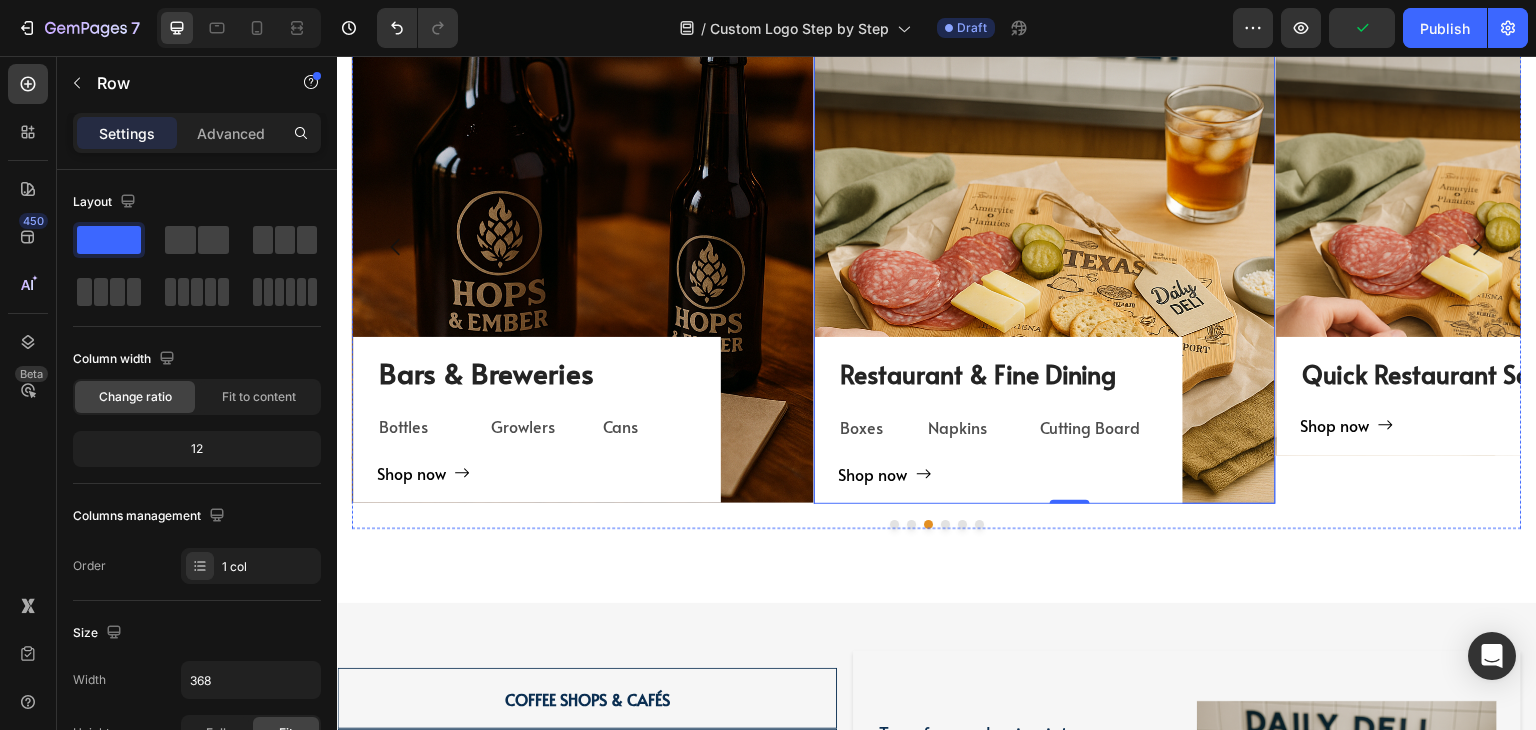 click on "Restaurant & Fine Dining Heading Boxes Text Block Napkins Text Block Cutting Board Text Block Row
Shop now Button Row   0" at bounding box center [1045, 247] 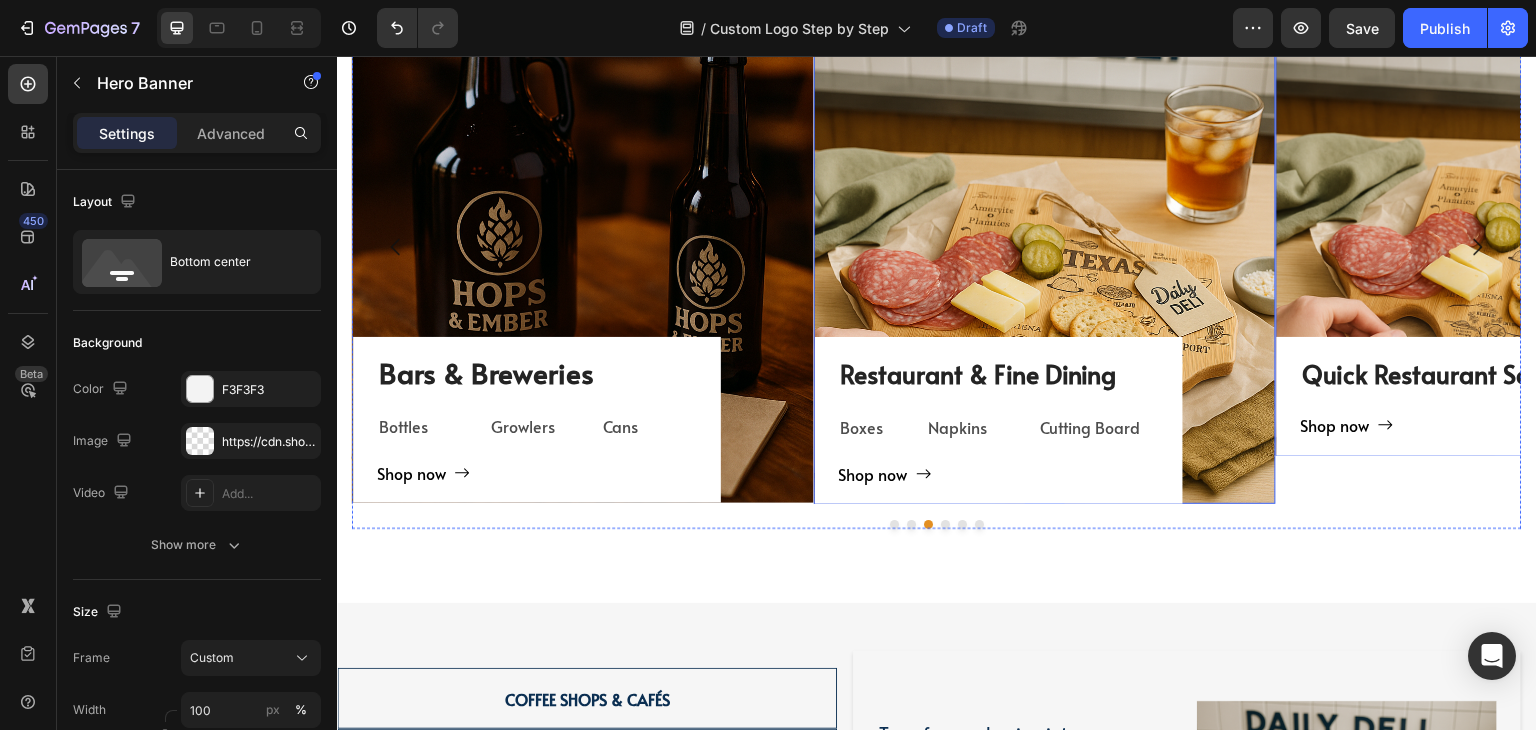 click on "Quick Restaurant Services Heading
Shop now Button Row" at bounding box center (1507, 222) 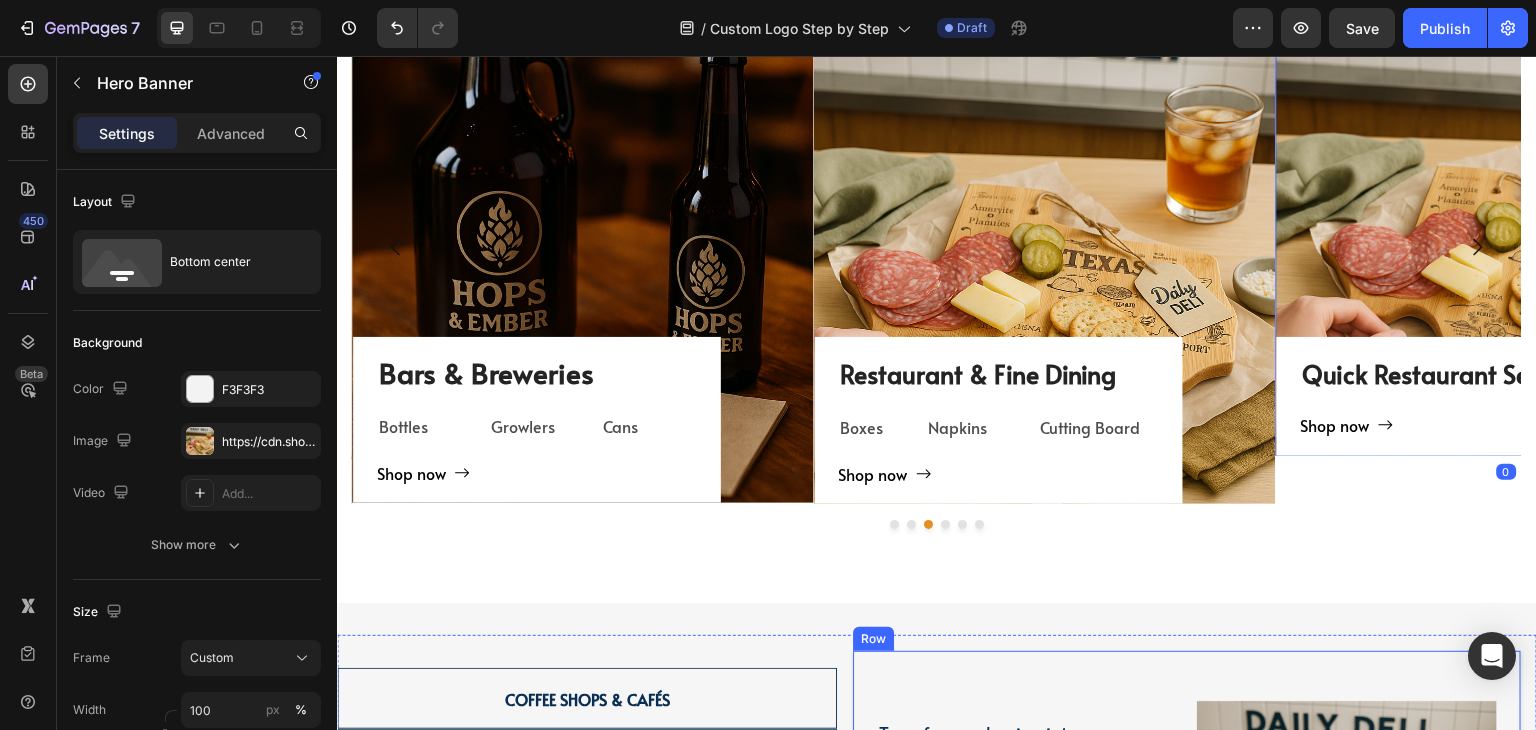 scroll, scrollTop: 2506, scrollLeft: 0, axis: vertical 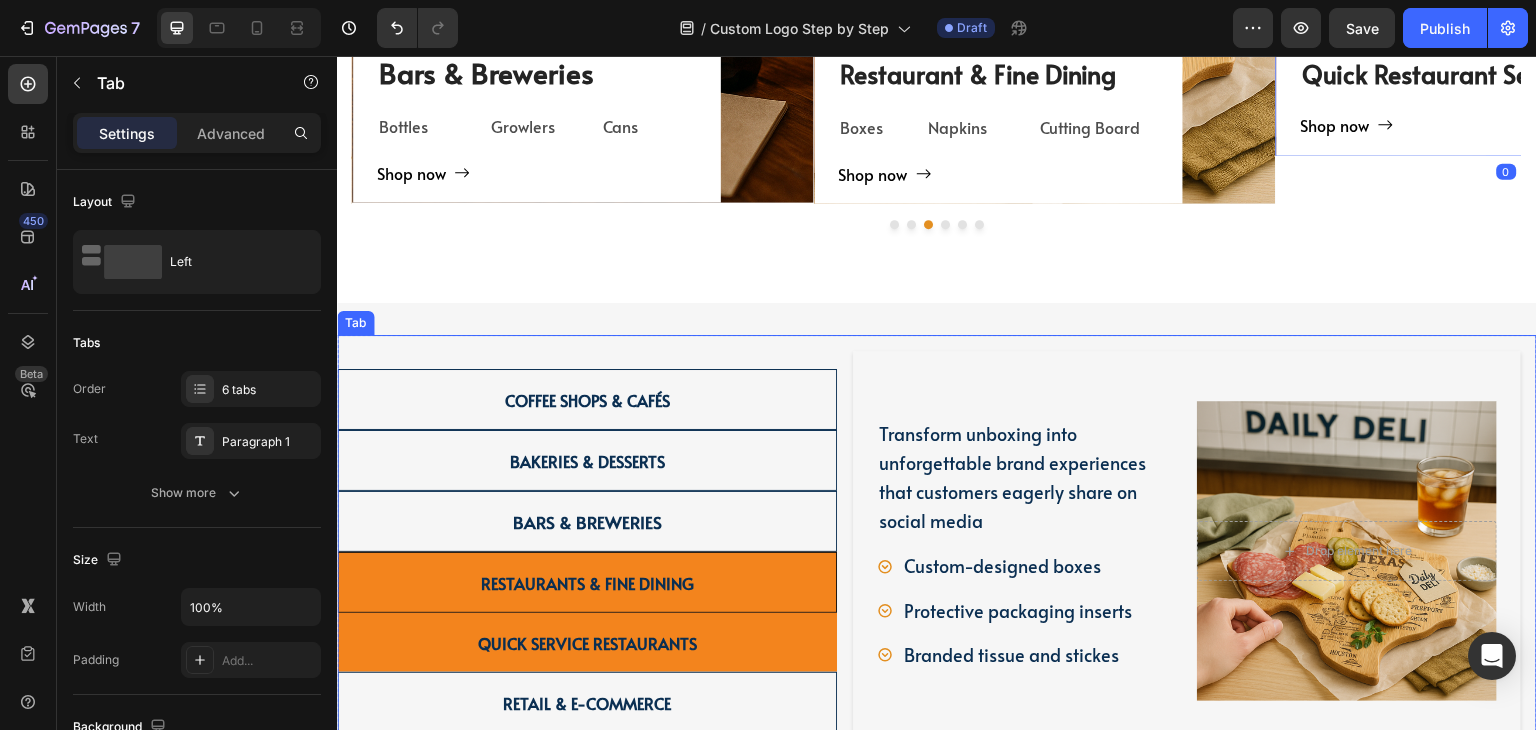 click on "Quick Service Restaurants" at bounding box center (587, 642) 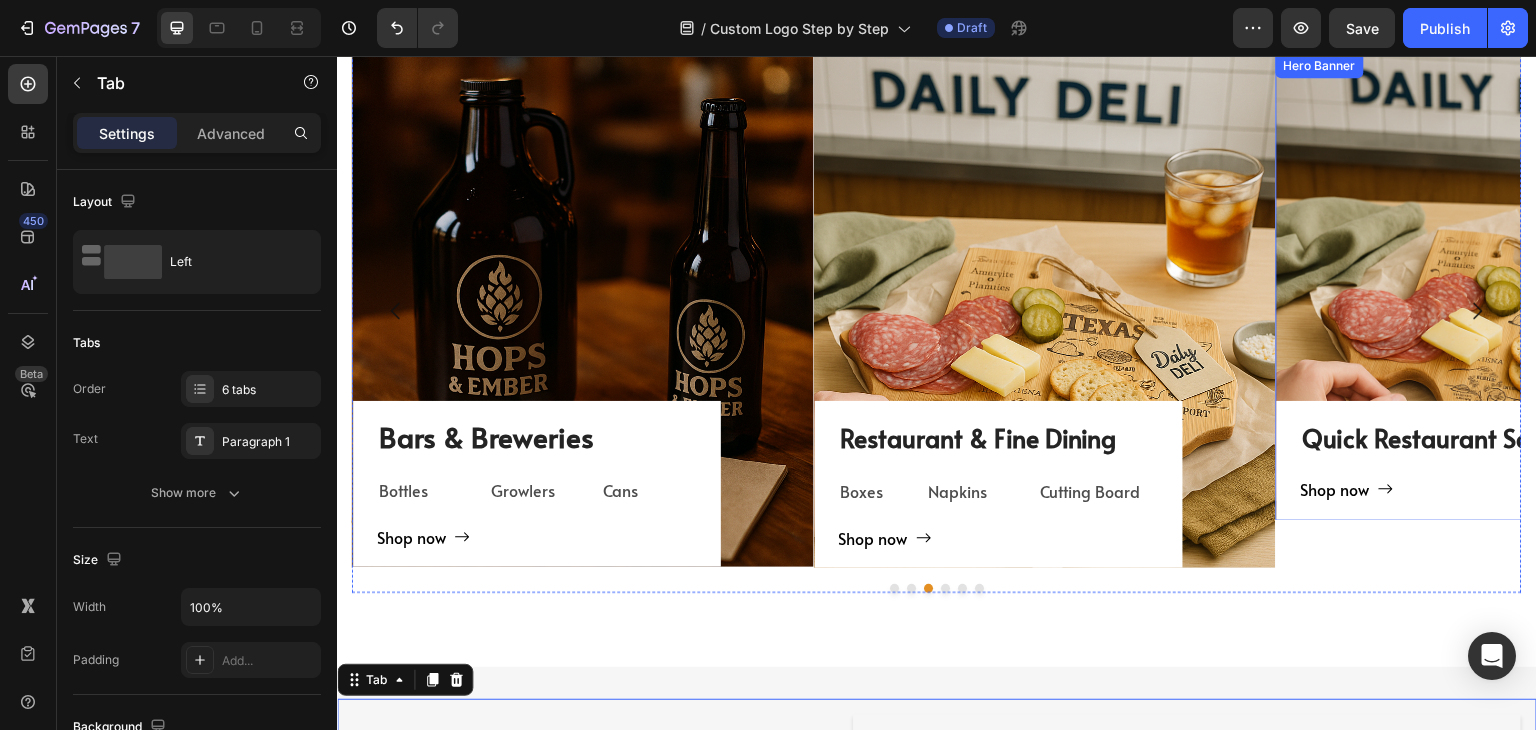 scroll, scrollTop: 2106, scrollLeft: 0, axis: vertical 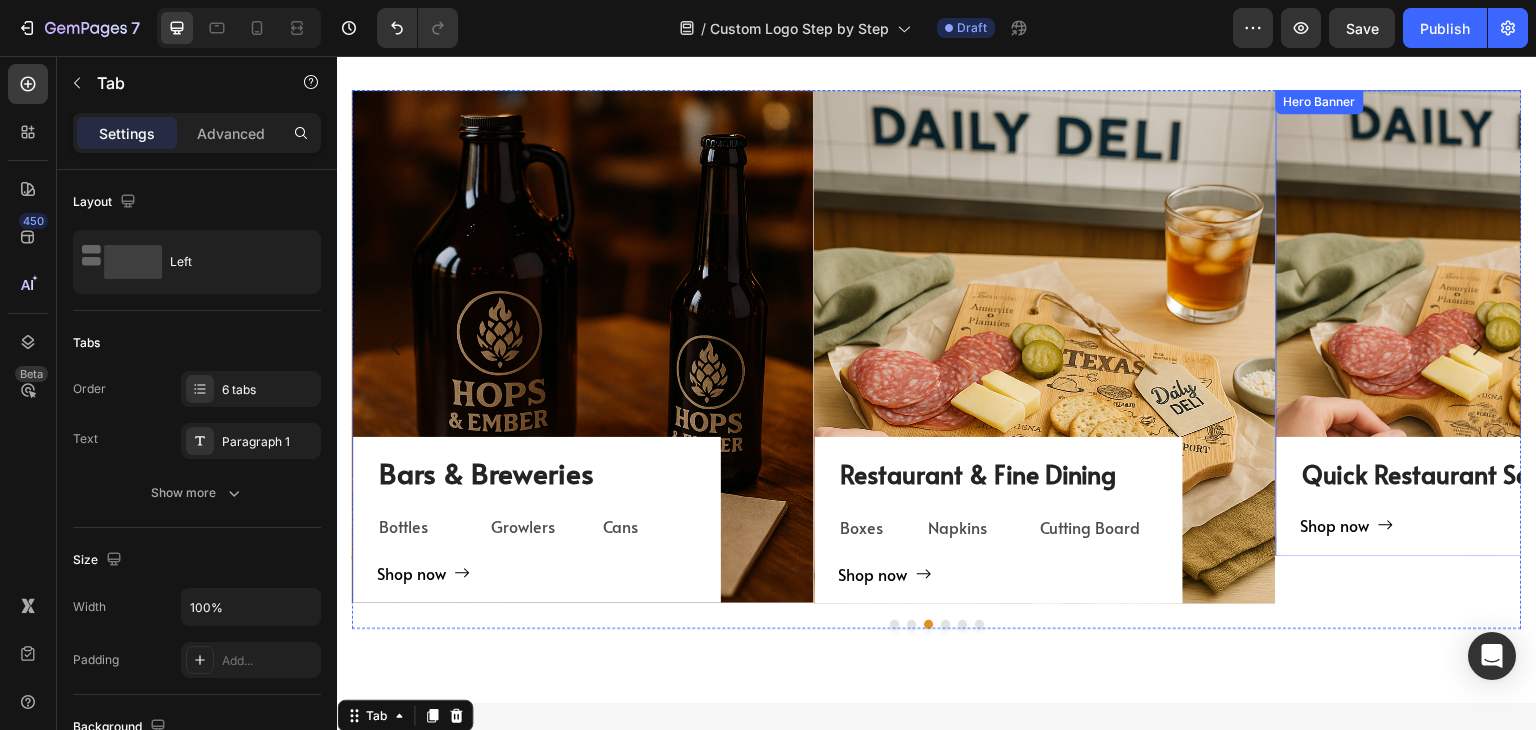 click on "Quick Restaurant Services Heading
Shop now Button Row" at bounding box center (1507, 322) 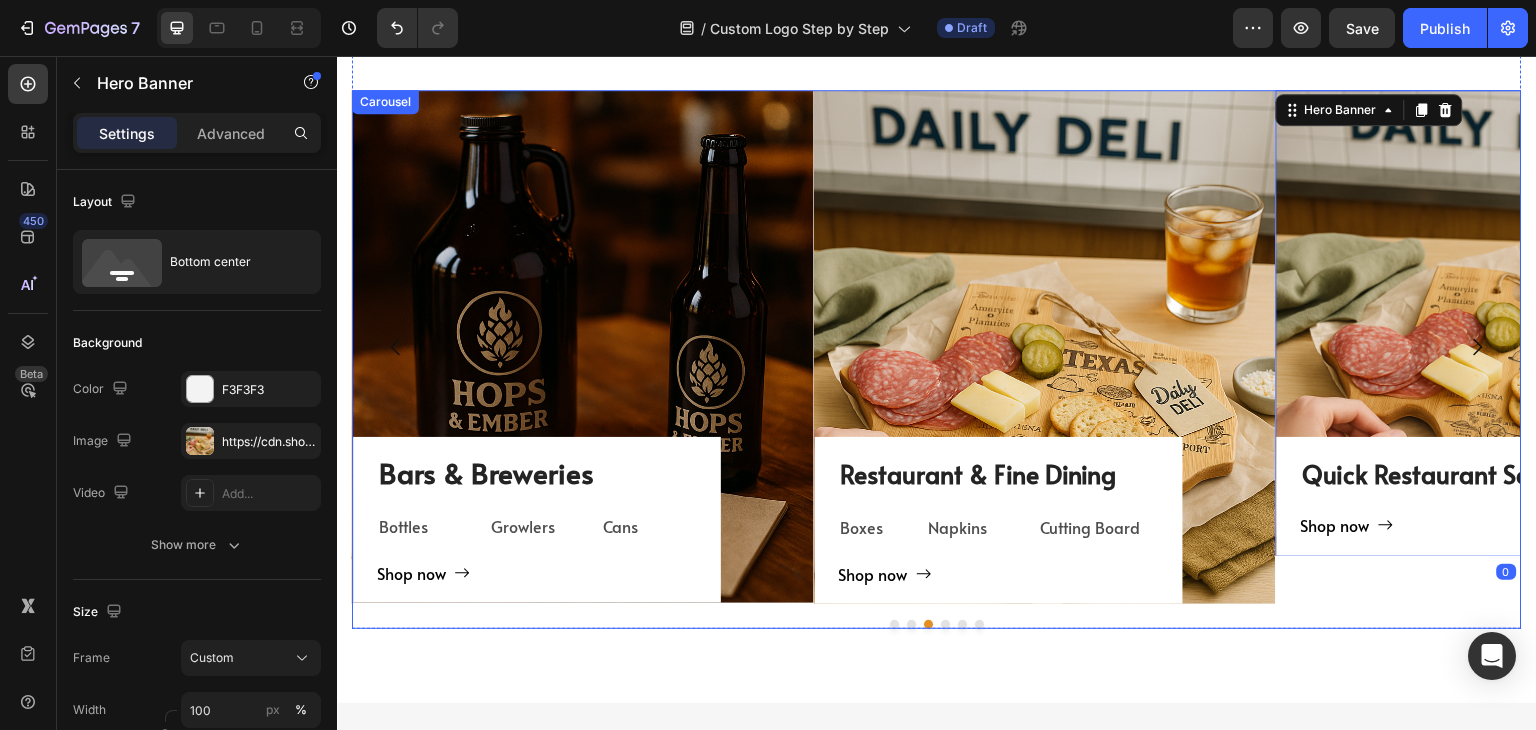 click 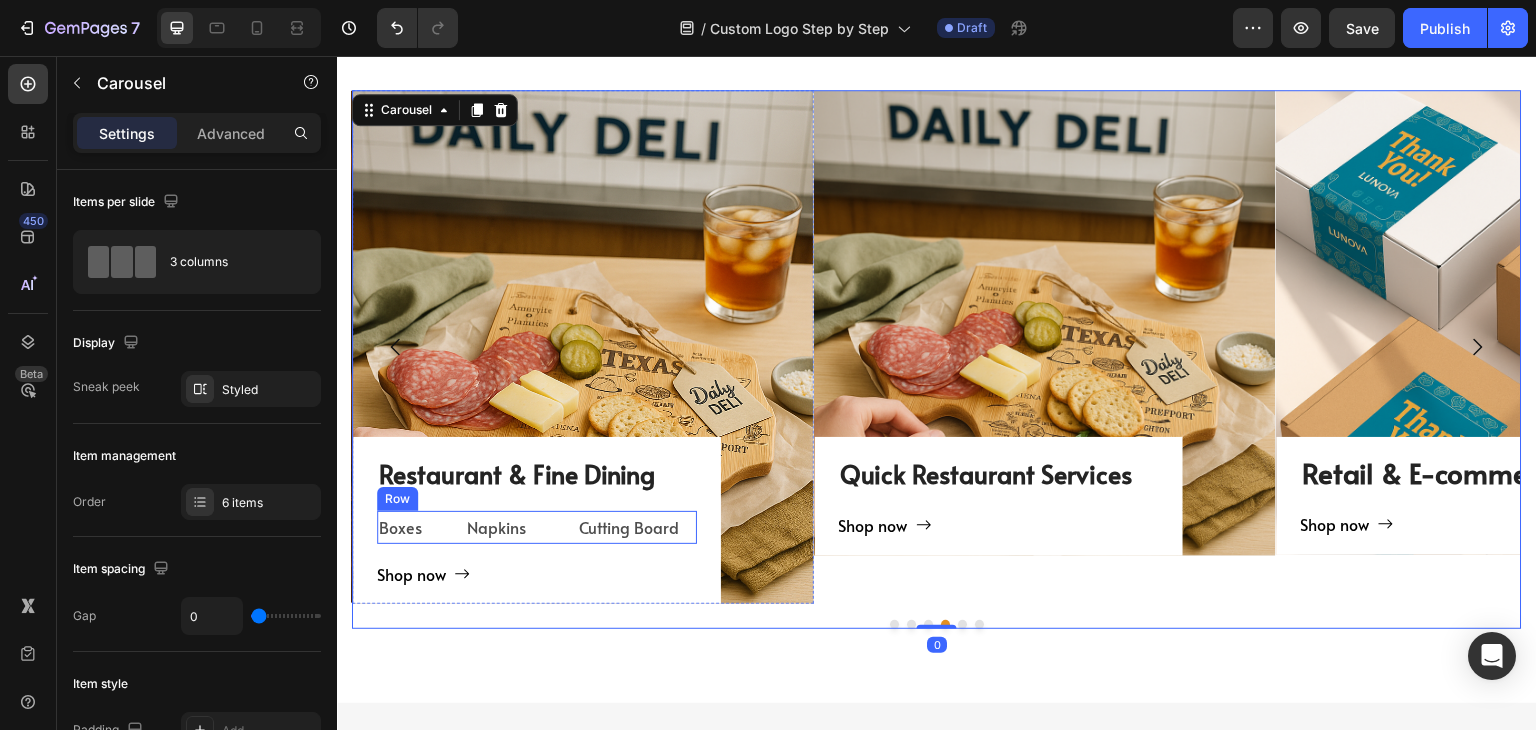 click on "Boxes Text Block Napkins Text Block Cutting Board Text Block Row" at bounding box center [537, 527] 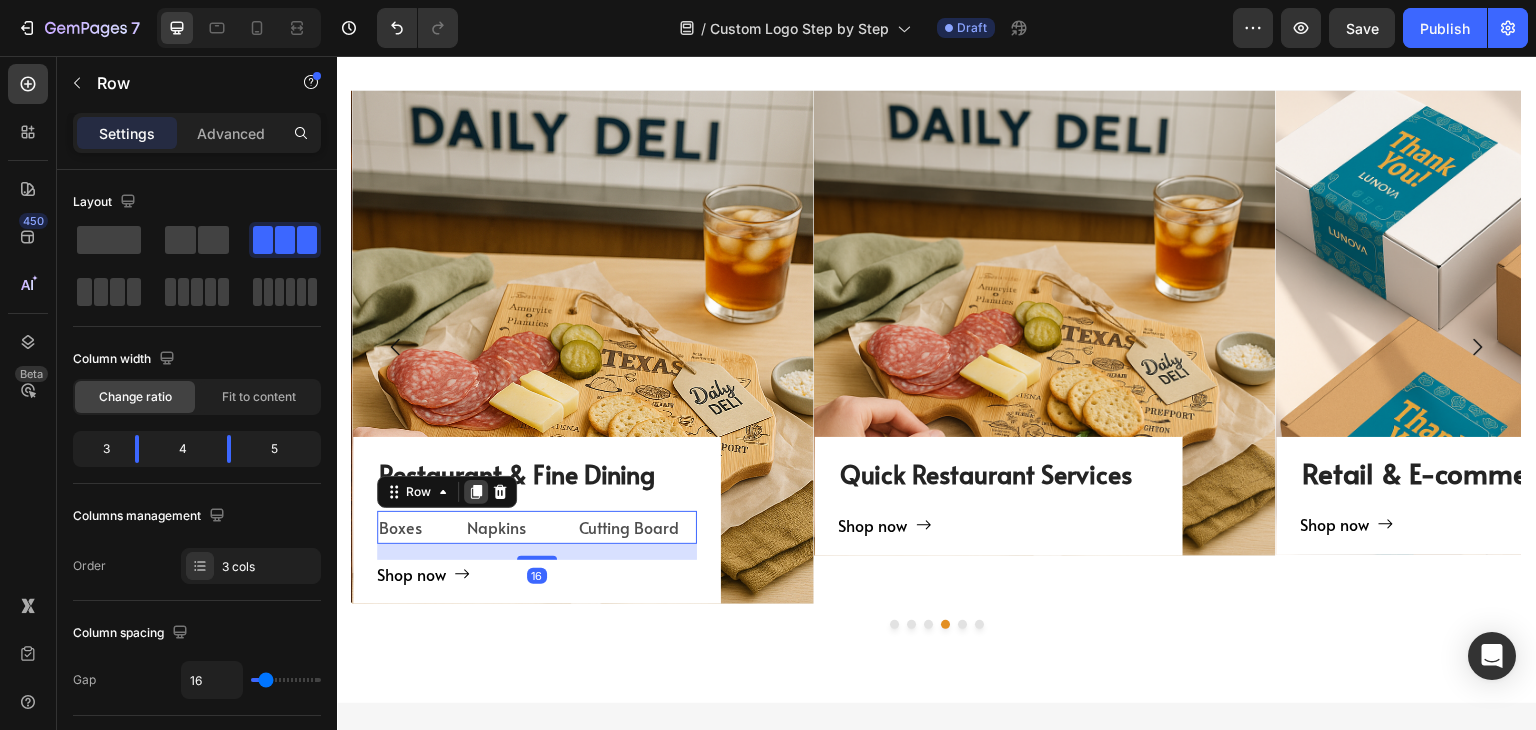 click 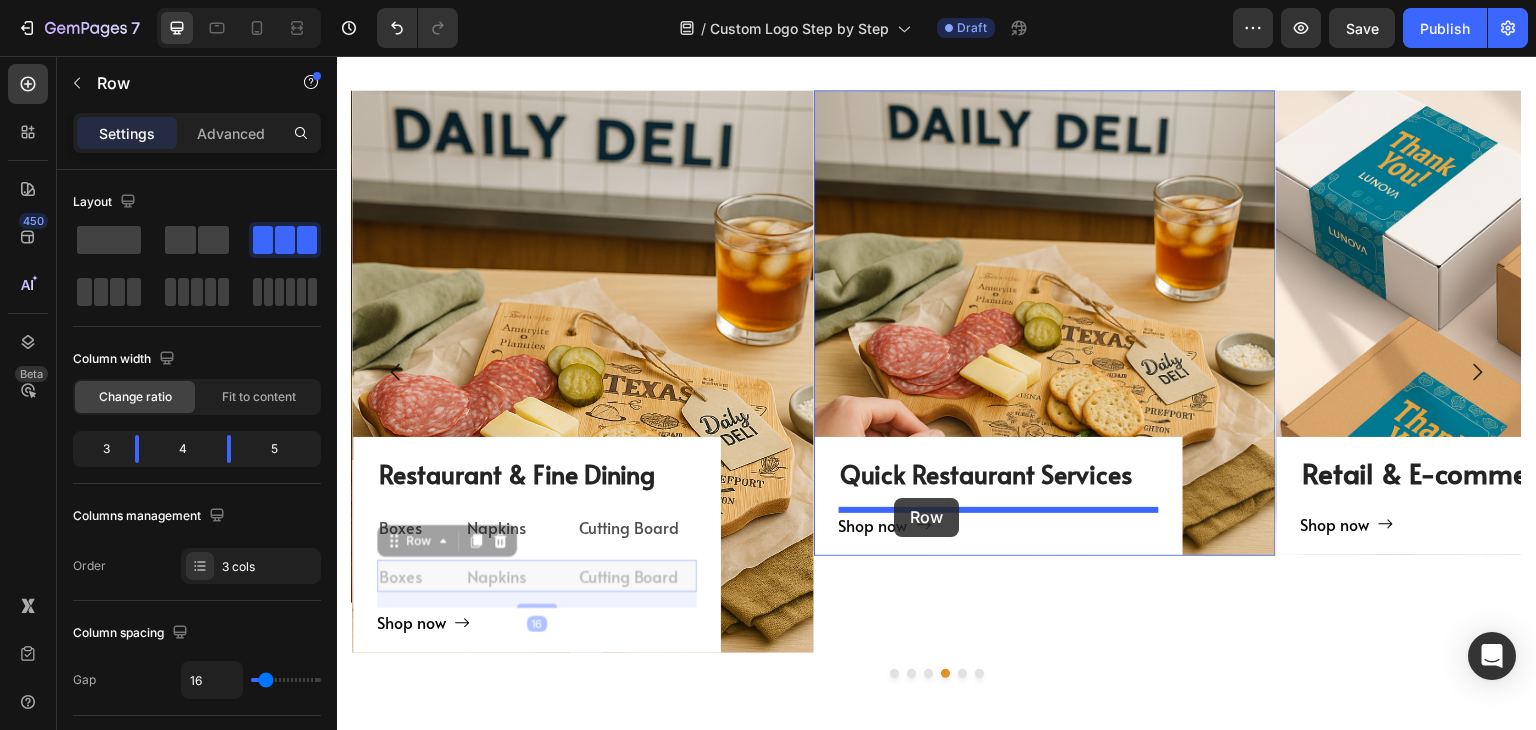 drag, startPoint x: 425, startPoint y: 538, endPoint x: 894, endPoint y: 498, distance: 470.70267 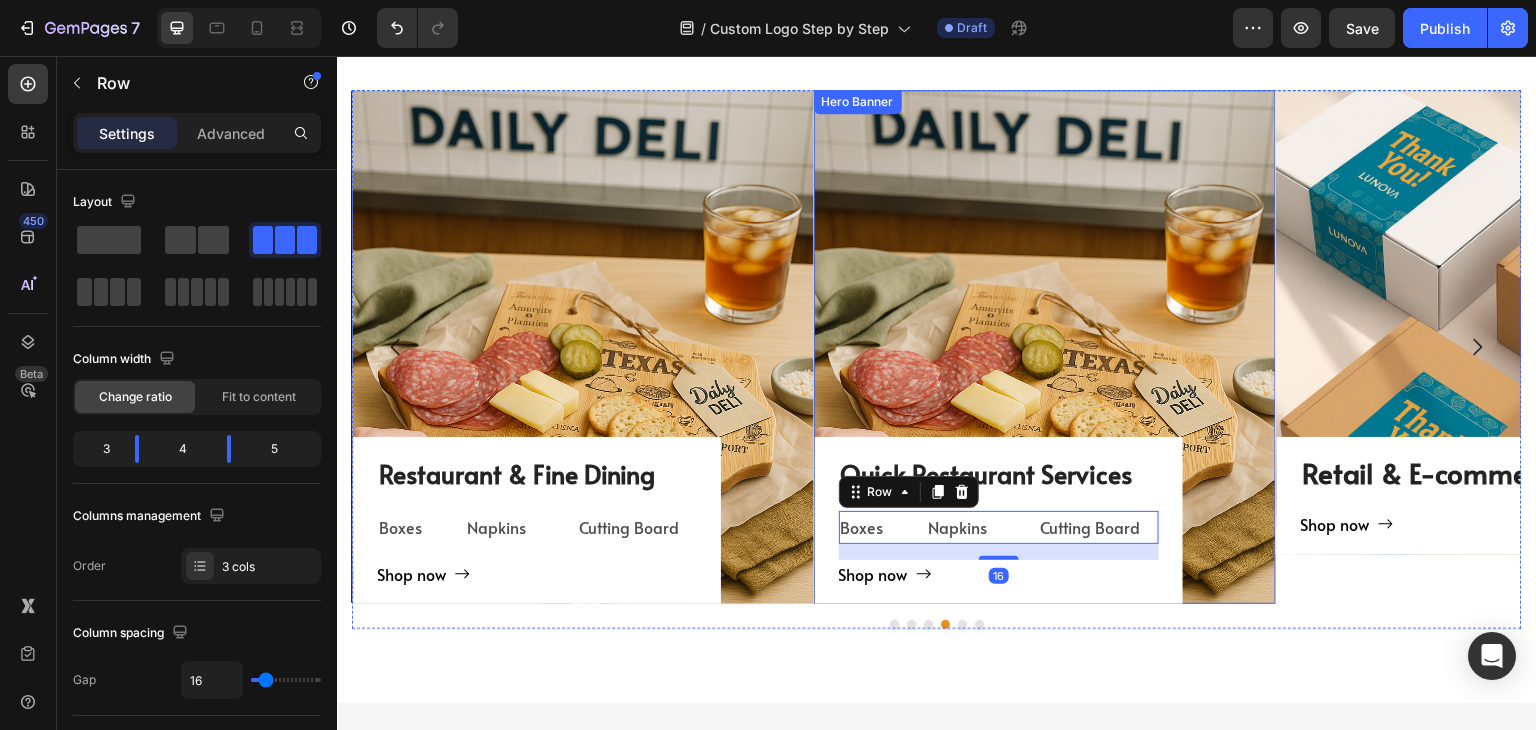 click on "Quick Restaurant Services Heading Boxes Text Block Napkins Text Block Cutting Board Text Block Row   16
Shop now Button Row" at bounding box center (1045, 347) 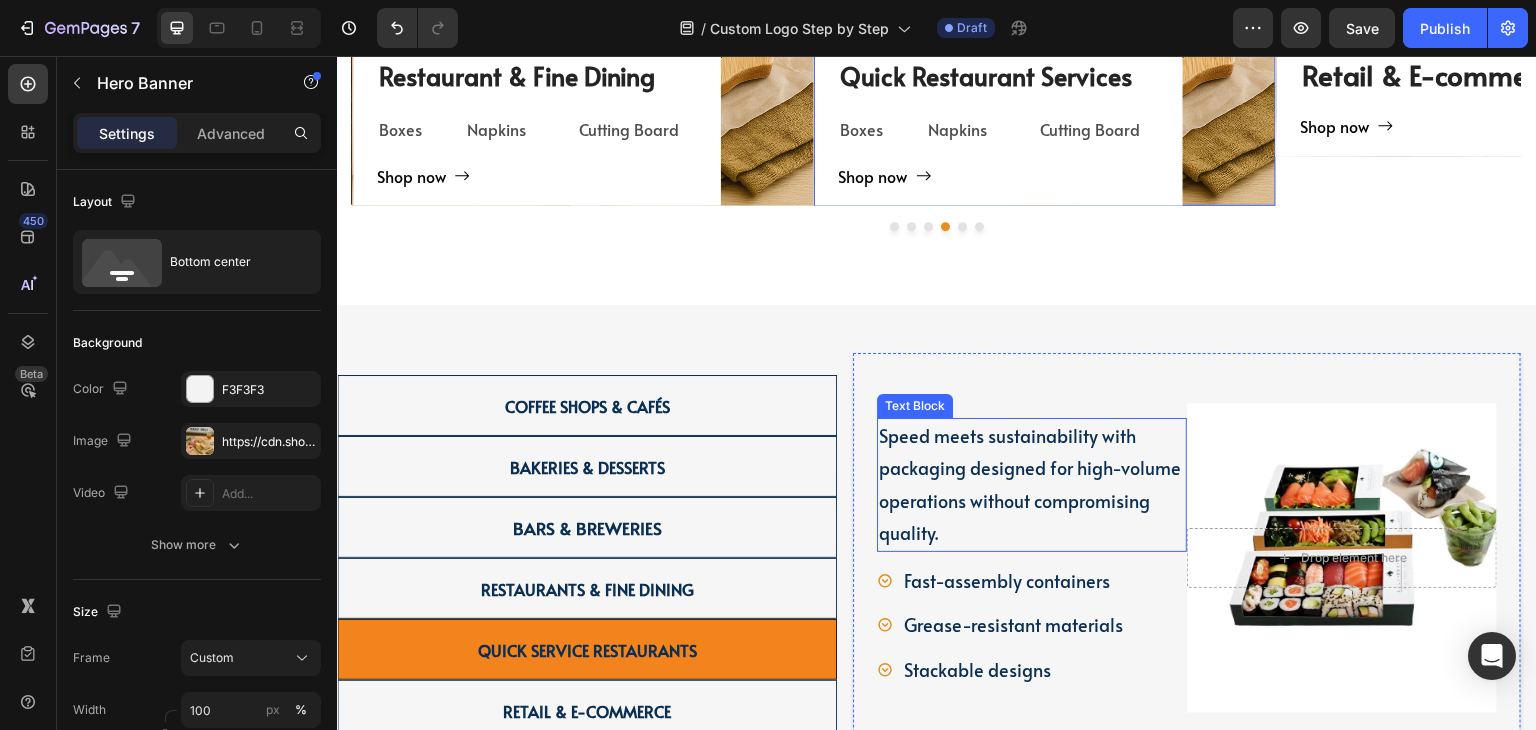 scroll, scrollTop: 2506, scrollLeft: 0, axis: vertical 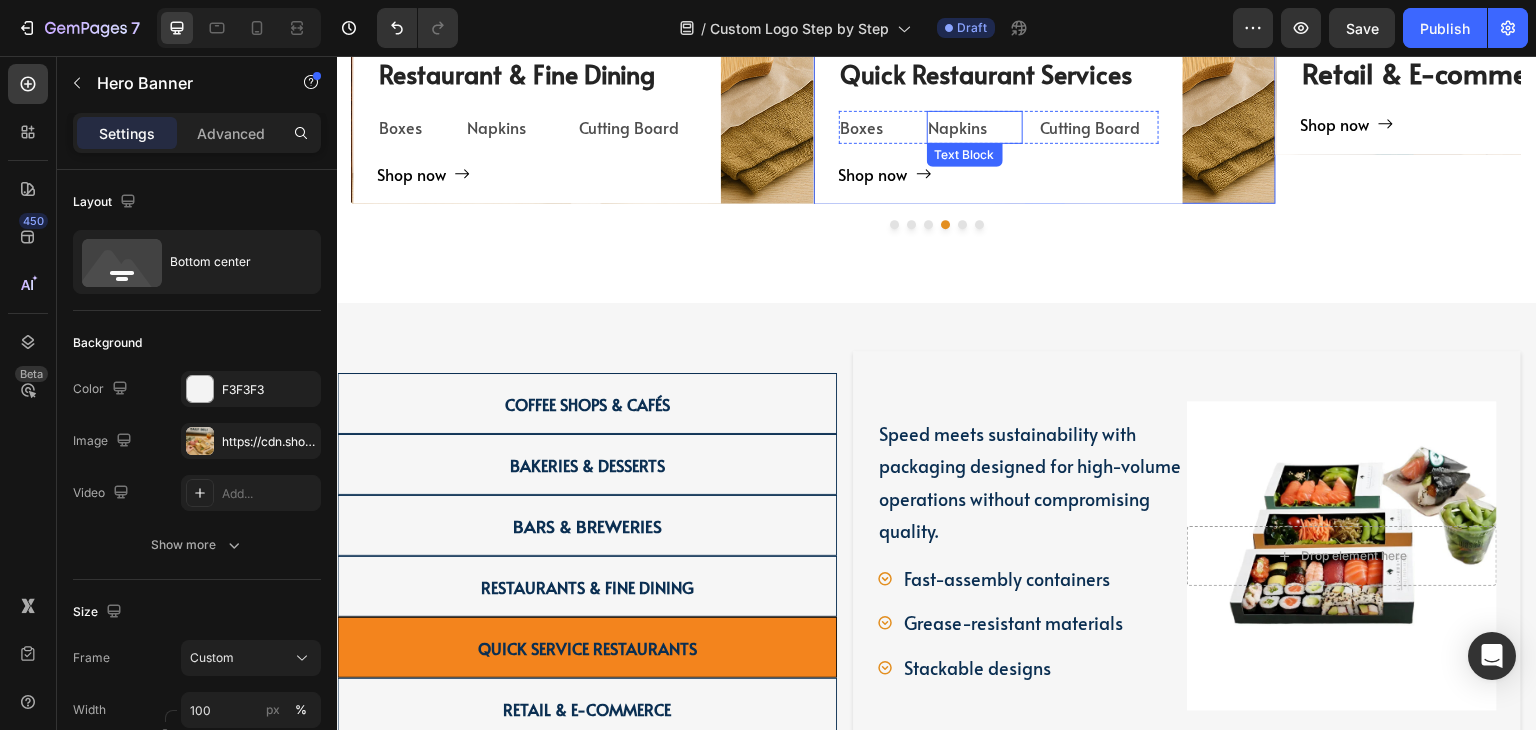 click on "Napkins" at bounding box center (975, 127) 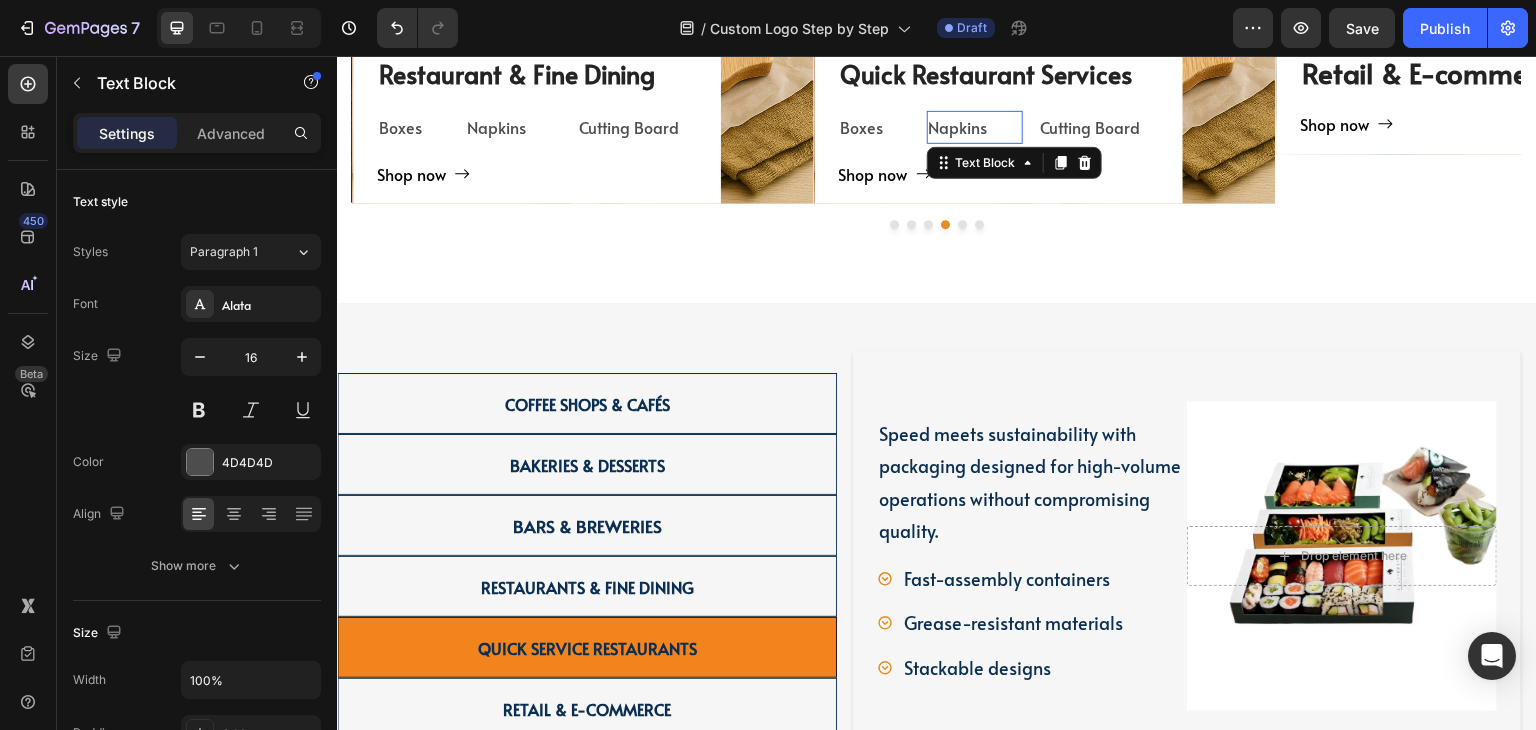 click on "Napkins" at bounding box center [975, 127] 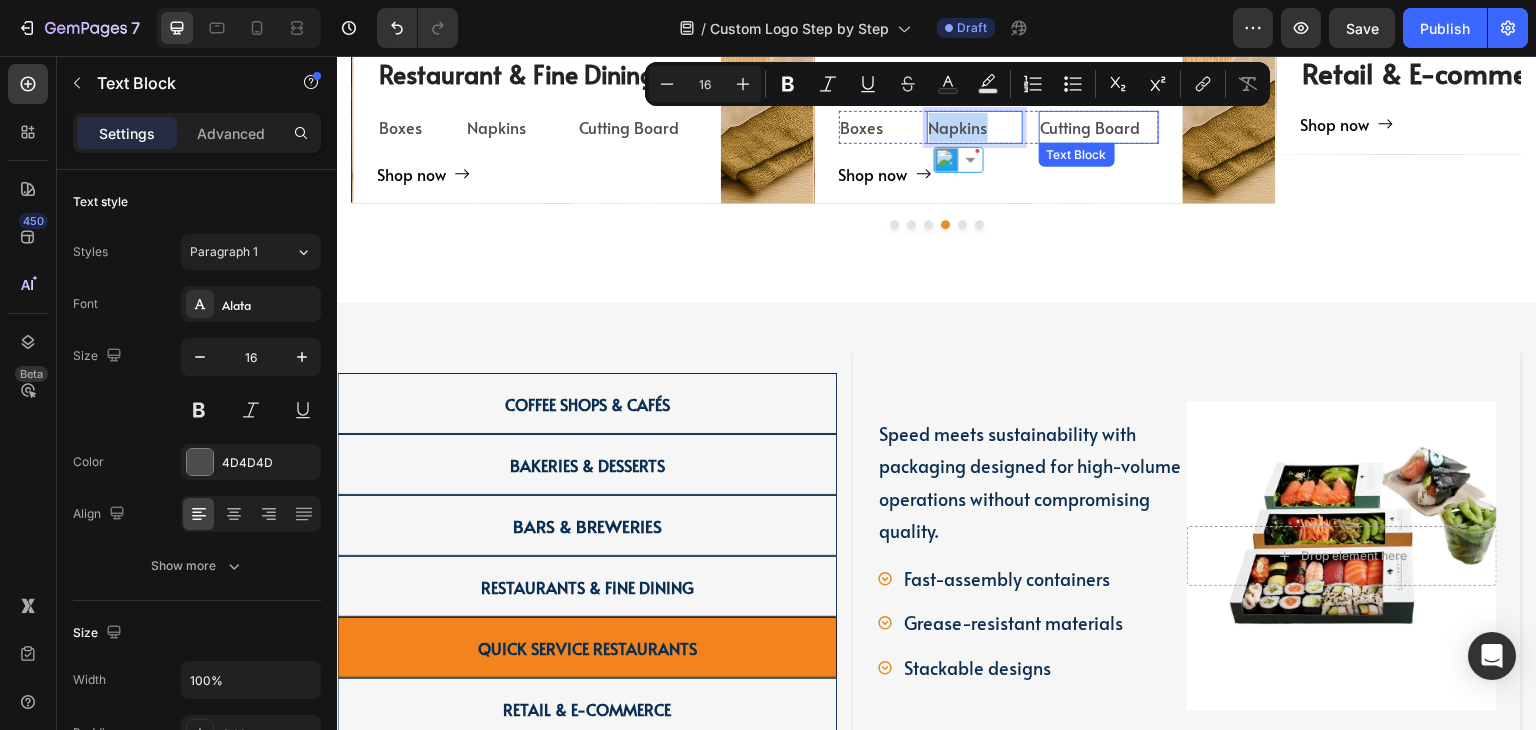 click on "Text Block" at bounding box center [1077, 155] 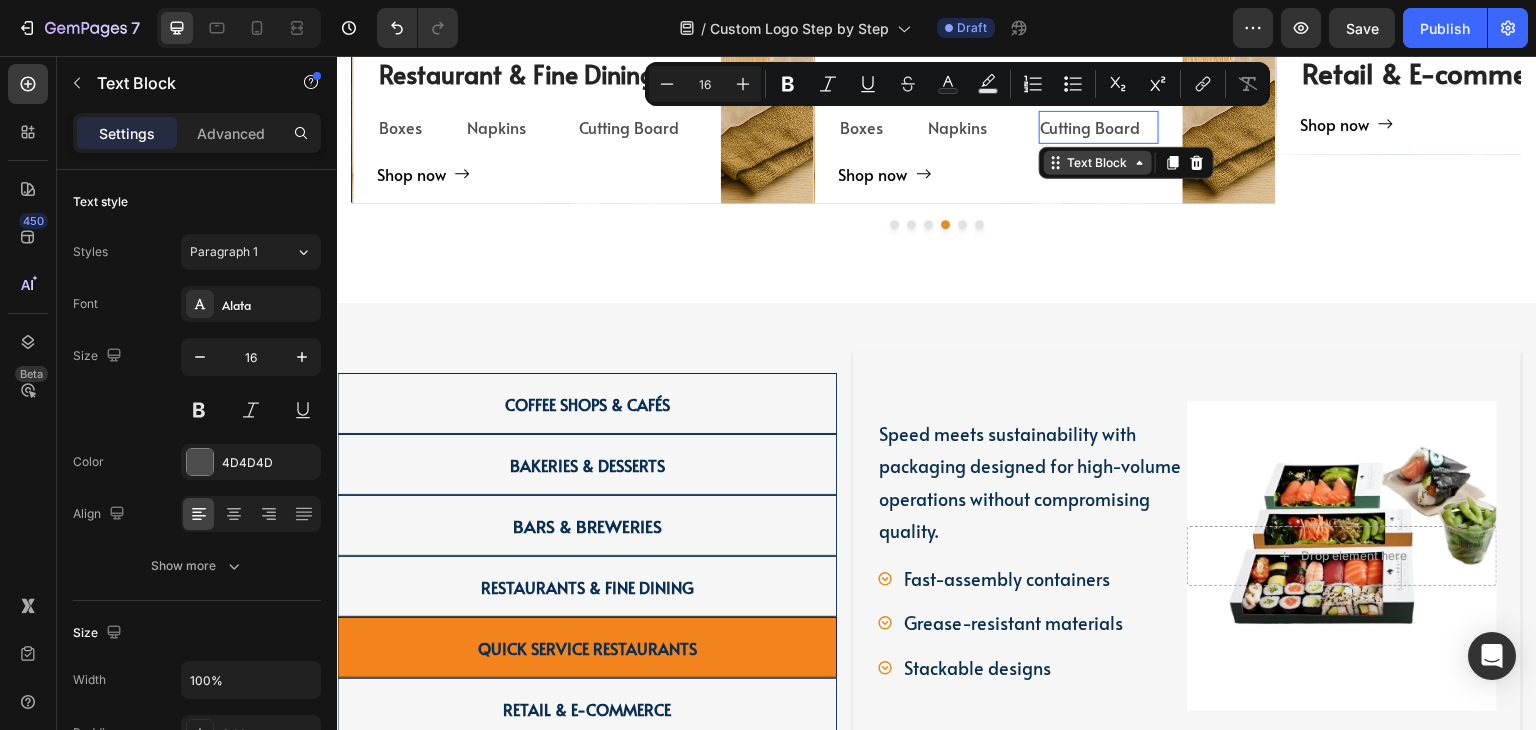 click on "Text Block" at bounding box center [1126, 163] 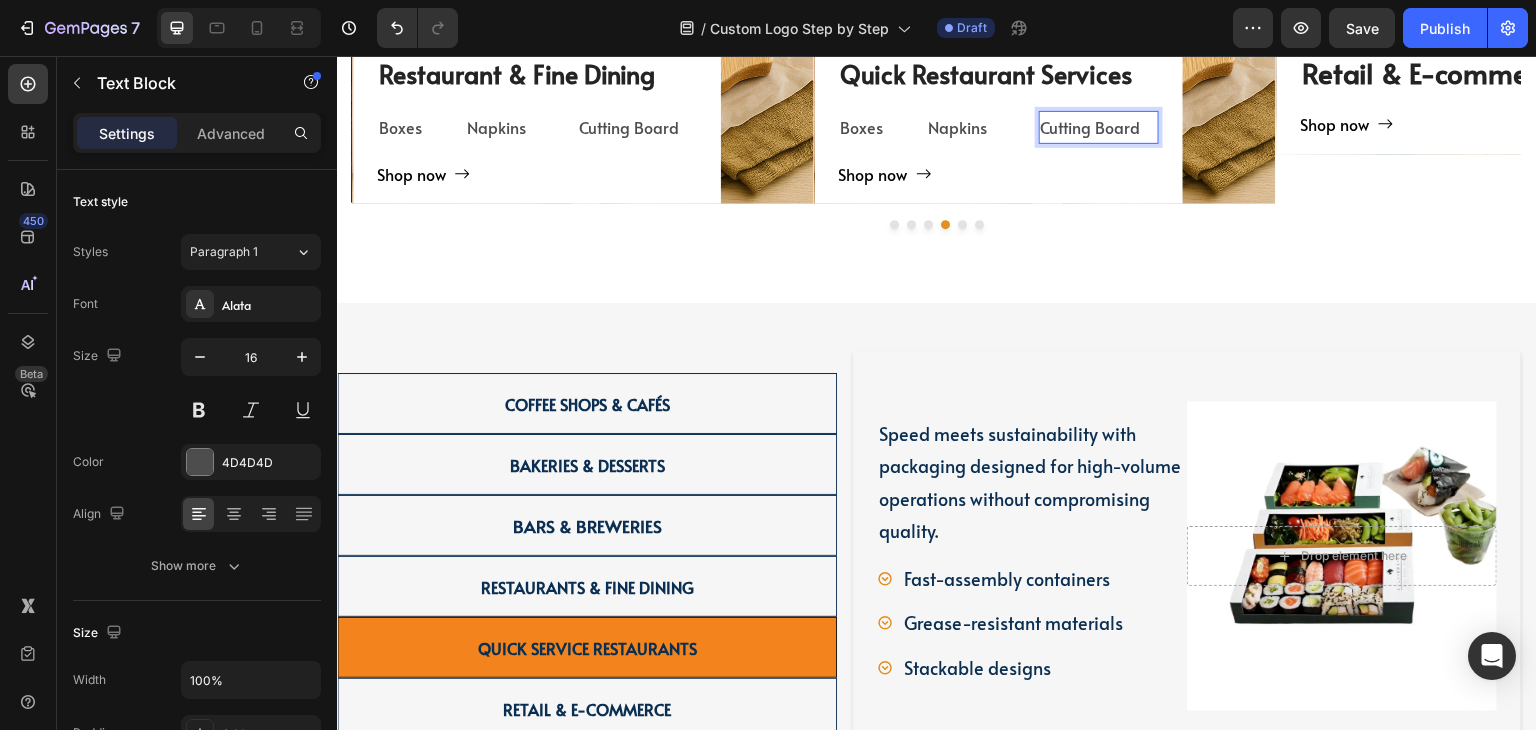 click on "Cutting Board" at bounding box center (1091, 127) 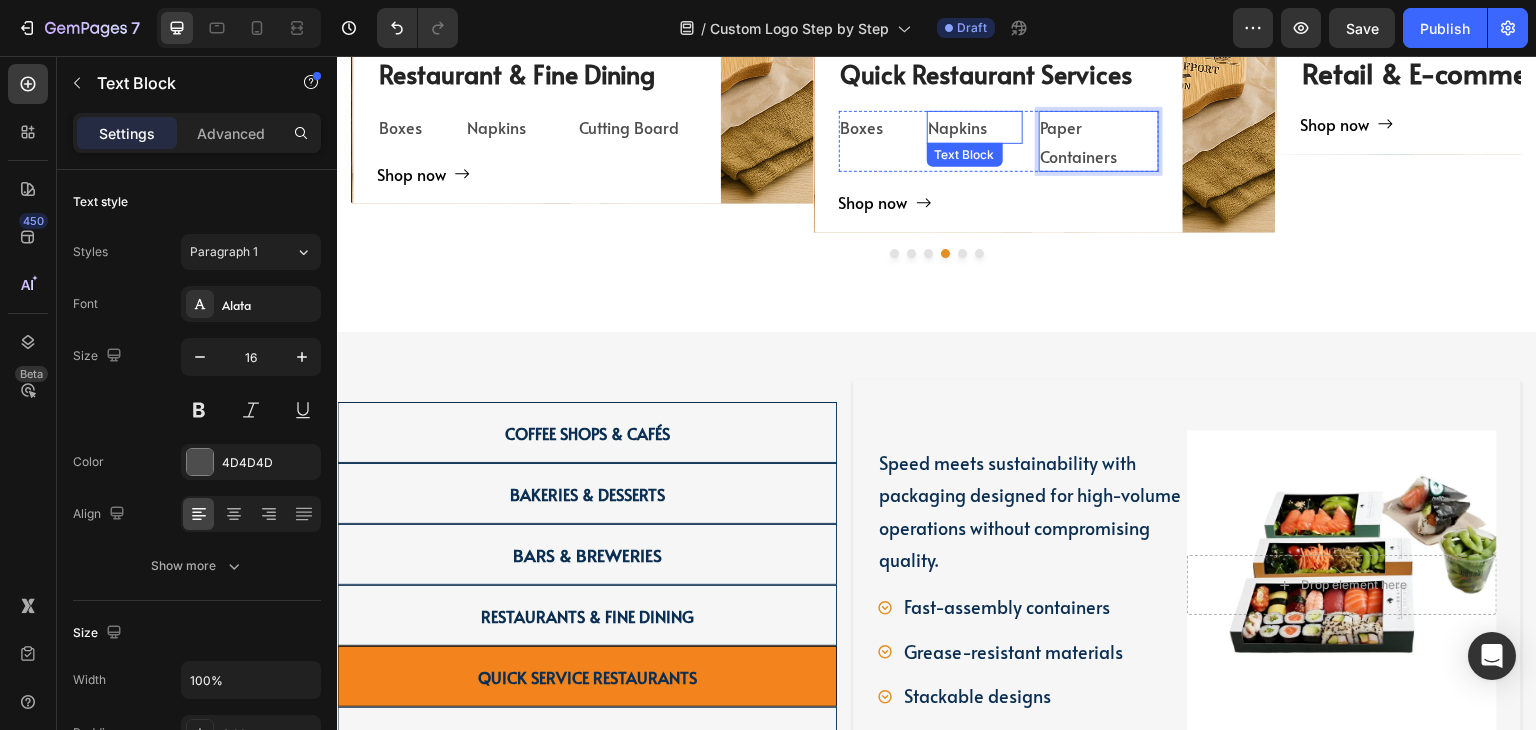 click on "Napkins" at bounding box center [975, 127] 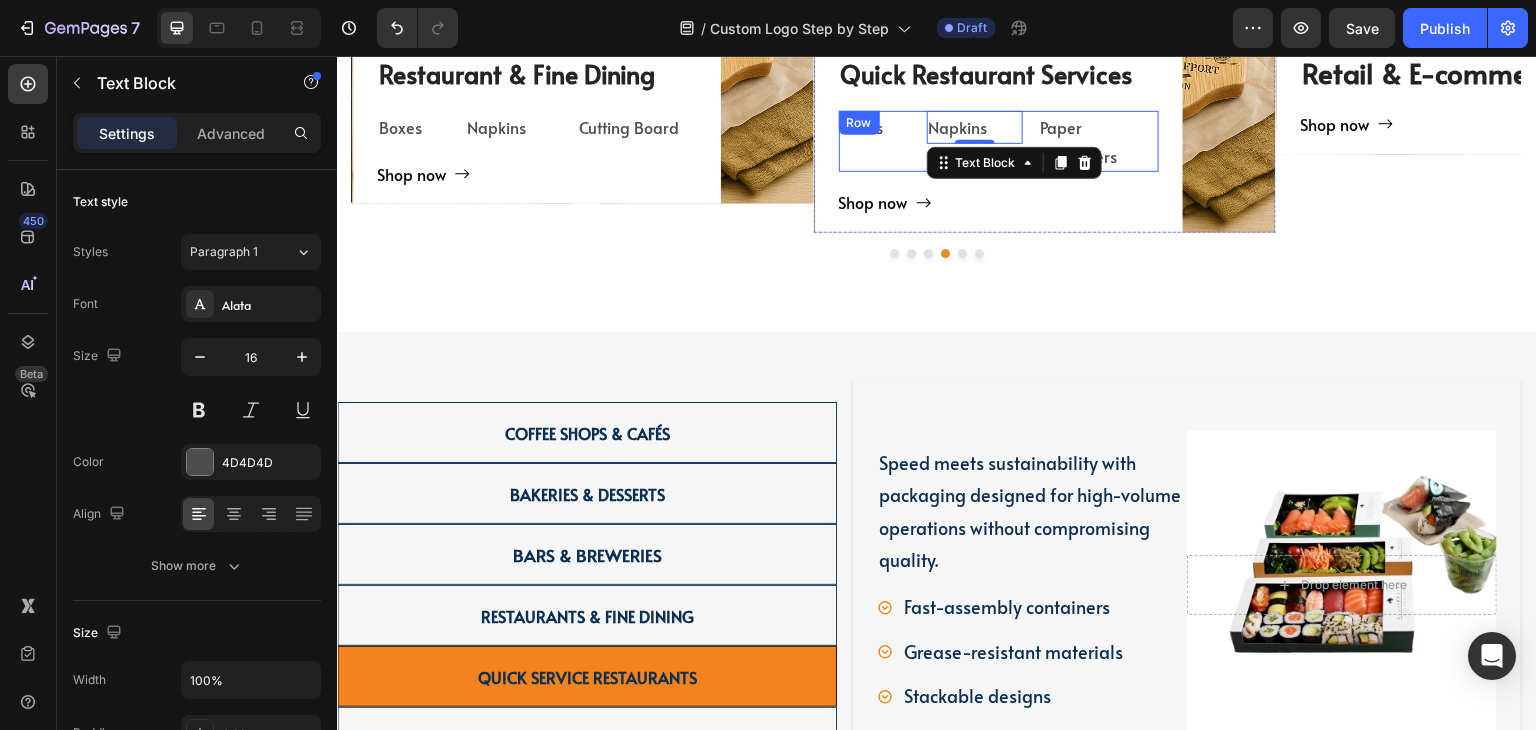 click on "Boxes Text Block Napkins Text Block   0 Paper Containers Text Block Row" at bounding box center (999, 142) 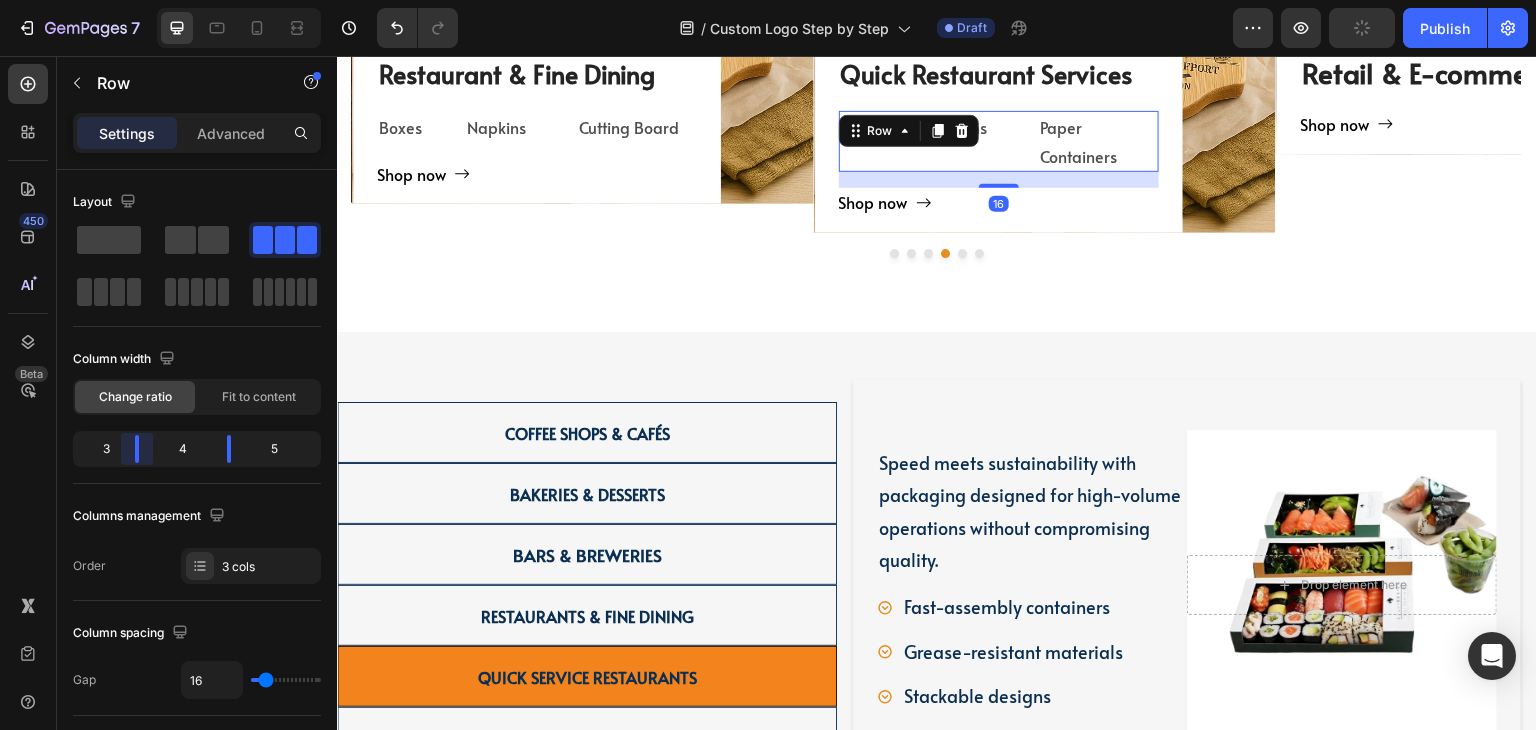 drag, startPoint x: 140, startPoint y: 449, endPoint x: 127, endPoint y: 444, distance: 13.928389 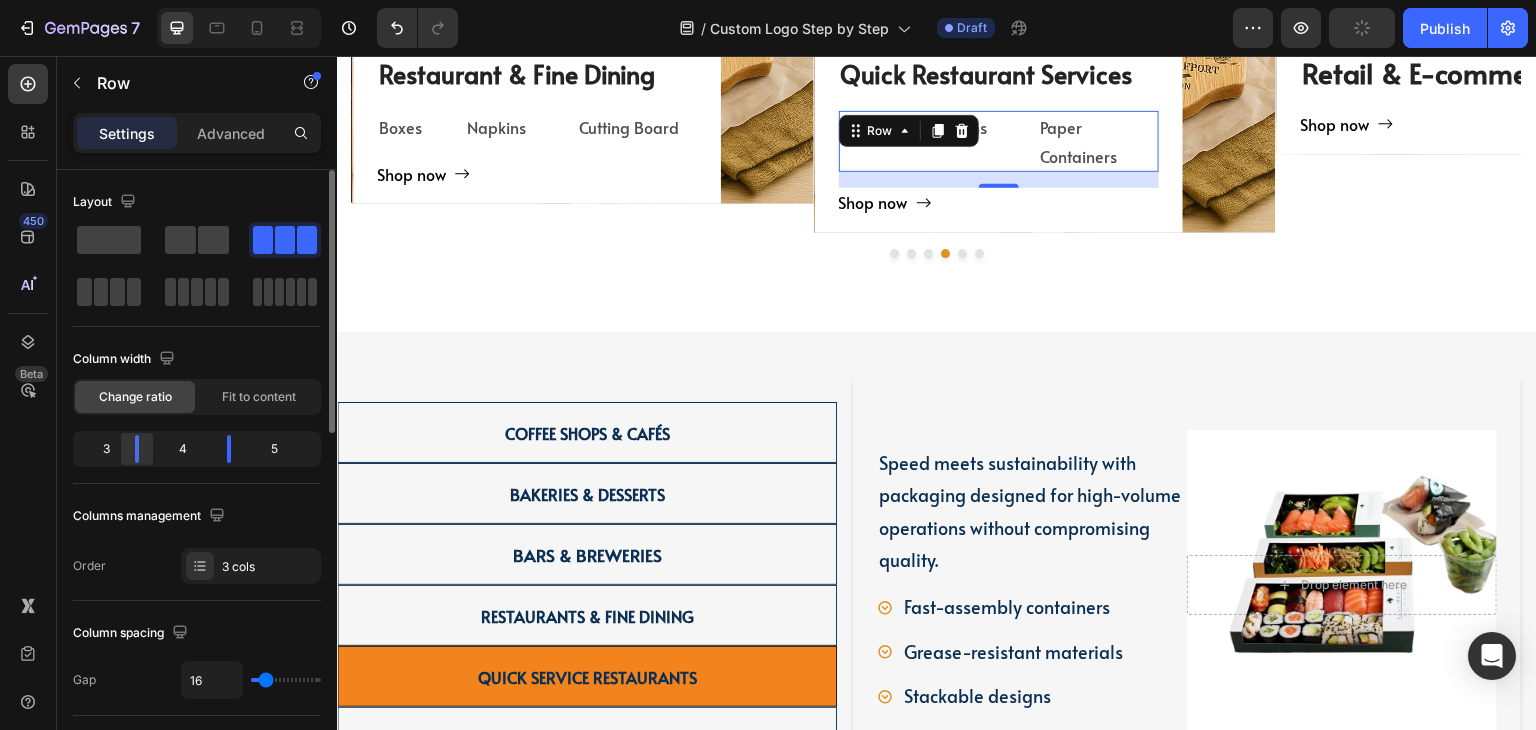 click on "7  Version history  /  Custom Logo Step by Step Draft Preview  Publish  450 Beta Sections(18) Elements(83) Section Element Hero Section Product Detail Brands Trusted Badges Guarantee Product Breakdown How to use Testimonials Compare Bundle FAQs Social Proof Brand Story Product List Collection Blog List Contact Sticky Add to Cart Custom Footer Browse Library 450 Layout
Row
Row
Row
Row Text
Heading
Text Block Button
Button
Button Media
Image
Image" at bounding box center (768, 0) 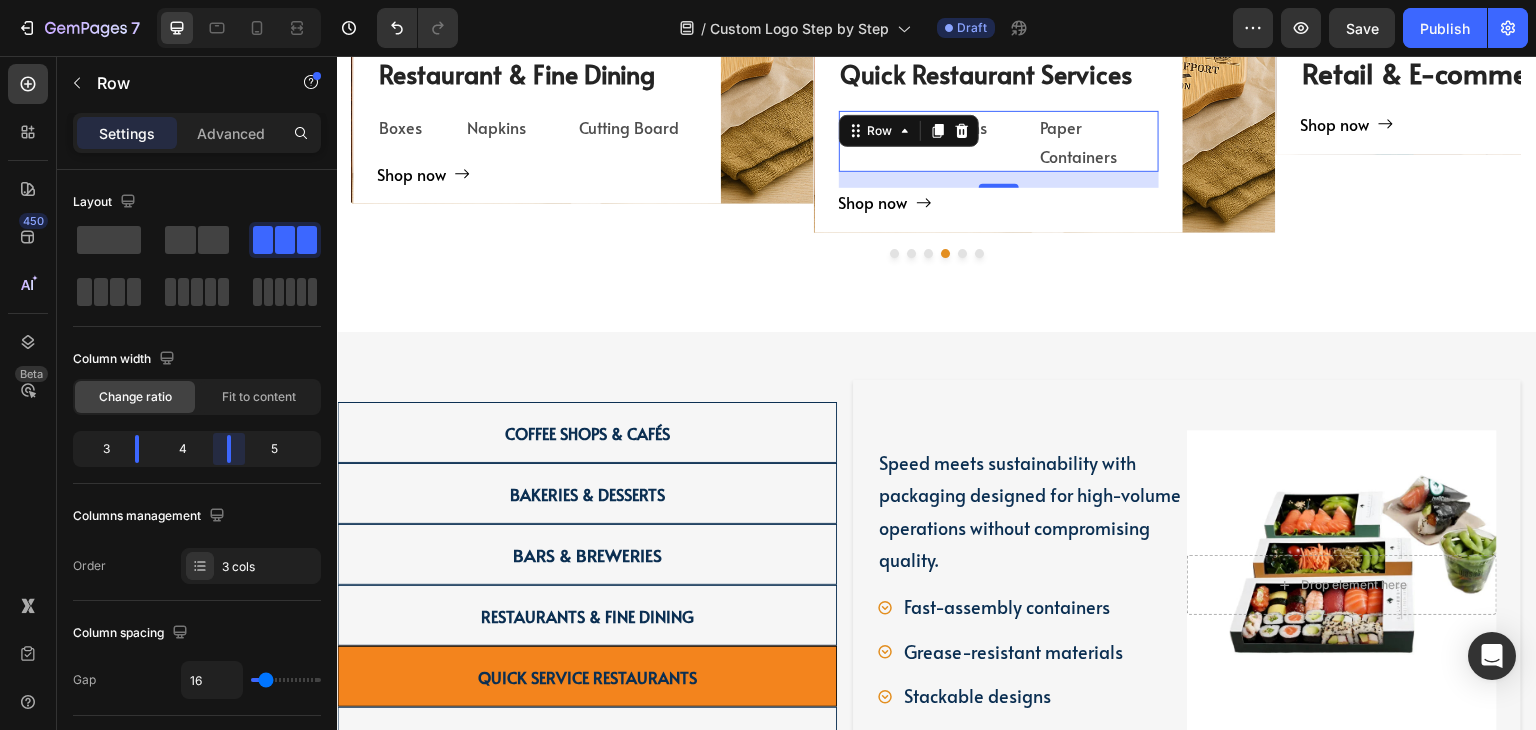 click on "7  Version history  /  Custom Logo Step by Step Draft Preview  Save   Publish  450 Beta Sections(18) Elements(83) Section Element Hero Section Product Detail Brands Trusted Badges Guarantee Product Breakdown How to use Testimonials Compare Bundle FAQs Social Proof Brand Story Product List Collection Blog List Contact Sticky Add to Cart Custom Footer Browse Library 450 Layout
Row
Row
Row
Row Text
Heading
Text Block Button
Button
Button Media
Image
Image
Video" at bounding box center [768, 0] 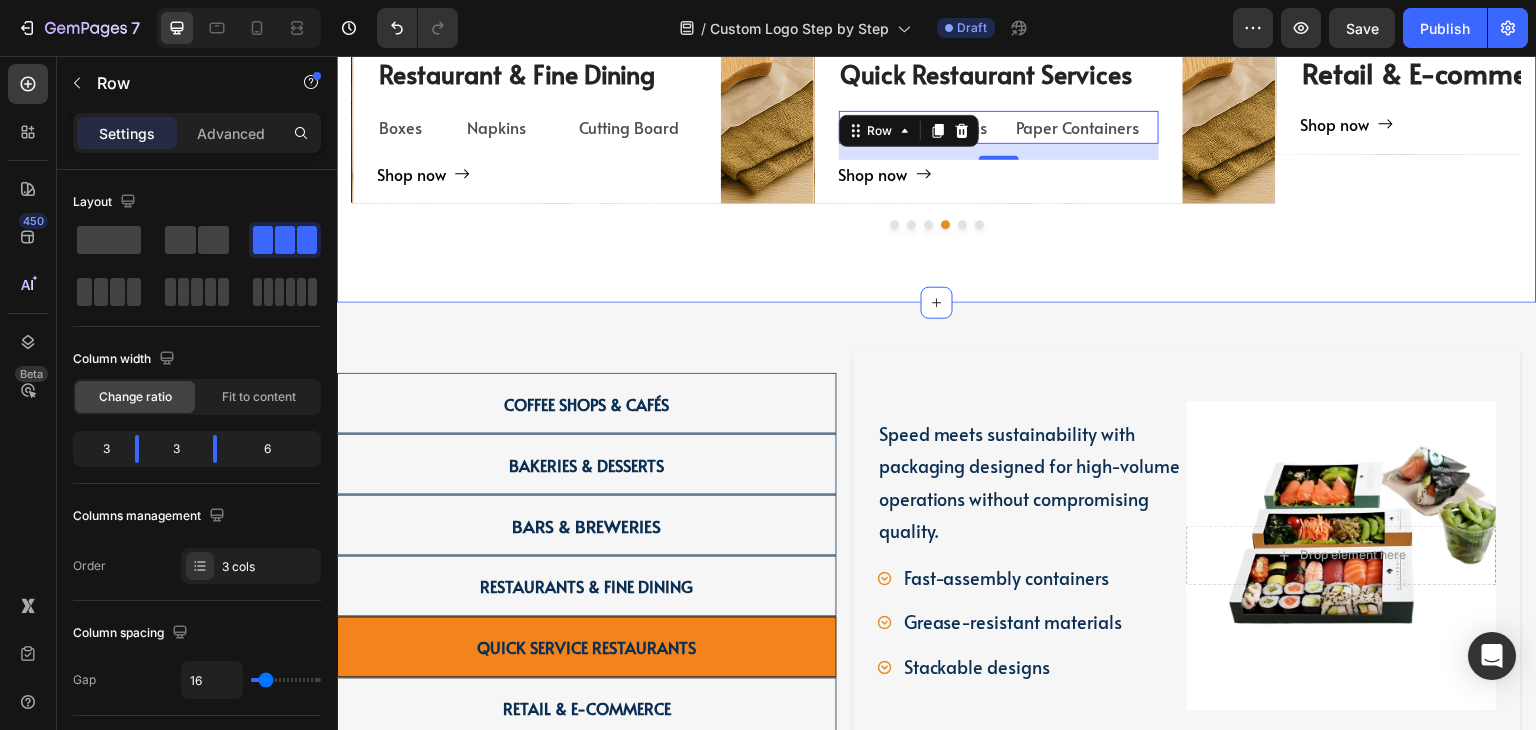click on "TAILORED SOLUTIONS FOR YOUR INDUSTRY Heading TAILORED SOLUTIONS FOR YOUR INDUSTRY Heading Deep industry knowledge meets innovative packaging solutions. We understand your unique challenges and deliver results that matter! Text block                Title Line
Coffee Shops & Cafes Heading Coffee Cups Text Block Sleeves Text Block Lids Text Block Row
Shop now Button Row Hero Banner Bakeries & Desserts Heading Boxes Text Block Bags Text Block Food Wrap Text Block Row
Shop now Button Row Hero Banner Bars & Breweries Heading Bottles Text Block Growlers Text Block Cans Text Block Row
Shop now Button Row Hero Banner Restaurant & Fine Dining Heading Boxes Text Block Napkins Text Block Cutting Board Text Block Row
Shop now Button Row Hero Banner Quick Restaurant Services Heading Boxes Text Block Napkins Text Block Paper Containers Text Block Row   16
Shop now Button Row Hero Banner Retail & E-commerce Heading" at bounding box center [937, -114] 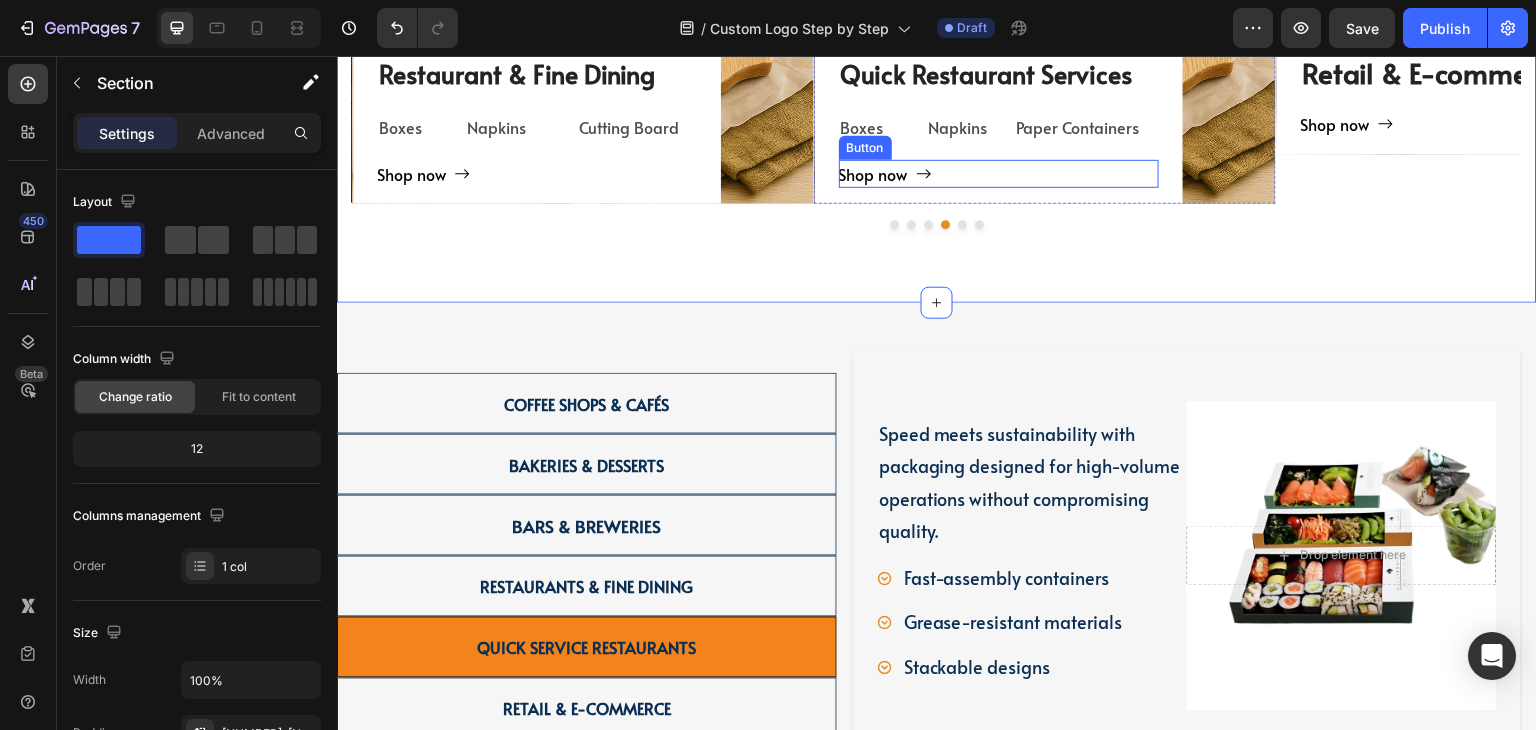 click on "Shop now Button" at bounding box center (999, 174) 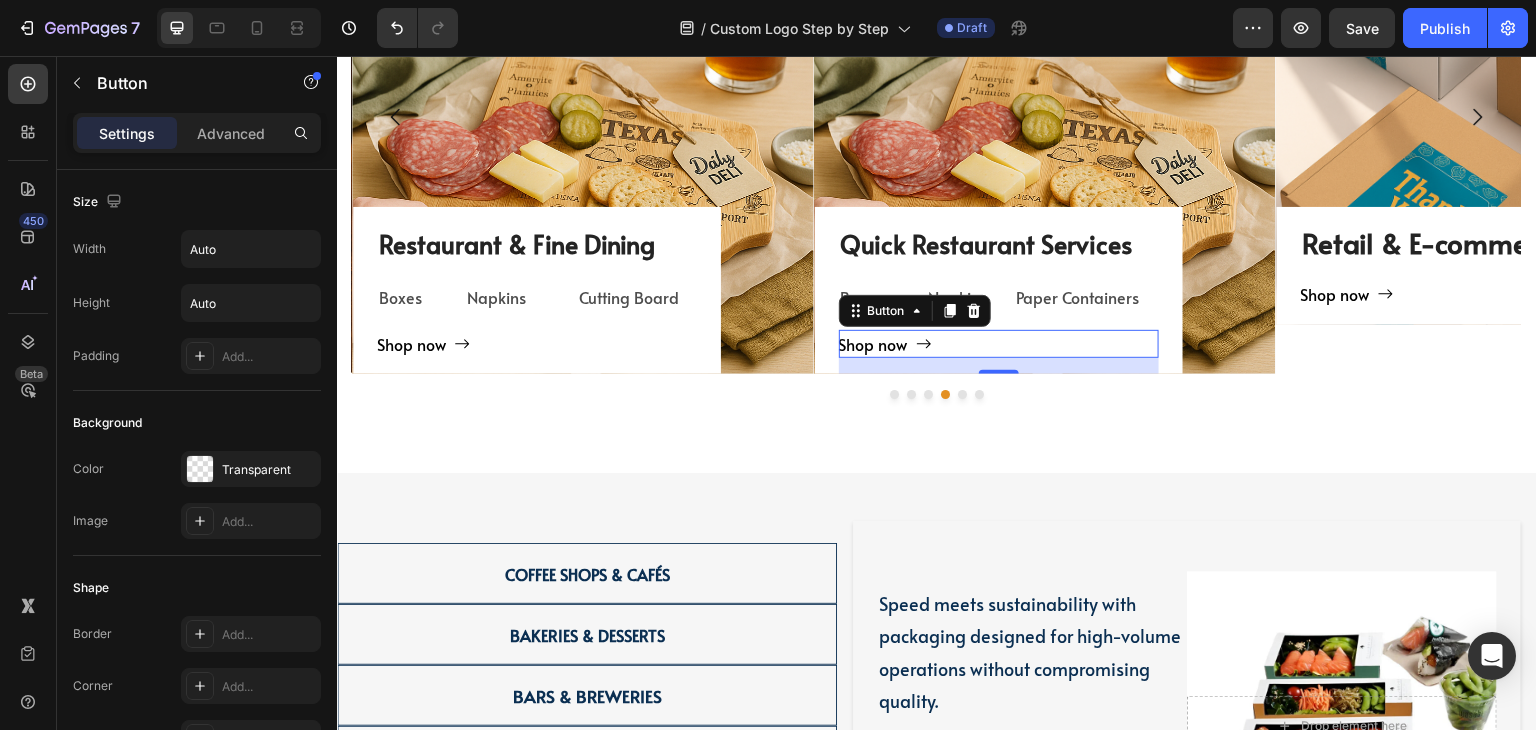scroll, scrollTop: 2306, scrollLeft: 0, axis: vertical 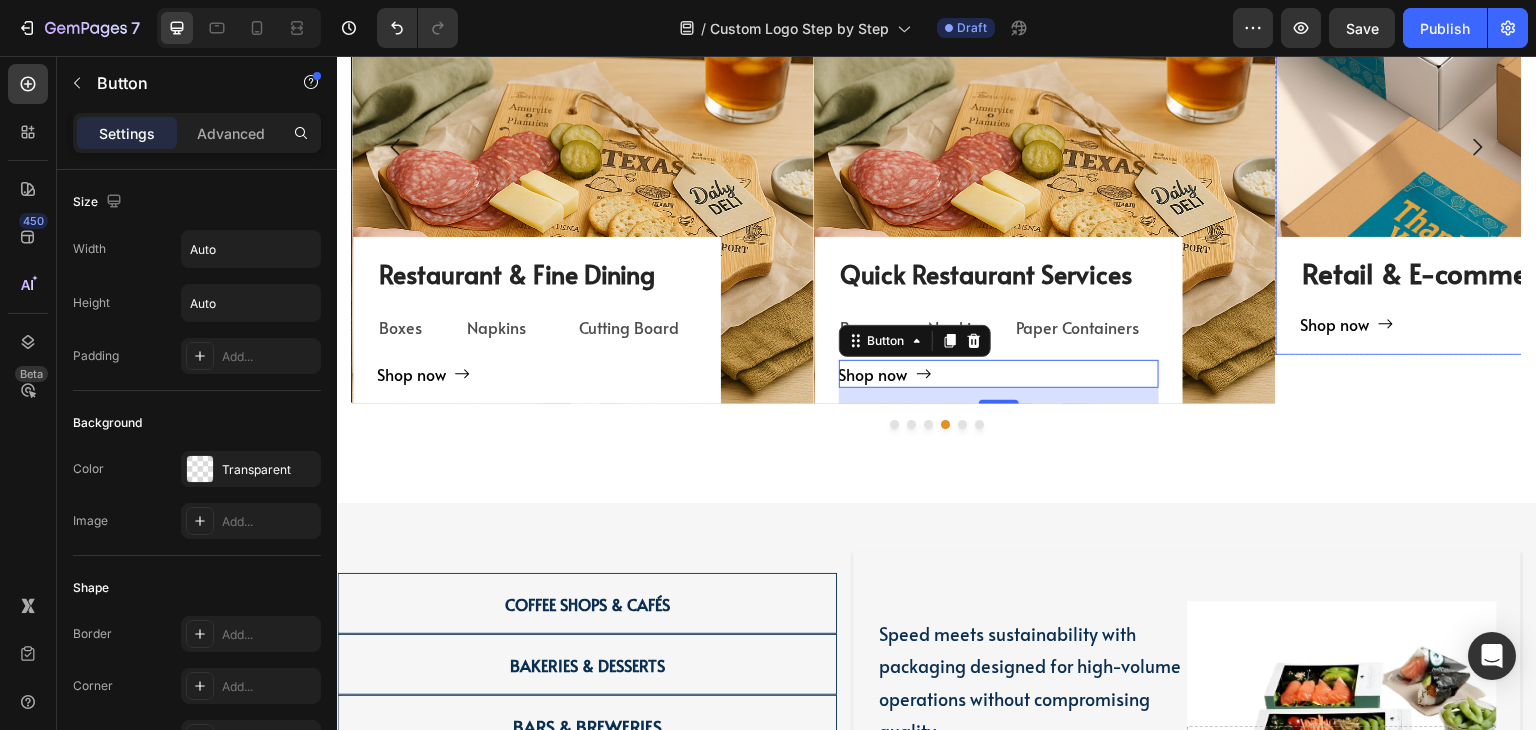 click on "Retail & E-commerce Heading
Shop now Button" at bounding box center (1461, 303) 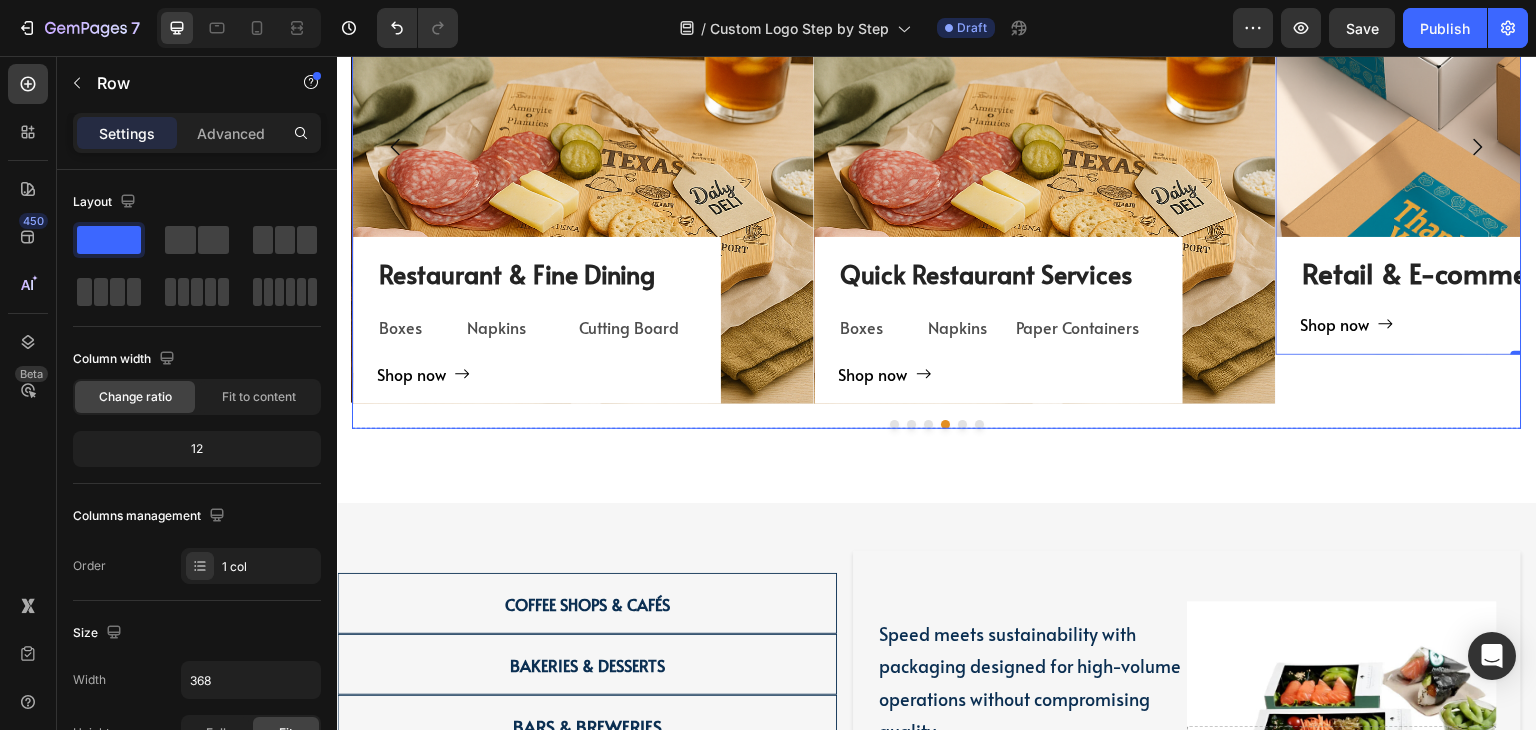 scroll, scrollTop: 2206, scrollLeft: 0, axis: vertical 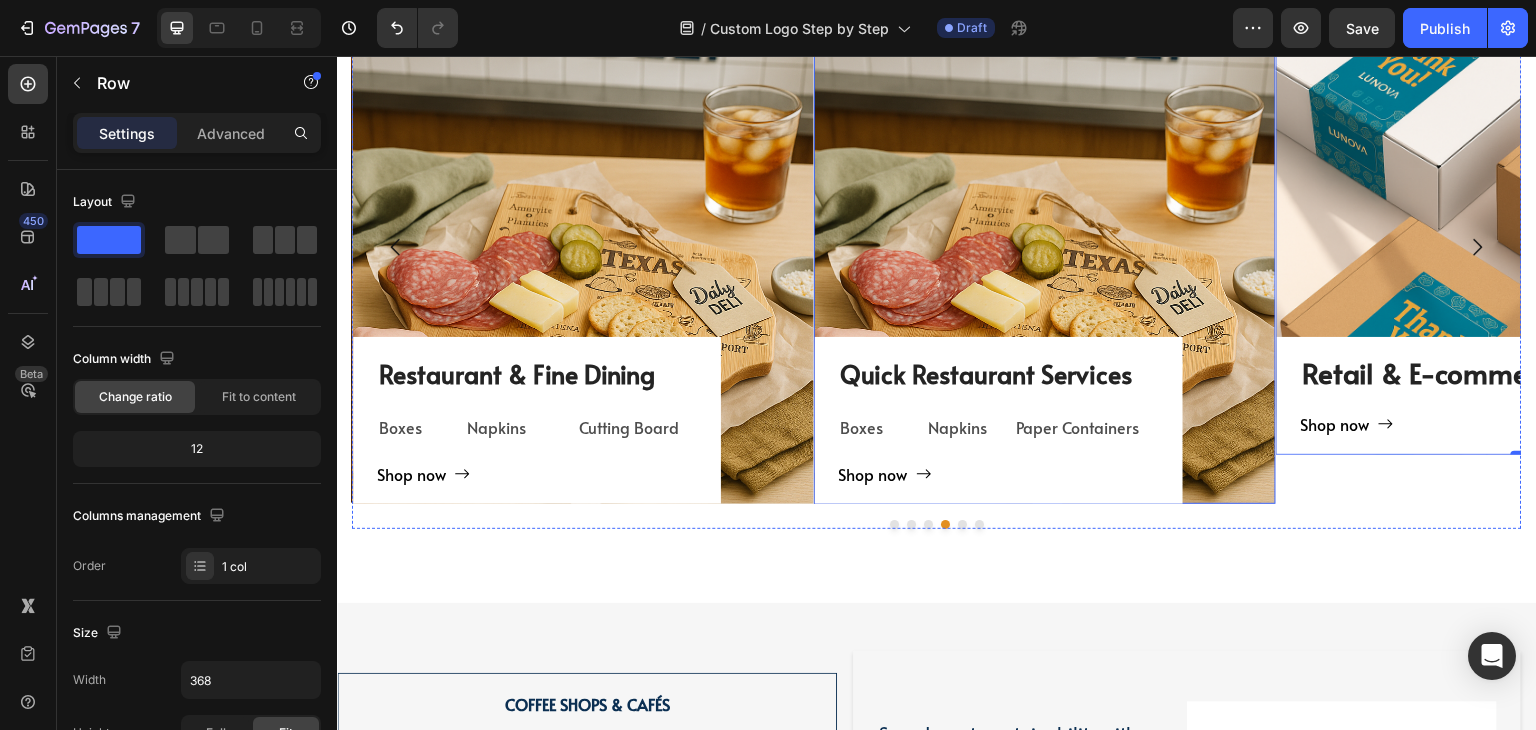 click on "Quick Restaurant Services Heading Boxes Text Block Napkins Text Block Paper Containers Text Block Row
Shop now Button Row" at bounding box center [1045, 247] 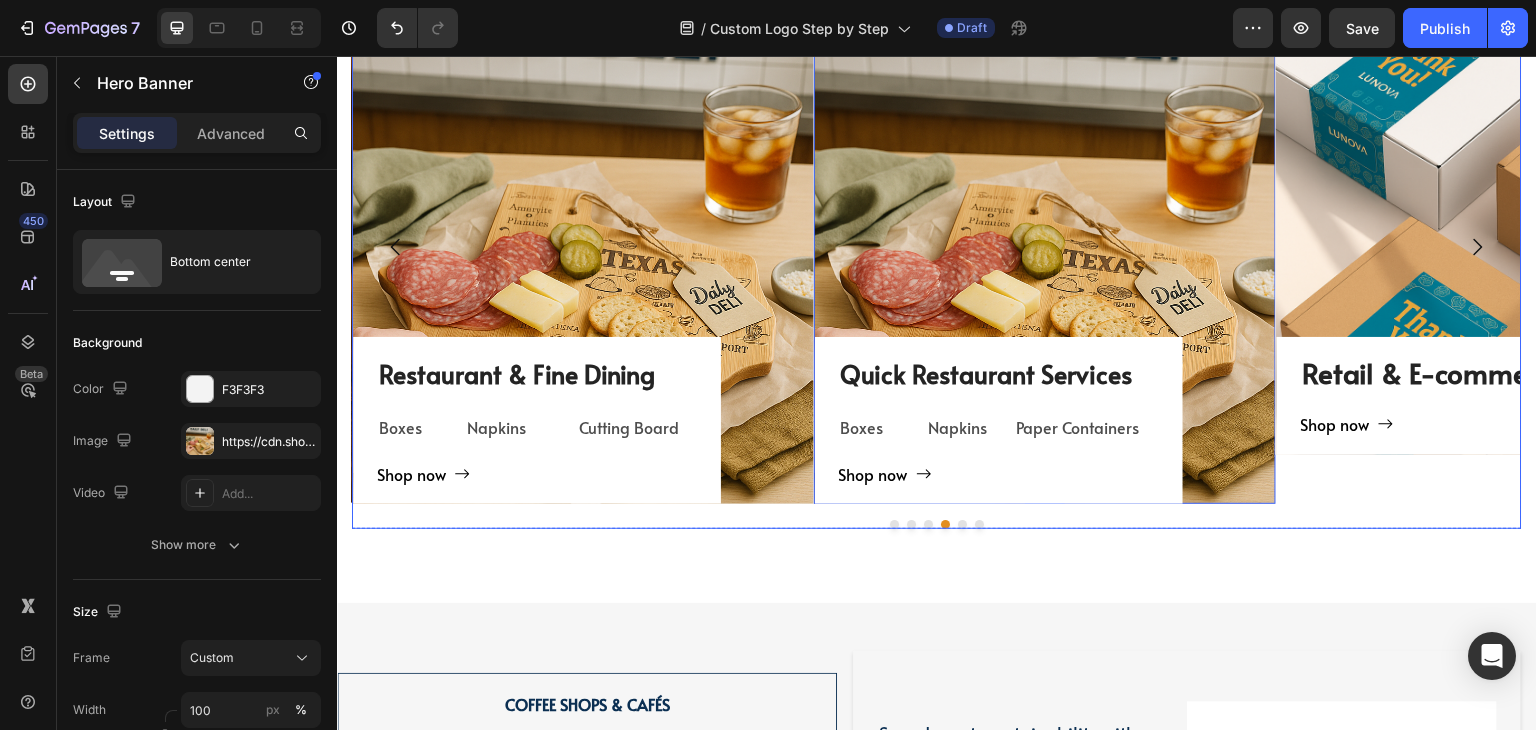 click 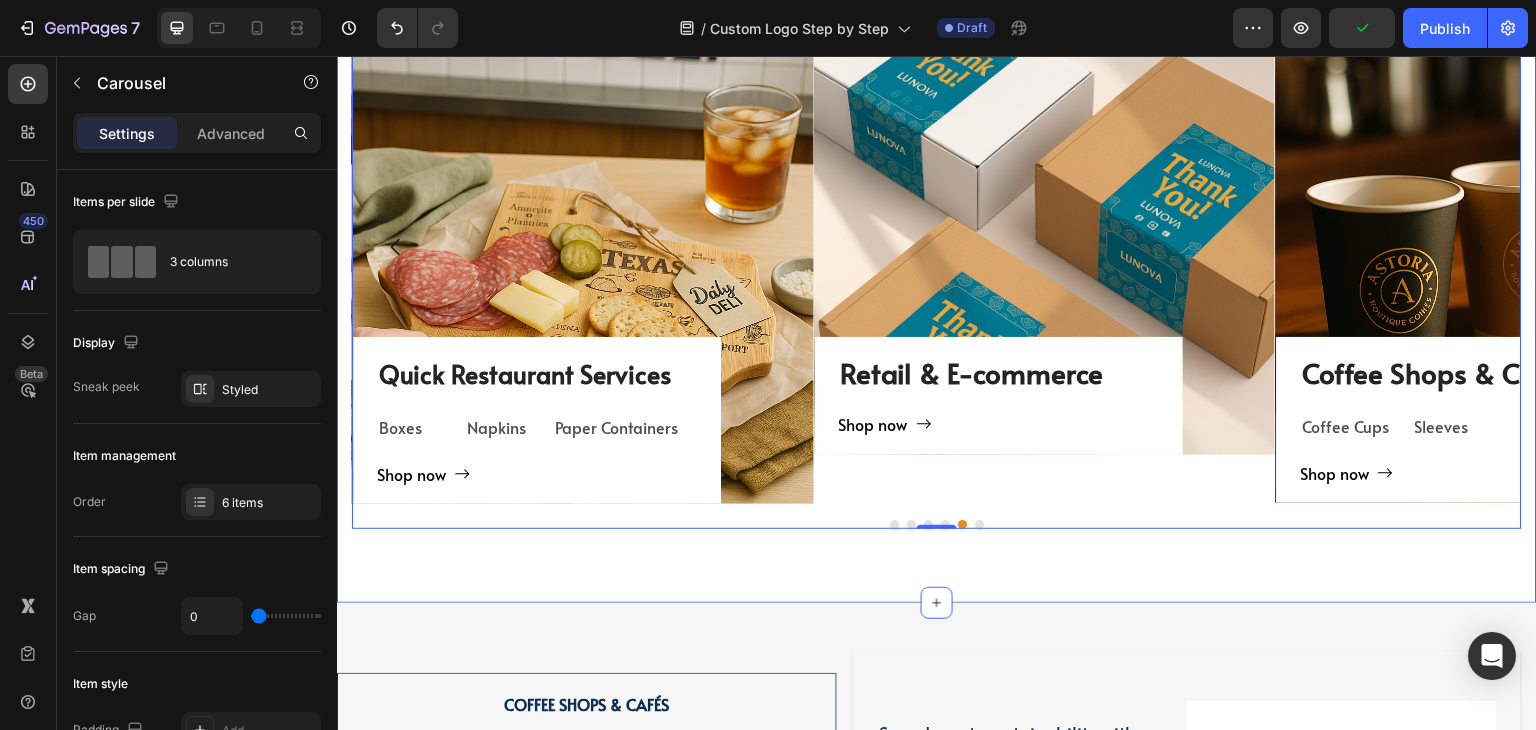 scroll, scrollTop: 2506, scrollLeft: 0, axis: vertical 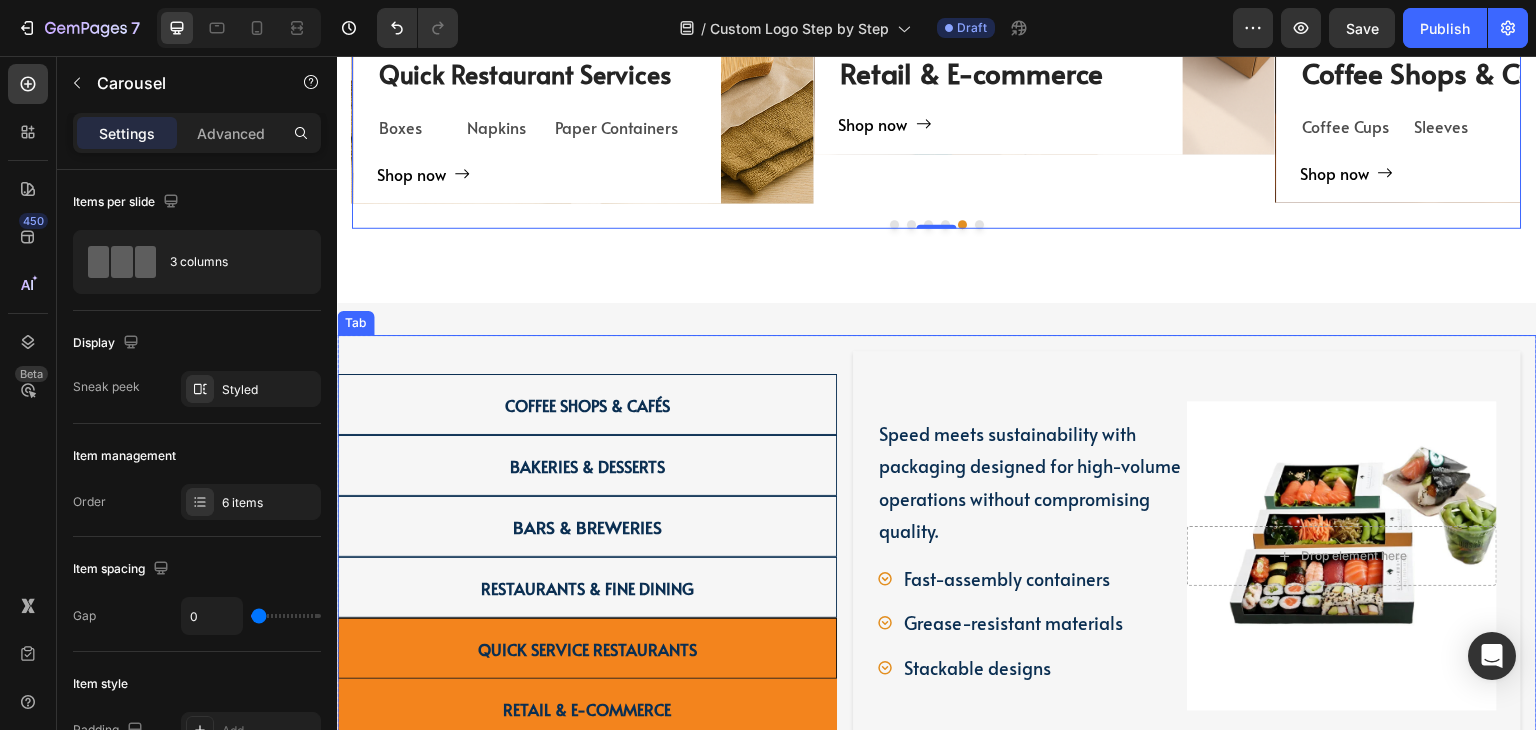 click on "Retail & E-commerce" at bounding box center [587, 708] 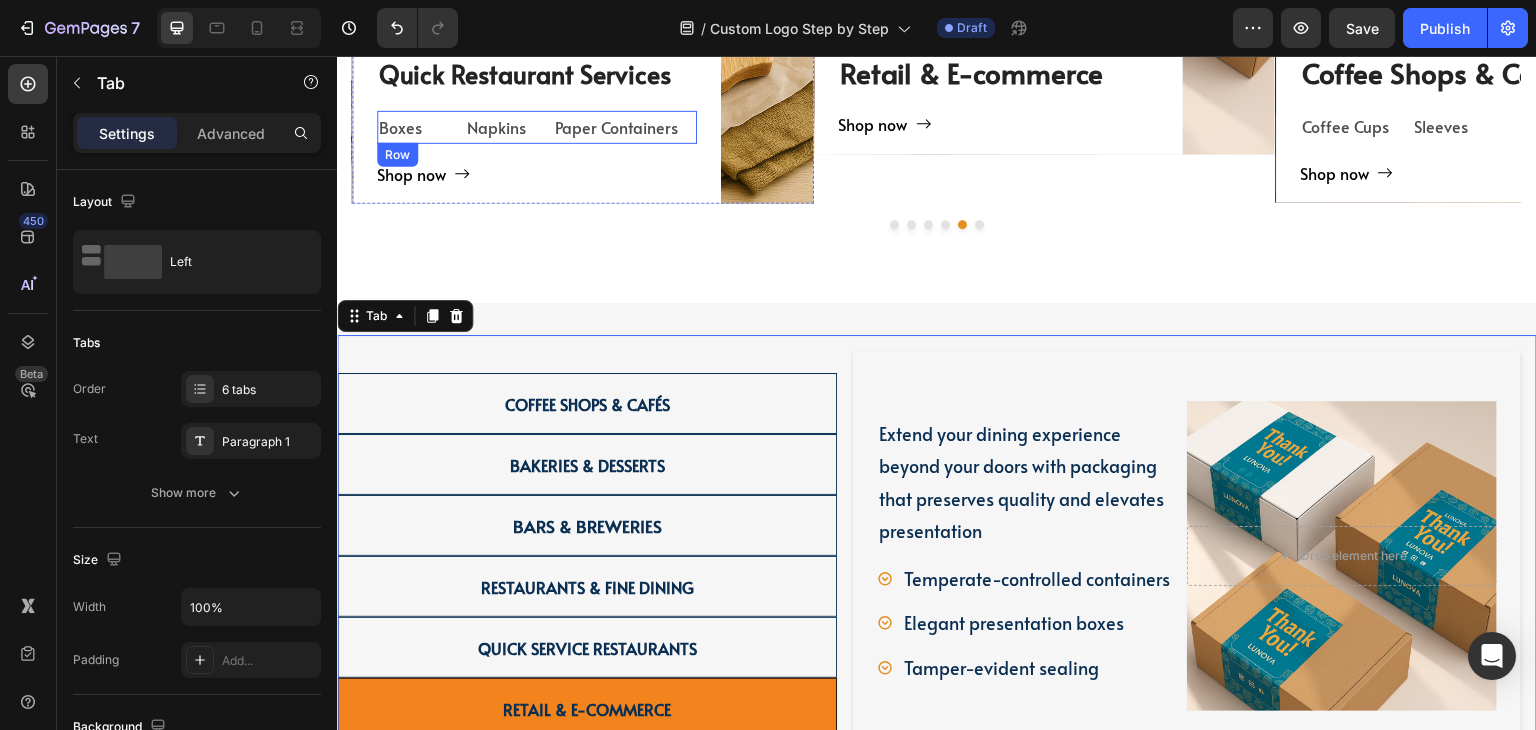 click on "Boxes Text Block Napkins Text Block Paper Containers Text Block Row" at bounding box center (537, 127) 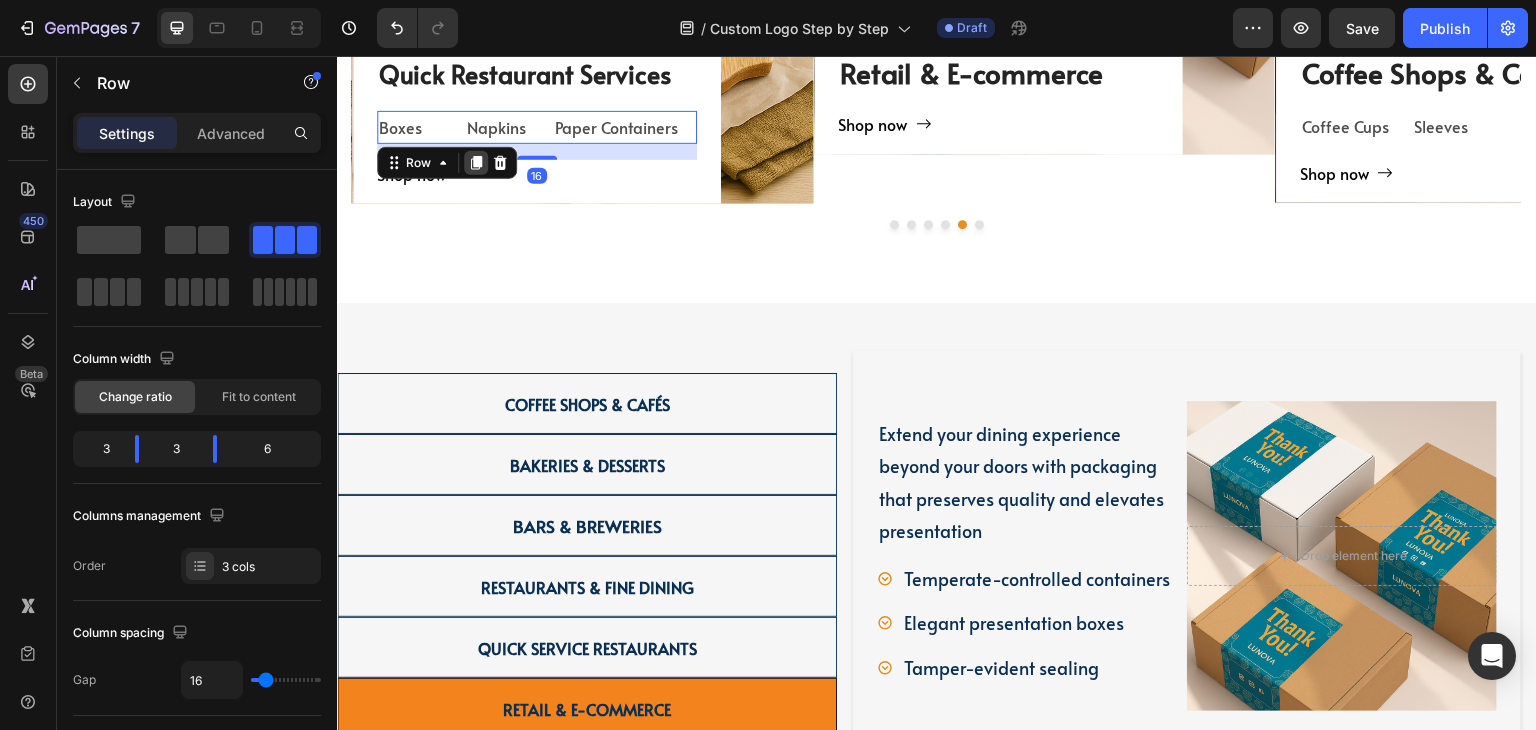 click 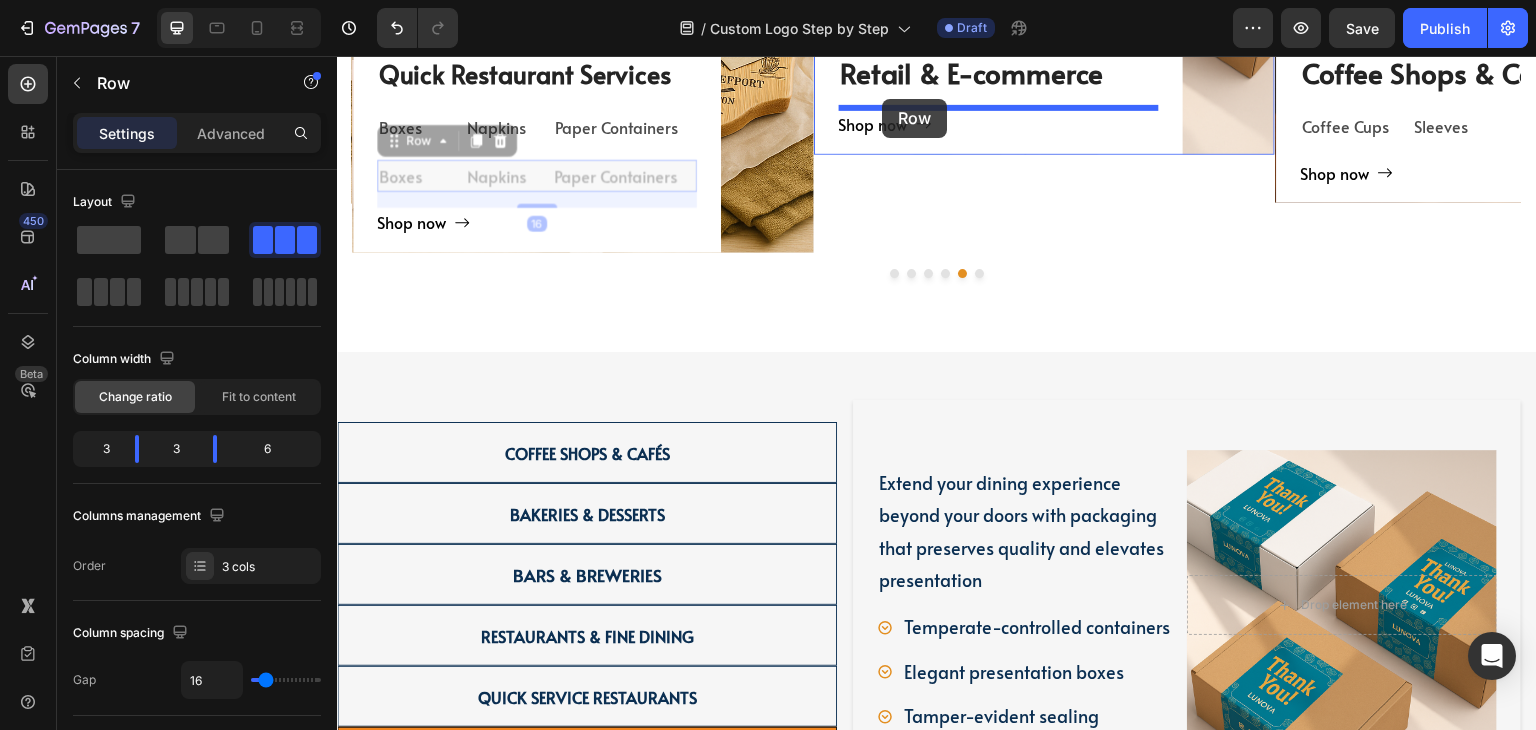 drag, startPoint x: 435, startPoint y: 144, endPoint x: 882, endPoint y: 99, distance: 449.2594 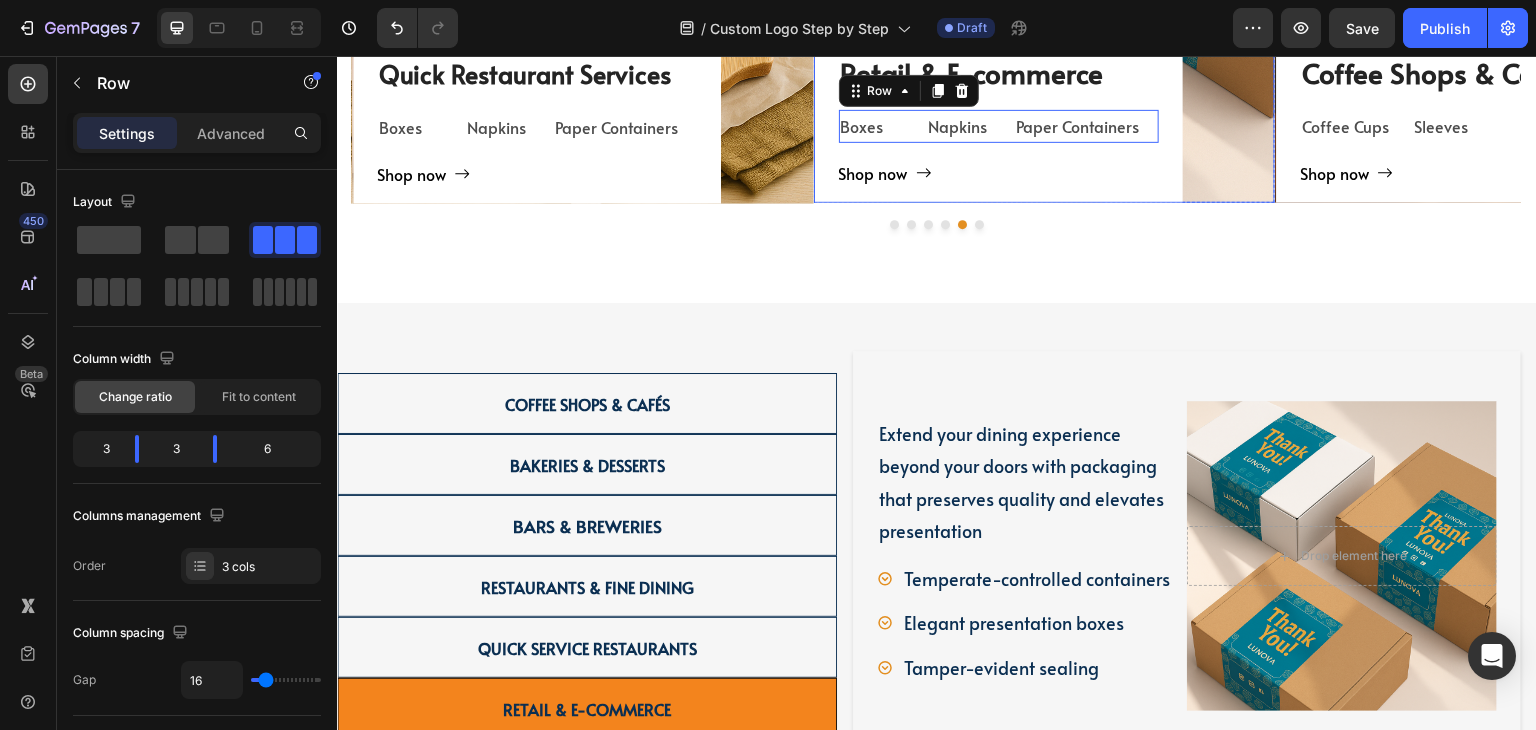 scroll, scrollTop: 2468, scrollLeft: 0, axis: vertical 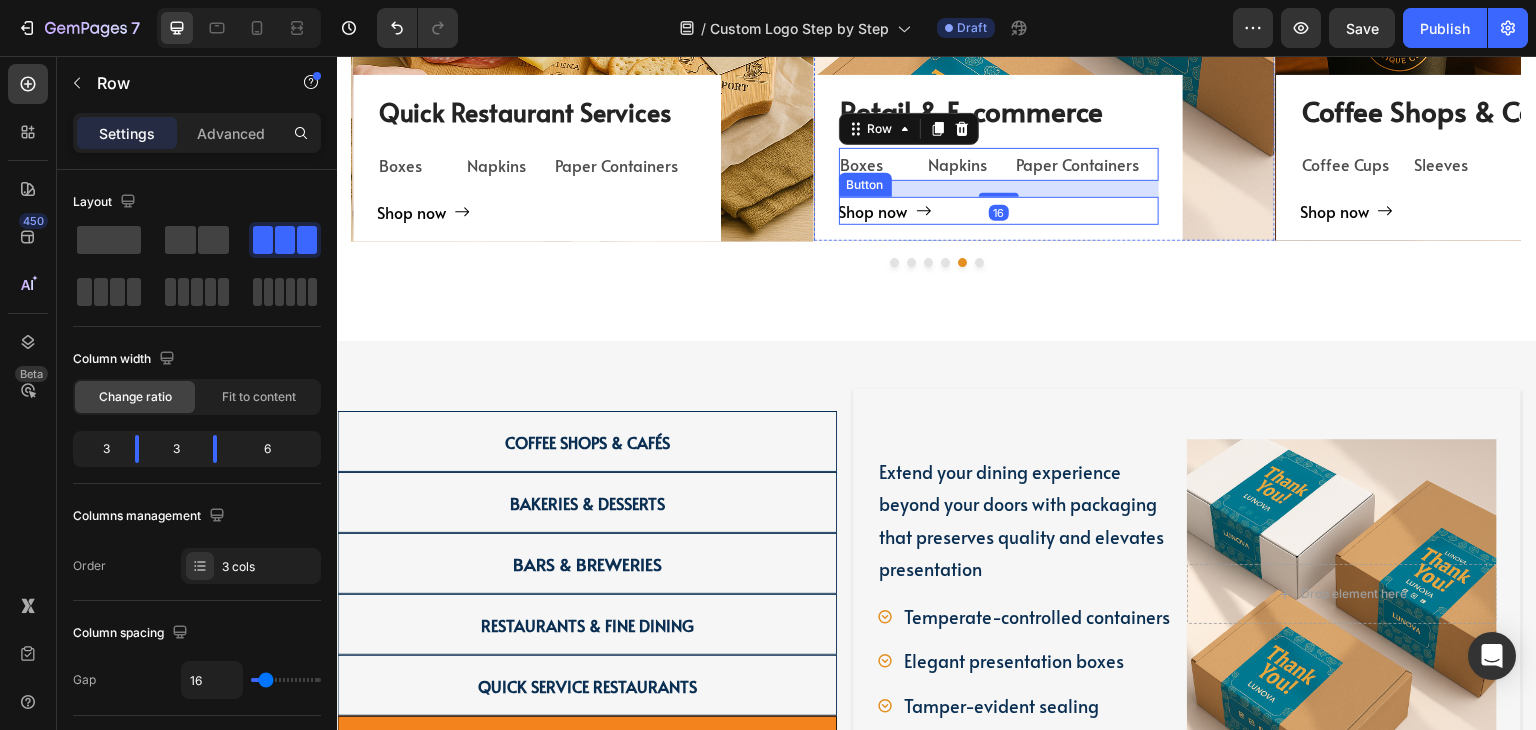 click on "Shop now Button" at bounding box center (999, 211) 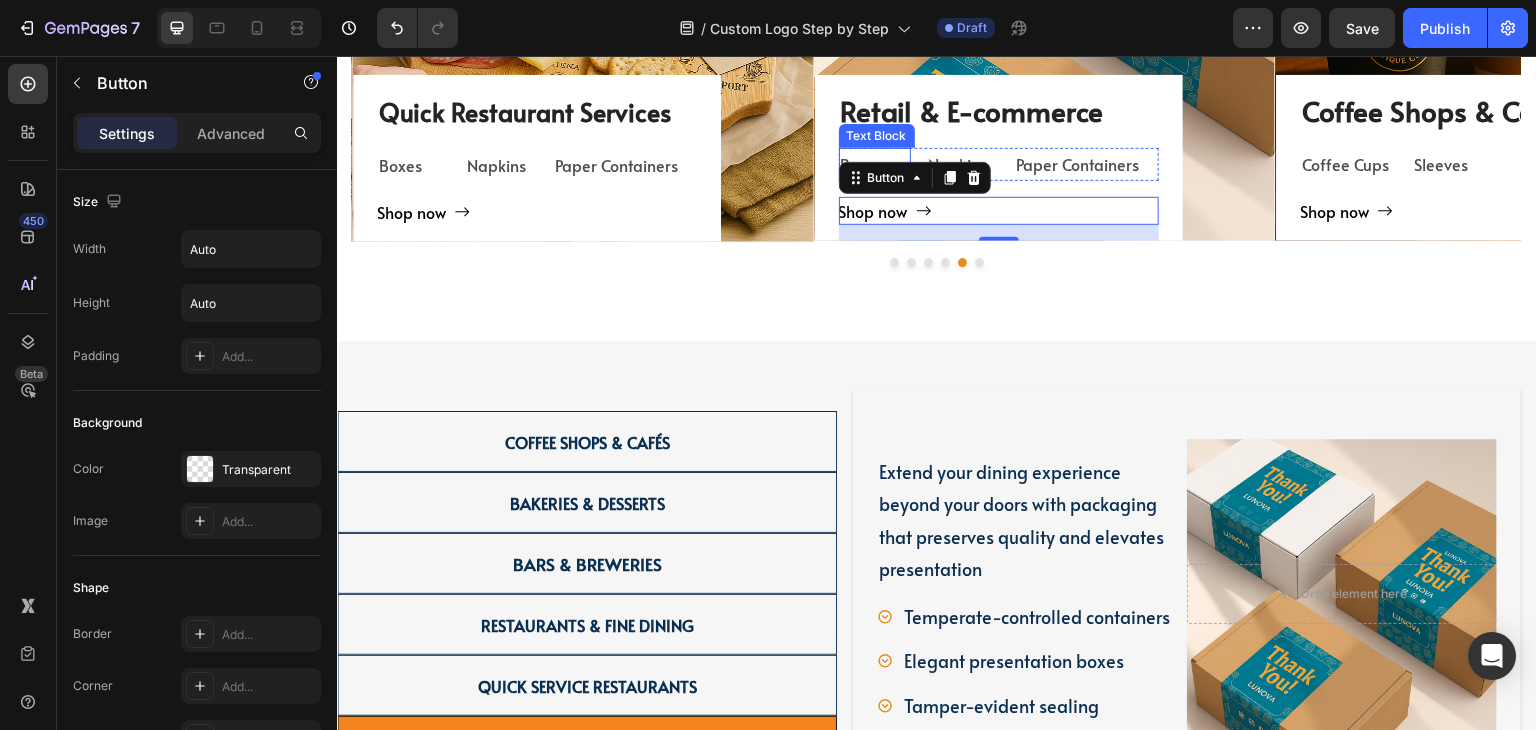 click on "Text Block" at bounding box center (877, 136) 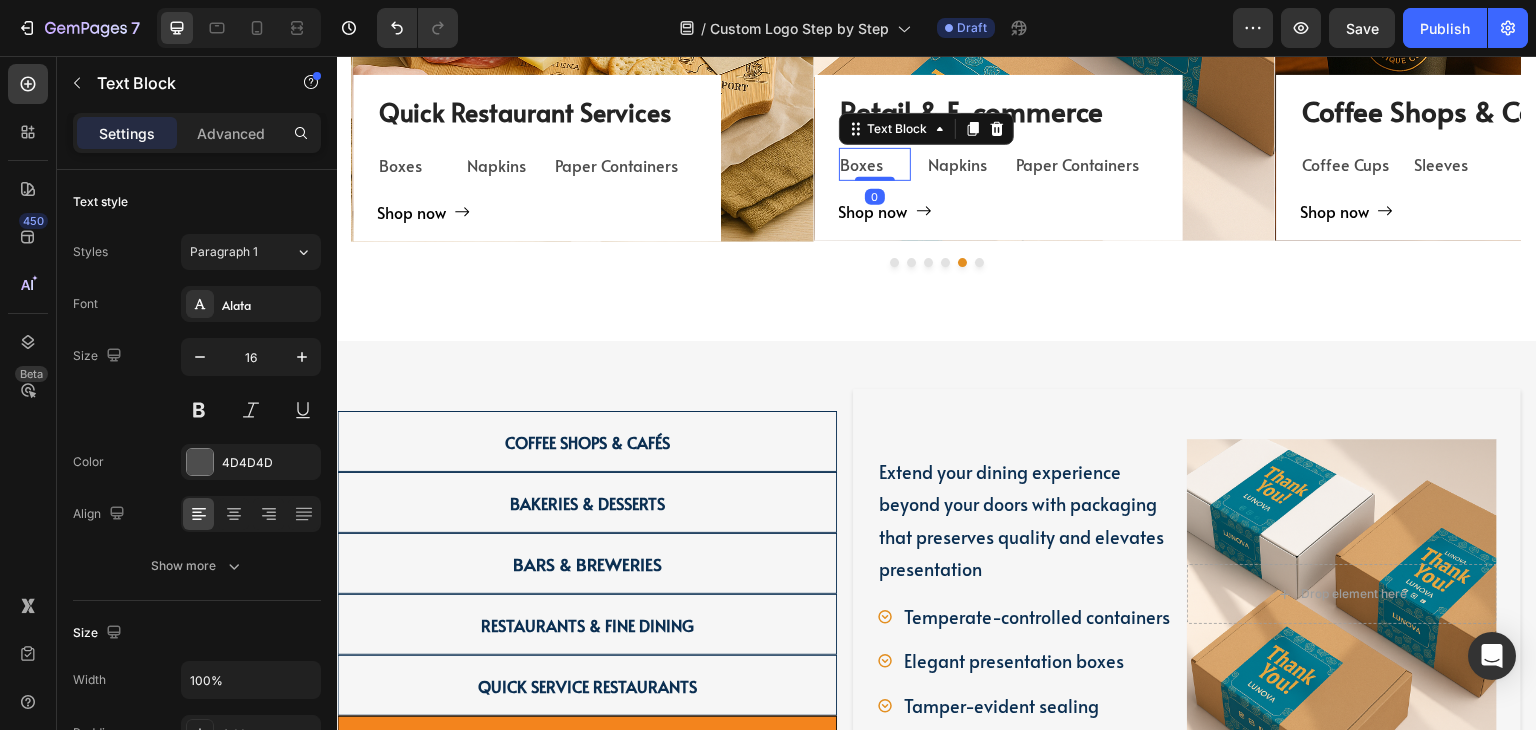 click on "Boxes" at bounding box center (875, 164) 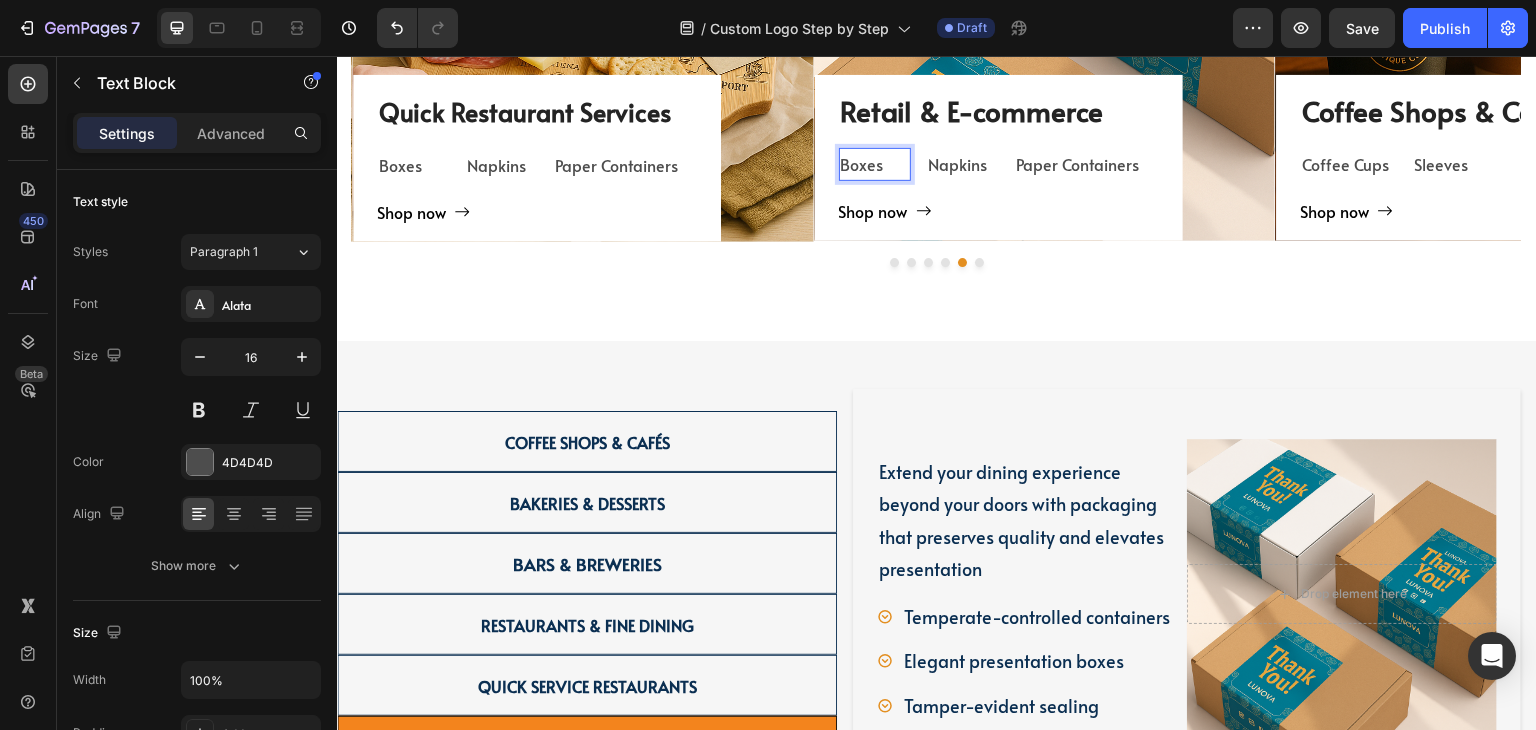 click on "Boxes" at bounding box center [875, 164] 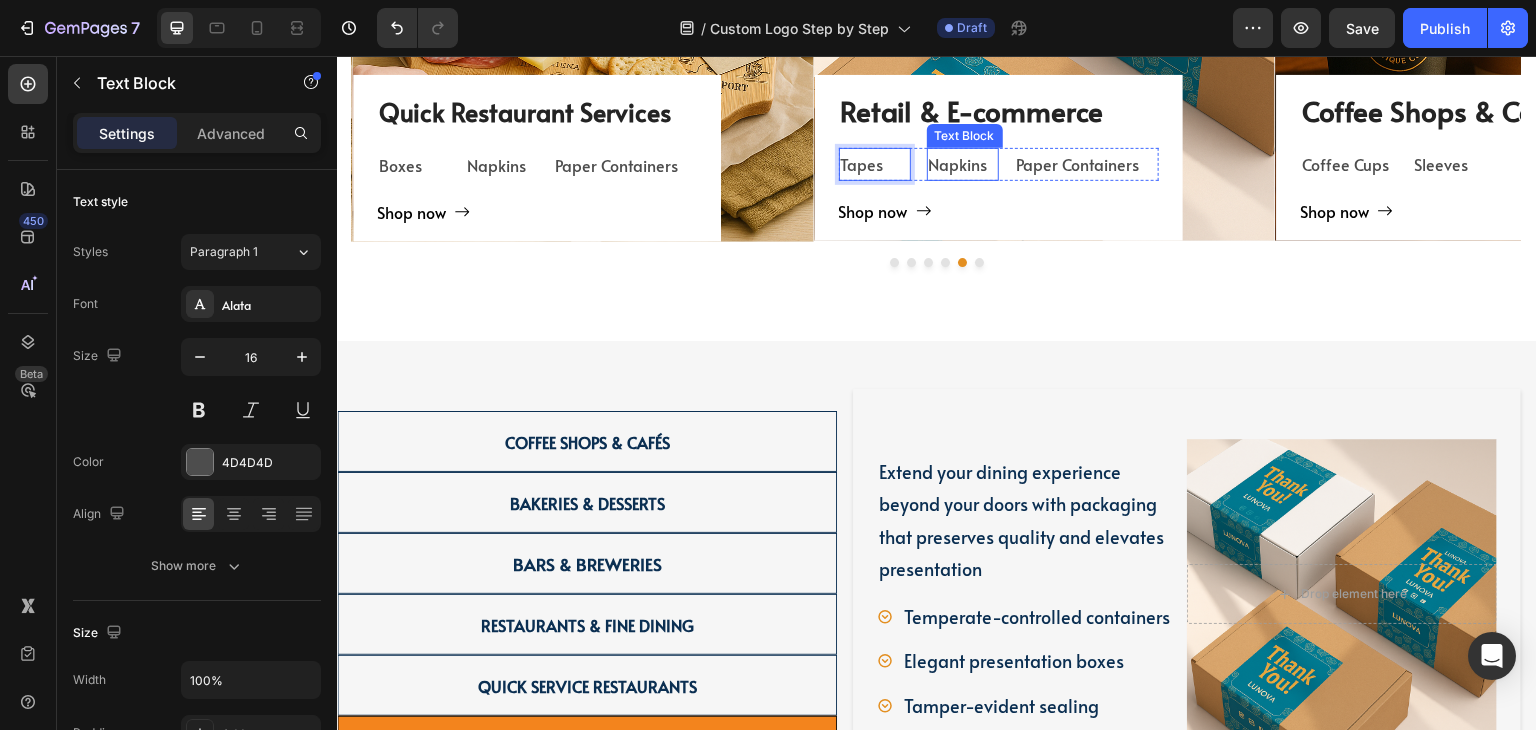 click on "Napkins" at bounding box center (963, 164) 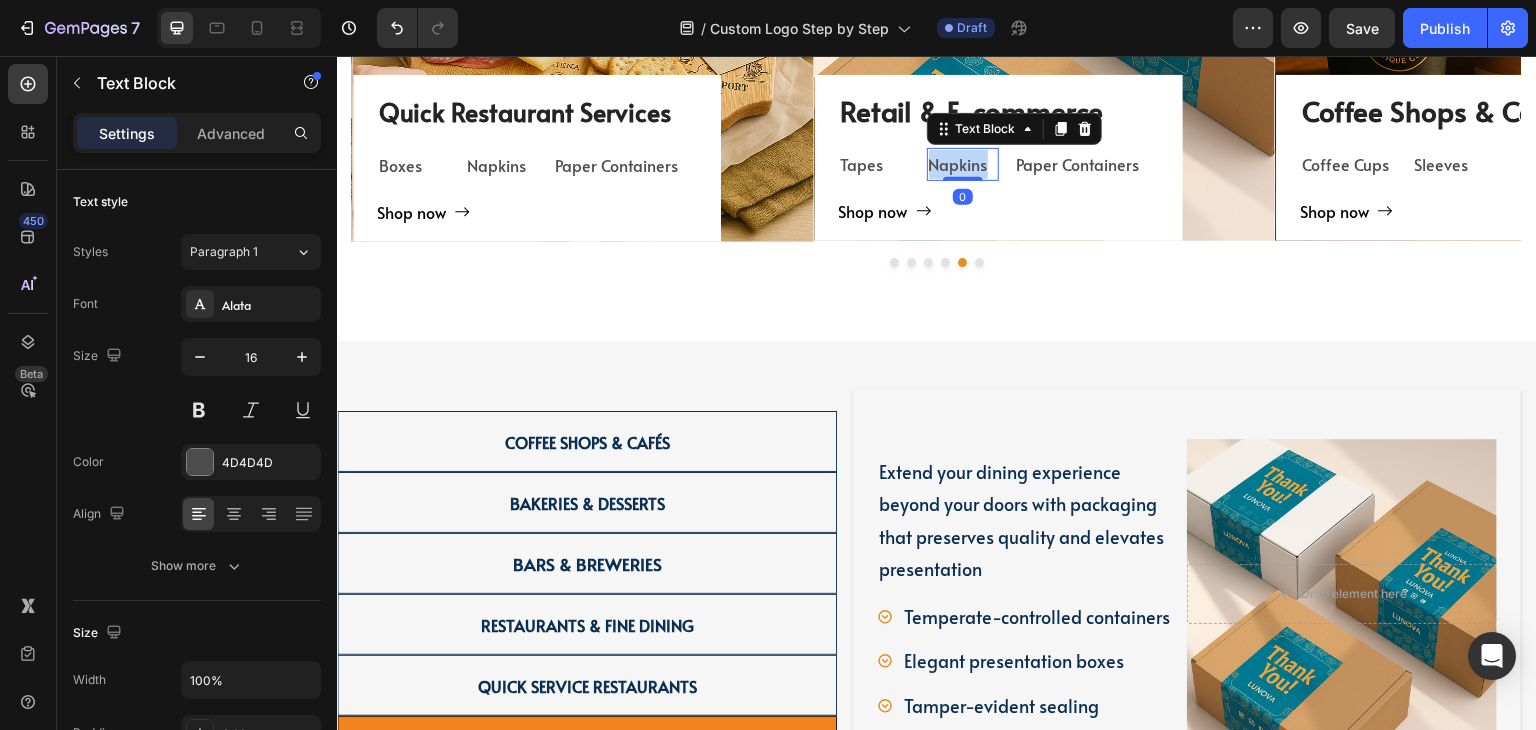 click on "Napkins" at bounding box center (963, 164) 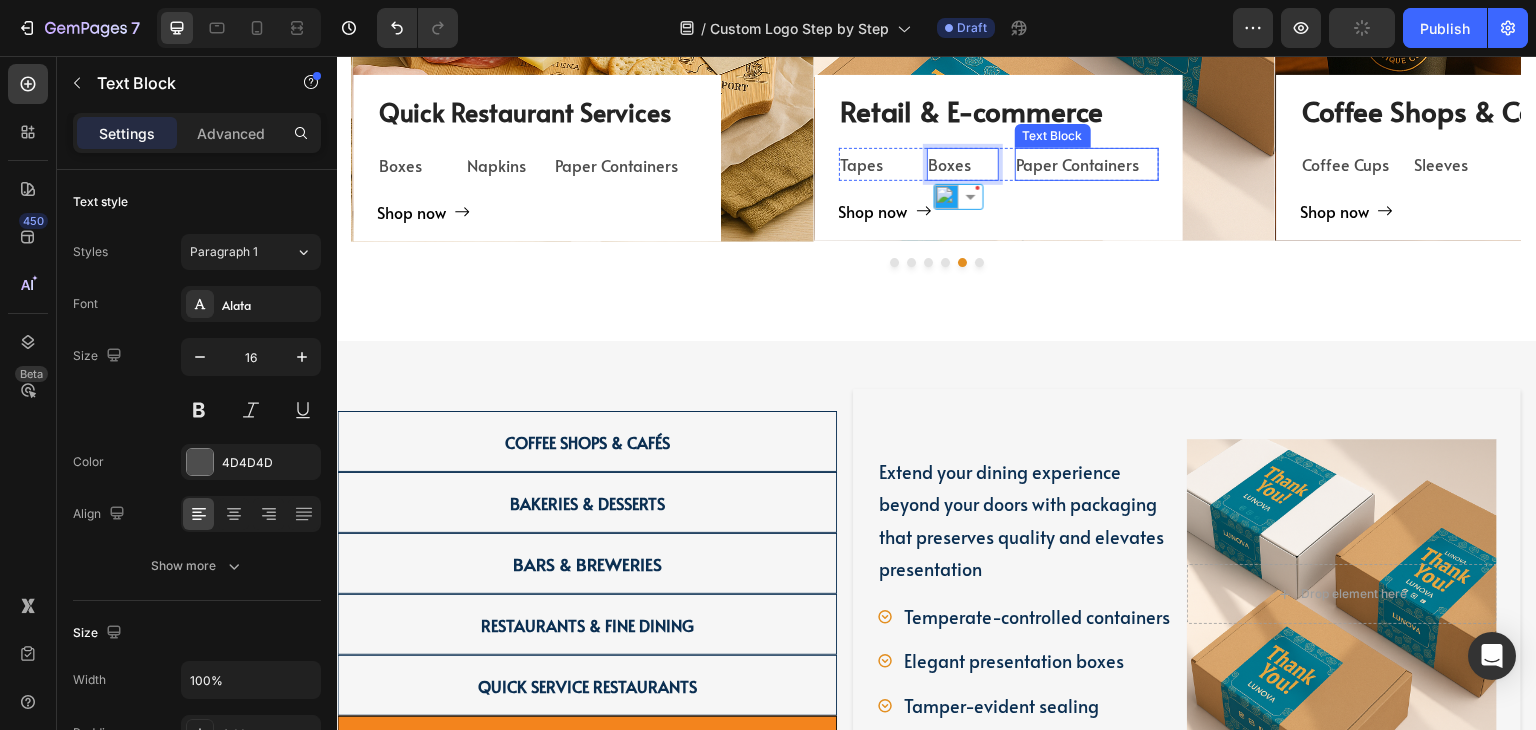 click on "Paper Containers" at bounding box center (1087, 164) 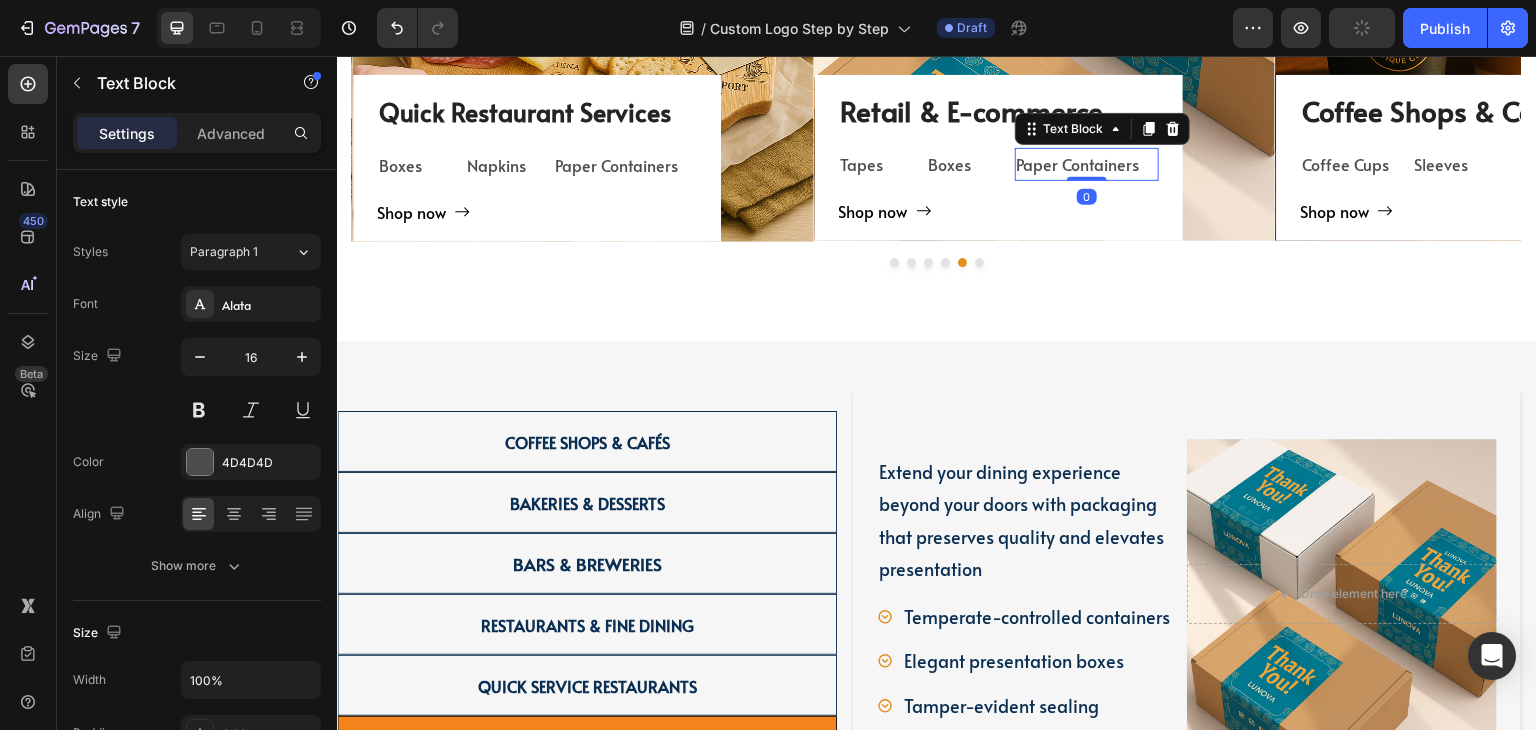 click on "Paper Containers" at bounding box center (1087, 164) 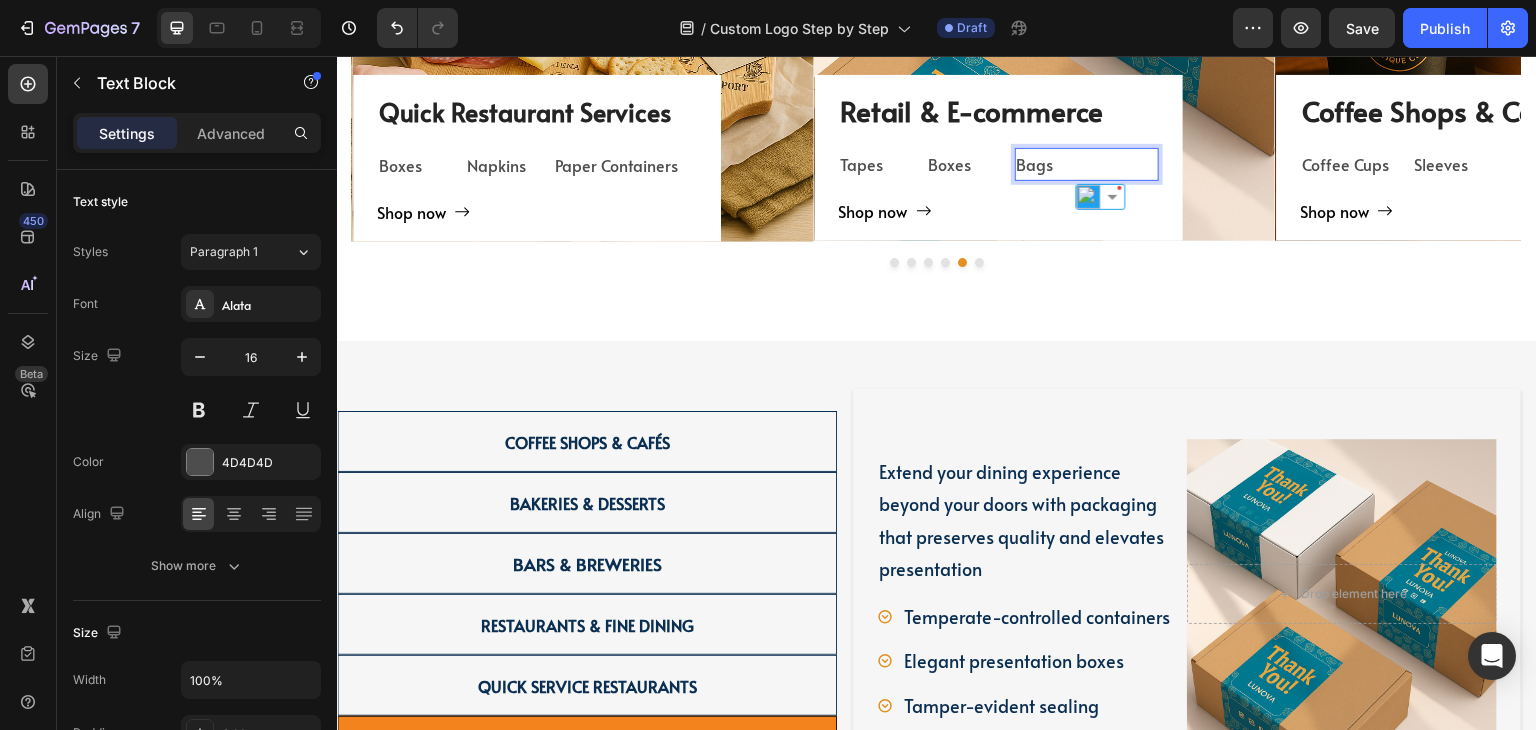 scroll, scrollTop: 2368, scrollLeft: 0, axis: vertical 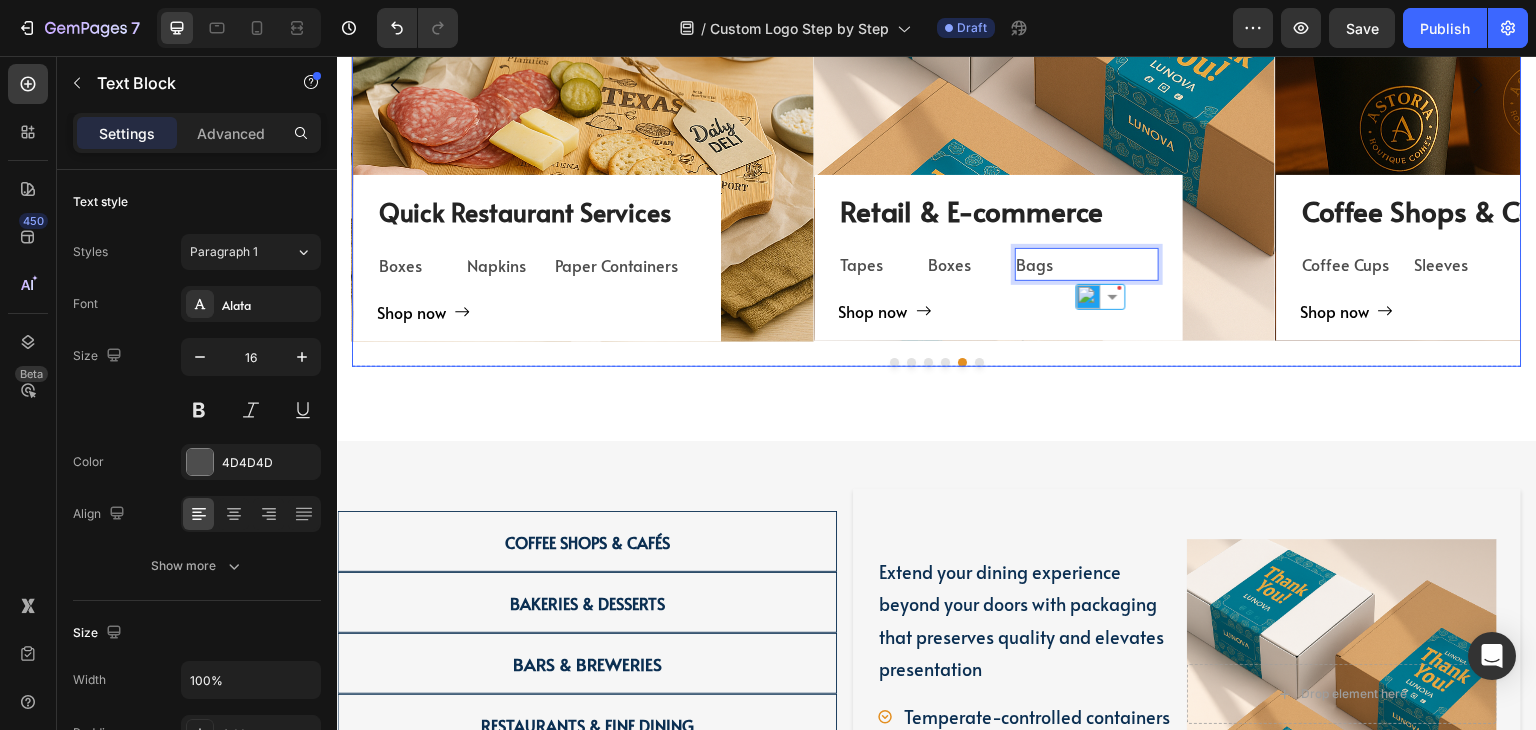 click on "Coffee Shops & Cafes Heading Coffee Cups Text Block Sleeves Text Block Lids Text Block Row
Shop now Button Row Hero Banner Bakeries & Desserts Heading Boxes Text Block Bags Text Block Food Wrap Text Block Row
Shop now Button Row Hero Banner Bars & Breweries Heading Bottles Text Block Growlers Text Block Cans Text Block Row
Shop now Button Row Hero Banner Restaurant & Fine Dining Heading Boxes Text Block Napkins Text Block Cutting Board Text Block Row
Shop now Button Row Hero Banner Quick Restaurant Services Heading Boxes Text Block Napkins Text Block Paper Containers Text Block Row
Shop now Button Row Hero Banner Retail & E-commerce Heading Tapes Text Block Boxes Text Block Bags Text Block   0 Row
Shop now Button Row Hero Banner
Carousel" at bounding box center [937, 97] 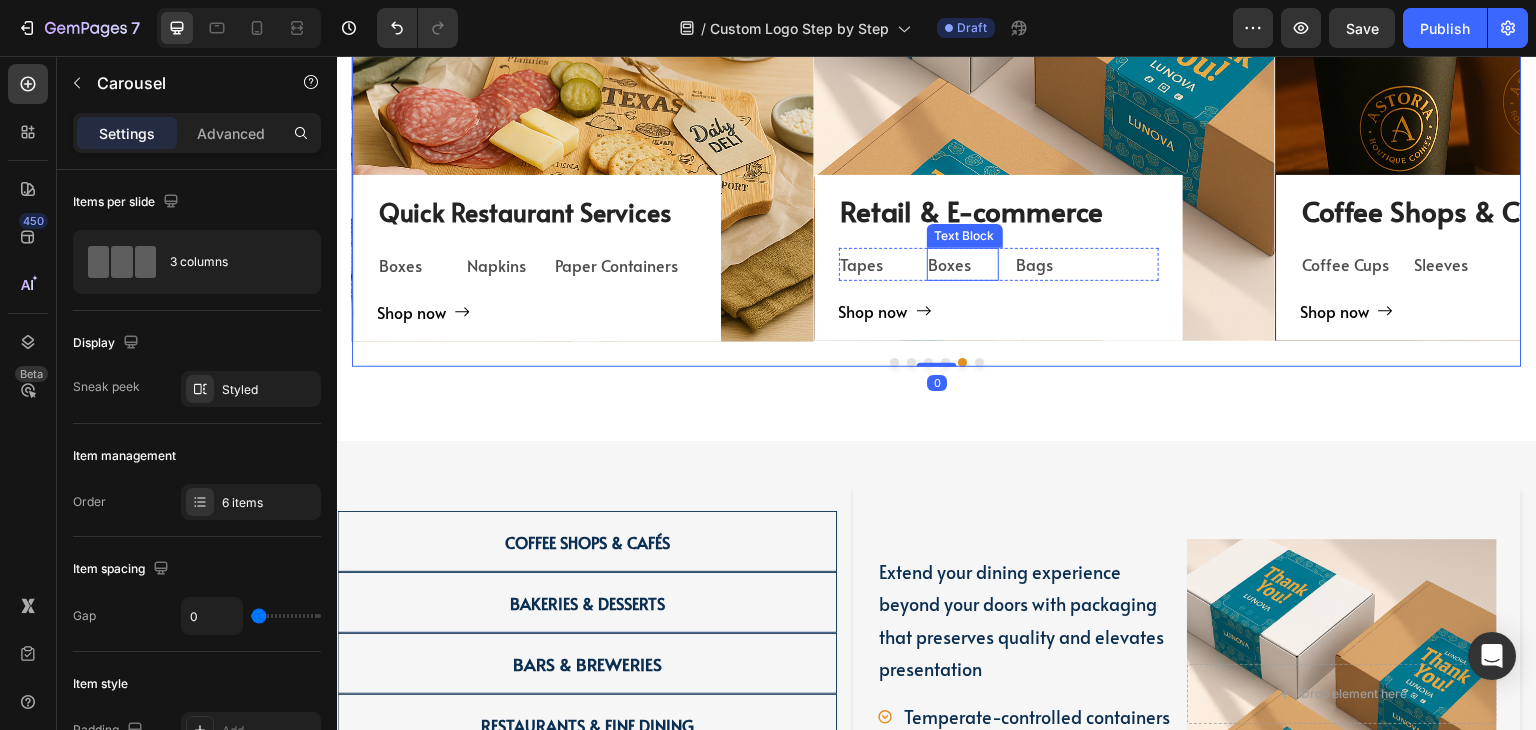click on "Boxes" at bounding box center (963, 264) 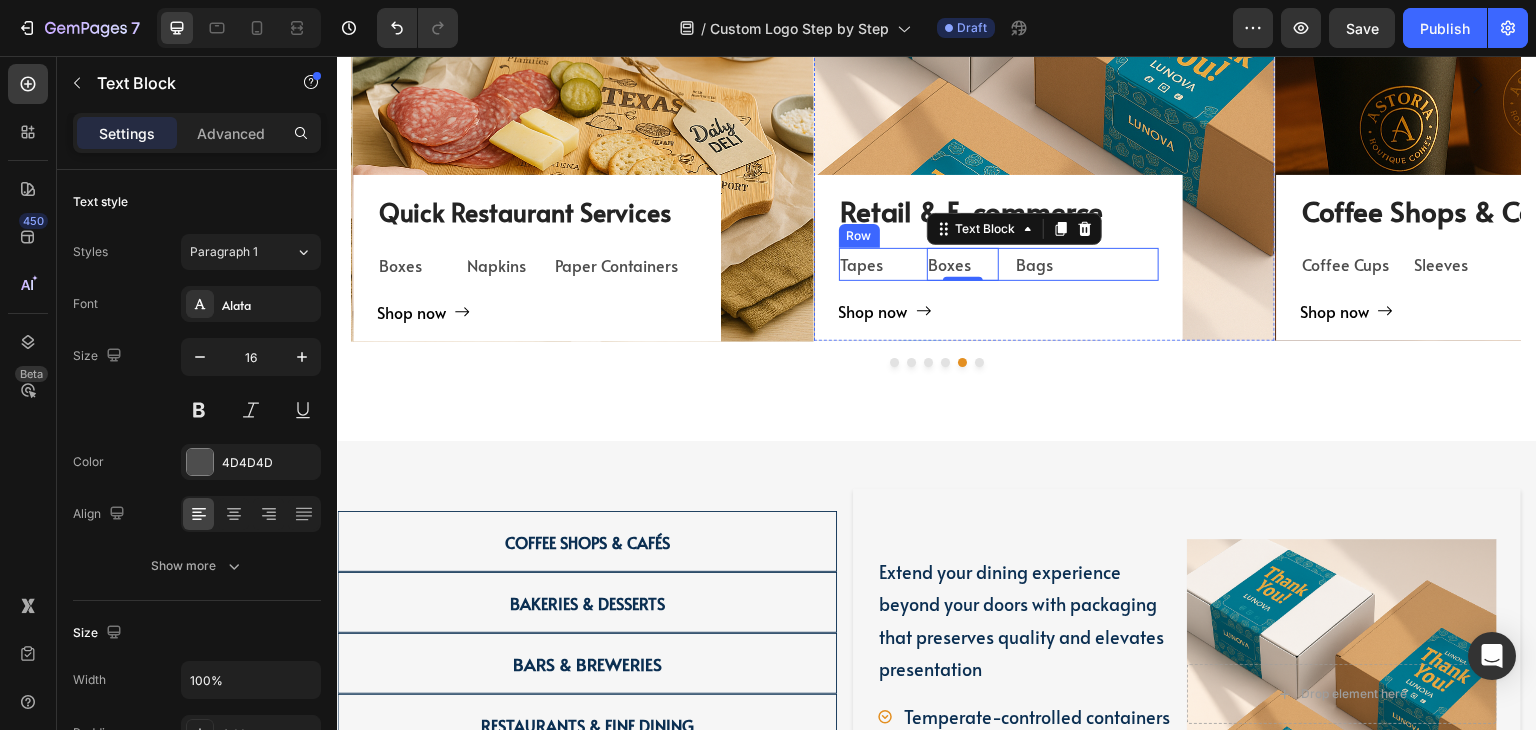 click on "Tapes Text Block Boxes Text Block   0 Bags Text Block Row" at bounding box center (999, 264) 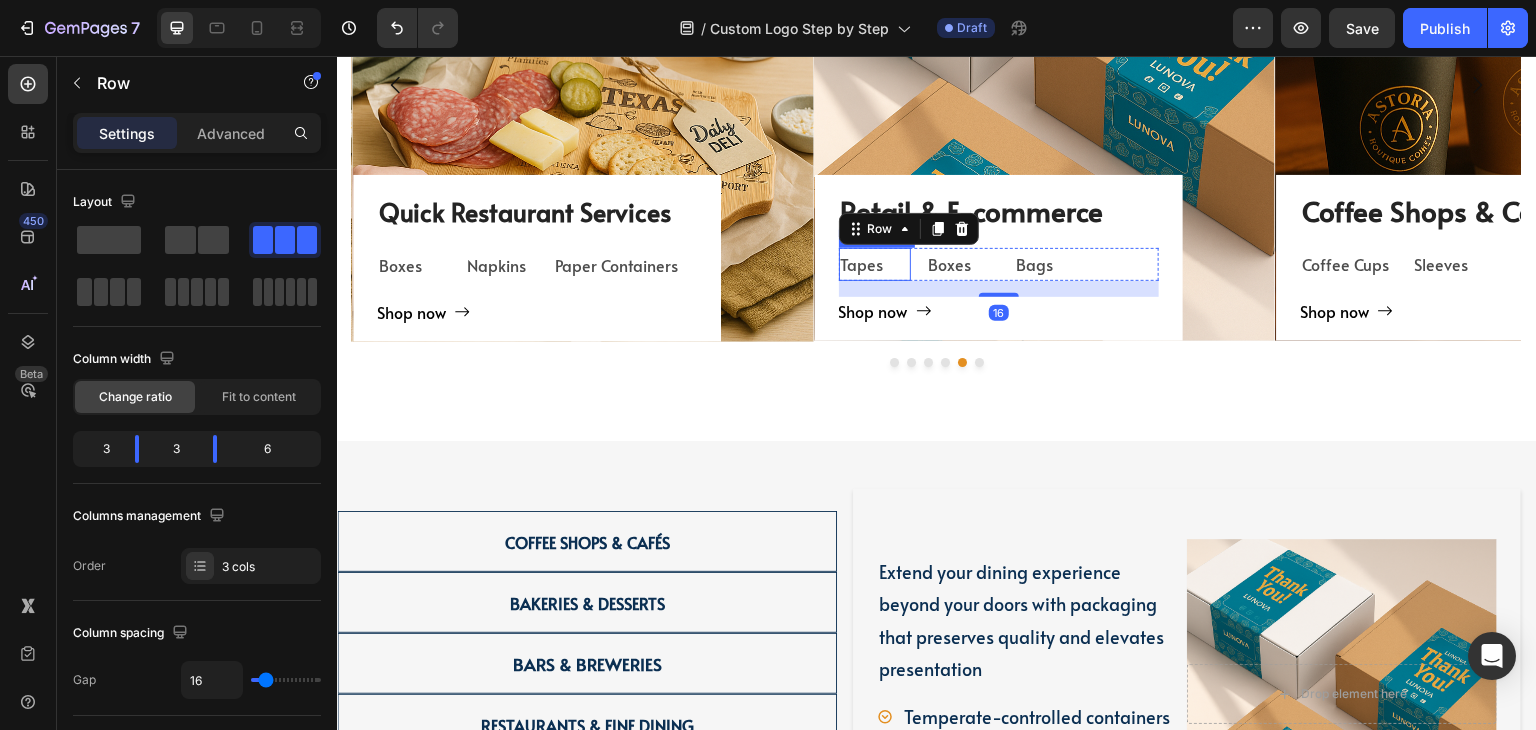 click on "Tapes" at bounding box center (875, 264) 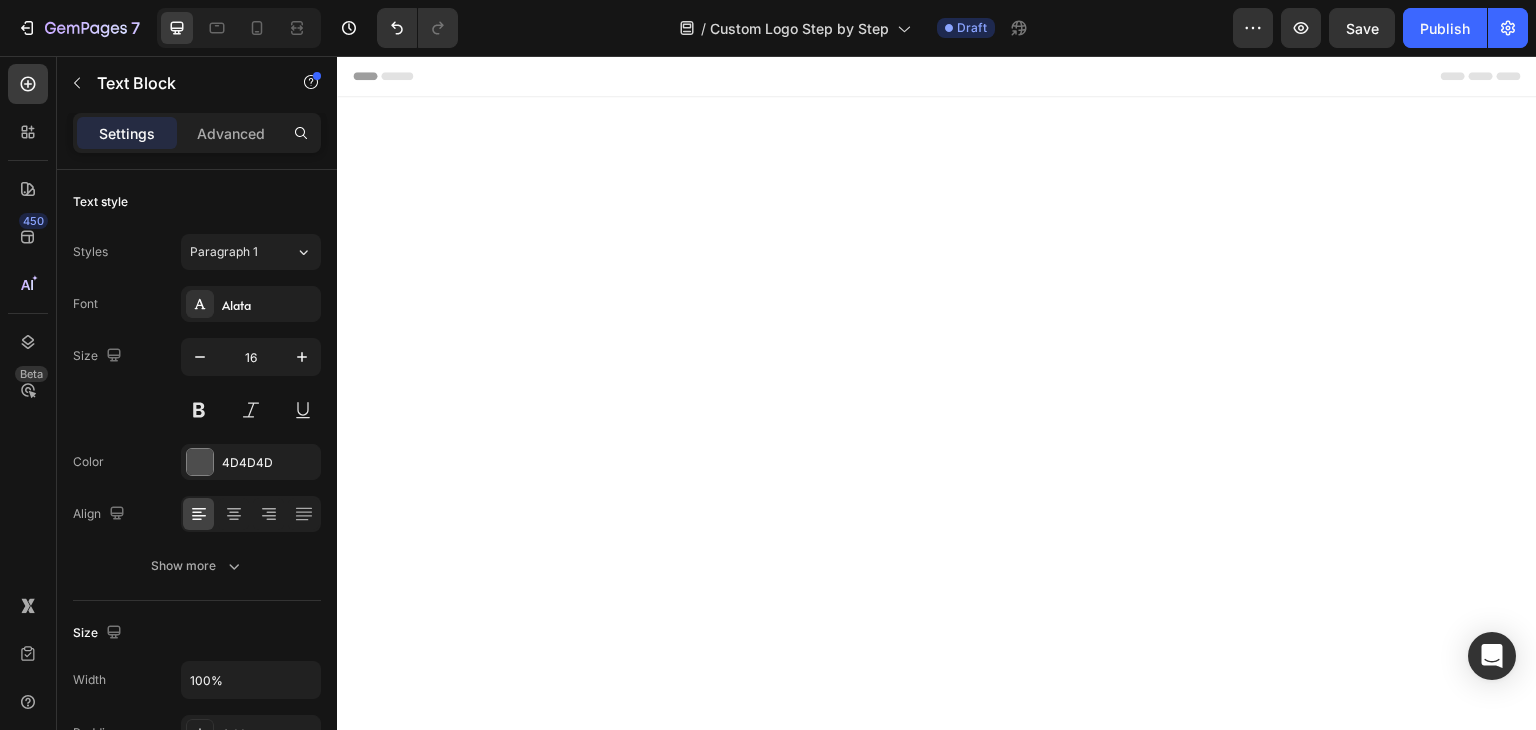 scroll, scrollTop: 2368, scrollLeft: 0, axis: vertical 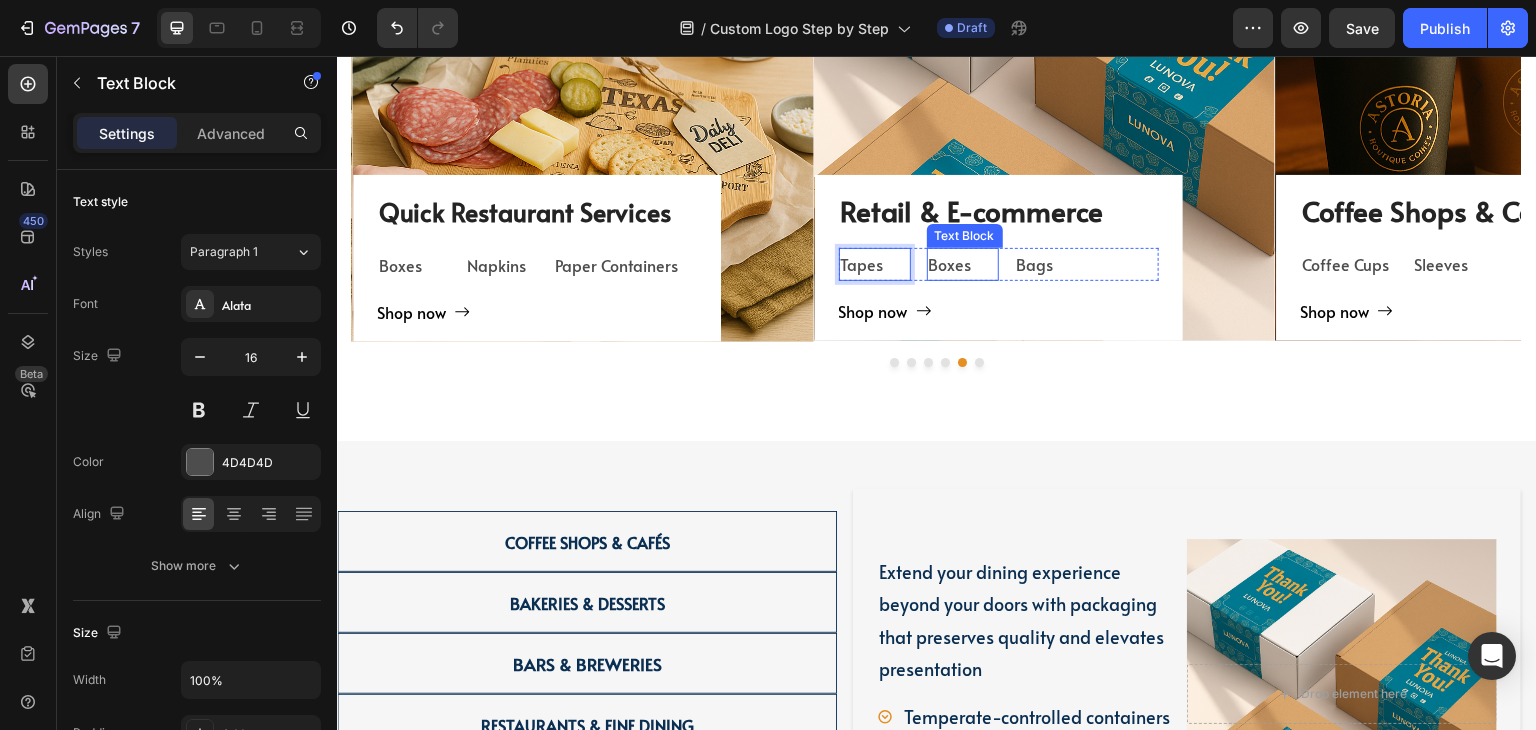 click on "Boxes" at bounding box center (963, 264) 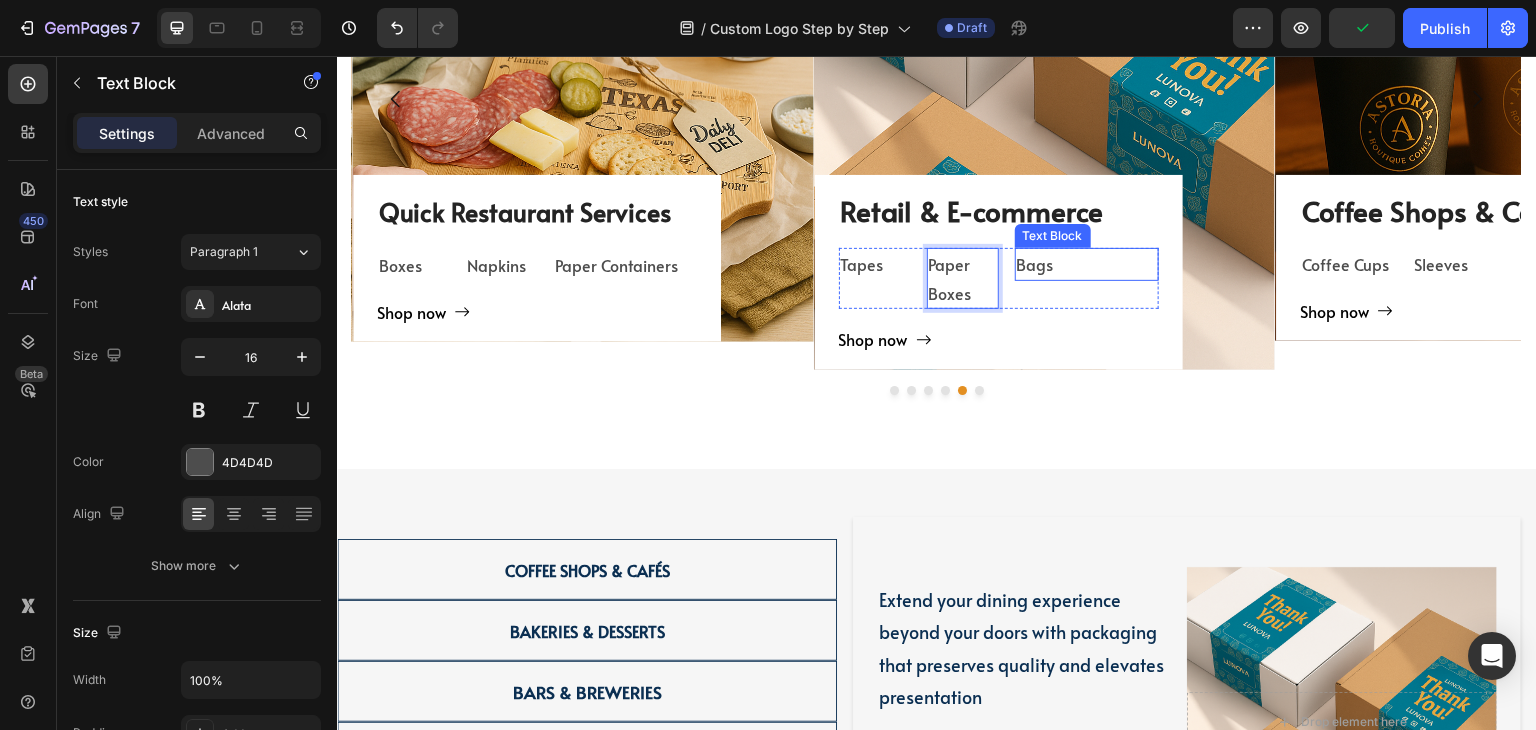 click on "Bags" at bounding box center [1087, 264] 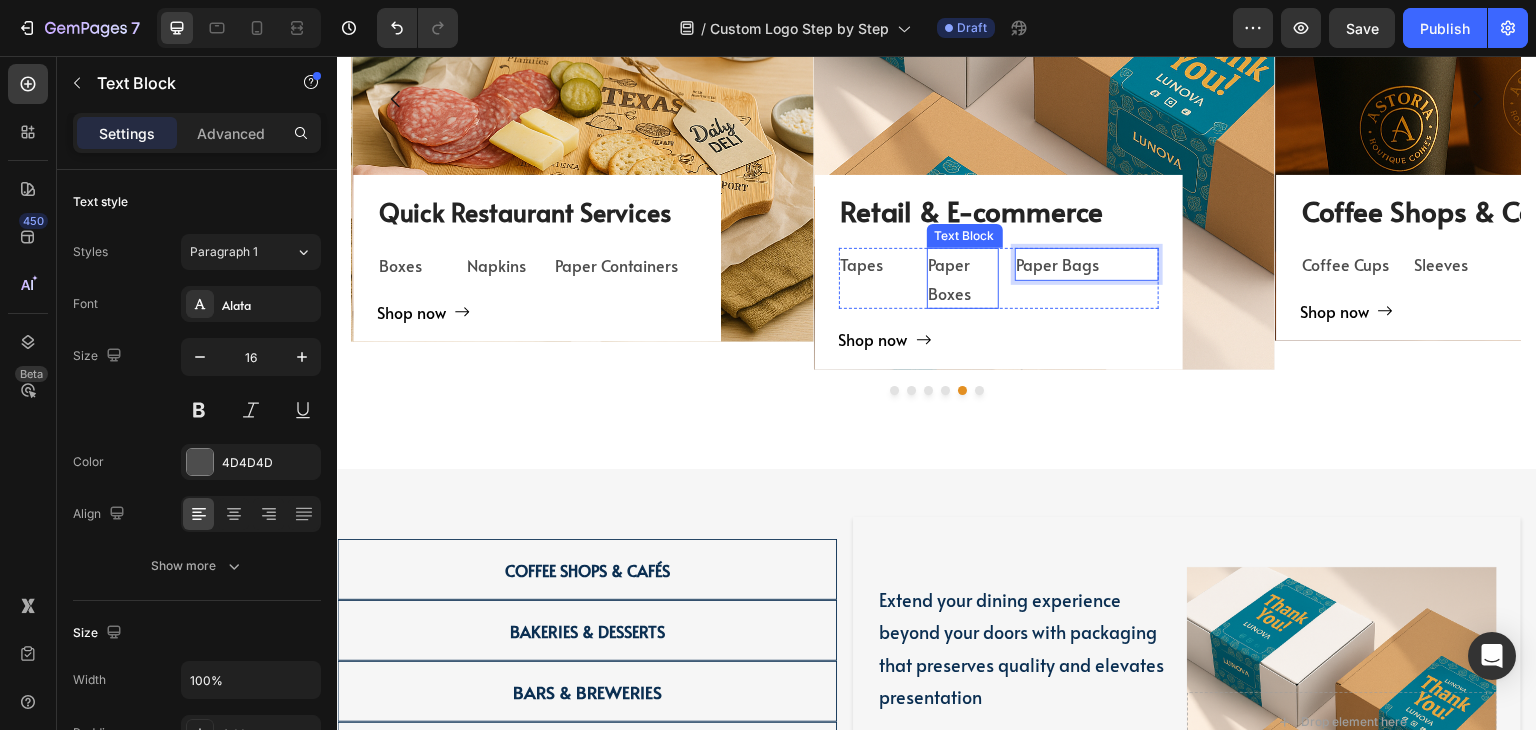 click on "Paper Boxes" at bounding box center (963, 279) 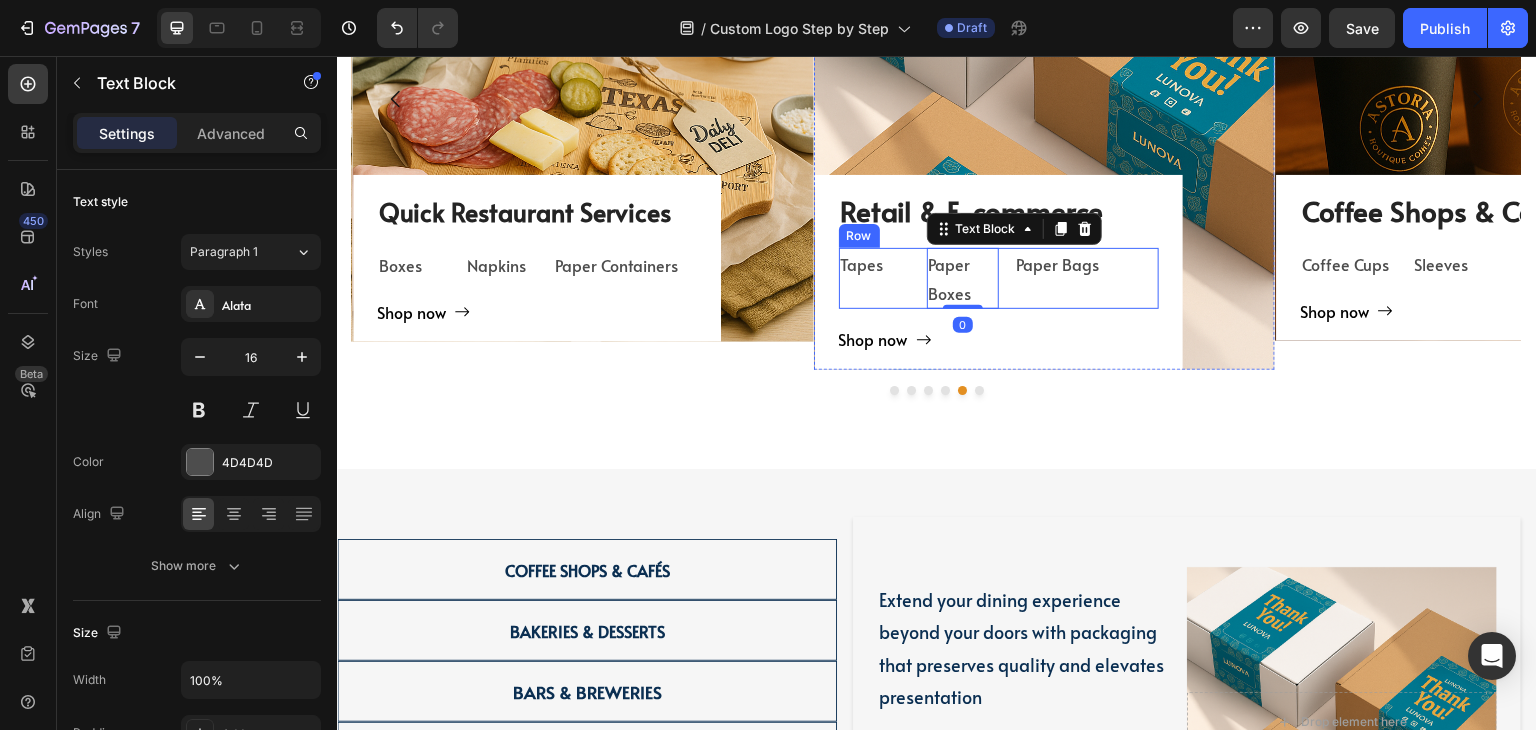 click on "Tapes Text Block Paper Boxes Text Block   0 Paper Bags Text Block Row" at bounding box center [999, 279] 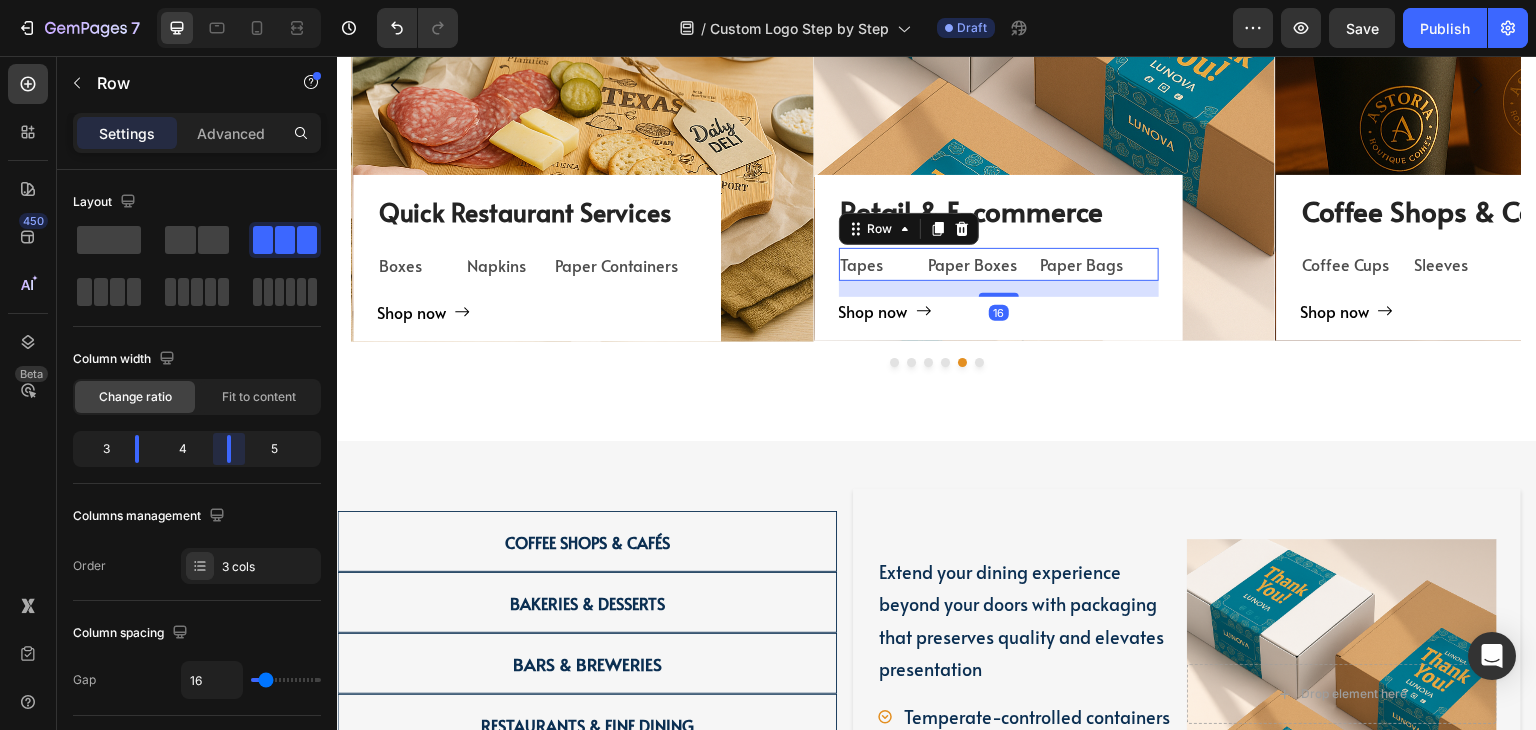 scroll, scrollTop: 2354, scrollLeft: 0, axis: vertical 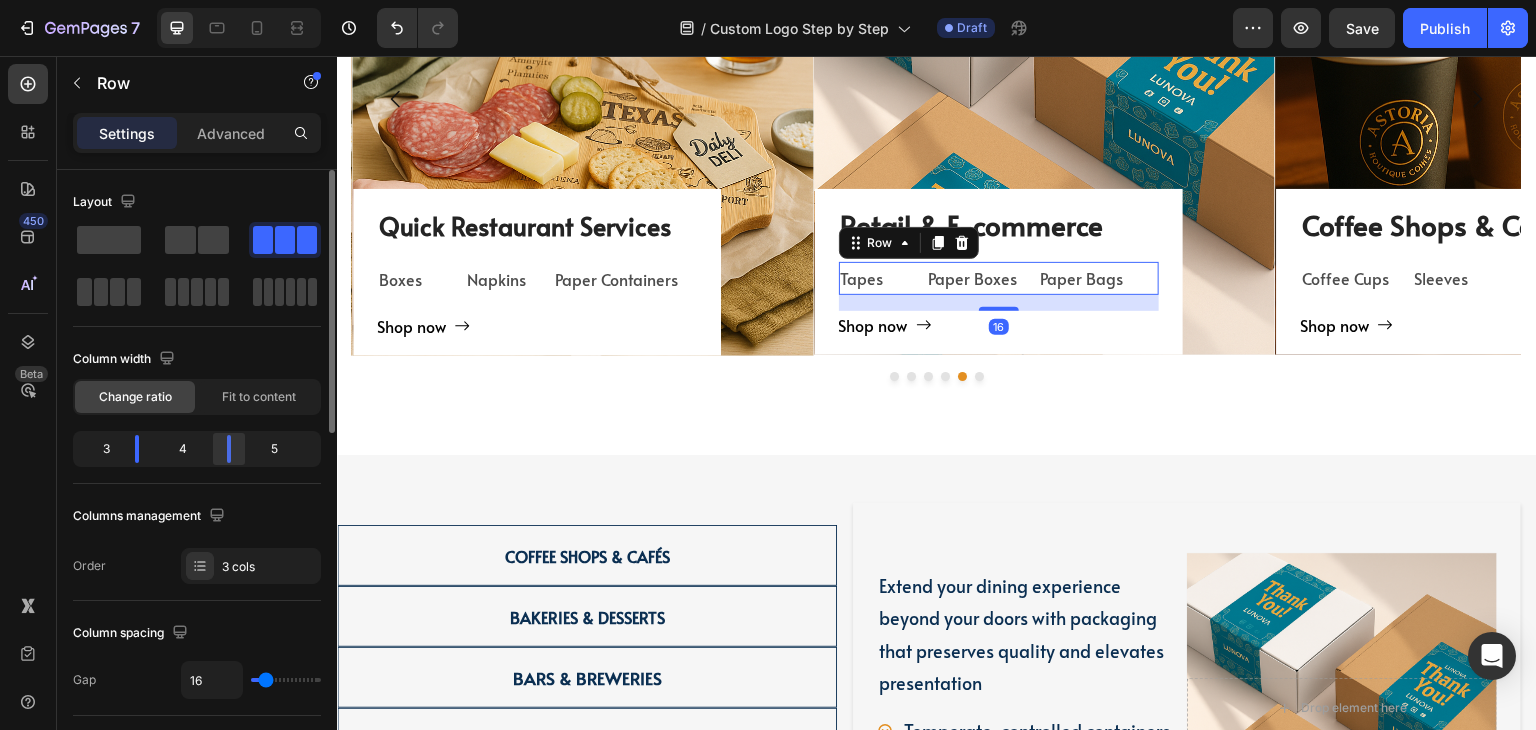drag, startPoint x: 211, startPoint y: 446, endPoint x: 230, endPoint y: 449, distance: 19.235384 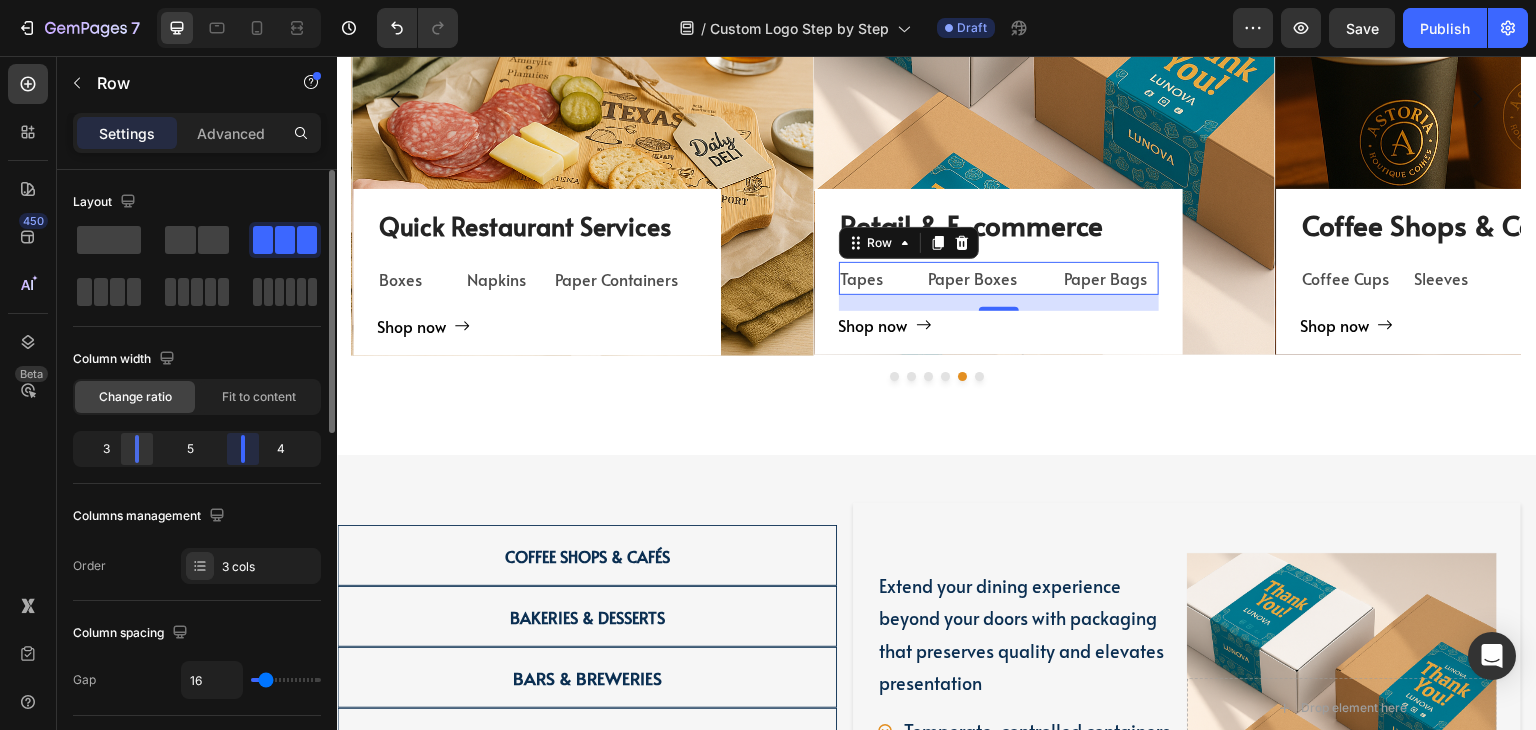 drag, startPoint x: 232, startPoint y: 448, endPoint x: 132, endPoint y: 441, distance: 100.2447 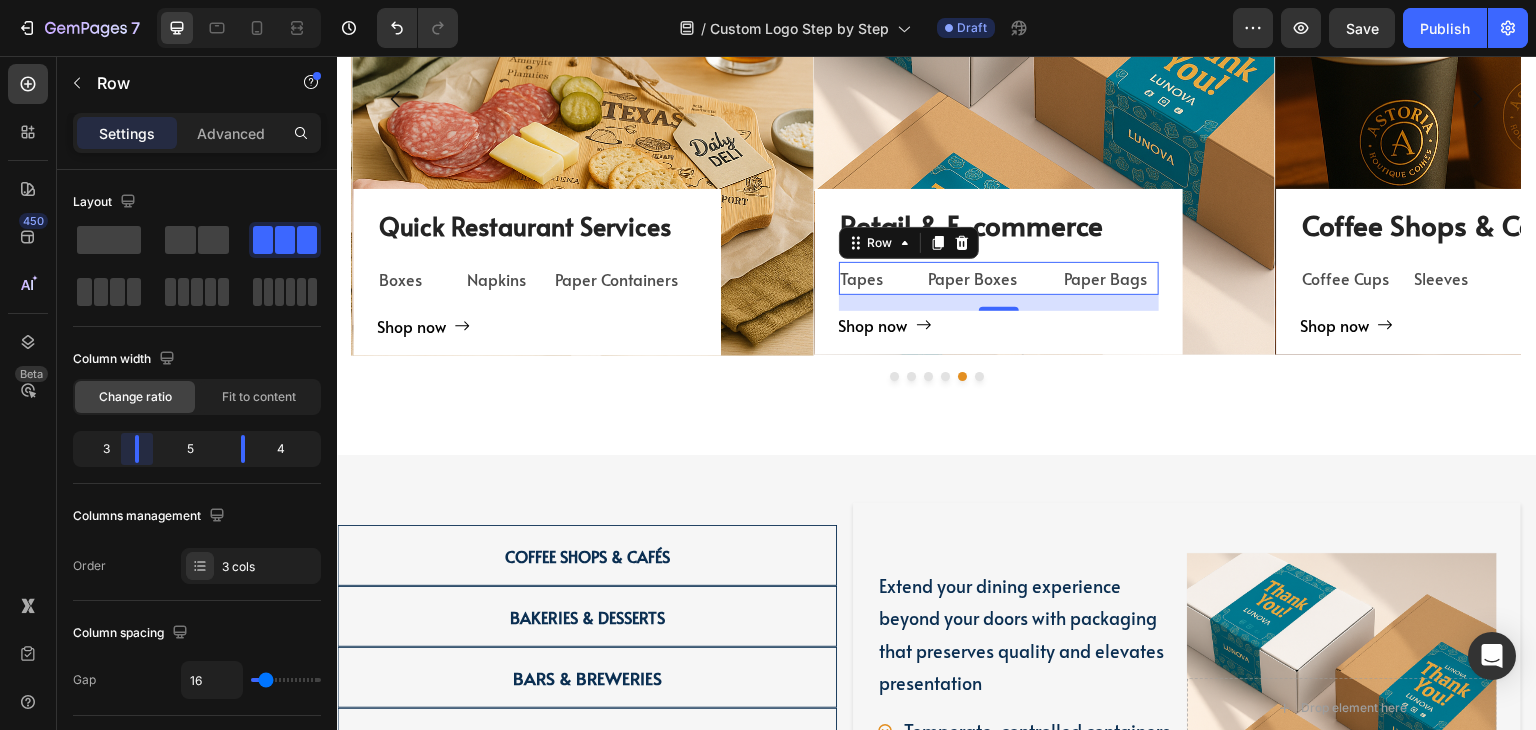 drag, startPoint x: 131, startPoint y: 445, endPoint x: 143, endPoint y: 448, distance: 12.369317 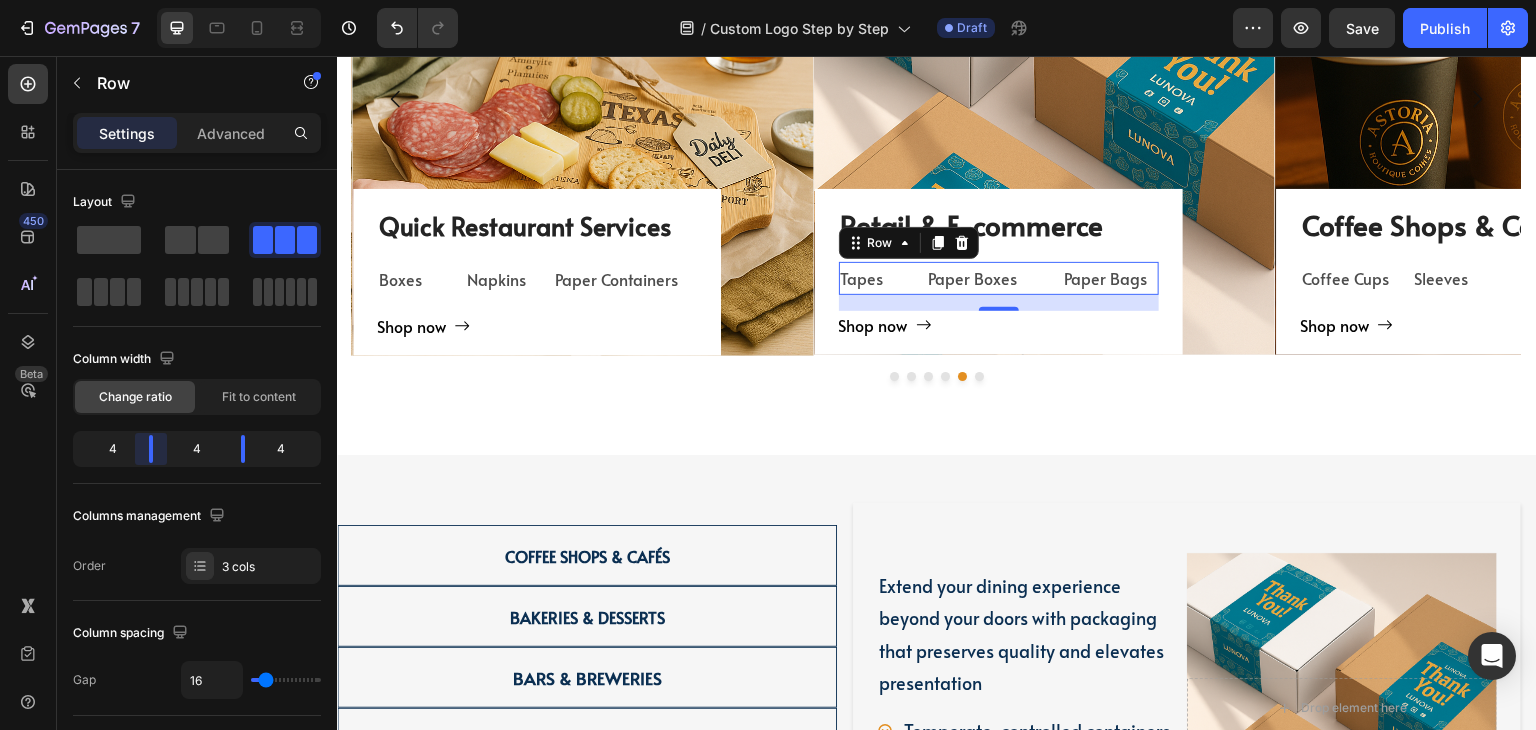 click on "7  Version history  /  Custom Logo Step by Step Draft Preview  Save   Publish  450 Beta Sections(18) Elements(83) Section Element Hero Section Product Detail Brands Trusted Badges Guarantee Product Breakdown How to use Testimonials Compare Bundle FAQs Social Proof Brand Story Product List Collection Blog List Contact Sticky Add to Cart Custom Footer Browse Library 450 Layout
Row
Row
Row
Row Text
Heading
Text Block Button
Button
Button Media
Image
Image
Video" at bounding box center [768, 0] 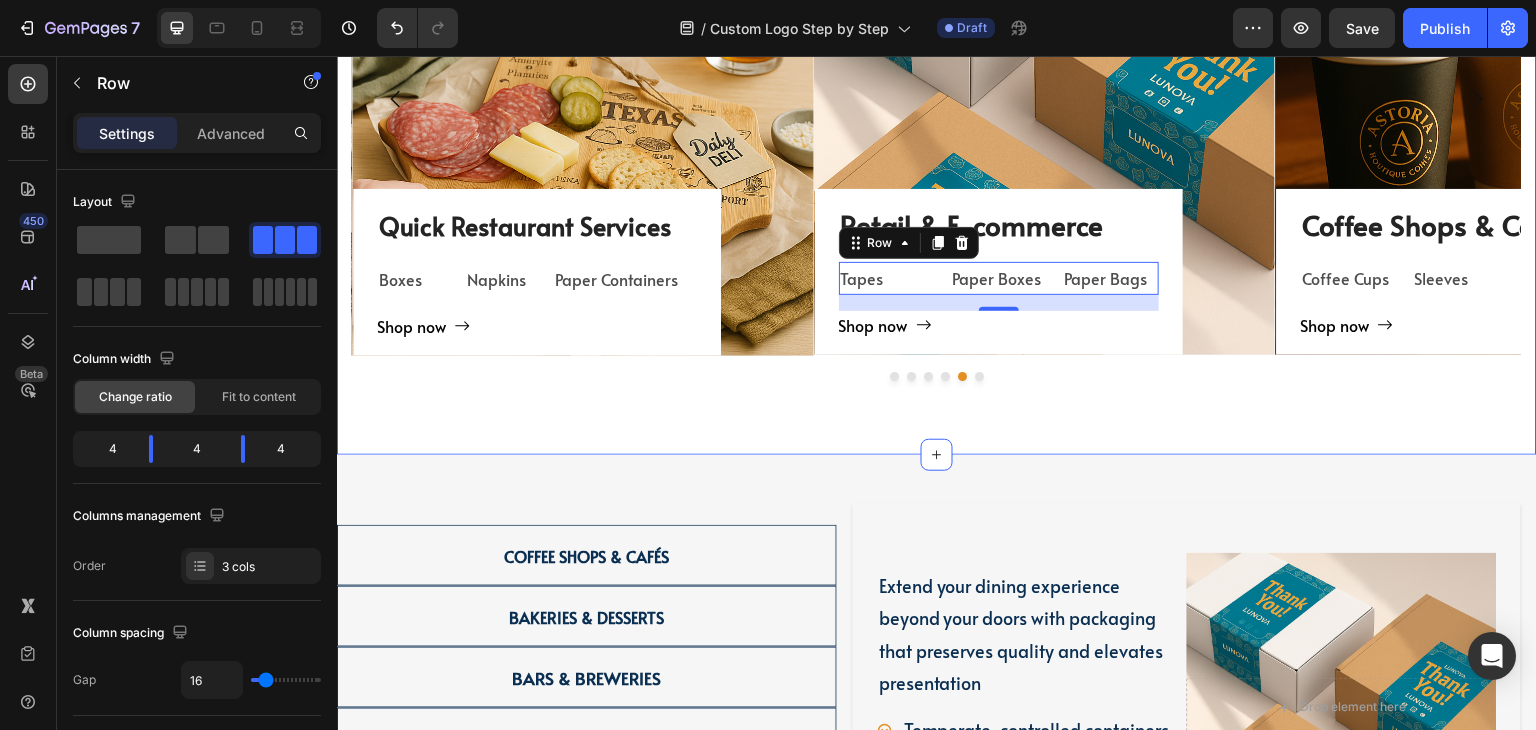 click on "Shop now Button" at bounding box center (999, 333) 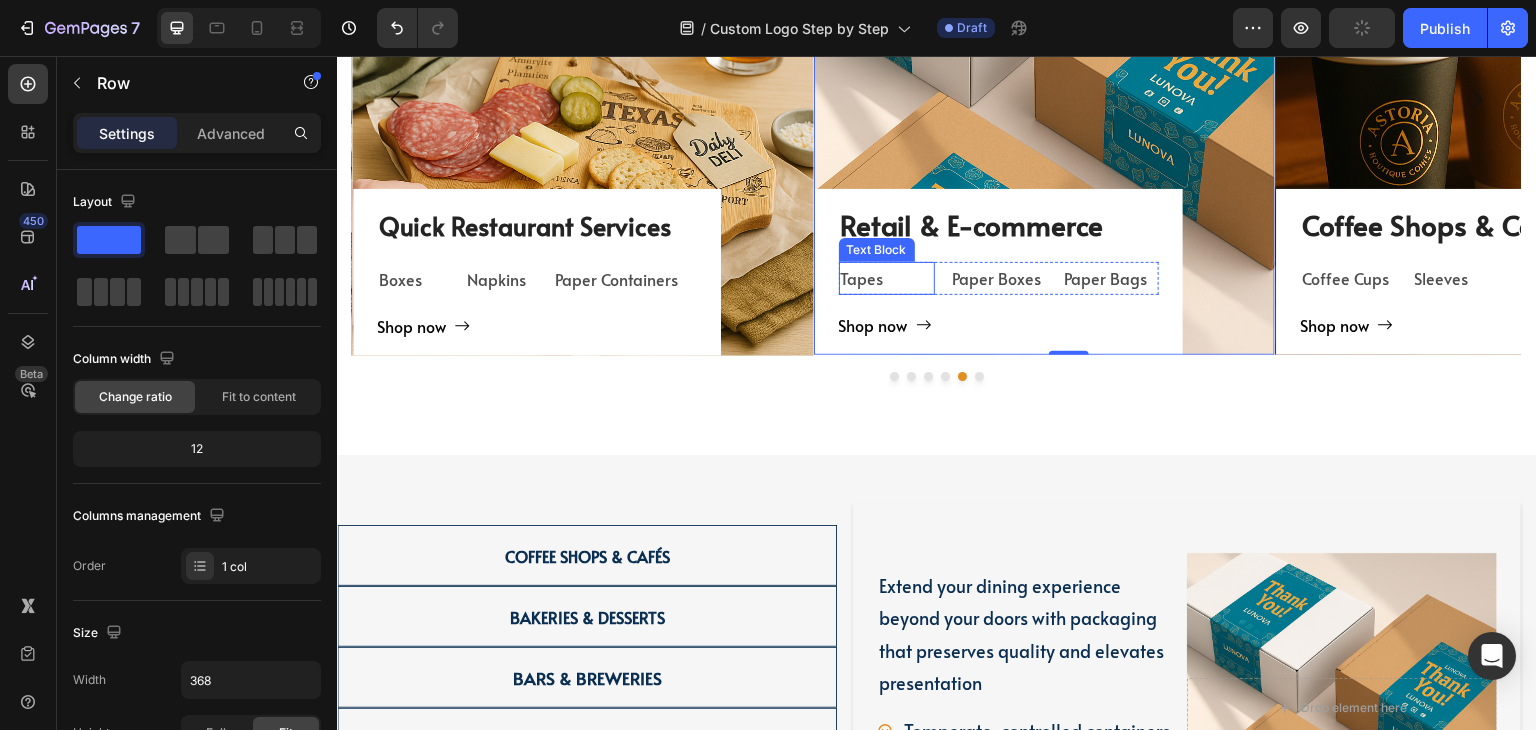 click on "Tapes" at bounding box center [887, 278] 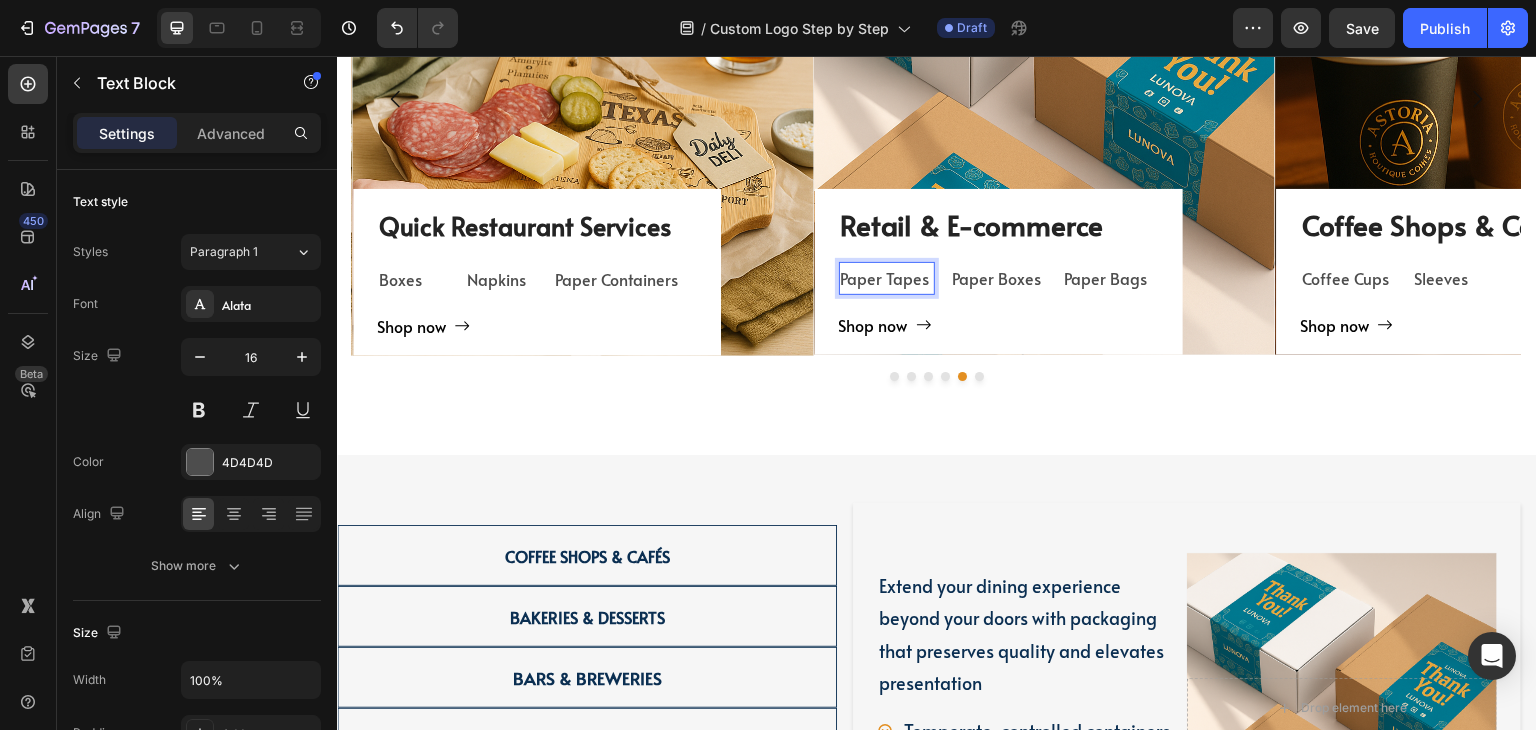 click on "Retail & E-commerce Heading Paper Tapes Text Block   0 Paper Boxes Text Block Paper Bags Text Block Row
Shop now Button" at bounding box center [999, 280] 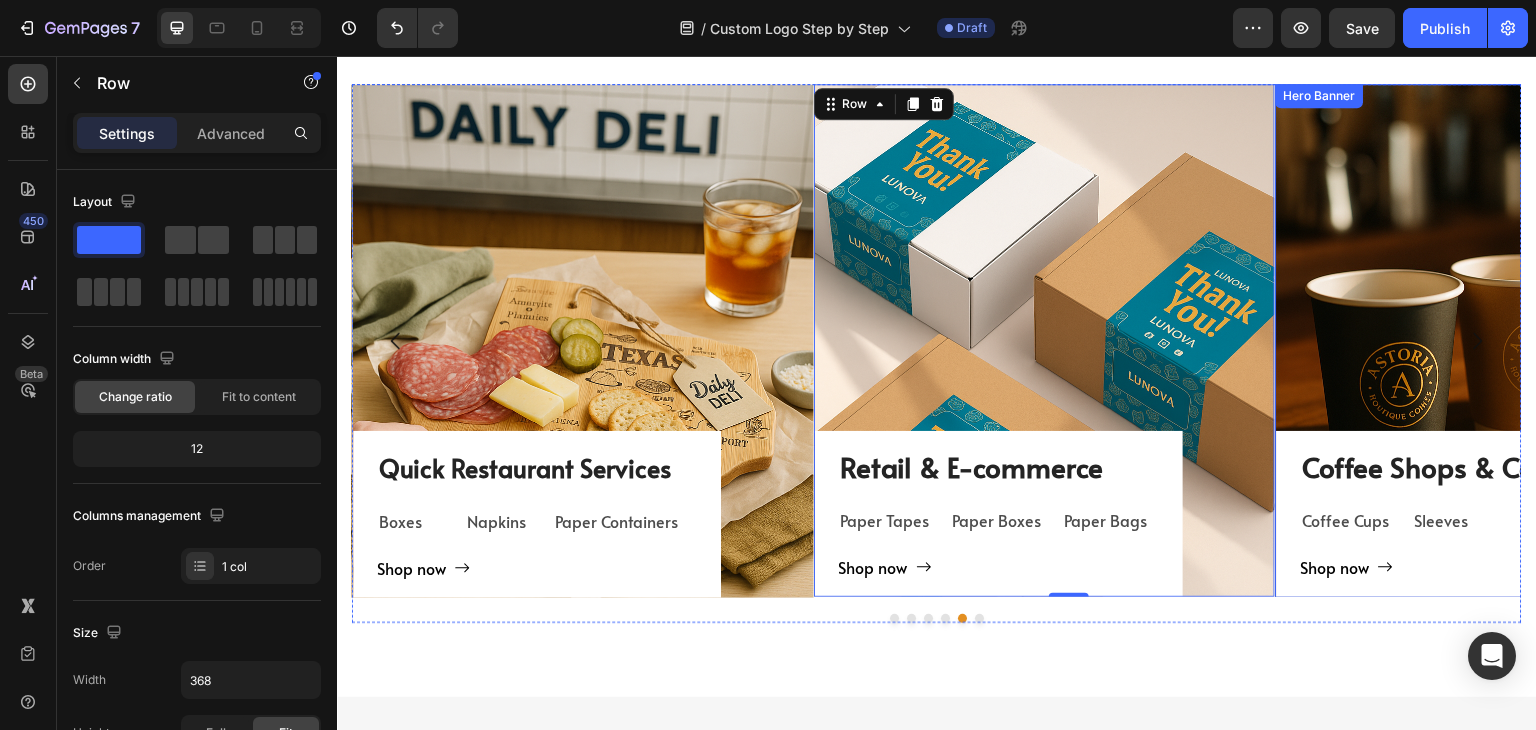 scroll, scrollTop: 2054, scrollLeft: 0, axis: vertical 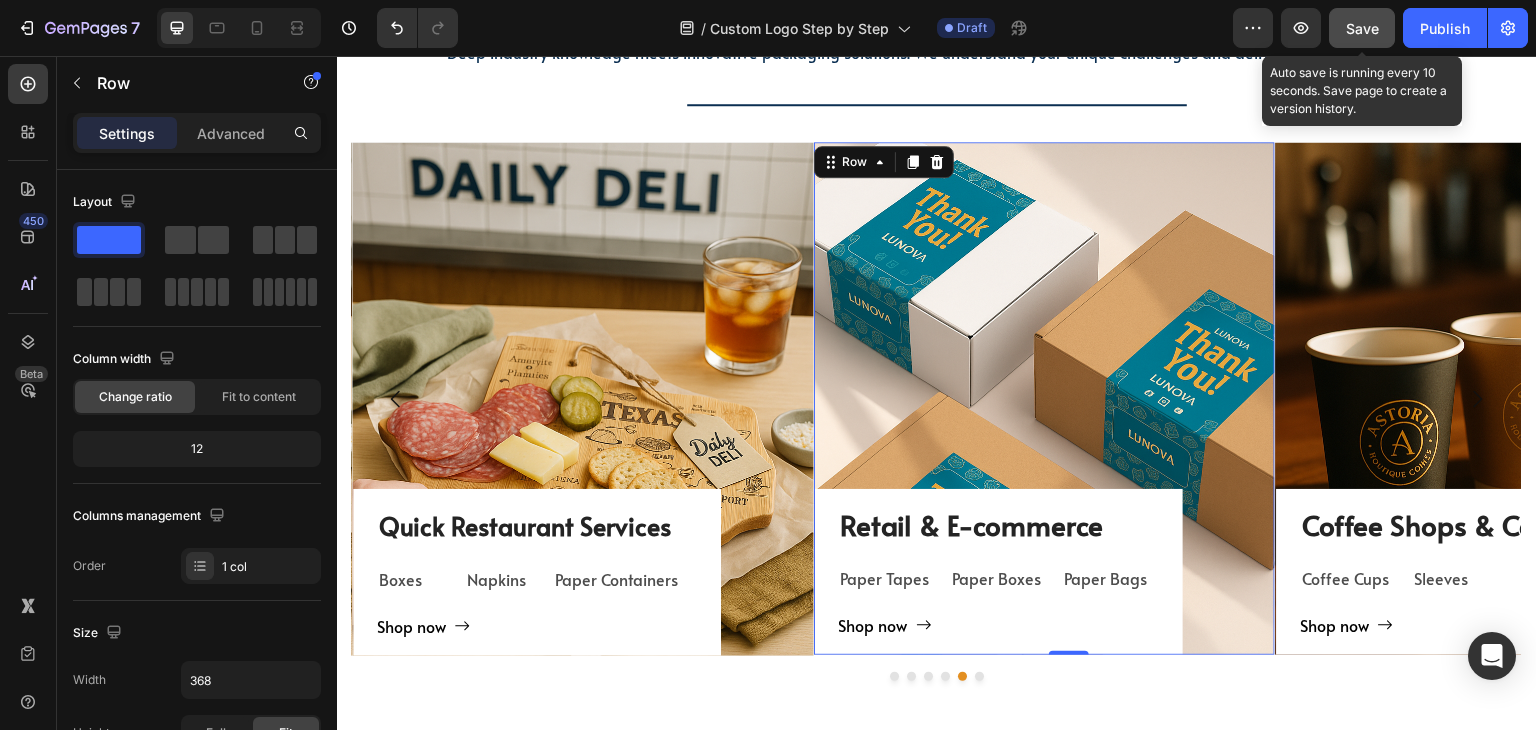 click on "Save" 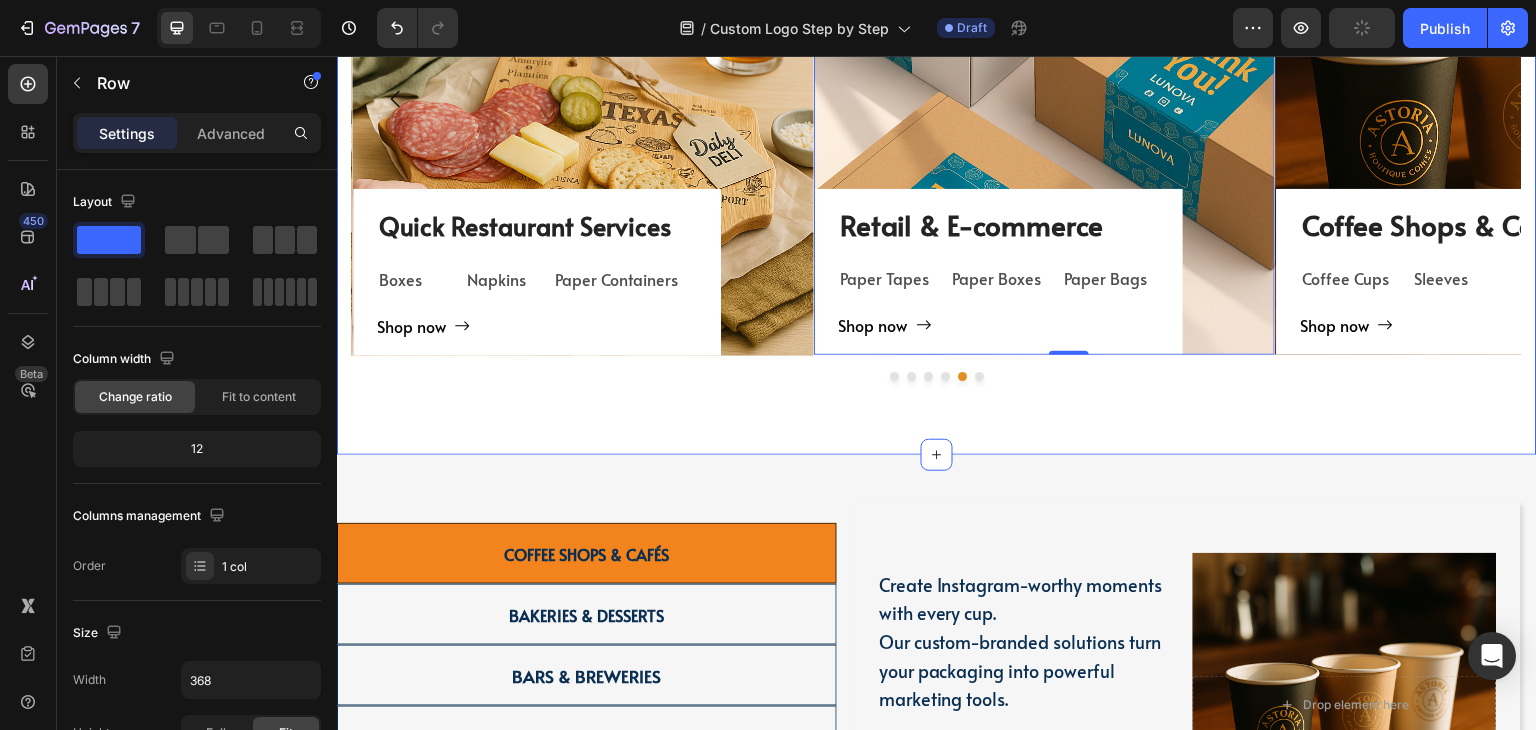 scroll, scrollTop: 2554, scrollLeft: 0, axis: vertical 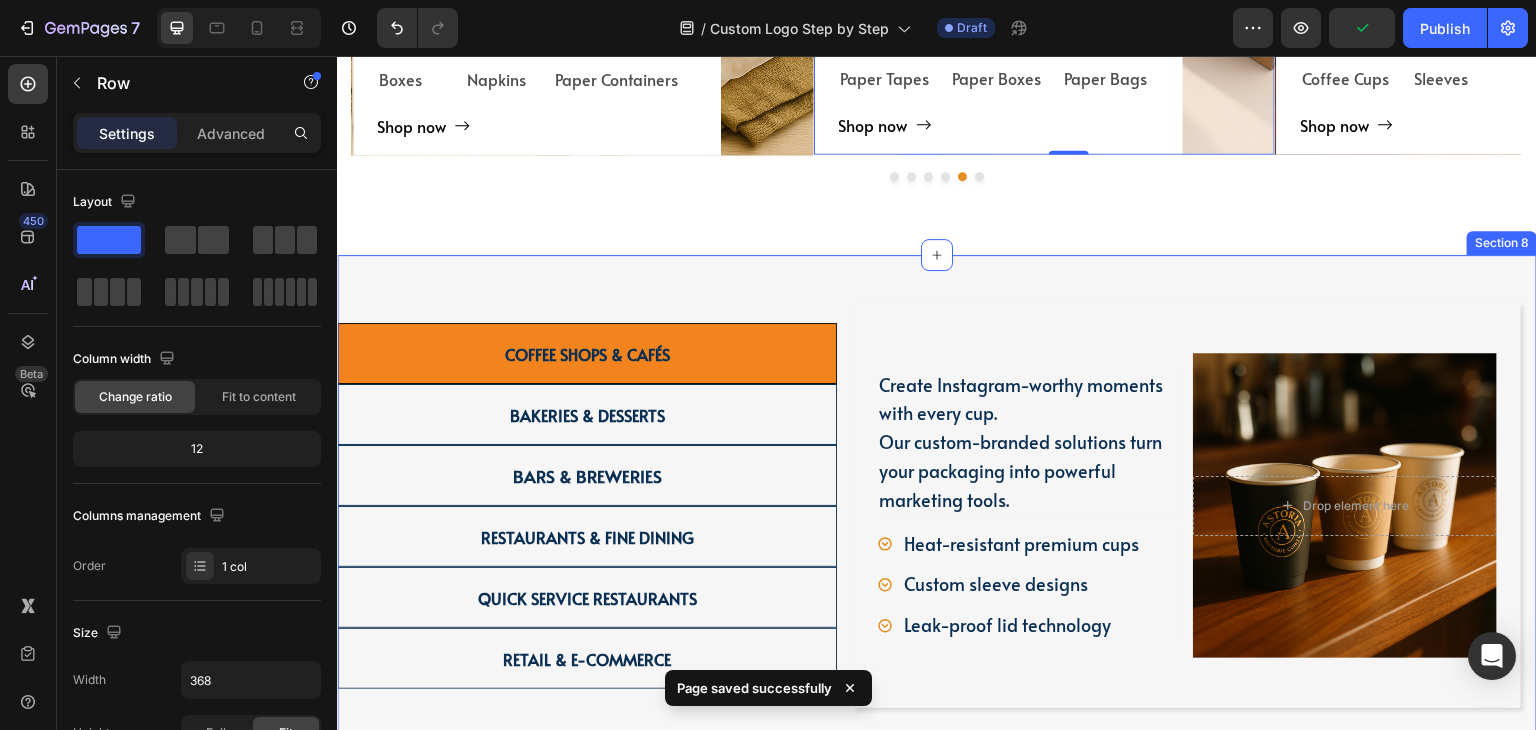 click on "Coffee Shops & Cafés Bakeries & Desserts Bars & Breweries Restaurants & Fine Dining Quick Service Restaurants Retail & E-commerce Create Instagram-worthy moments with every cup.  Our custom-branded solutions turn your packaging into powerful marketing tools. Text Block
Heat-resistant premium cups
Custom sleeve designs
Leak-proof lid technology Item List
Drop element here Hero Banner Row Row Protect your delicate creations while showcasing their beauty with our specialized bakery packaging solutions Text Block
Window display boxes
Moisture-resistant materials
Elegant cake carriers Item List
Hero Banner Row Extend your brand experience with takeout solutions that maintain the quality and atmosphere of your establishment. Text Block
Spill-proof containers
Custom growlers and bottles
Branded coasters and napkins Item List" at bounding box center (937, 505) 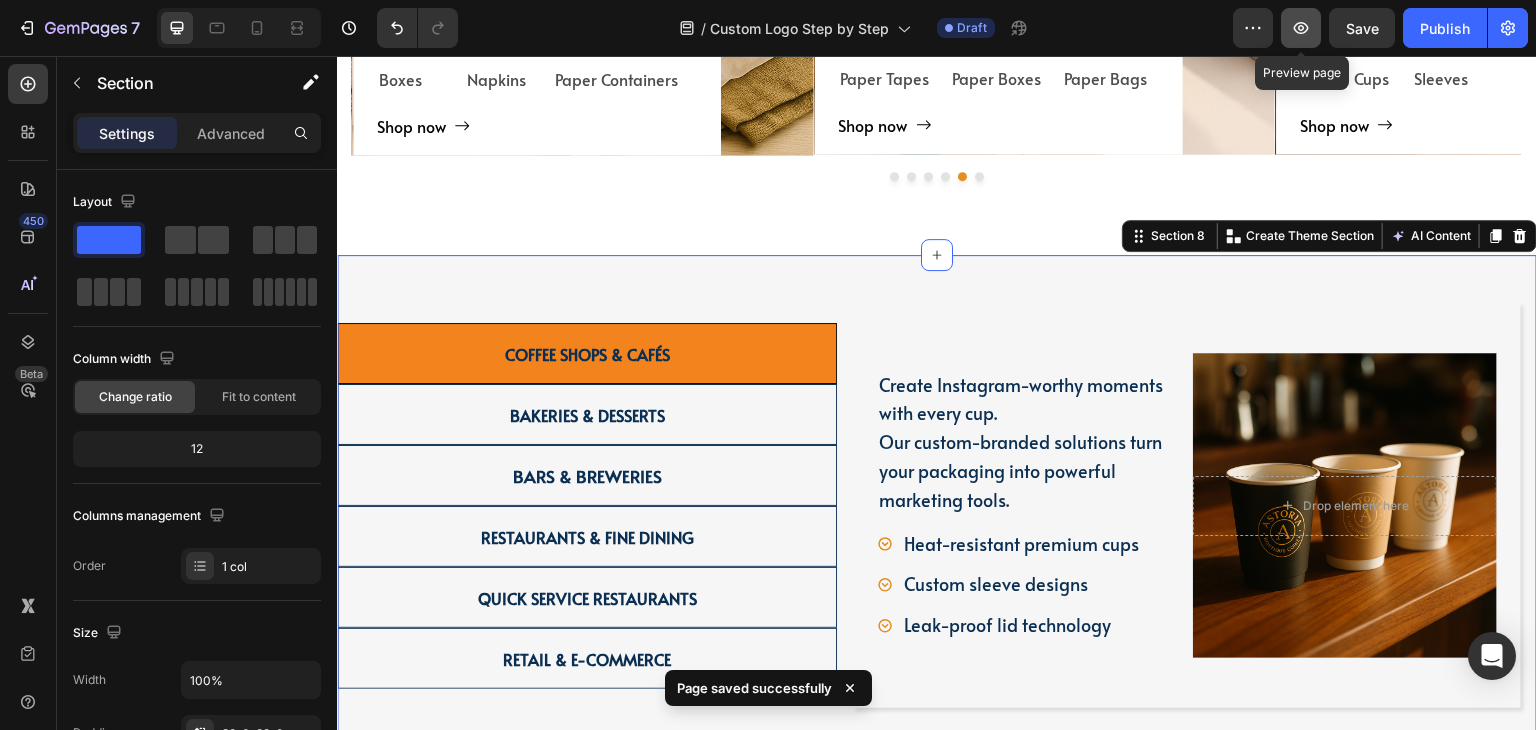 click 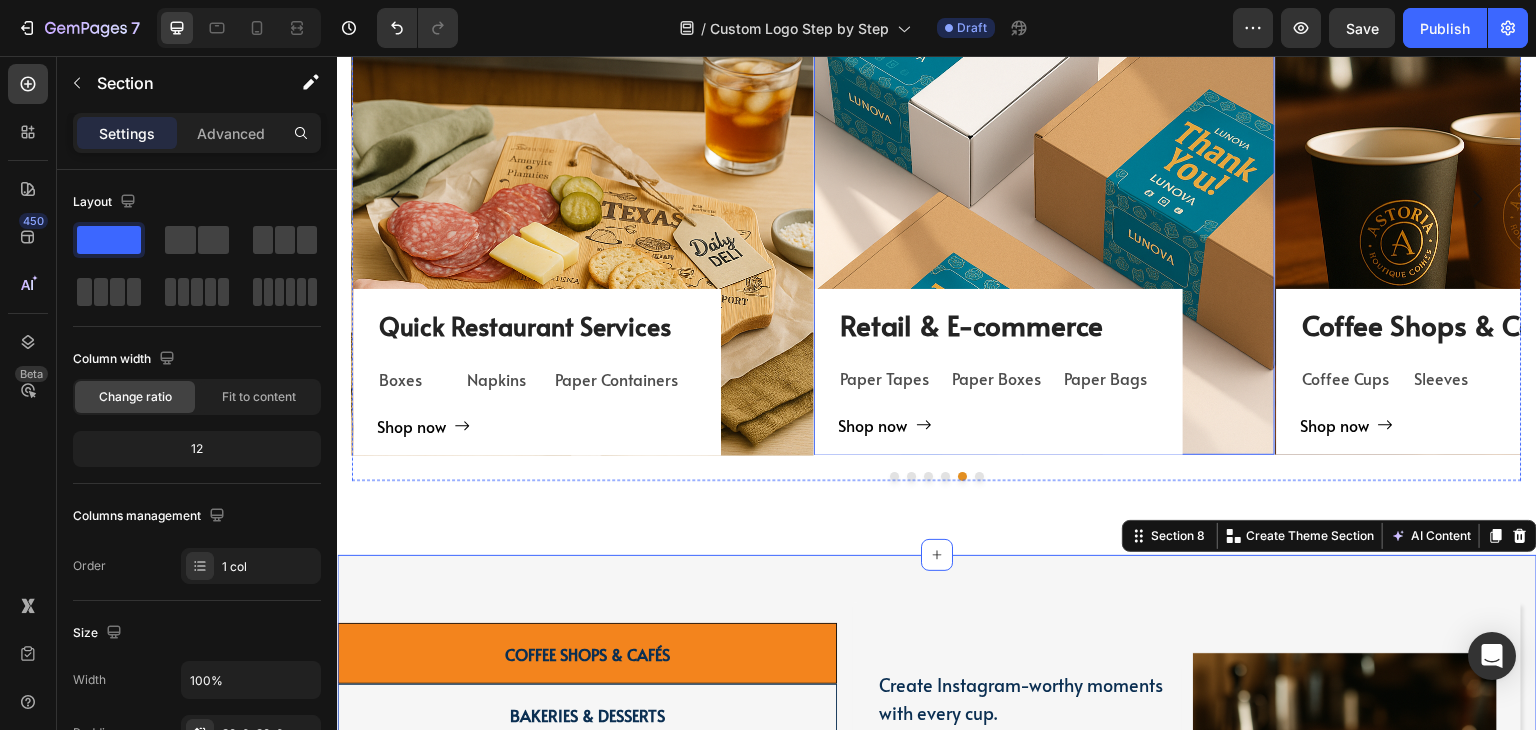 scroll, scrollTop: 2054, scrollLeft: 0, axis: vertical 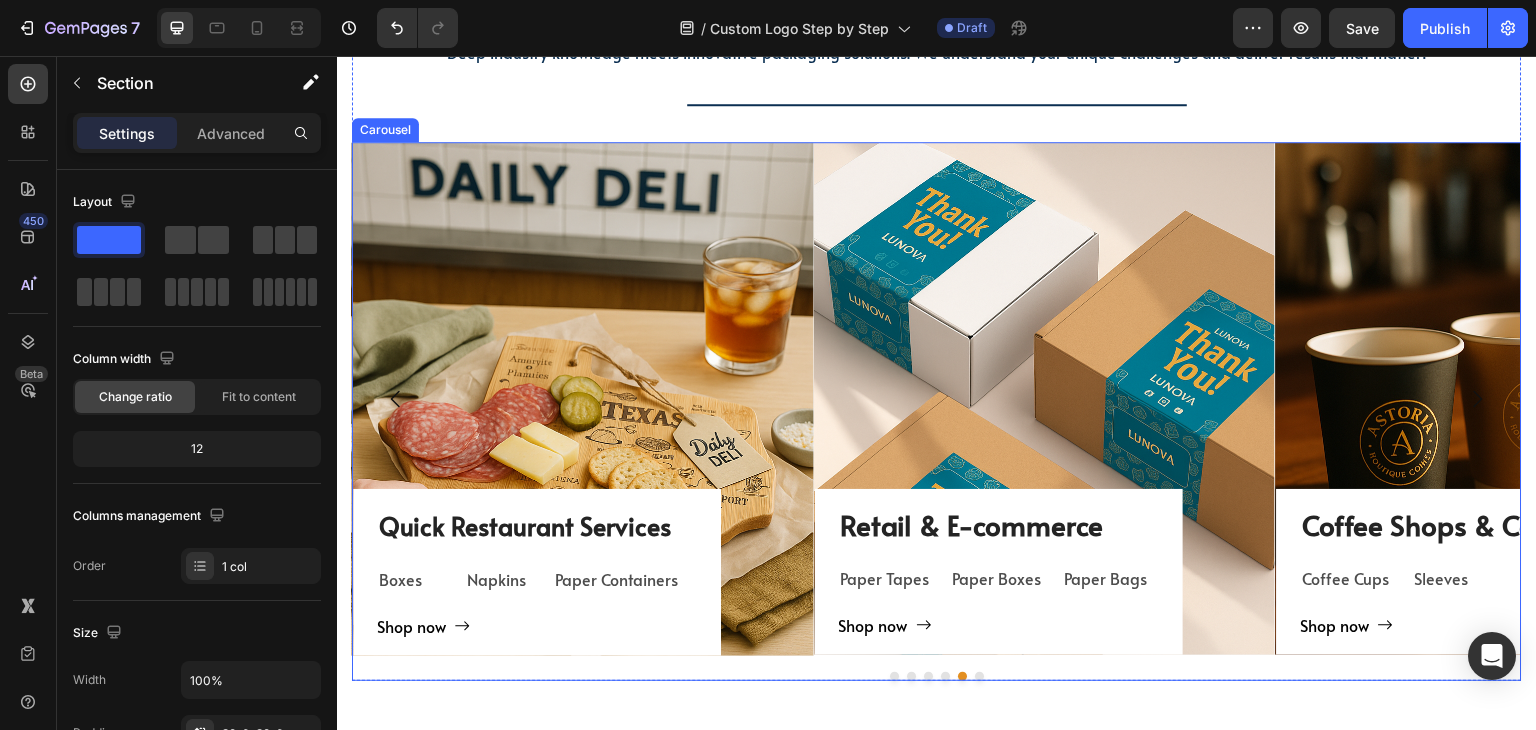 click 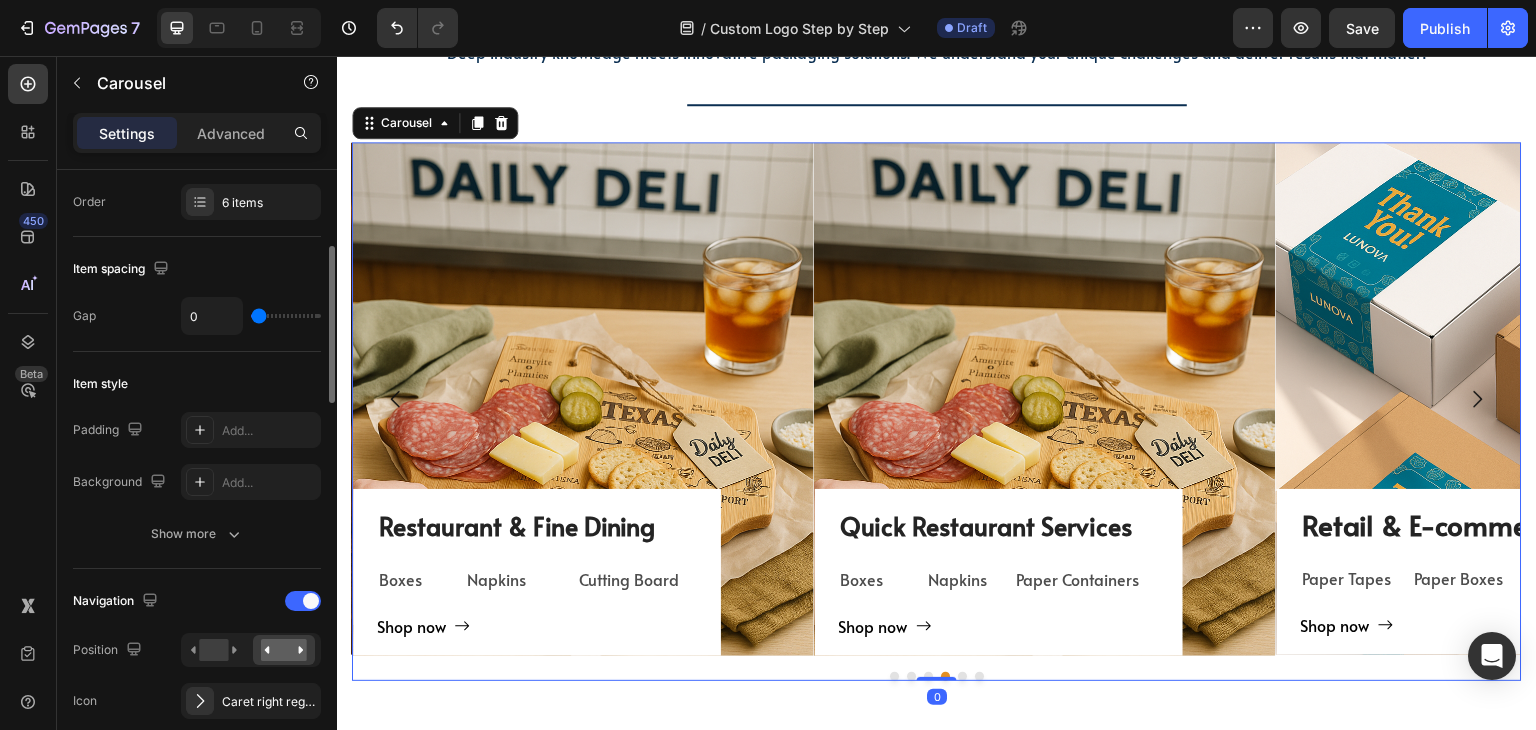 scroll, scrollTop: 500, scrollLeft: 0, axis: vertical 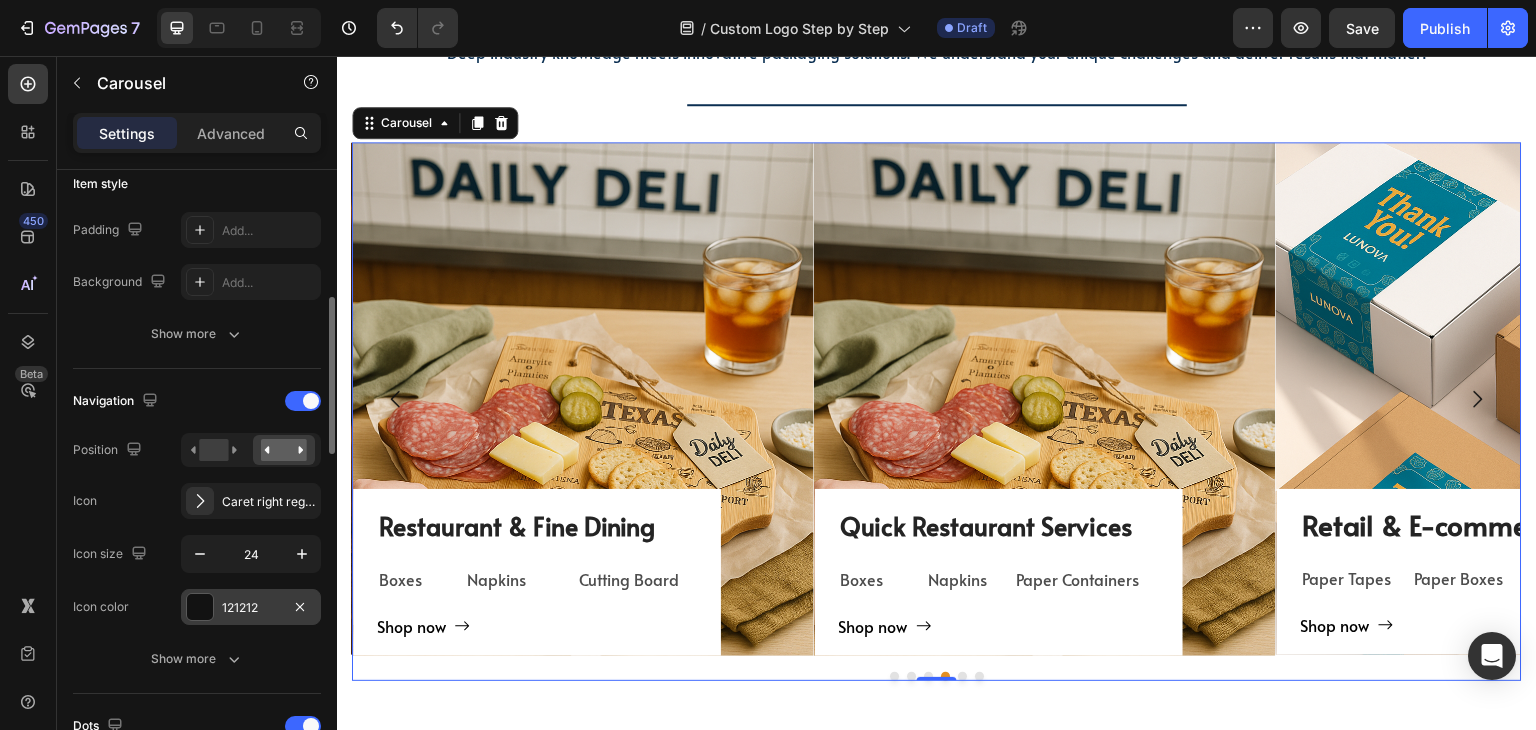 click on "121212" at bounding box center (251, 607) 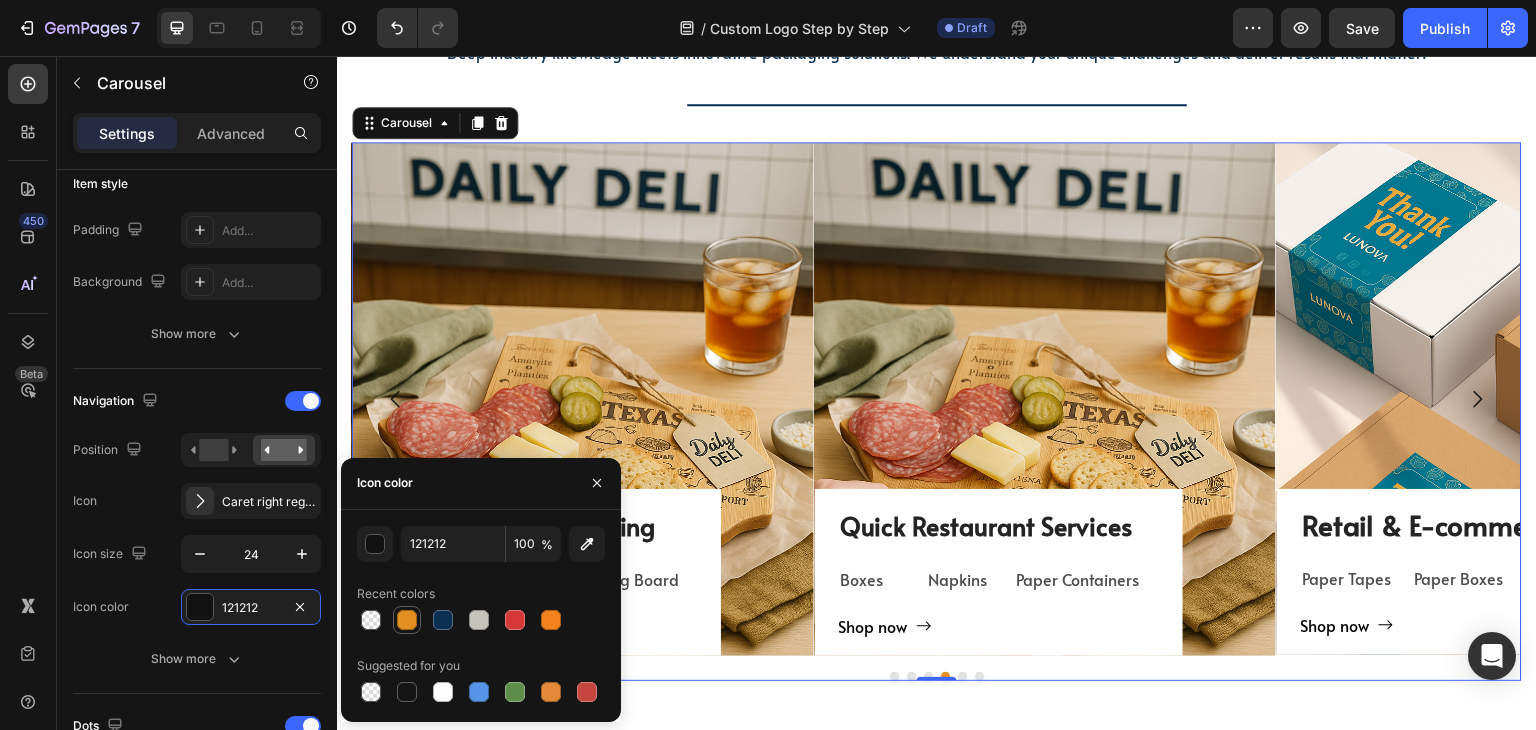 click at bounding box center (407, 620) 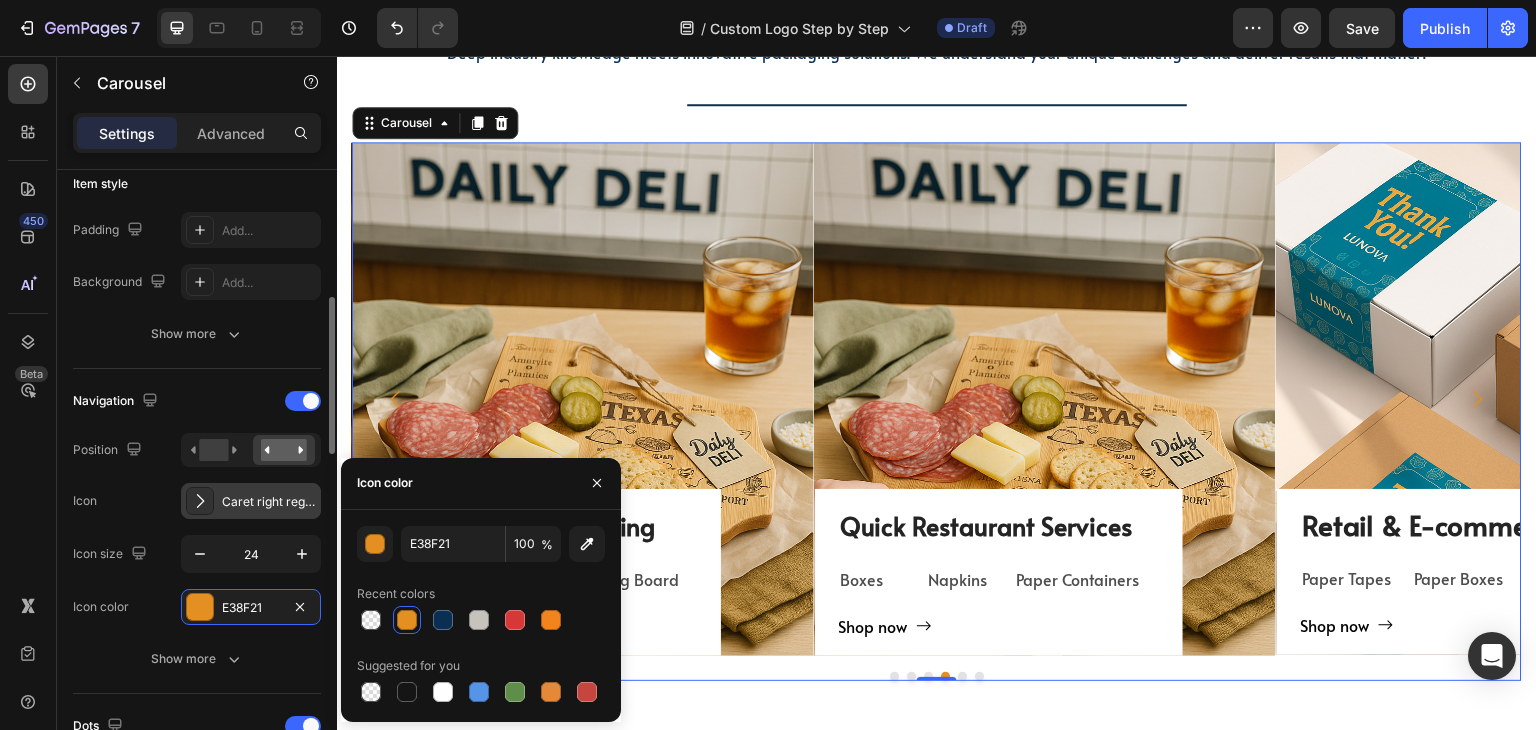 click on "Caret right regular" at bounding box center (269, 502) 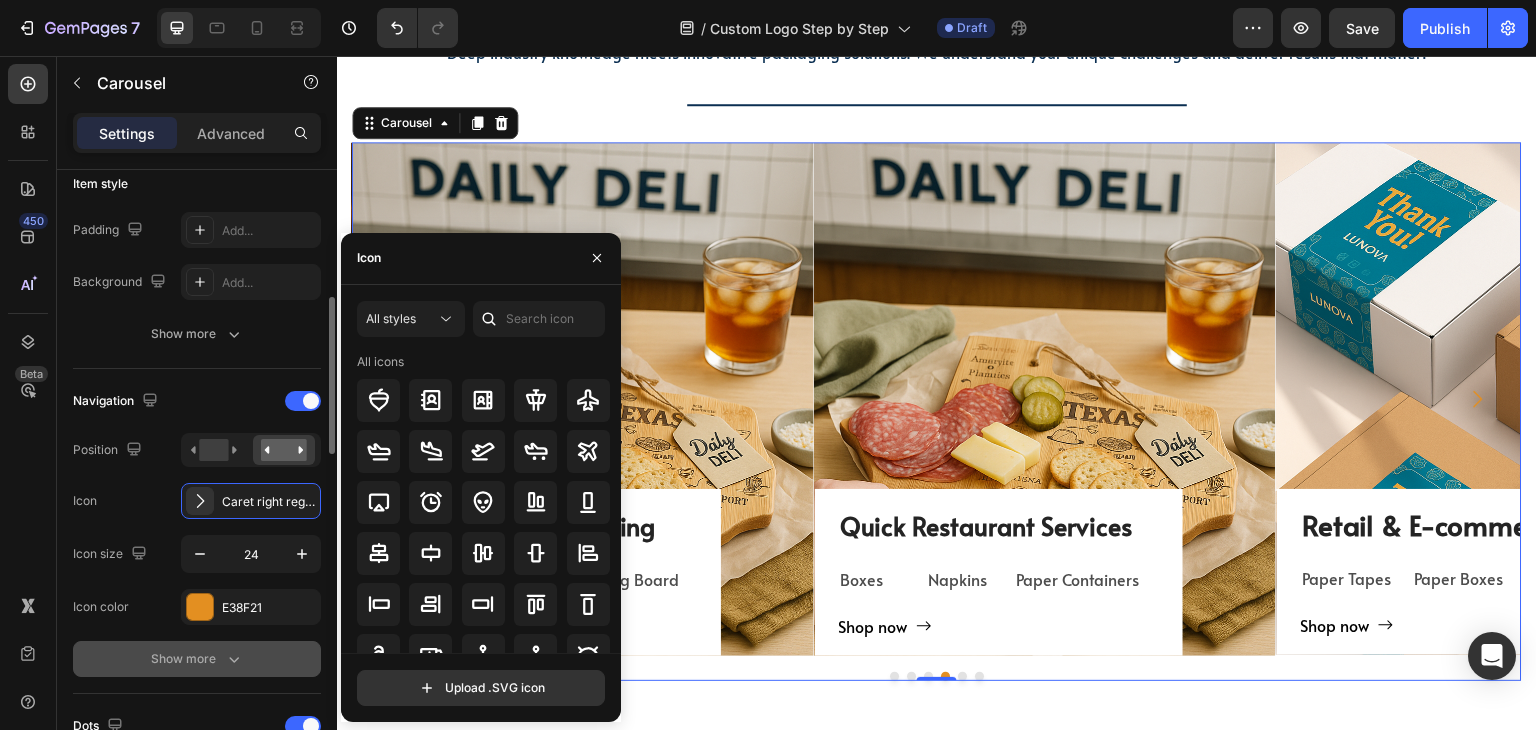 click on "Show more" at bounding box center (197, 659) 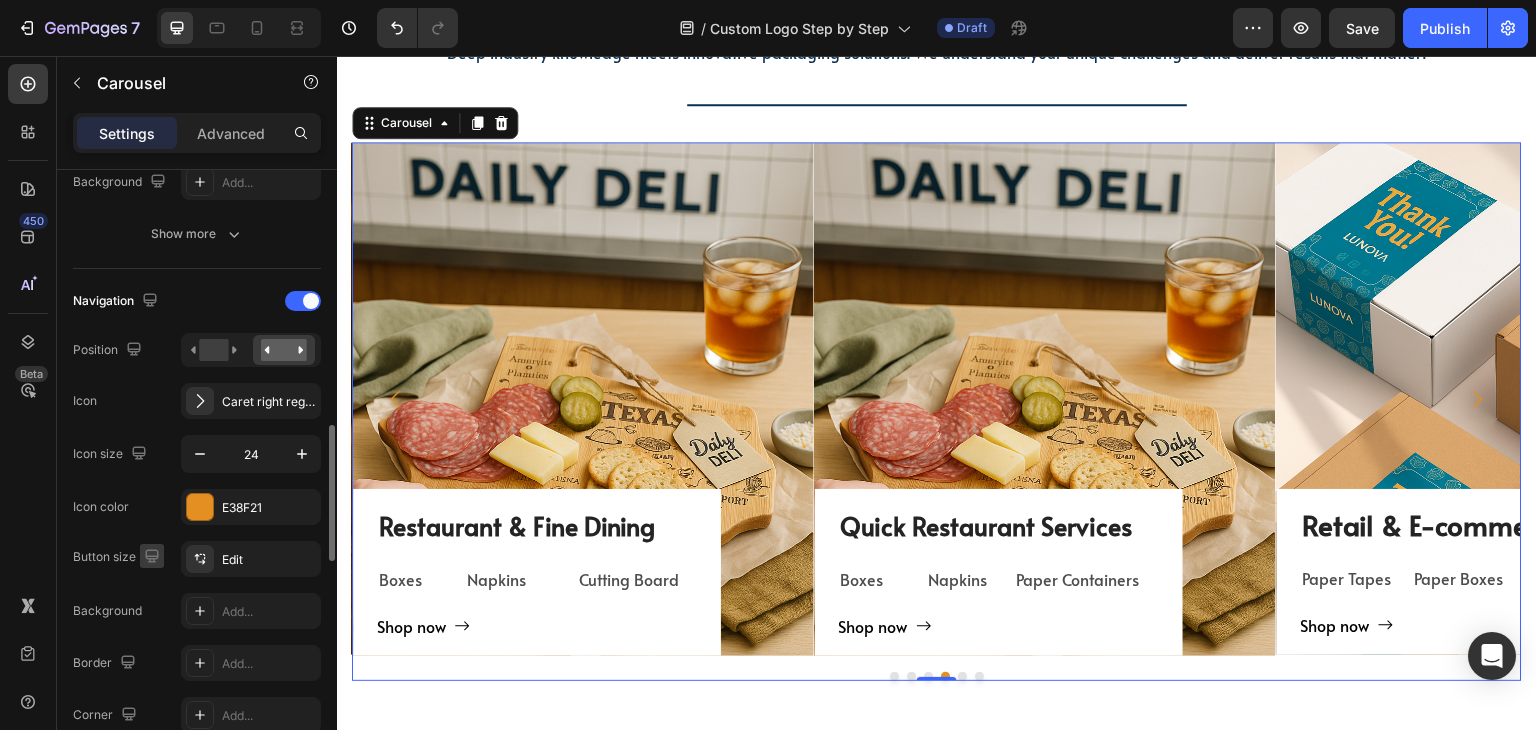 scroll, scrollTop: 800, scrollLeft: 0, axis: vertical 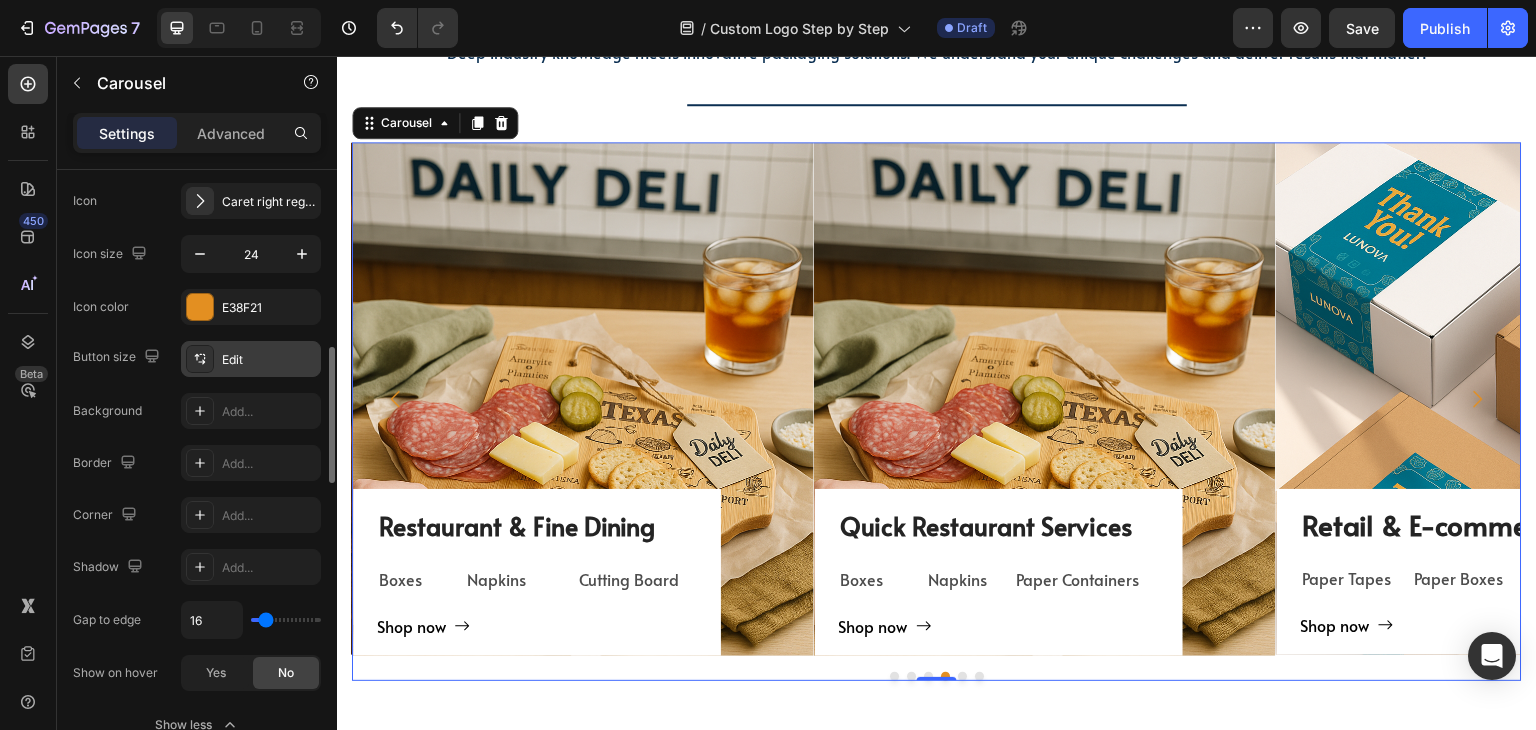 click on "Edit" at bounding box center [269, 360] 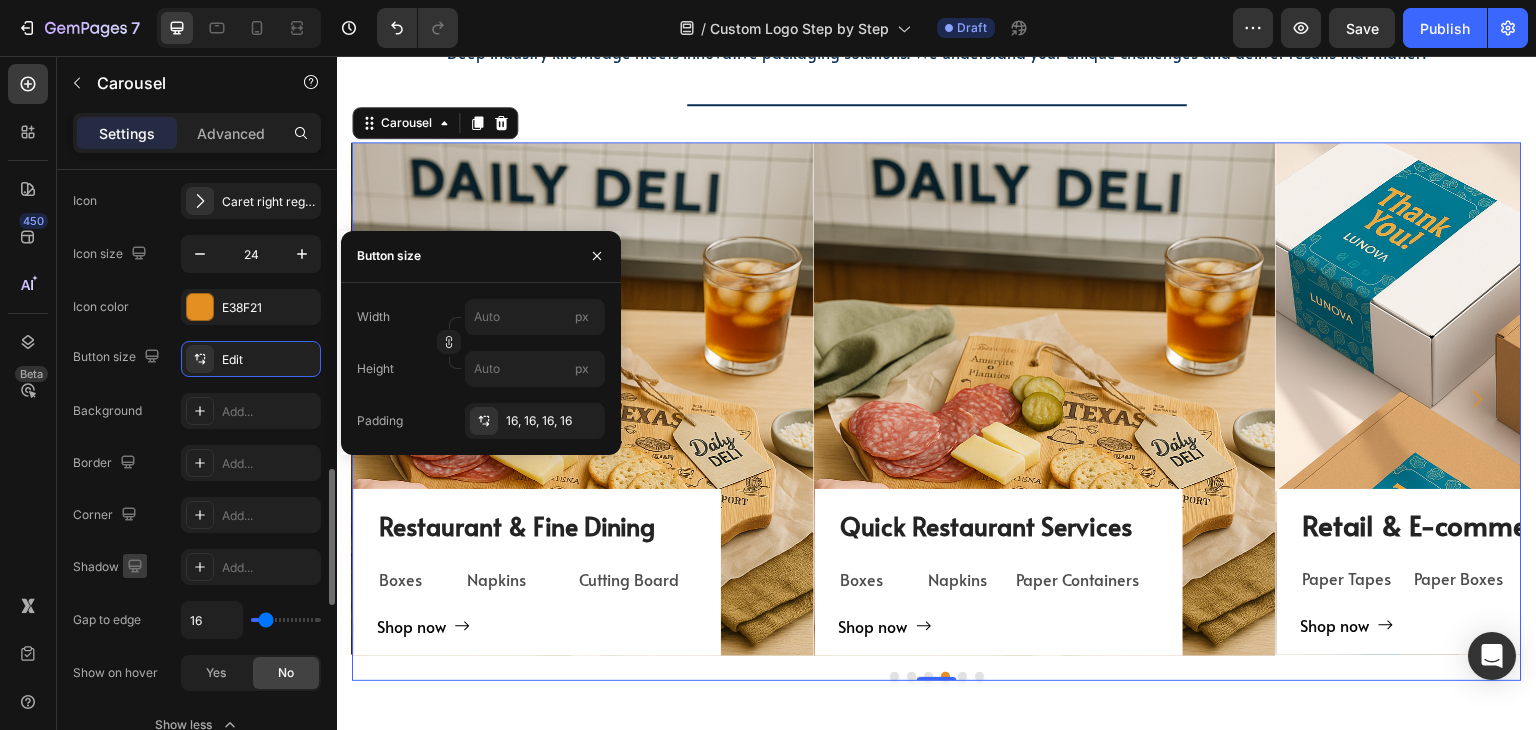 scroll, scrollTop: 900, scrollLeft: 0, axis: vertical 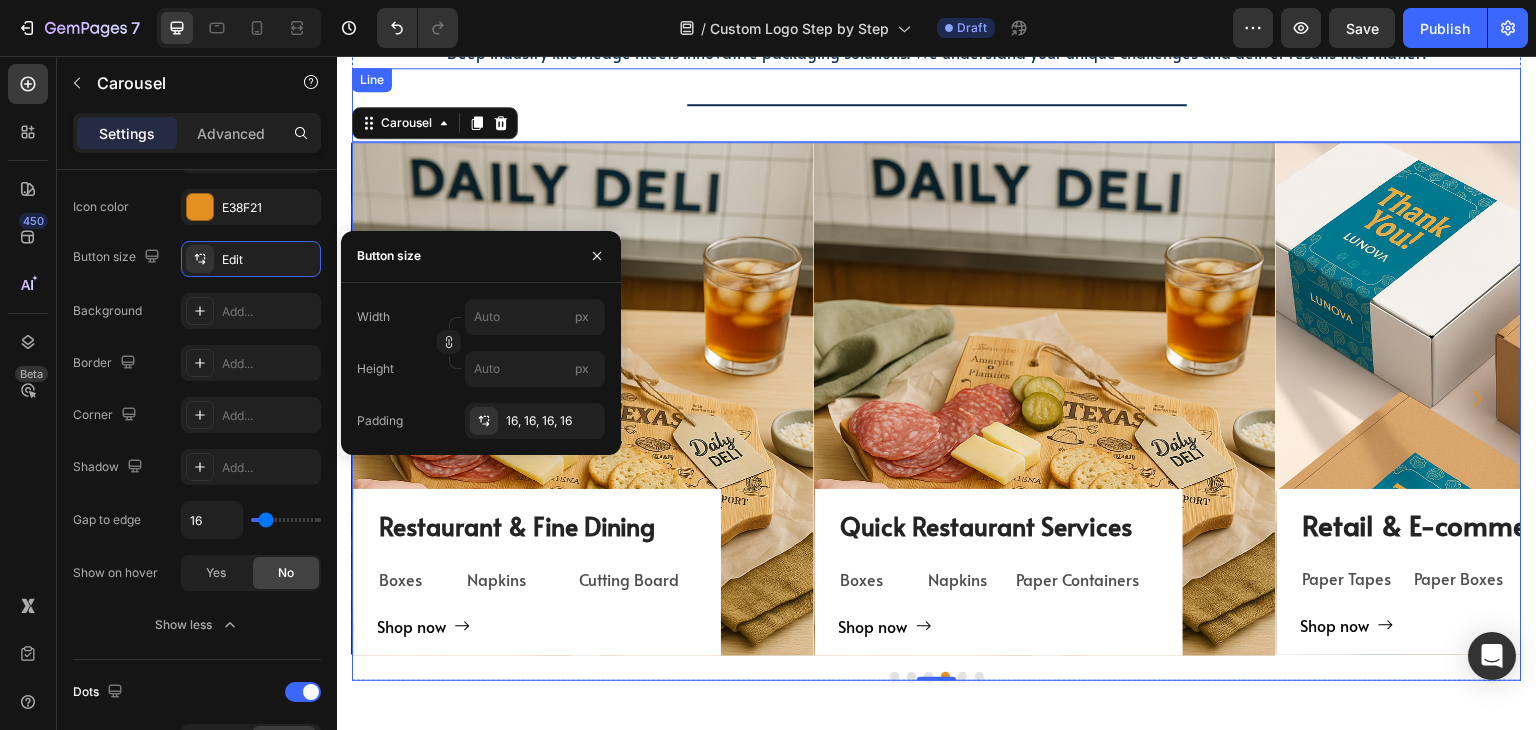 click on "Title Line" at bounding box center (937, 105) 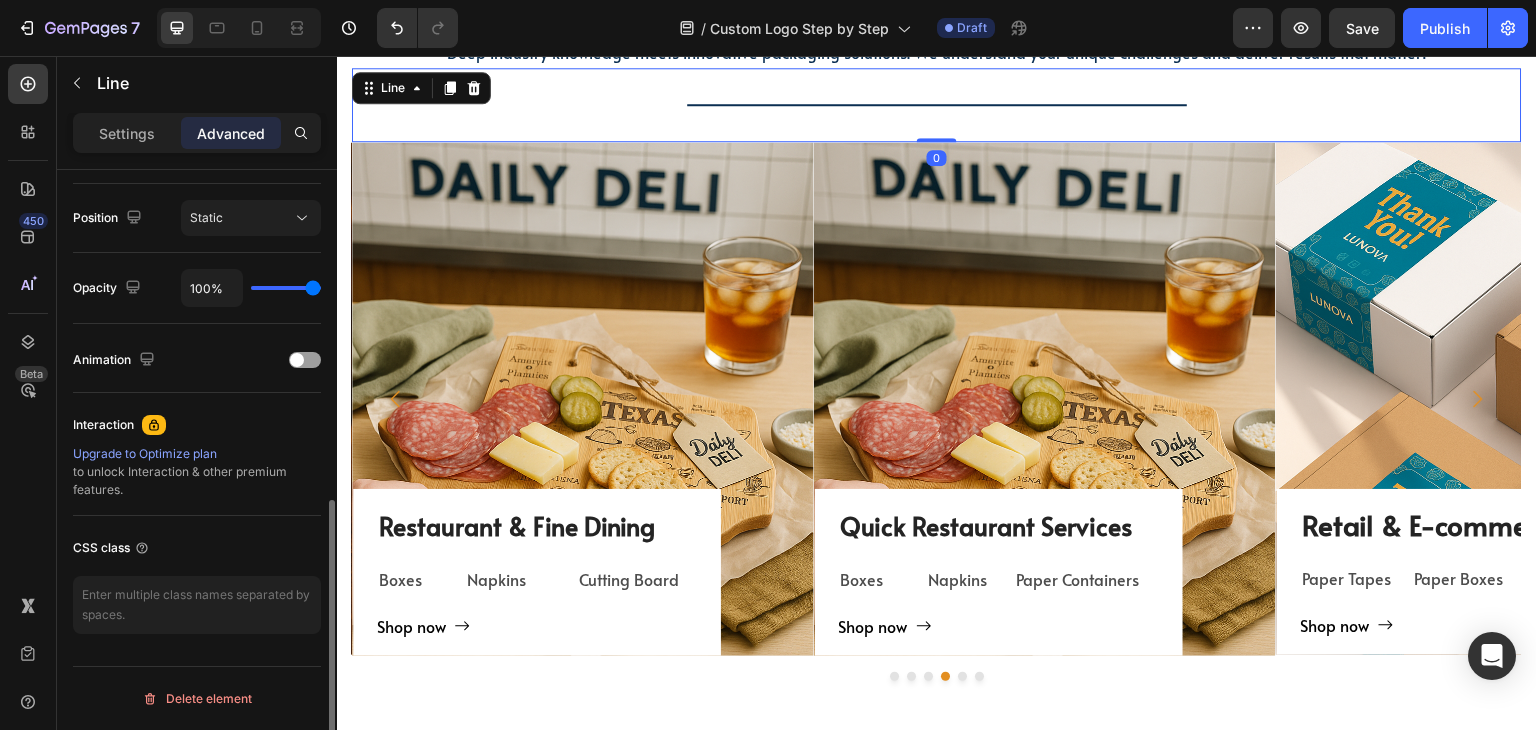 scroll, scrollTop: 0, scrollLeft: 0, axis: both 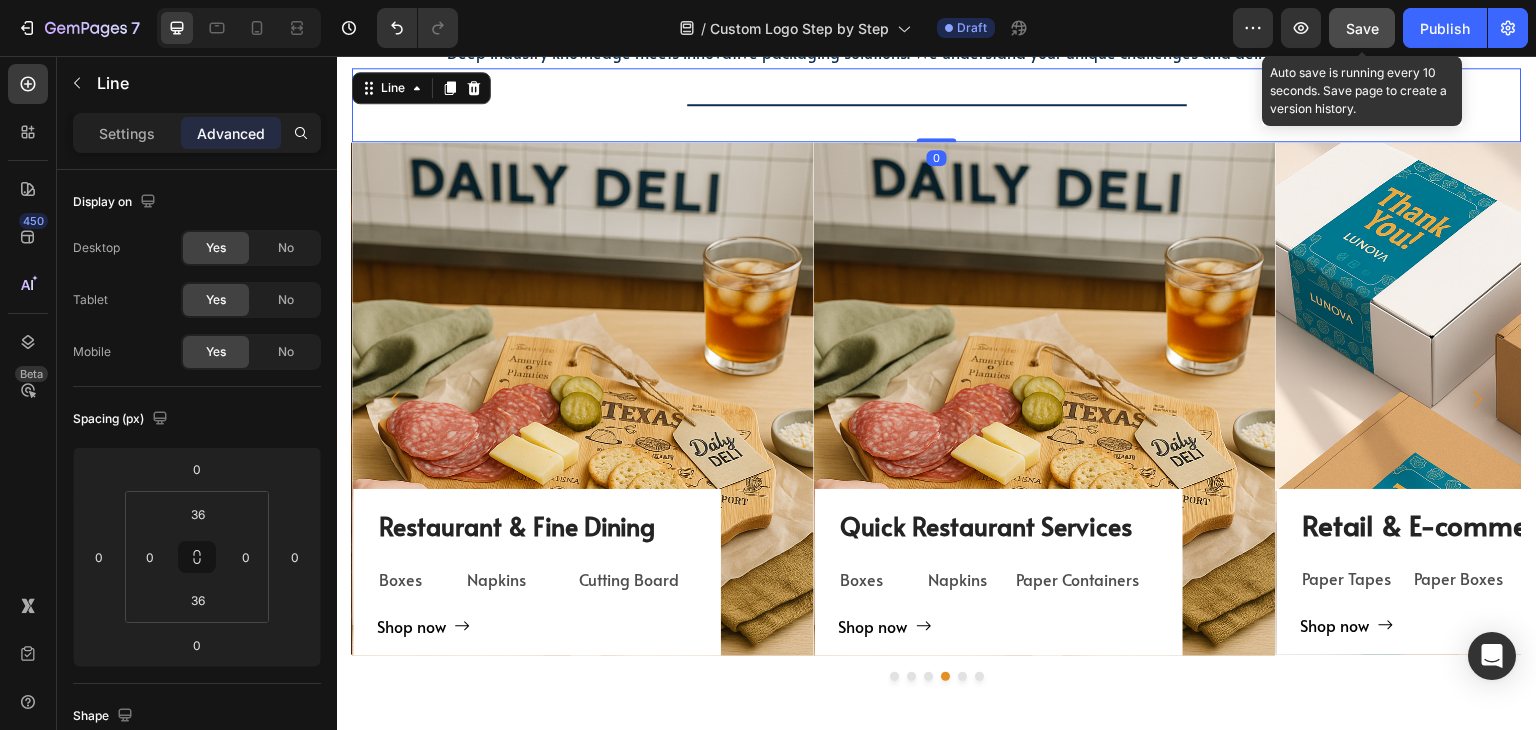 click on "Save" 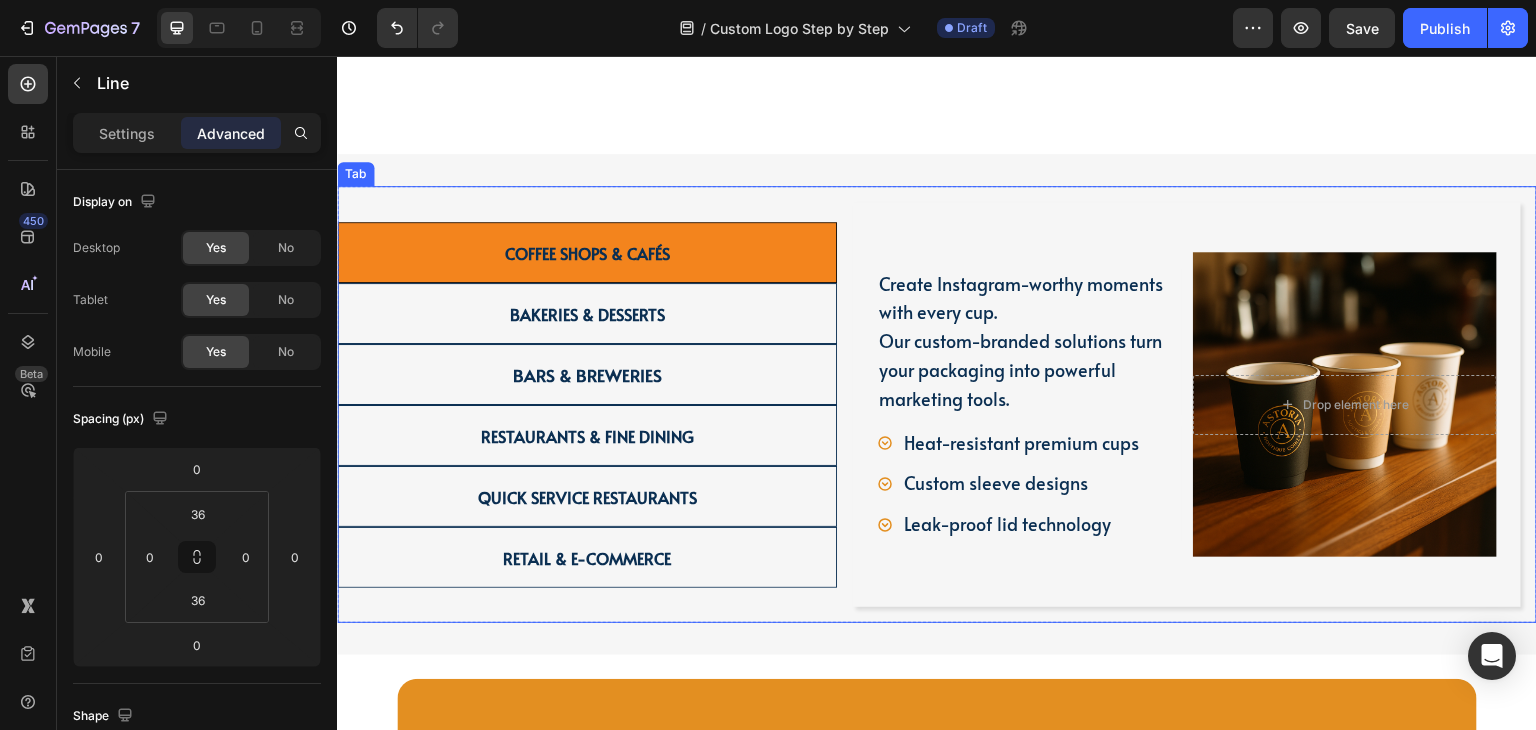 scroll, scrollTop: 2953, scrollLeft: 0, axis: vertical 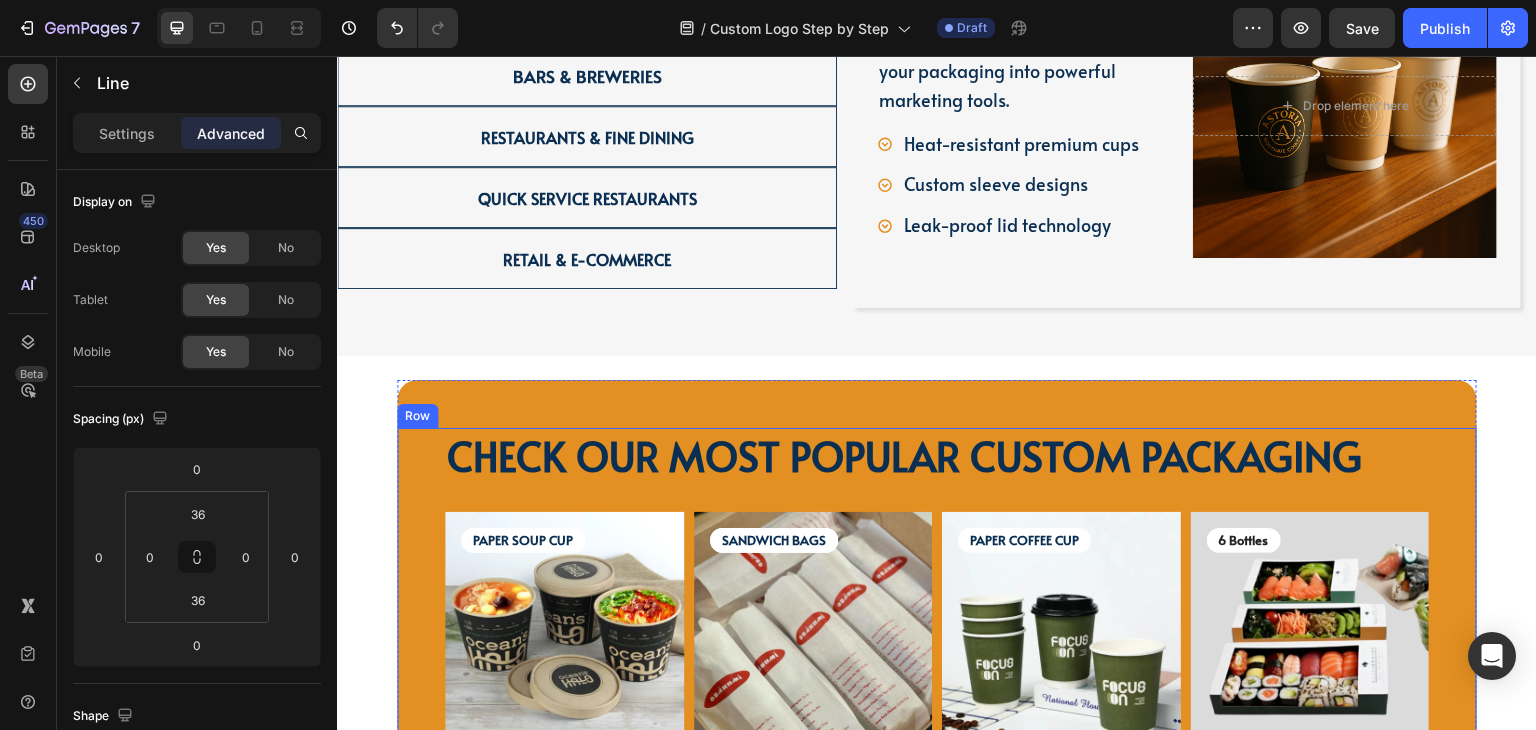 click on "CHECK OUR MOST POPULAR CUSTOM PACKAGING Heading PAPER SOUP CUP Text Block PAPER SOUP CUP Text Block Image MOQ 10,000pcs Text Block Microwave & Freezer-safe Text Block Leak-proof Text Block Row GET A QUOTE Text Block Row Product SANDWICH BAGS Text Block SANDWICH BAGS Text Block SANDWICH BAGS Text Block Image MOQ 10,000pcs Text Block MOQ 10,000pcs Text Block Leak-proof Text Block Row GET A QUOTE Text Block Row Product PAPER COFFEE CUP Text Block Image MOQ 10,000pcs Text Block Row Double wall Text Block Compostable Text Block Row GET A QUOTE Text Block Row Product 6 Bottles Text Block Image MOQ 10,000pcs Text Block Anti-fog window Text Block Eco-friendly Text Block Row GET A QUOTE Text Block Row Product Row Row" at bounding box center [937, 669] 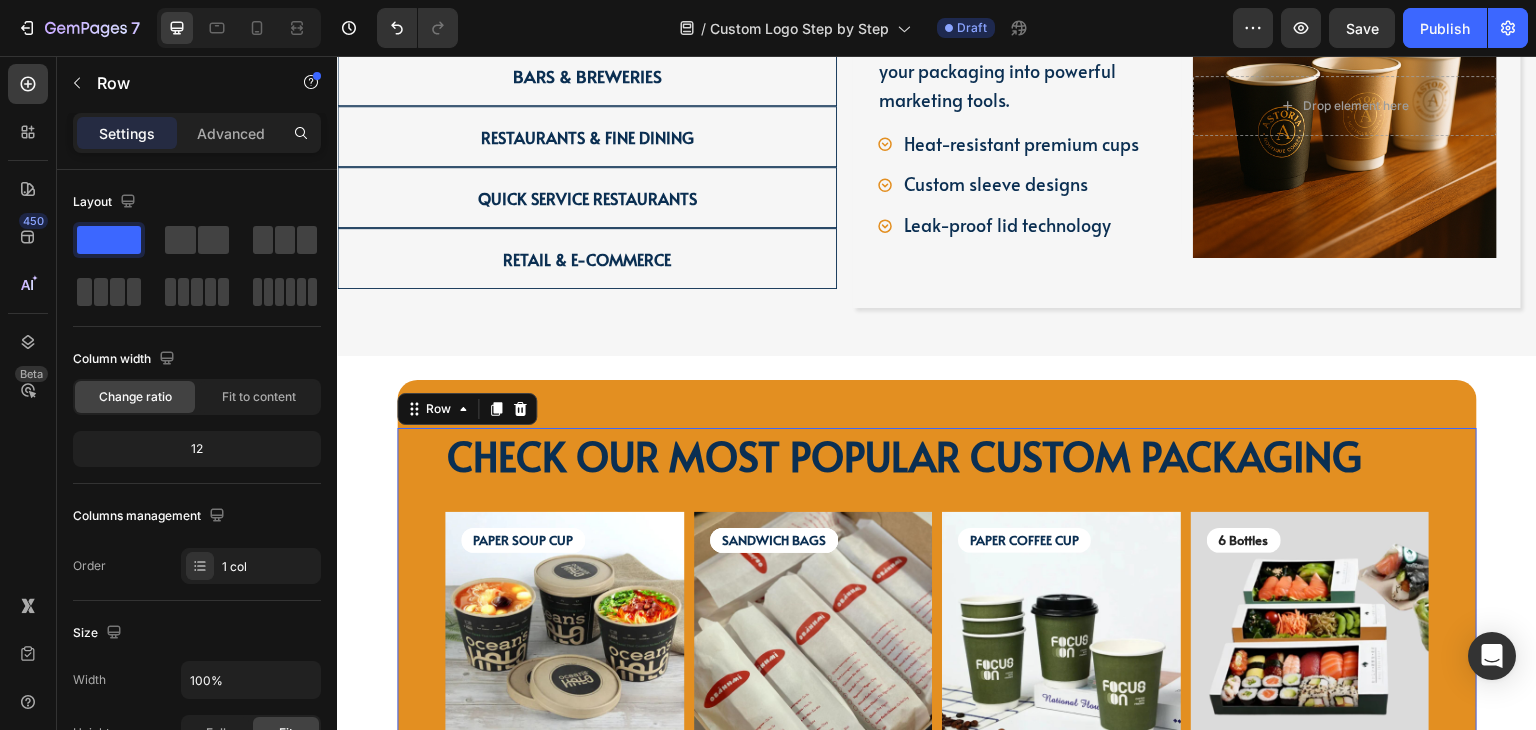 scroll, scrollTop: 3053, scrollLeft: 0, axis: vertical 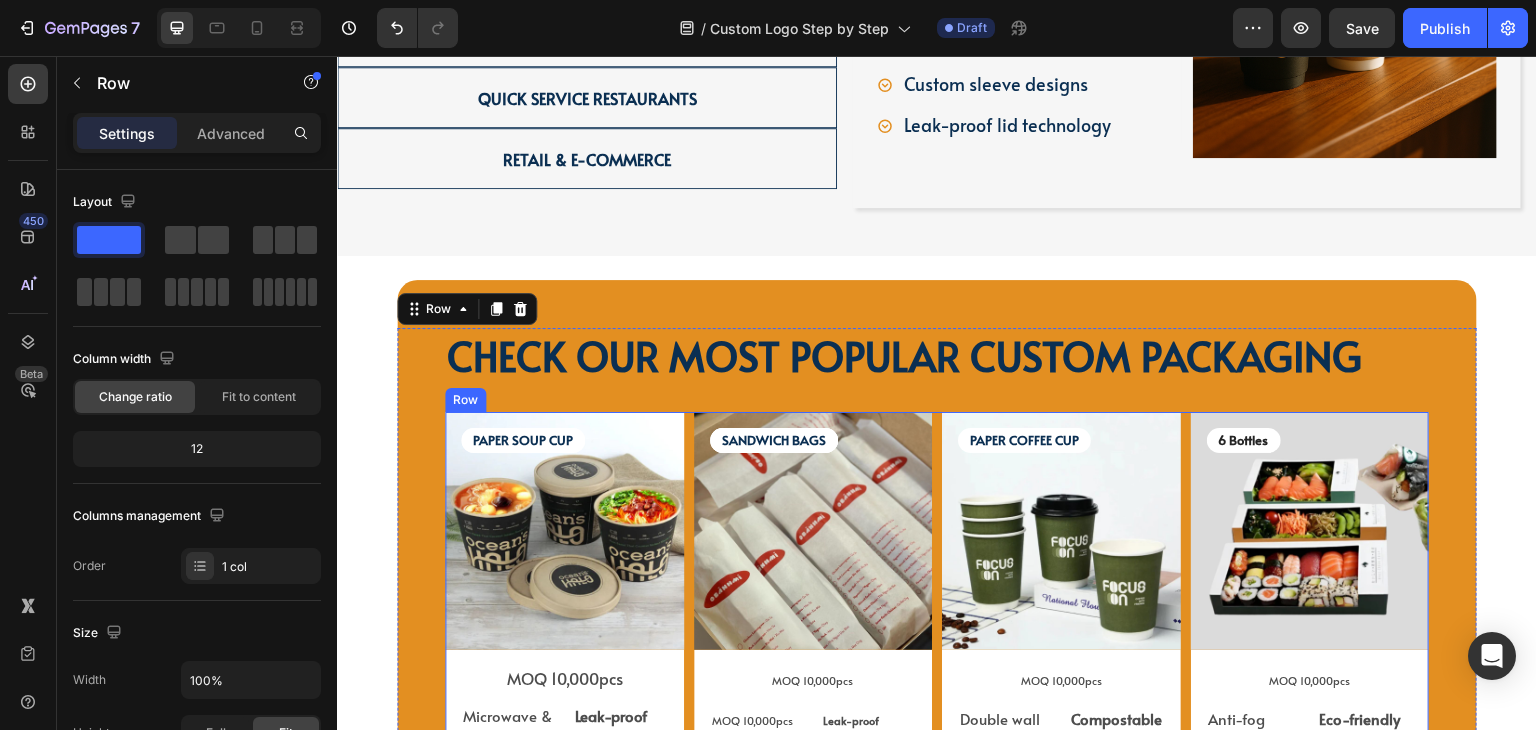 click on "PAPER SOUP CUP Text Block PAPER SOUP CUP Text Block Image MOQ 10,000pcs Text Block Microwave & Freezer-safe Text Block Leak-proof Text Block Row GET A QUOTE Text Block Row Product SANDWICH BAGS Text Block SANDWICH BAGS Text Block SANDWICH BAGS Text Block Image MOQ 10,000pcs Text Block MOQ 10,000pcs Text Block Leak-proof Text Block Row GET A QUOTE Text Block Row Product PAPER COFFEE CUP Text Block Image MOQ 10,000pcs Text Block Row Double wall Text Block Compostable Text Block Row GET A QUOTE Text Block Row Product 6 Bottles Text Block Image MOQ 10,000pcs Text Block Anti-fog window Text Block Eco-friendly Text Block Row GET A QUOTE Text Block Row Product Row" at bounding box center (937, 611) 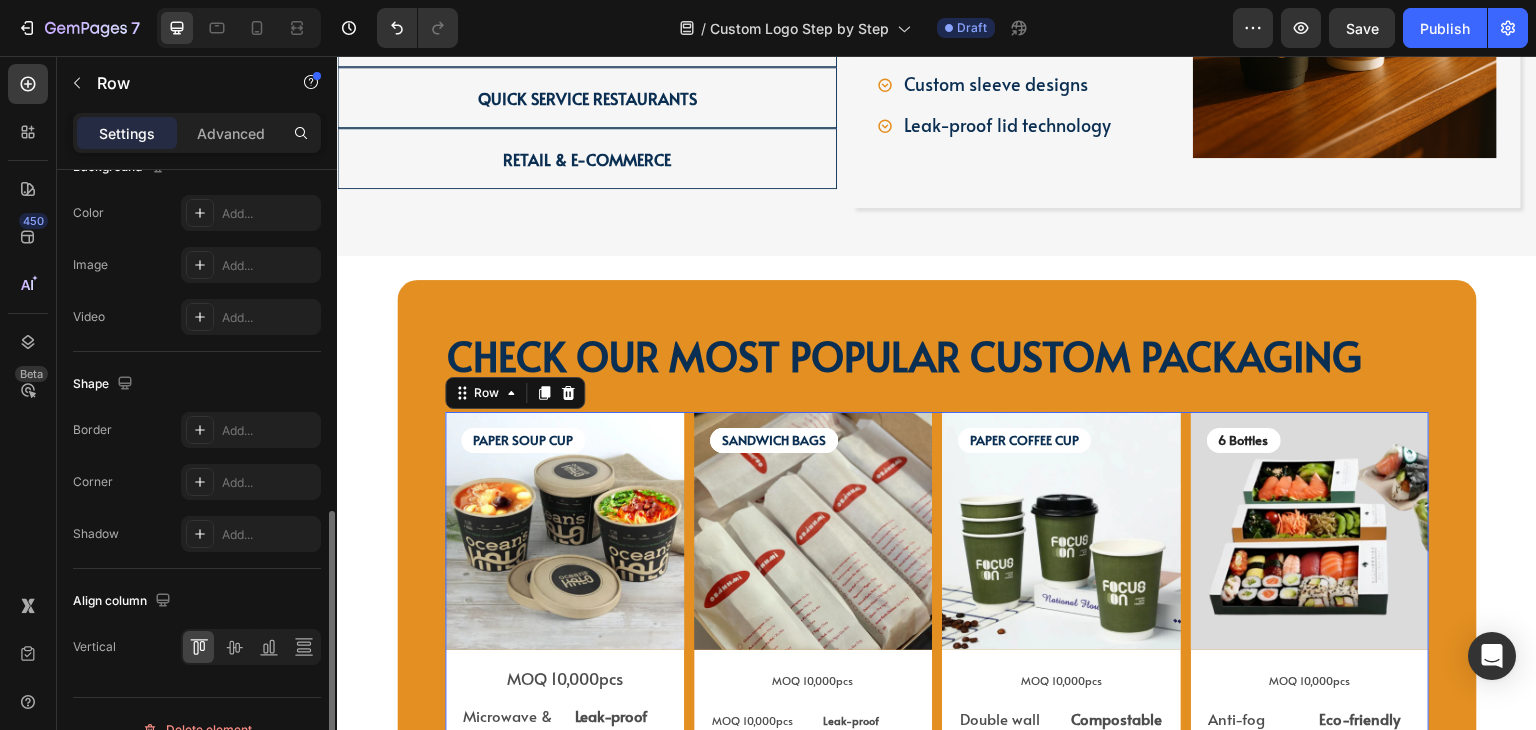 scroll, scrollTop: 828, scrollLeft: 0, axis: vertical 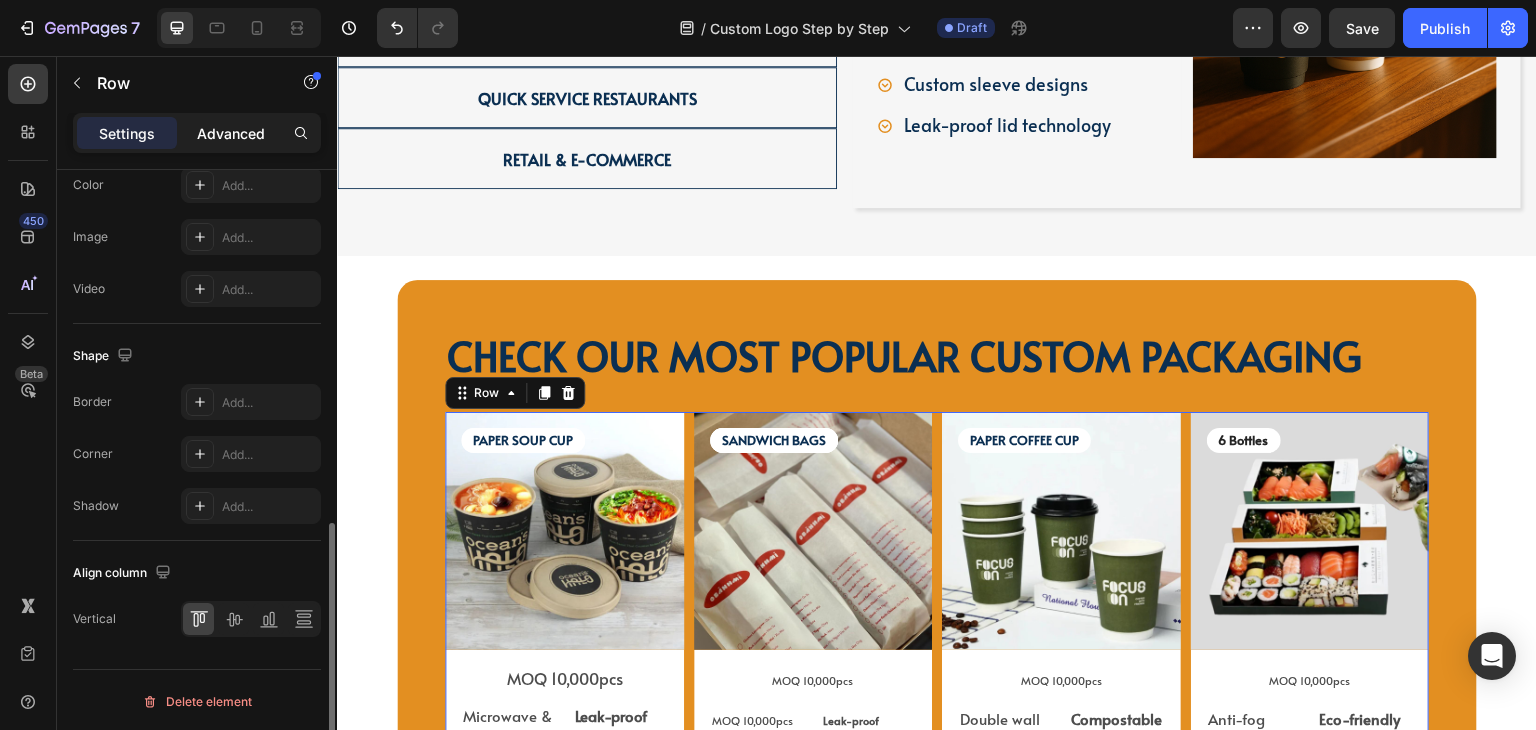 click on "Advanced" at bounding box center (231, 133) 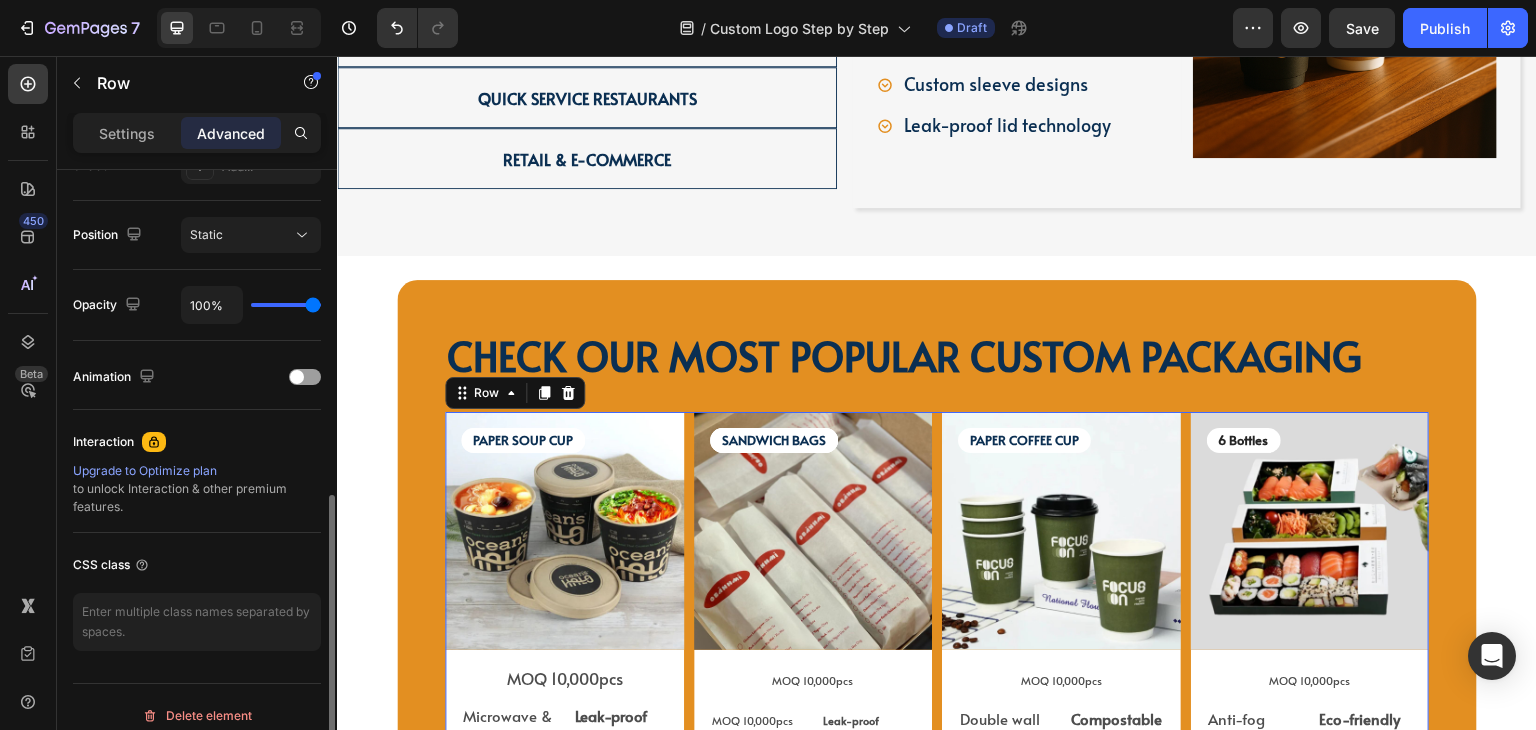 scroll, scrollTop: 715, scrollLeft: 0, axis: vertical 